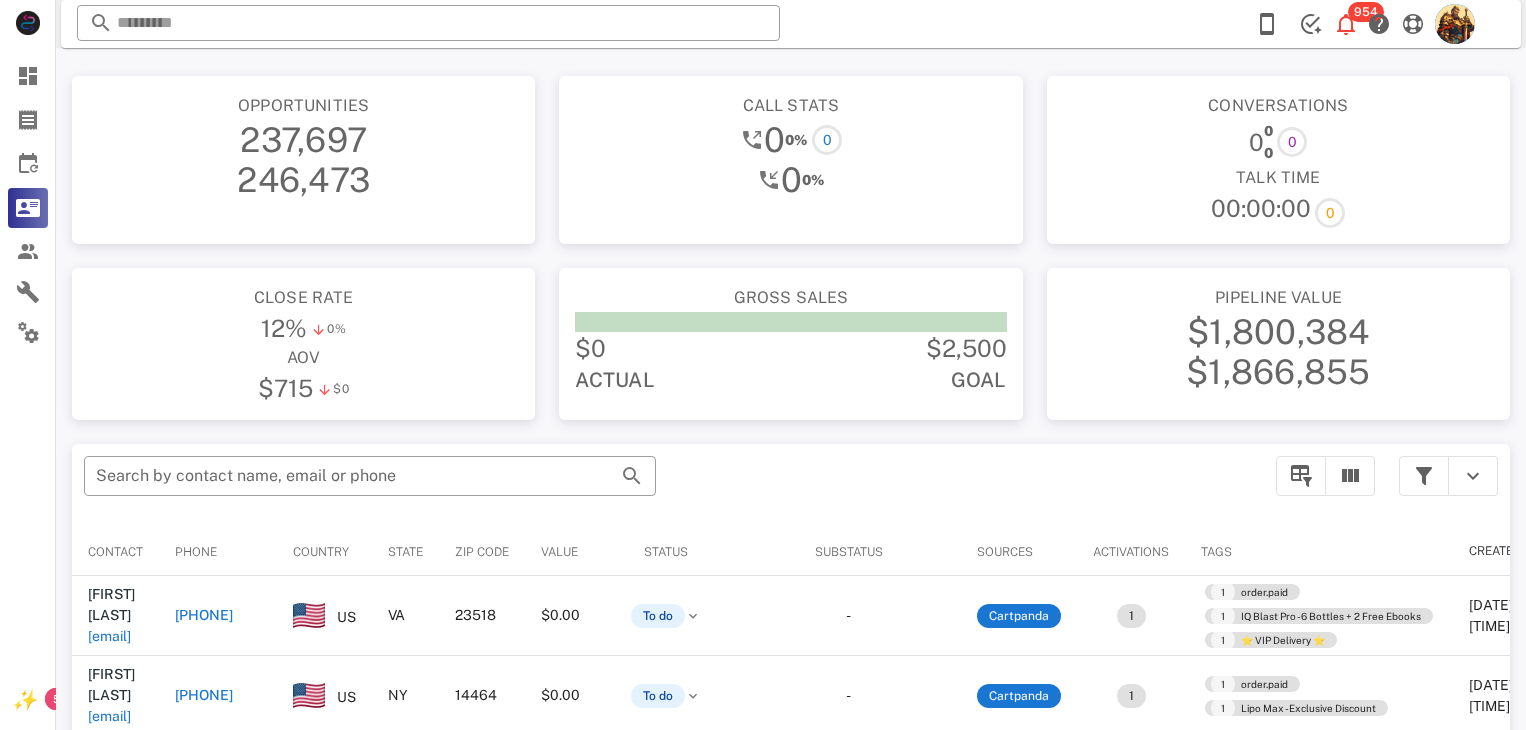 scroll, scrollTop: 265, scrollLeft: 0, axis: vertical 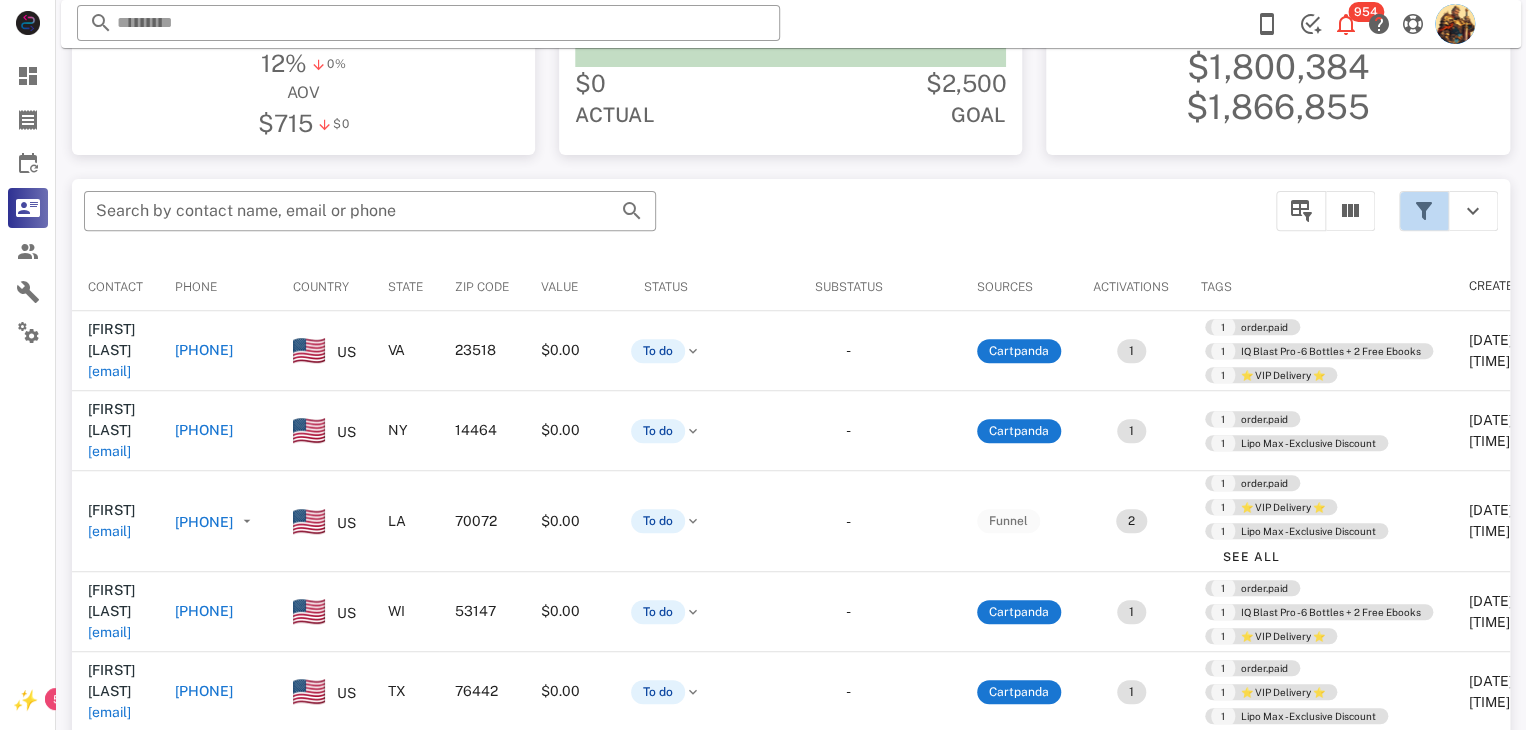 click at bounding box center [1424, 211] 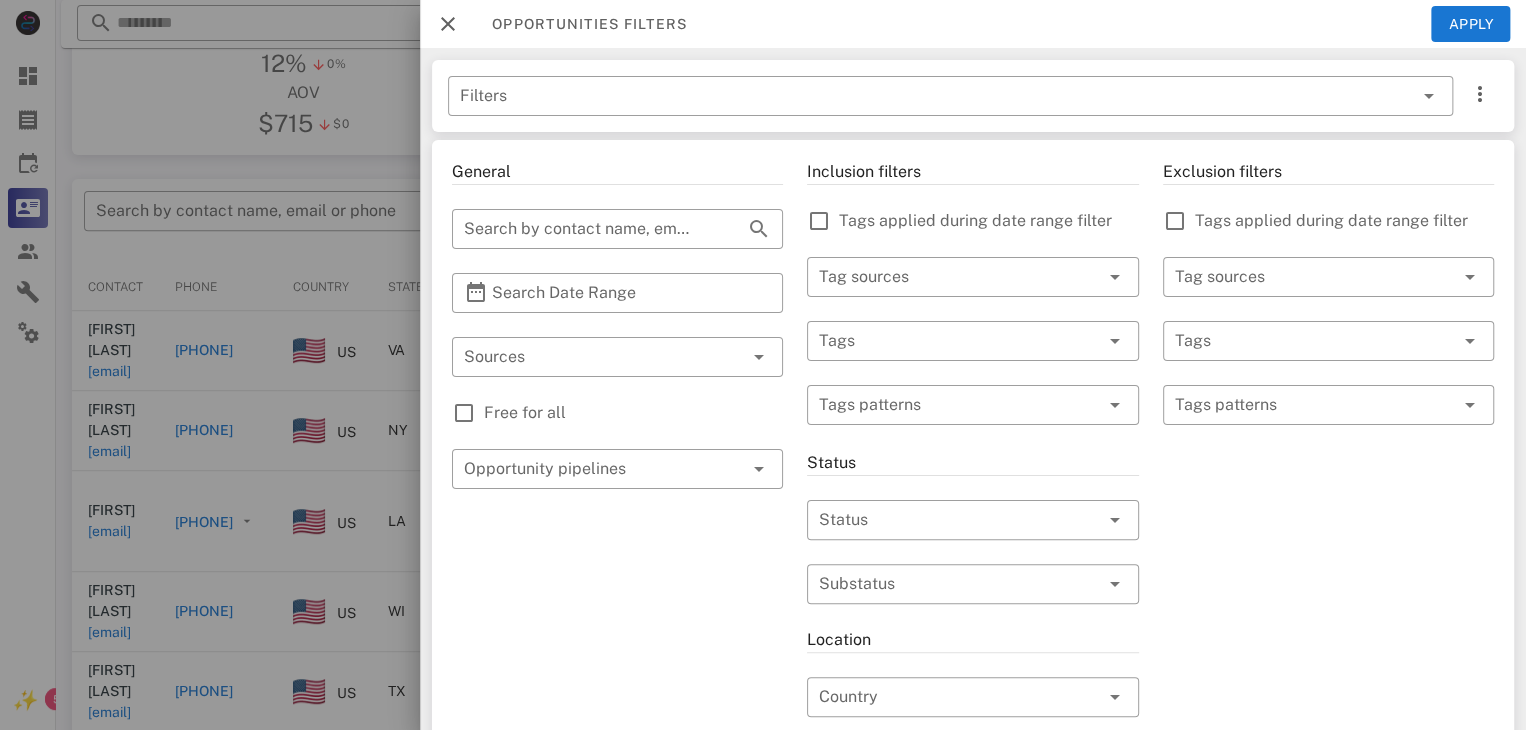 click on "Exclusion filters Tags applied during date range filter ​ Tag sources ​ Tags ​ Tags patterns" at bounding box center (1328, 709) 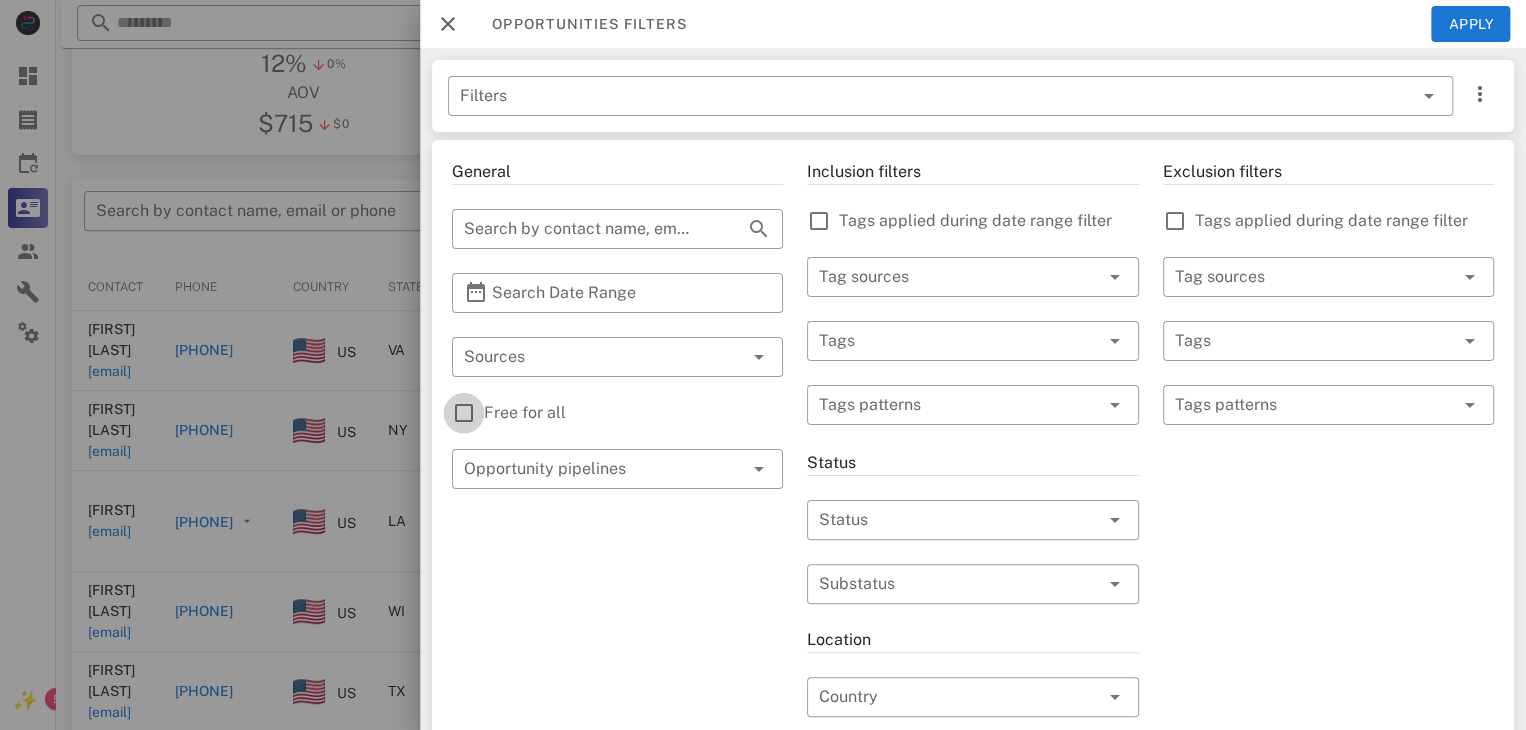 click at bounding box center [464, 413] 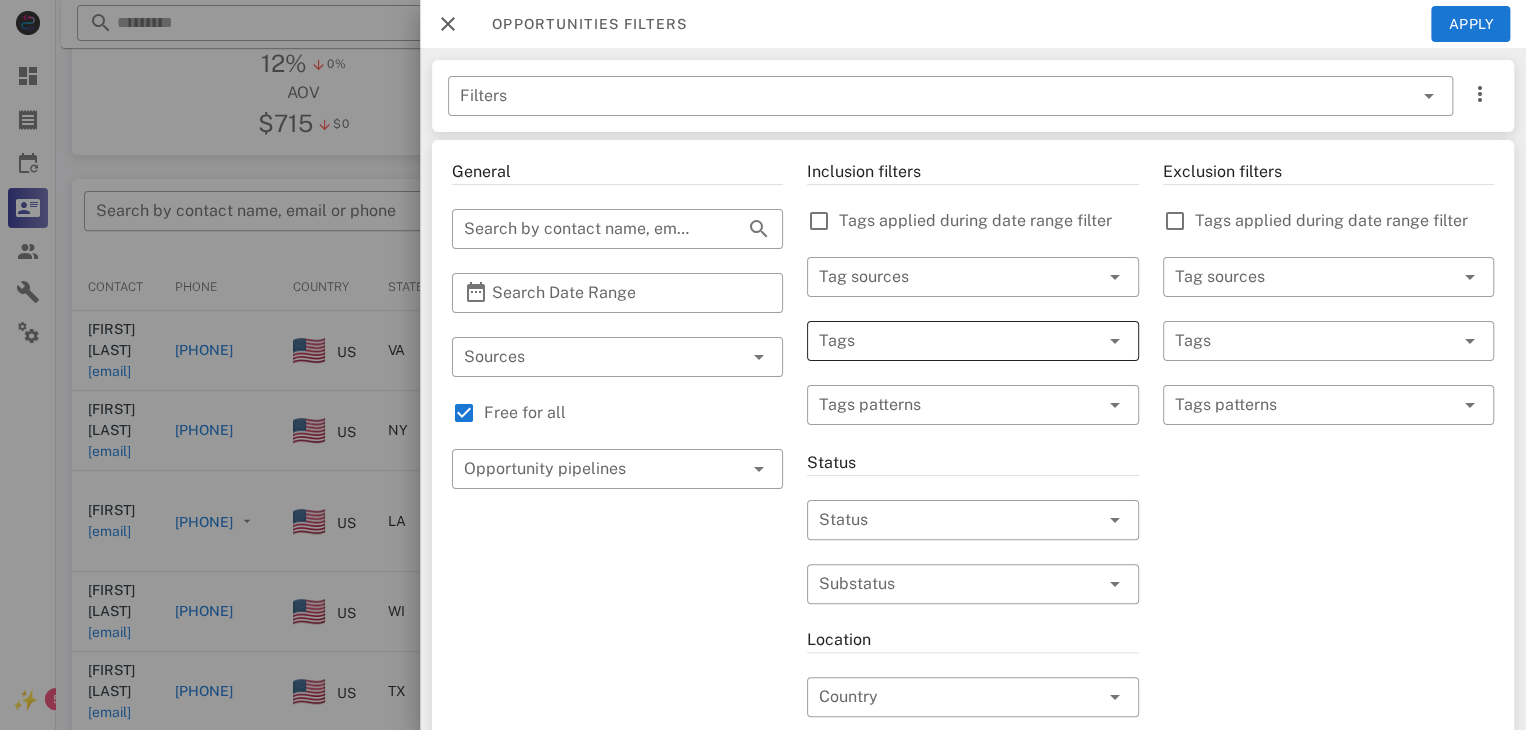 click at bounding box center [944, 341] 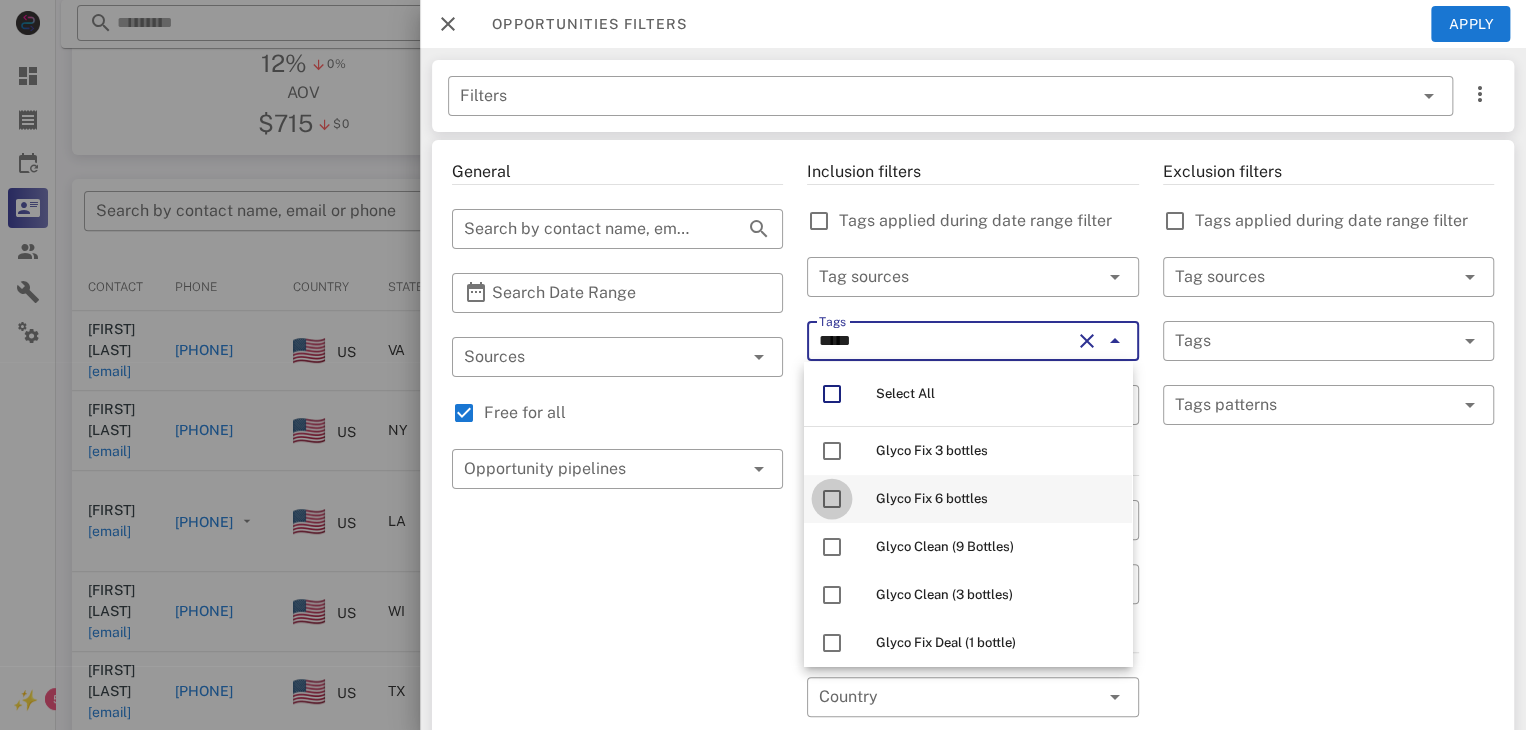 click at bounding box center (832, 499) 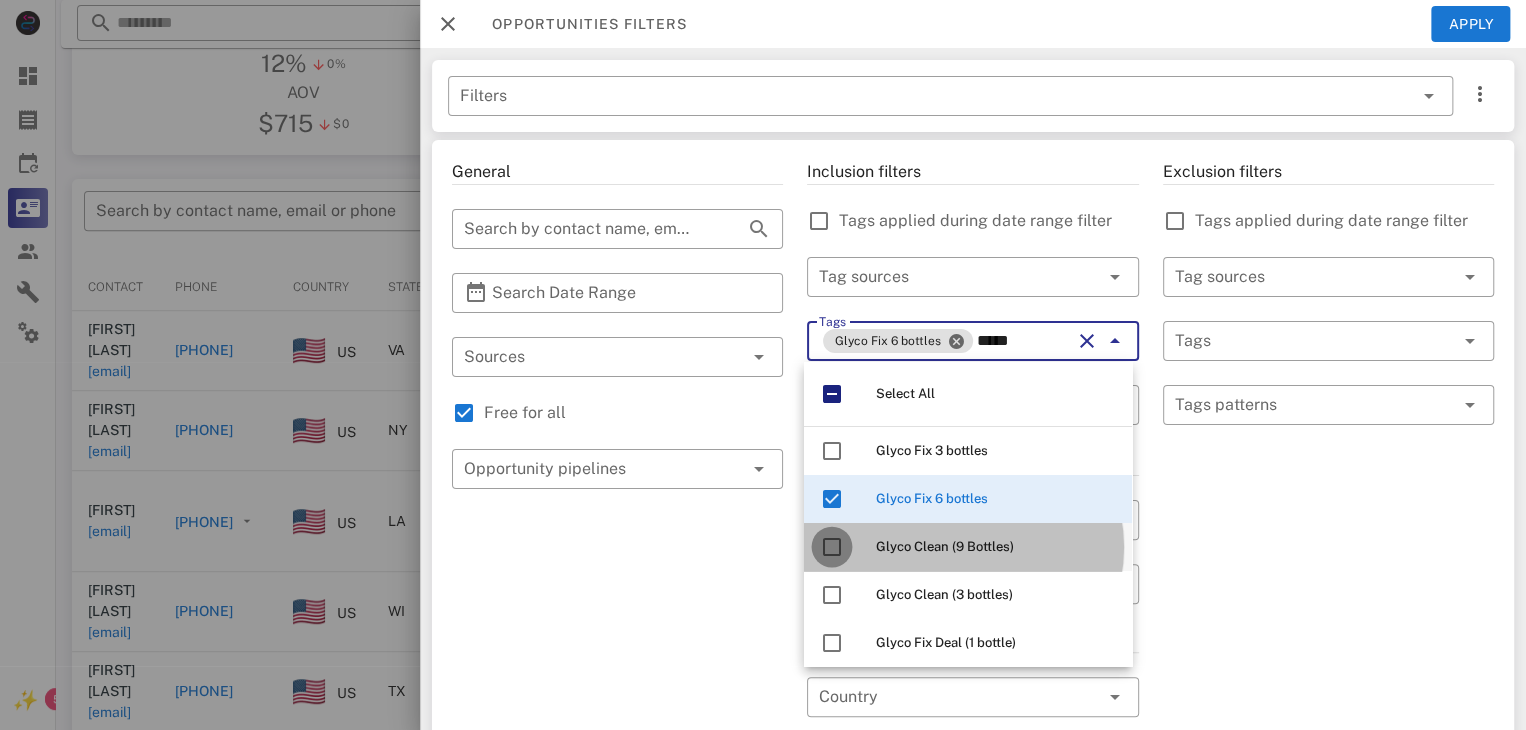click at bounding box center (832, 547) 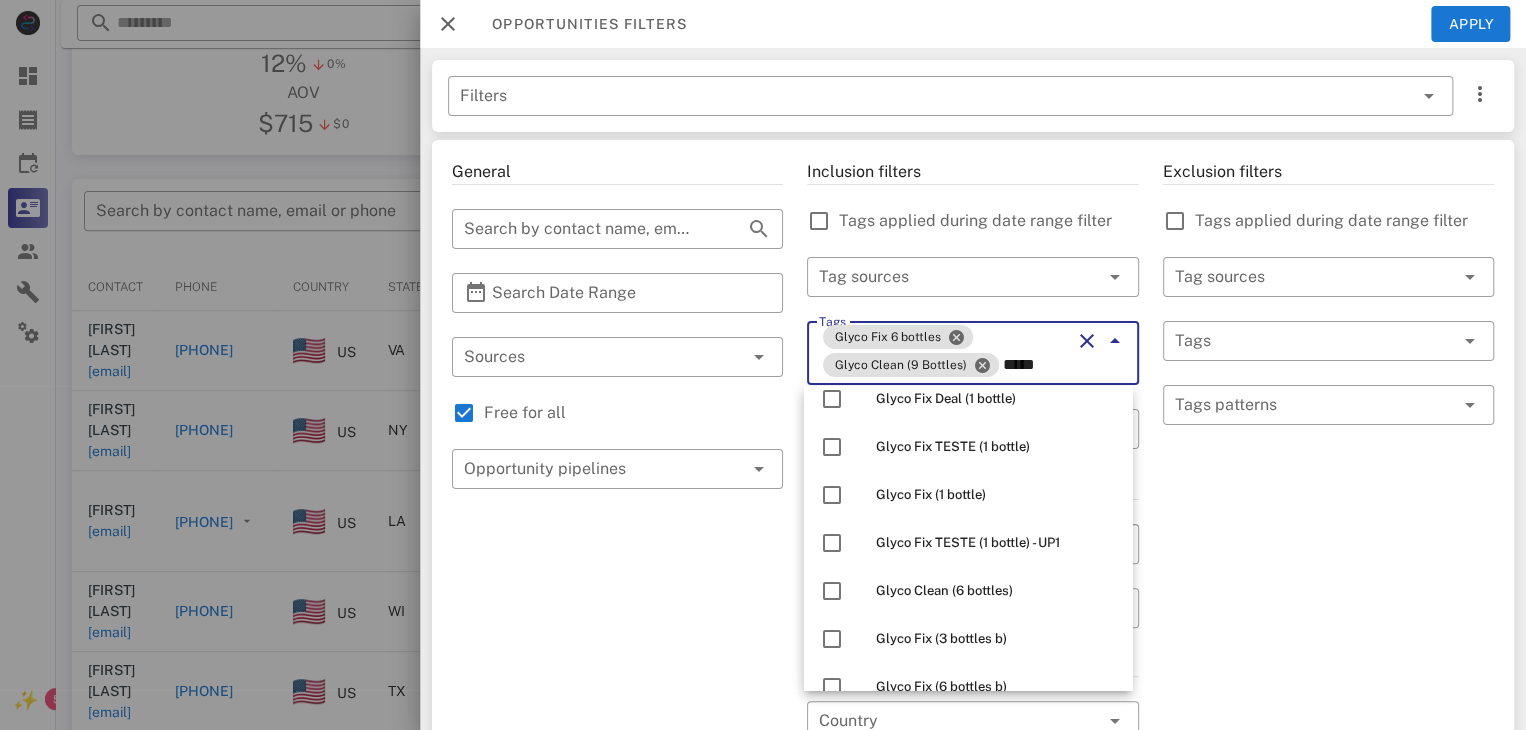 scroll, scrollTop: 324, scrollLeft: 0, axis: vertical 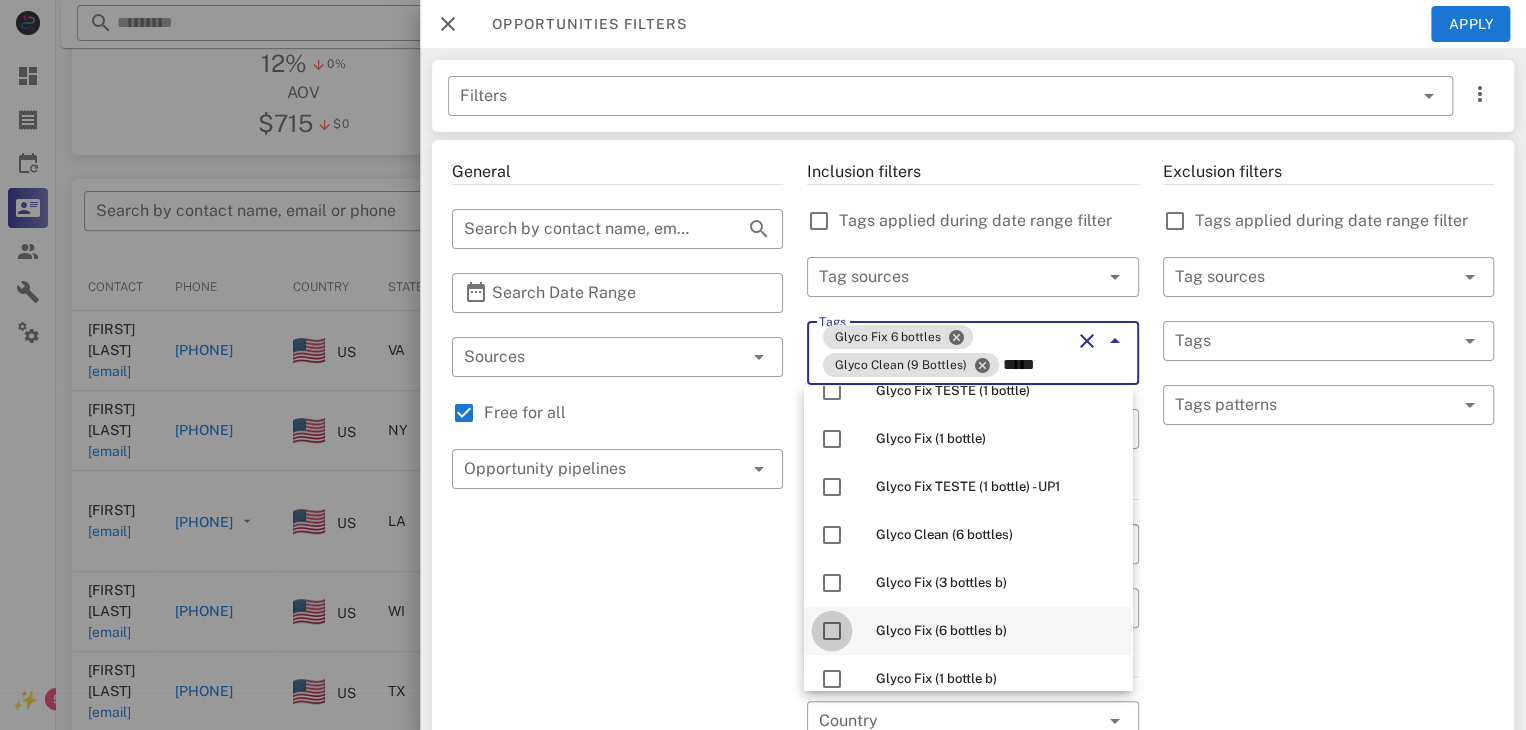 click at bounding box center (832, 631) 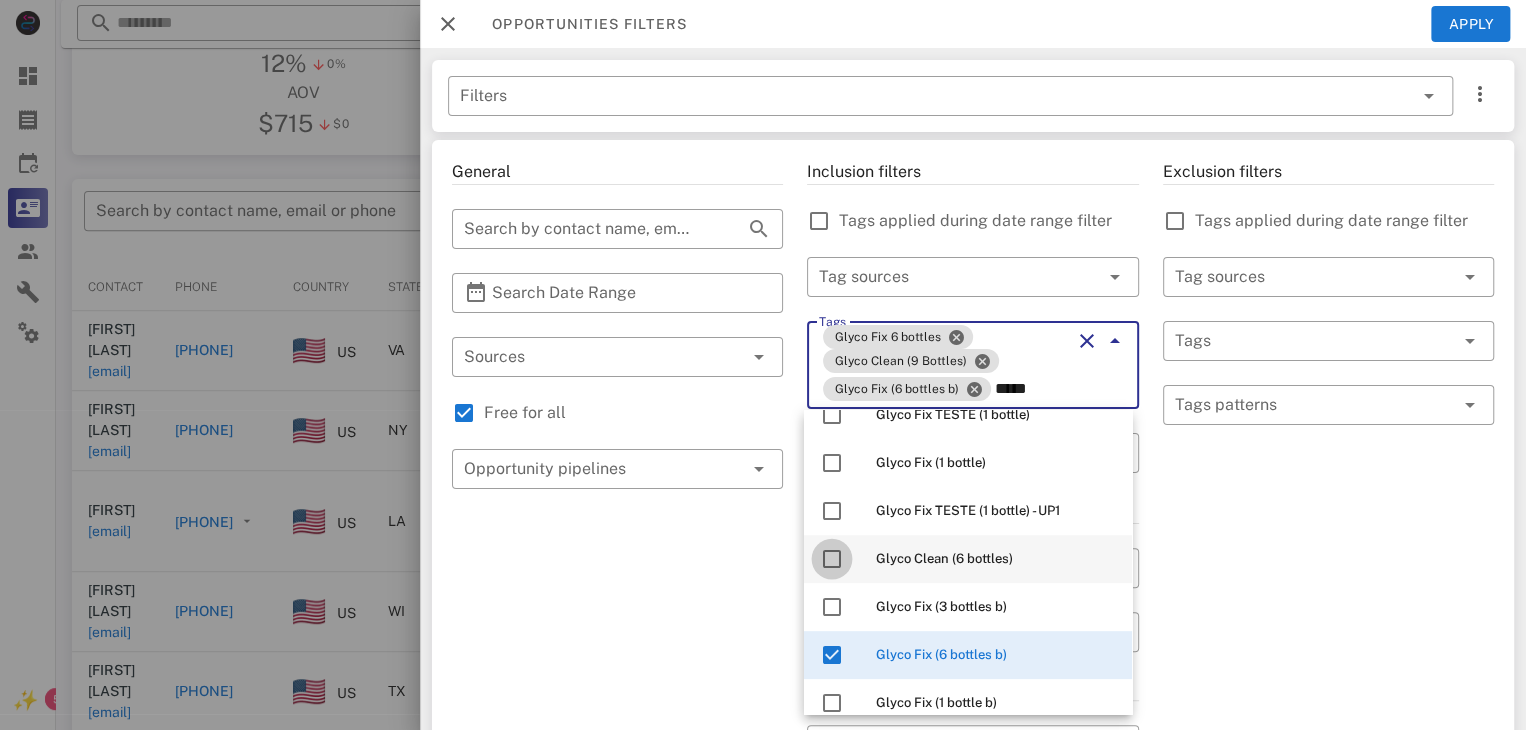 click at bounding box center (832, 559) 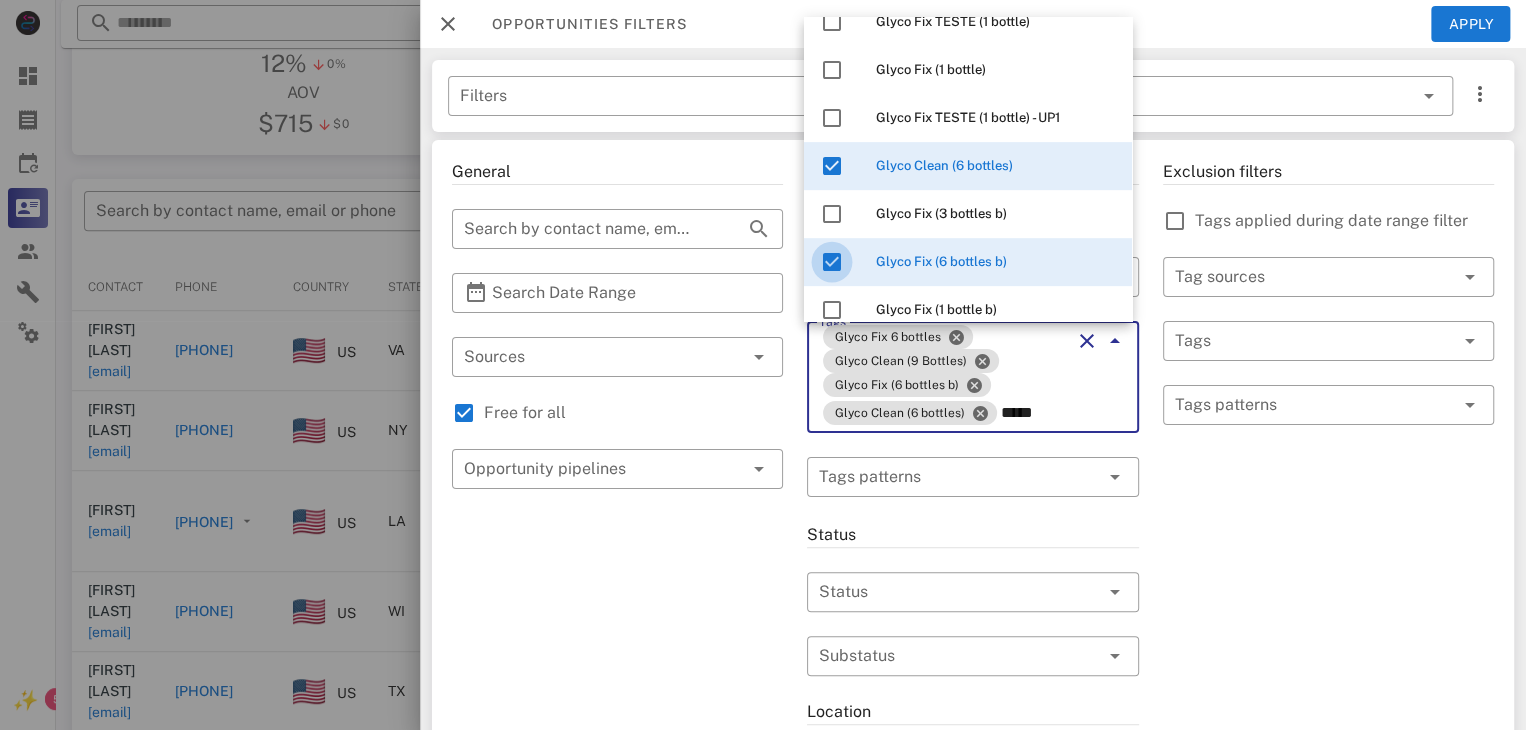 click at bounding box center [832, 262] 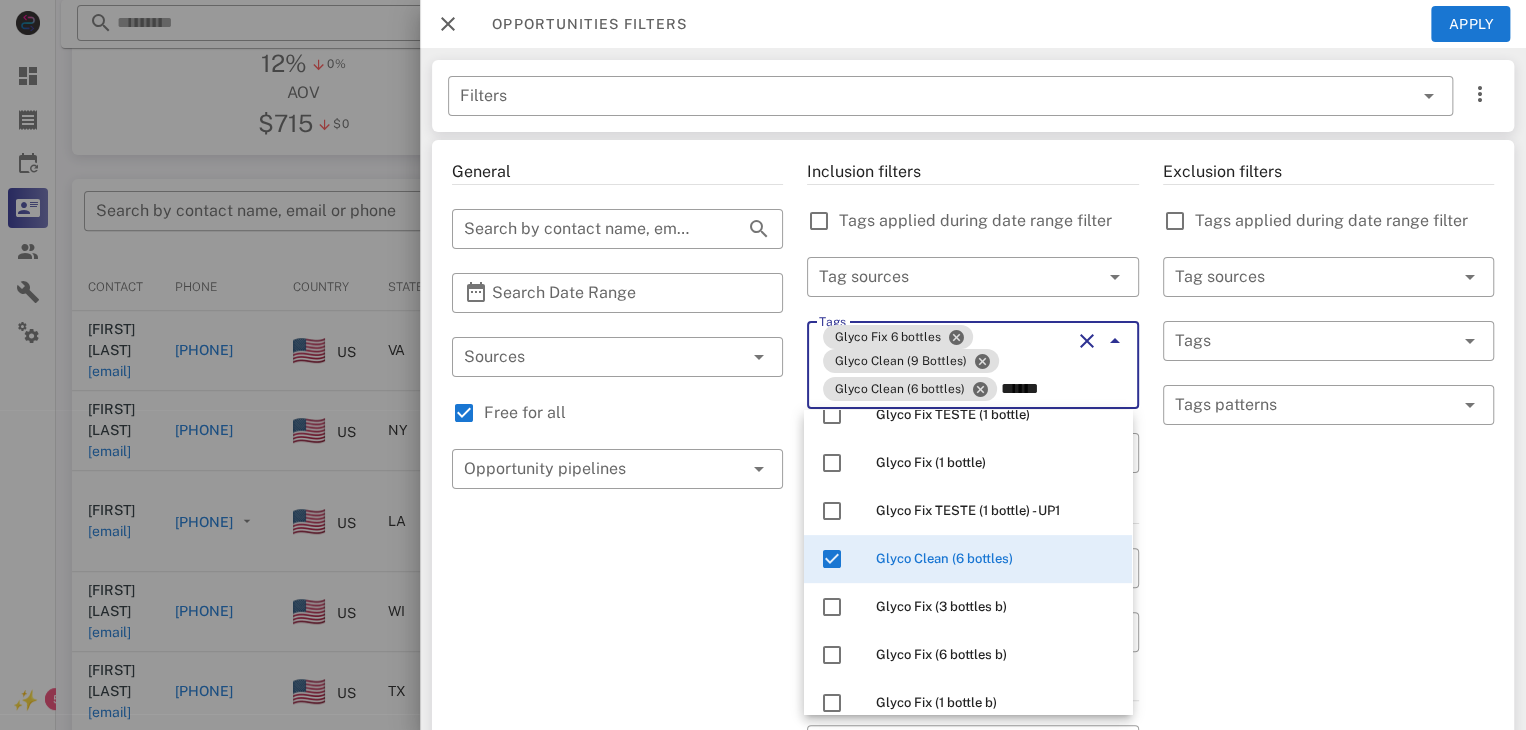 scroll, scrollTop: 0, scrollLeft: 0, axis: both 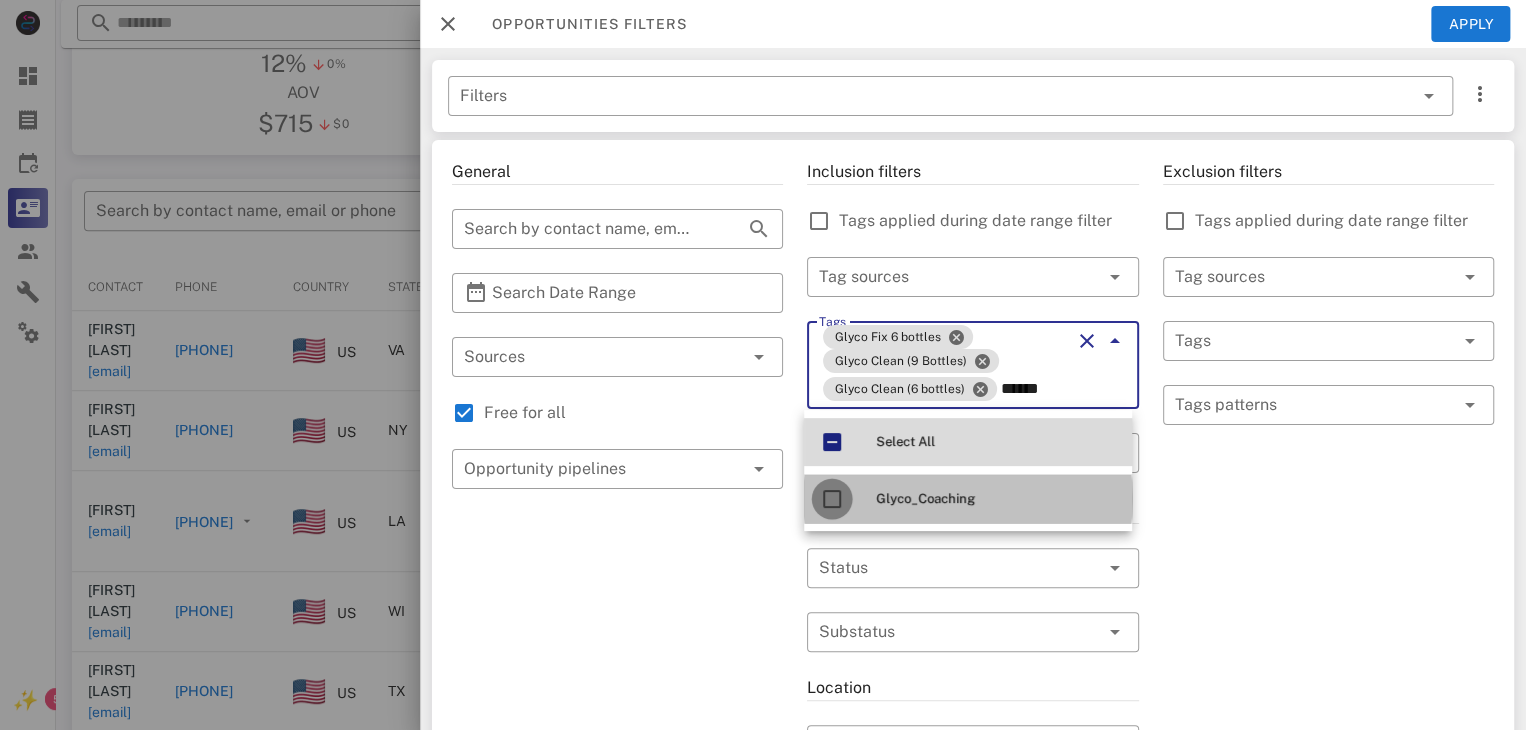 click at bounding box center (832, 499) 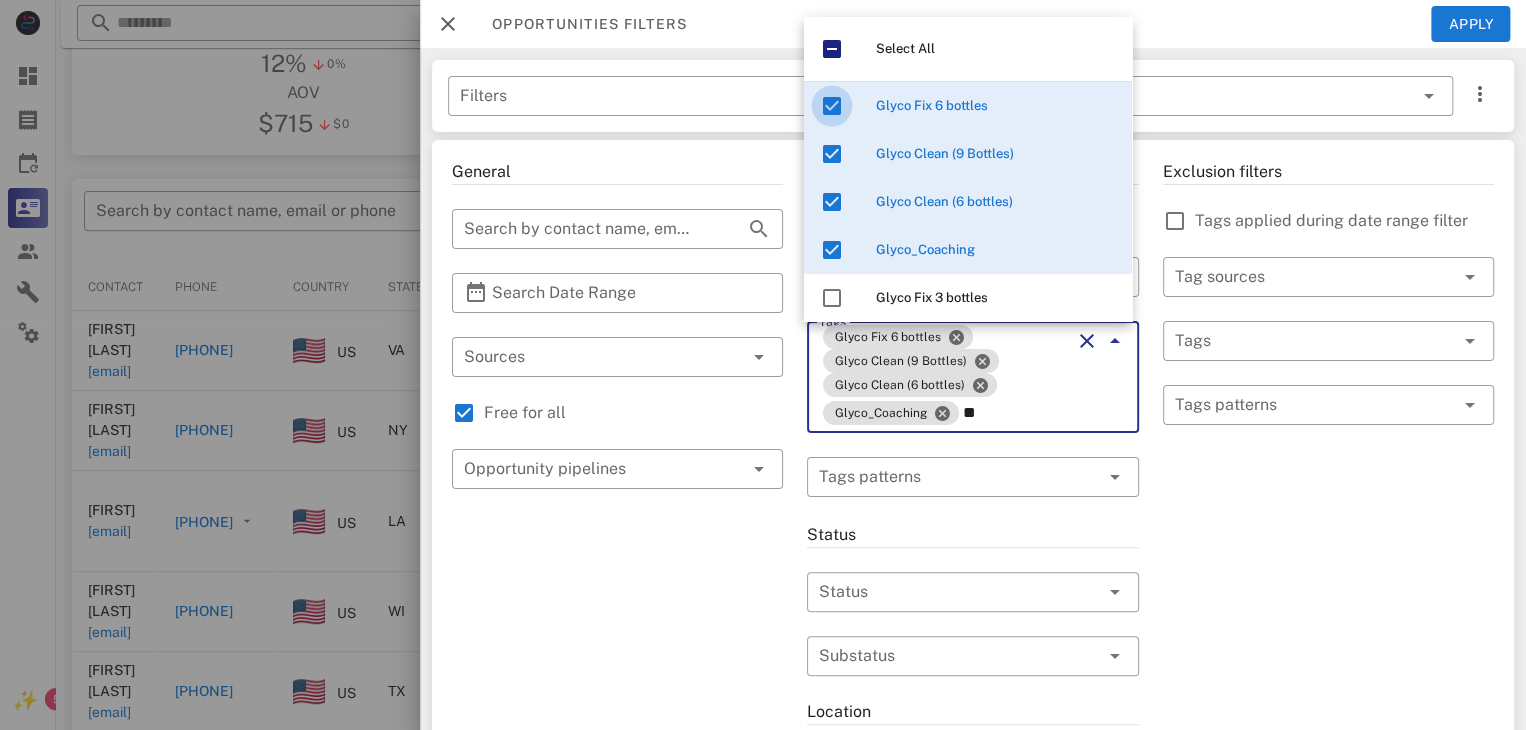 type on "***" 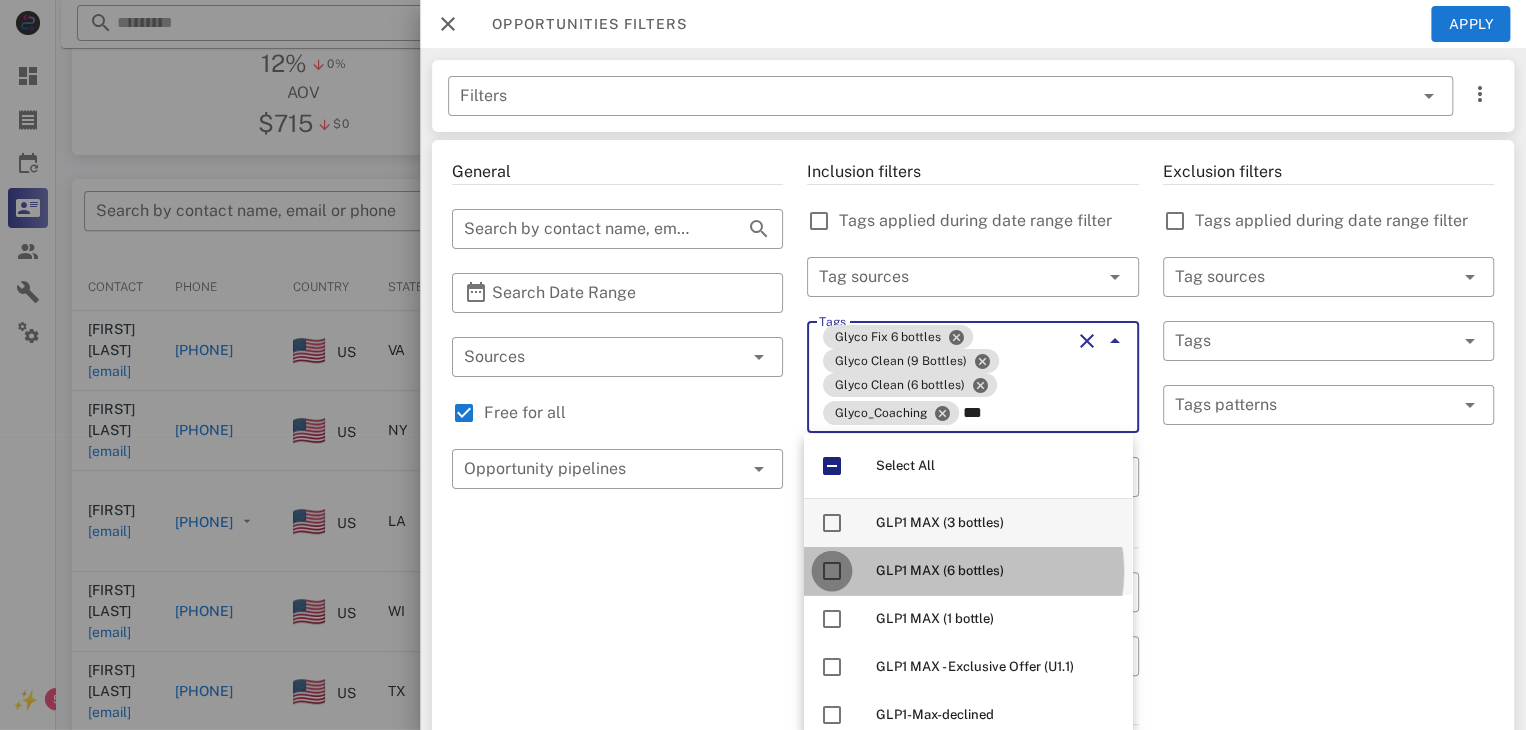 click at bounding box center (832, 571) 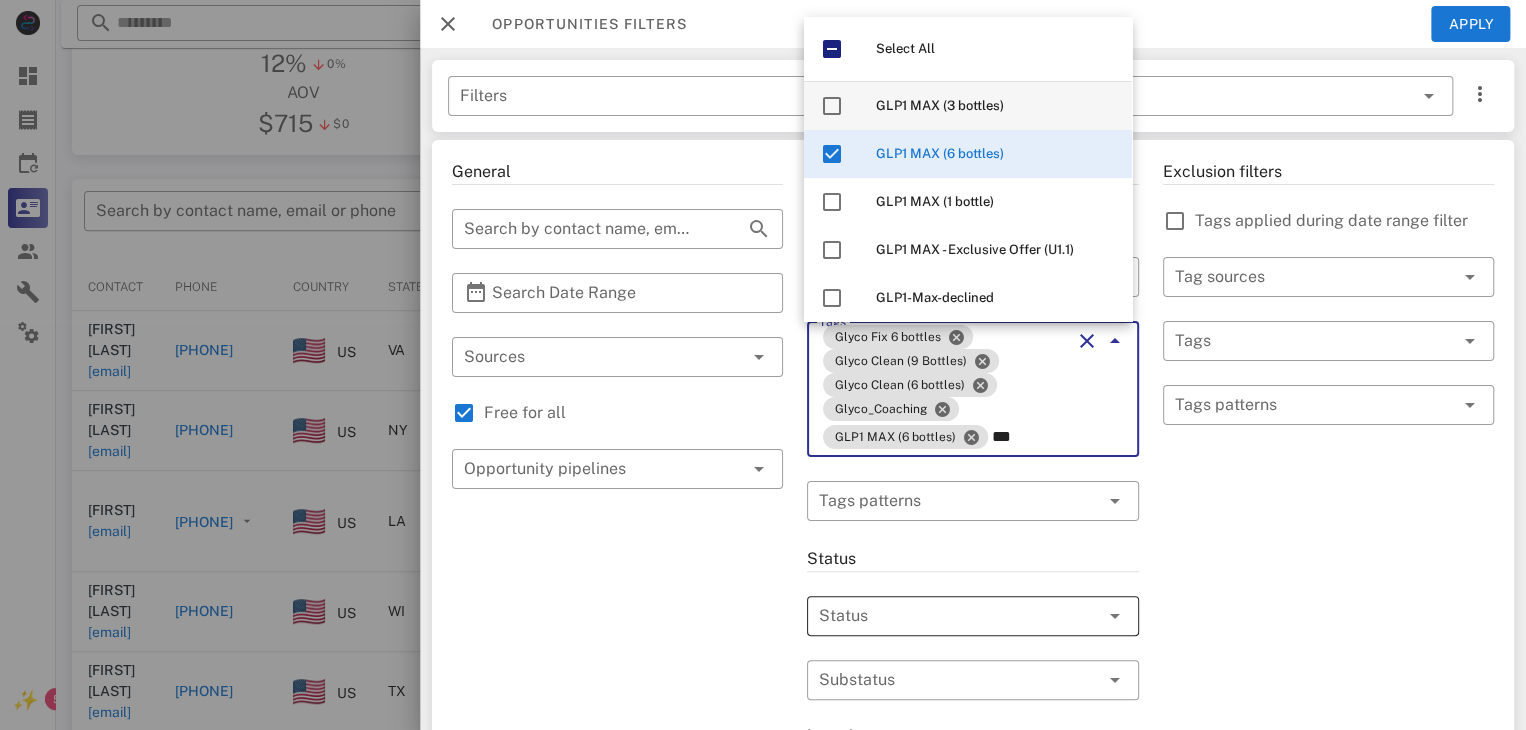 click at bounding box center (944, 616) 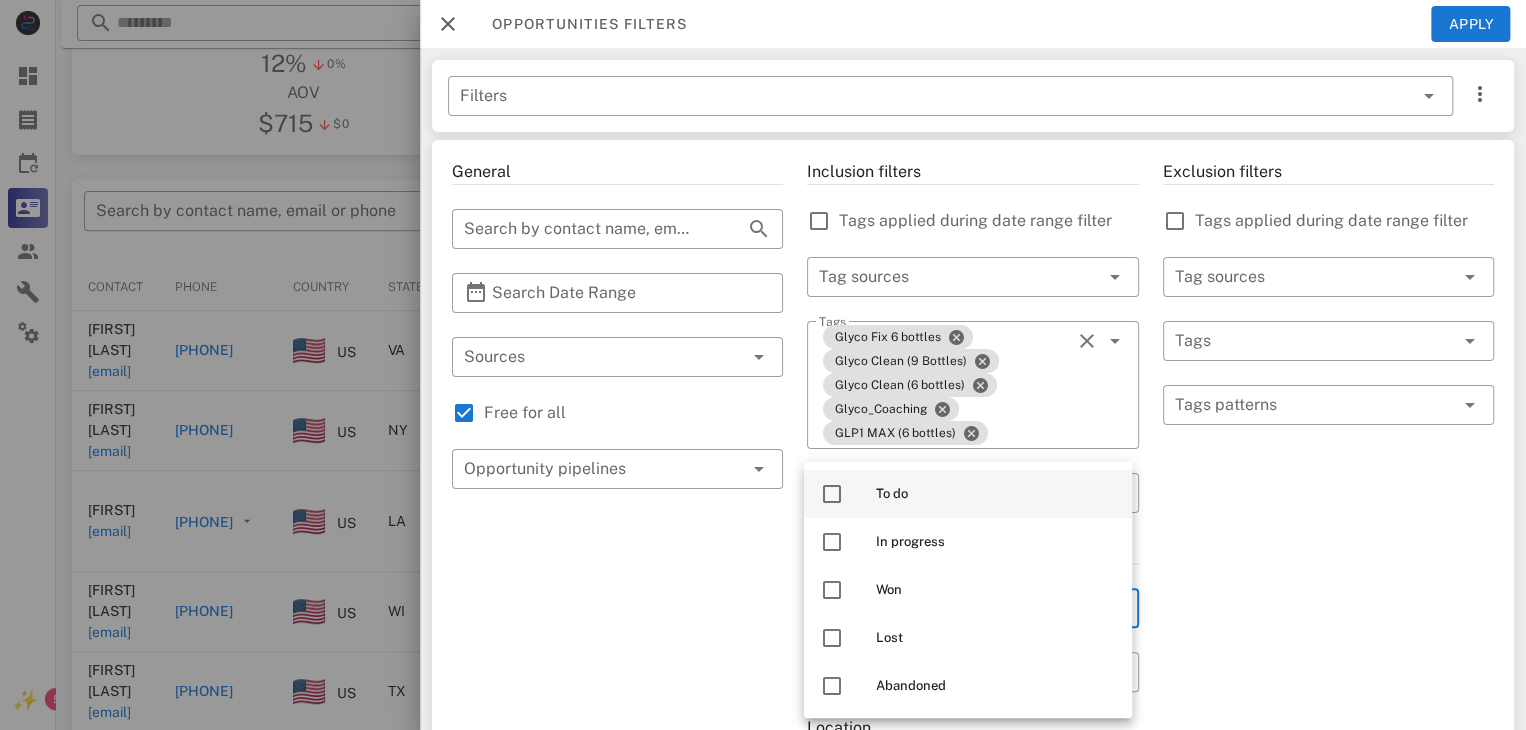 click at bounding box center [832, 494] 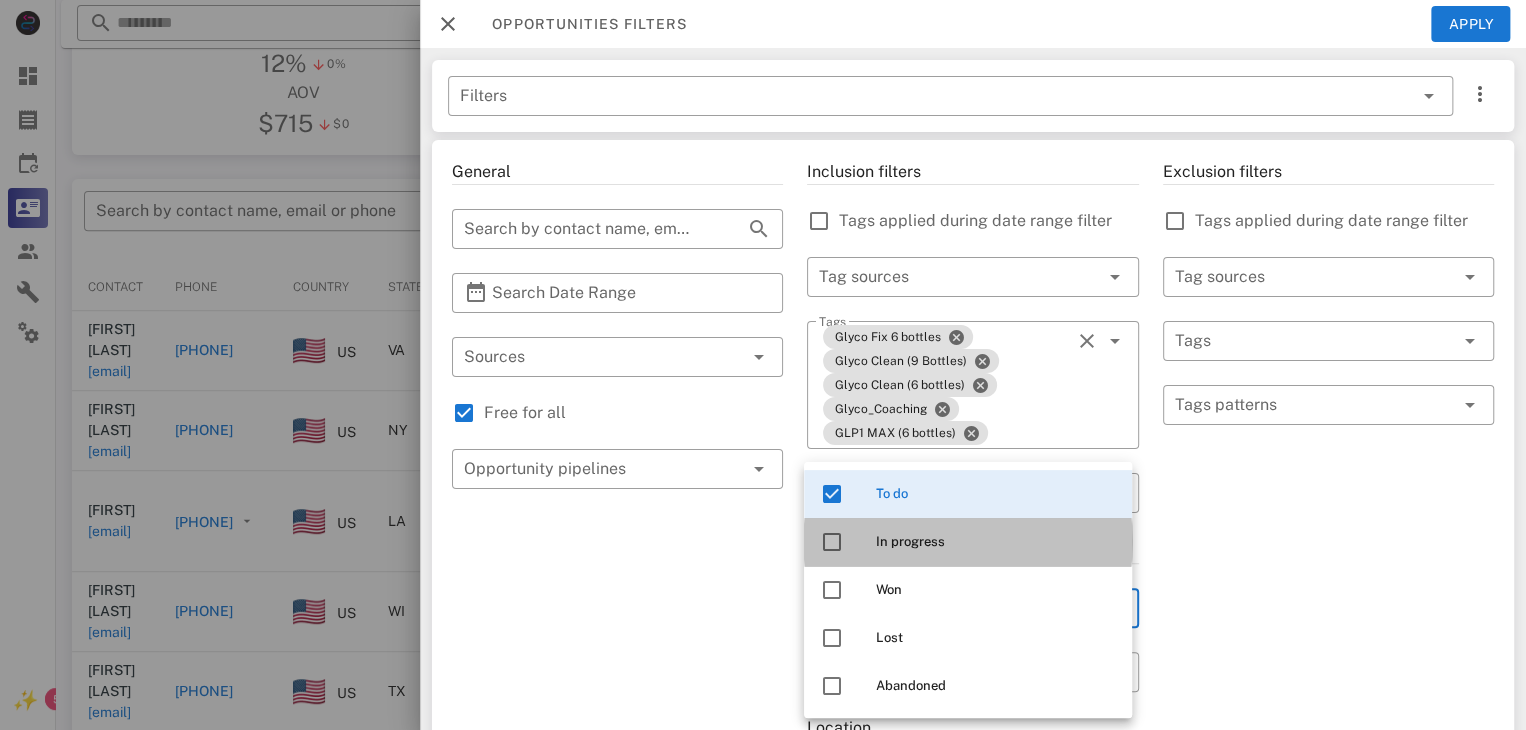 click at bounding box center (832, 542) 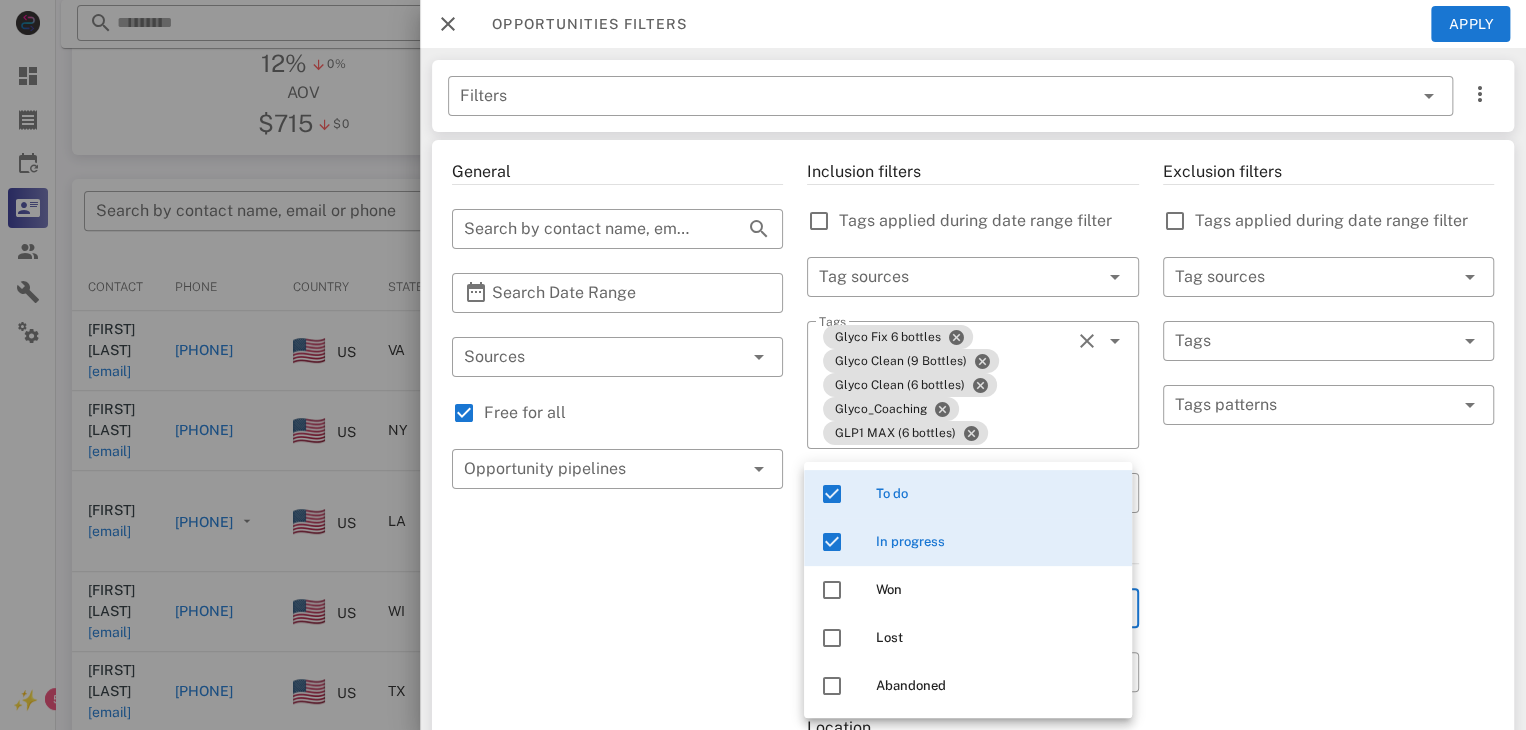 click on "General ​ Search by contact name, email or phone ​ Search Date Range ​ Sources Free for all ​ Opportunity pipelines" at bounding box center [617, 753] 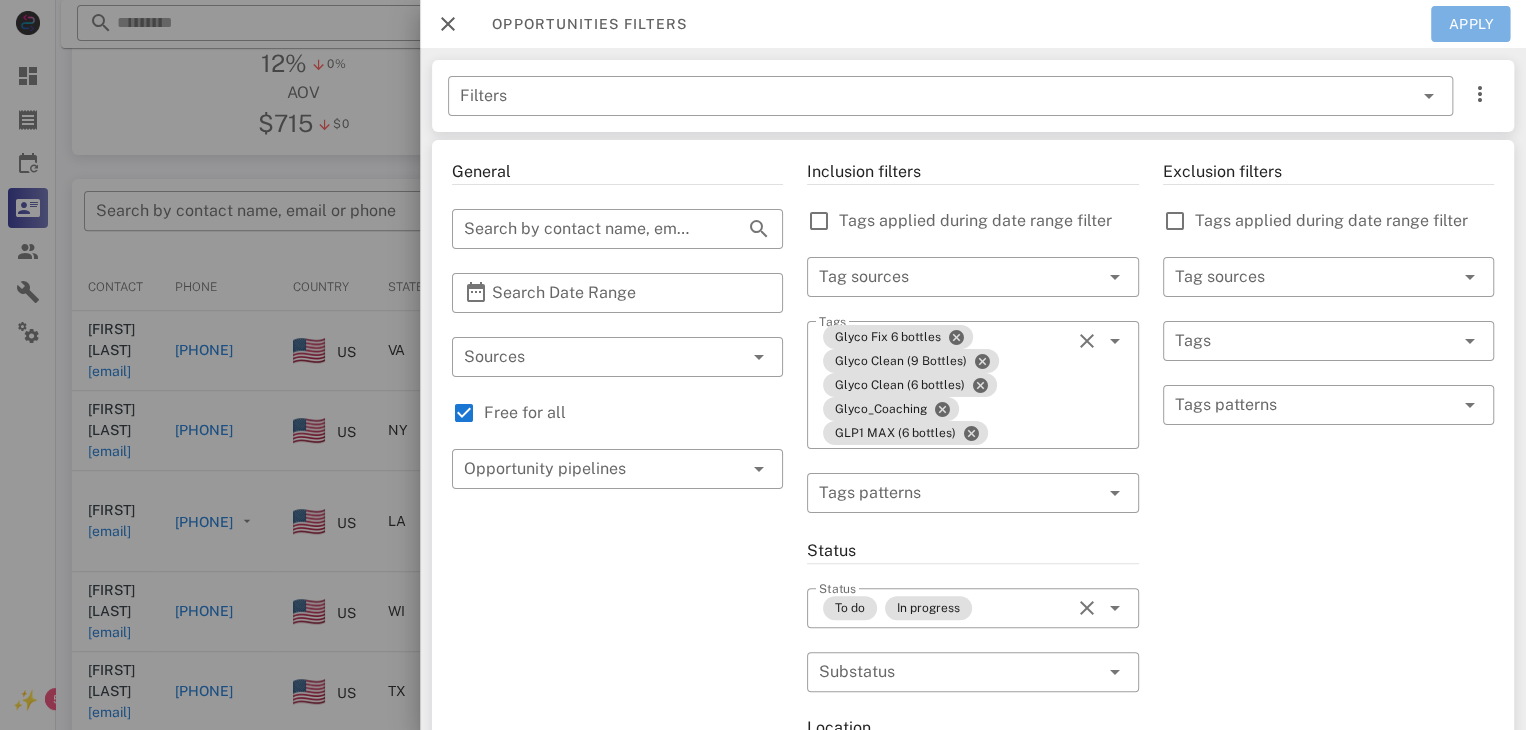 click on "Apply" at bounding box center (1471, 24) 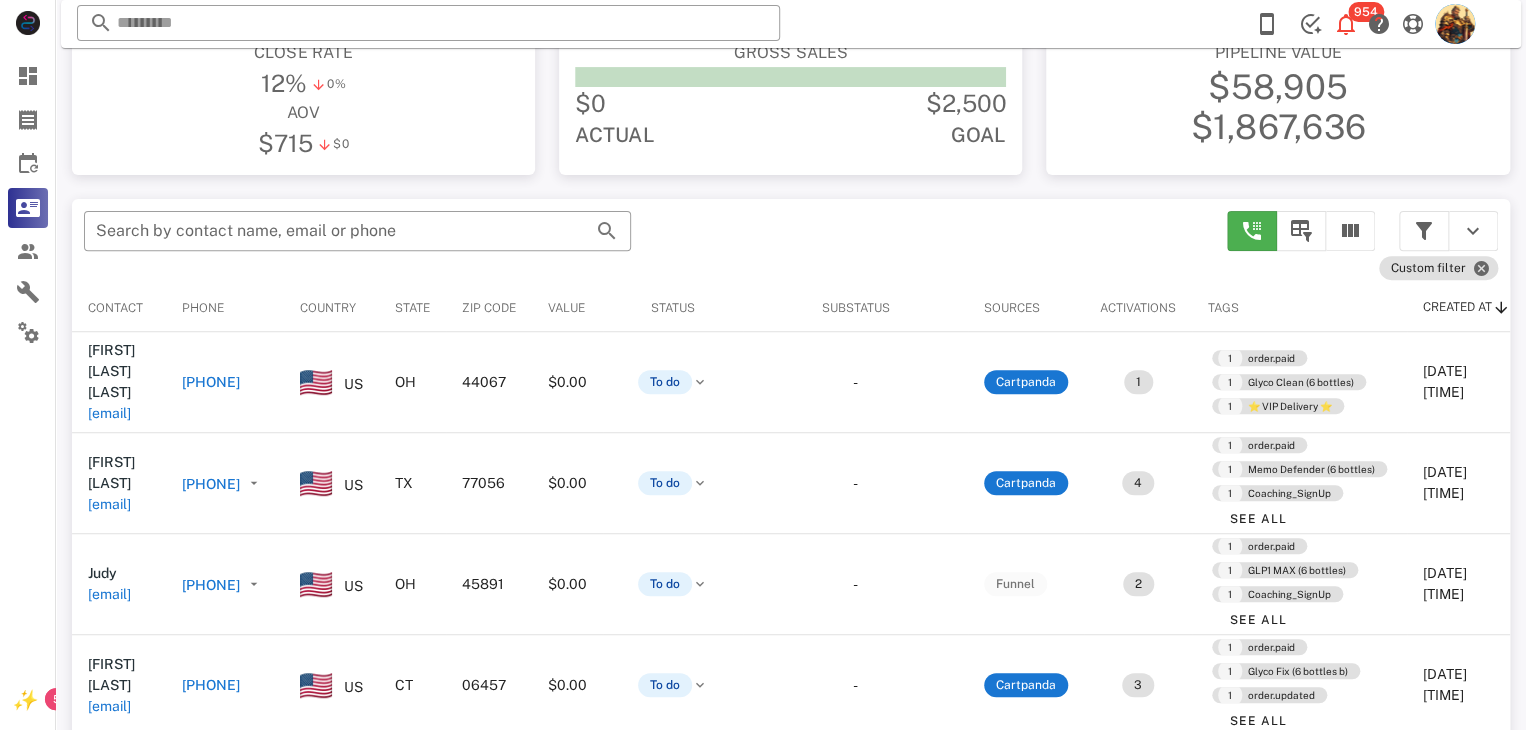 scroll, scrollTop: 265, scrollLeft: 0, axis: vertical 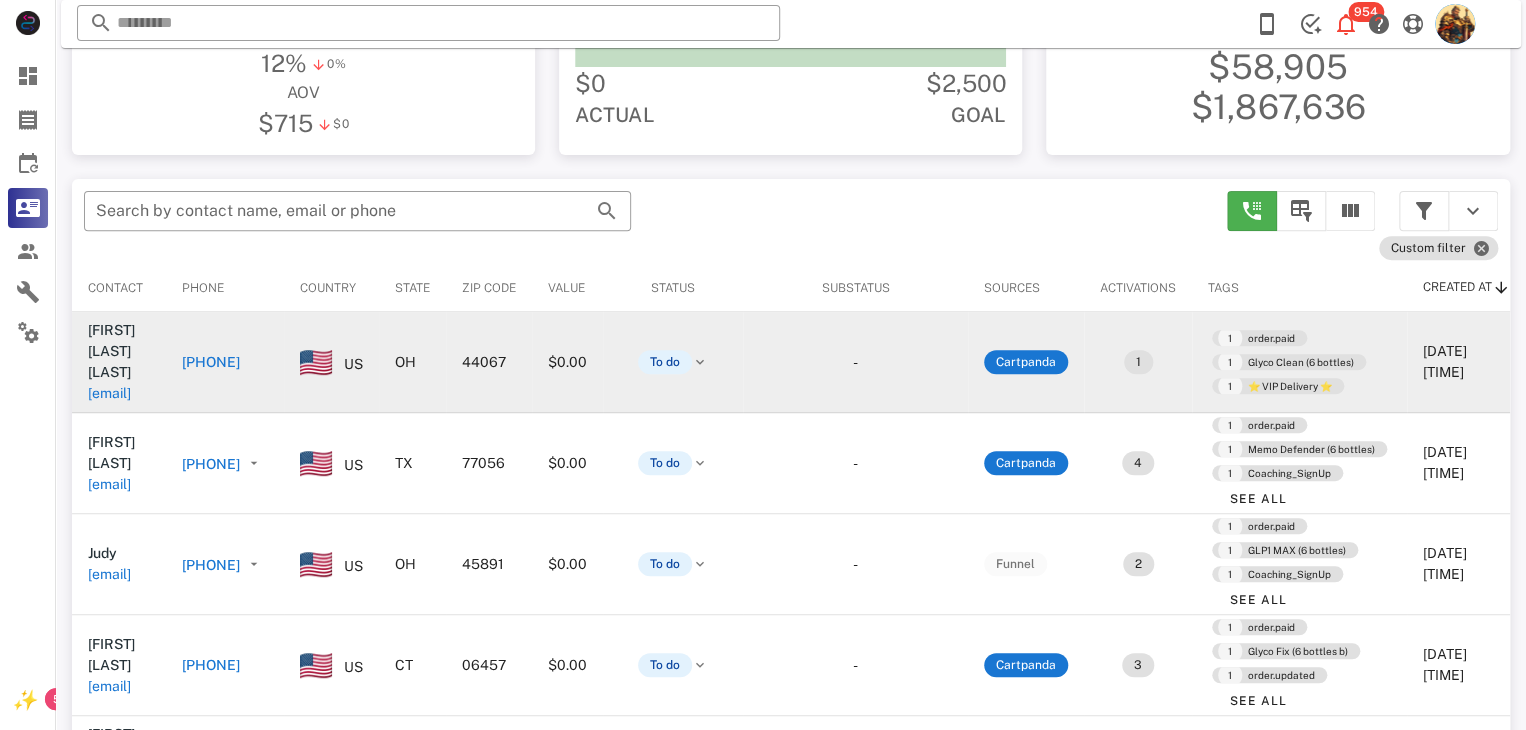 click on "davidcollise@spectrum.net" at bounding box center [109, 393] 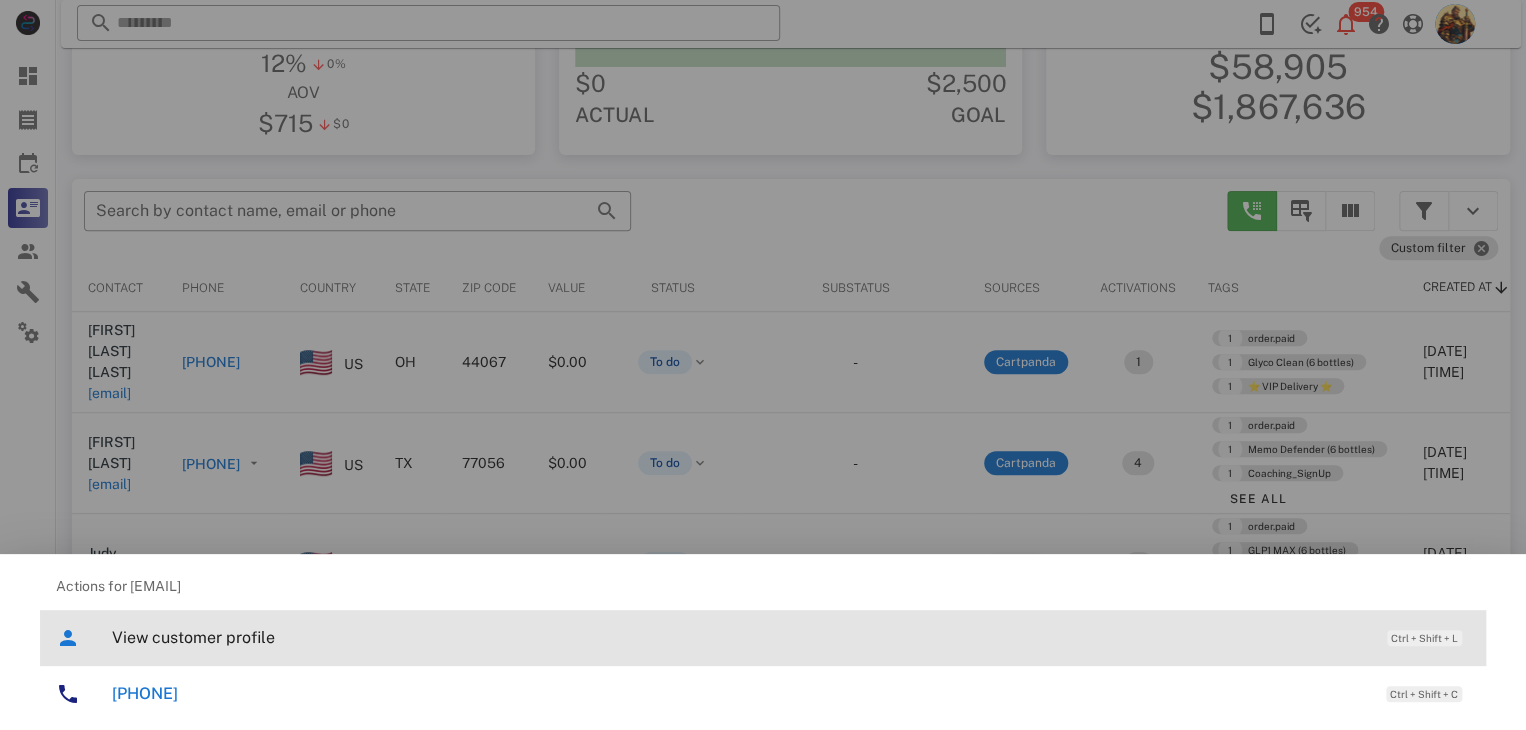 click on "View customer profile" at bounding box center [739, 637] 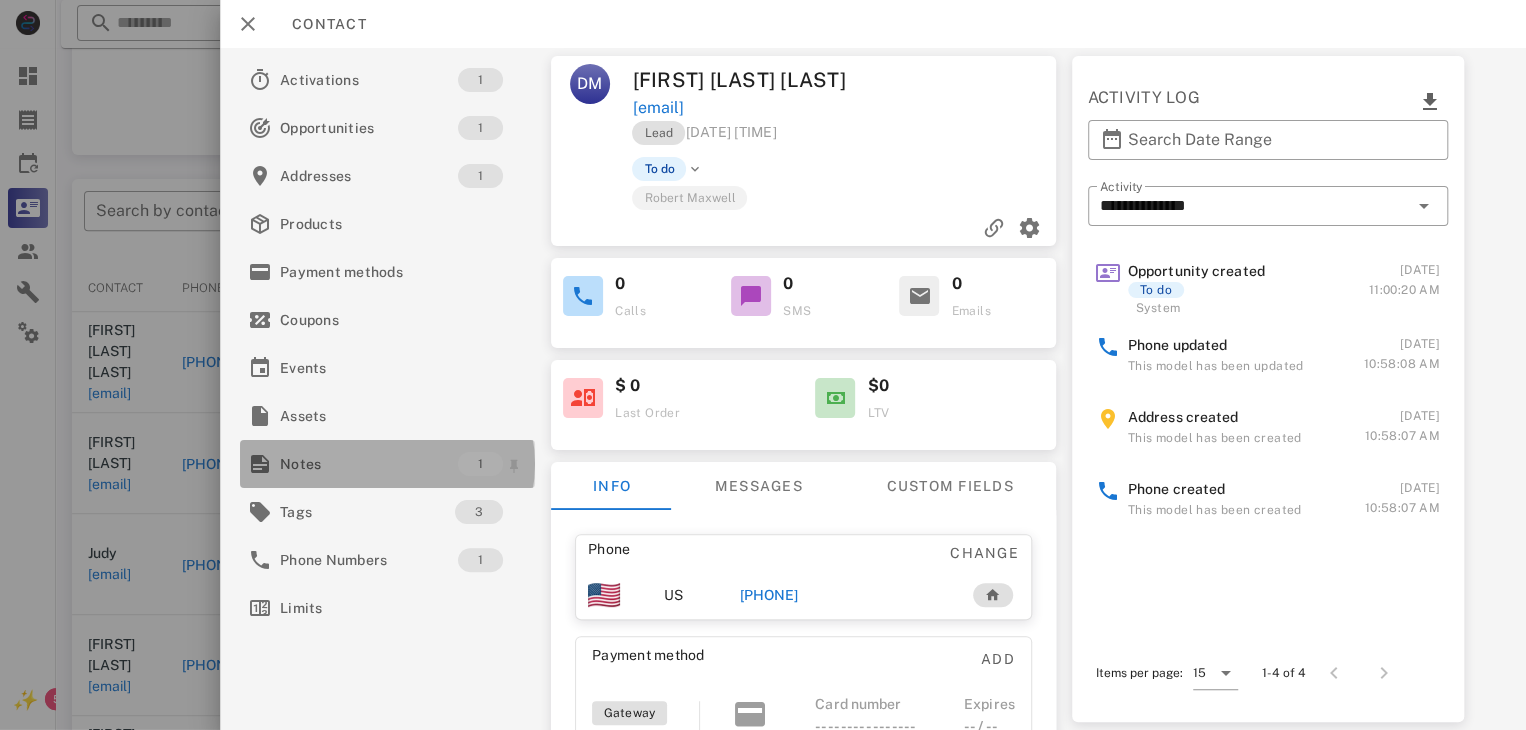 click on "Notes" at bounding box center [369, 464] 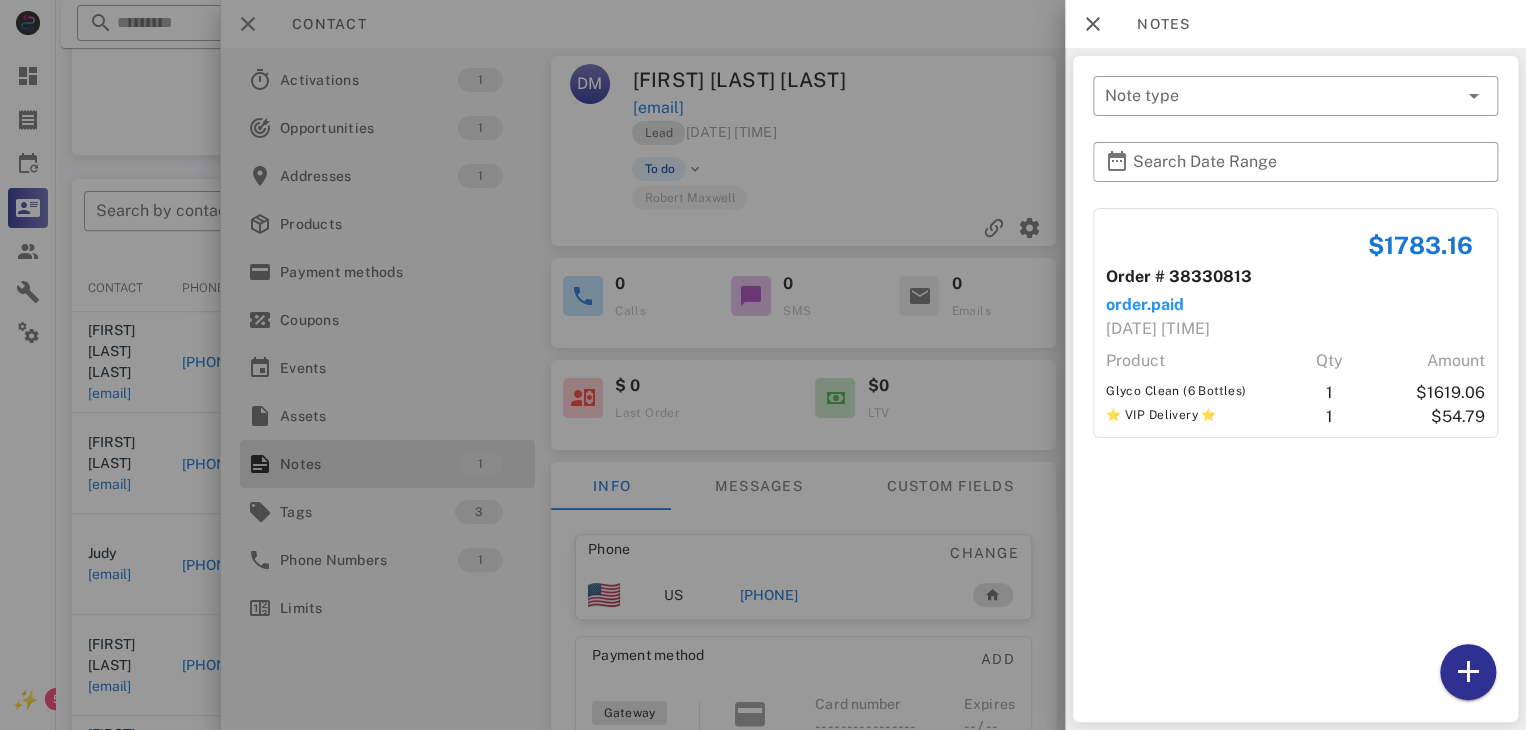 click at bounding box center [763, 365] 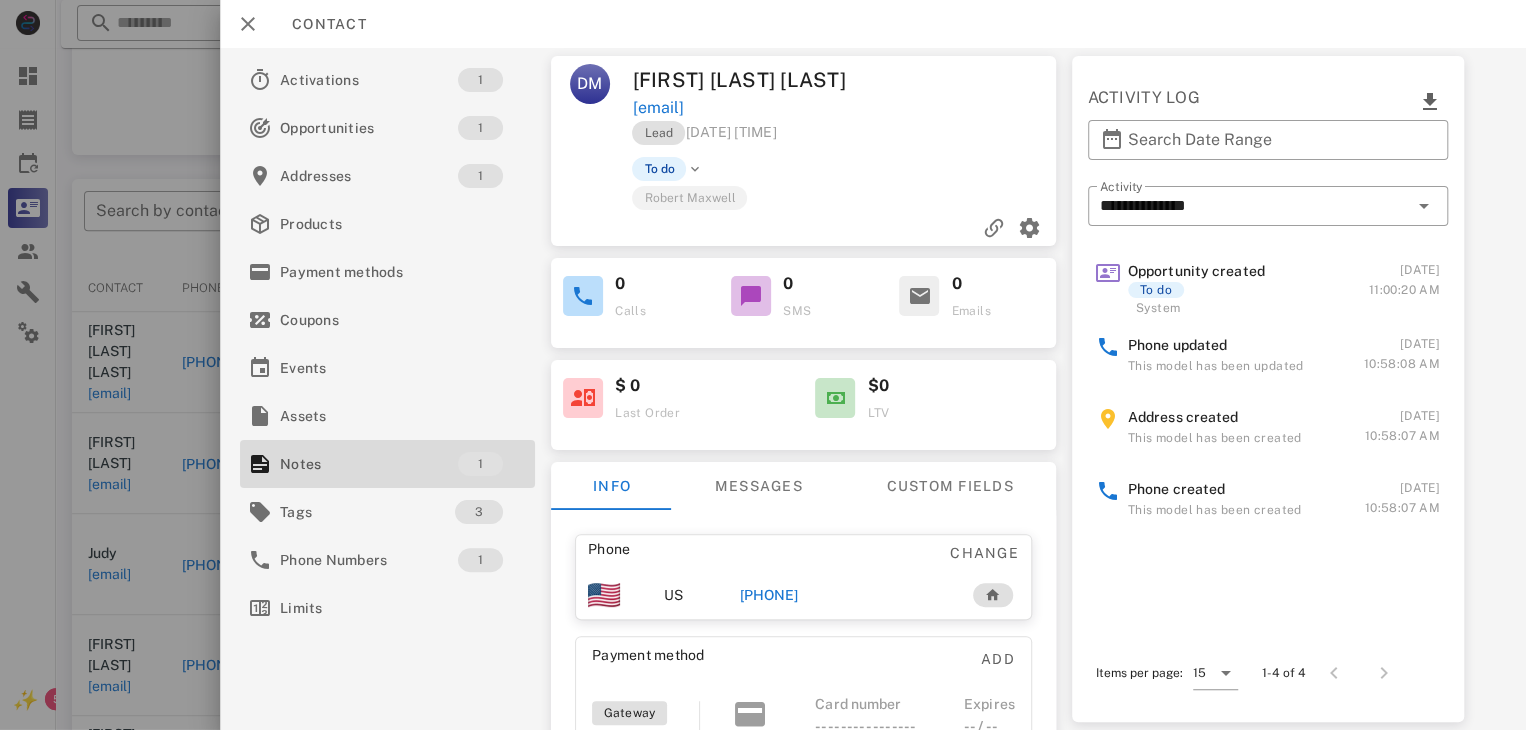 click on "+12162991450" at bounding box center (769, 595) 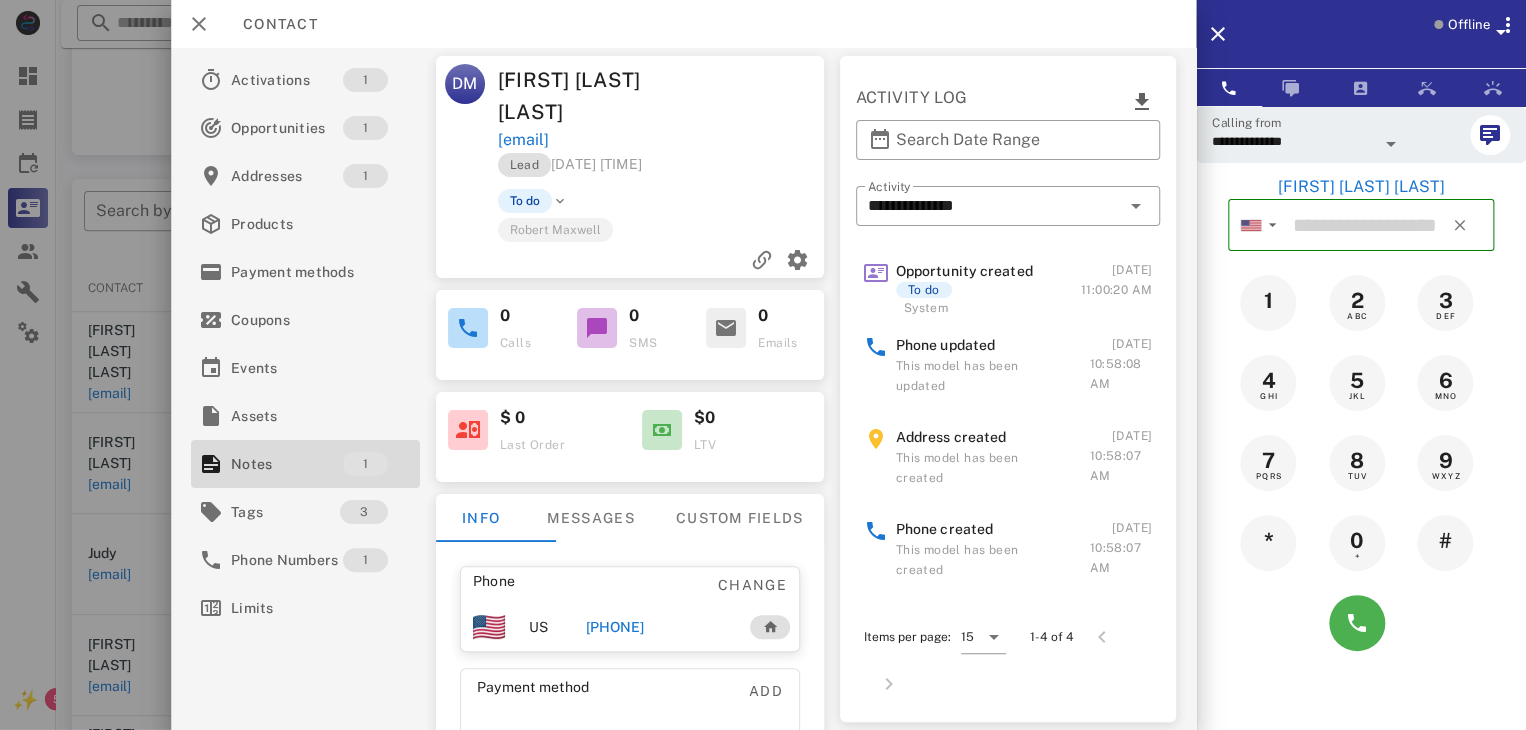type on "**********" 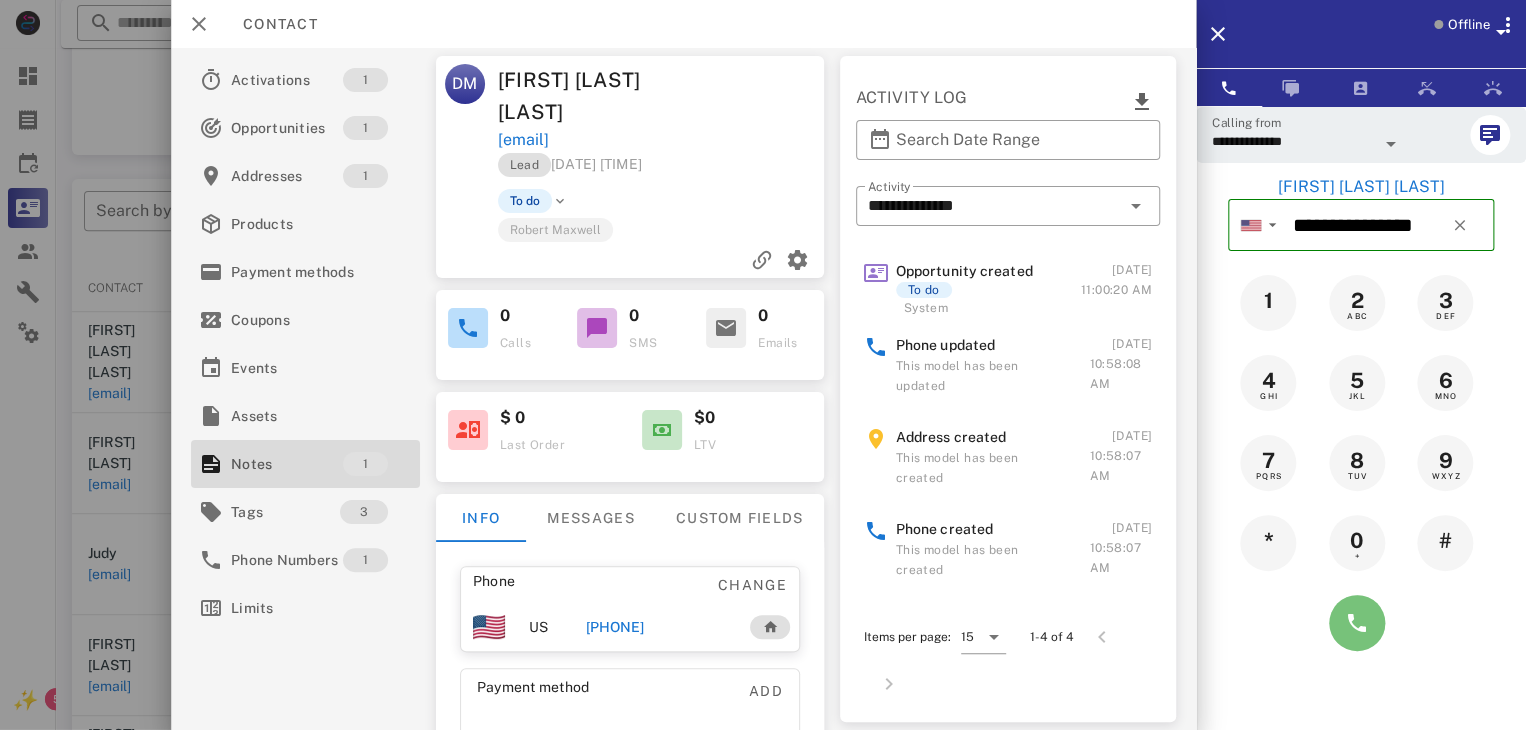 click at bounding box center (1357, 623) 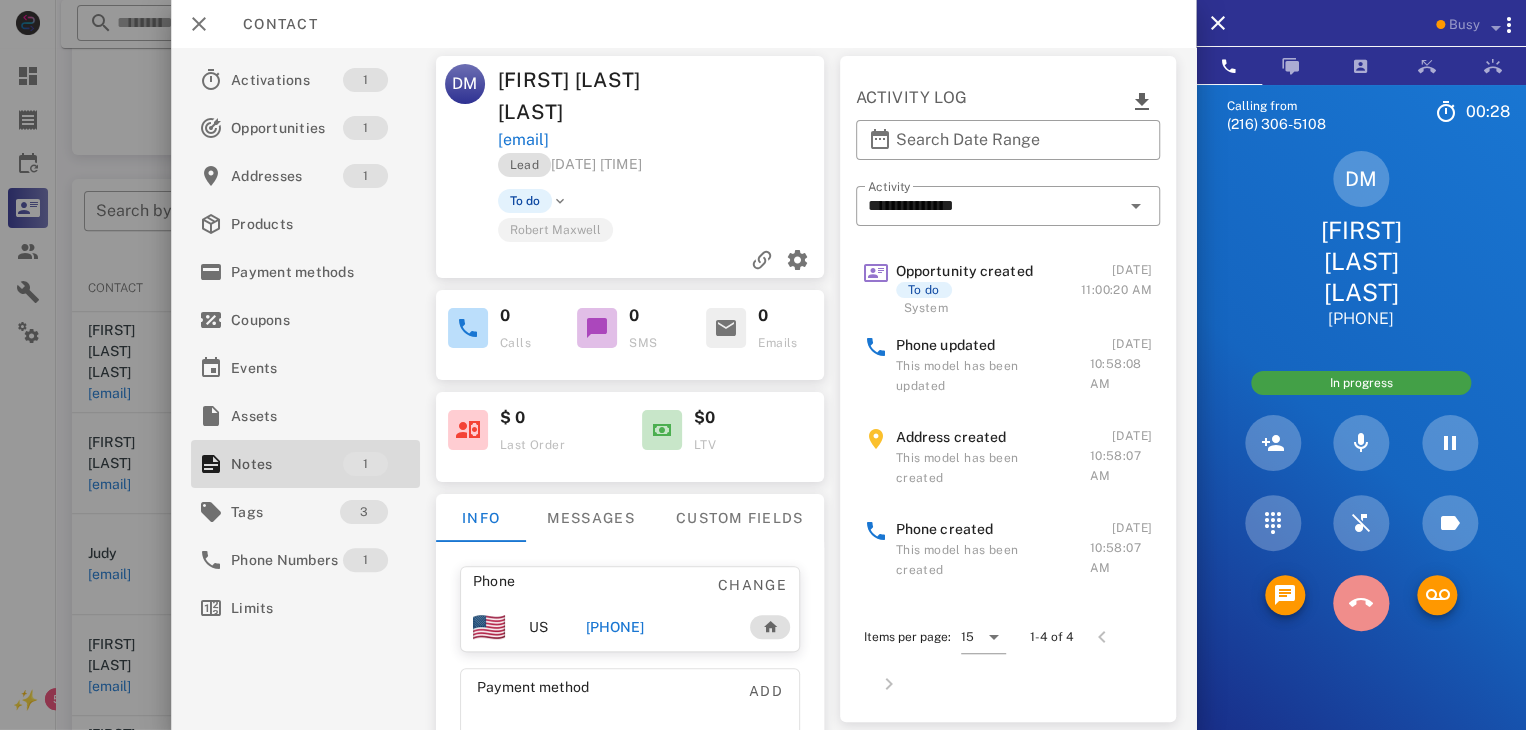 click at bounding box center (1361, 603) 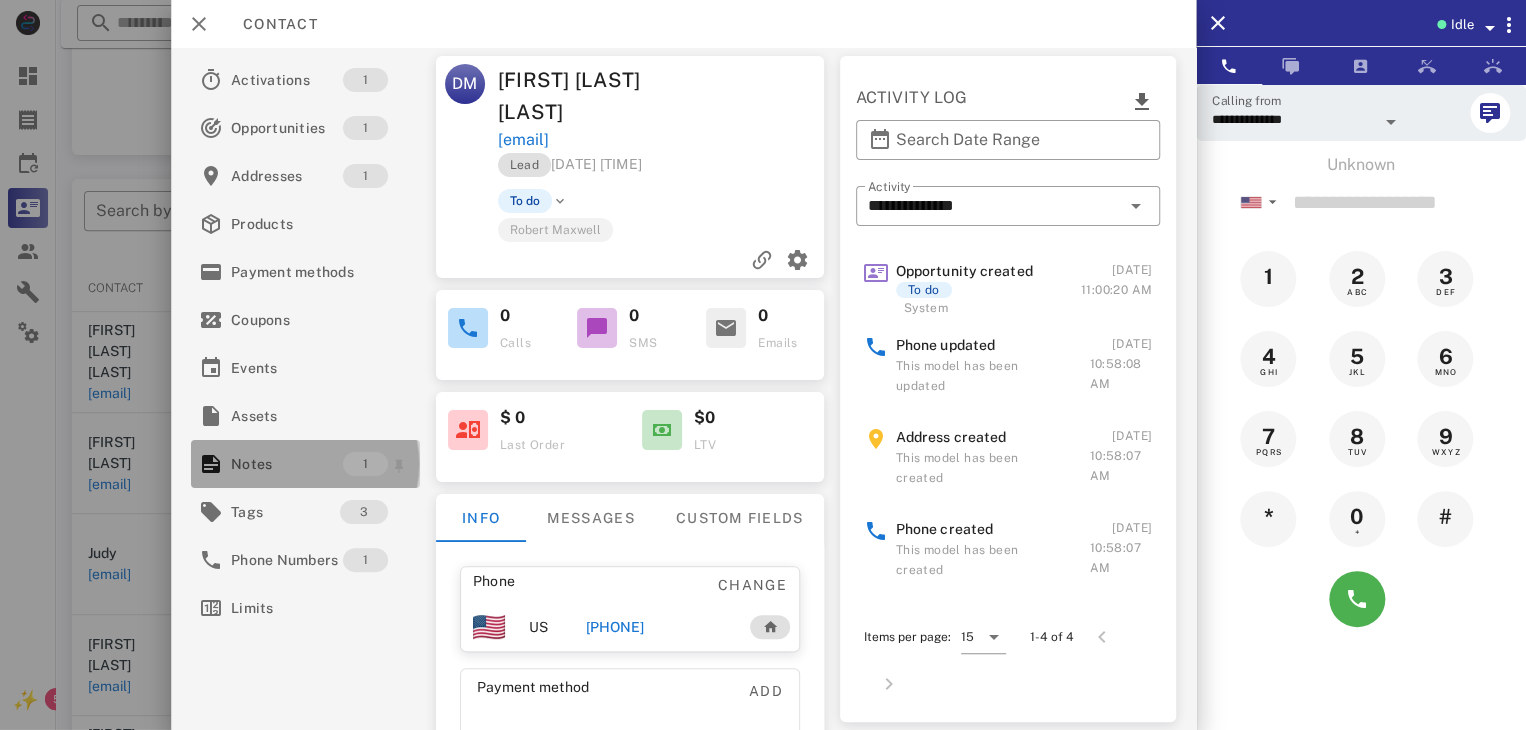 click on "Notes" at bounding box center (287, 464) 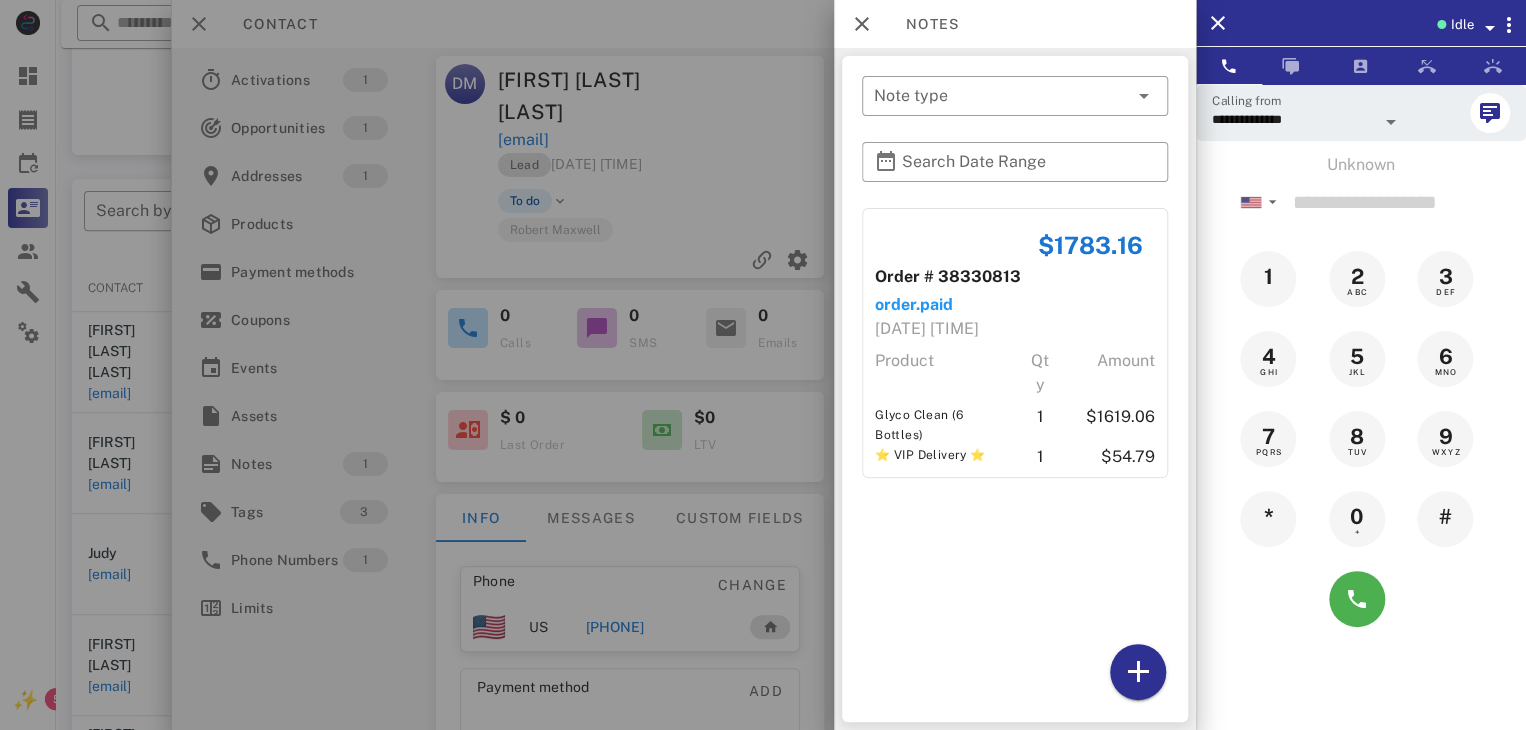 click at bounding box center (763, 365) 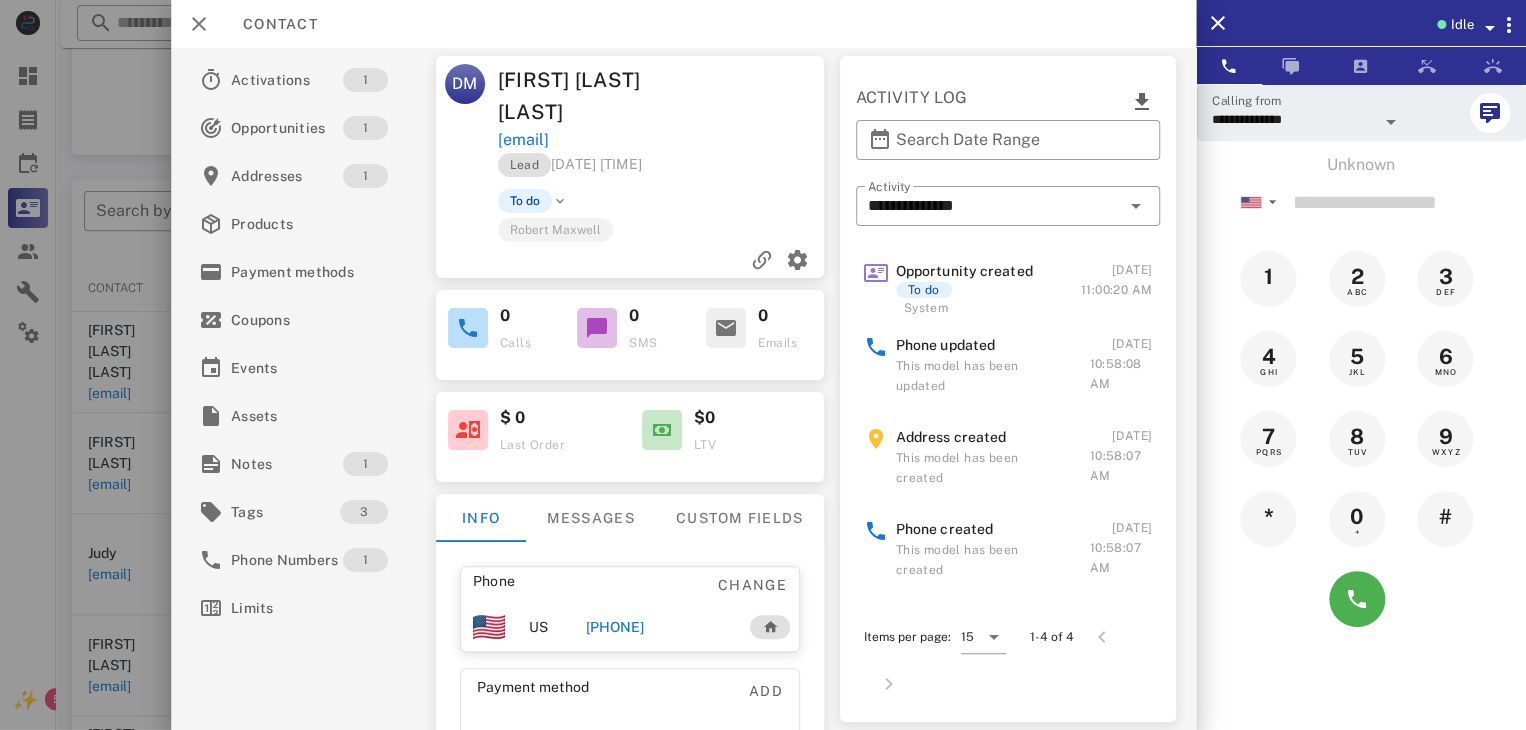 click on "+12162991450" at bounding box center (614, 627) 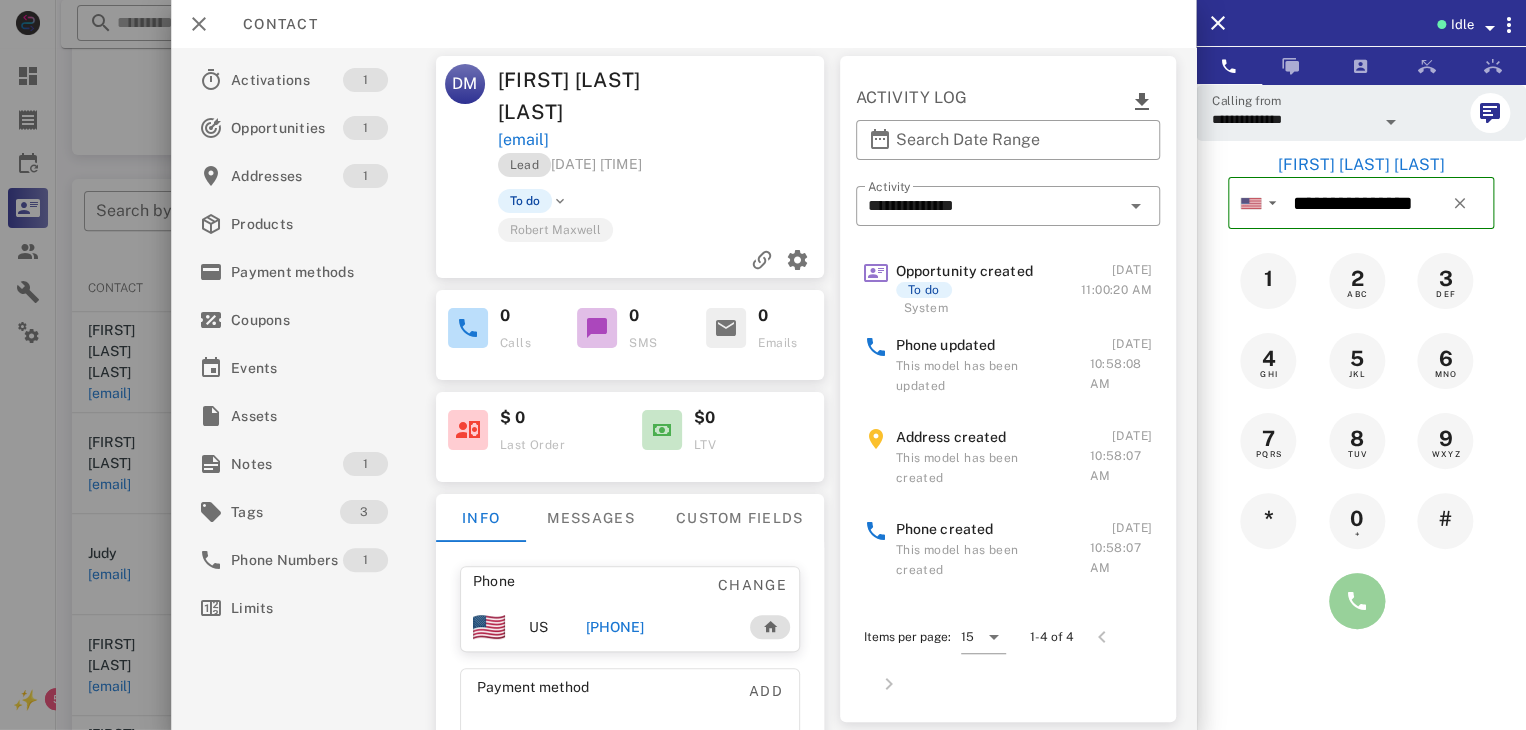 click at bounding box center (1357, 601) 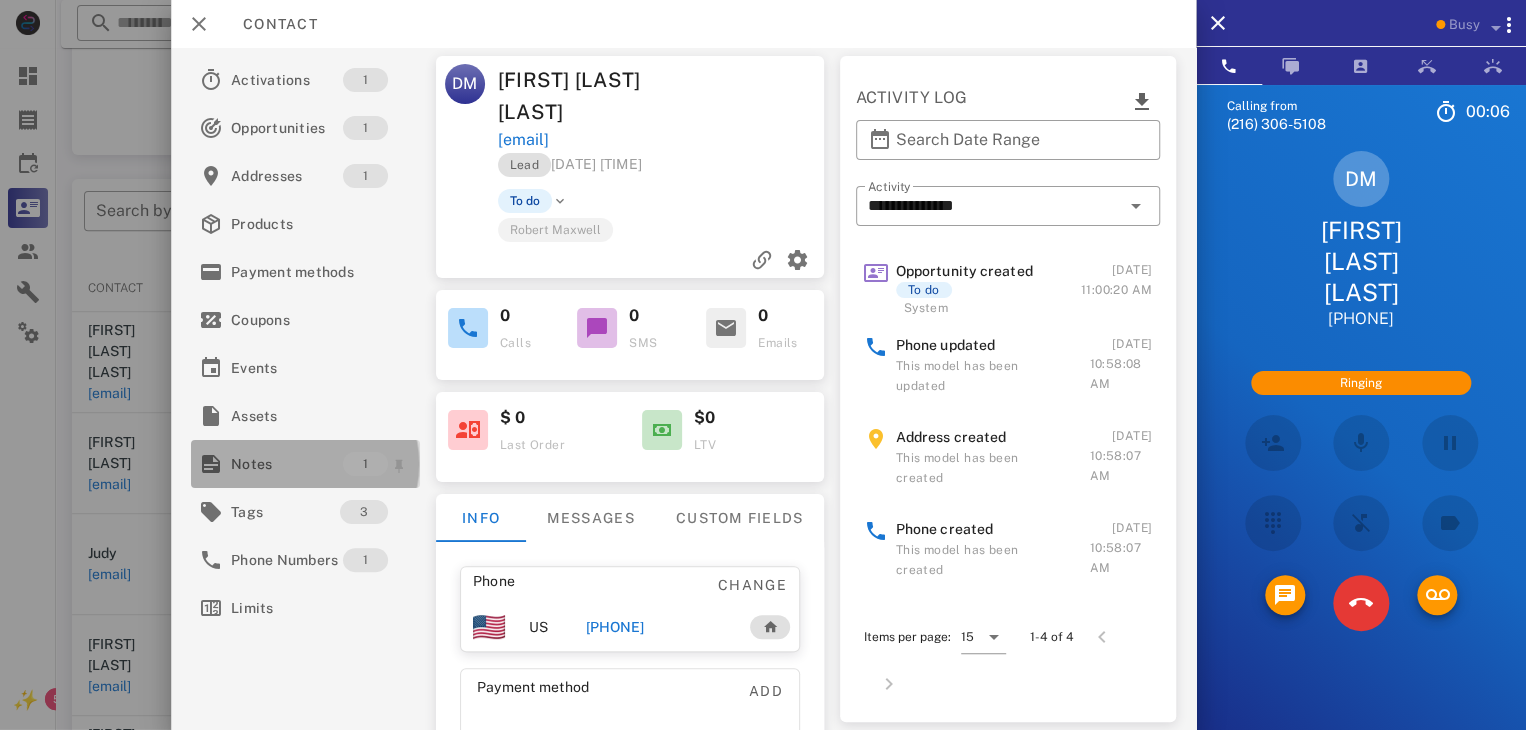click on "Notes  1" at bounding box center (305, 464) 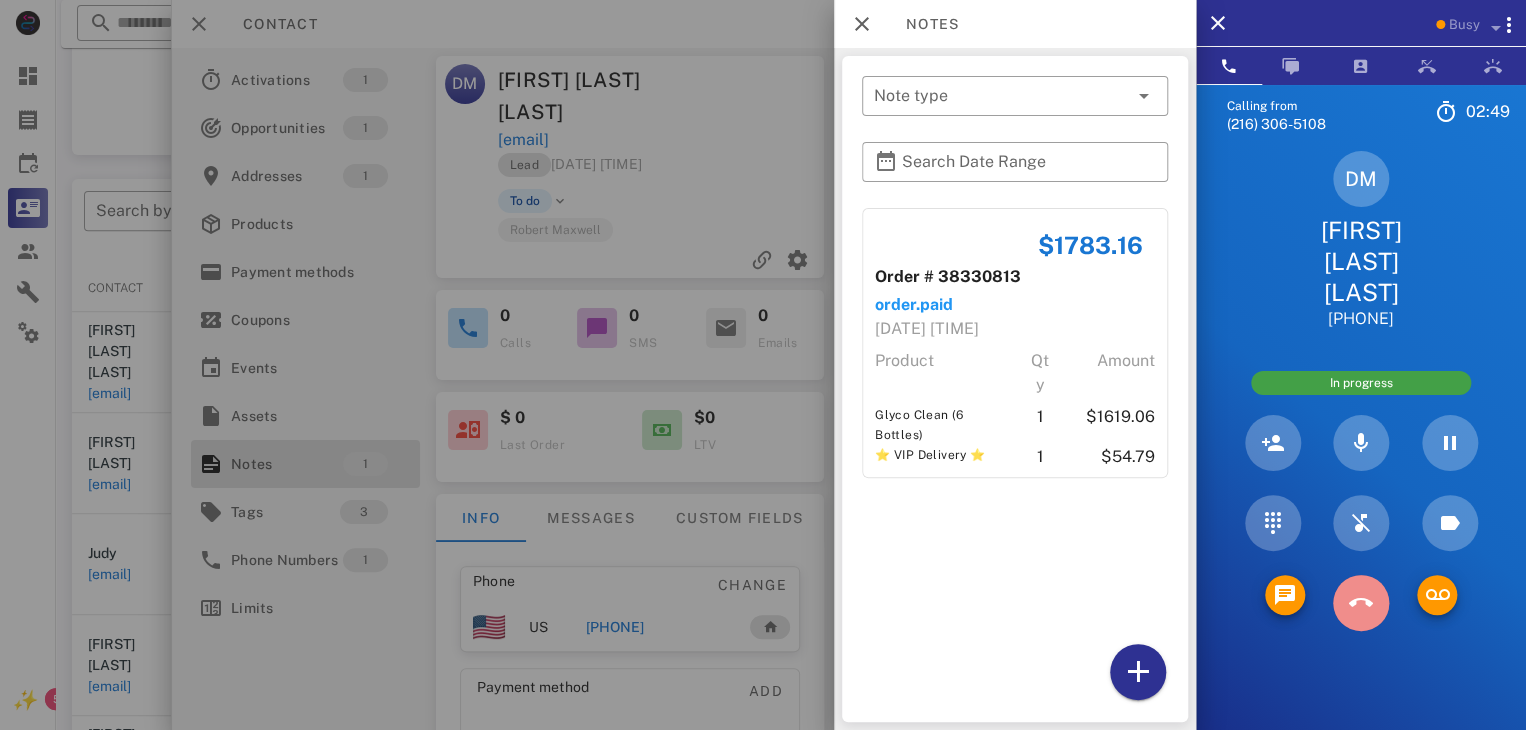 click at bounding box center [1361, 604] 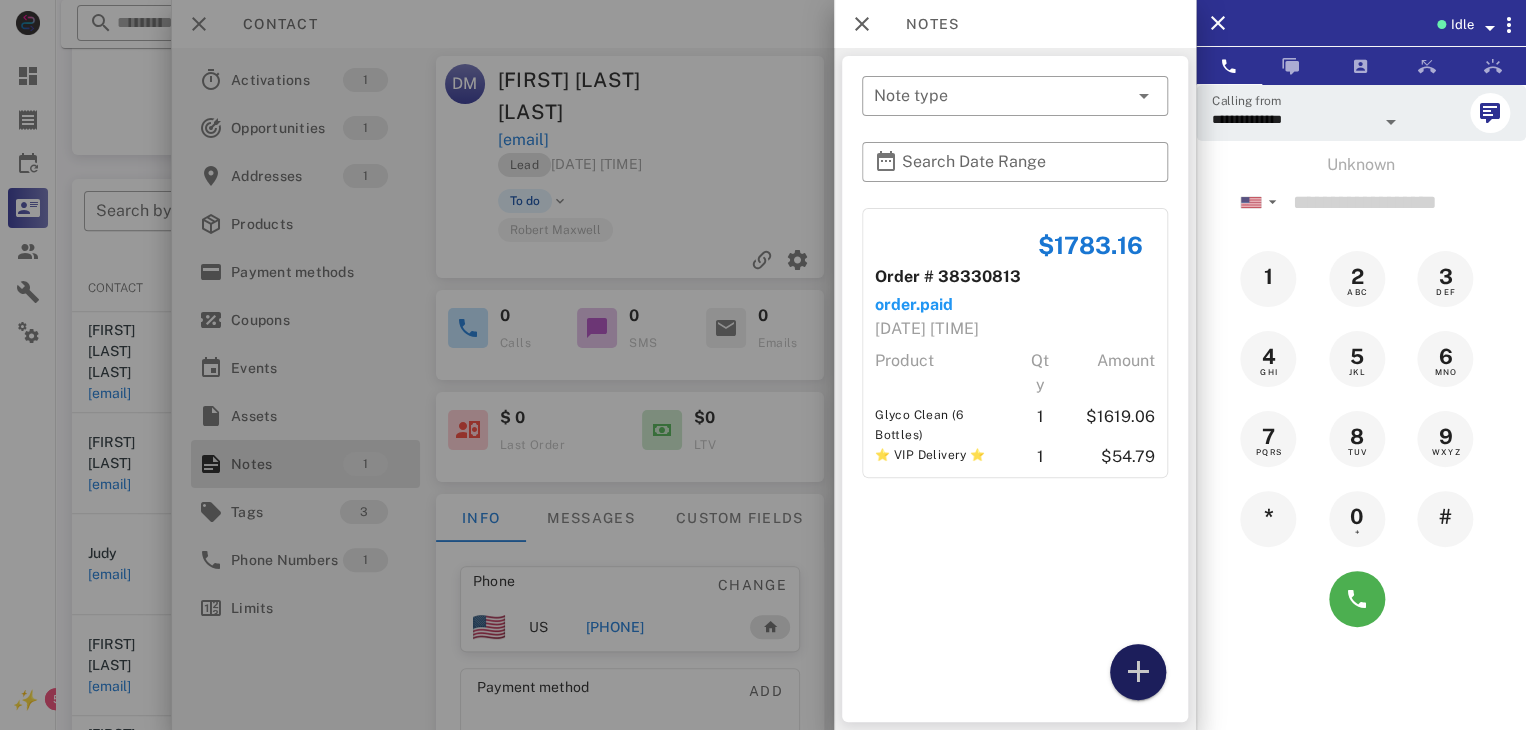click at bounding box center (1138, 672) 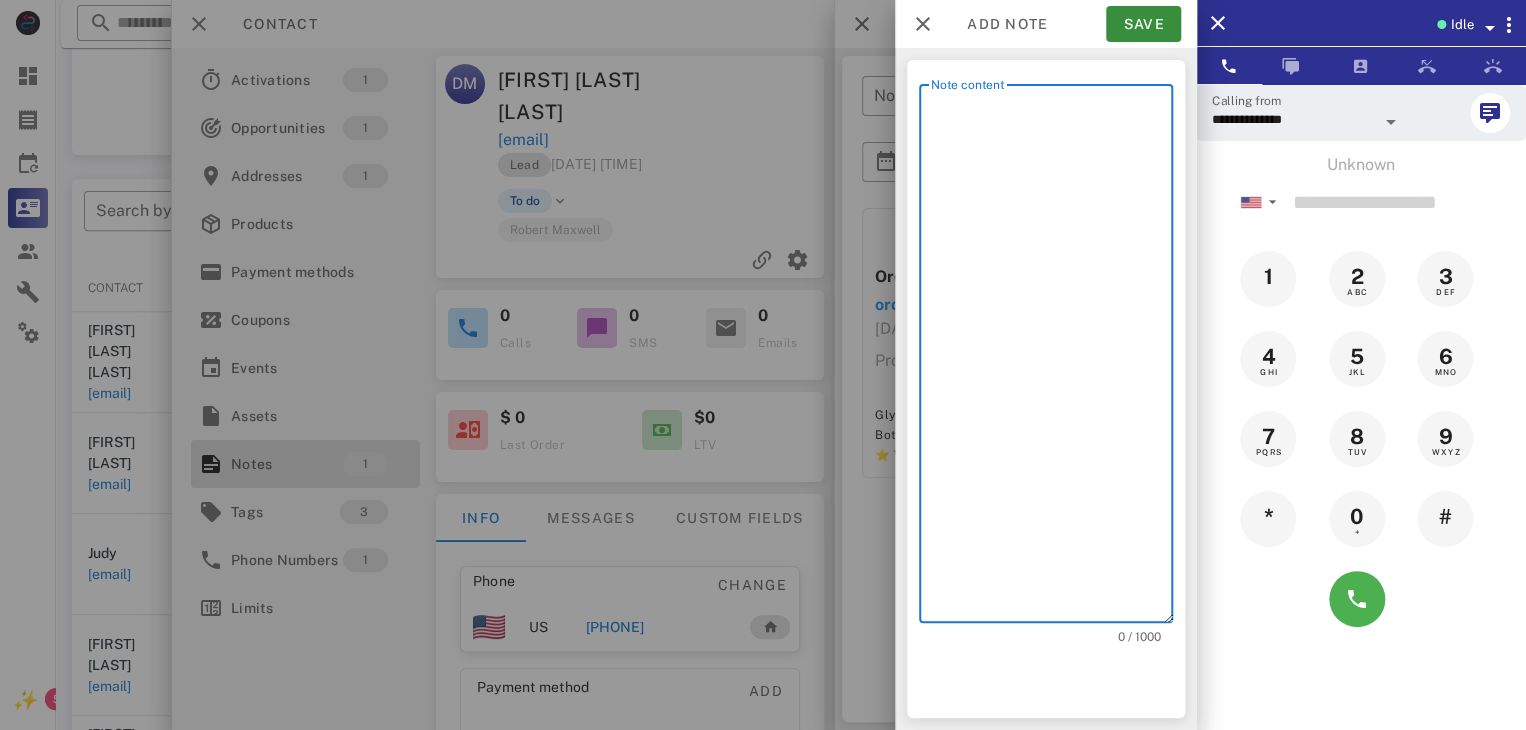 click on "Note content" at bounding box center [1052, 358] 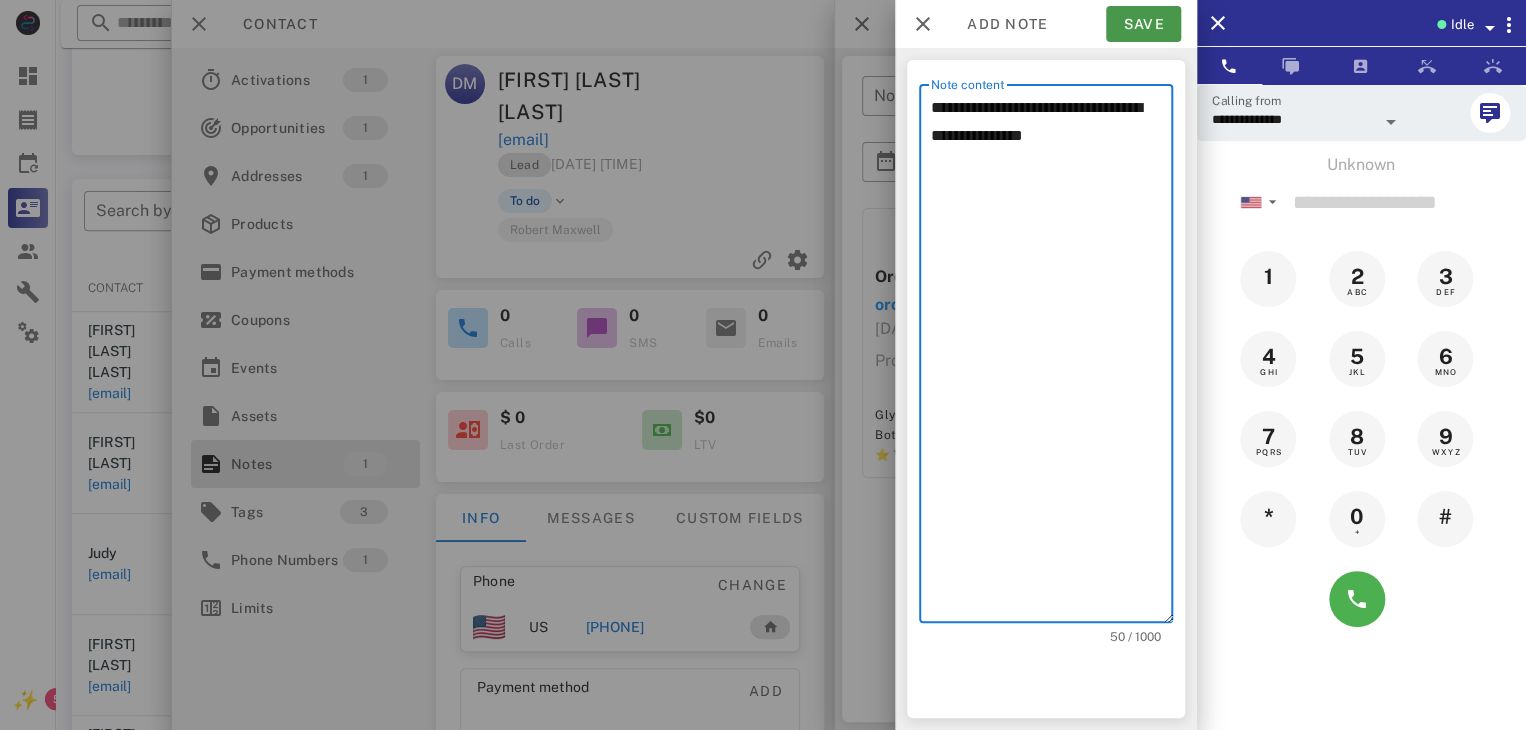 type on "**********" 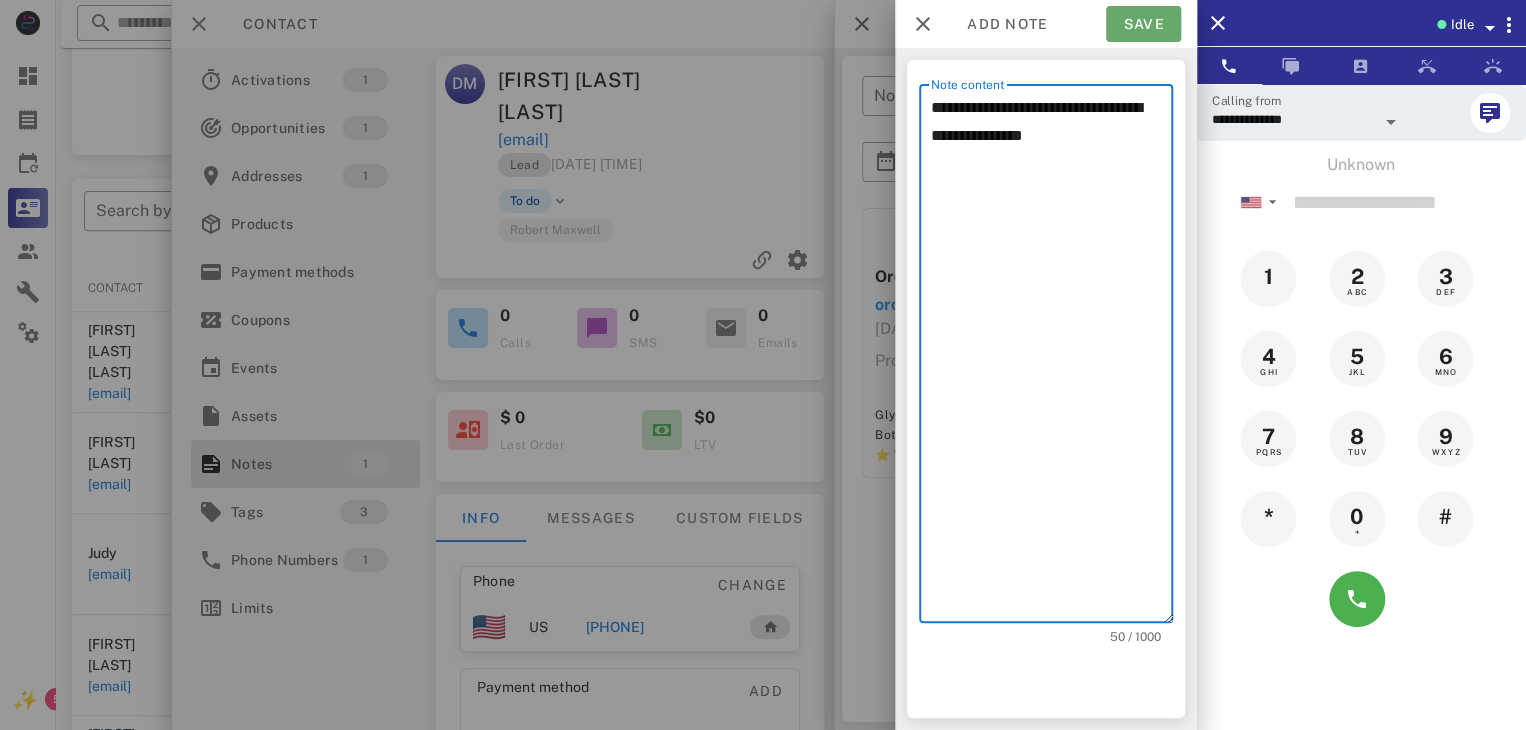 click on "Save" at bounding box center [1143, 24] 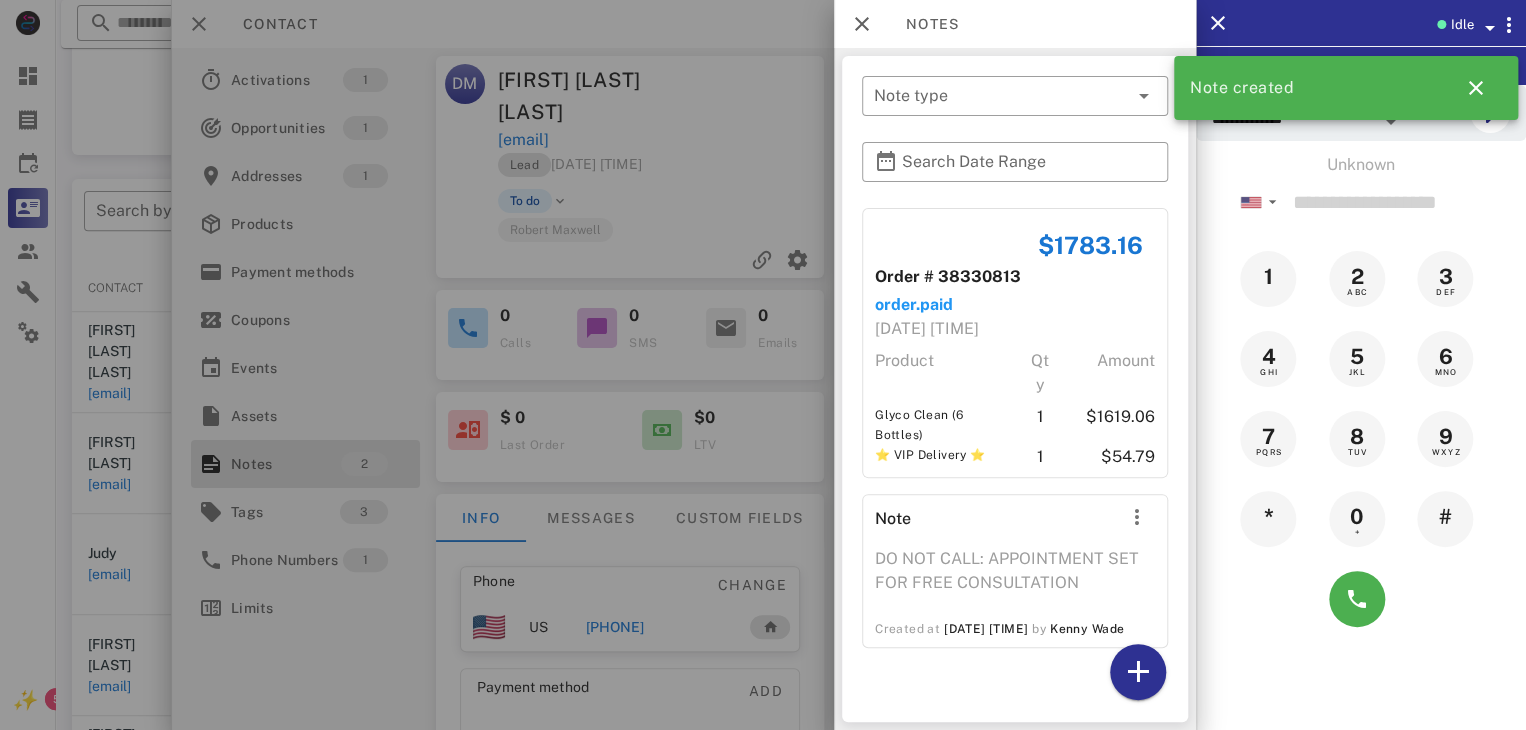 click at bounding box center [763, 365] 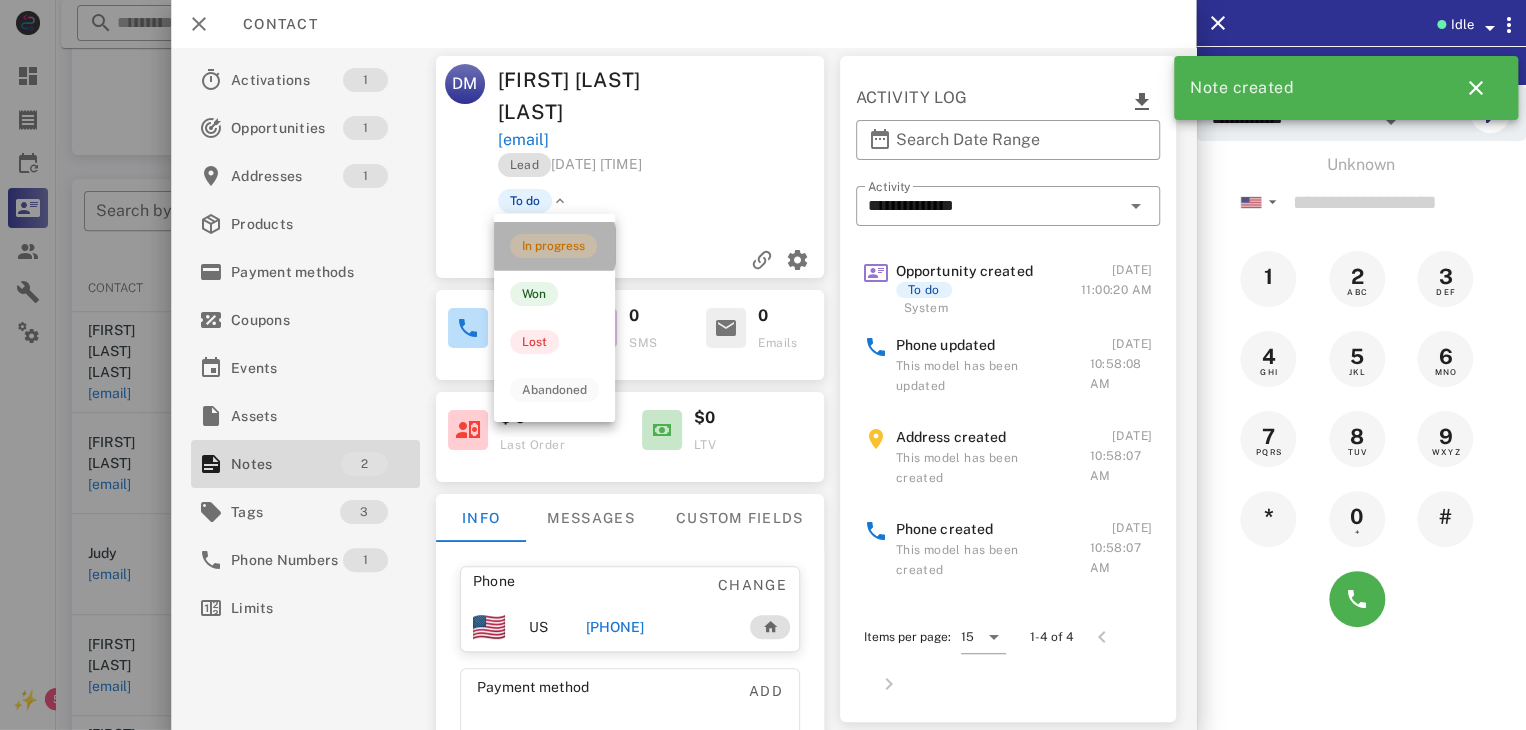 click on "In progress" at bounding box center (553, 246) 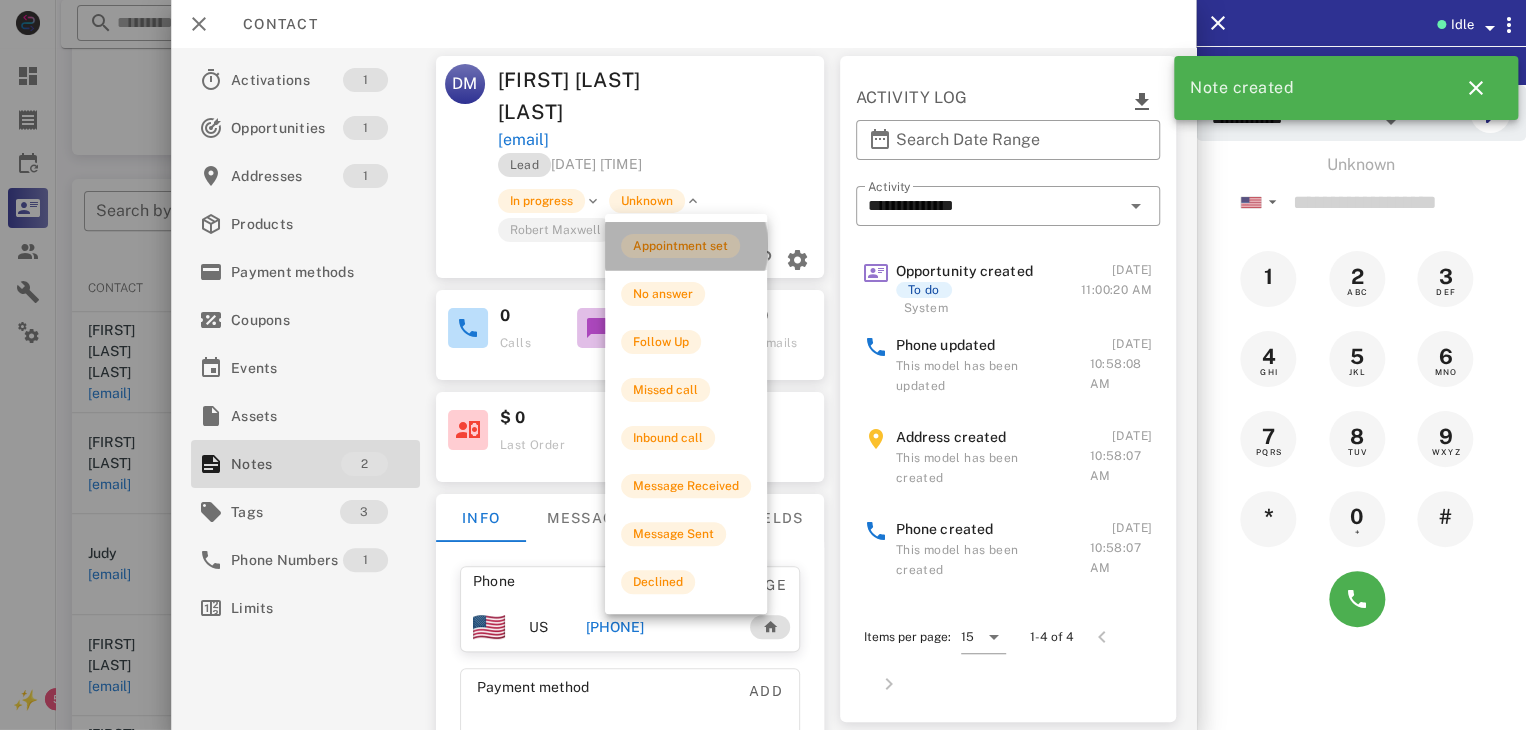 click on "Appointment set" at bounding box center (680, 246) 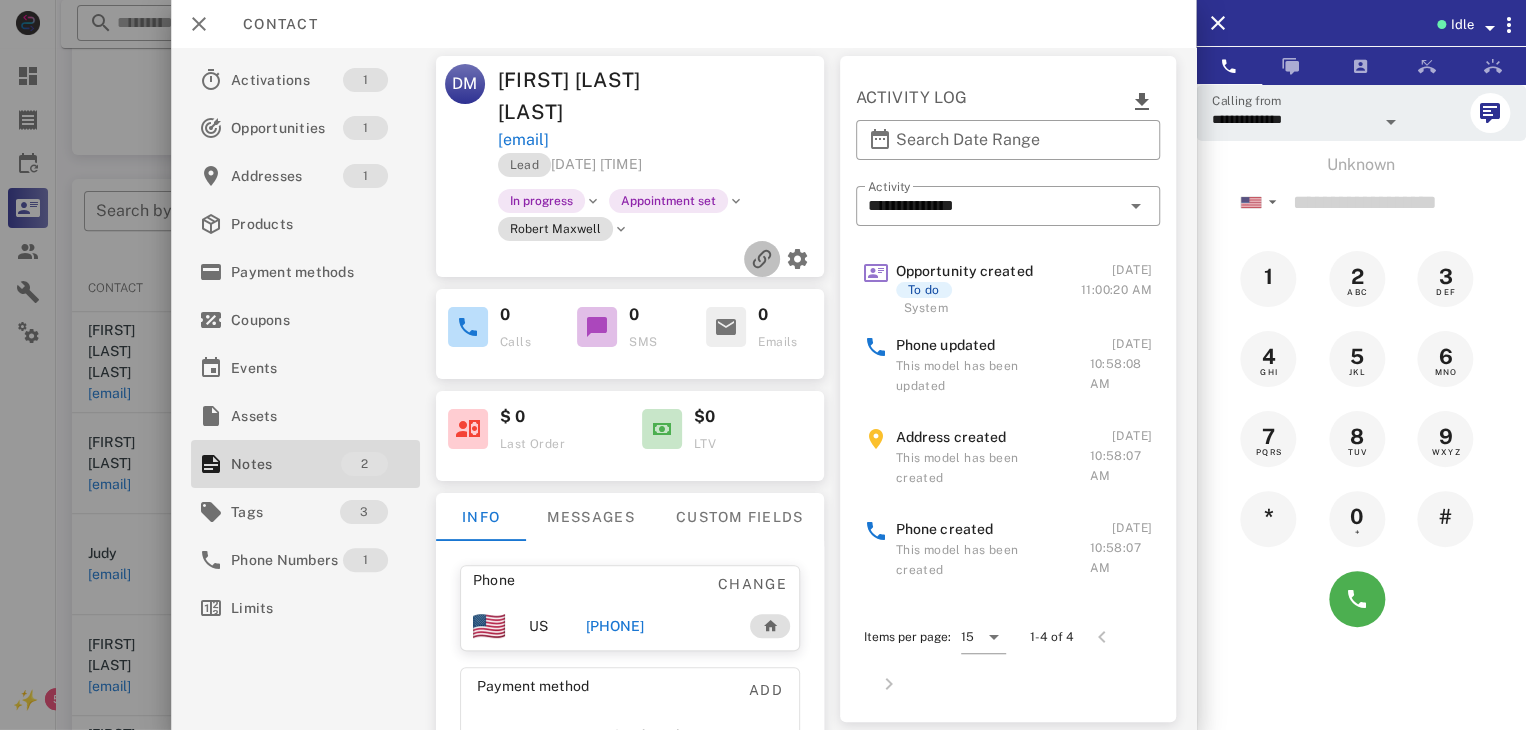 click at bounding box center (762, 259) 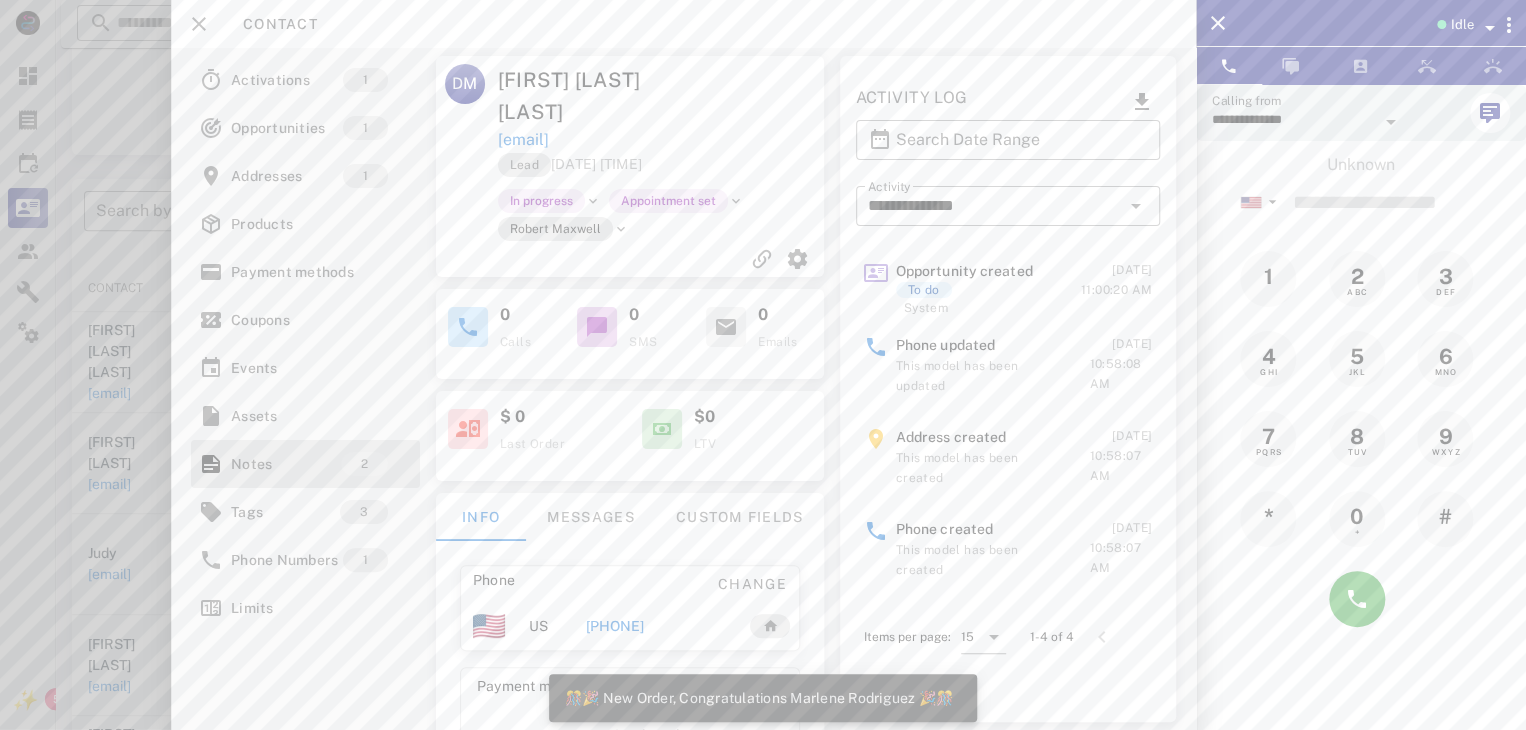 click at bounding box center [763, 365] 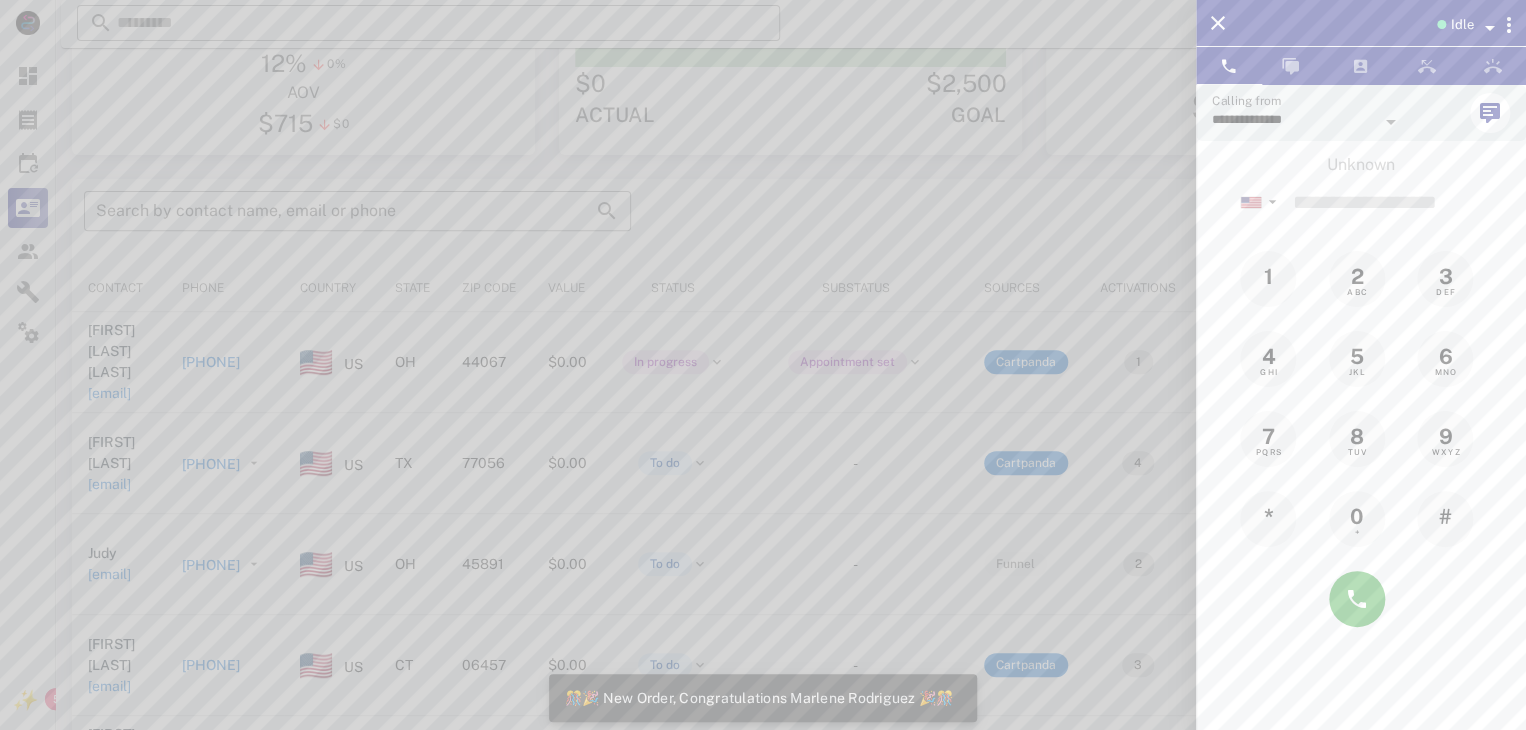 click at bounding box center [763, 365] 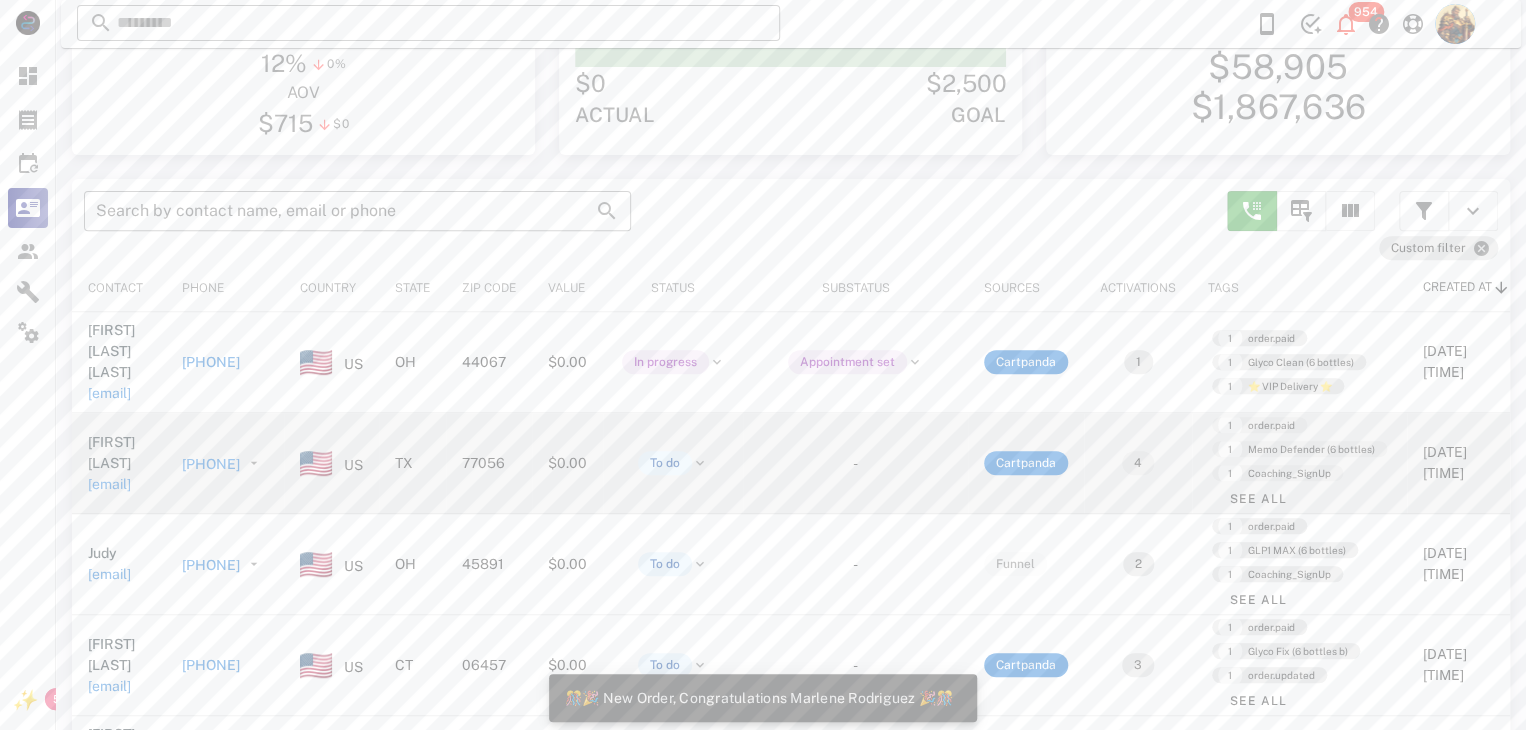 click on "[EMAIL]" at bounding box center [109, 484] 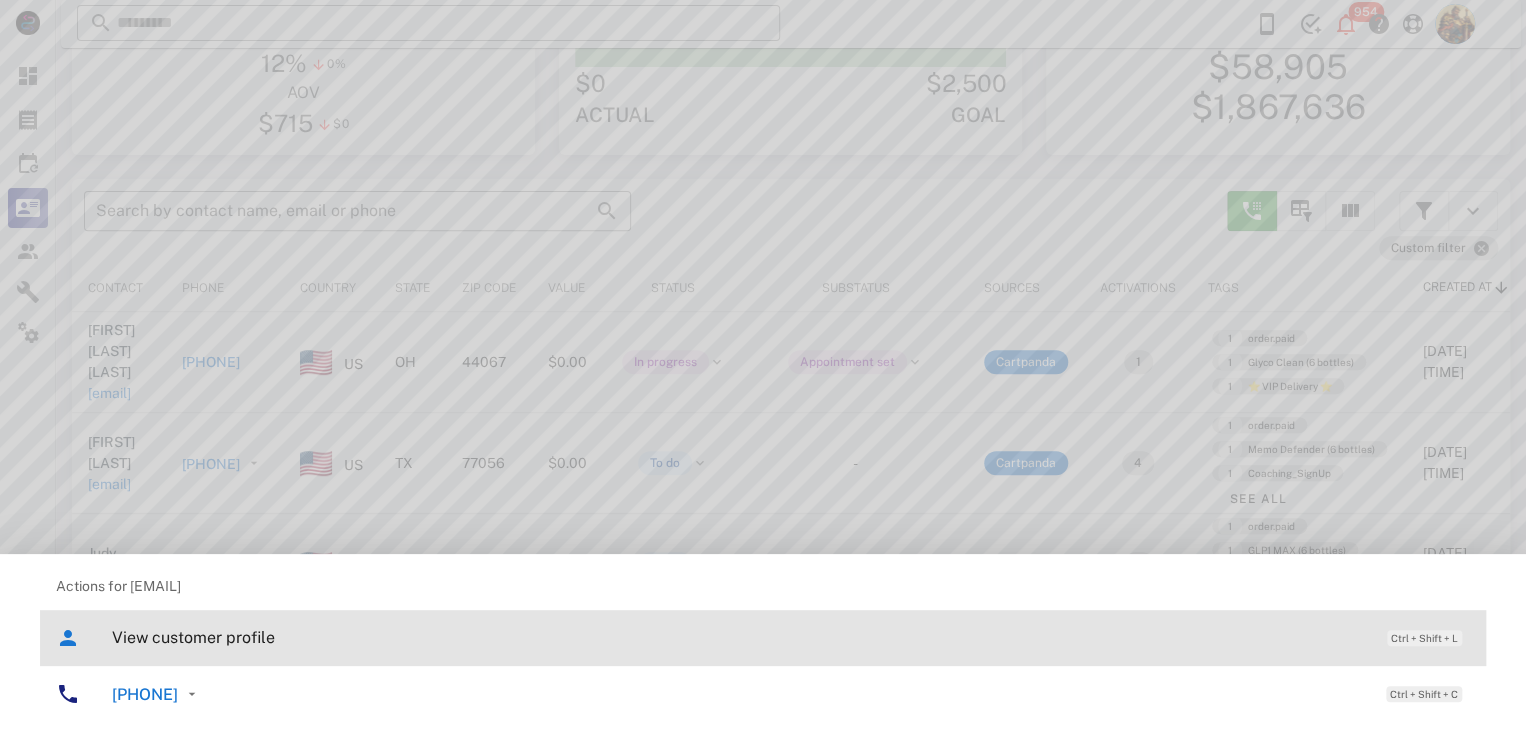 click on "View customer profile" at bounding box center (739, 637) 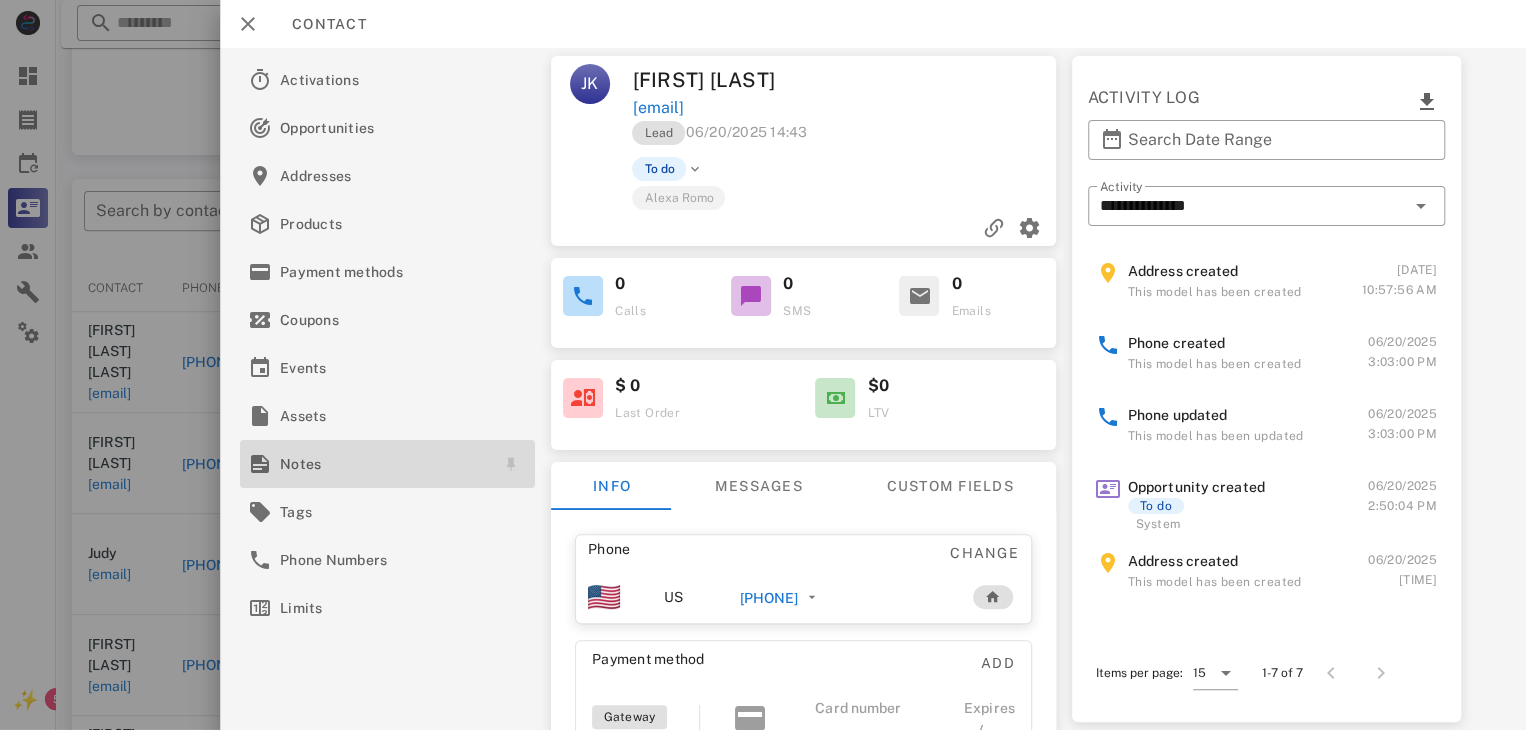click on "Notes" at bounding box center (383, 464) 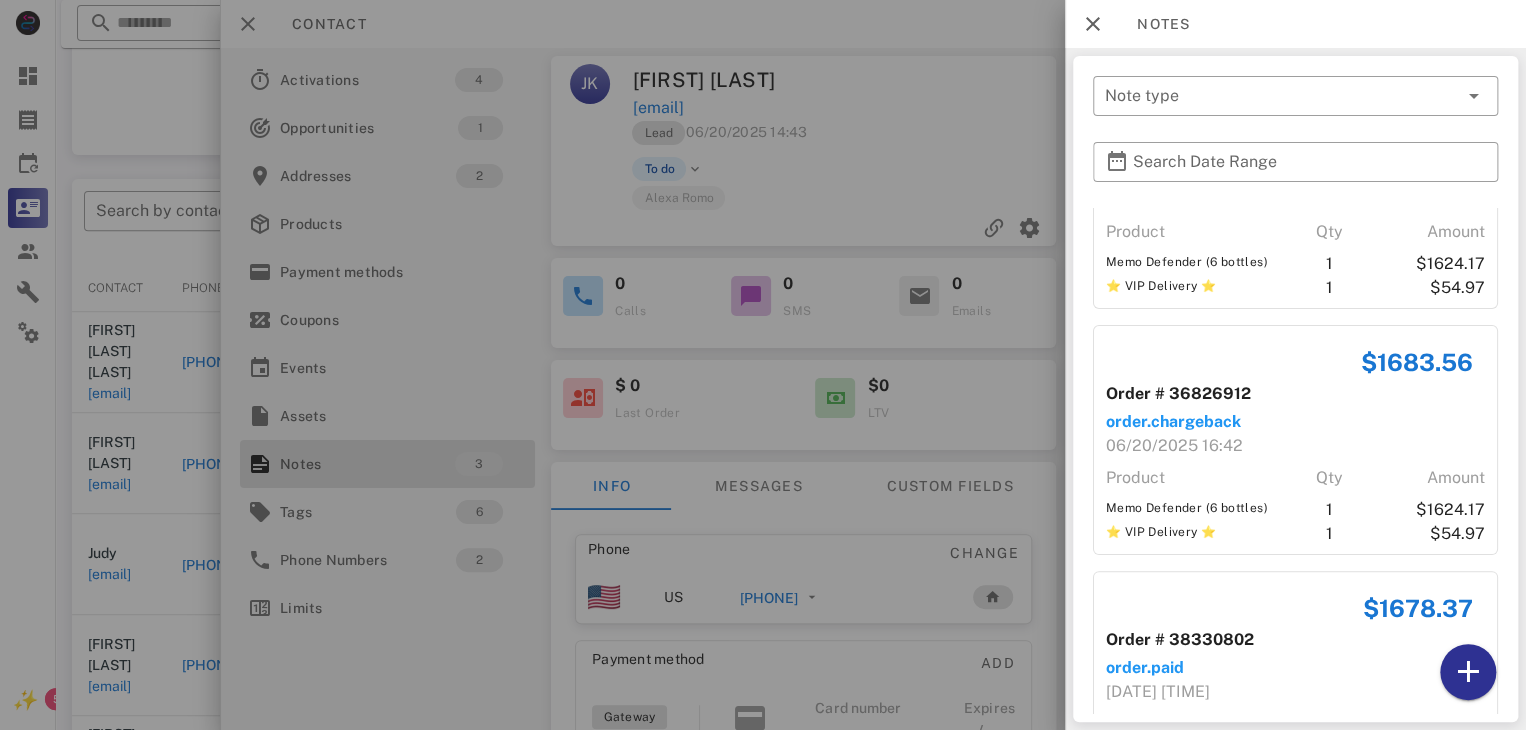 scroll, scrollTop: 217, scrollLeft: 0, axis: vertical 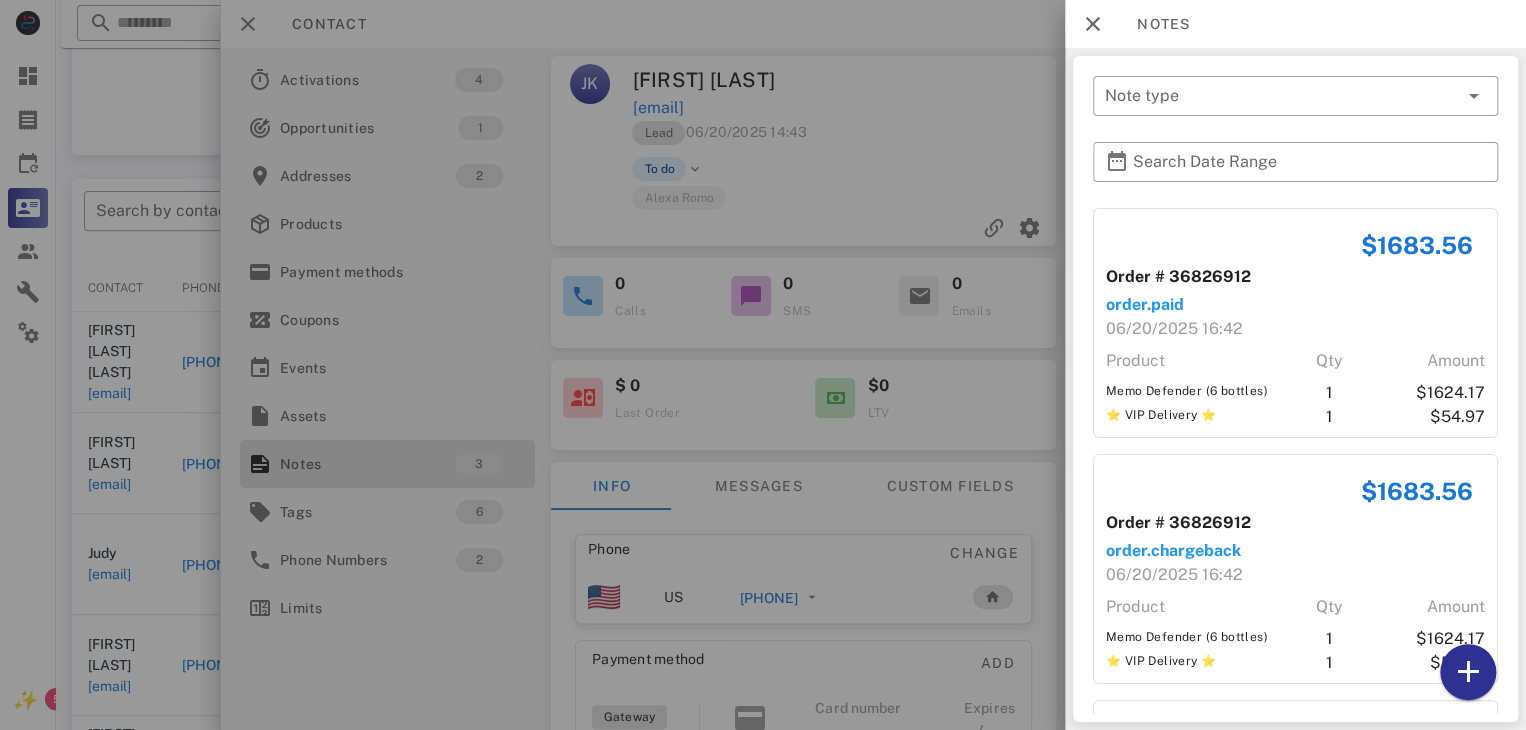 click at bounding box center (763, 365) 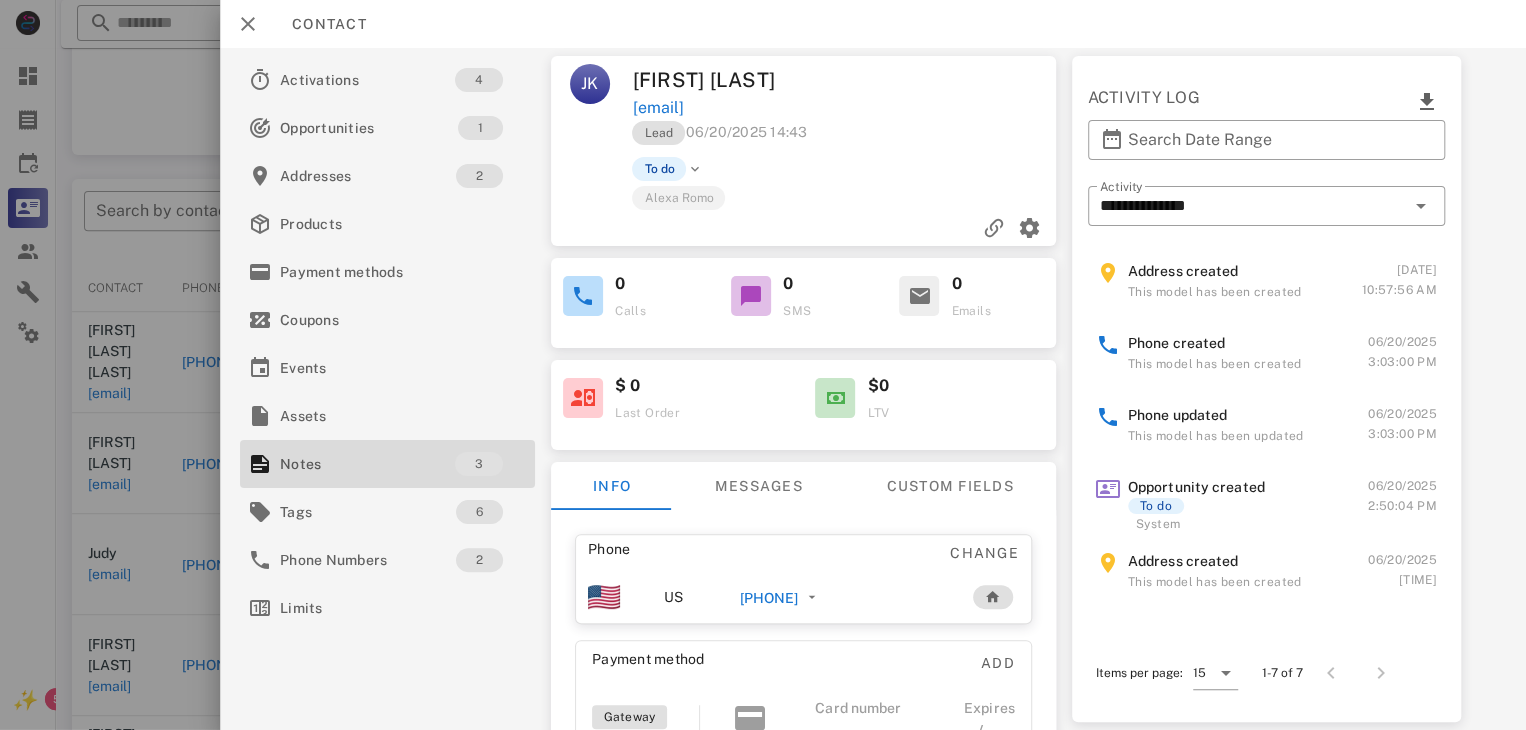 click at bounding box center (763, 365) 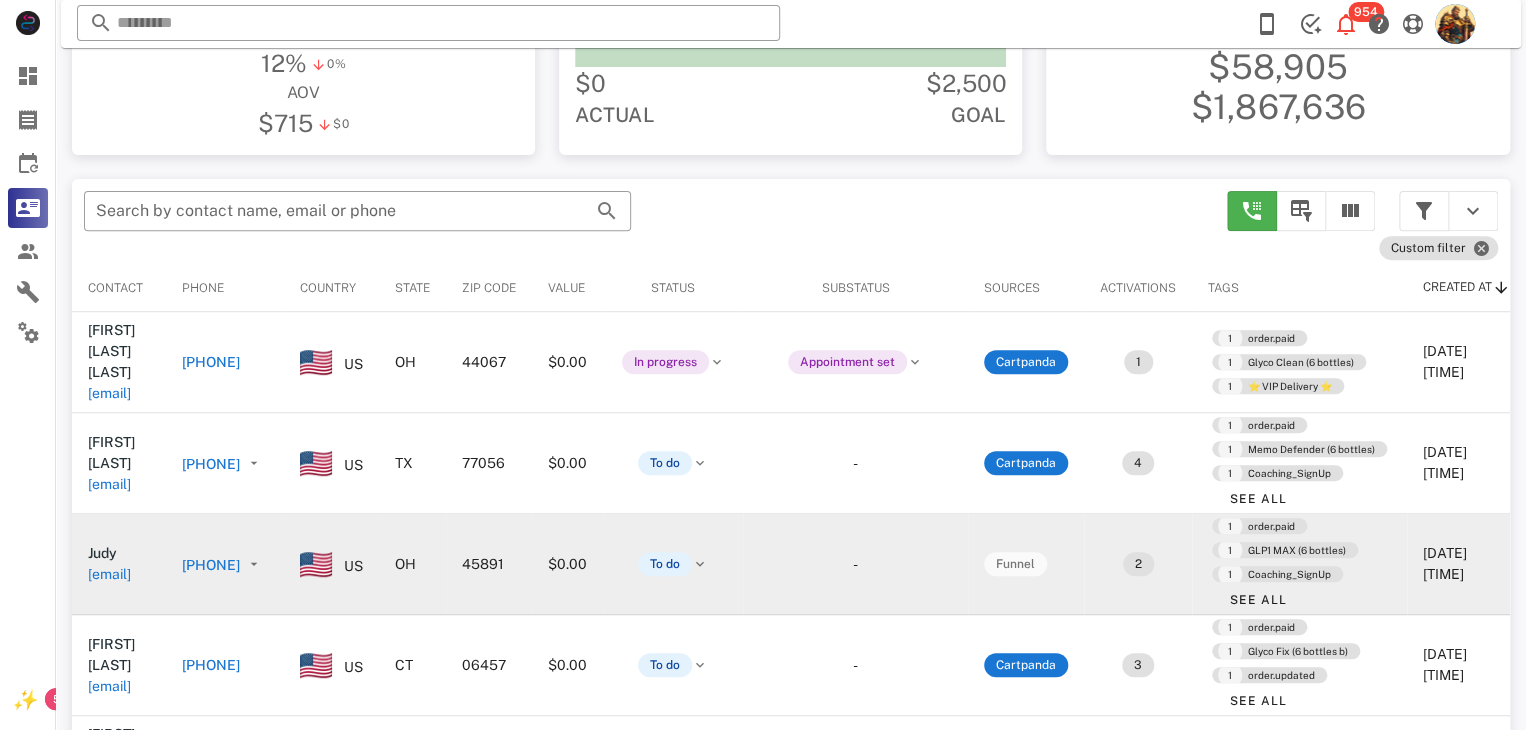 click on "[EMAIL]" at bounding box center [109, 574] 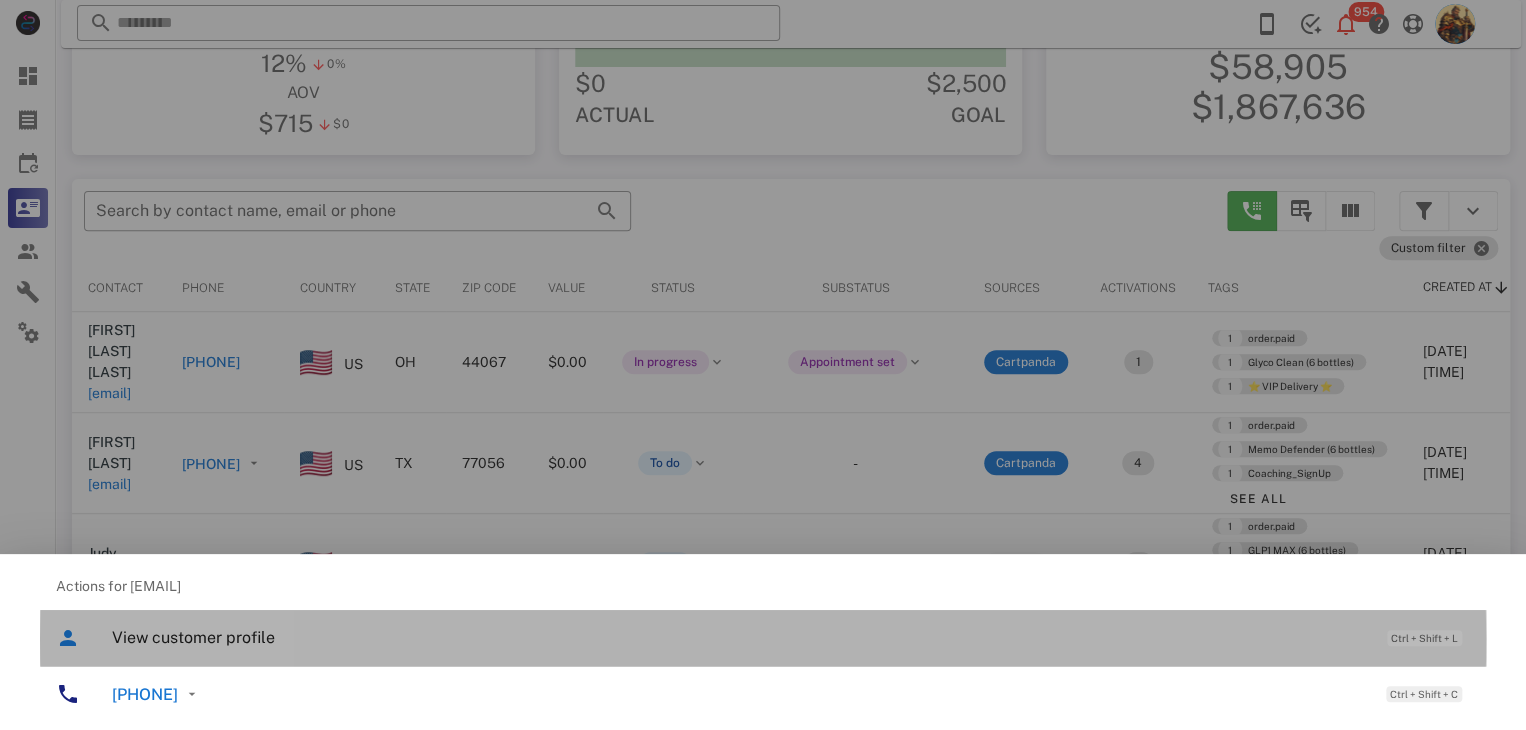 click on "View customer profile" at bounding box center (739, 637) 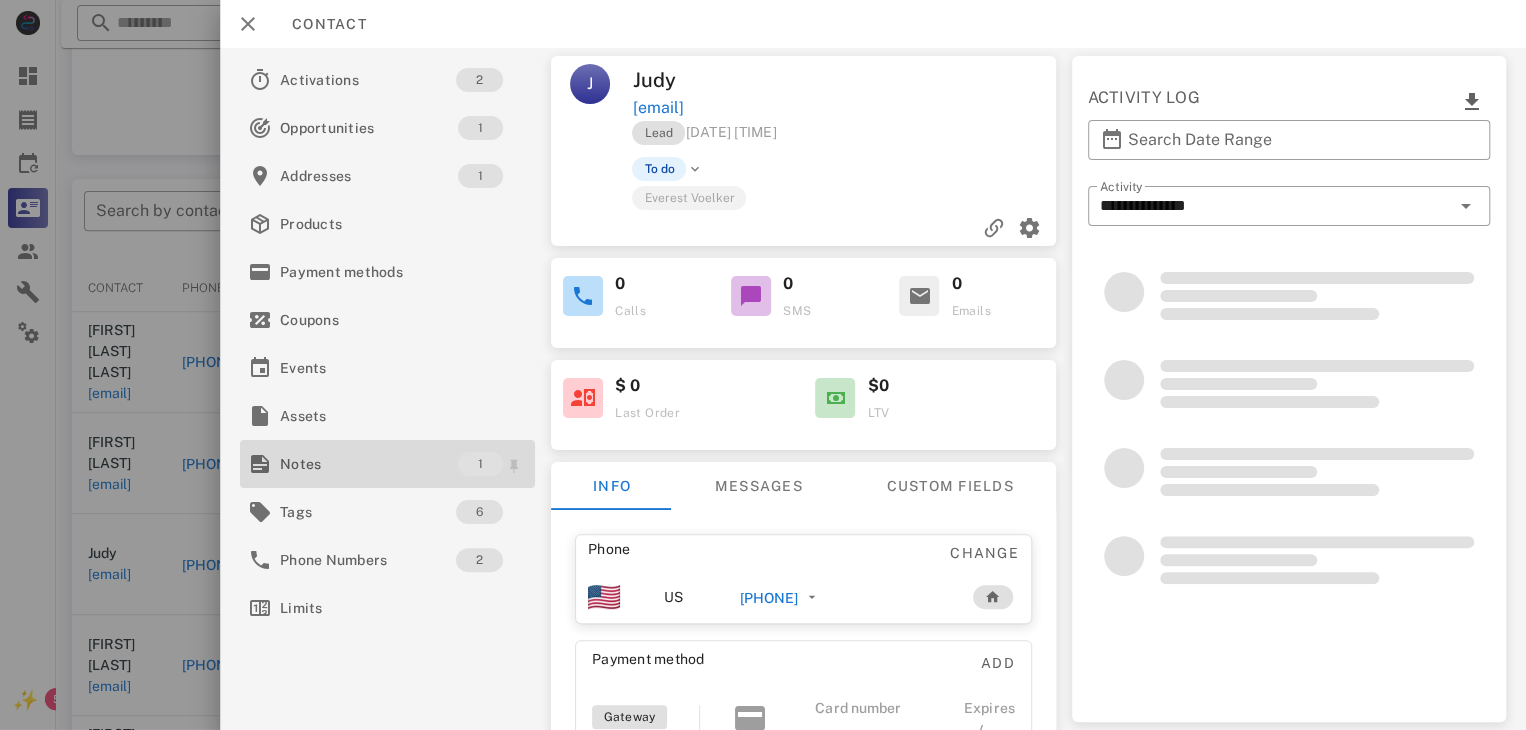 click on "Notes" at bounding box center (369, 464) 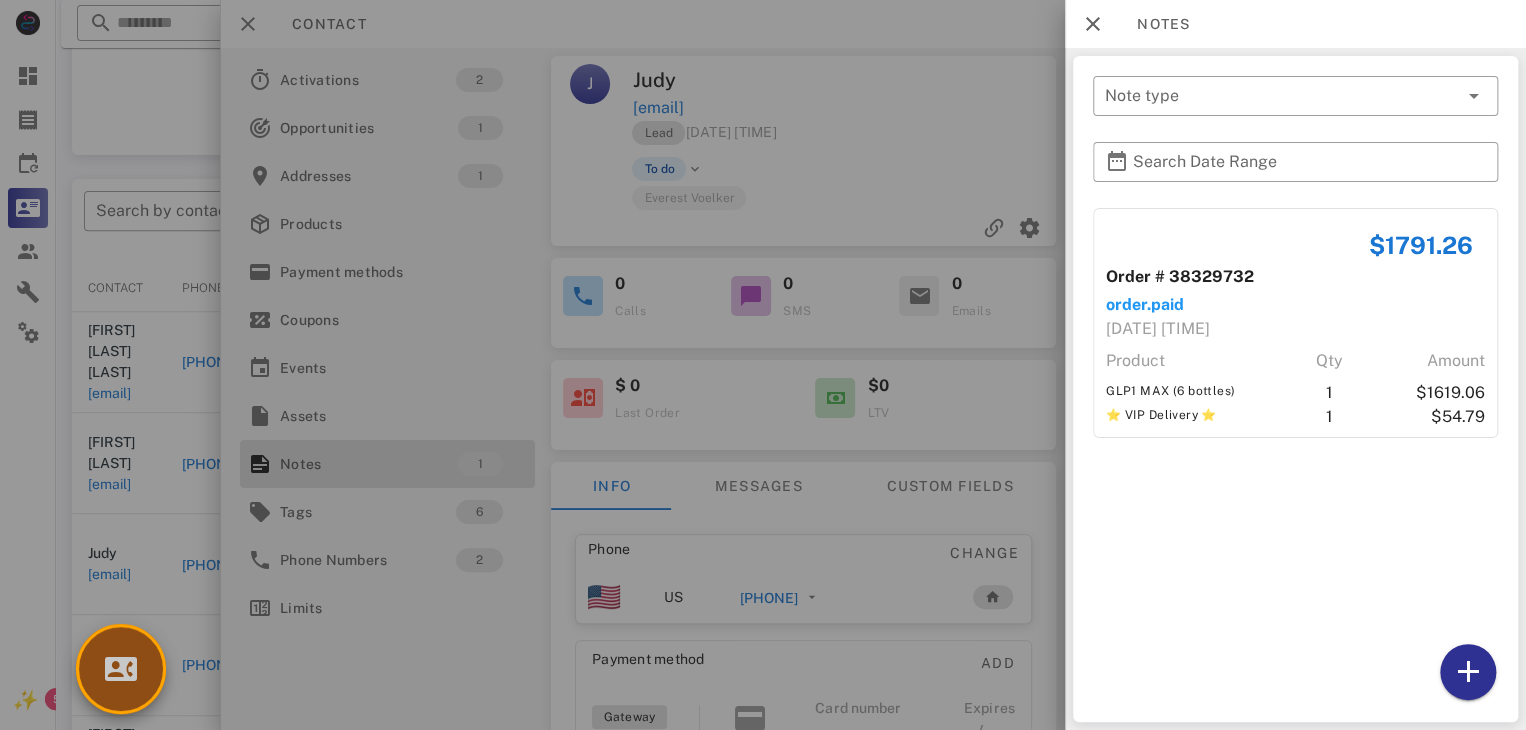 click at bounding box center [121, 669] 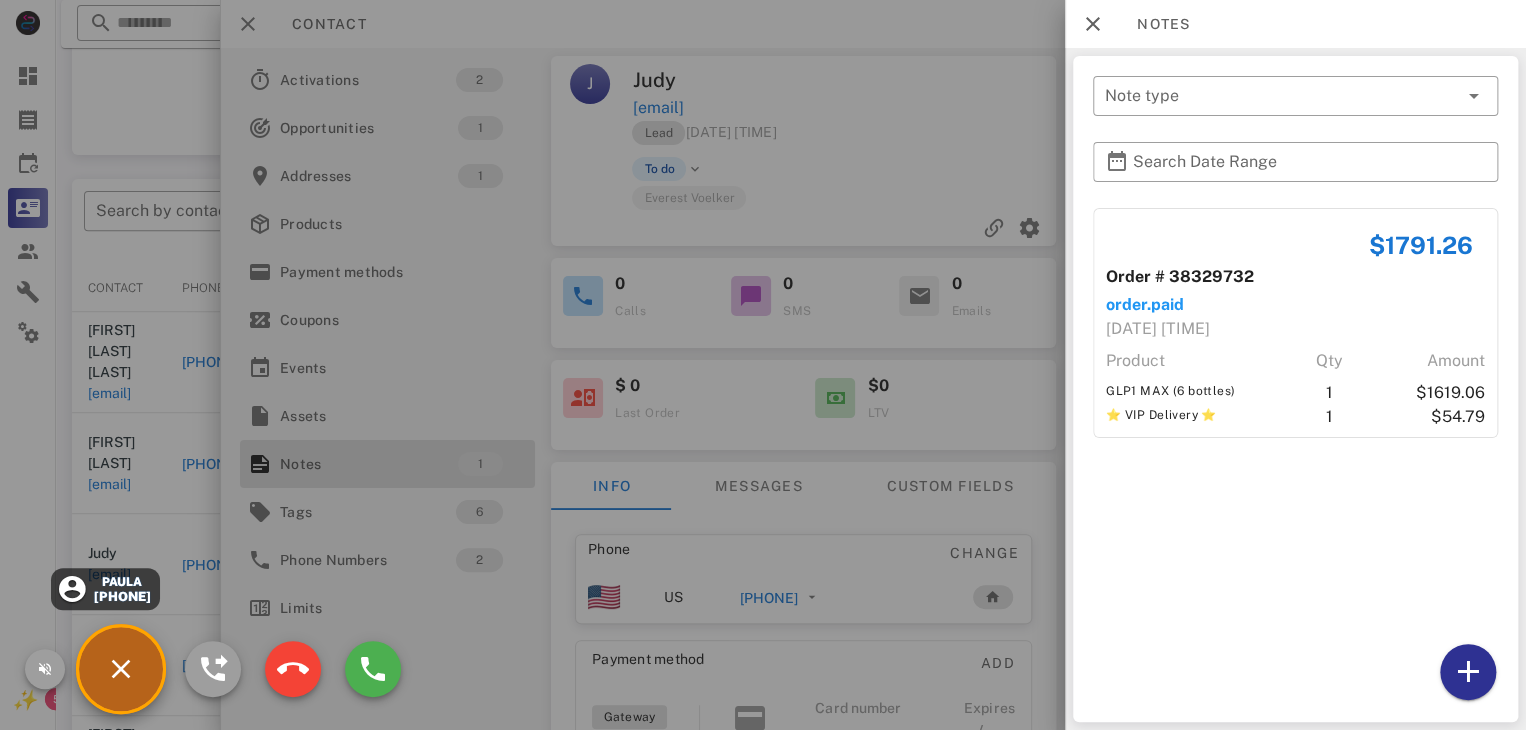 click on "Paula" at bounding box center [121, 582] 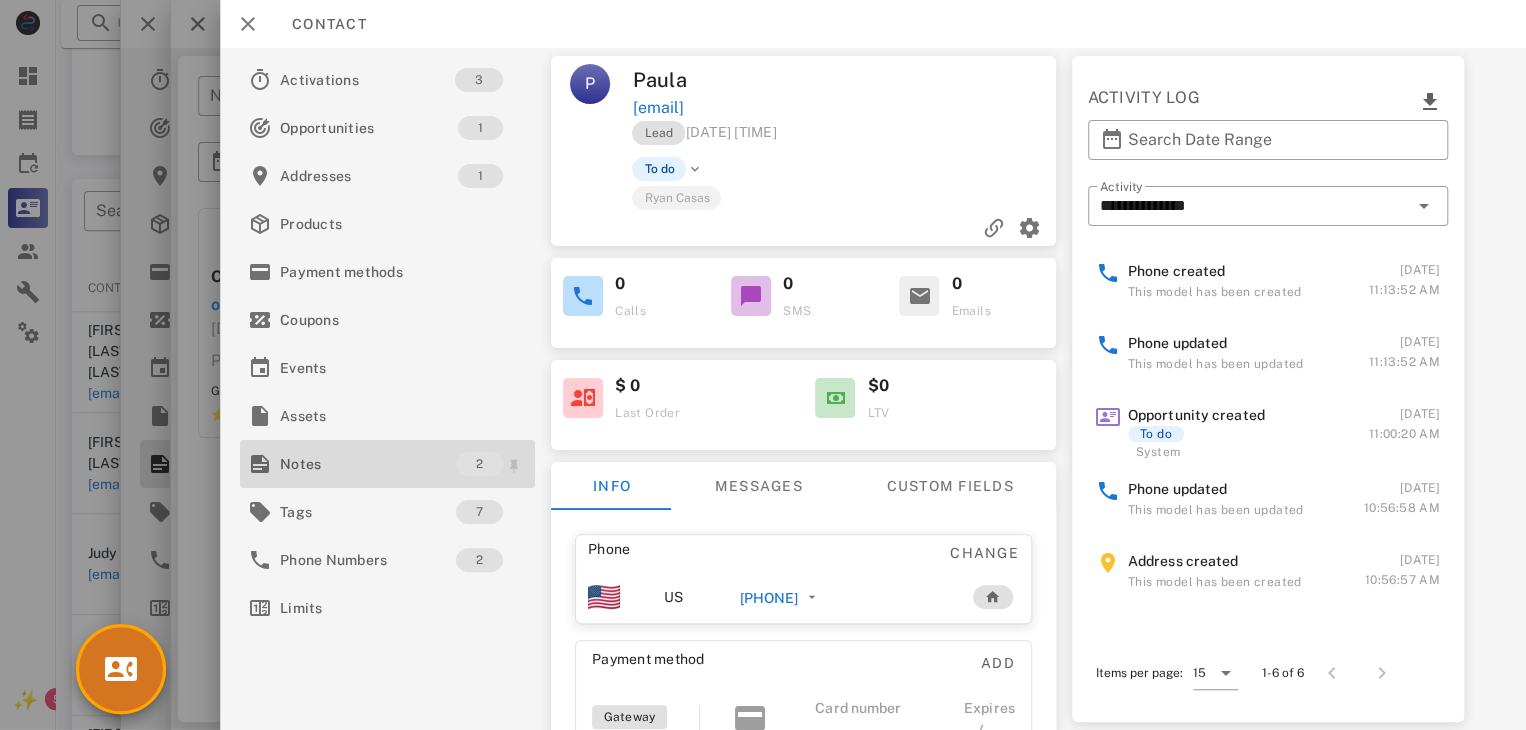 click on "Notes" at bounding box center (368, 464) 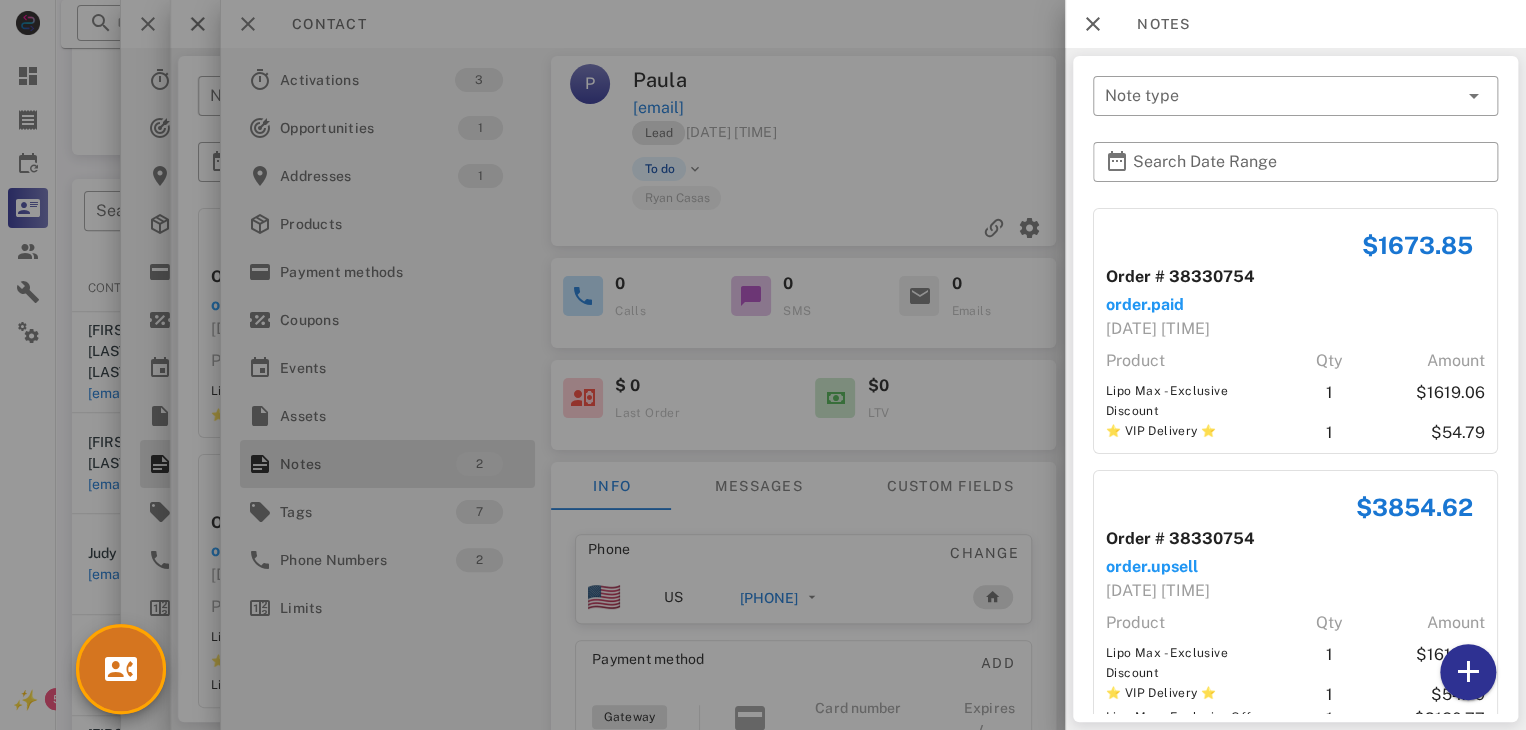 scroll, scrollTop: 70, scrollLeft: 0, axis: vertical 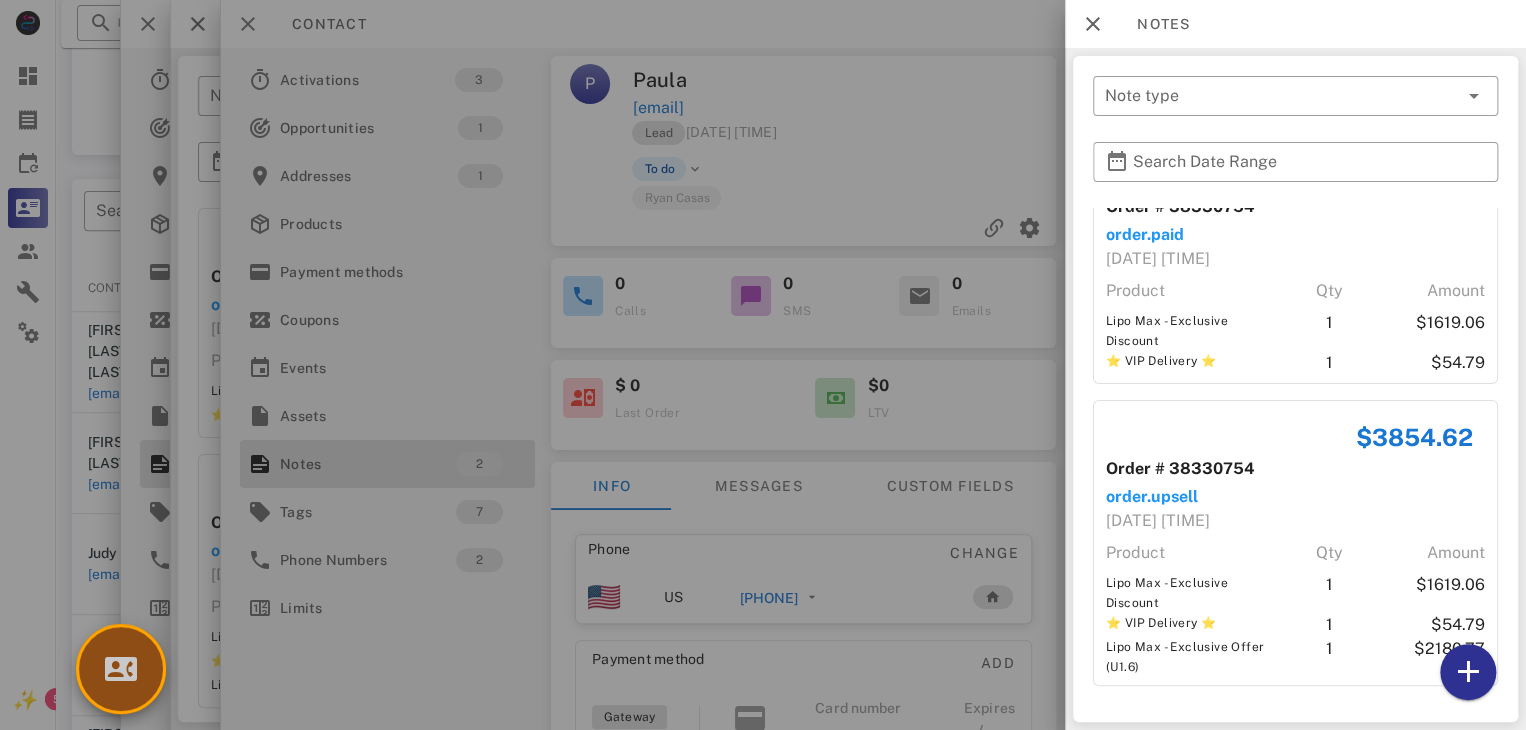 click at bounding box center (121, 669) 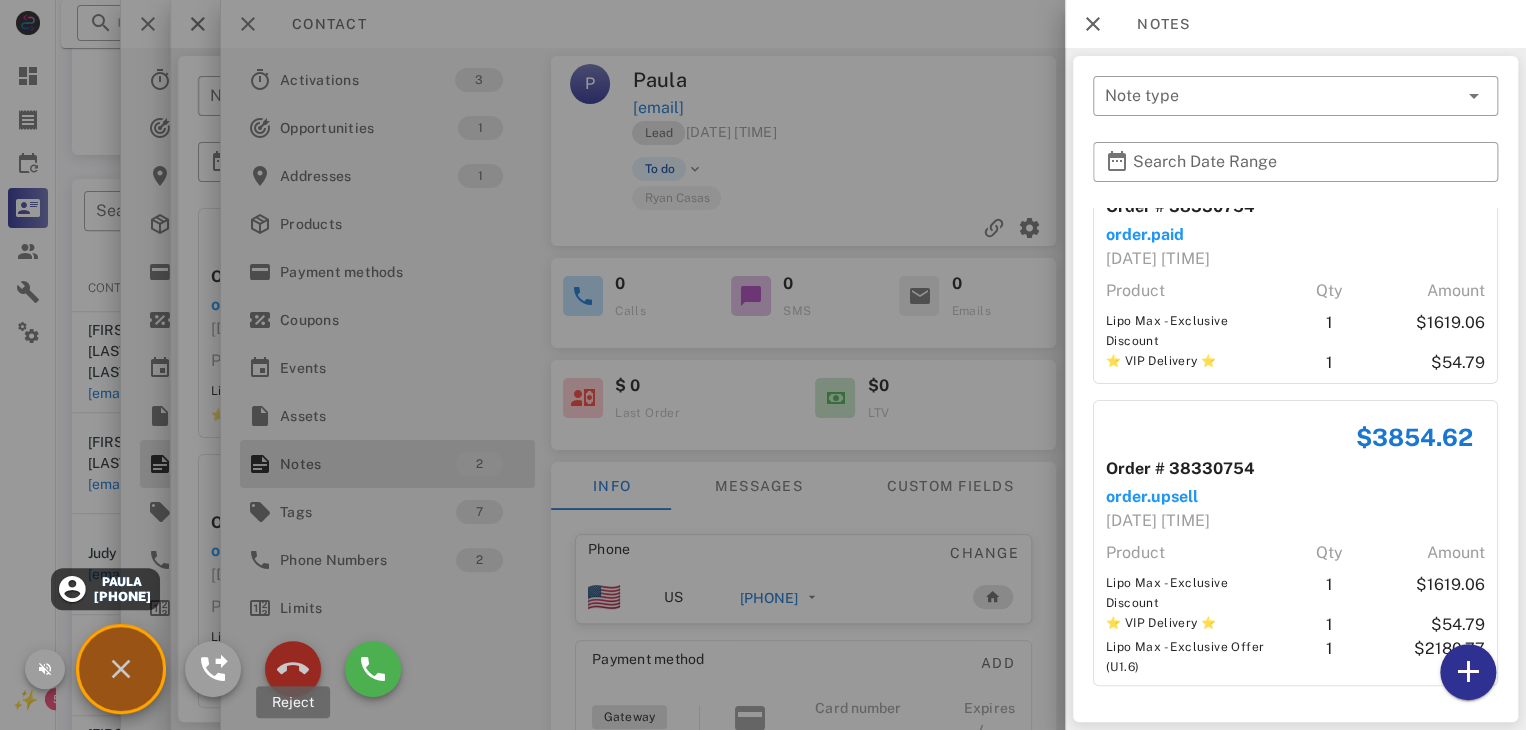 click at bounding box center (293, 669) 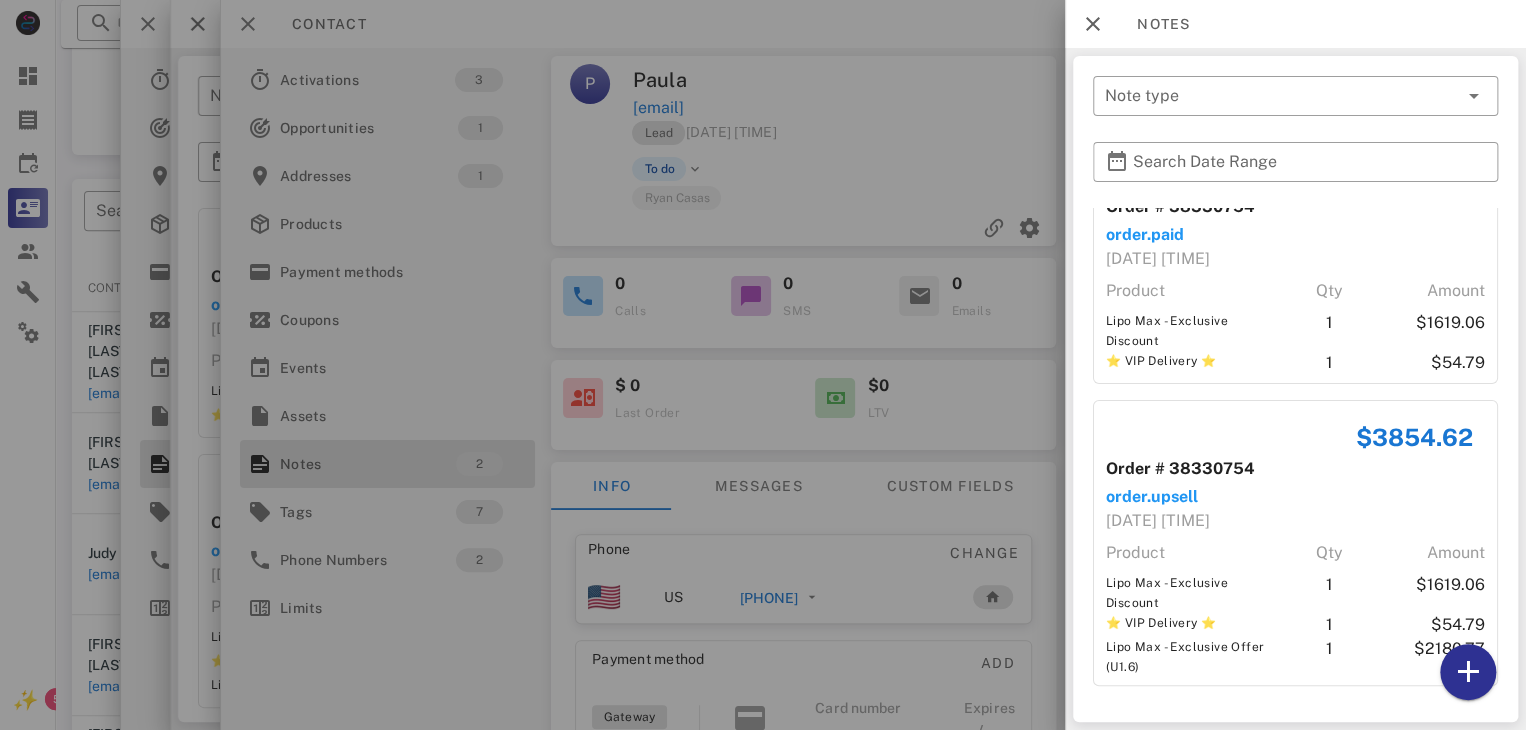 click at bounding box center [763, 365] 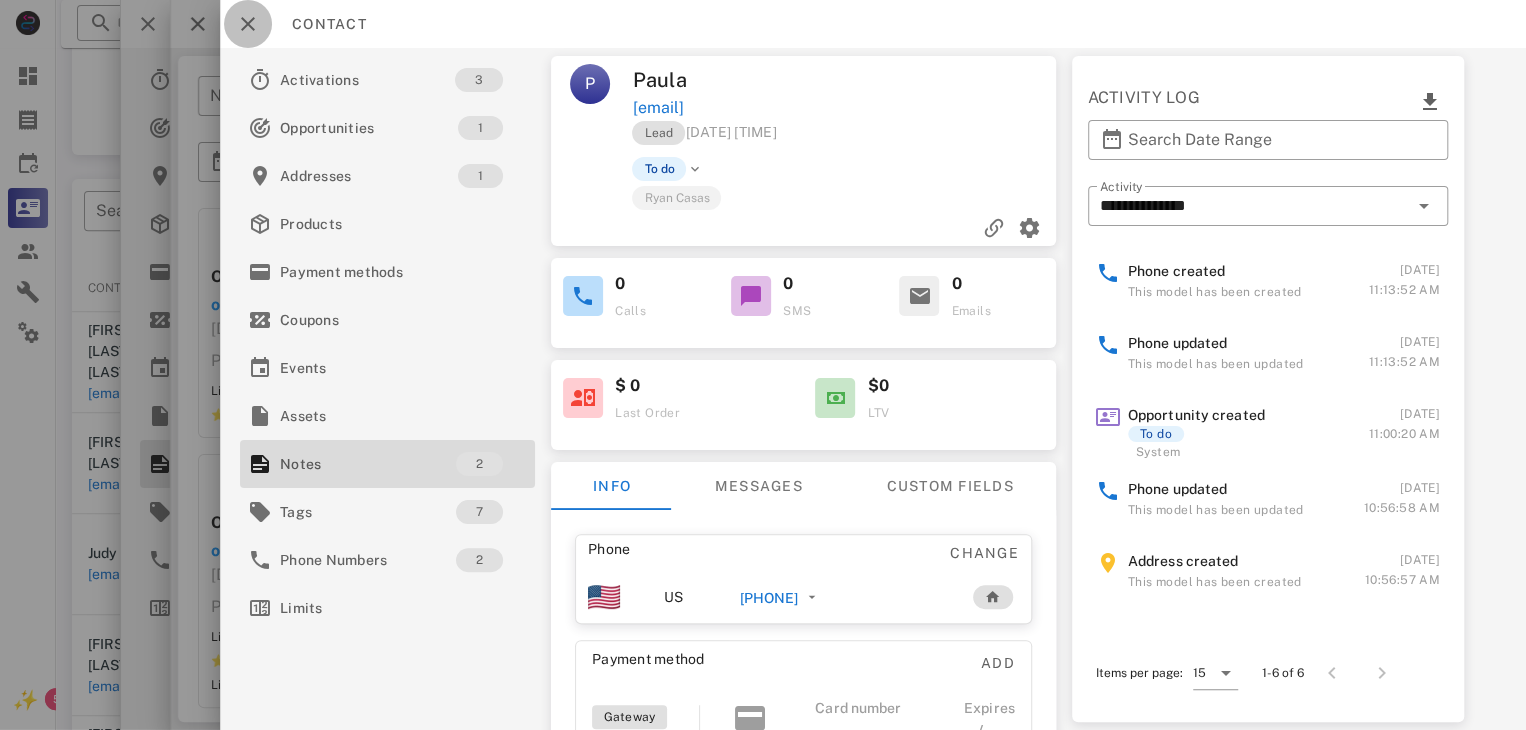 click at bounding box center (248, 24) 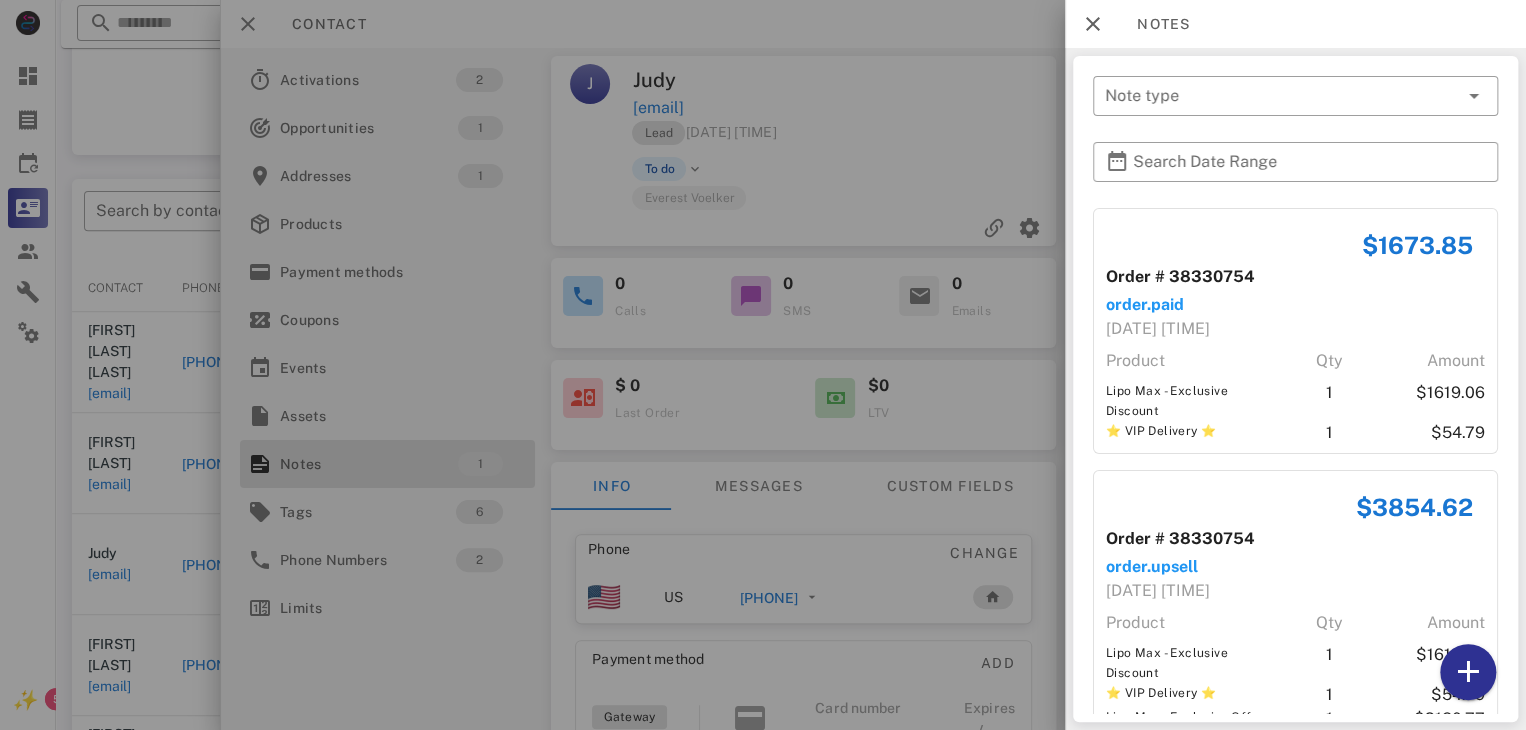 drag, startPoint x: 748, startPoint y: 561, endPoint x: 748, endPoint y: 602, distance: 41 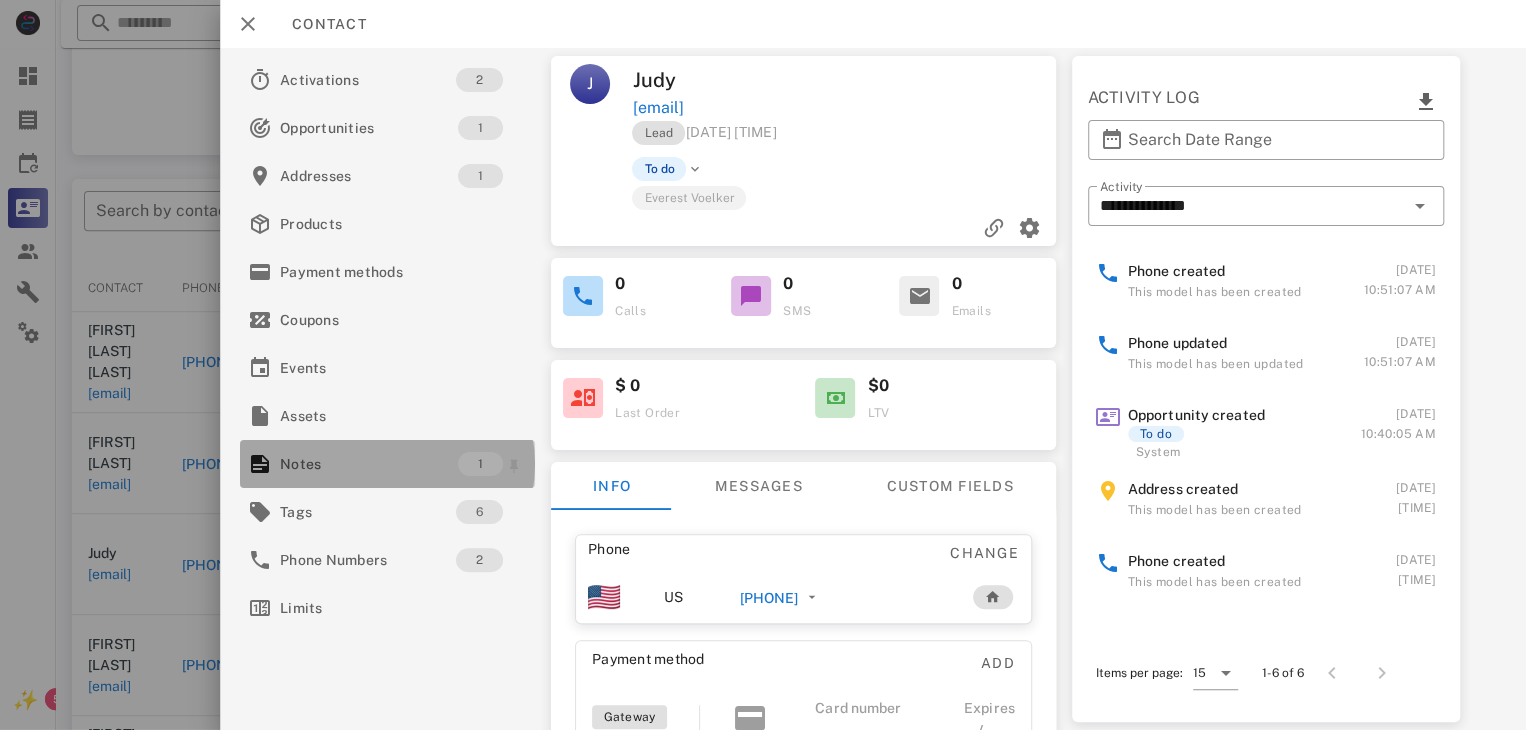 click on "Notes" at bounding box center [369, 464] 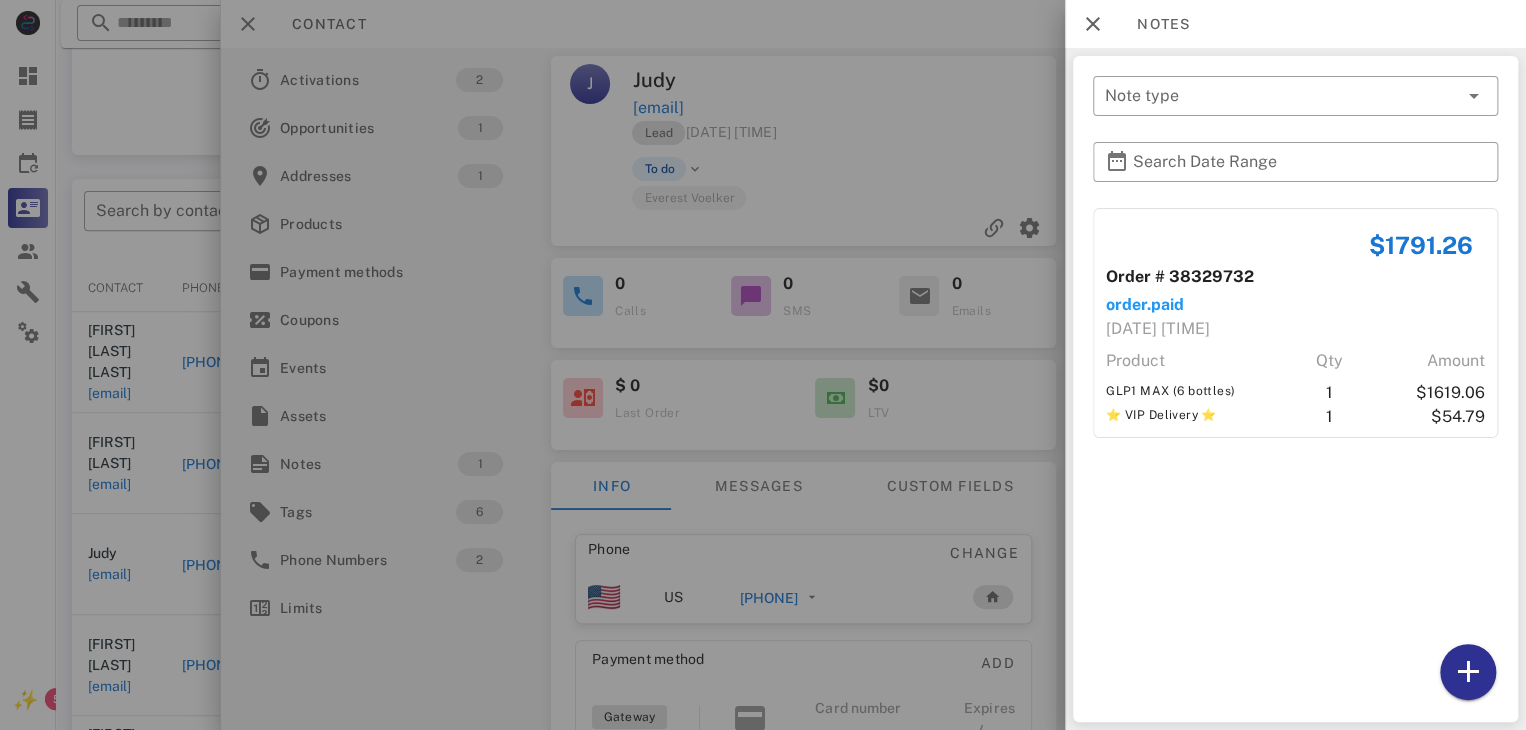 click at bounding box center [763, 365] 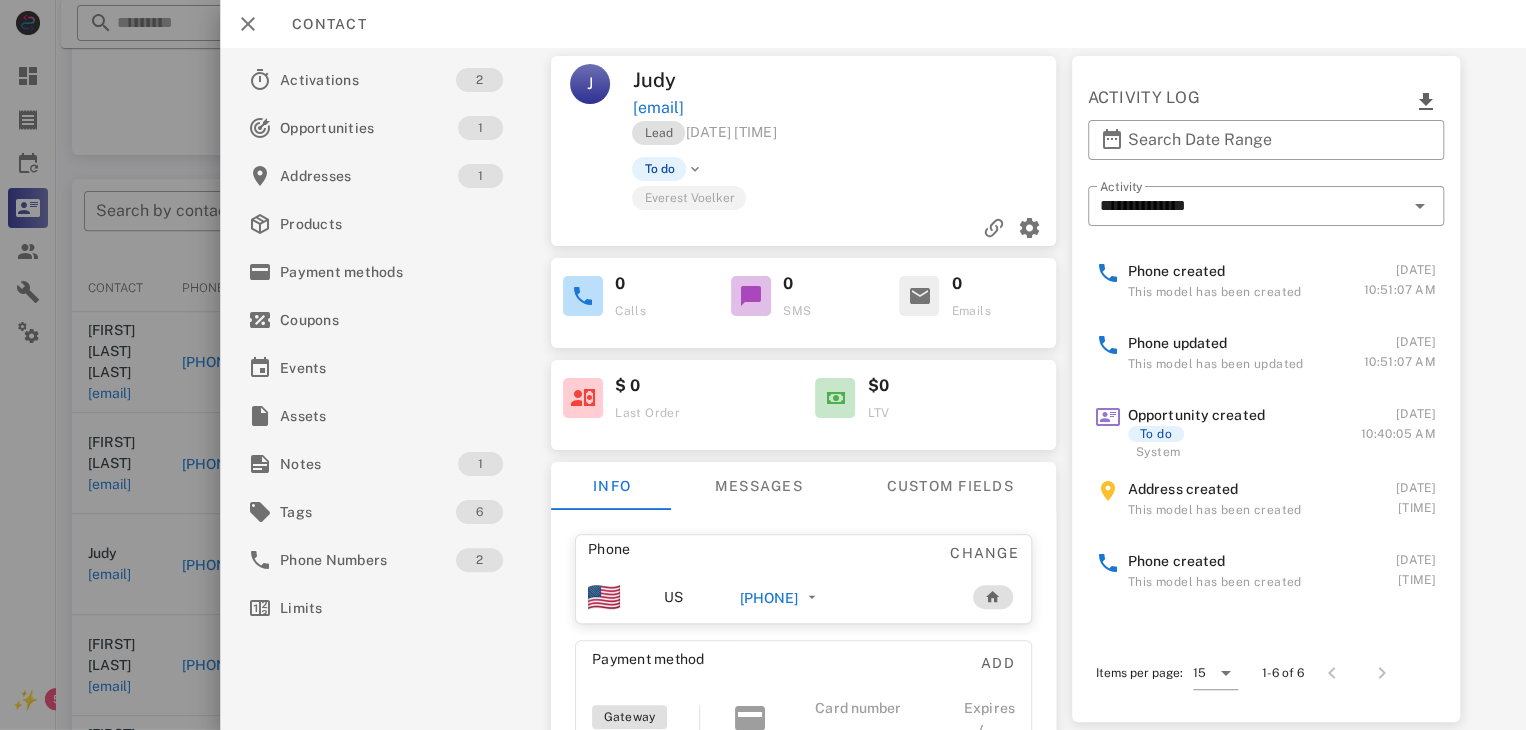 click on "[PHONE]" at bounding box center (769, 598) 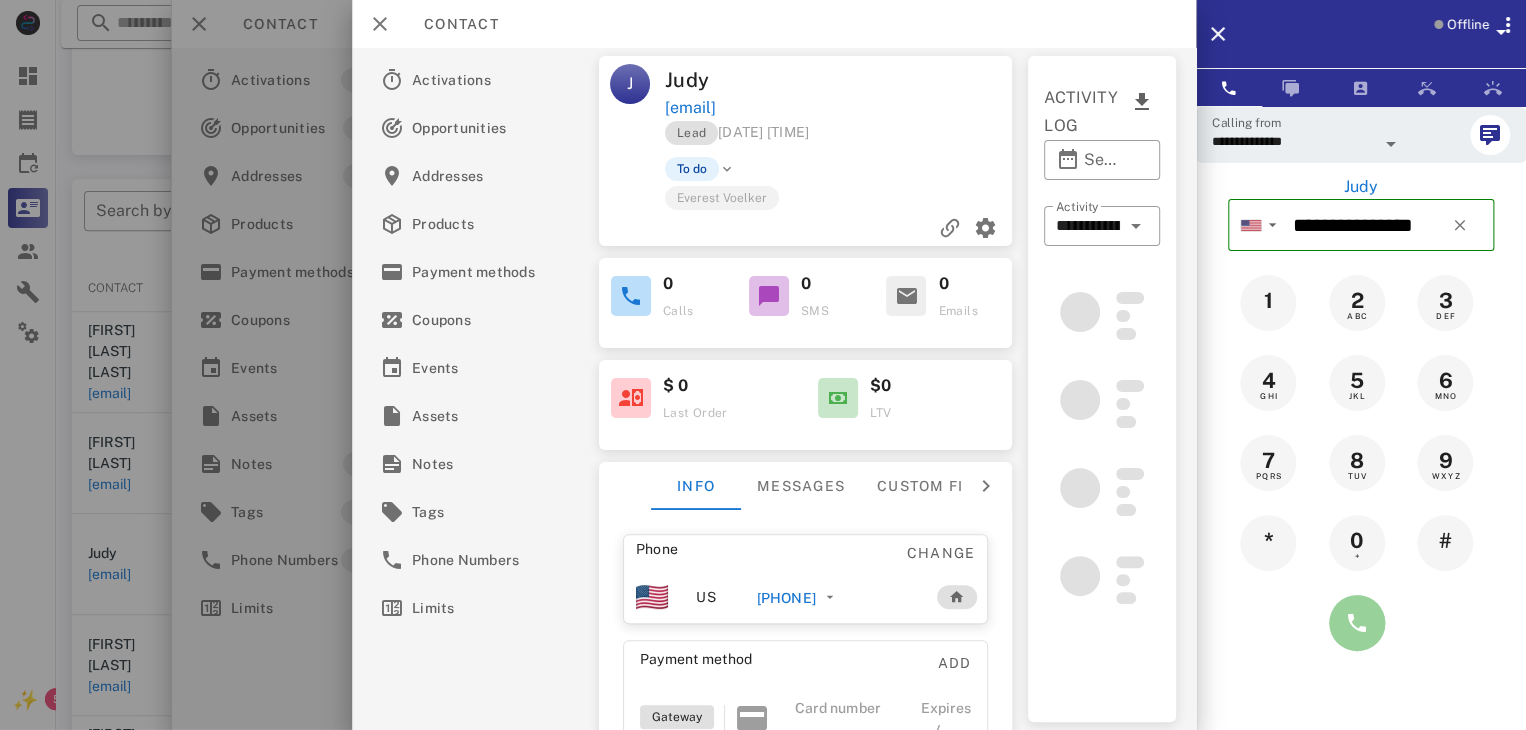 click at bounding box center [1357, 623] 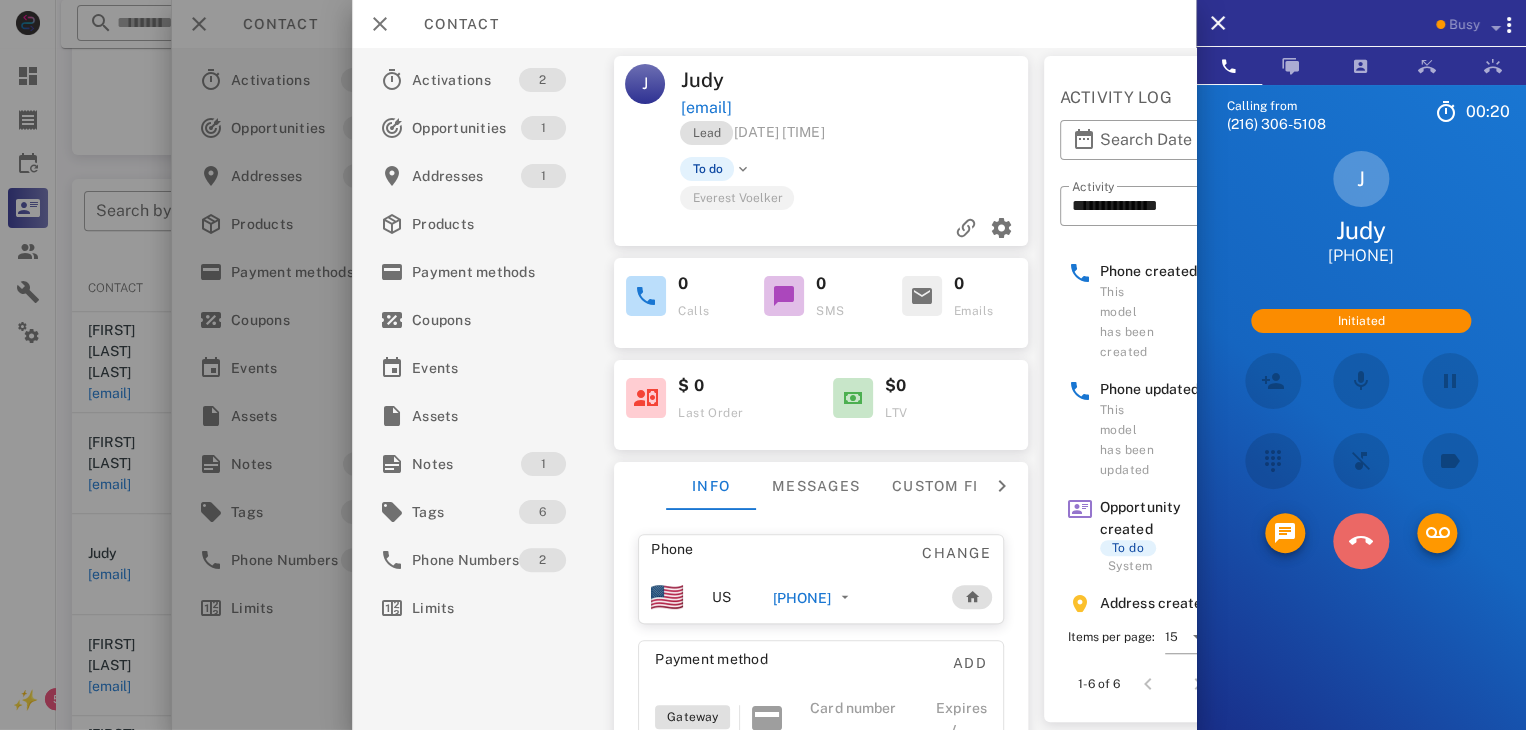 click at bounding box center (1361, 541) 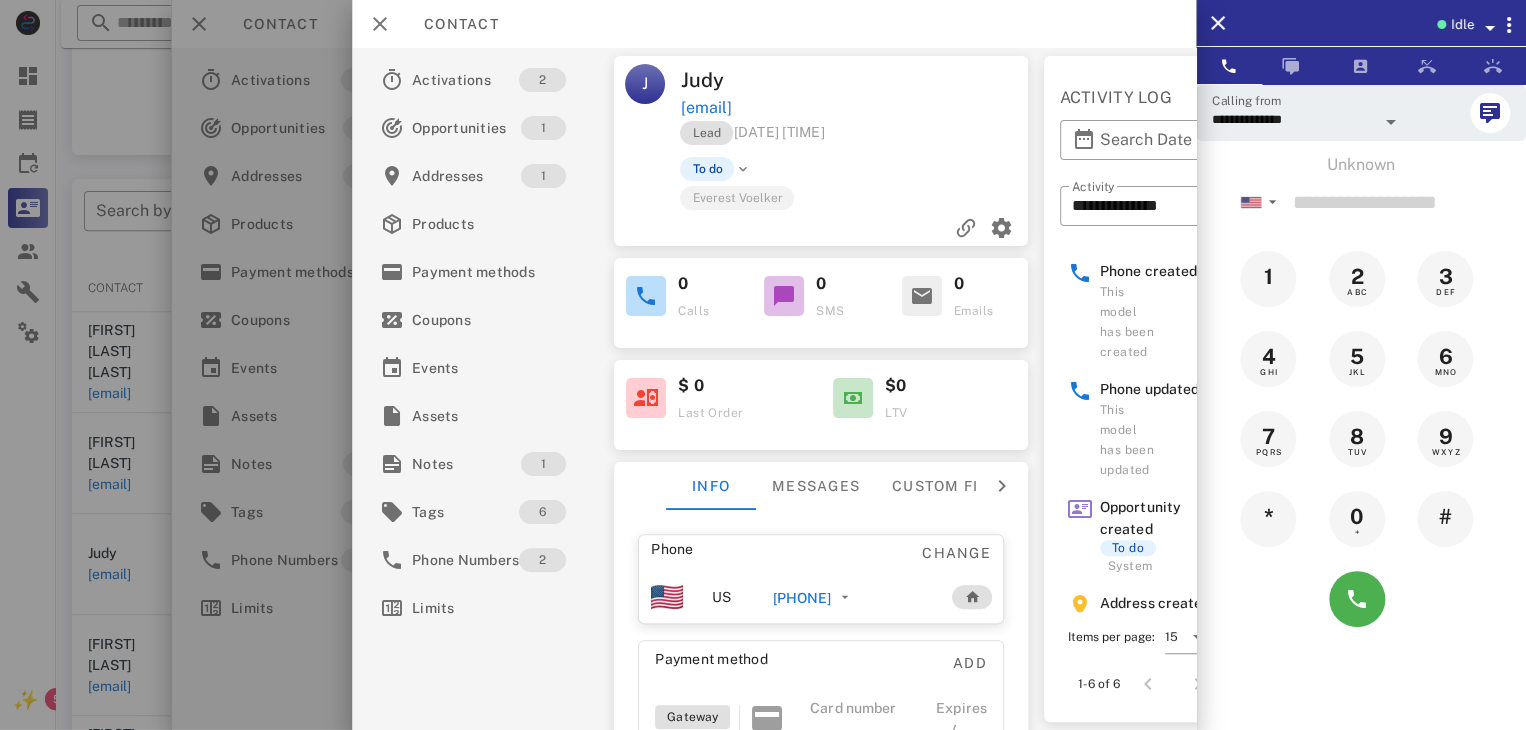 click on "[PHONE]" at bounding box center (801, 598) 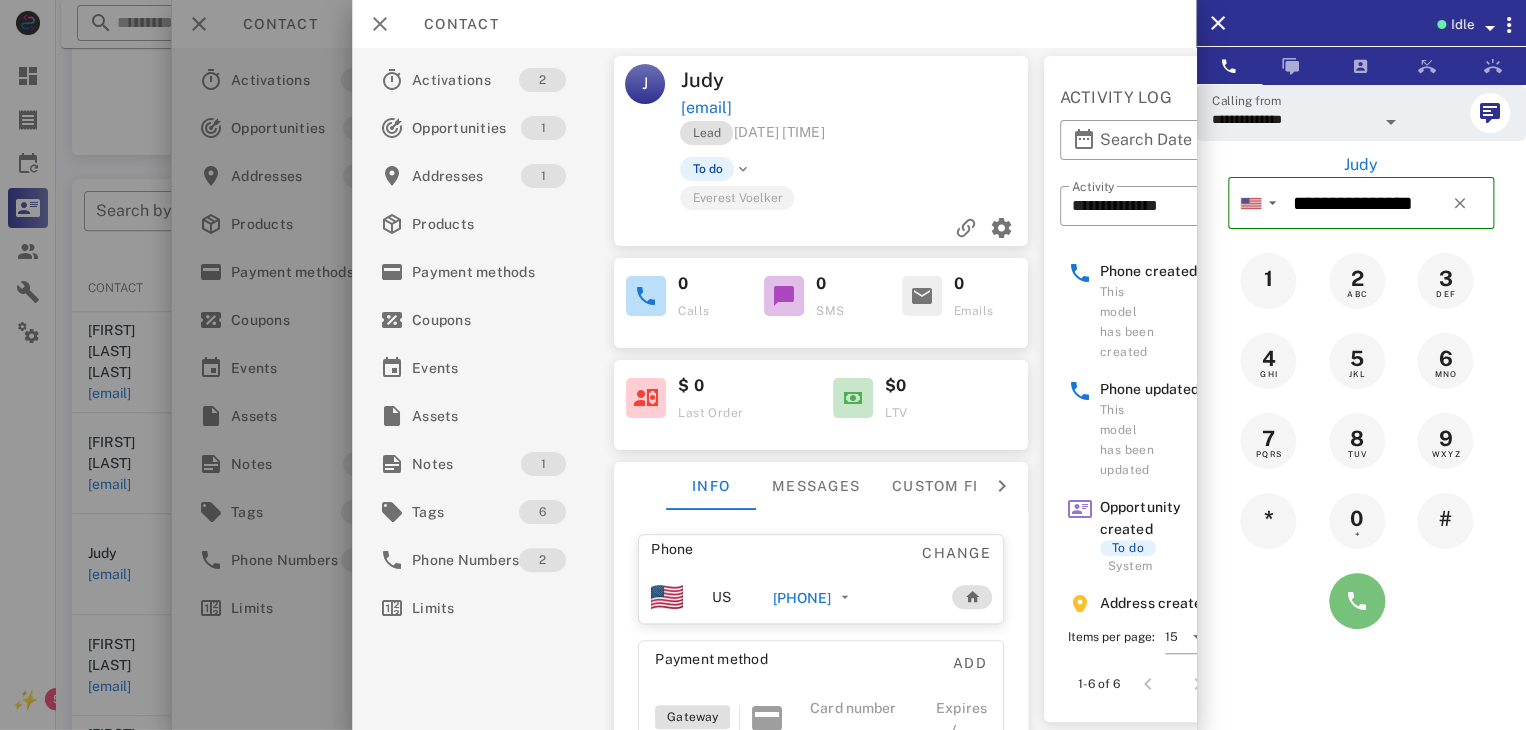 click at bounding box center [1357, 601] 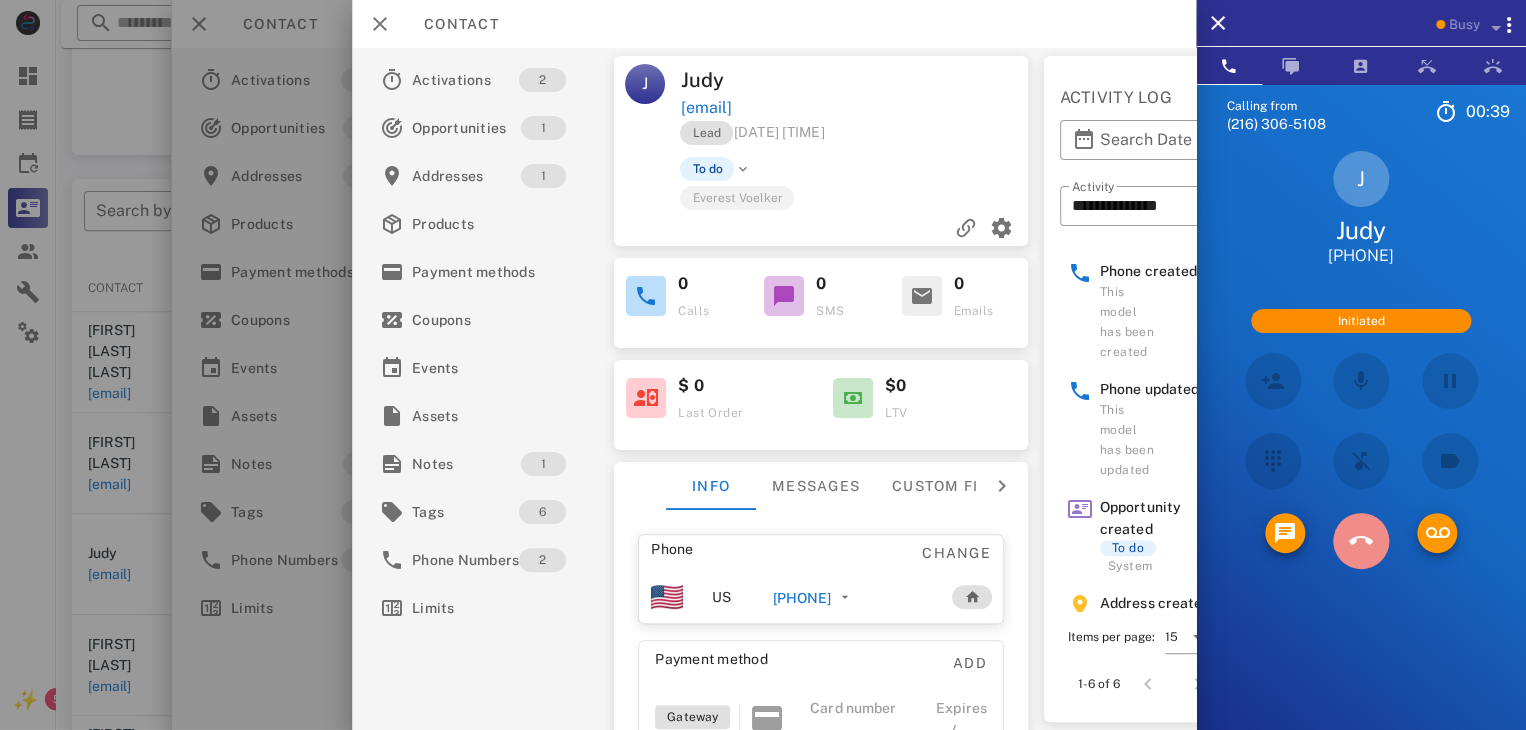 click at bounding box center (1361, 541) 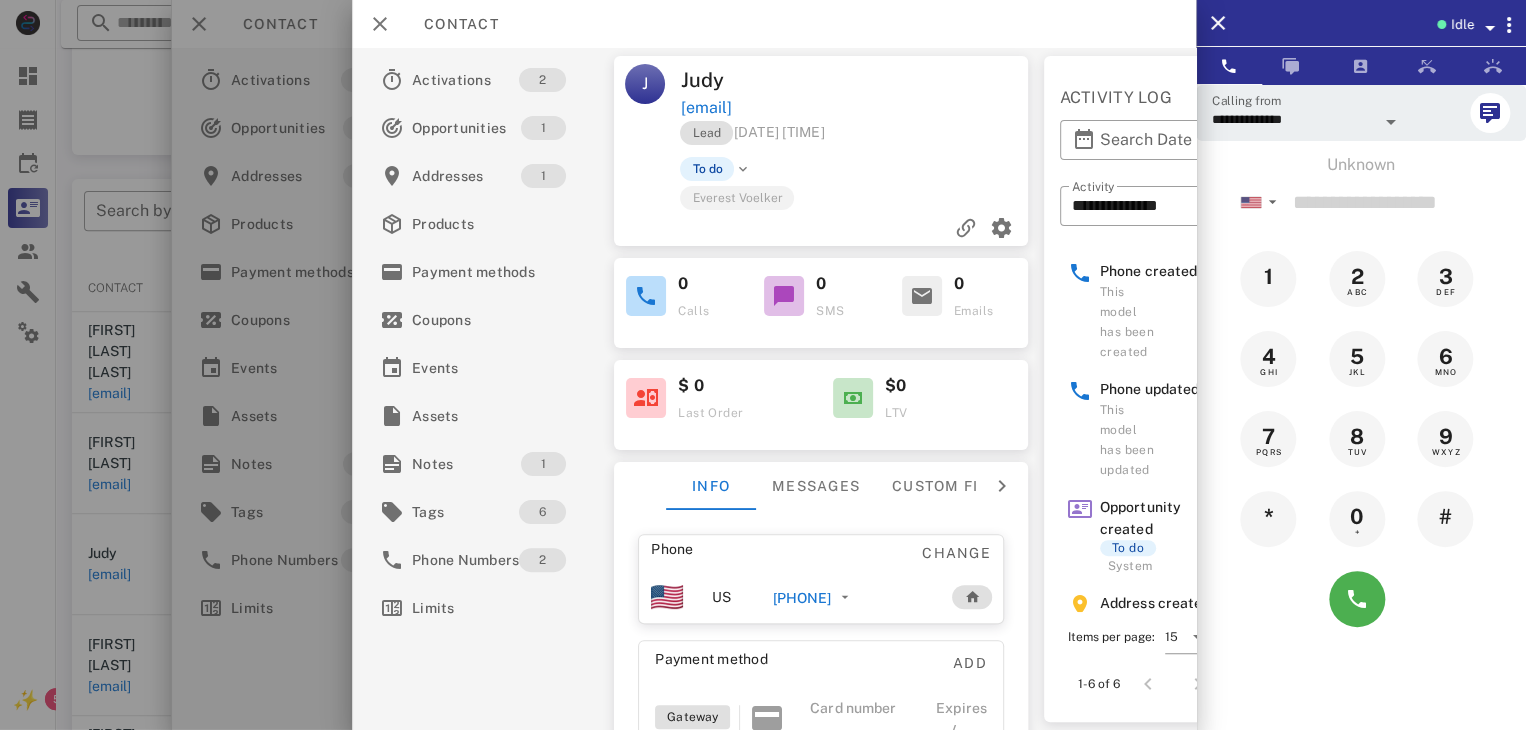 click on "[PHONE]" at bounding box center [801, 598] 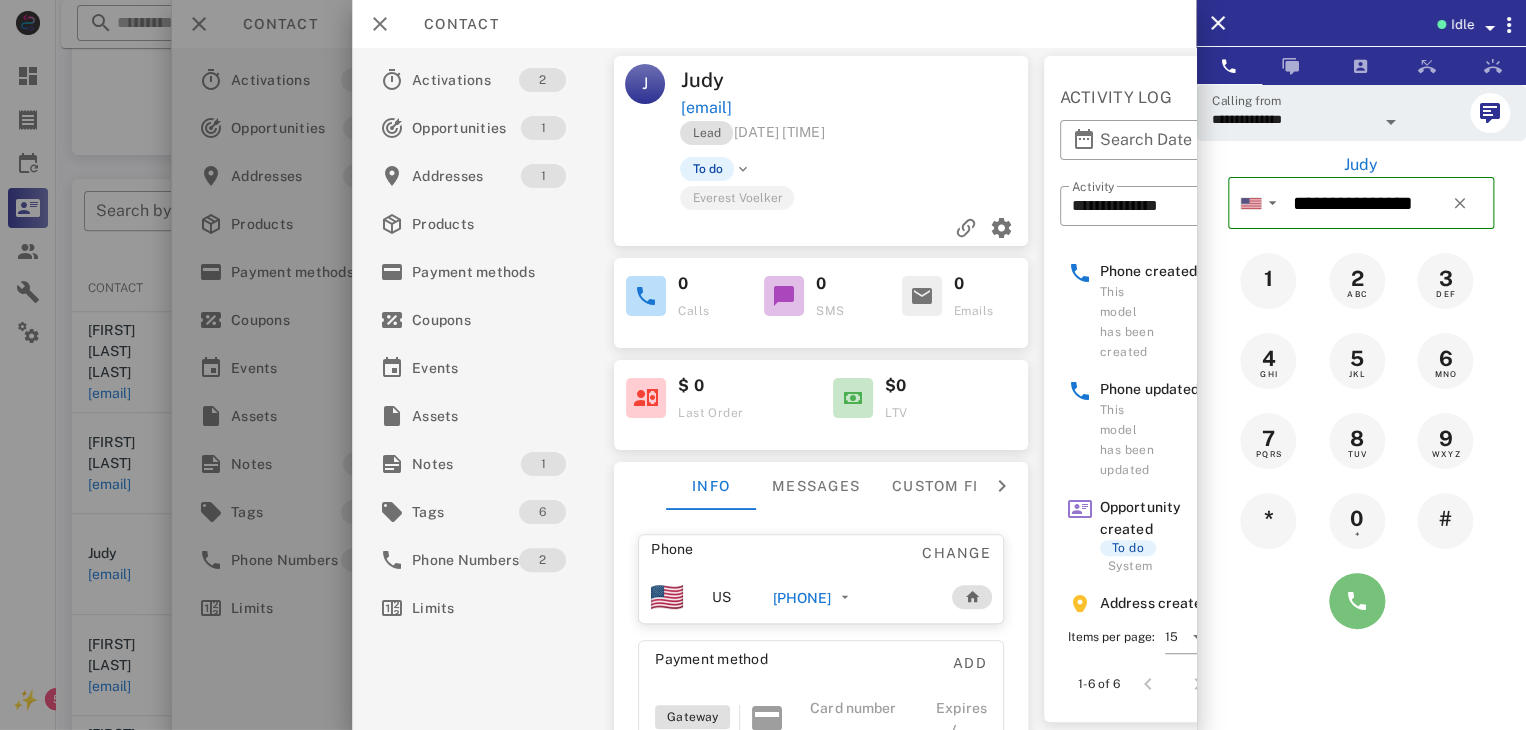 click at bounding box center (1357, 601) 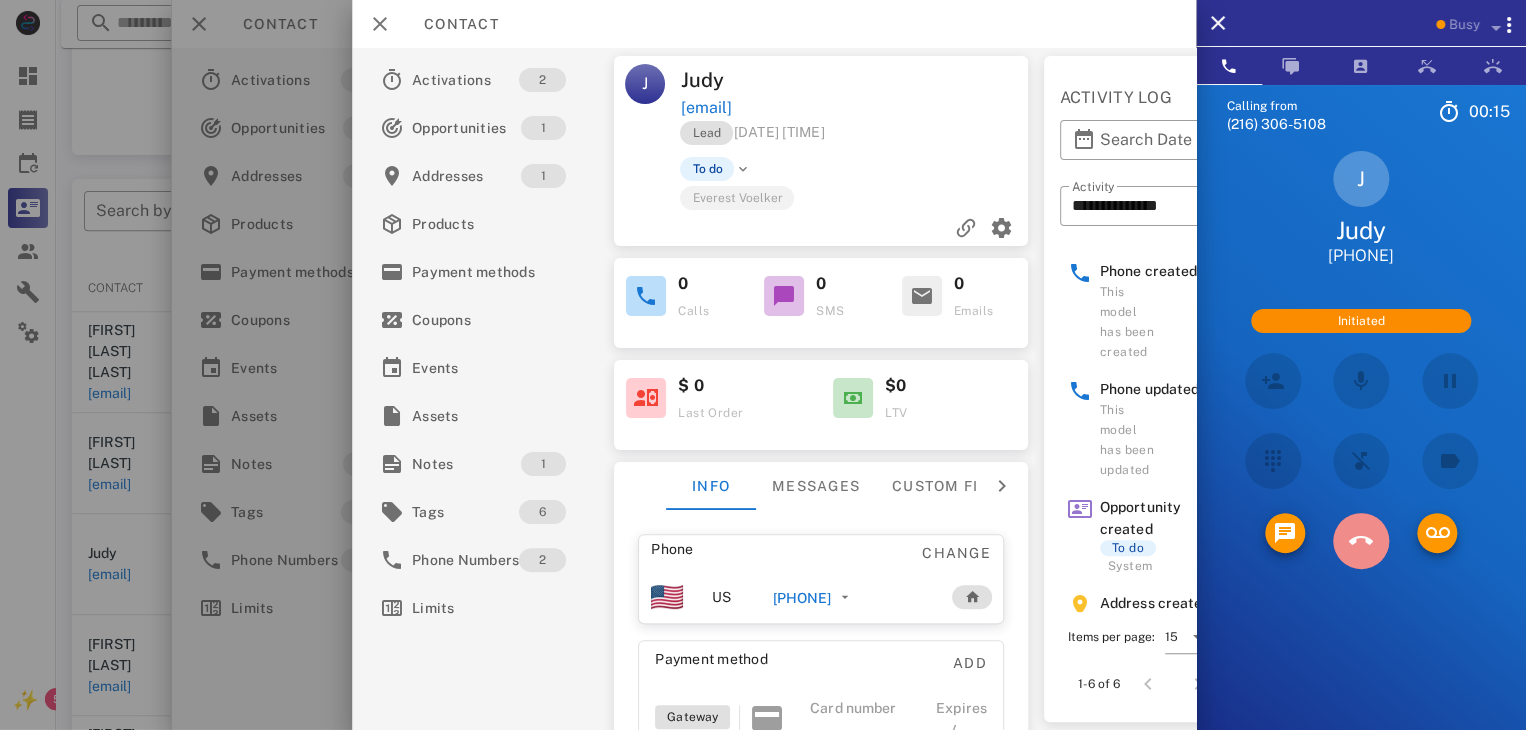 click at bounding box center (1361, 541) 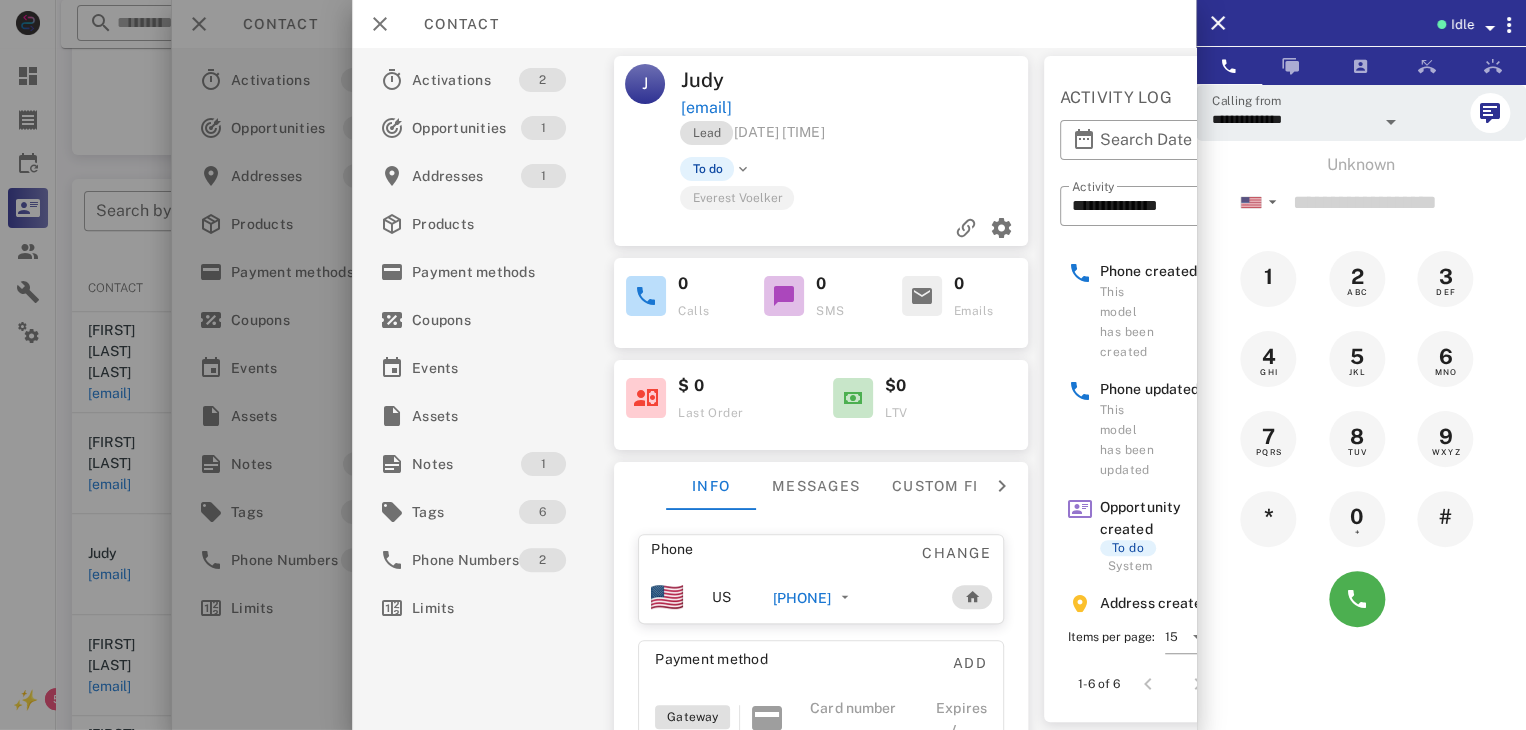 click at bounding box center [763, 365] 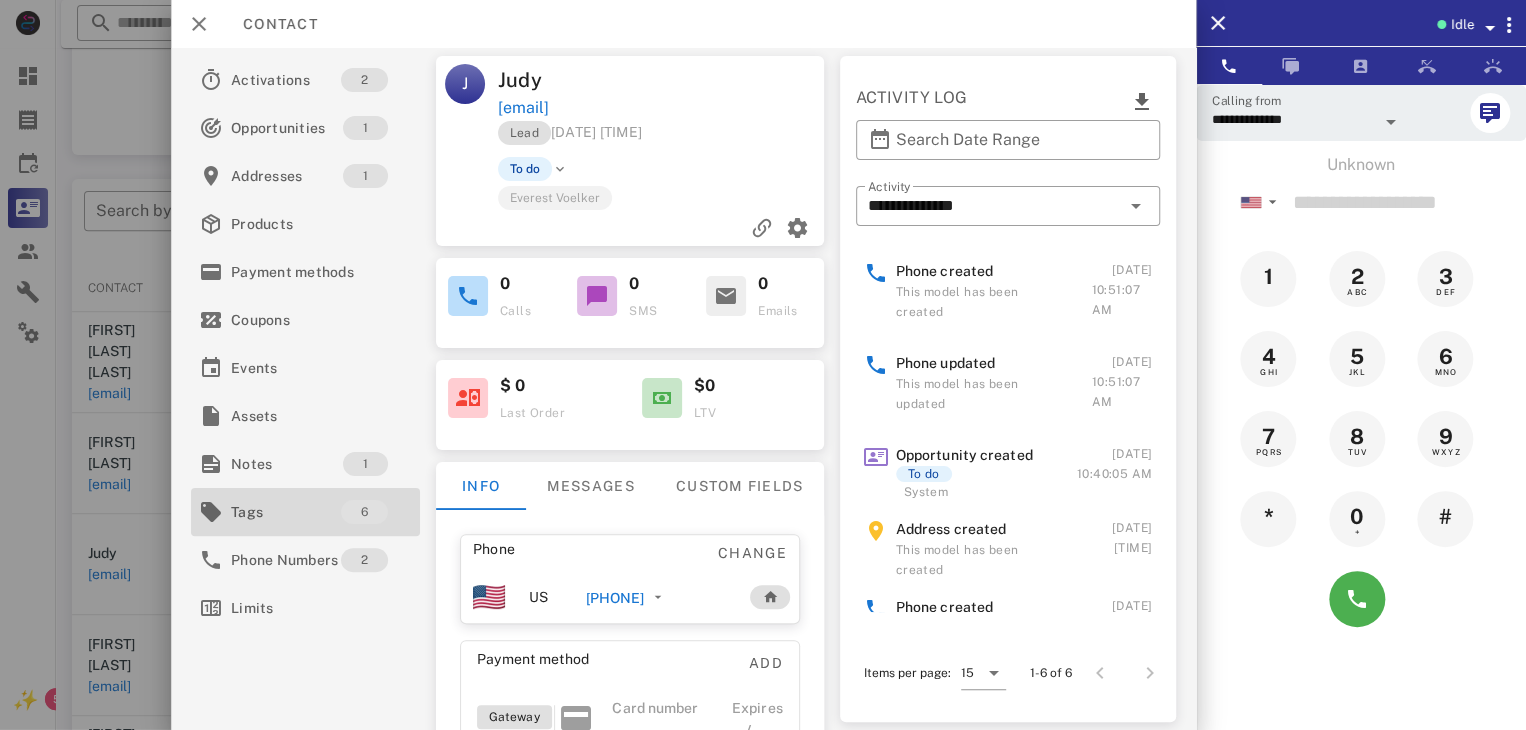 click on "Tags" at bounding box center [286, 512] 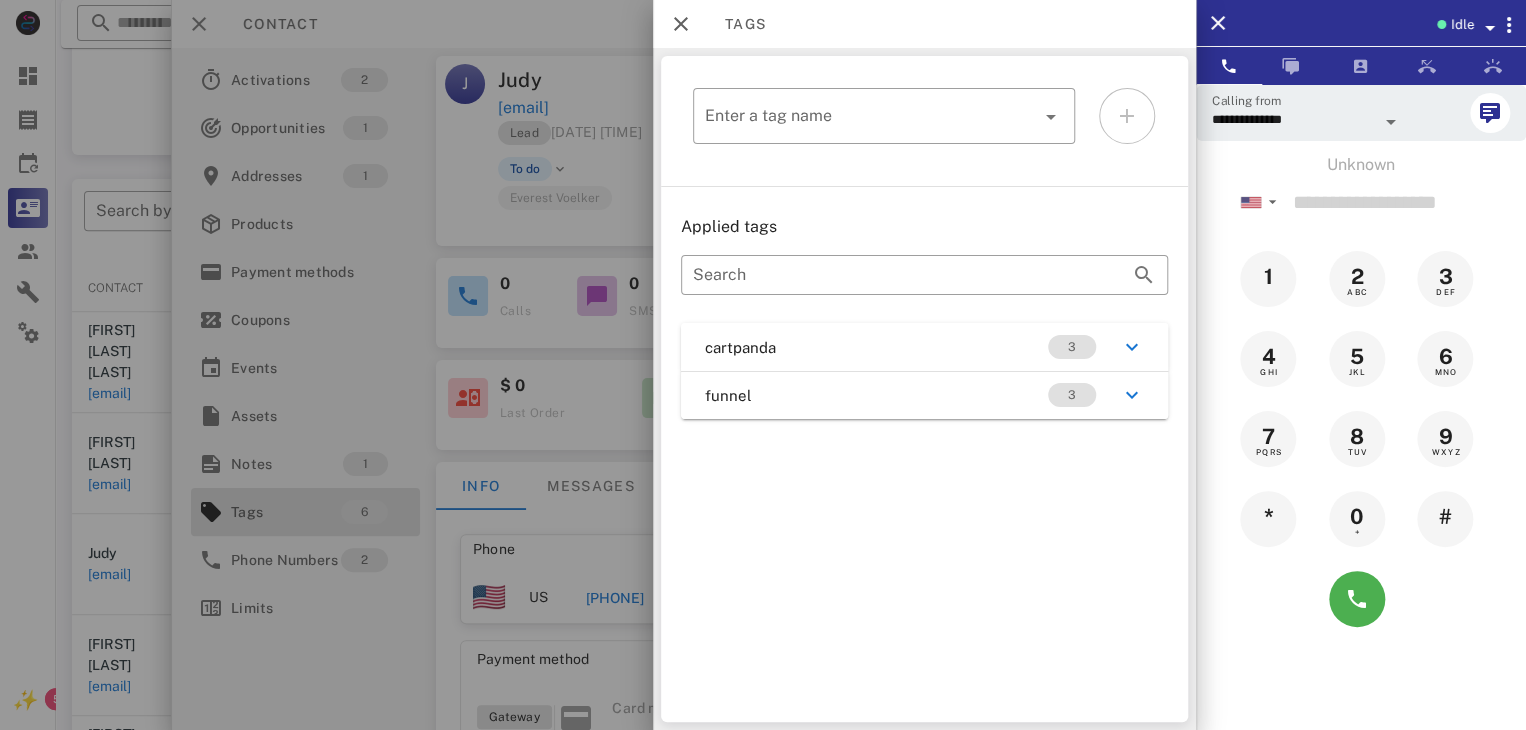 click at bounding box center [763, 365] 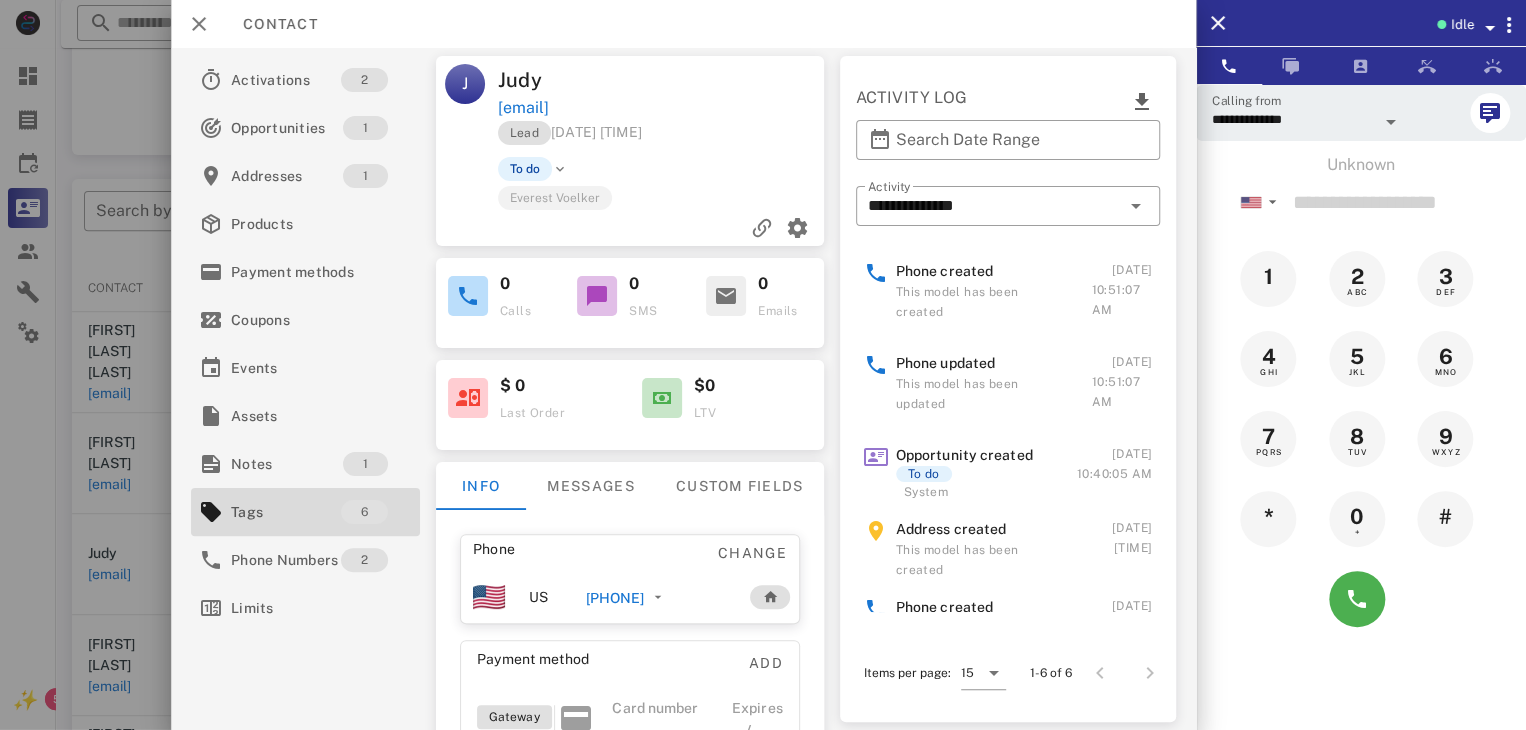 click at bounding box center [763, 365] 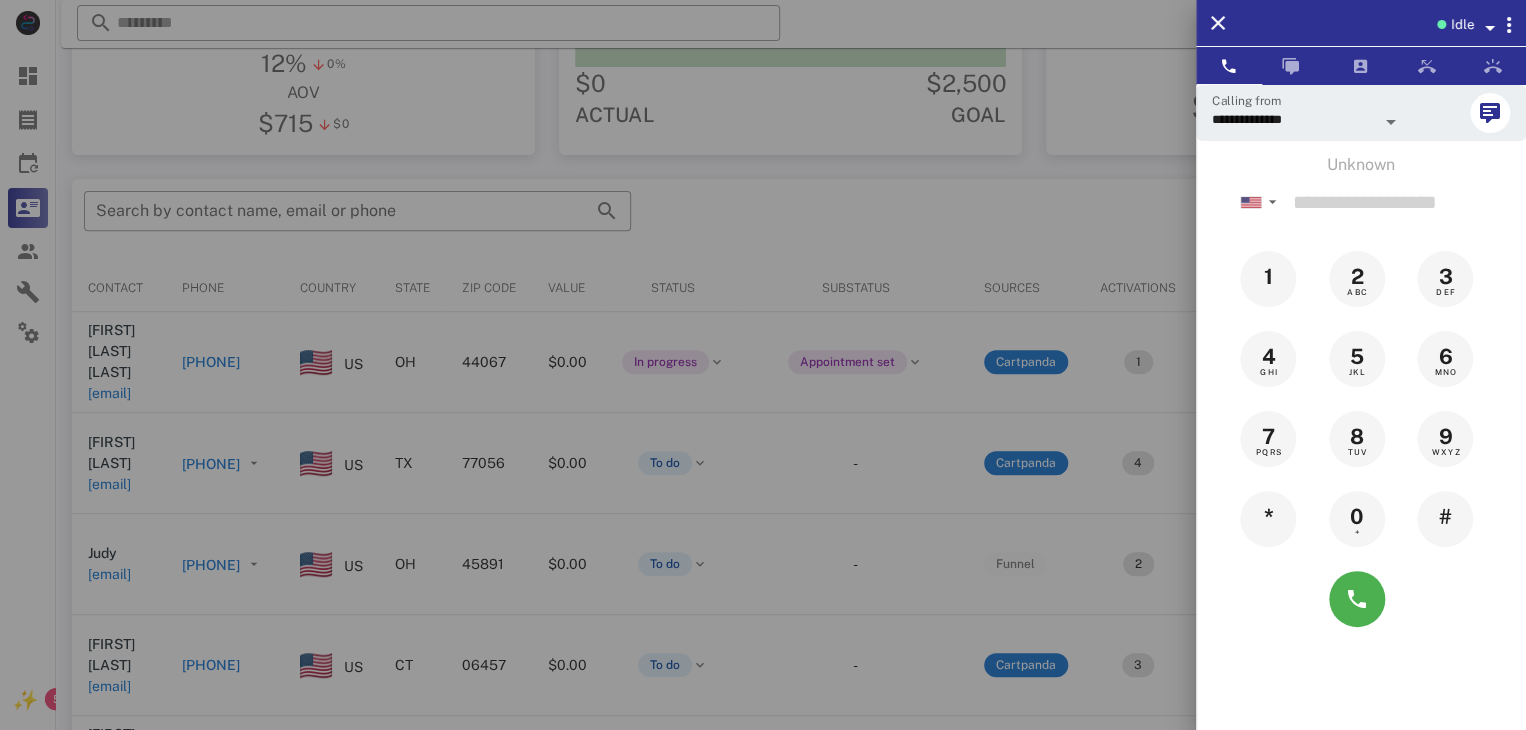 click at bounding box center (763, 365) 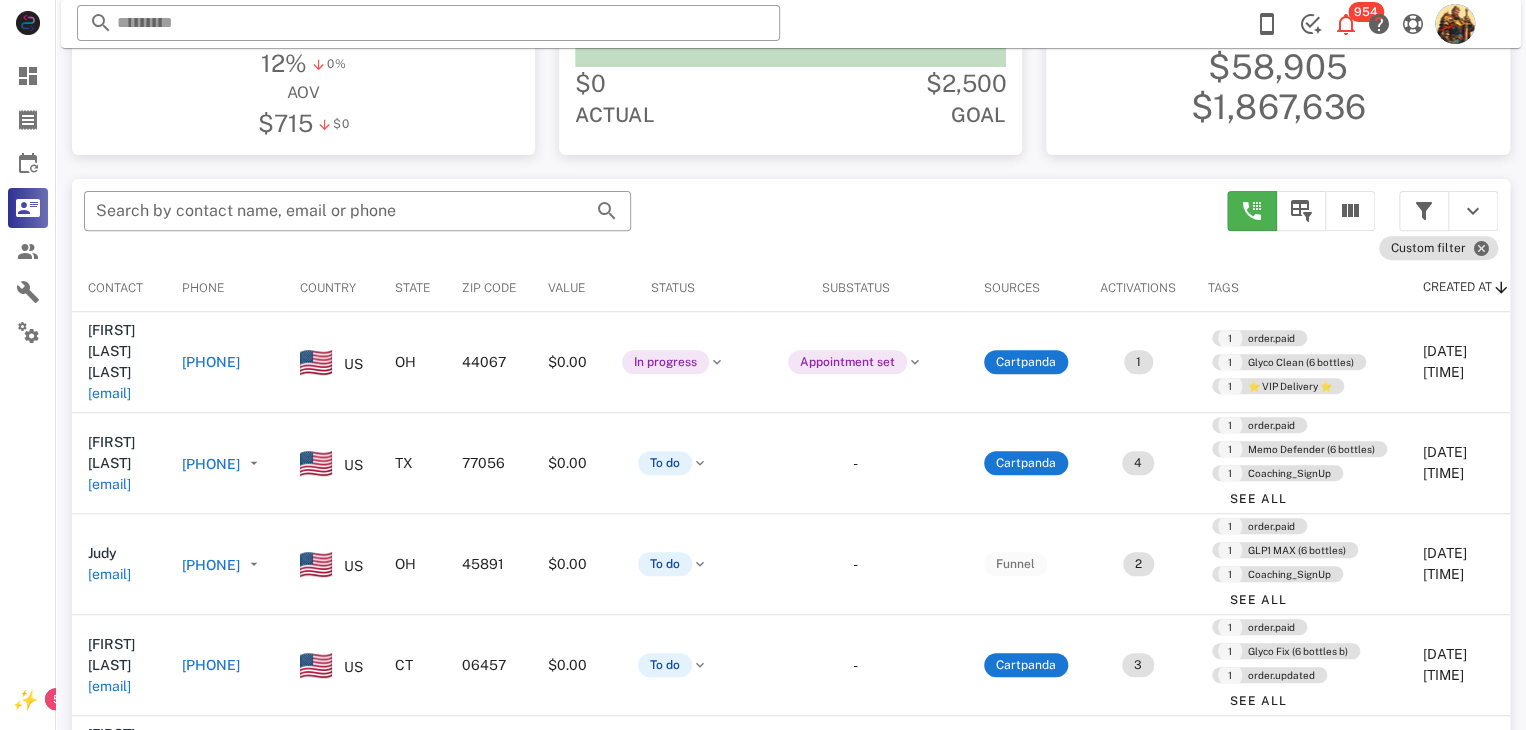 click on "cparesco66@gmail.com" at bounding box center [109, 686] 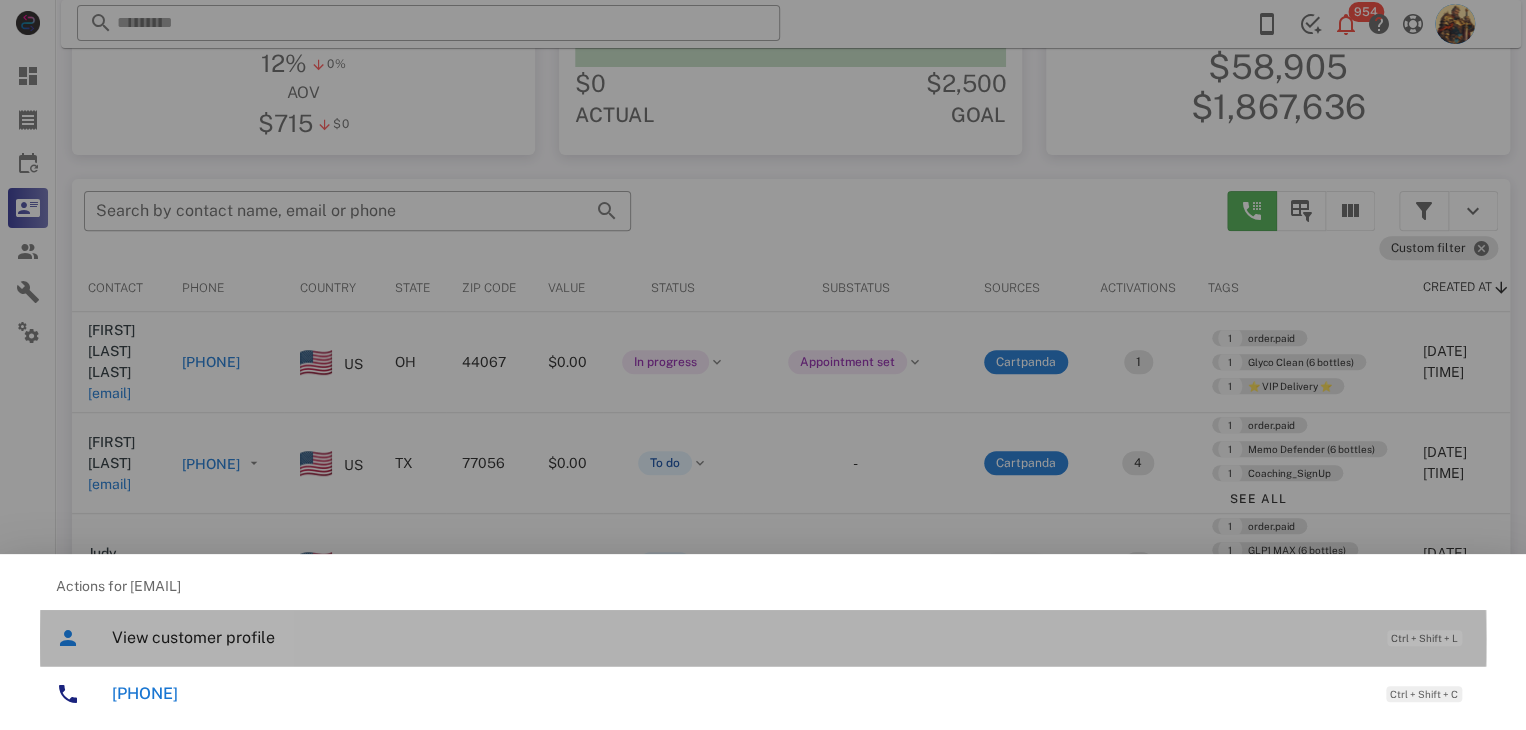 click on "View customer profile" at bounding box center (739, 637) 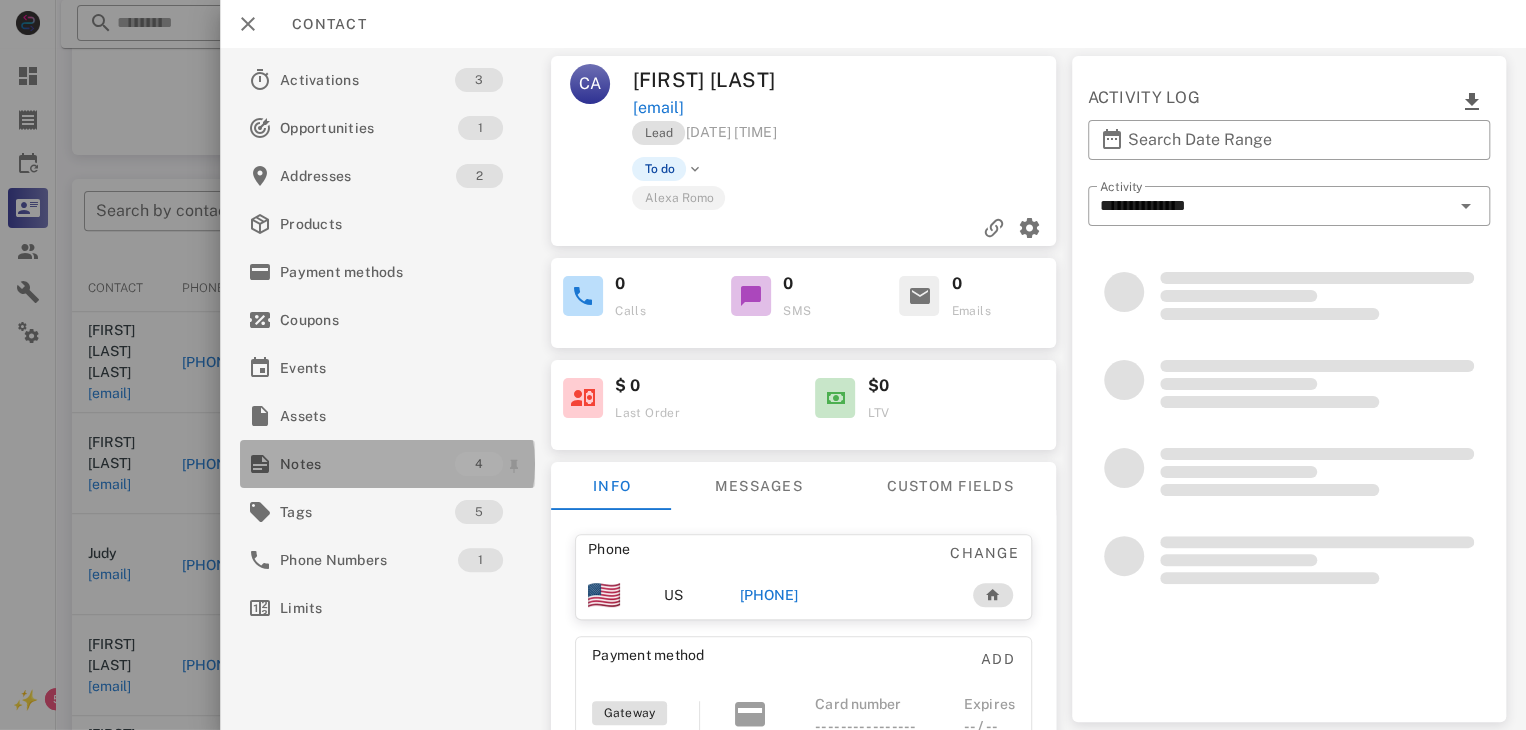 click on "Notes" at bounding box center [367, 464] 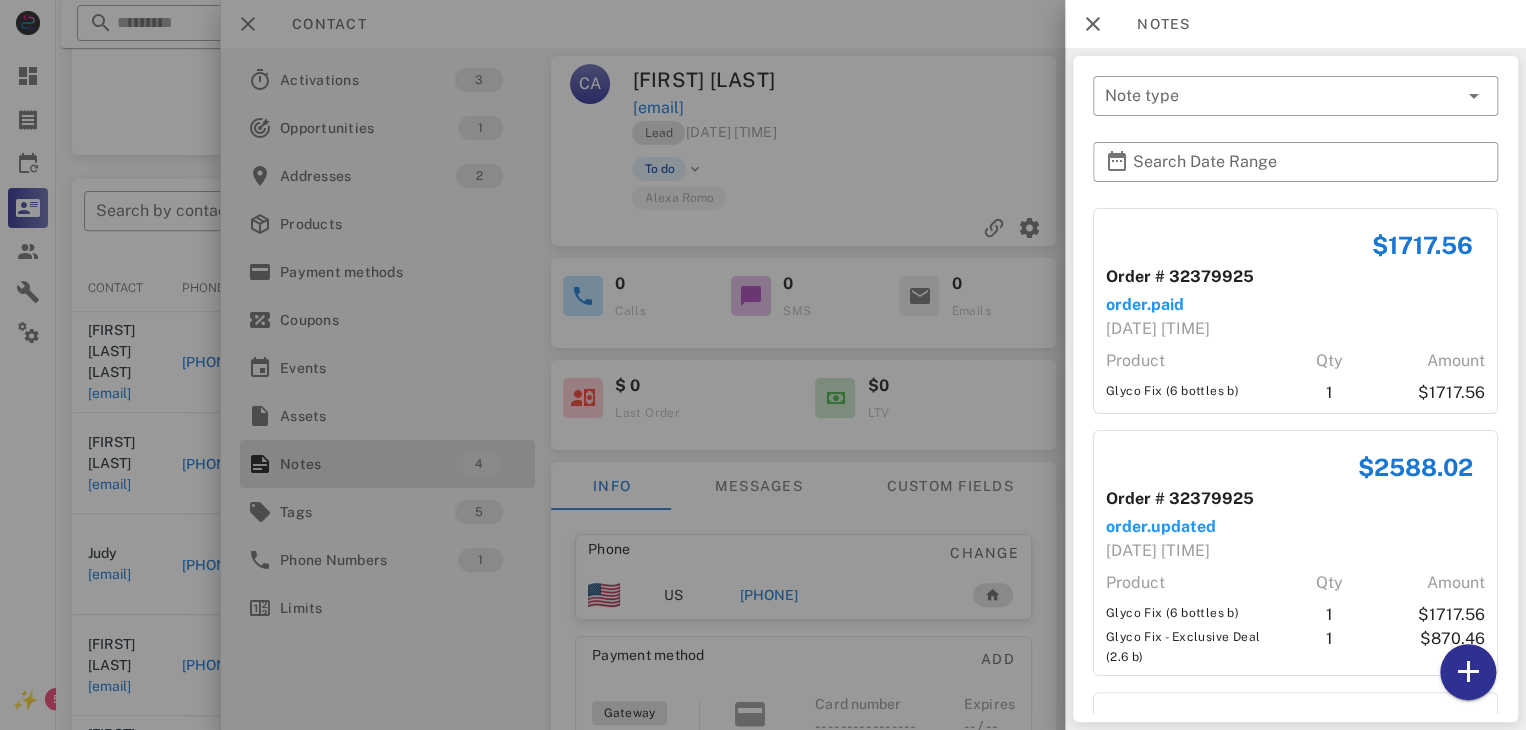 scroll, scrollTop: 473, scrollLeft: 0, axis: vertical 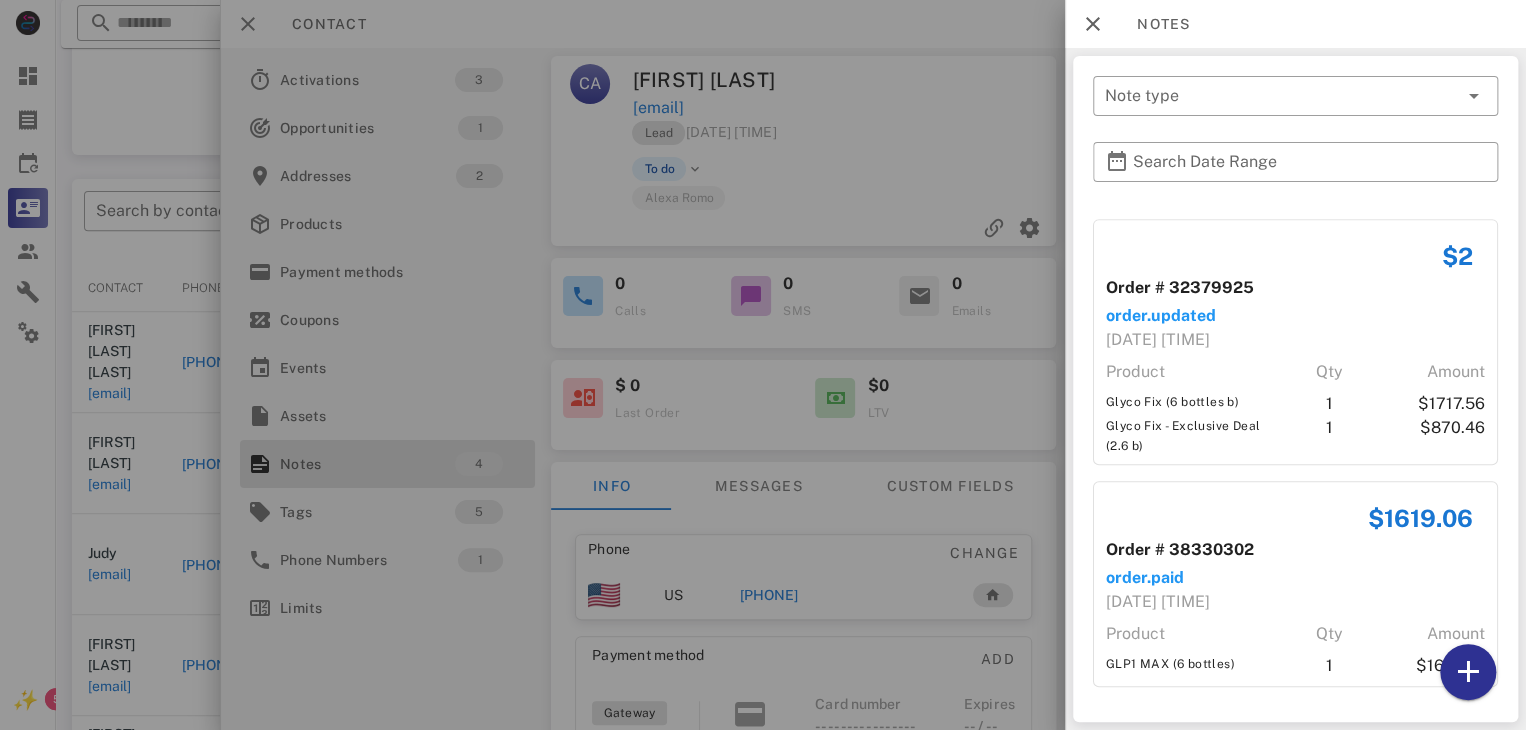 click at bounding box center [763, 365] 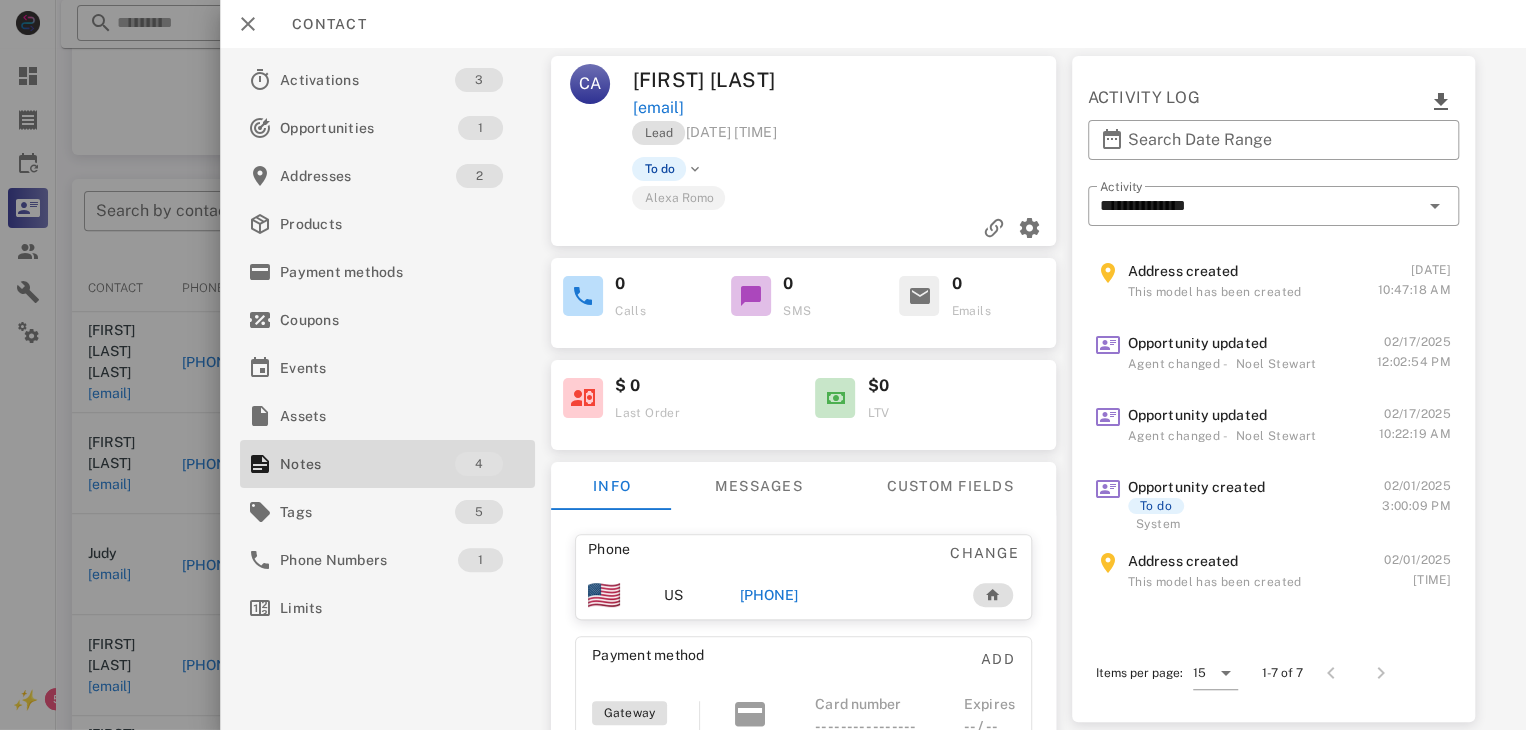 click on "+18605063923" at bounding box center (769, 595) 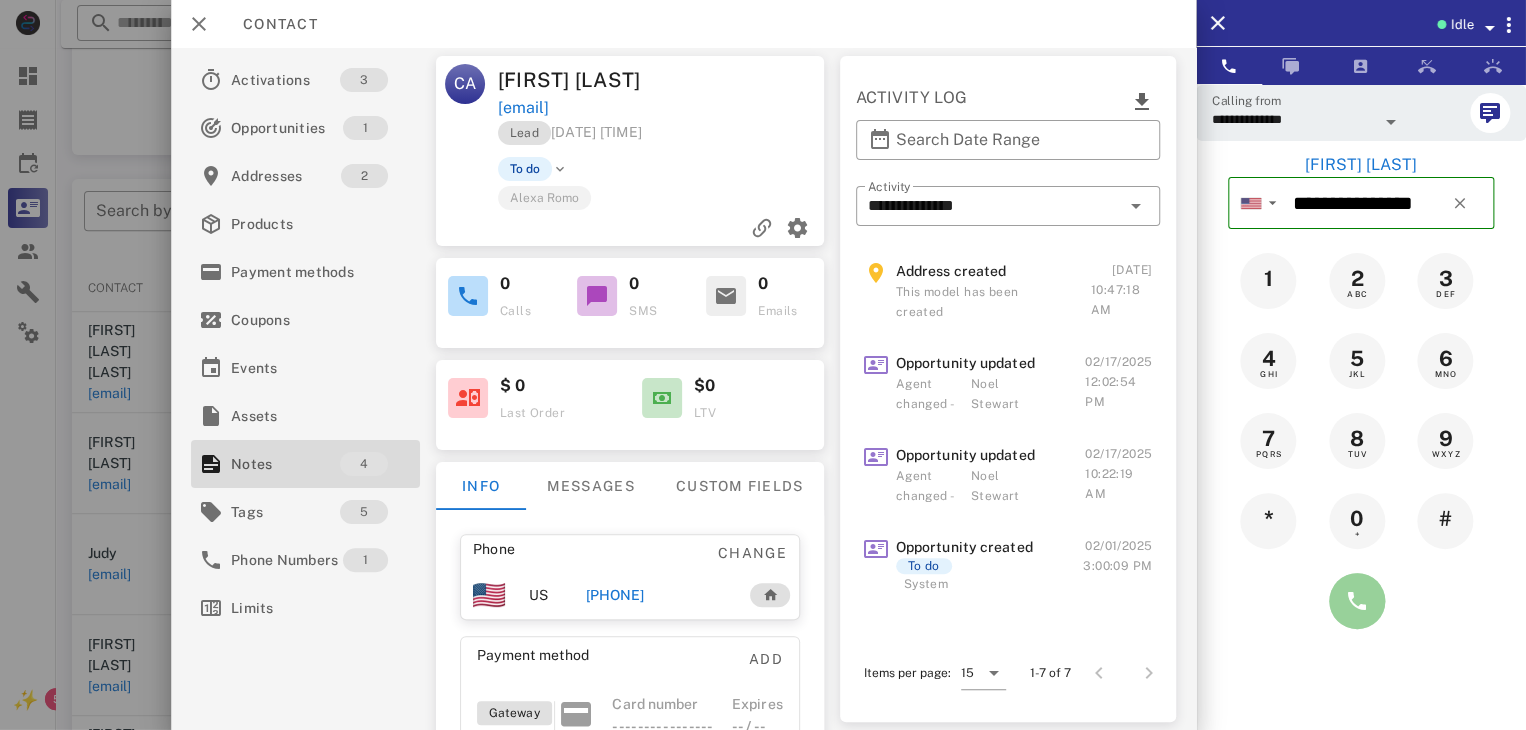 click at bounding box center (1357, 601) 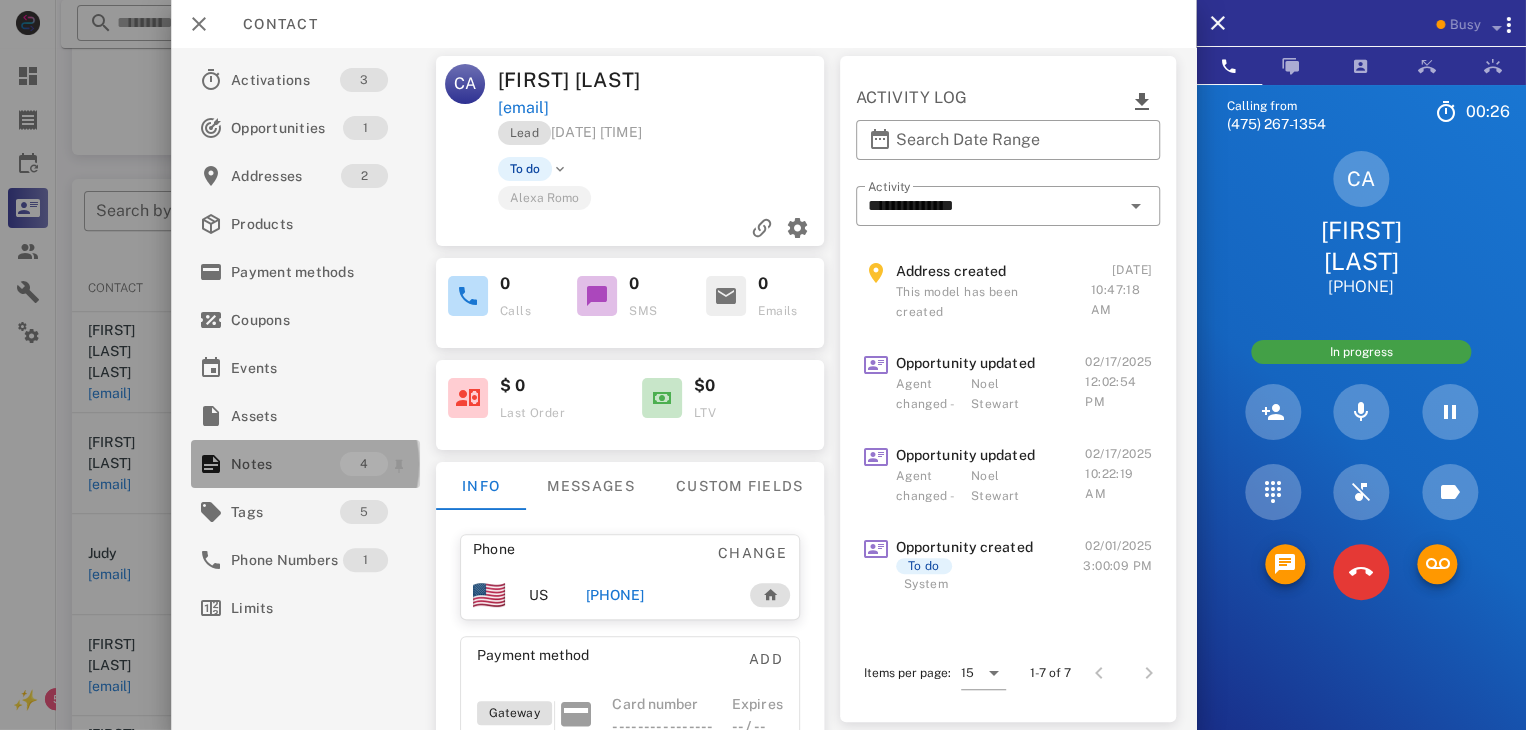 click on "Notes" at bounding box center (285, 464) 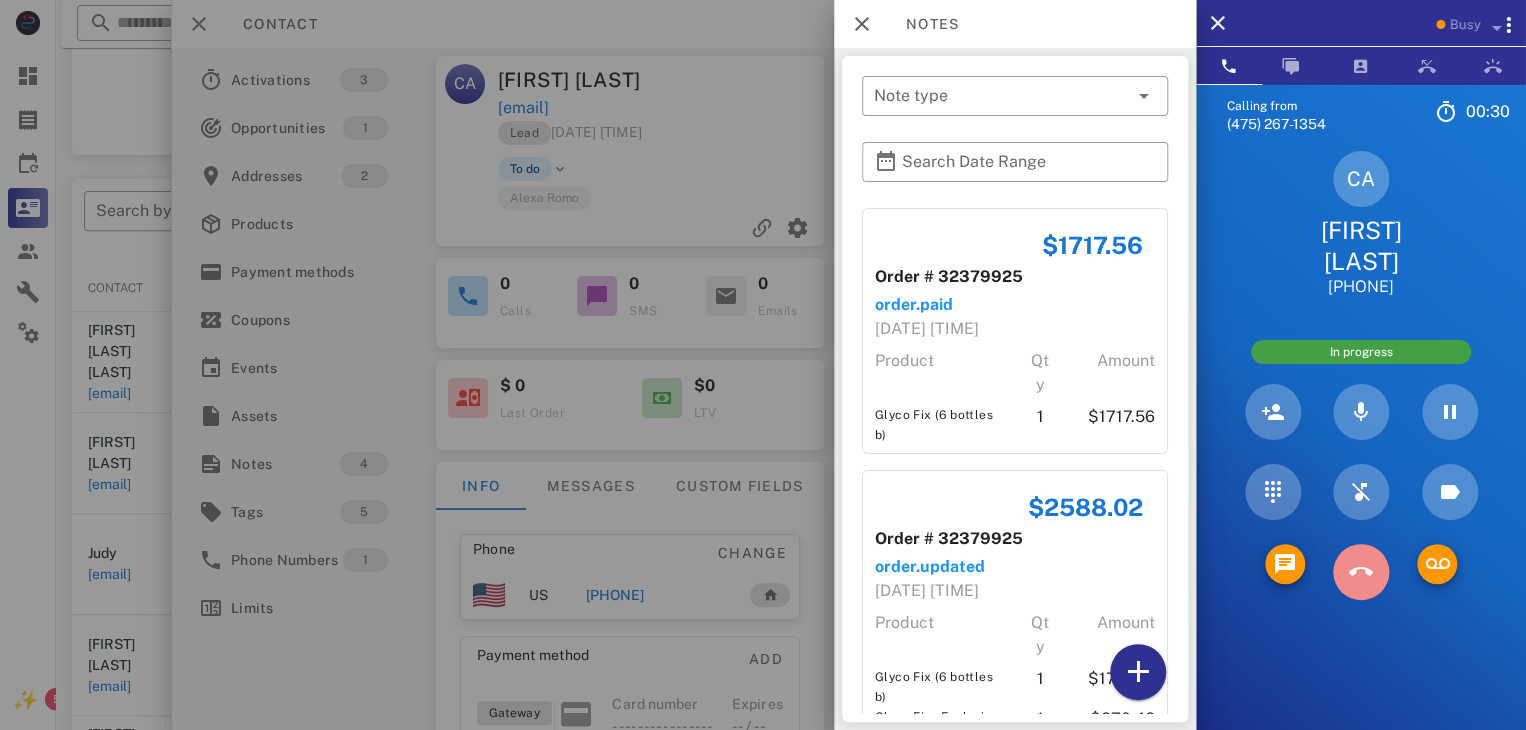 click at bounding box center (1361, 572) 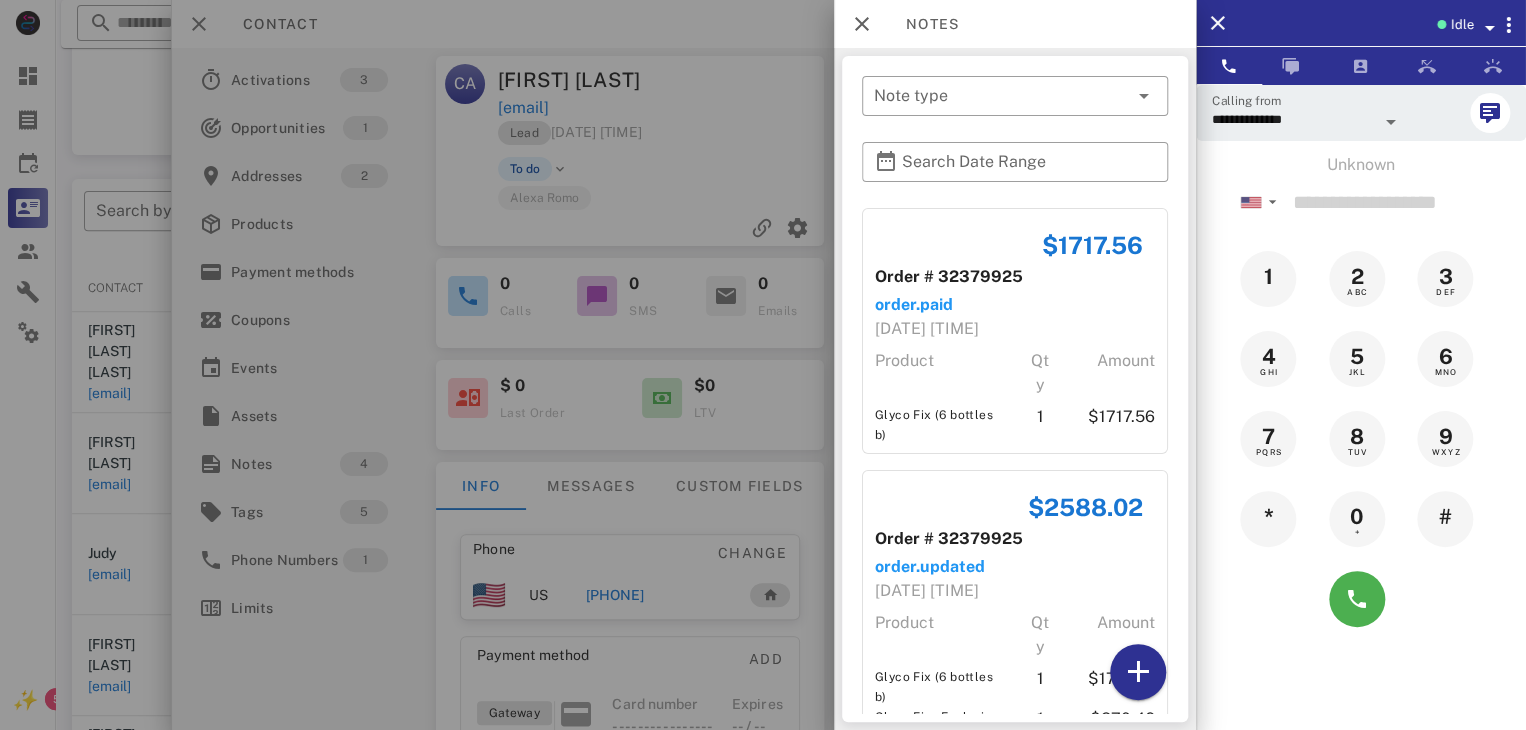 click at bounding box center (763, 365) 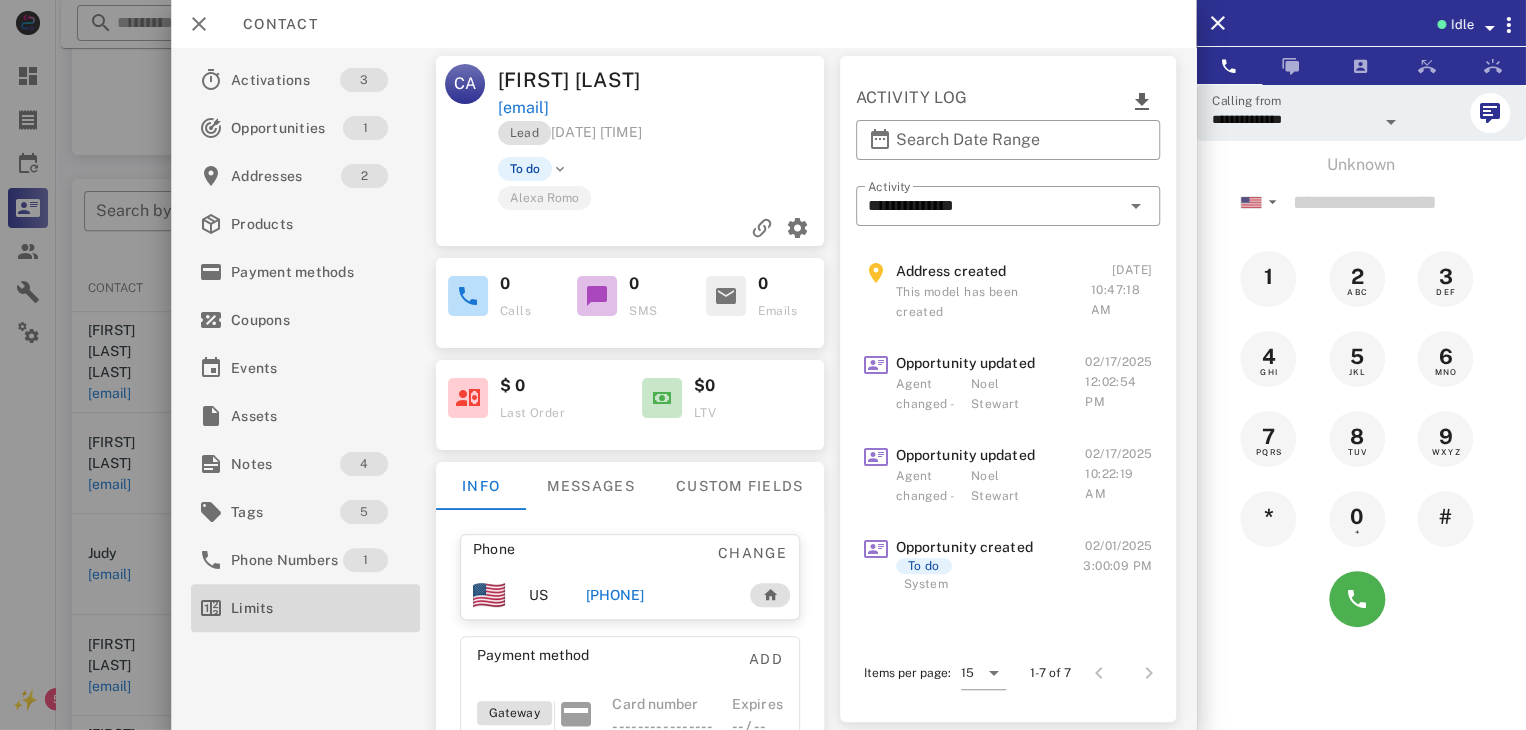 click on "Limits" at bounding box center [305, 608] 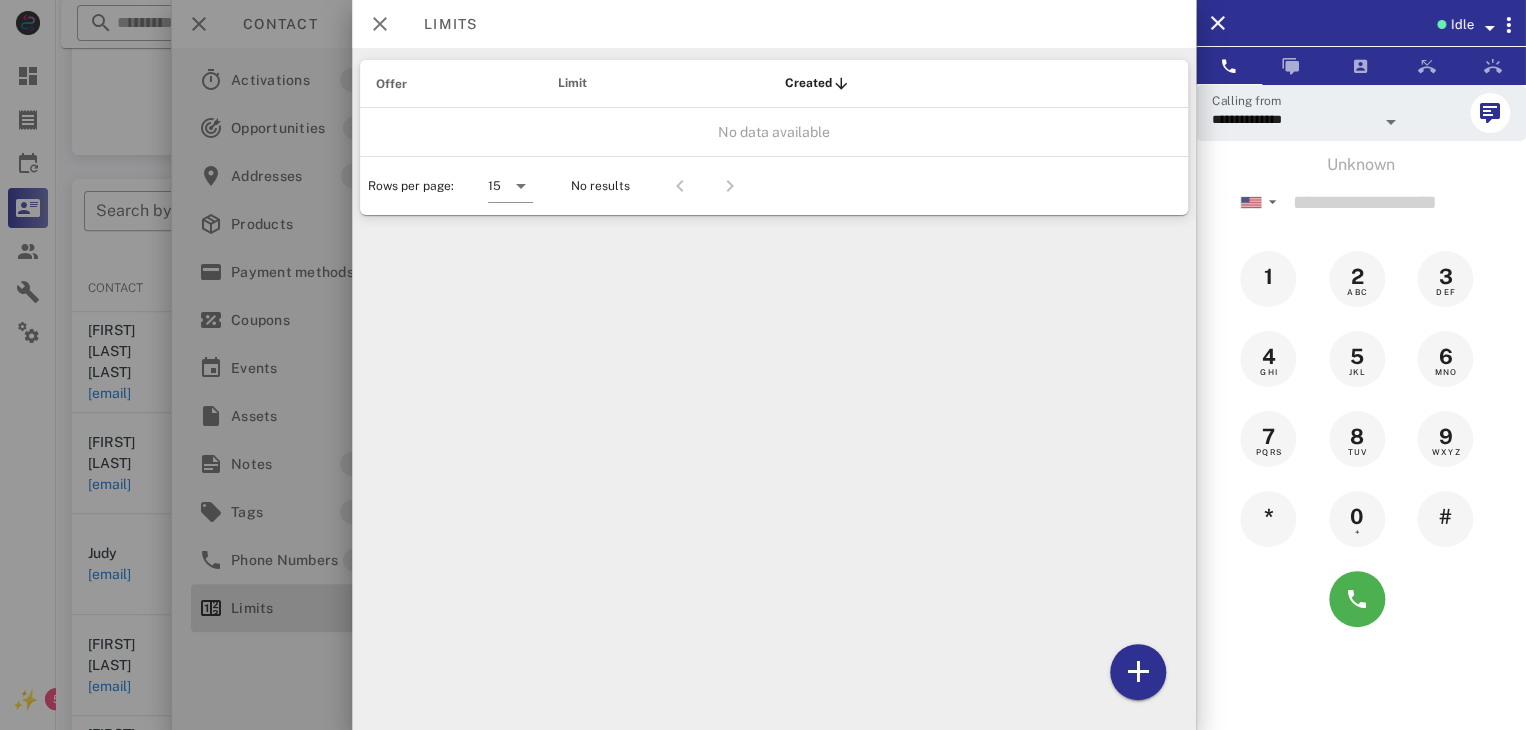 click at bounding box center (763, 365) 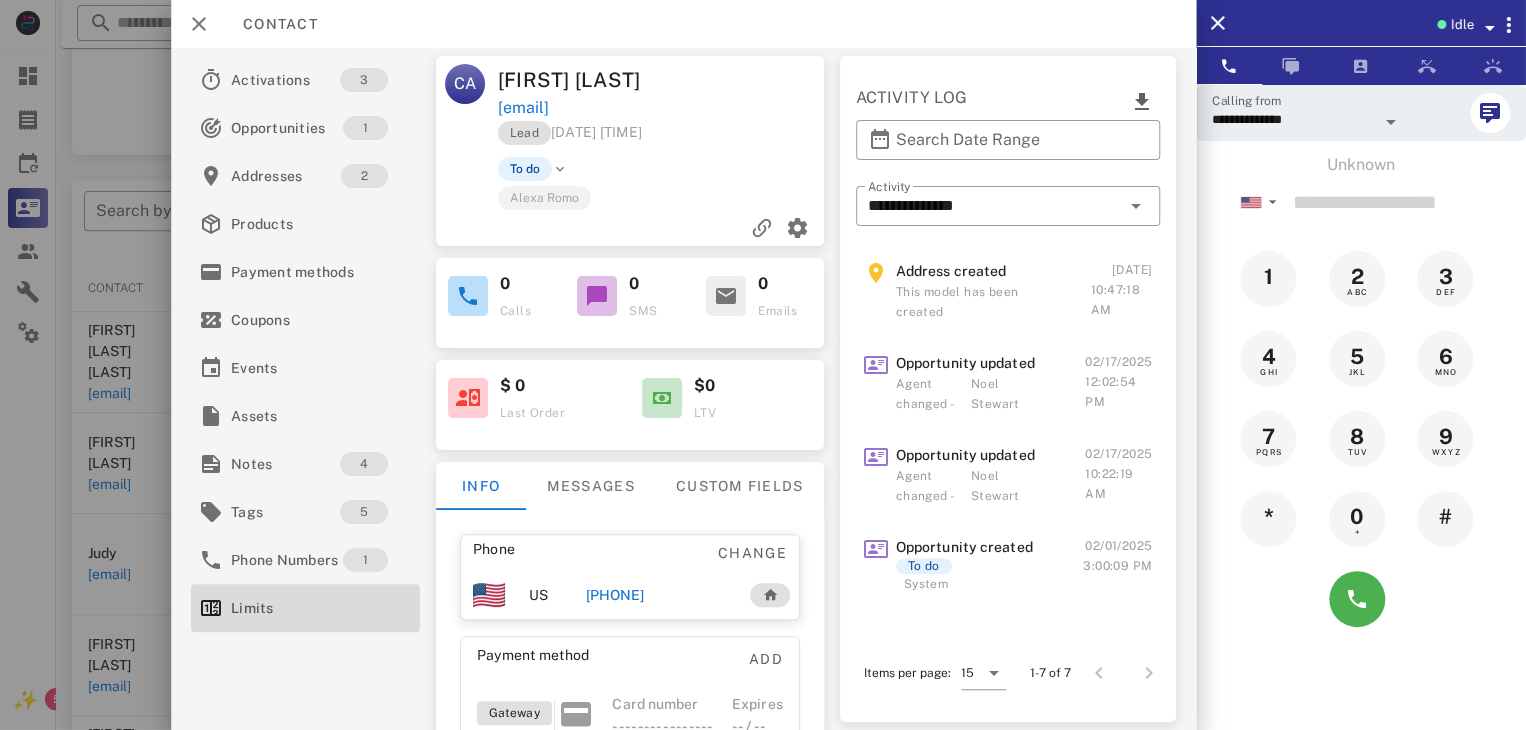 click at bounding box center [763, 365] 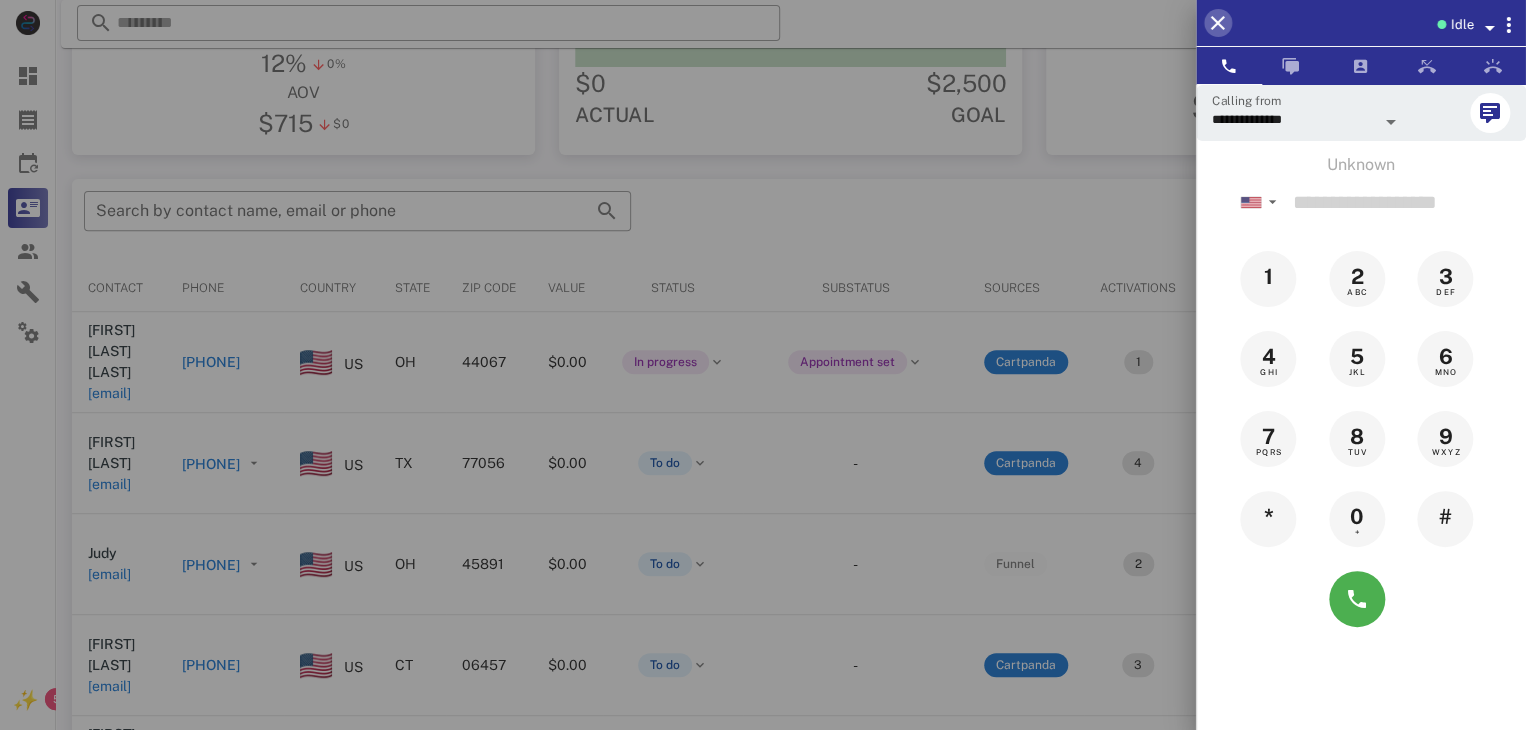 click at bounding box center (1218, 23) 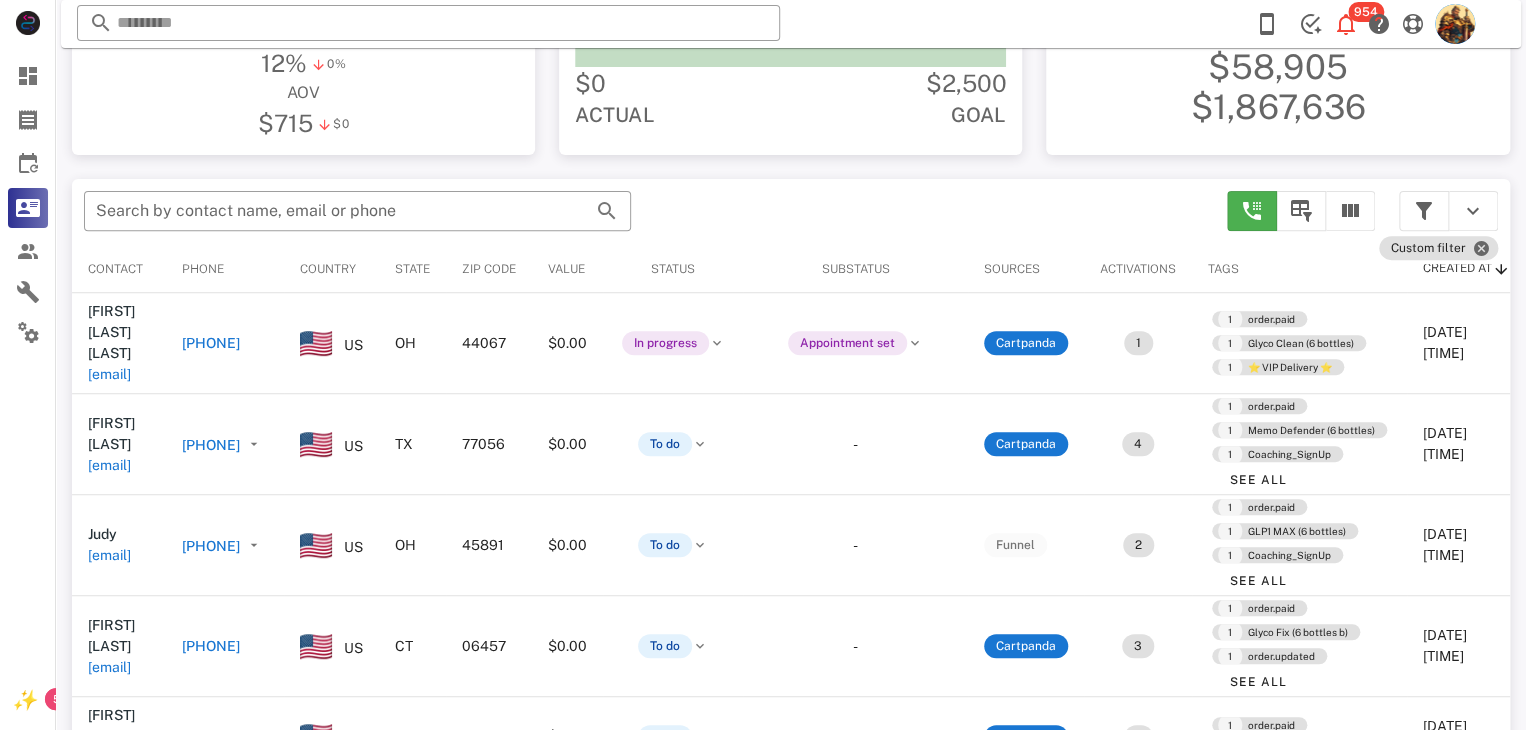 scroll, scrollTop: 0, scrollLeft: 0, axis: both 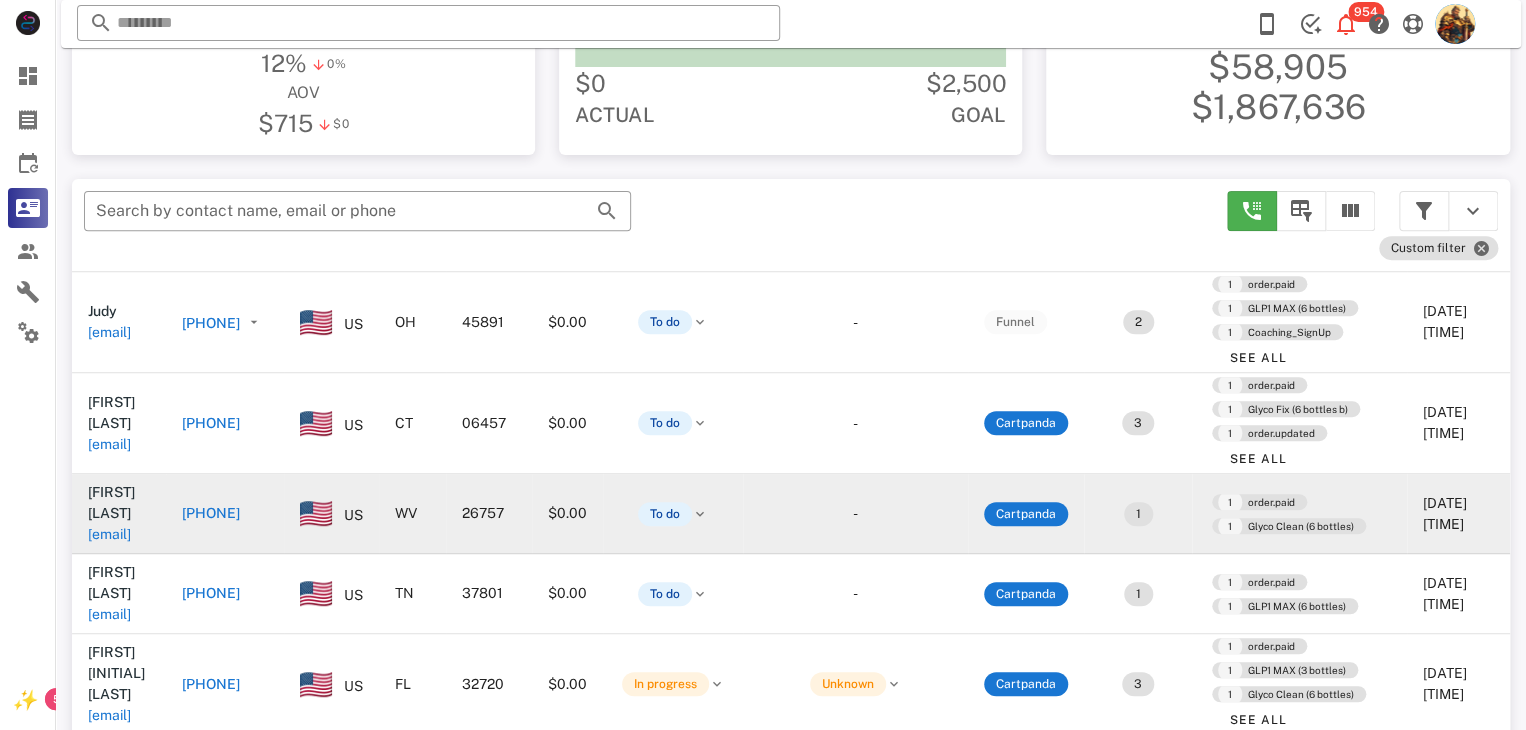 click on "robinrmarley@msn.com" at bounding box center (109, 534) 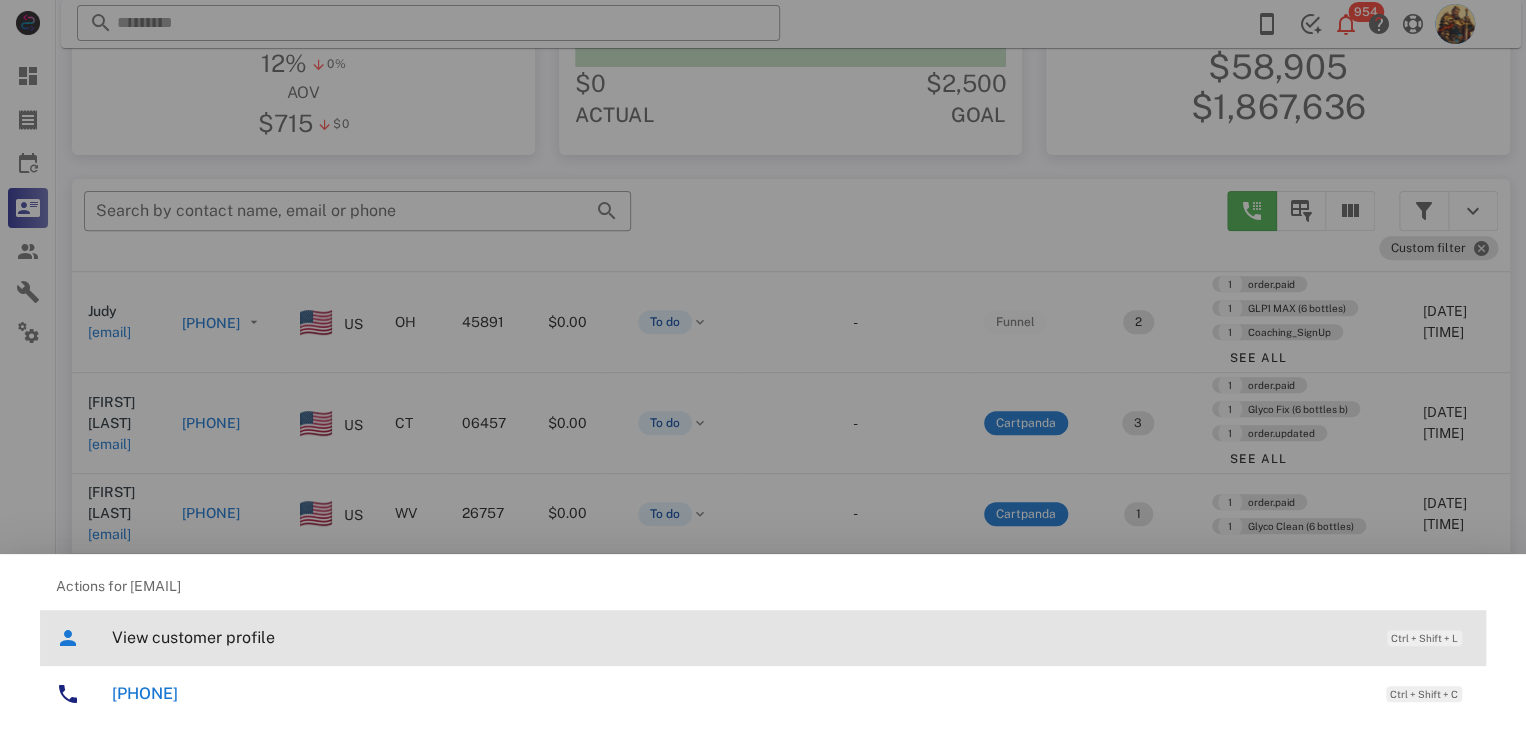 click on "View customer profile Ctrl + Shift + L" at bounding box center [791, 637] 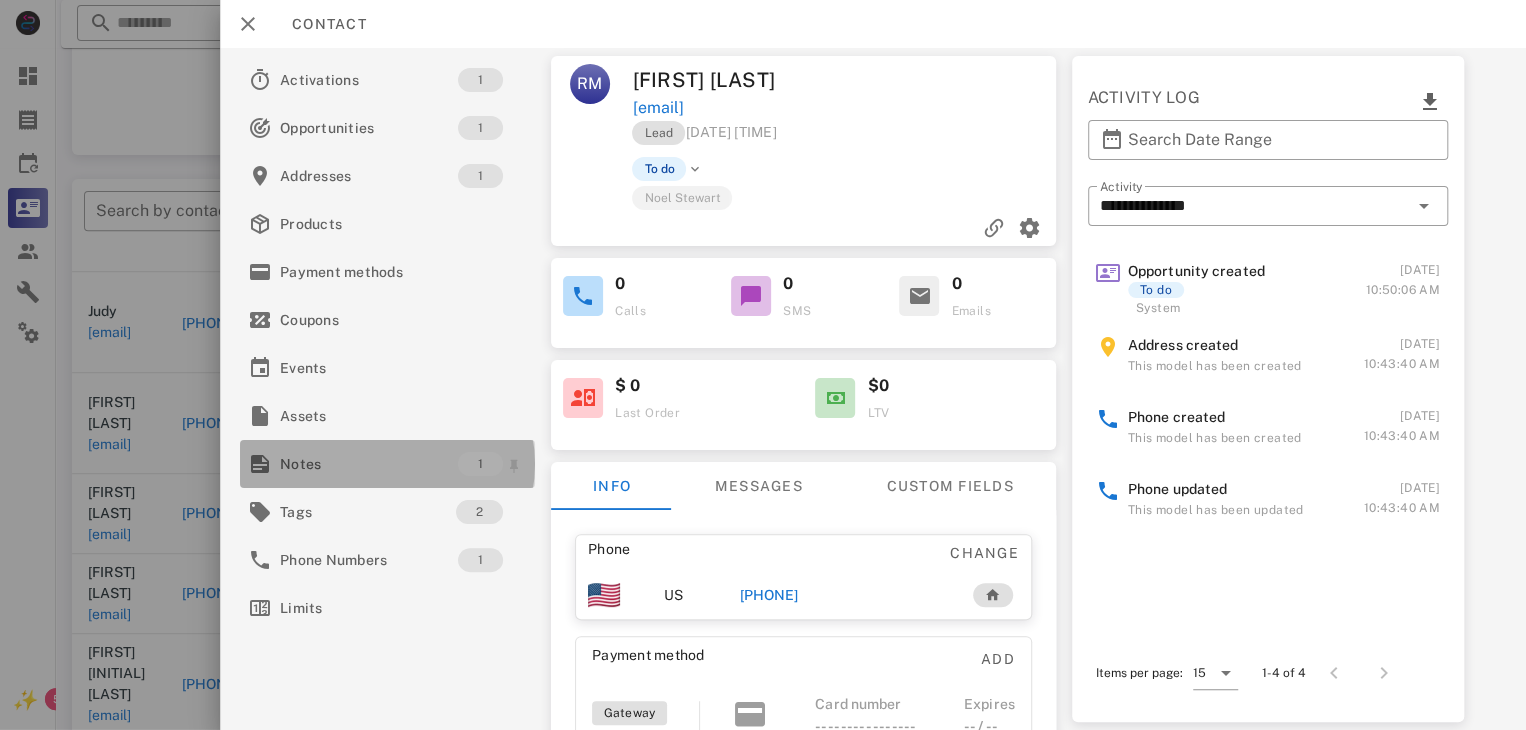 click on "Notes" at bounding box center (369, 464) 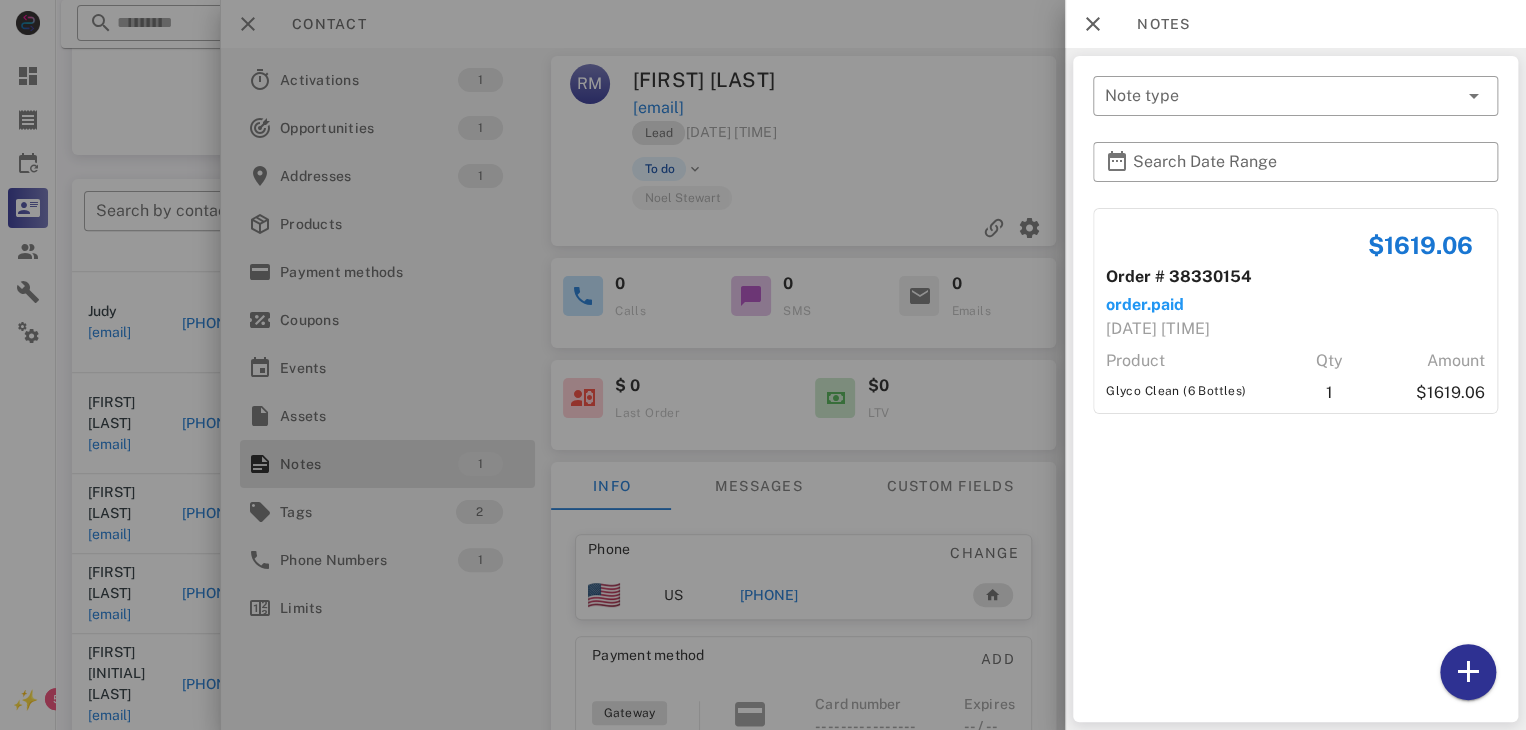click at bounding box center (763, 365) 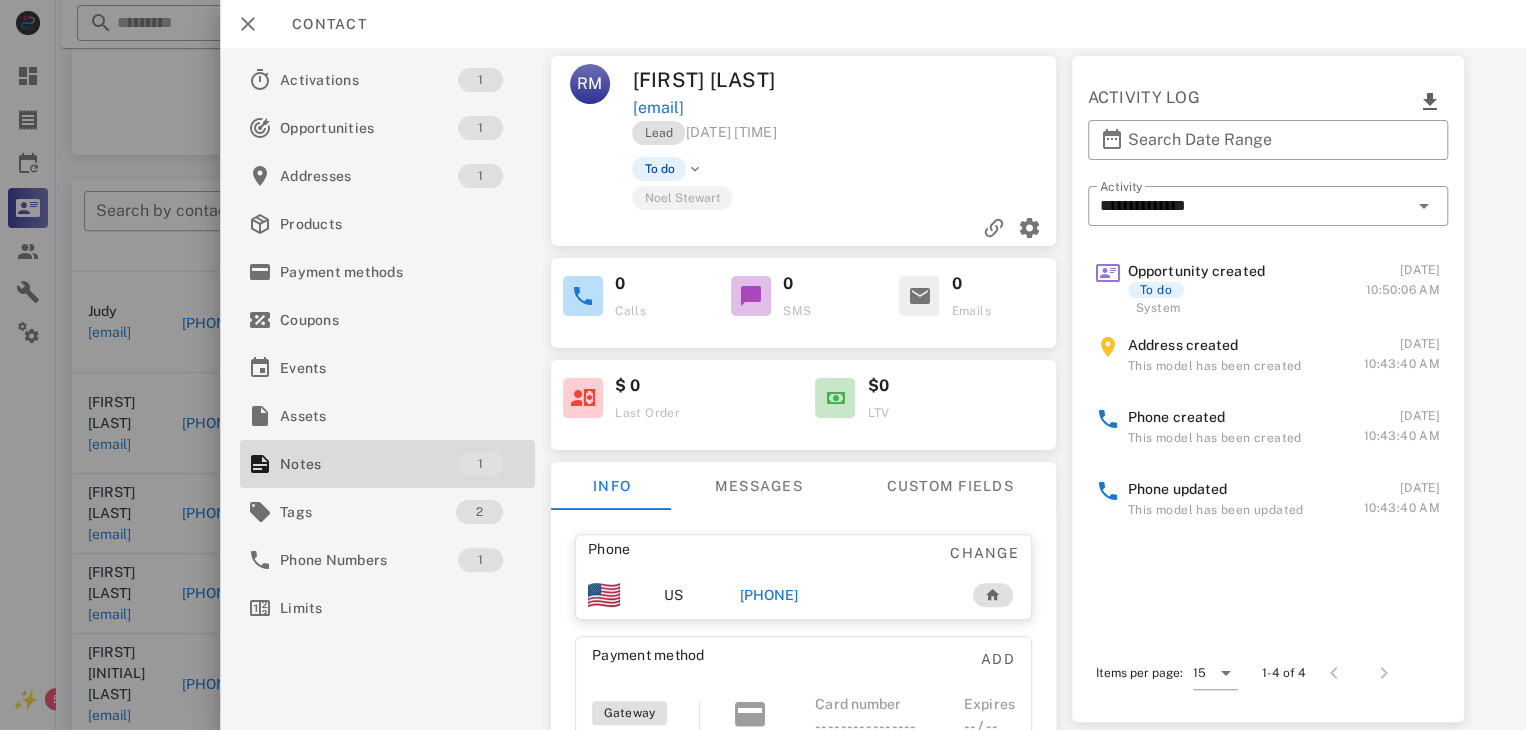 click on "+14436242140" at bounding box center [769, 595] 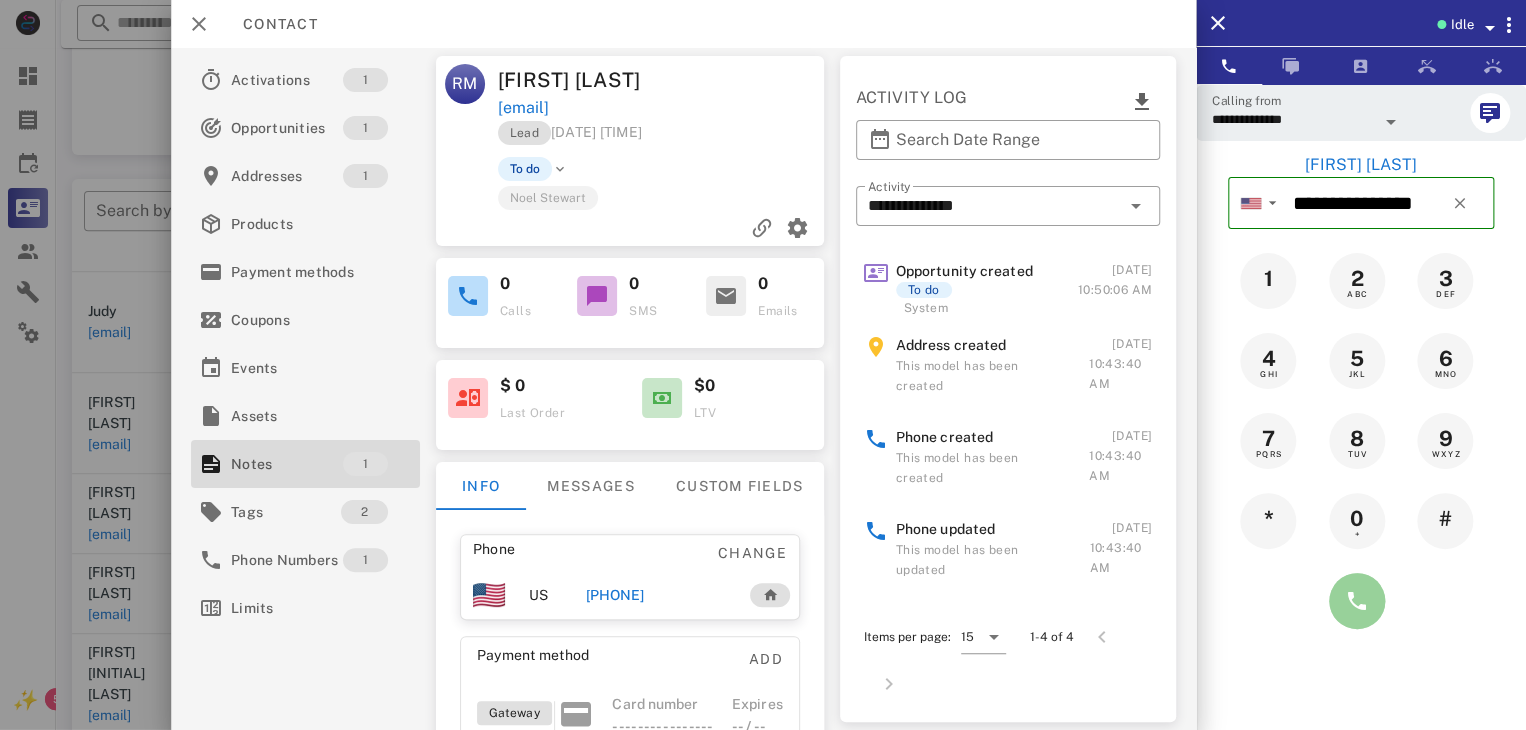 click at bounding box center (1357, 601) 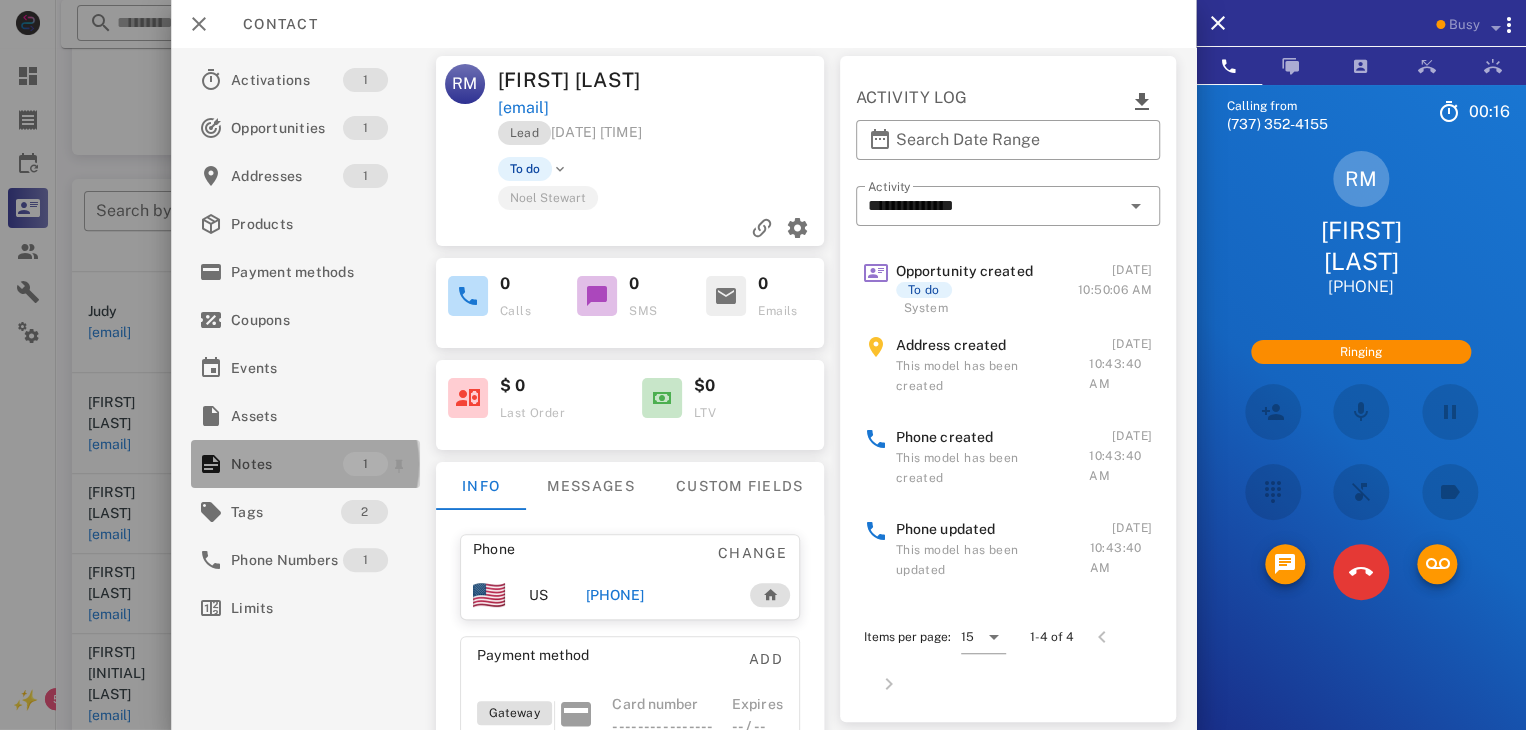 click on "Notes" at bounding box center (287, 464) 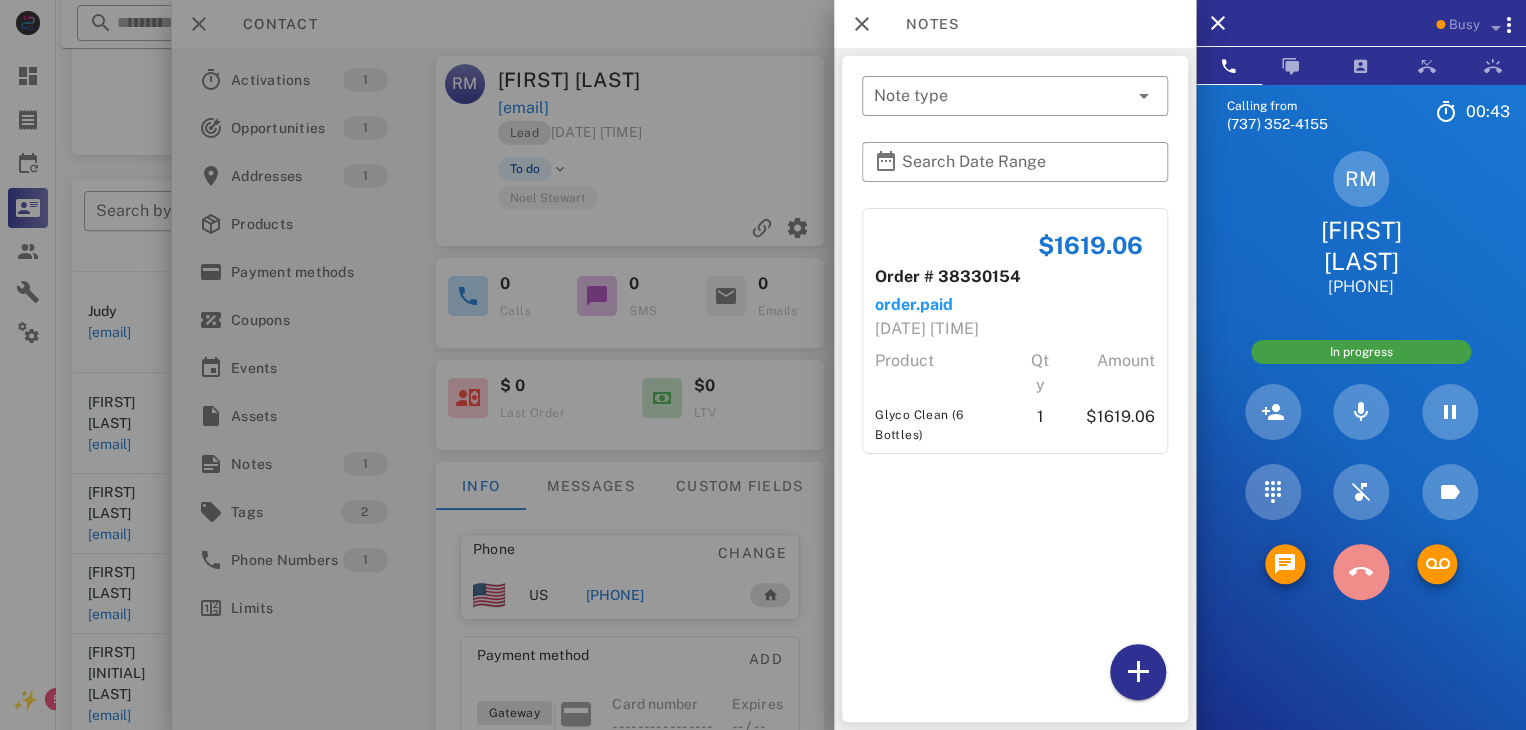 click at bounding box center [1361, 572] 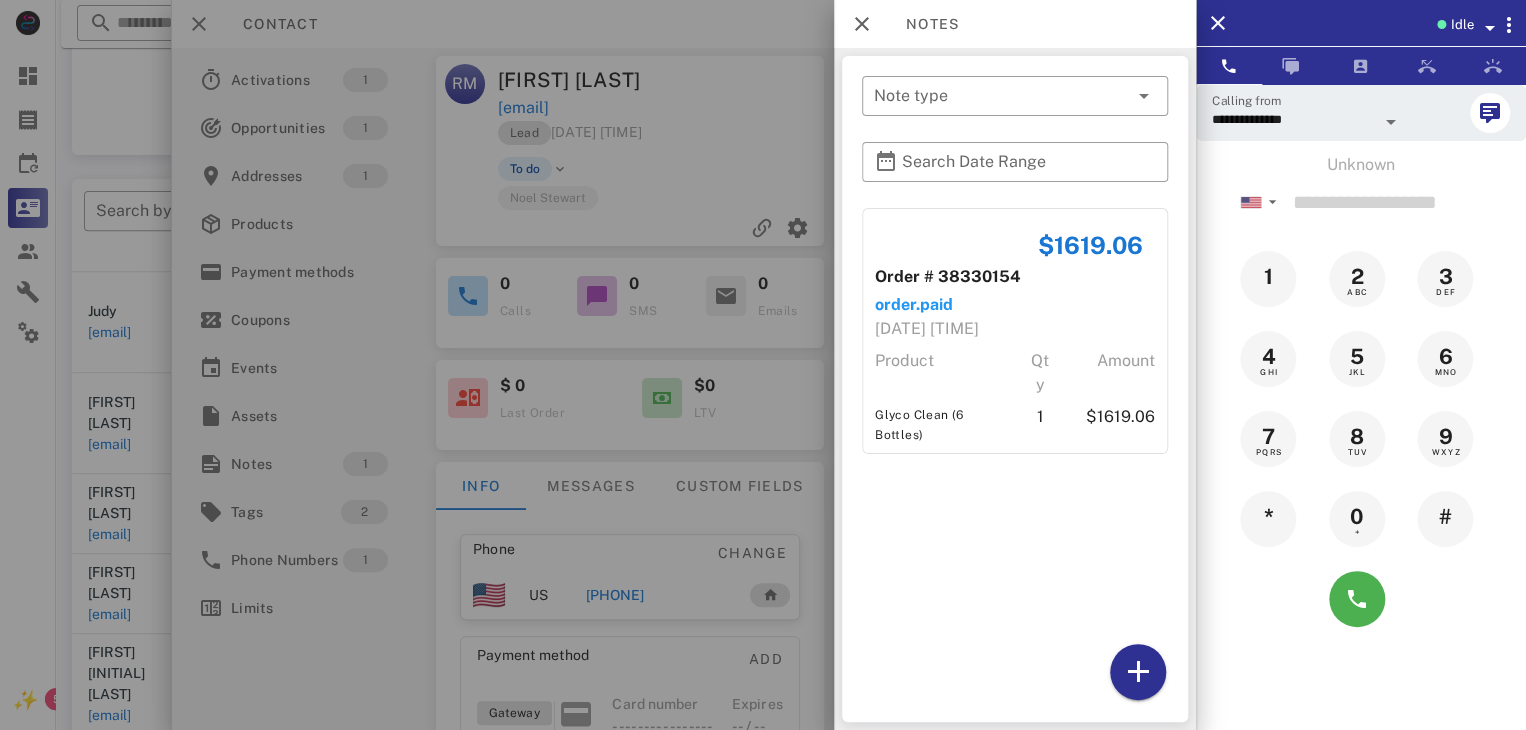 click at bounding box center [763, 365] 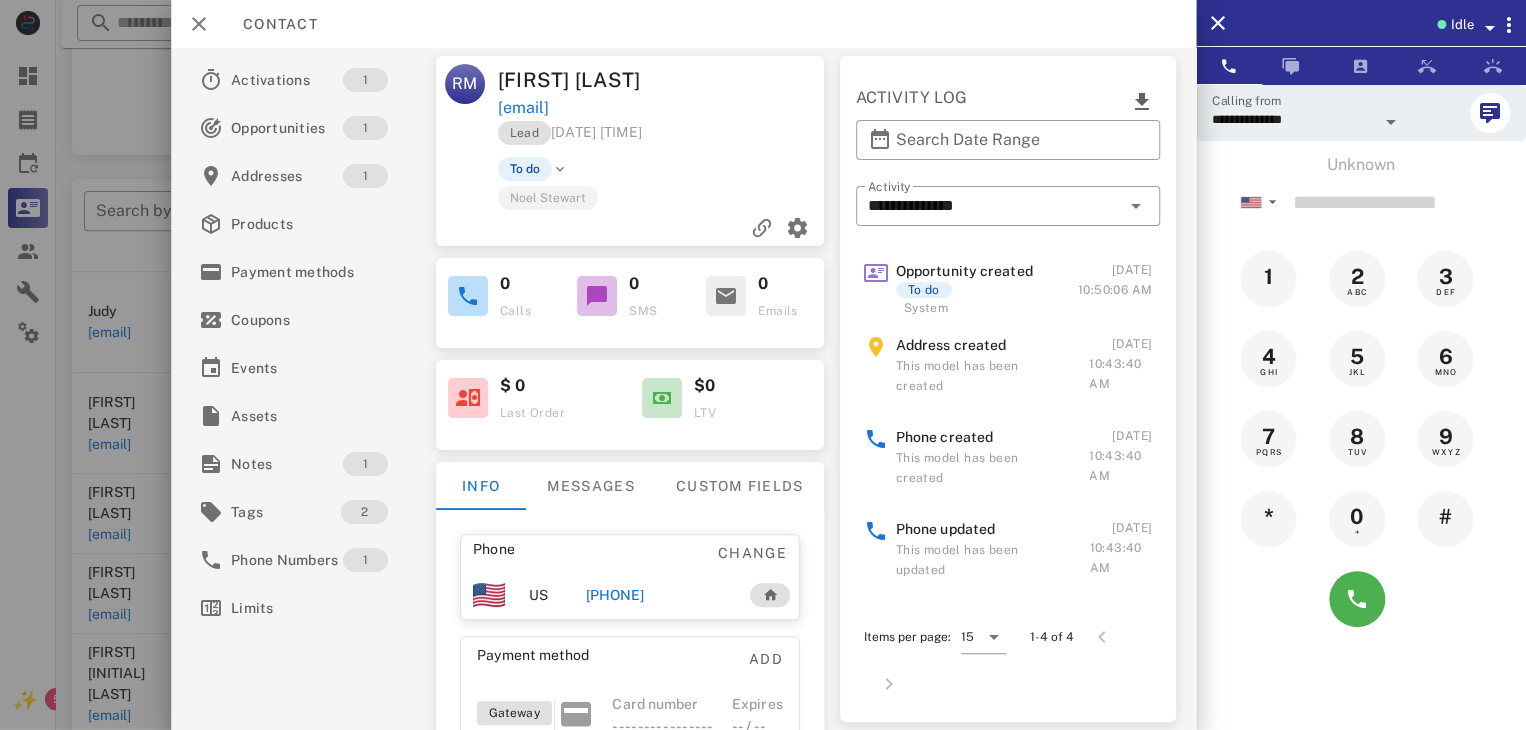 click at bounding box center (763, 365) 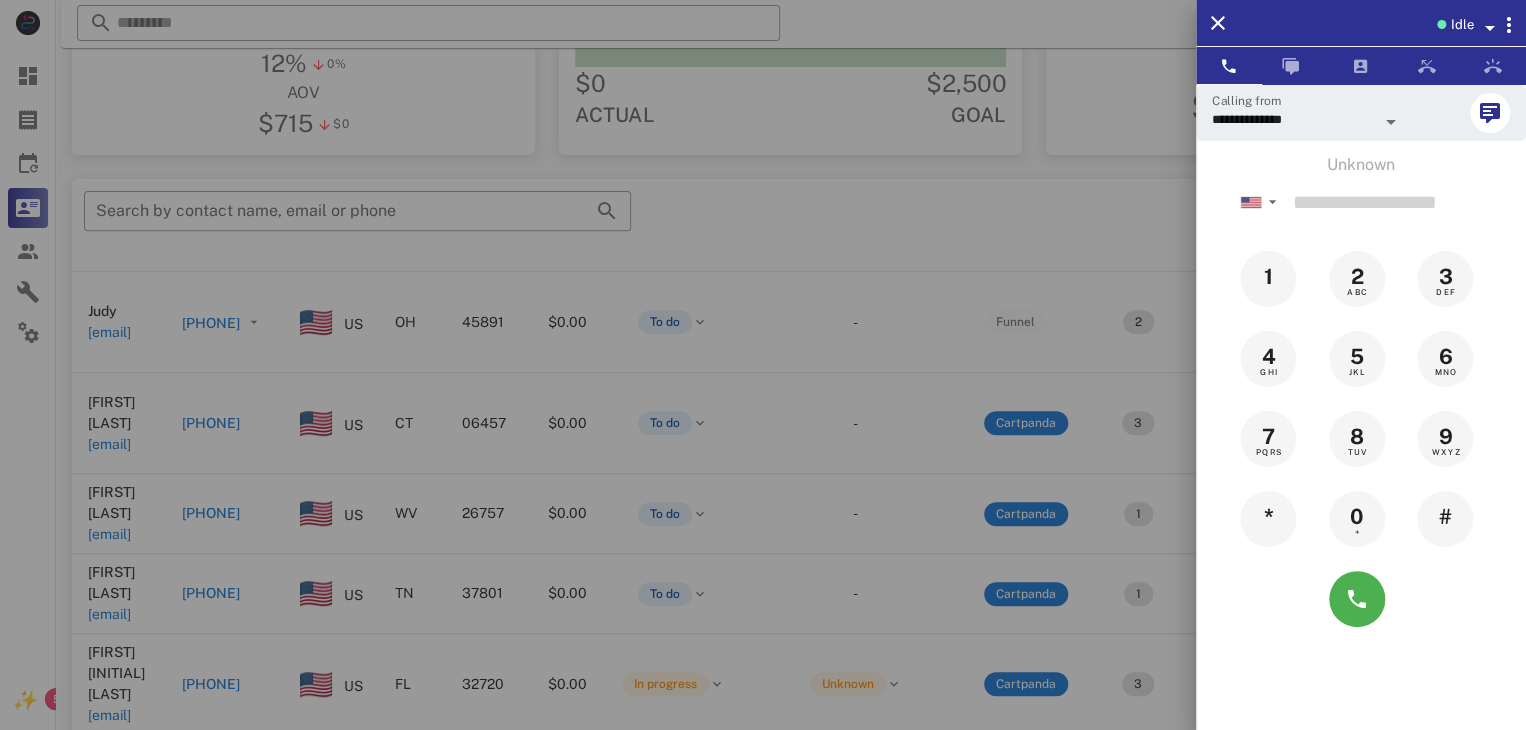 drag, startPoint x: 140, startPoint y: 546, endPoint x: 122, endPoint y: 557, distance: 21.095022 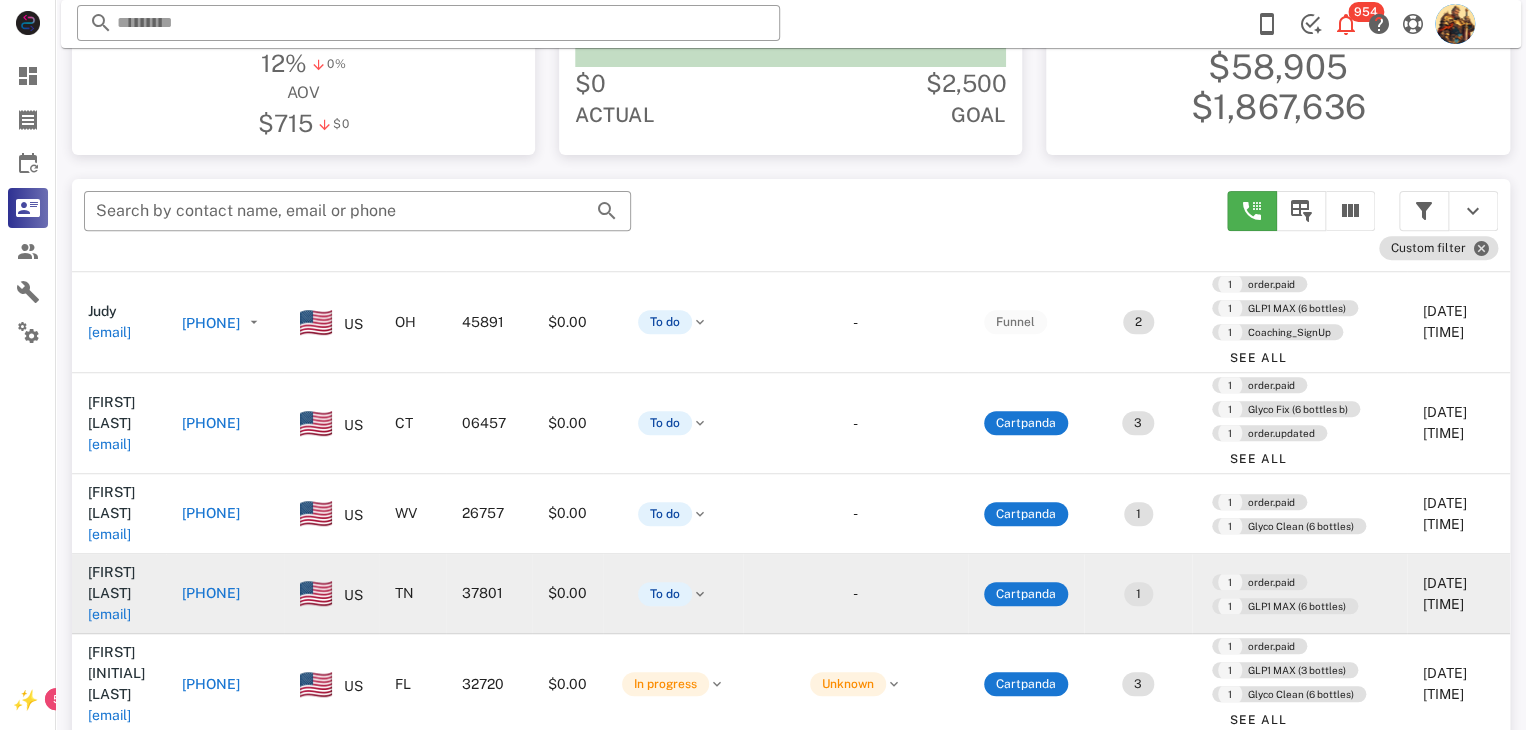 click on "[EMAIL]" at bounding box center [109, 614] 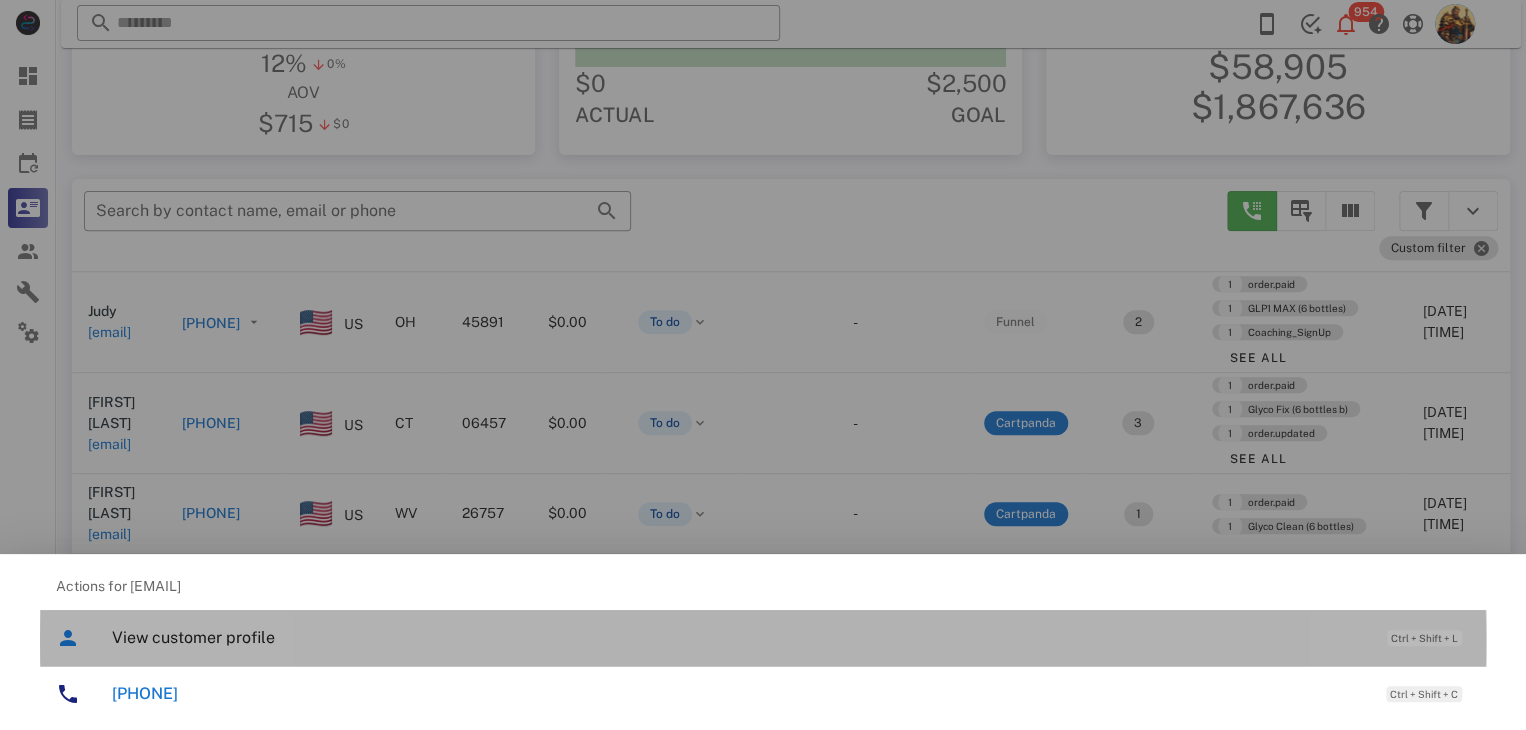 click on "View customer profile" at bounding box center [739, 637] 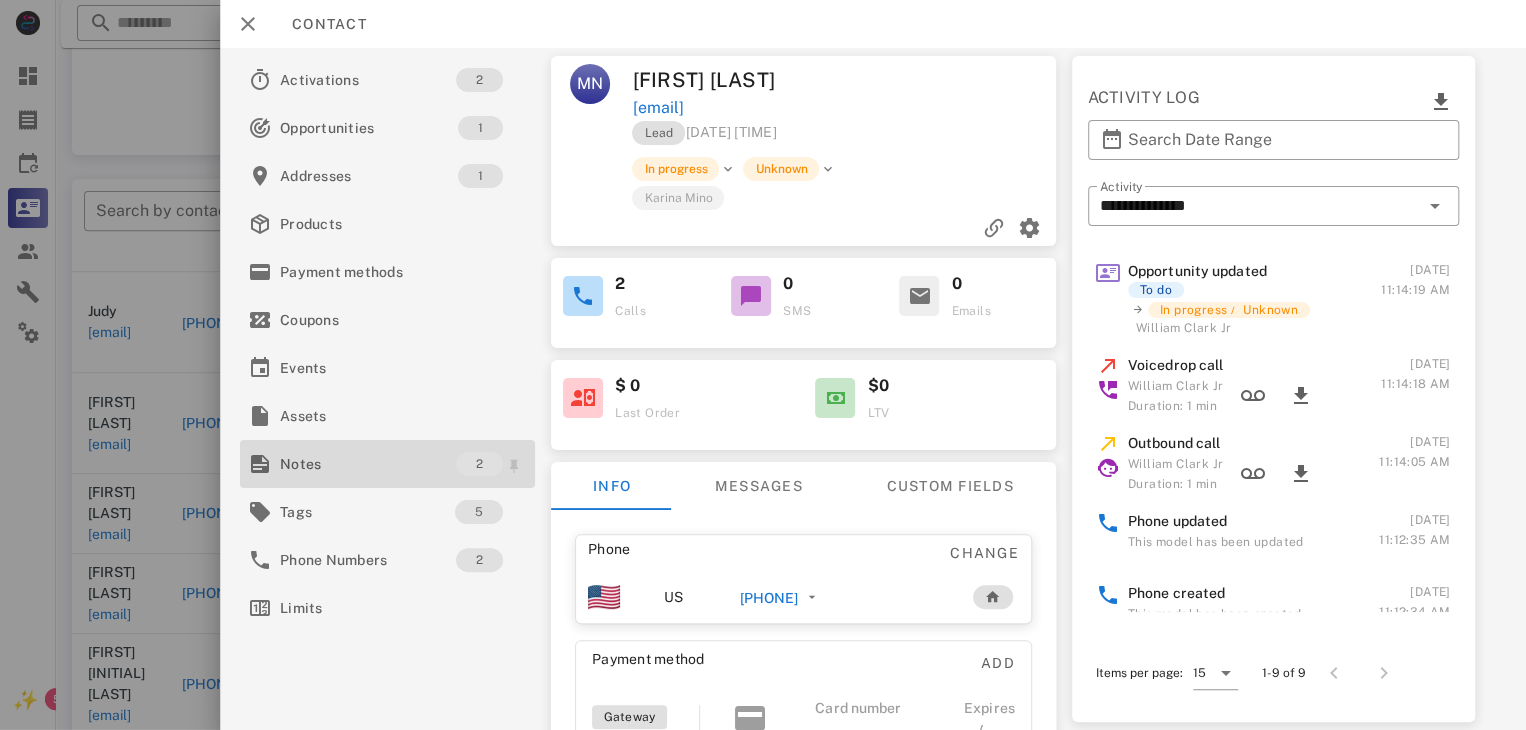 click on "Notes" at bounding box center (368, 464) 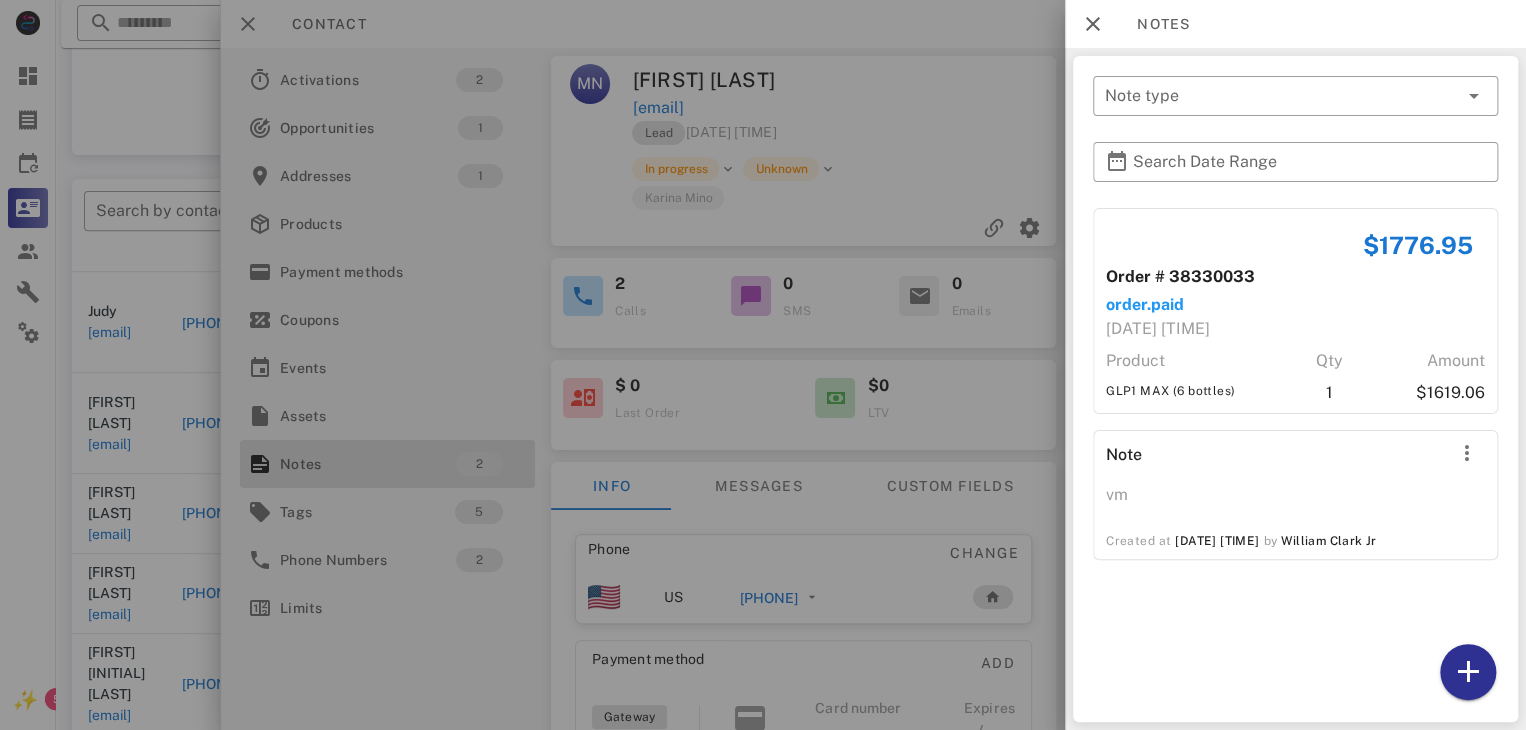 click at bounding box center [763, 365] 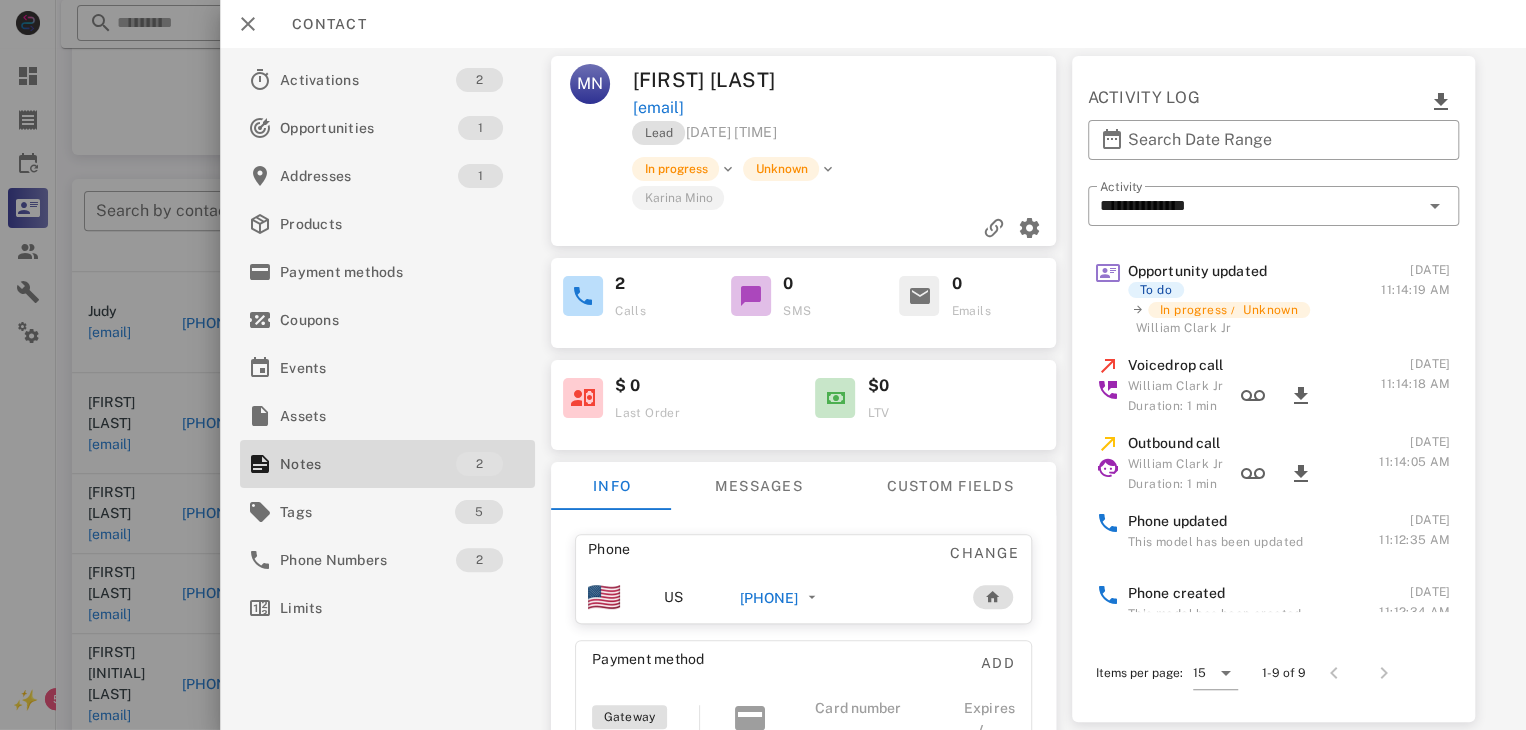 click on "+15409868393" at bounding box center [769, 598] 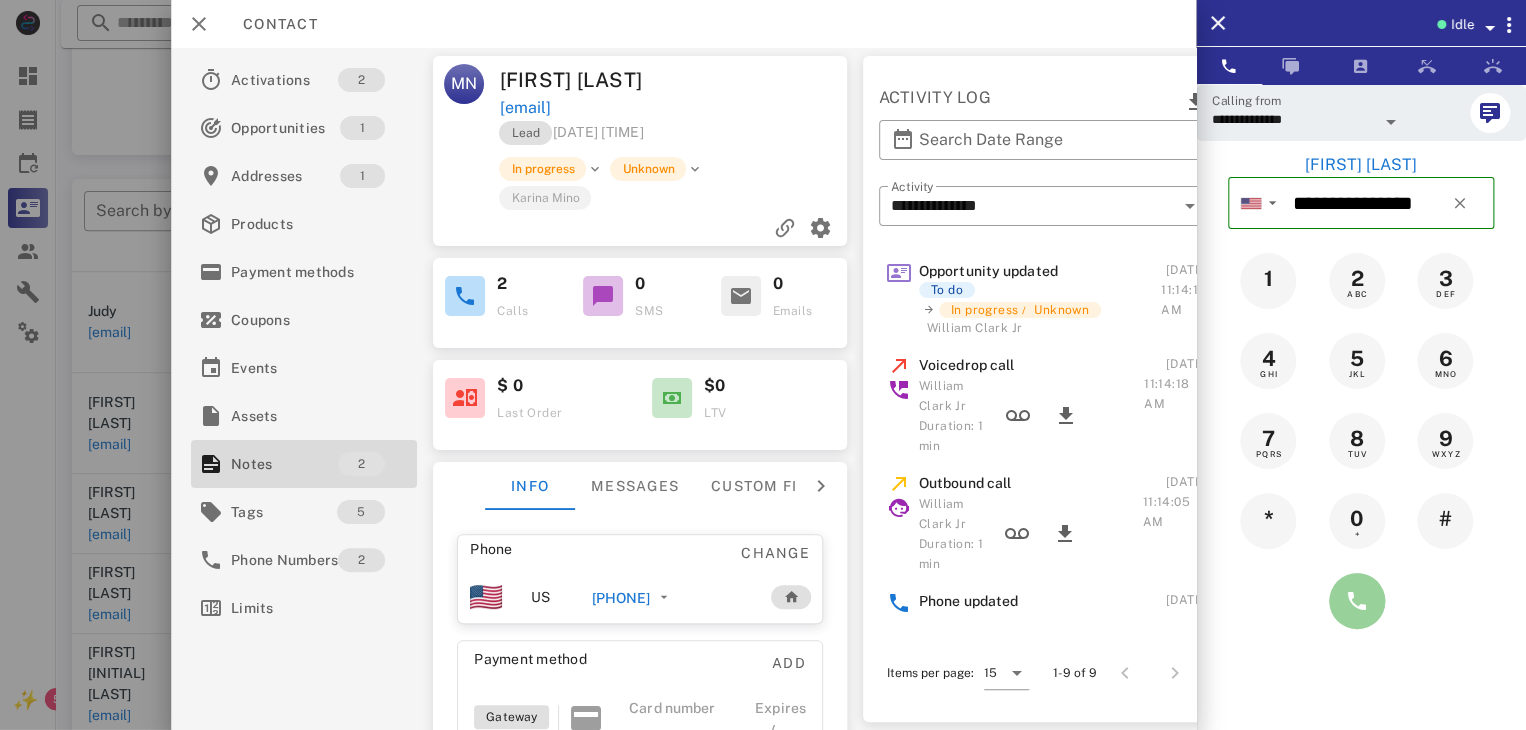 click at bounding box center (1357, 601) 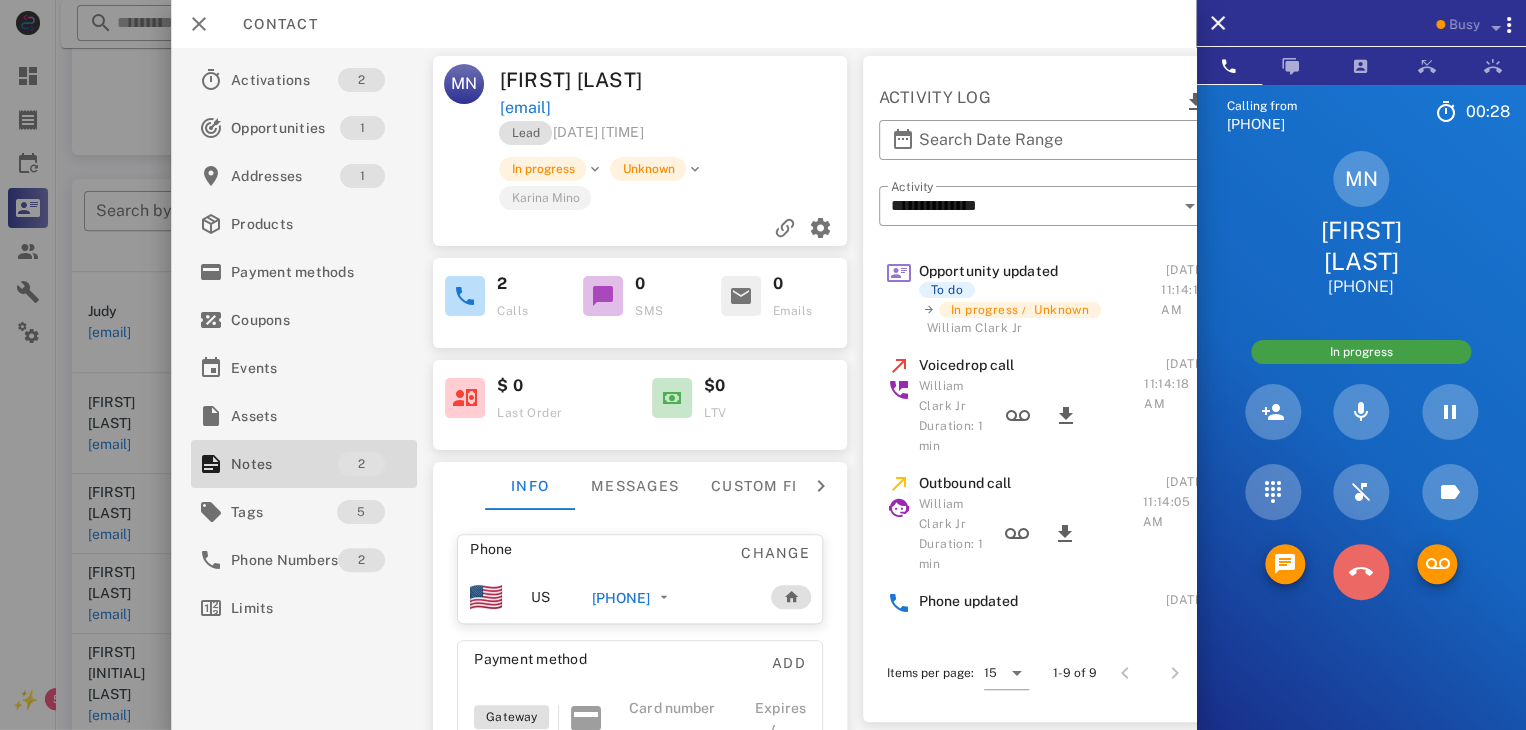 click at bounding box center [1361, 572] 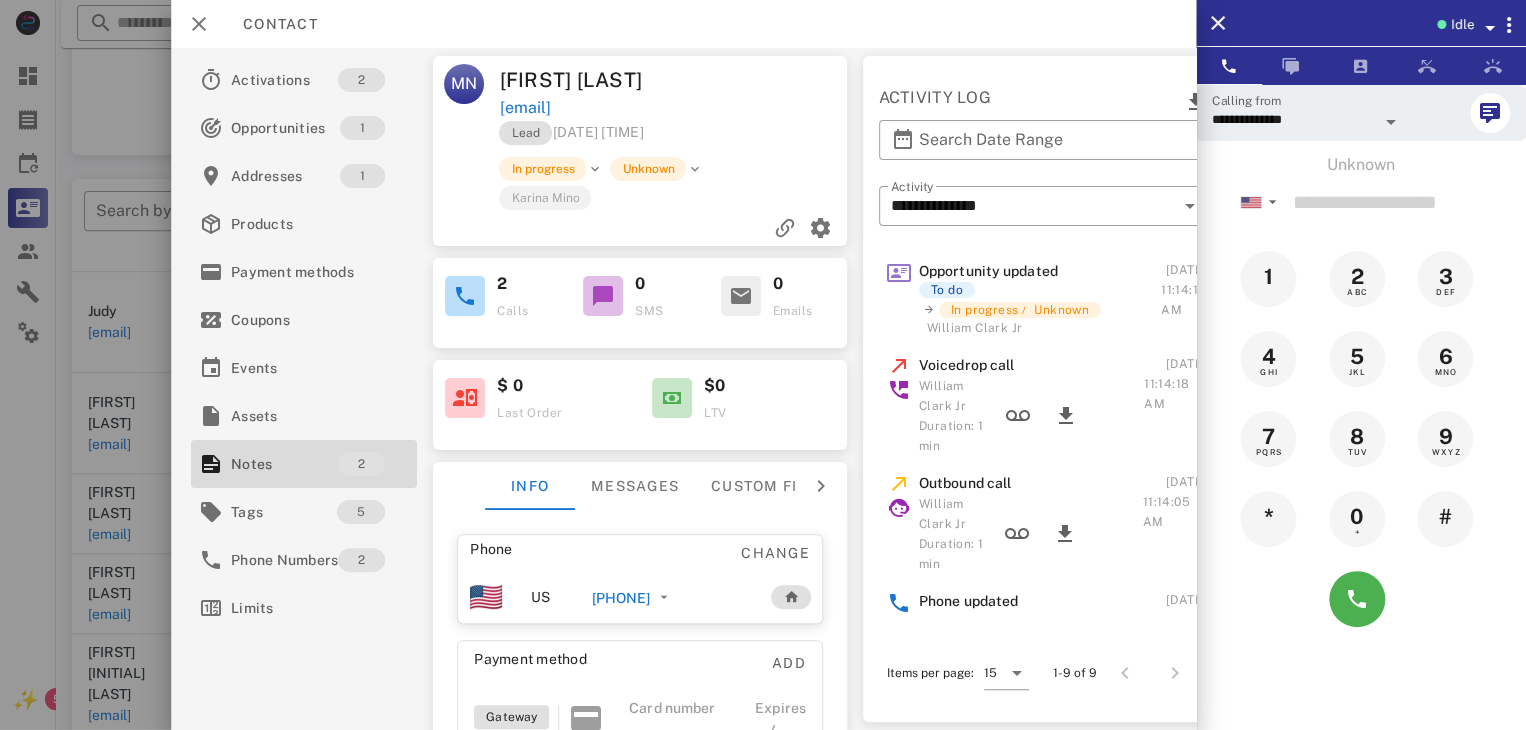 click at bounding box center [763, 365] 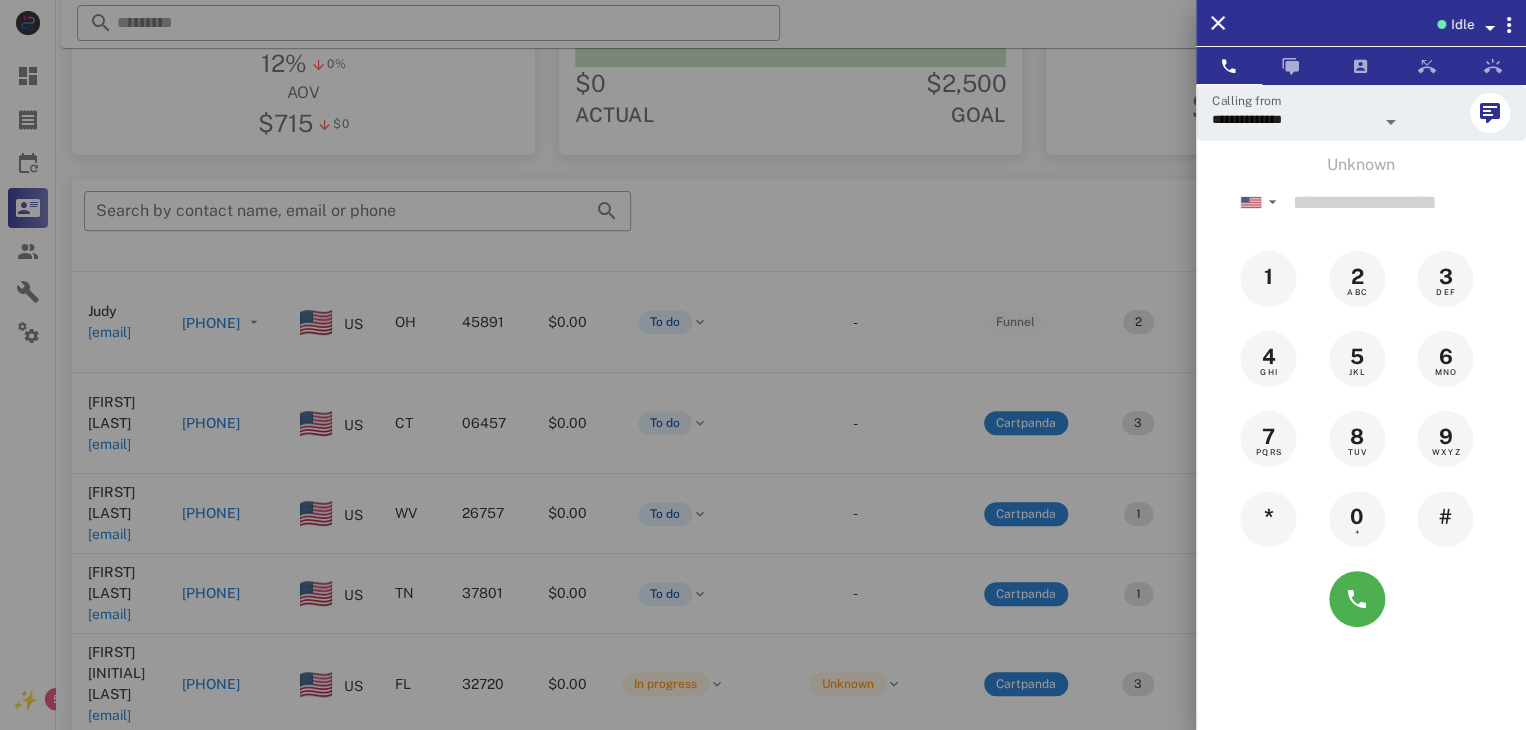 click at bounding box center [763, 365] 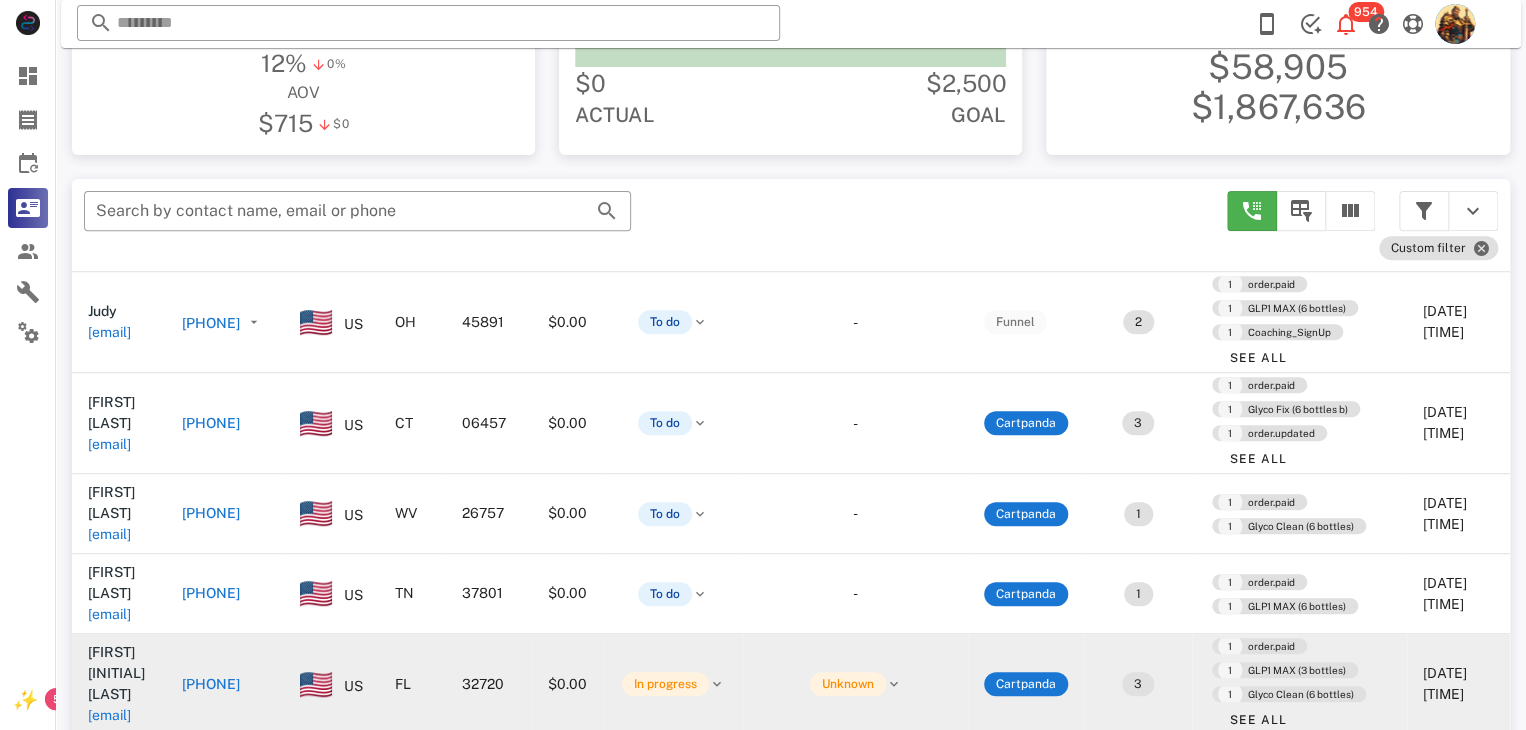 click on "[EMAIL]" at bounding box center (109, 715) 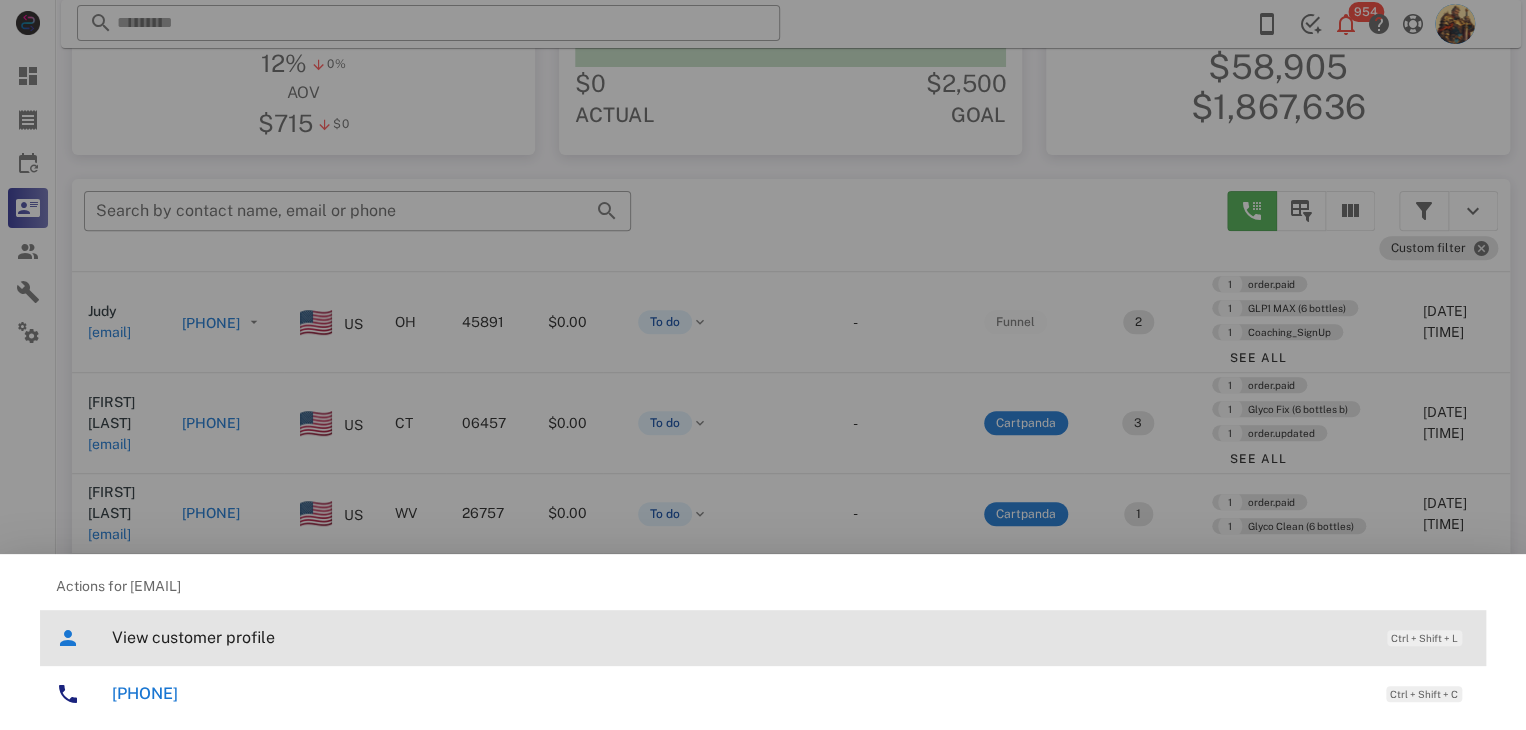 click on "View customer profile" at bounding box center [739, 637] 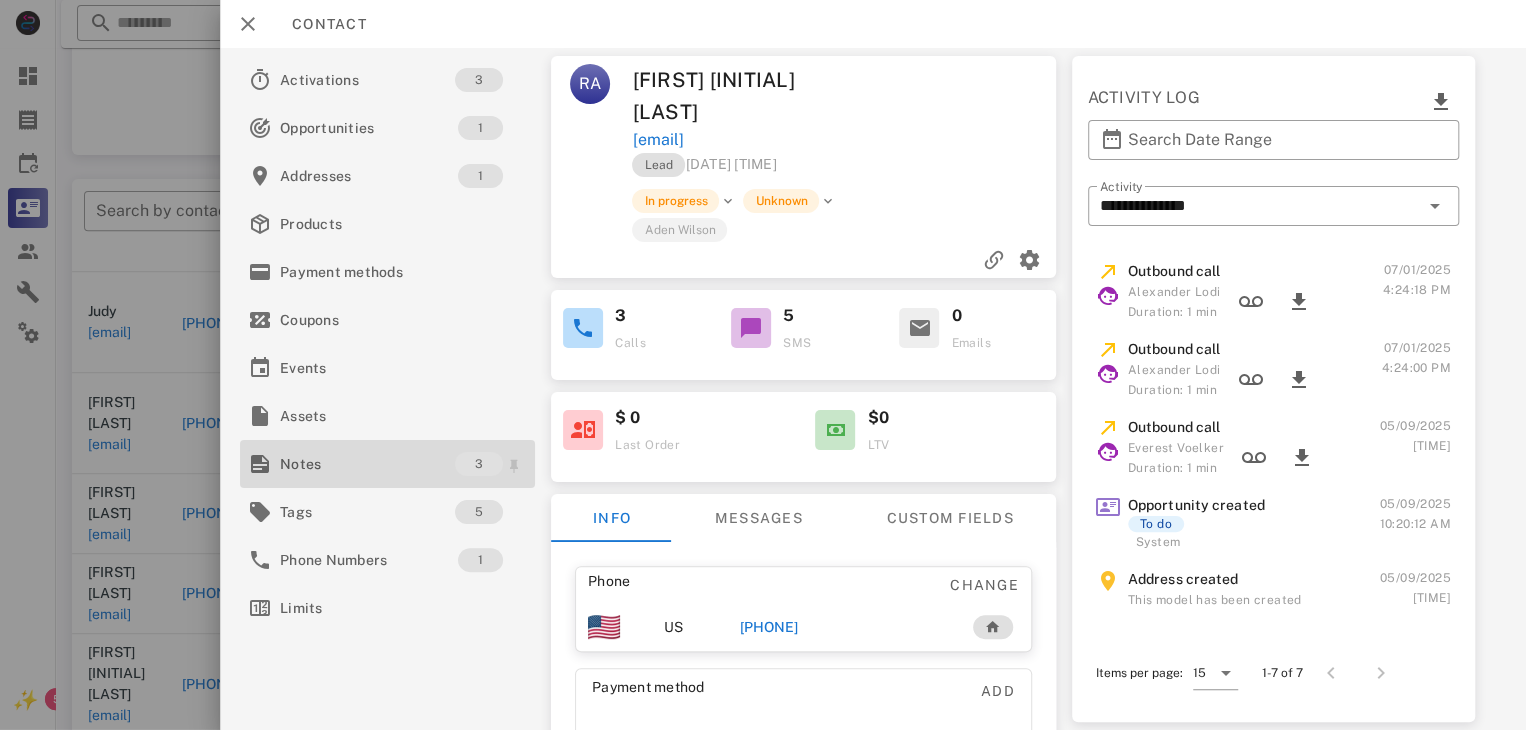 click on "Notes" at bounding box center (367, 464) 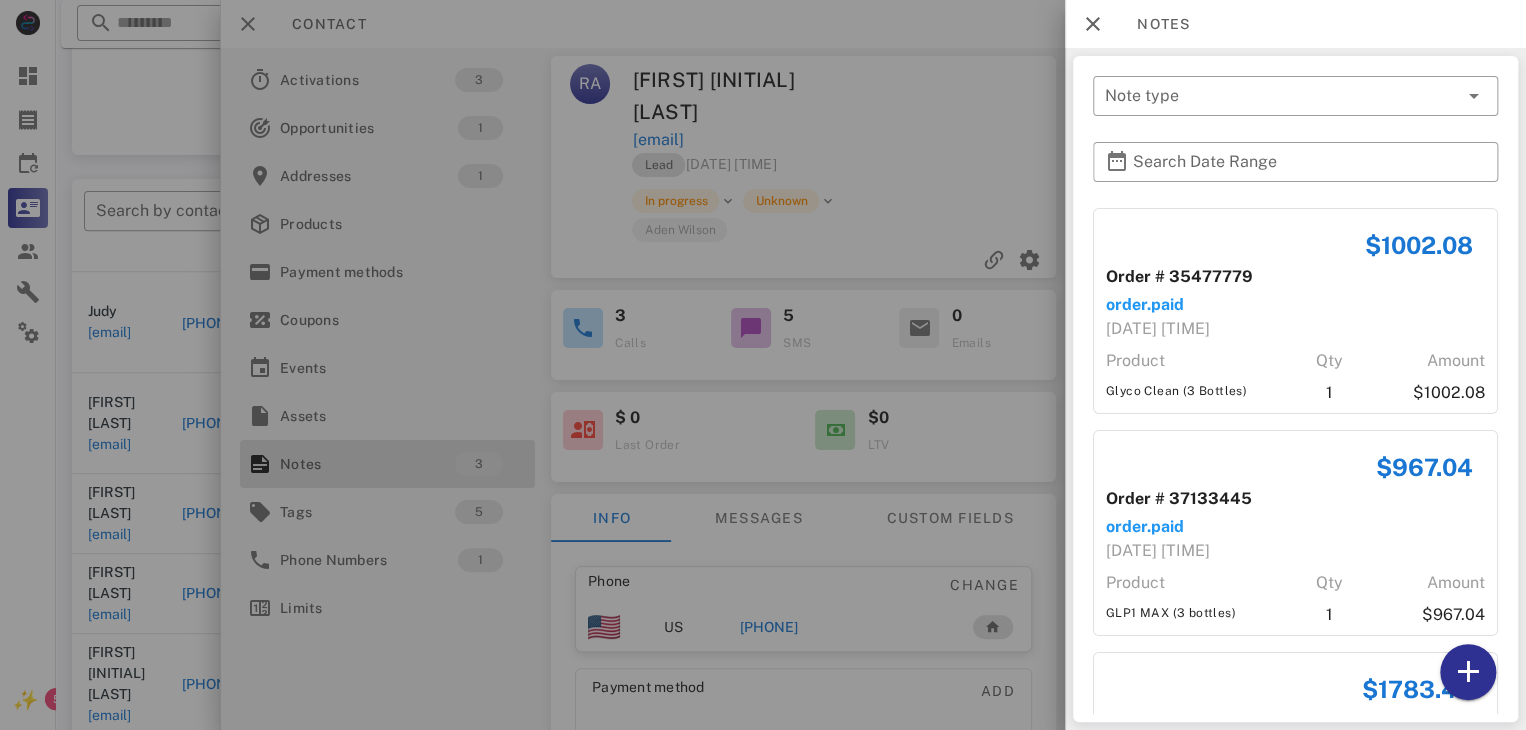 scroll, scrollTop: 196, scrollLeft: 0, axis: vertical 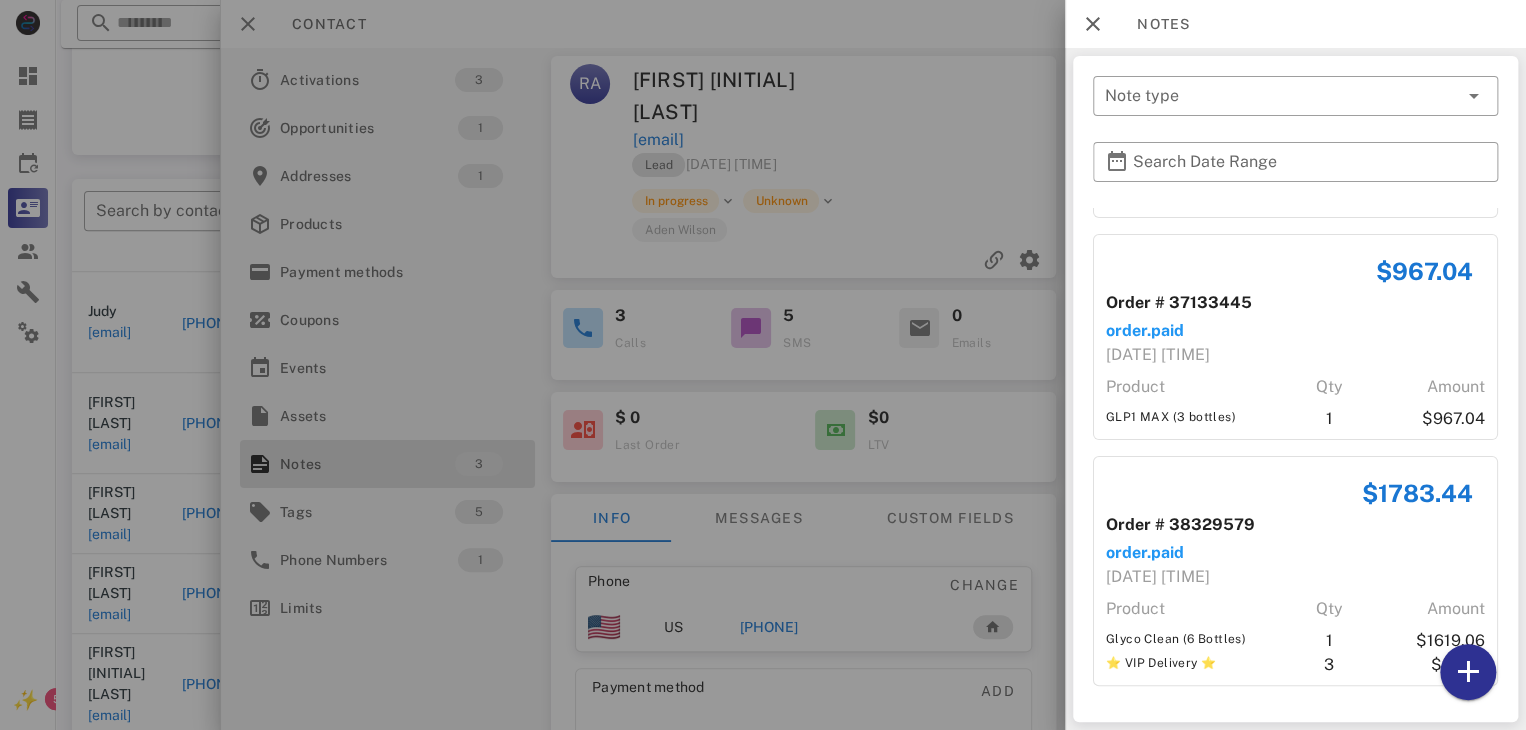 click at bounding box center (763, 365) 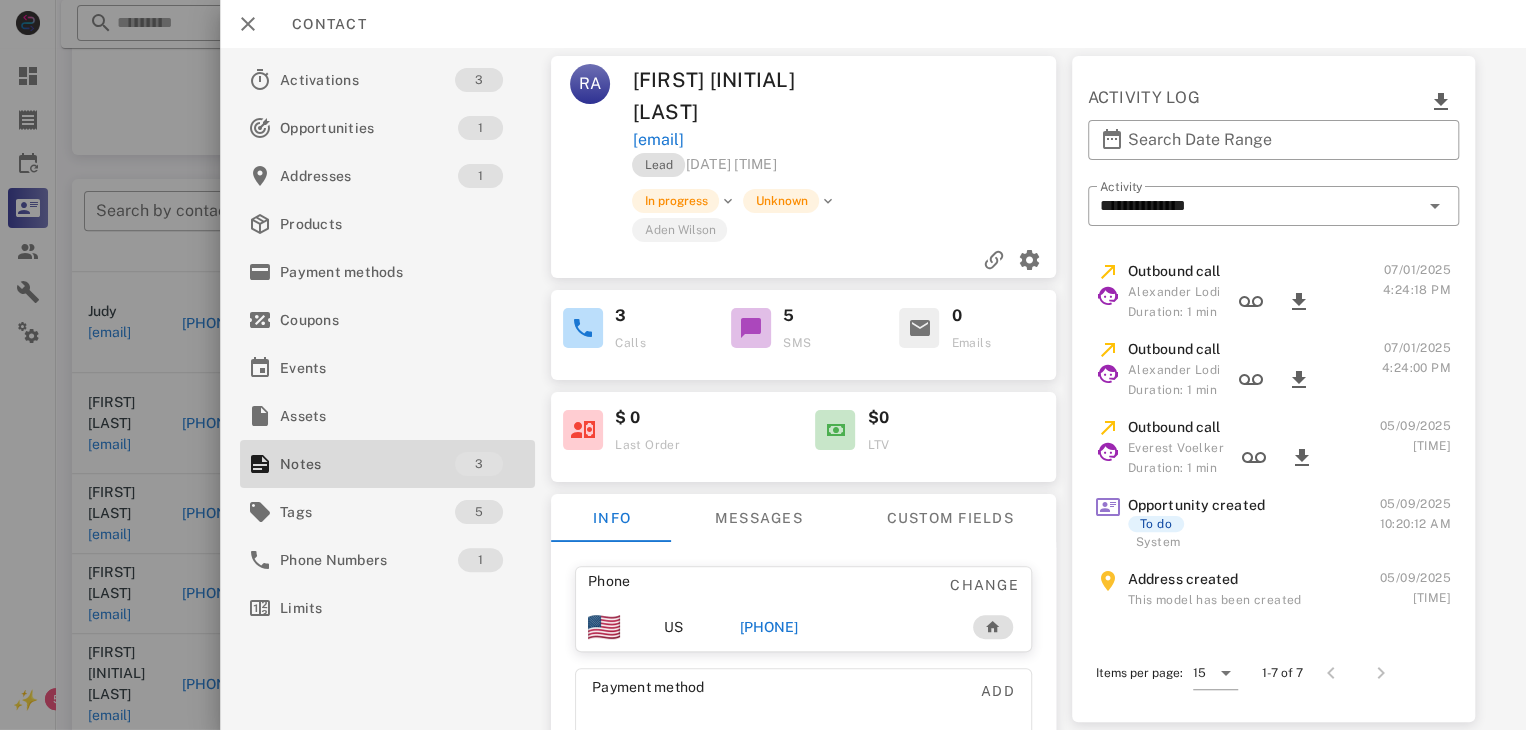 click on "[PHONE]" at bounding box center (769, 627) 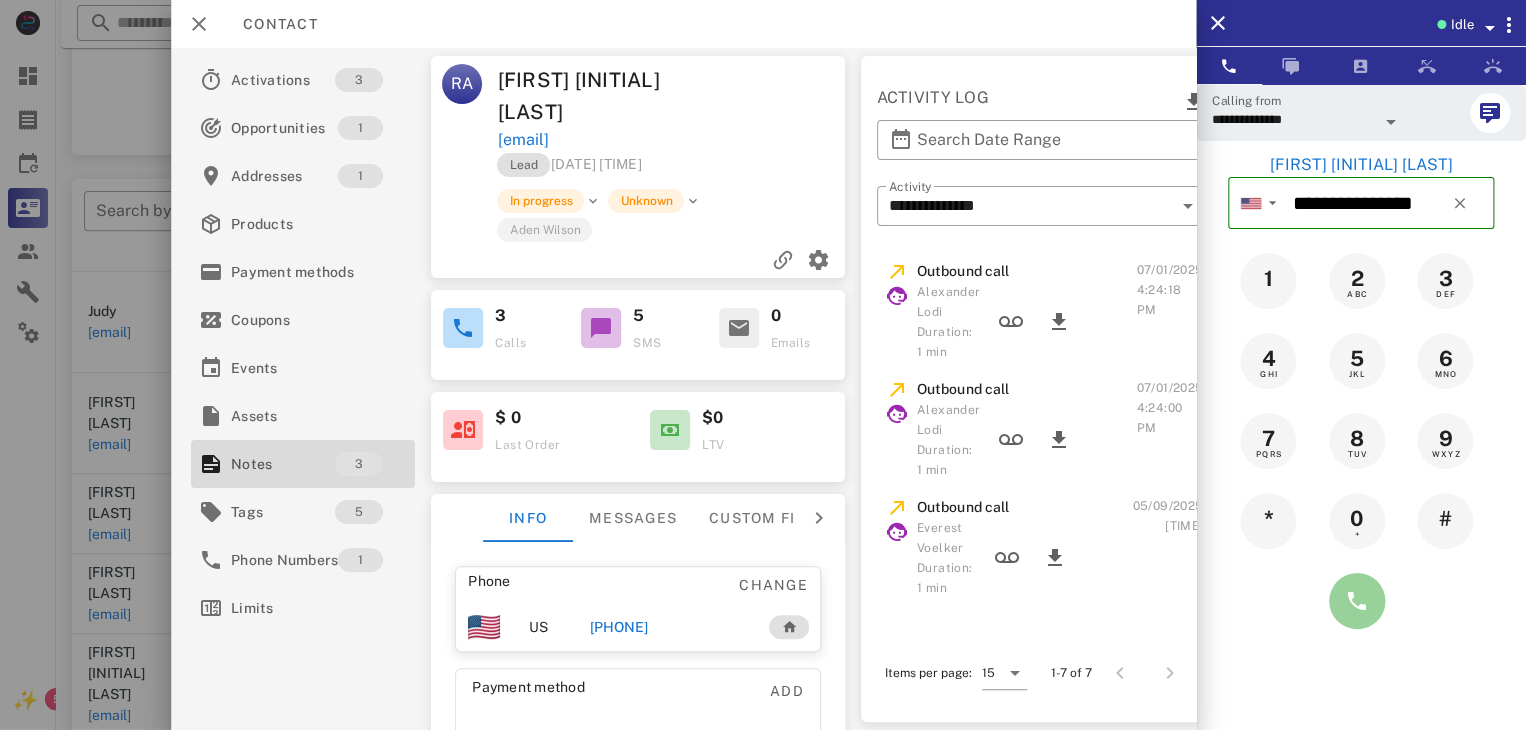 click at bounding box center (1357, 601) 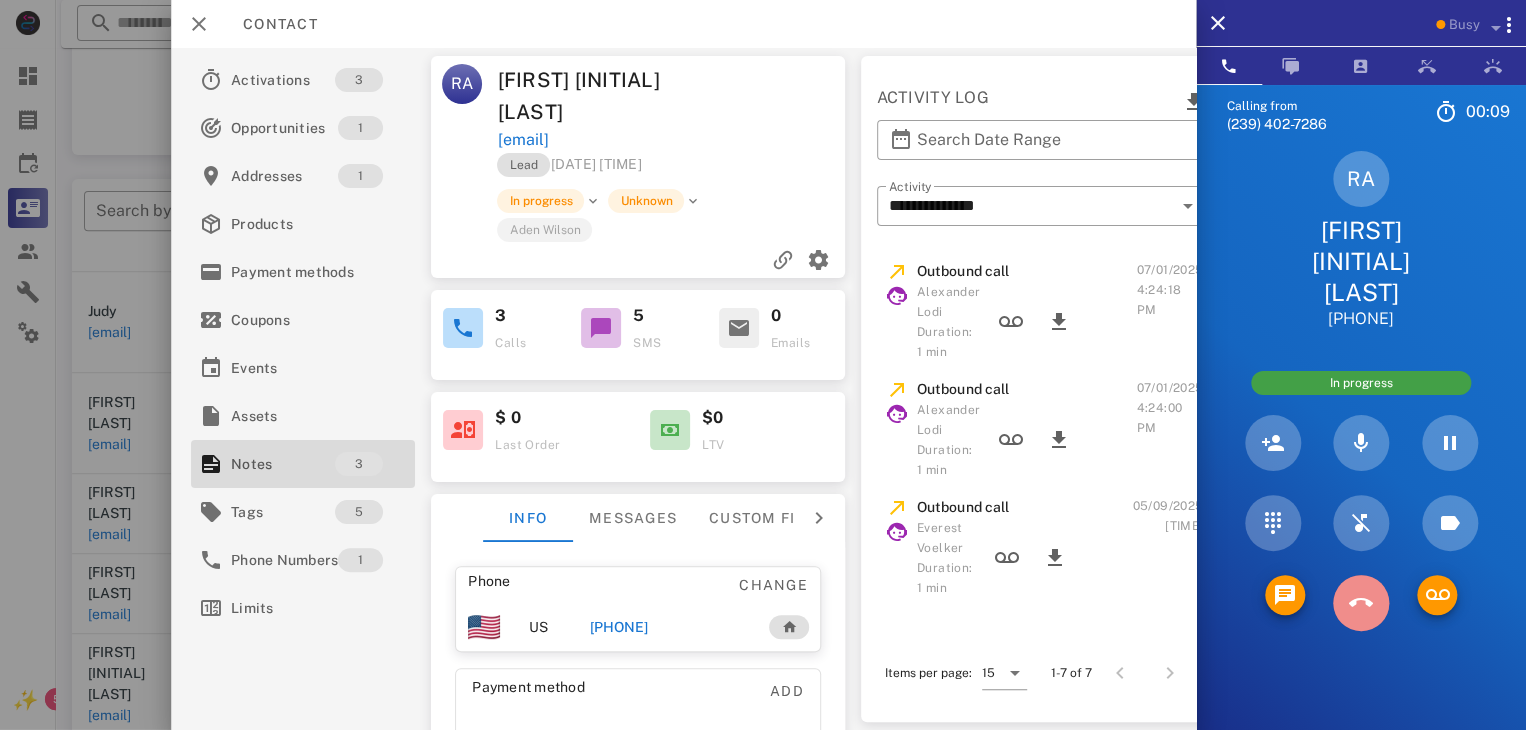 click at bounding box center (1361, 603) 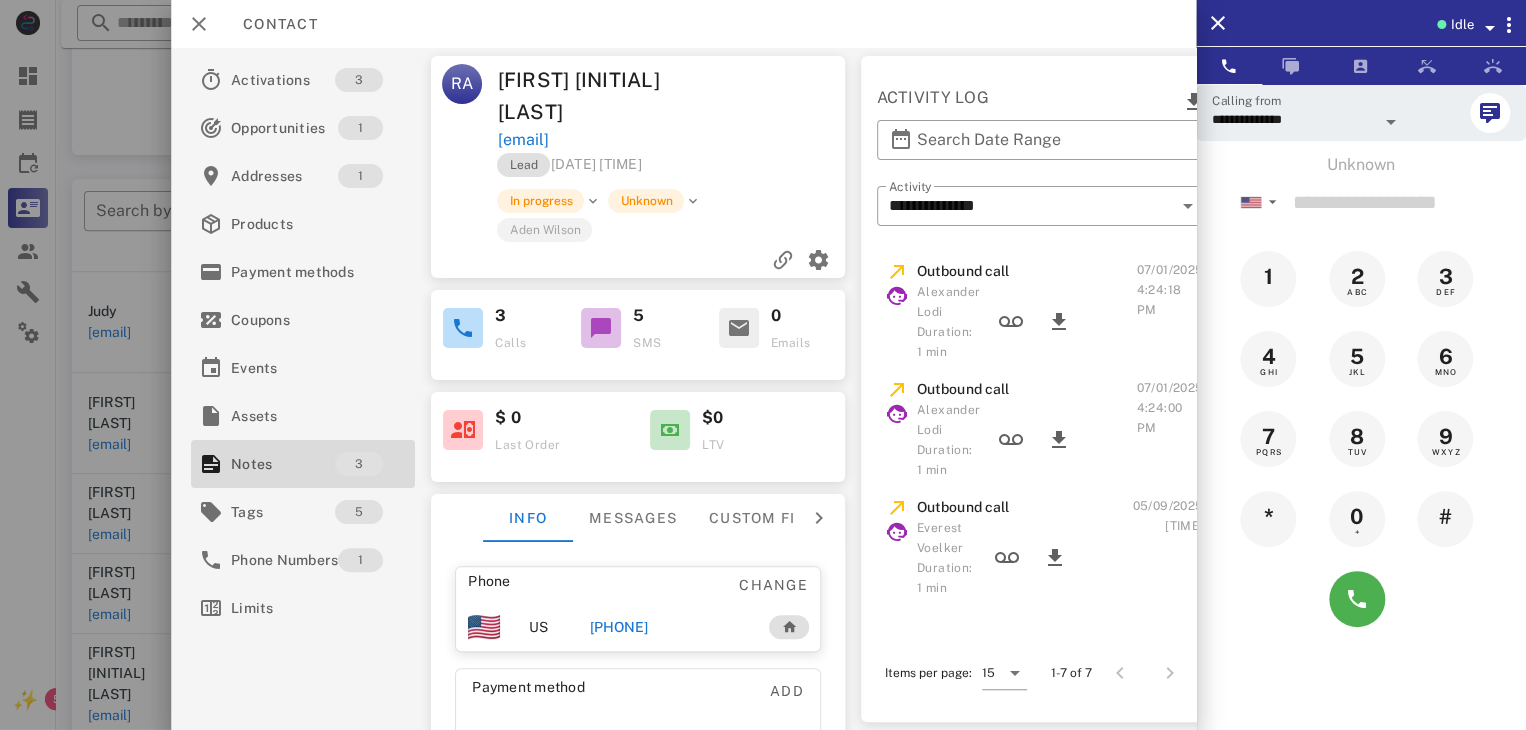 click at bounding box center [763, 365] 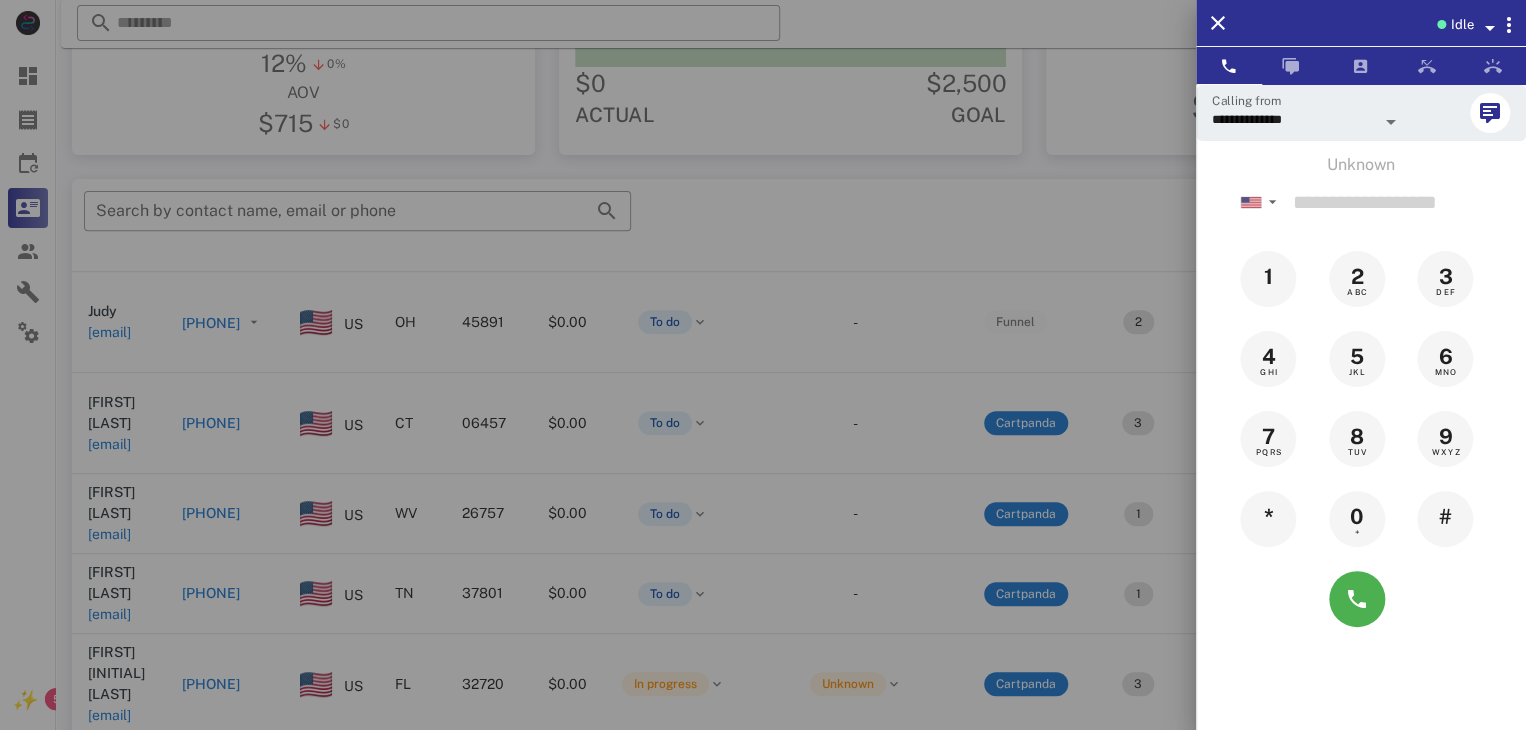 click at bounding box center (763, 365) 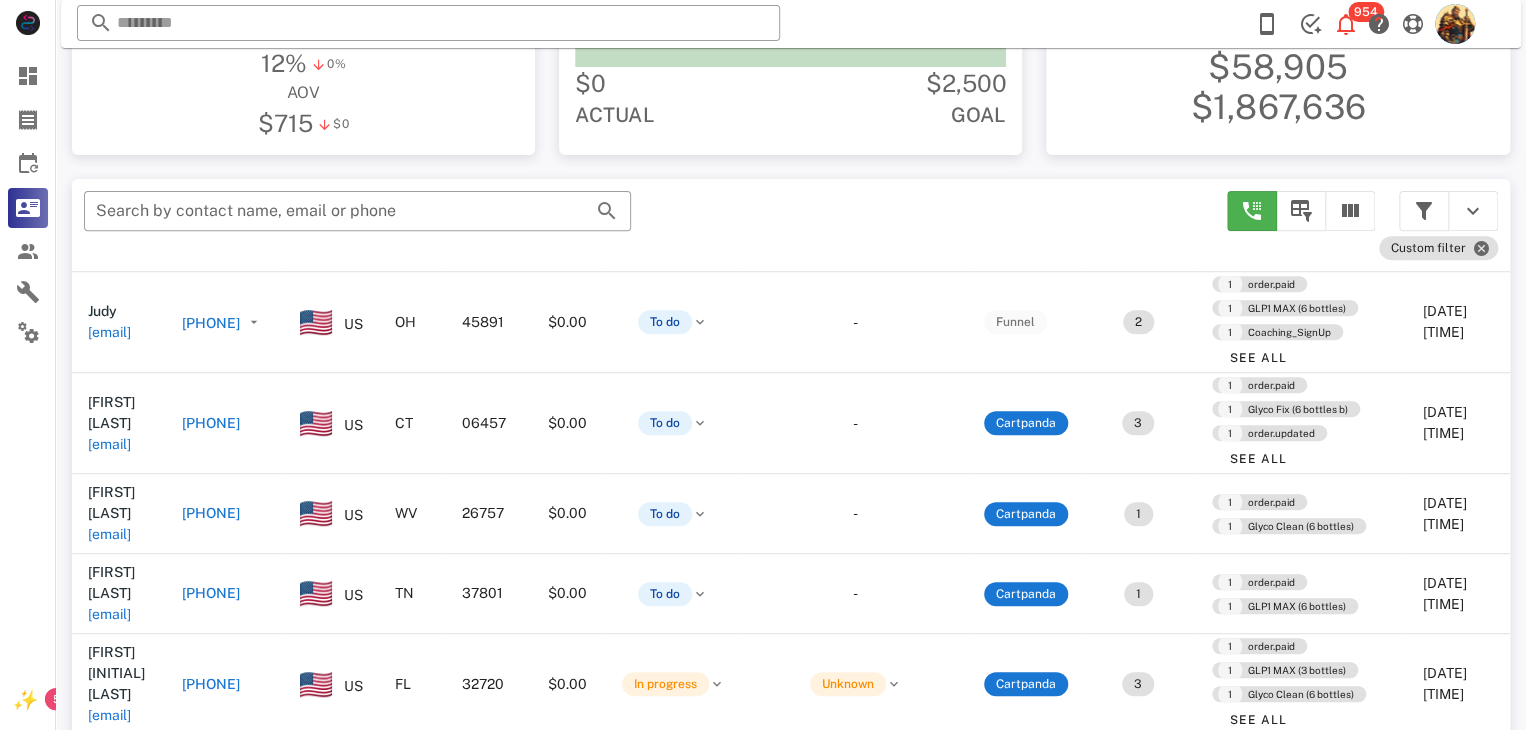 click on "[EMAIL]" at bounding box center [109, 816] 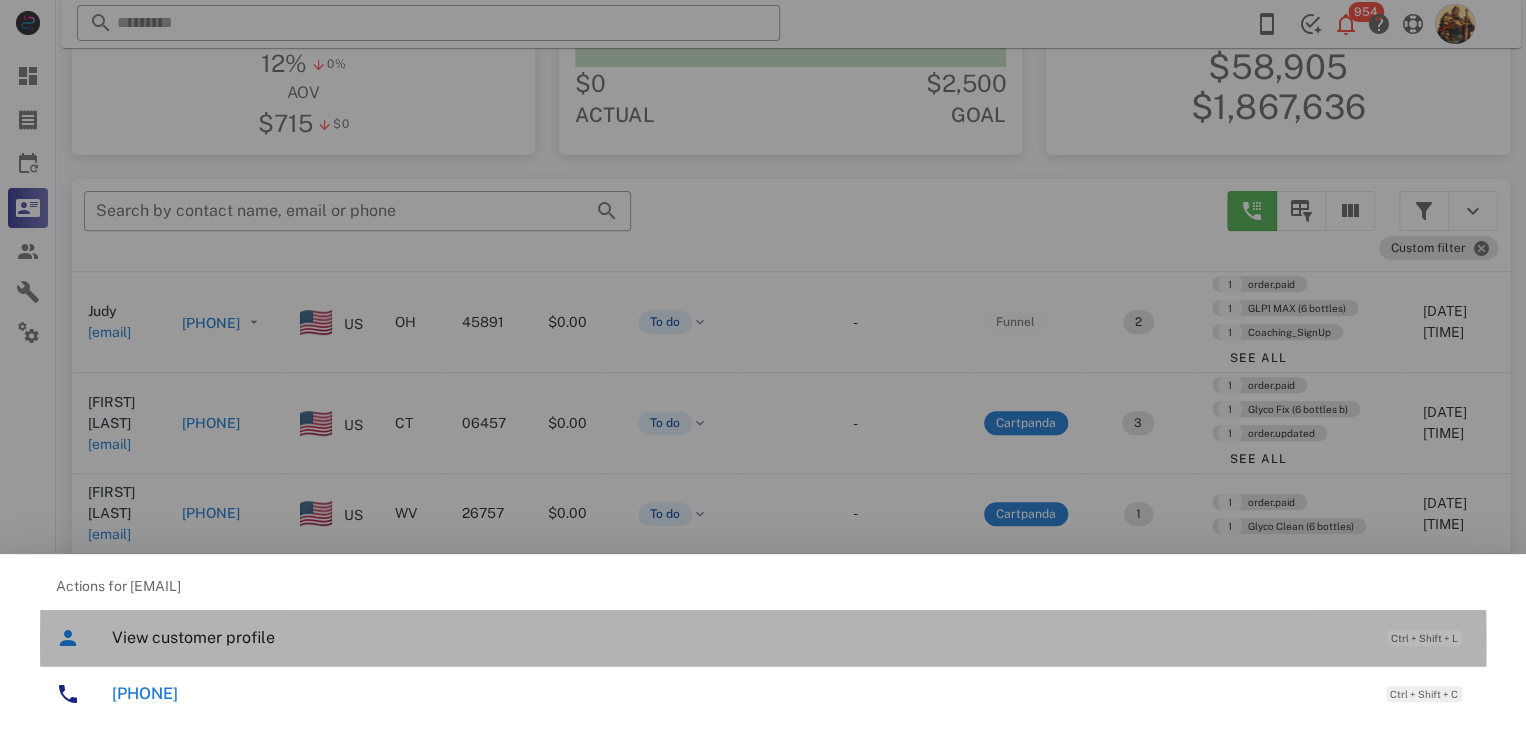click on "View customer profile" at bounding box center (739, 637) 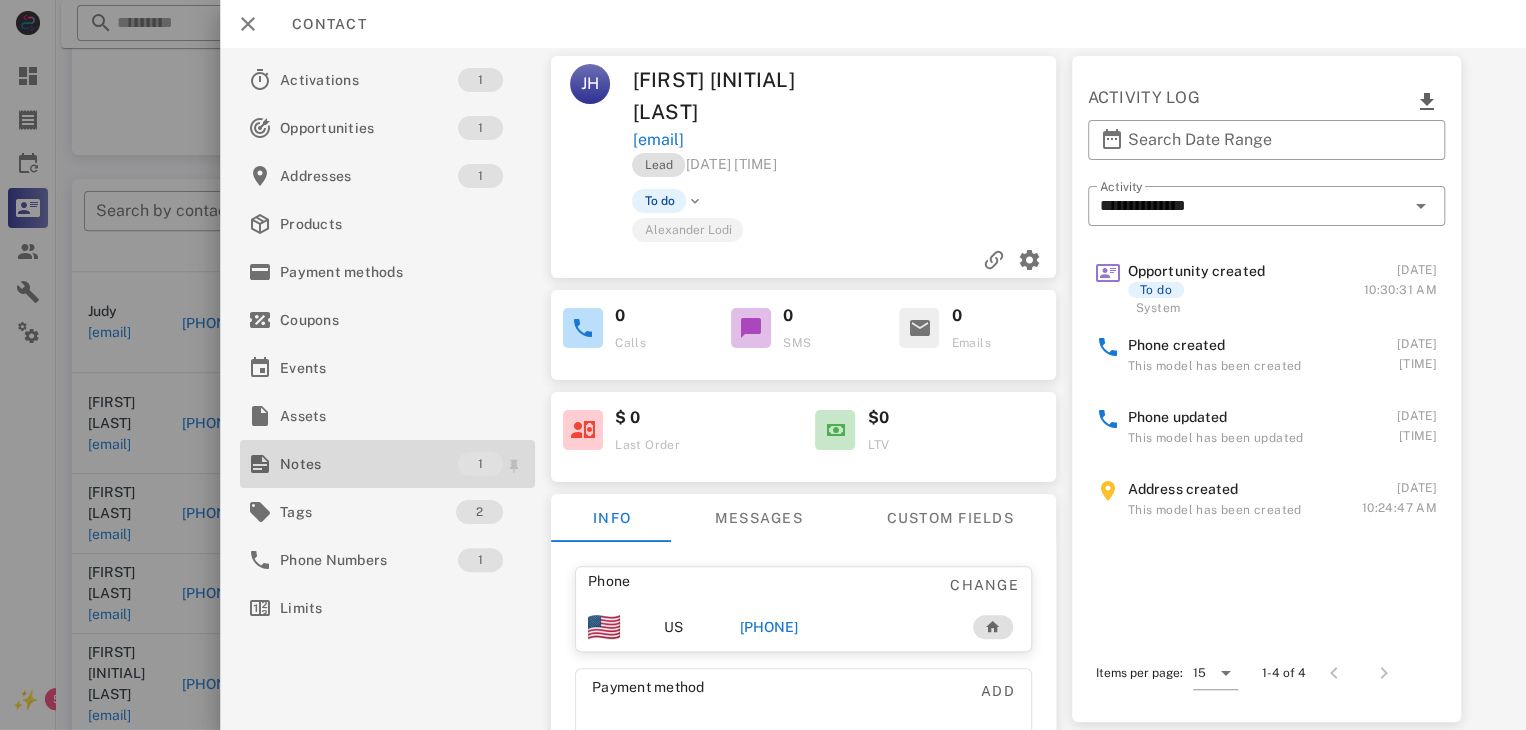click on "Notes" at bounding box center [369, 464] 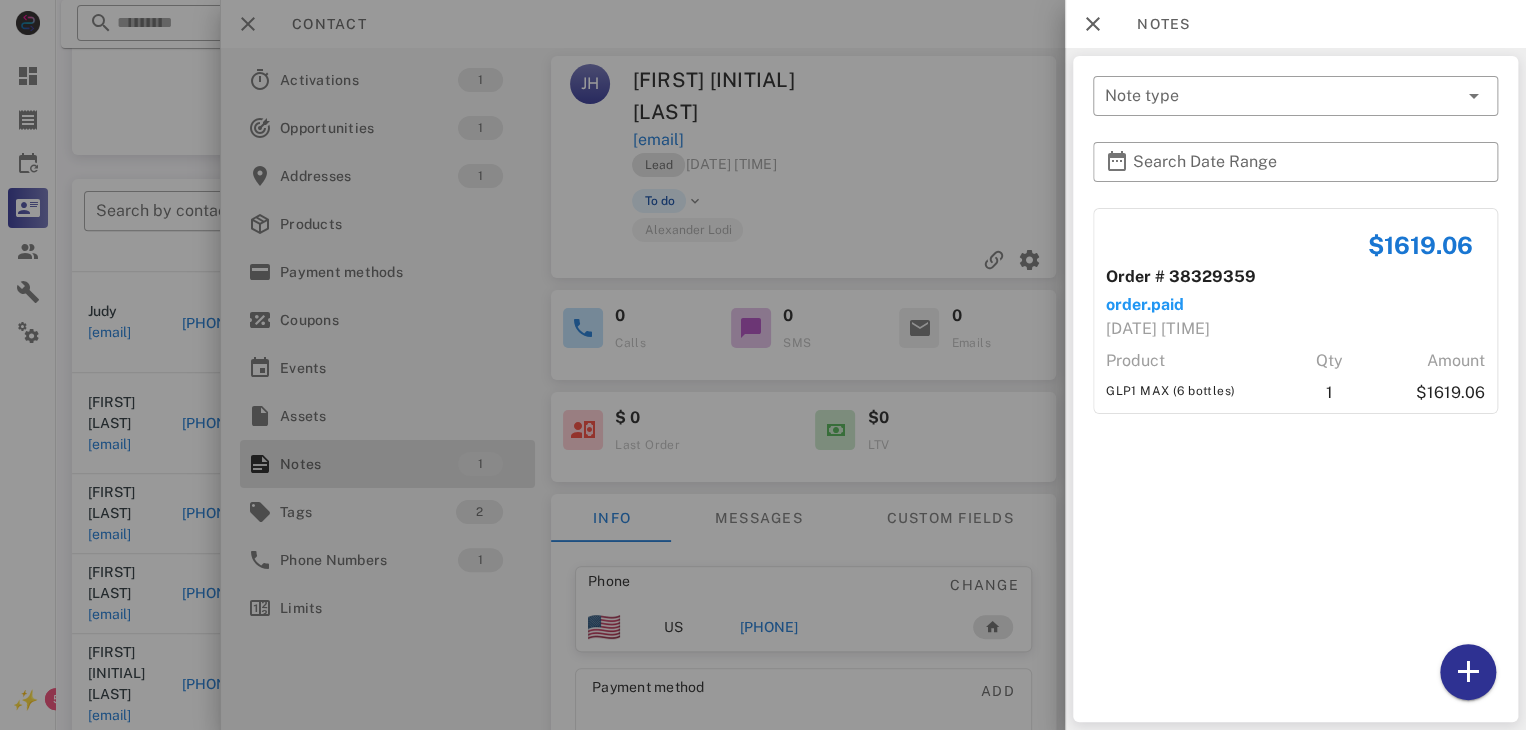 click at bounding box center (763, 365) 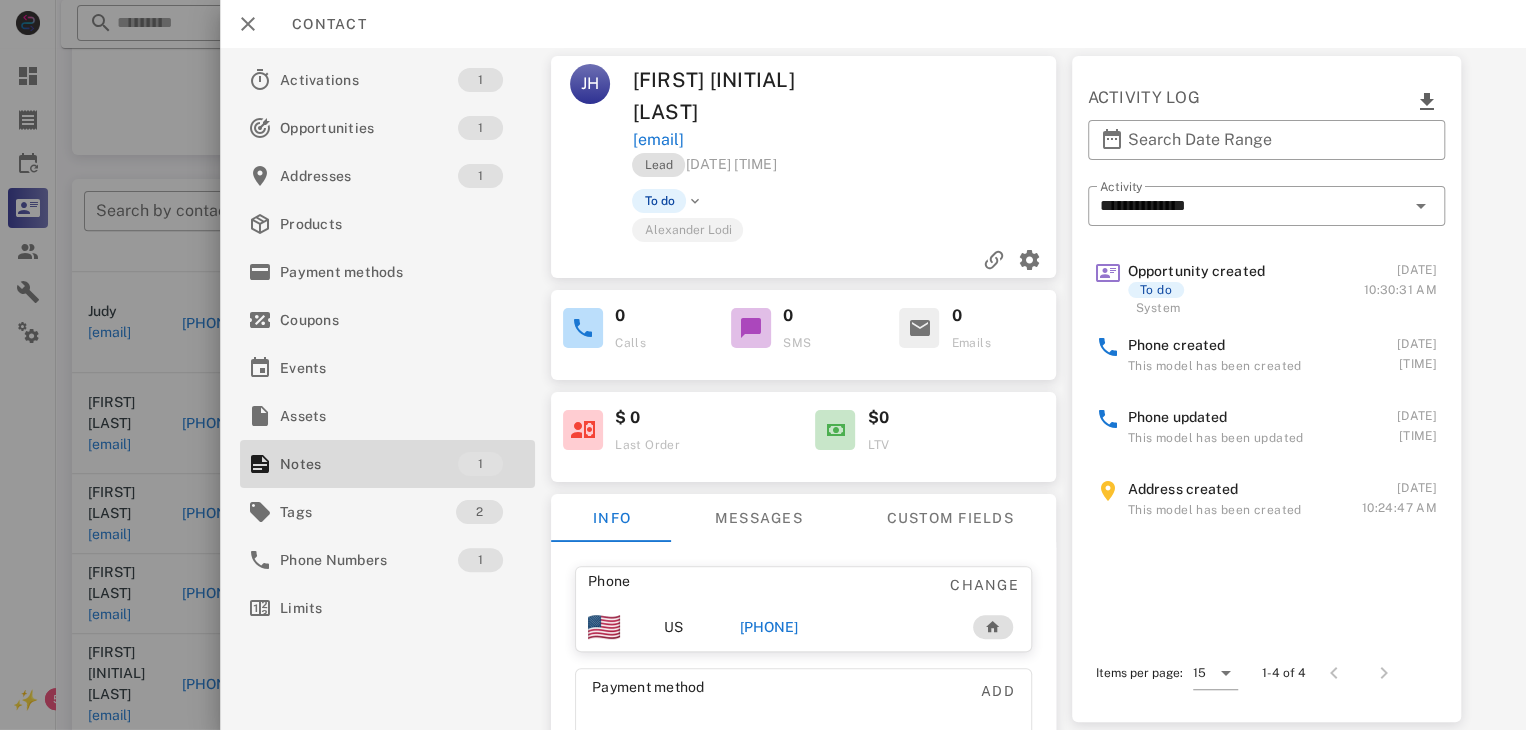 click on "[PHONE]" at bounding box center (769, 627) 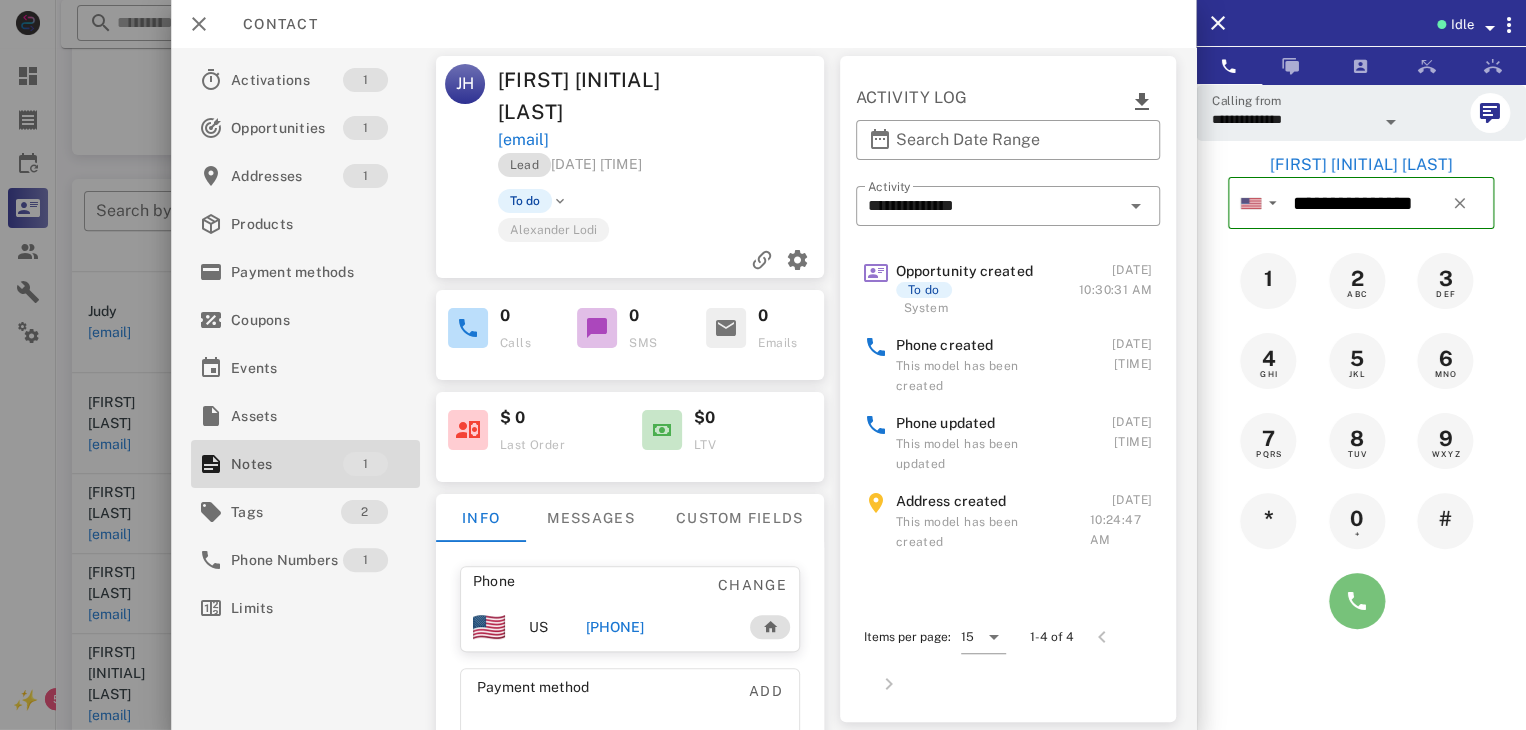 click at bounding box center (1357, 601) 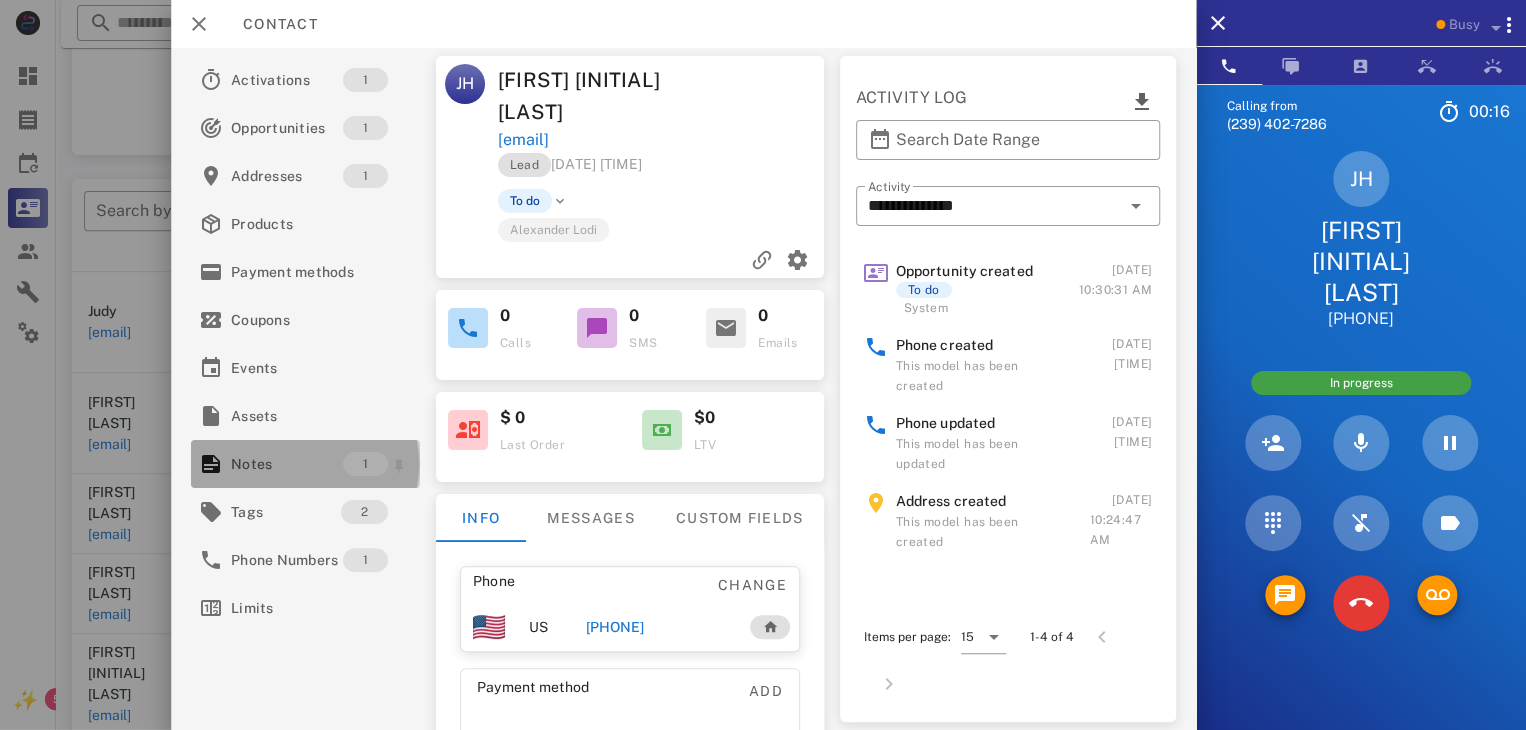 click on "Notes" at bounding box center [287, 464] 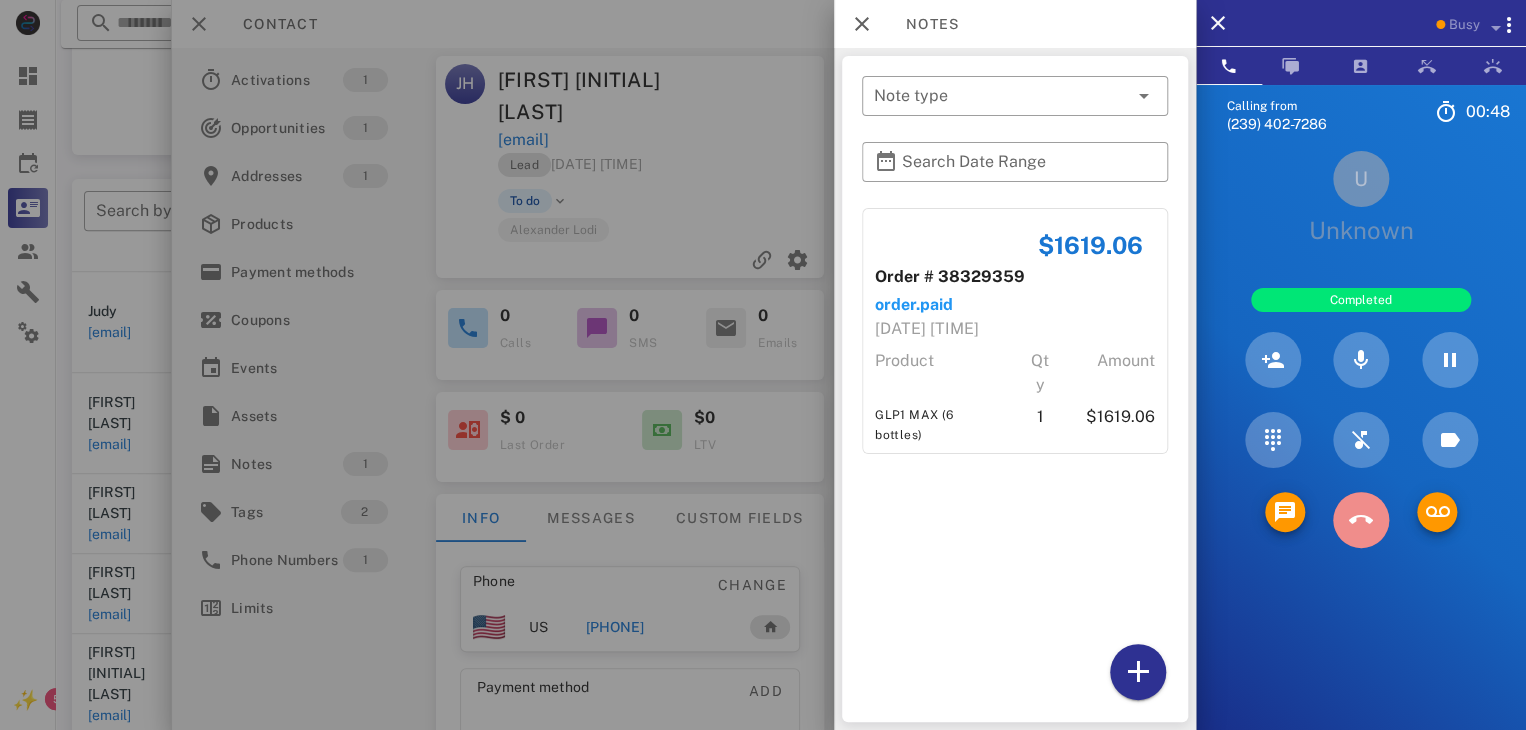 click at bounding box center (1361, 520) 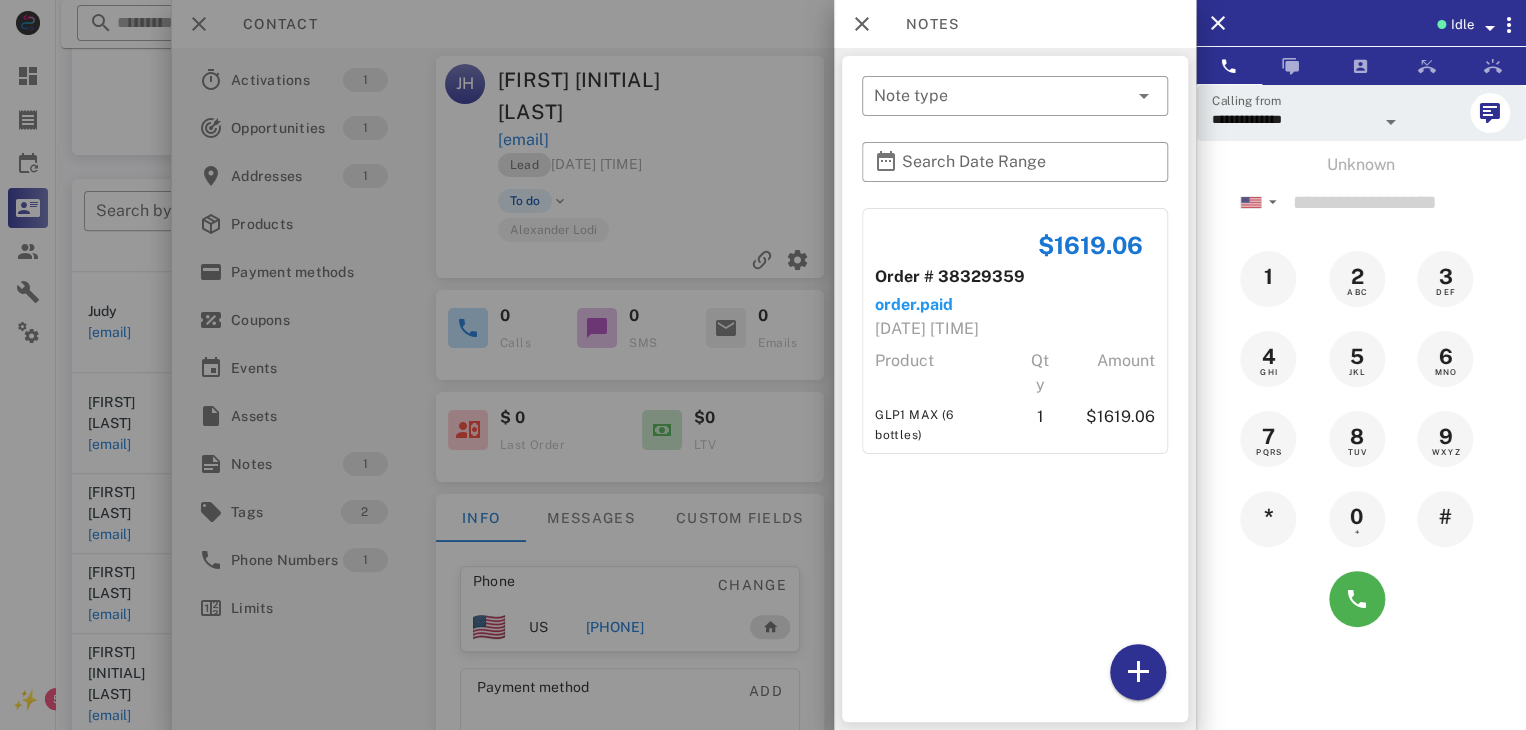click at bounding box center (763, 365) 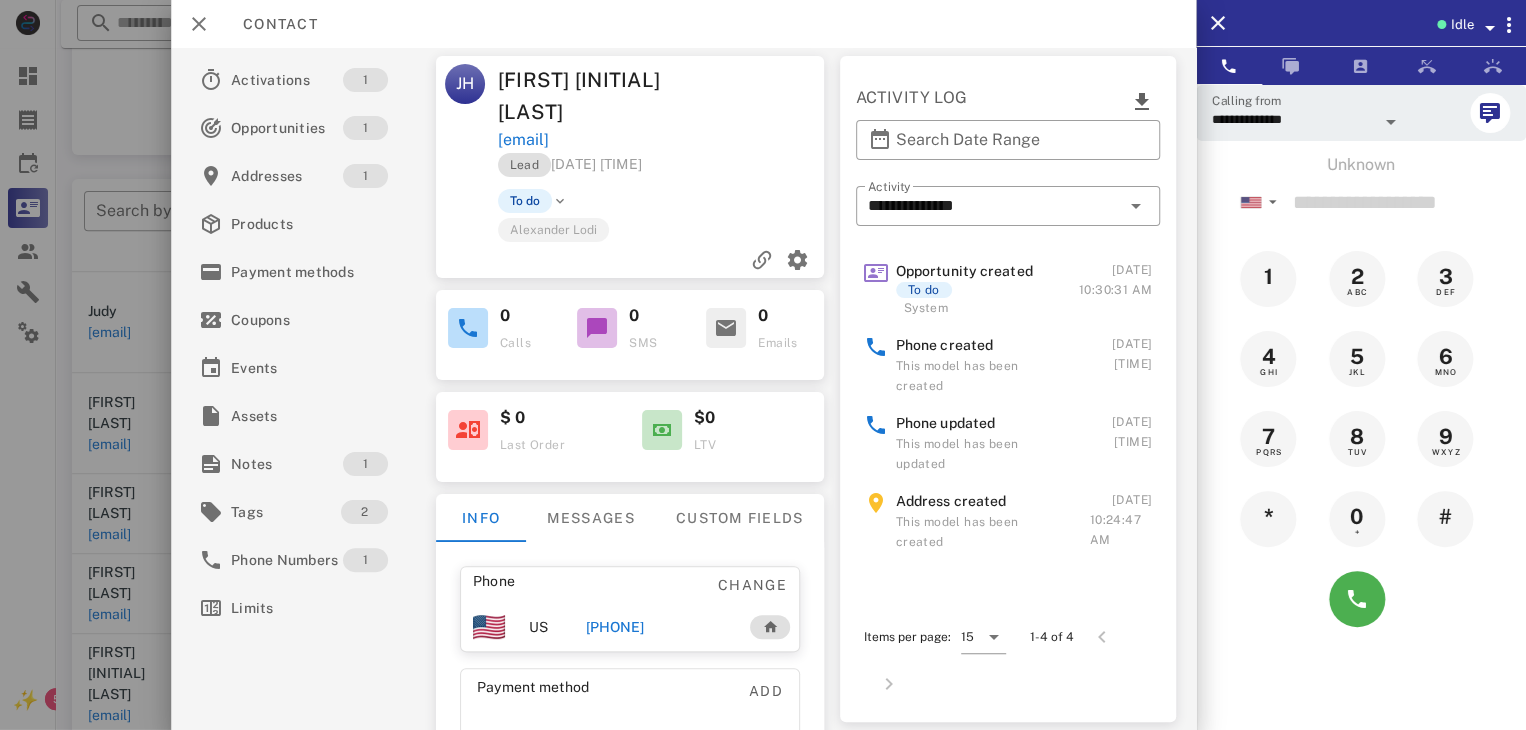 click on "[PHONE]" at bounding box center (614, 627) 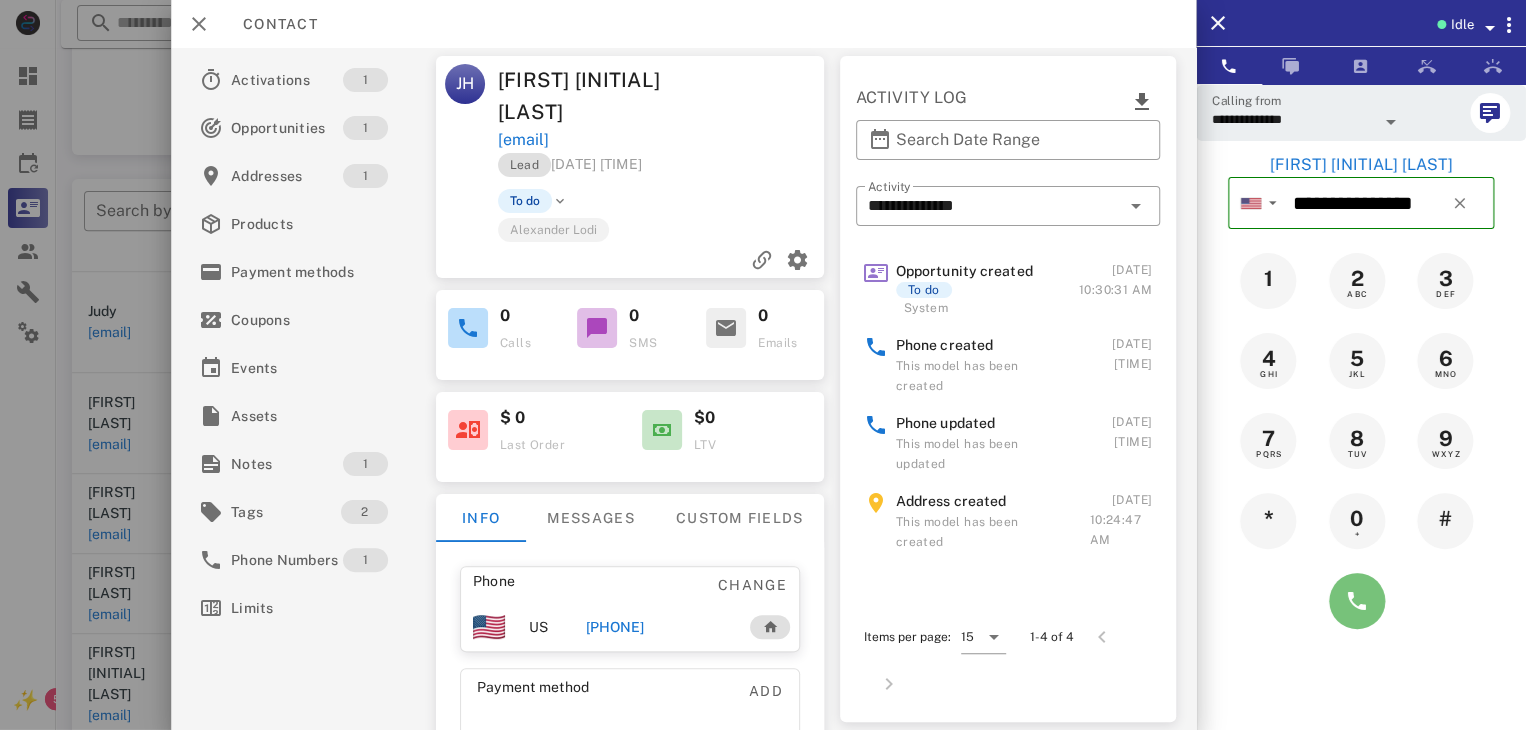 click at bounding box center [1357, 601] 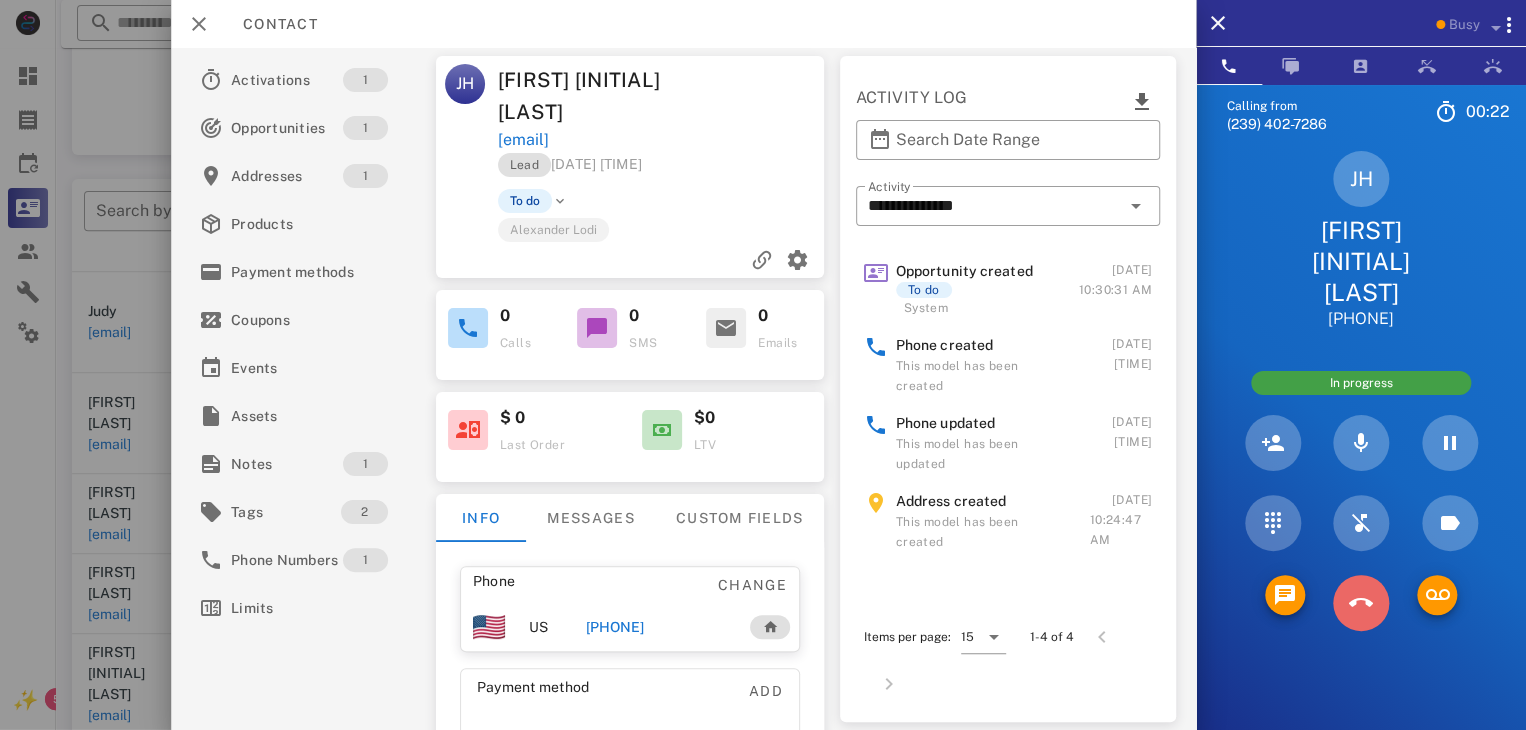 click at bounding box center (1361, 603) 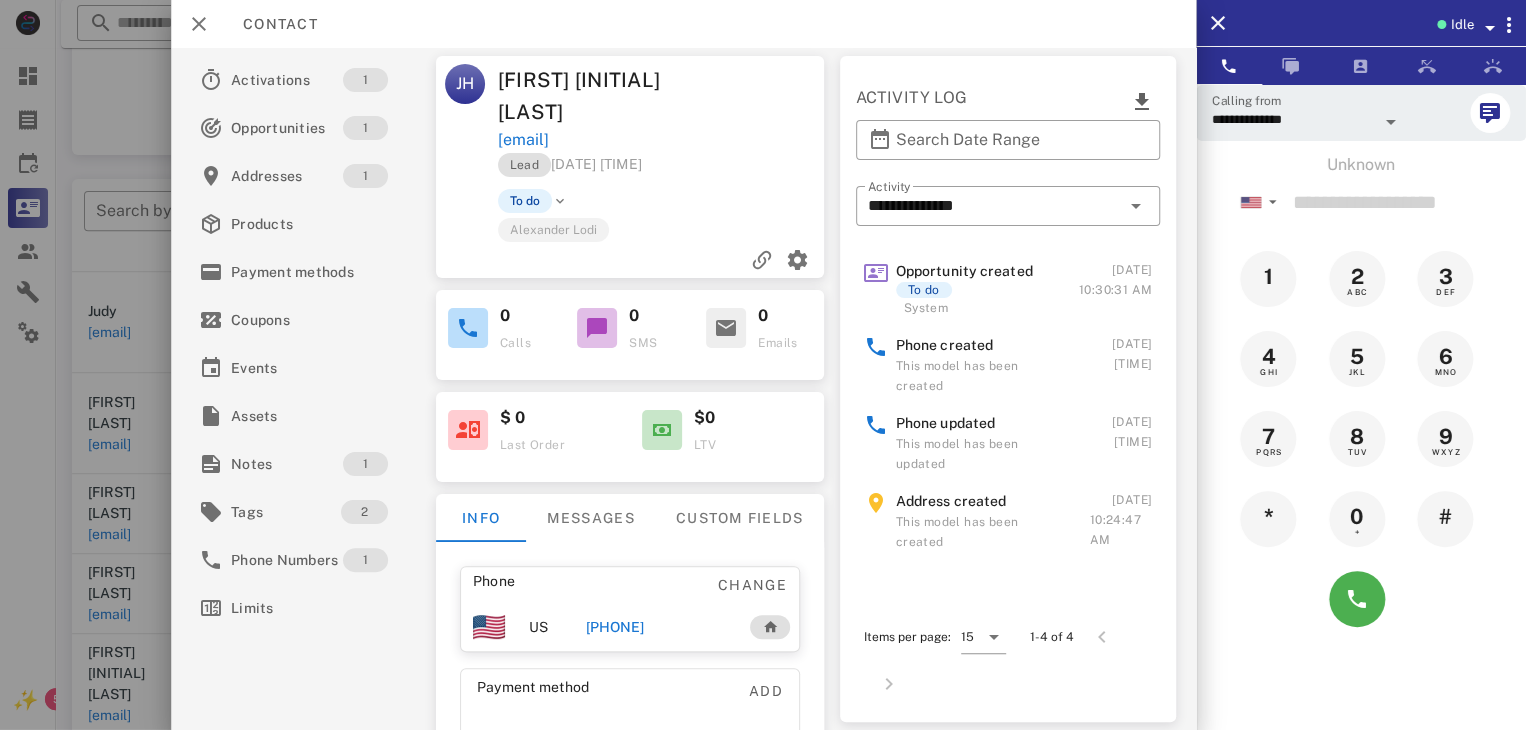 click on "[PHONE]" at bounding box center [614, 627] 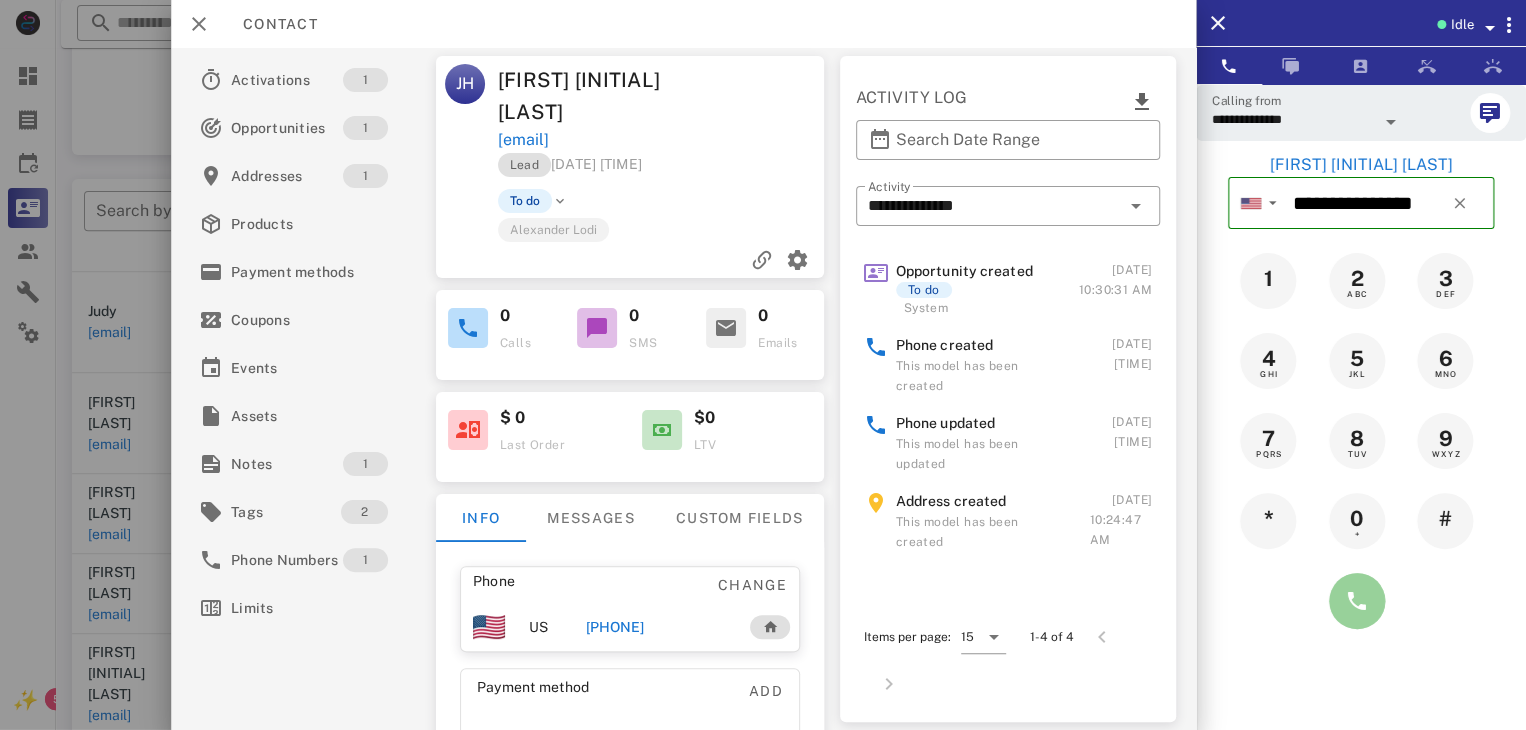 click at bounding box center [1357, 601] 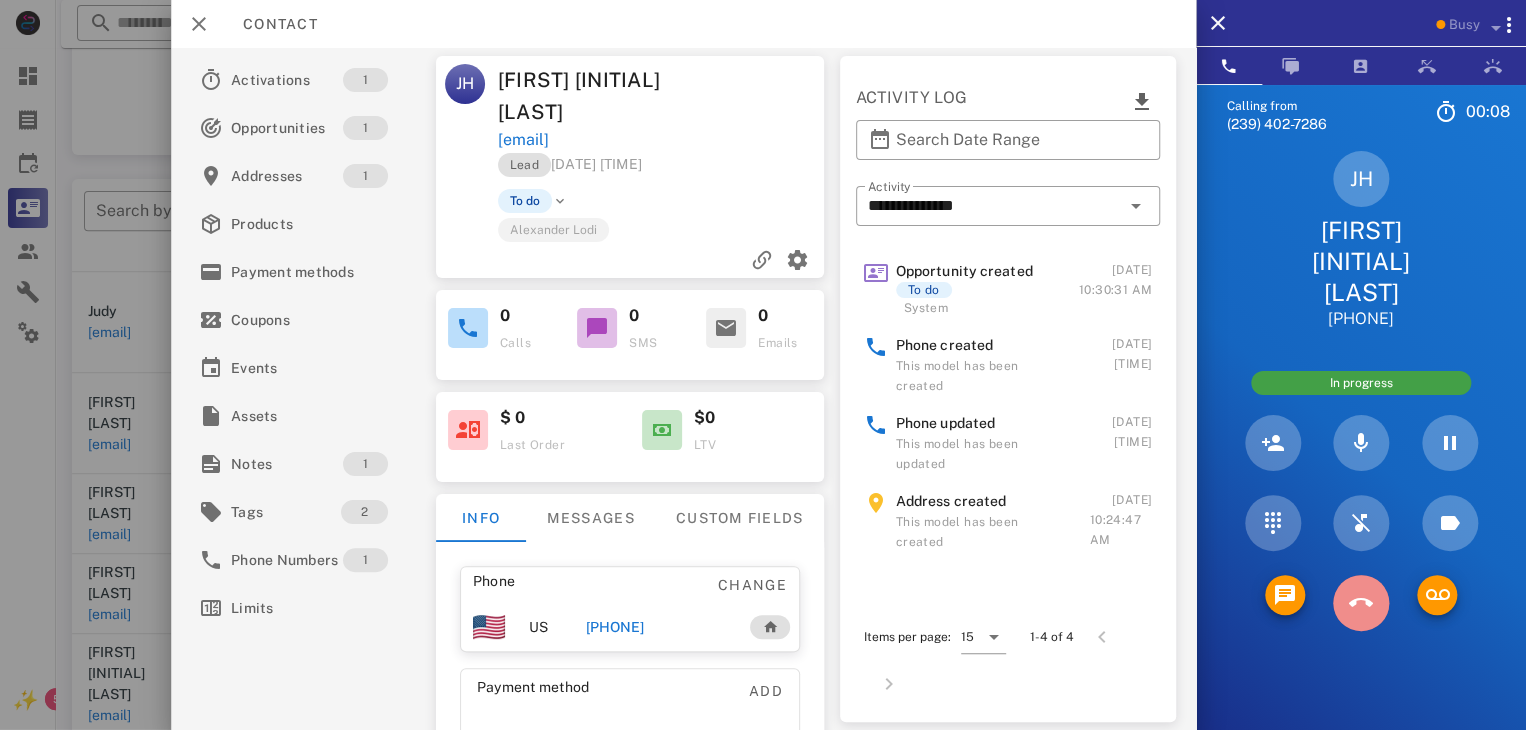 click at bounding box center (1361, 603) 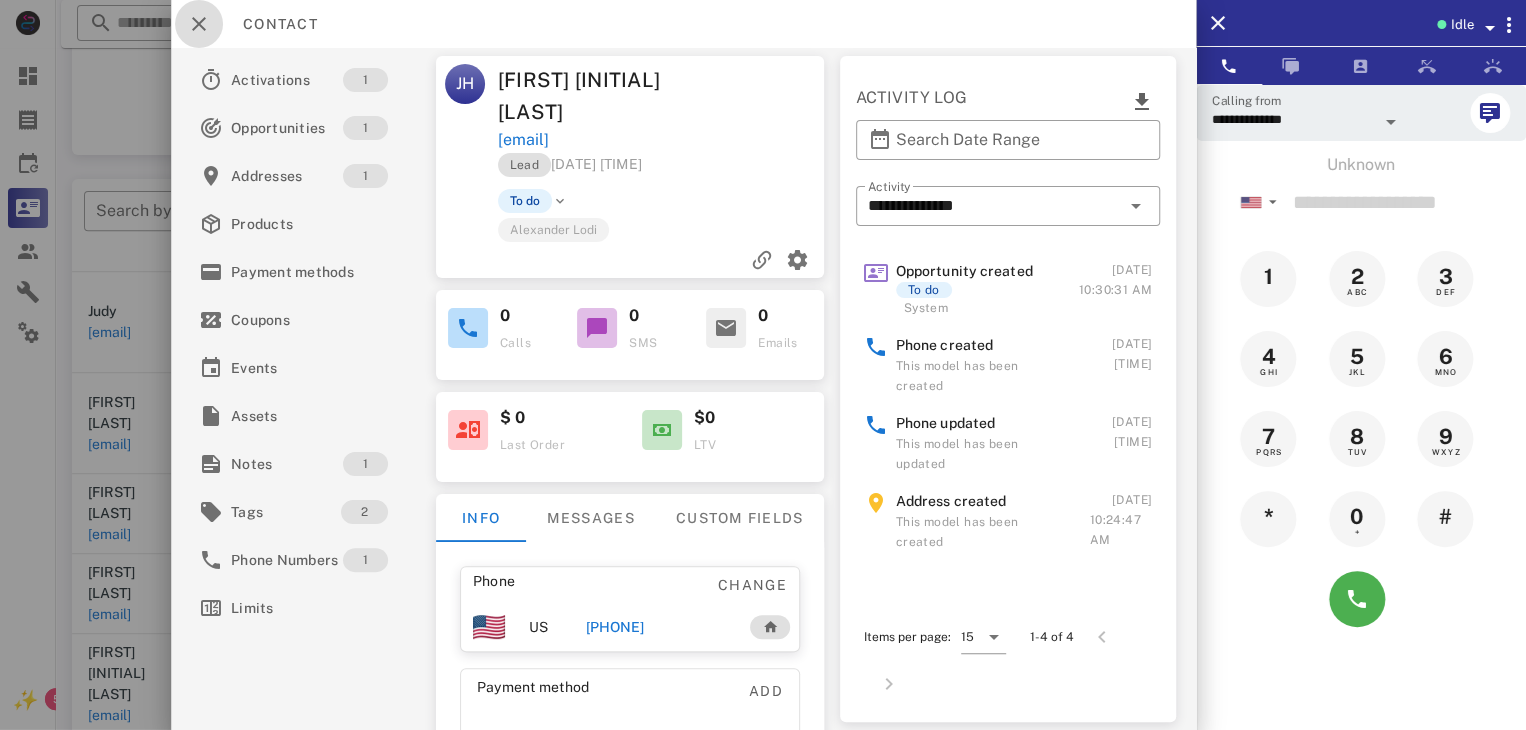 click at bounding box center (199, 24) 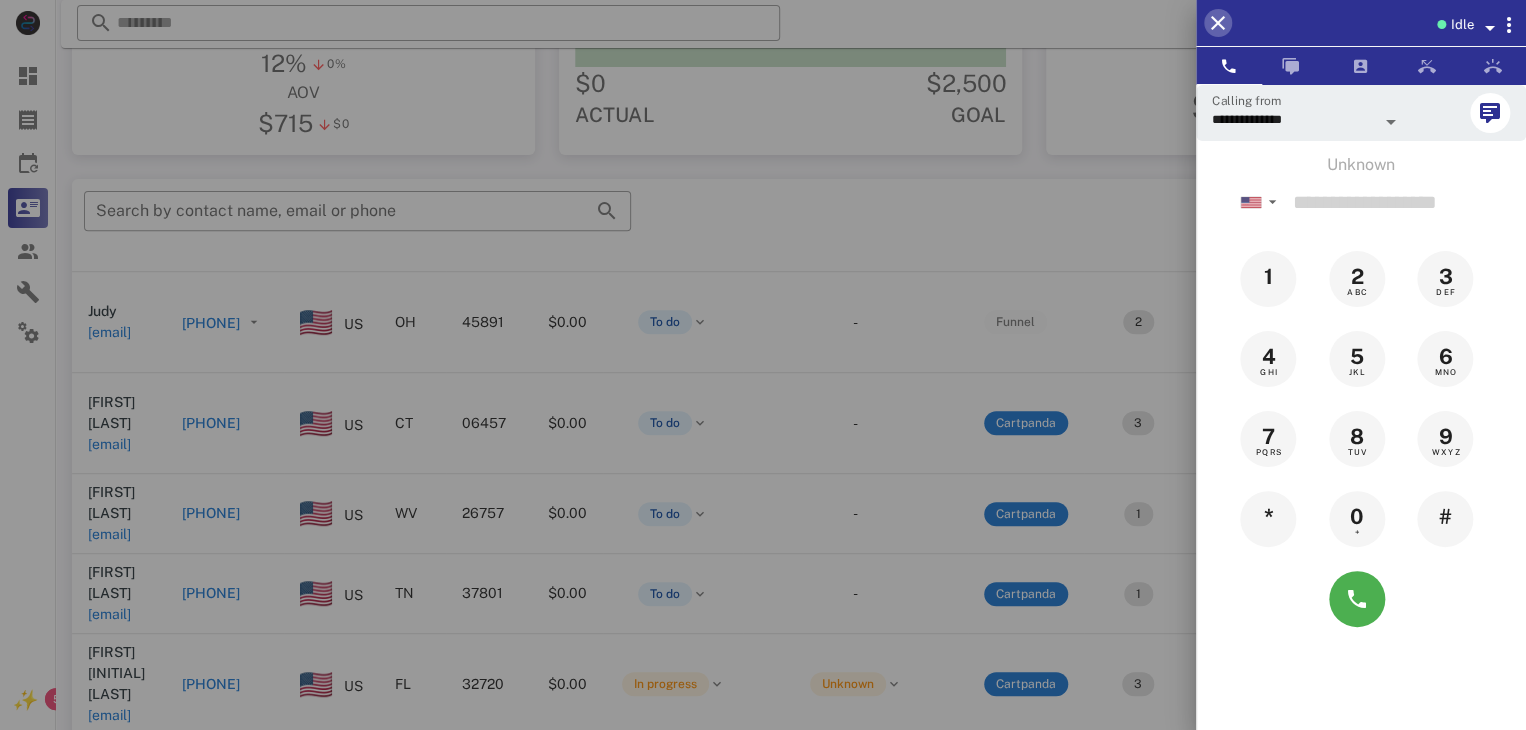 click at bounding box center [1218, 23] 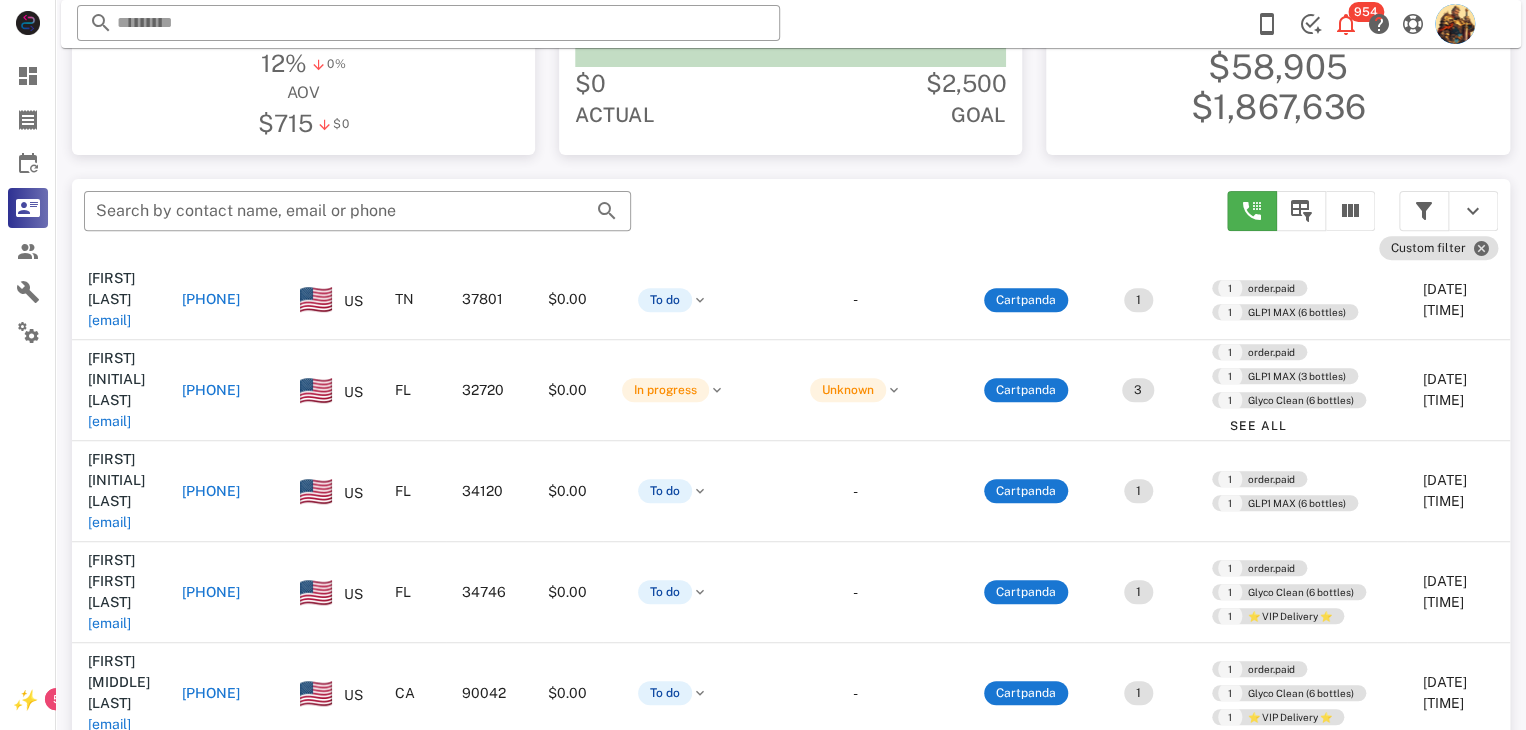 scroll, scrollTop: 537, scrollLeft: 0, axis: vertical 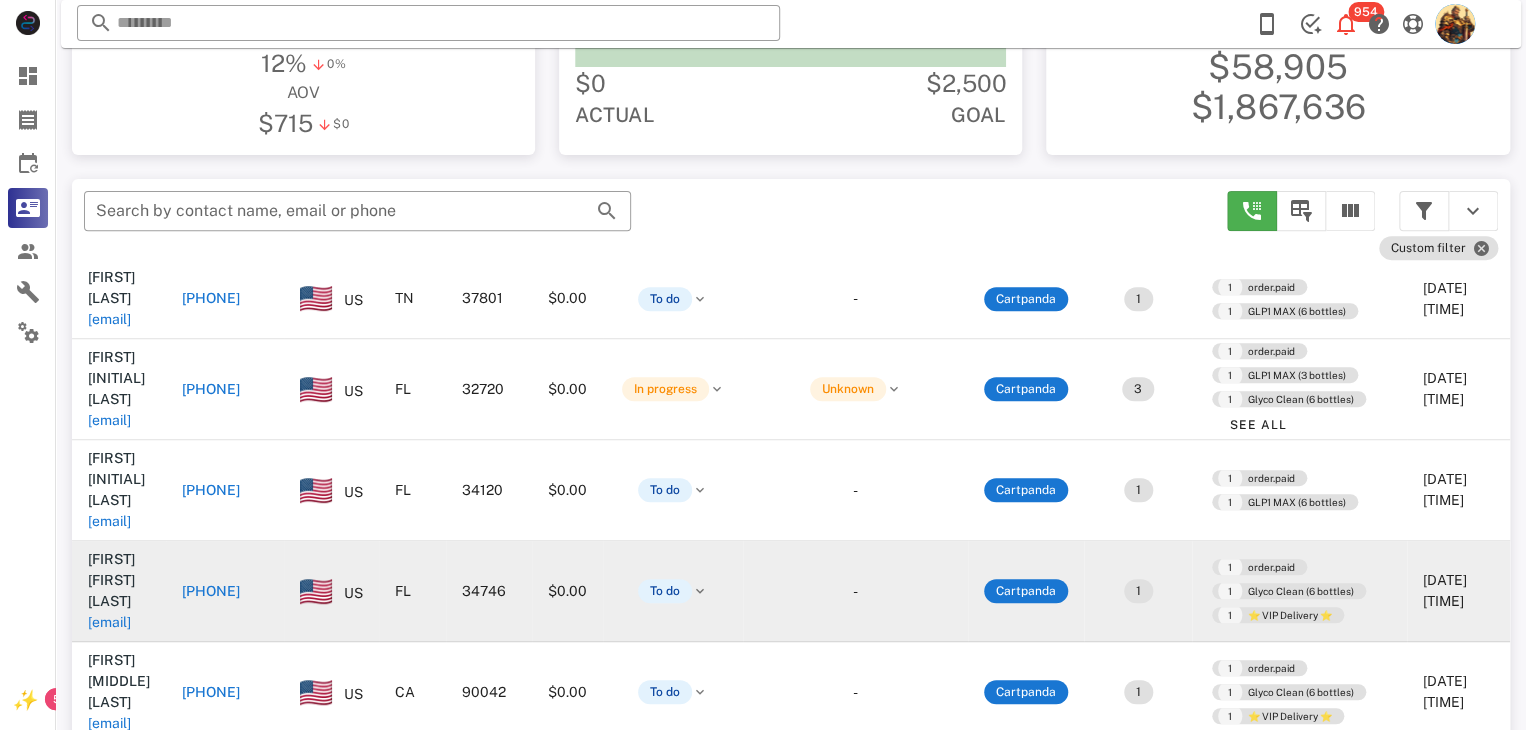 click on "[EMAIL]" at bounding box center [109, 622] 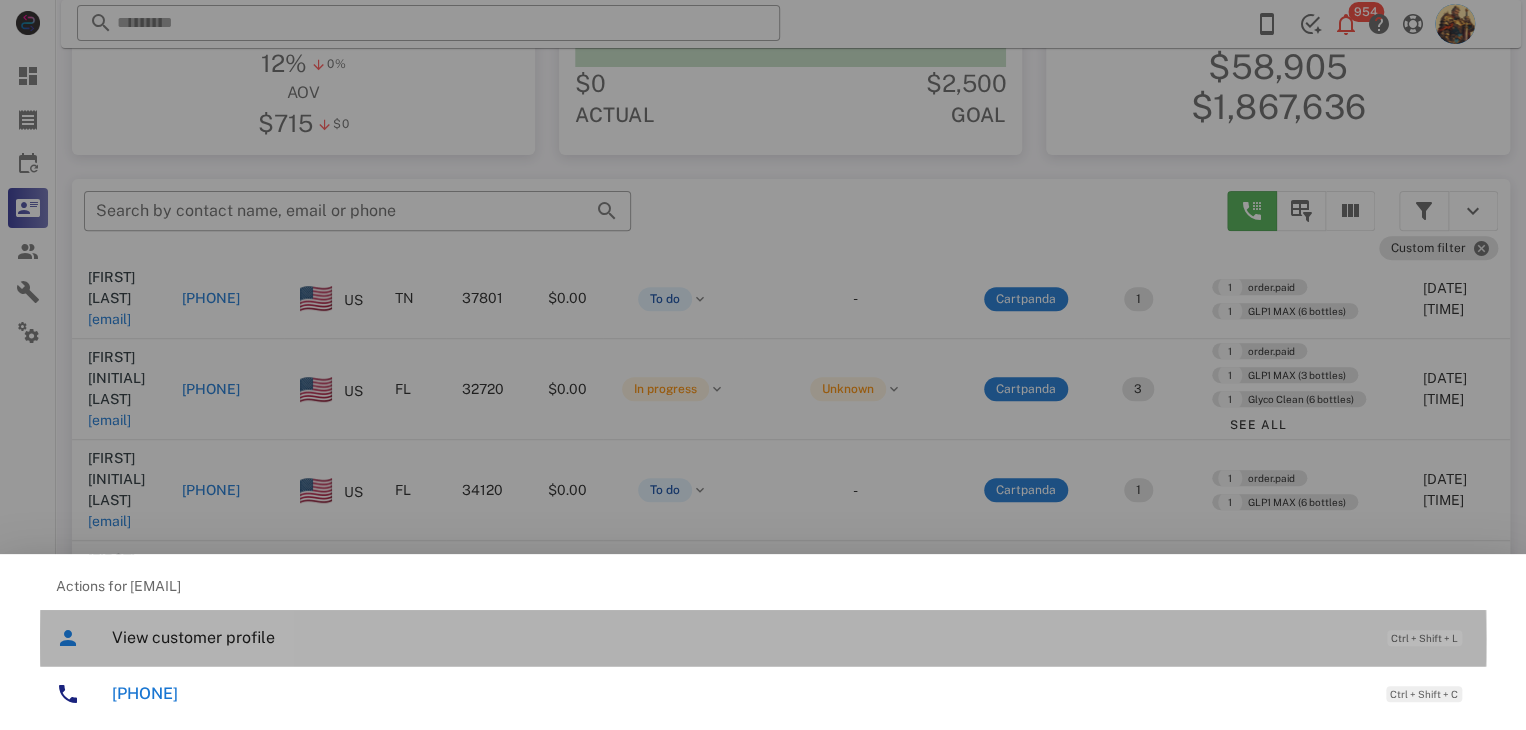 click on "View customer profile" at bounding box center [739, 637] 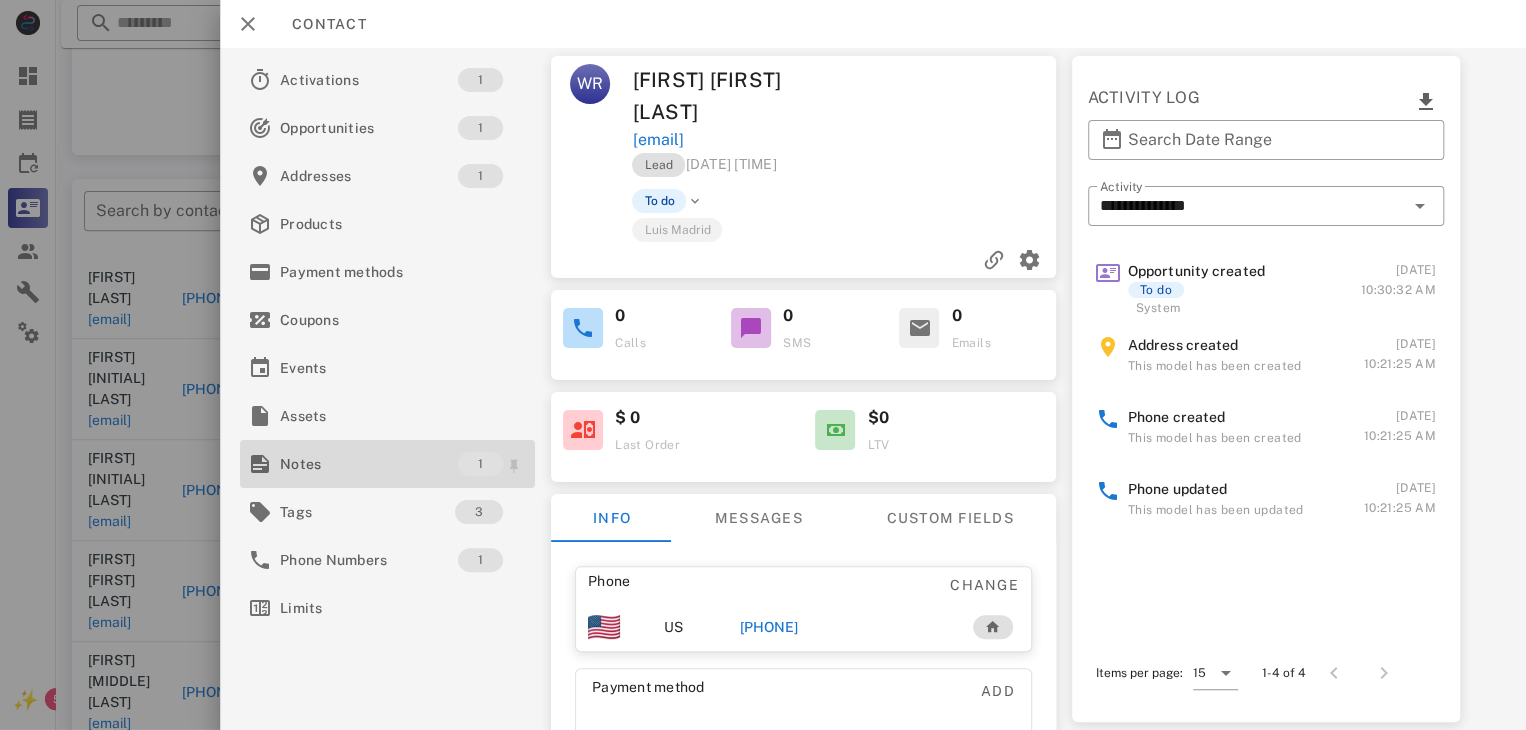 click on "Notes" at bounding box center [369, 464] 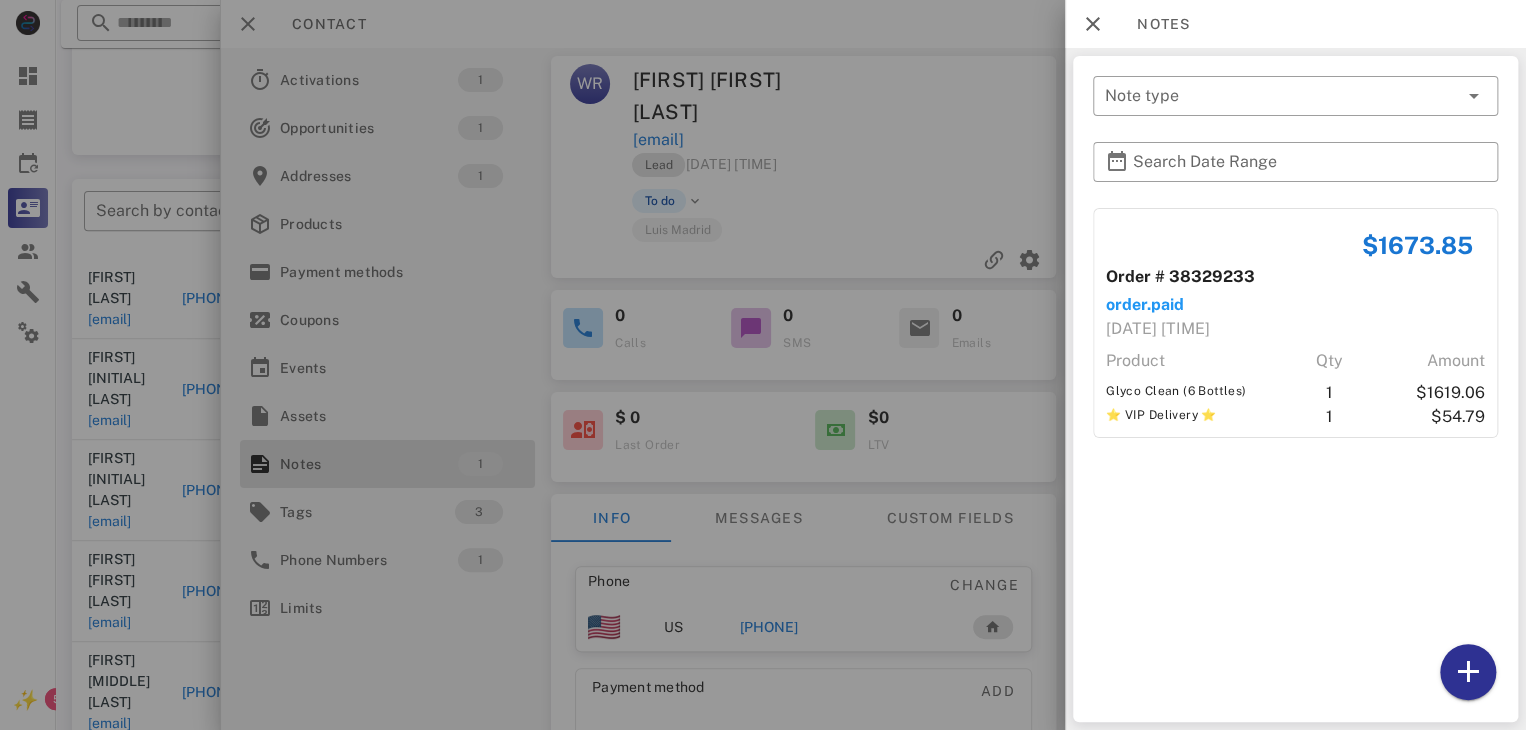click at bounding box center [763, 365] 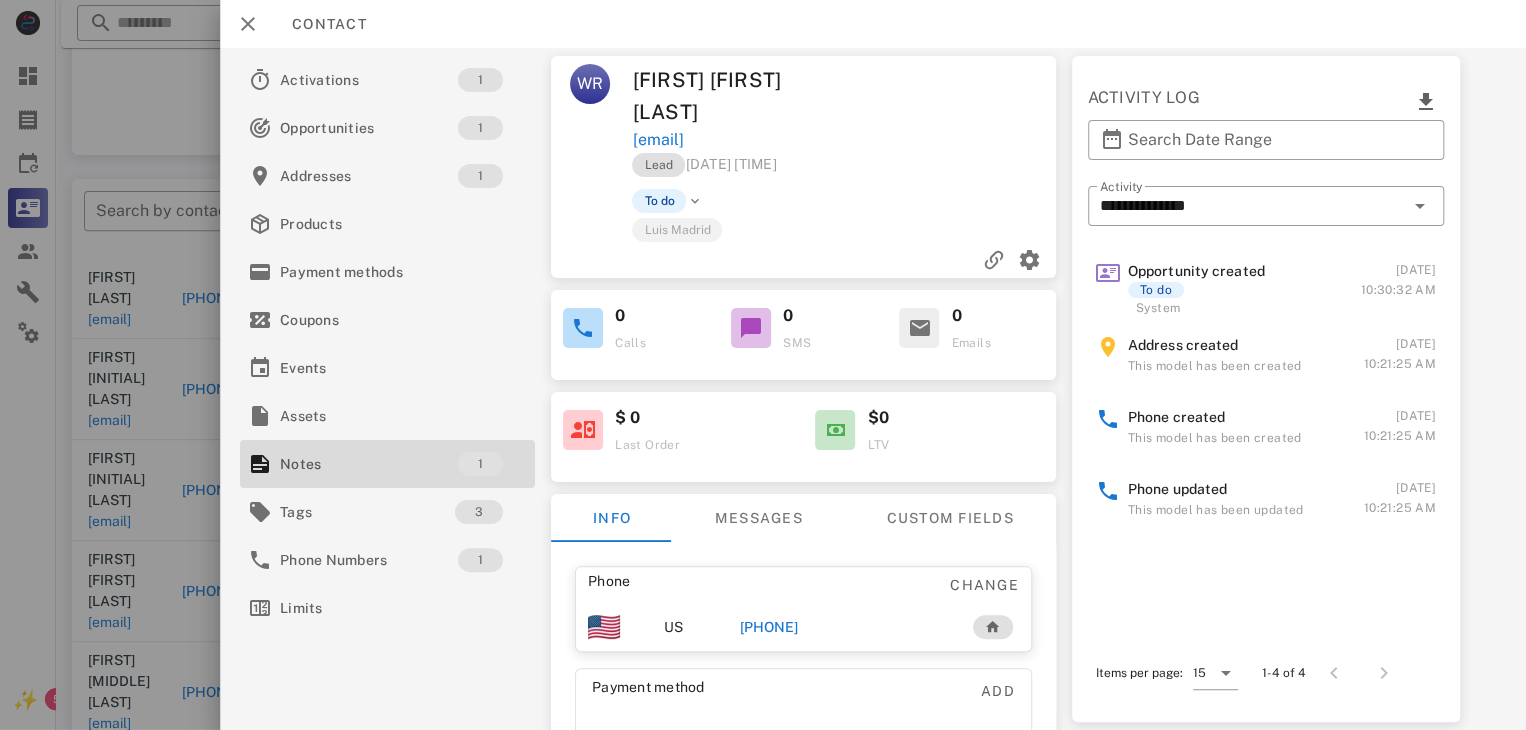 click on "[PHONE]" at bounding box center (769, 627) 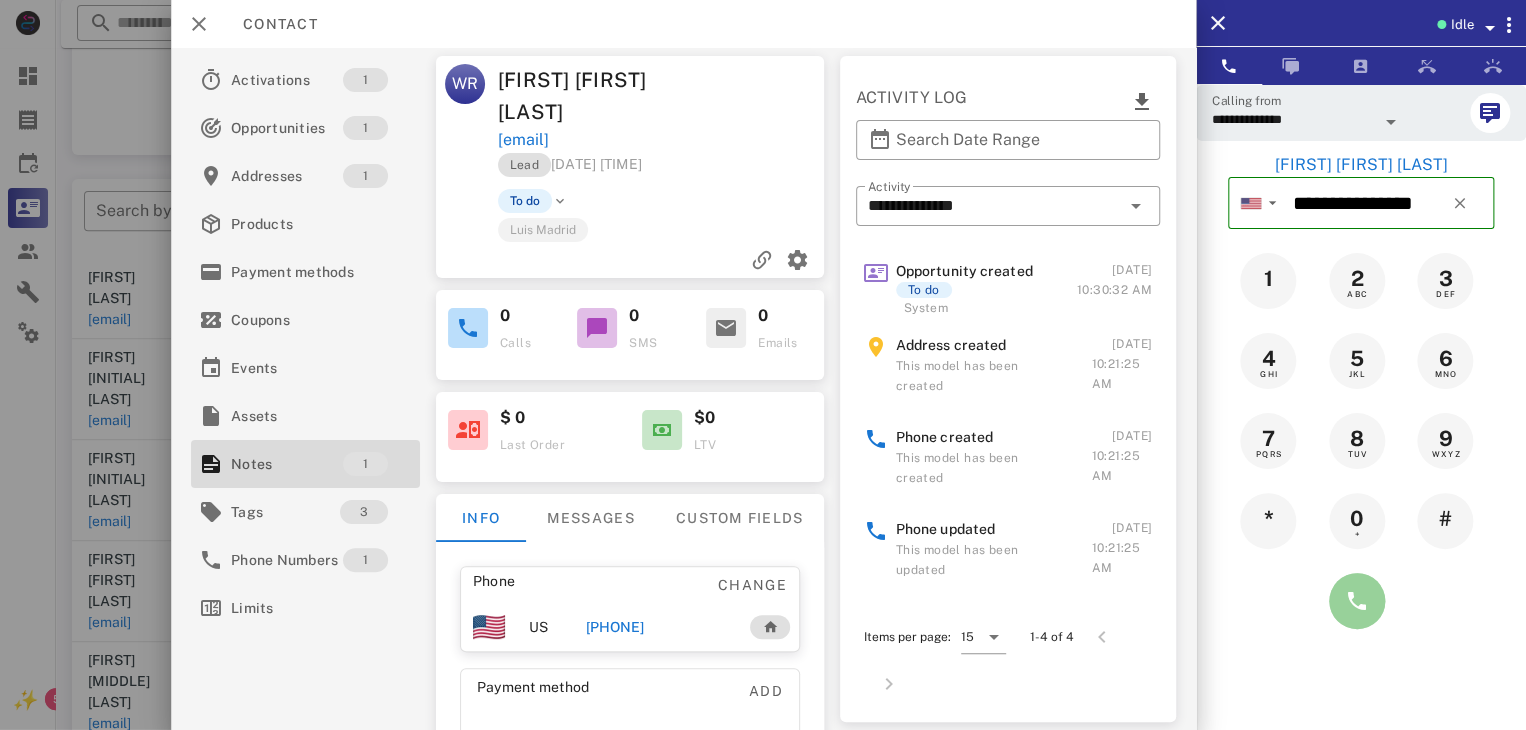 click at bounding box center [1357, 601] 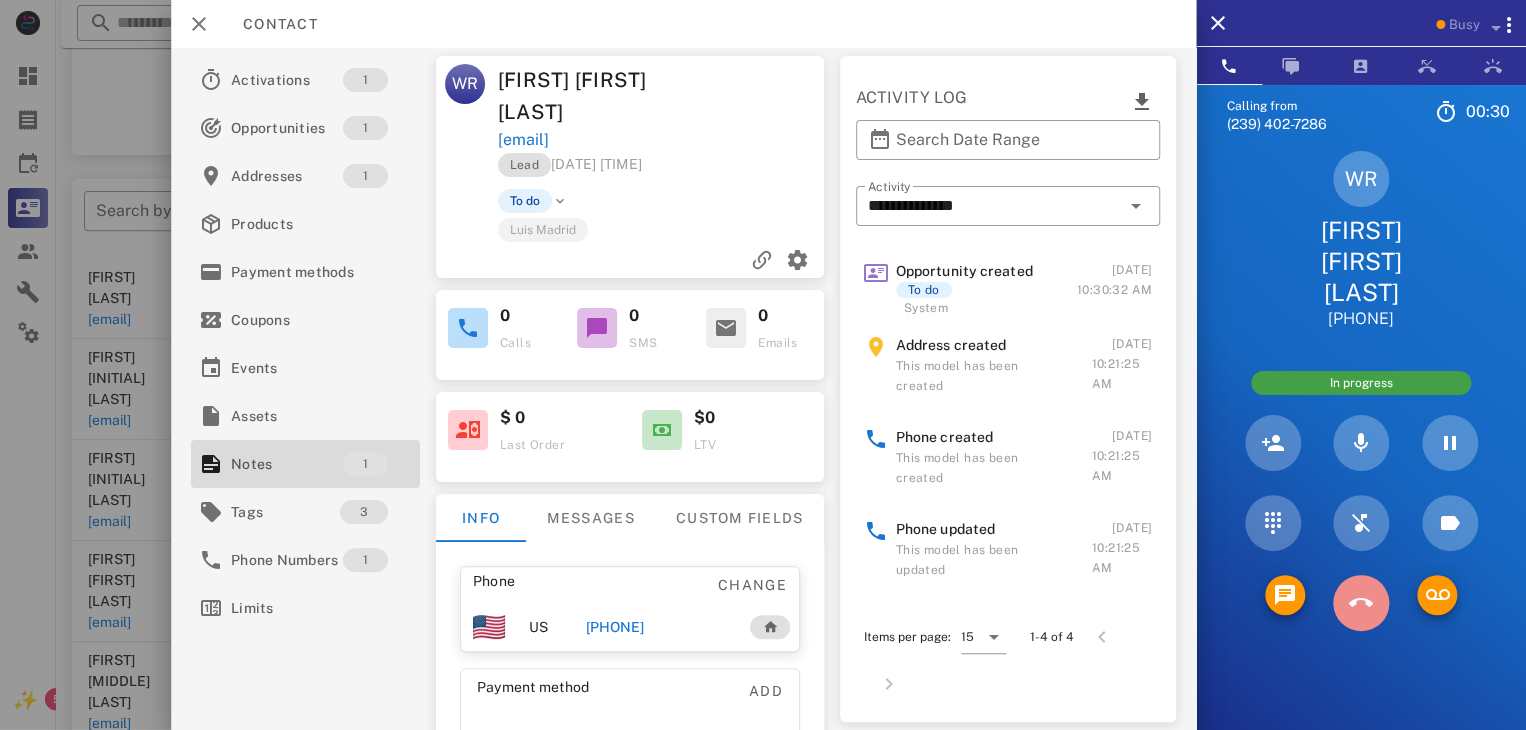click at bounding box center (1361, 603) 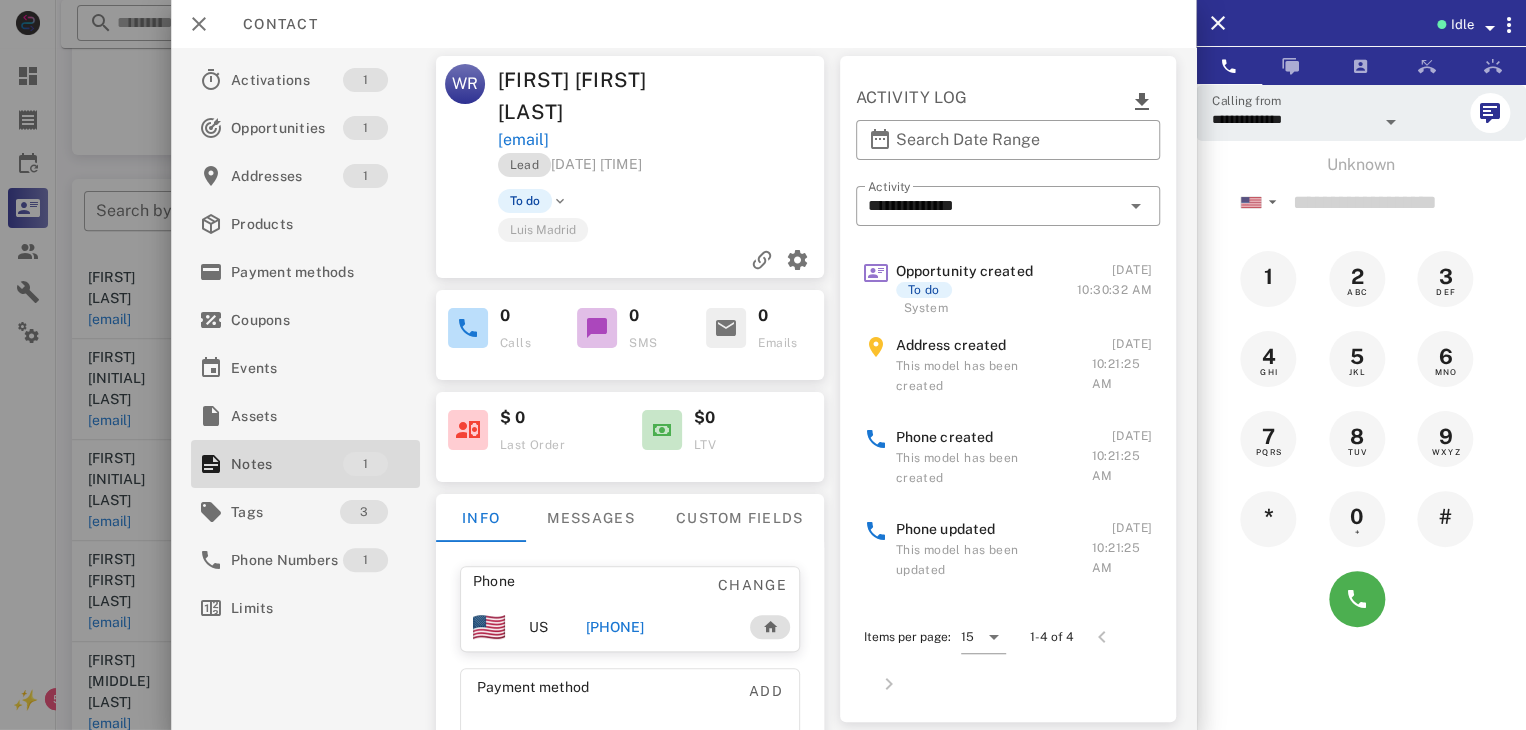 click at bounding box center [763, 365] 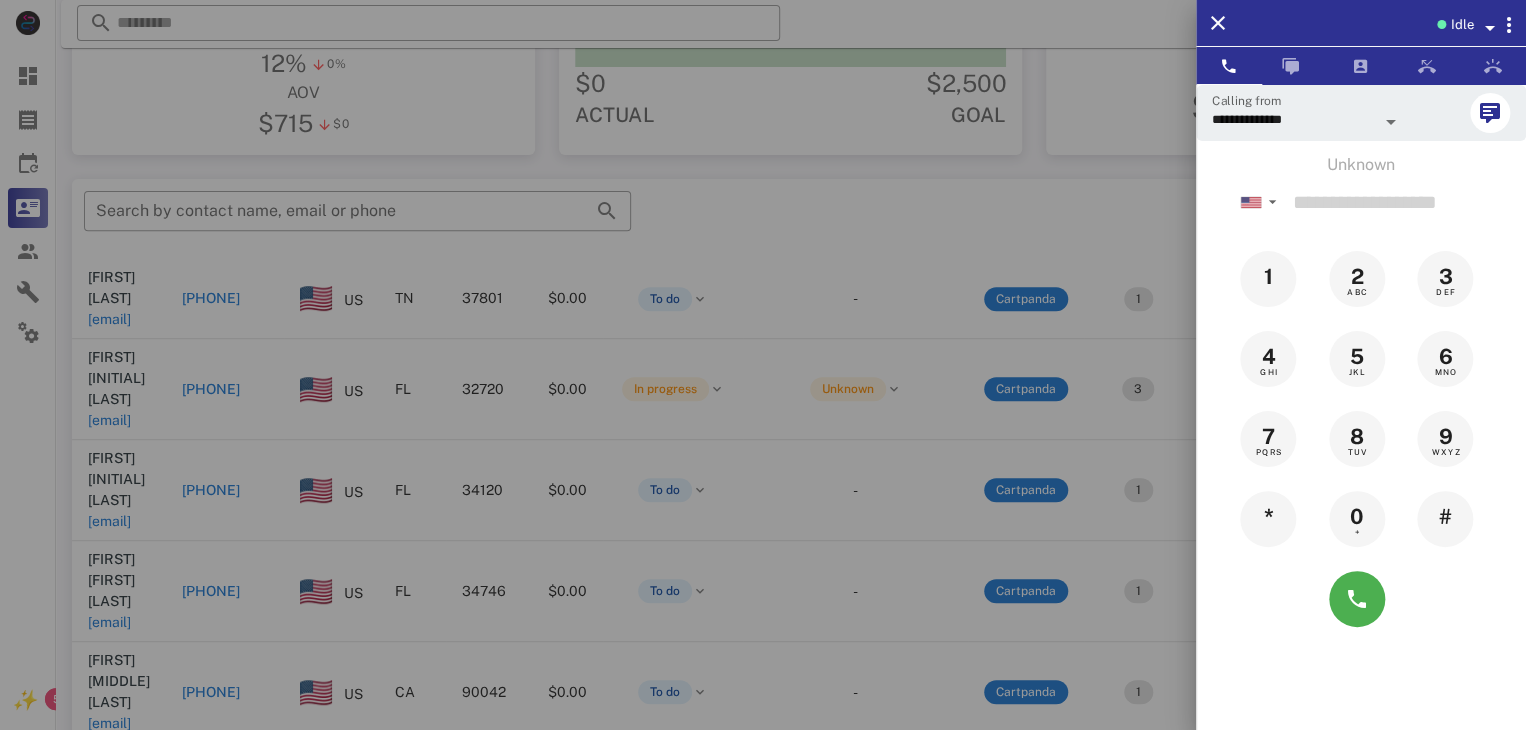 click at bounding box center [763, 365] 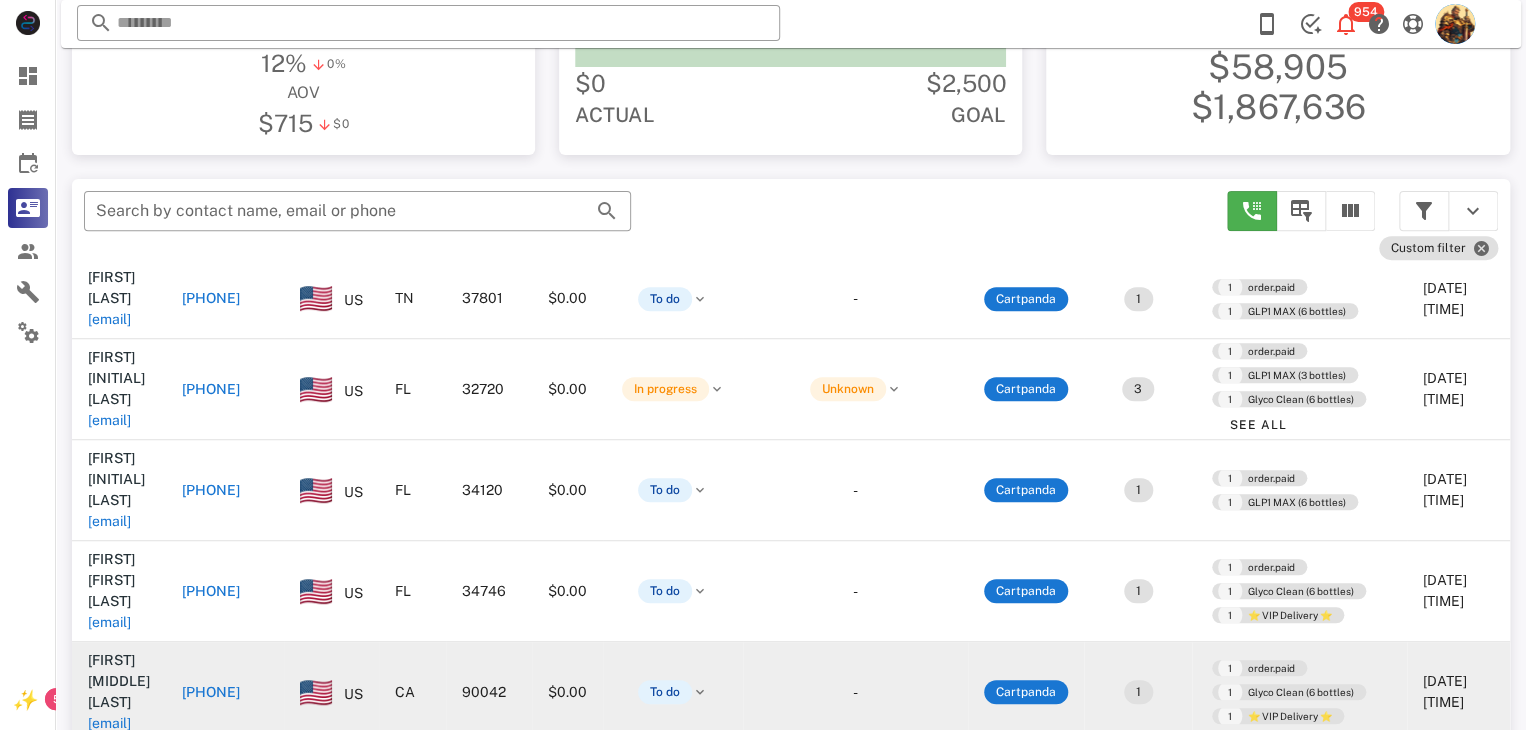 click on "[EMAIL]" at bounding box center [109, 723] 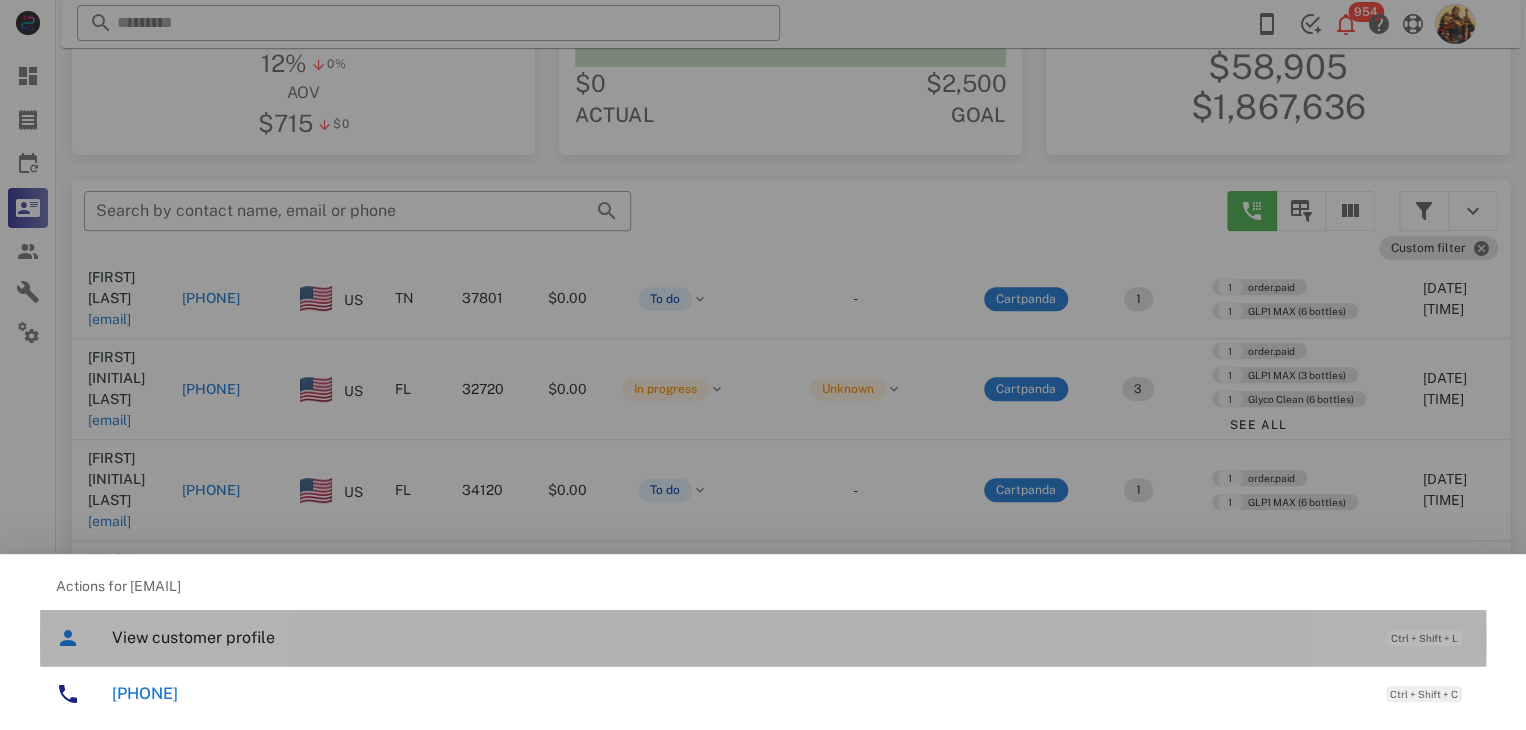 click on "View customer profile" at bounding box center [739, 637] 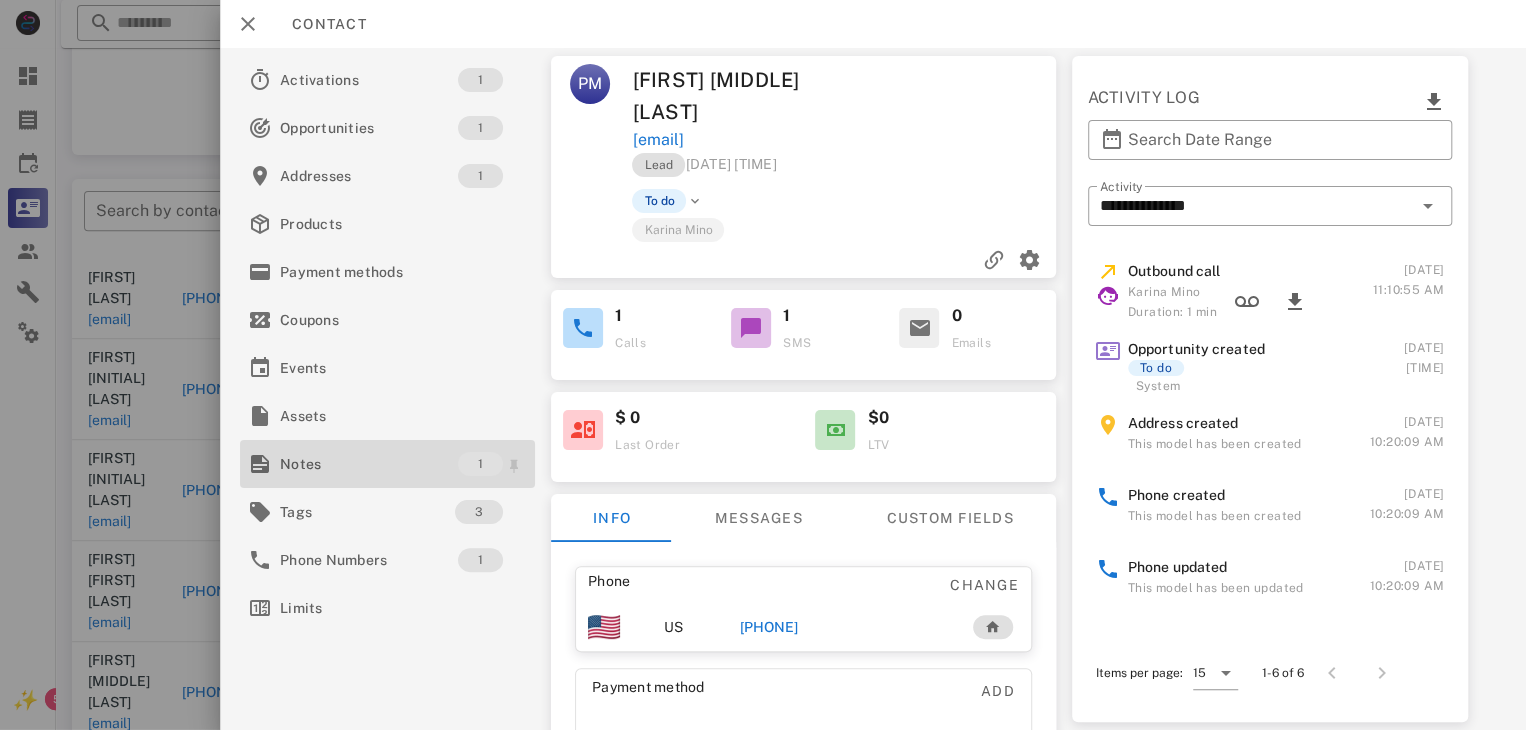 click on "Notes" at bounding box center (369, 464) 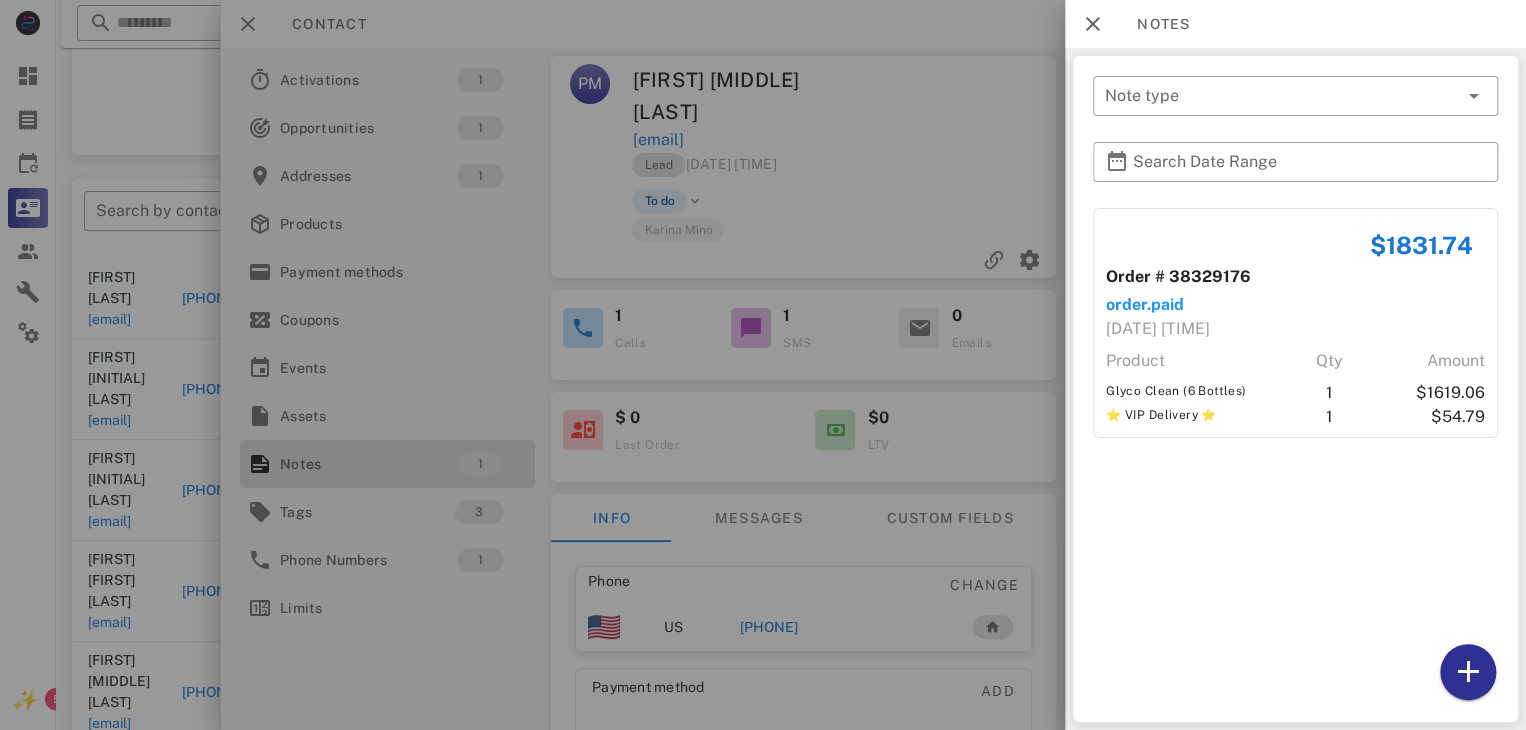 click at bounding box center (763, 365) 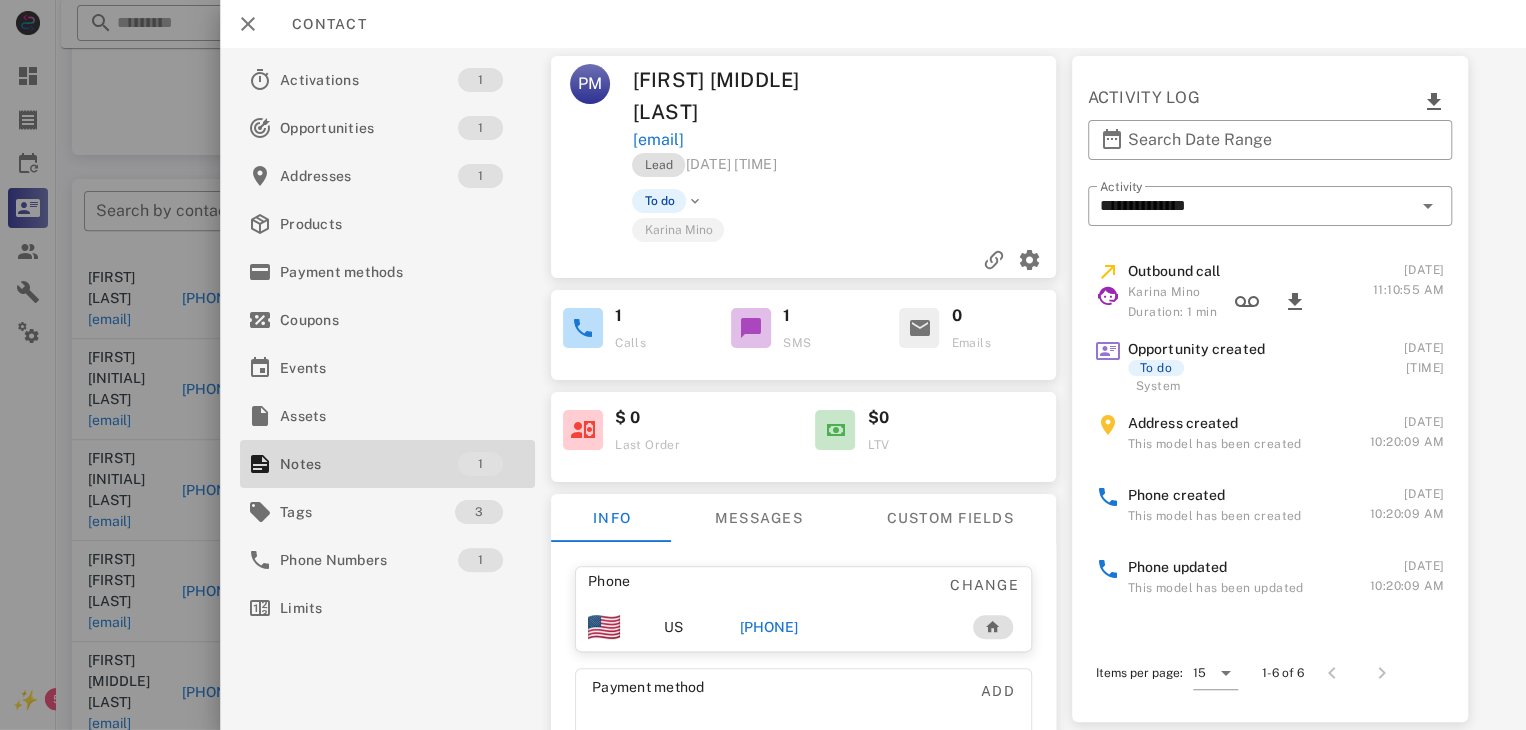 click on "[PHONE]" at bounding box center [769, 627] 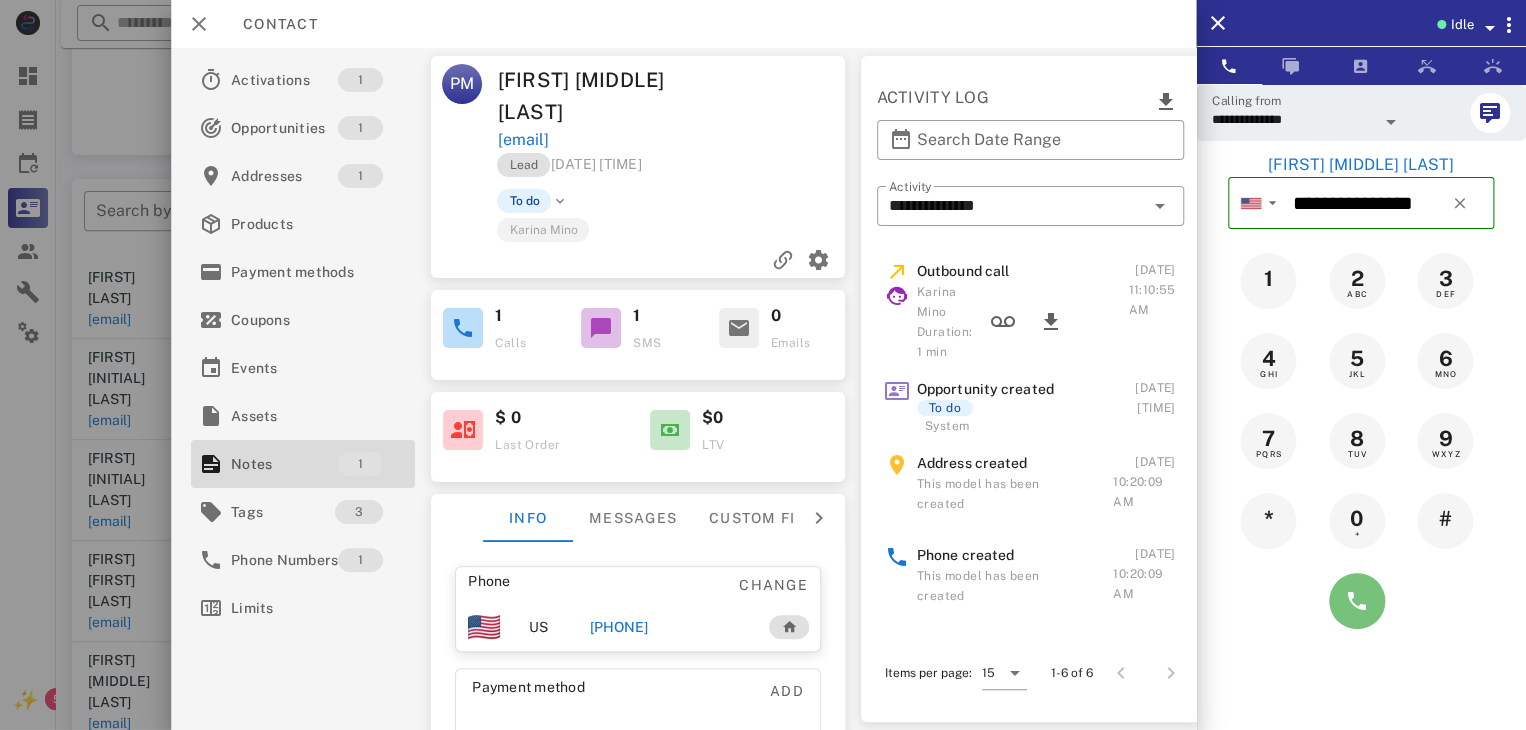 click at bounding box center (1357, 601) 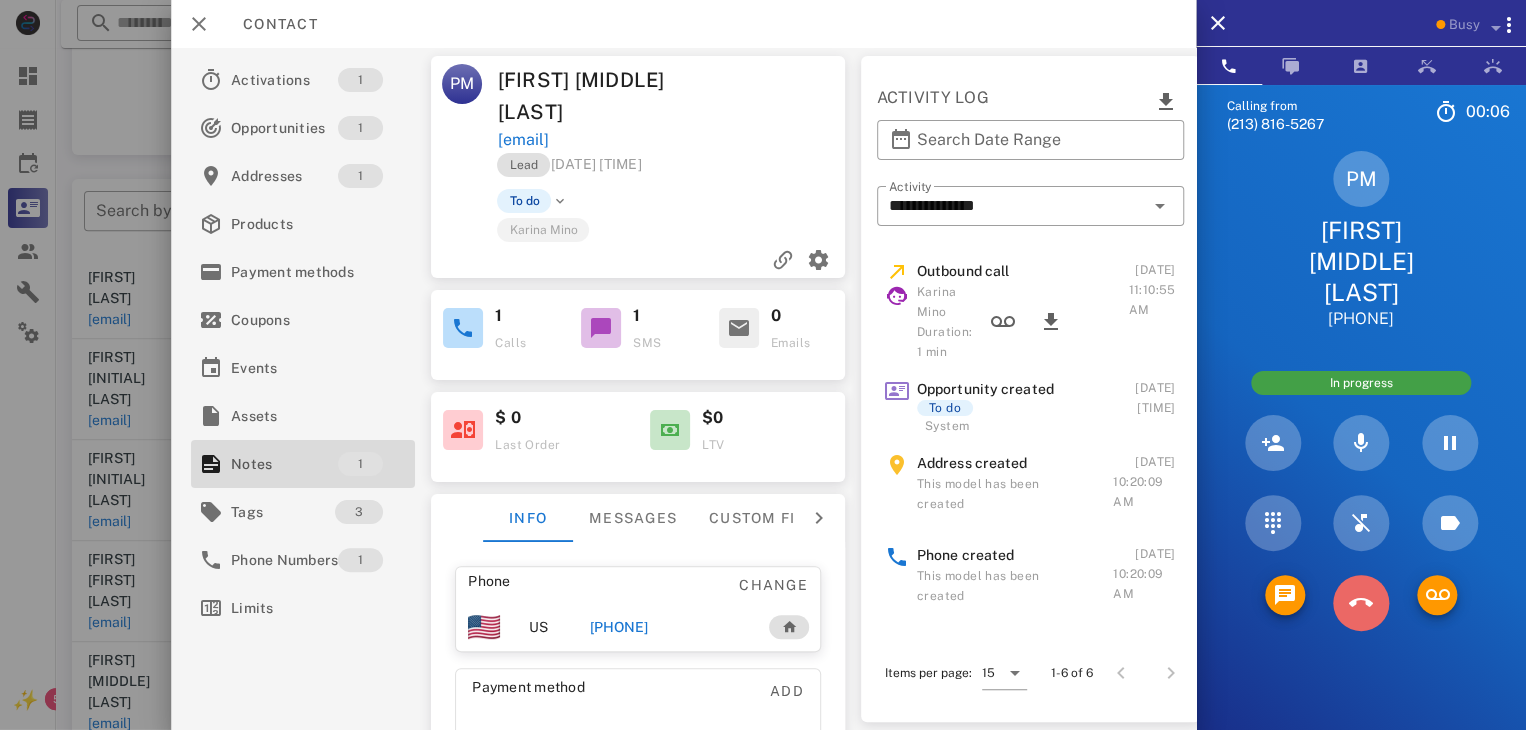 click at bounding box center [1361, 603] 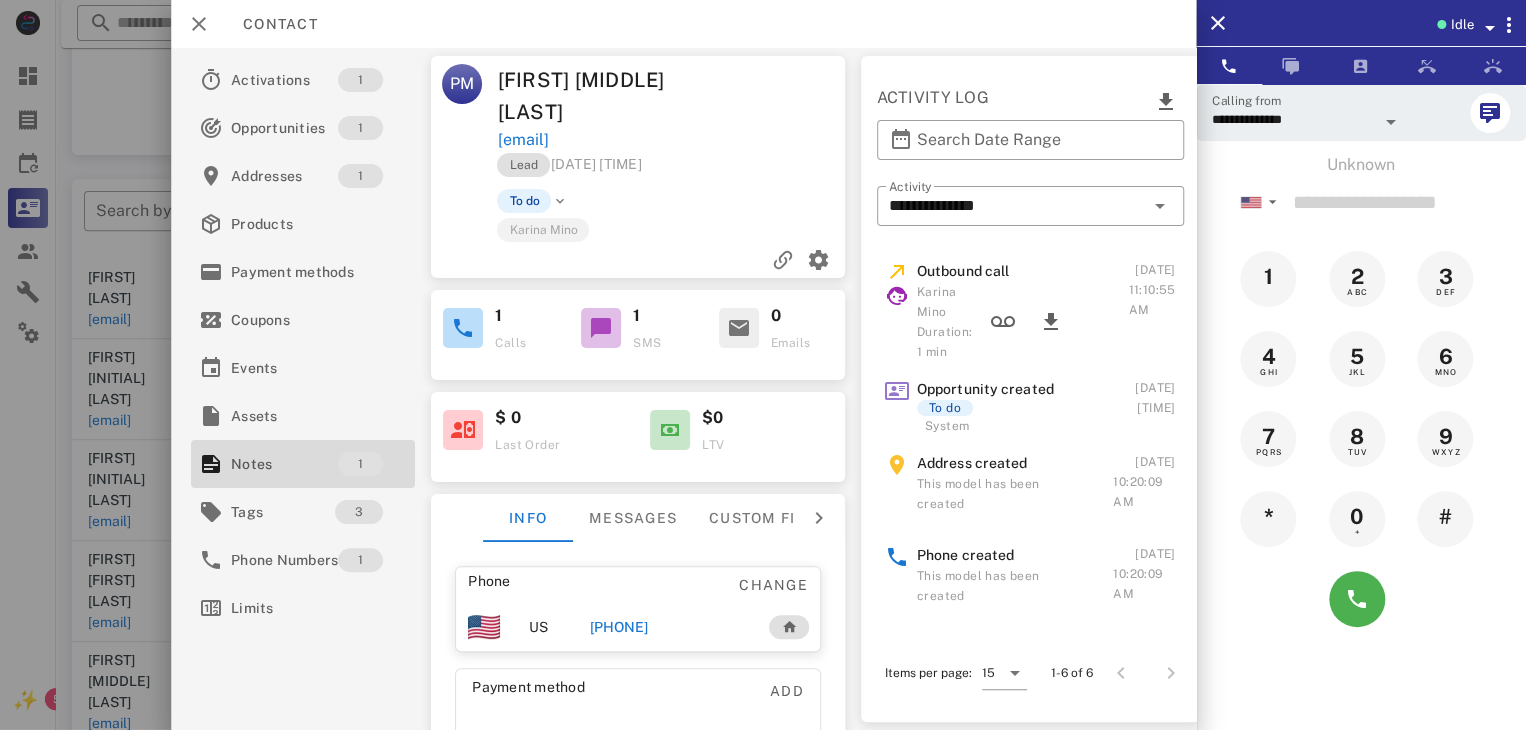 click at bounding box center (763, 365) 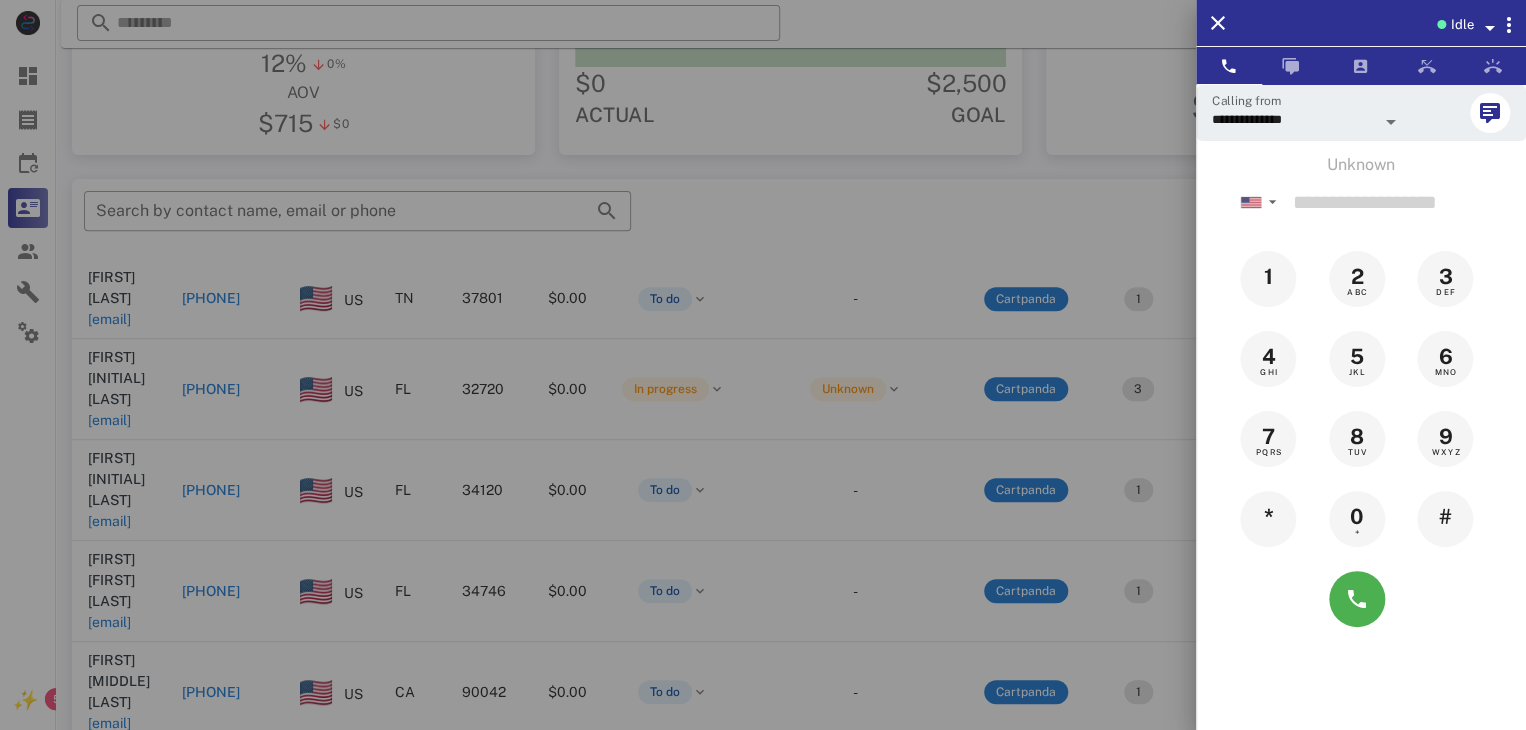 click at bounding box center (763, 365) 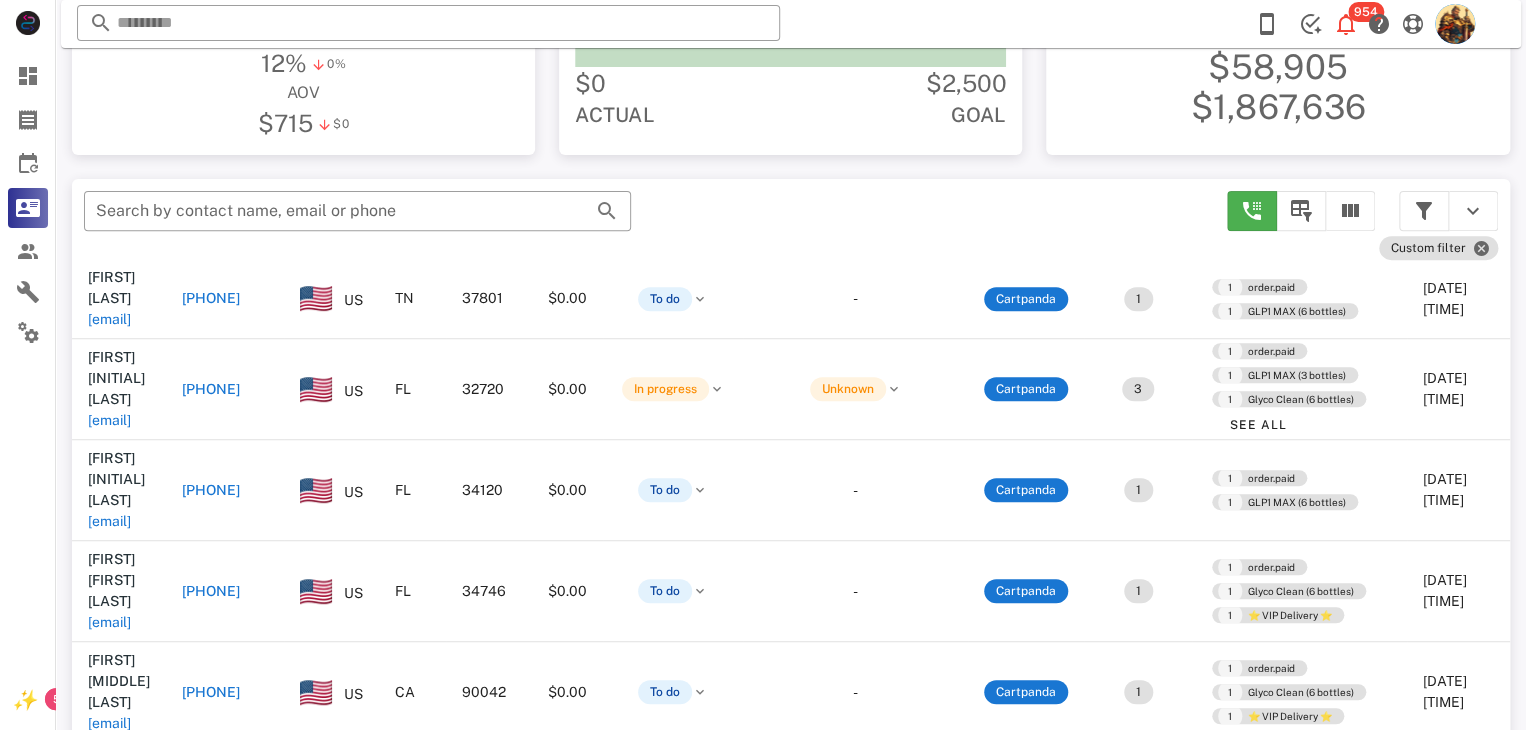click on "[EMAIL]" at bounding box center (109, 803) 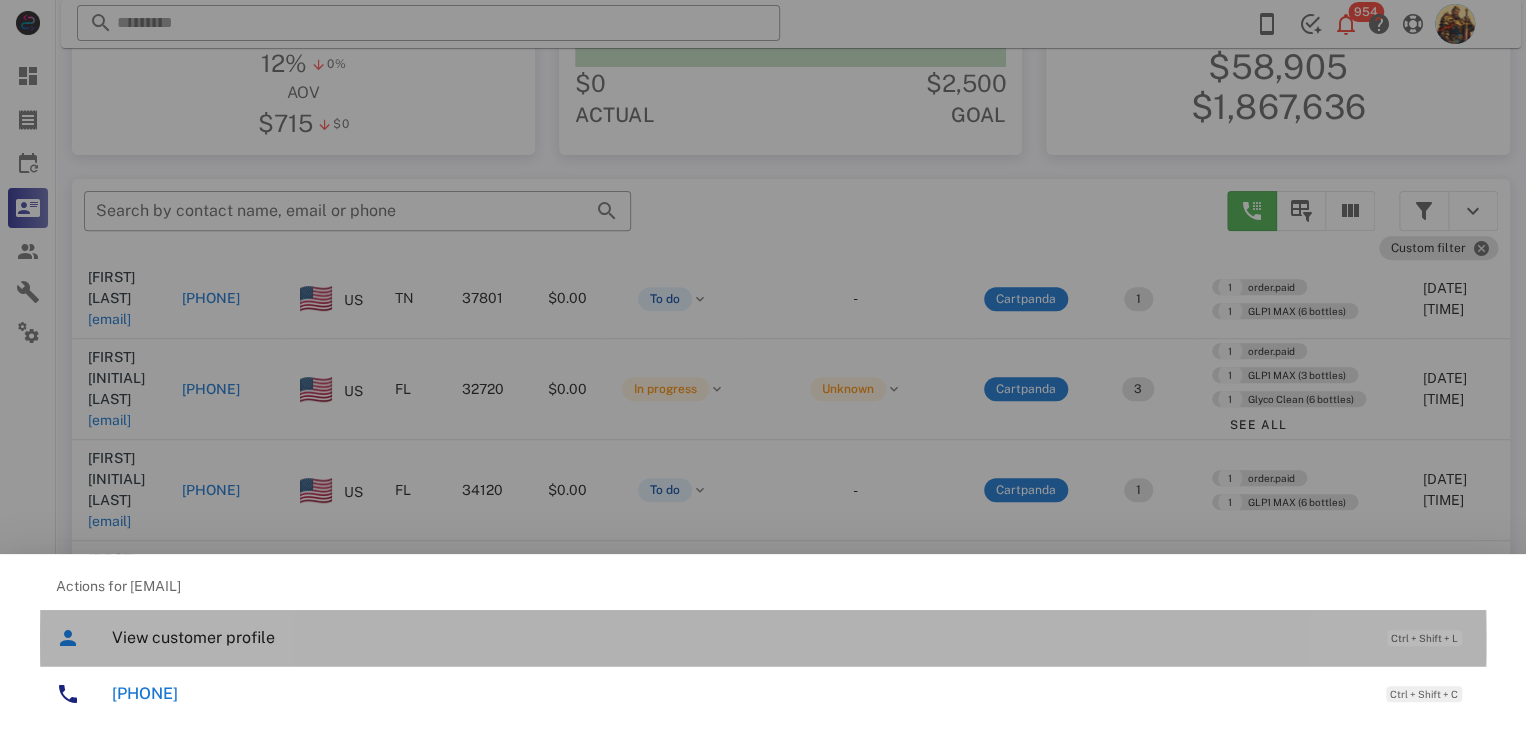 click on "View customer profile Ctrl + Shift + L" at bounding box center [791, 637] 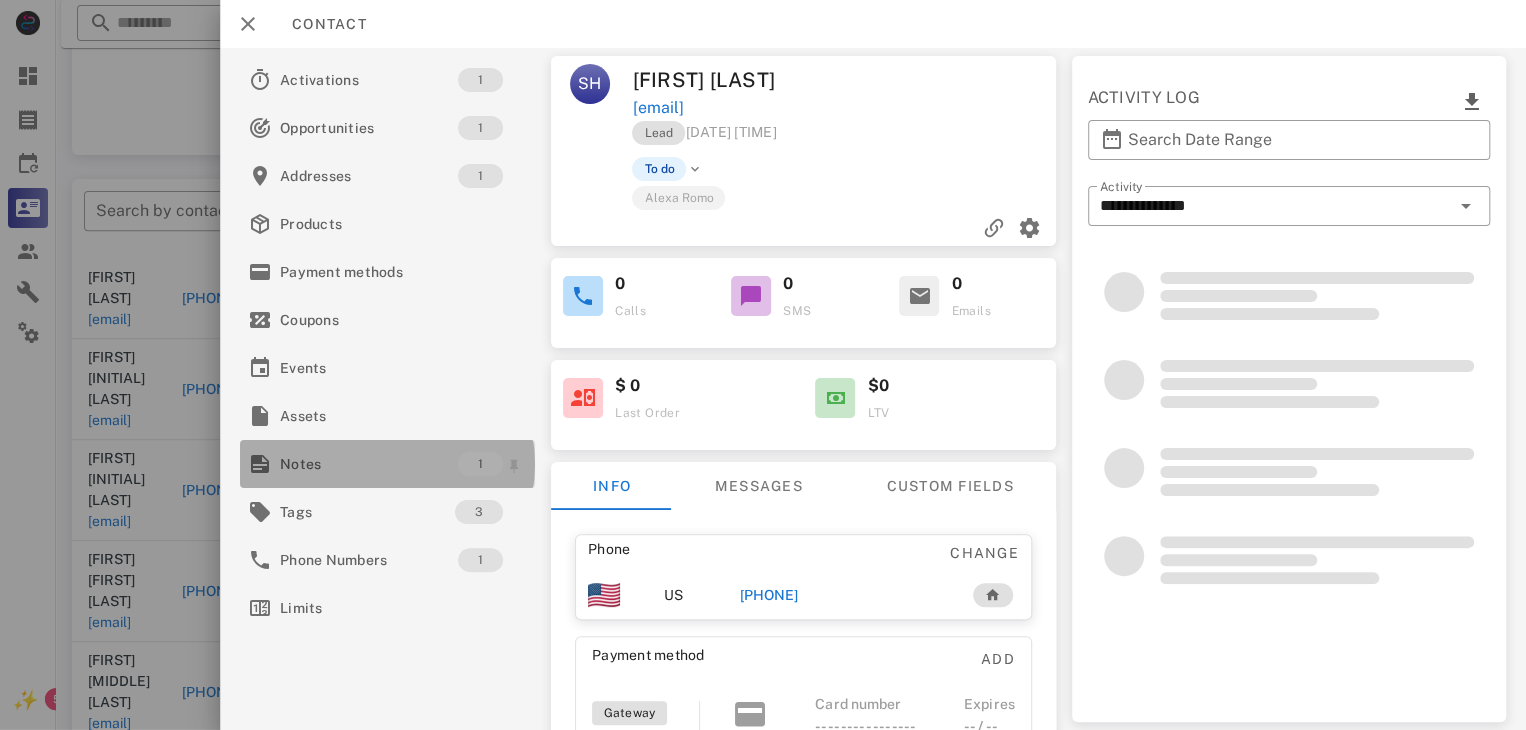 click on "Notes" at bounding box center (369, 464) 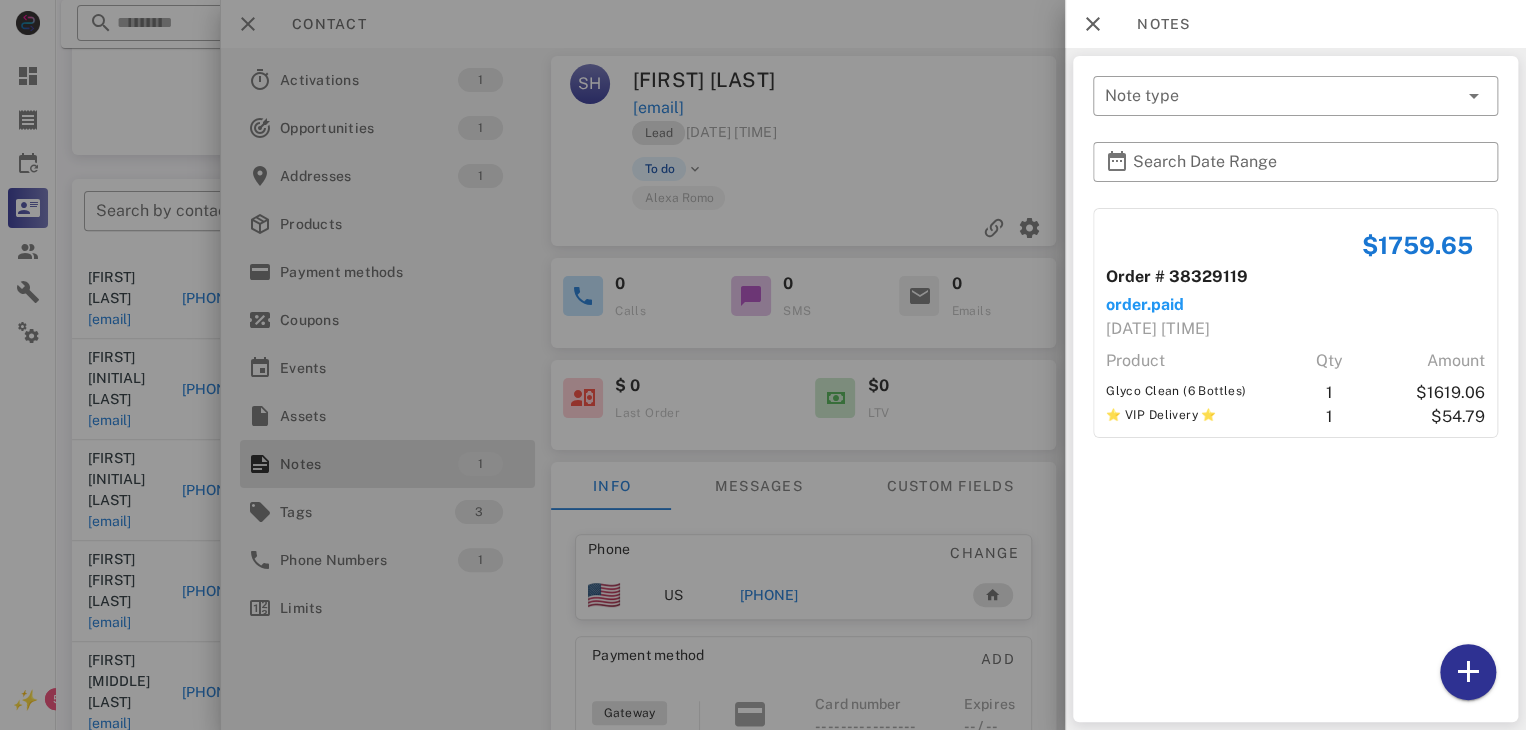 click at bounding box center [763, 365] 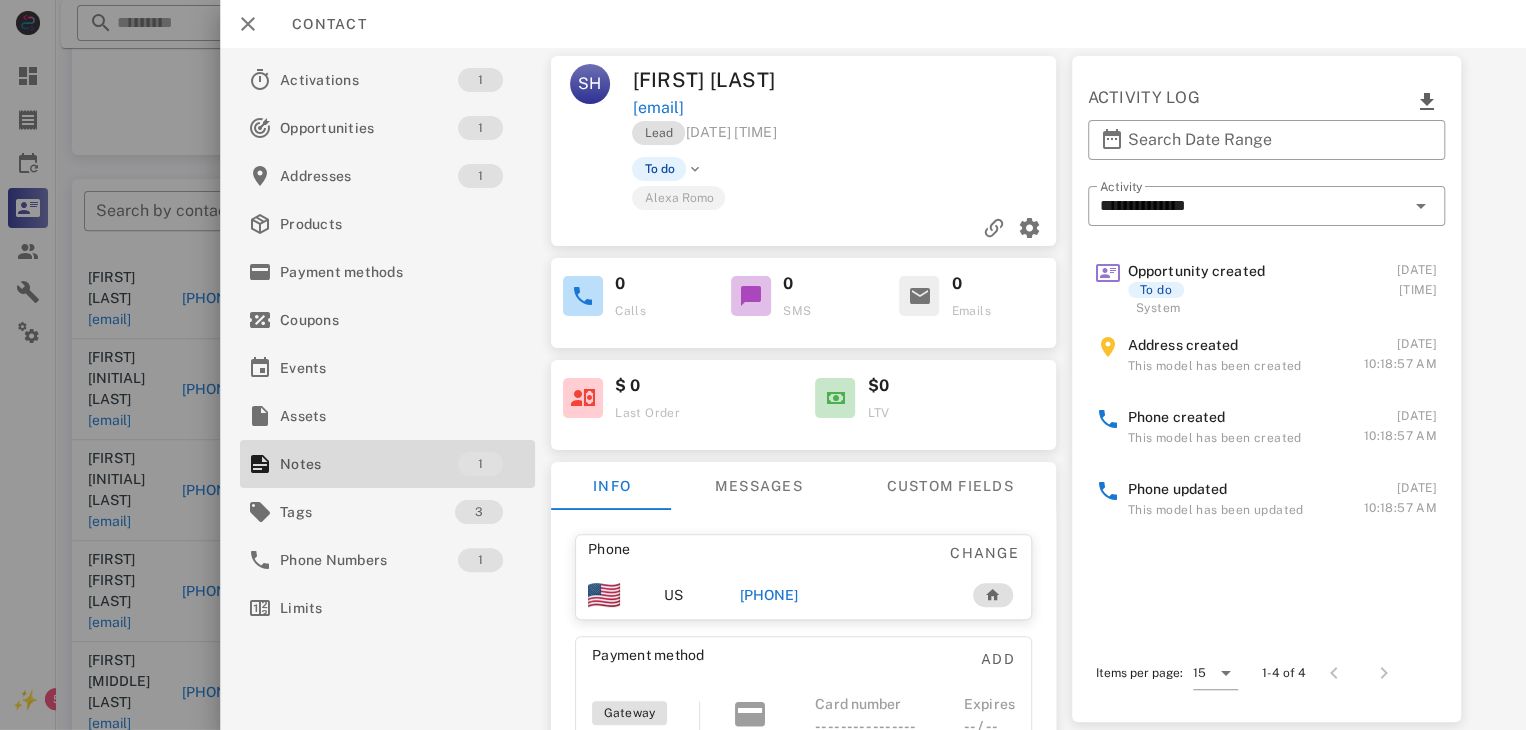 click on "[PHONE]" at bounding box center [769, 595] 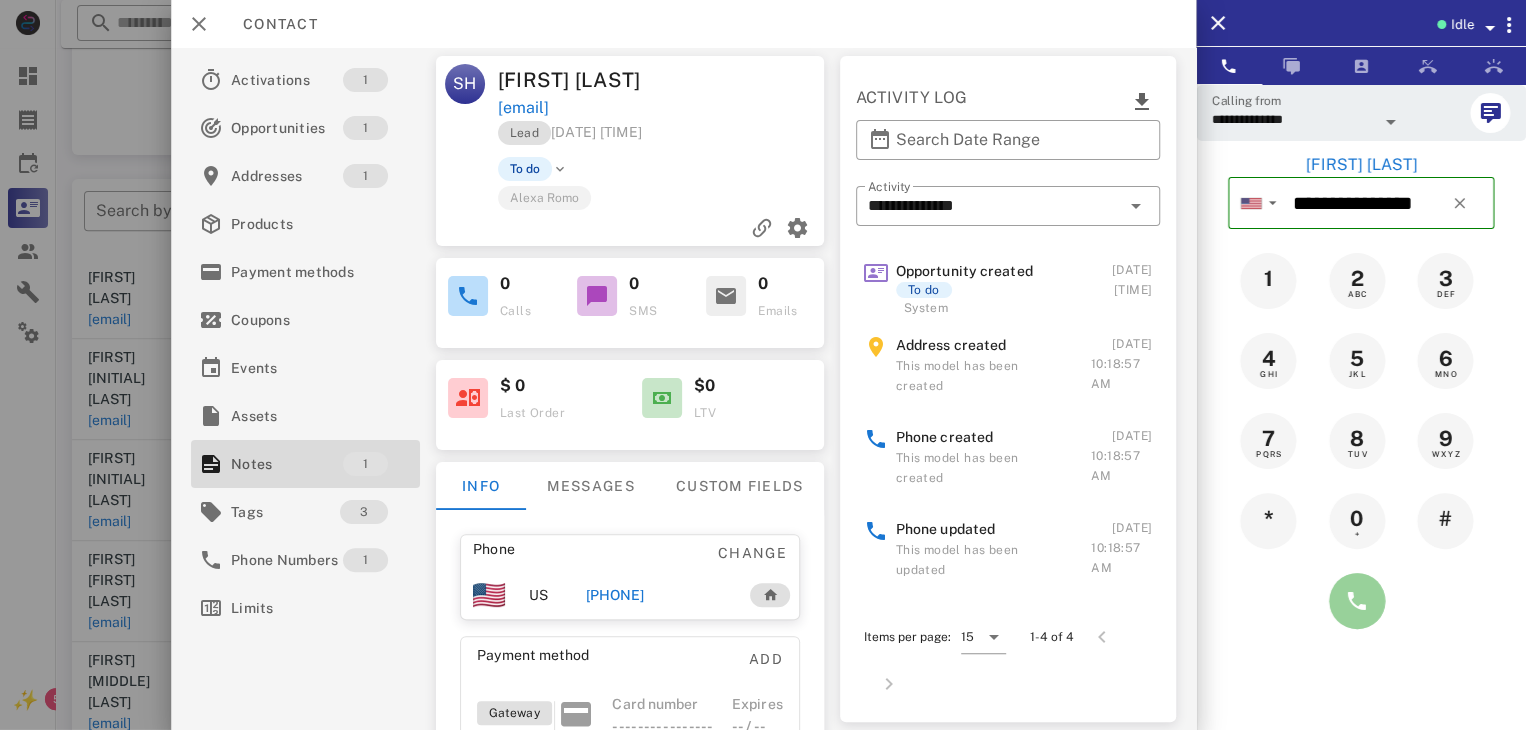 click at bounding box center (1357, 601) 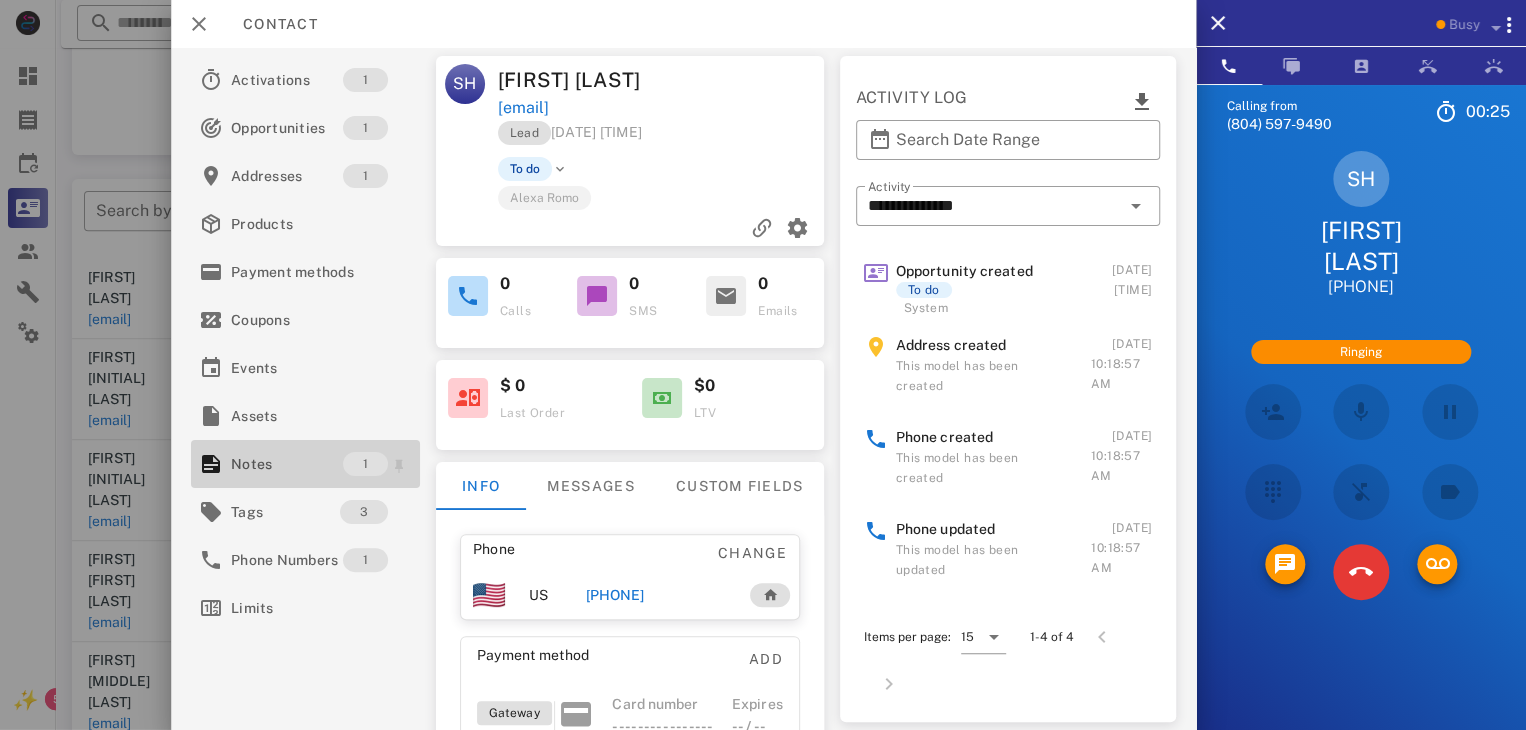 click on "Notes" at bounding box center (287, 464) 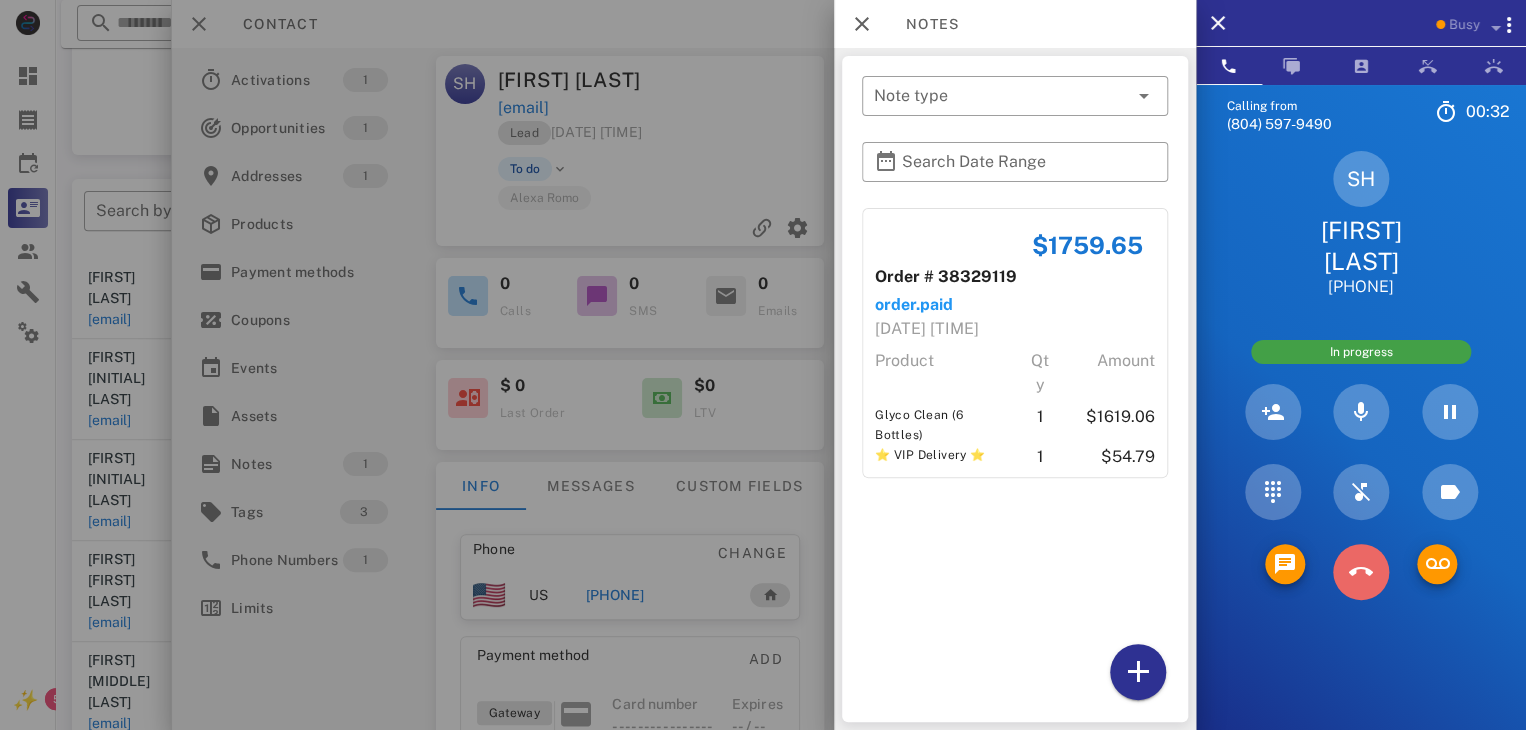click at bounding box center (1361, 572) 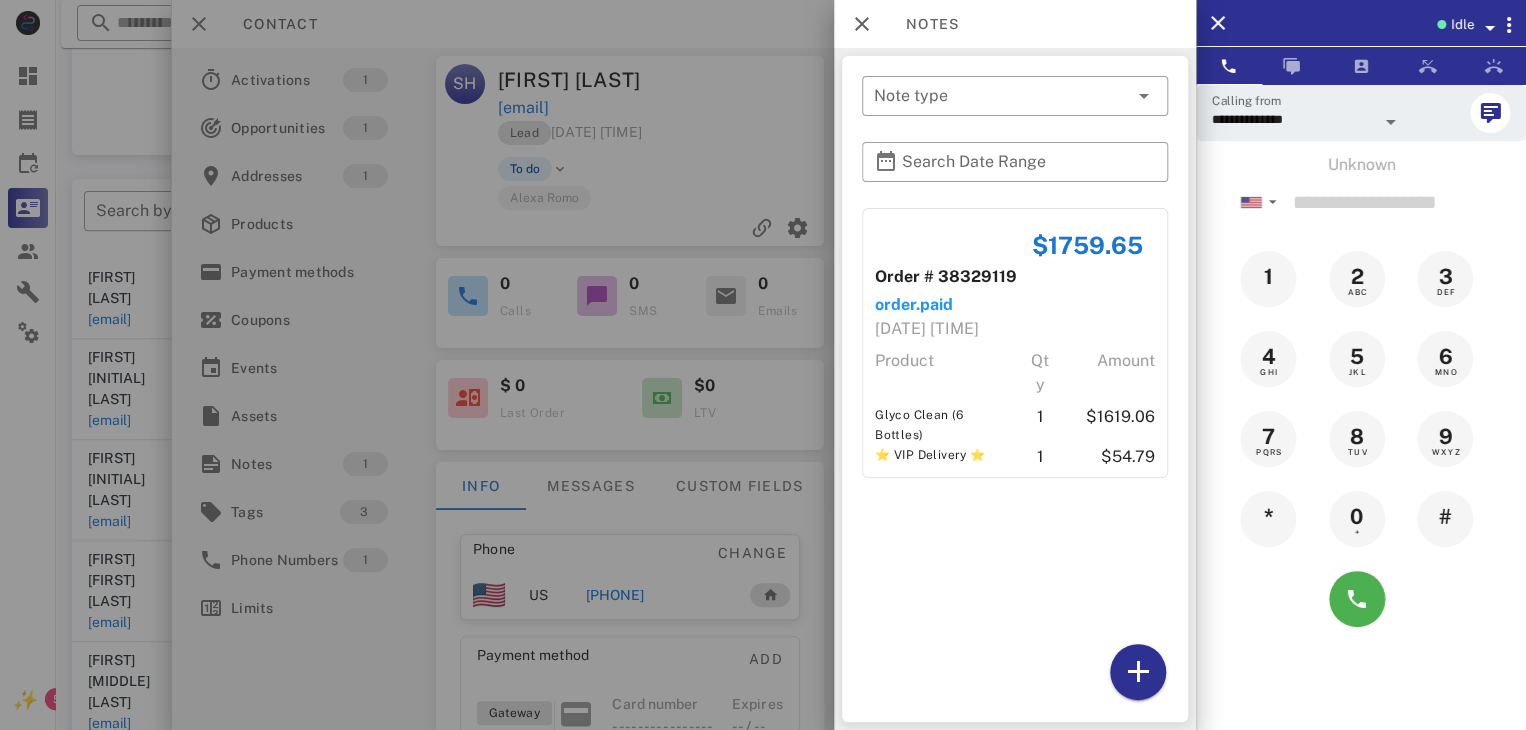 click at bounding box center (763, 365) 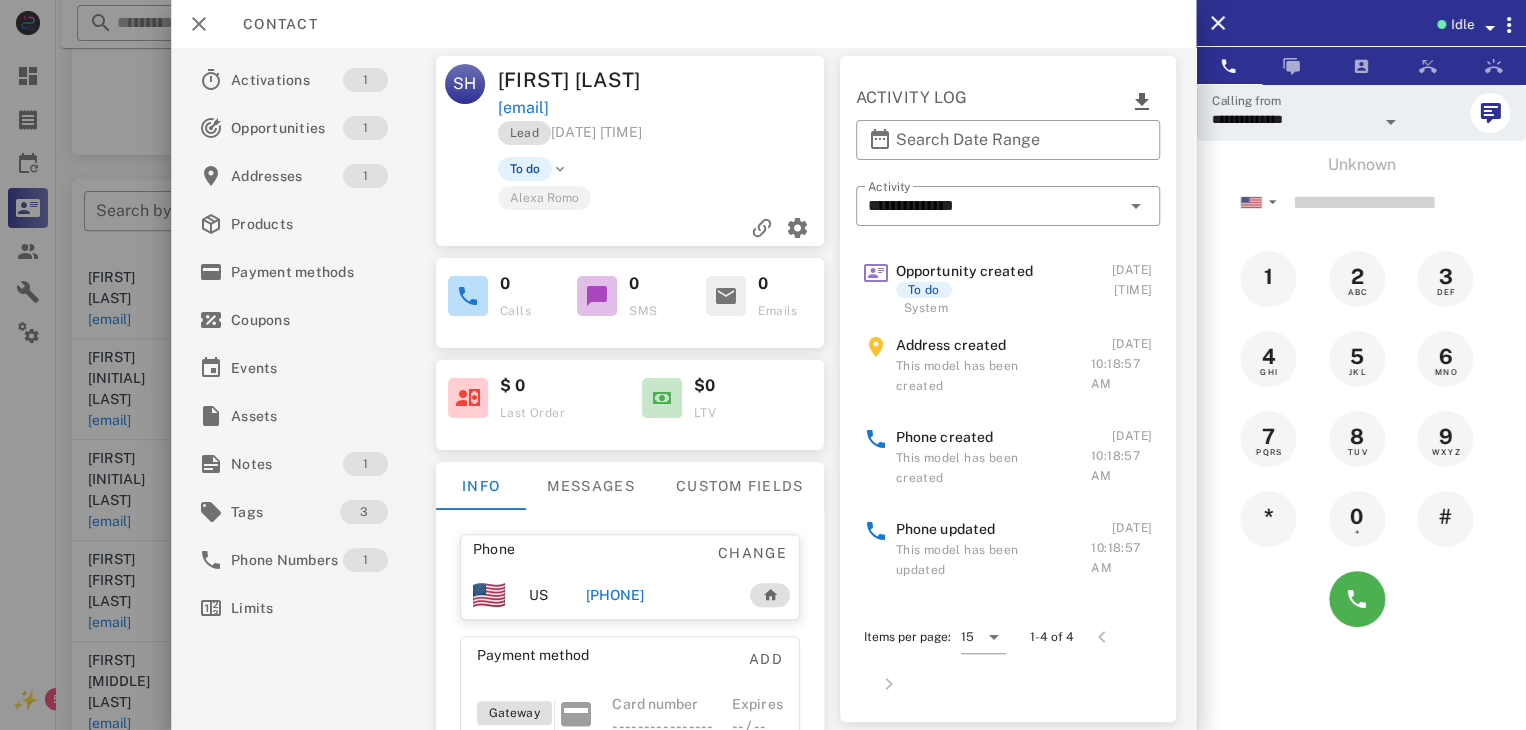 drag, startPoint x: 617, startPoint y: 589, endPoint x: 604, endPoint y: 594, distance: 13.928389 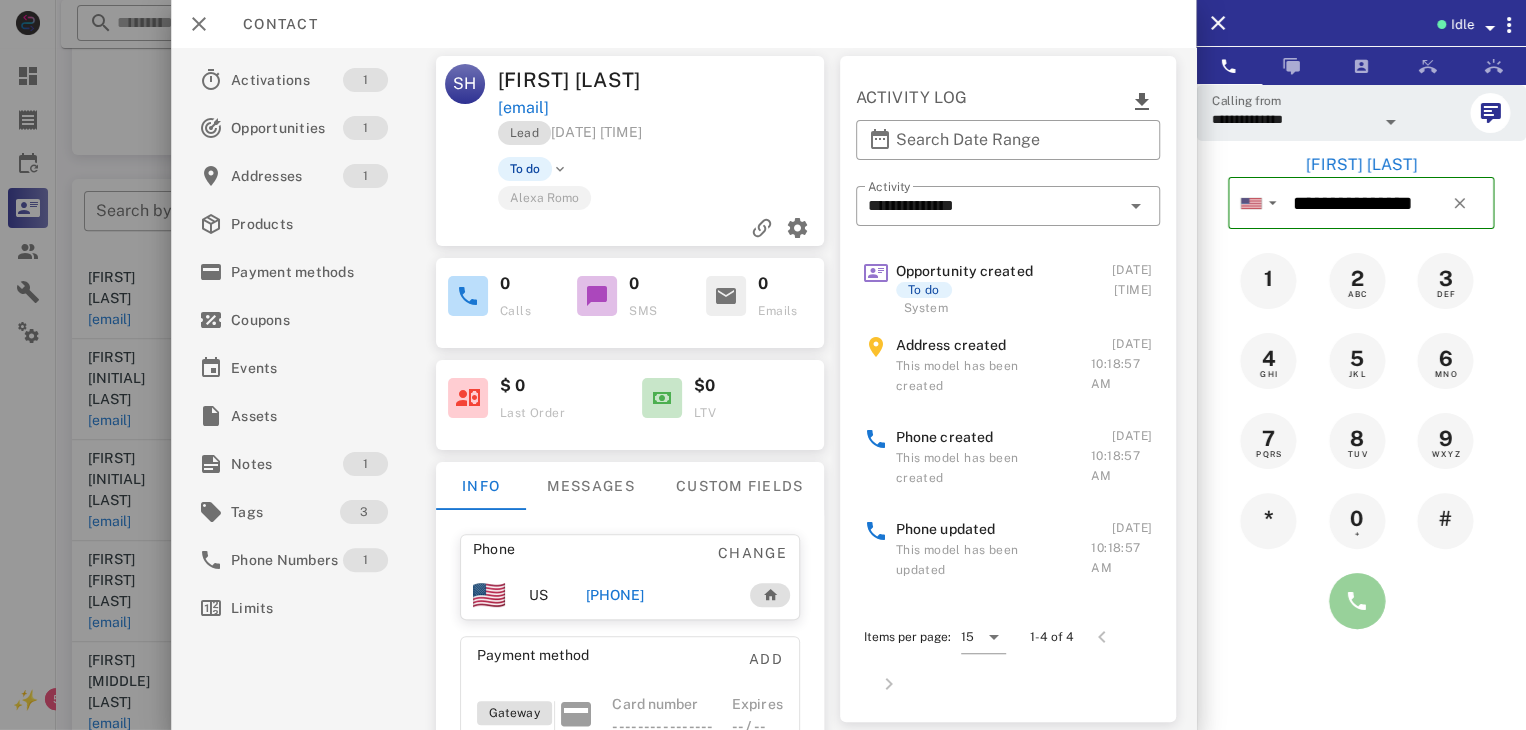 click at bounding box center [1357, 601] 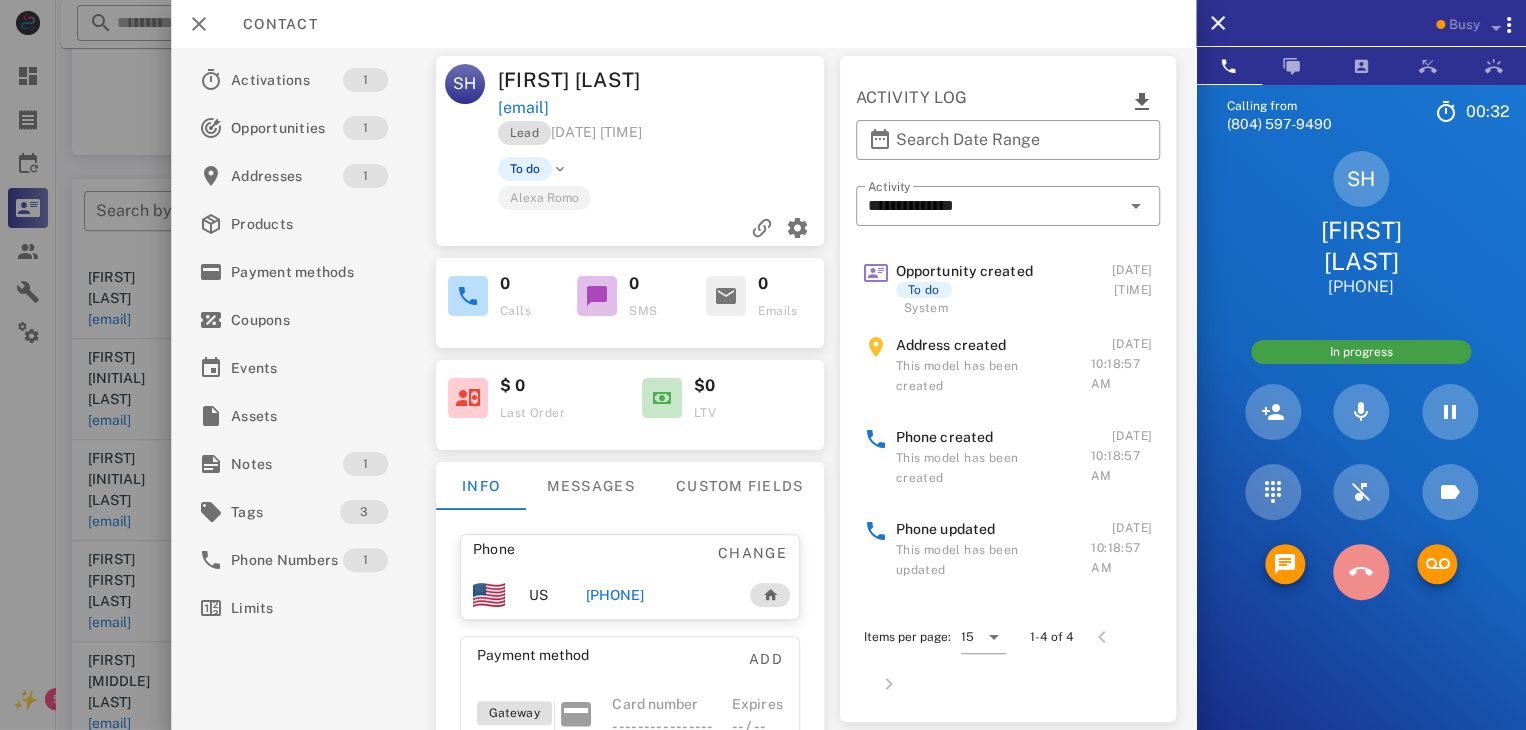 click at bounding box center [1361, 572] 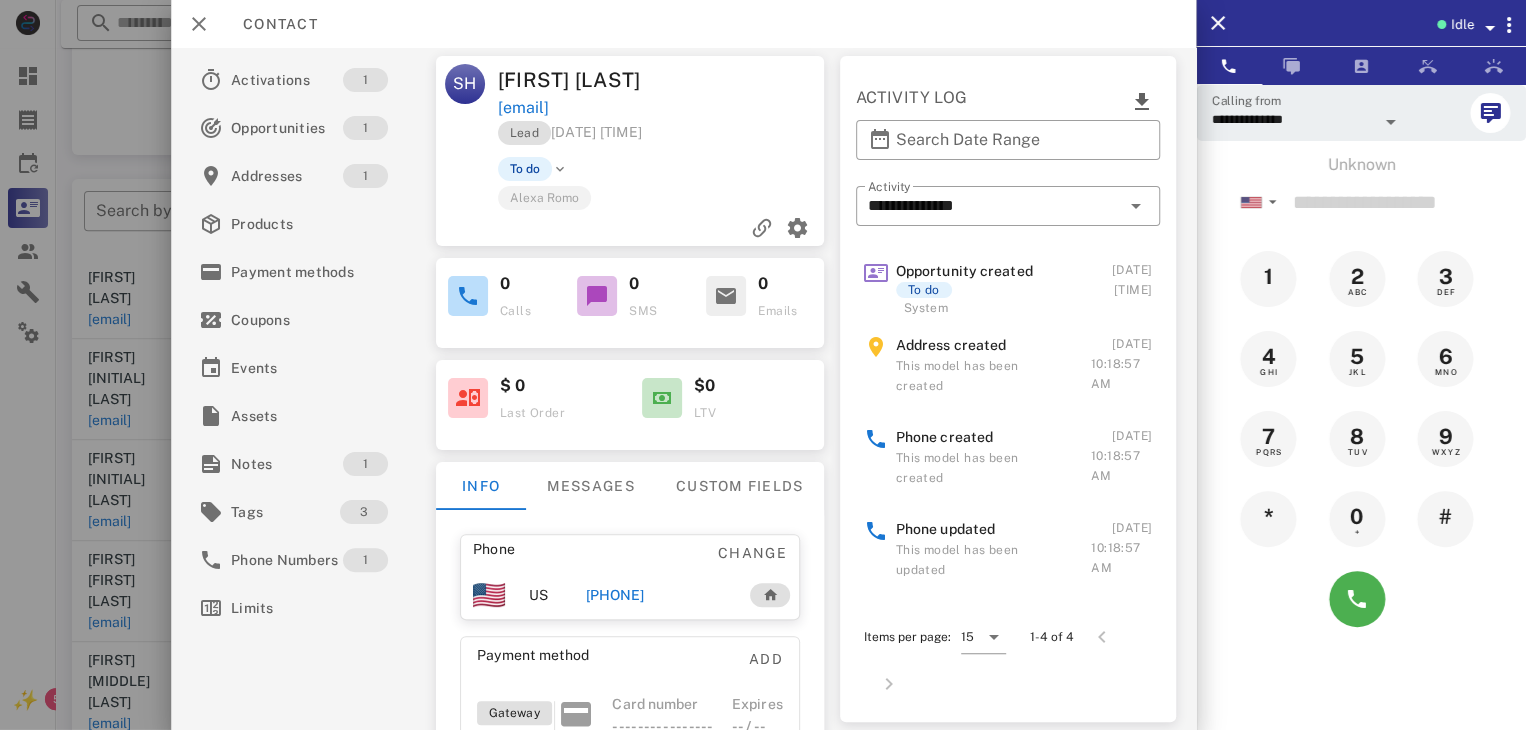 click at bounding box center [763, 365] 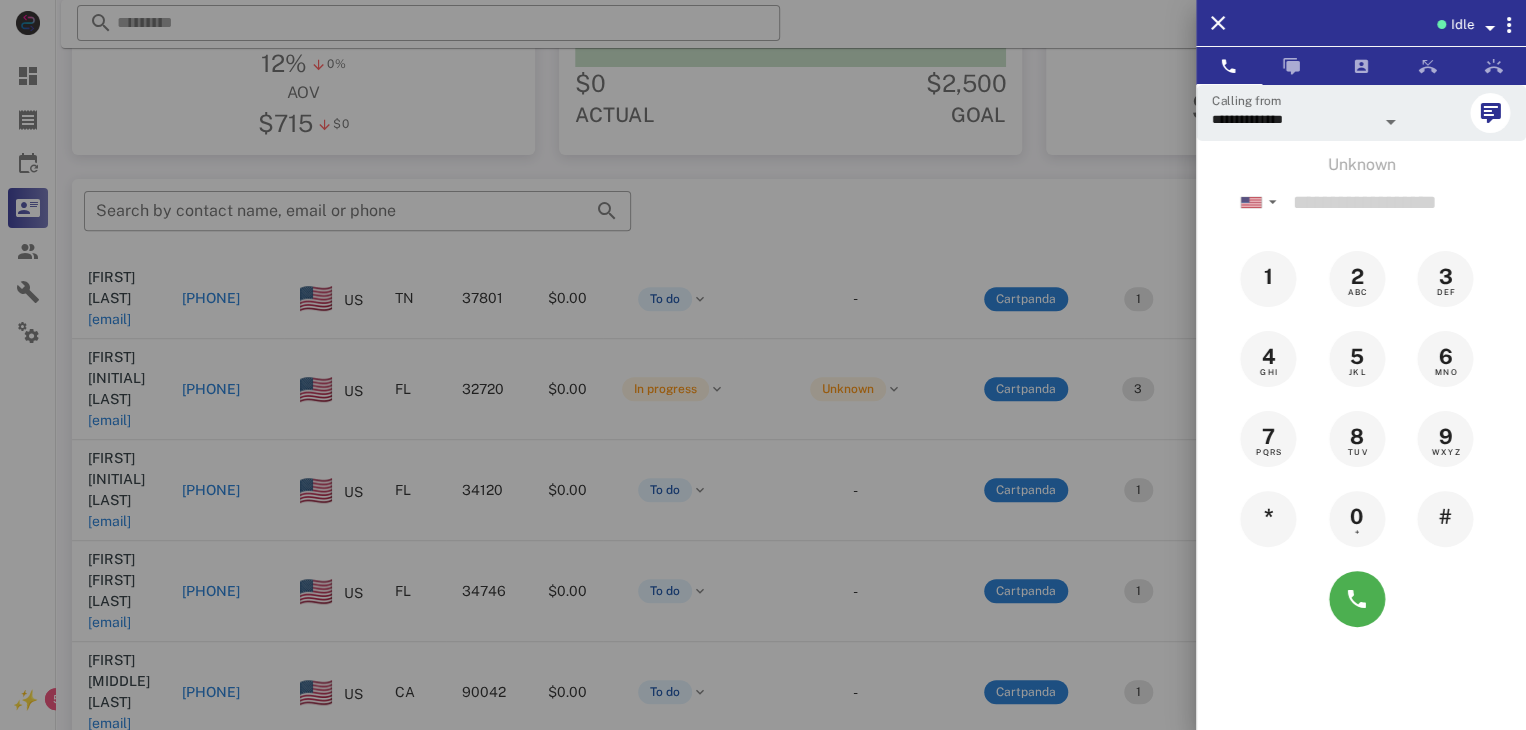 drag, startPoint x: 51, startPoint y: 618, endPoint x: 176, endPoint y: 647, distance: 128.31992 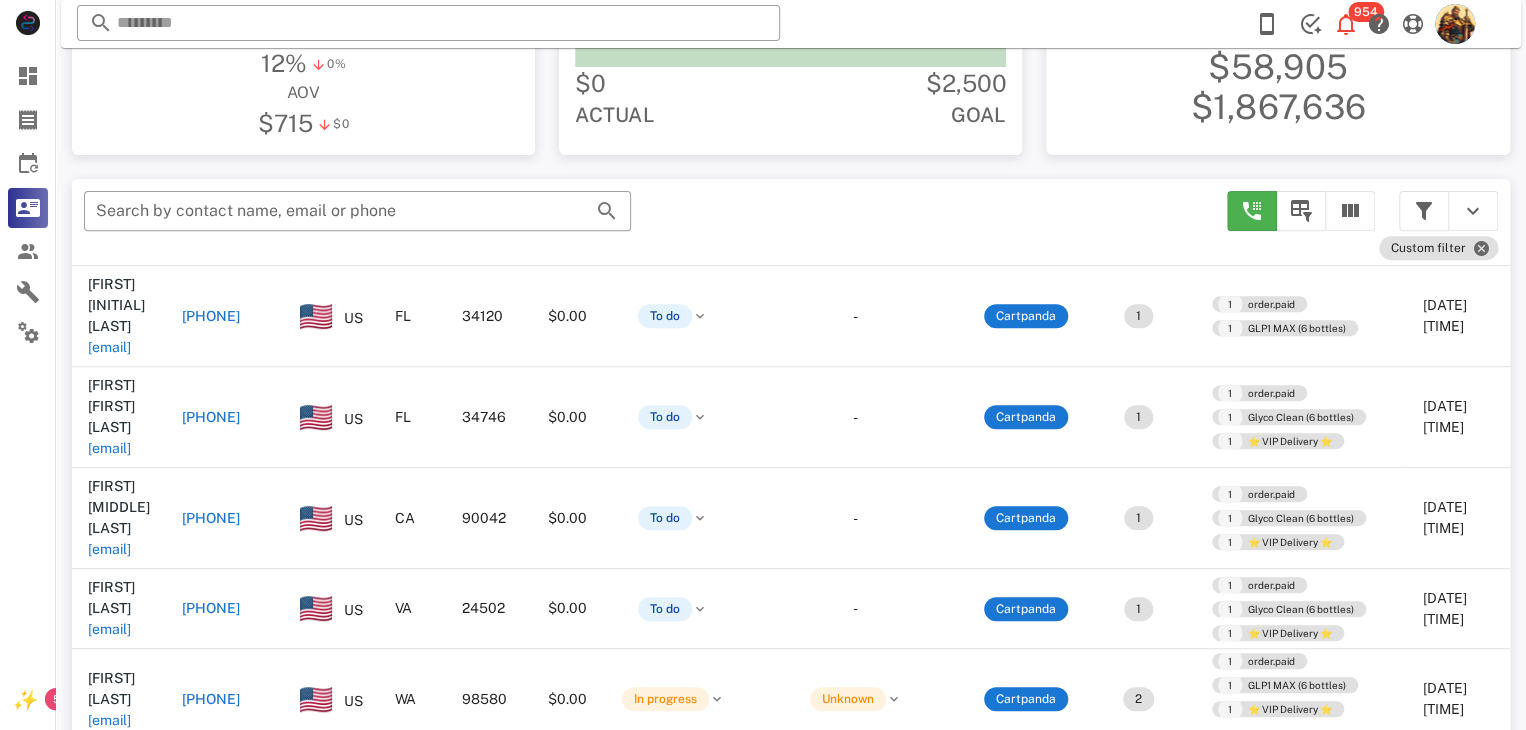 scroll, scrollTop: 729, scrollLeft: 0, axis: vertical 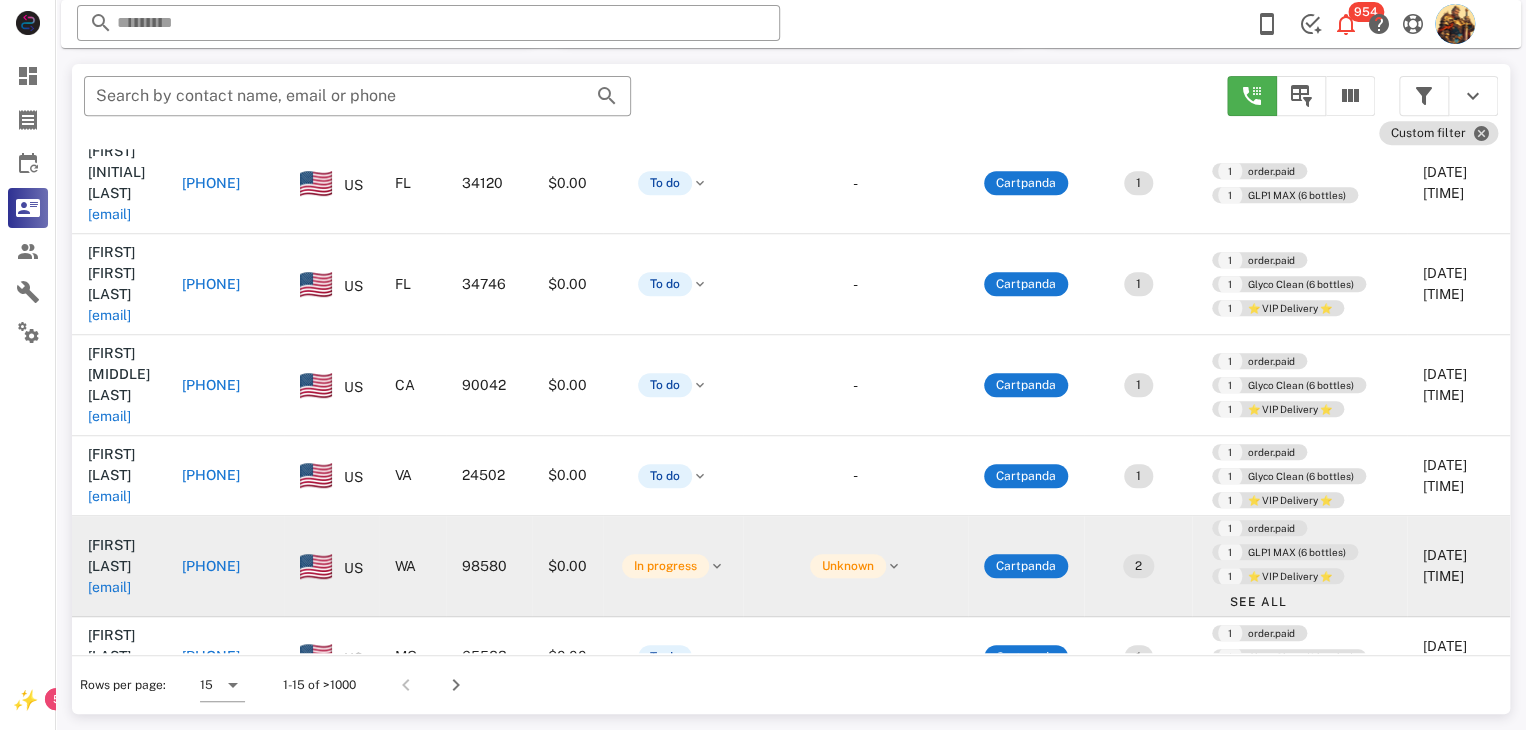 click on "[EMAIL]" at bounding box center [109, 587] 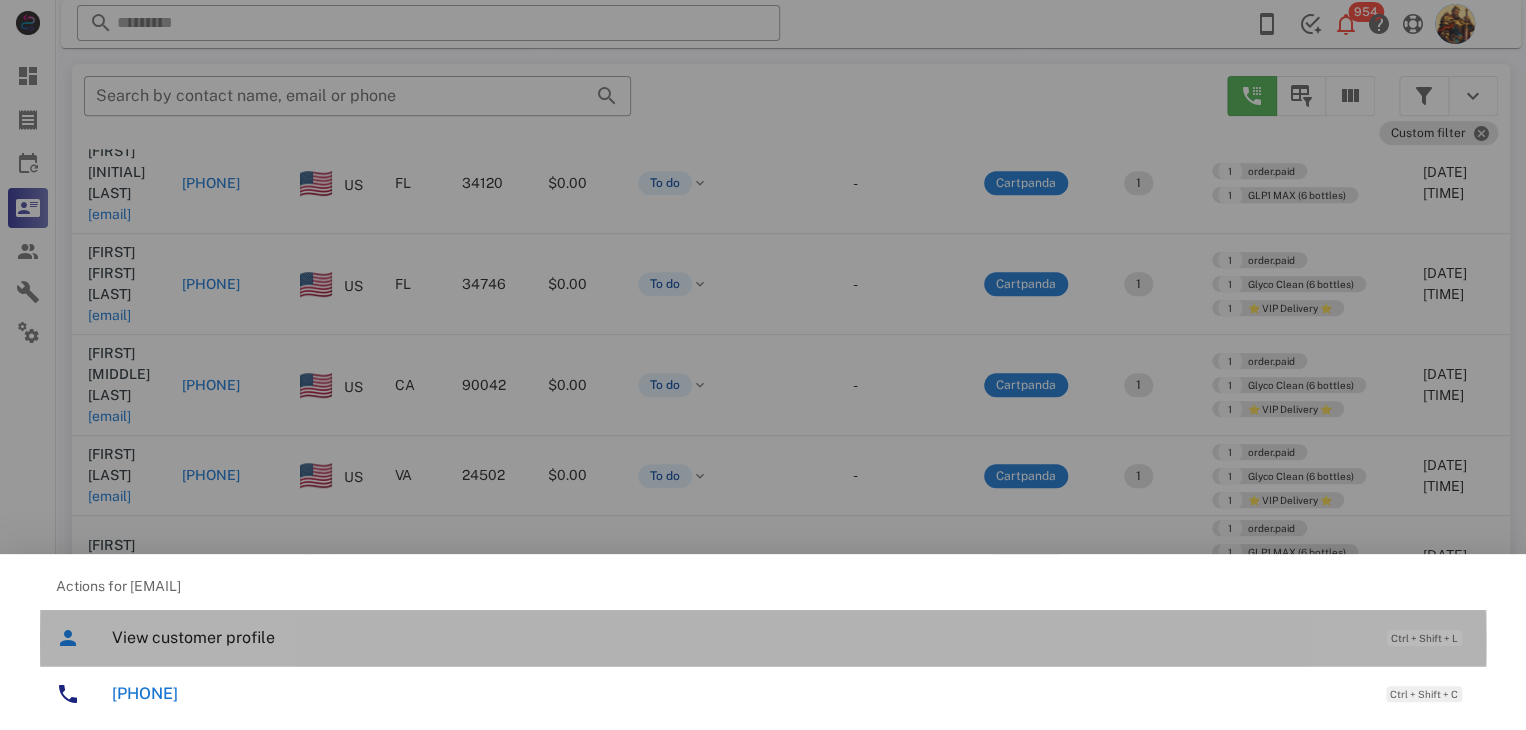 click on "View customer profile" at bounding box center [739, 637] 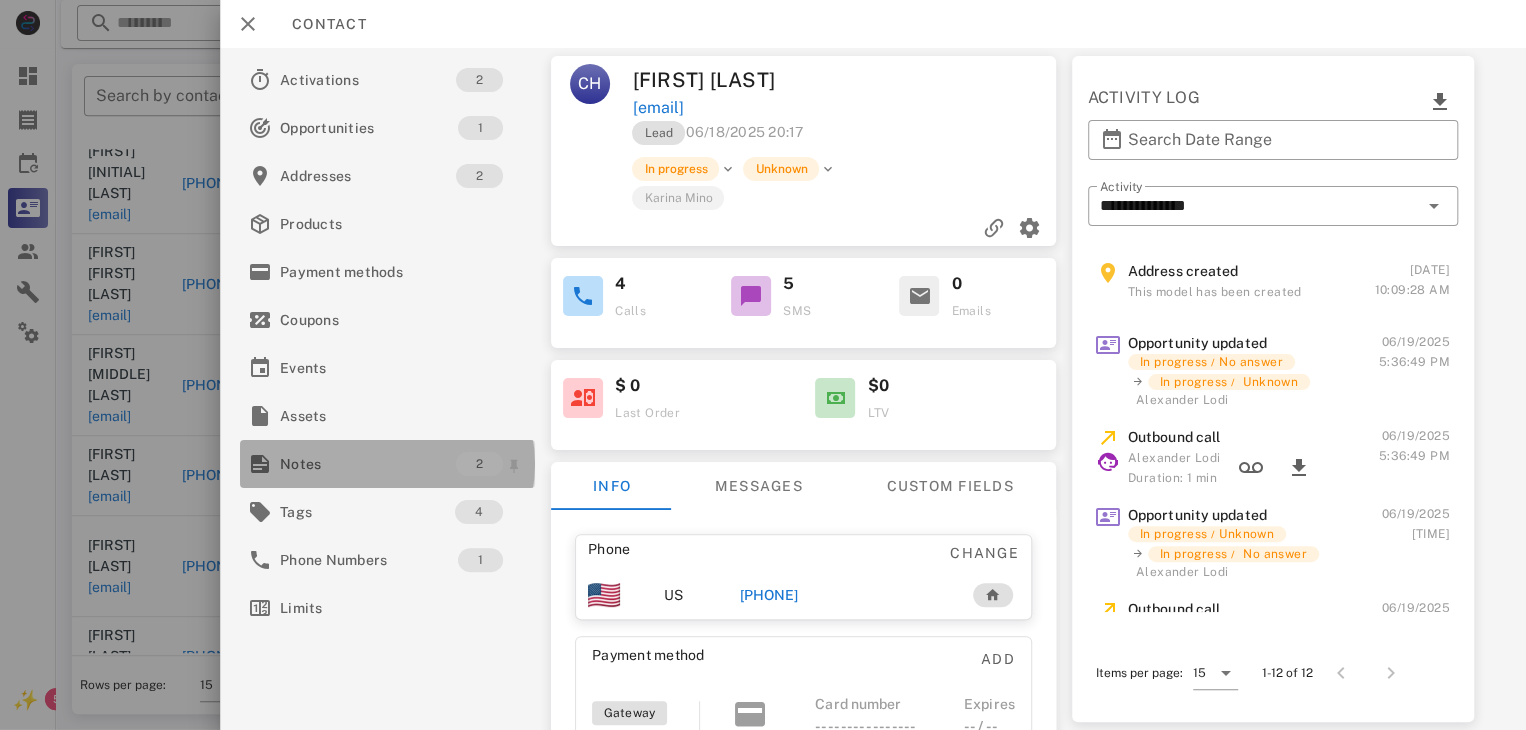 click on "Notes" at bounding box center [368, 464] 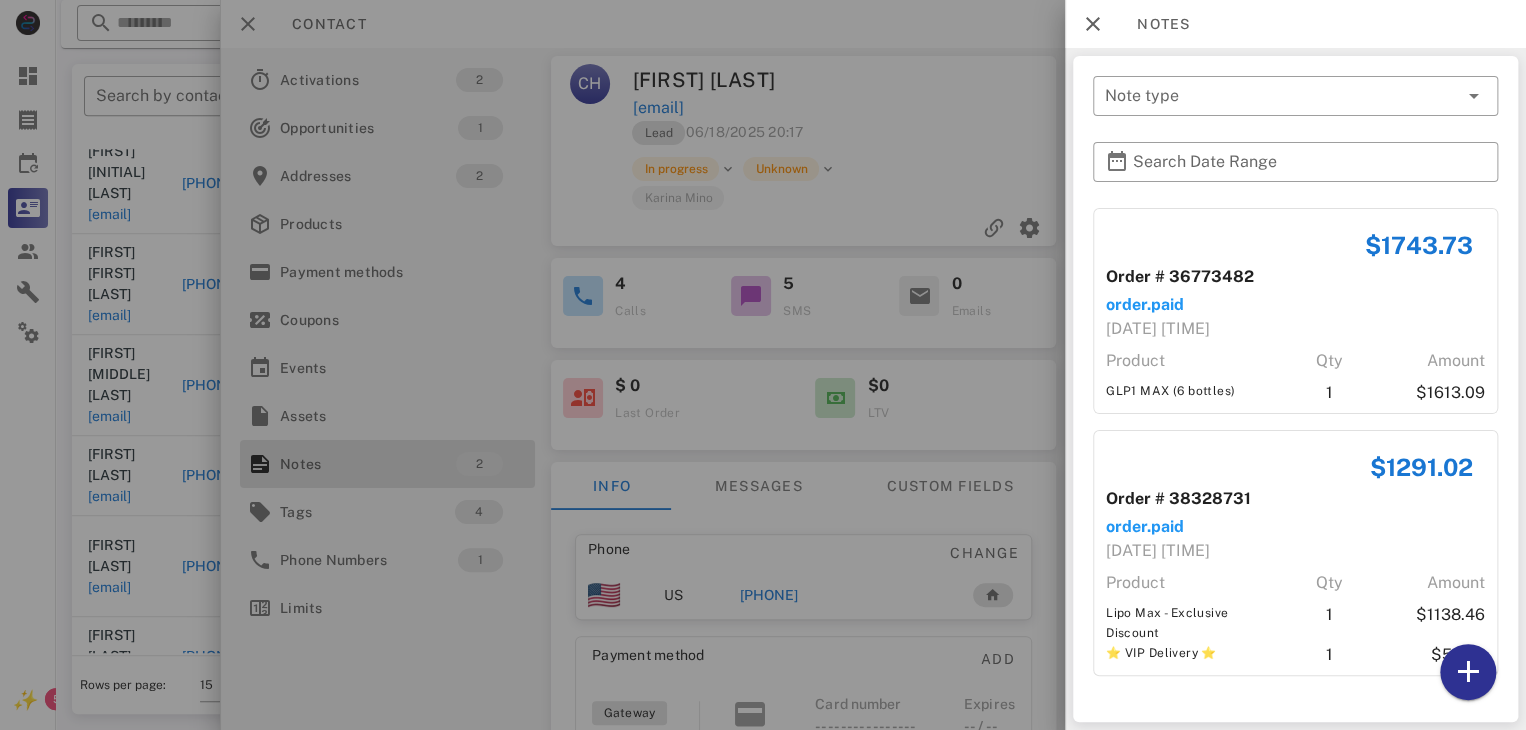 click at bounding box center [763, 365] 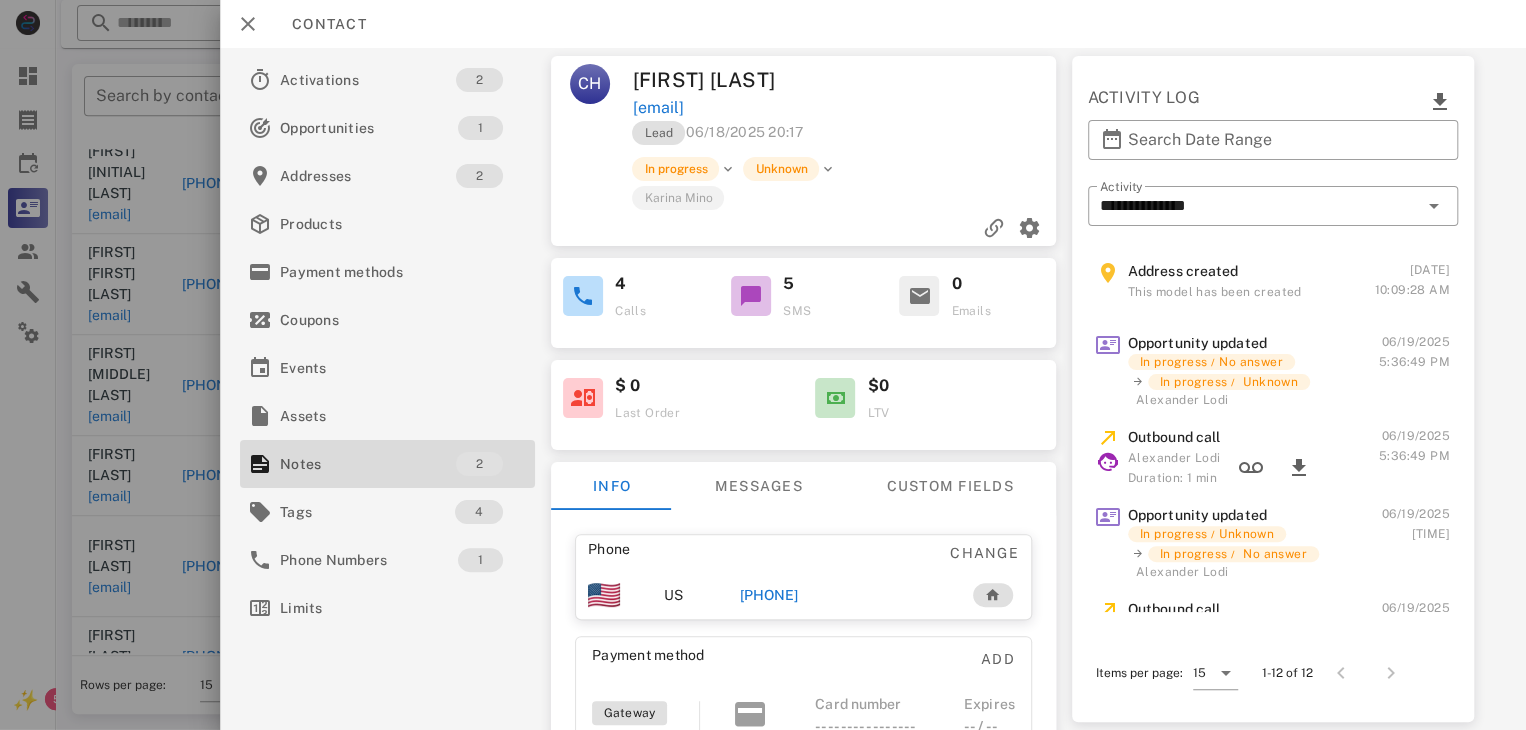 click on "[PHONE]" at bounding box center (769, 595) 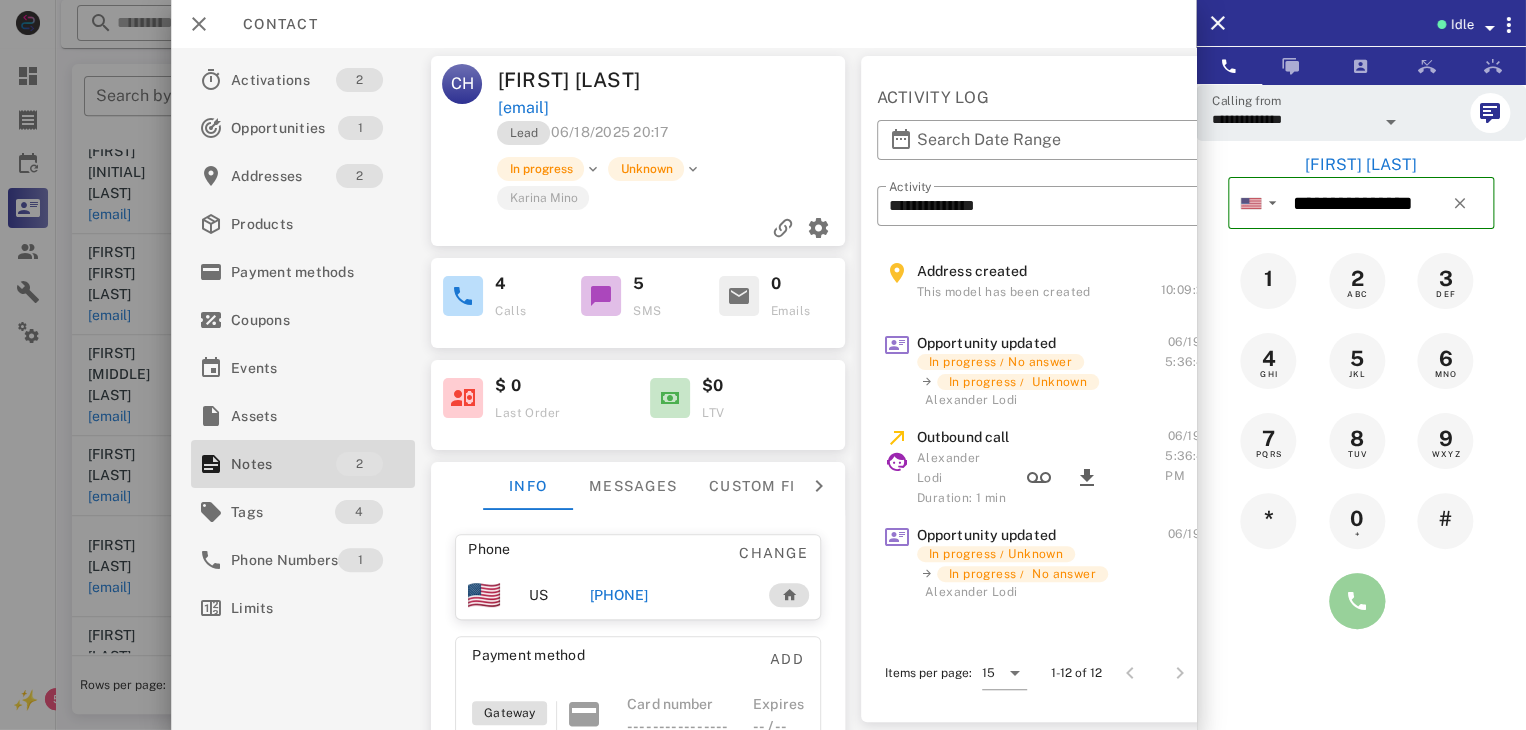click at bounding box center (1357, 601) 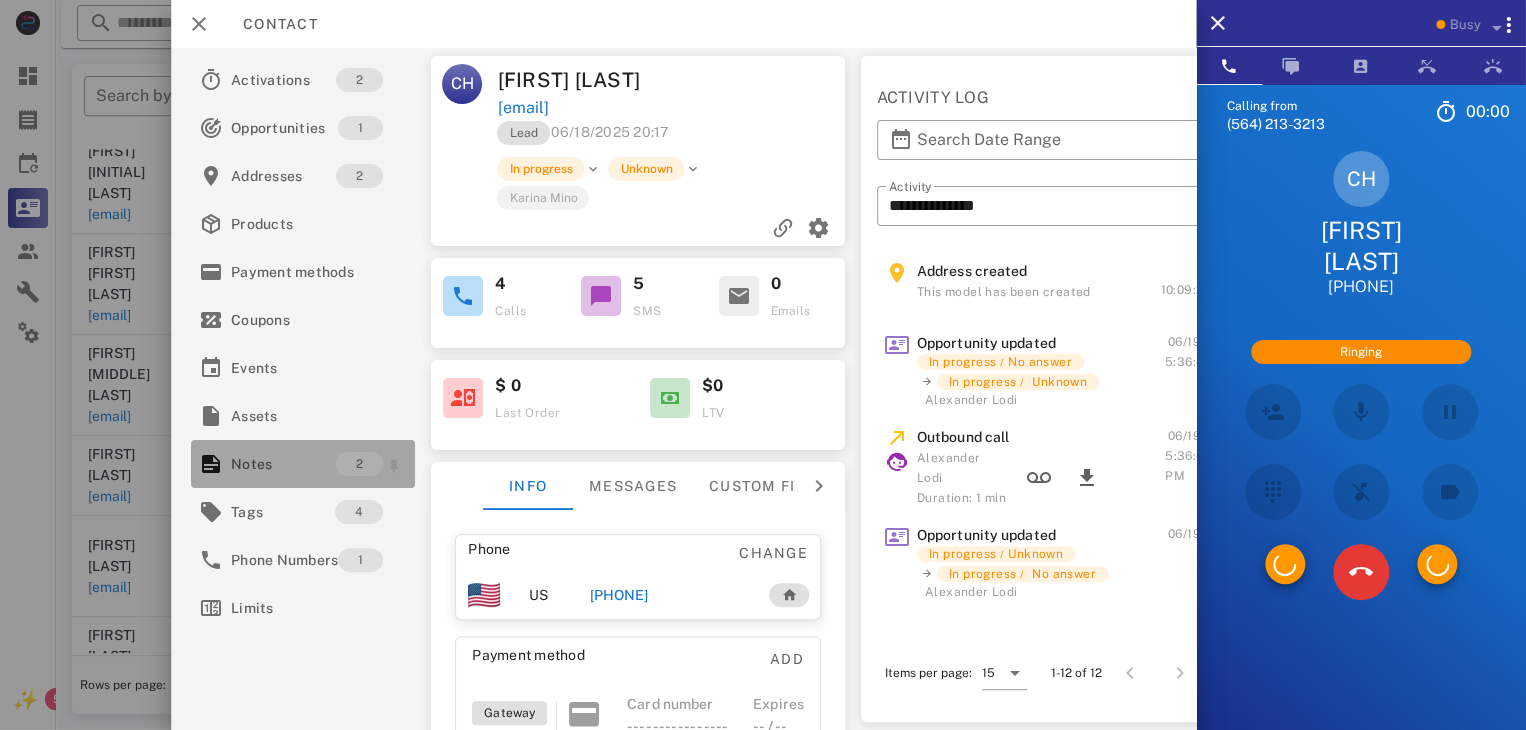 click on "Notes" at bounding box center (283, 464) 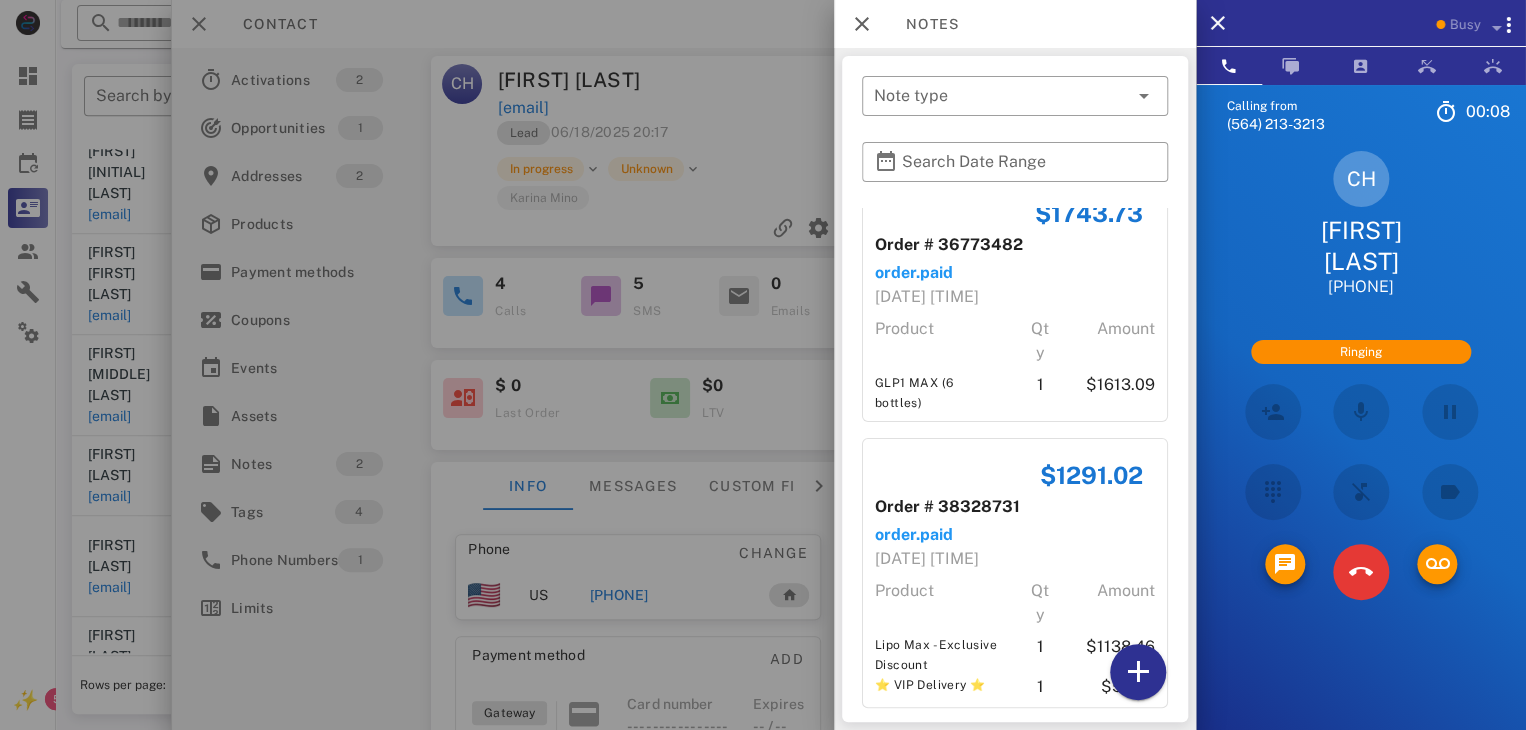 scroll, scrollTop: 54, scrollLeft: 0, axis: vertical 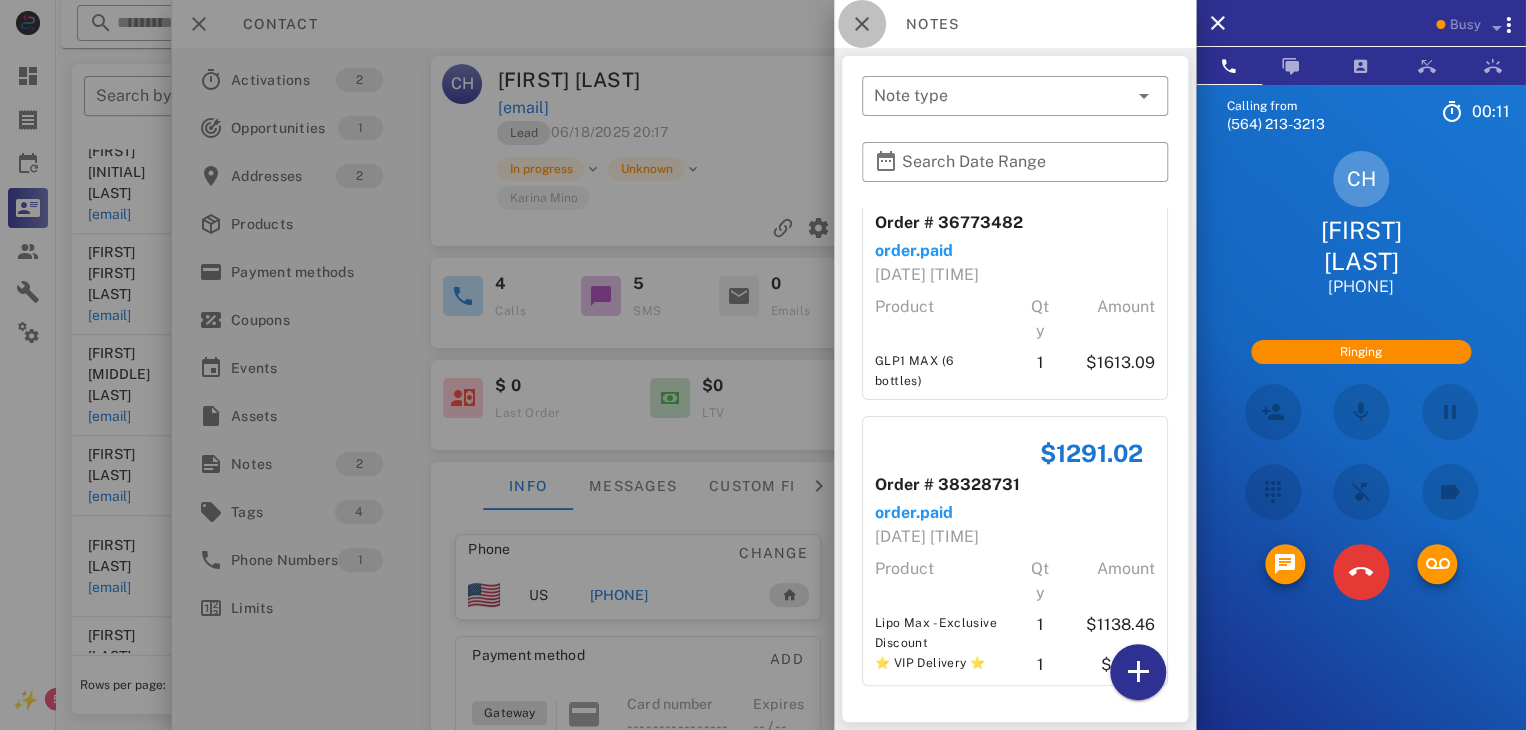 click at bounding box center [862, 24] 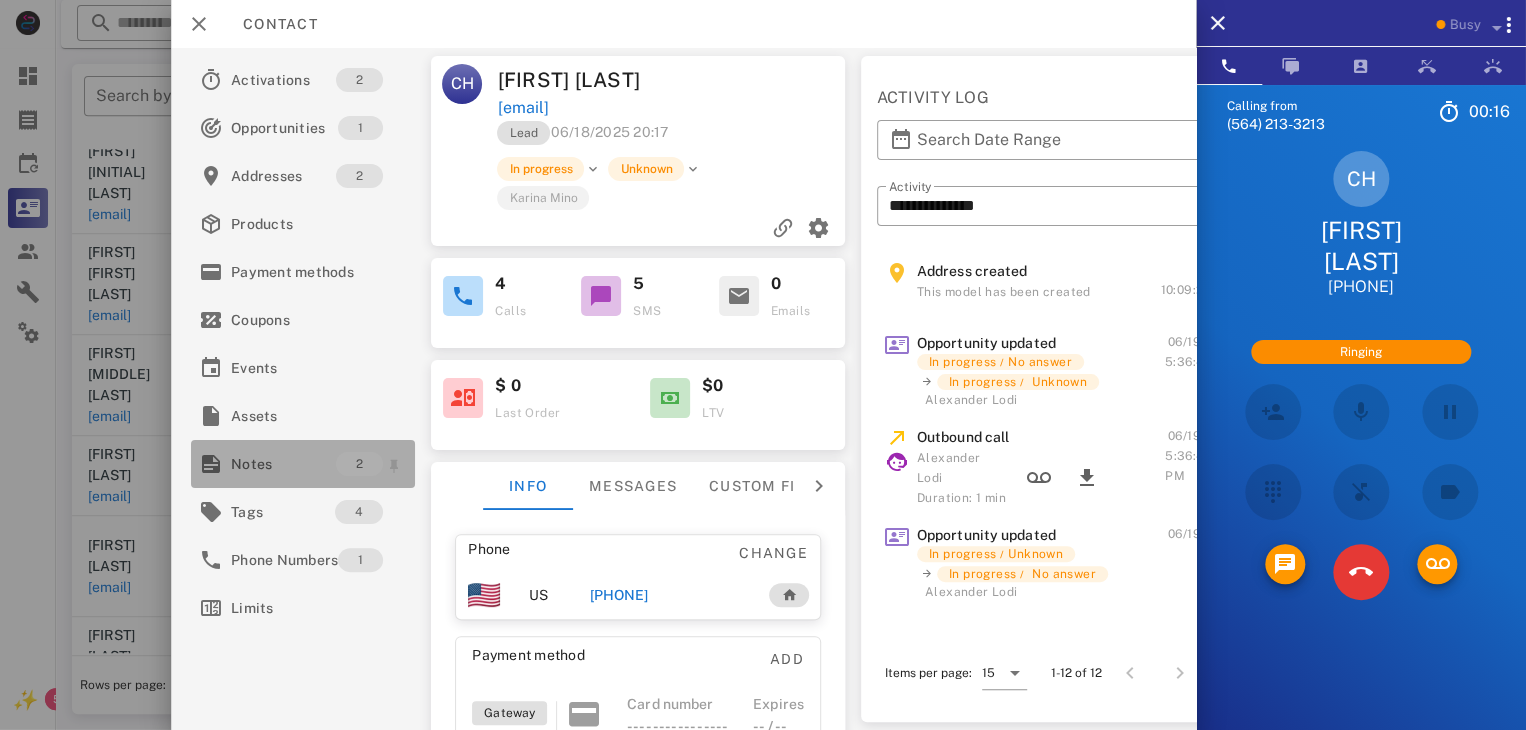 click on "Notes" at bounding box center [283, 464] 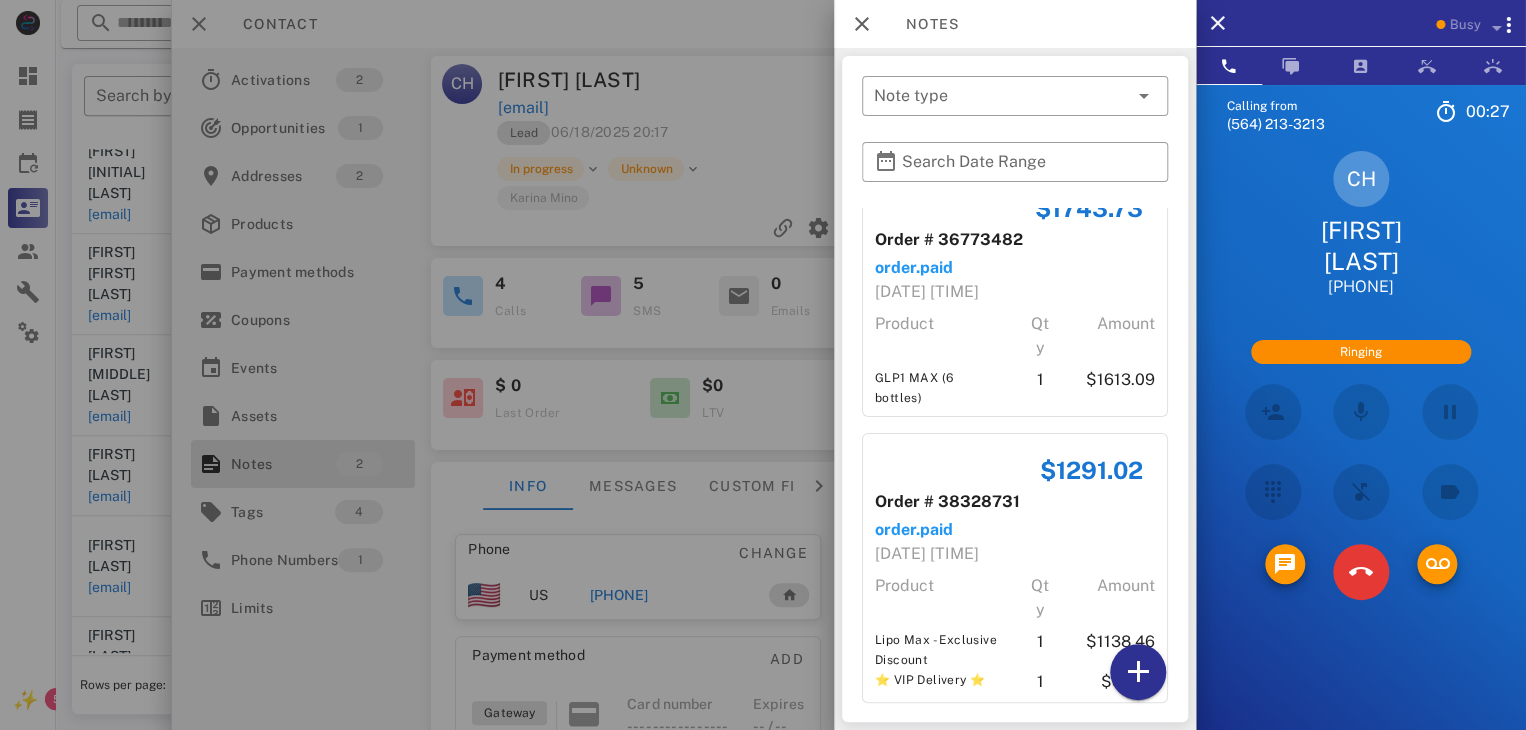 scroll, scrollTop: 54, scrollLeft: 0, axis: vertical 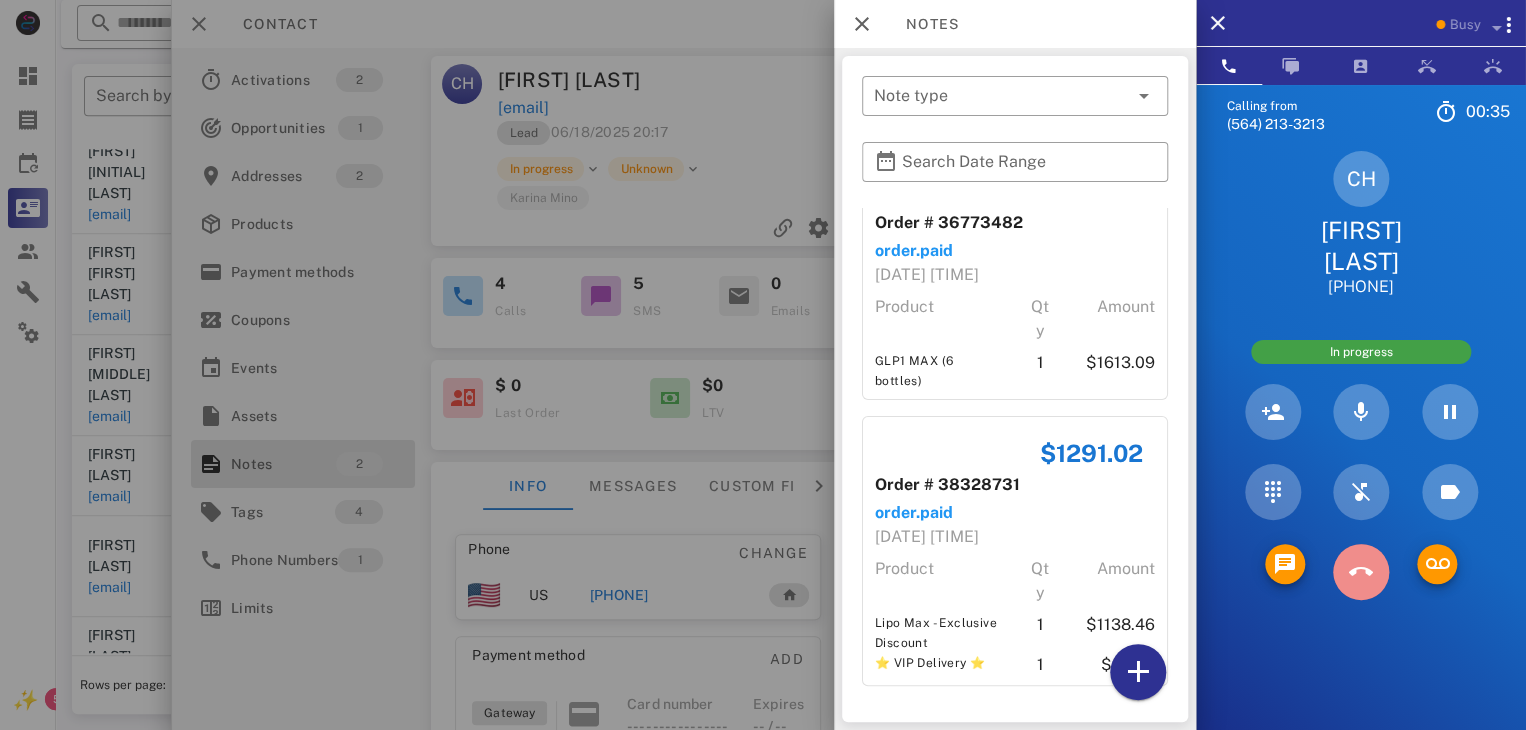 click at bounding box center [1361, 572] 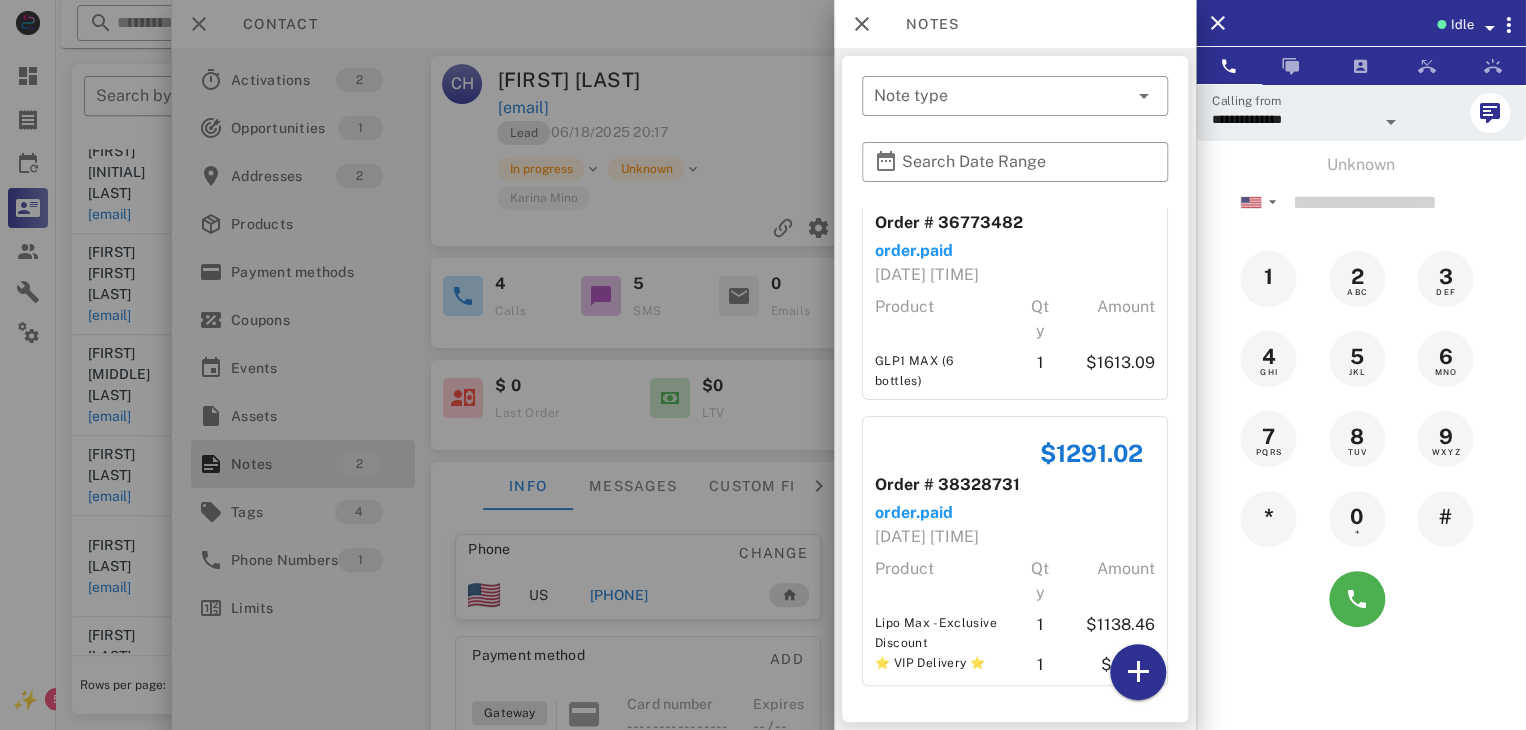 click at bounding box center [763, 365] 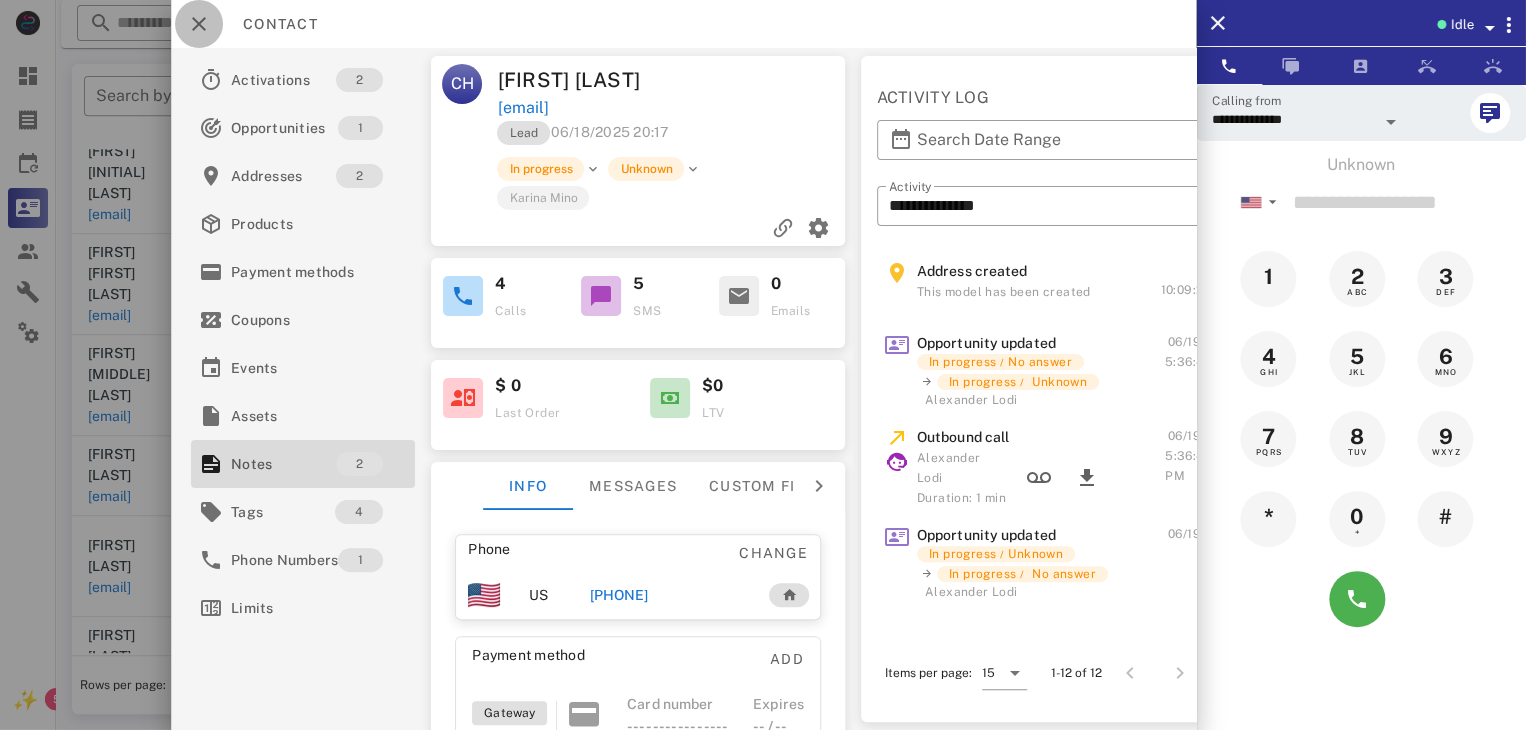 click at bounding box center [199, 24] 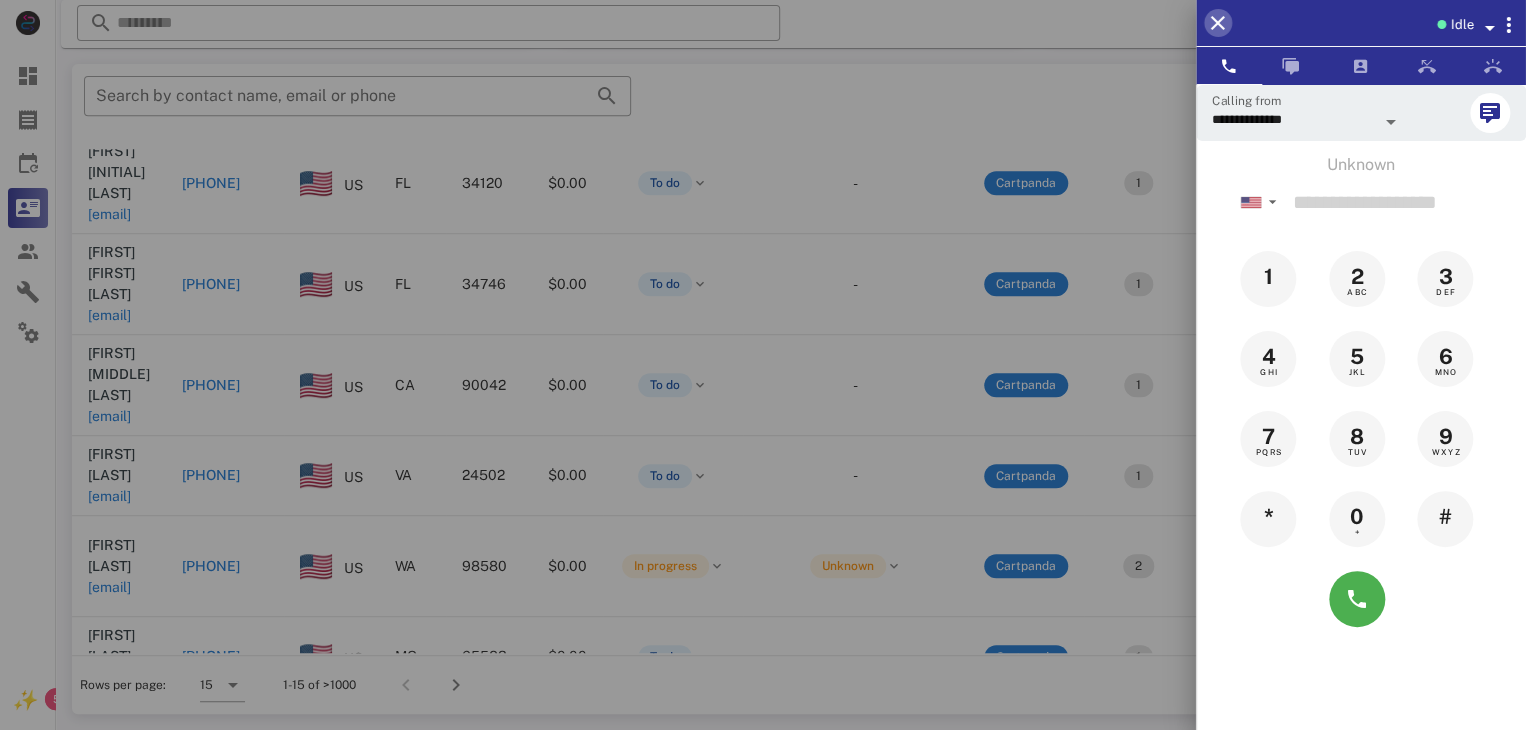 click at bounding box center [1218, 23] 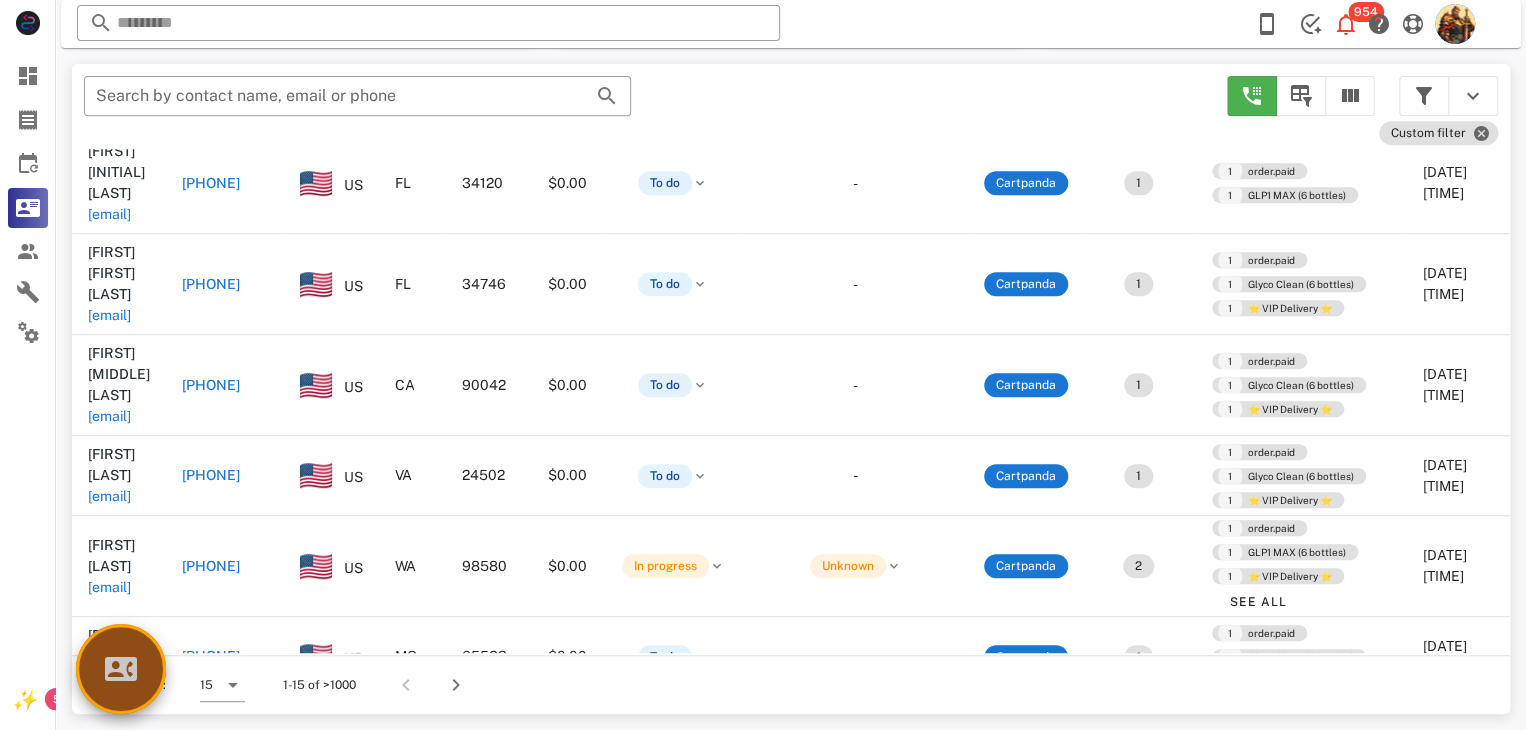 click at bounding box center [121, 669] 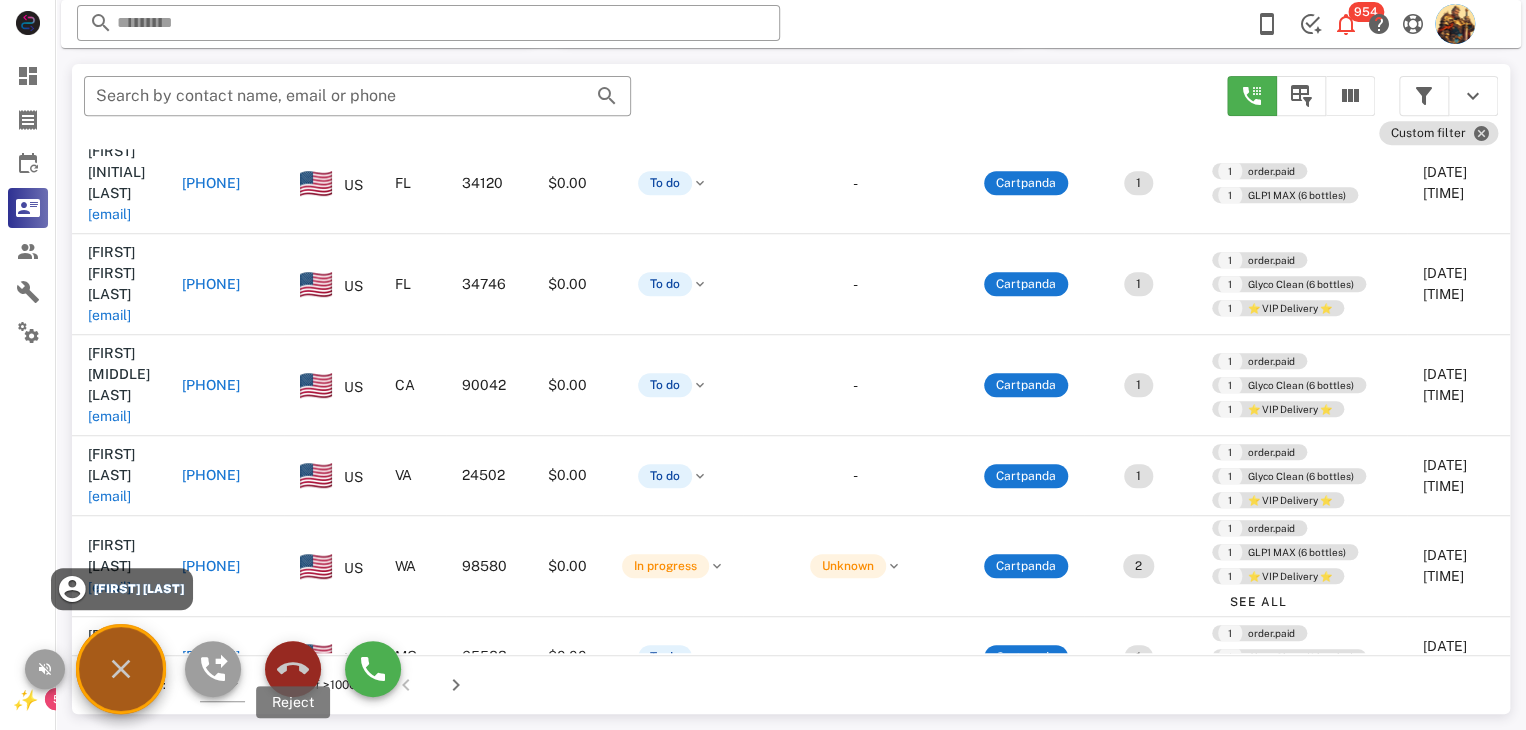 click at bounding box center (293, 669) 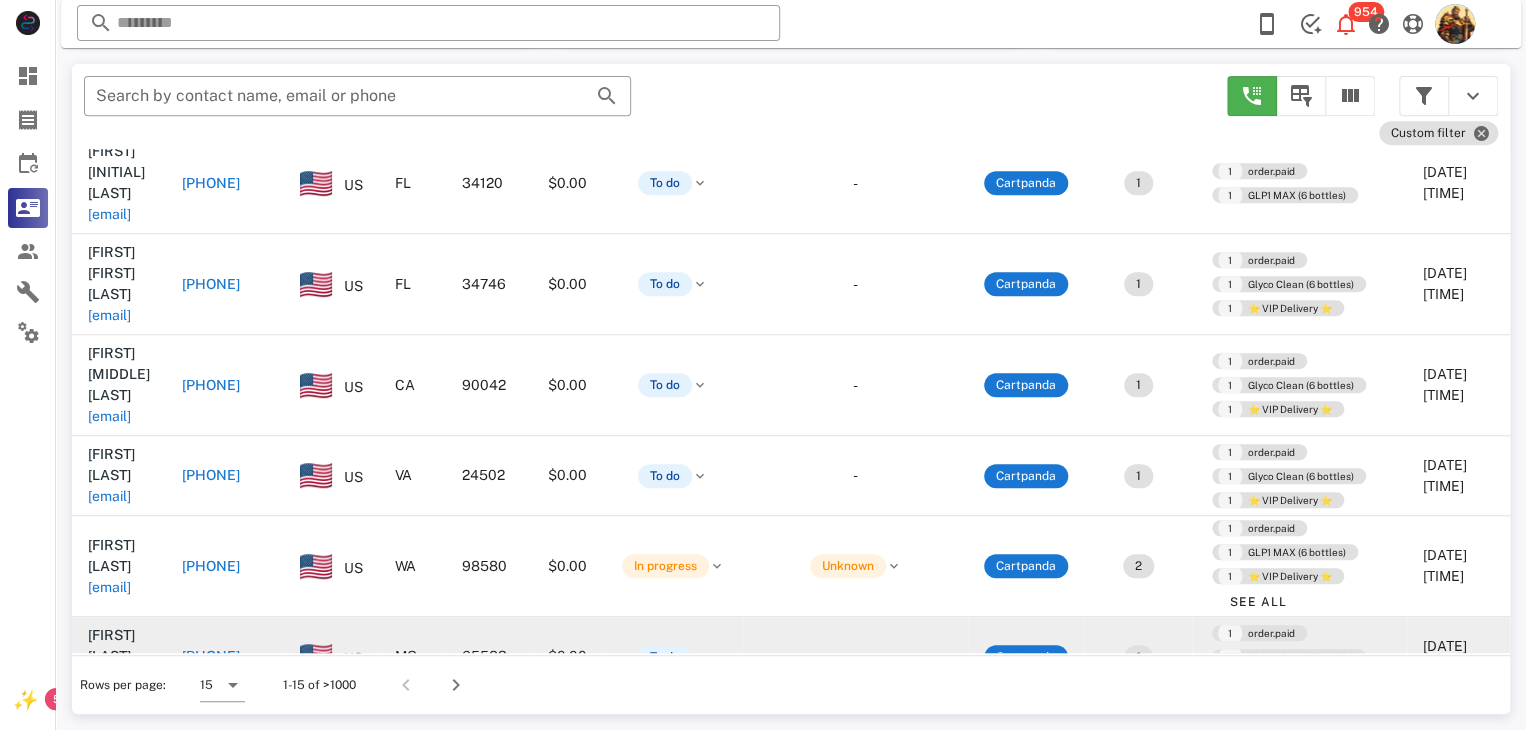 click on "[EMAIL]" at bounding box center (109, 677) 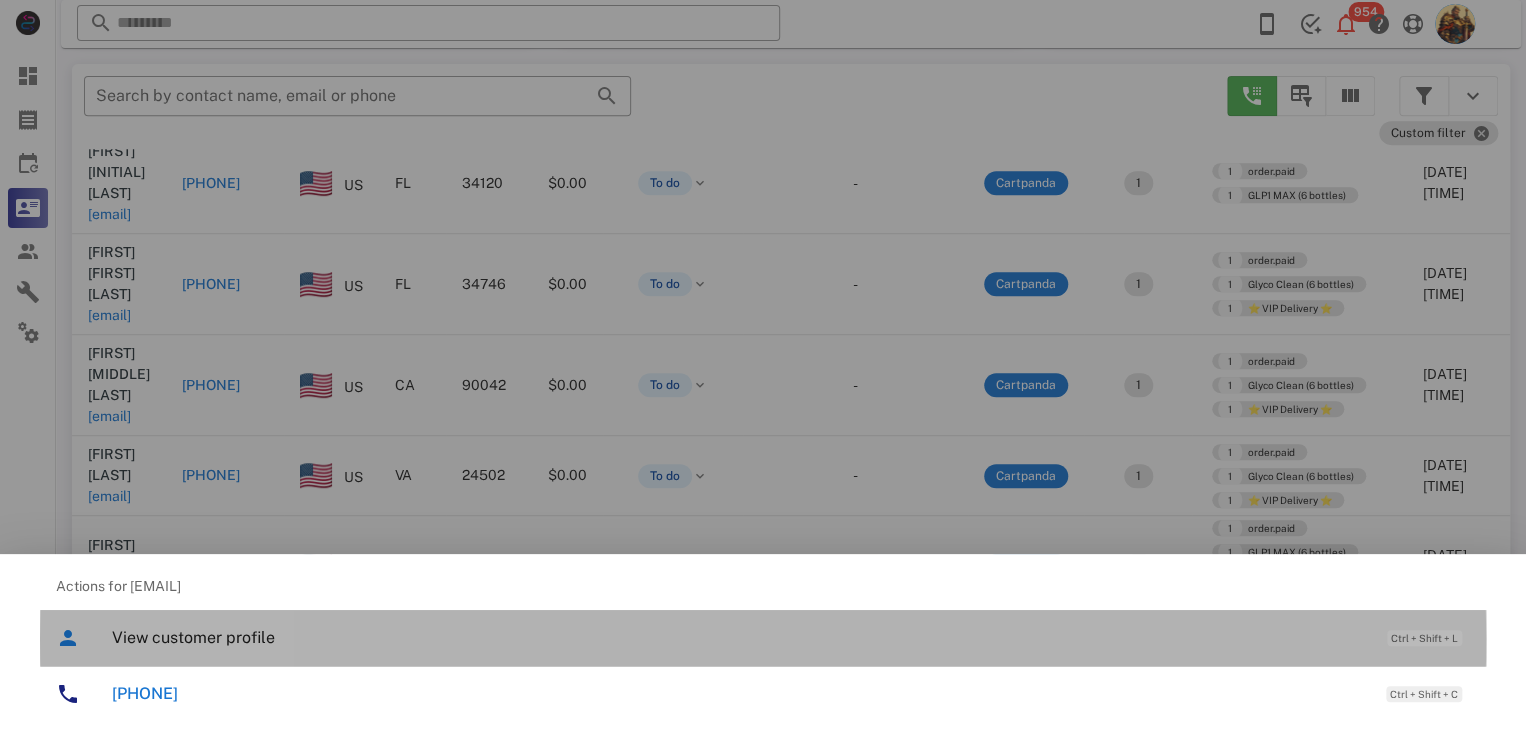 click on "View customer profile" at bounding box center [739, 637] 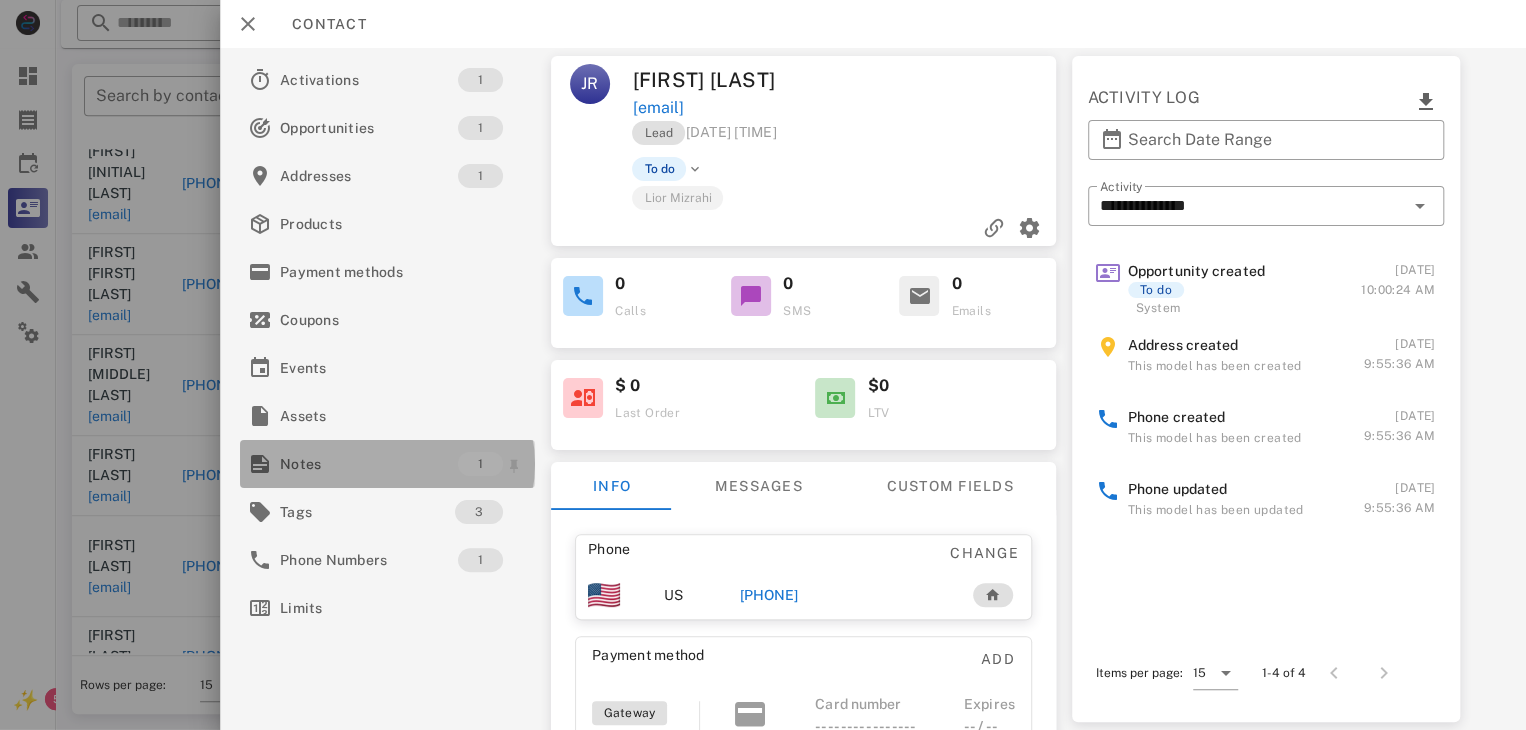 click on "Notes" at bounding box center [369, 464] 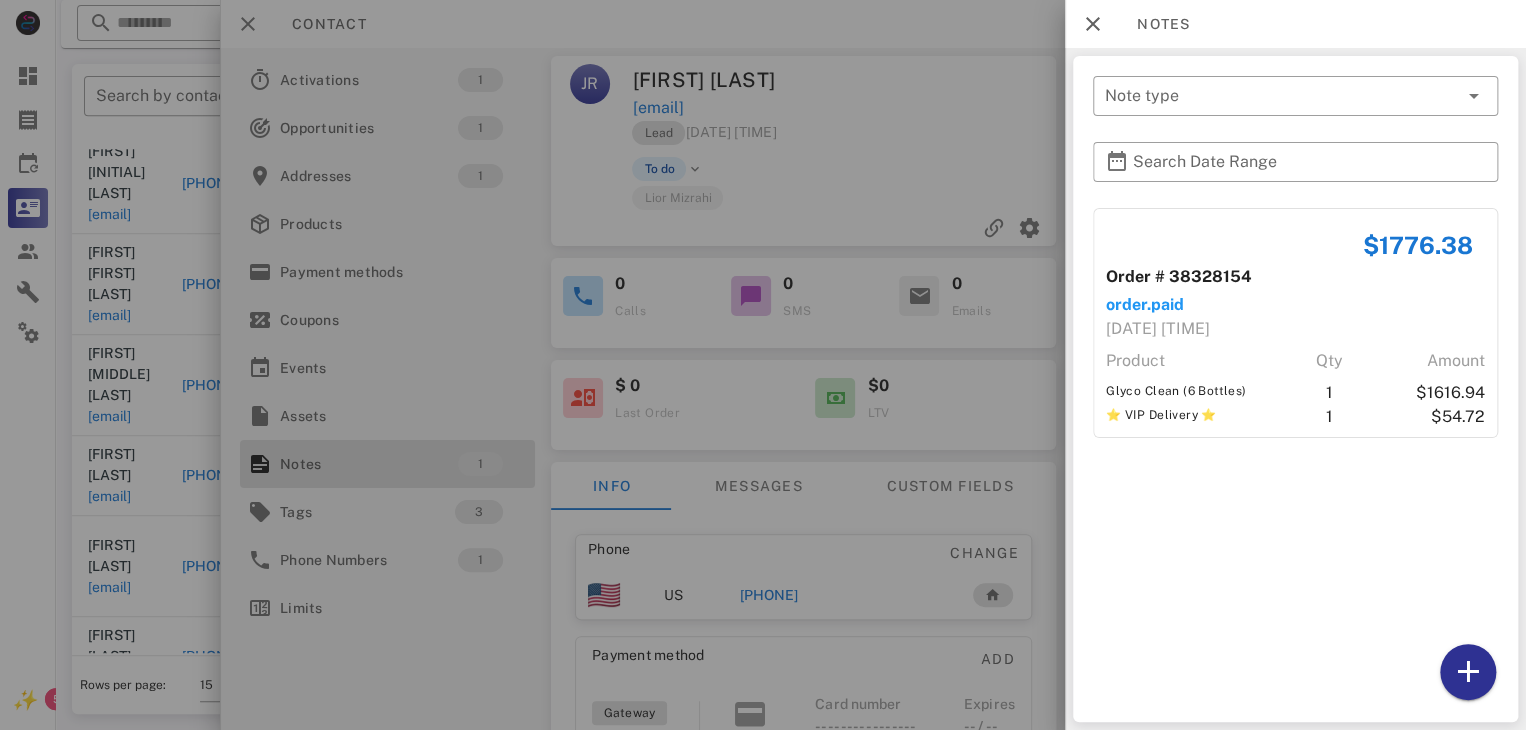 click at bounding box center [763, 365] 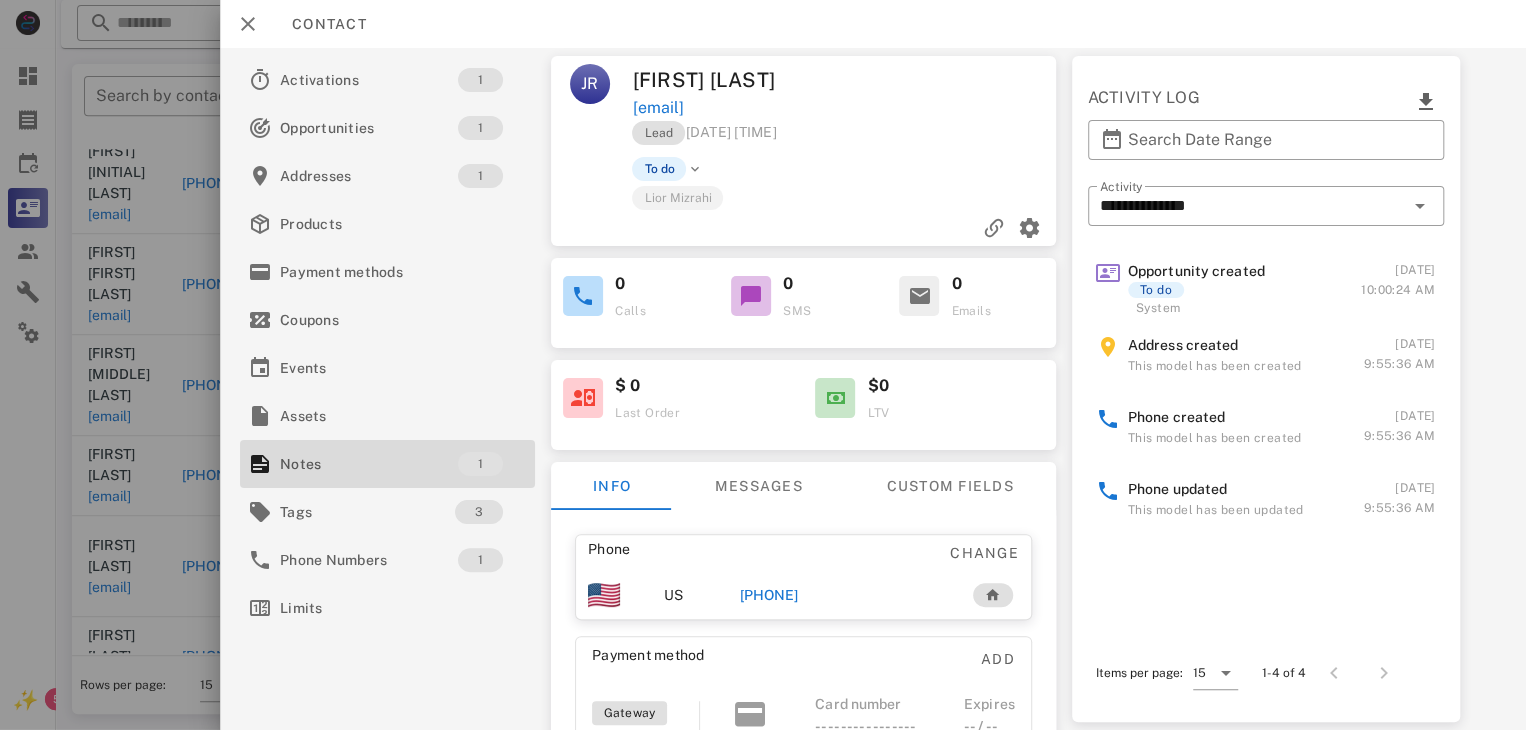 click on "[PHONE]" at bounding box center [769, 595] 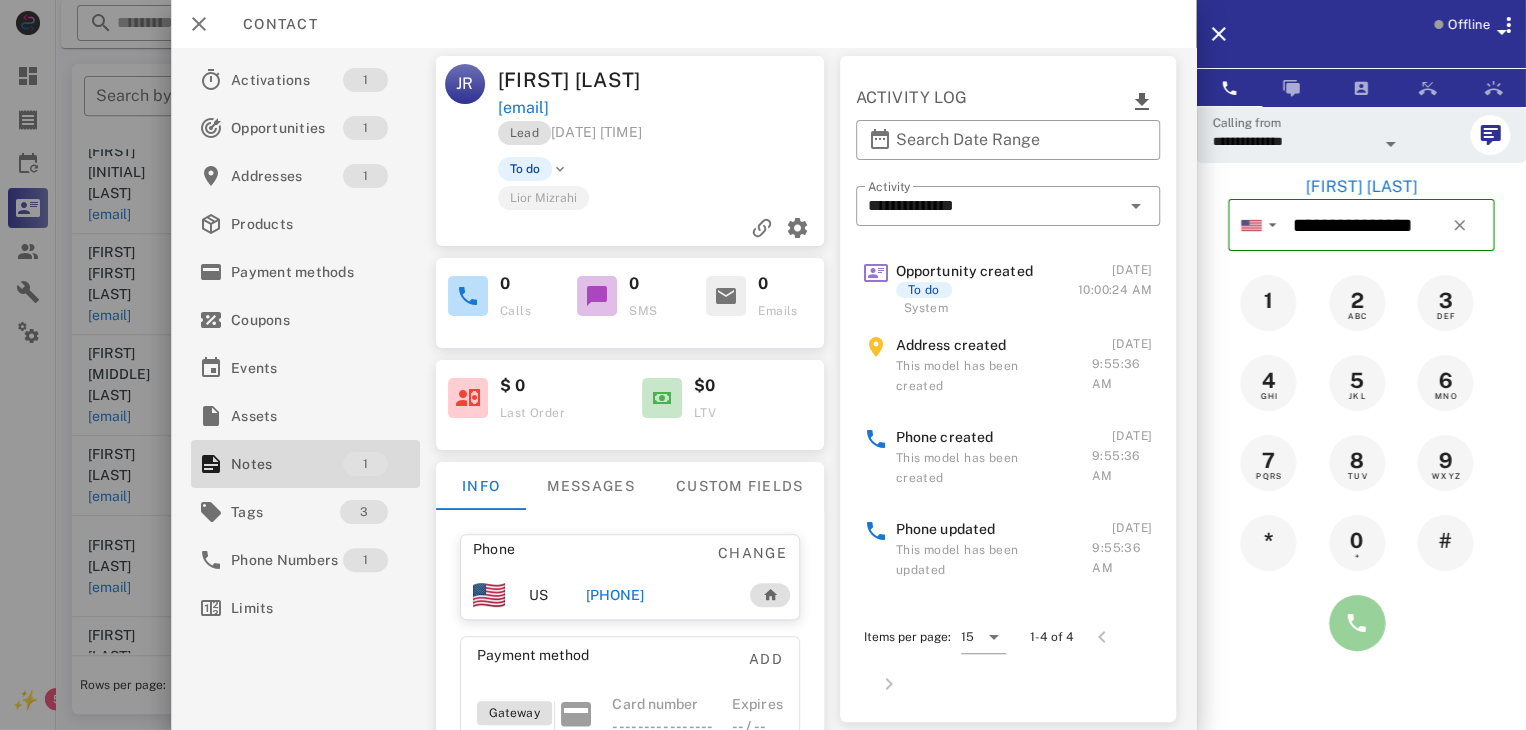 click at bounding box center (1357, 623) 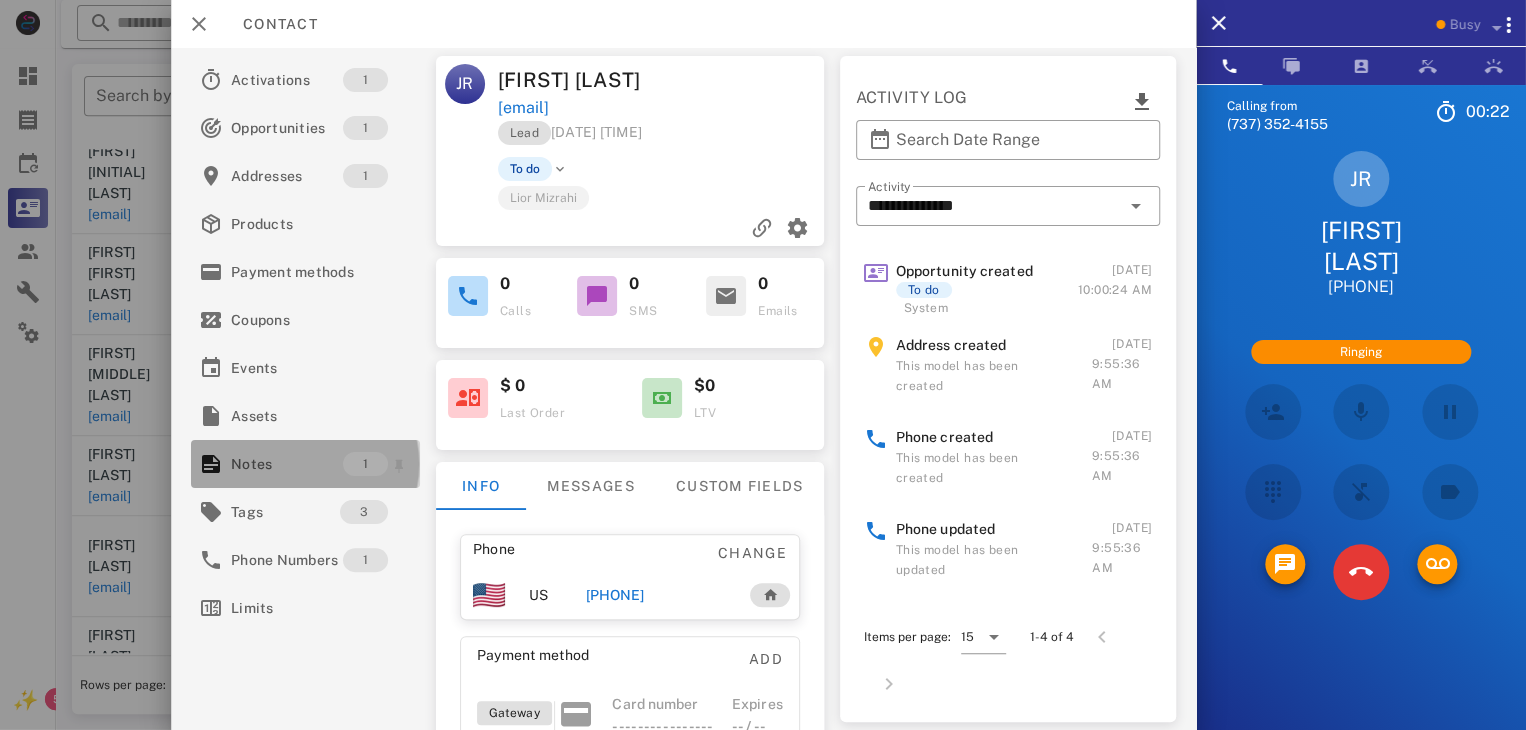 click on "Notes" at bounding box center [287, 464] 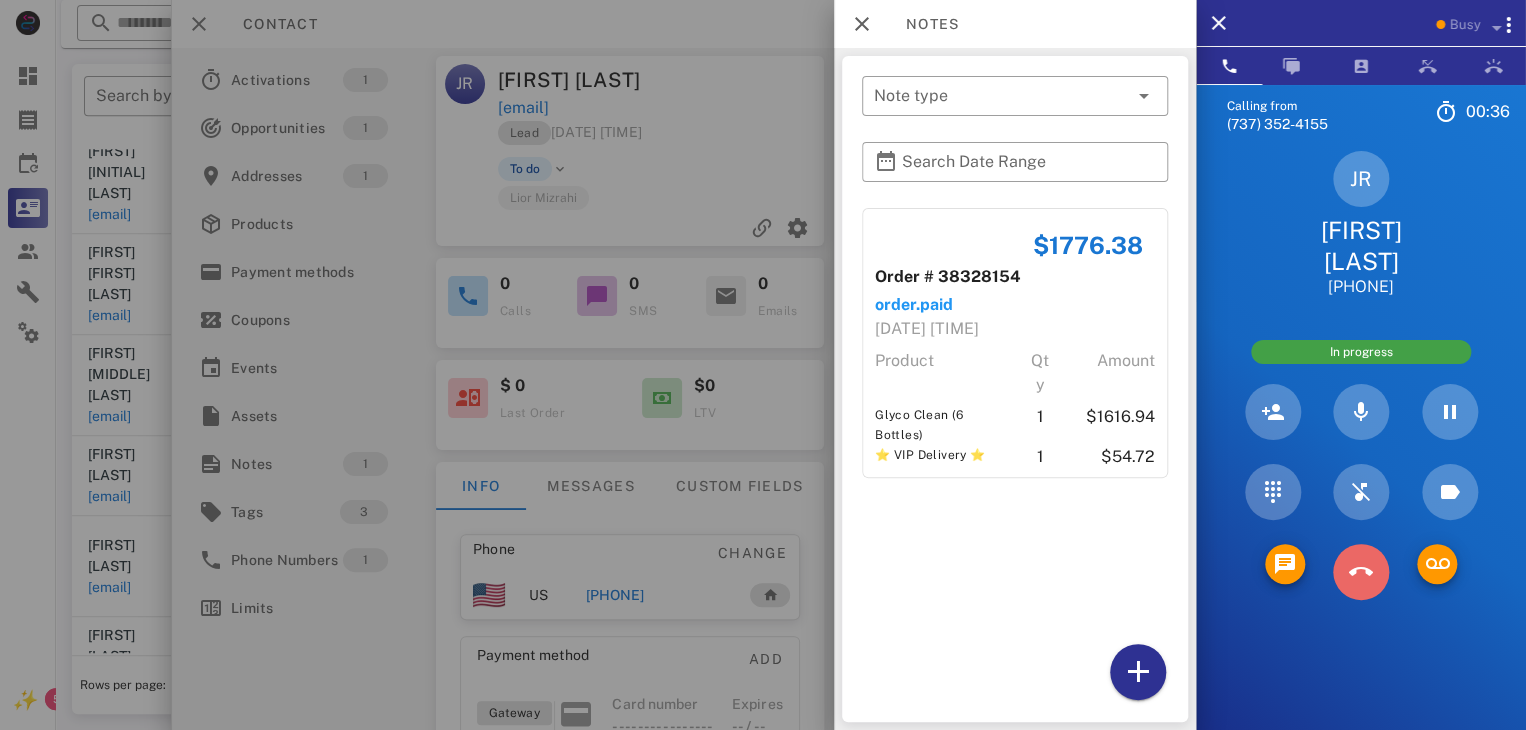 click at bounding box center (1361, 572) 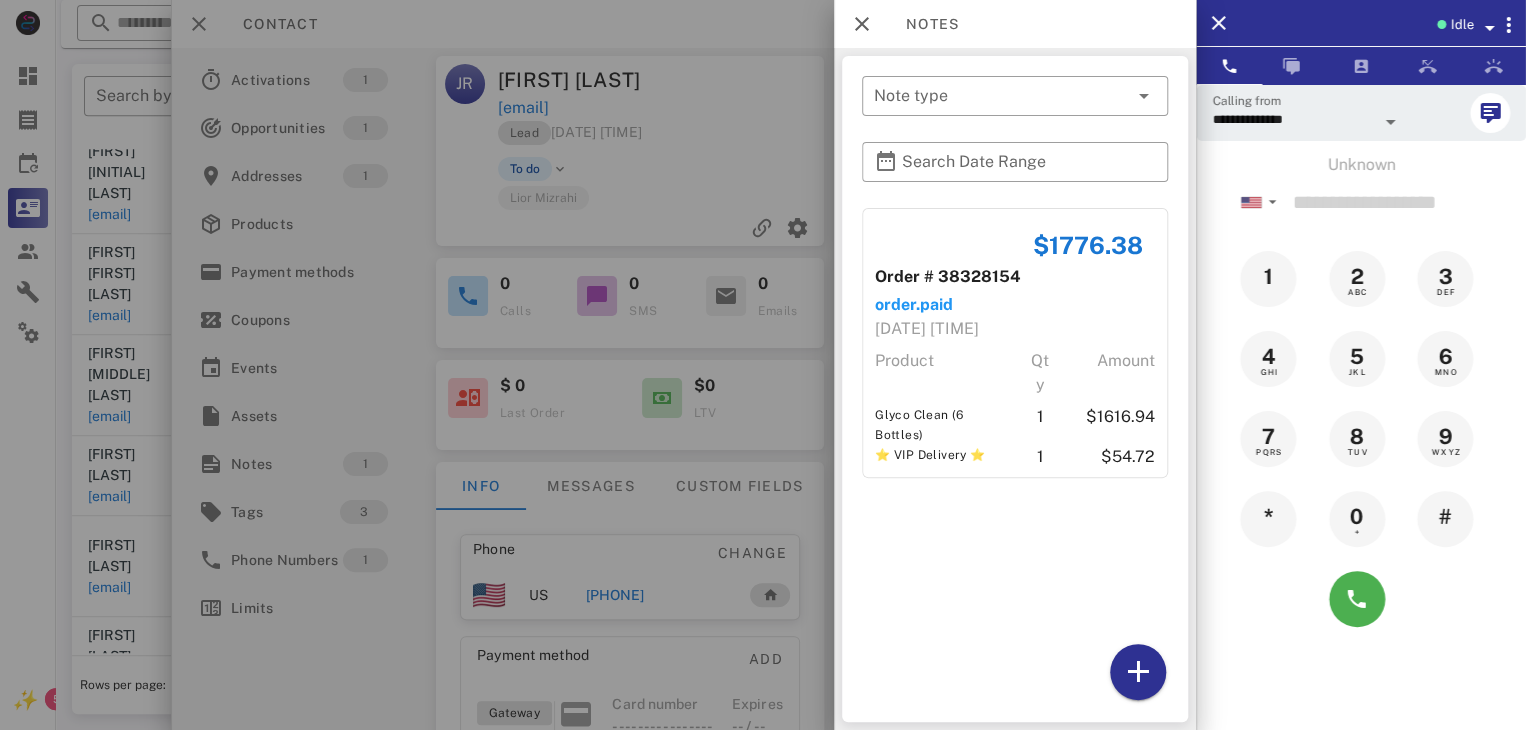 click at bounding box center [763, 365] 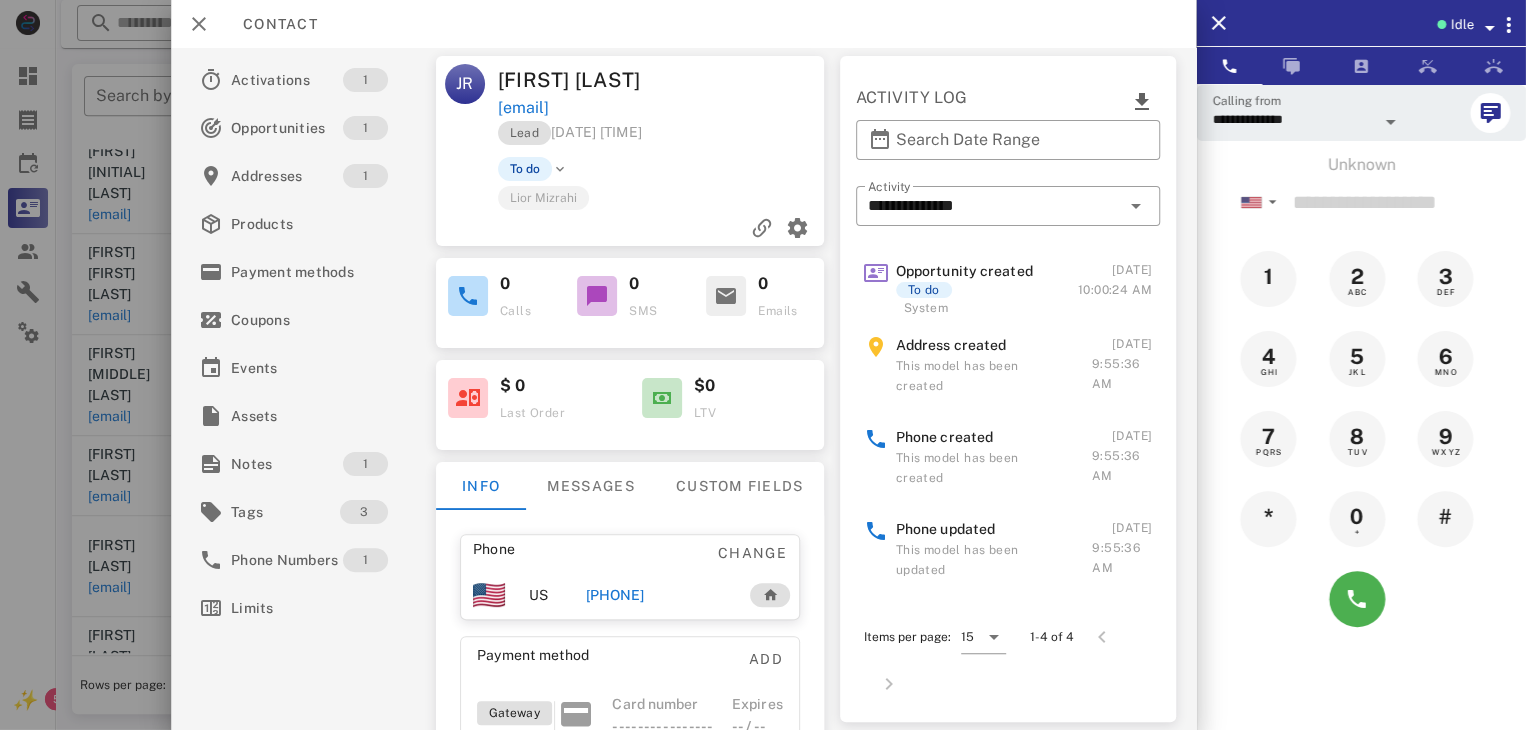 click at bounding box center (763, 365) 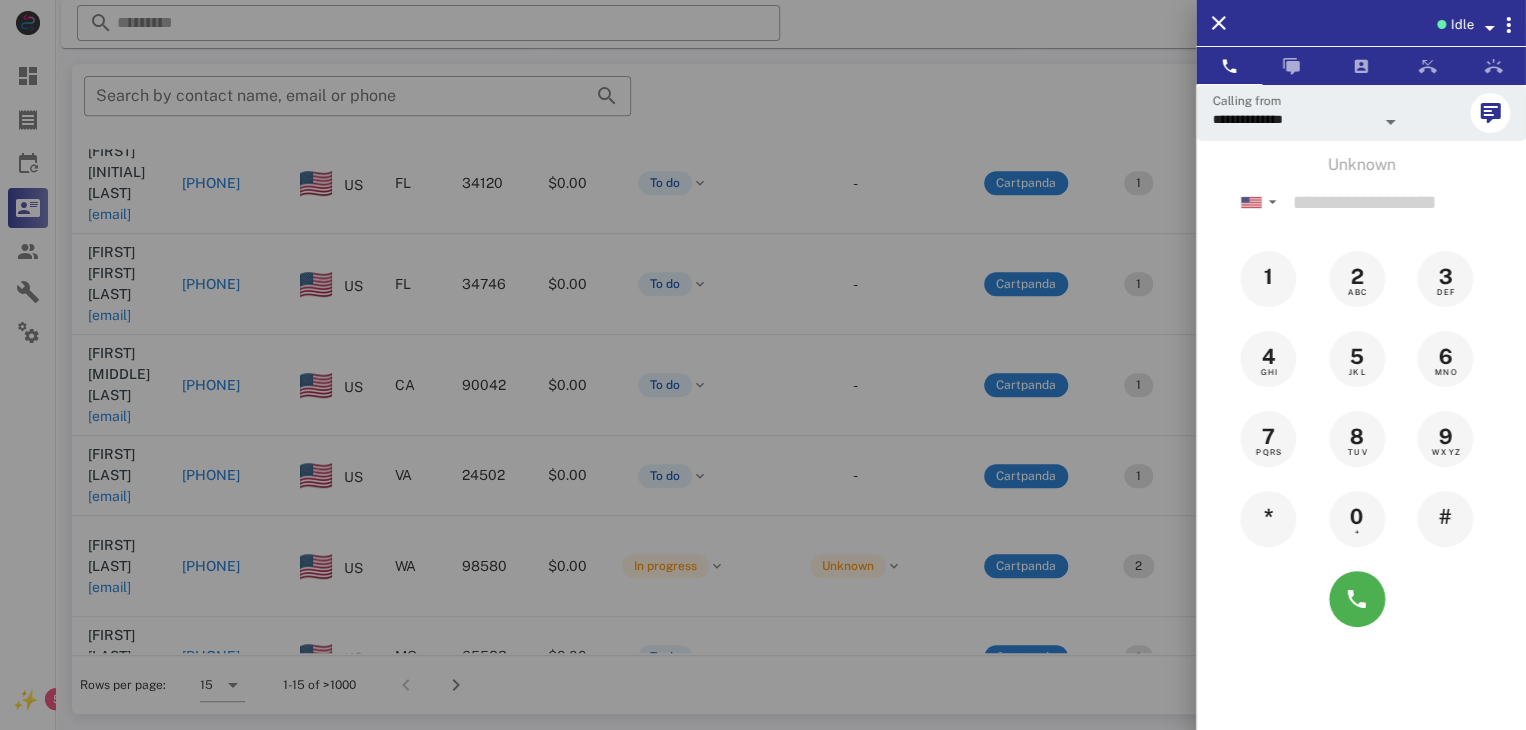 click at bounding box center [763, 365] 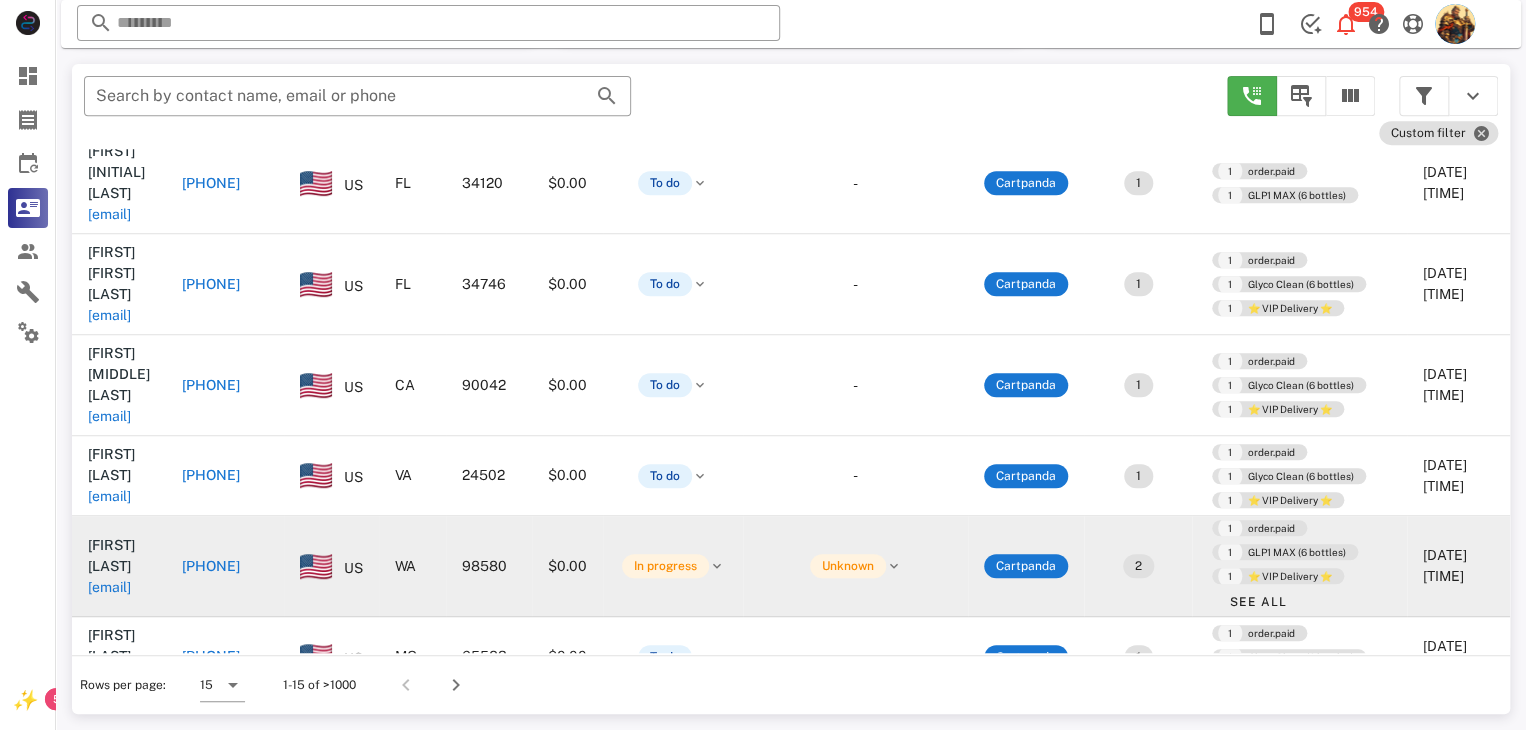 click on "[EMAIL]" at bounding box center [109, 587] 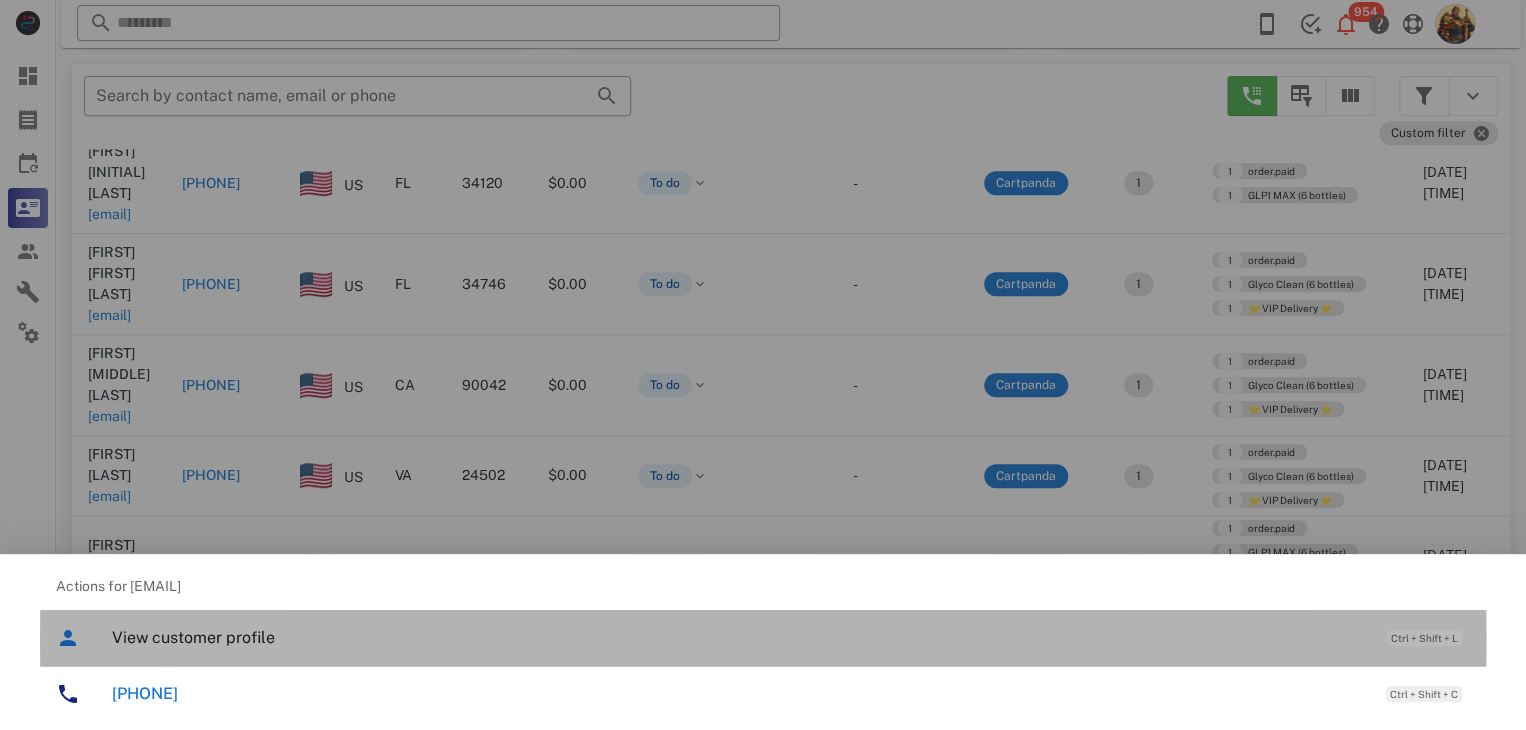 click on "View customer profile" at bounding box center (739, 637) 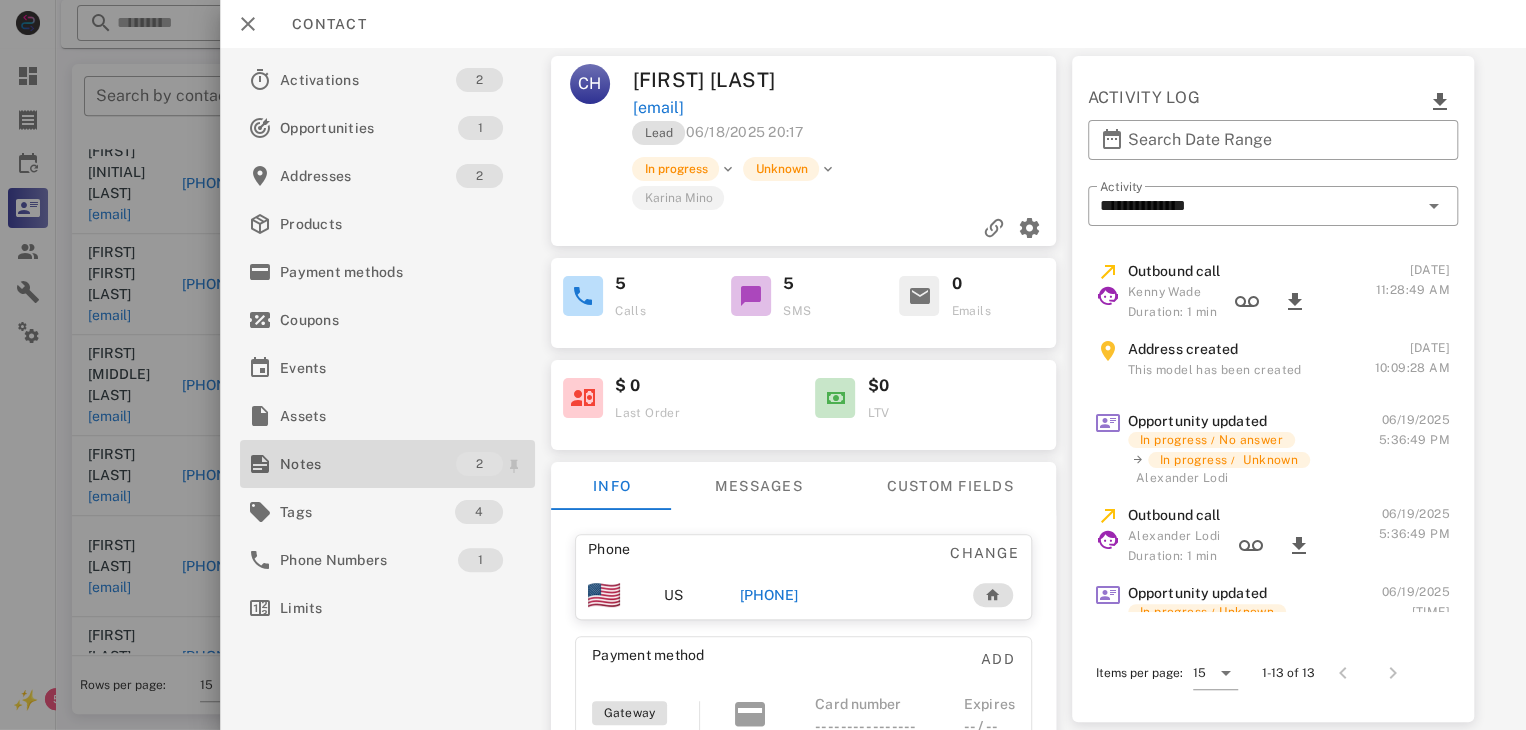 click on "Notes" at bounding box center [368, 464] 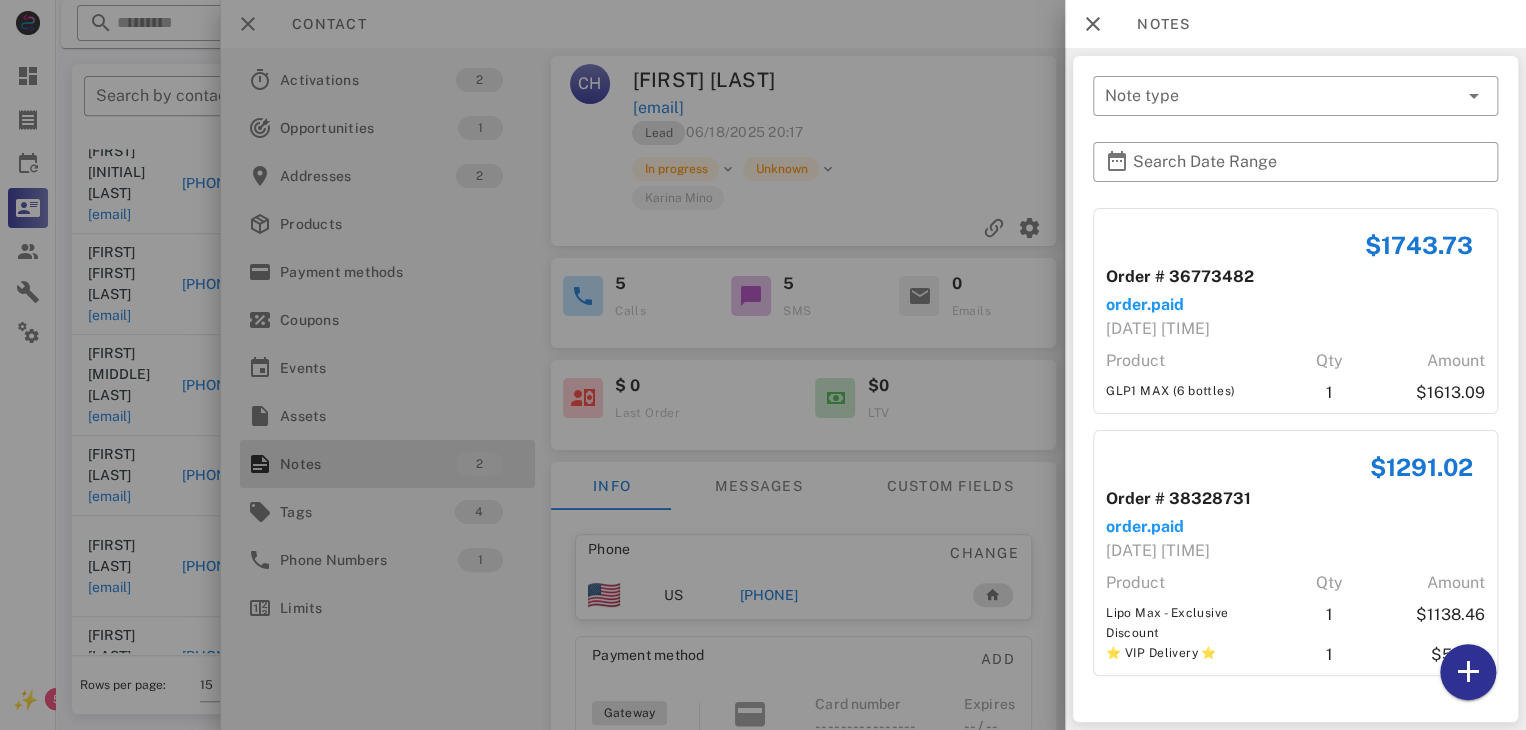 click at bounding box center [763, 365] 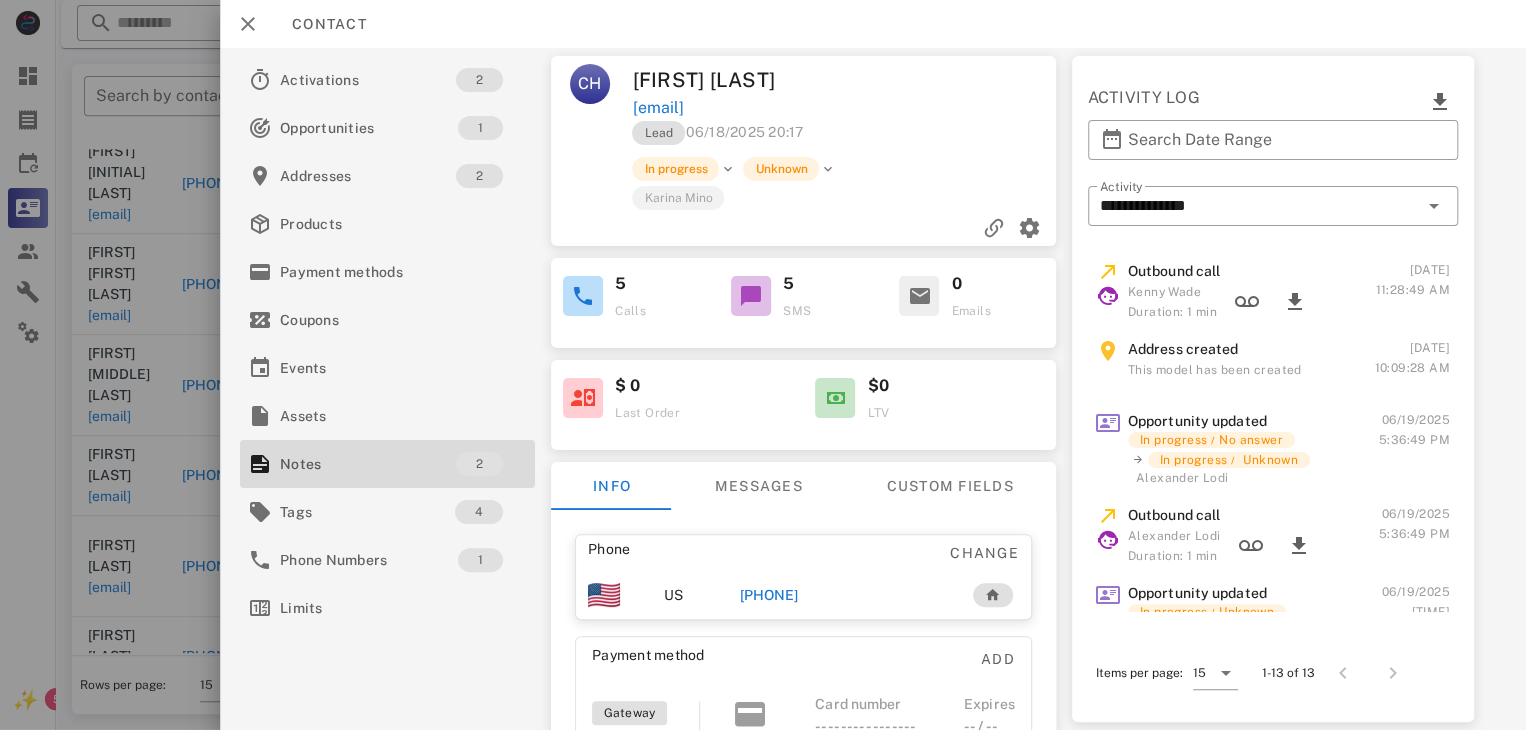 drag, startPoint x: 814, startPoint y: 597, endPoint x: 782, endPoint y: 594, distance: 32.140316 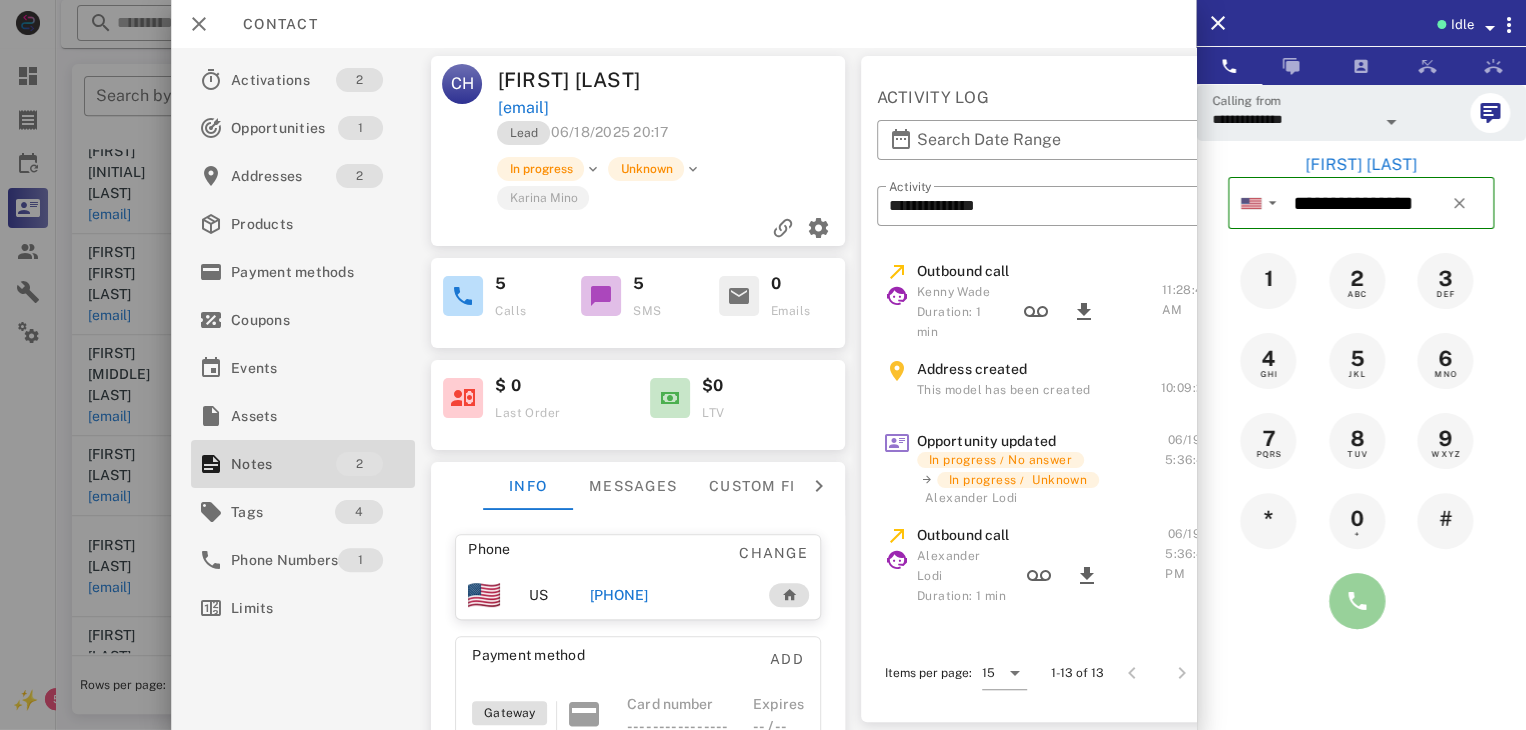 click at bounding box center [1357, 601] 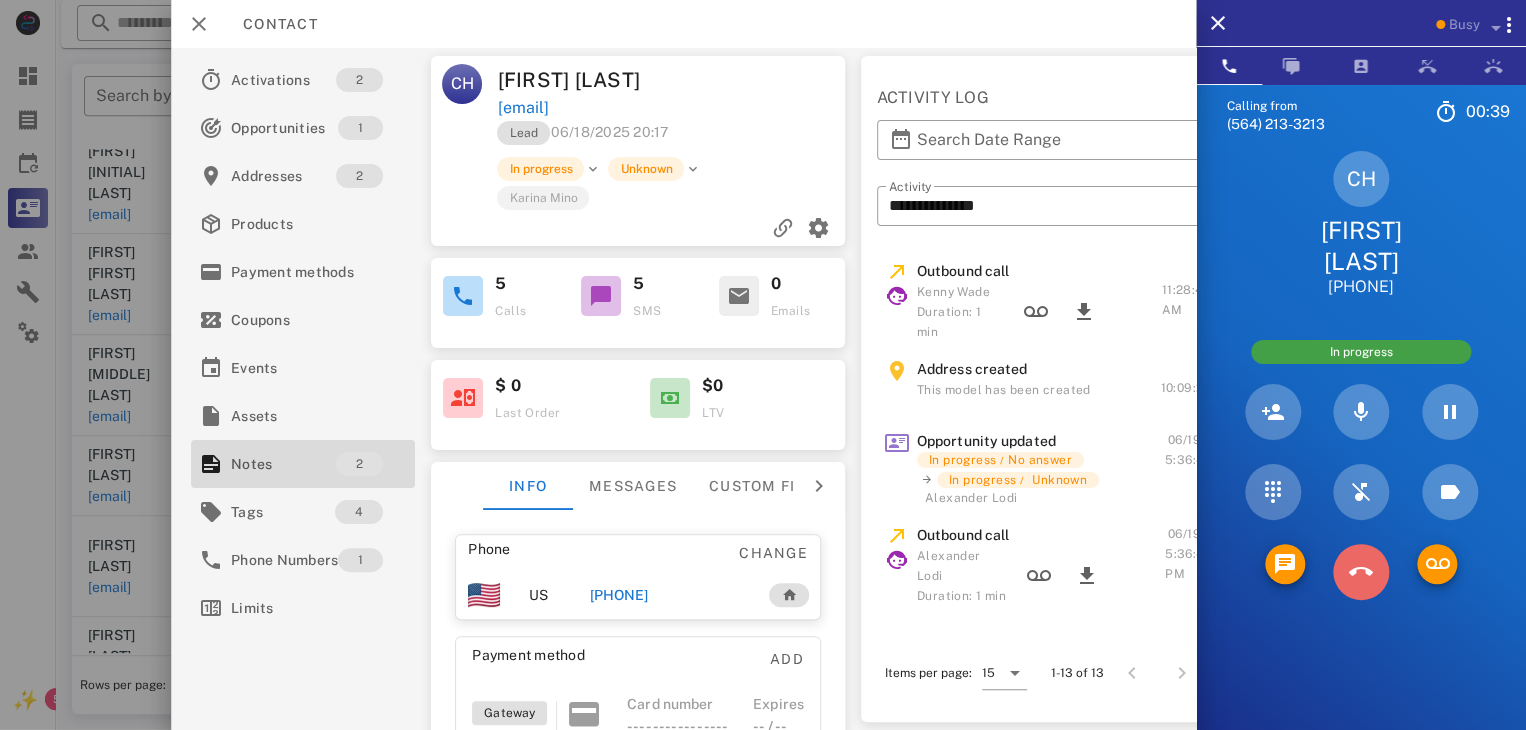 click at bounding box center [1361, 572] 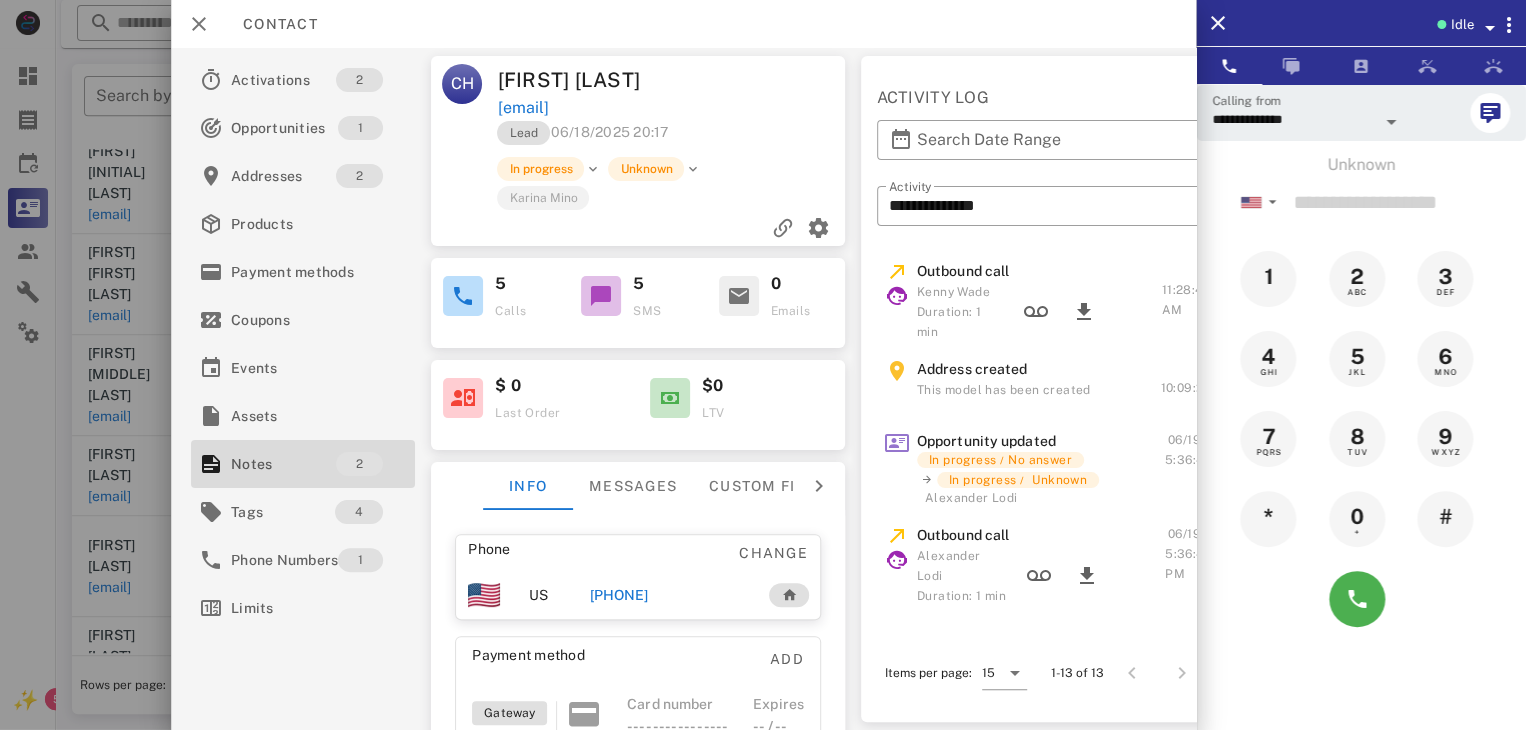 click at bounding box center [763, 365] 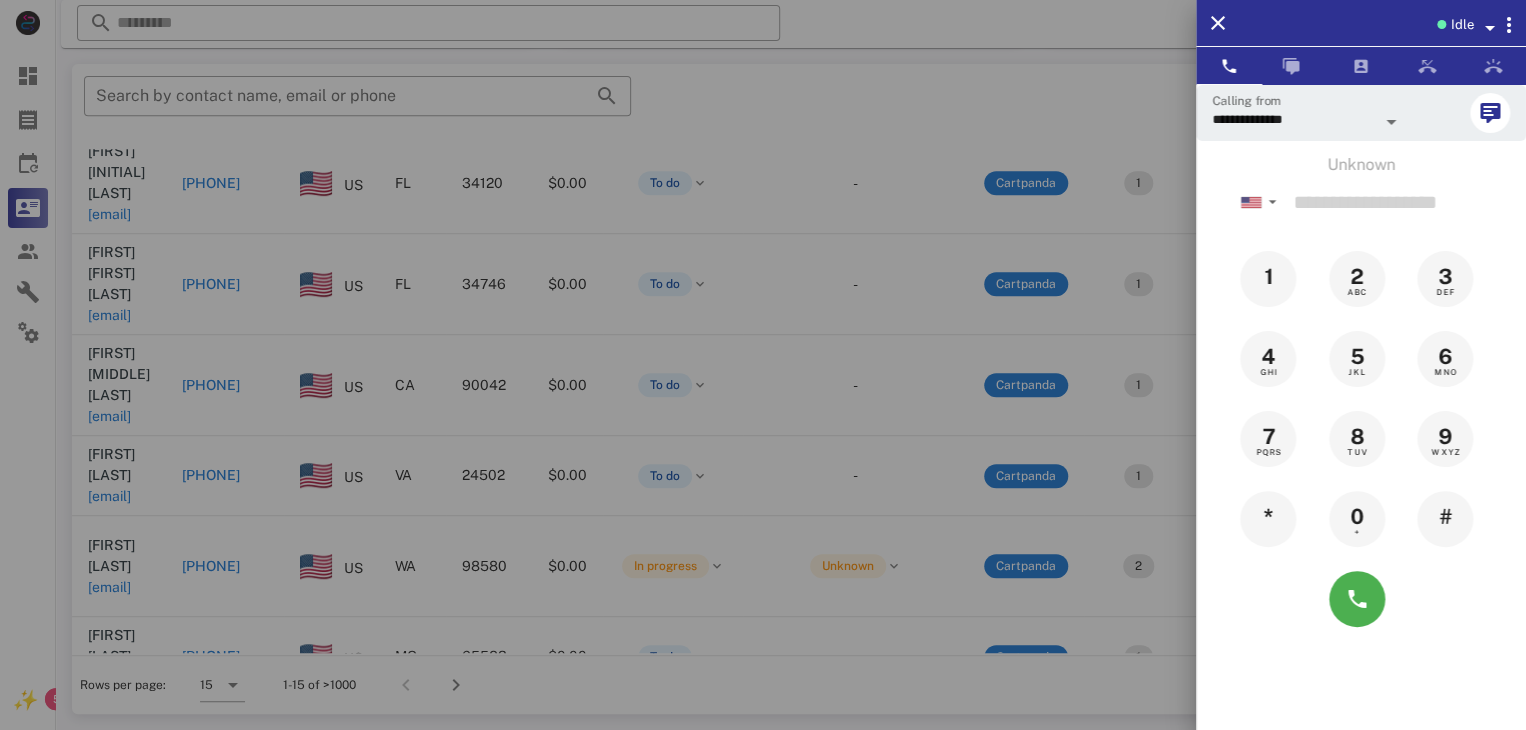 click at bounding box center (763, 365) 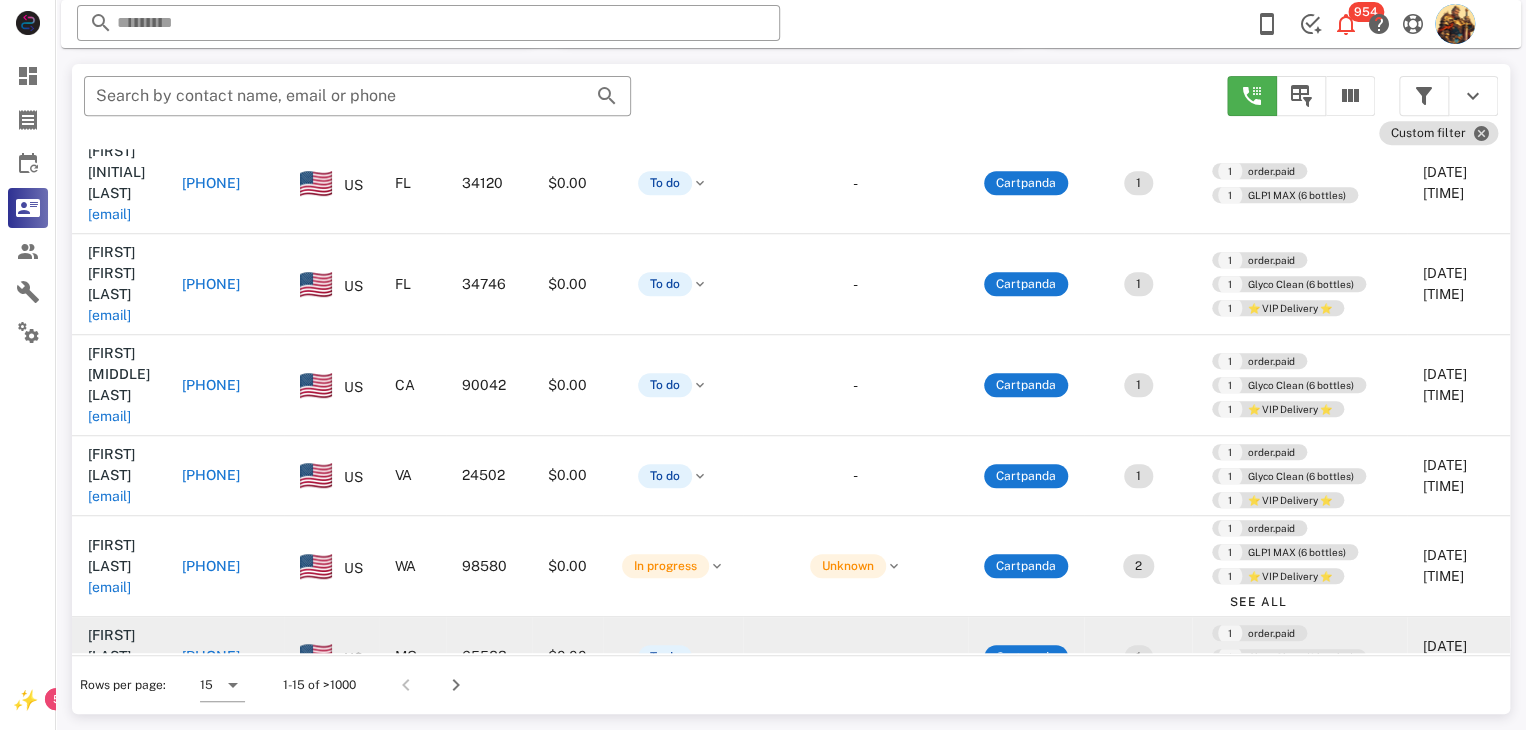 click on "[EMAIL]" at bounding box center [109, 677] 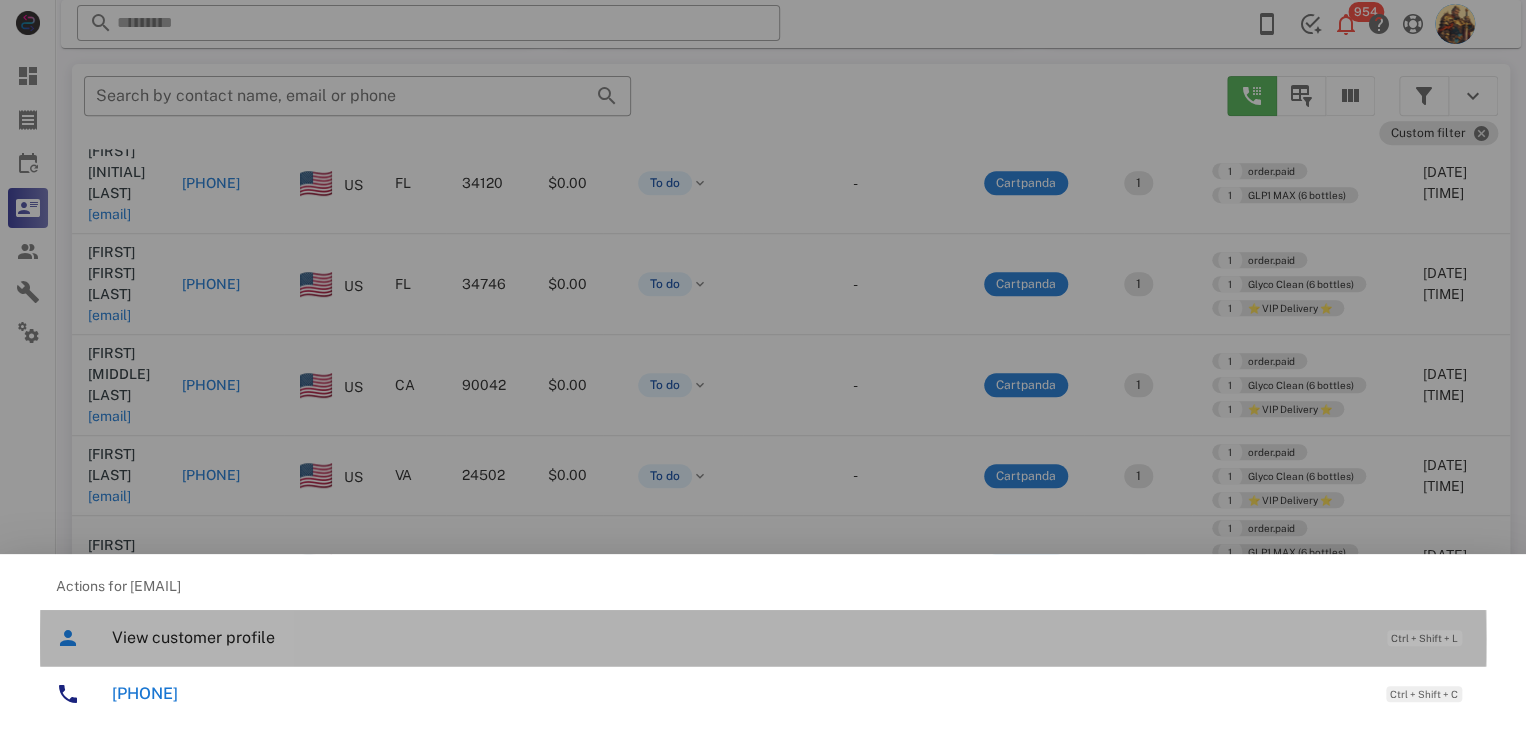 click on "View customer profile" at bounding box center (739, 637) 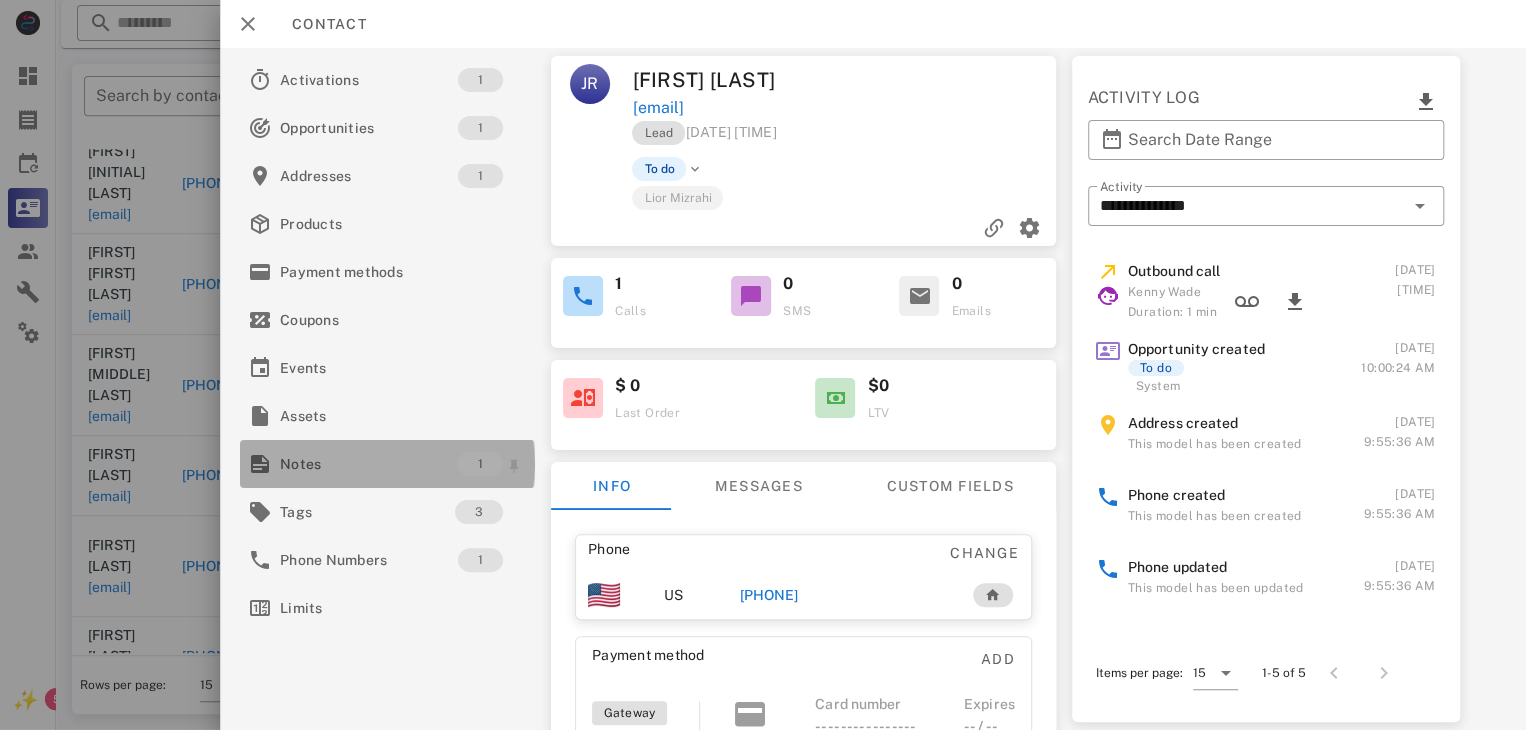 click on "Notes" at bounding box center [369, 464] 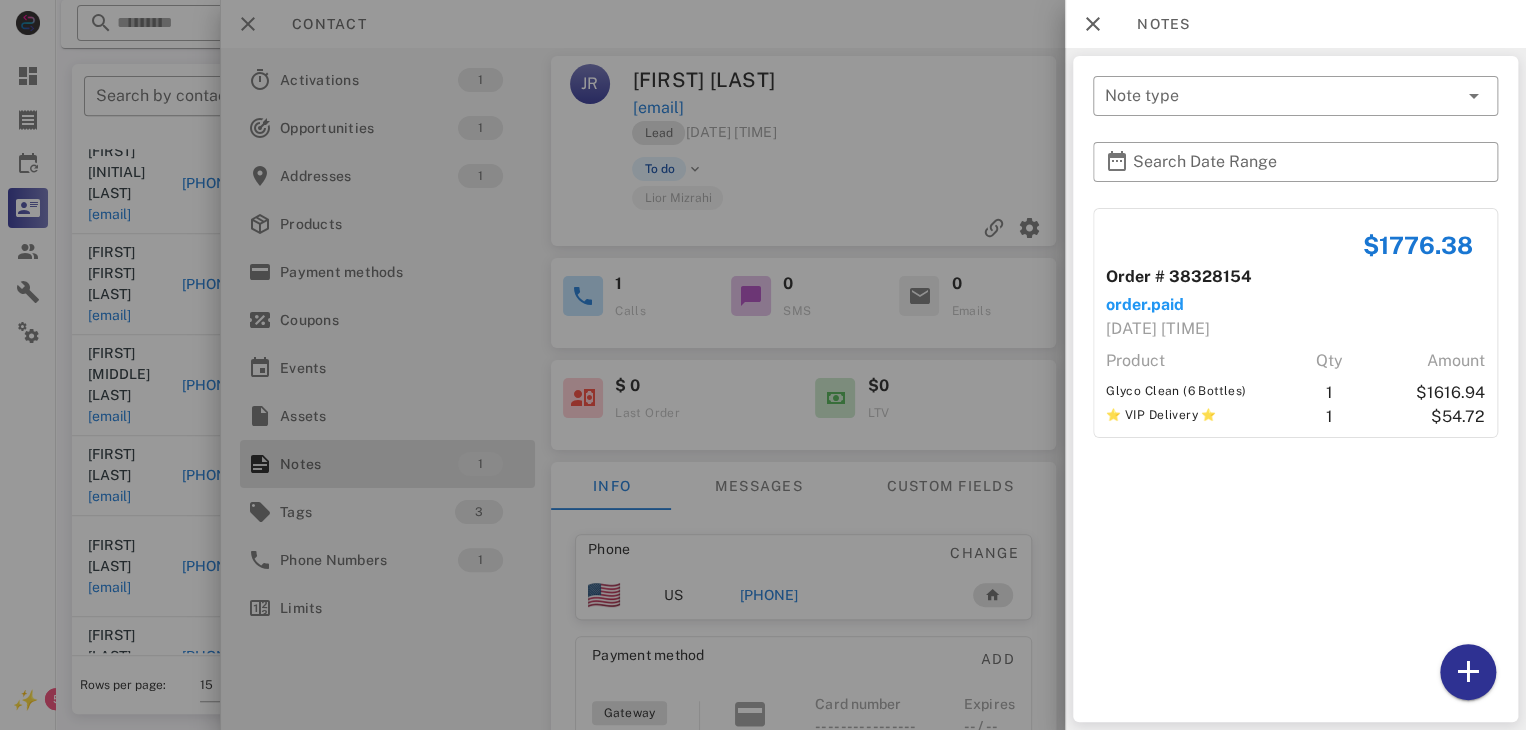 click at bounding box center [763, 365] 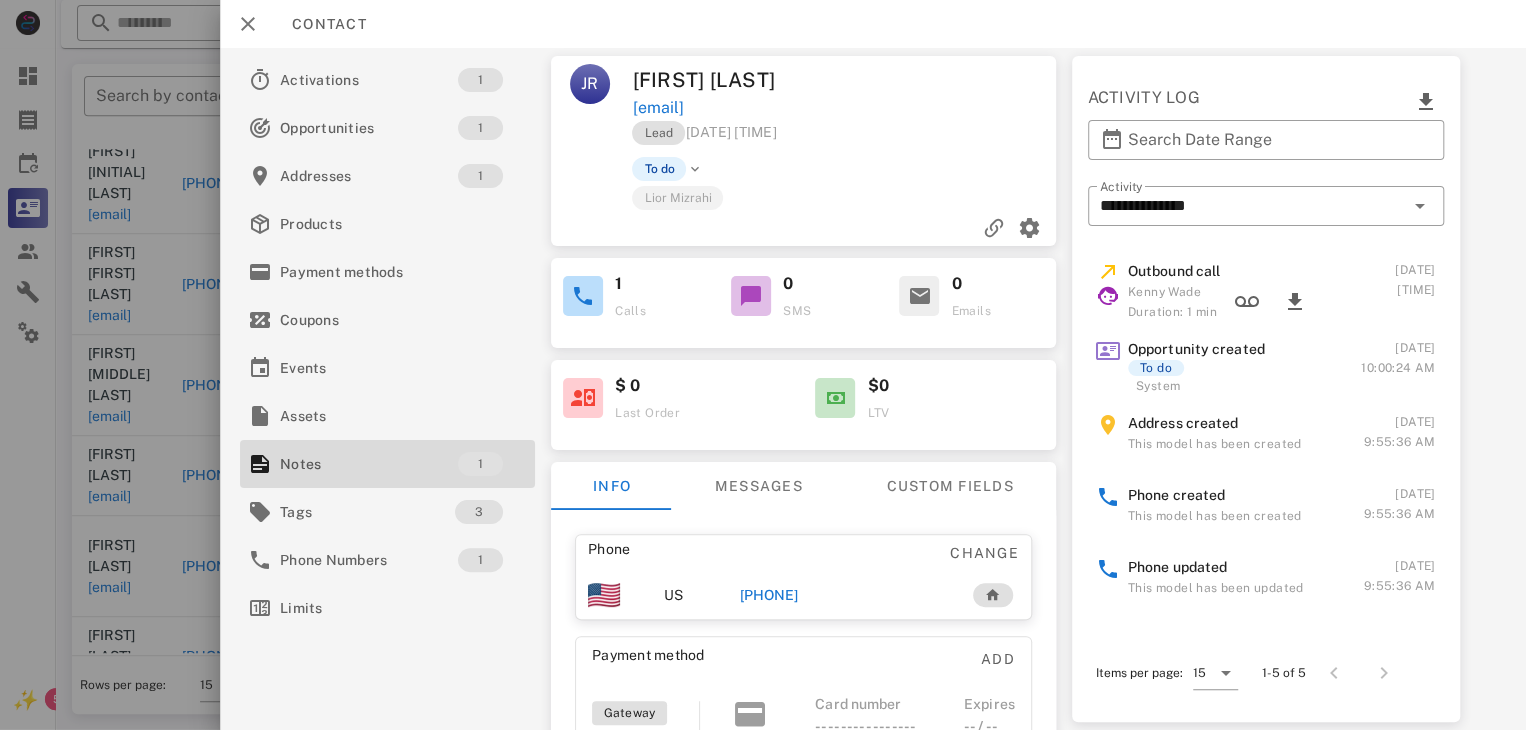 click on "[PHONE]" at bounding box center [769, 595] 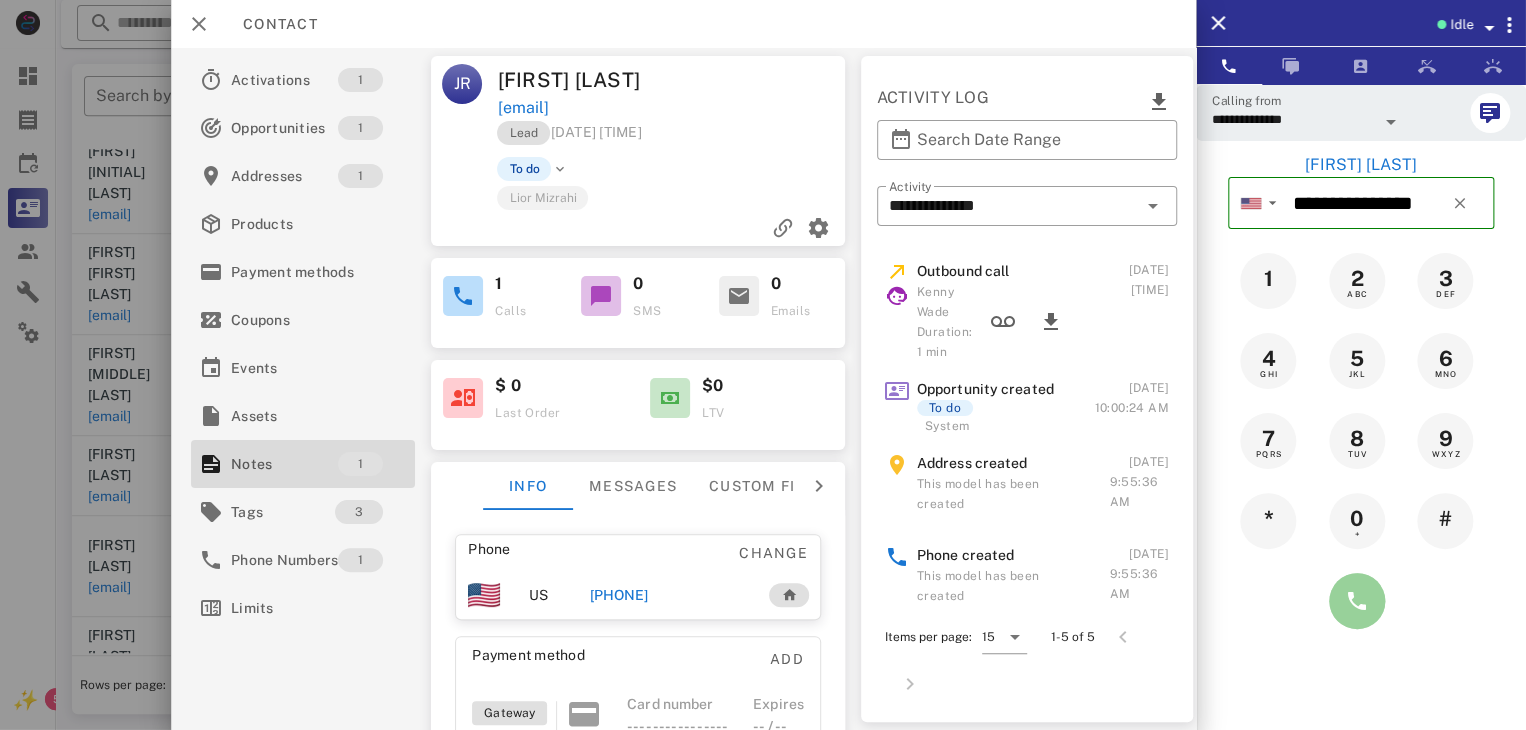 click at bounding box center [1357, 601] 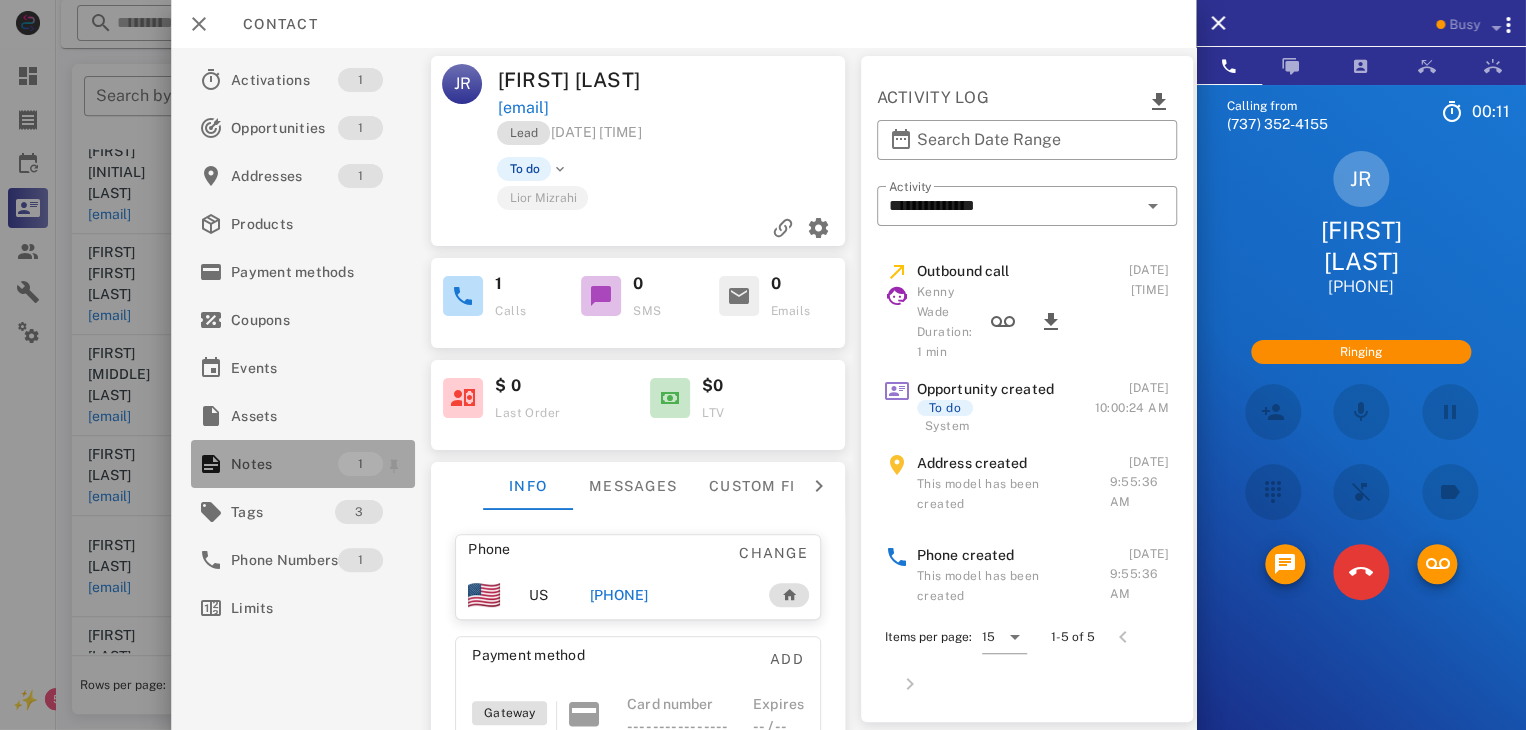 click on "Notes" at bounding box center (284, 464) 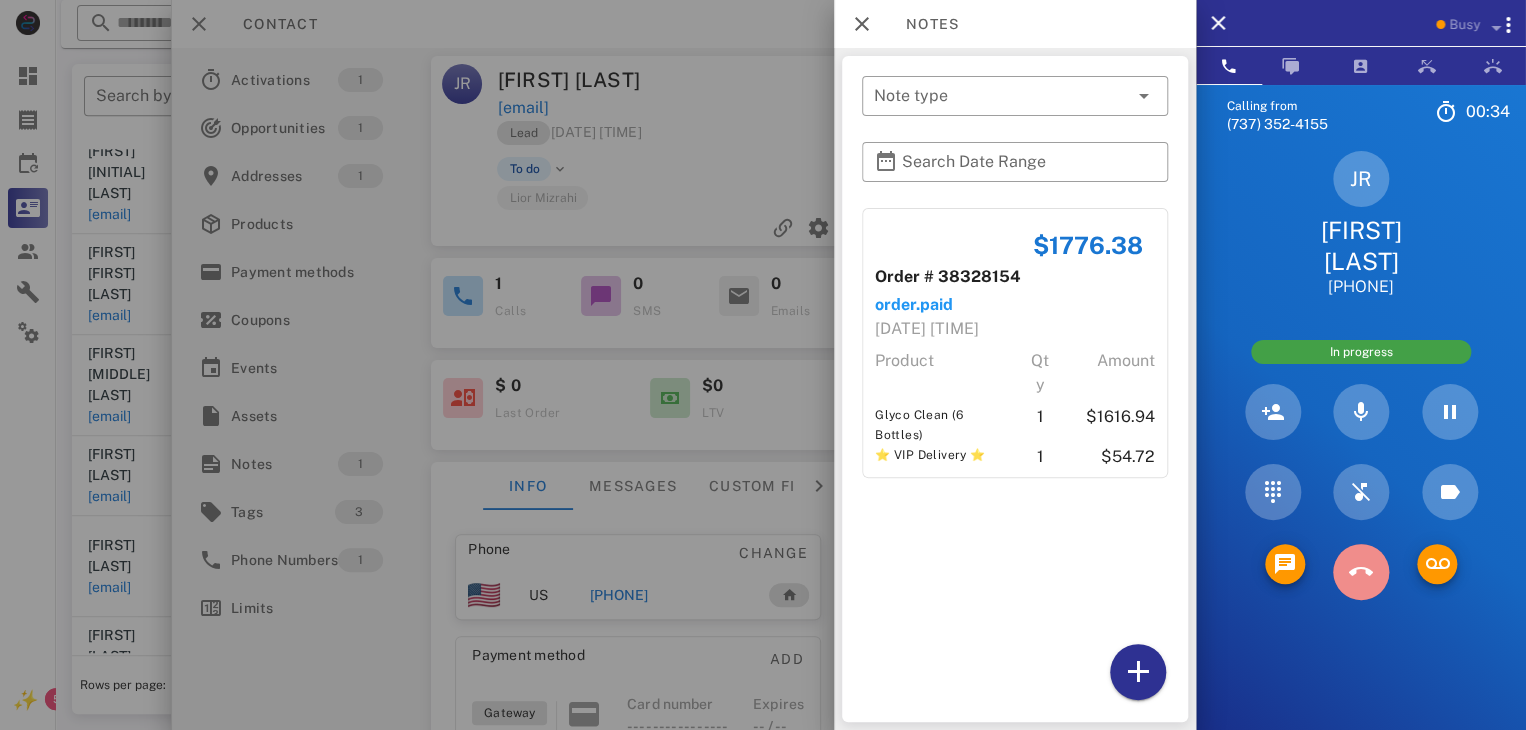 click at bounding box center (1361, 572) 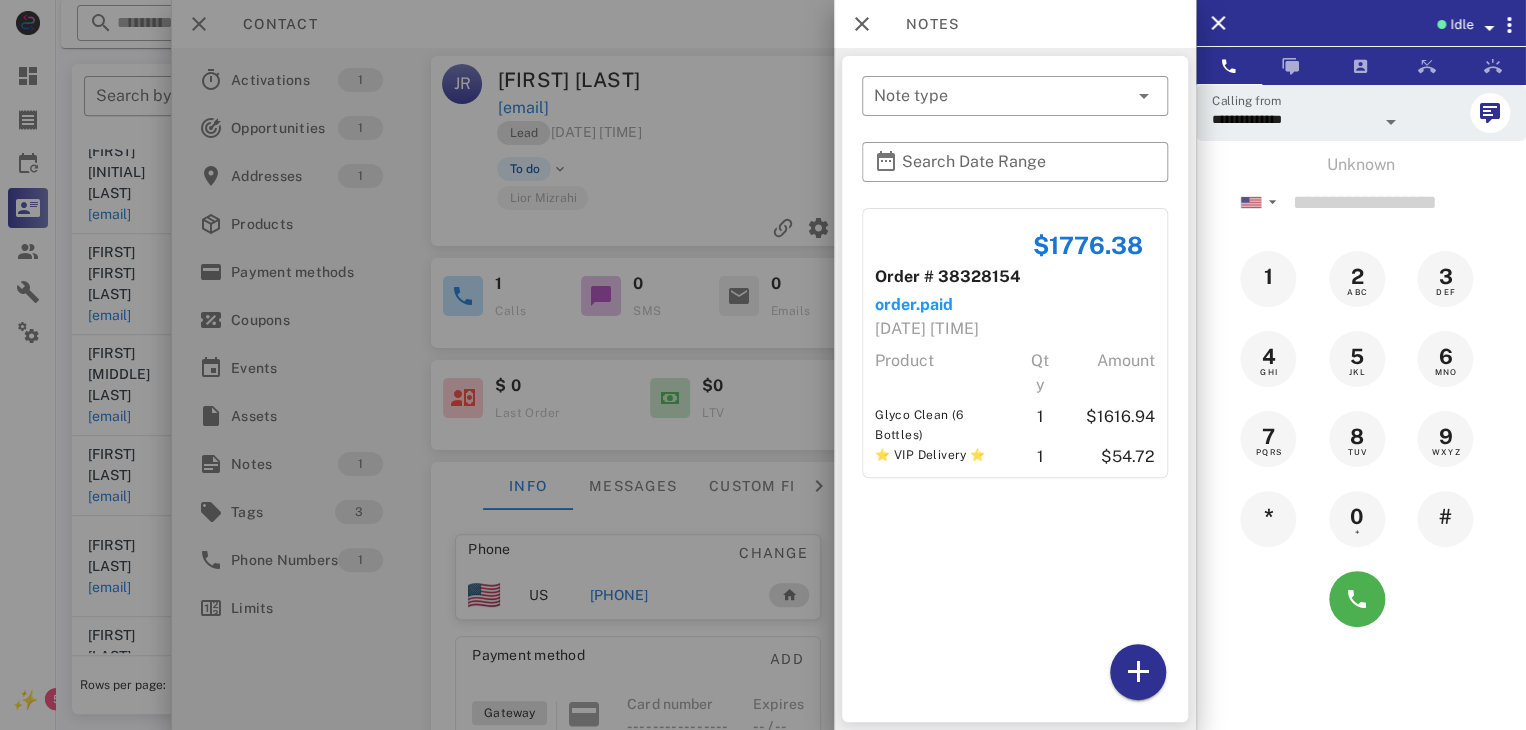 click at bounding box center [763, 365] 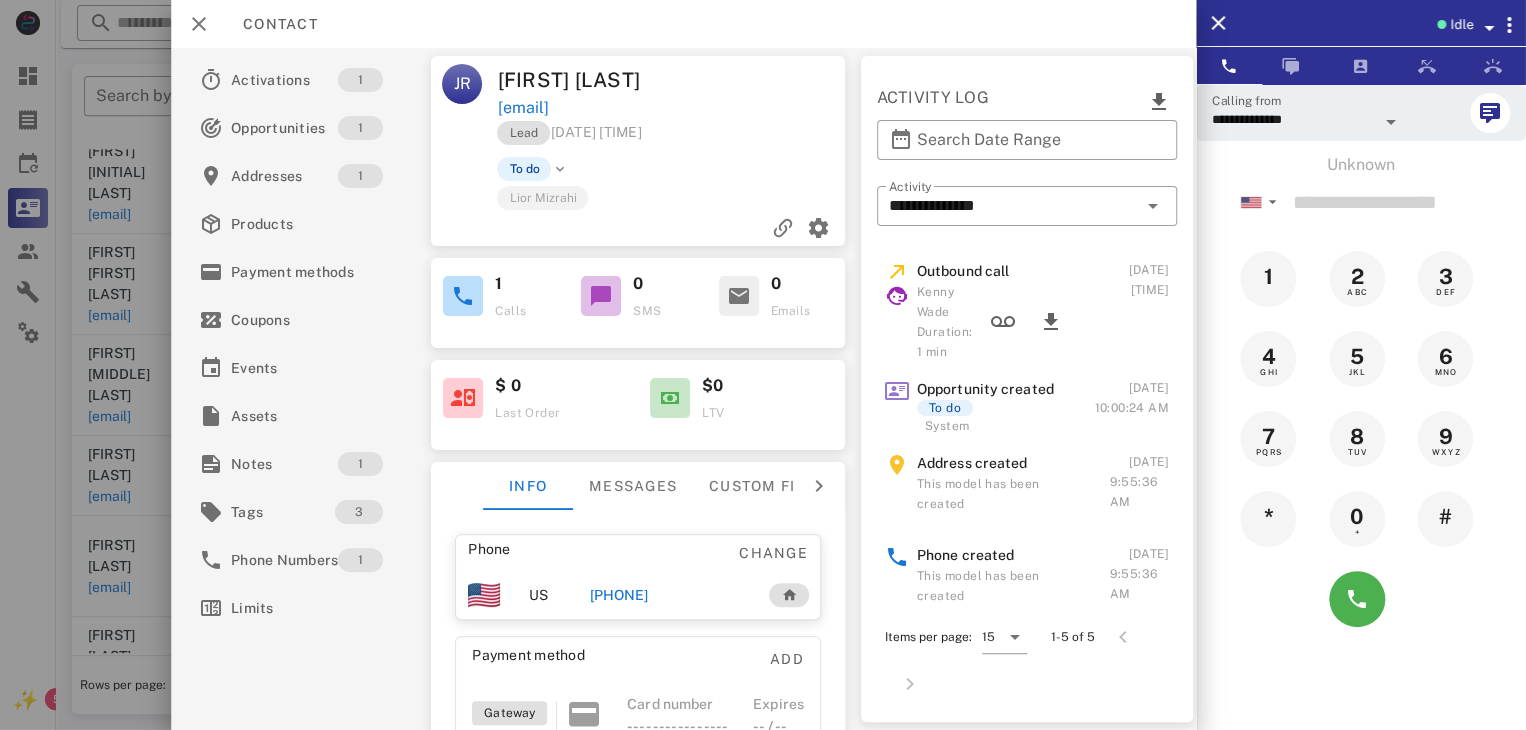 click at bounding box center [763, 365] 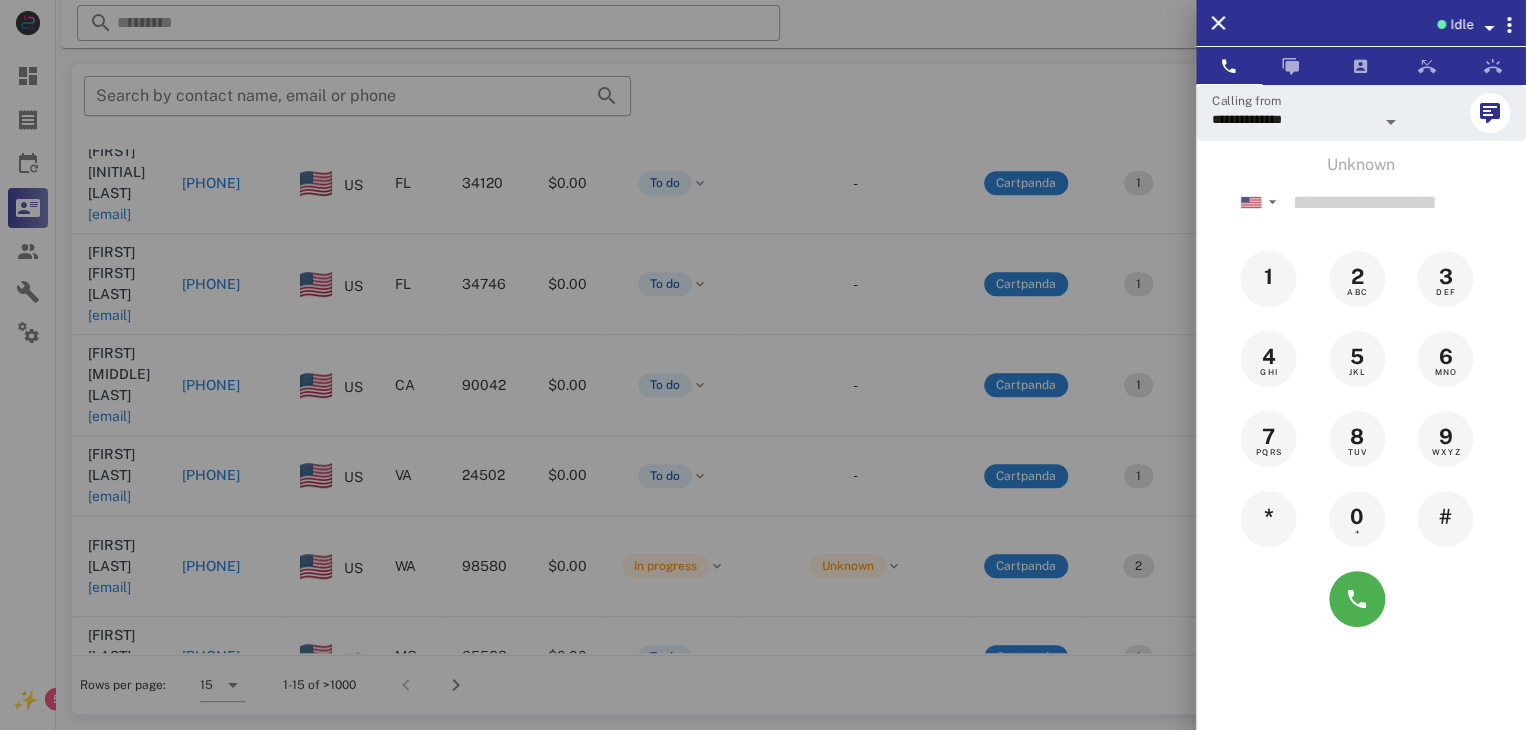 click at bounding box center [763, 365] 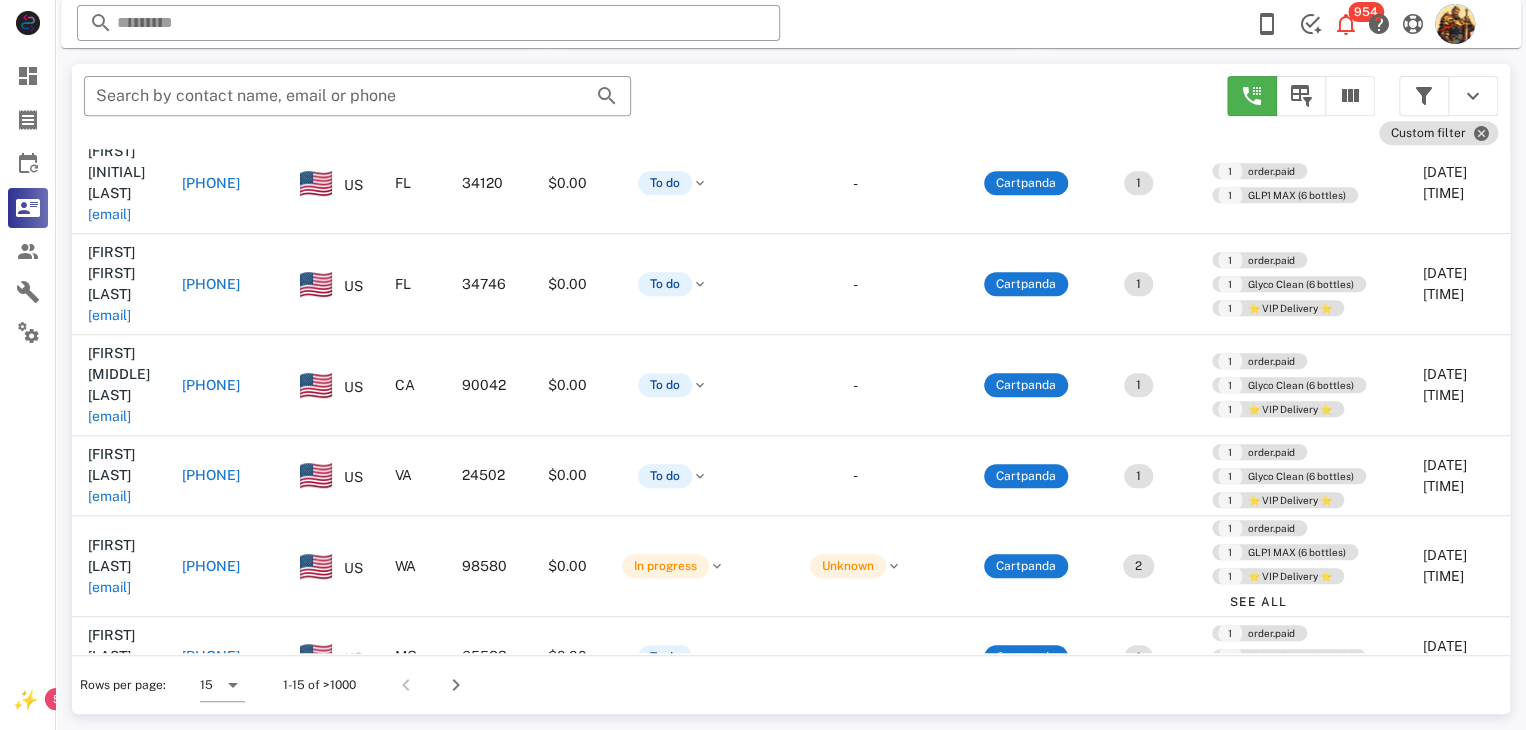 drag, startPoint x: 111, startPoint y: 558, endPoint x: 96, endPoint y: 557, distance: 15.033297 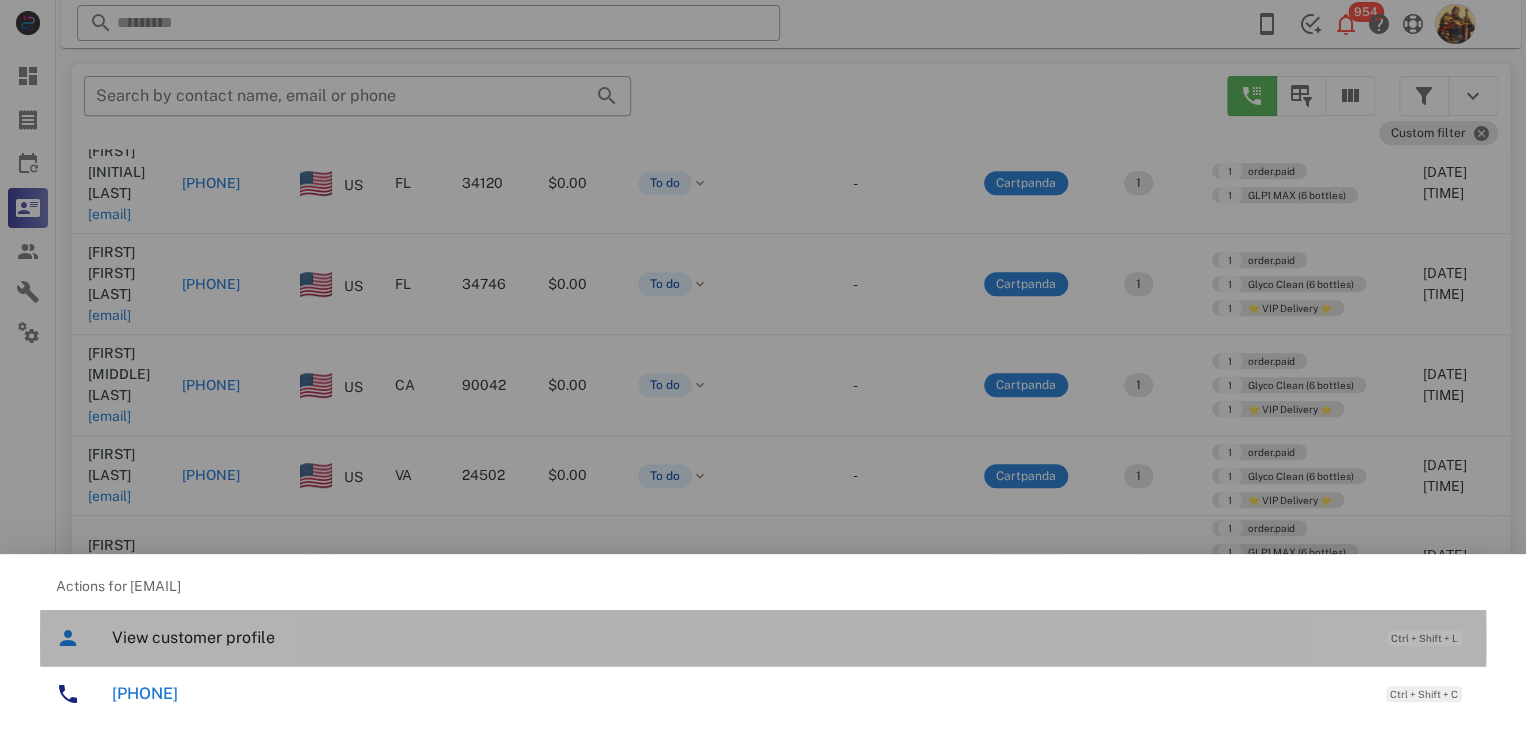 click on "View customer profile Ctrl + Shift + L" at bounding box center [791, 637] 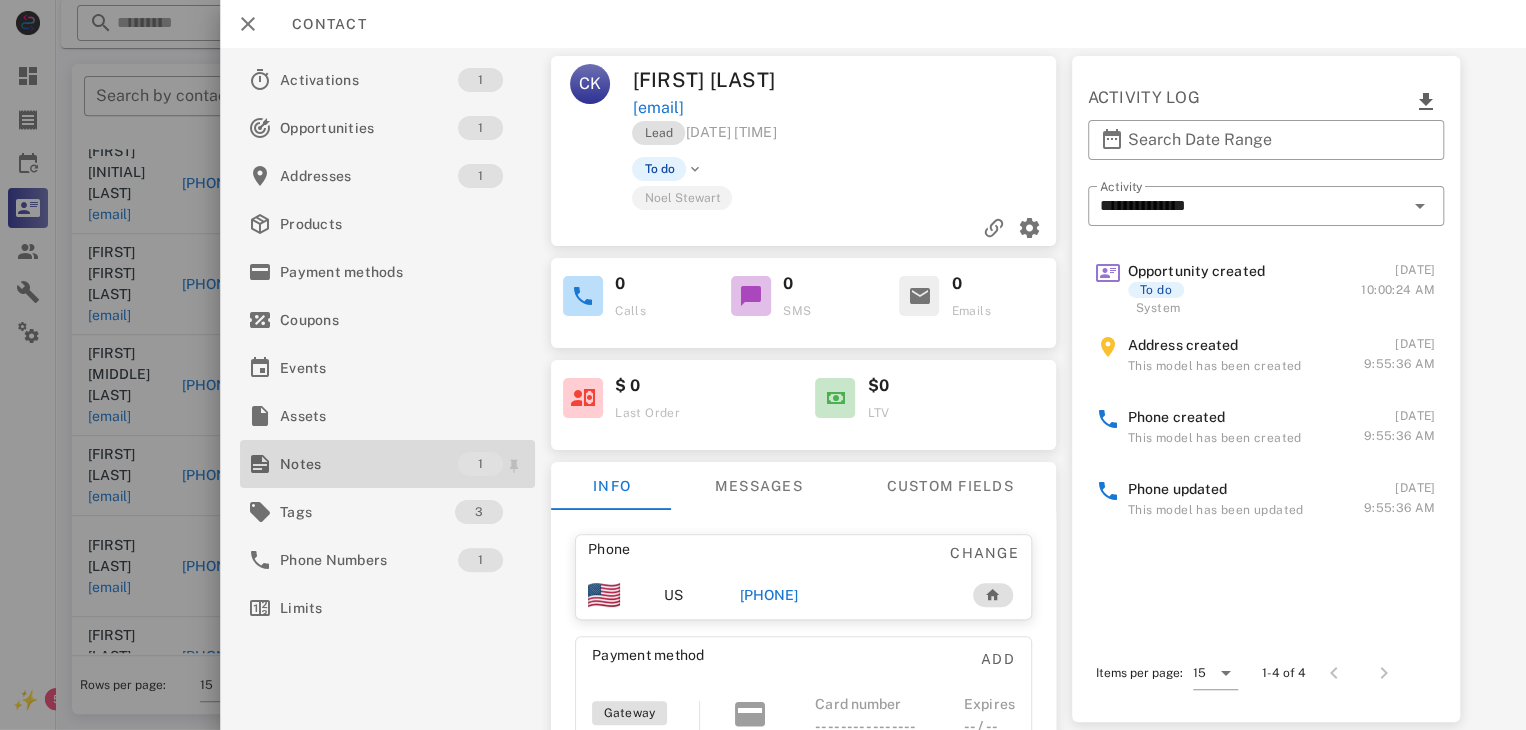 click on "Notes" at bounding box center [369, 464] 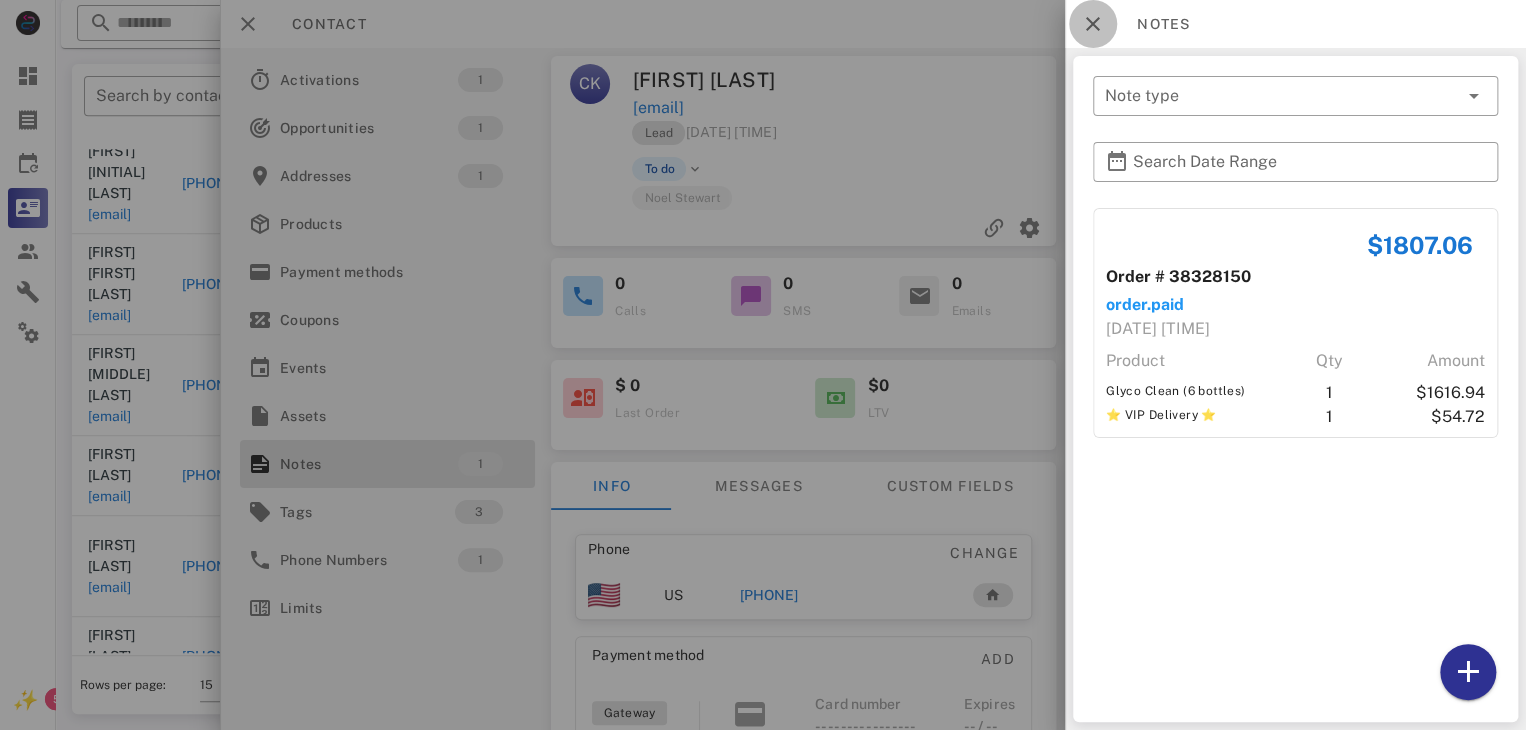 click at bounding box center (1093, 24) 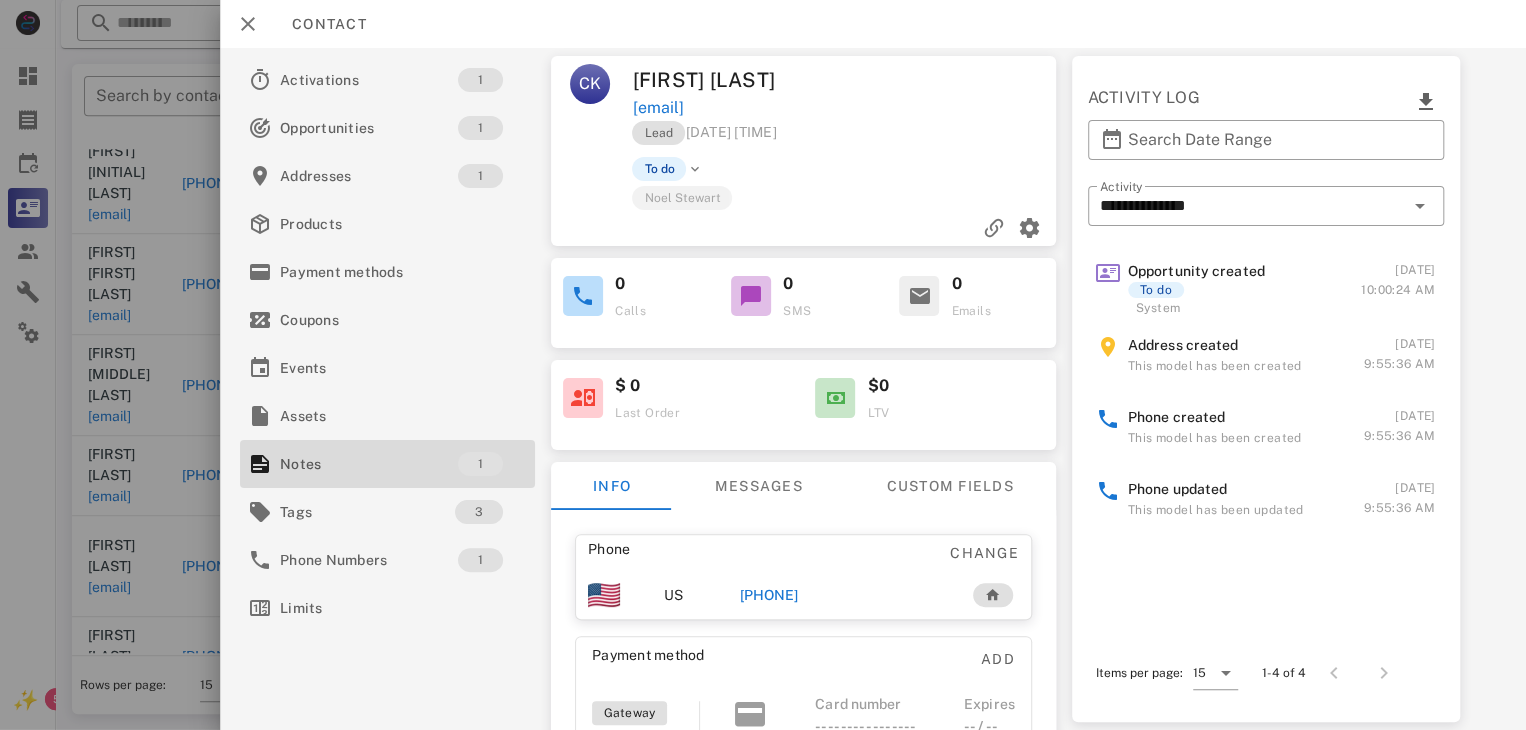 click on "[PHONE]" at bounding box center [769, 595] 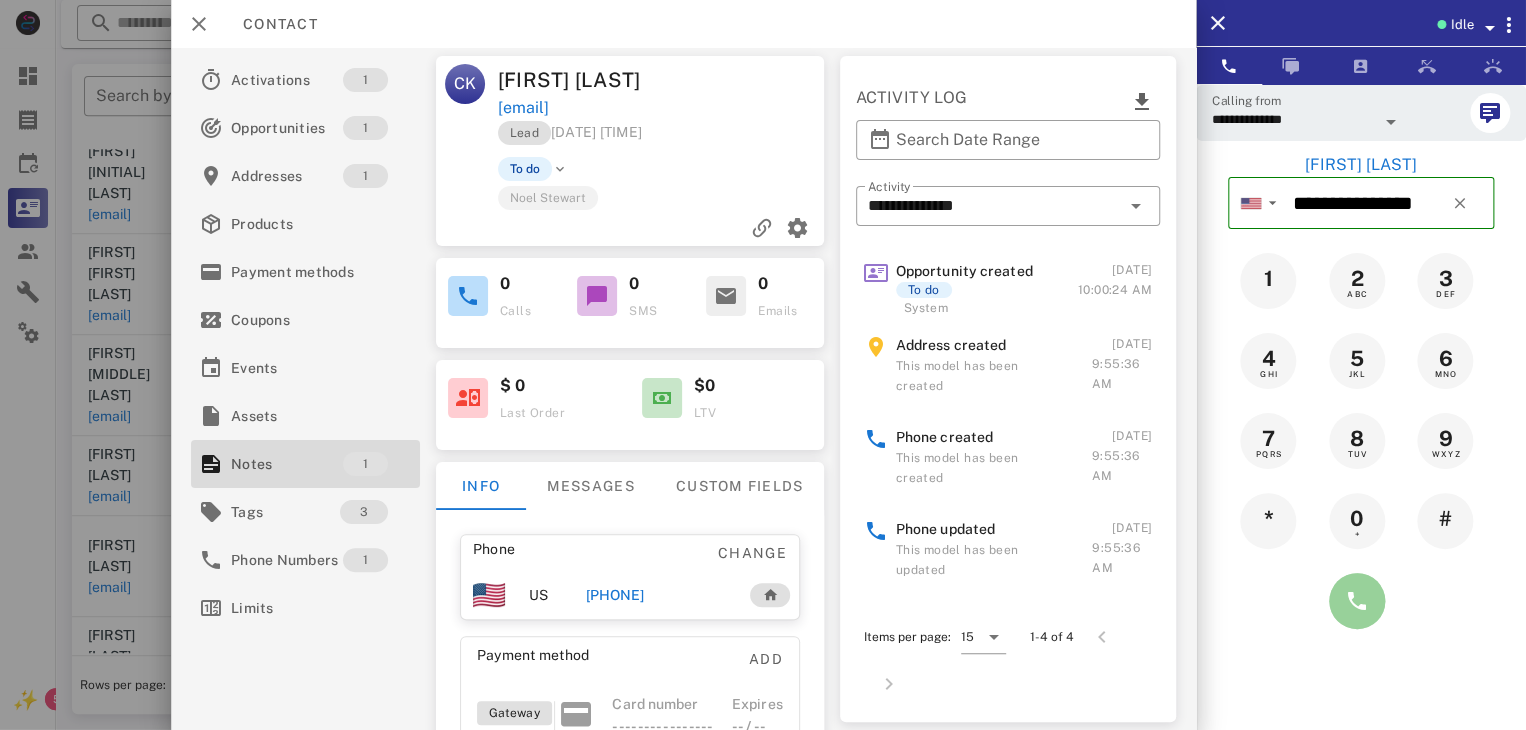 click at bounding box center (1357, 601) 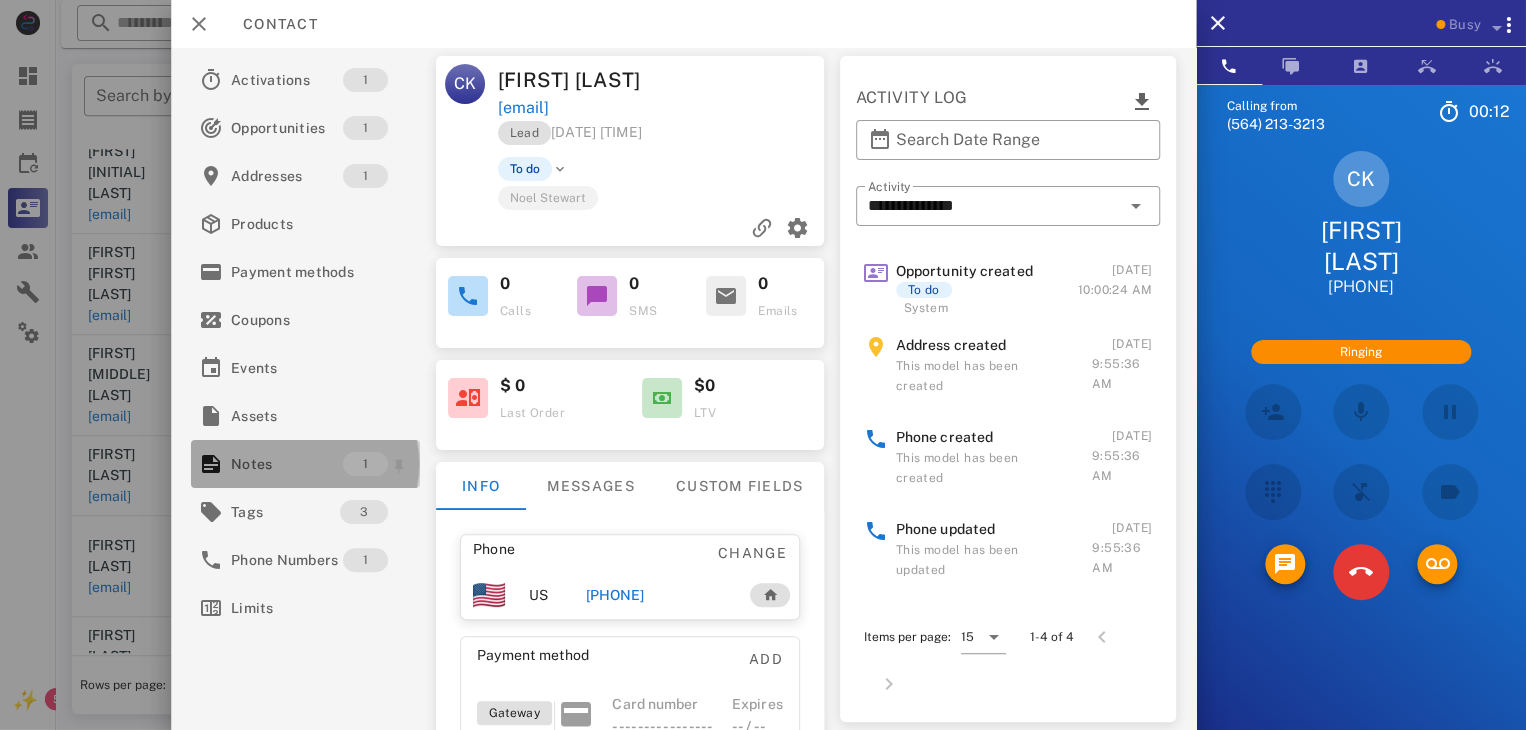 click on "Notes" at bounding box center [287, 464] 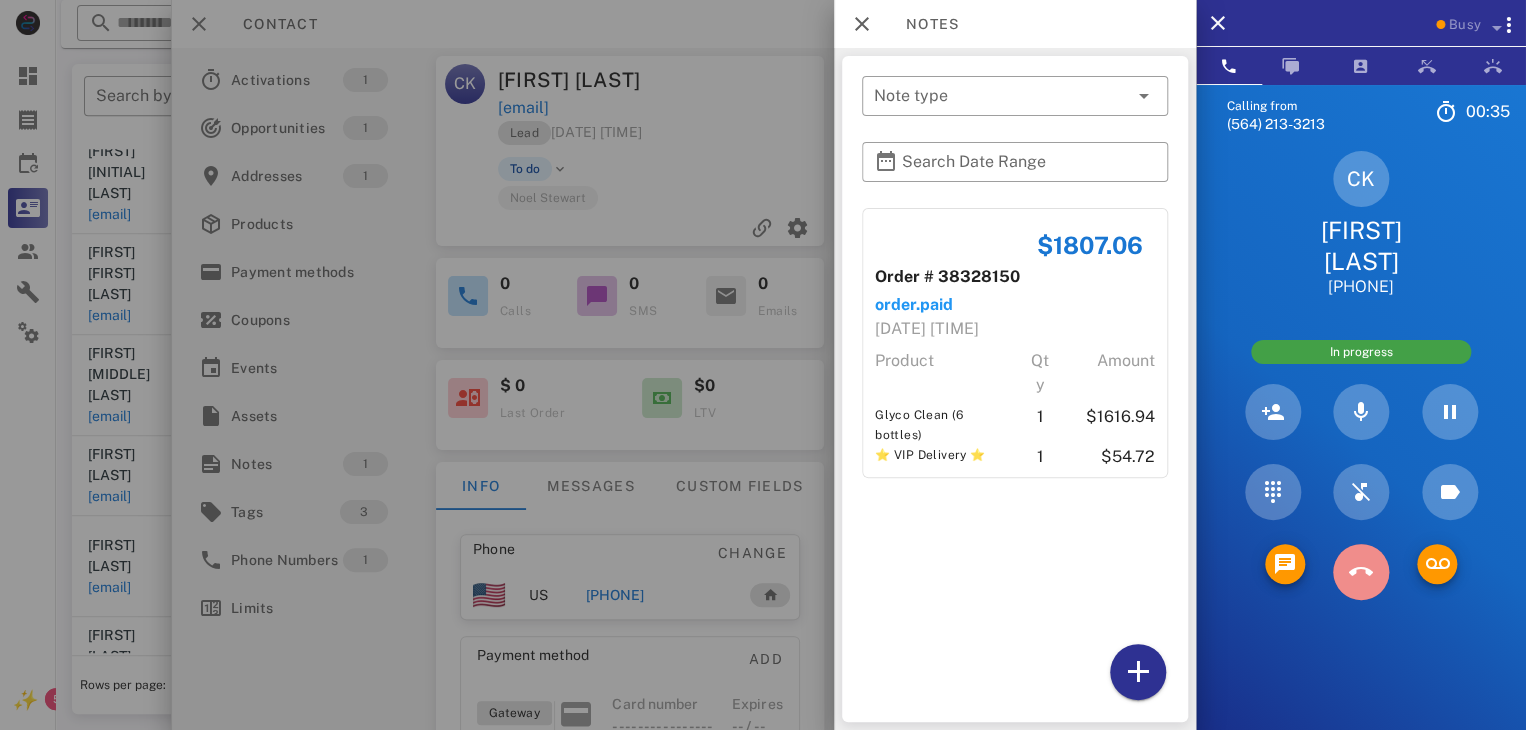 click at bounding box center (1361, 572) 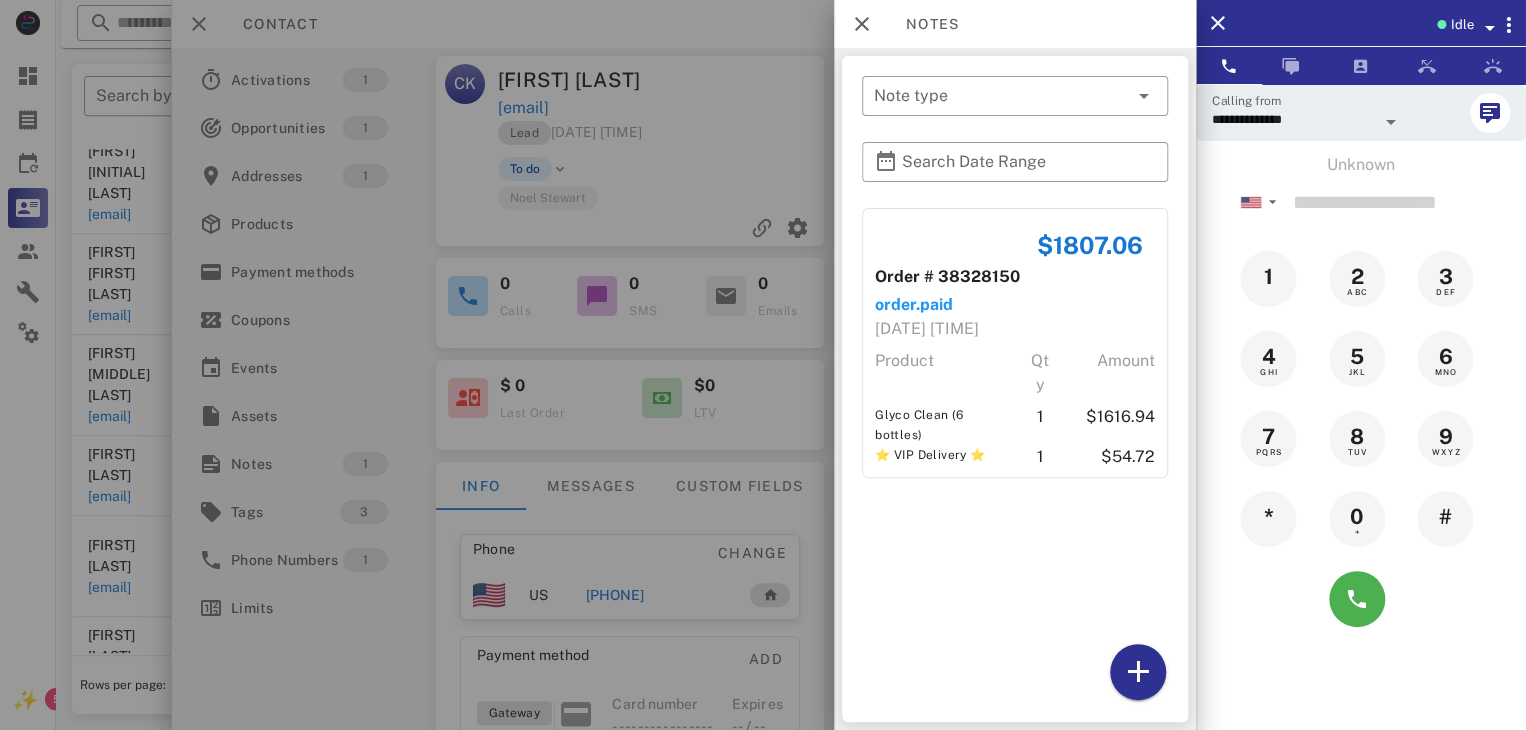 click at bounding box center [763, 365] 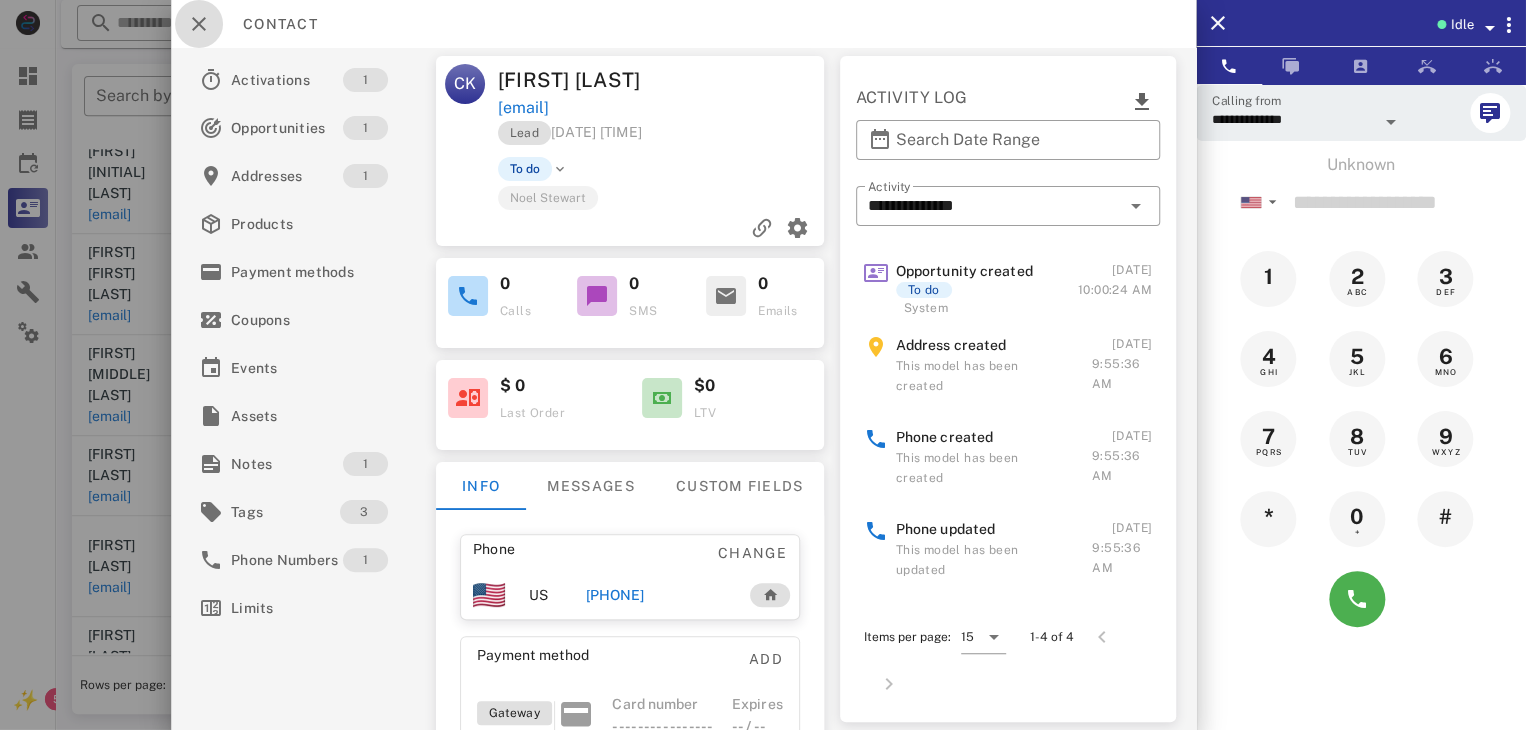 drag, startPoint x: 380, startPoint y: 241, endPoint x: 193, endPoint y: 21, distance: 288.7369 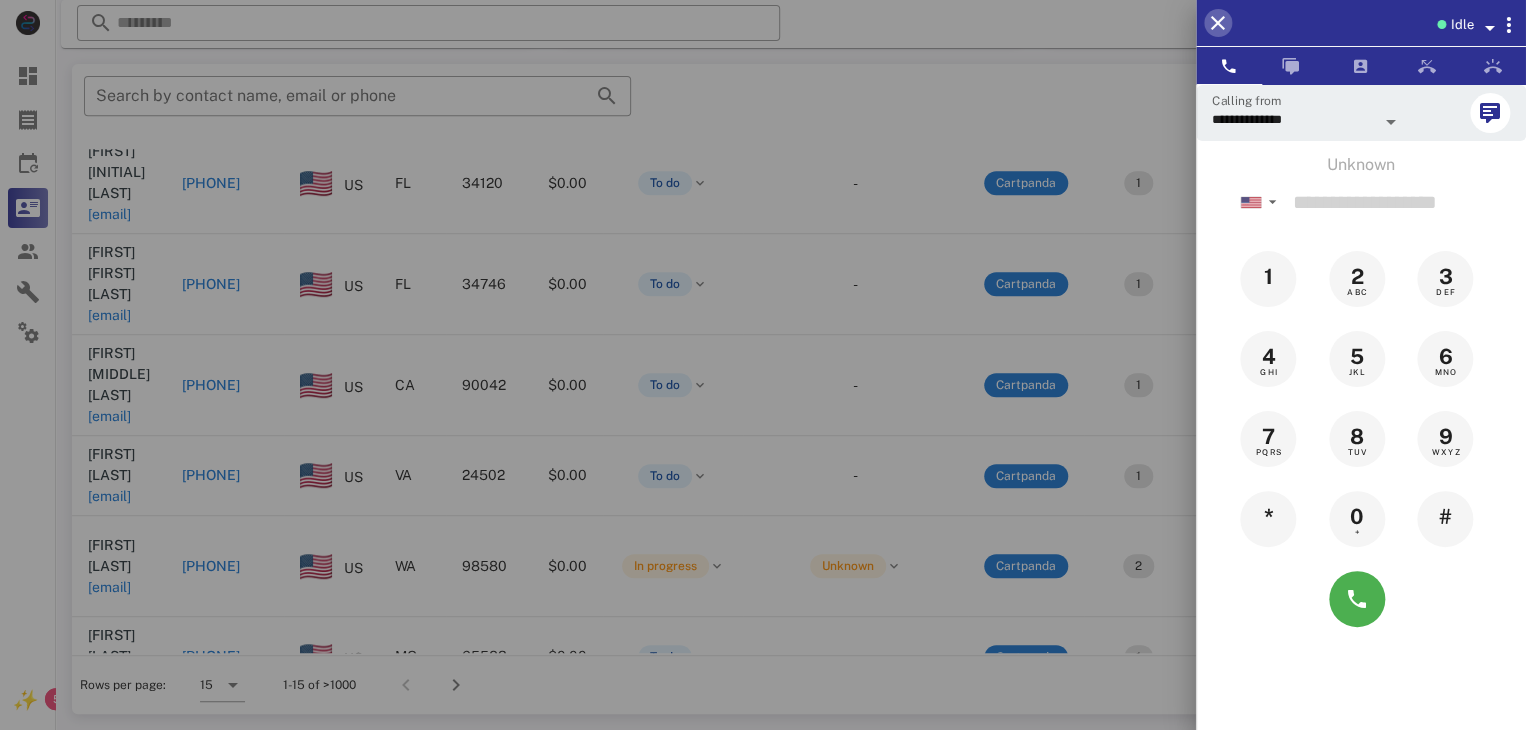 click at bounding box center [1218, 23] 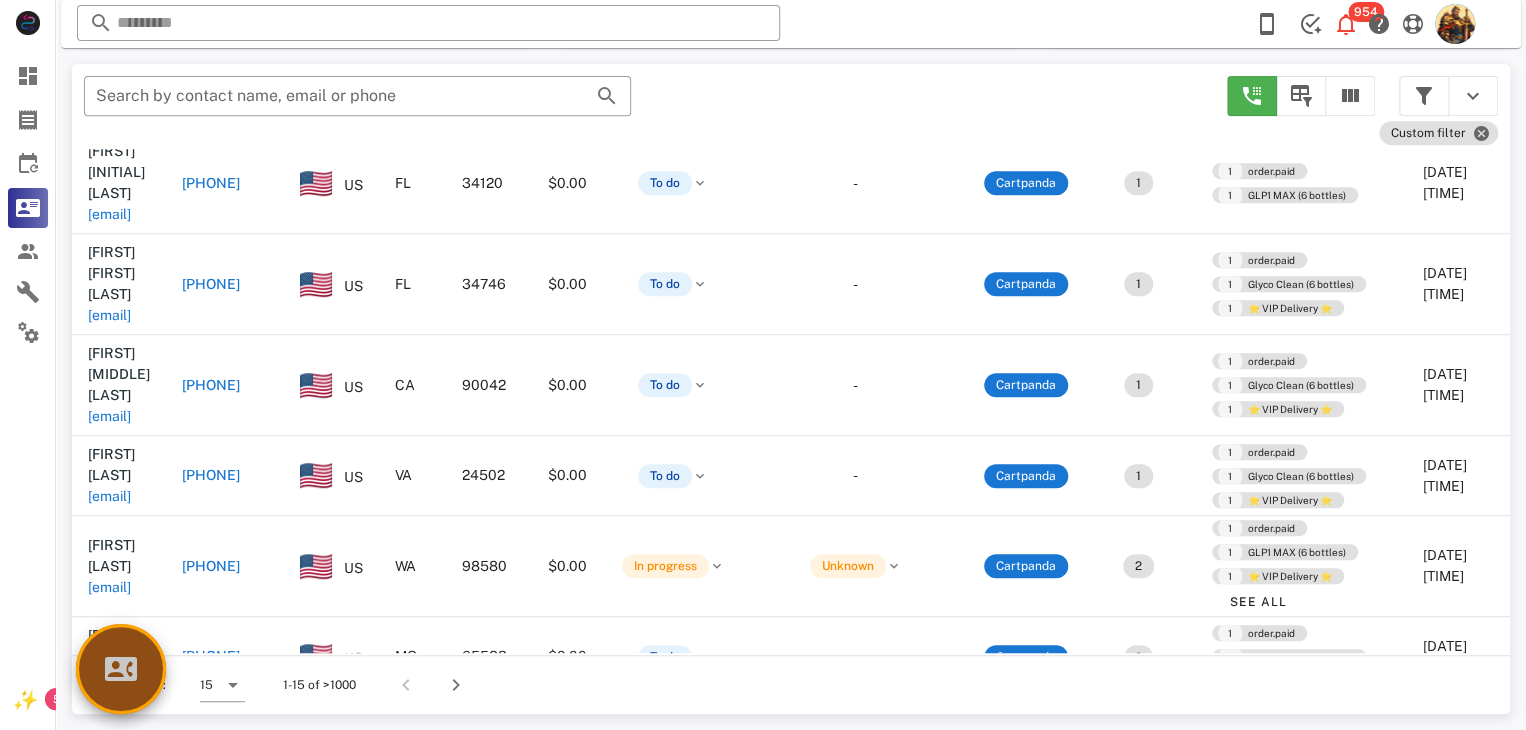 click at bounding box center (121, 669) 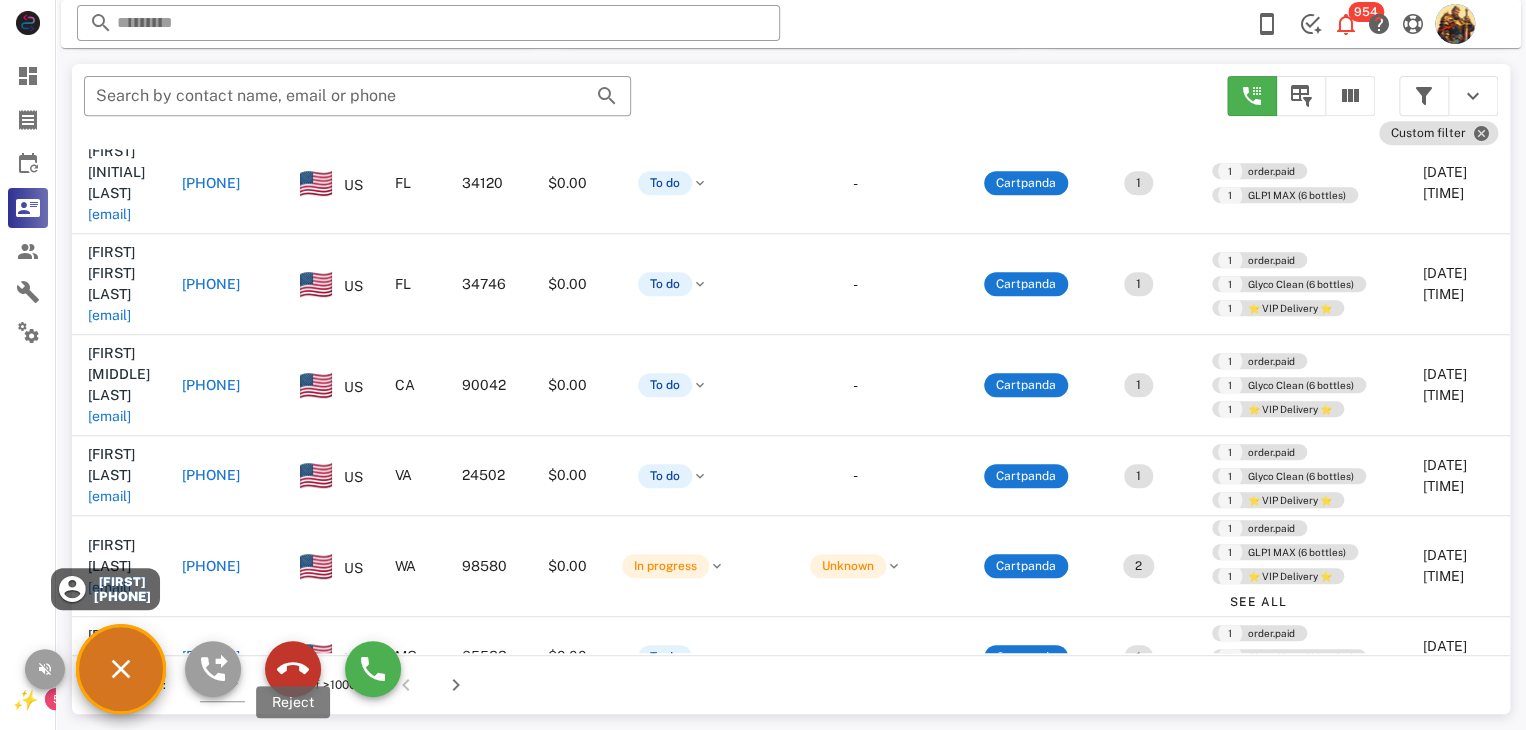click at bounding box center (293, 669) 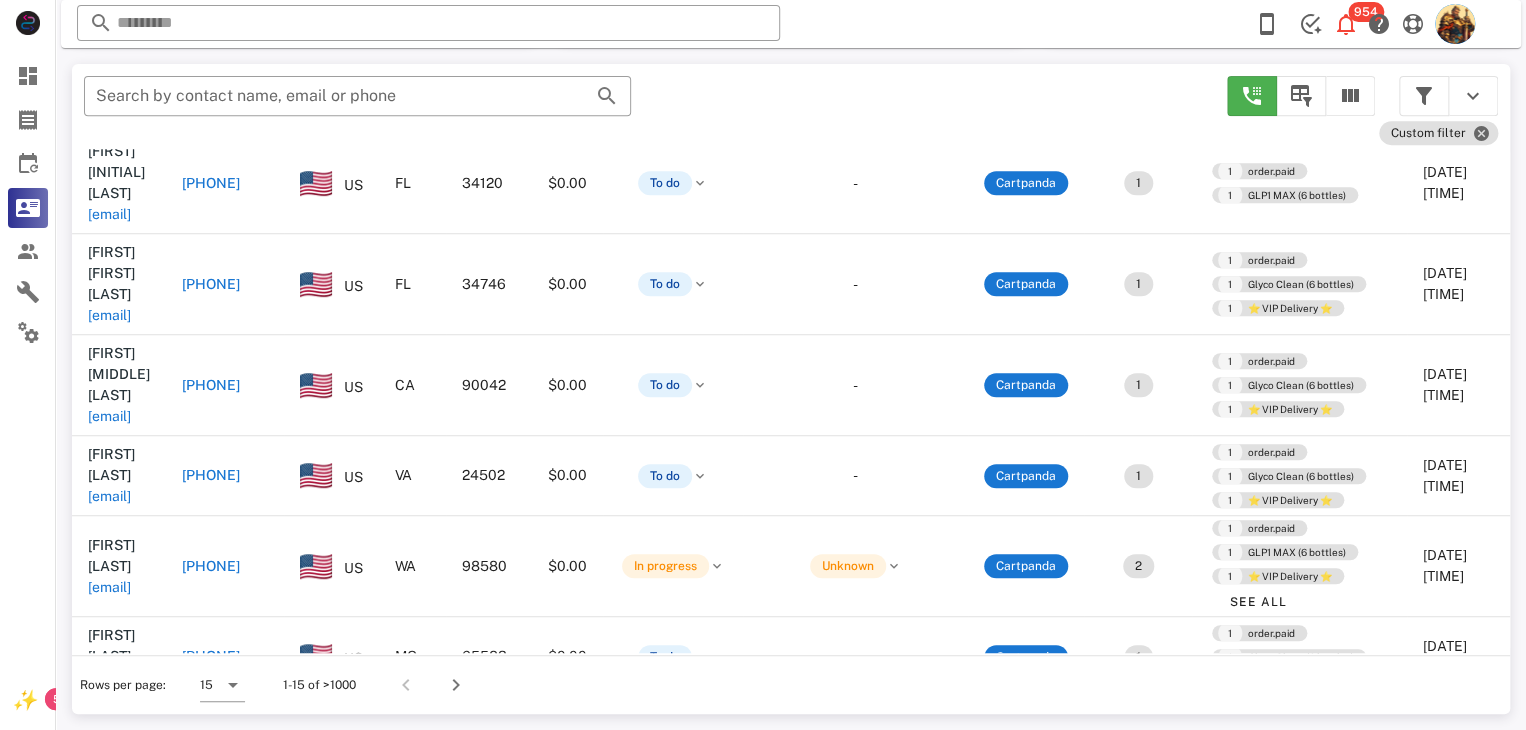 click on "[EMAIL]" at bounding box center [109, 757] 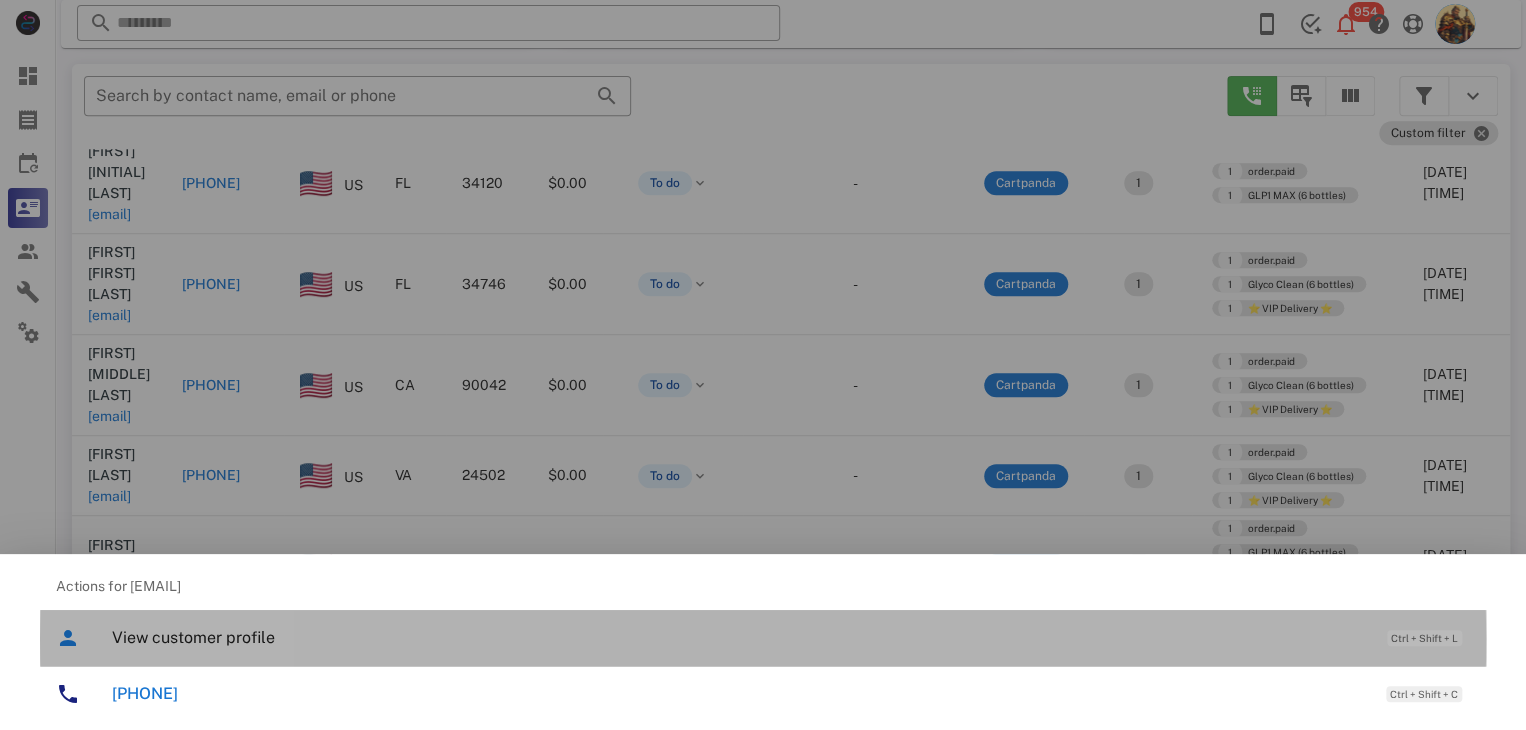 click on "View customer profile" at bounding box center [739, 637] 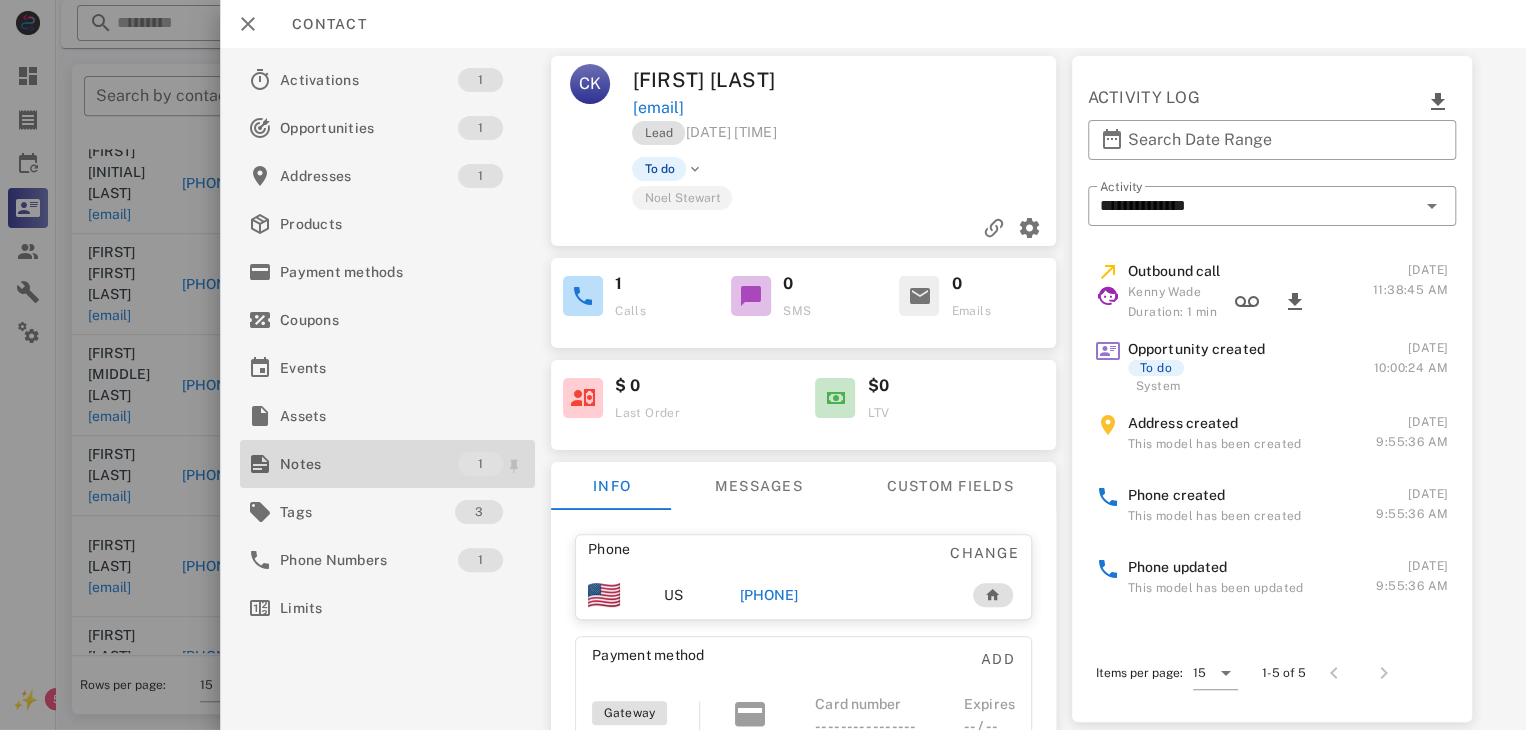 click on "Notes" at bounding box center (369, 464) 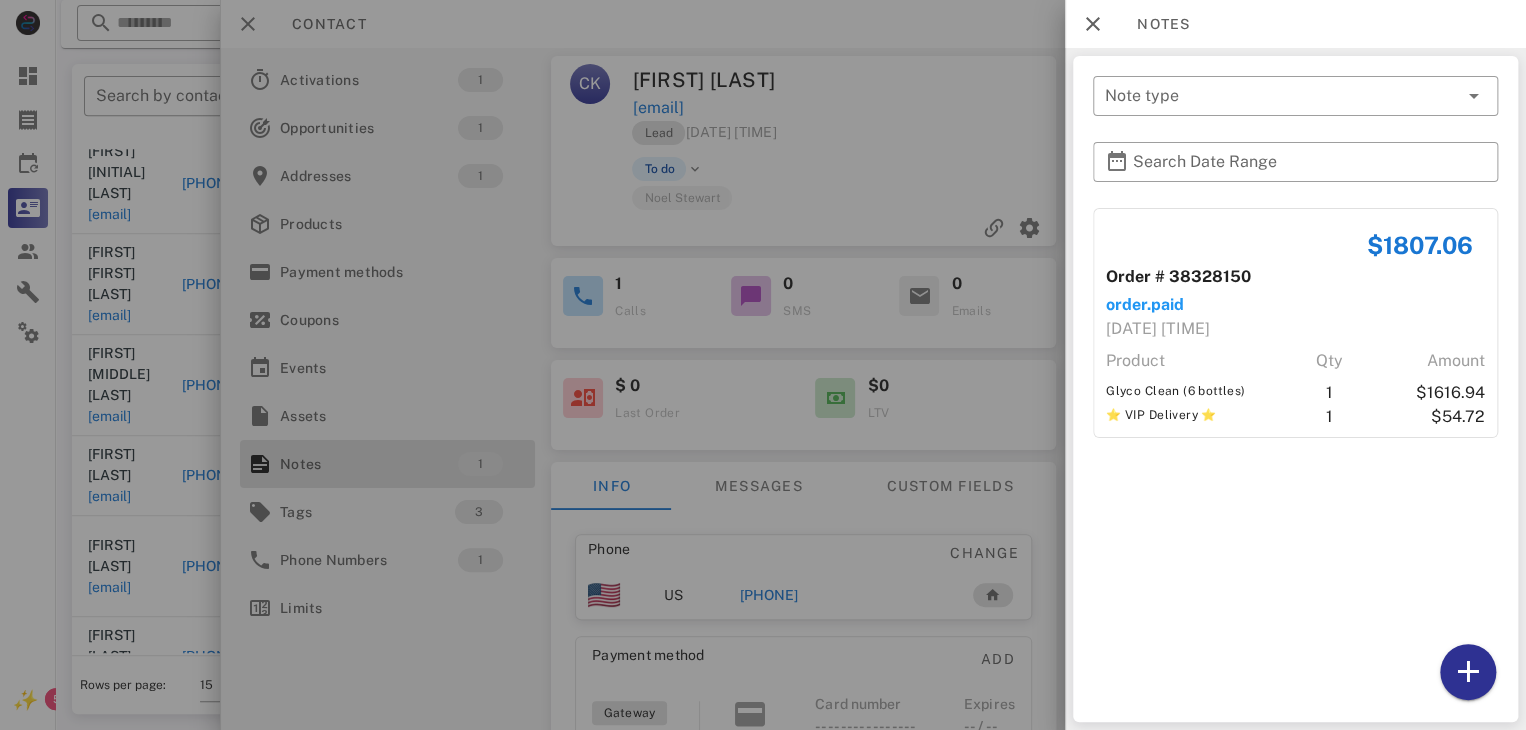 click at bounding box center [763, 365] 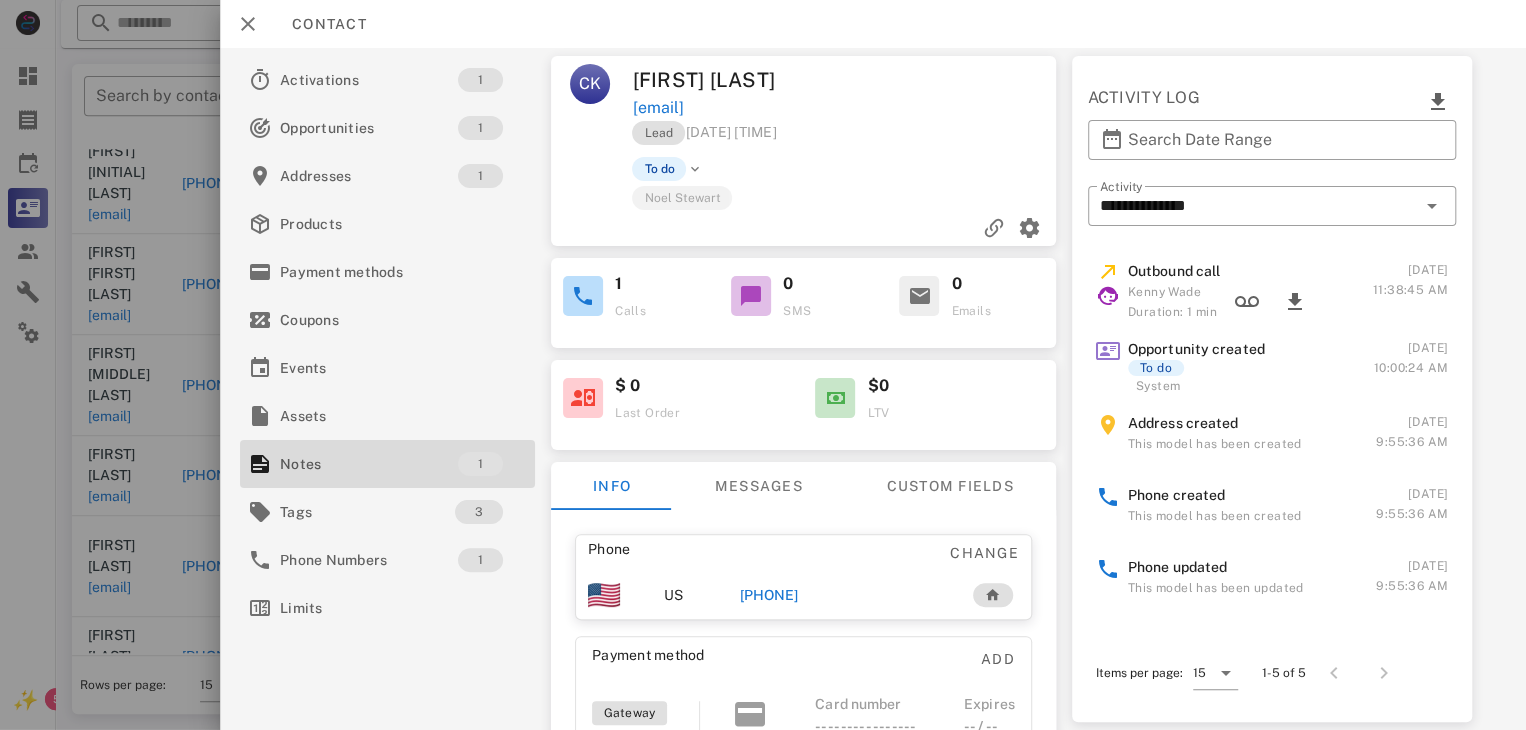 click on "[PHONE]" at bounding box center (769, 595) 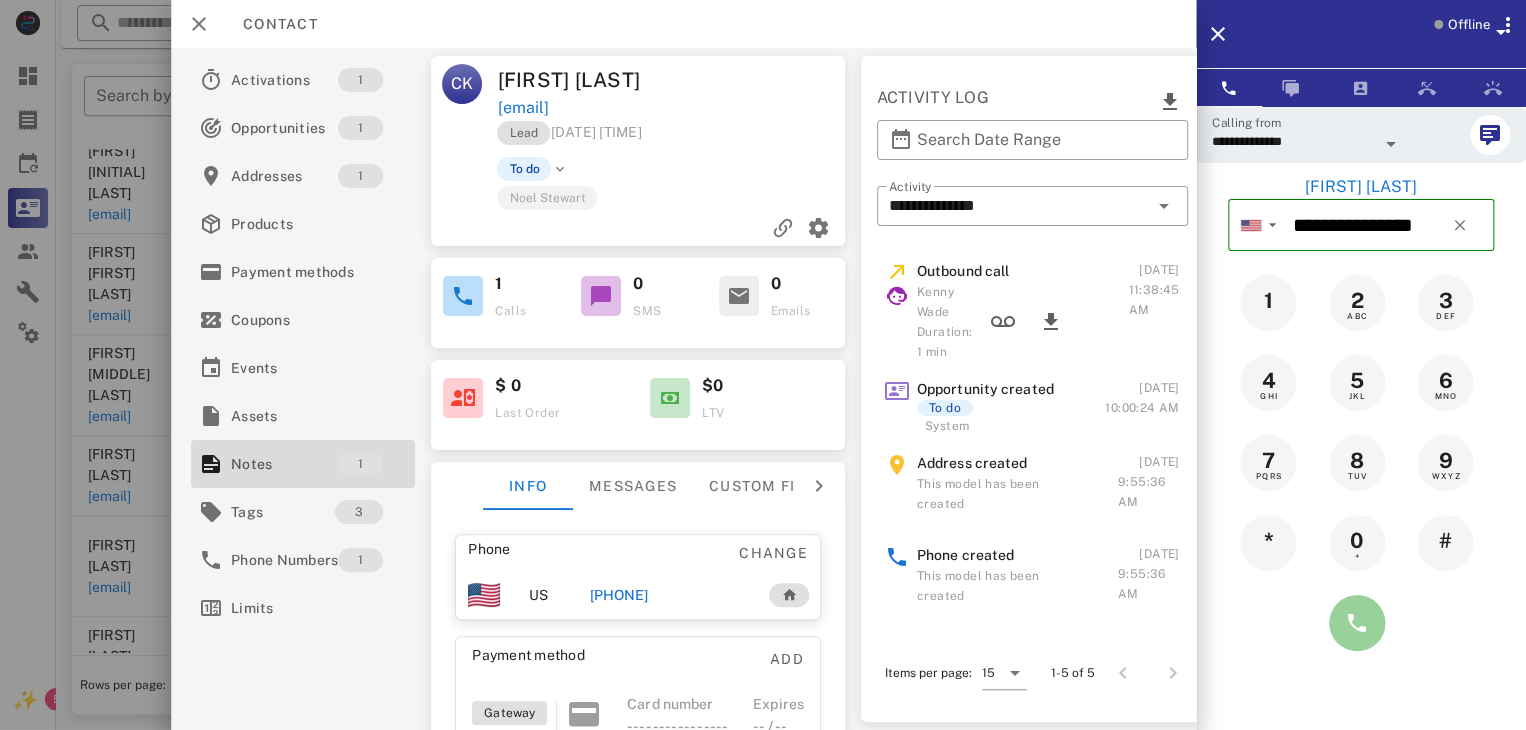 click at bounding box center [1357, 623] 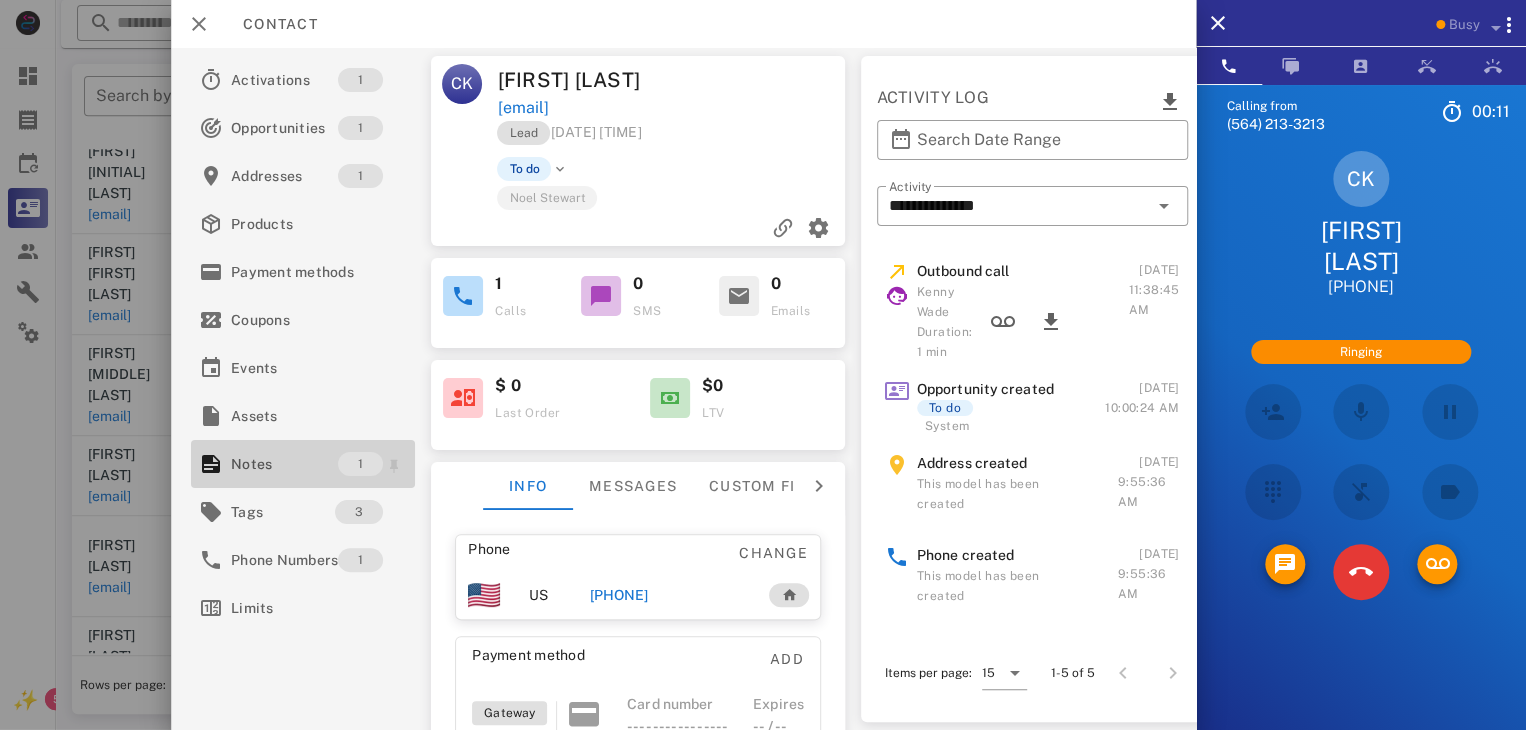 click on "Notes" at bounding box center [284, 464] 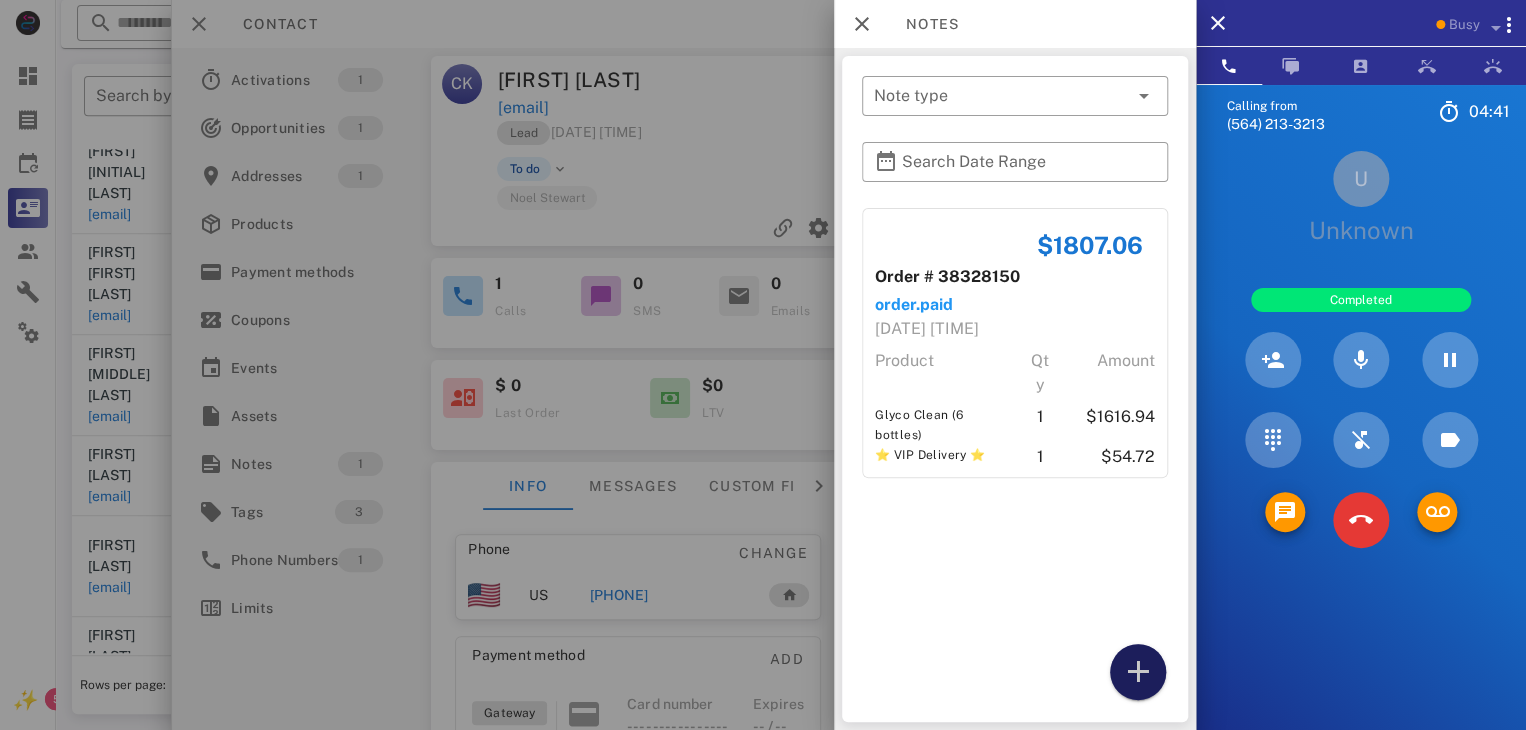 click at bounding box center [1138, 672] 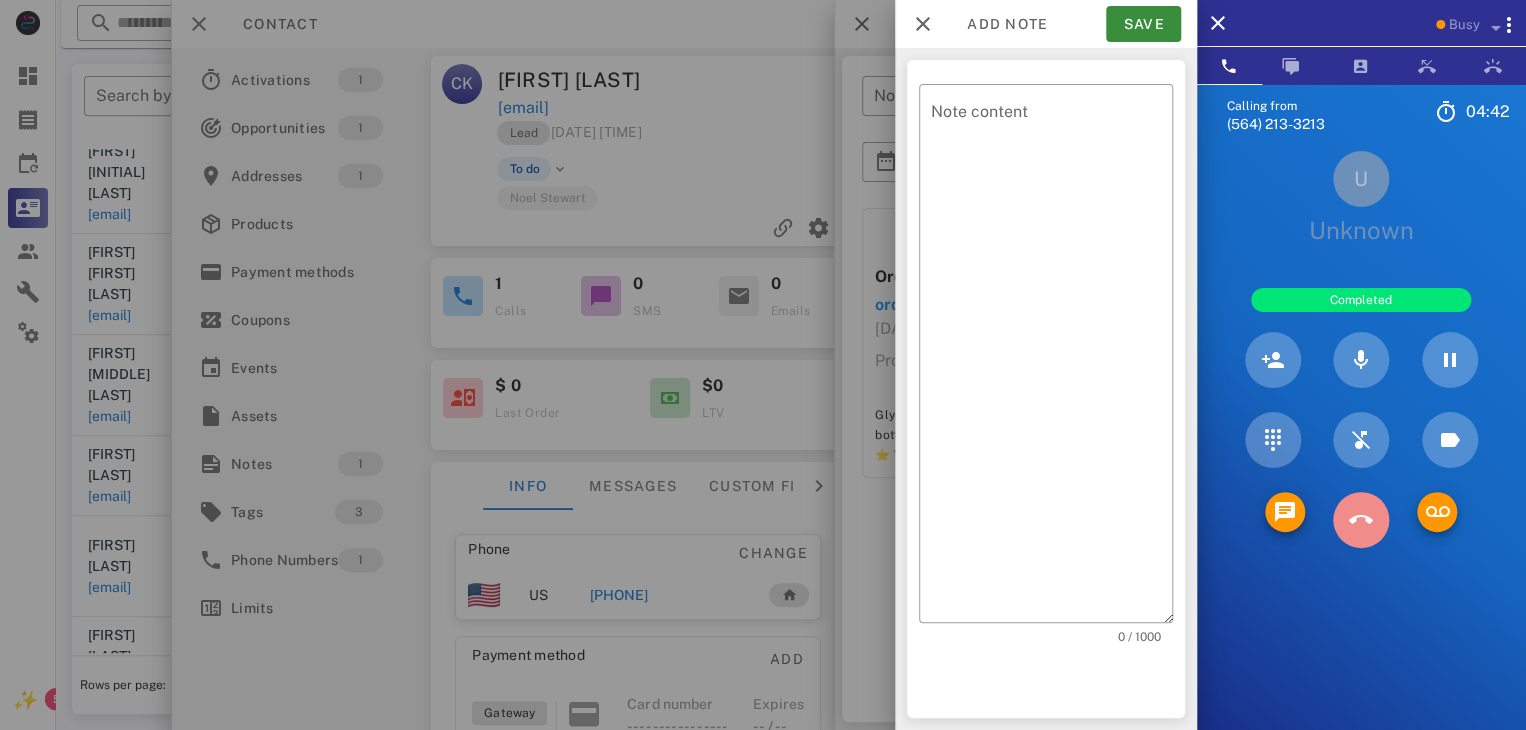 click at bounding box center (1361, 520) 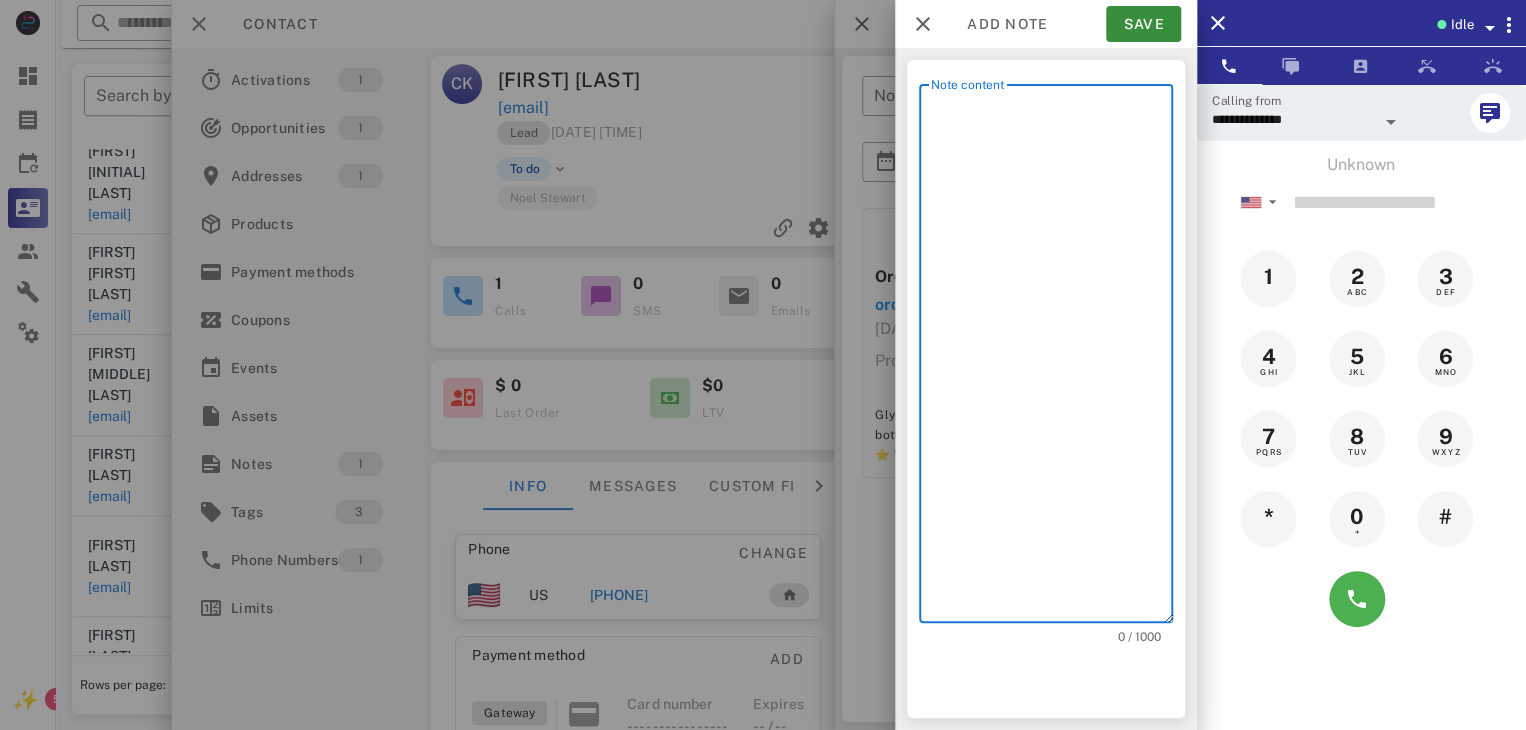 click on "Note content" at bounding box center (1052, 358) 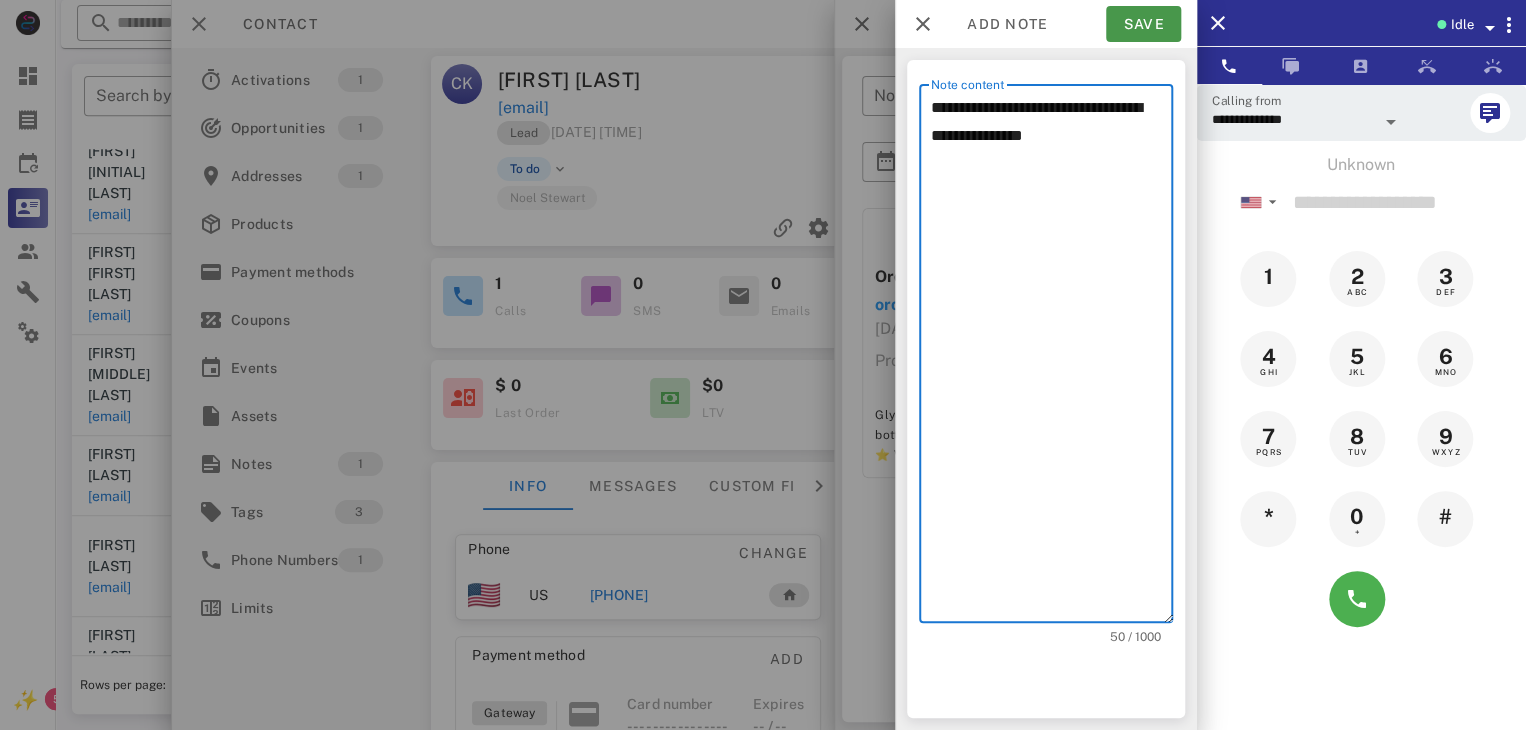 type on "**********" 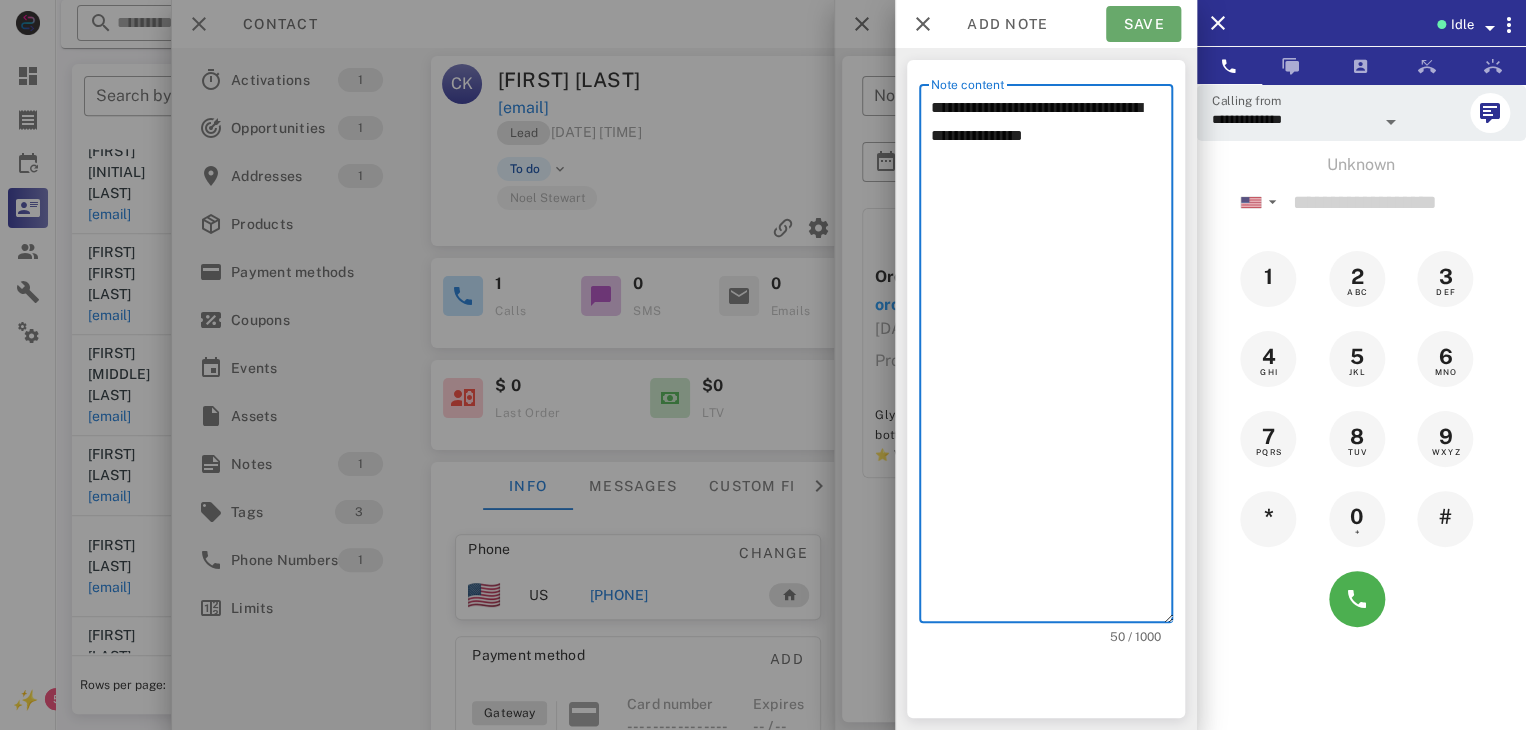 click on "Save" at bounding box center [1143, 24] 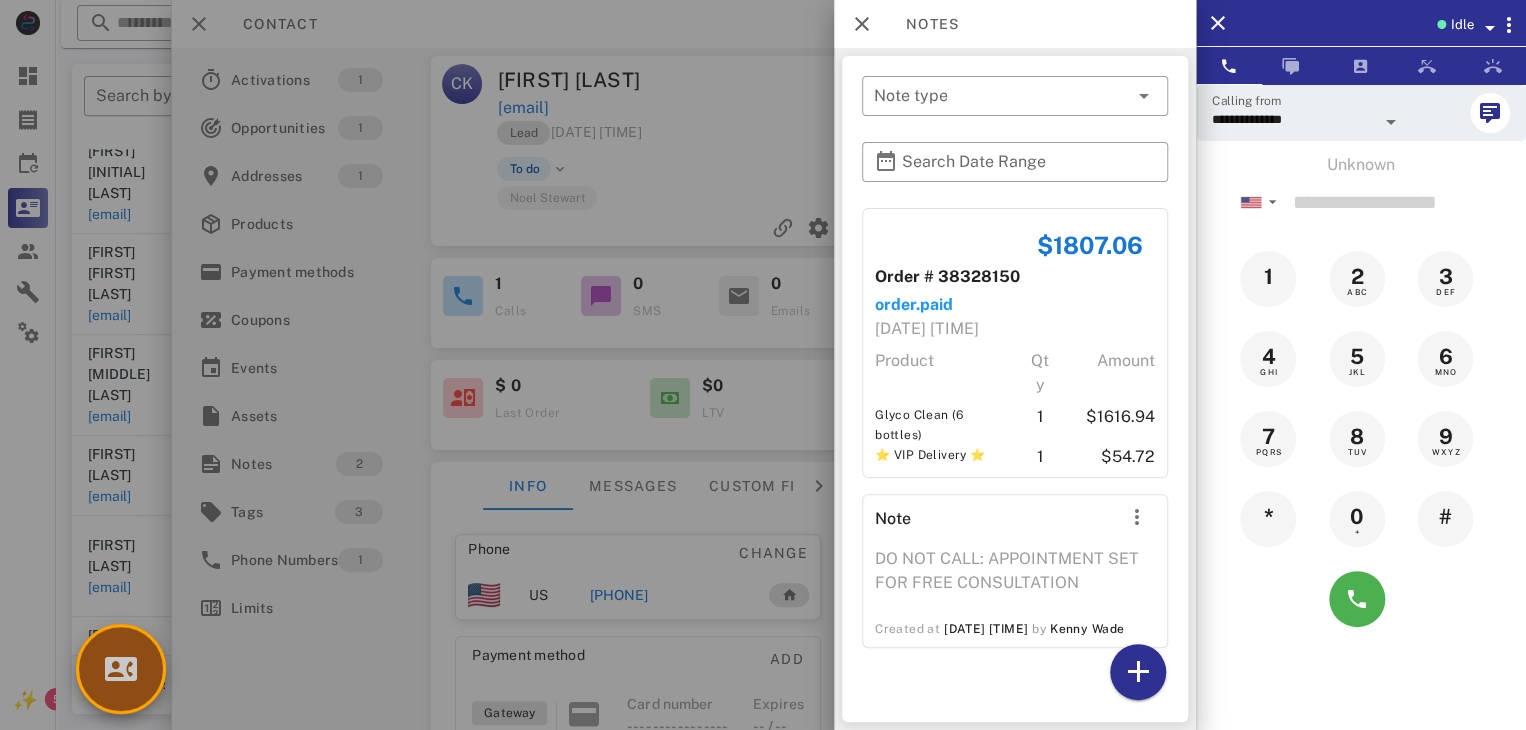 click at bounding box center [121, 669] 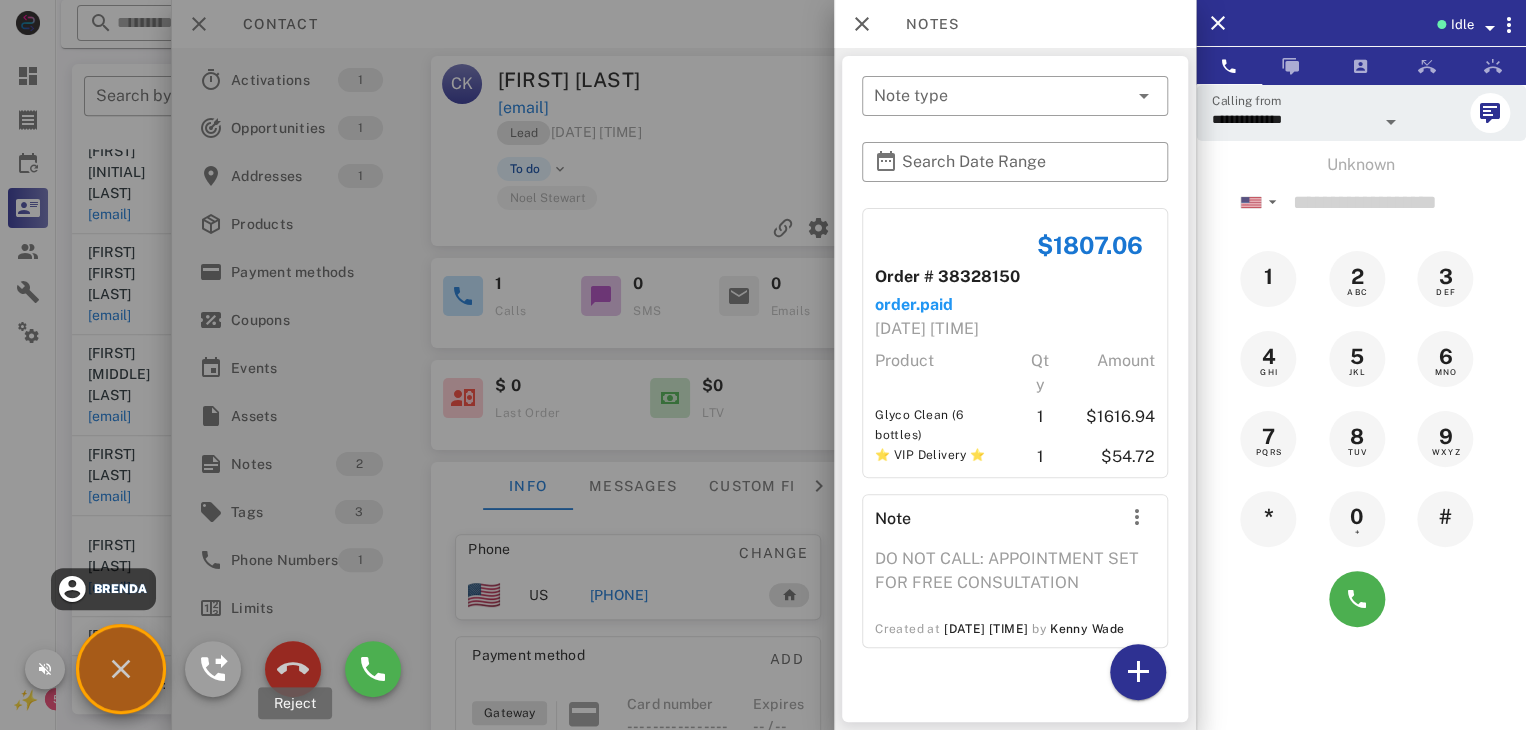 click at bounding box center [293, 669] 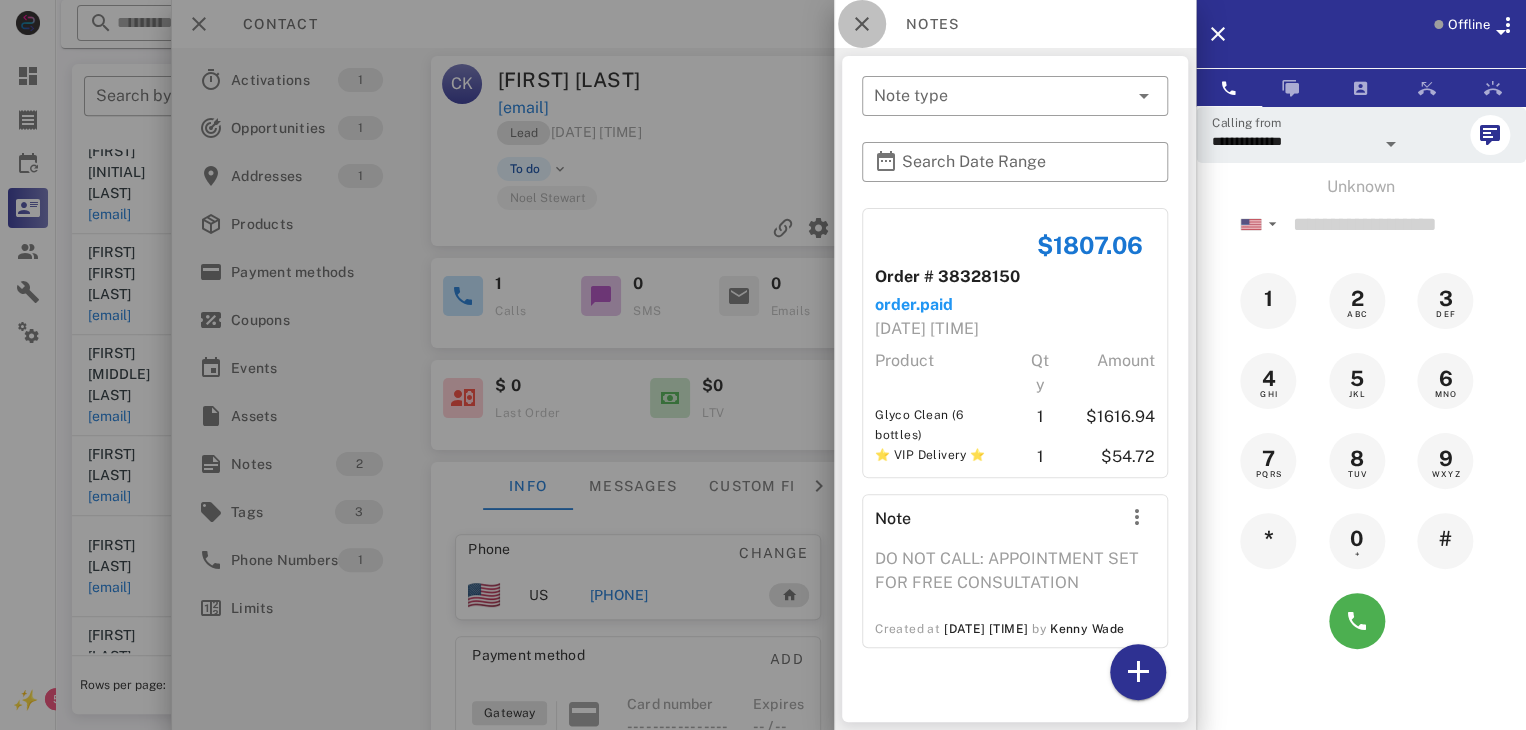 click at bounding box center (862, 24) 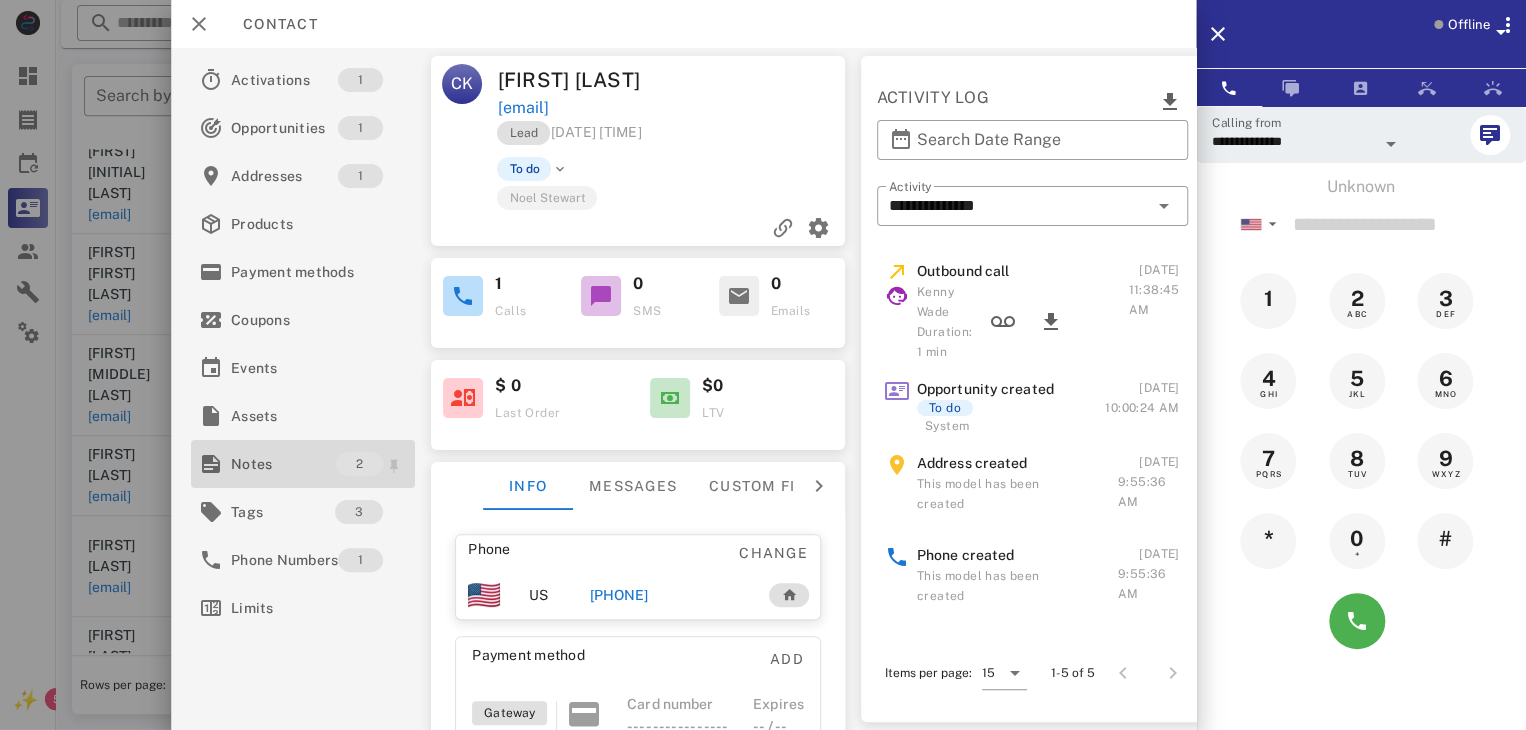 click on "Notes" at bounding box center (283, 464) 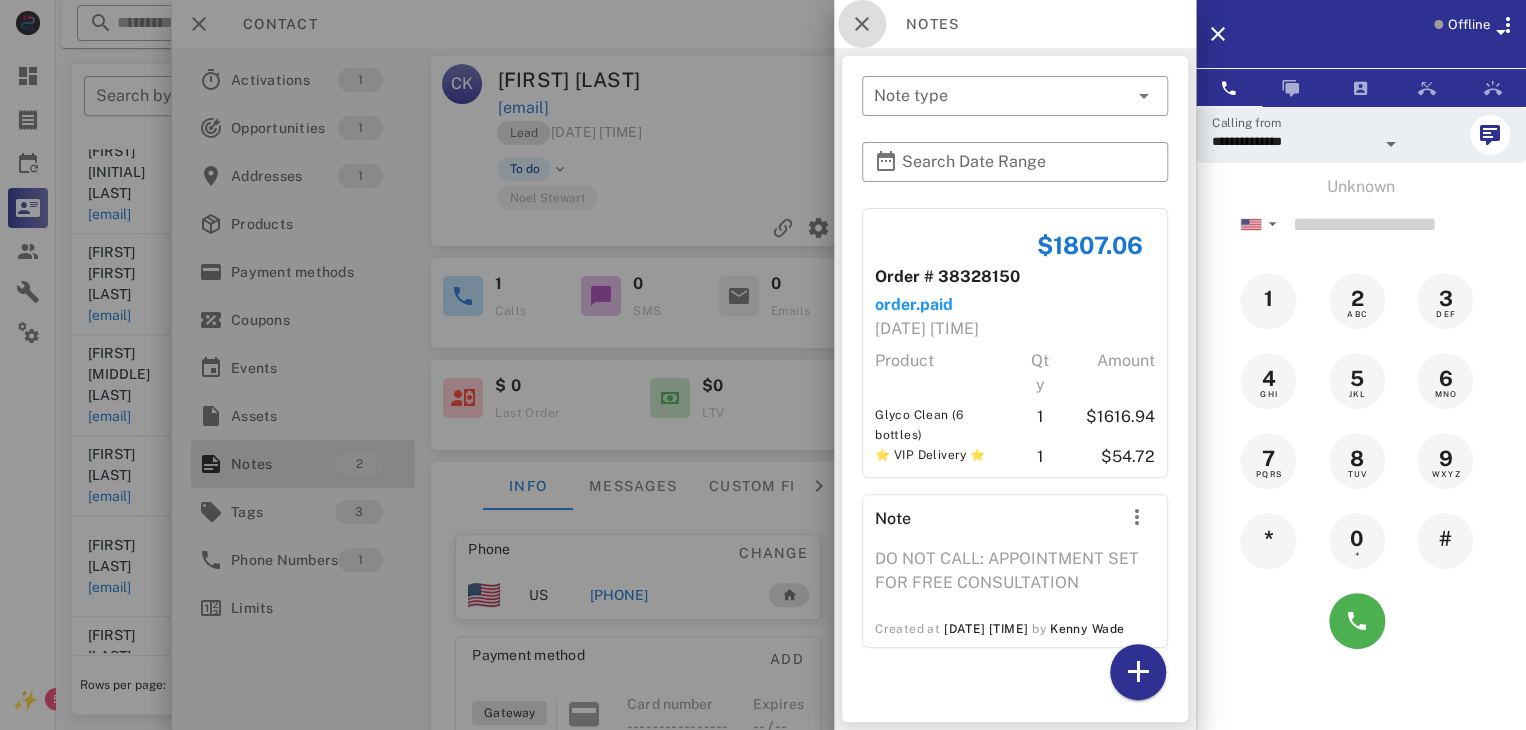 click at bounding box center (862, 24) 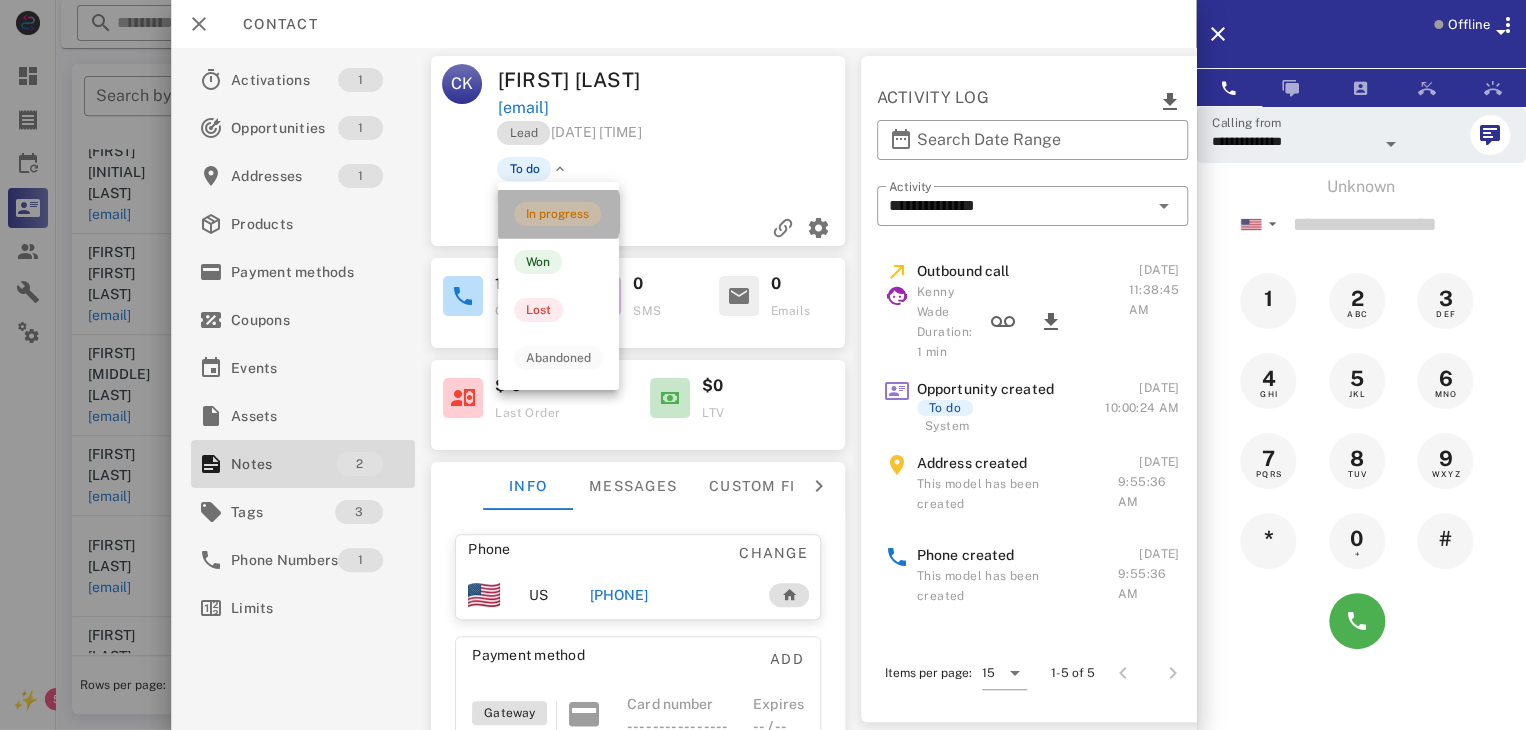 click on "In progress" at bounding box center (557, 214) 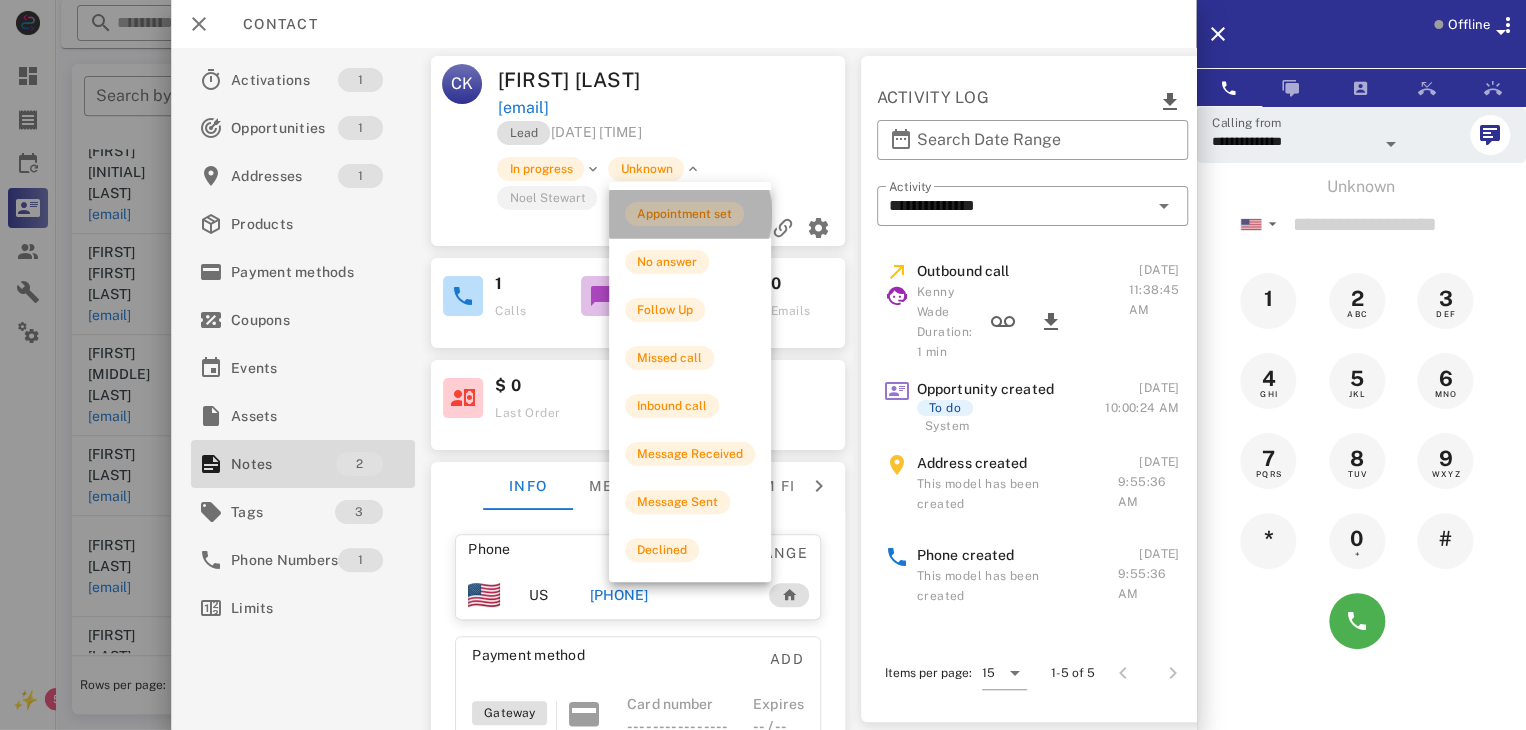 click on "Appointment set" at bounding box center [684, 214] 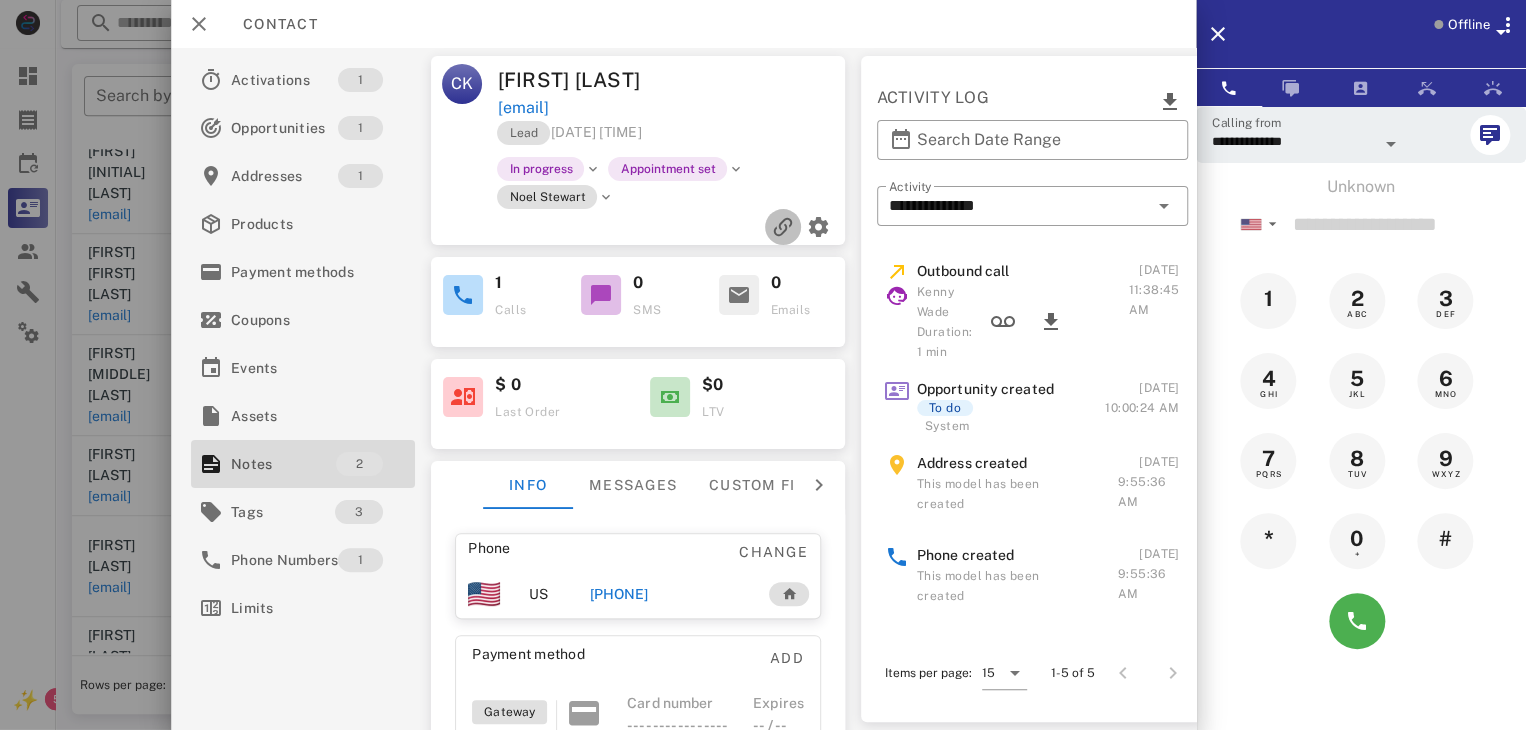 click at bounding box center (783, 227) 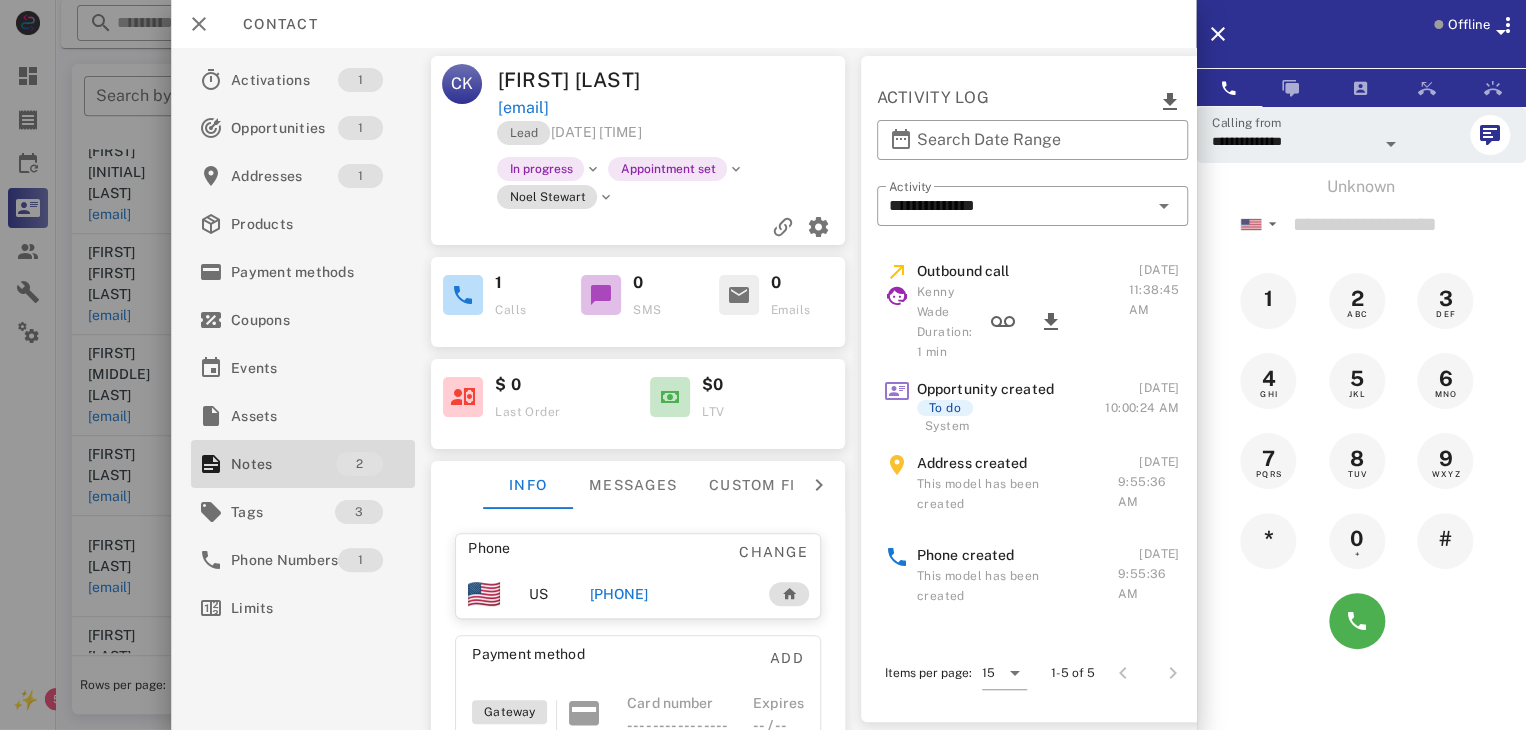 click at bounding box center [763, 365] 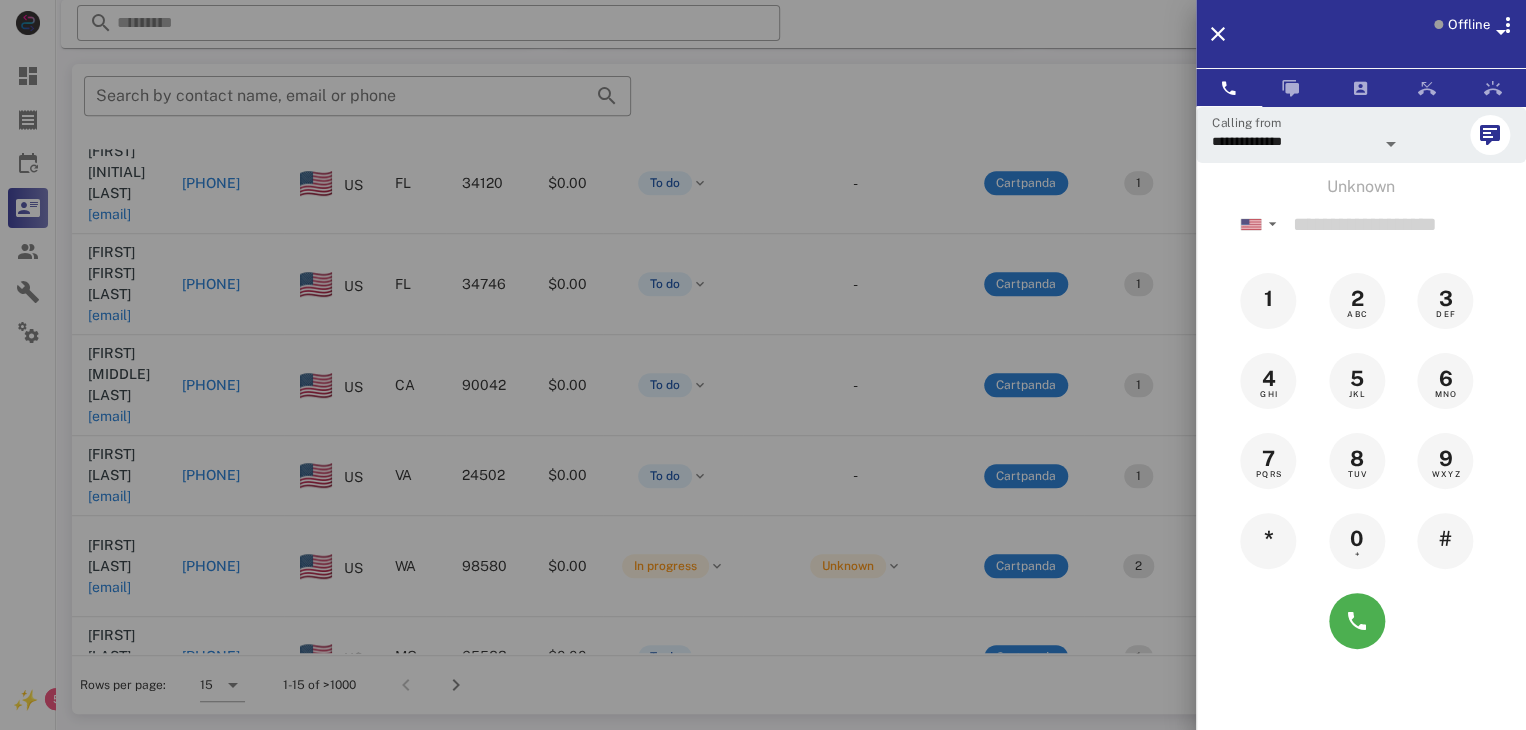 click at bounding box center (763, 365) 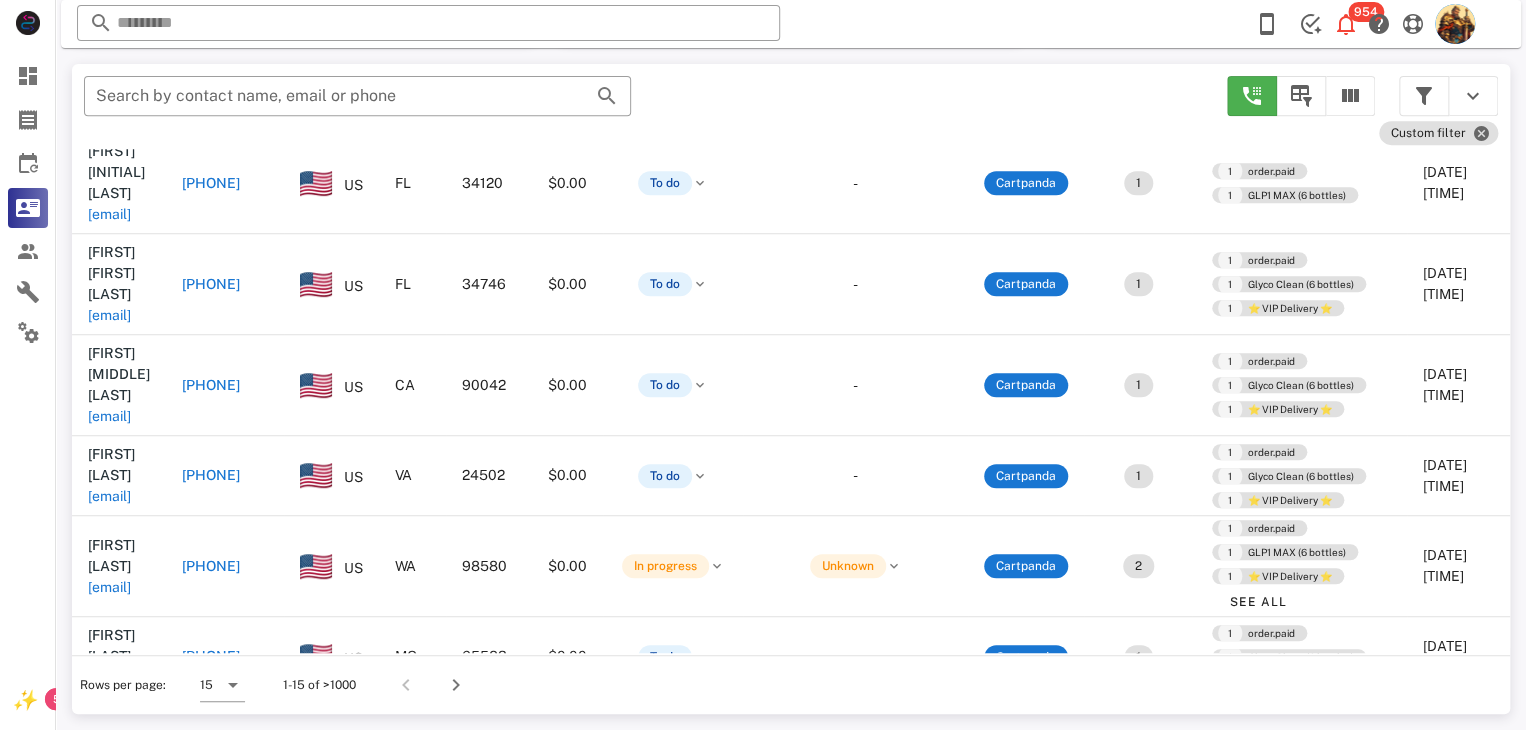 click on "[EMAIL]" at bounding box center [109, 837] 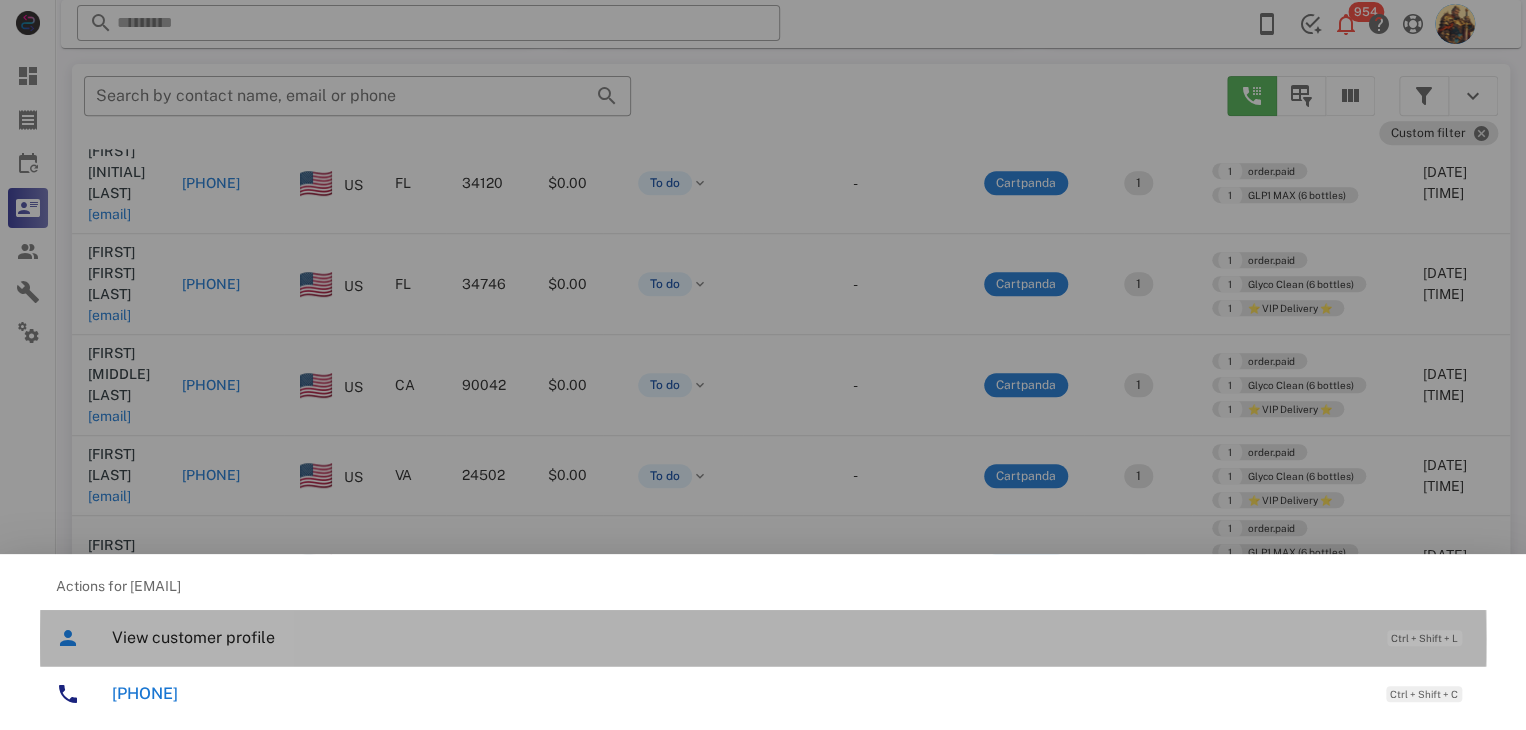 click on "View customer profile" at bounding box center [739, 637] 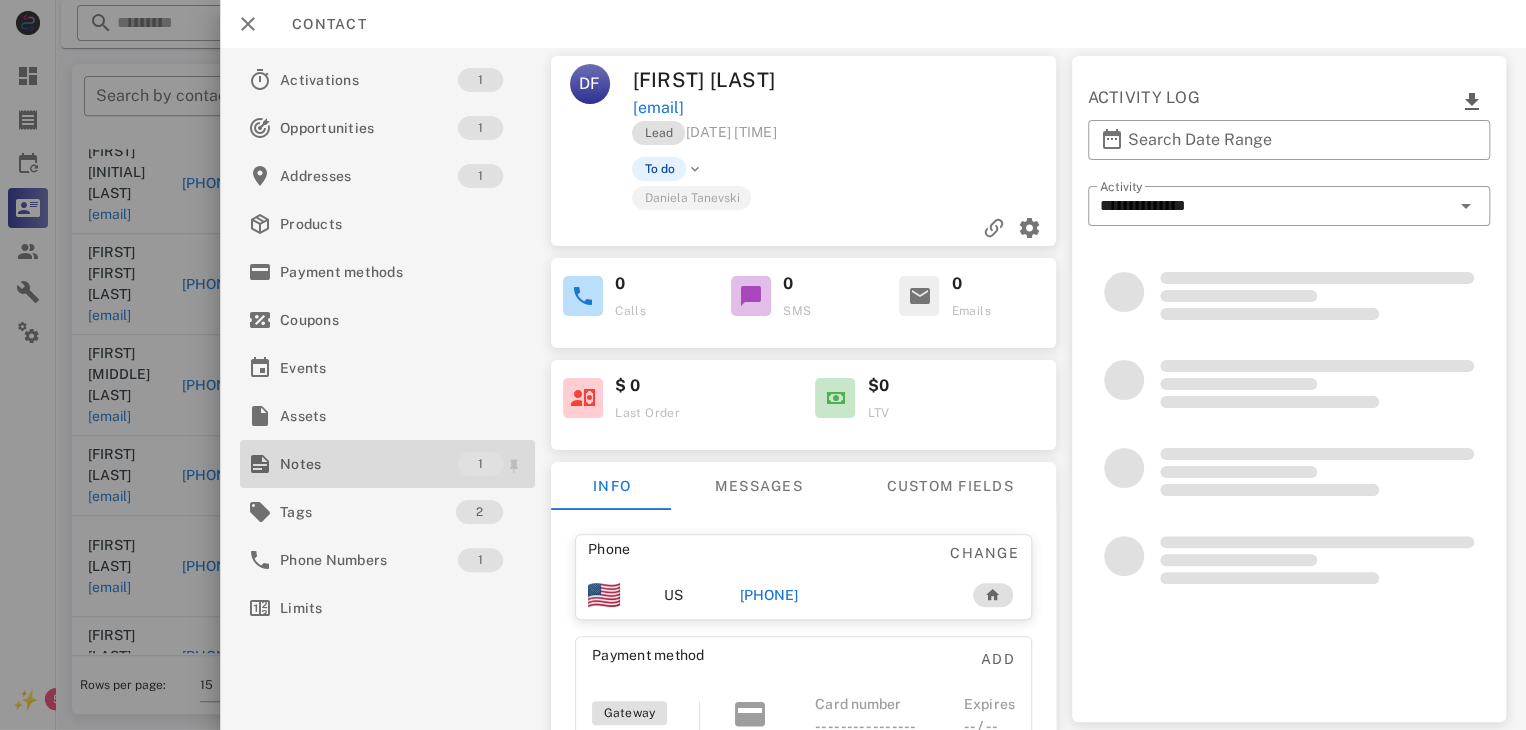 click on "Notes" at bounding box center (369, 464) 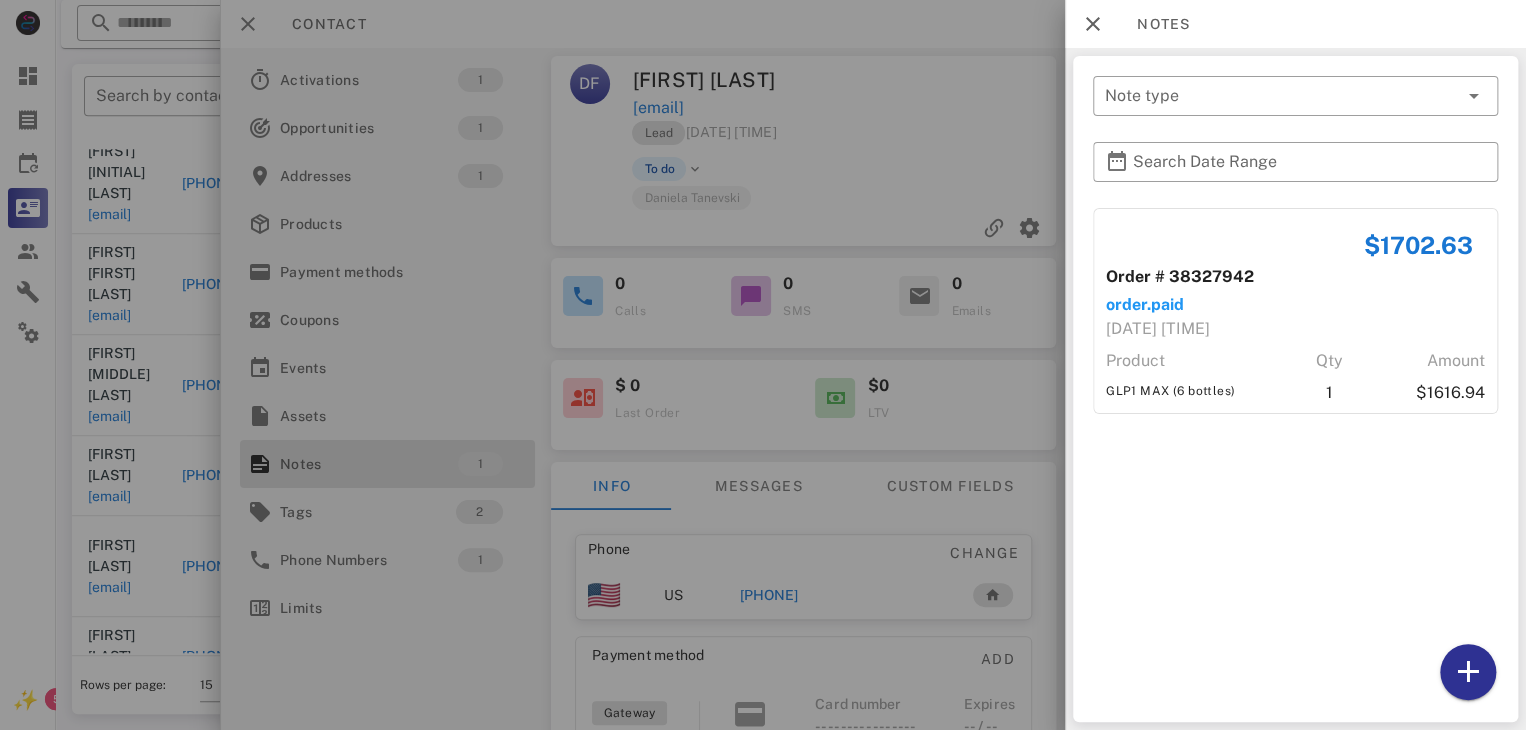 click at bounding box center [763, 365] 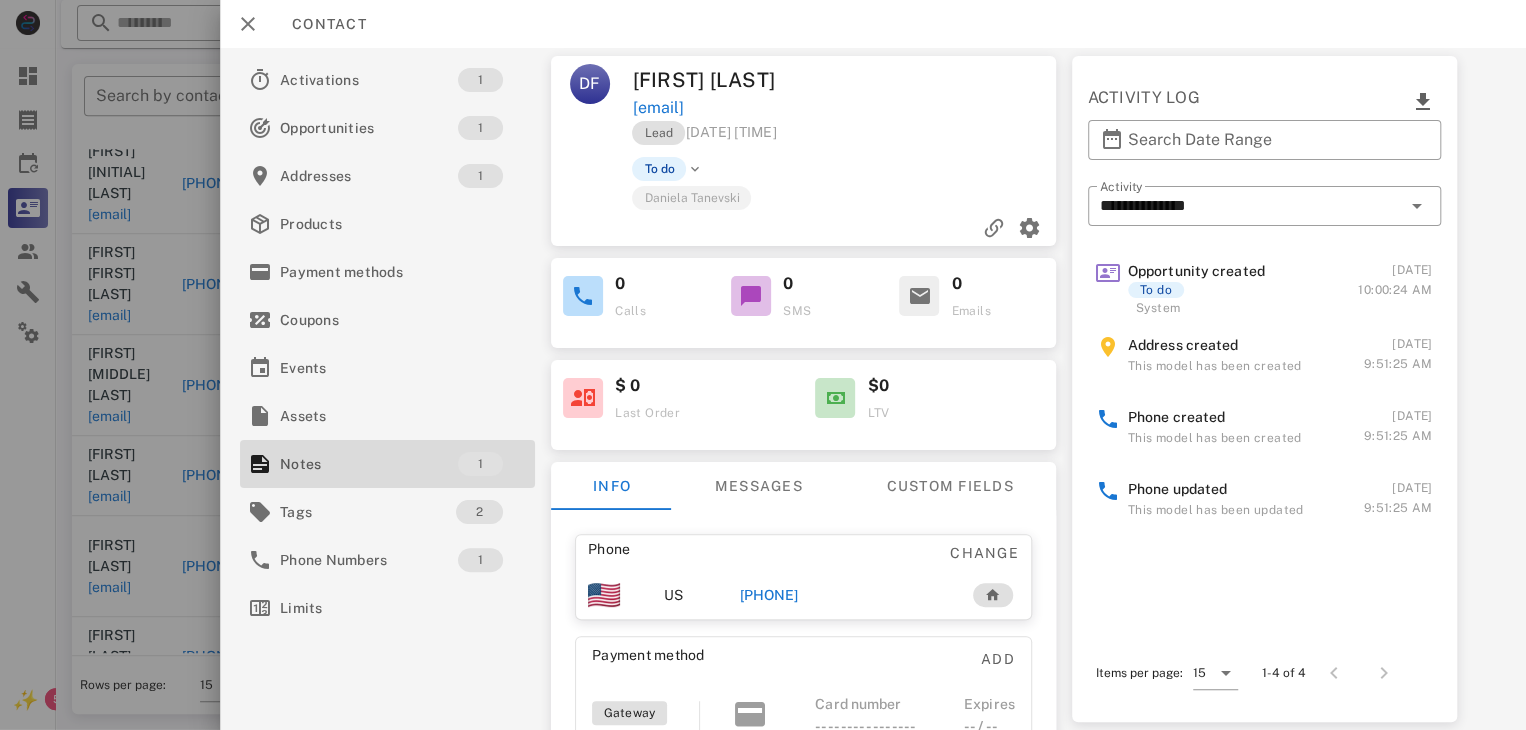 click on "[PHONE]" at bounding box center [769, 595] 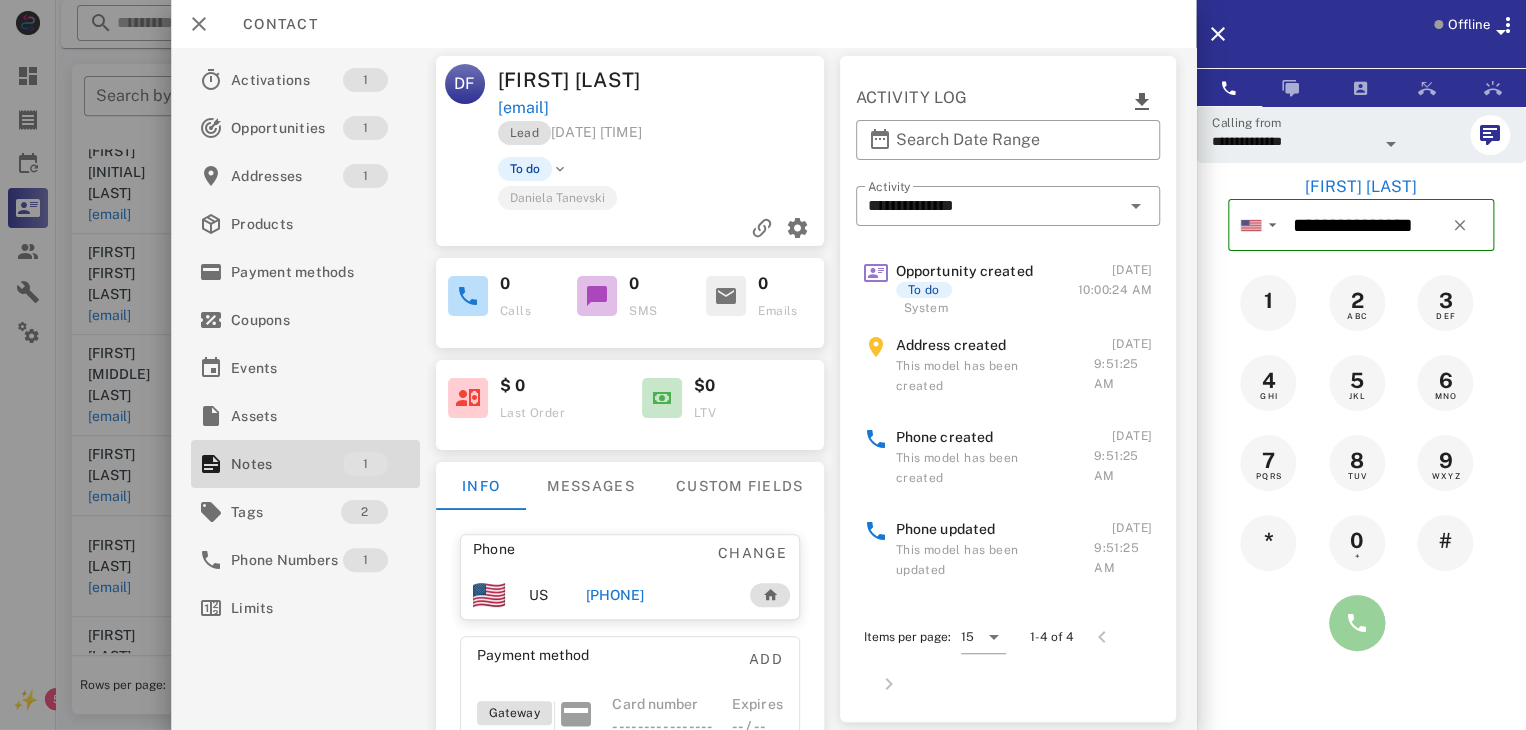 click at bounding box center [1357, 623] 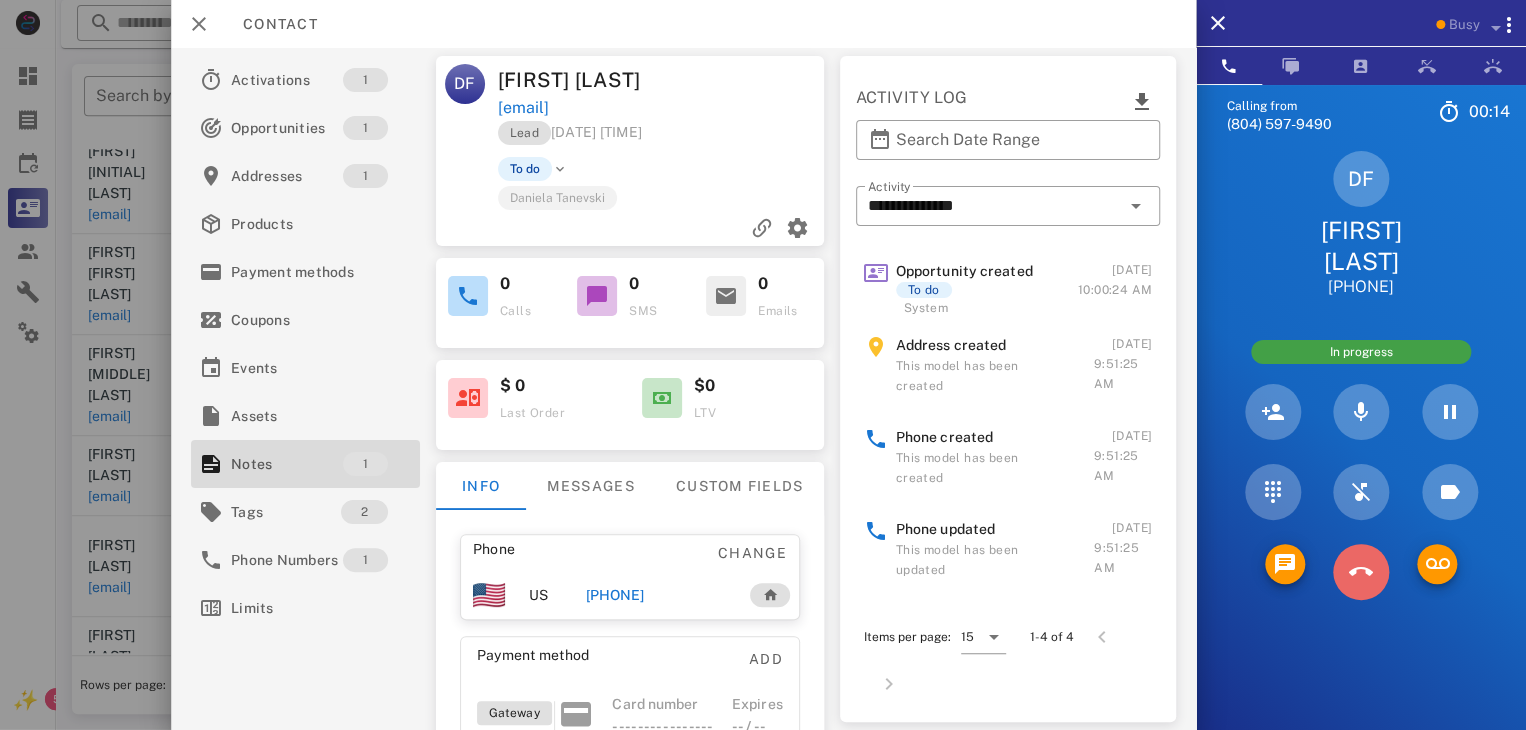 click at bounding box center (1361, 572) 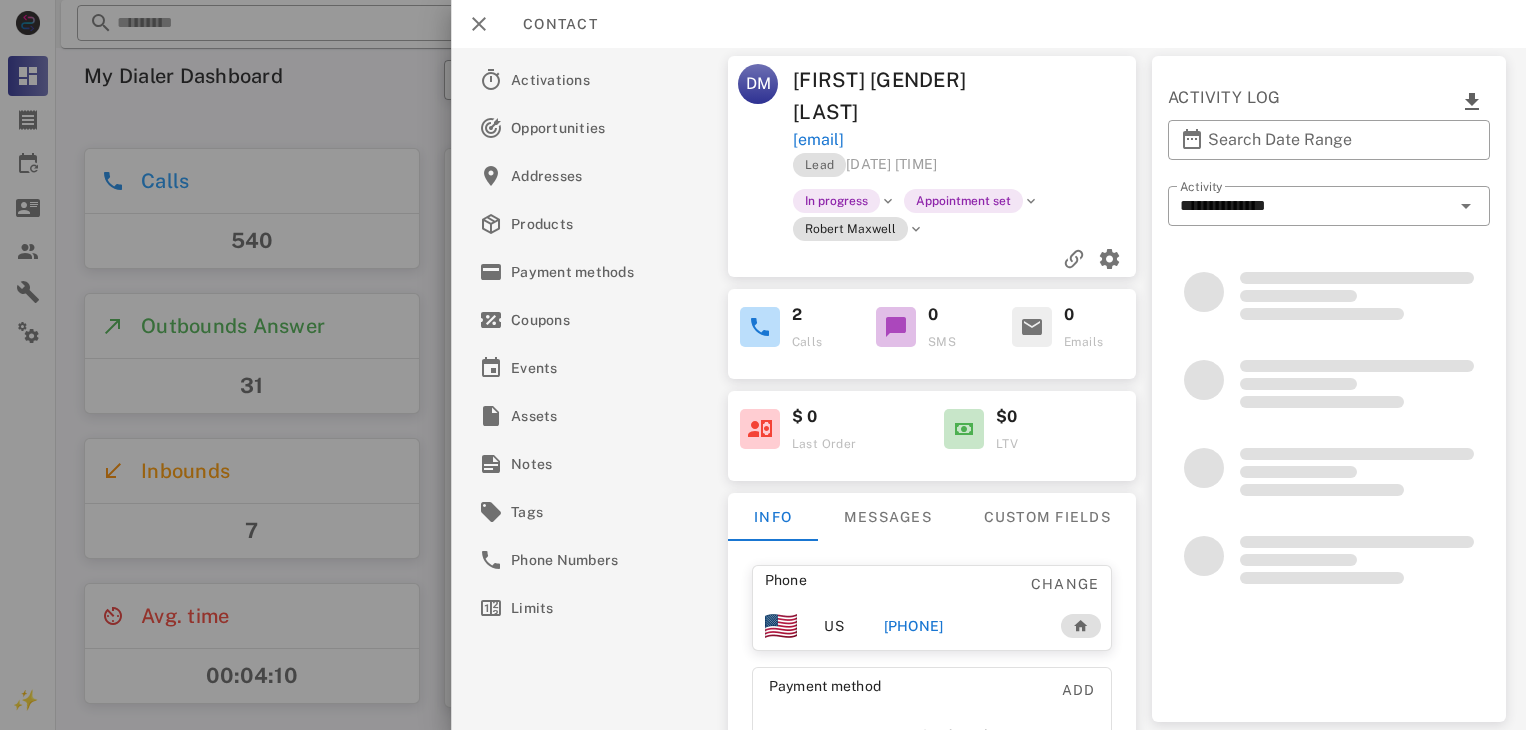 scroll, scrollTop: 0, scrollLeft: 0, axis: both 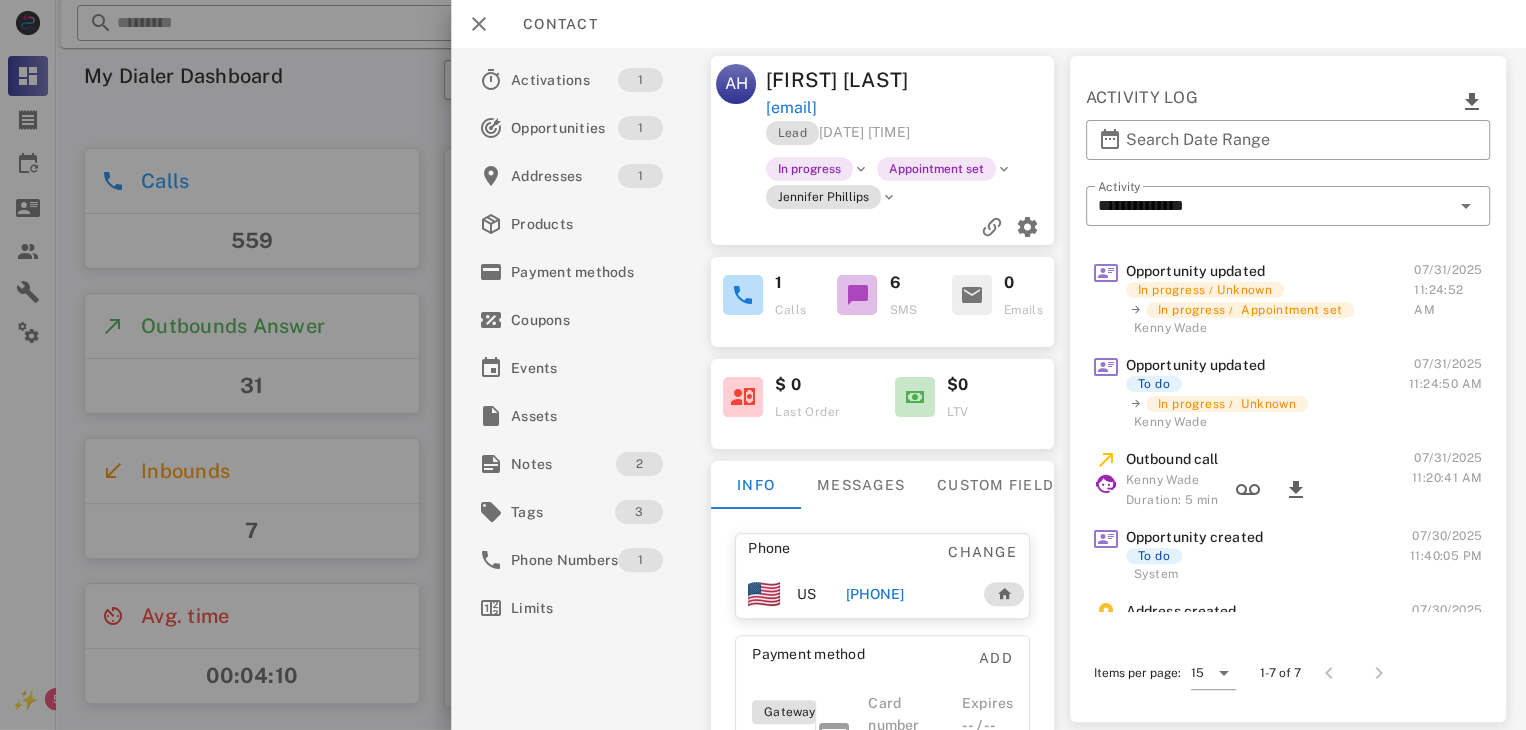 click on "+17575899133" at bounding box center [875, 594] 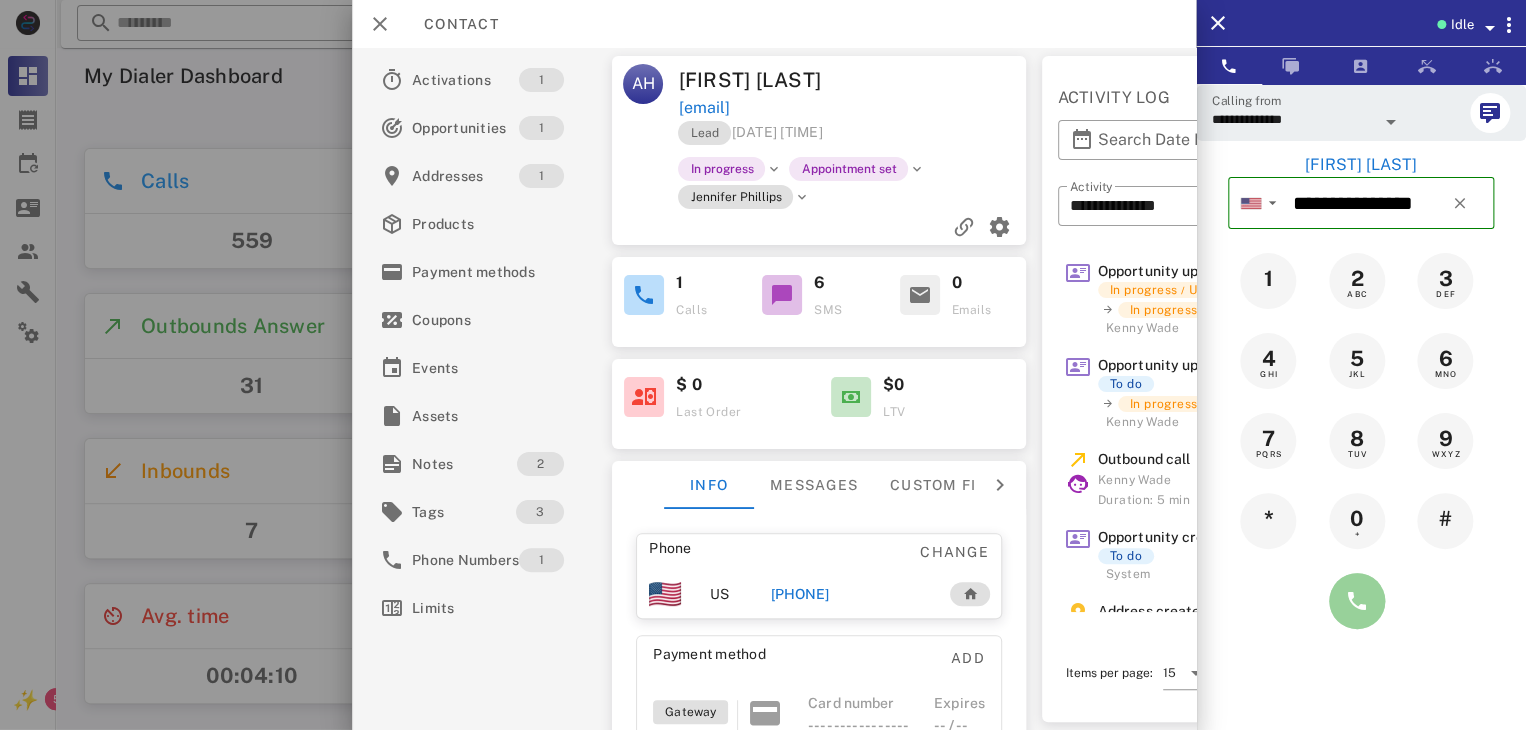 click at bounding box center [1357, 601] 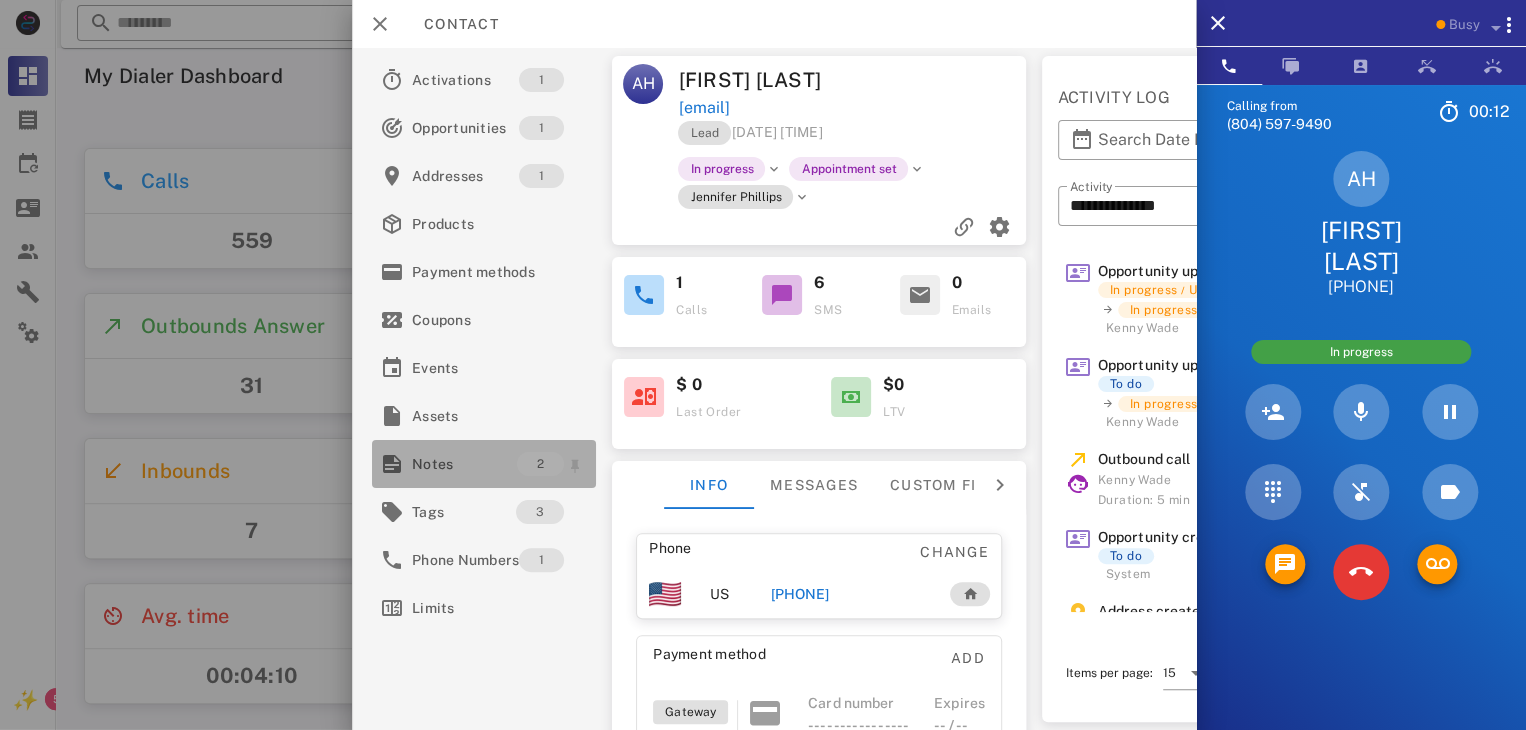 click on "Notes" at bounding box center (464, 464) 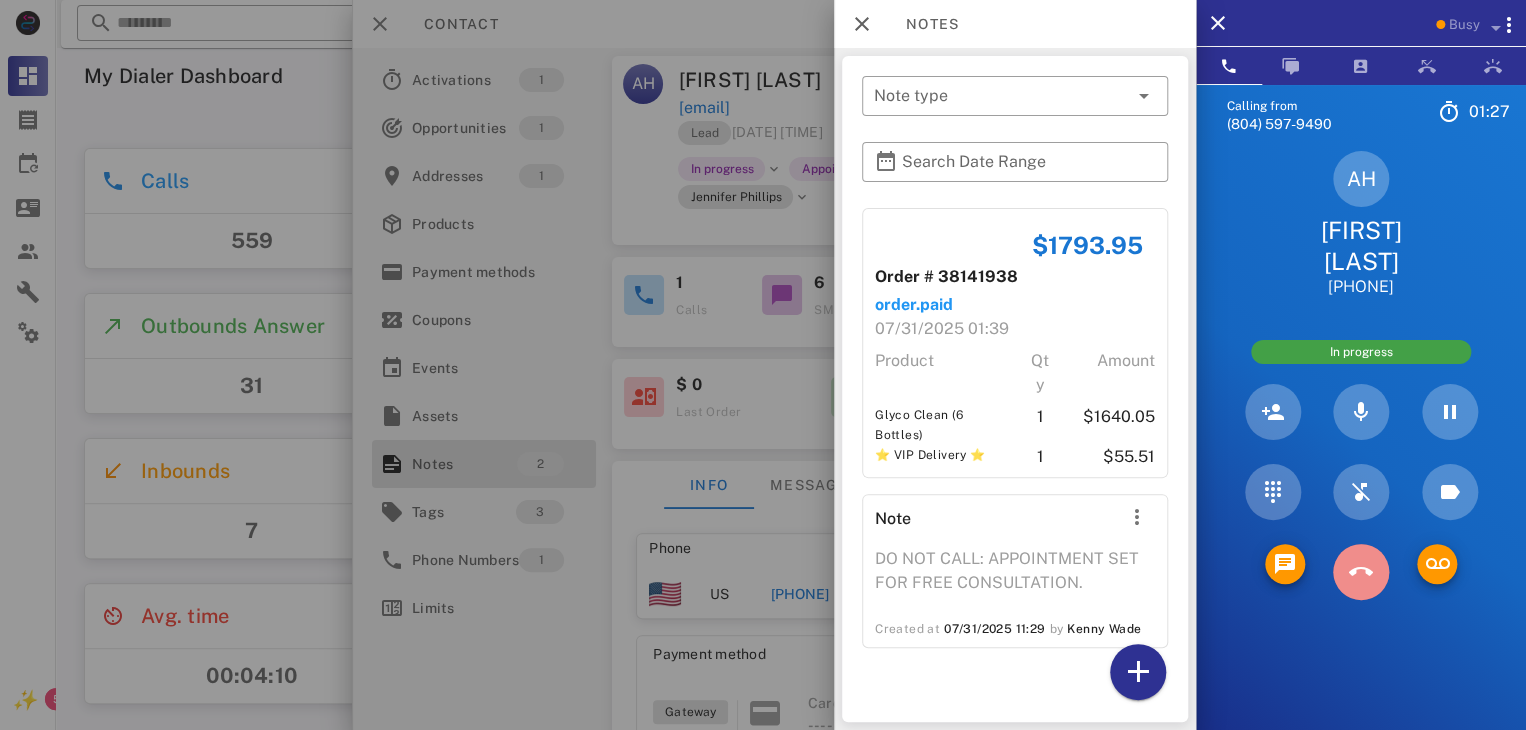click on "Calling from (804) 597-9490 01: 27  Unknown      ▼     Australia
+61
Canada
+1
Guam
+1671
Mexico (México)
+52
New Zealand
+64
United Kingdom
+44
United States
+1
1 2 ABC 3 DEF 4 GHI 5 JKL 6 MNO 7 PQRS 8 TUV 9 WXYZ * 0 + #  AH   Allene Heilman  +17575899133  In progress  Directory ​  RC  Ryan Casas  Idle   JM  Jalacia Mckinney  Idle   JH  Josh Henry  Idle   A1  Agent 131  Idle   AL  Alexander Lodi  Idle   AA  Arbaz Ansar  Idle   AR  Ashley Rodriguez  Idle   BG  Berlange Gauthier  Idle   DT  Daniela Tanevski  Idle   DB  Dario Barosso  Idle   DM  Domonique Mercer  Busy   SS  Steve Simmons  Offline   LC  Logicall Customer Support  Offline   RM  Robert Maxwell  Offline   AB  Abigail Bvunzawabaya  Offline   AD  Accounting Dept  Offline   A1  Agent 101  Offline   A1  Agent 105  Offline   A1  Agent 112  Offline   A1  Agent 125  Offline   A1   A1" at bounding box center [1361, 449] 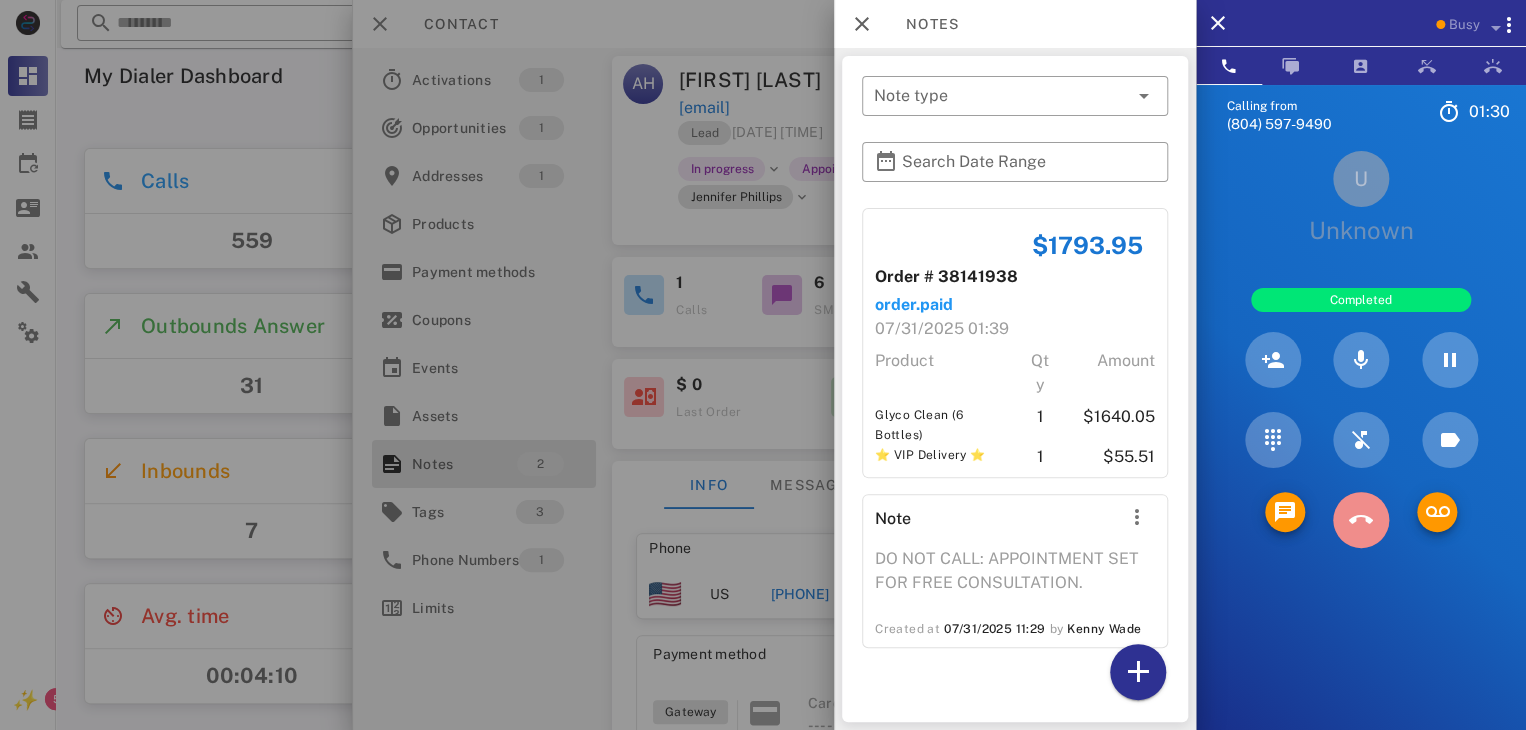 click at bounding box center [1361, 520] 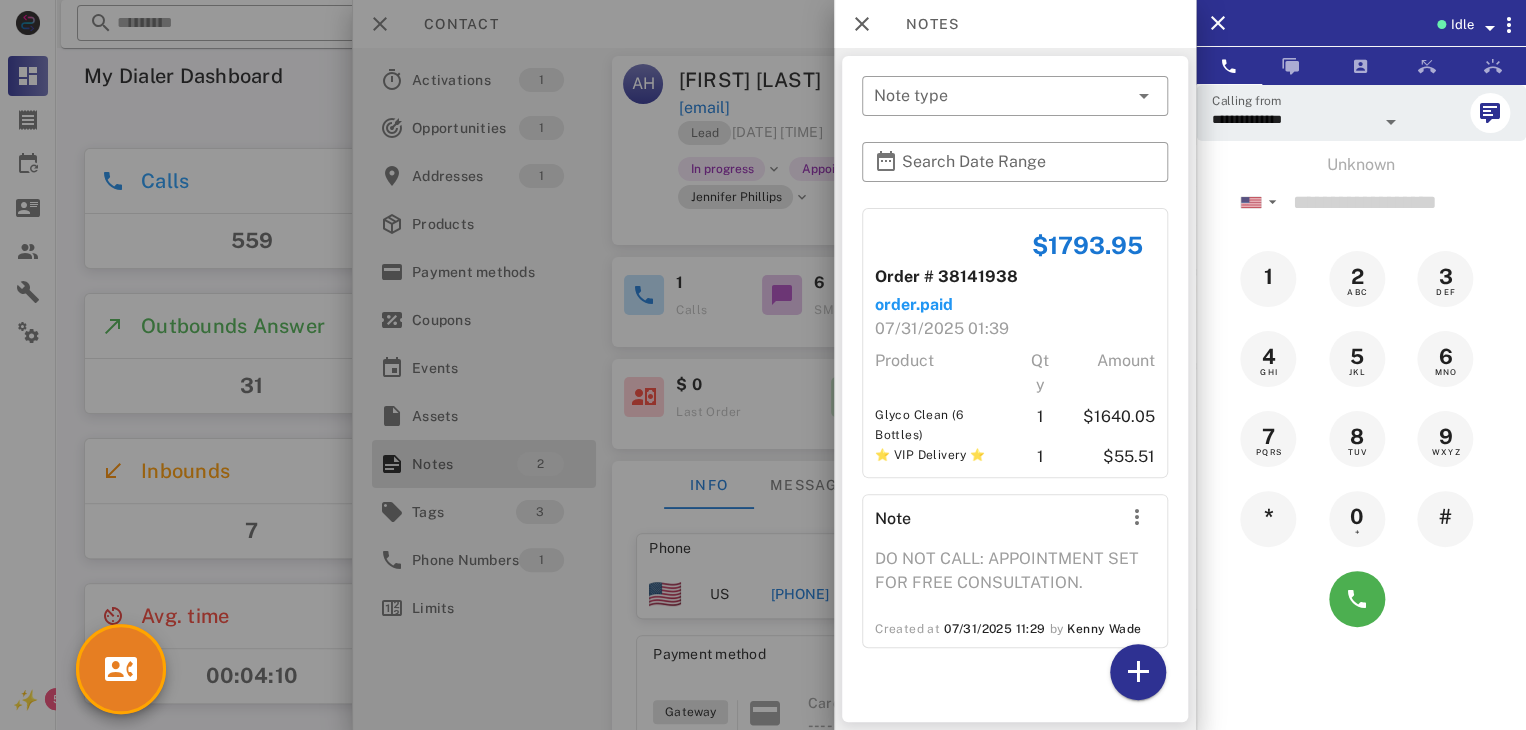 click at bounding box center [763, 365] 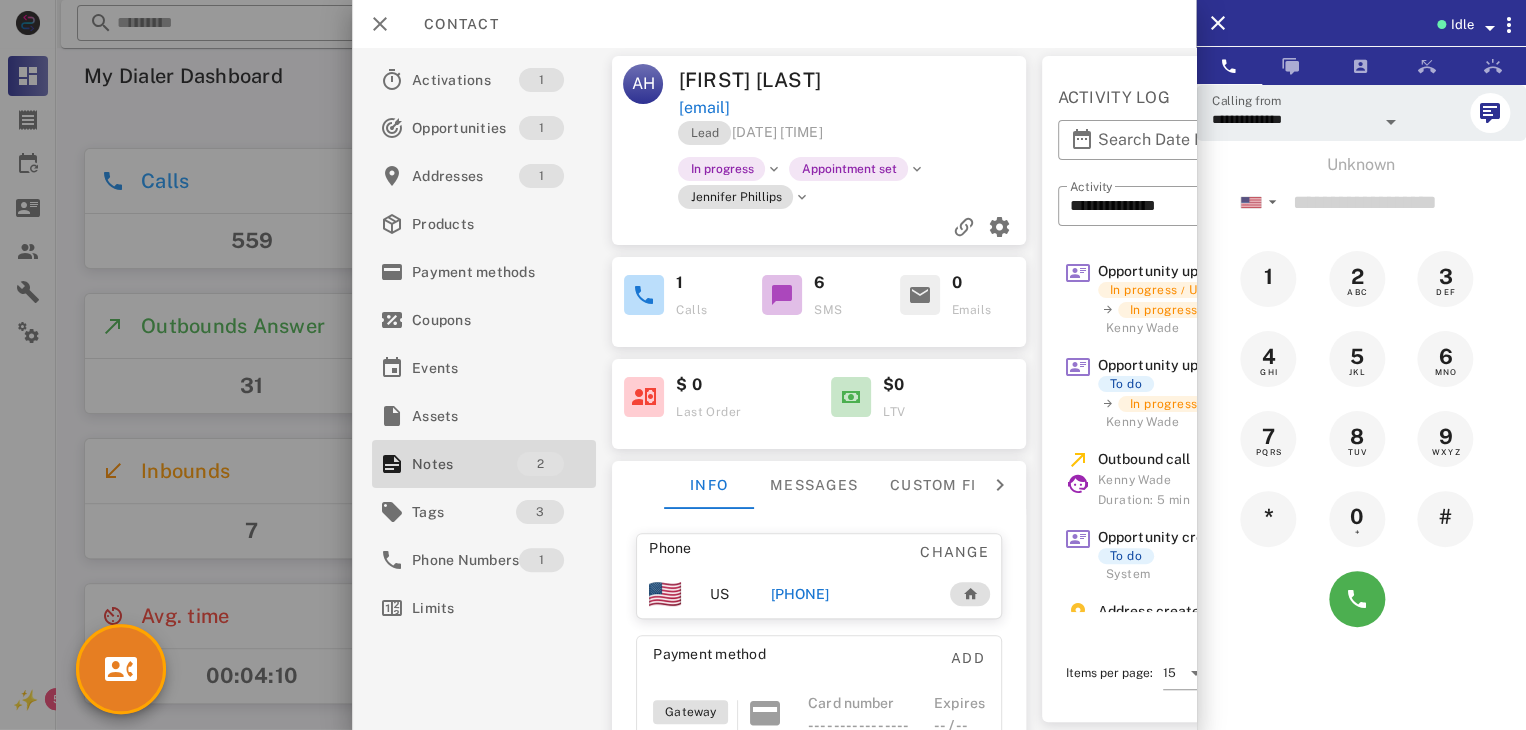 scroll, scrollTop: 223, scrollLeft: 0, axis: vertical 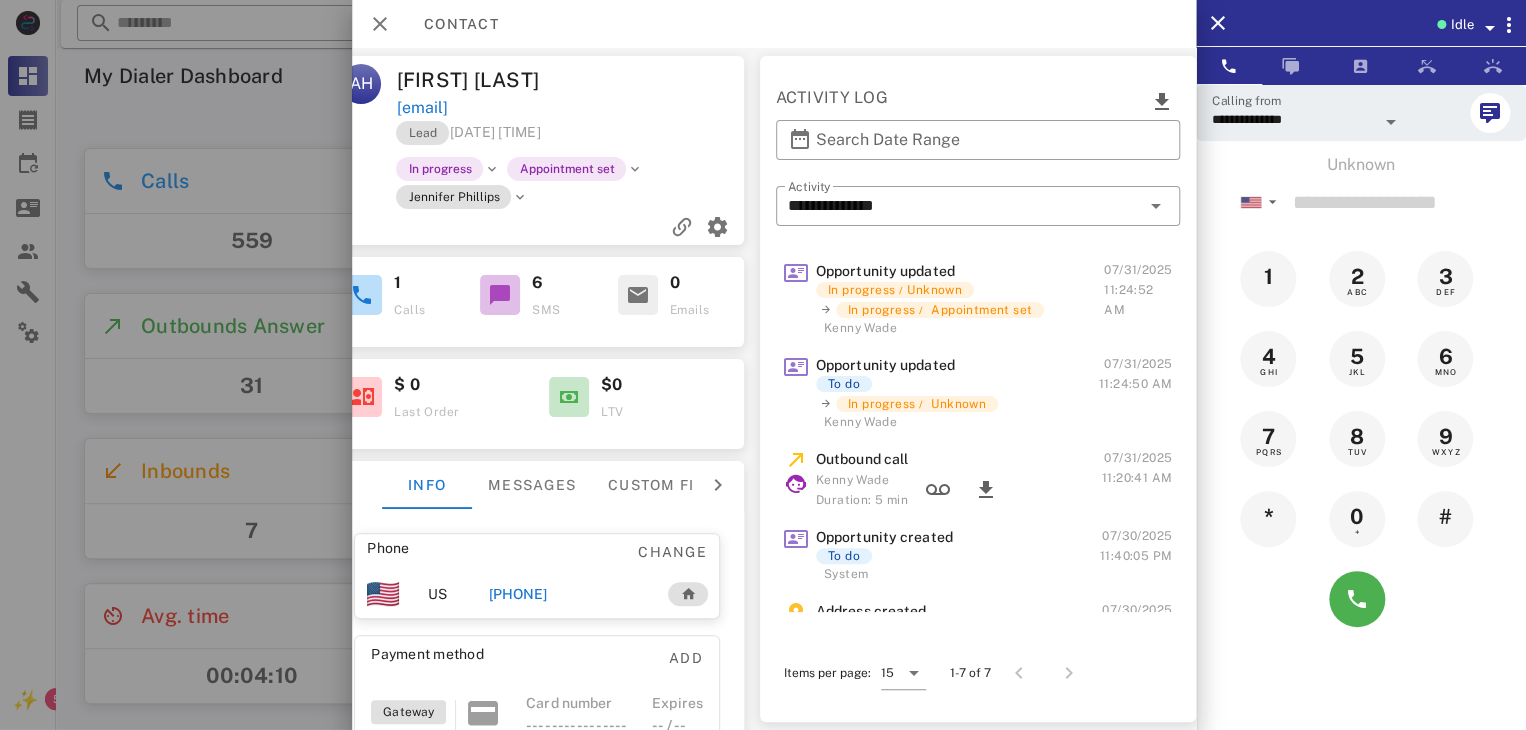 drag, startPoint x: 1184, startPoint y: 273, endPoint x: 1188, endPoint y: 110, distance: 163.04907 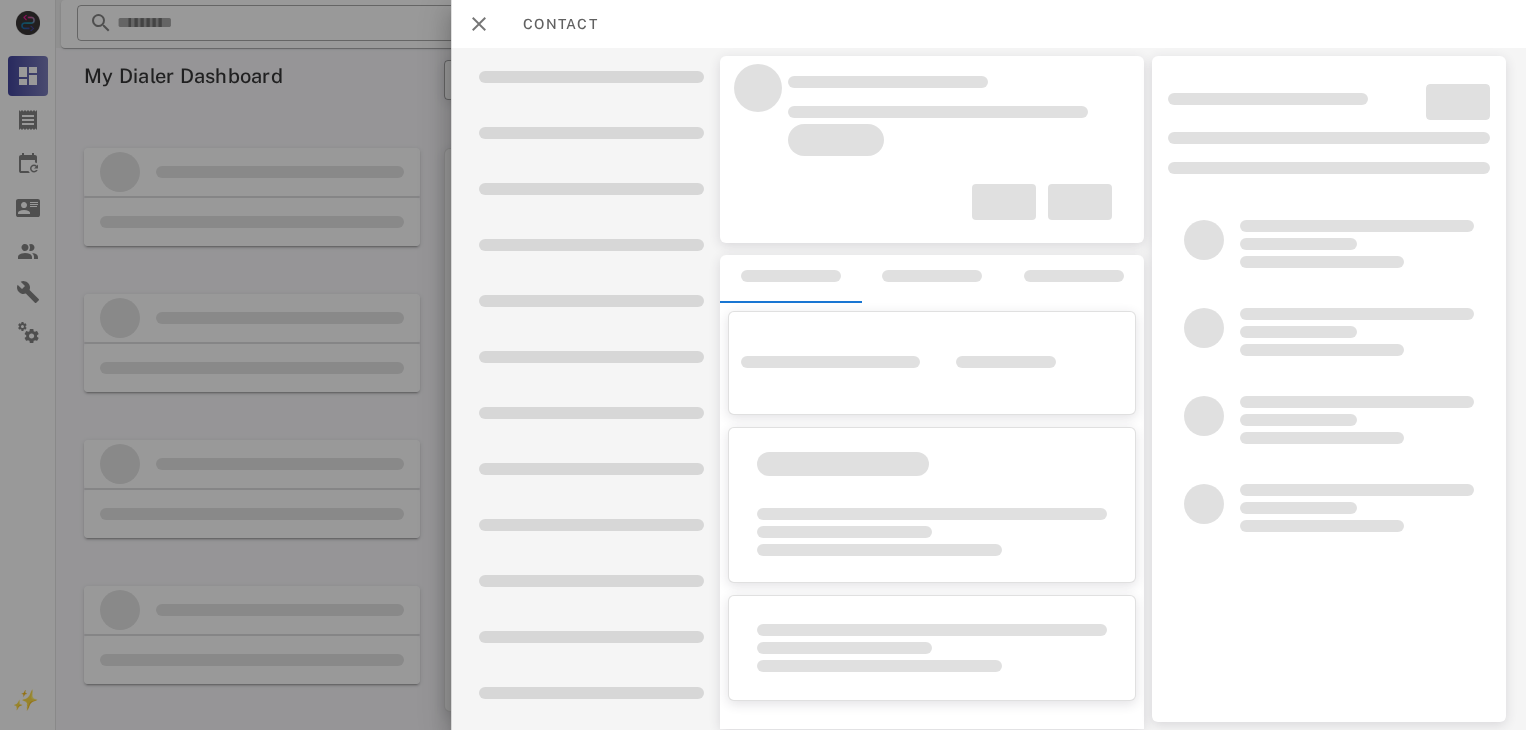 scroll, scrollTop: 0, scrollLeft: 0, axis: both 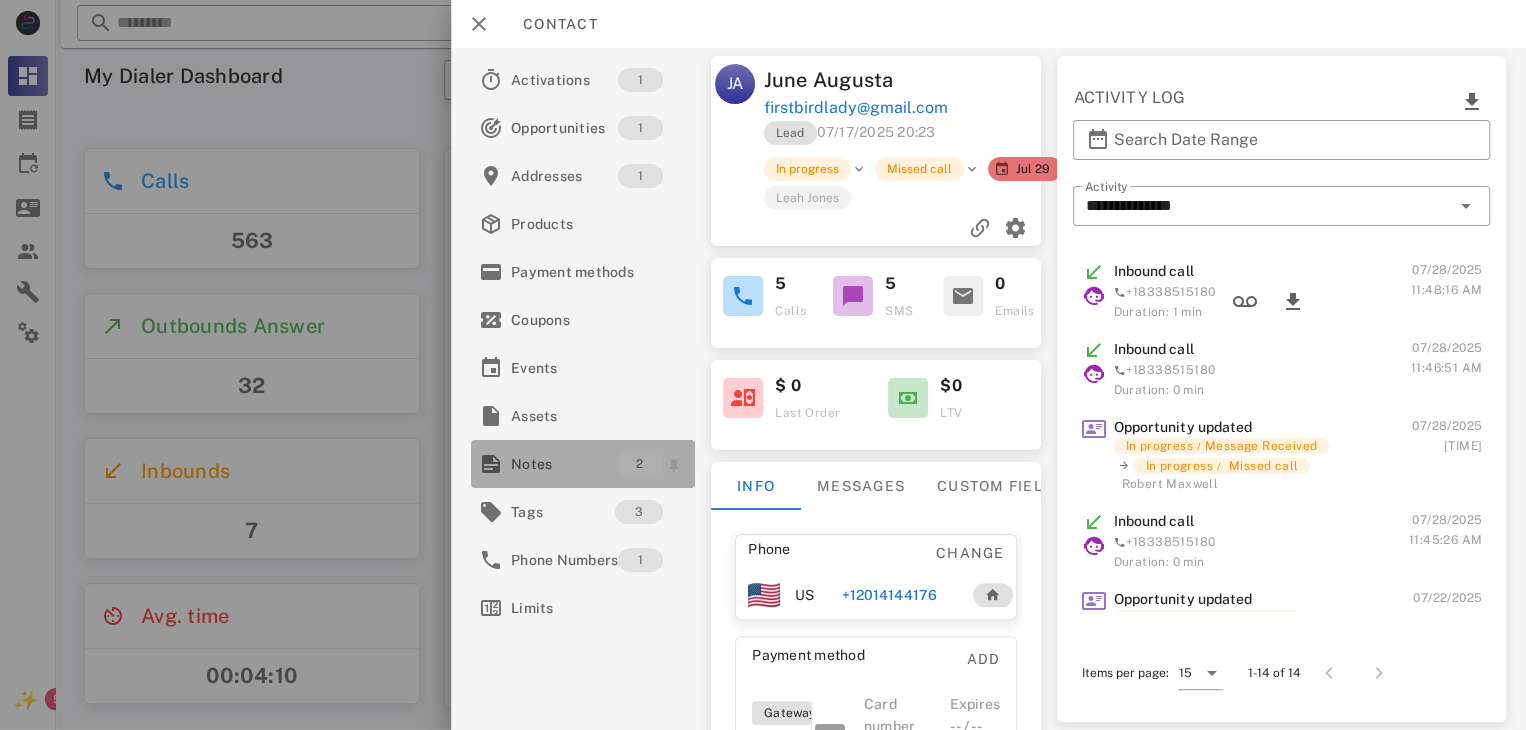 click on "Notes" at bounding box center [563, 464] 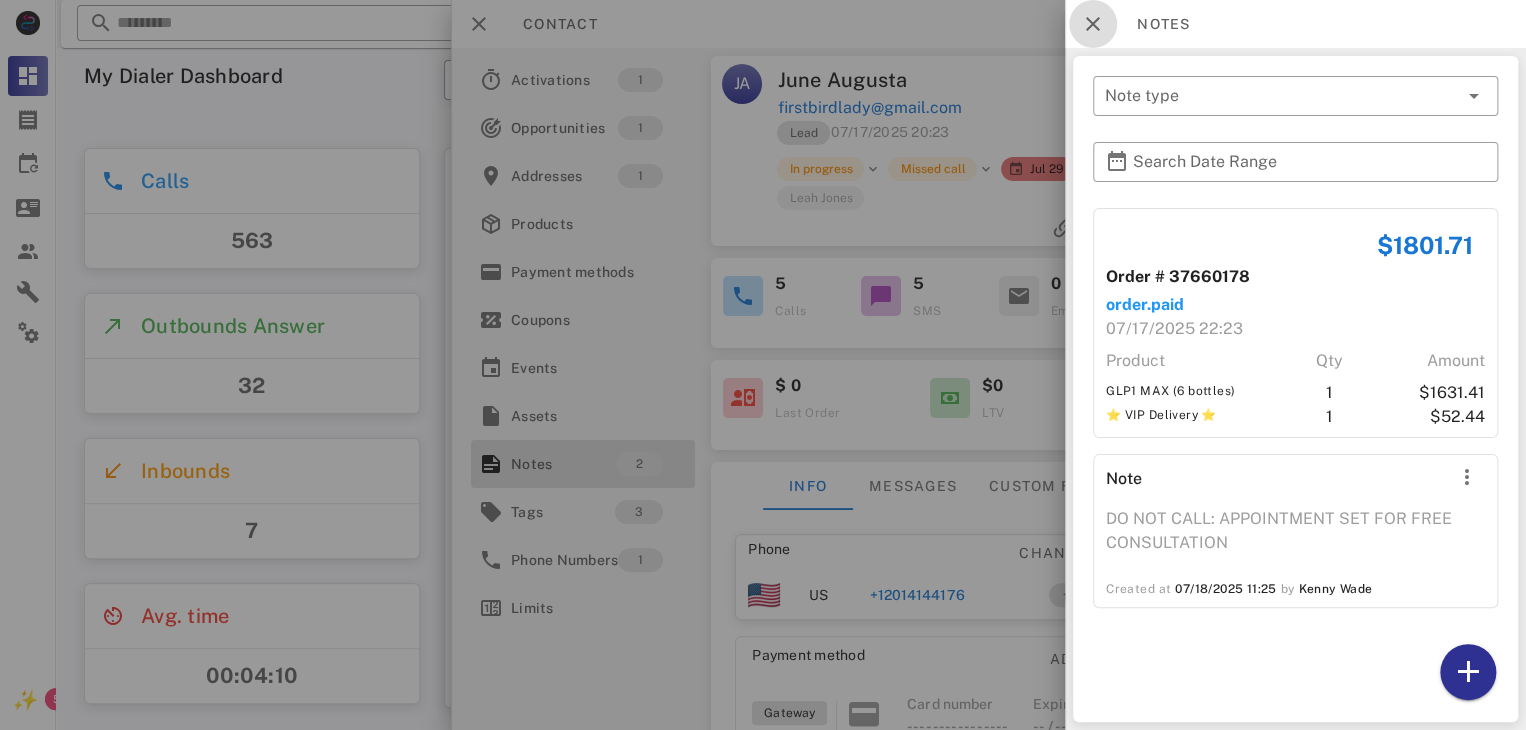 click at bounding box center [1093, 24] 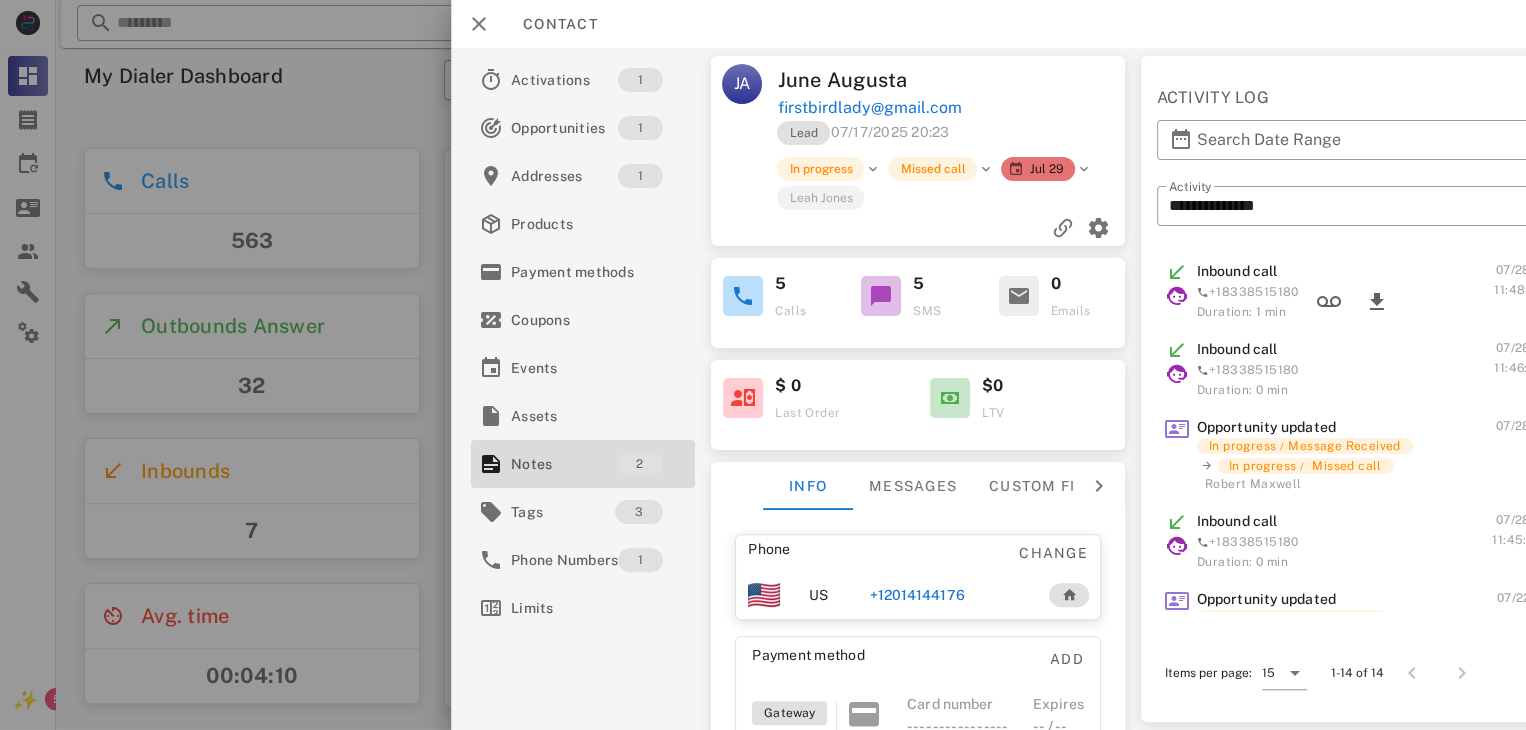 click on "+12014144176" at bounding box center (916, 595) 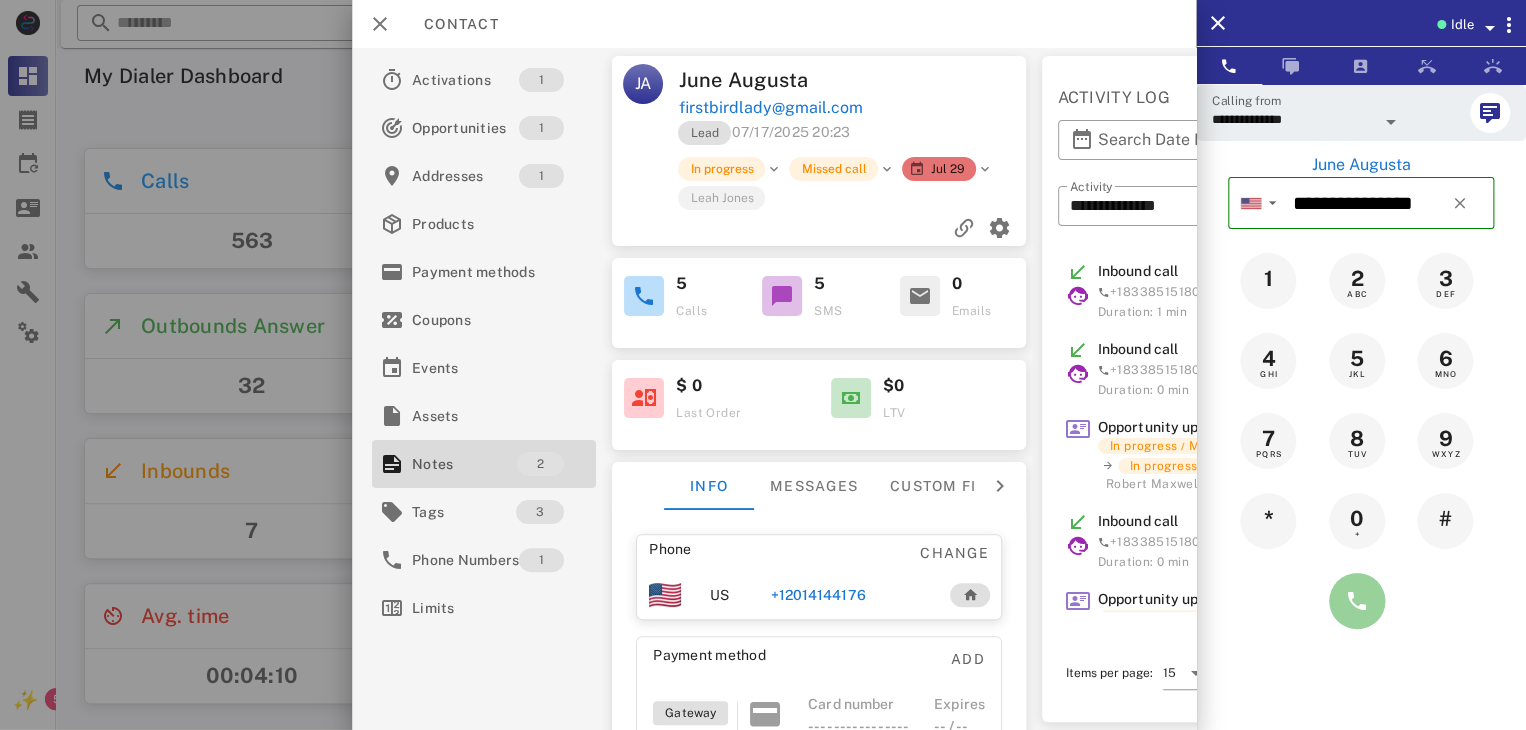 click at bounding box center (1357, 601) 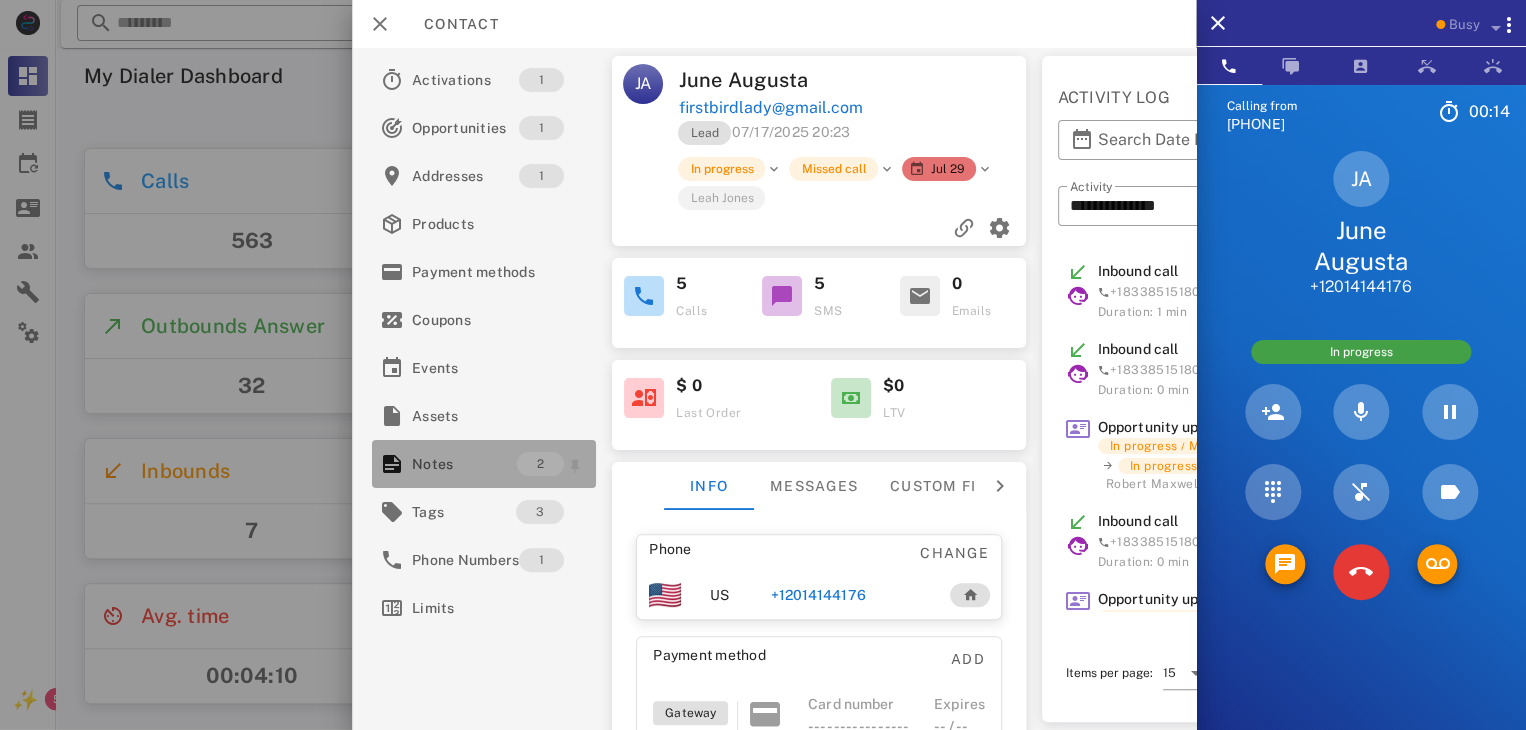 click on "Notes" at bounding box center [464, 464] 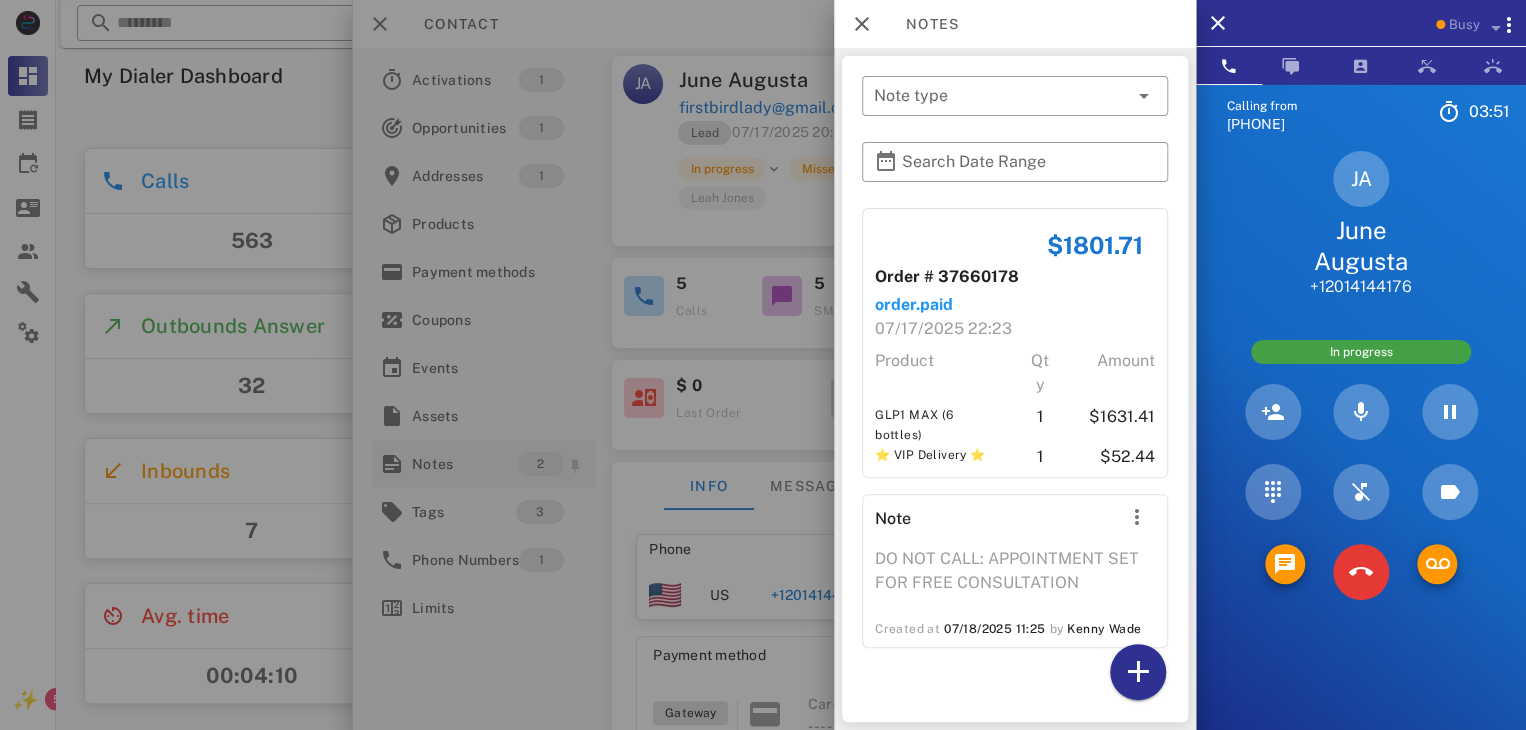 click at bounding box center [763, 365] 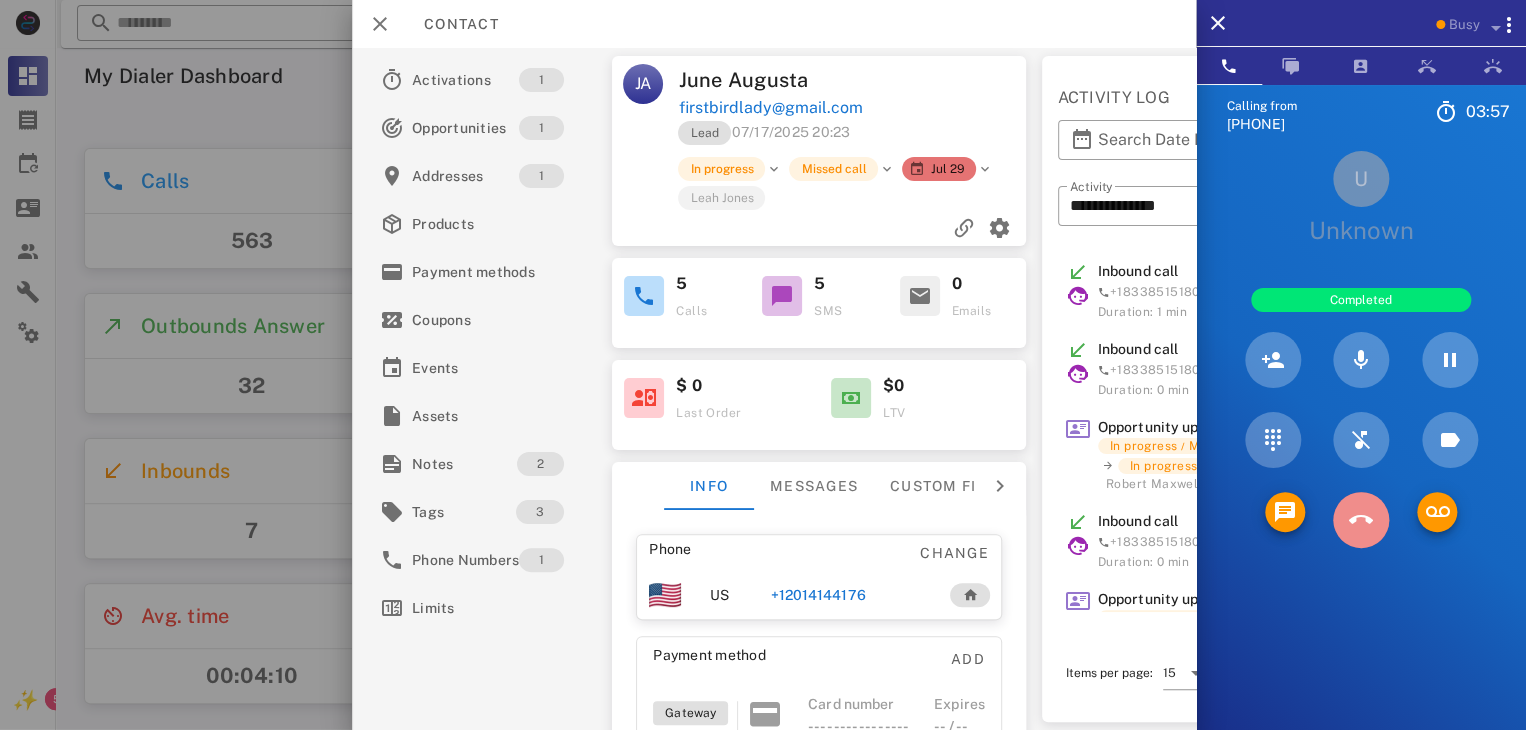 click at bounding box center (1361, 520) 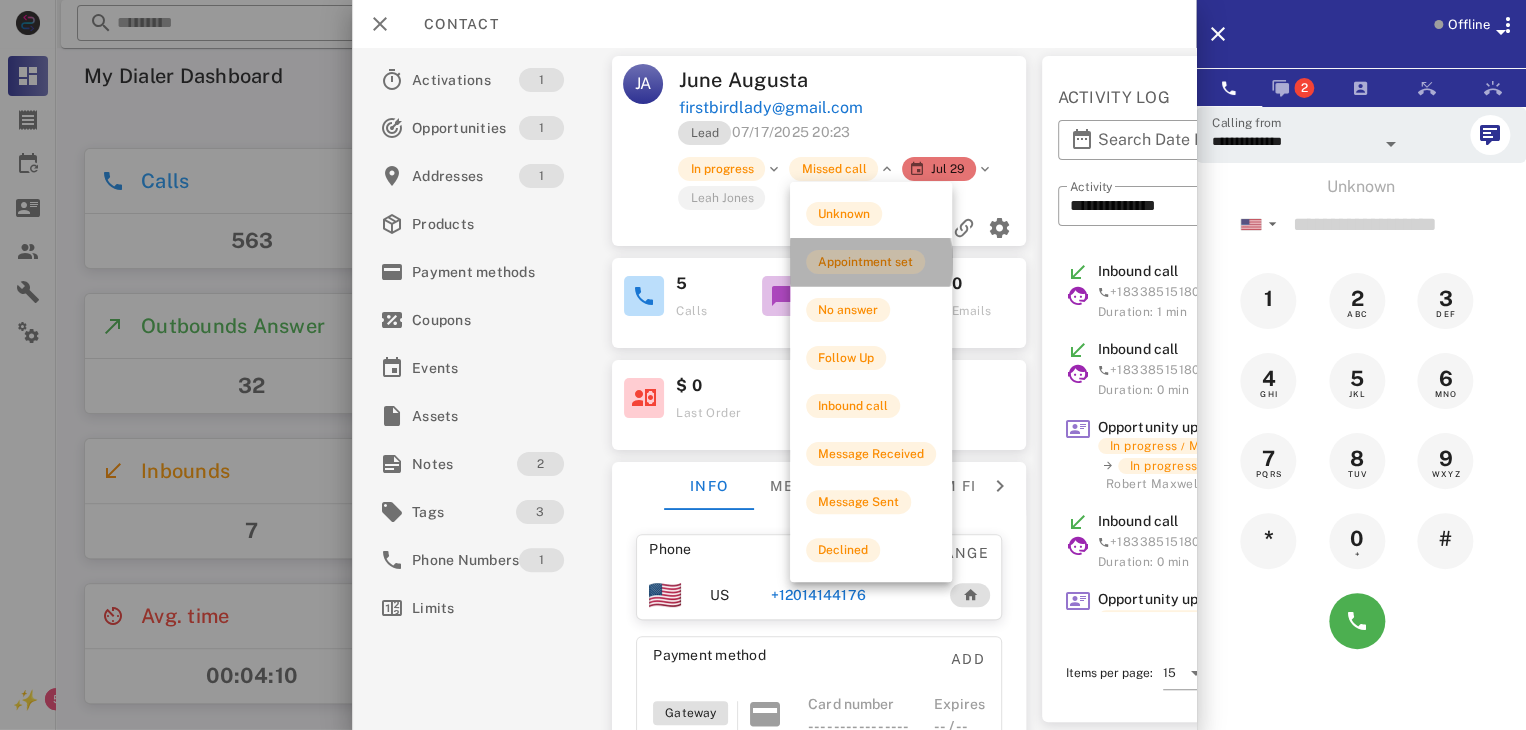 drag, startPoint x: 844, startPoint y: 265, endPoint x: 823, endPoint y: 269, distance: 21.377558 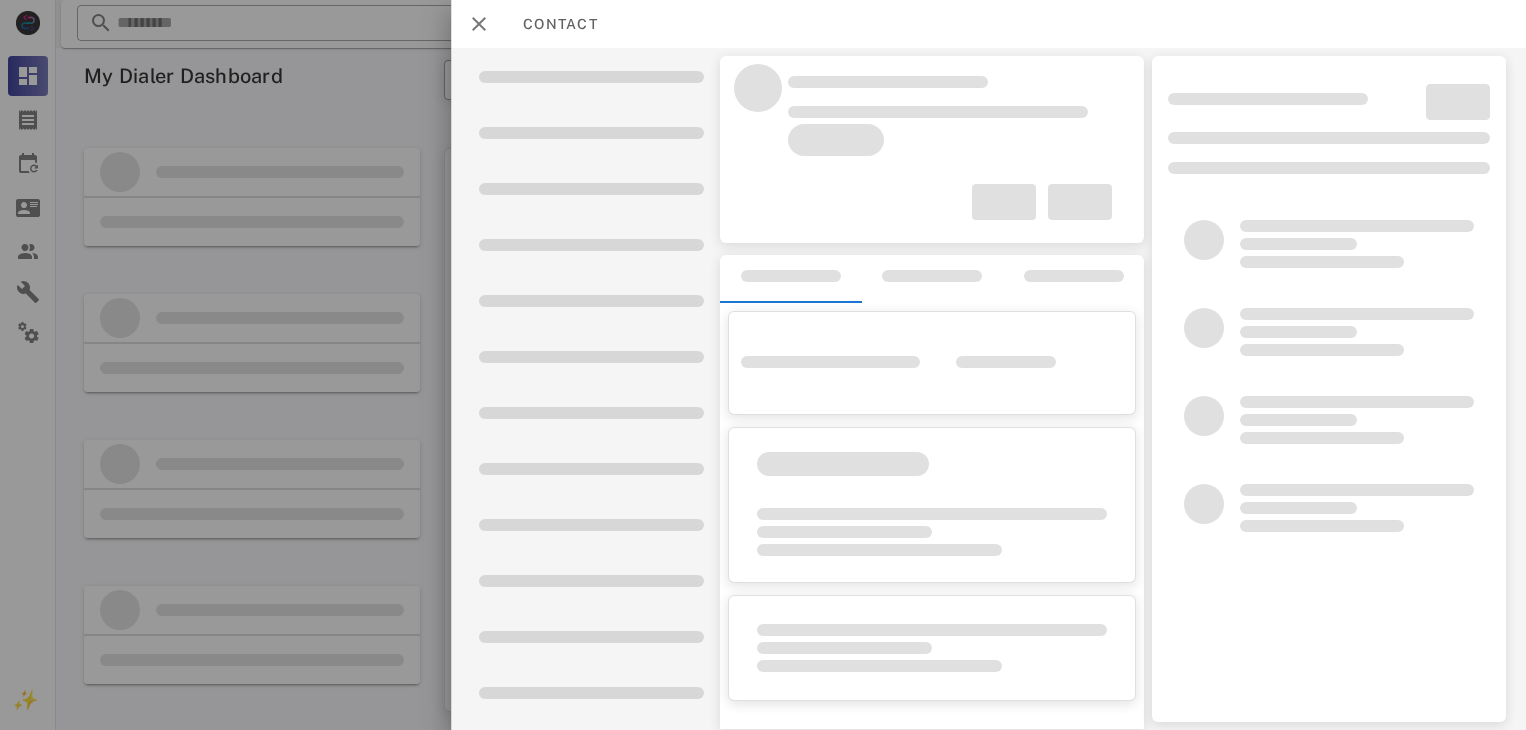 scroll, scrollTop: 0, scrollLeft: 0, axis: both 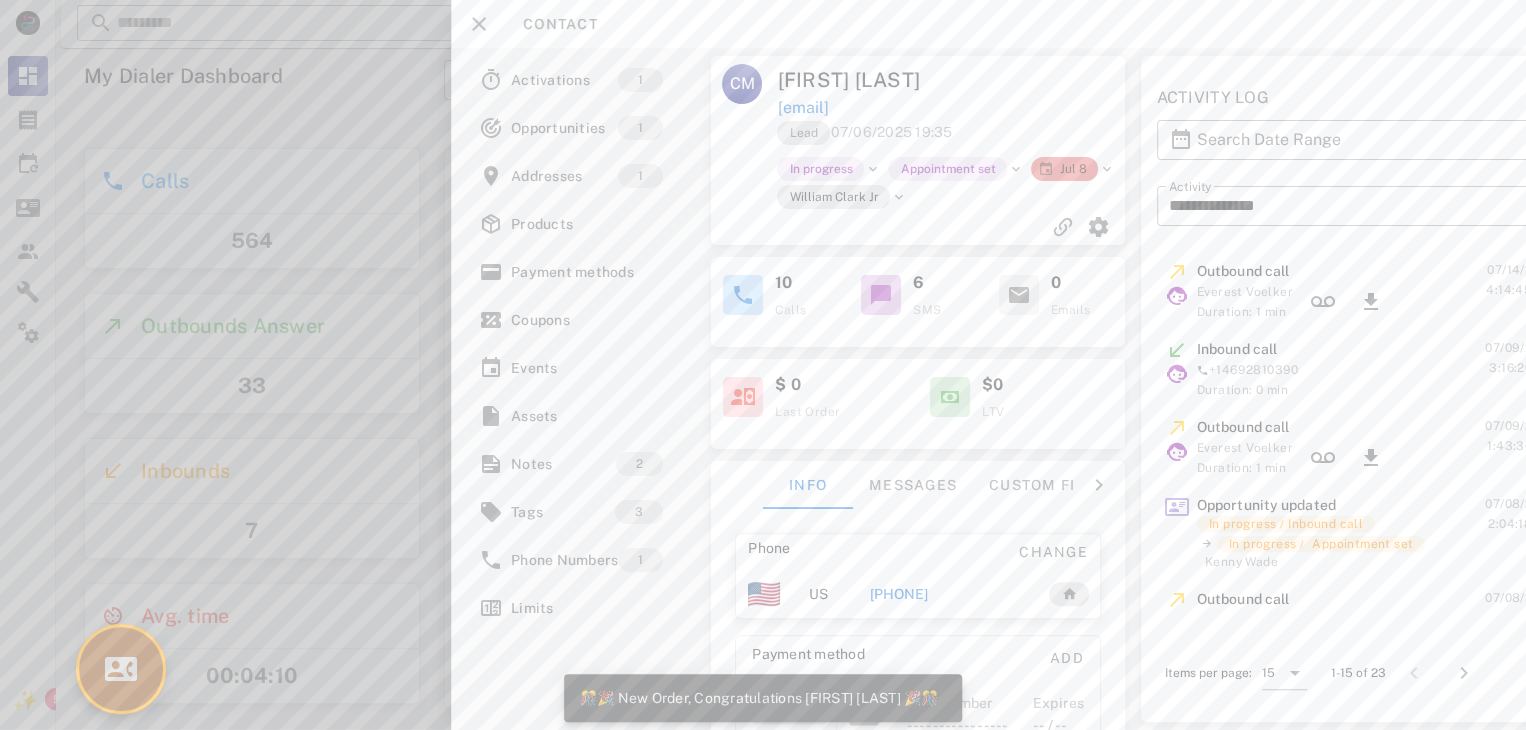 click at bounding box center [121, 669] 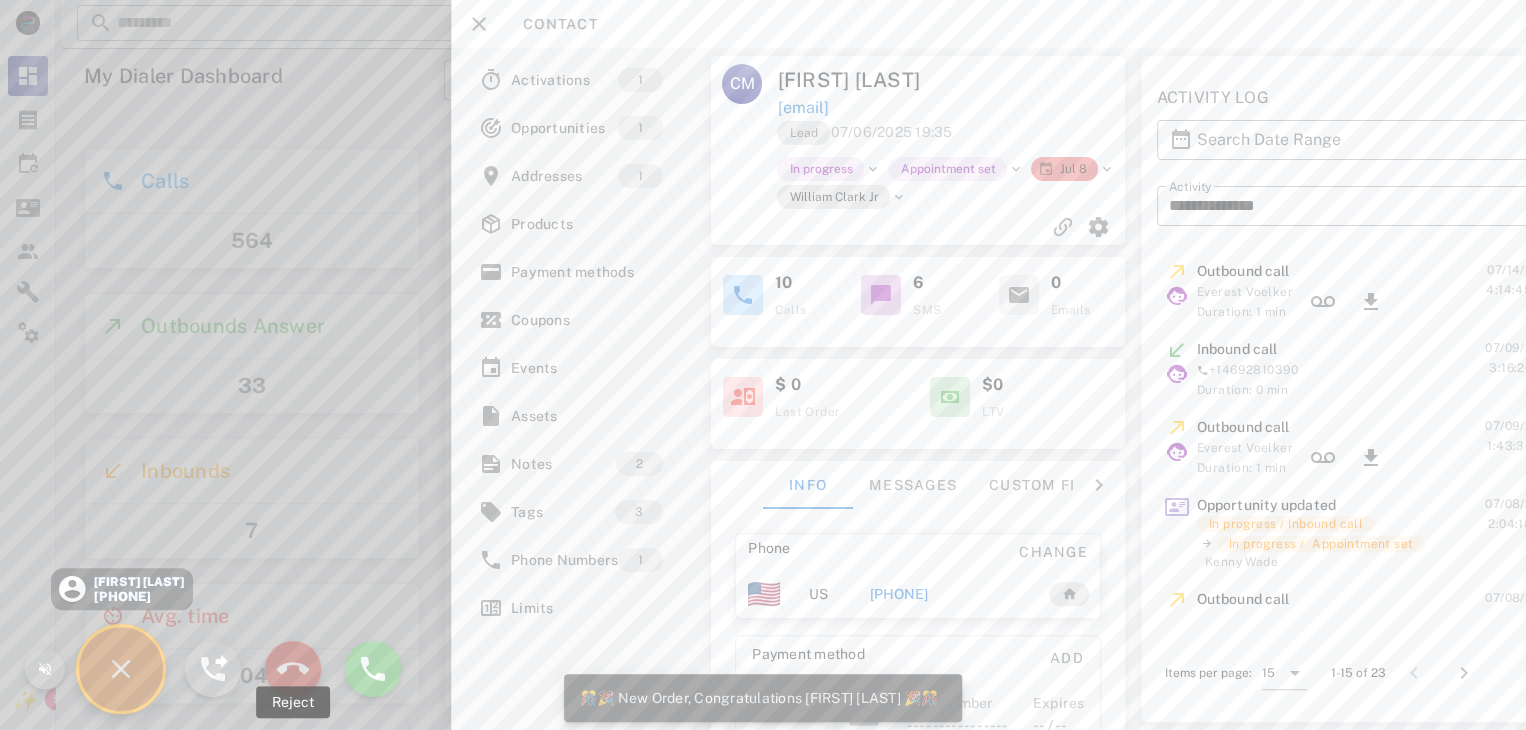 click at bounding box center [293, 669] 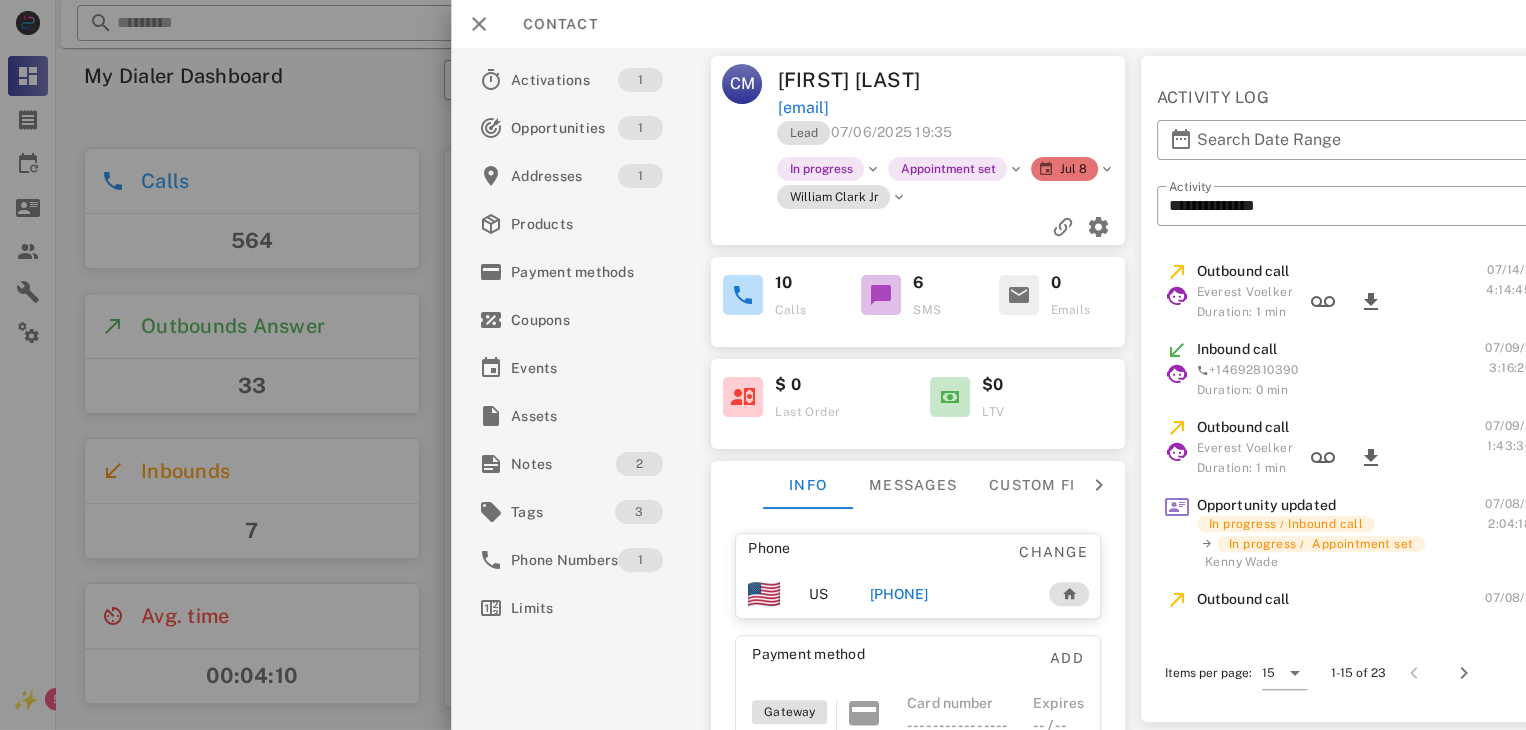 click on "+18327403988" at bounding box center [898, 594] 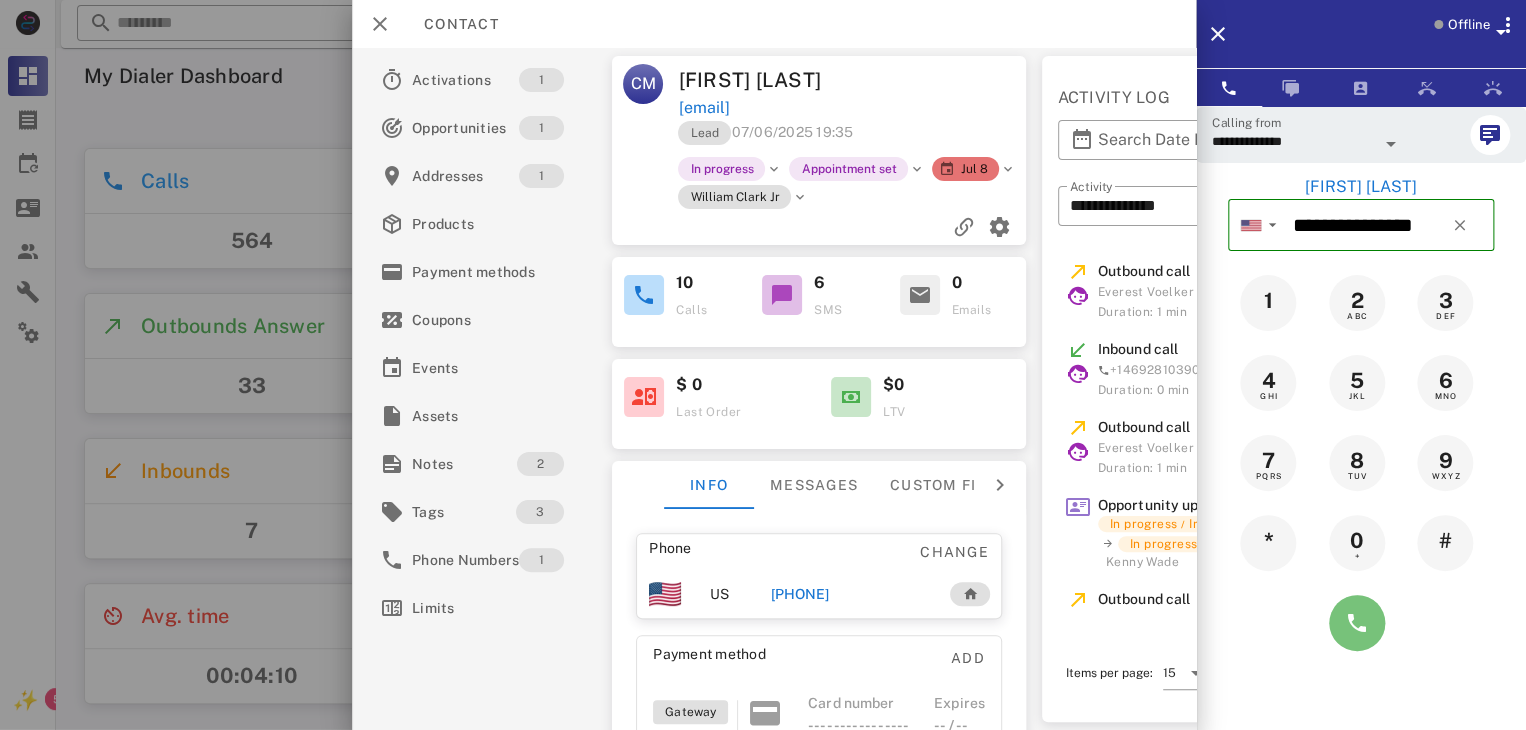 click at bounding box center (1357, 623) 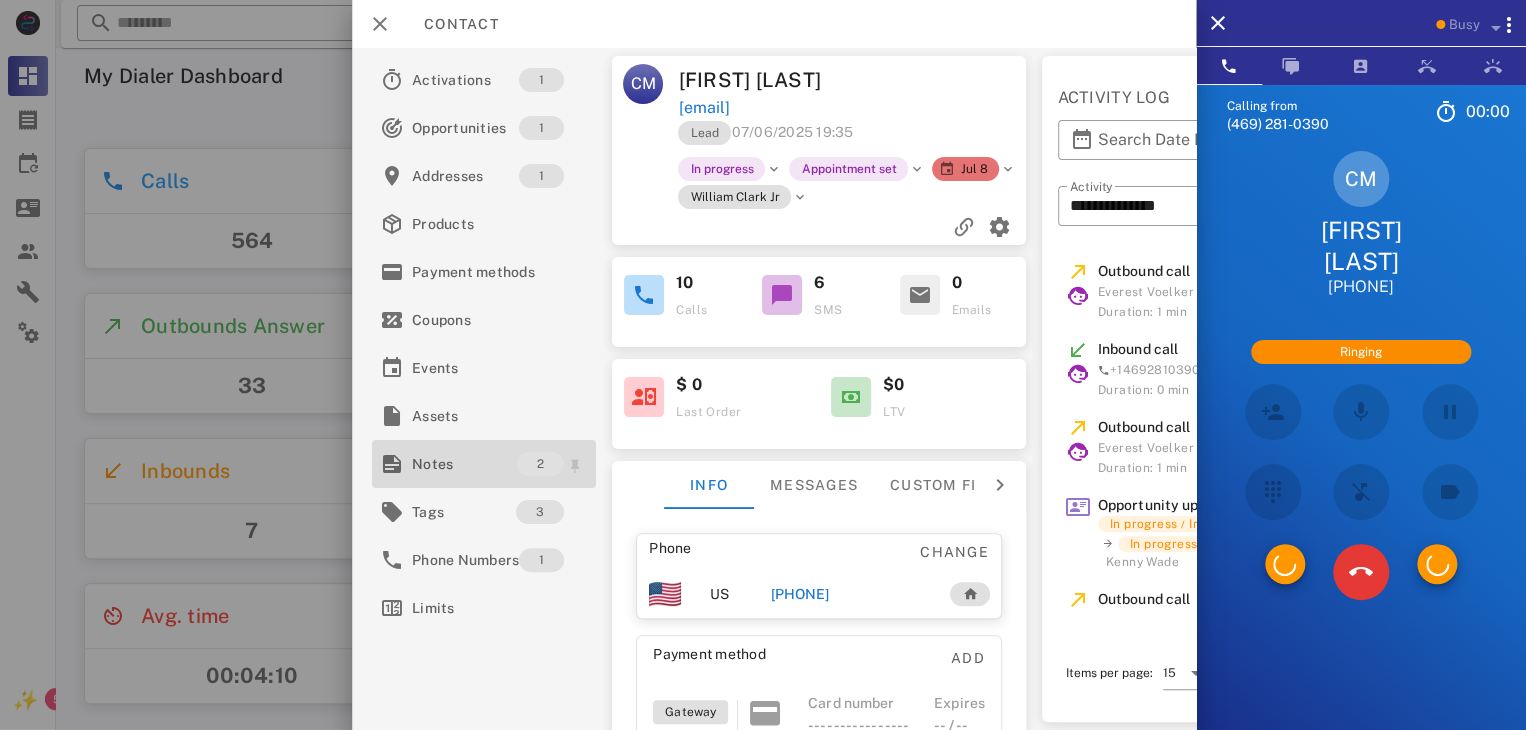 click on "Notes" at bounding box center (464, 464) 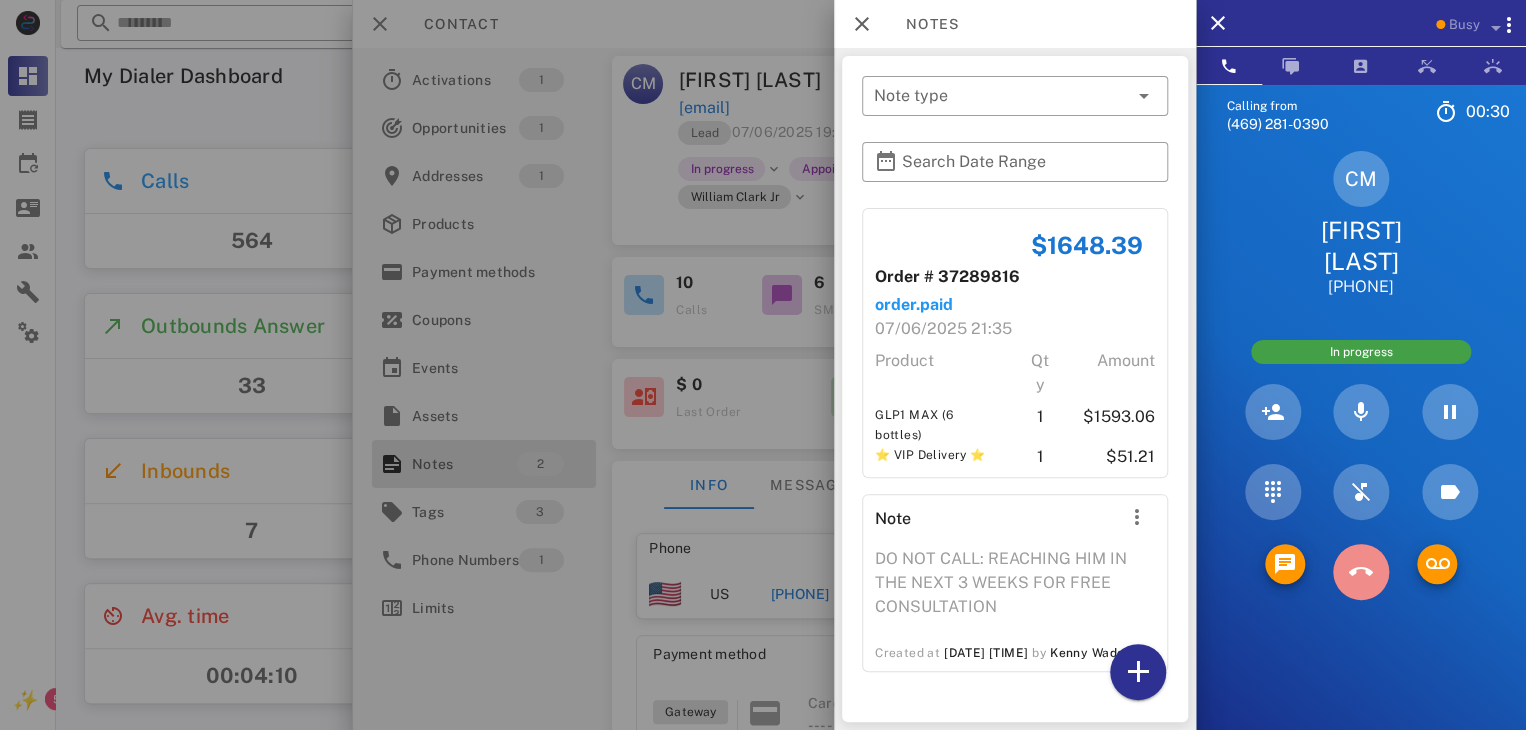 click at bounding box center (1361, 572) 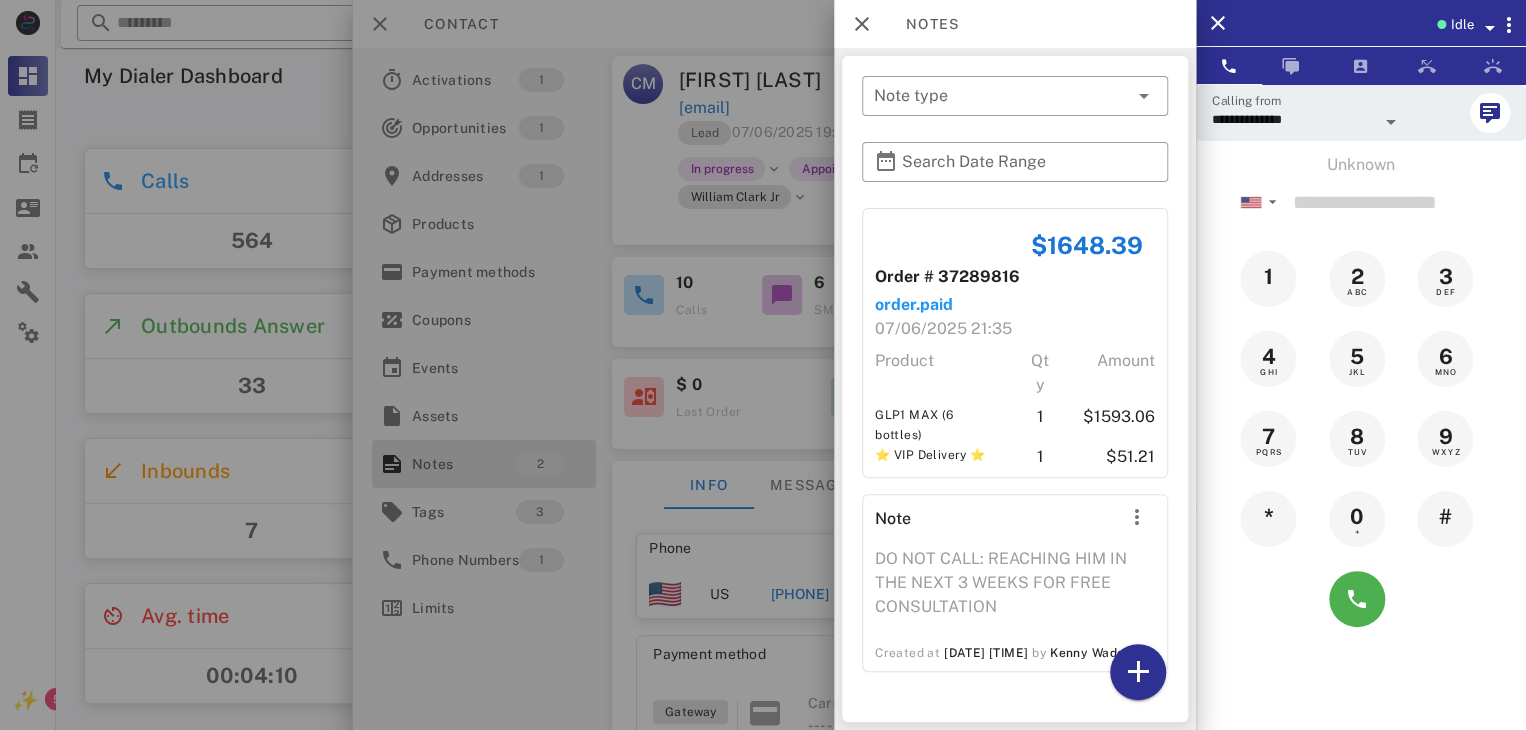 click at bounding box center [763, 365] 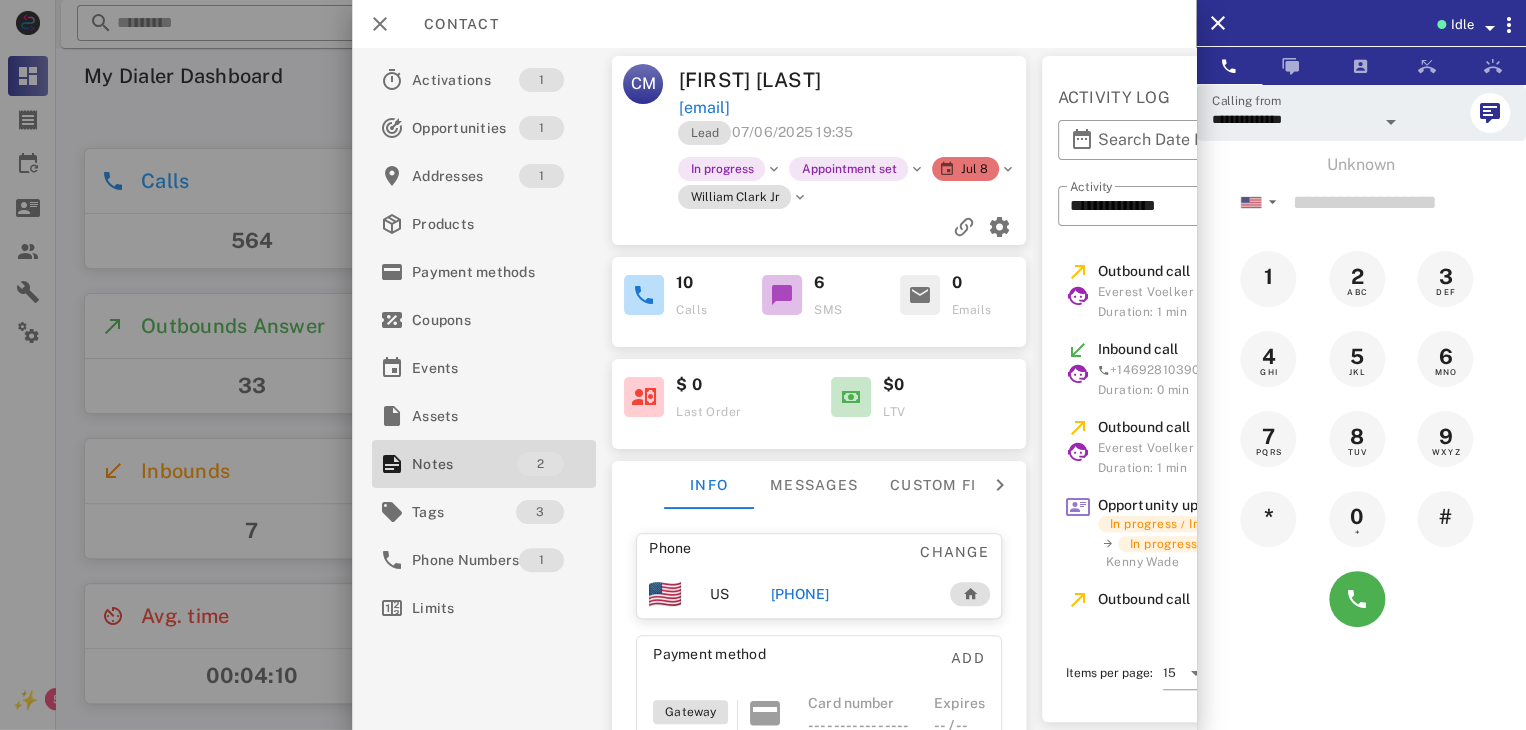 click on "+18327403988" at bounding box center [799, 594] 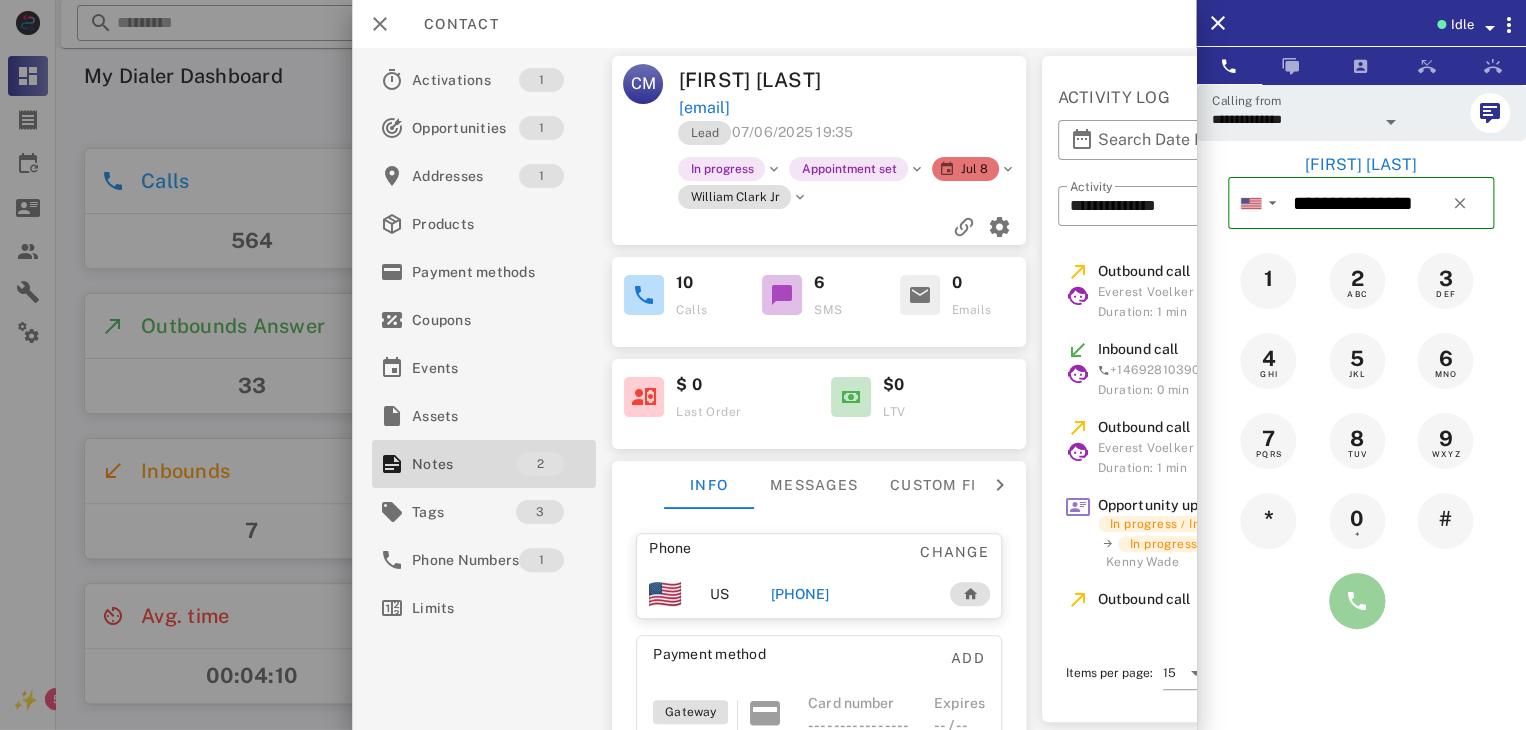 click at bounding box center [1357, 601] 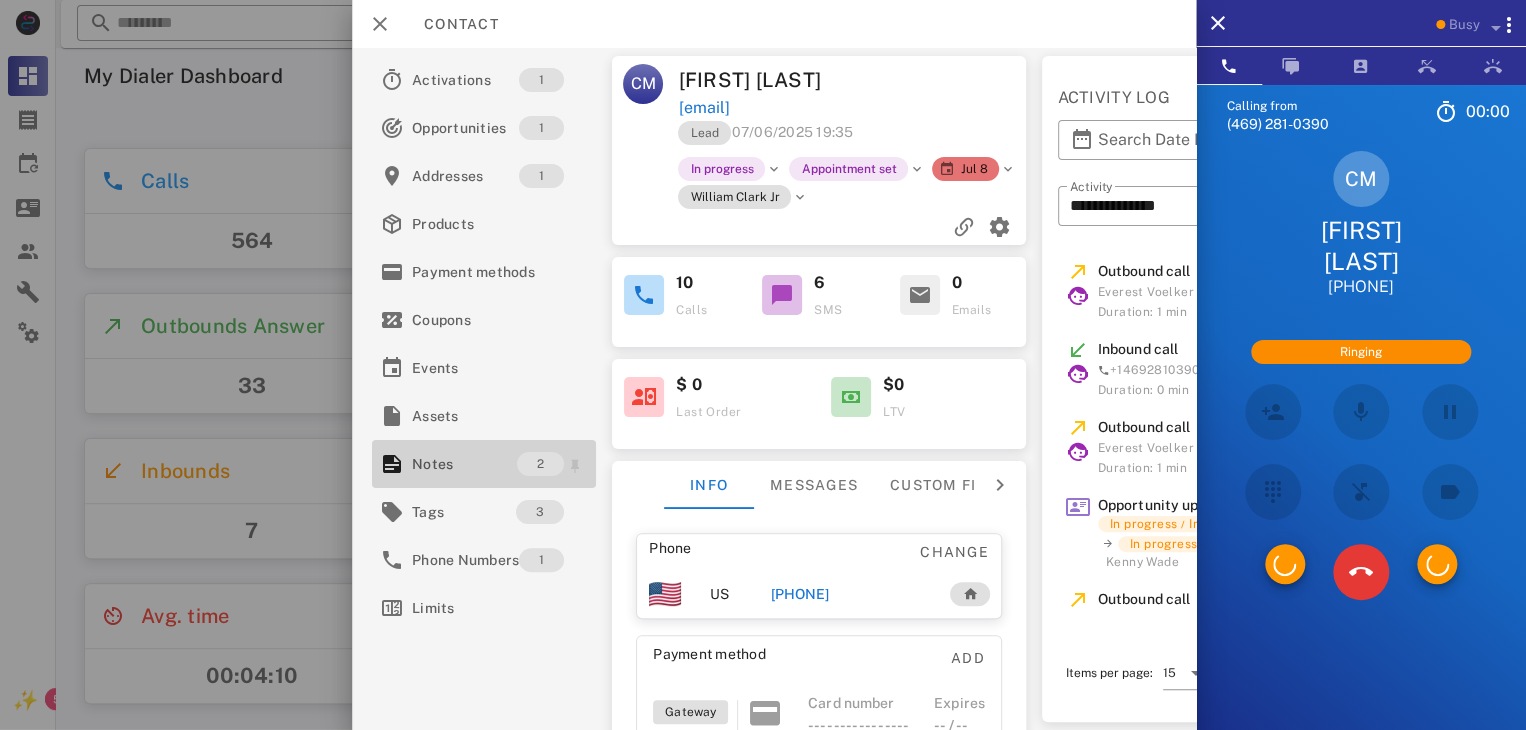 click on "Notes" at bounding box center (464, 464) 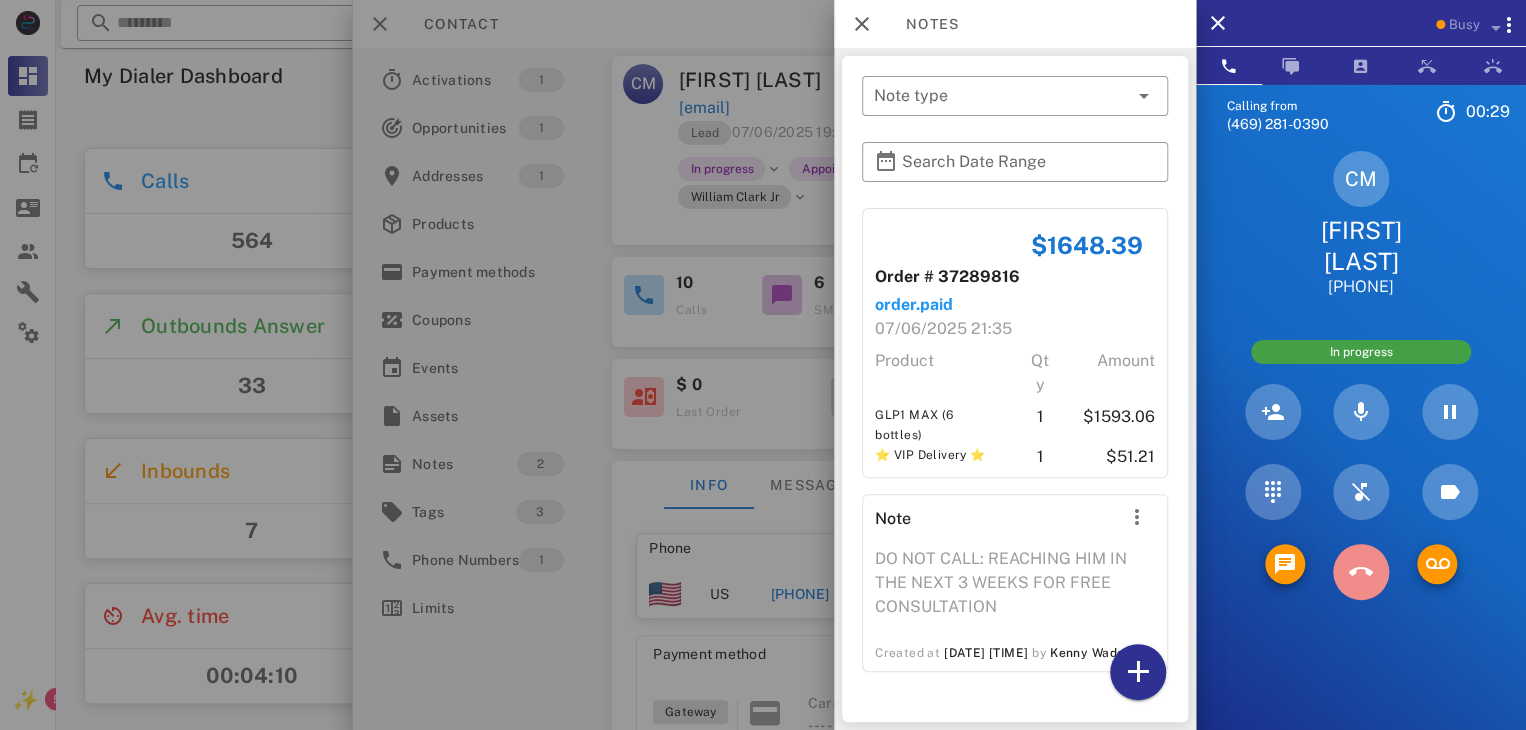 click at bounding box center (1361, 572) 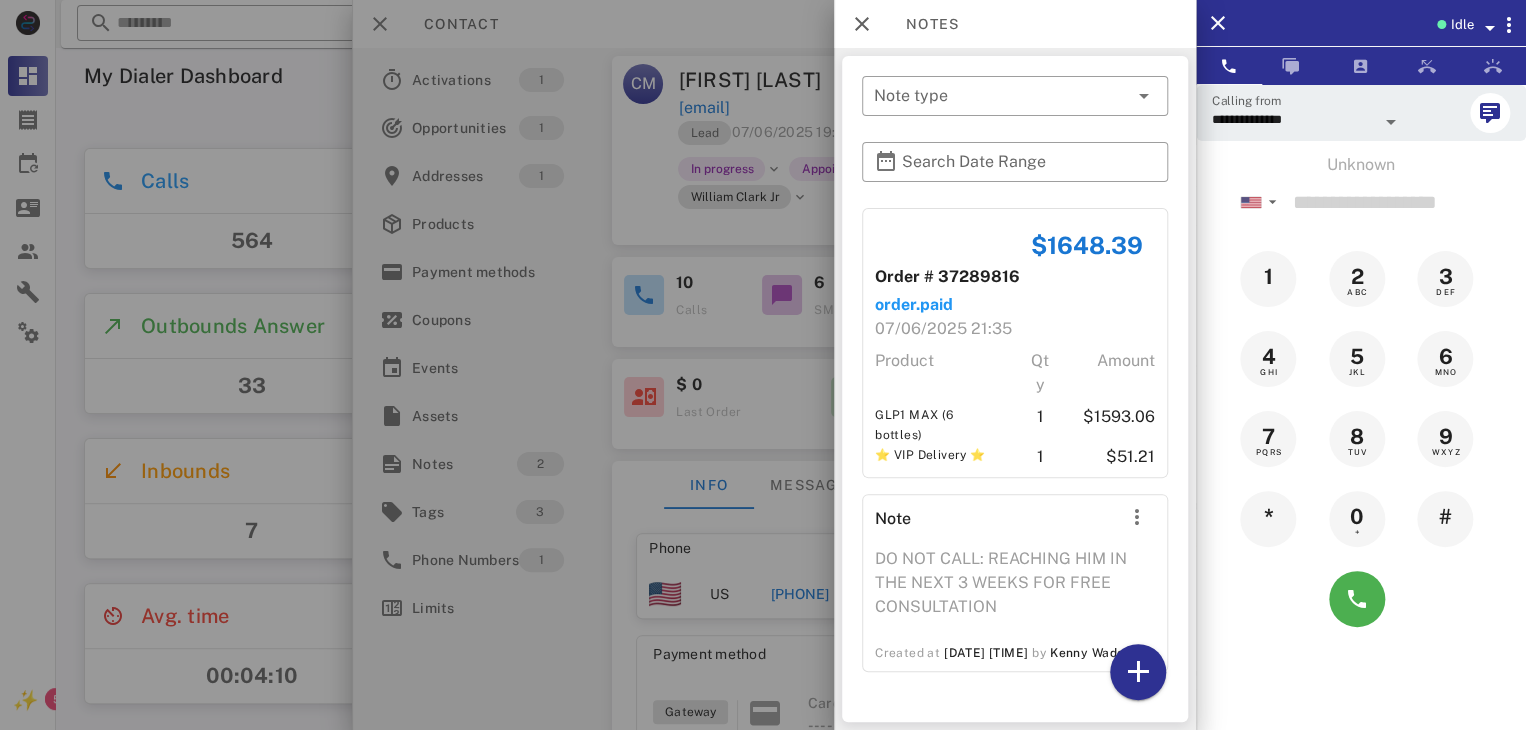 click at bounding box center [763, 365] 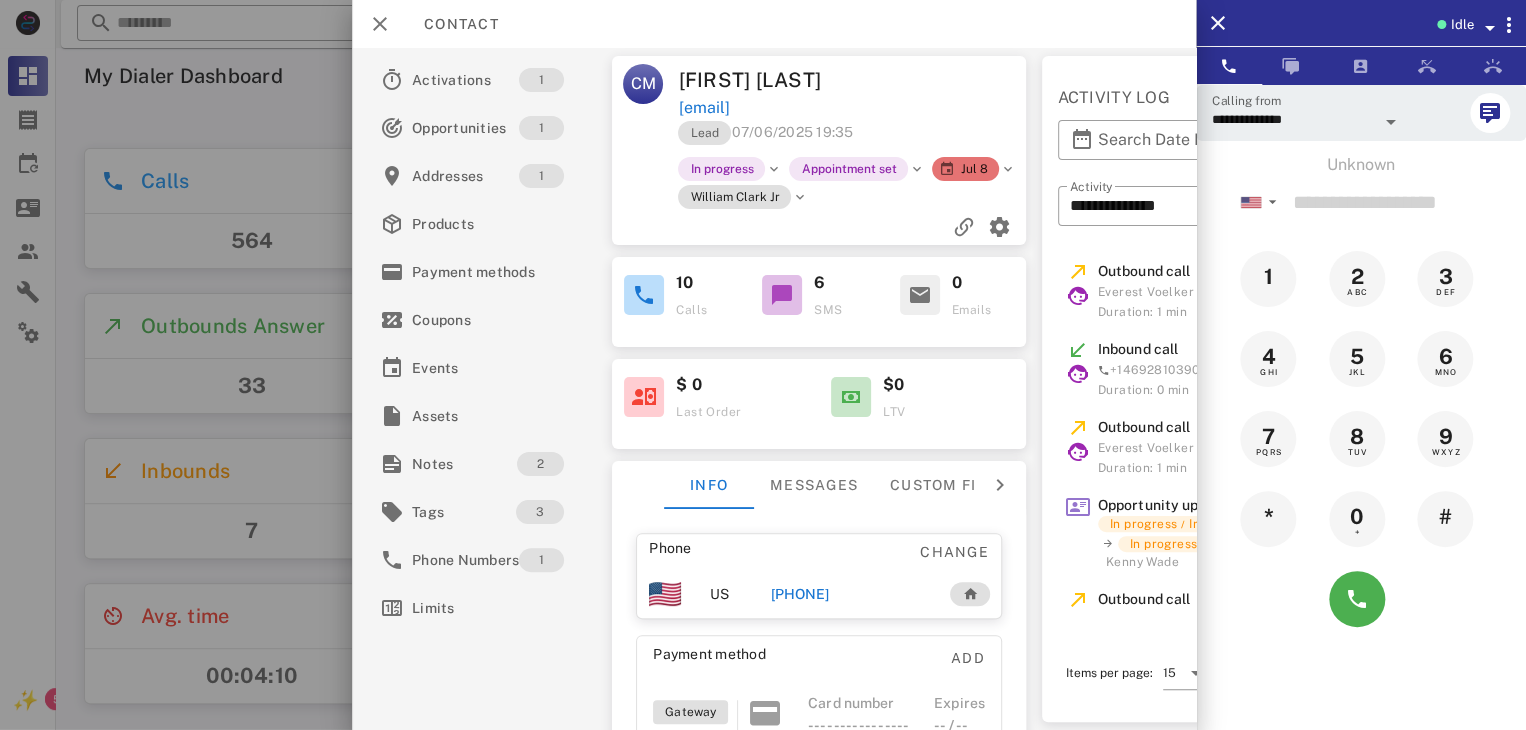 click on "+18327403988" at bounding box center (799, 594) 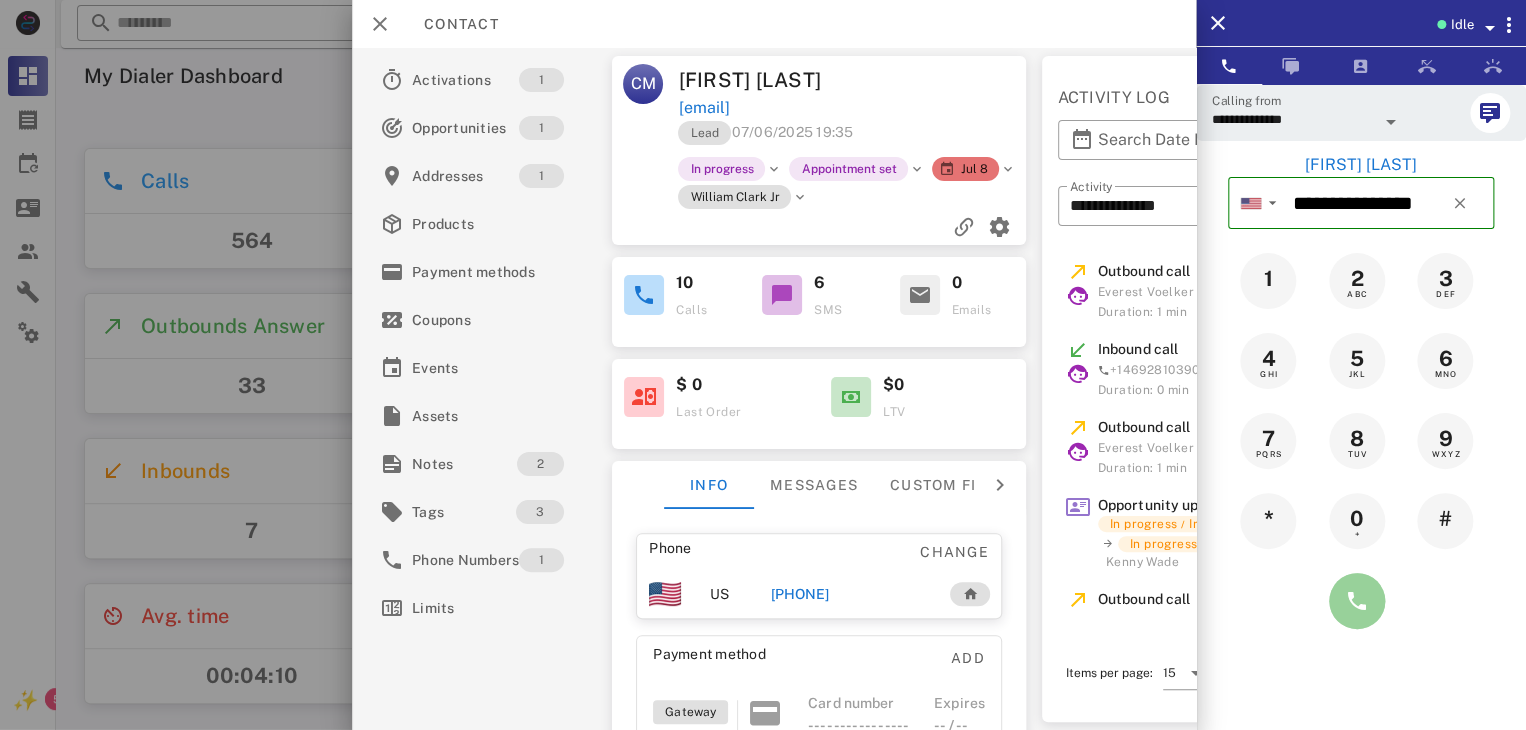 click at bounding box center [1357, 601] 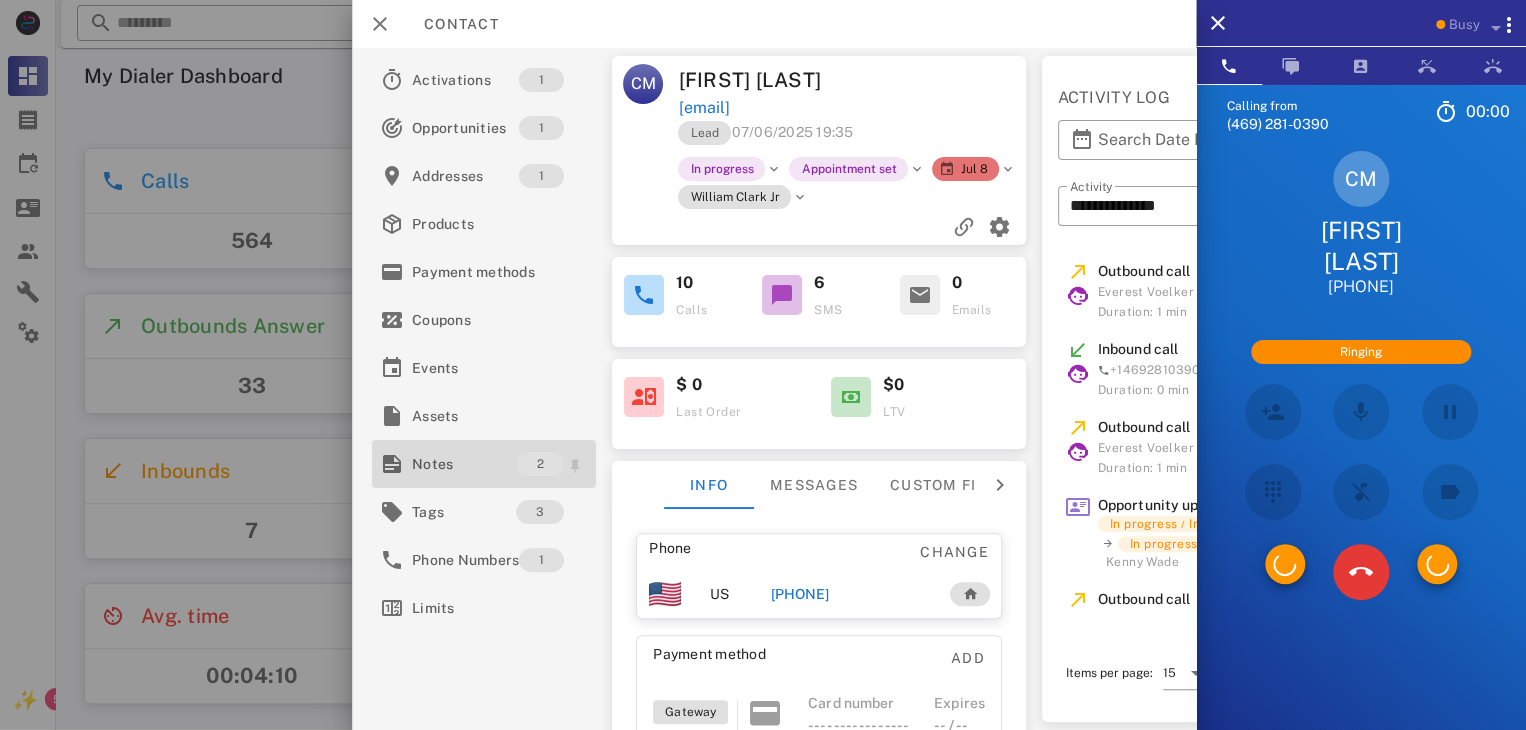 click on "Notes" at bounding box center (464, 464) 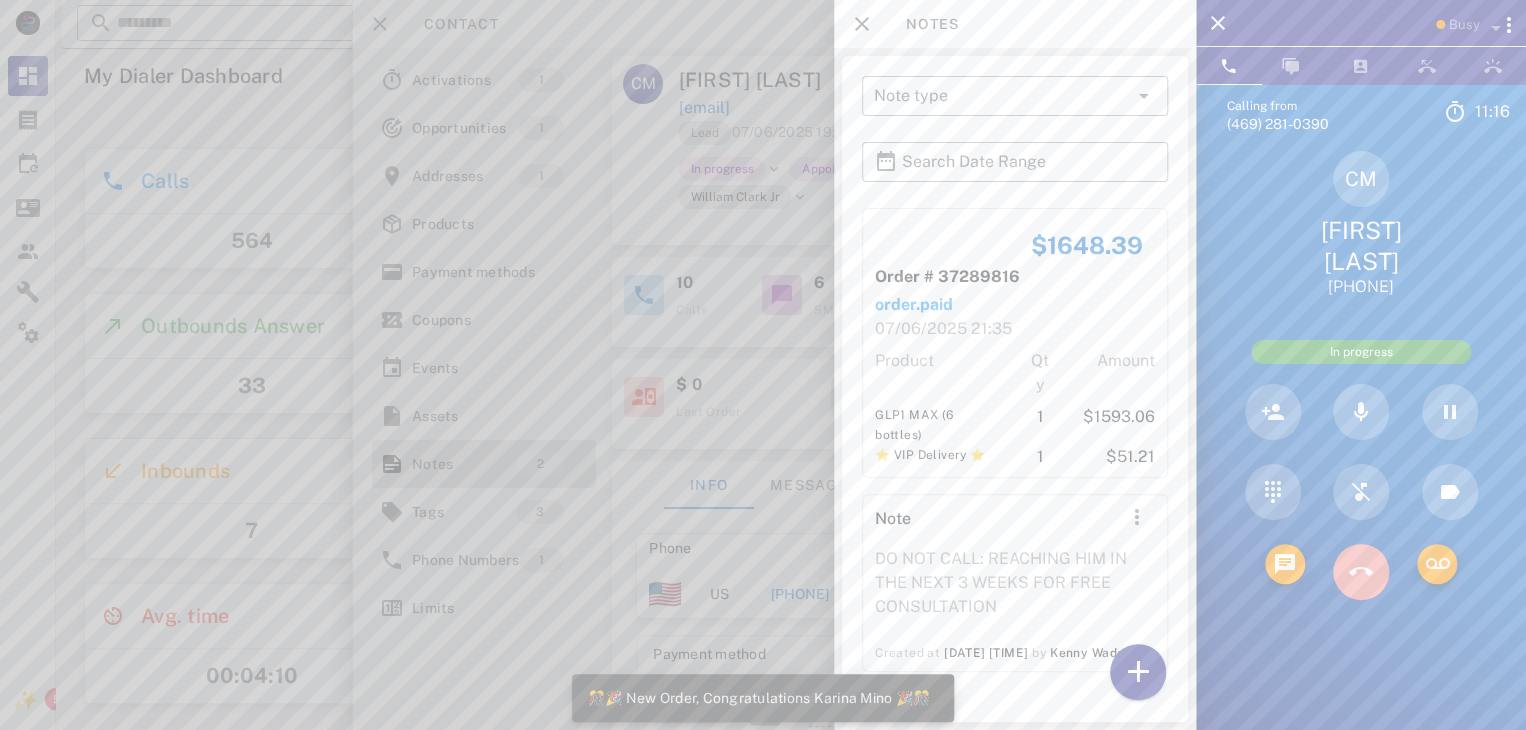 click at bounding box center (1361, 572) 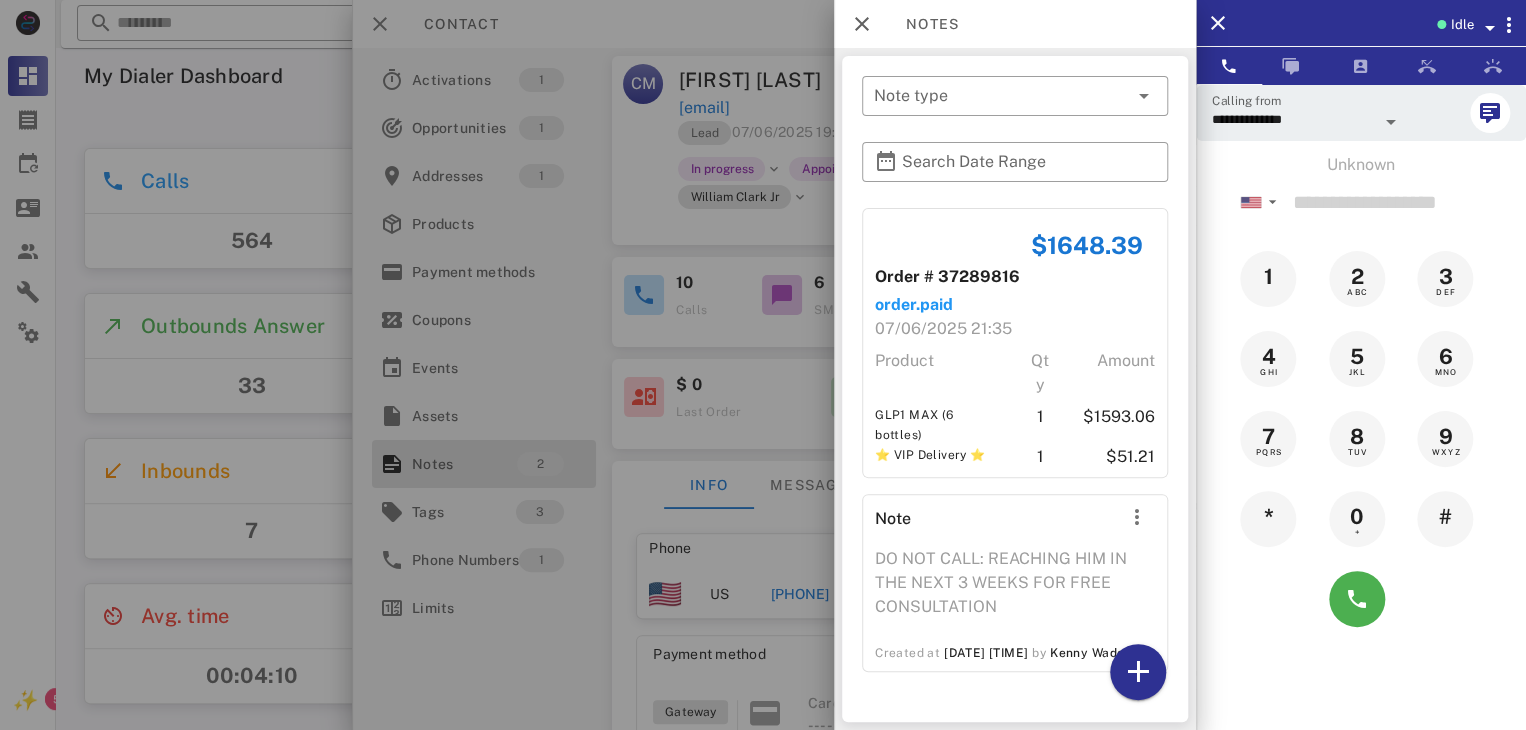 click at bounding box center [763, 365] 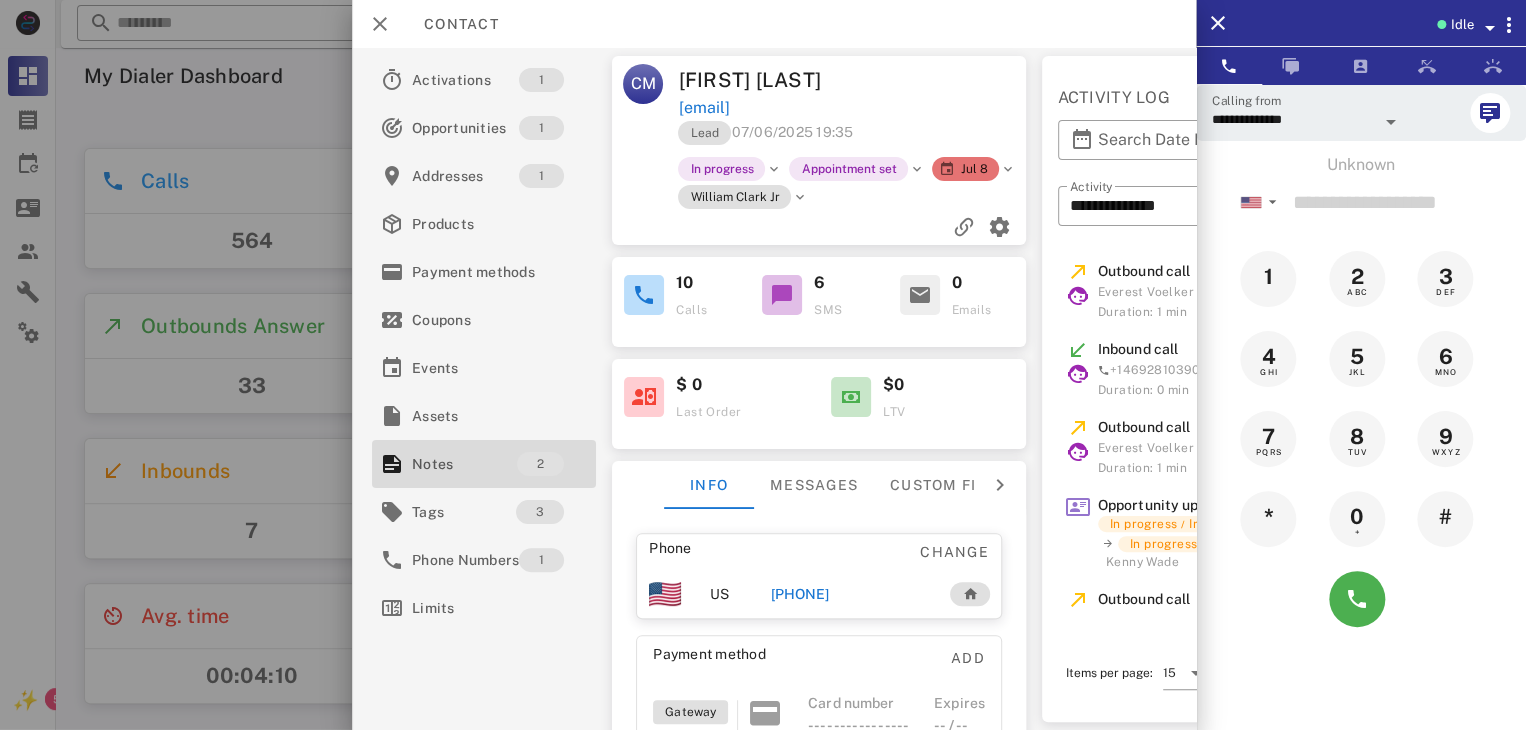 click on "+18327403988" at bounding box center [799, 594] 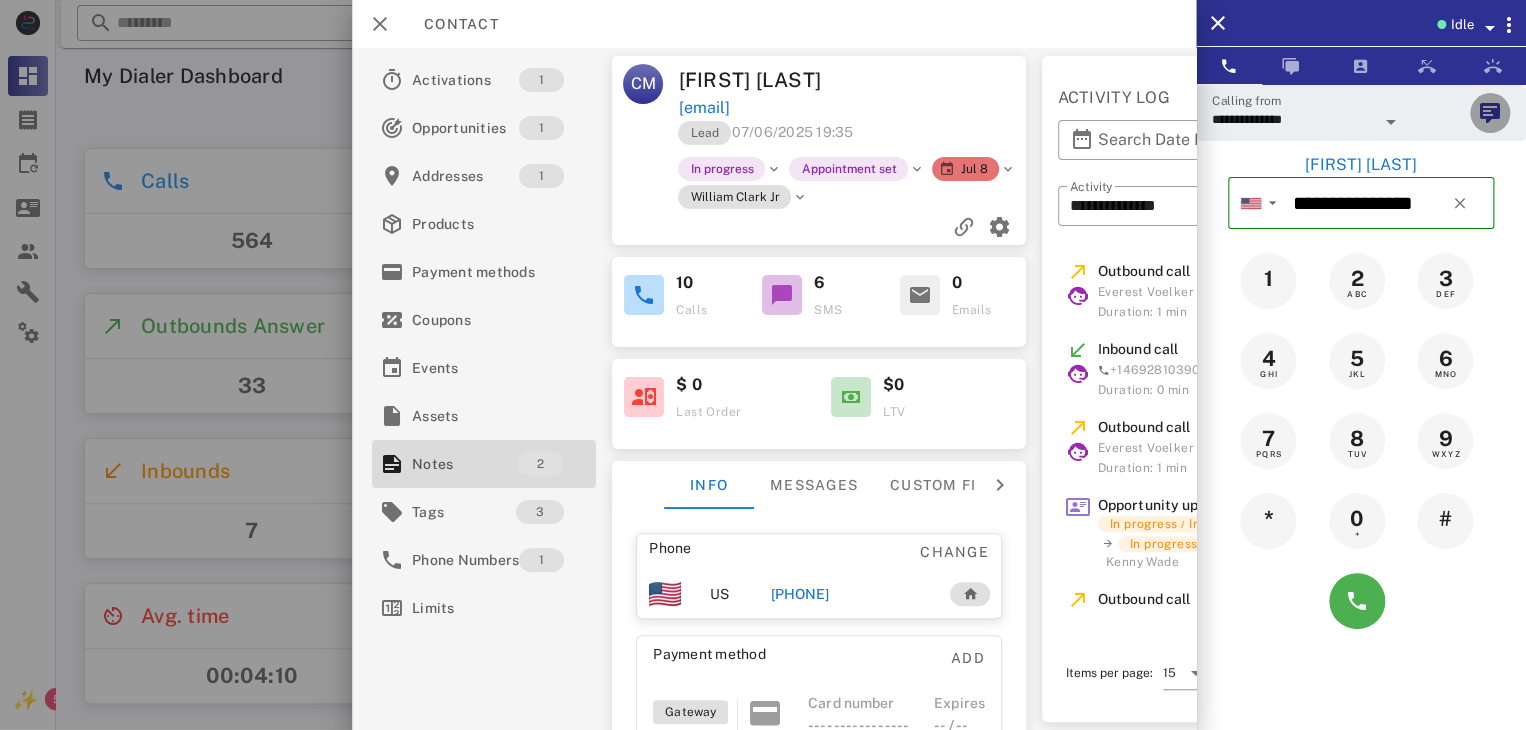 click at bounding box center [1490, 113] 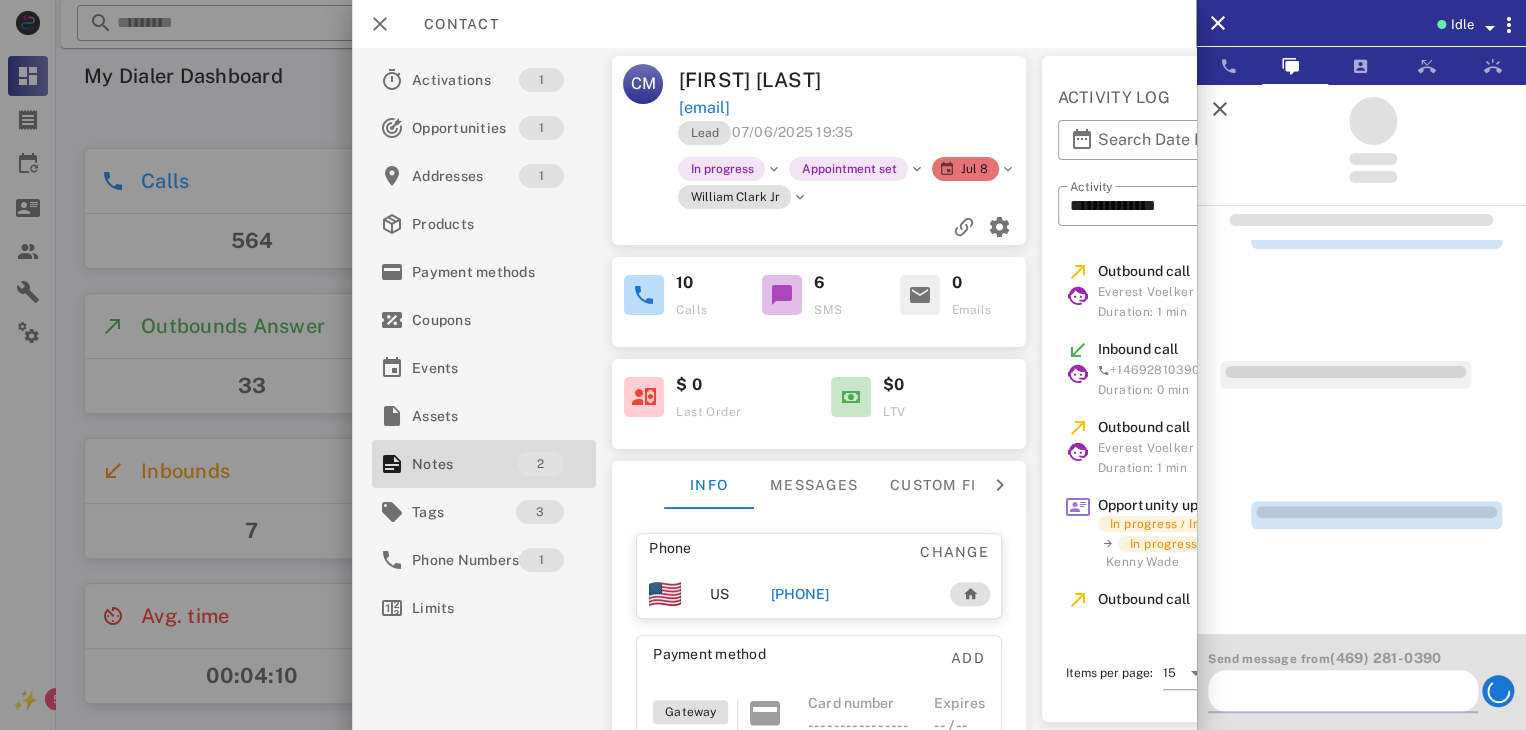 scroll, scrollTop: 0, scrollLeft: 0, axis: both 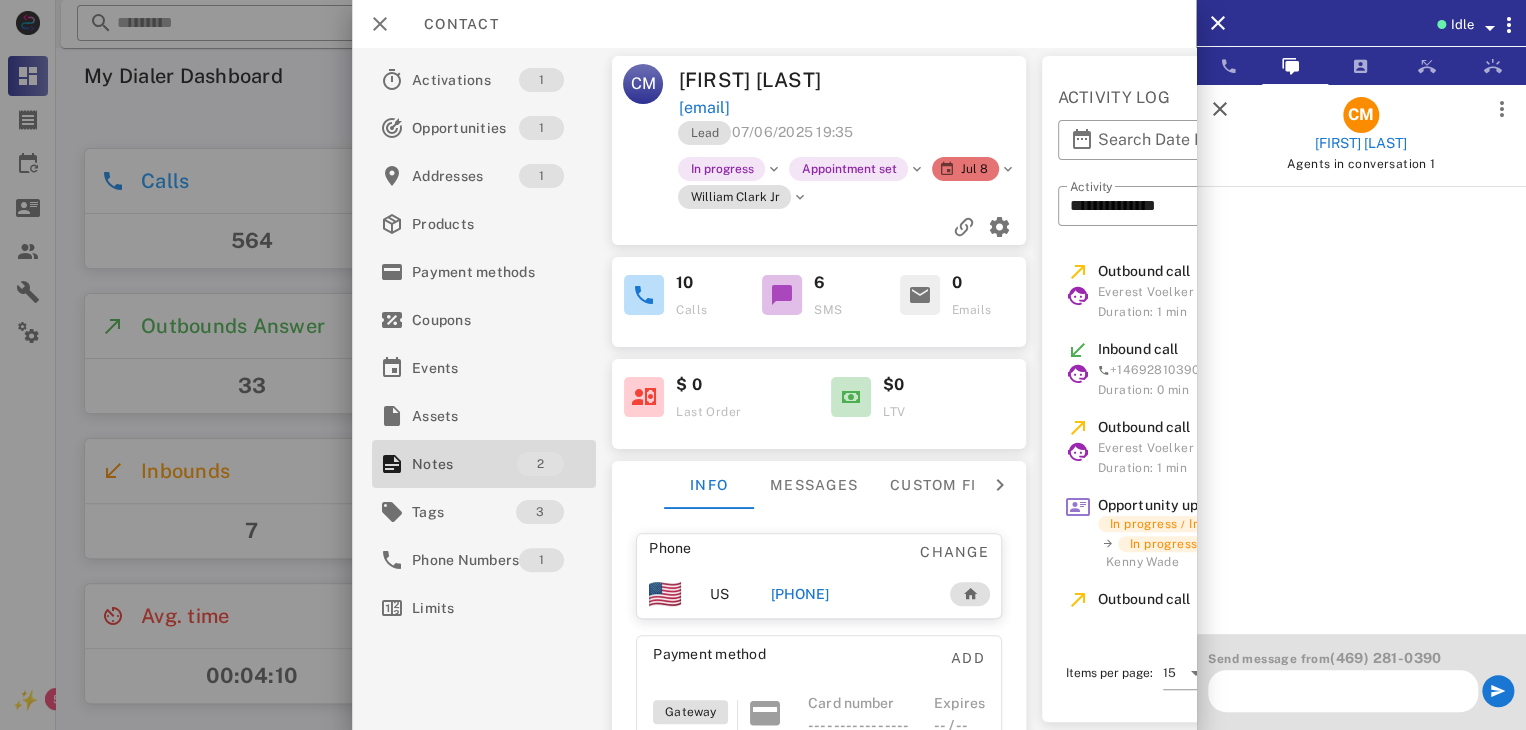 click at bounding box center (1343, 691) 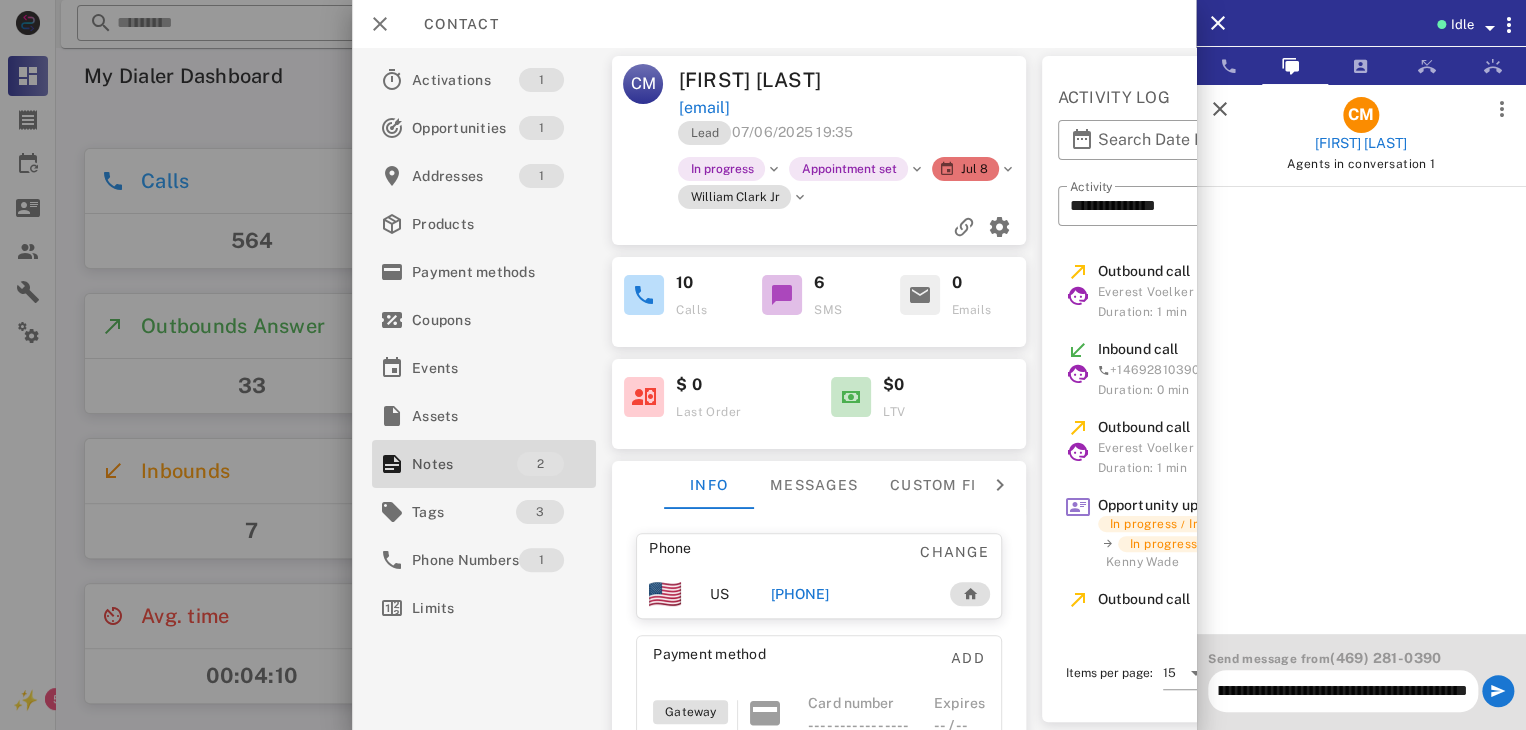 scroll, scrollTop: 0, scrollLeft: 710, axis: horizontal 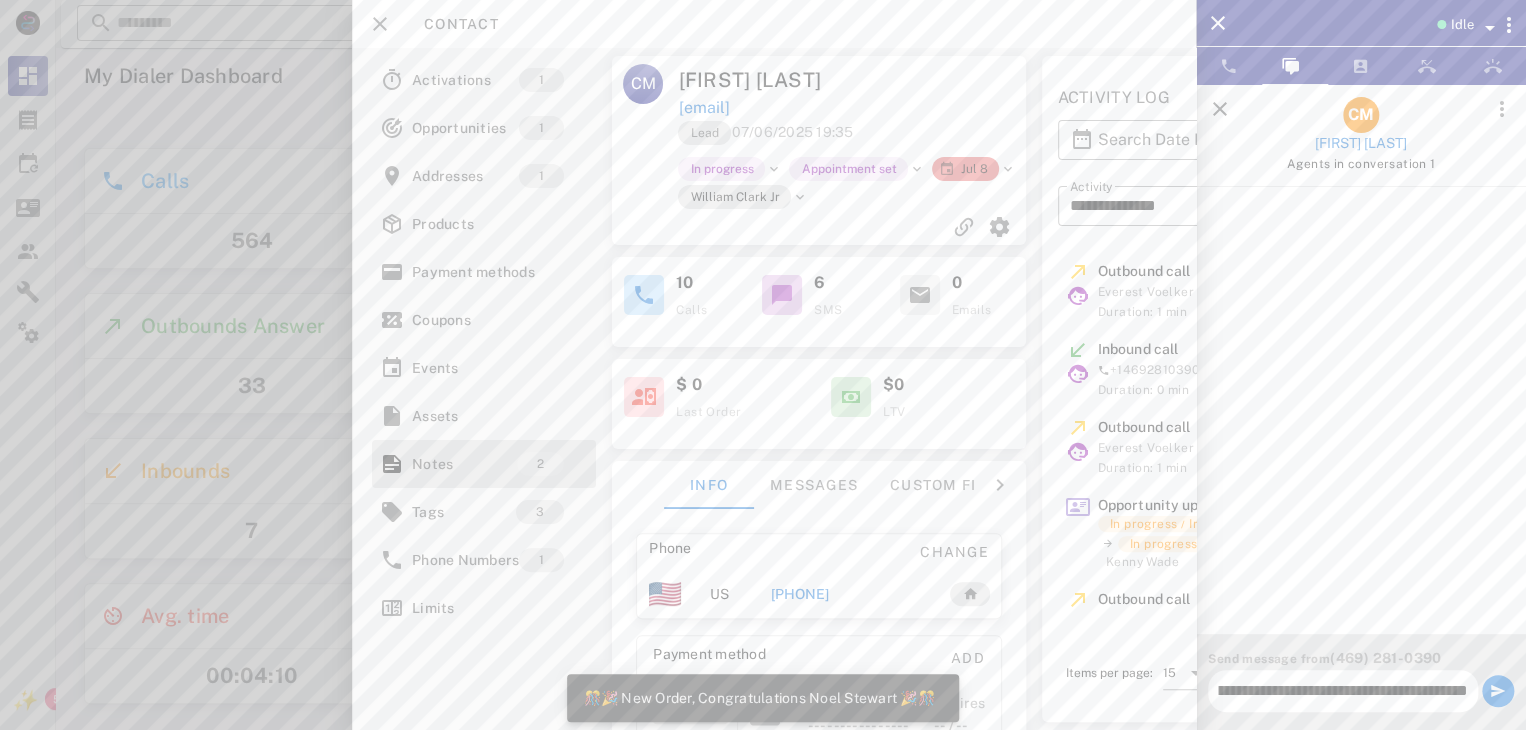 type on "**********" 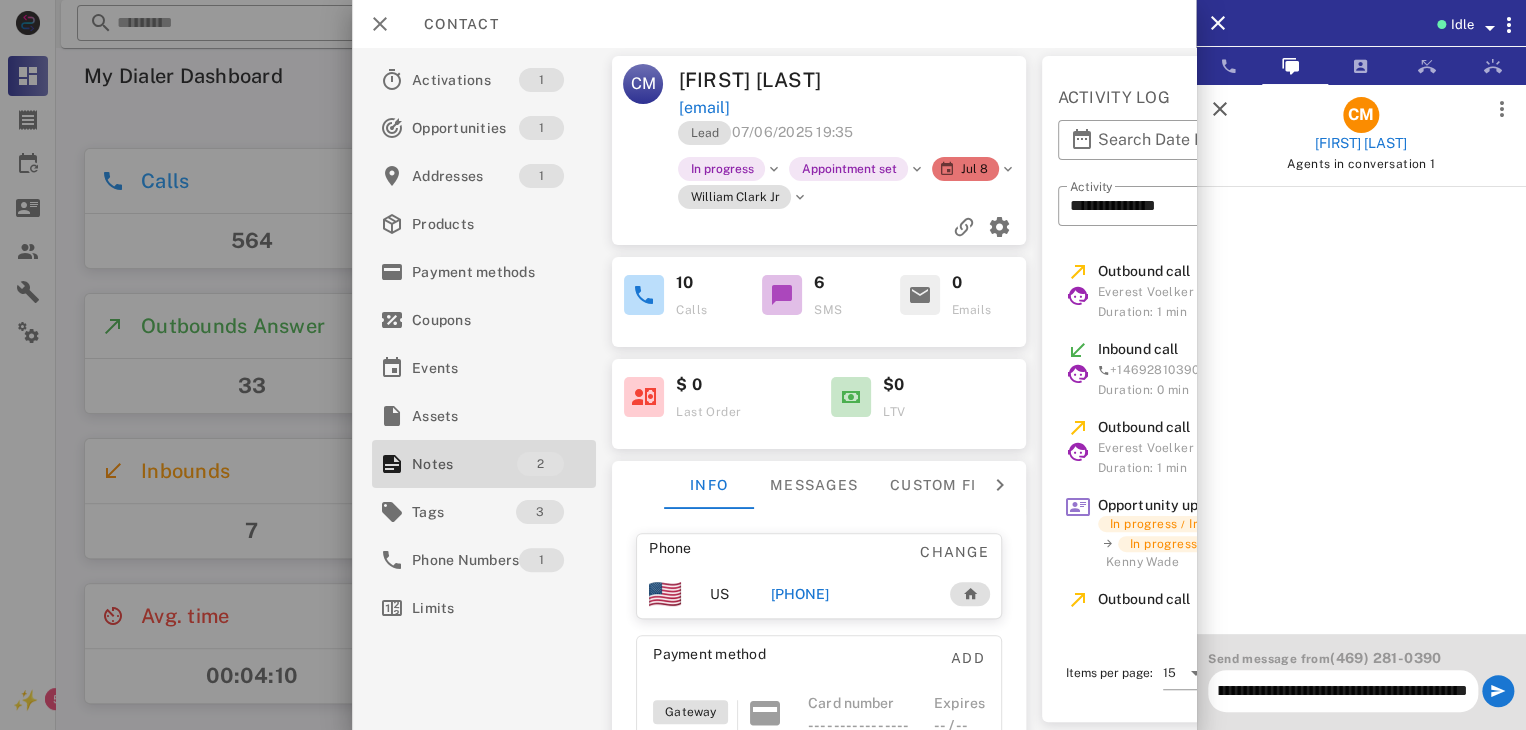 scroll, scrollTop: 0, scrollLeft: 0, axis: both 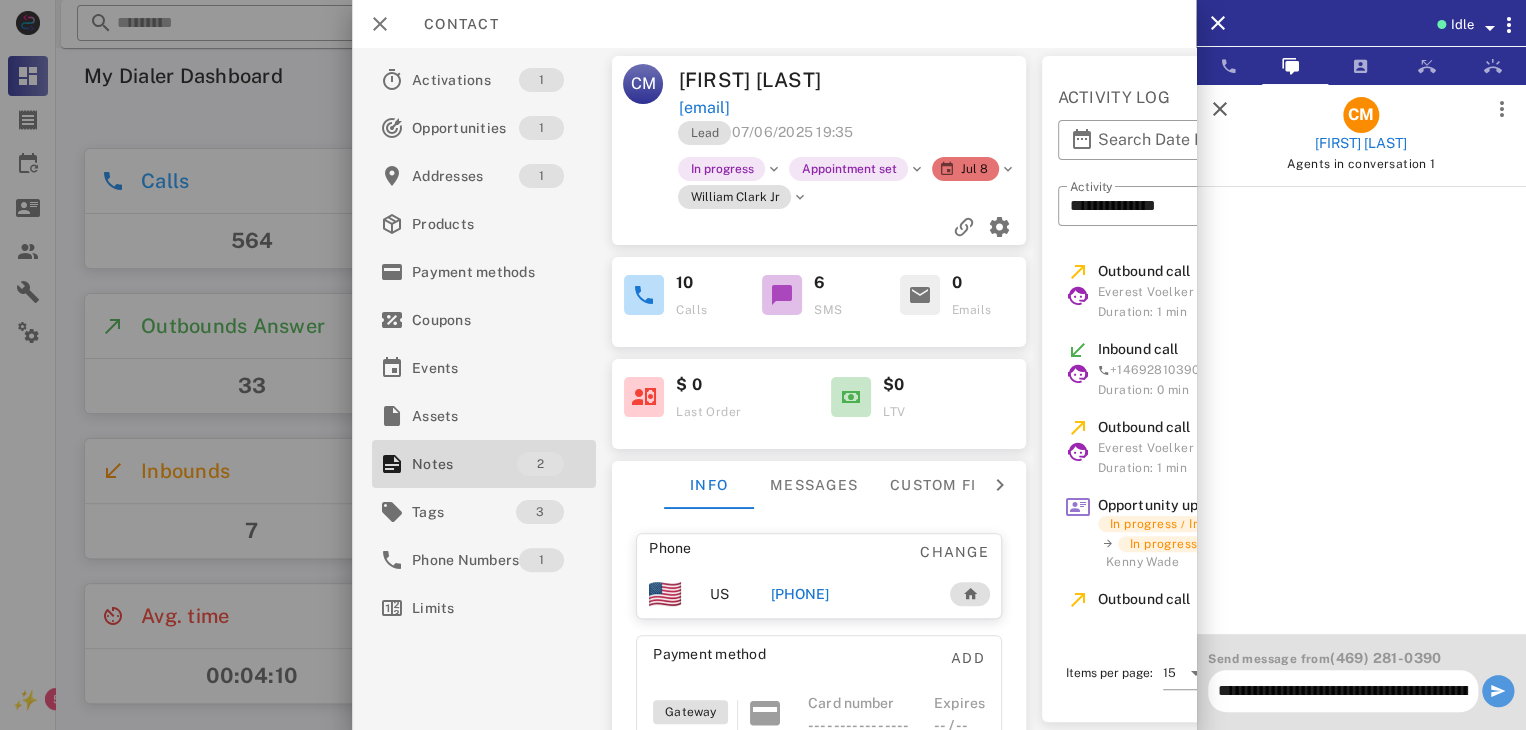 click at bounding box center [1498, 691] 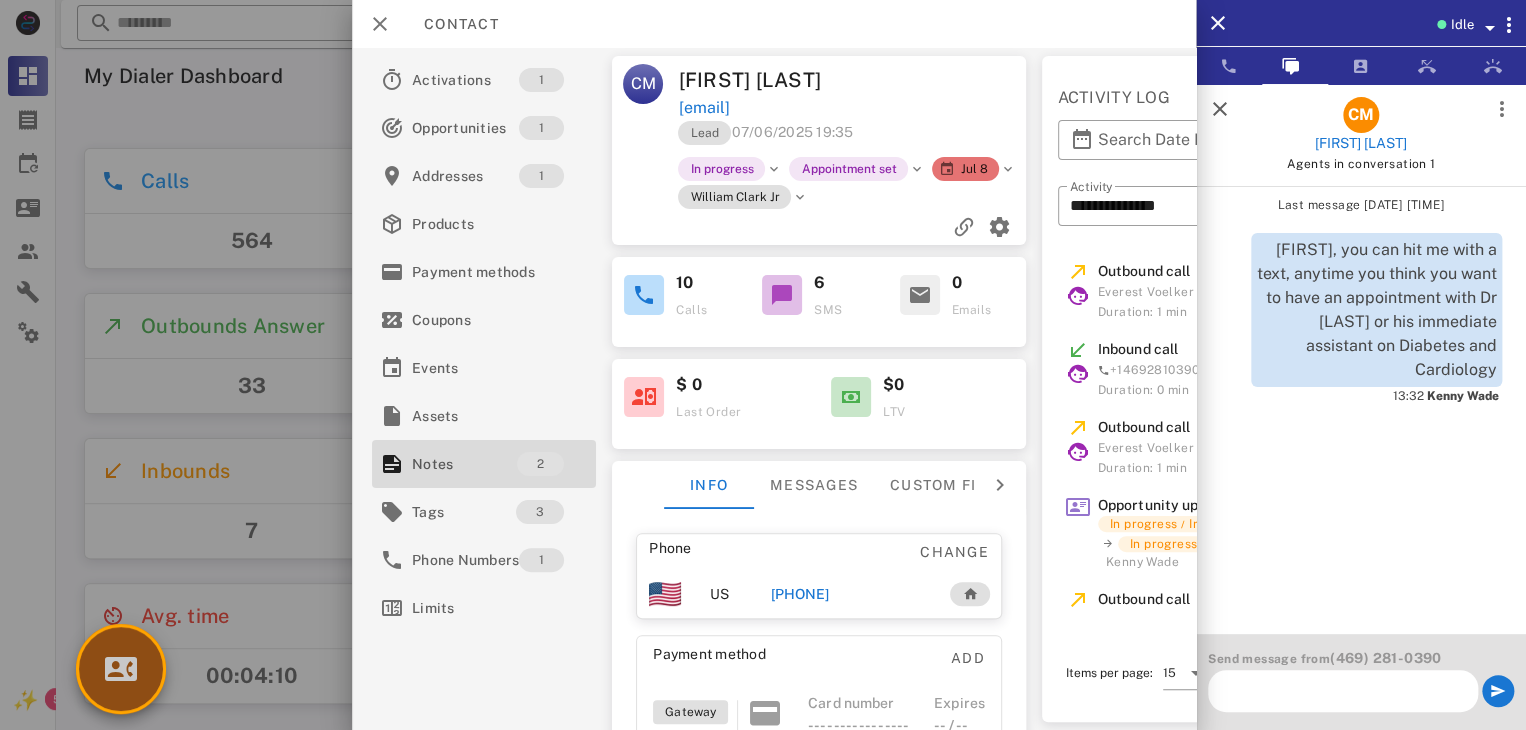 click at bounding box center (121, 669) 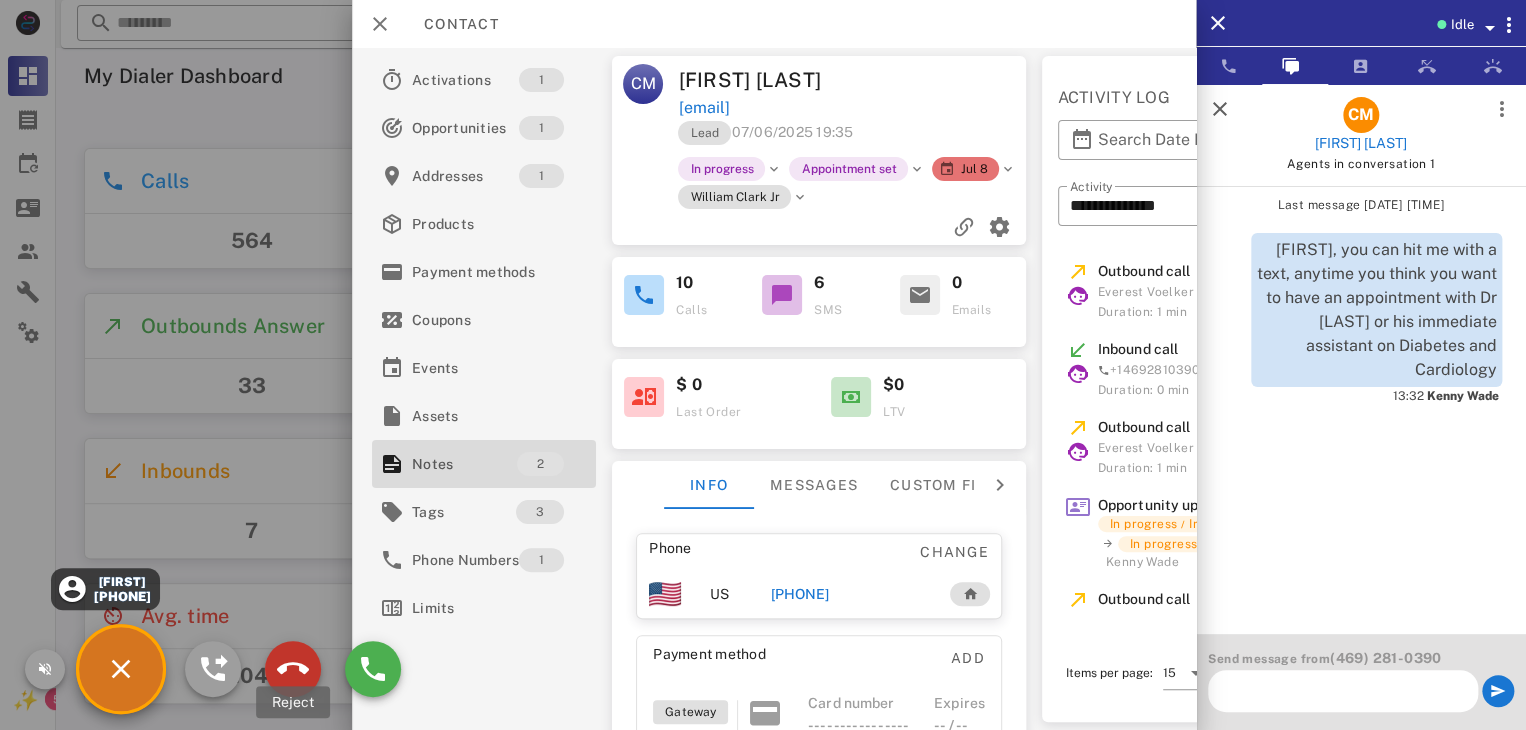 click at bounding box center [293, 669] 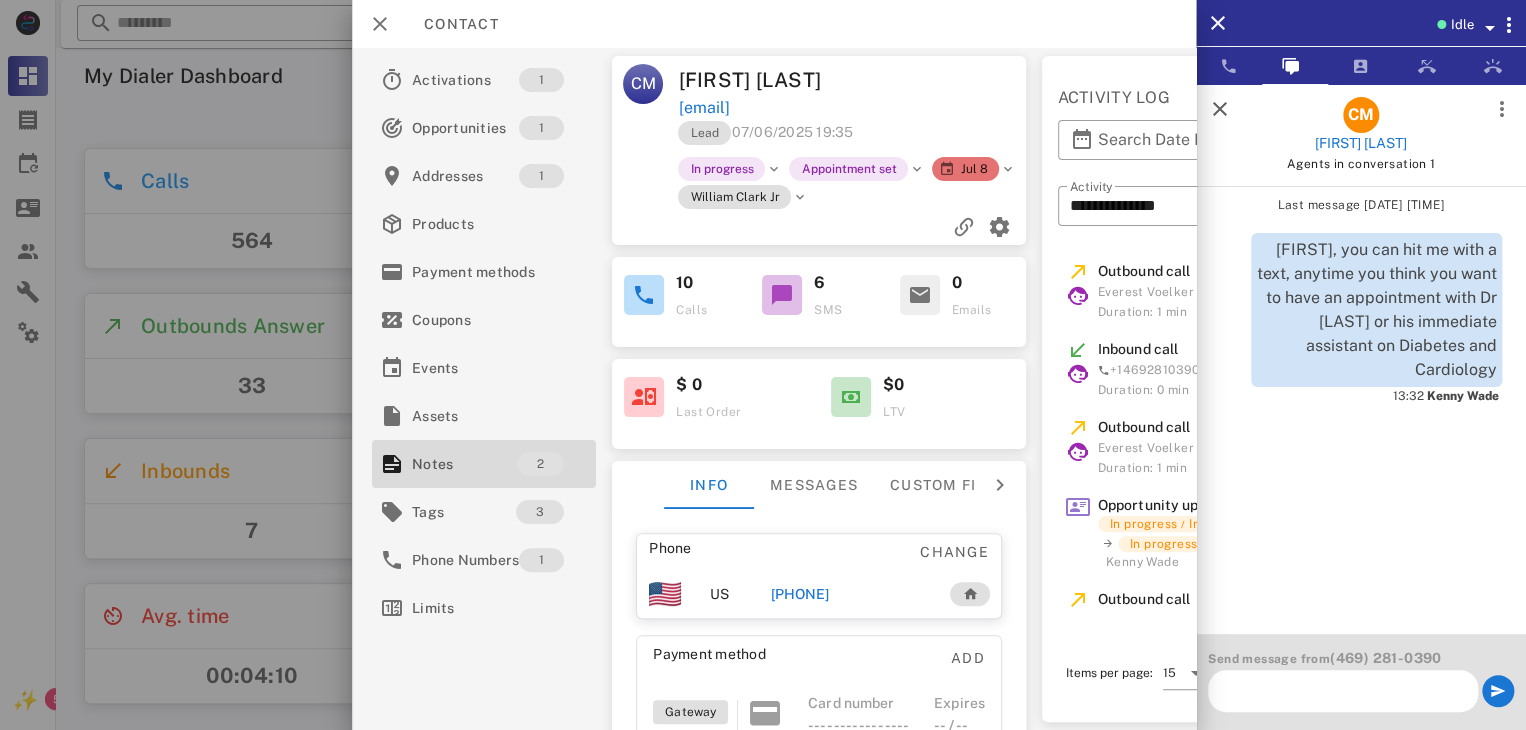 click at bounding box center (1343, 691) 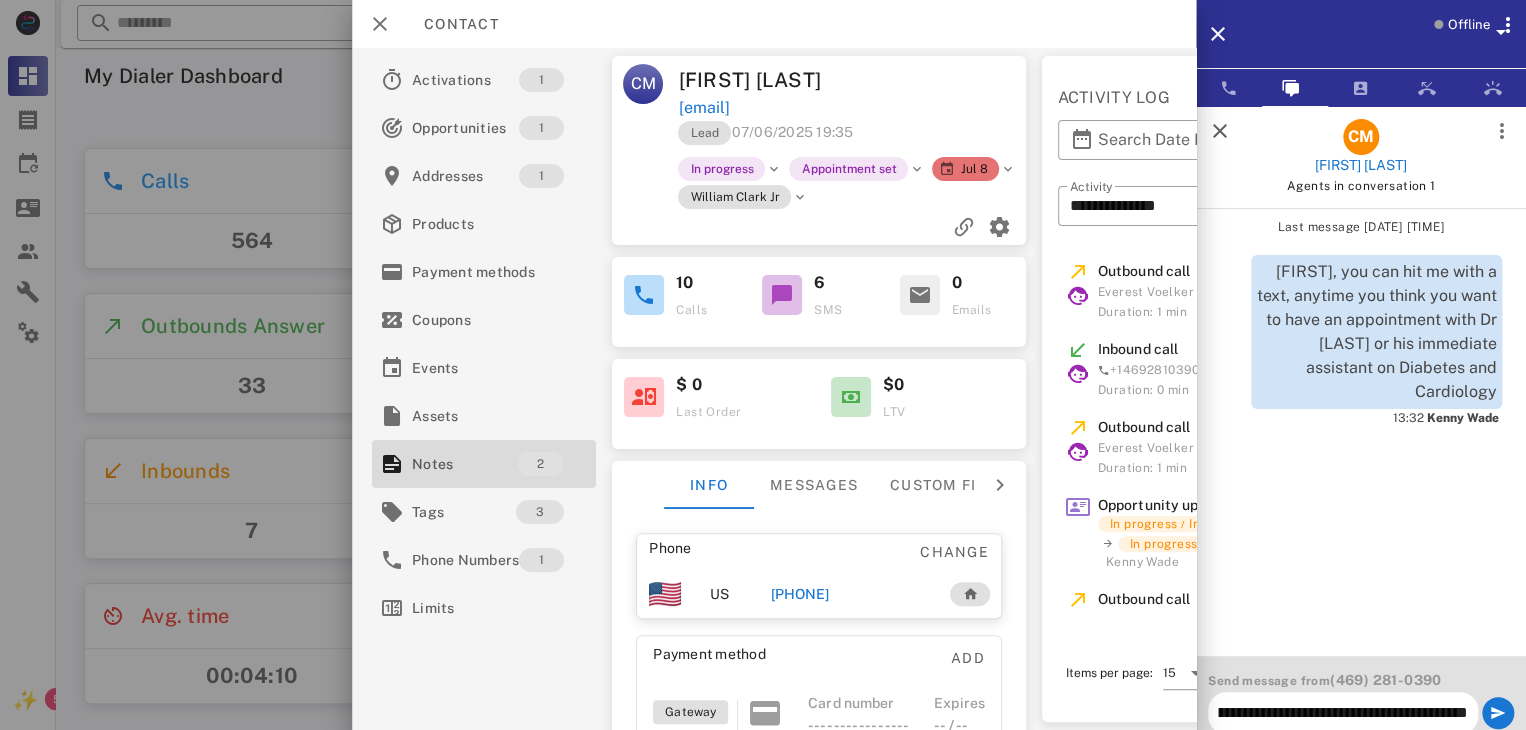 scroll, scrollTop: 0, scrollLeft: 174, axis: horizontal 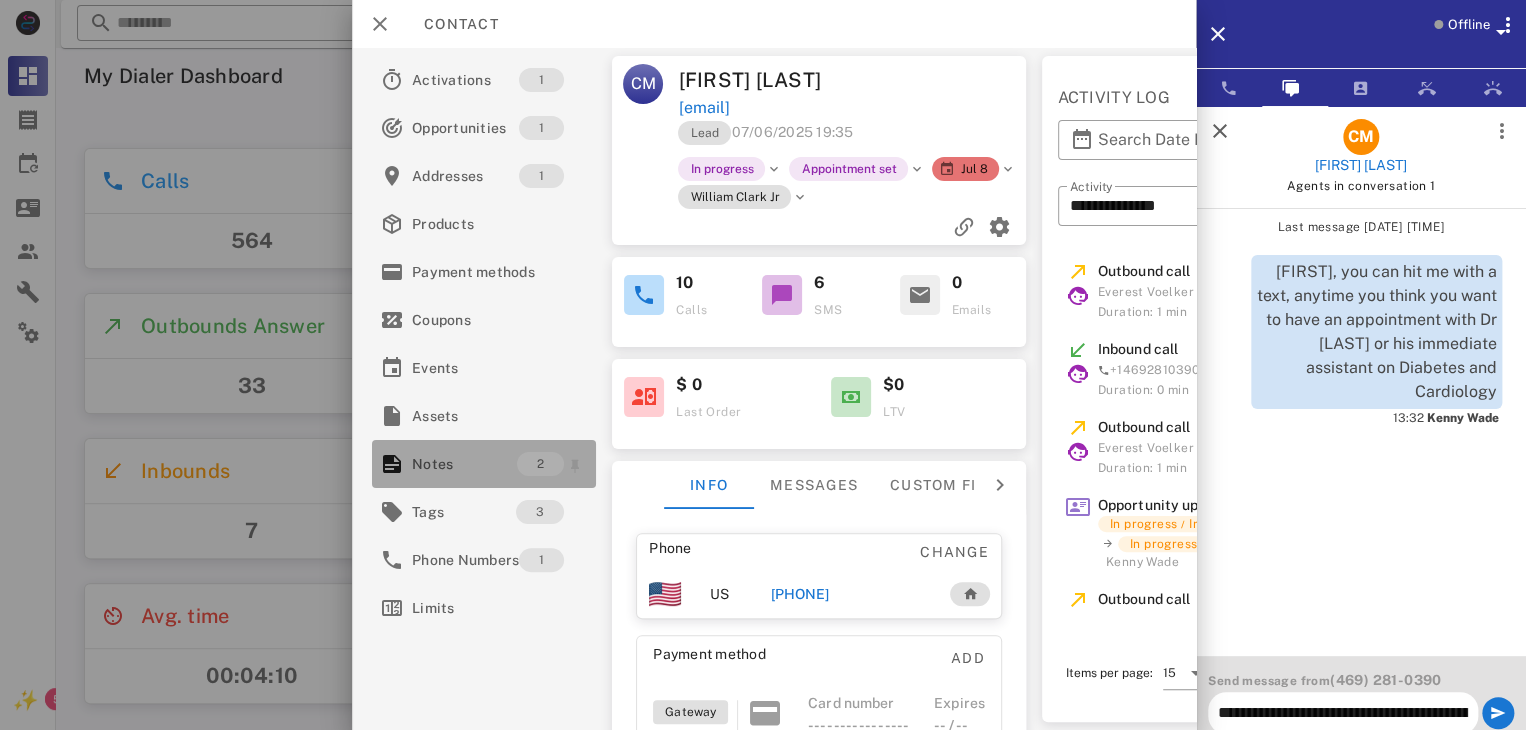 click on "Notes" at bounding box center (464, 464) 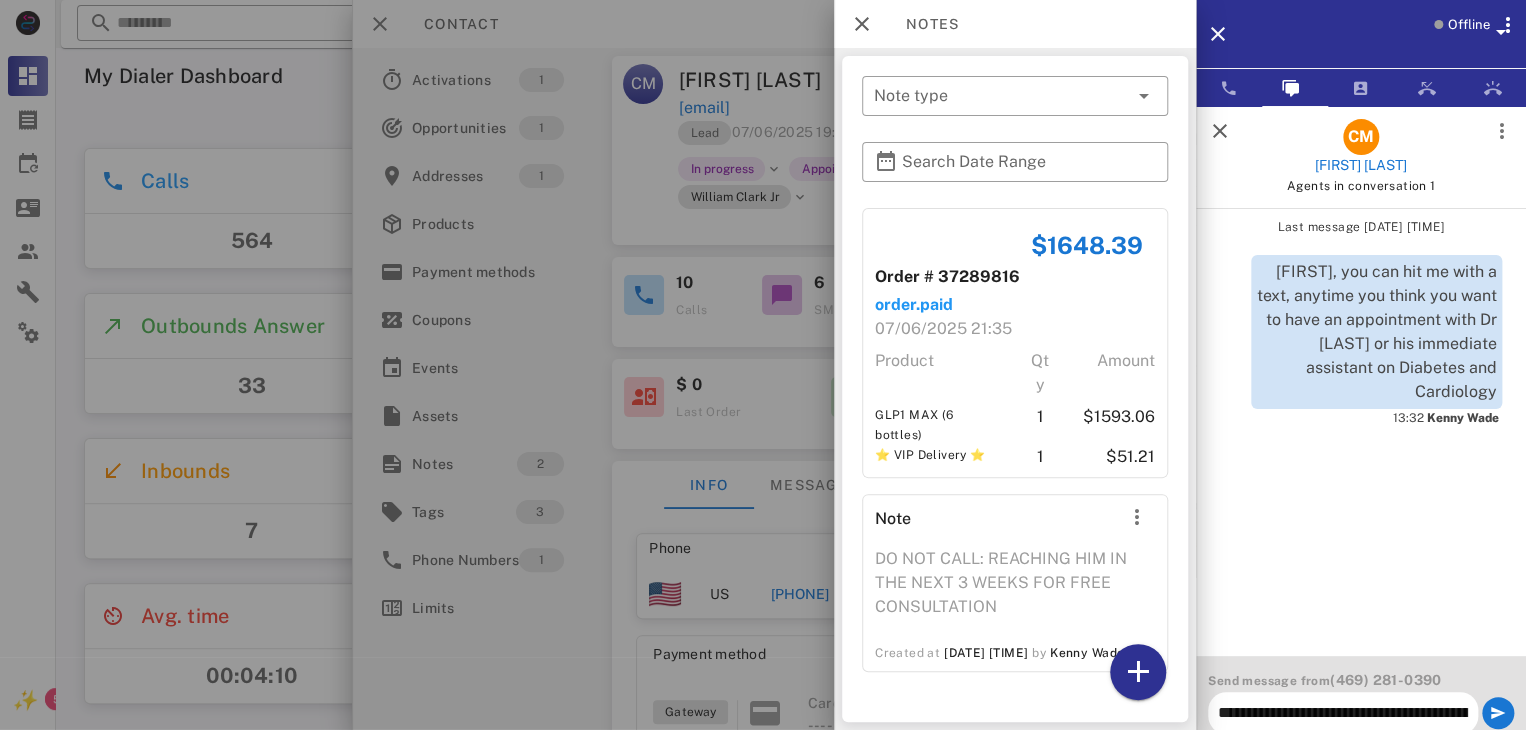 click at bounding box center [763, 365] 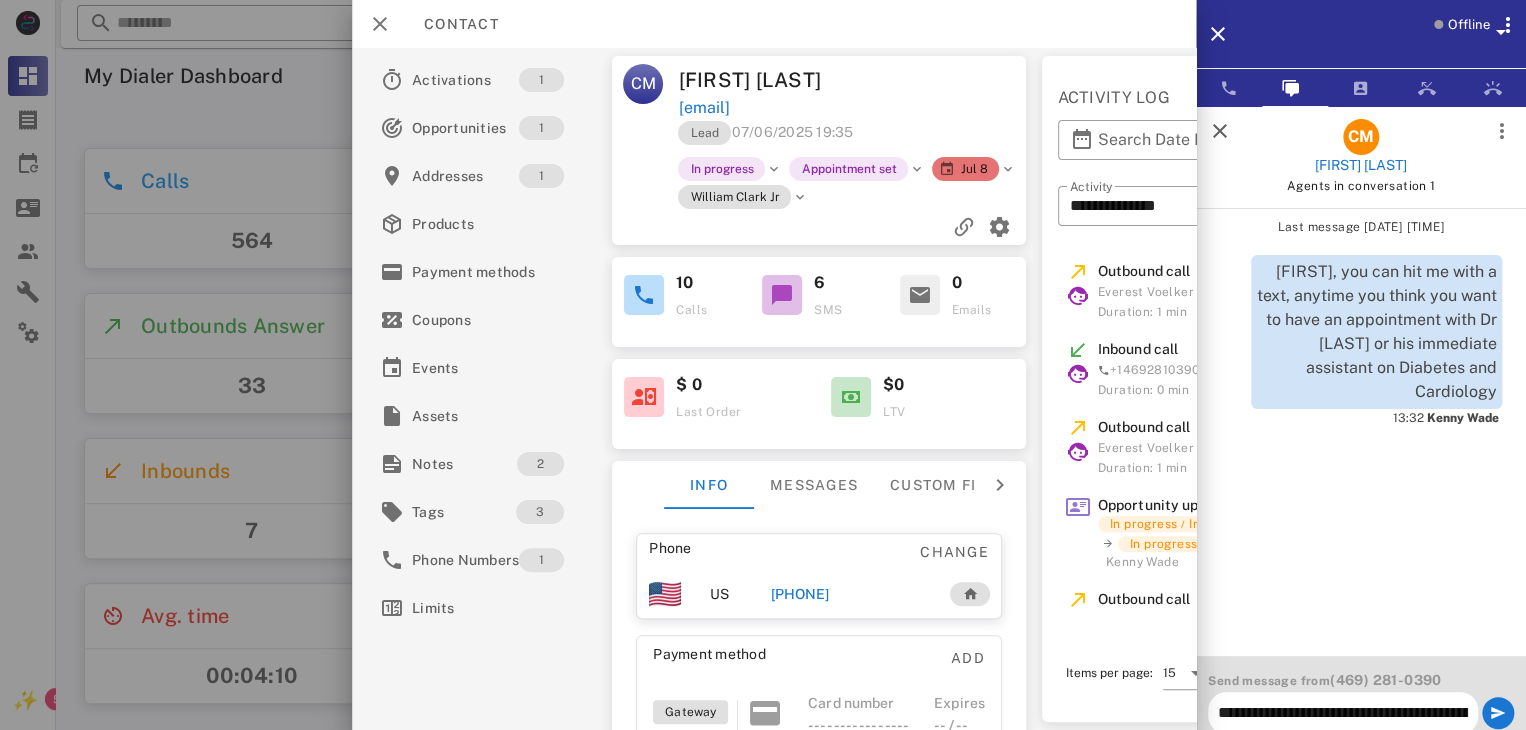 click on "**********" at bounding box center [1343, 713] 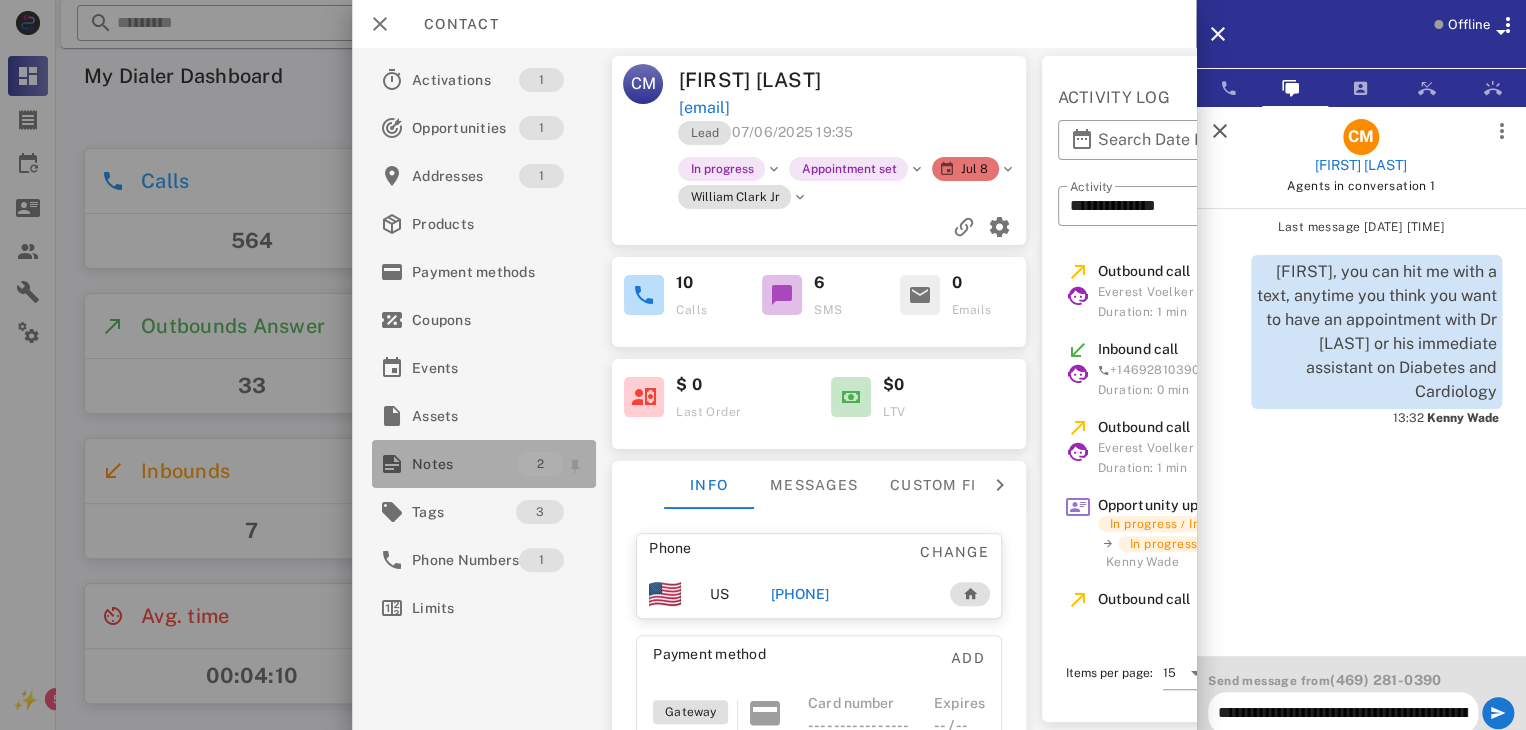 click on "Notes" at bounding box center (464, 464) 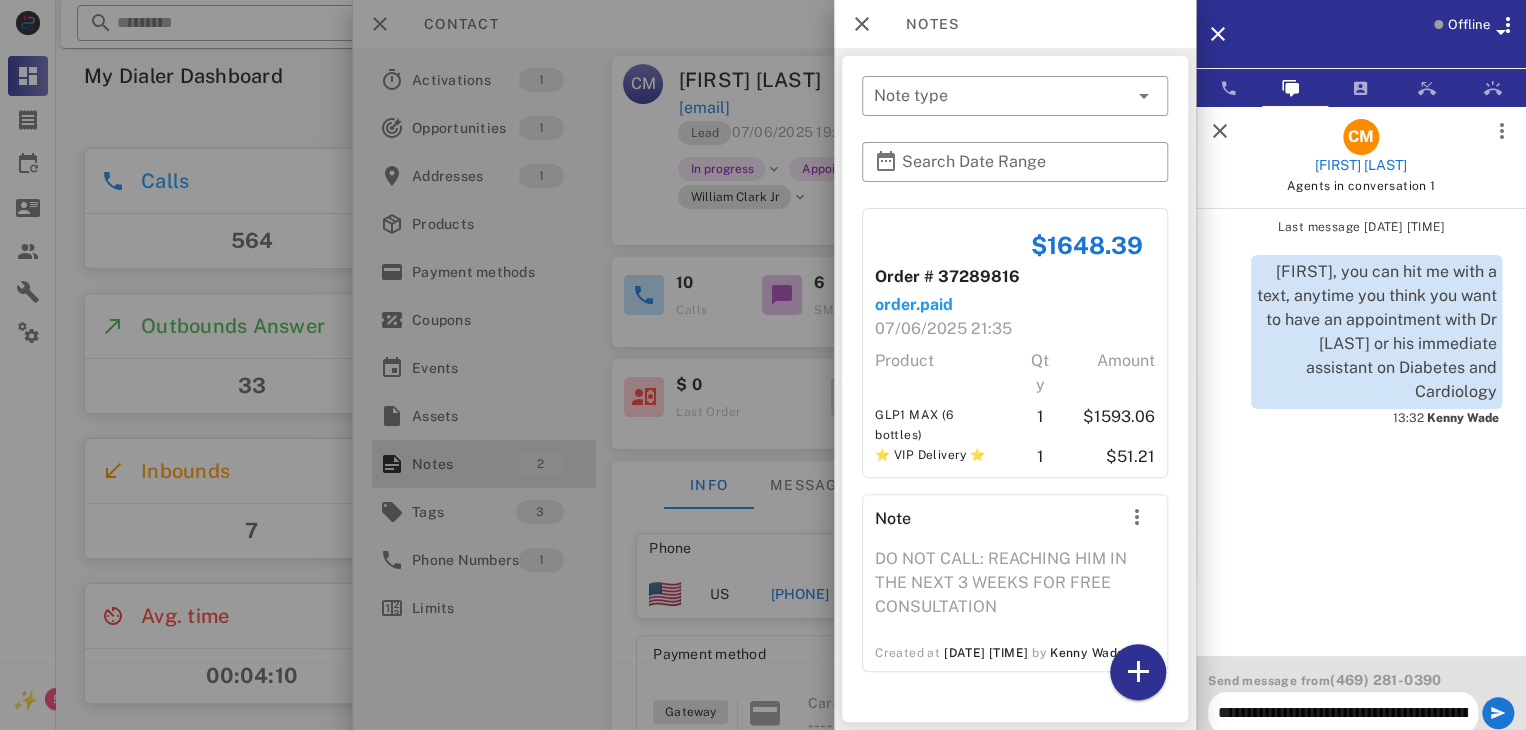 click on "**********" at bounding box center (1343, 713) 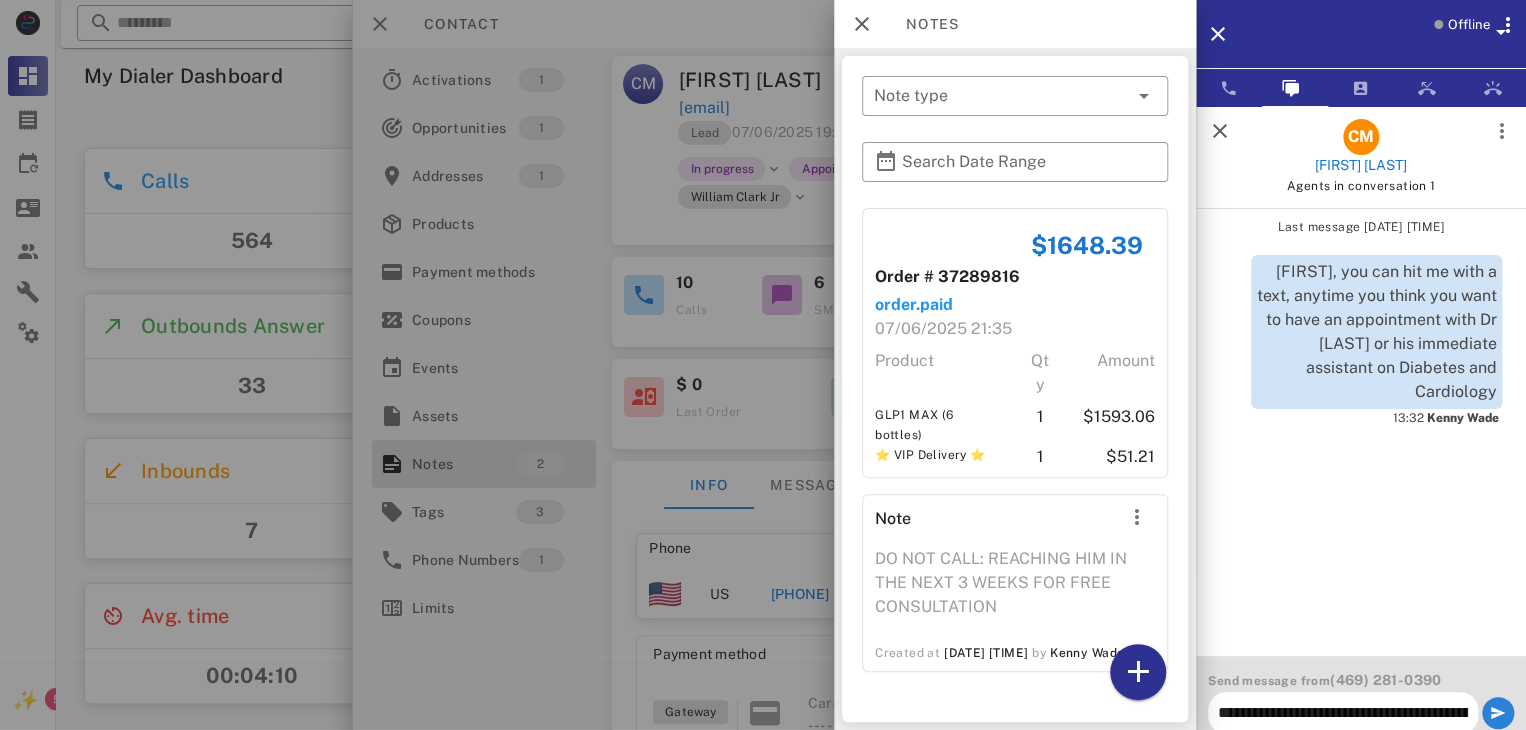 type on "**********" 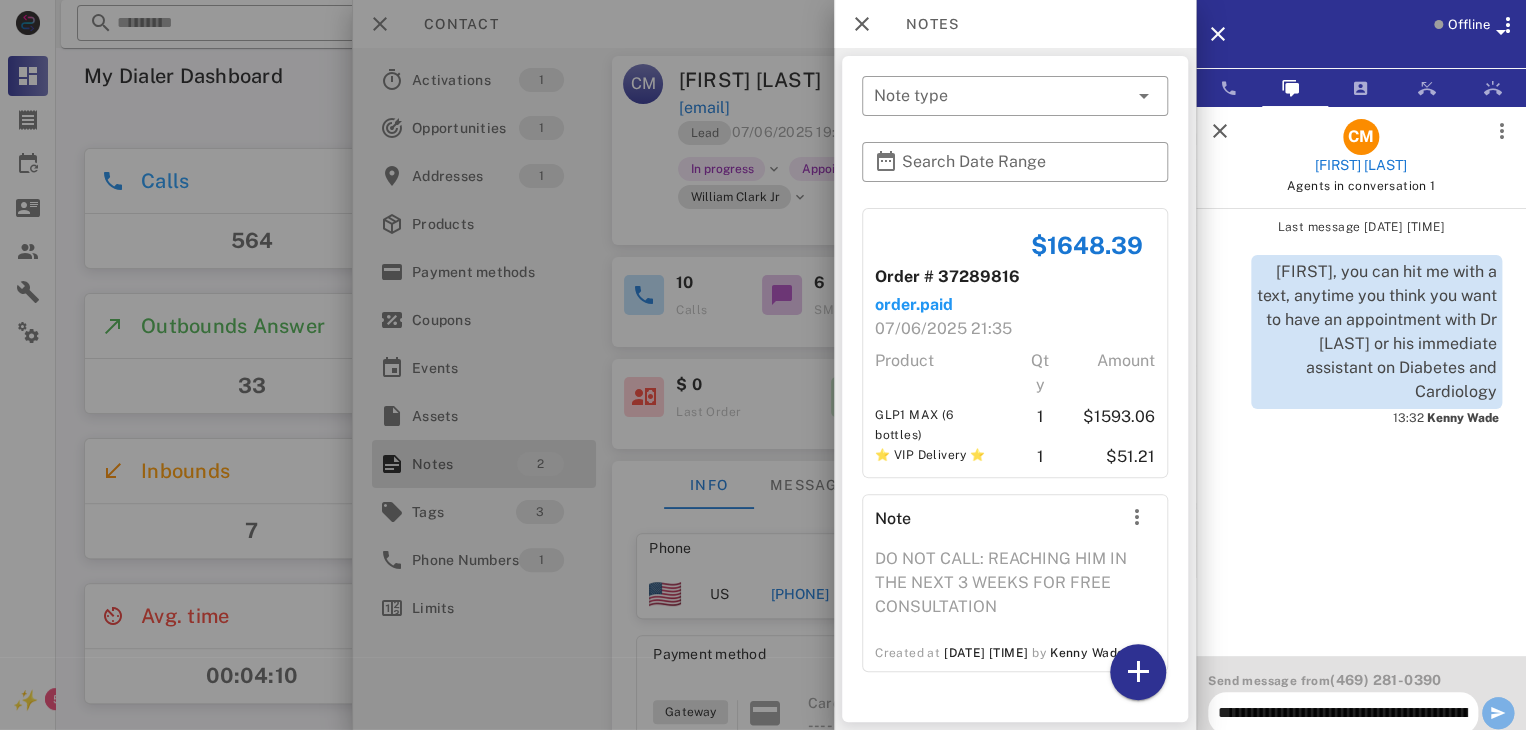 click at bounding box center (1498, 713) 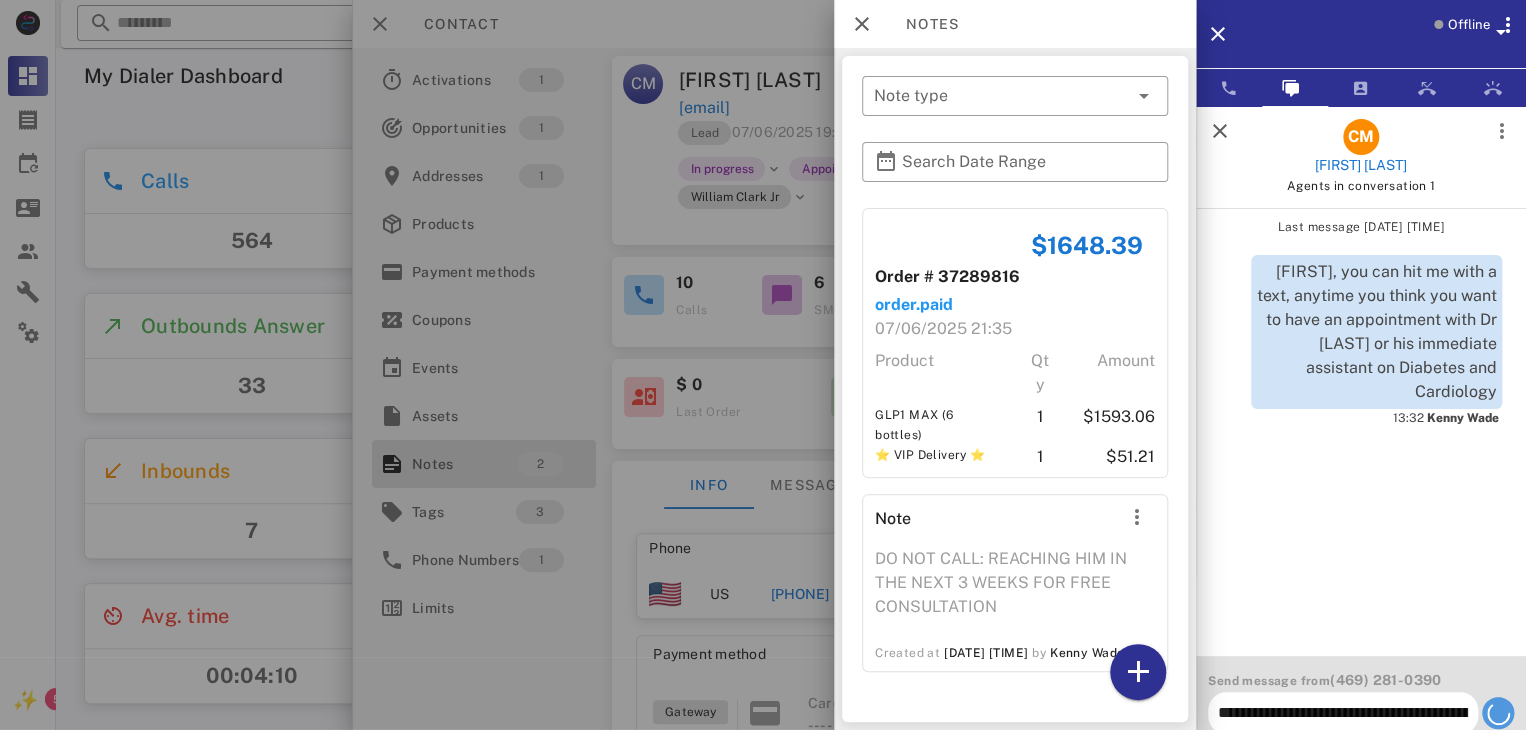 type 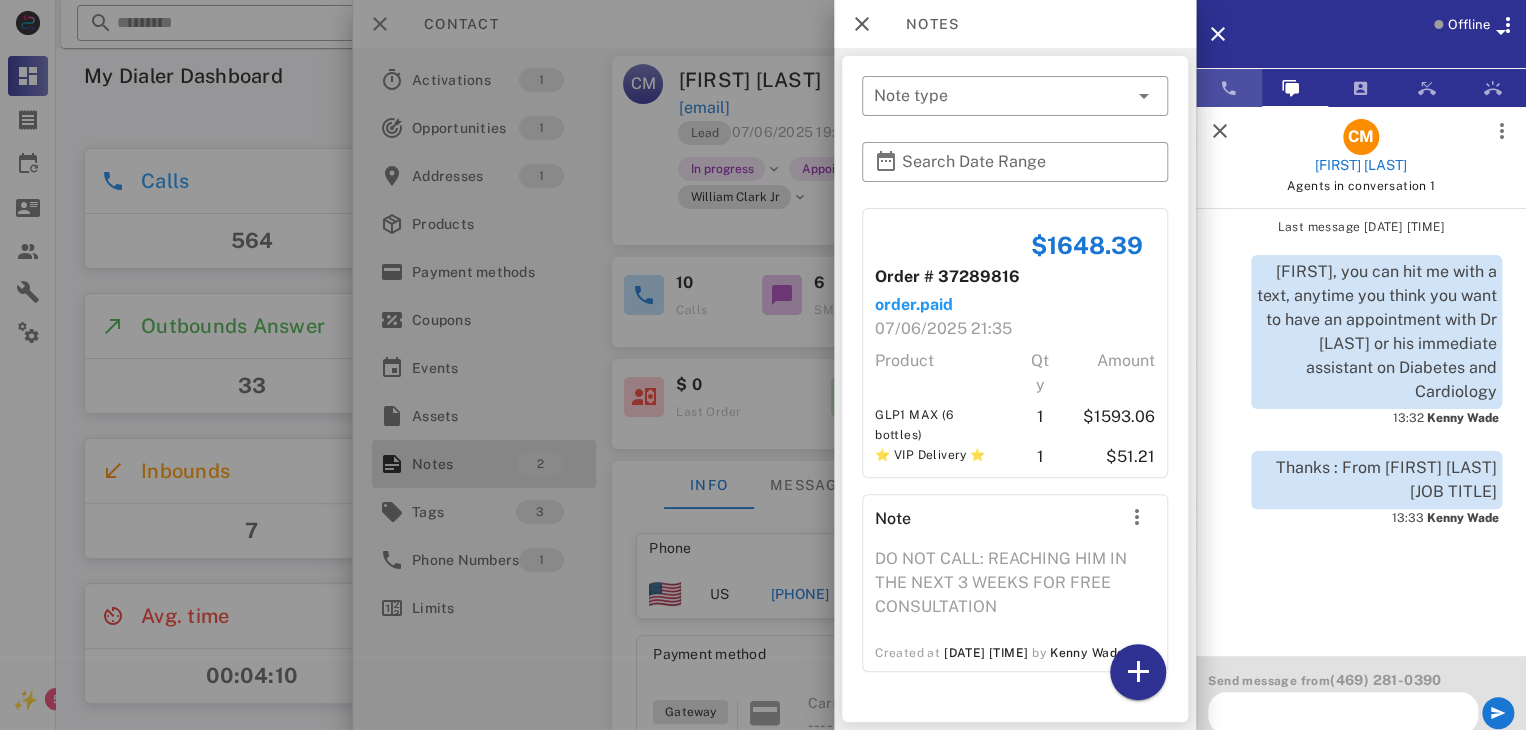 click at bounding box center [1229, 88] 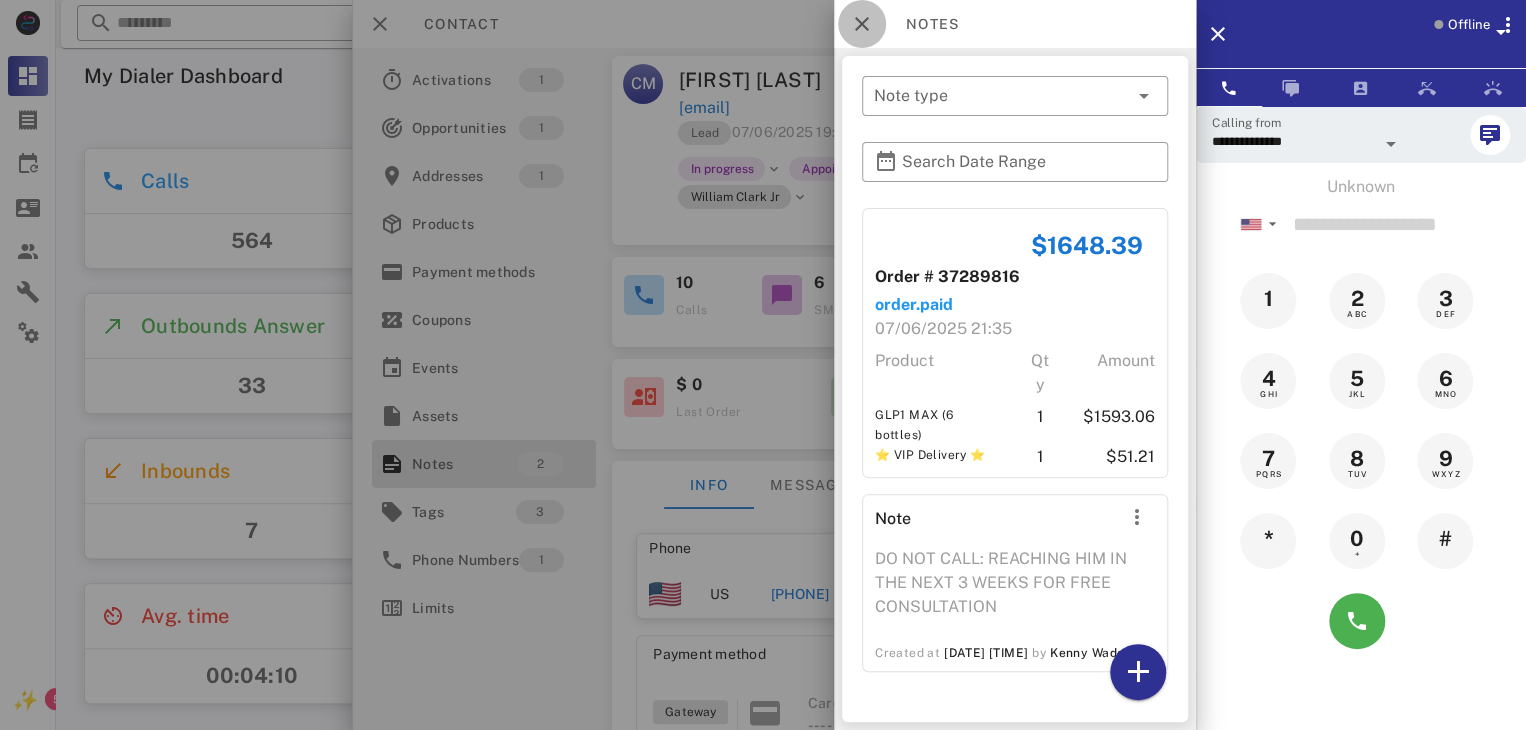 click at bounding box center (862, 24) 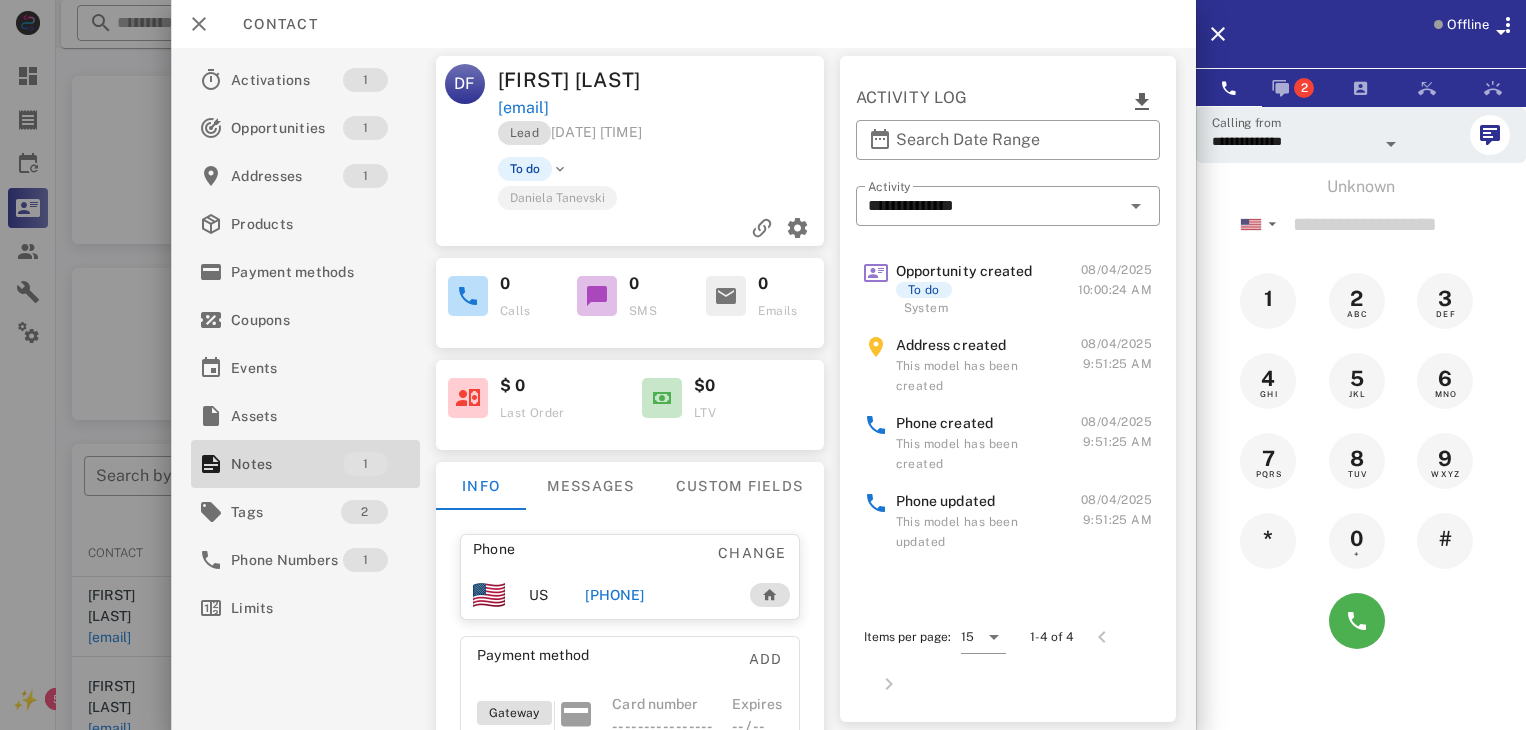scroll, scrollTop: 380, scrollLeft: 0, axis: vertical 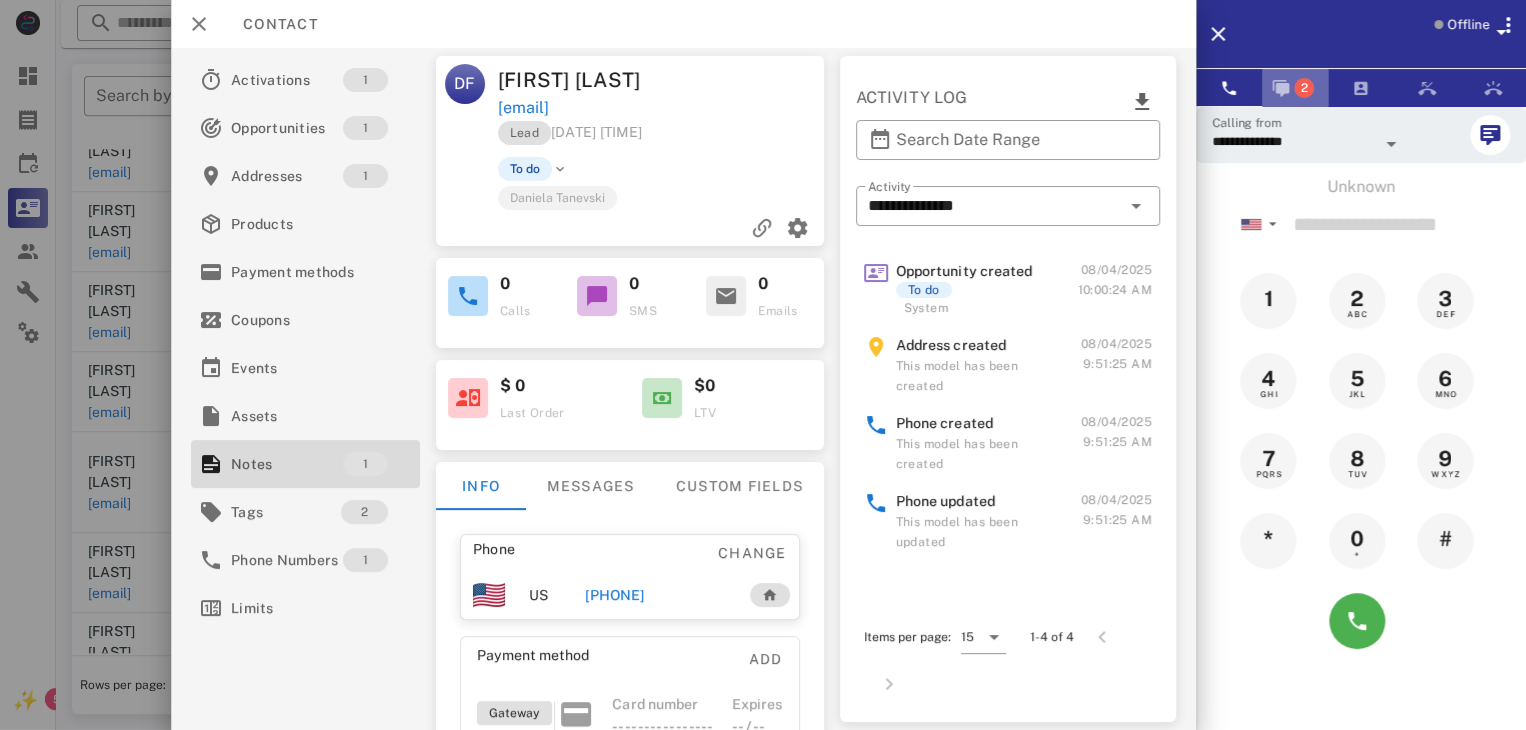 click on "2" at bounding box center [1295, 88] 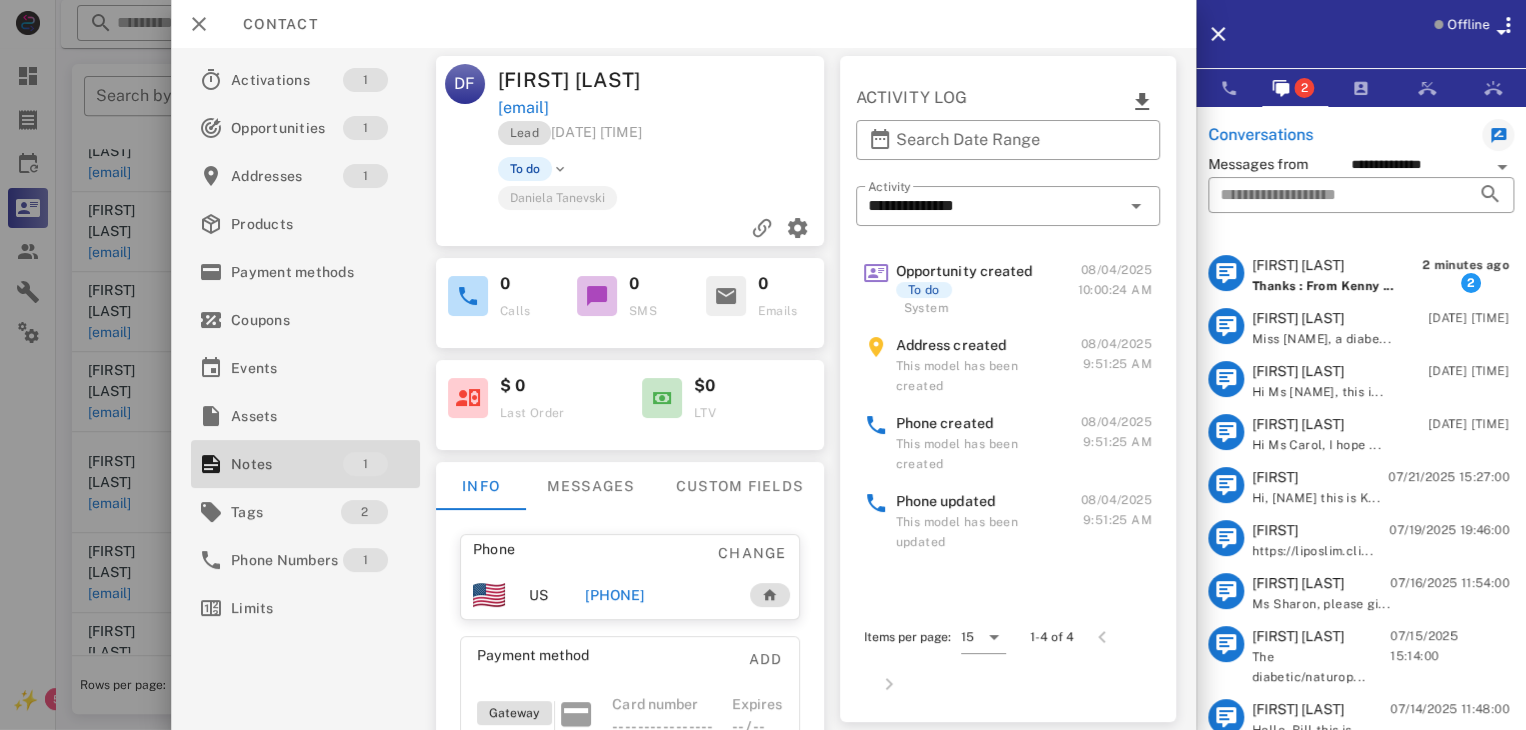click on "Thanks : From Kenny ..." at bounding box center (1322, 286) 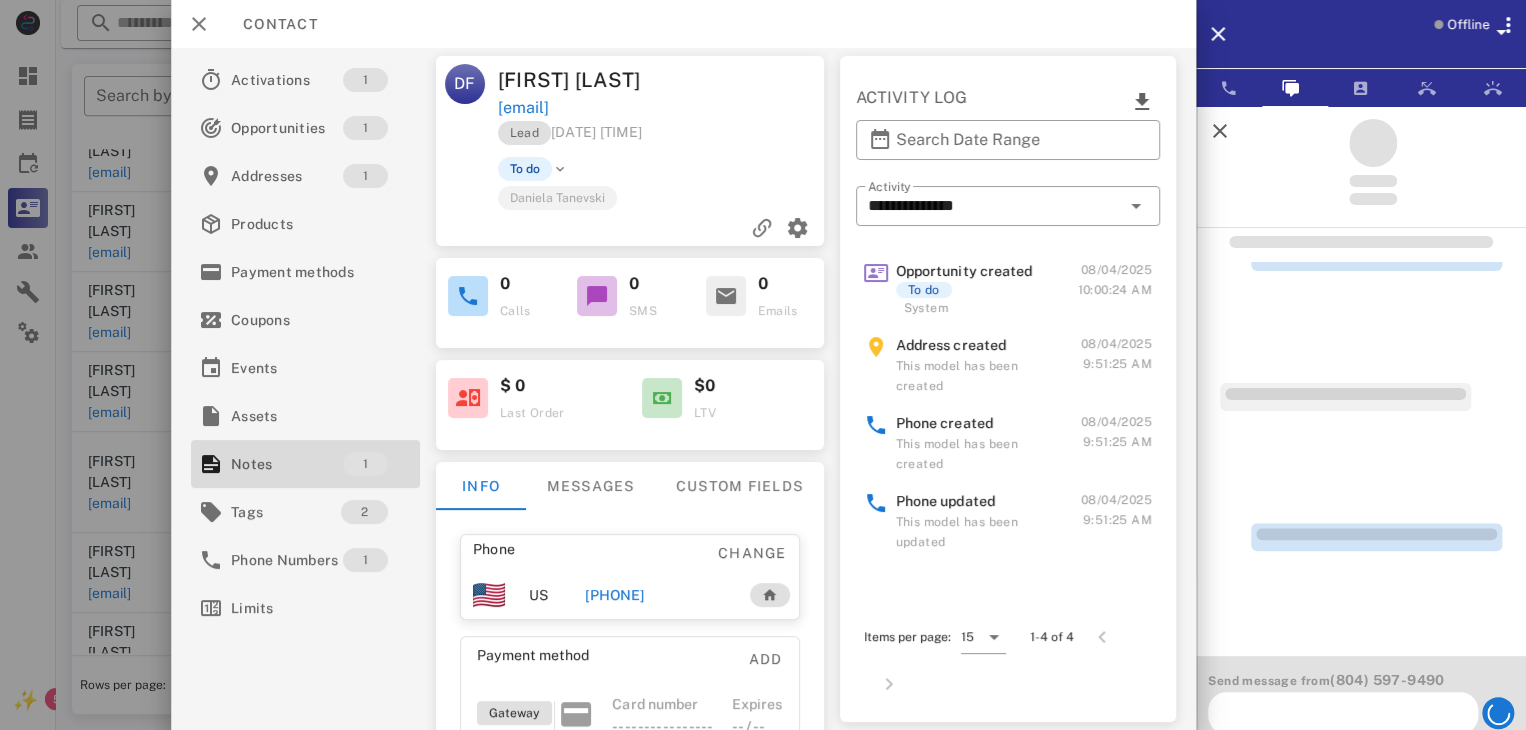 scroll, scrollTop: 0, scrollLeft: 0, axis: both 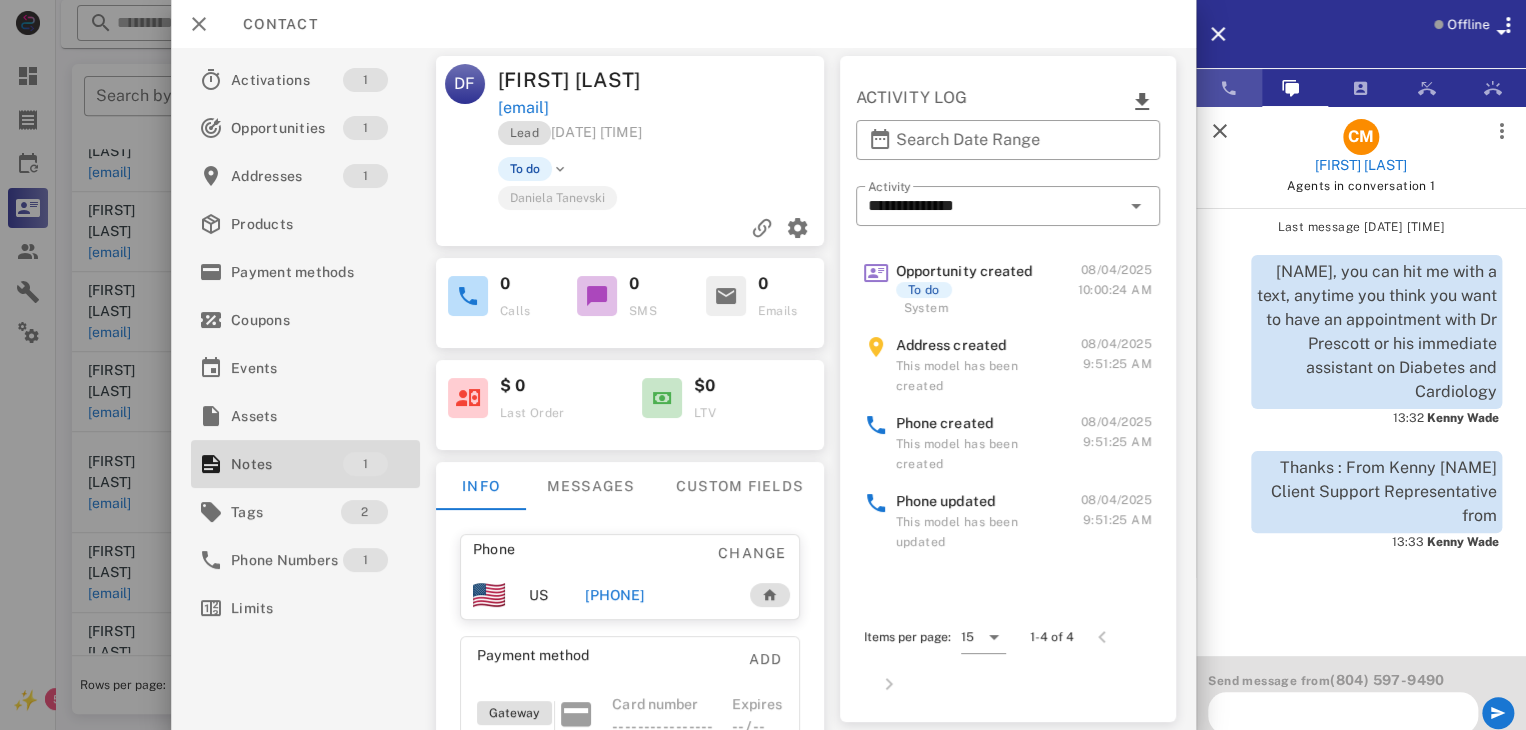 click at bounding box center [1229, 88] 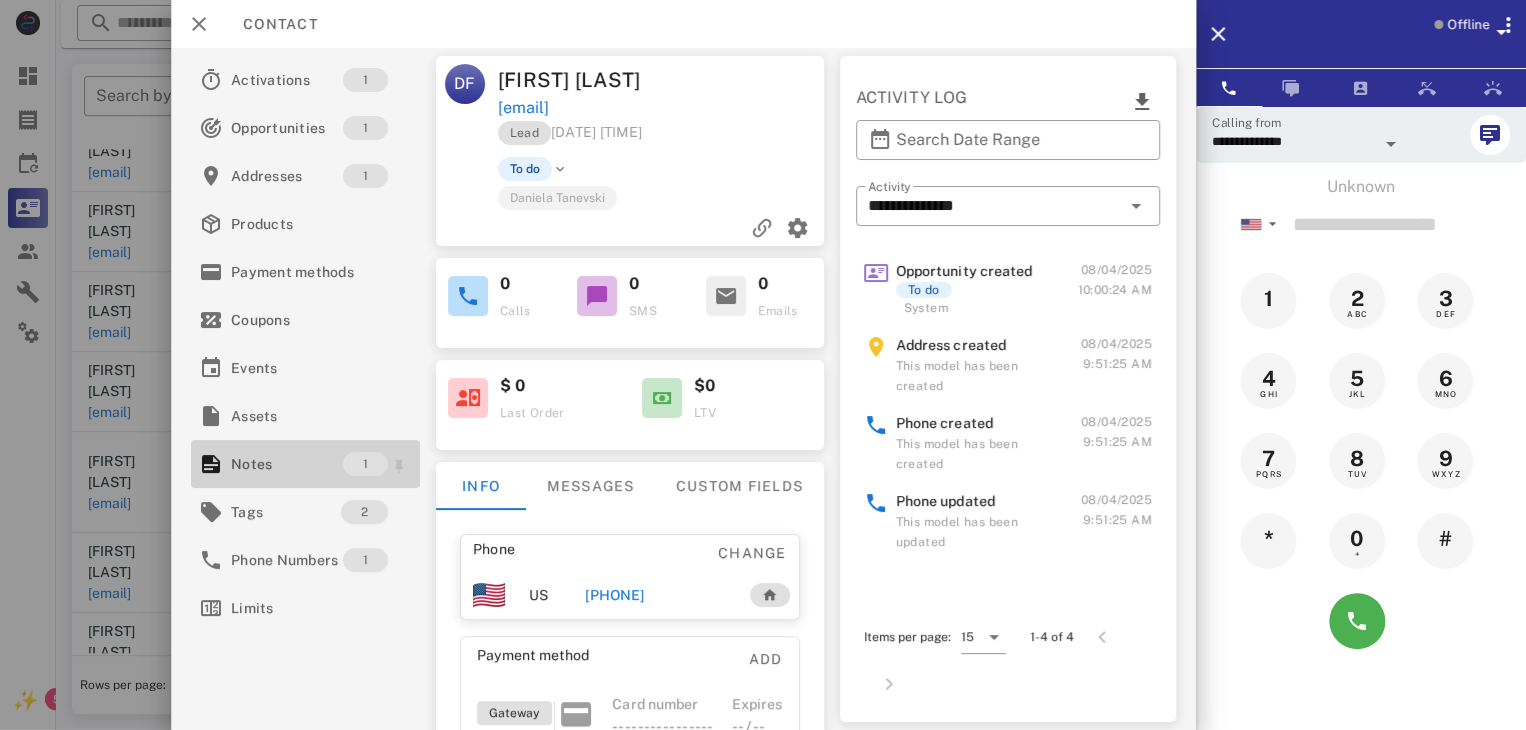click on "Notes" at bounding box center (287, 464) 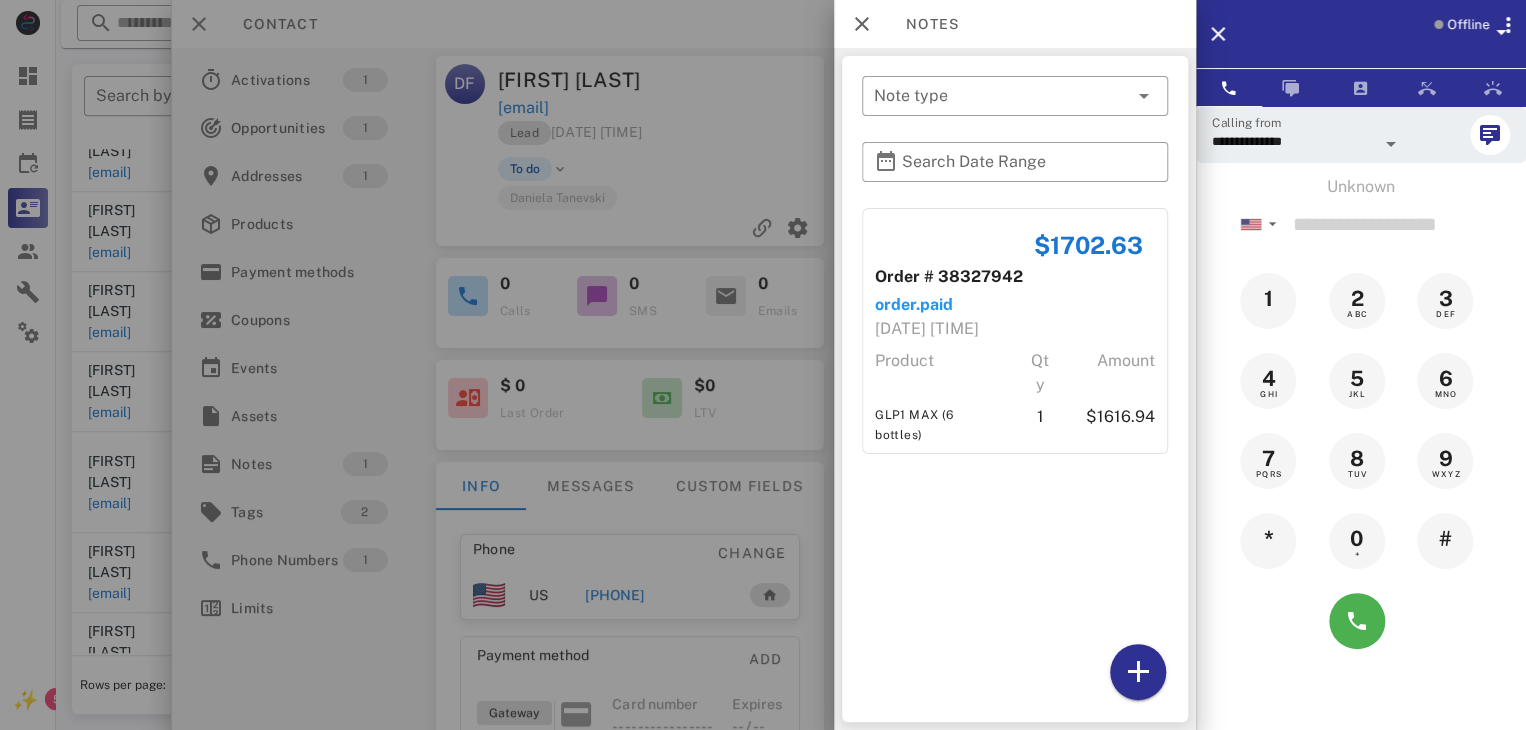 click at bounding box center [763, 365] 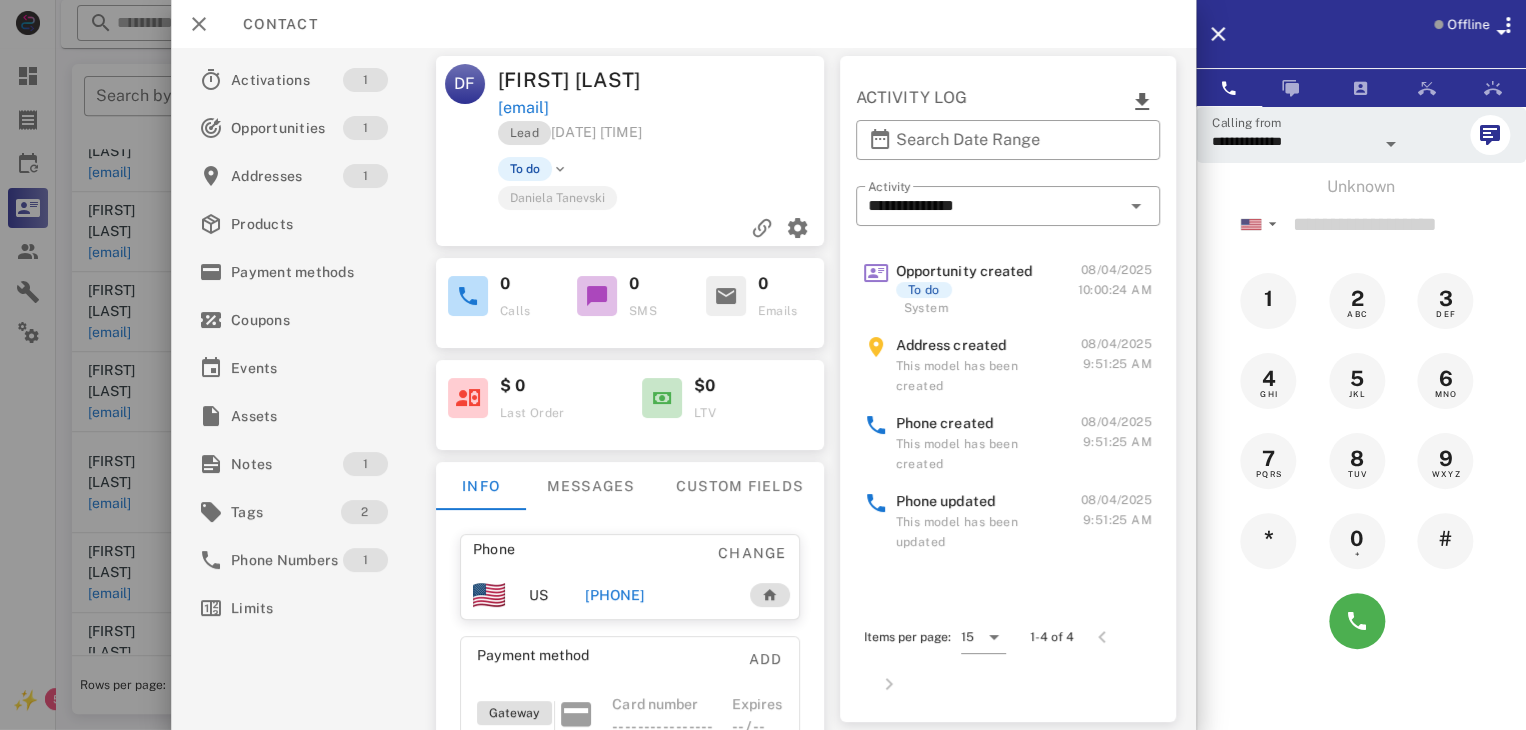click on "+12766766842" at bounding box center (614, 595) 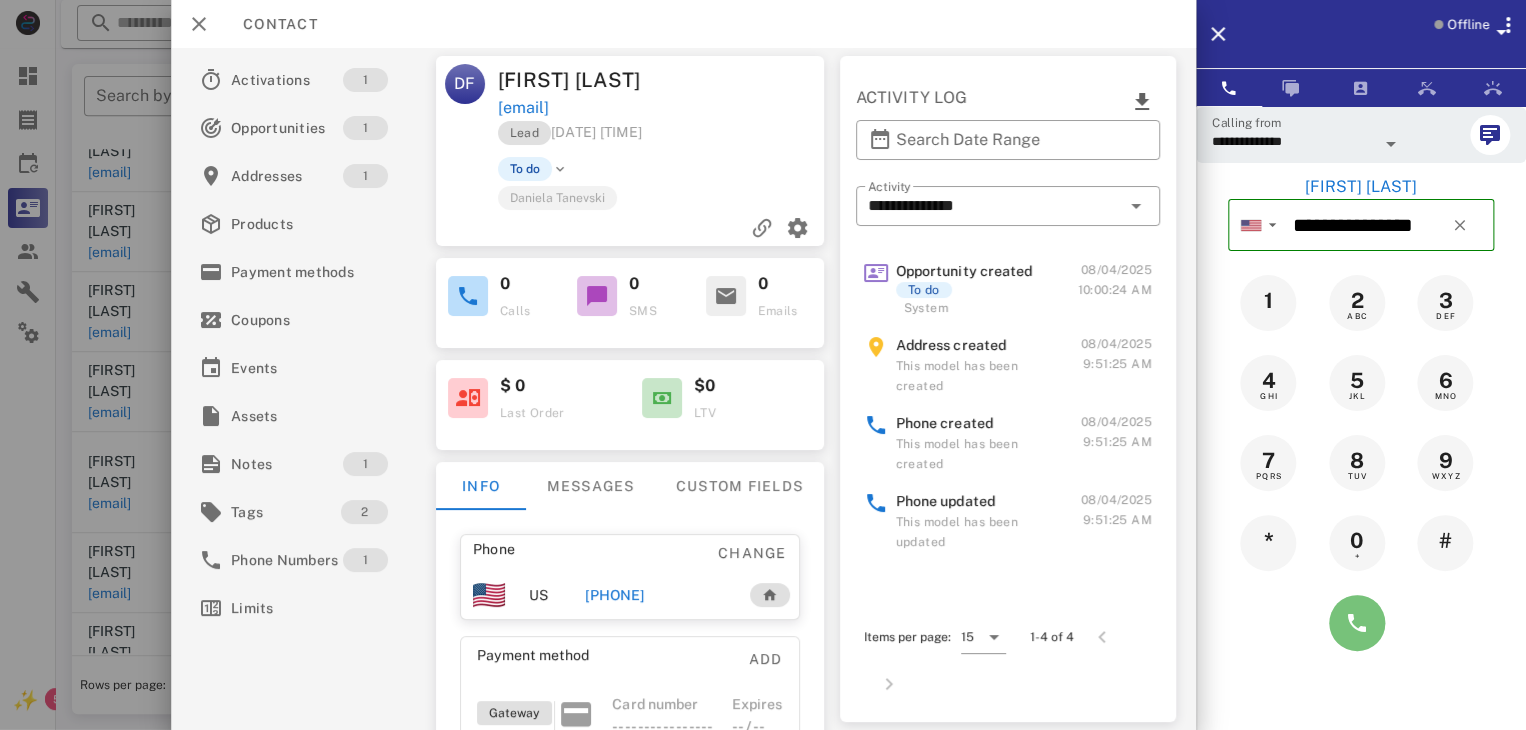click at bounding box center [1357, 623] 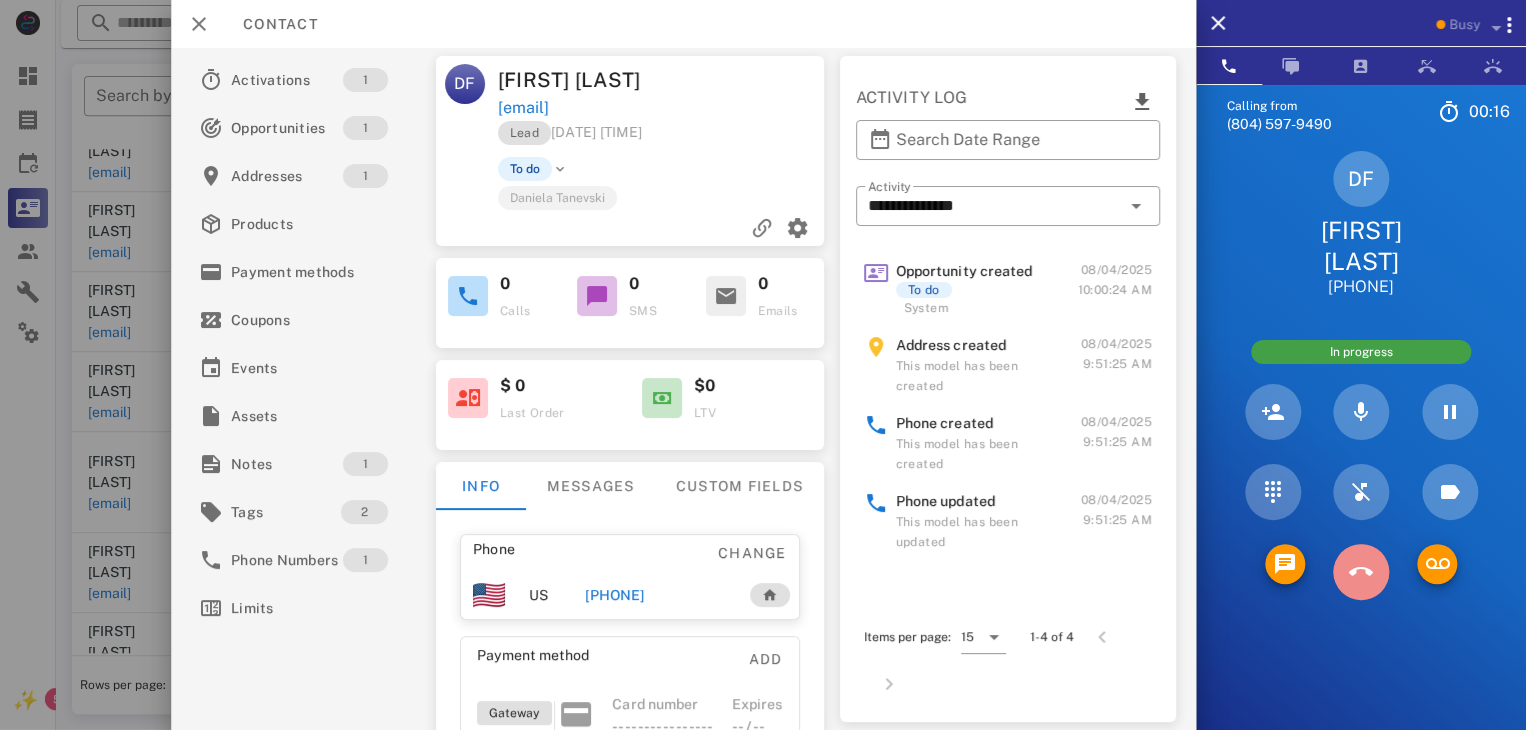 click at bounding box center [1361, 572] 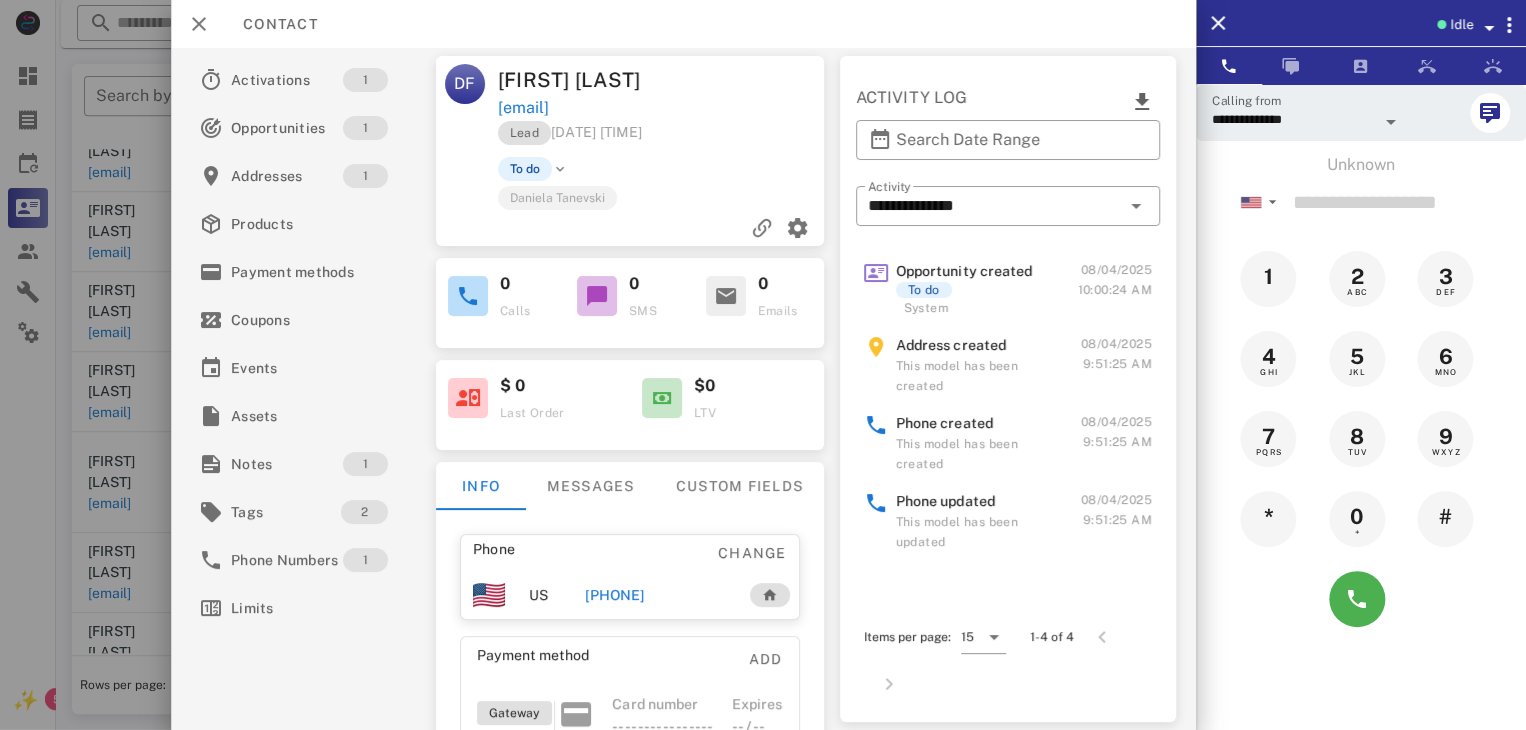 click on "+12766766842" at bounding box center [614, 595] 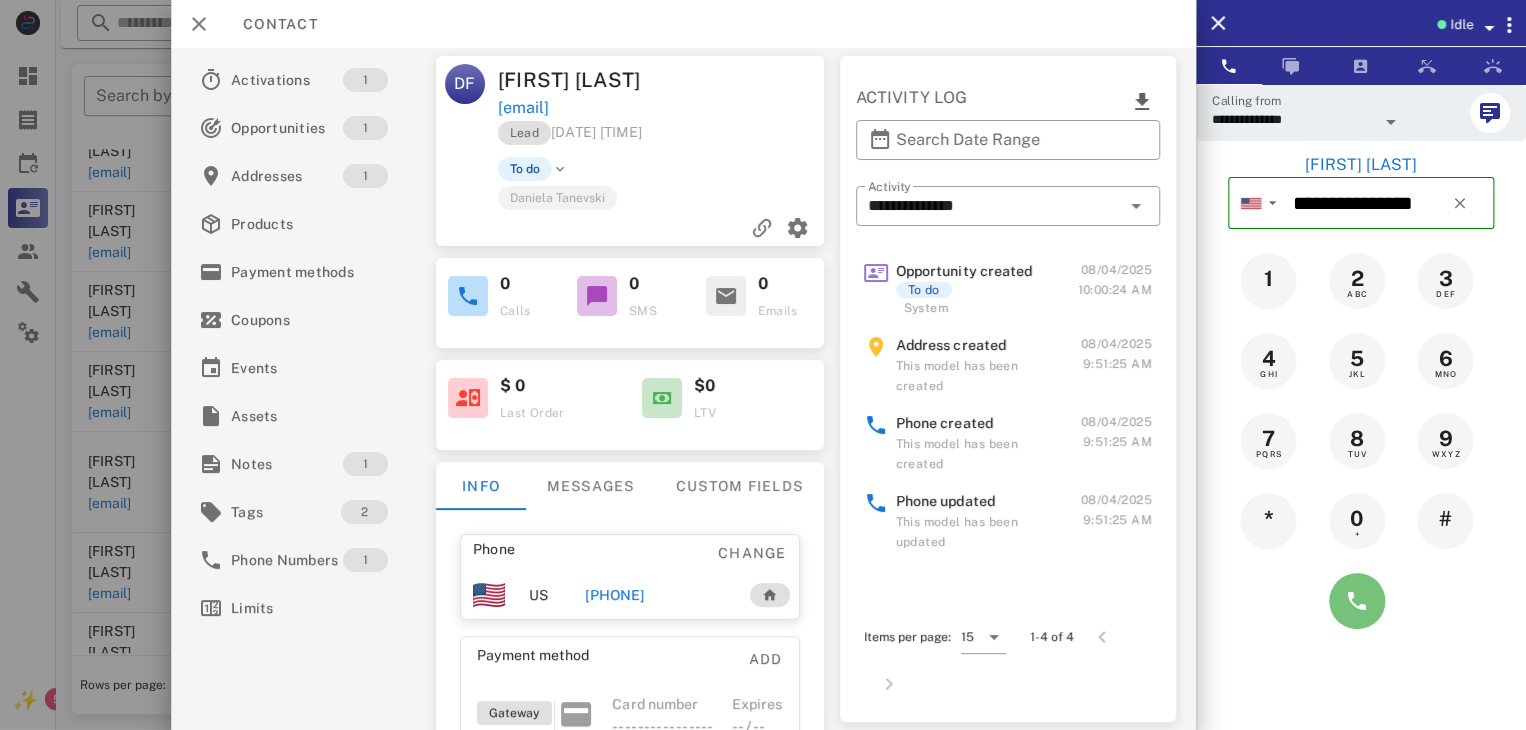 click at bounding box center (1357, 601) 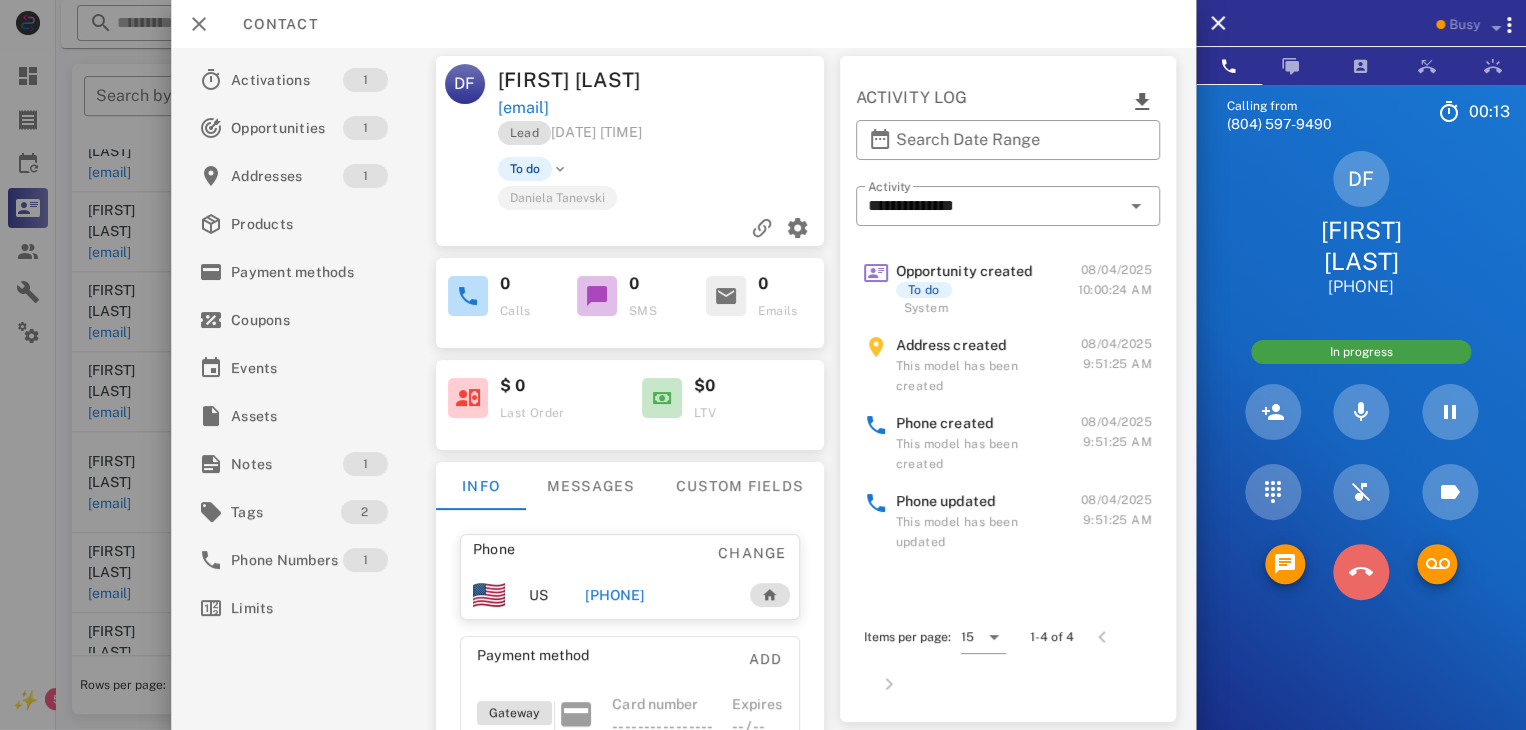 click at bounding box center (1361, 572) 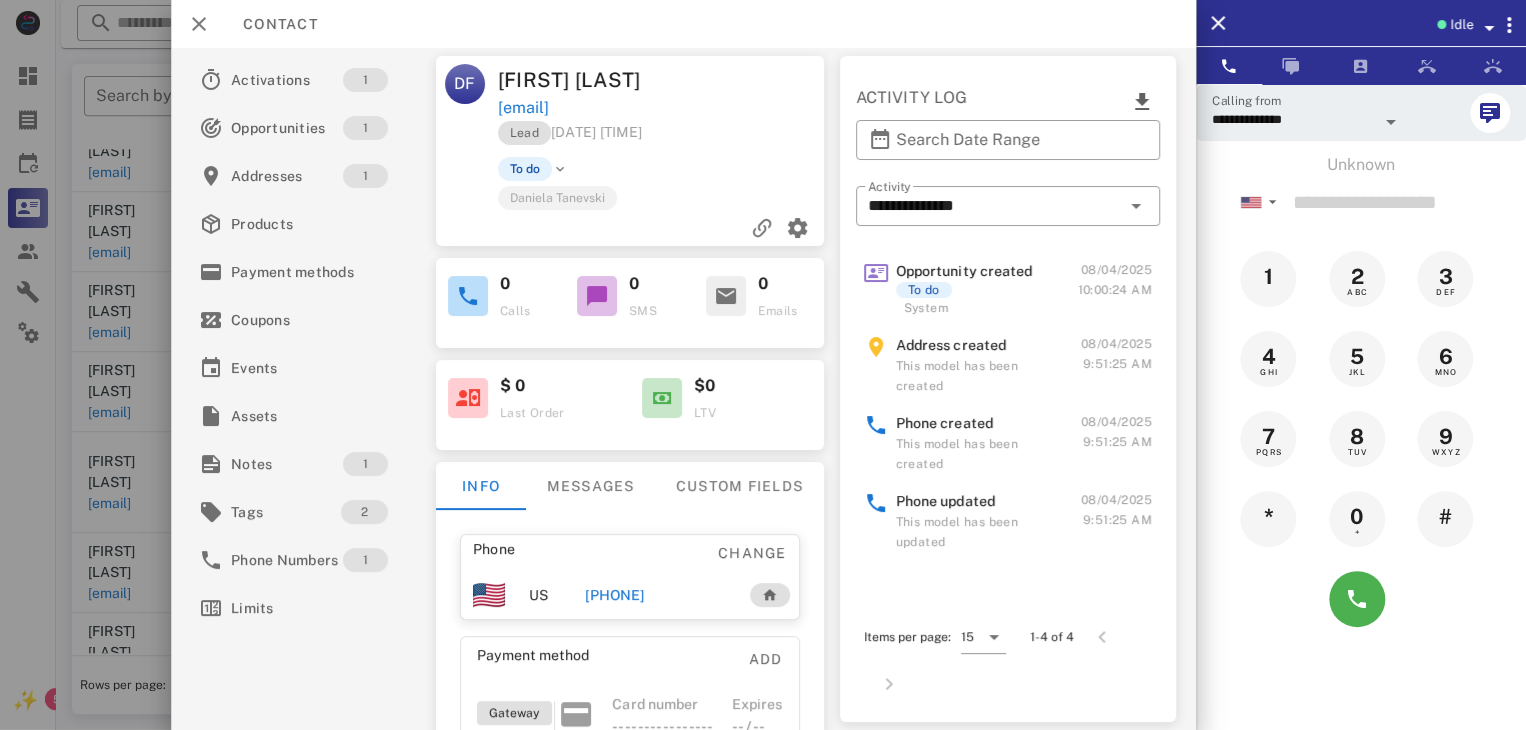 click at bounding box center (763, 365) 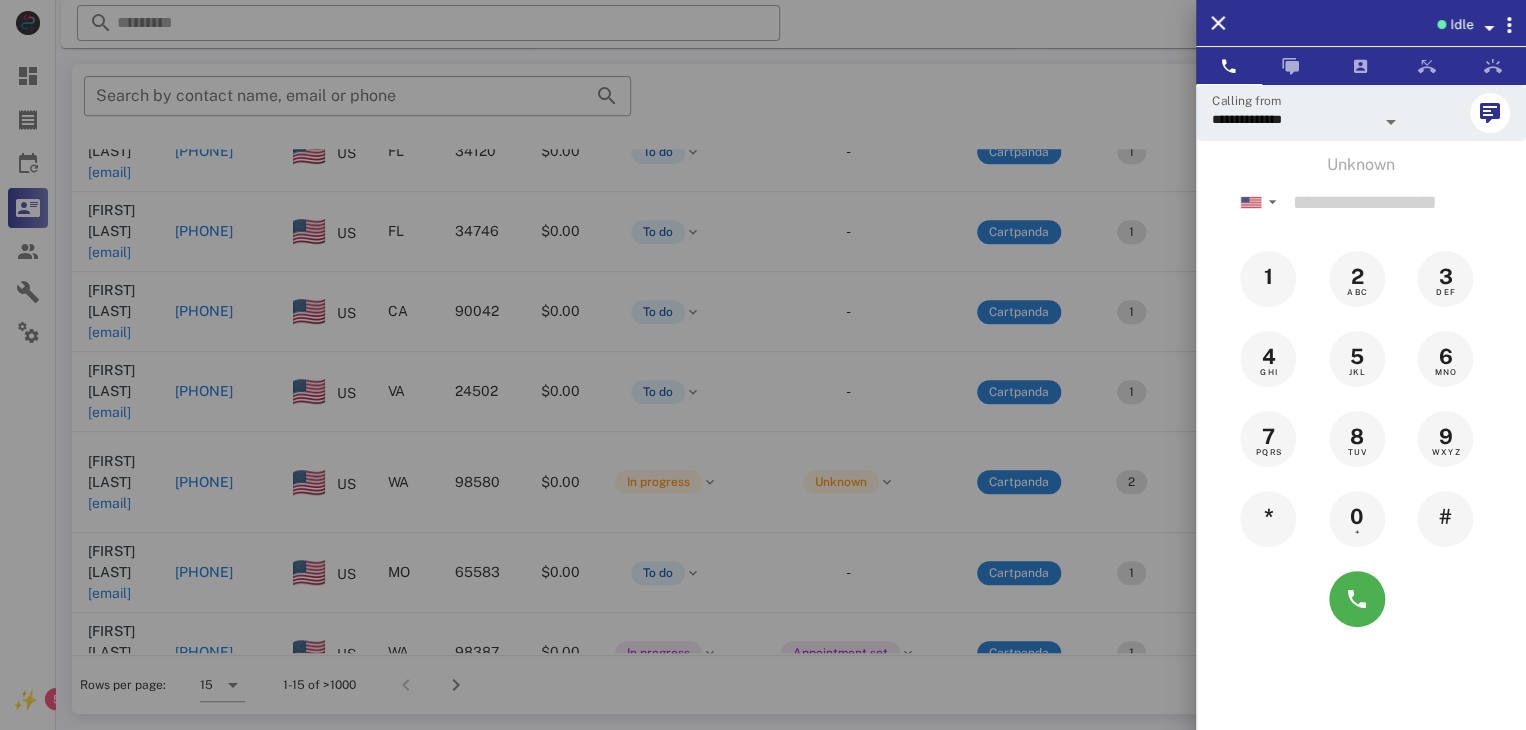 click at bounding box center [763, 365] 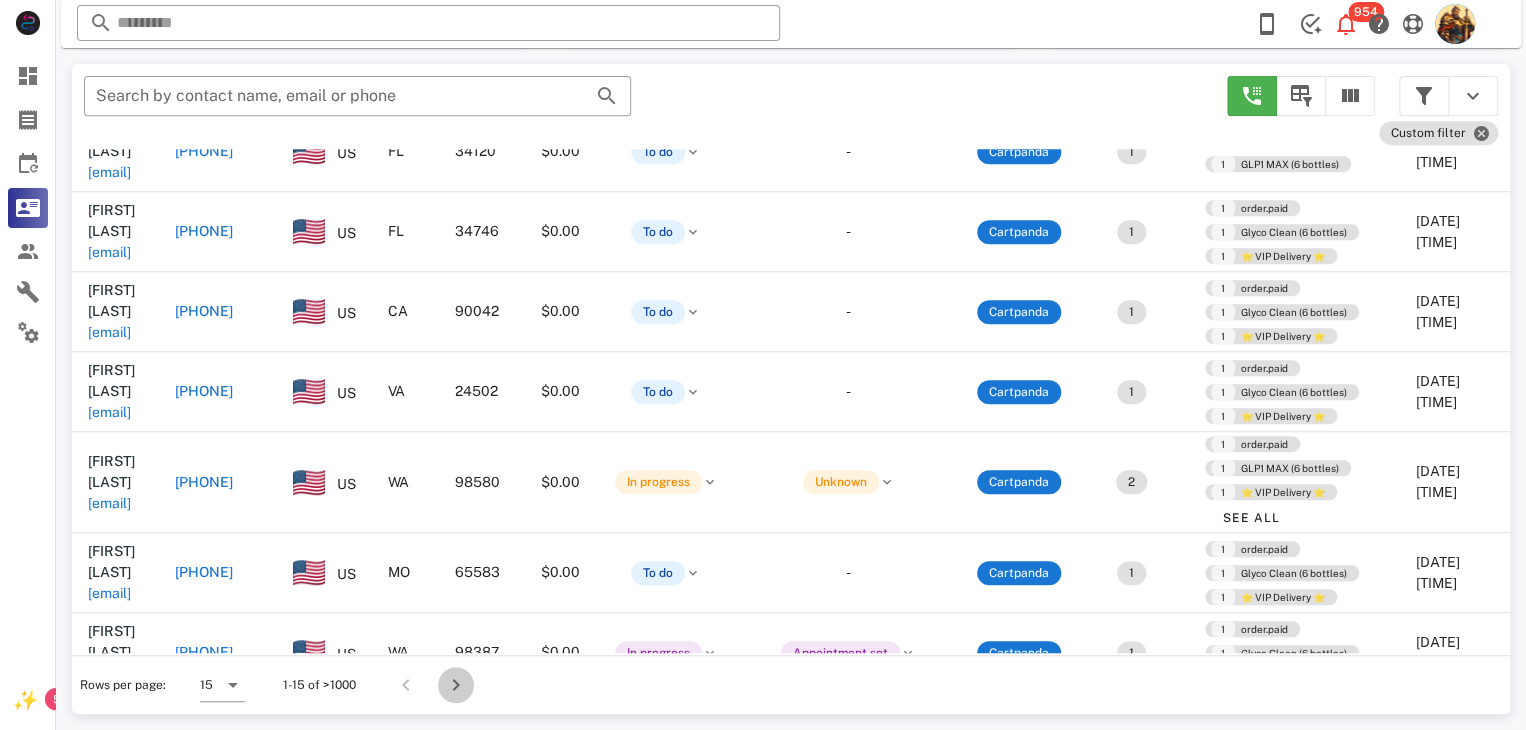 click at bounding box center (456, 685) 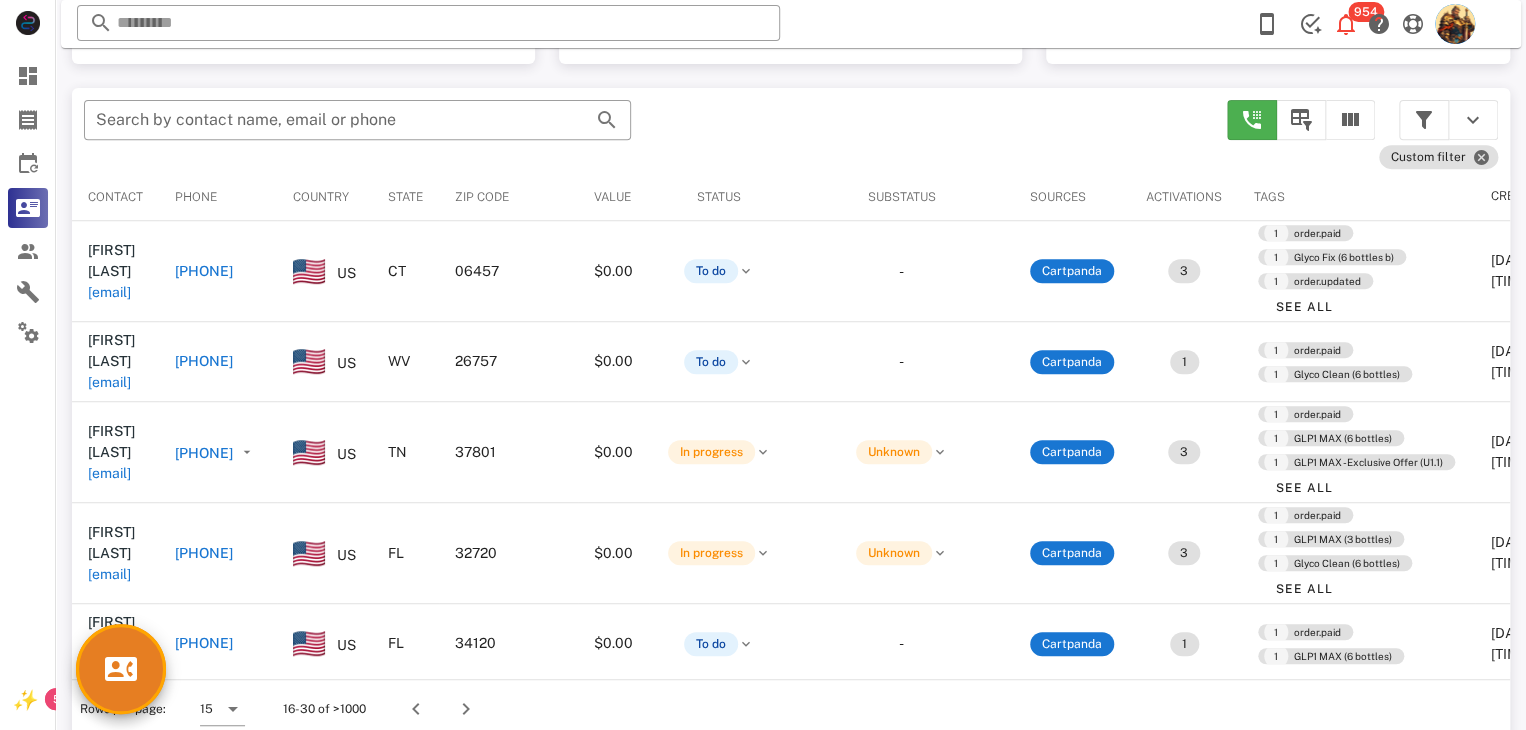 scroll, scrollTop: 380, scrollLeft: 0, axis: vertical 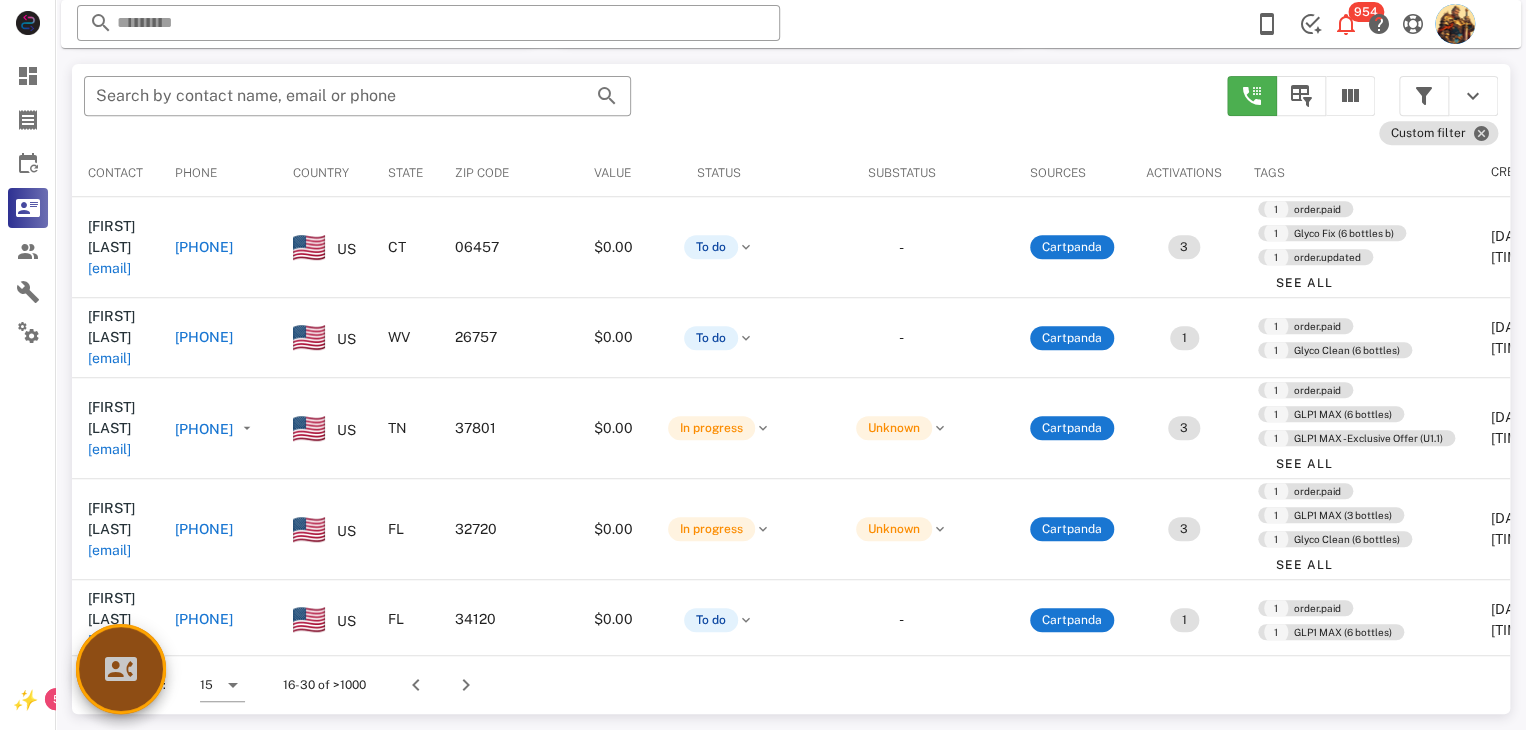 click at bounding box center (121, 669) 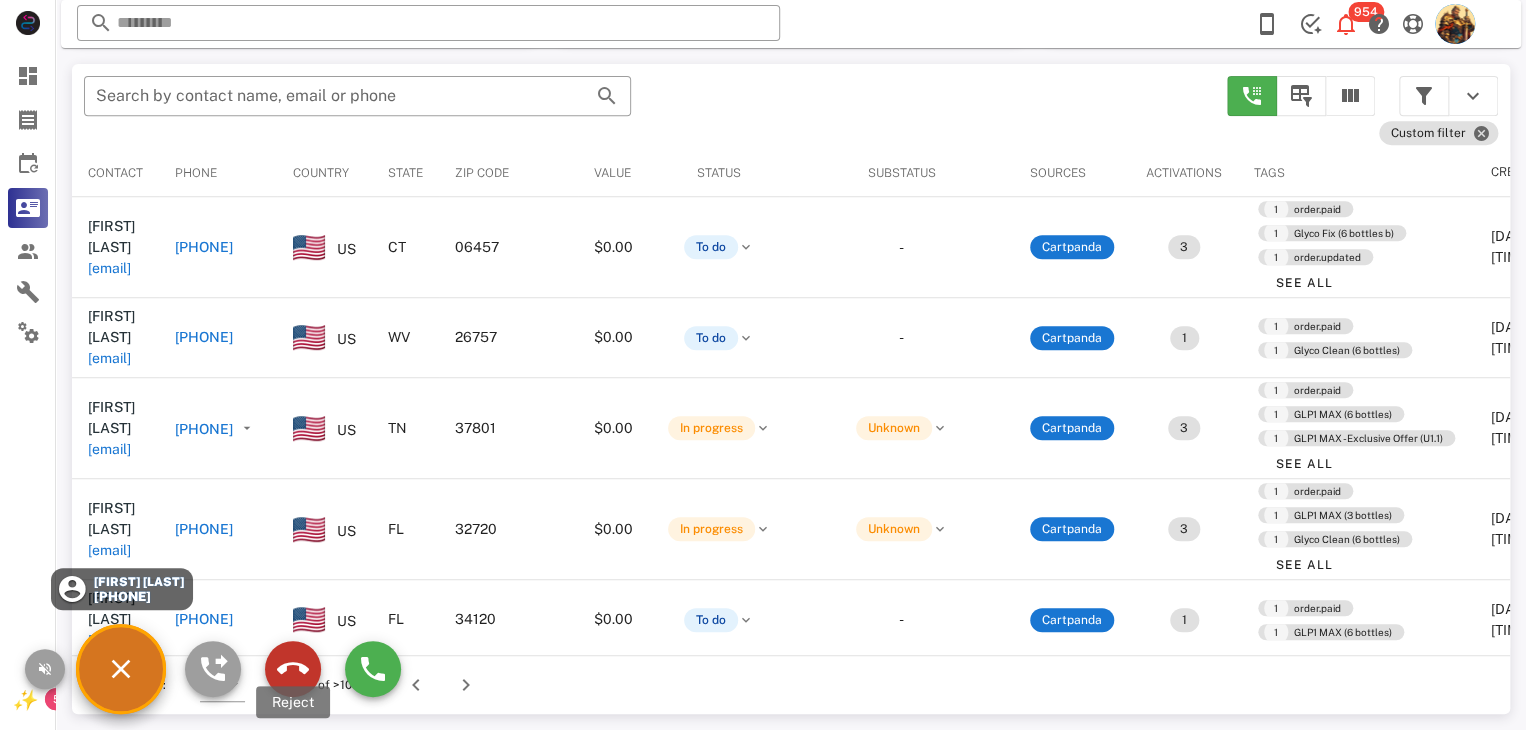 click at bounding box center (293, 669) 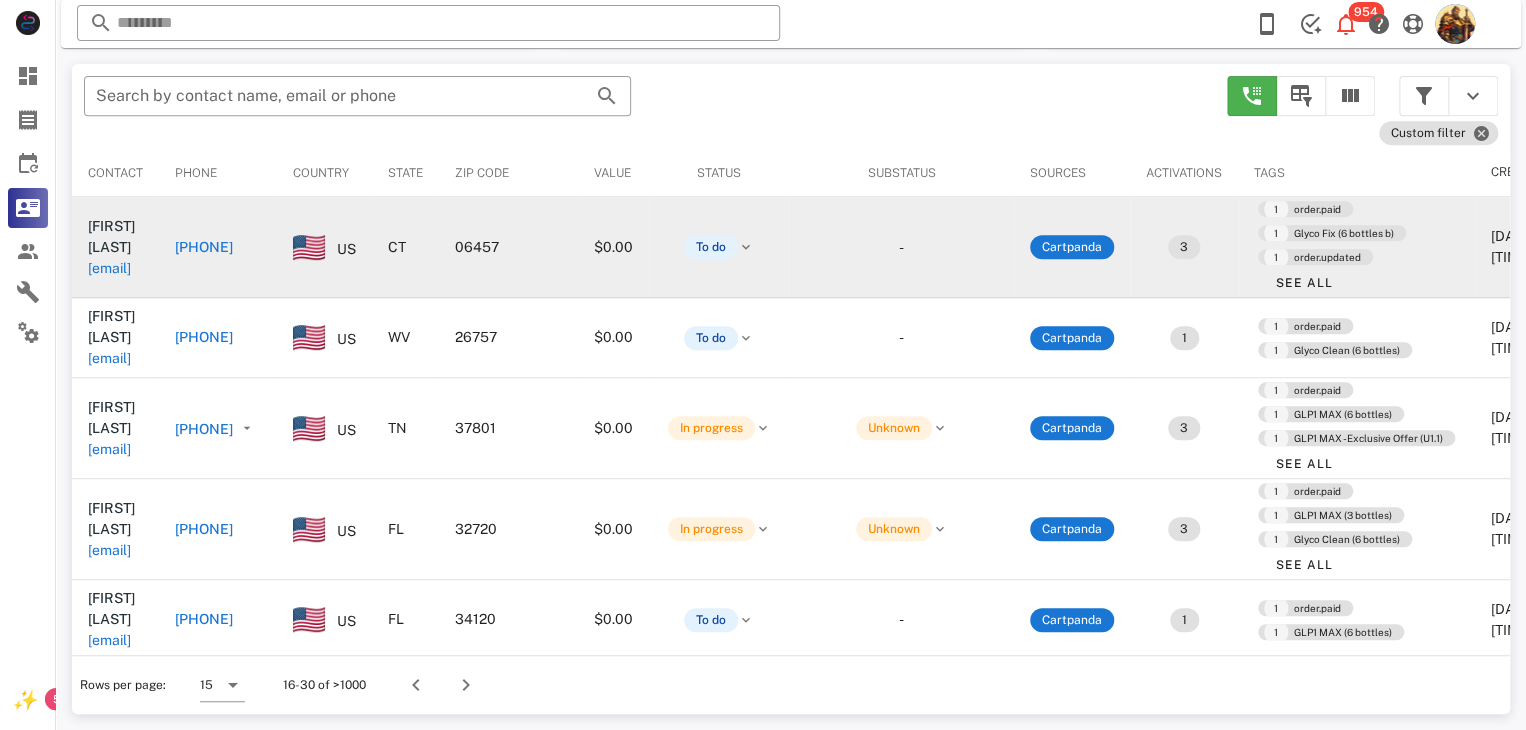 click on "cparesco66@gmail.com" at bounding box center [109, 268] 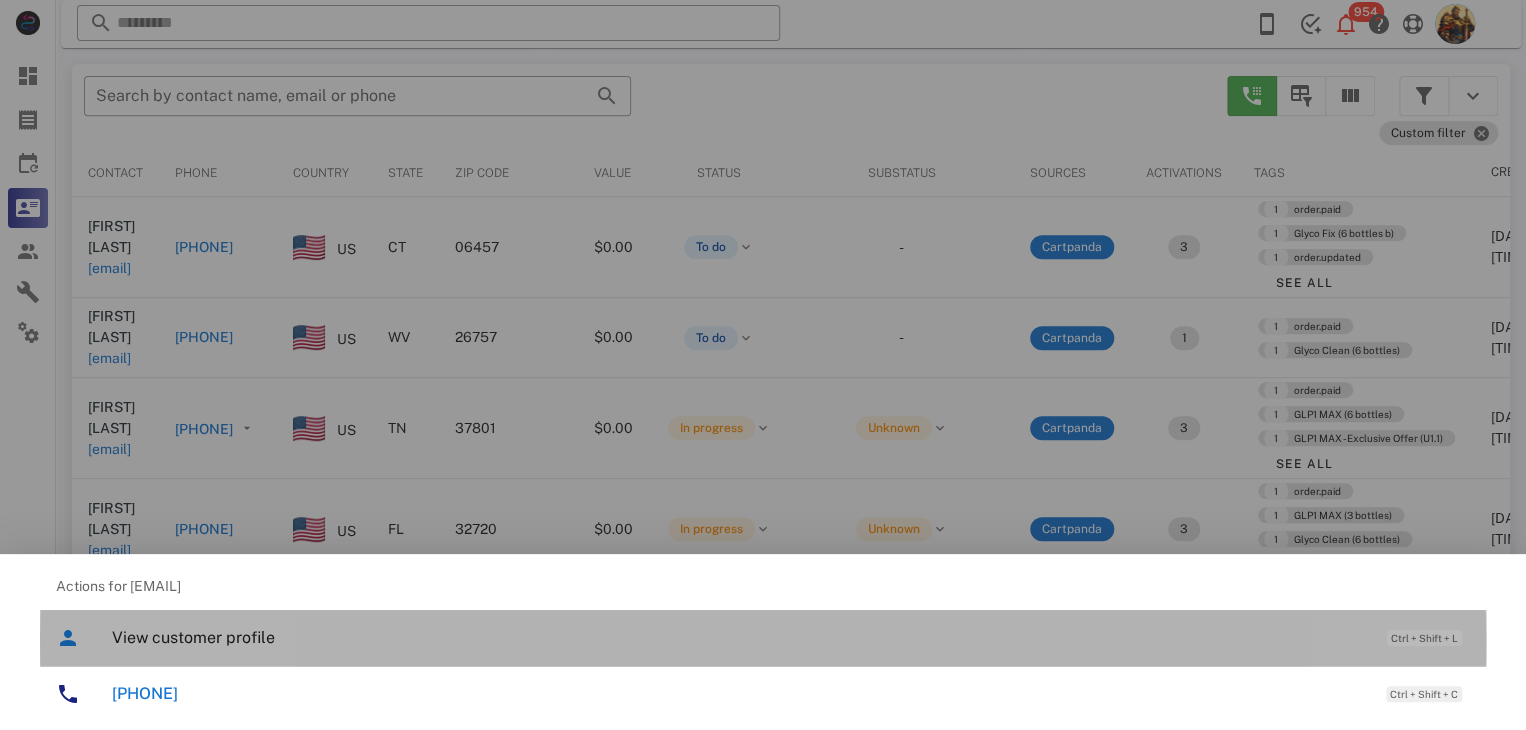 click on "View customer profile" at bounding box center (739, 637) 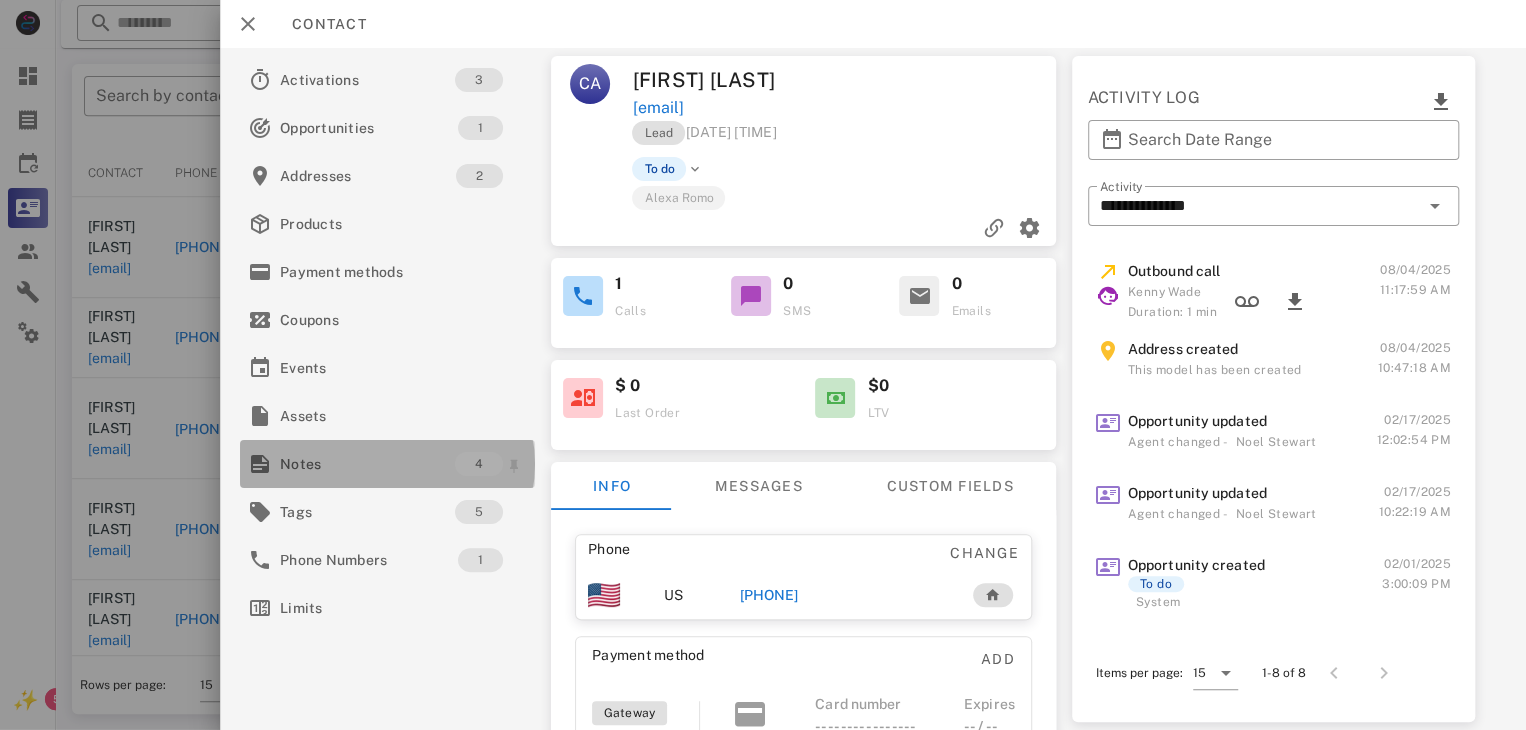 click on "Notes" at bounding box center [367, 464] 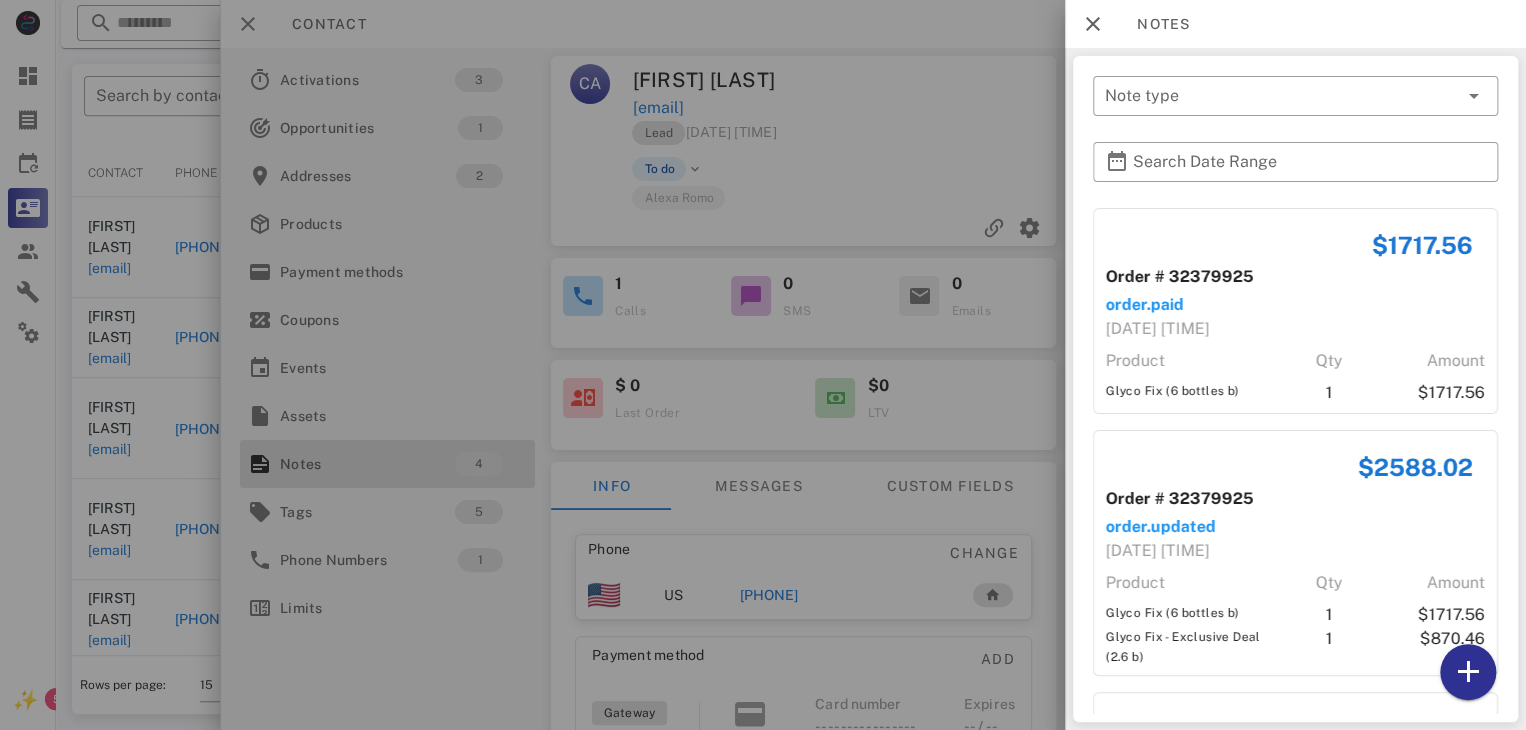 click at bounding box center [763, 365] 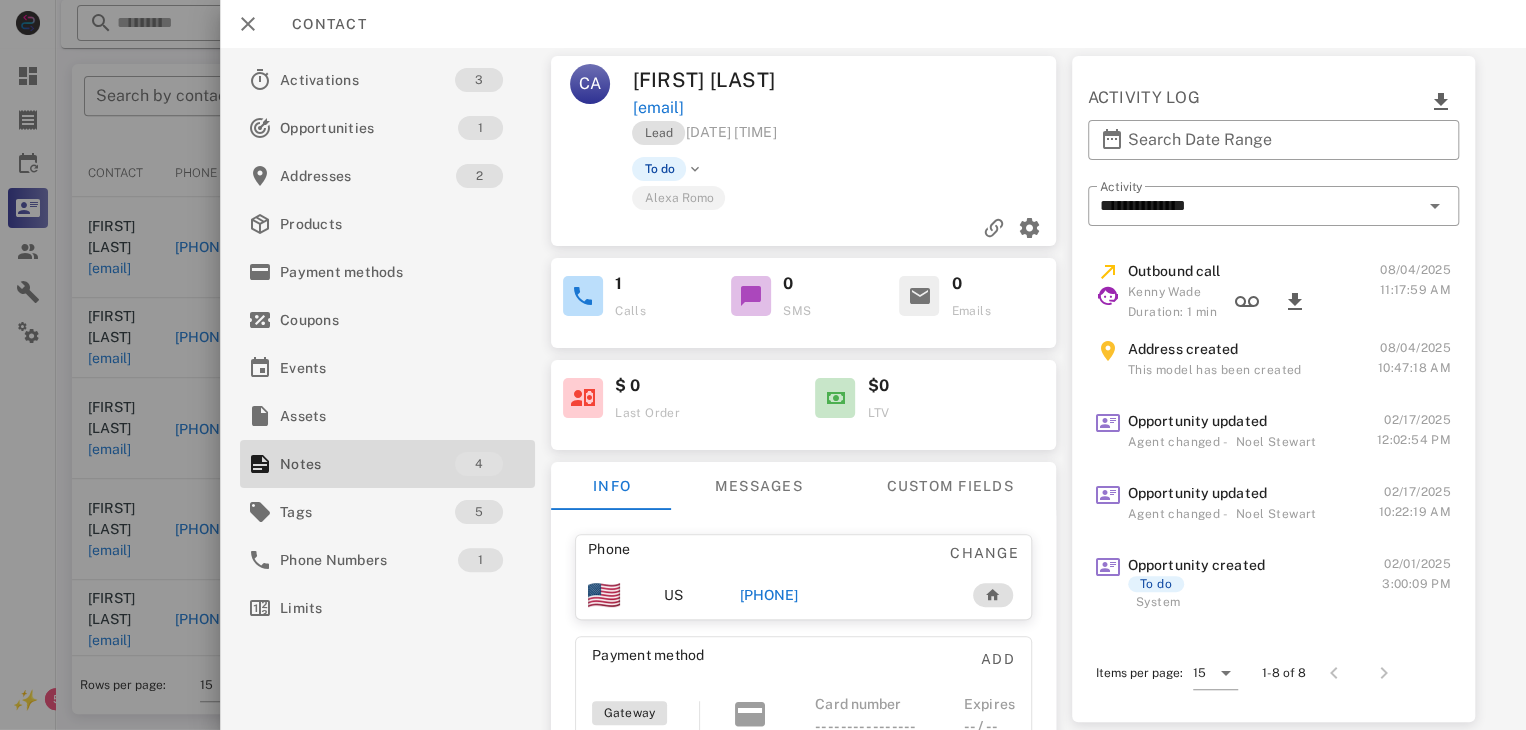 click on "+18605063923" at bounding box center [769, 595] 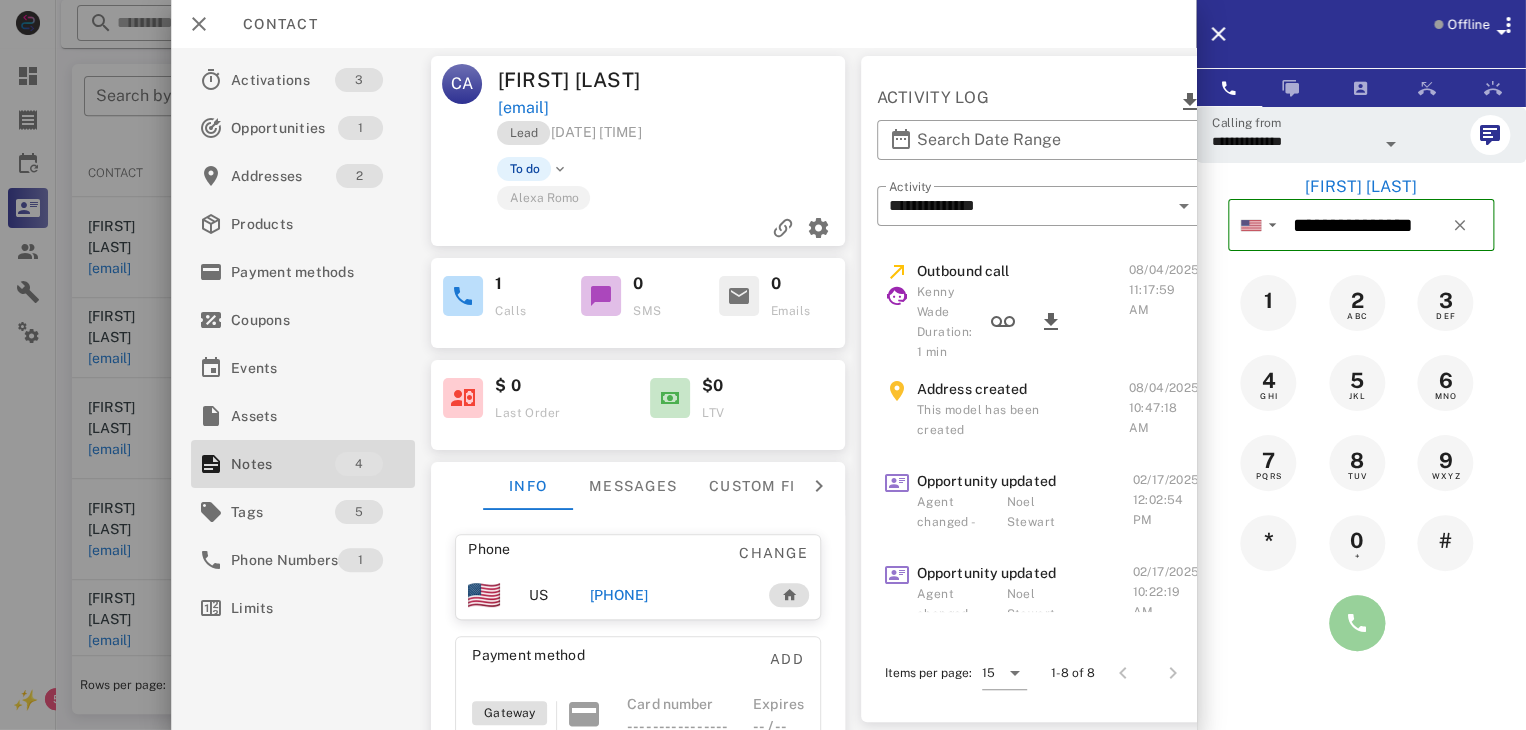click at bounding box center (1357, 623) 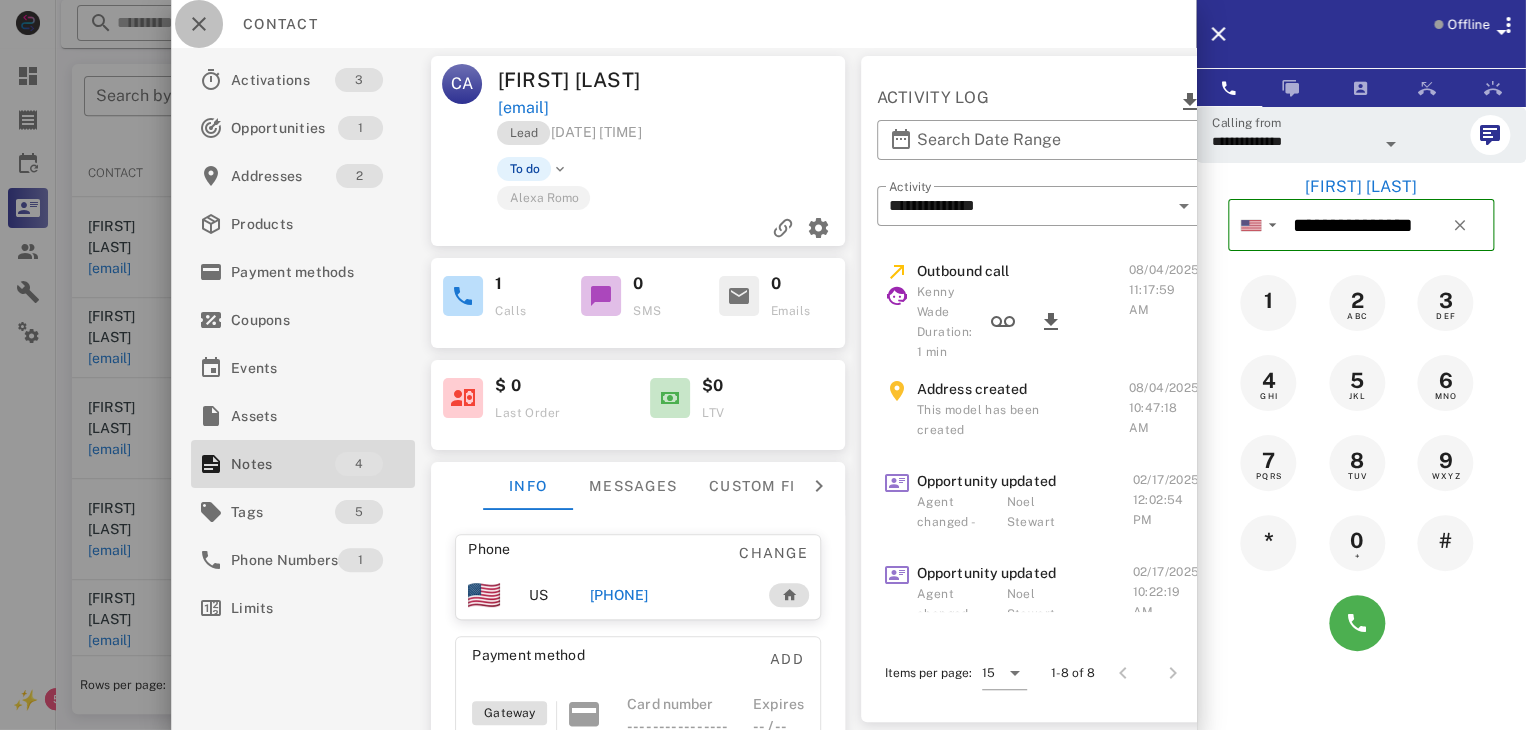 click at bounding box center [199, 24] 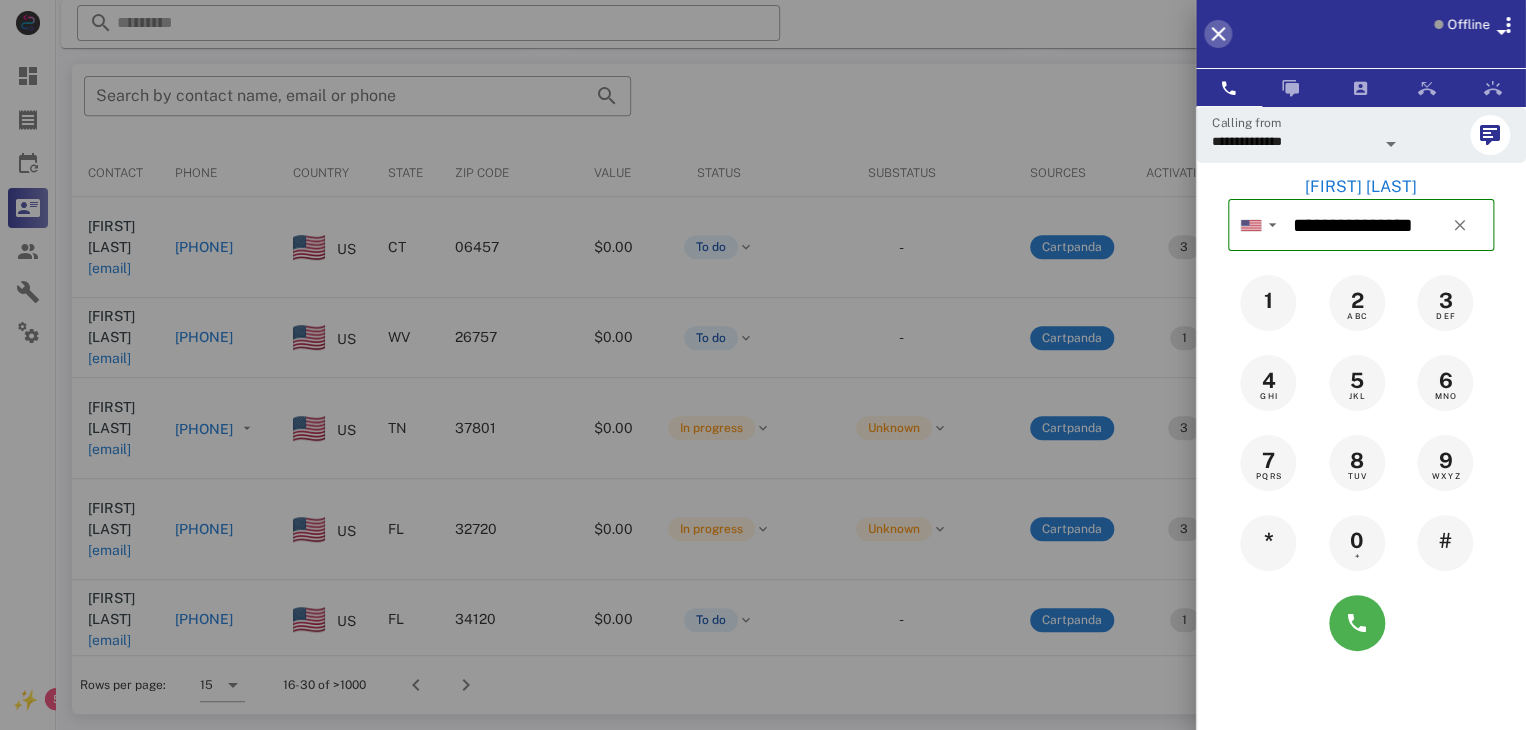 click at bounding box center (1218, 34) 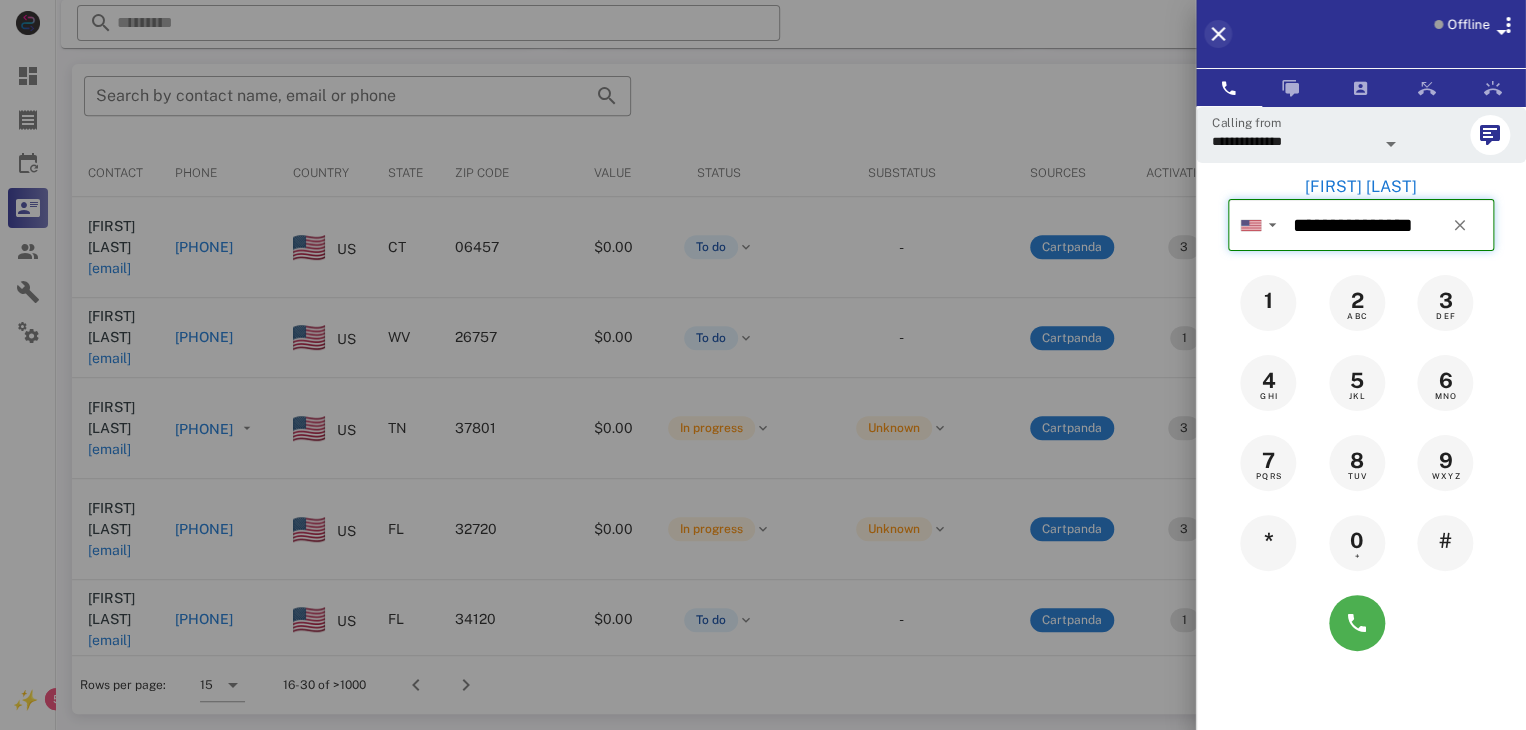 type 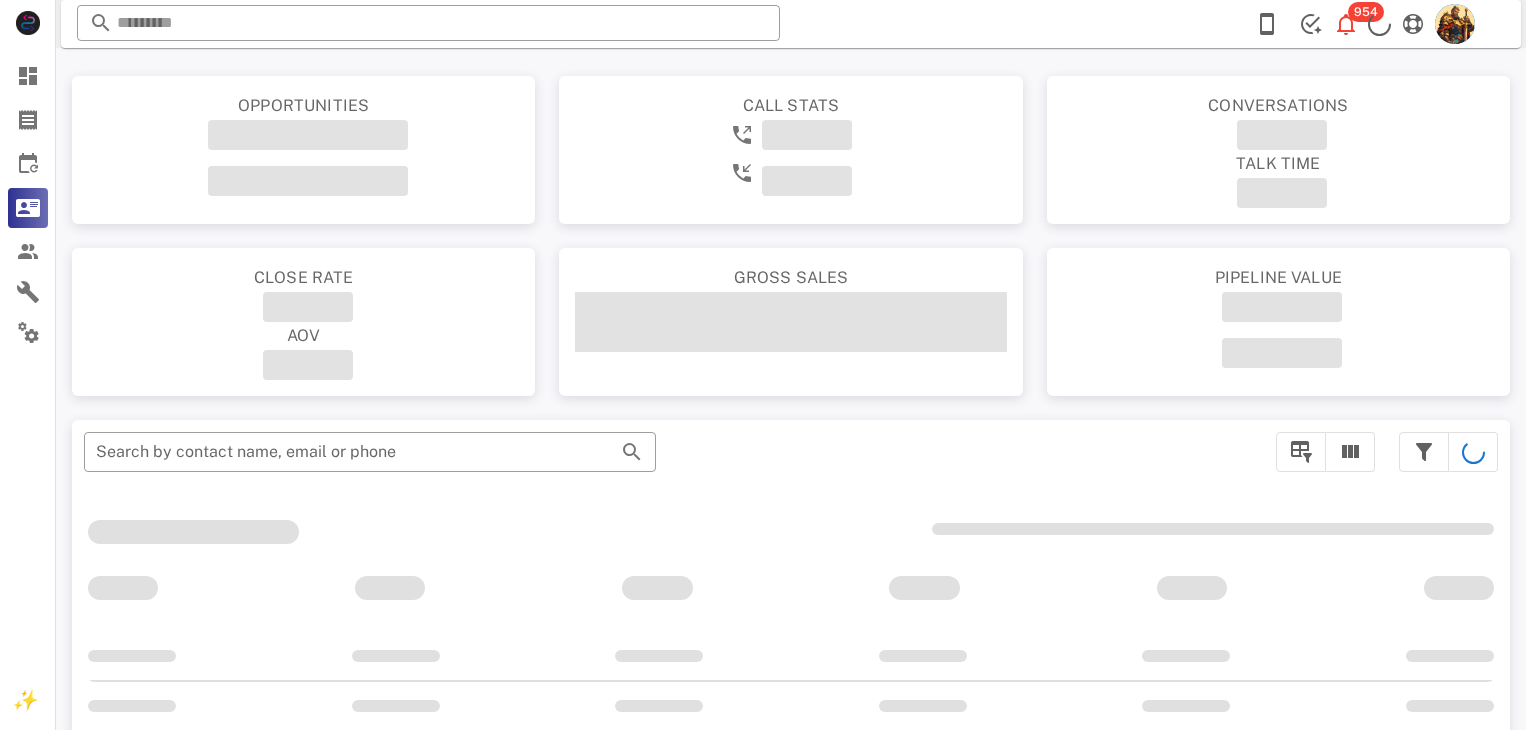 scroll, scrollTop: 356, scrollLeft: 0, axis: vertical 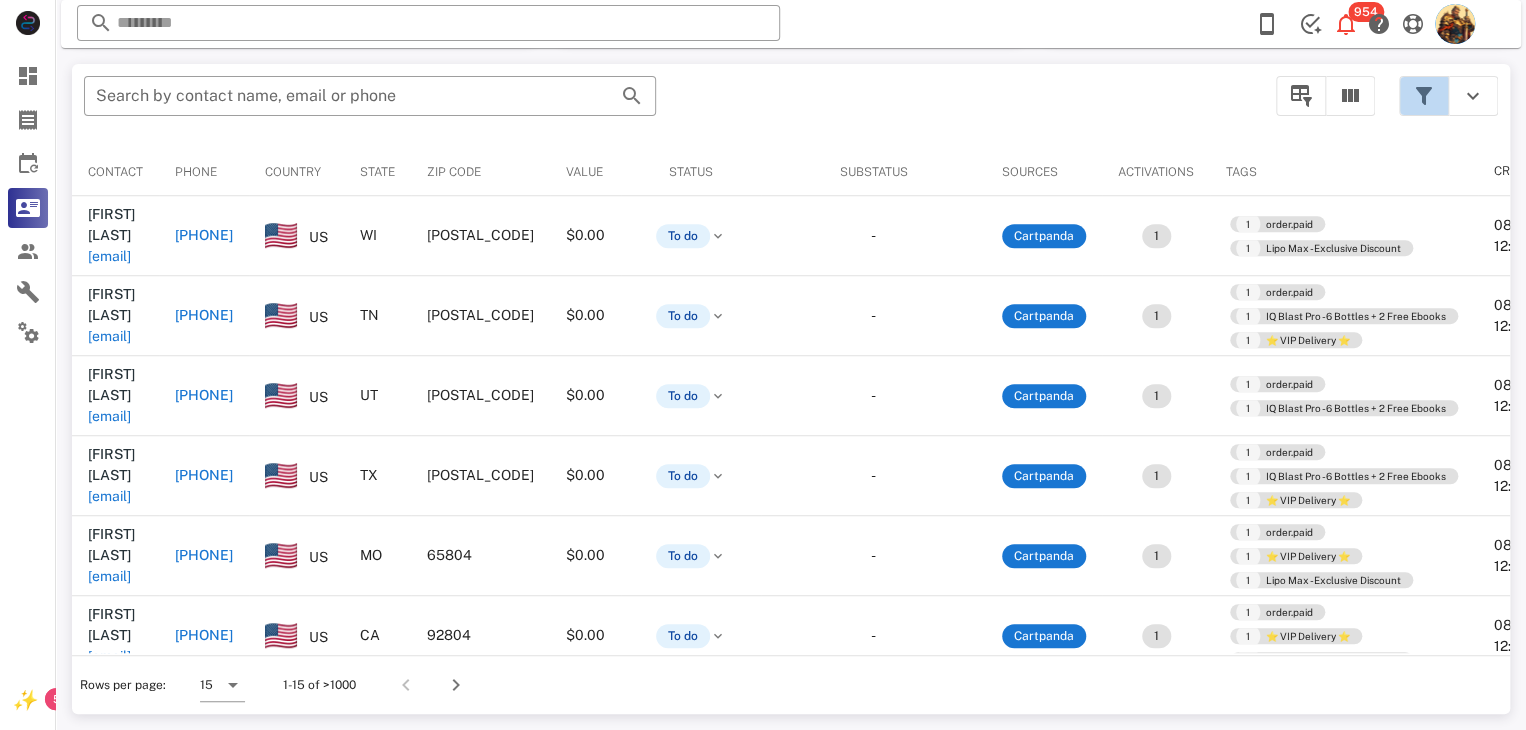 click at bounding box center [1424, 96] 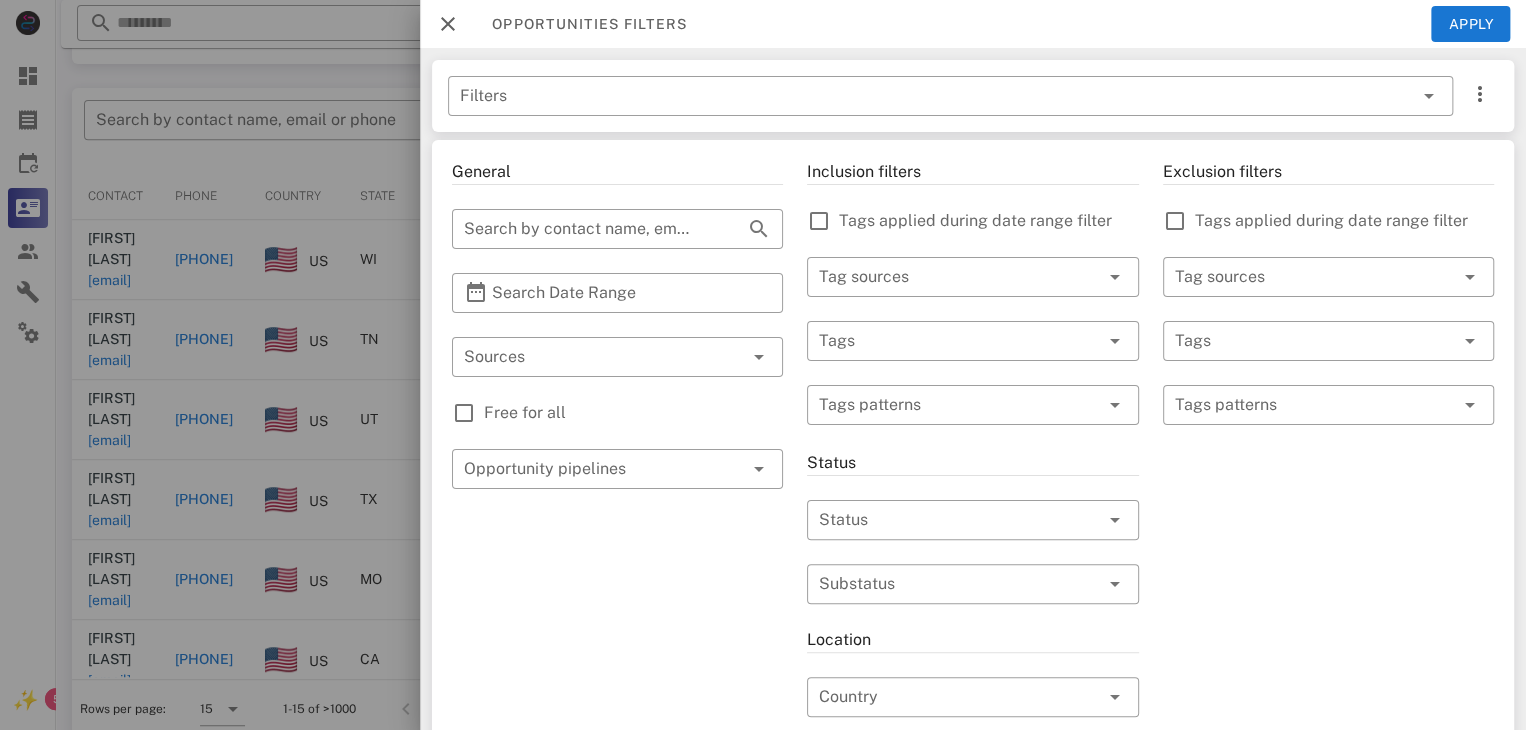 scroll, scrollTop: 377, scrollLeft: 0, axis: vertical 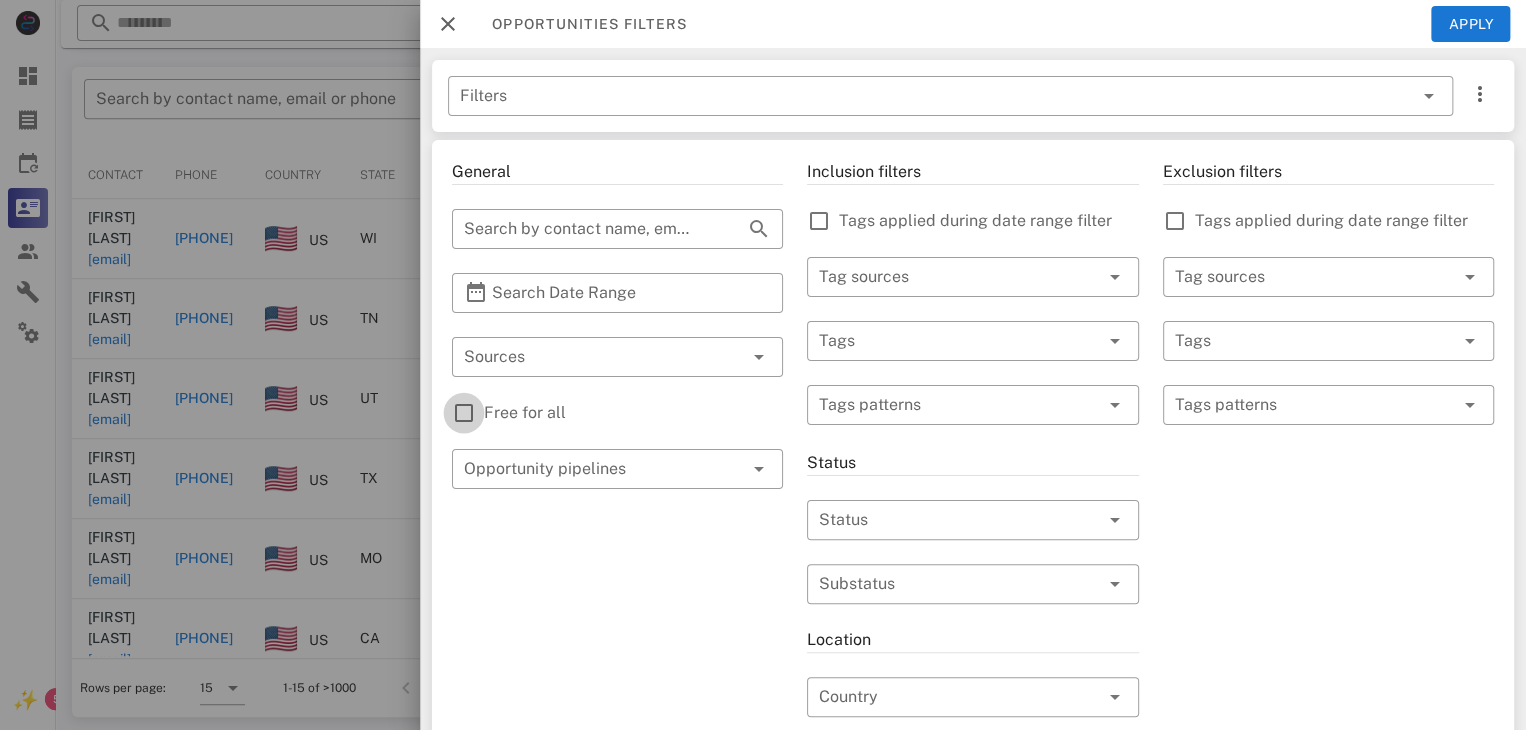 click at bounding box center (464, 413) 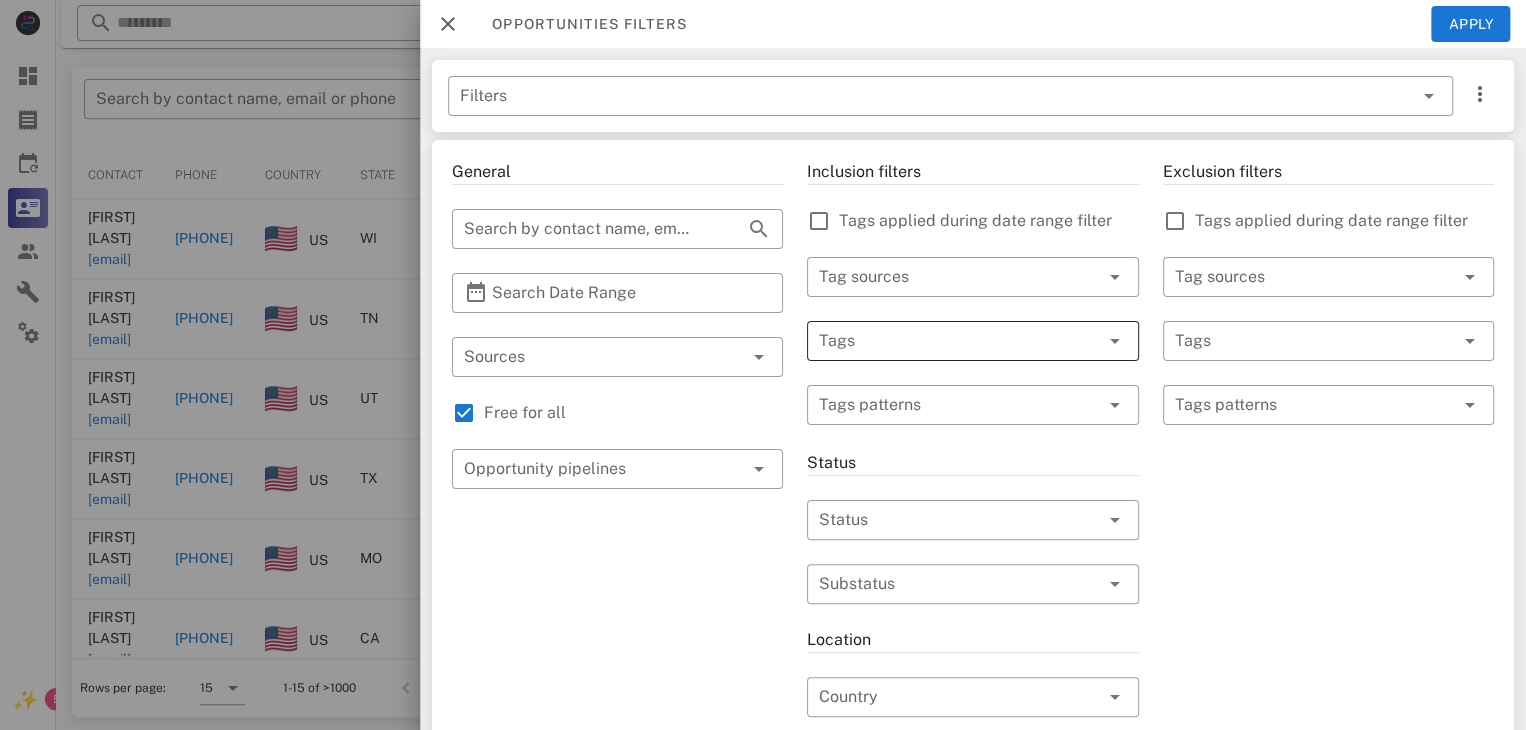 click at bounding box center (944, 341) 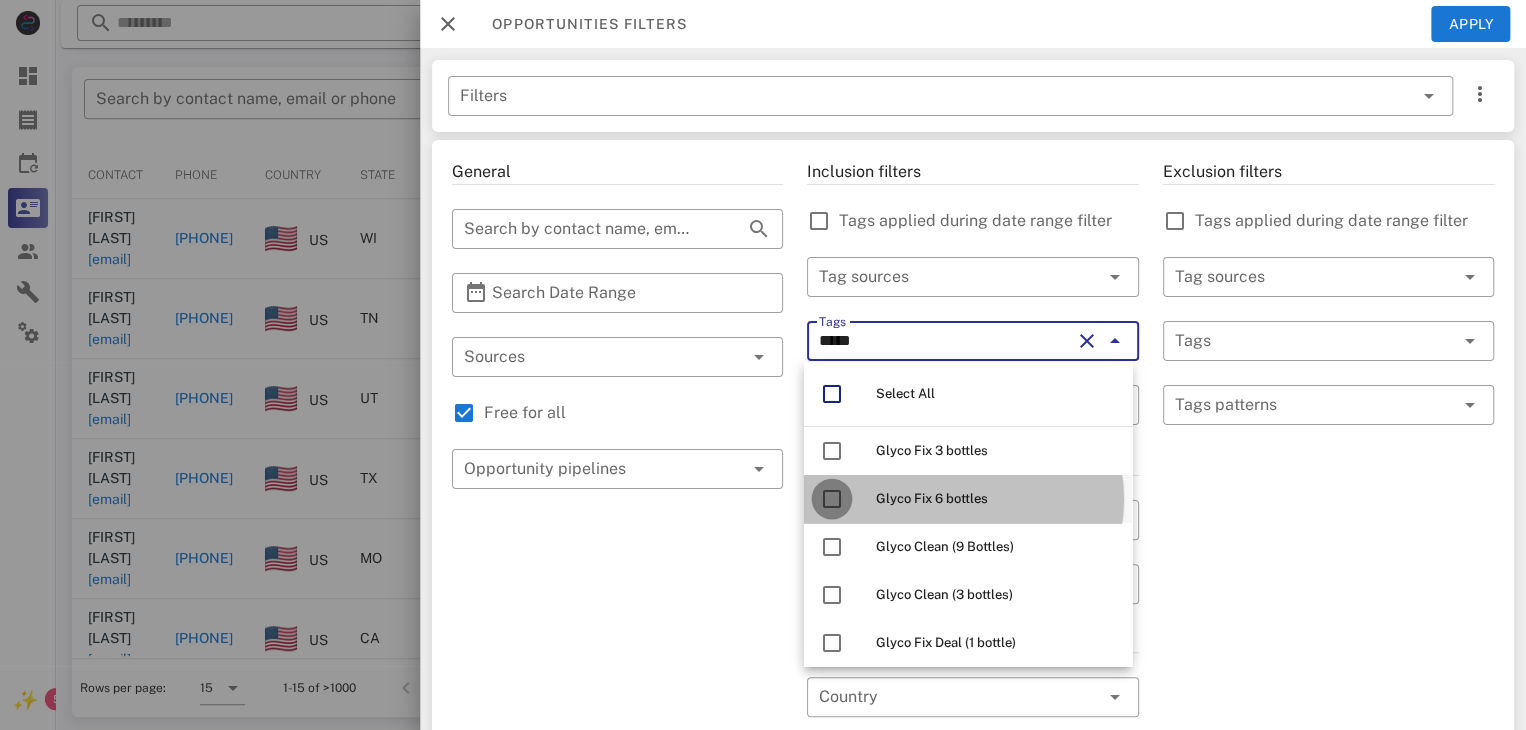 click at bounding box center (832, 499) 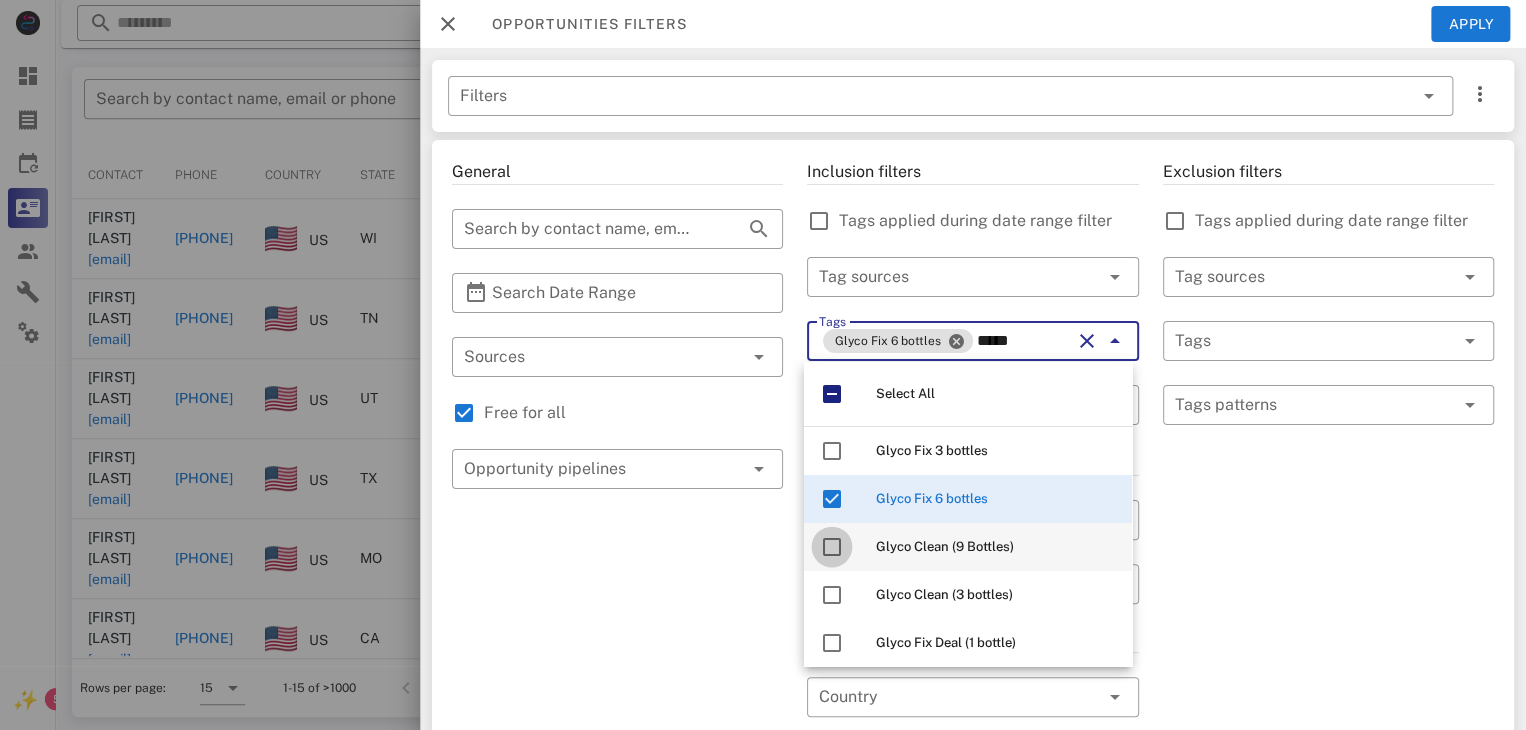 click at bounding box center (832, 547) 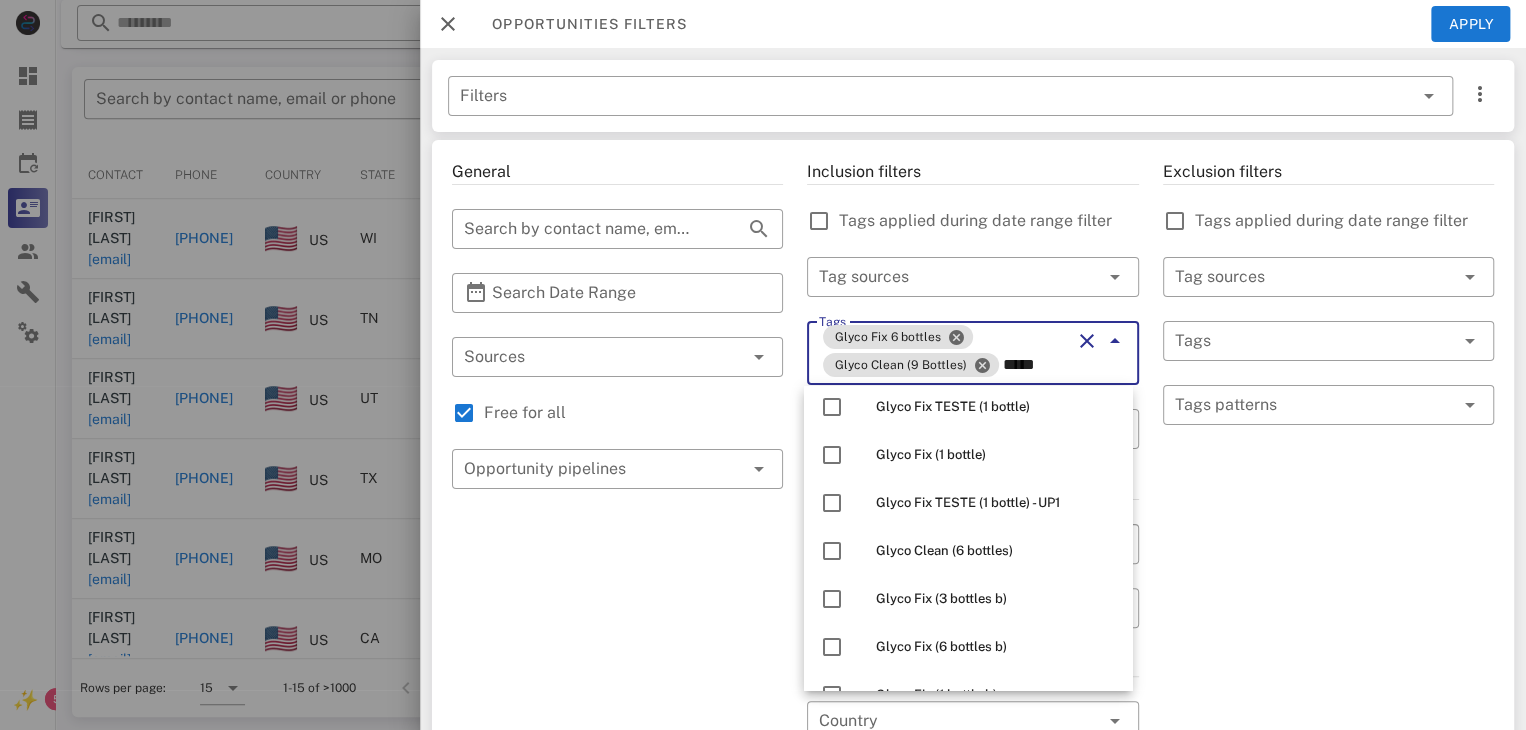 scroll, scrollTop: 312, scrollLeft: 0, axis: vertical 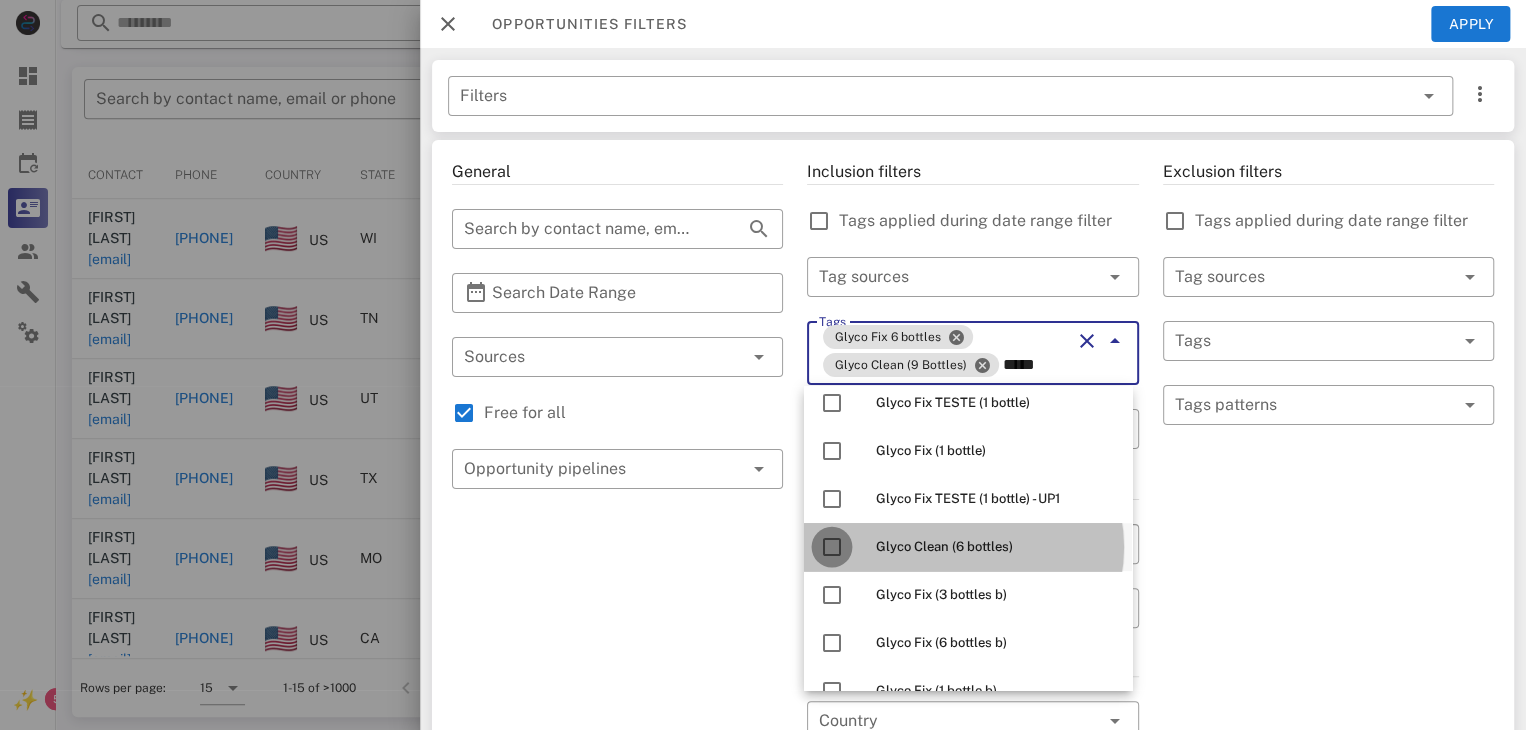 click at bounding box center (832, 547) 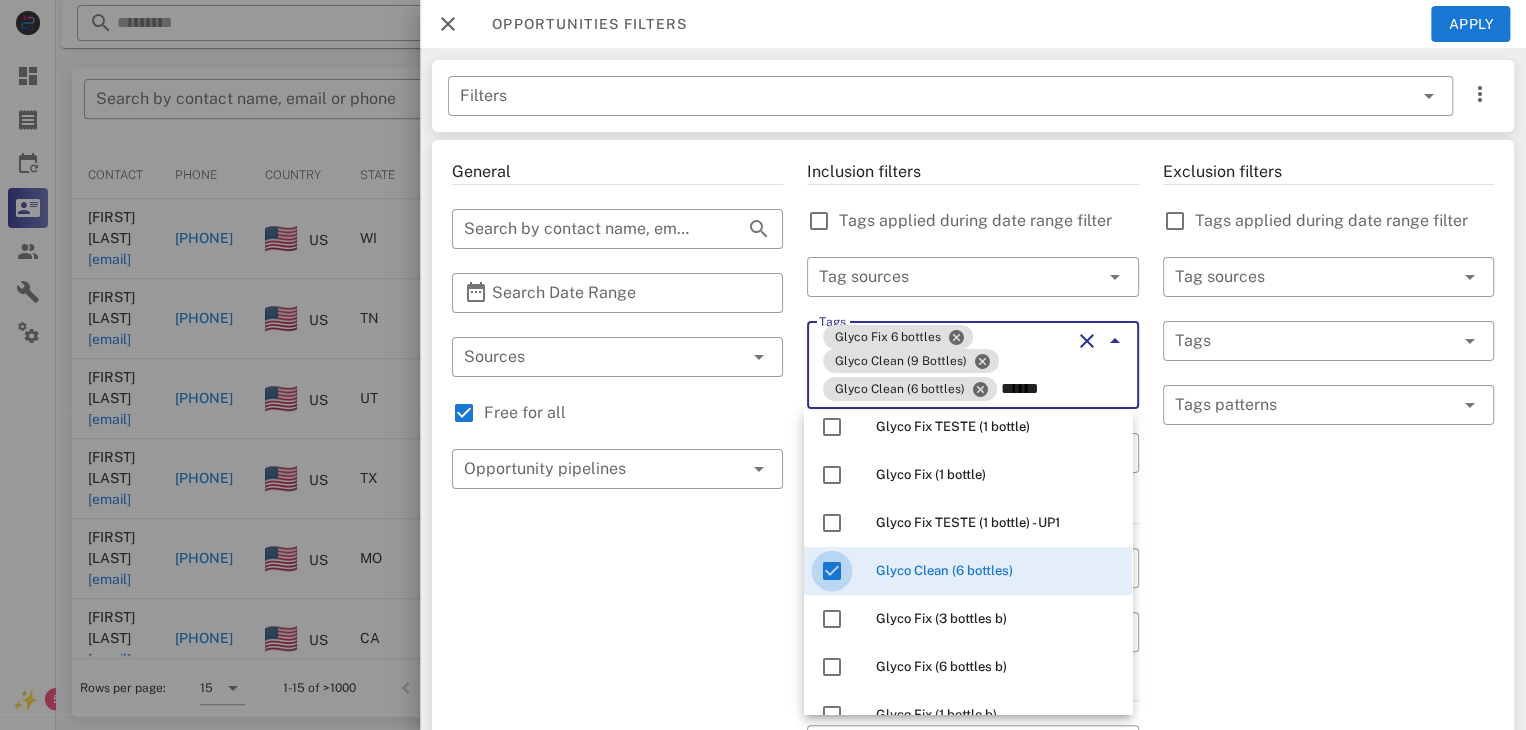 scroll, scrollTop: 0, scrollLeft: 0, axis: both 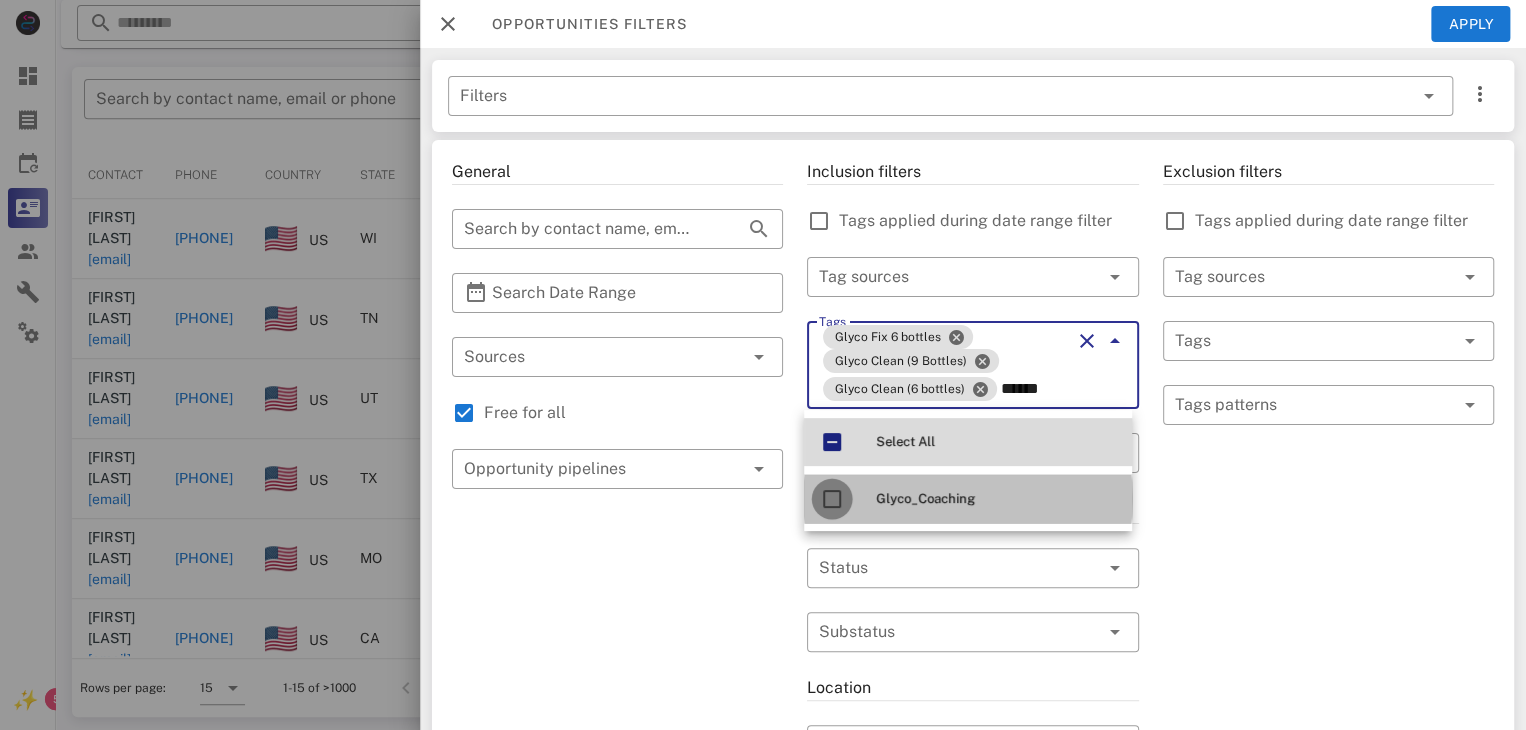 click at bounding box center (832, 499) 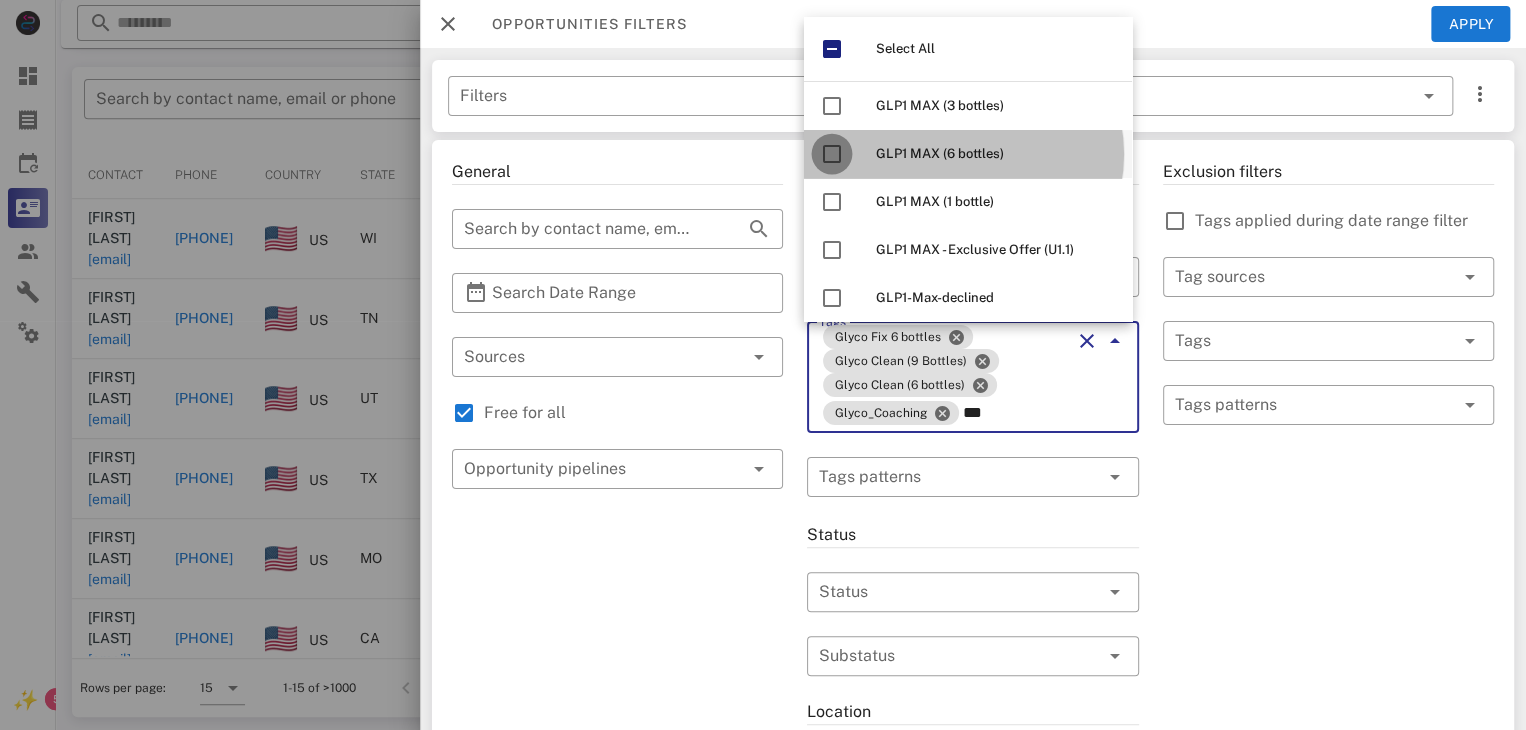 click at bounding box center [832, 154] 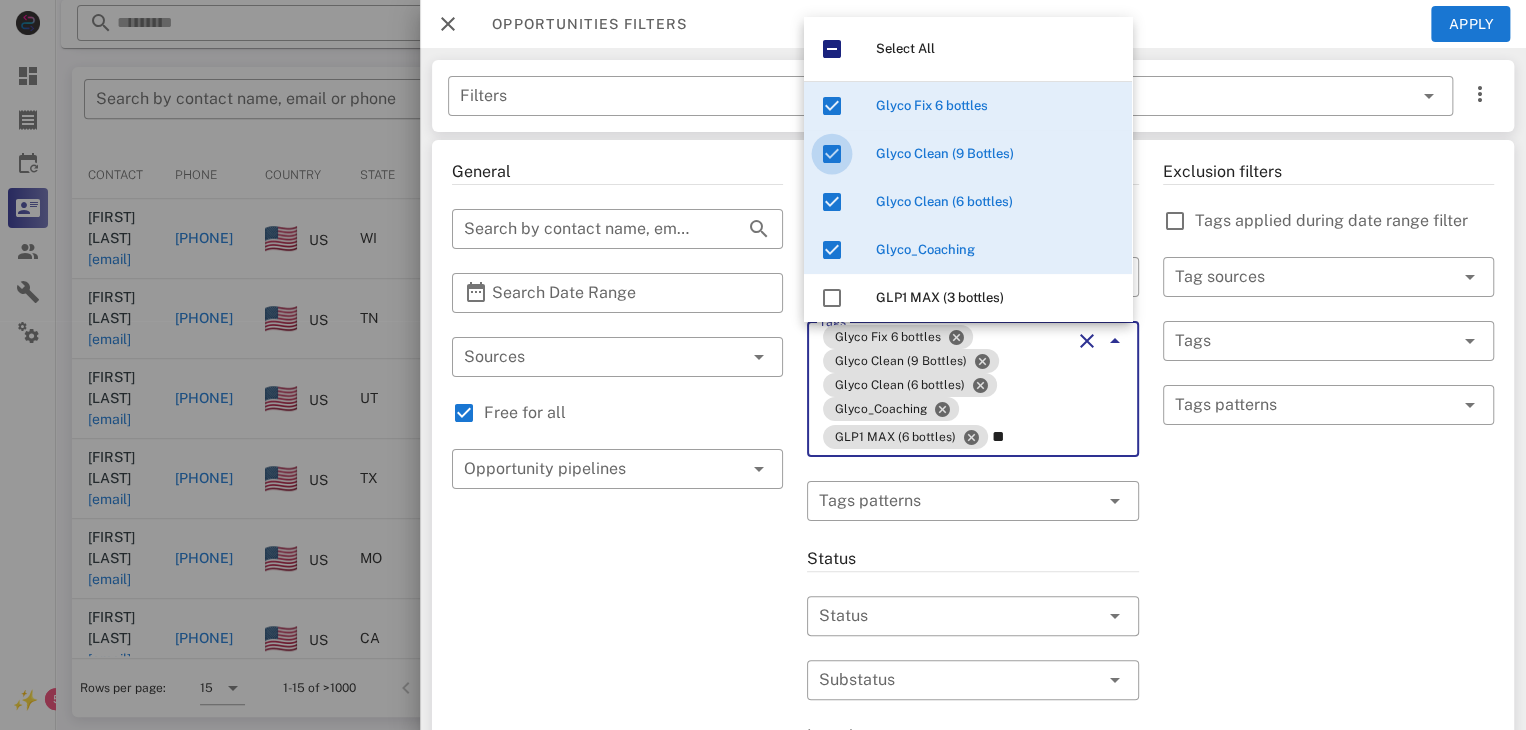 type on "*" 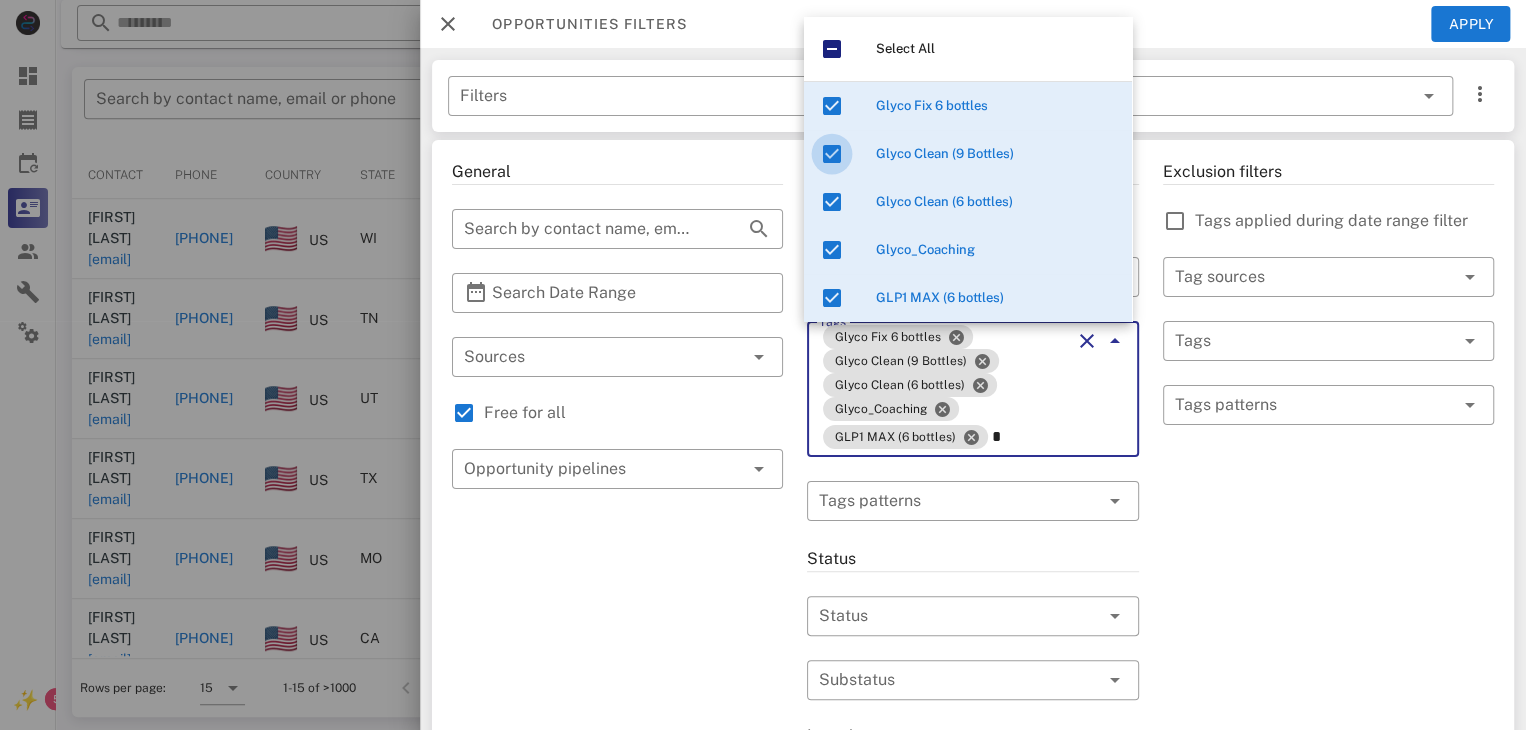 type 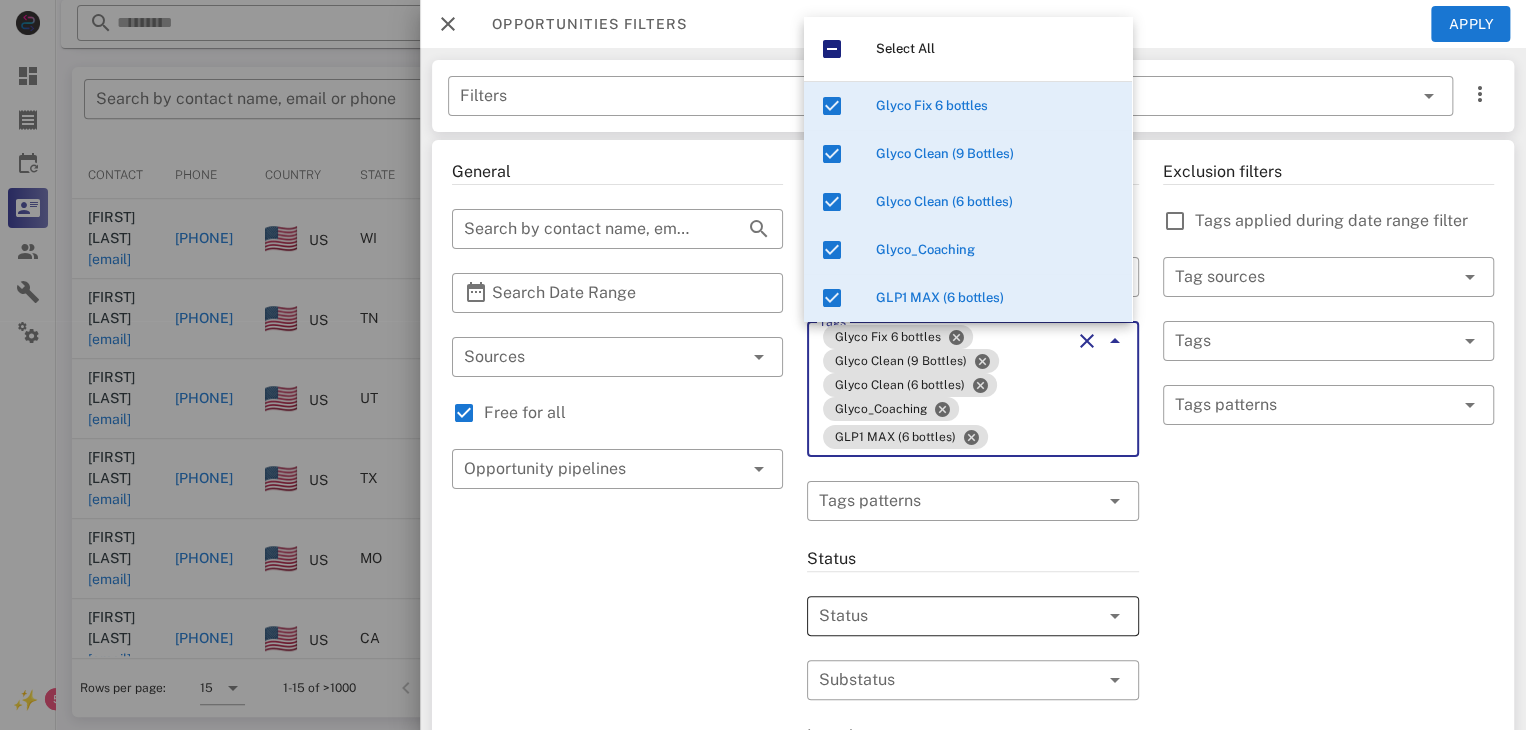 click at bounding box center (944, 616) 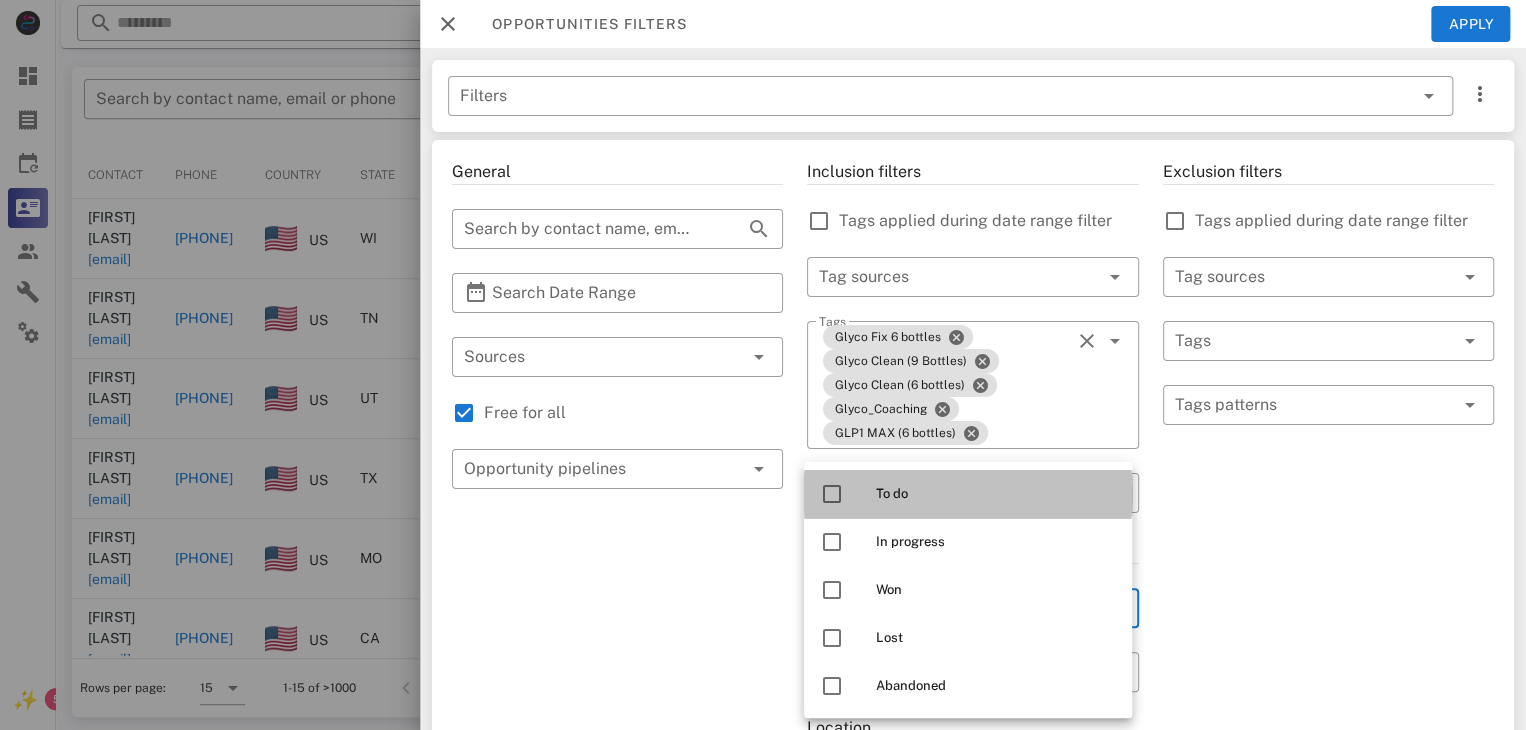 click at bounding box center [832, 494] 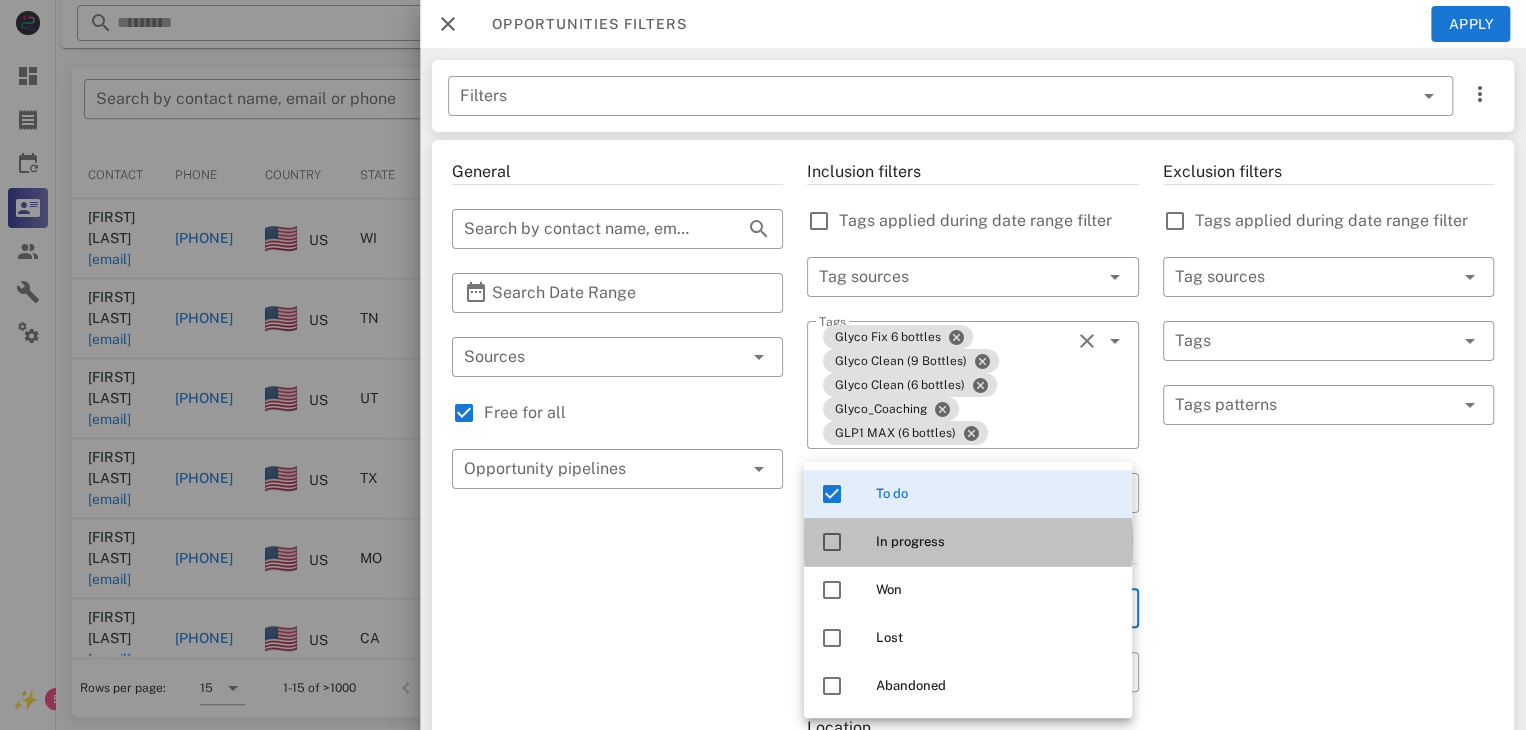 click at bounding box center (832, 542) 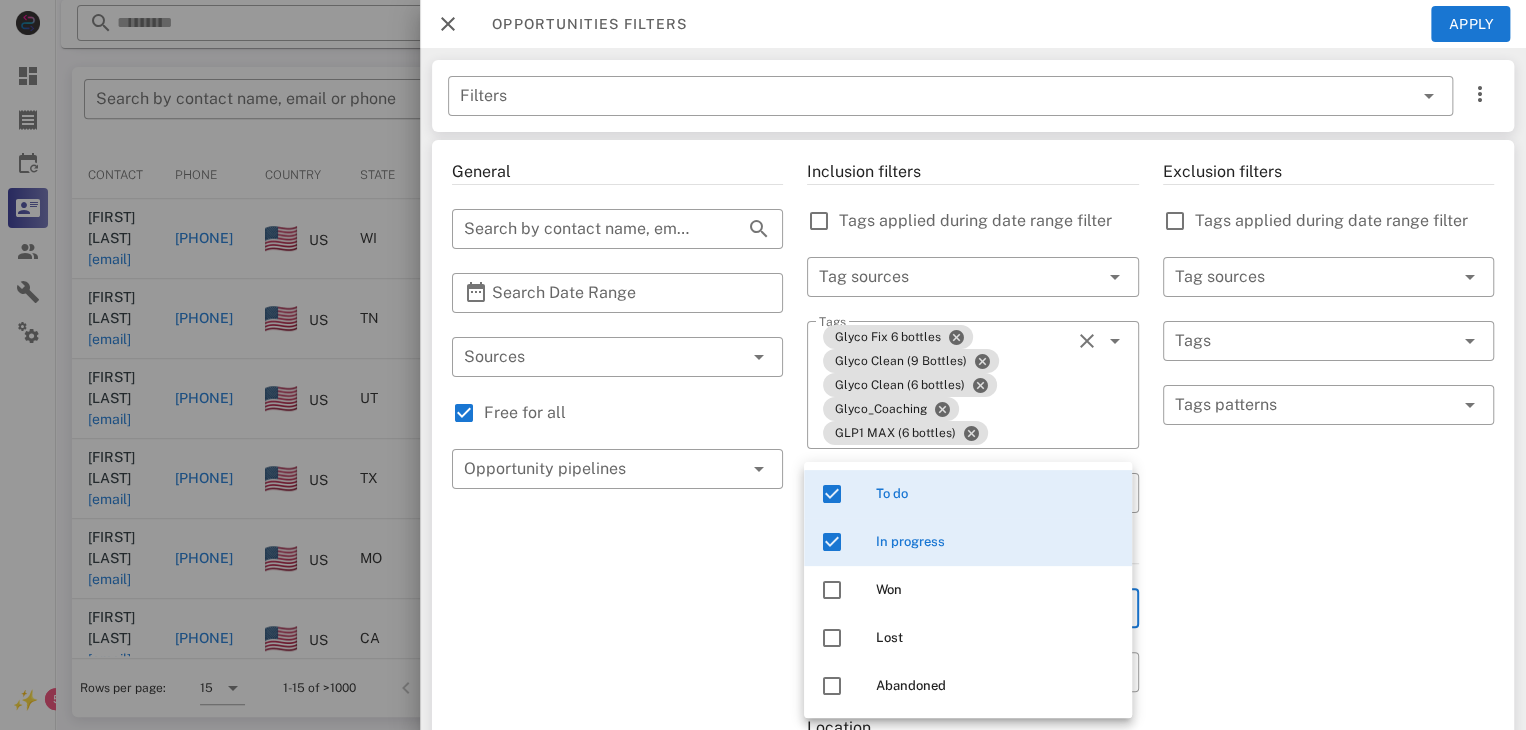 click on "Exclusion filters Tags applied during date range filter ​ Tag sources ​ Tags ​ Tags patterns" at bounding box center [1328, 753] 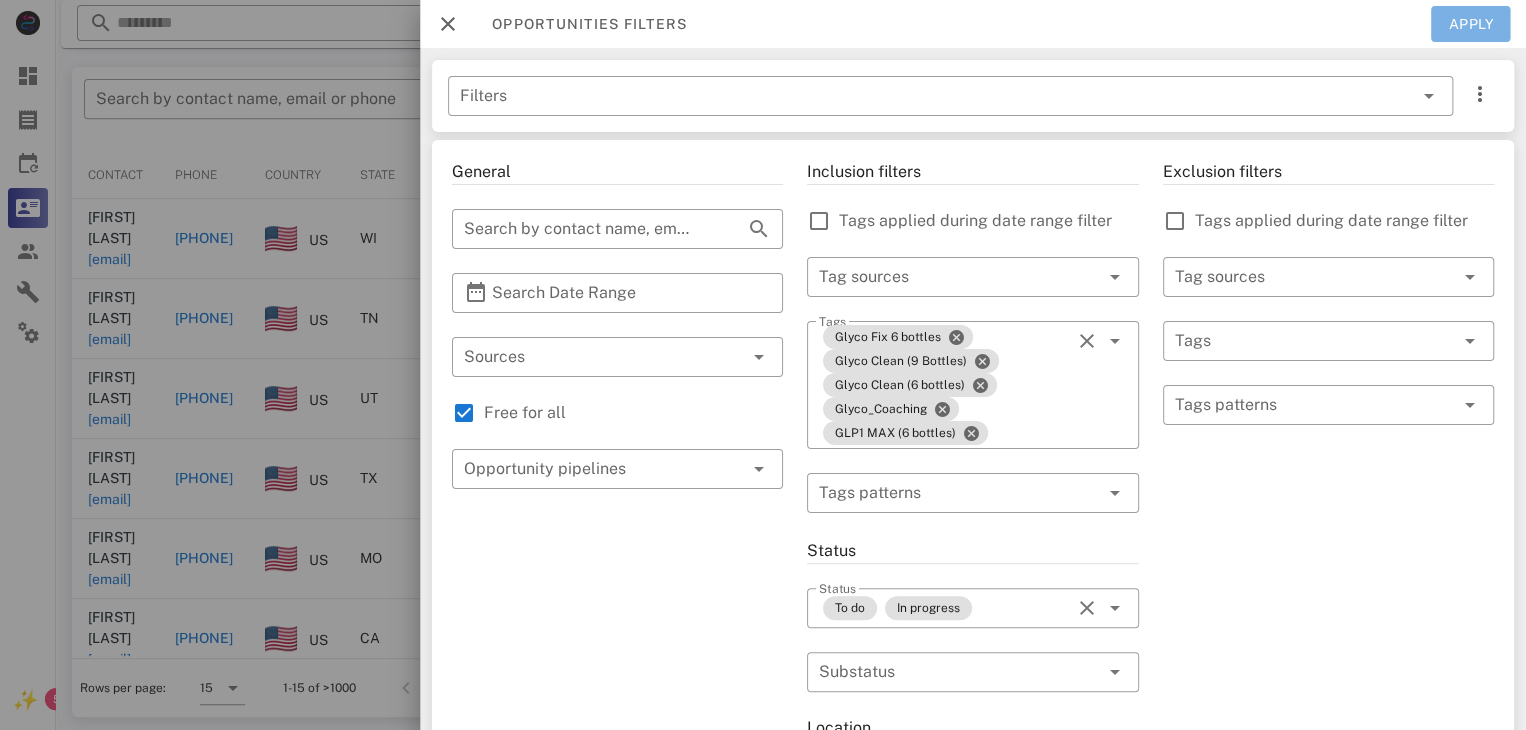 click on "Apply" at bounding box center (1471, 24) 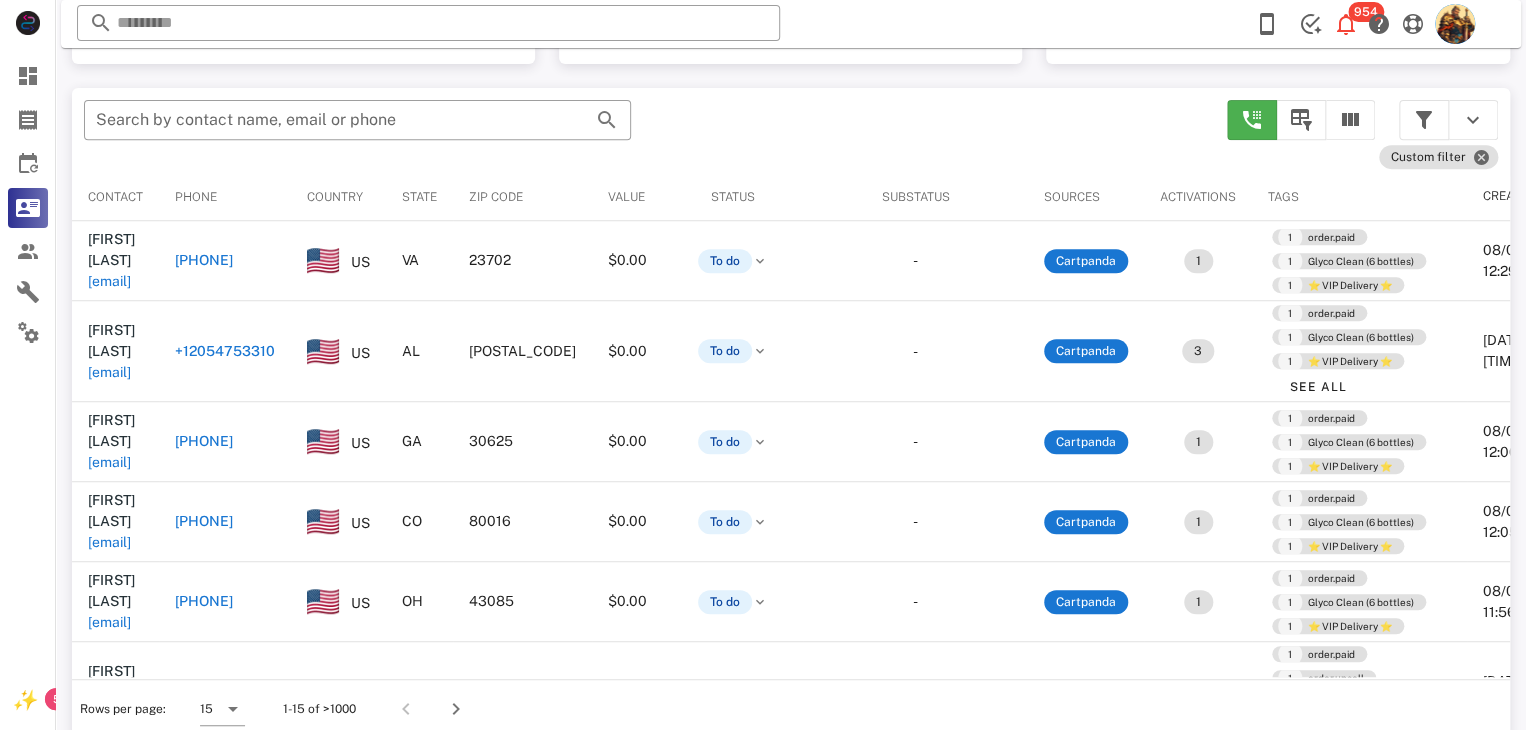 scroll, scrollTop: 377, scrollLeft: 0, axis: vertical 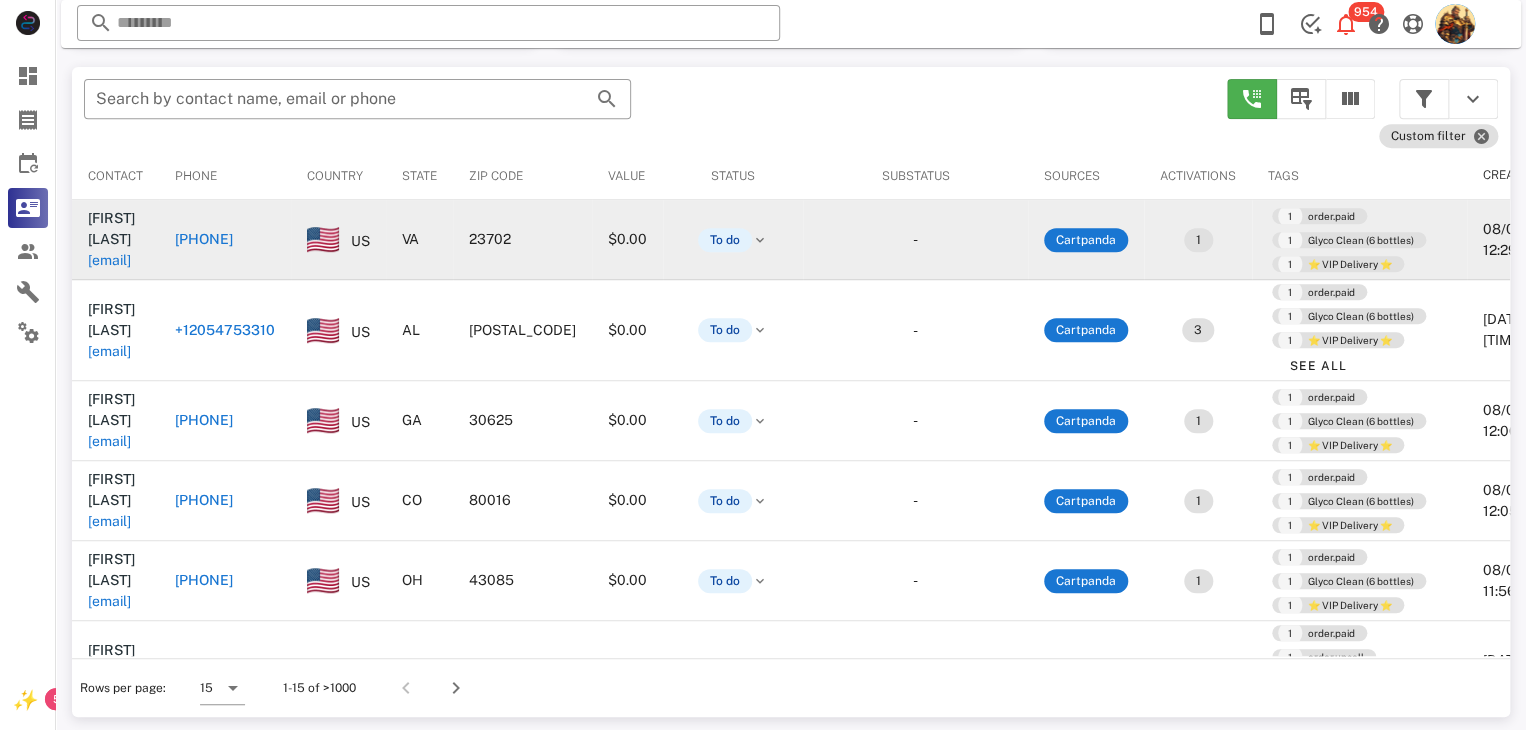 click on "dunleavy200@gmail.com" at bounding box center [109, 260] 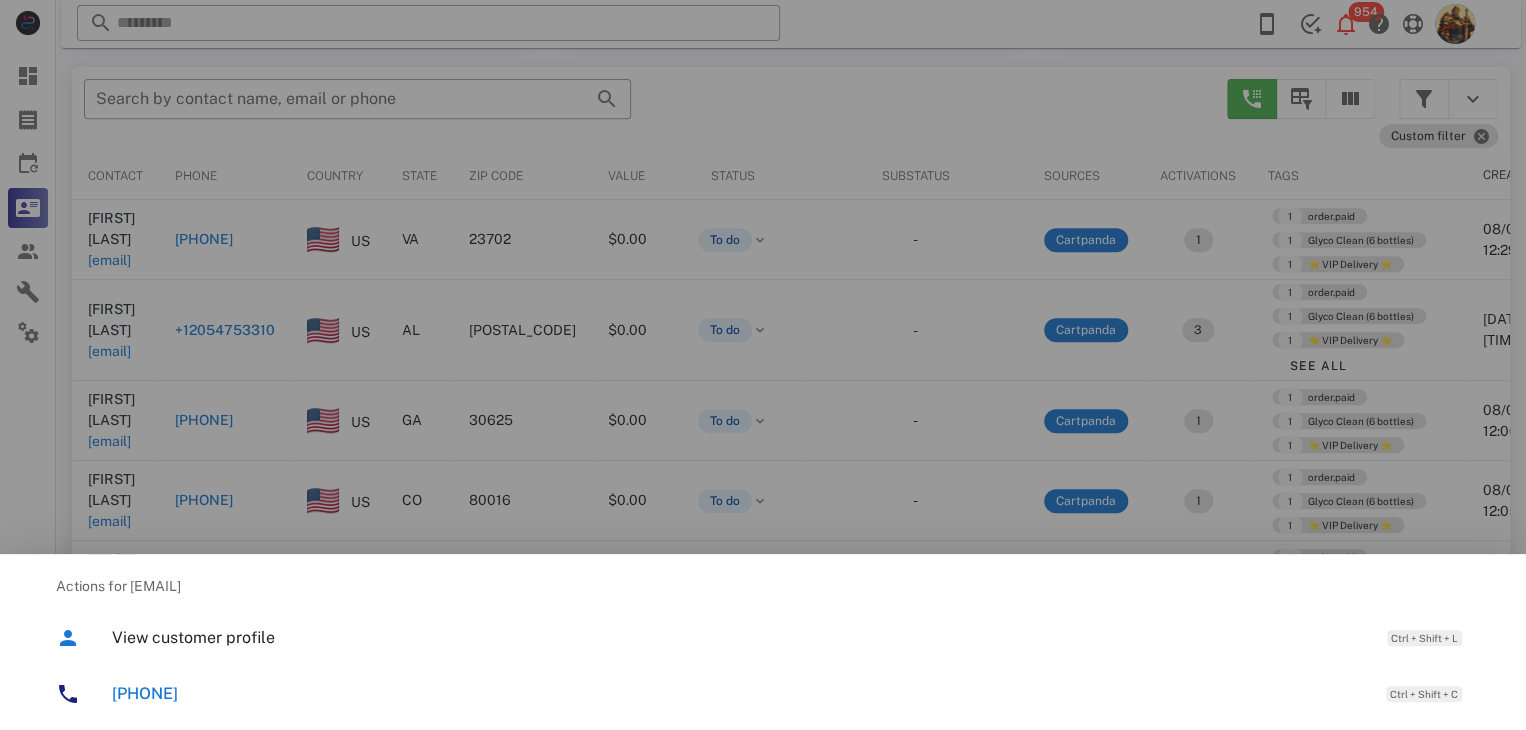click at bounding box center (763, 365) 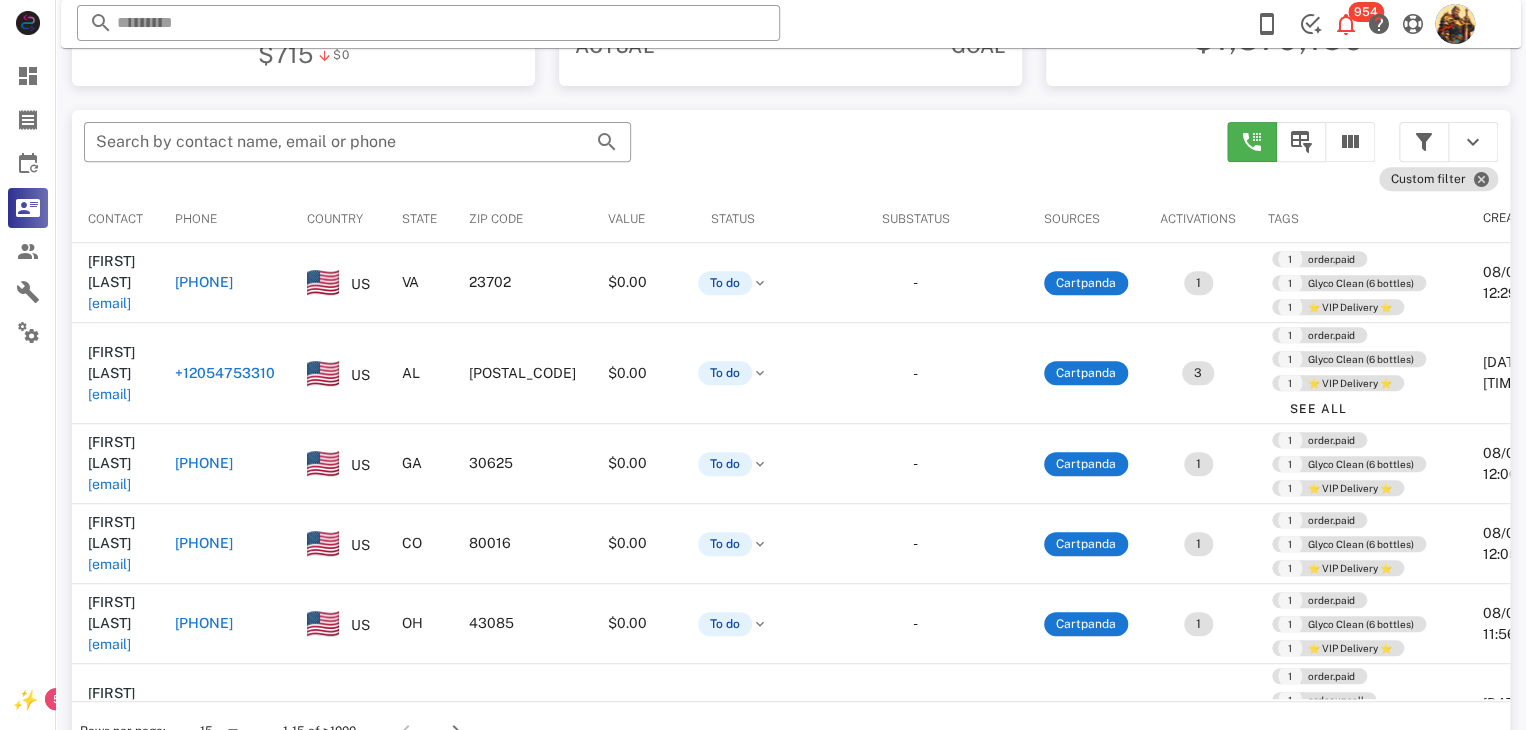 scroll, scrollTop: 380, scrollLeft: 0, axis: vertical 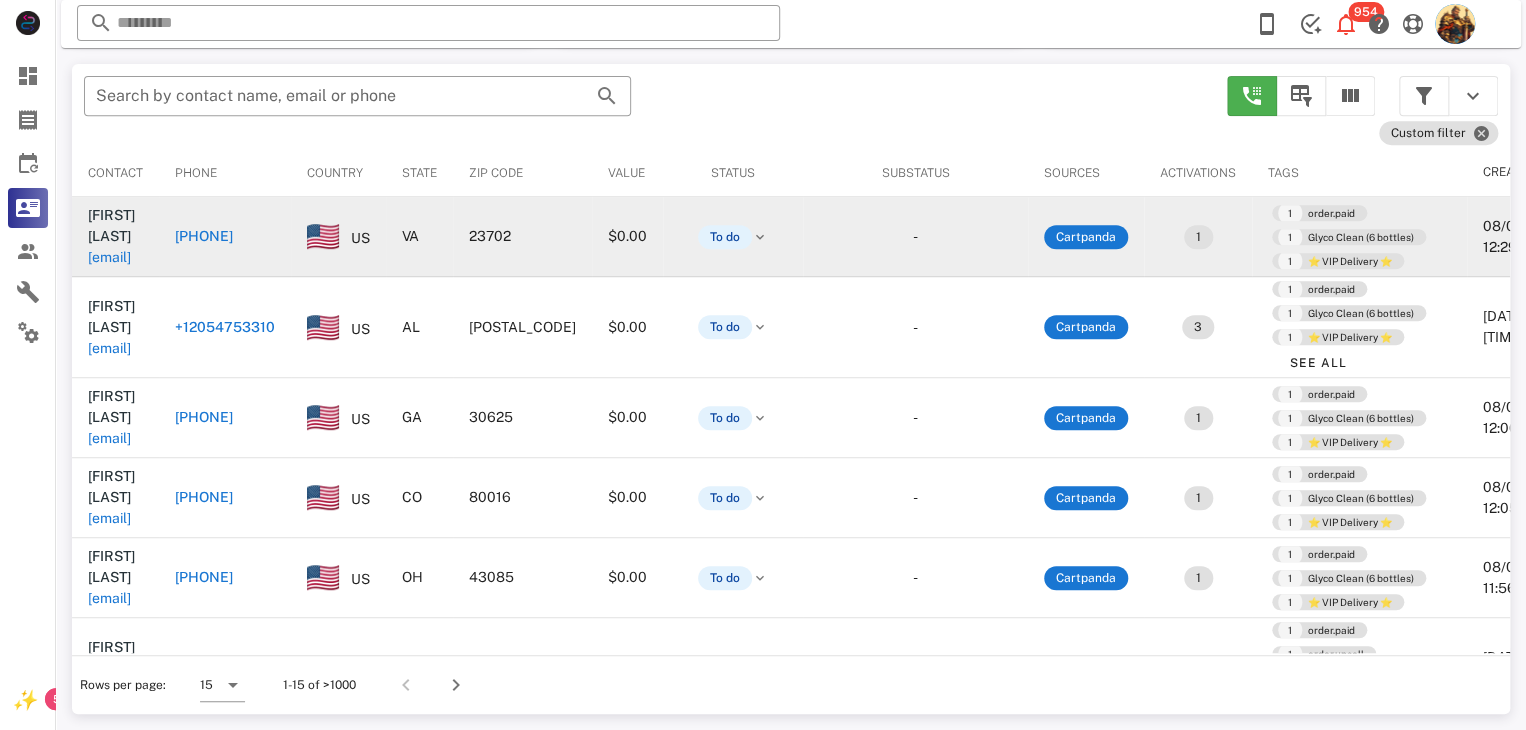 click on "dunleavy200@gmail.com" at bounding box center (109, 257) 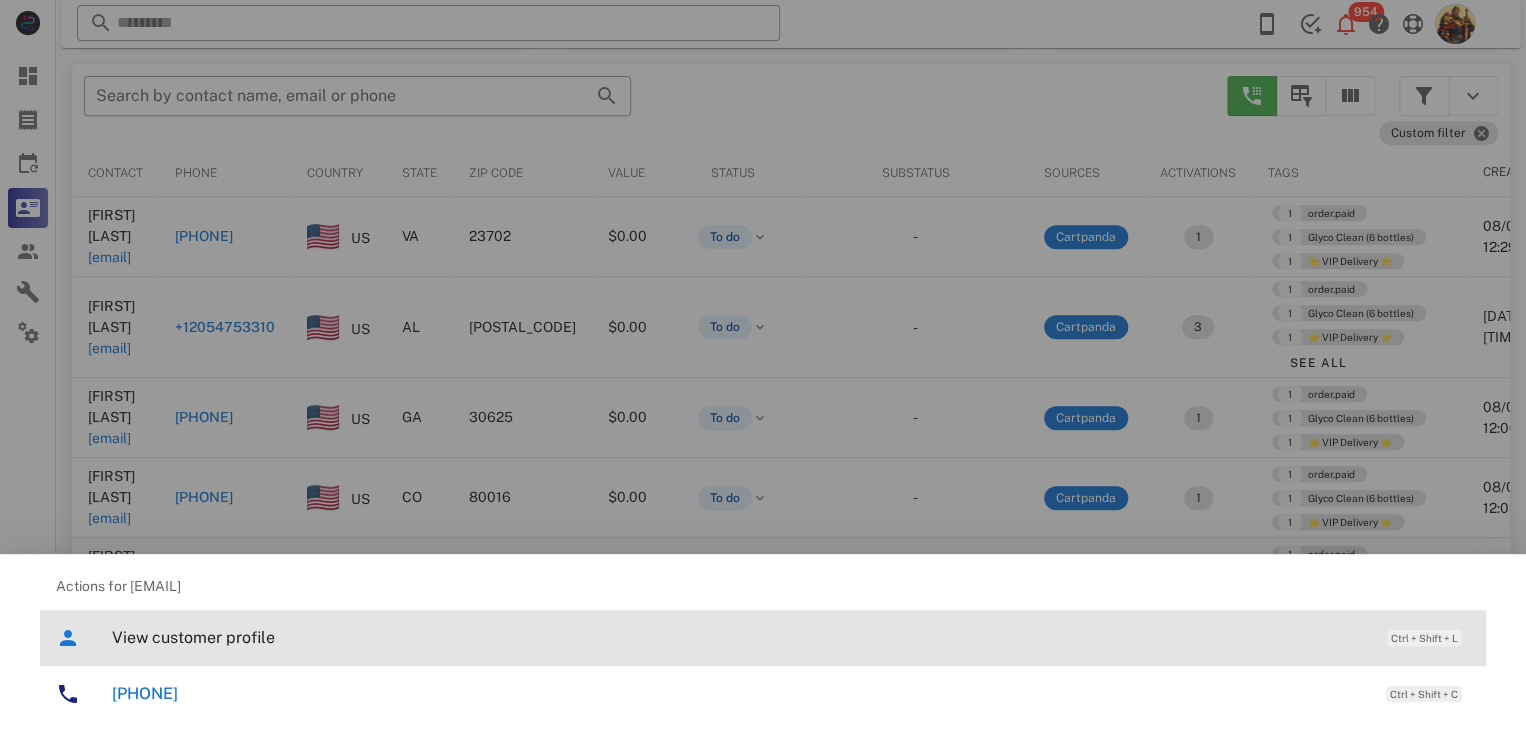 click on "View customer profile" at bounding box center (739, 637) 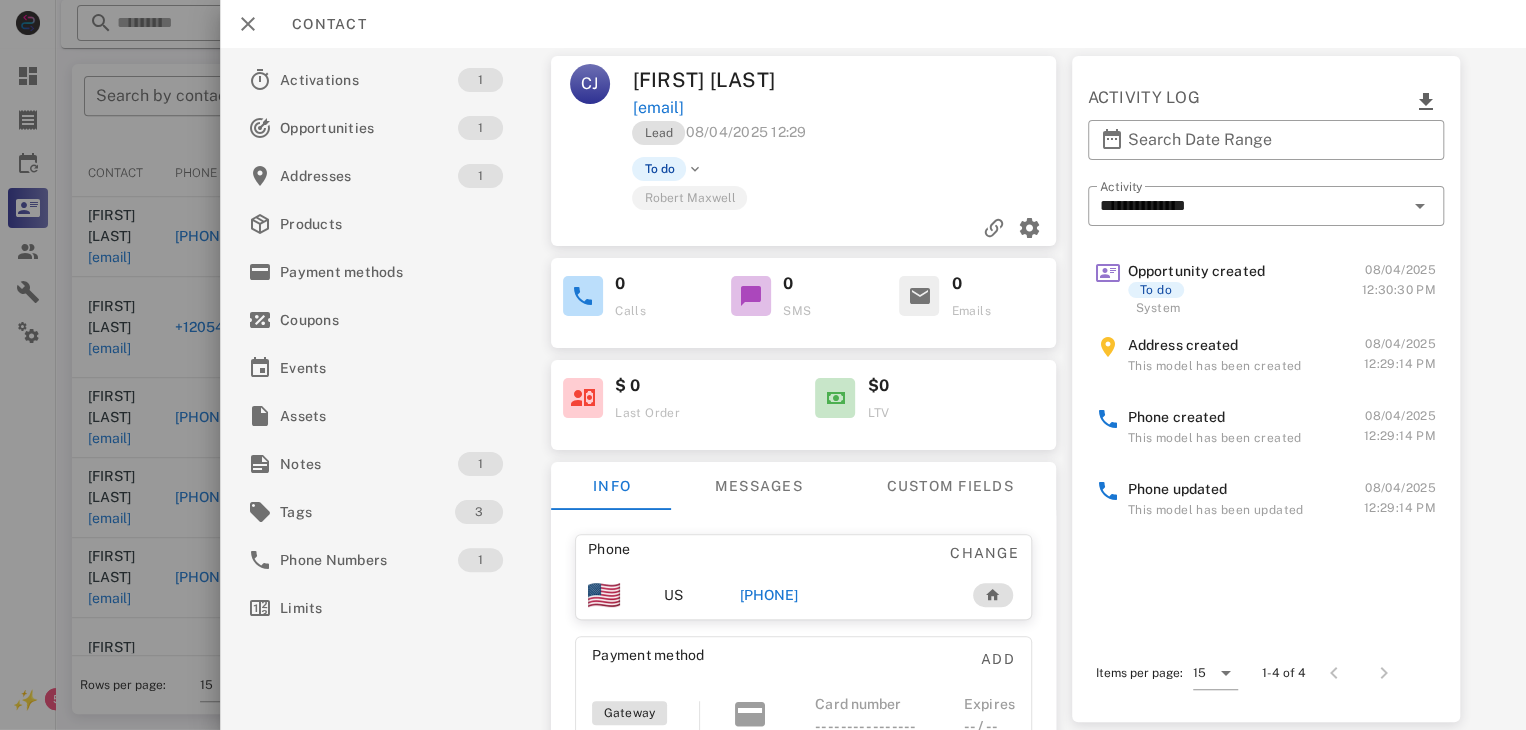 click on "+17575373769" at bounding box center (769, 595) 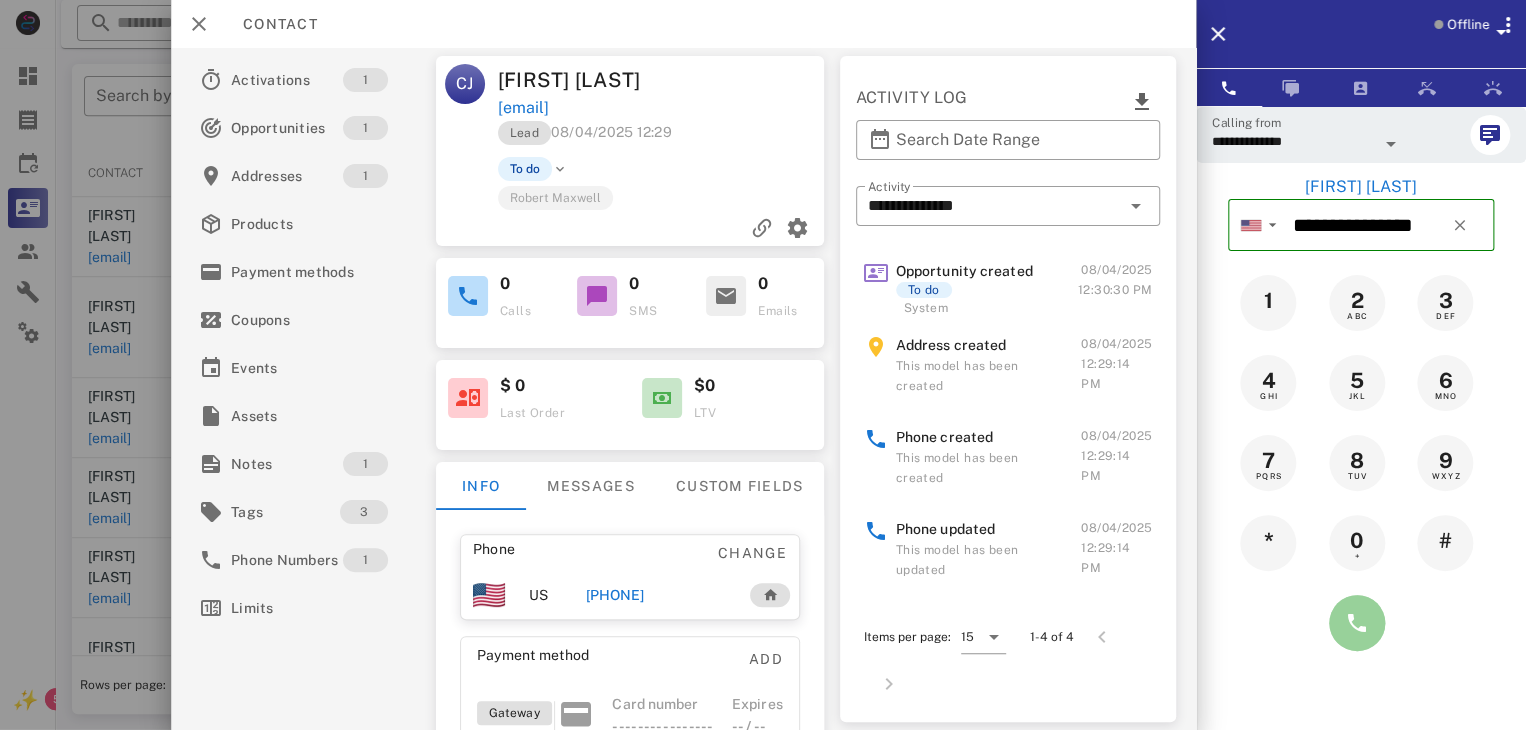 click at bounding box center (1357, 623) 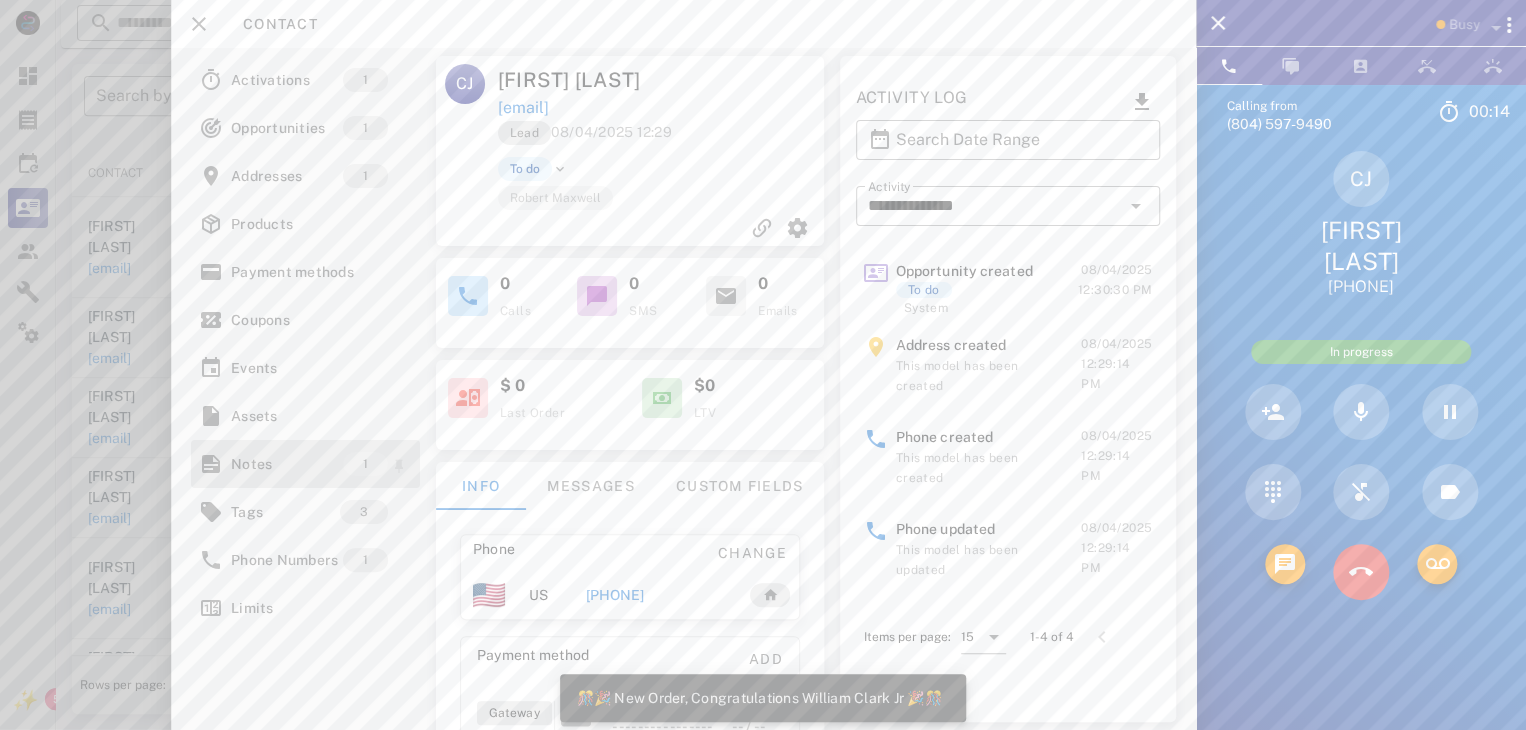 click on "Notes" at bounding box center (287, 464) 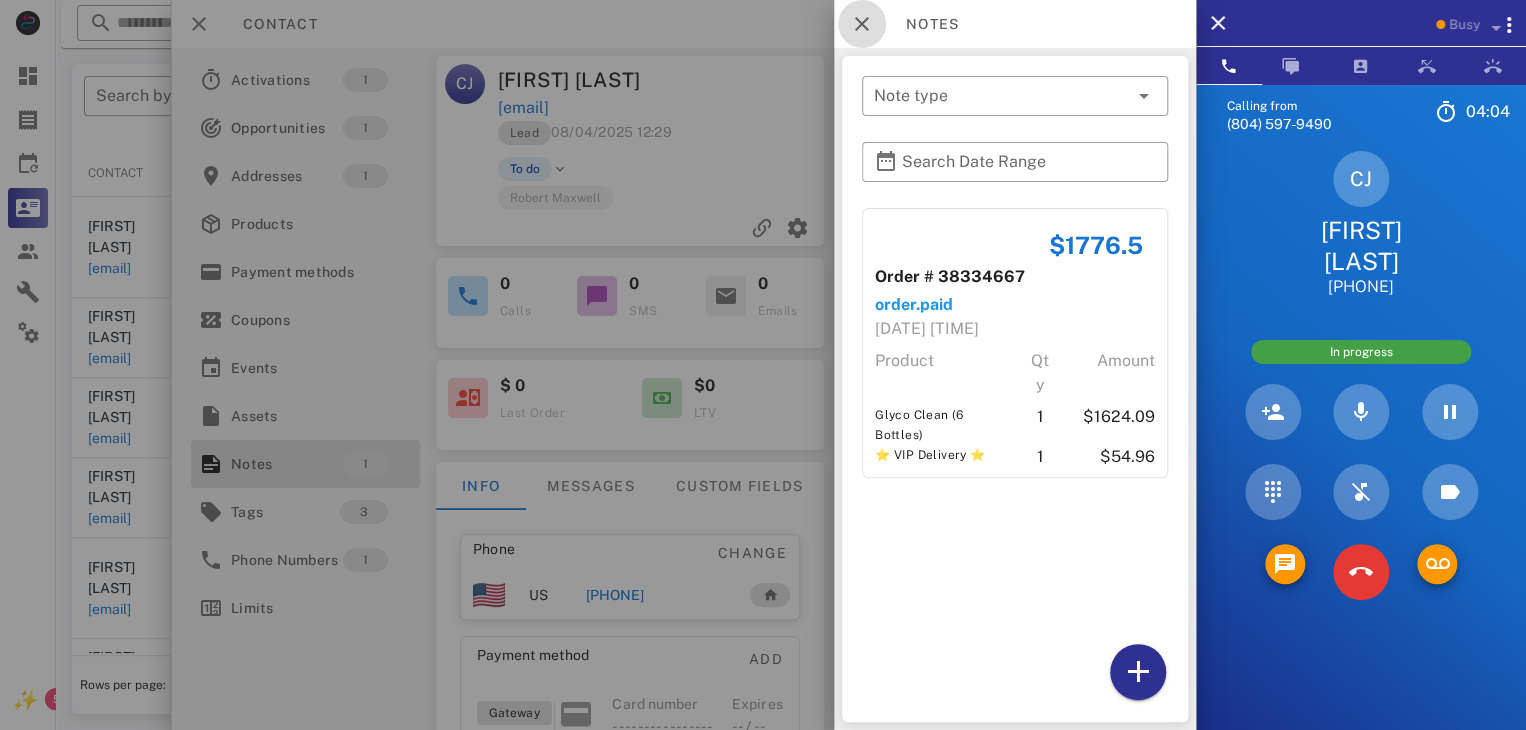 click at bounding box center (862, 24) 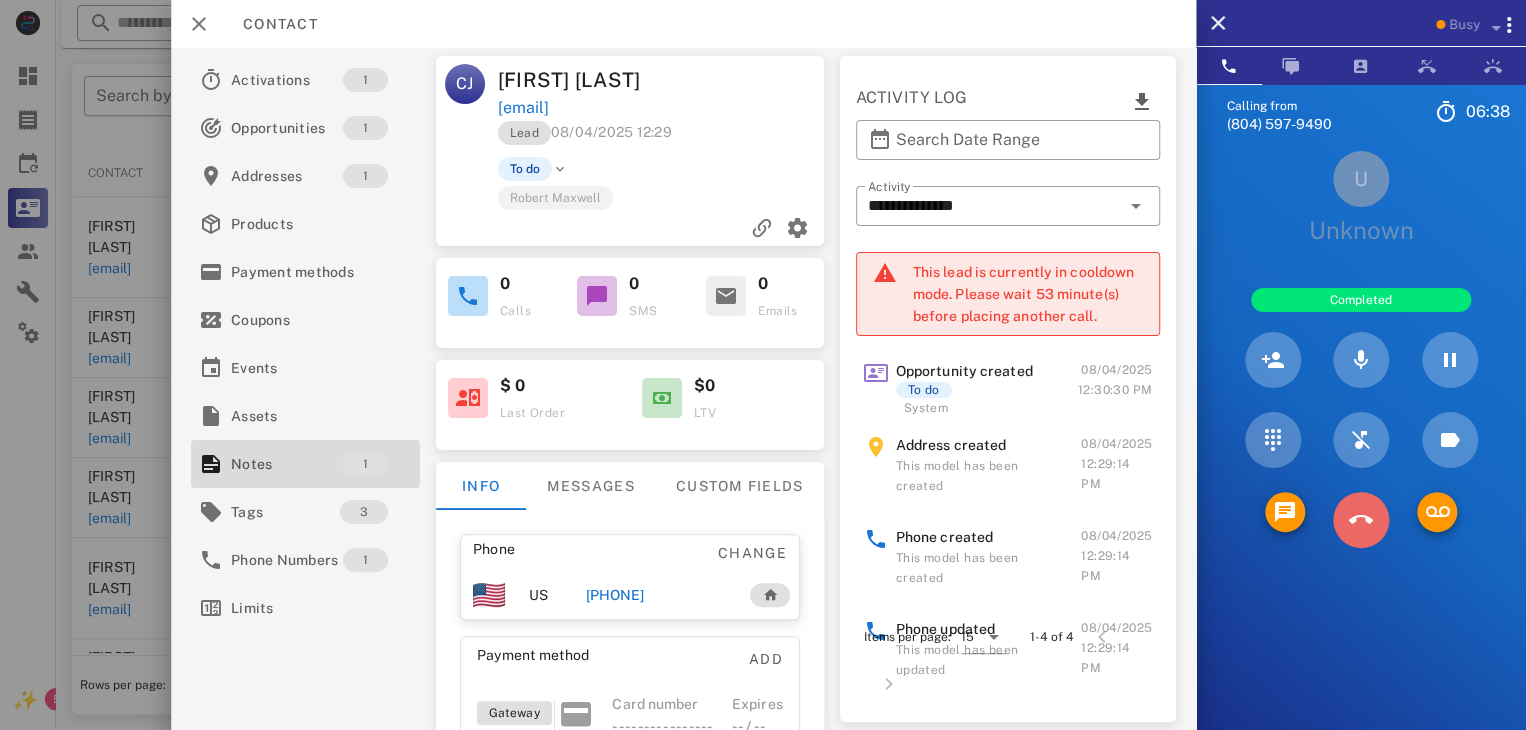 click at bounding box center (1361, 520) 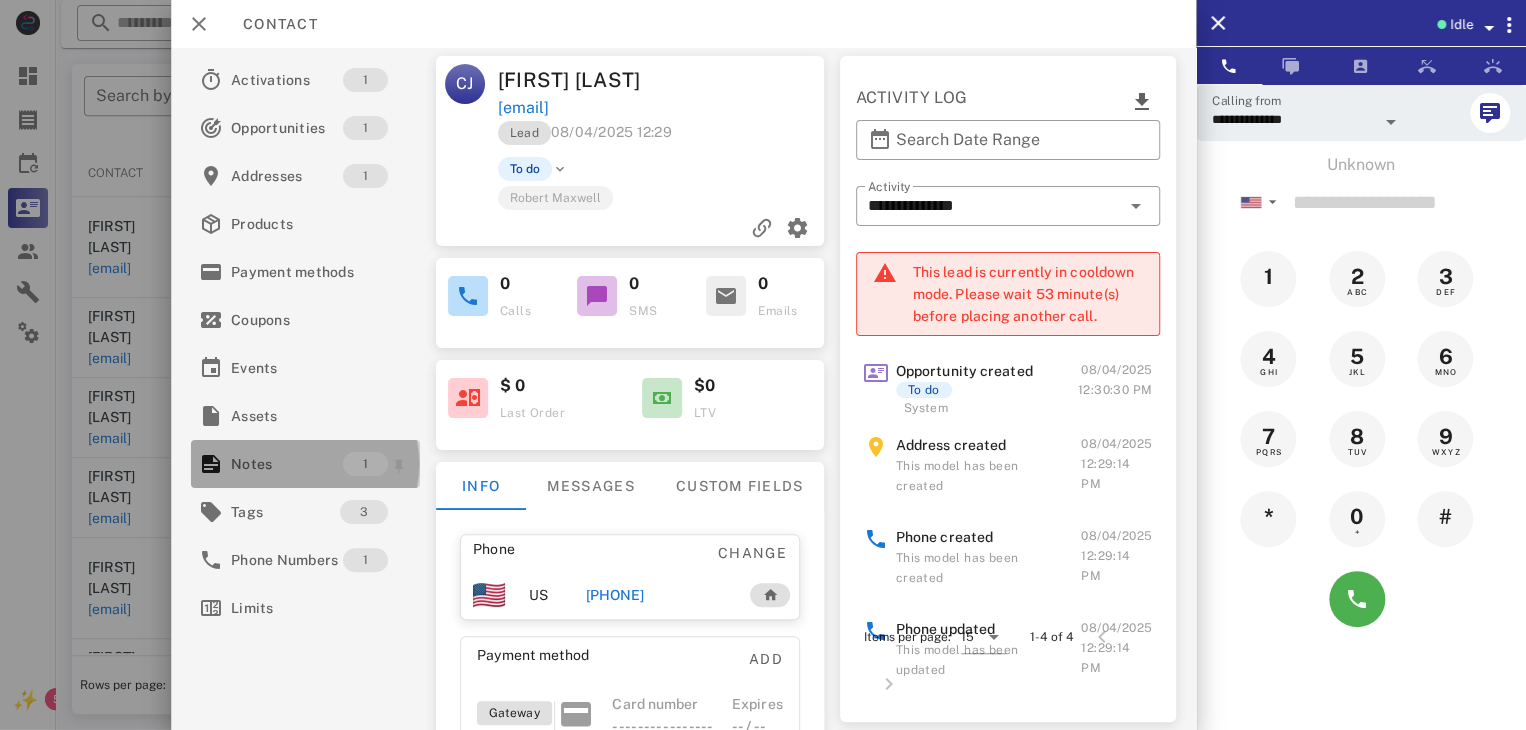 click on "Notes" at bounding box center (287, 464) 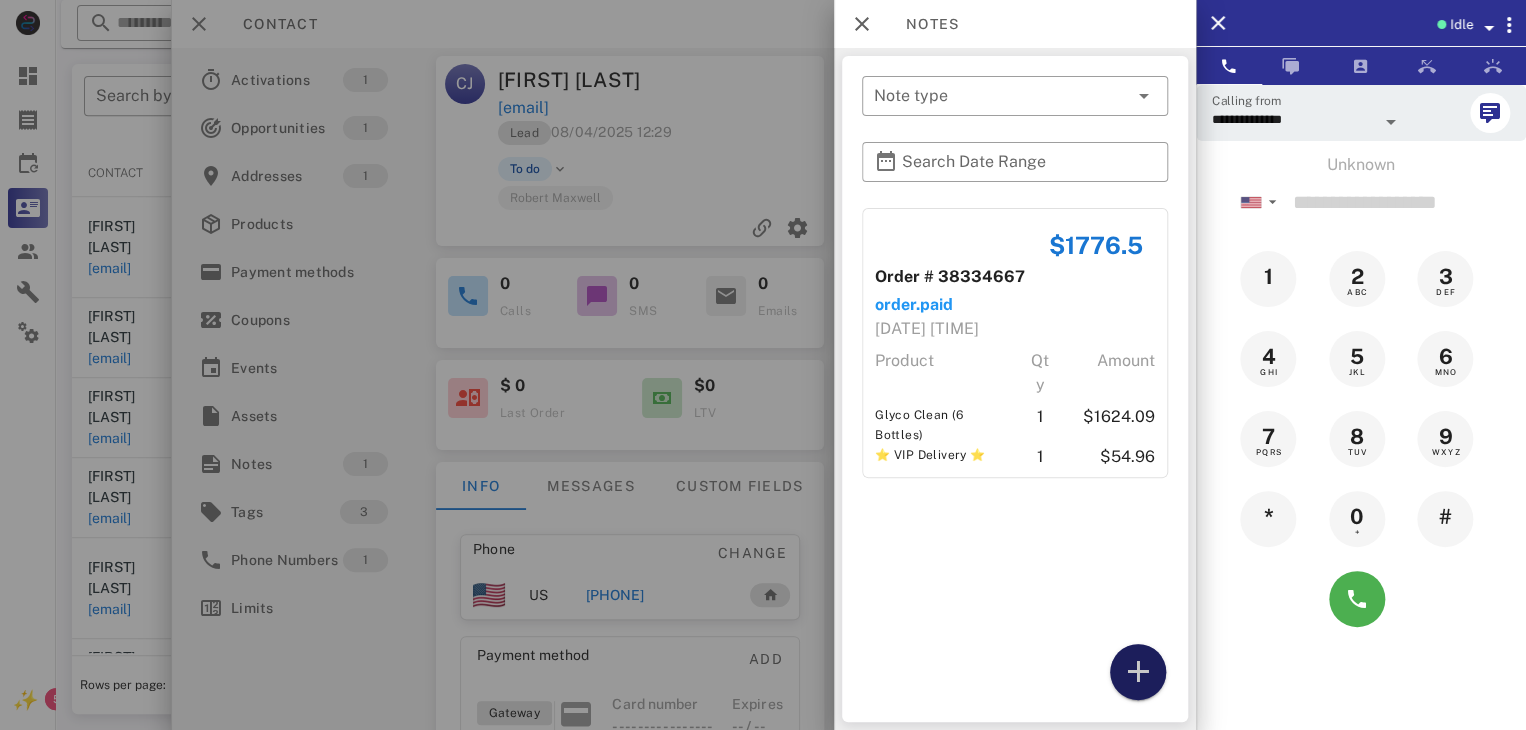 click at bounding box center [1138, 672] 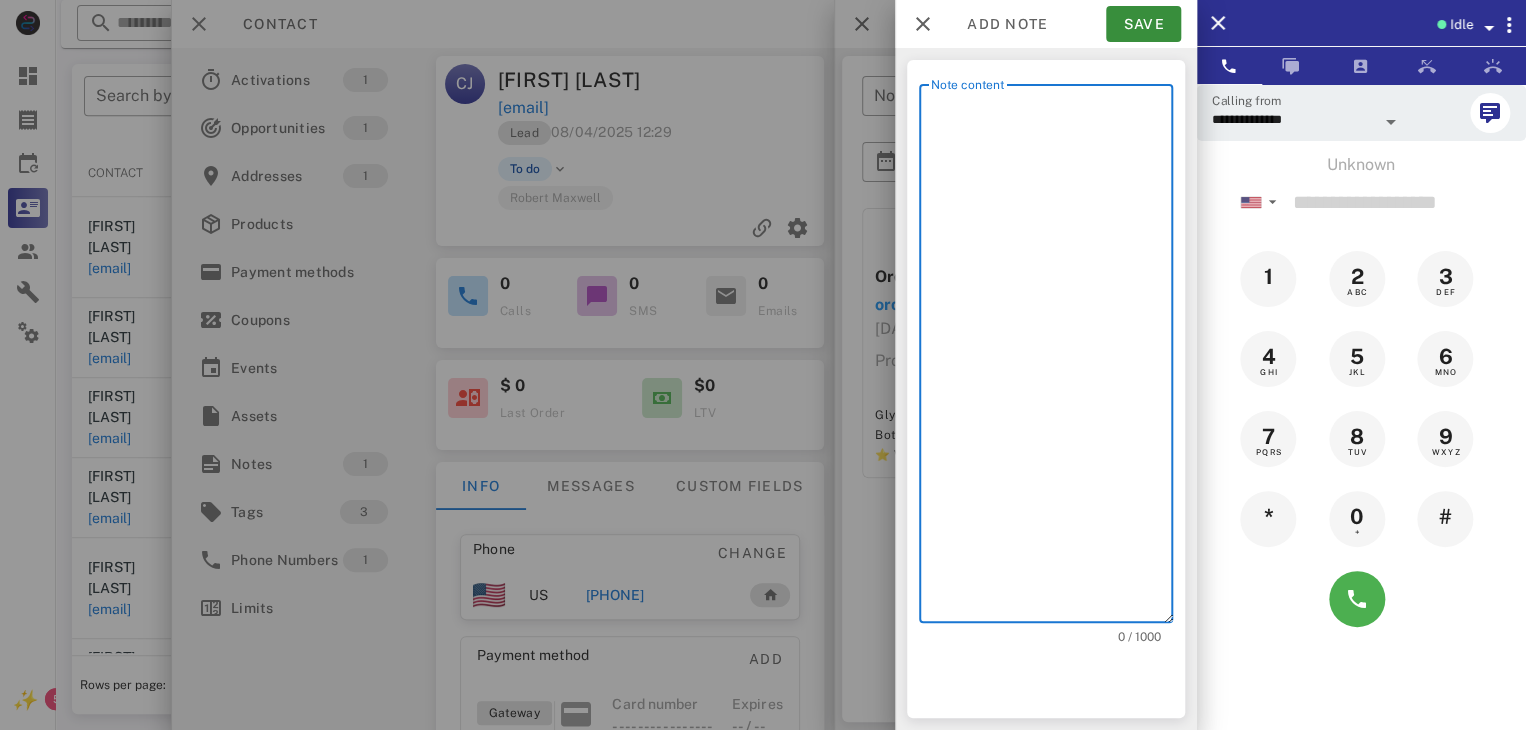 click on "Note content" at bounding box center [1052, 358] 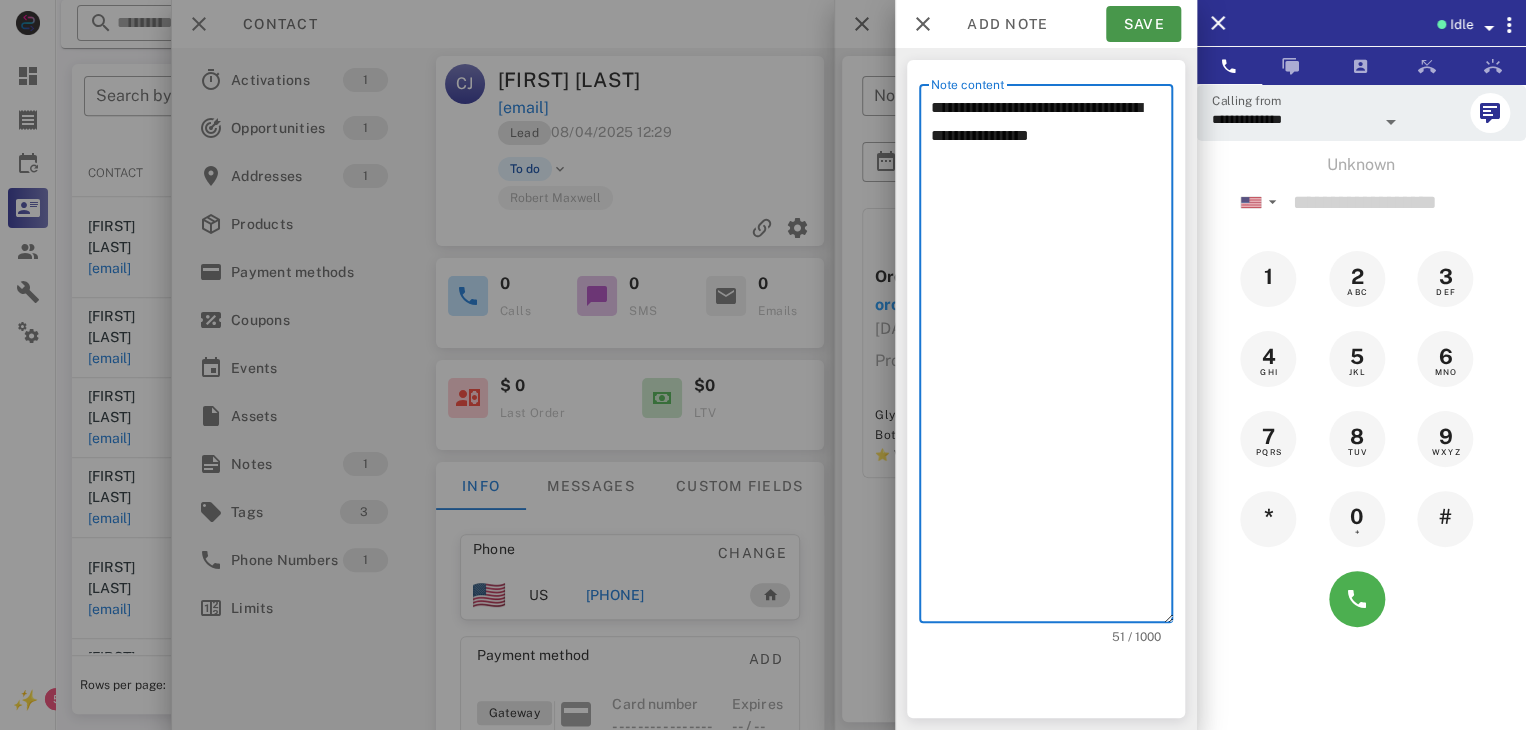 type on "**********" 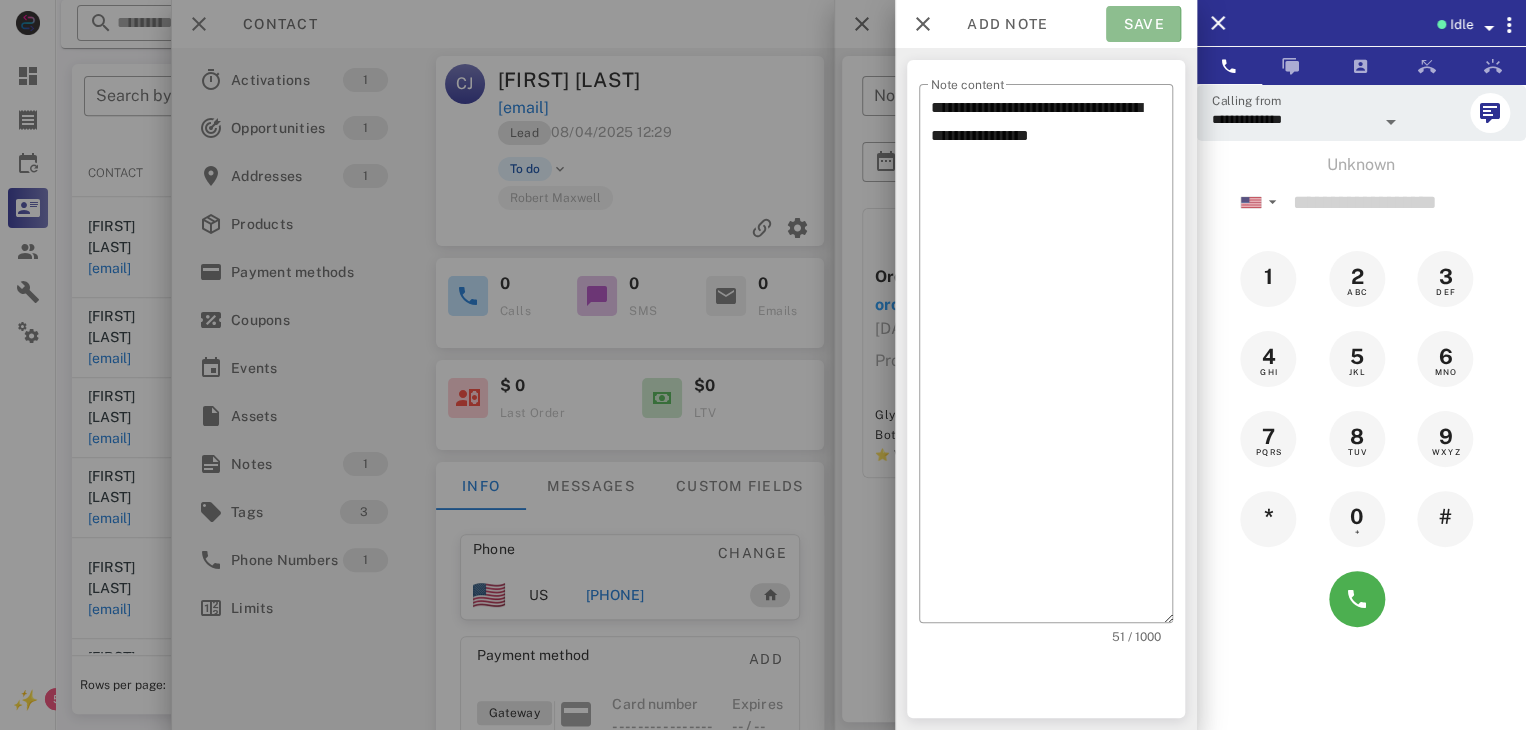 click on "Save" at bounding box center (1143, 24) 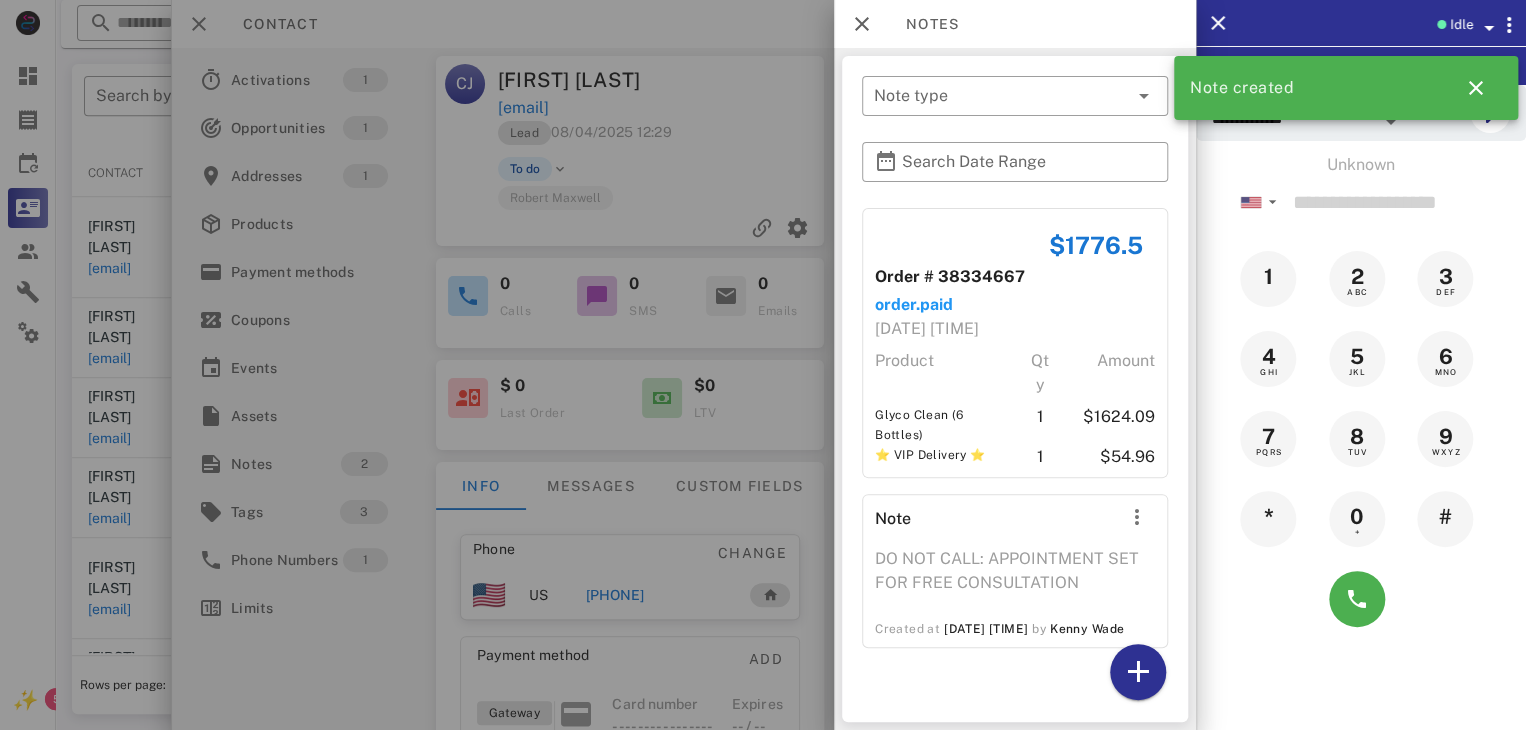 click at bounding box center (763, 365) 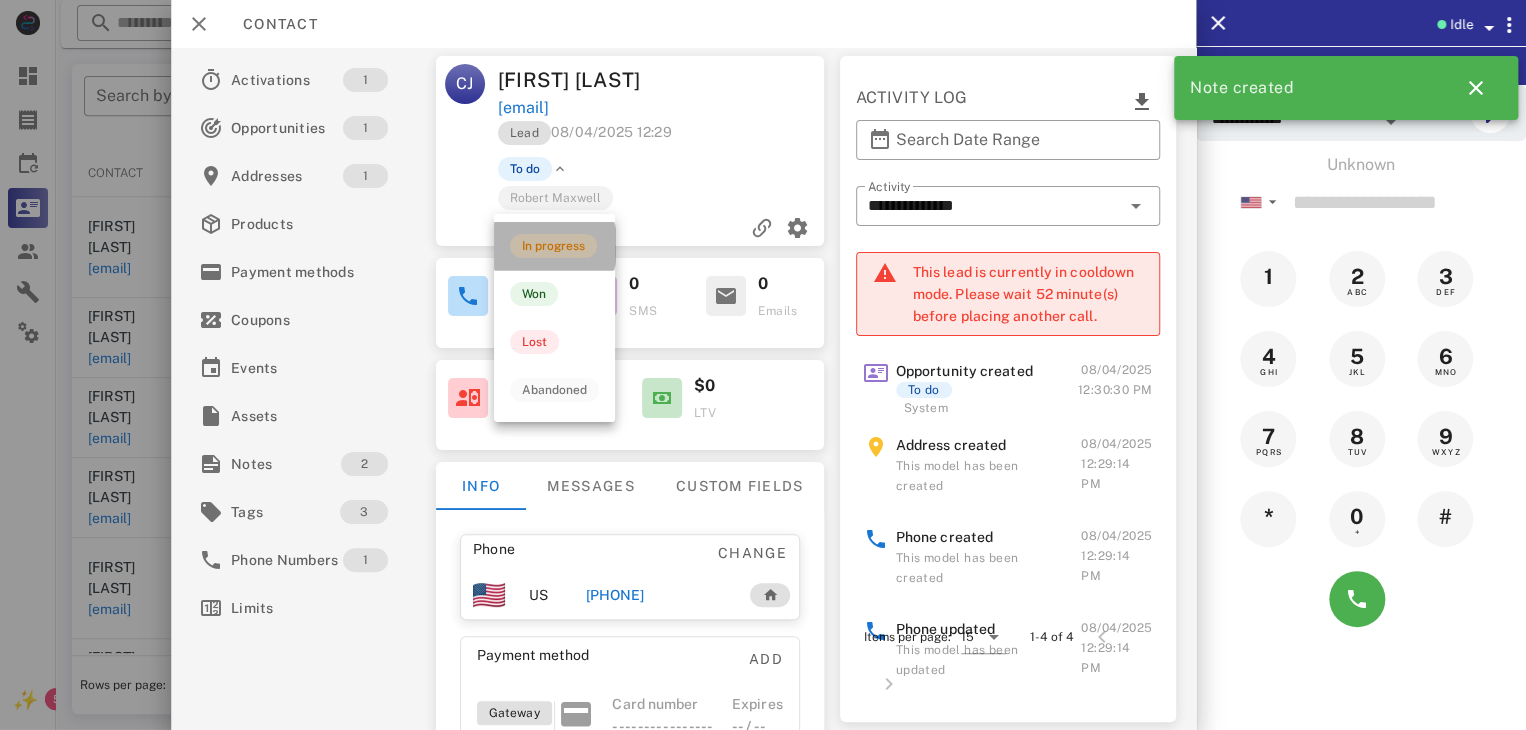 click on "In progress" at bounding box center [553, 246] 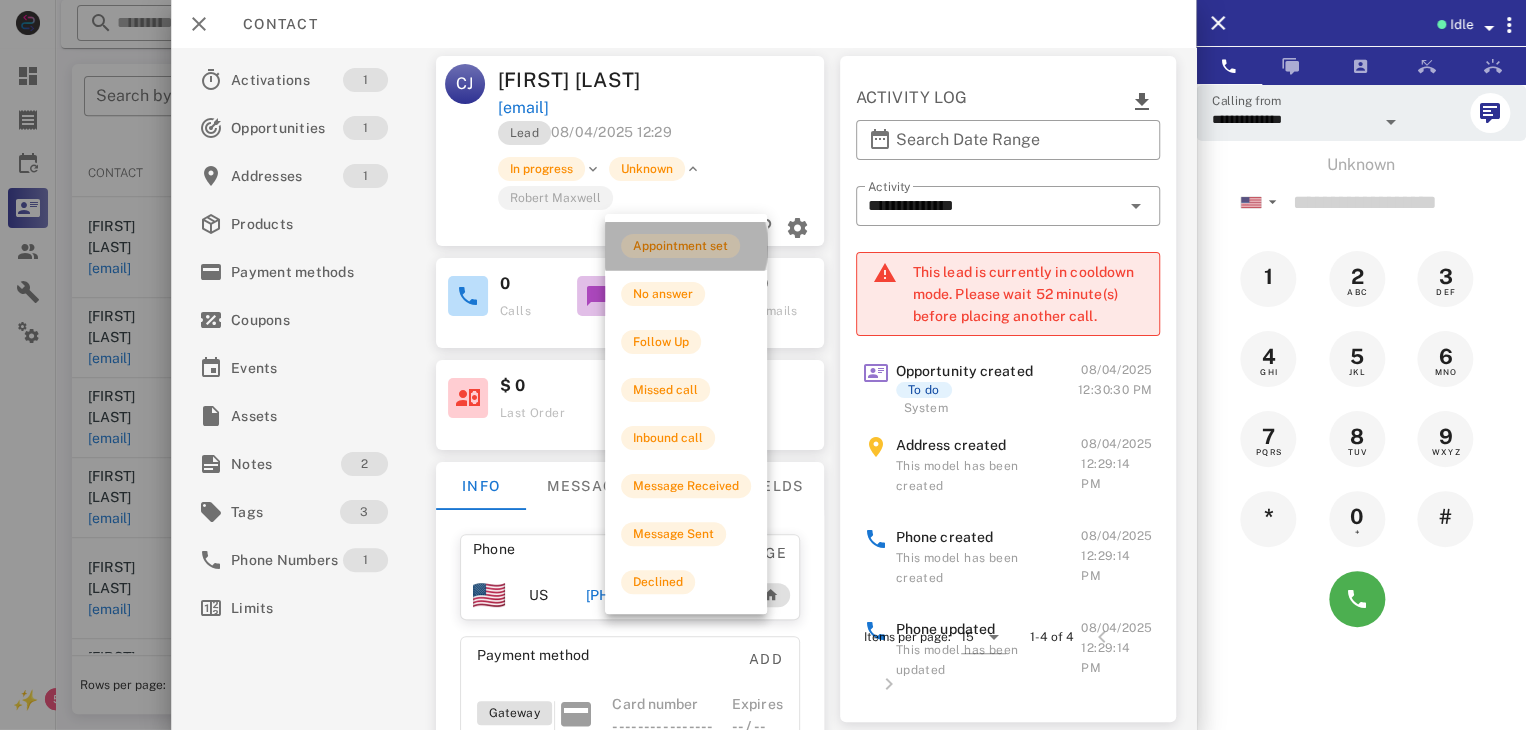 click on "Appointment set" at bounding box center [680, 246] 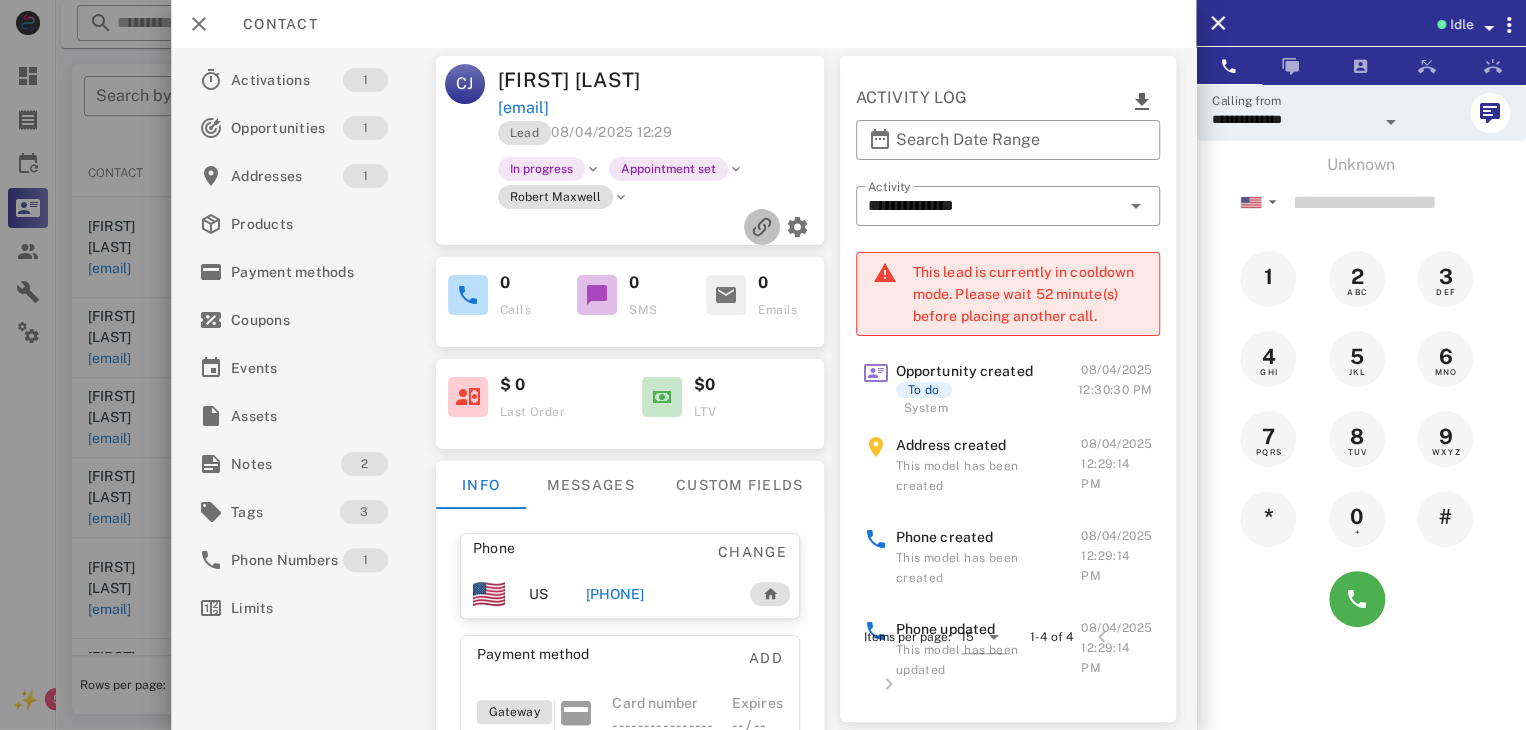click at bounding box center [762, 227] 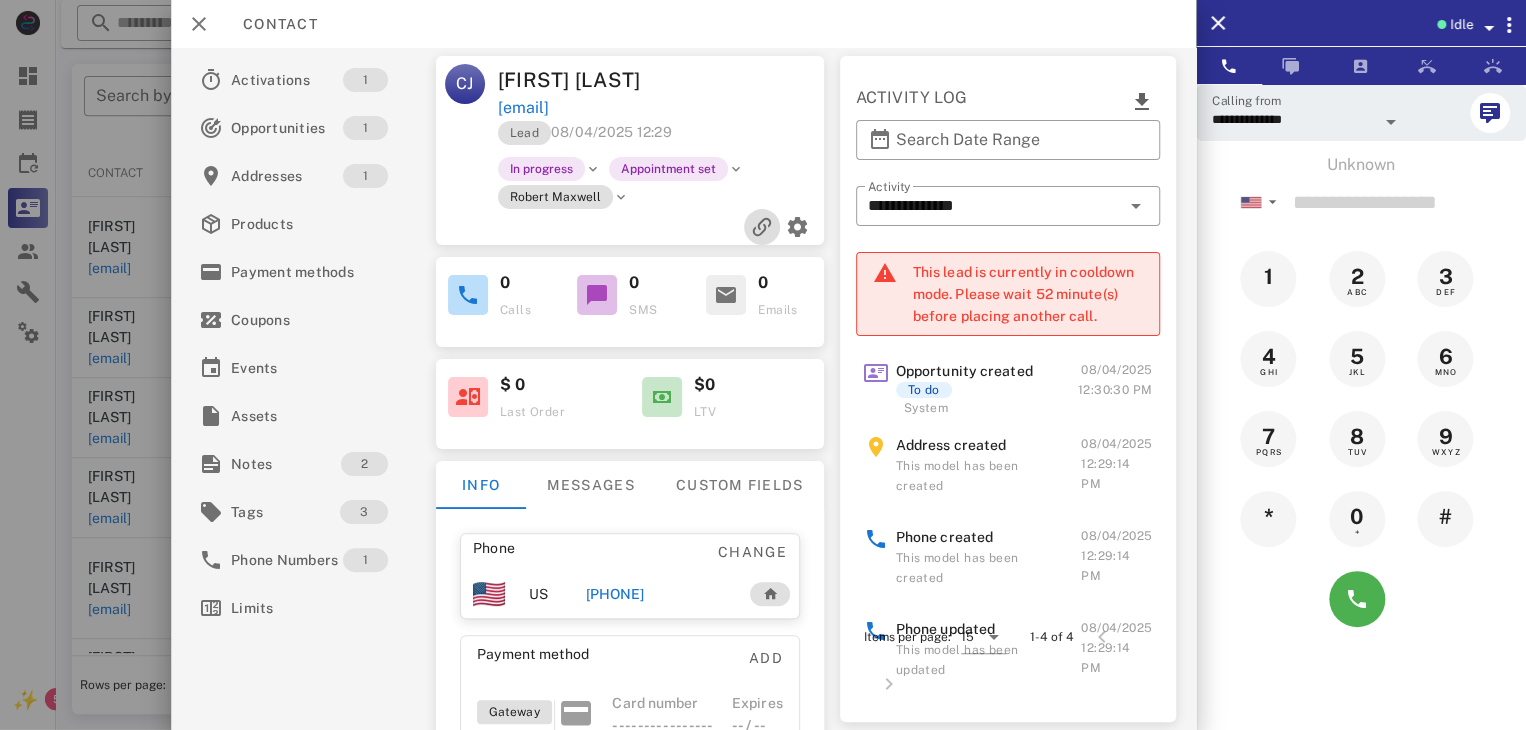 click at bounding box center (762, 227) 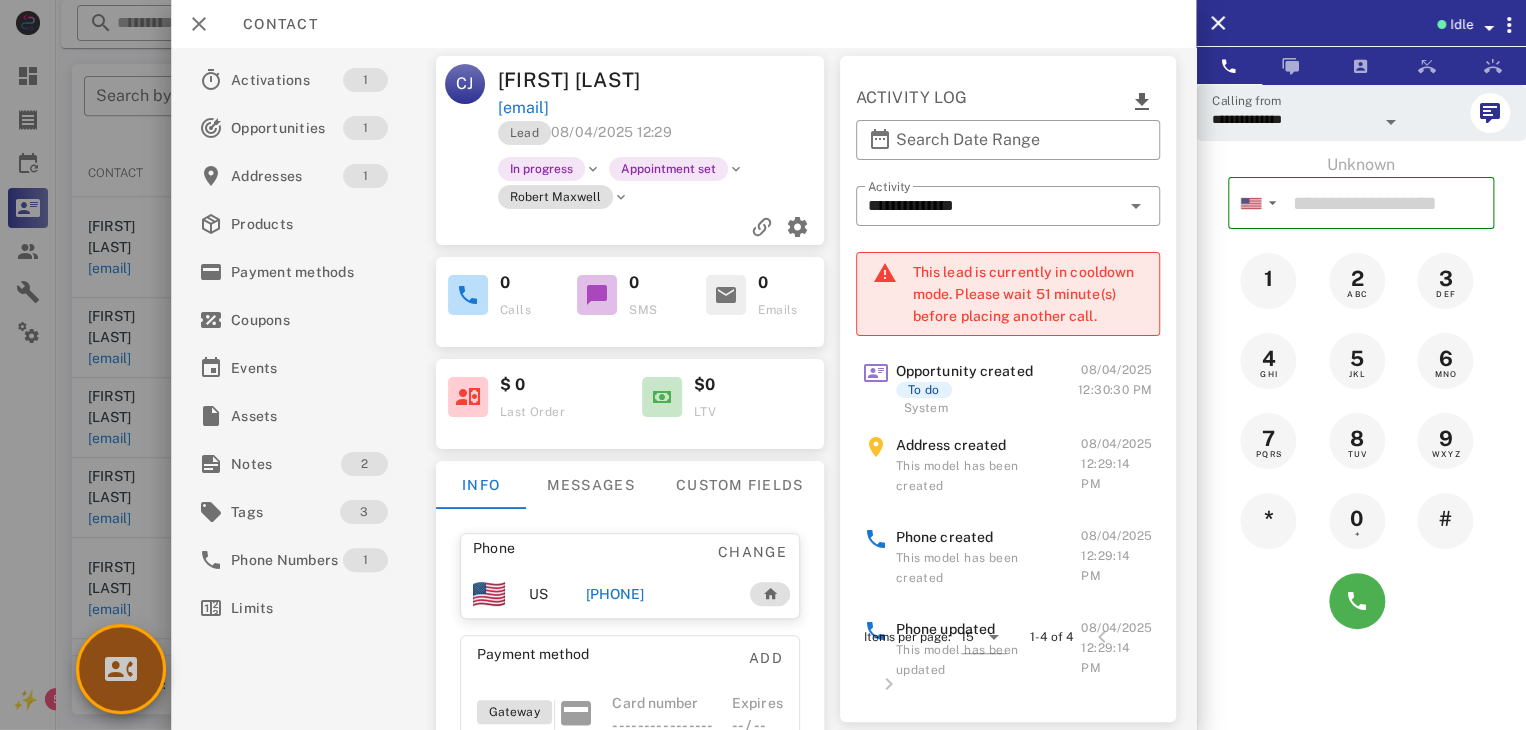 click at bounding box center [121, 669] 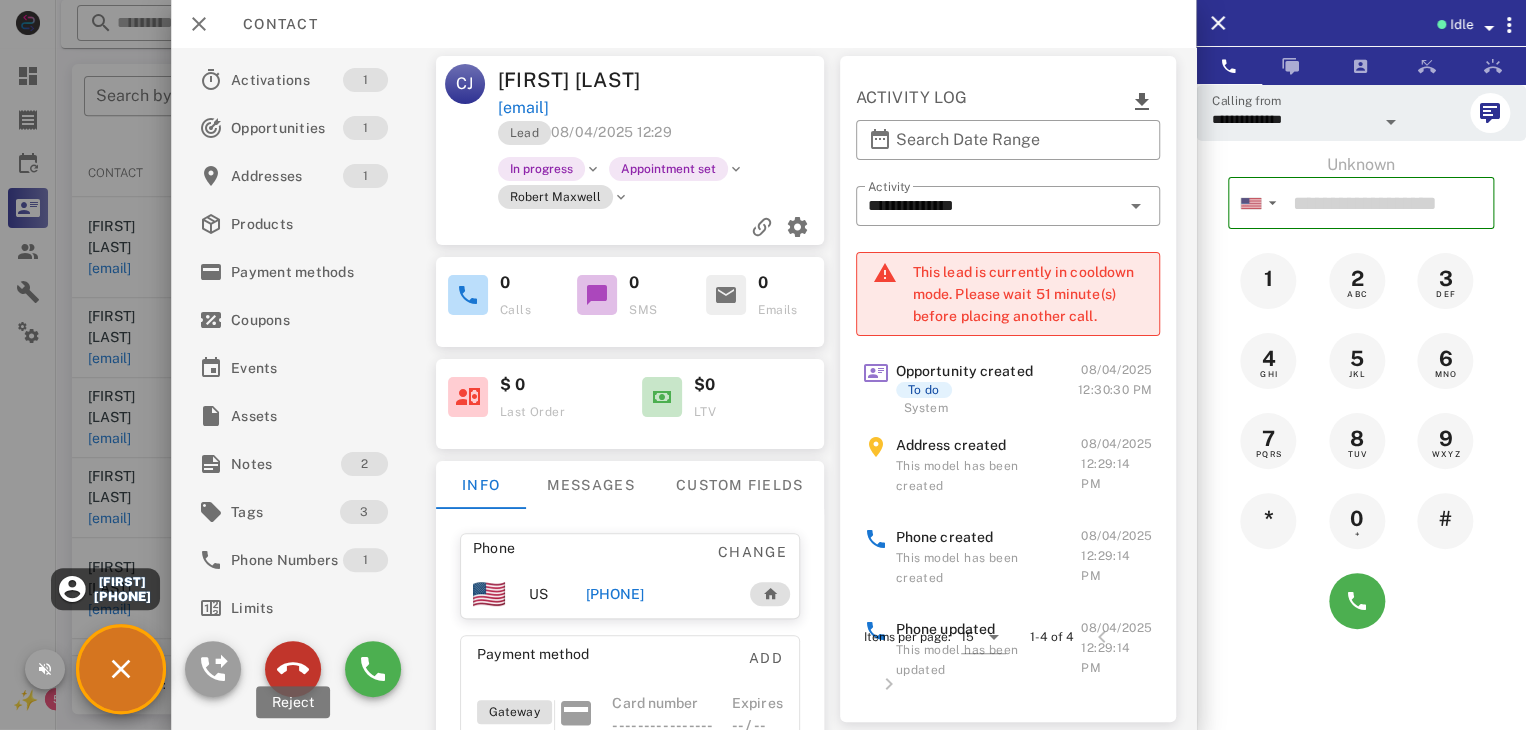 click at bounding box center [293, 669] 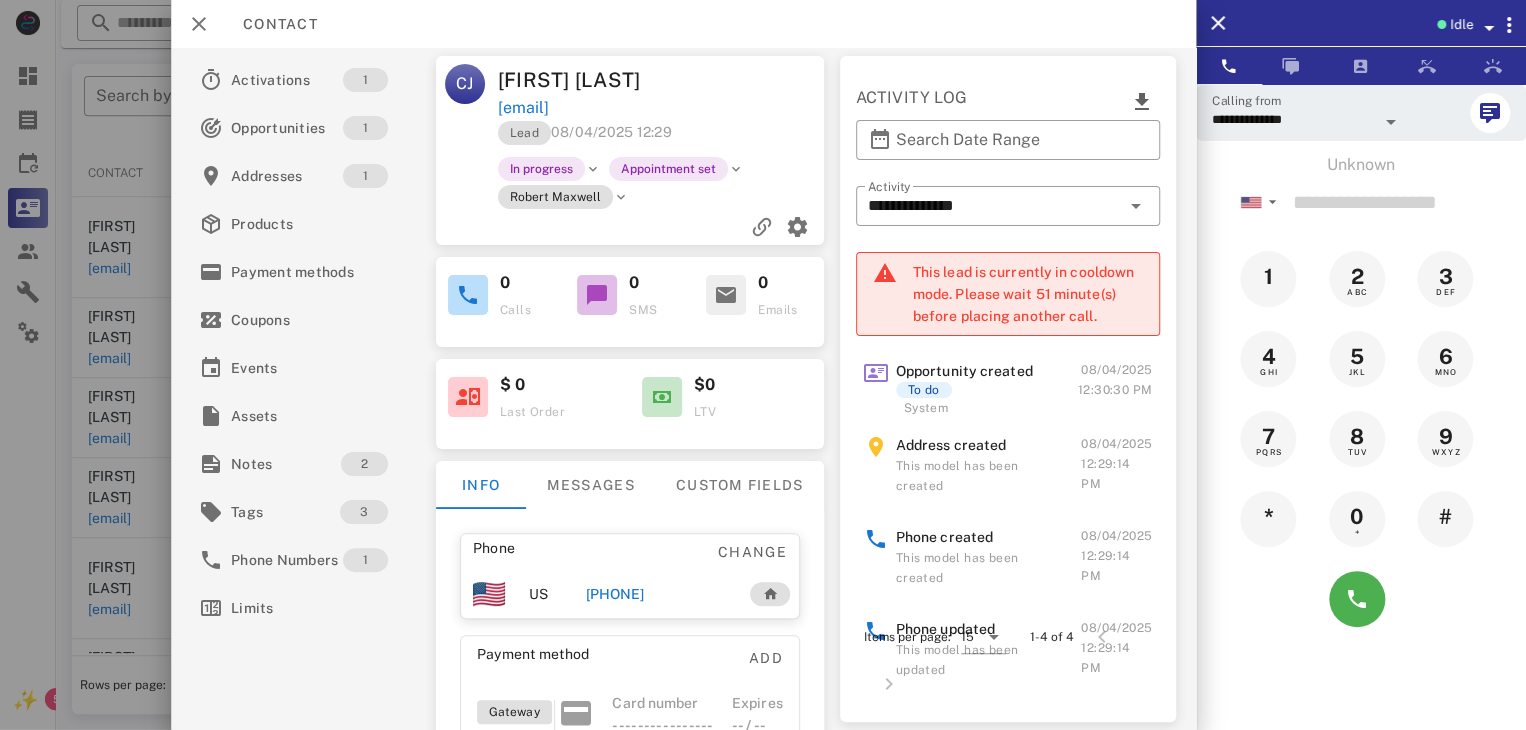 click at bounding box center [763, 365] 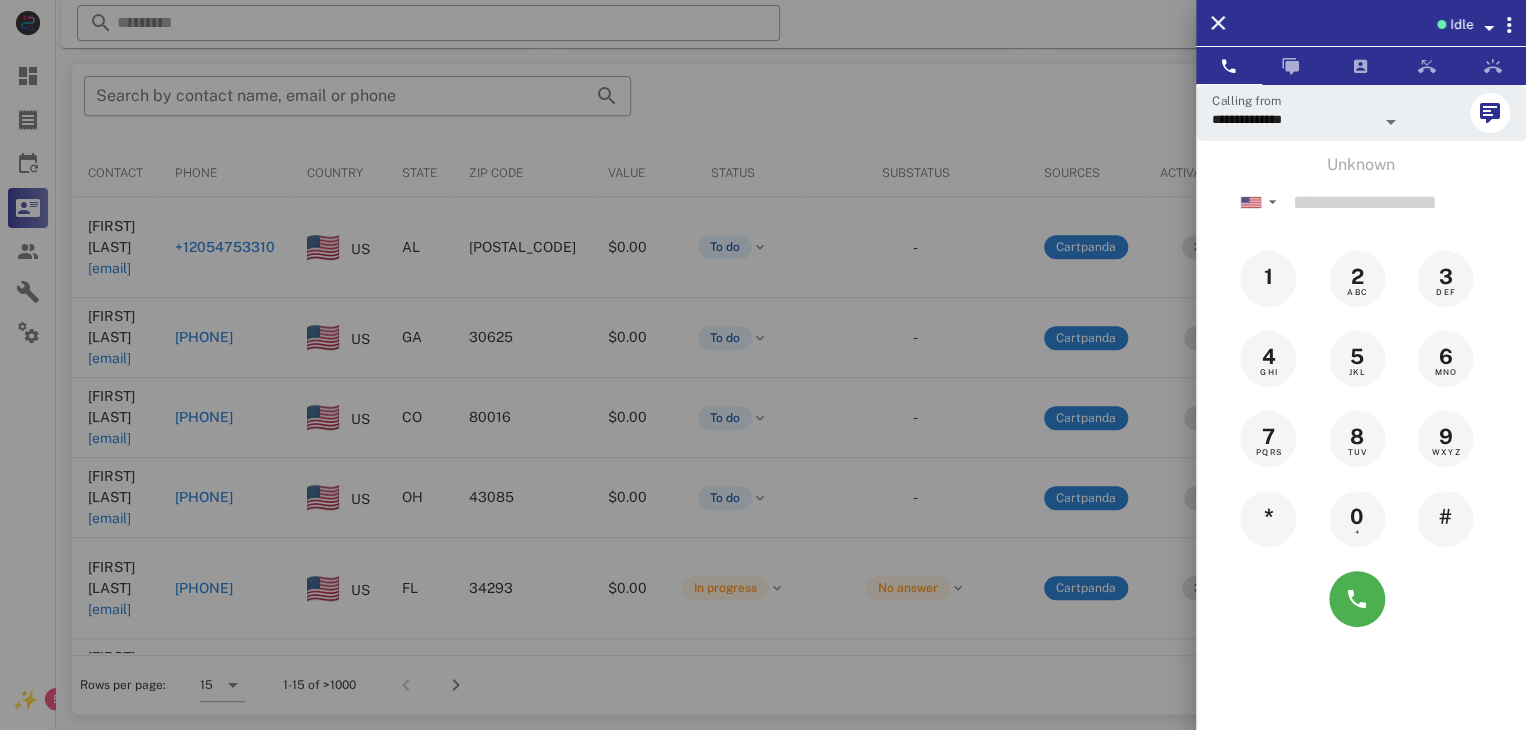 click at bounding box center [763, 365] 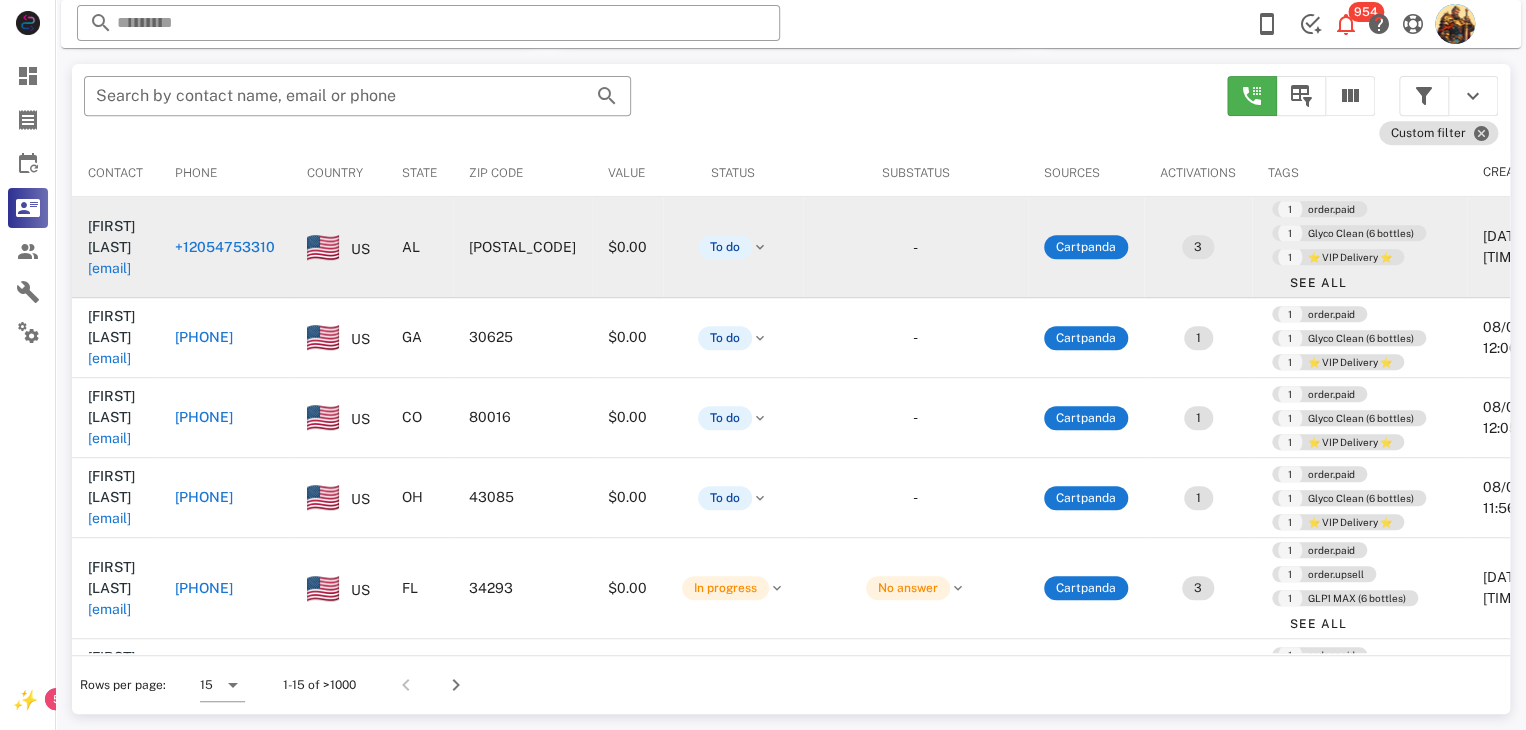 click on "lindahoneycutt0321@gmail.com" at bounding box center (109, 268) 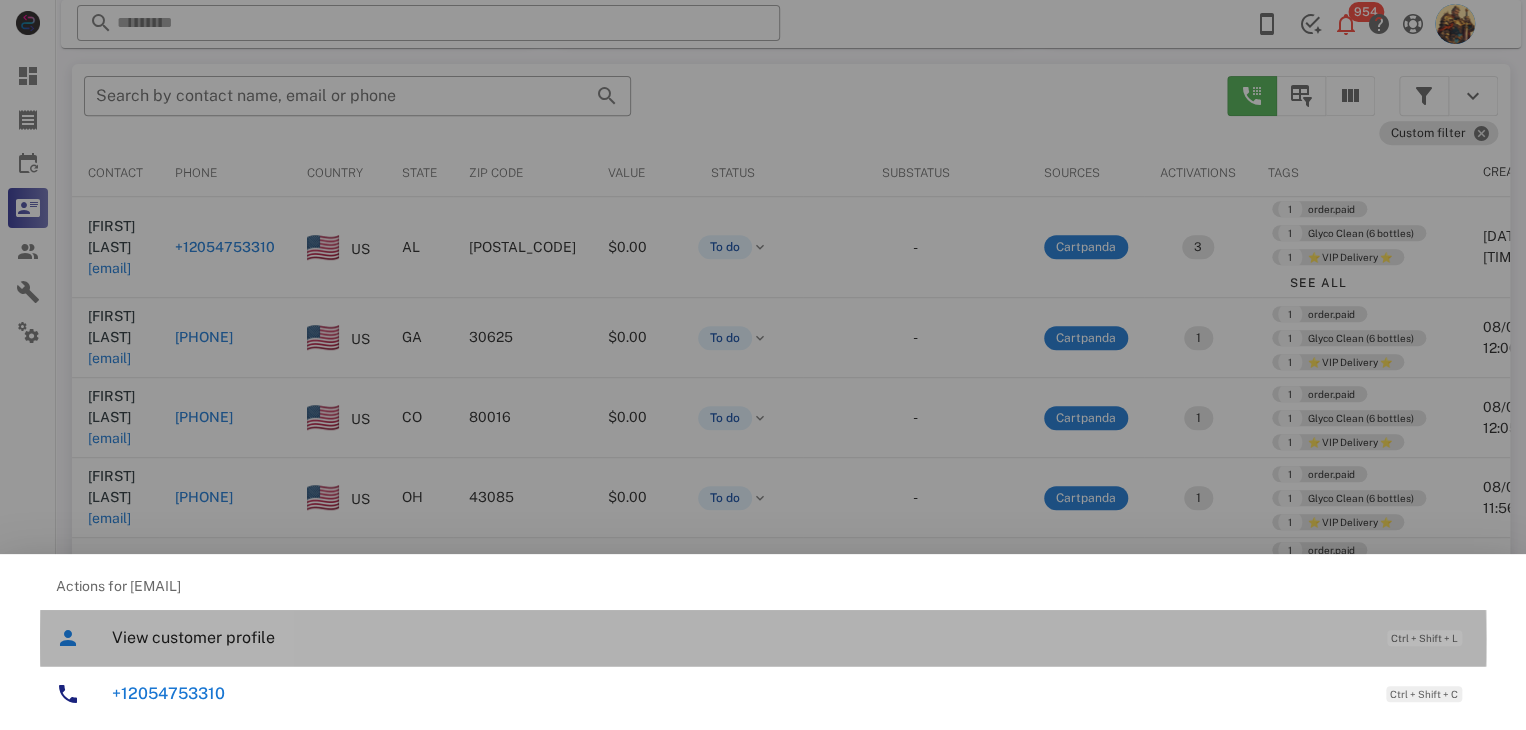 click on "View customer profile" at bounding box center (739, 637) 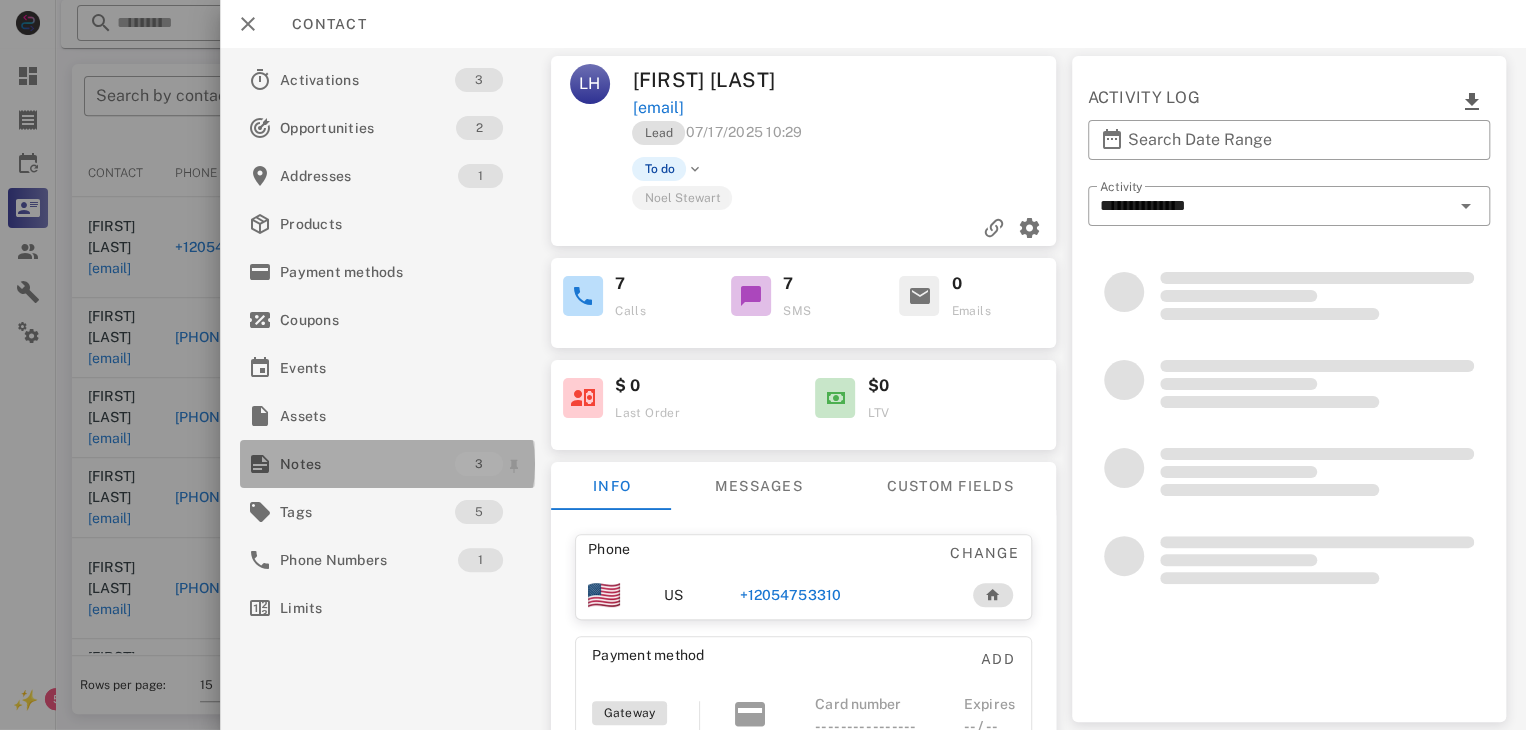 click on "Notes" at bounding box center [367, 464] 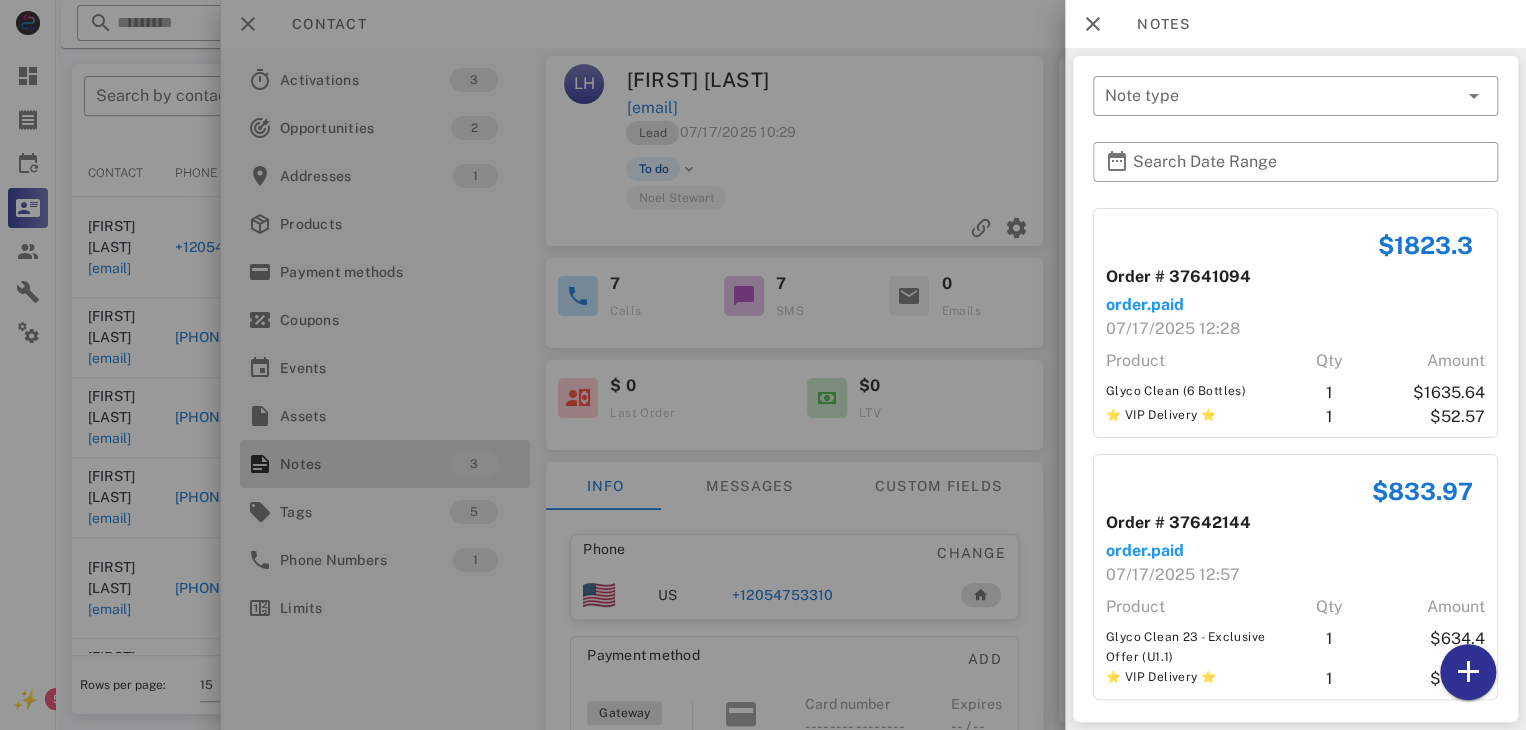scroll, scrollTop: 276, scrollLeft: 0, axis: vertical 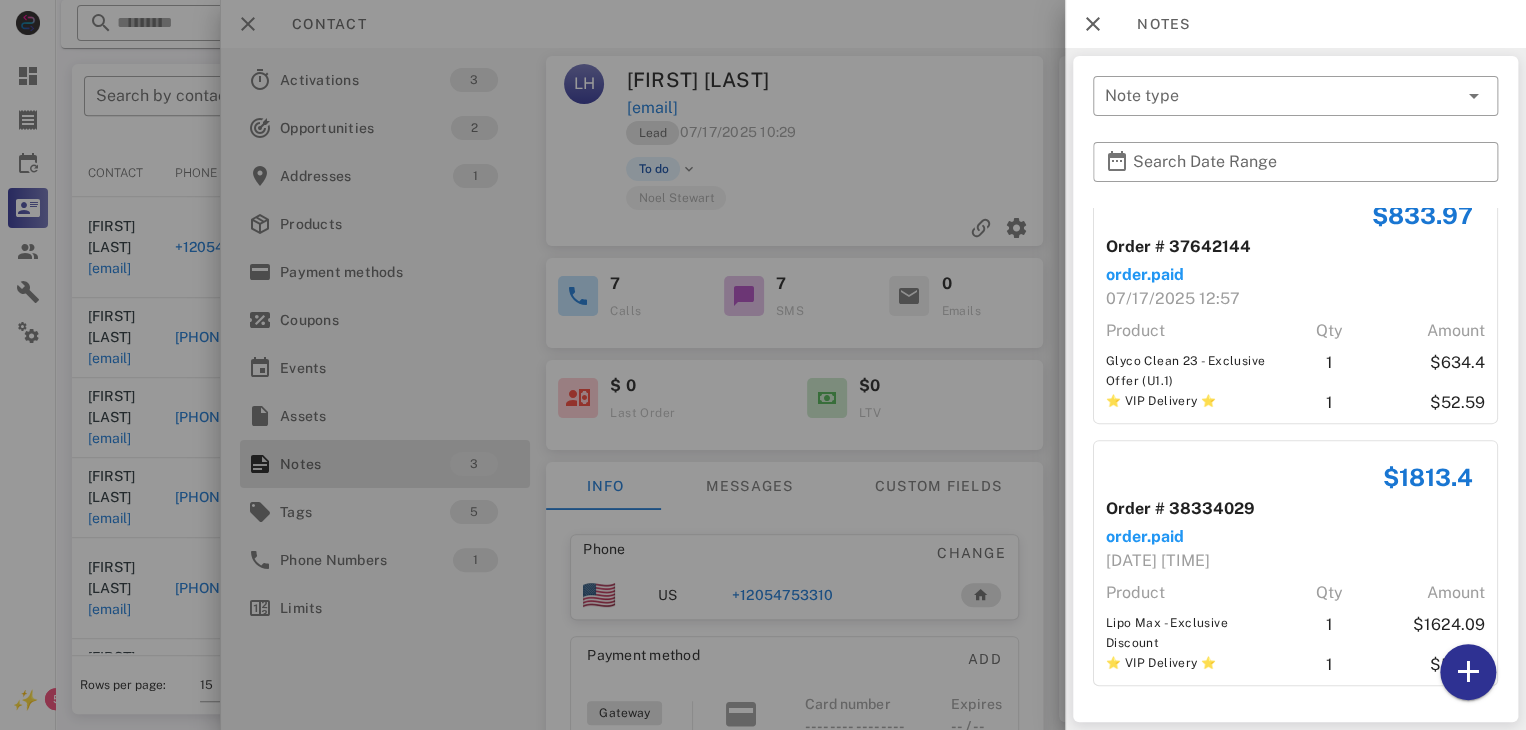 click at bounding box center [763, 365] 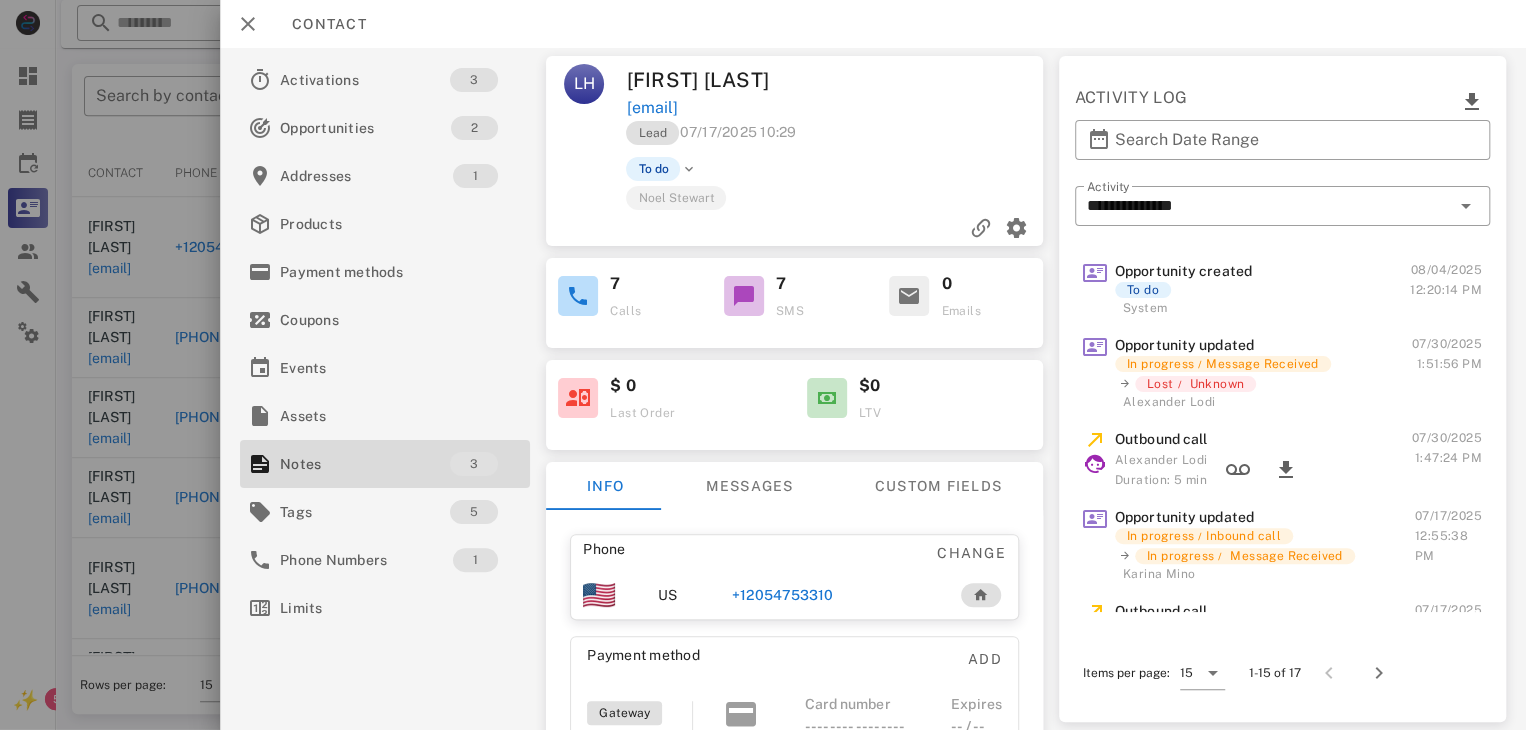 click on "+12054753310" at bounding box center (783, 595) 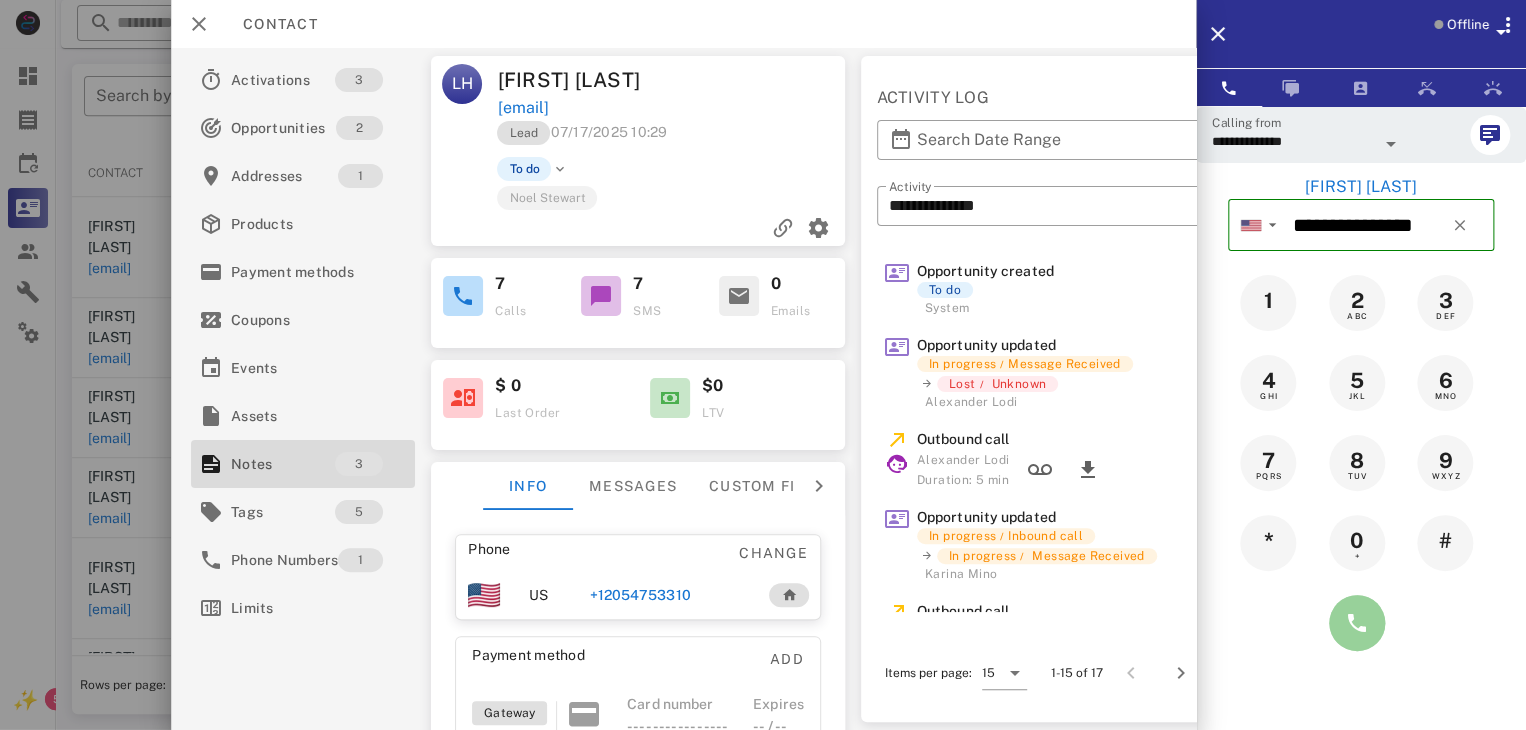 click at bounding box center (1357, 623) 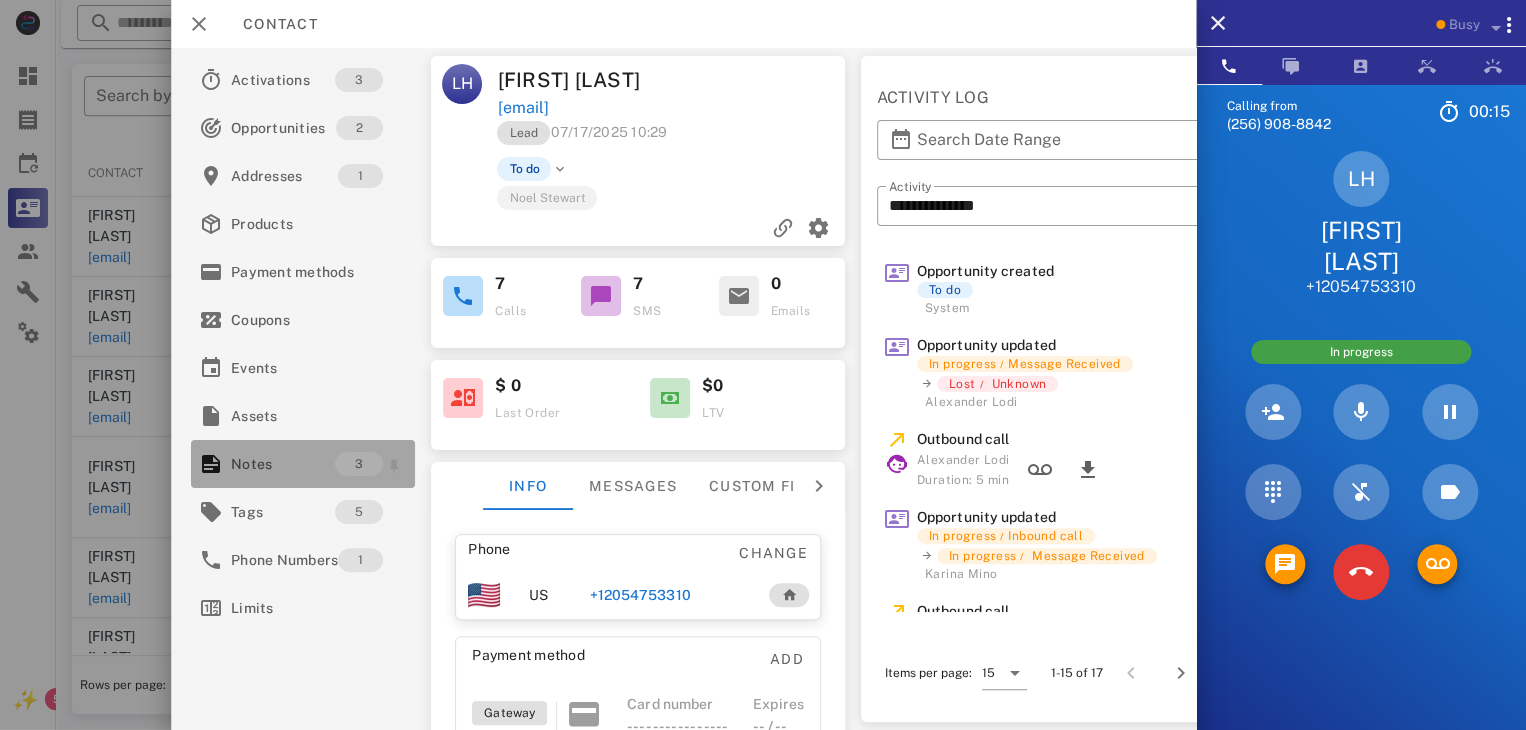 click on "Notes" at bounding box center [283, 464] 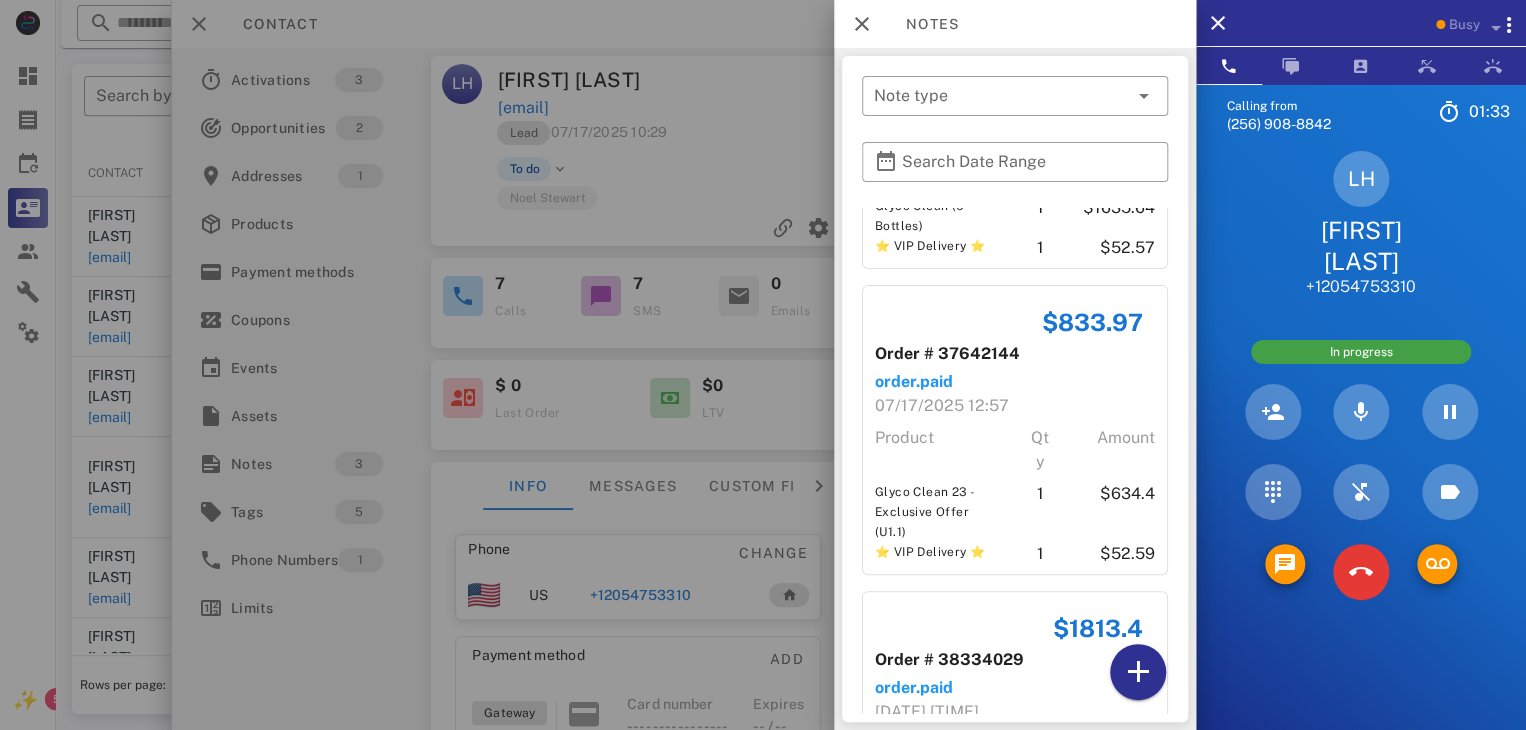 scroll, scrollTop: 208, scrollLeft: 0, axis: vertical 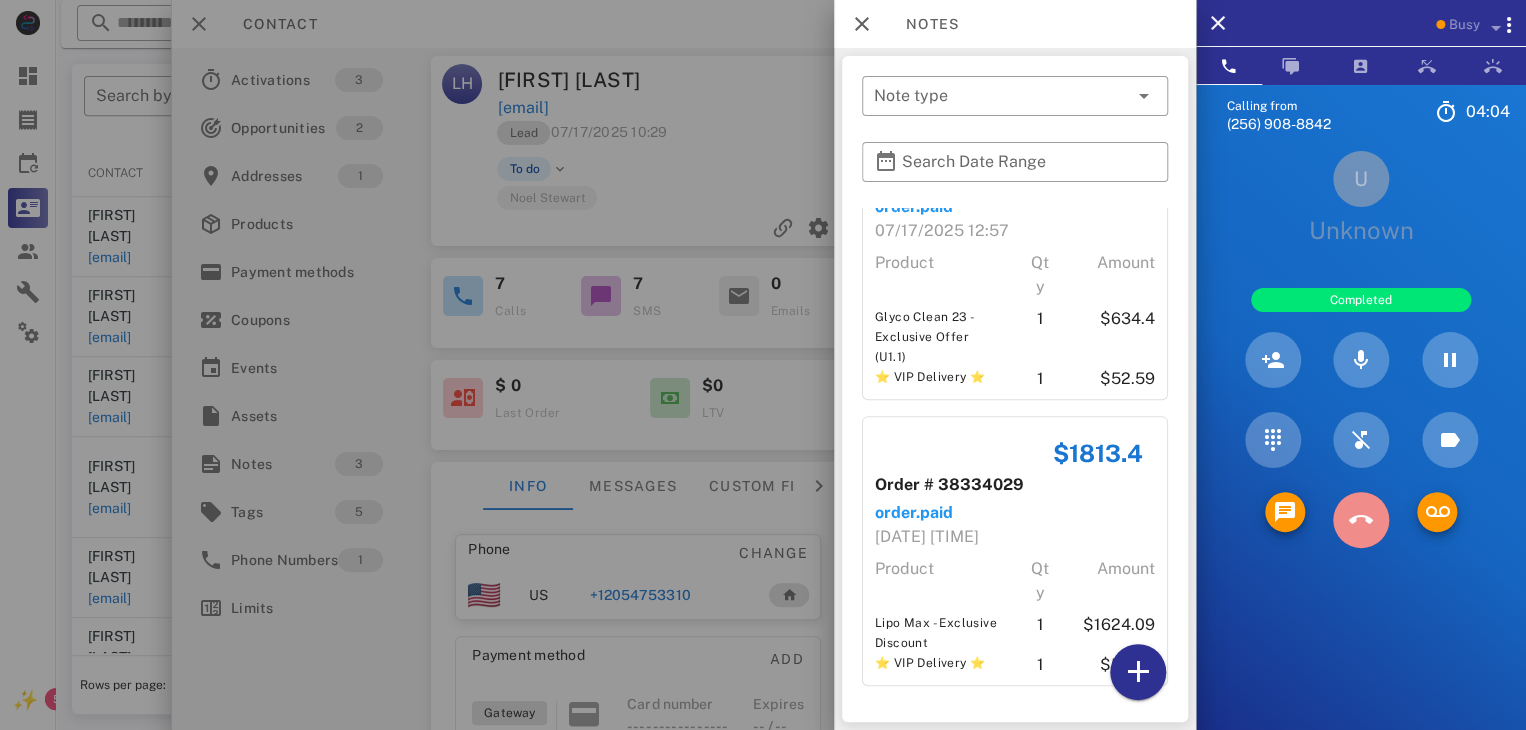click at bounding box center (1361, 520) 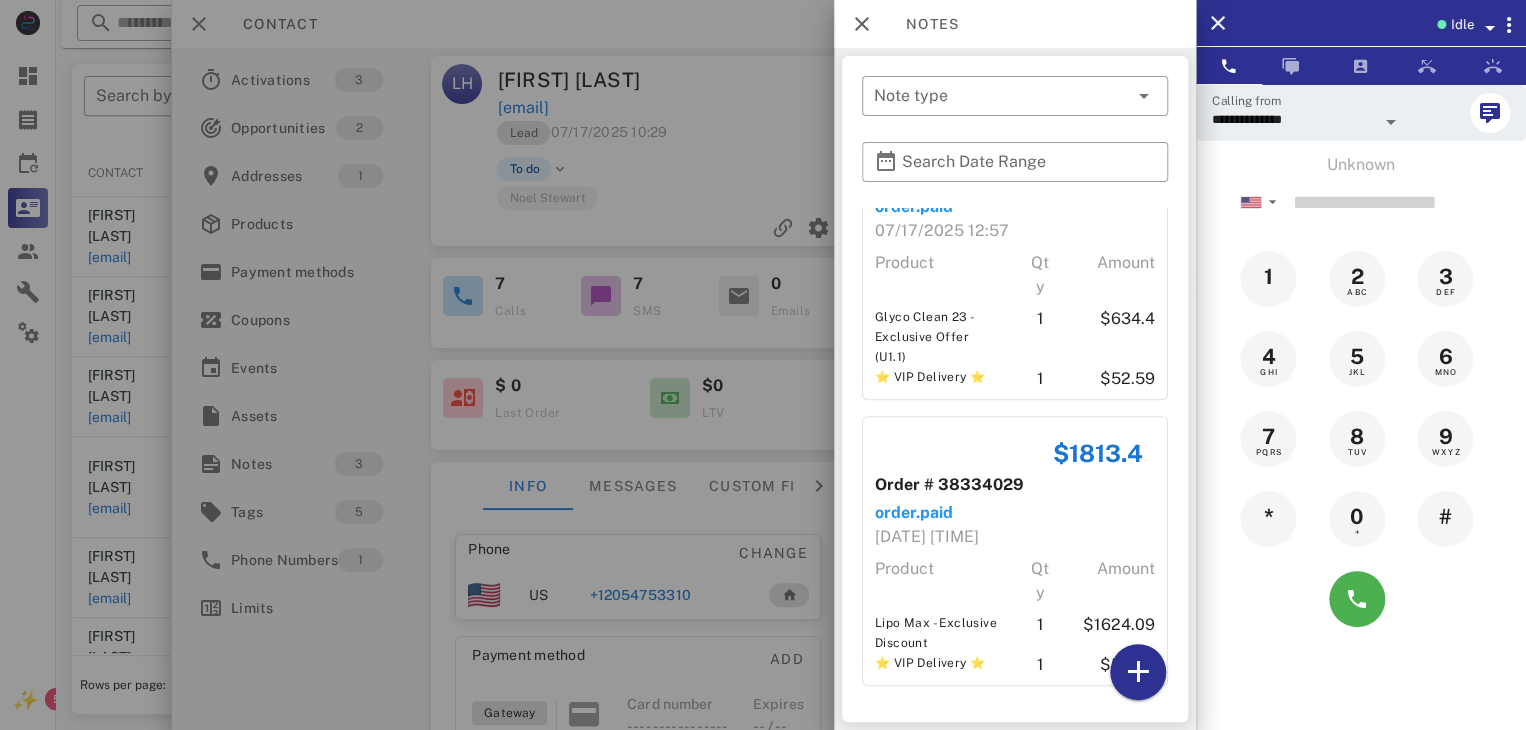 click at bounding box center [763, 365] 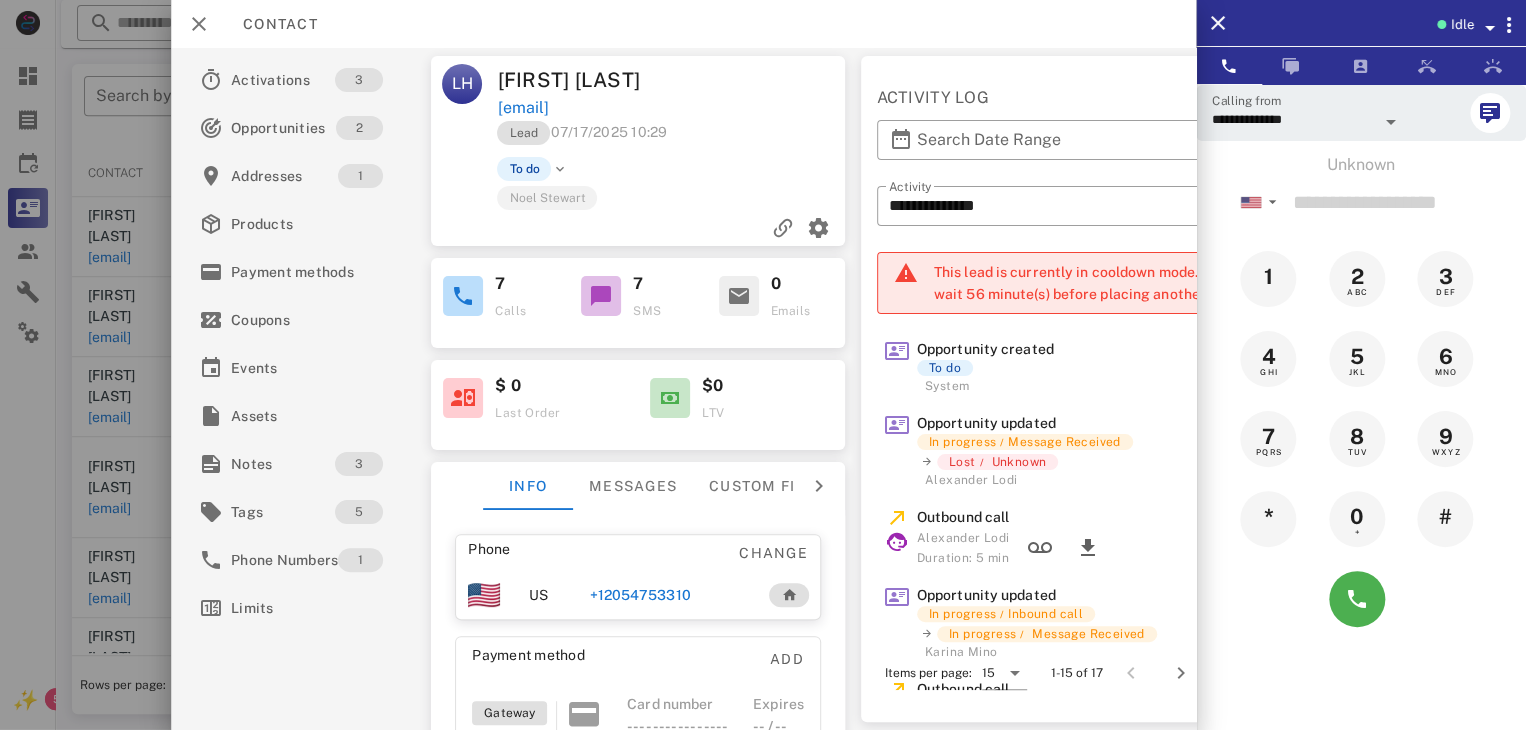 click at bounding box center [763, 365] 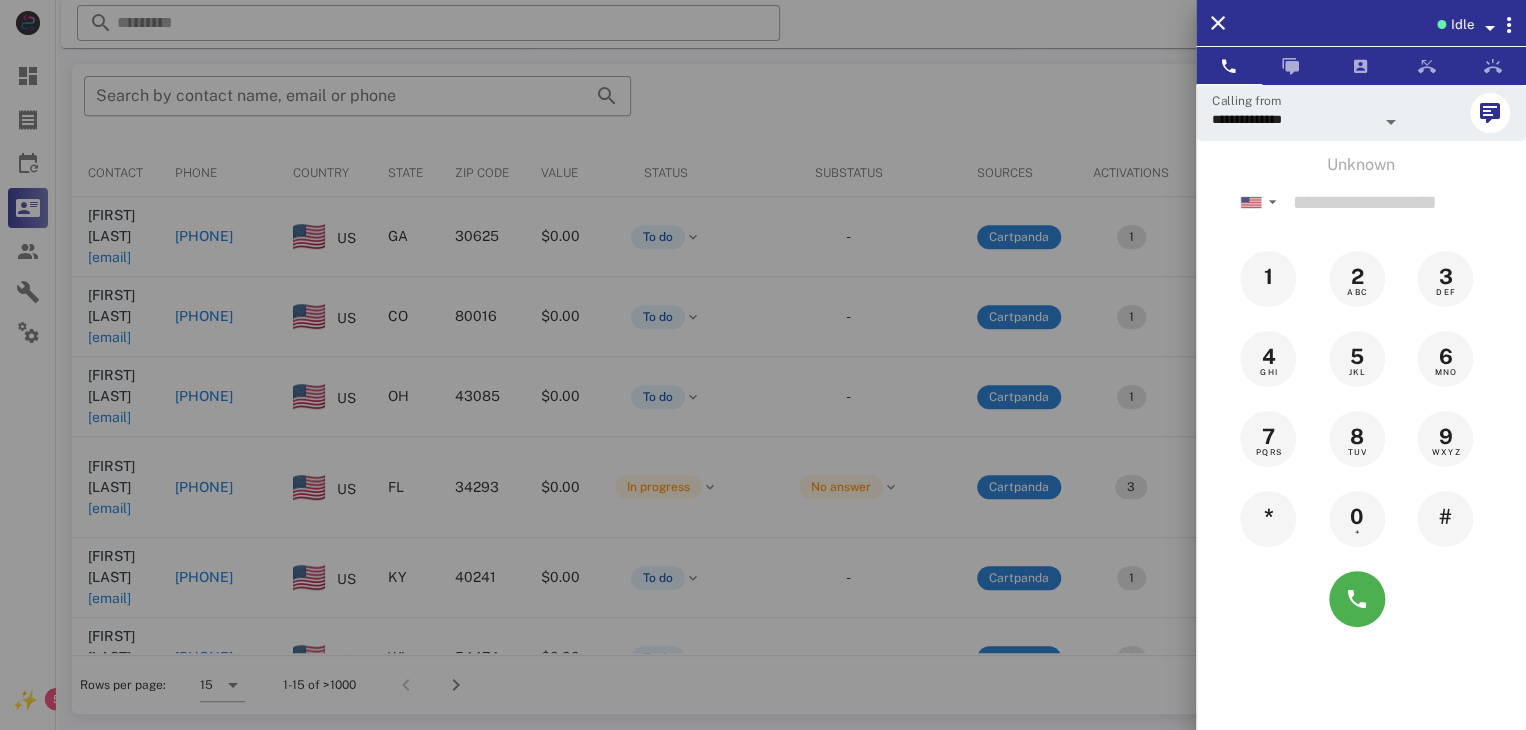 click at bounding box center (763, 365) 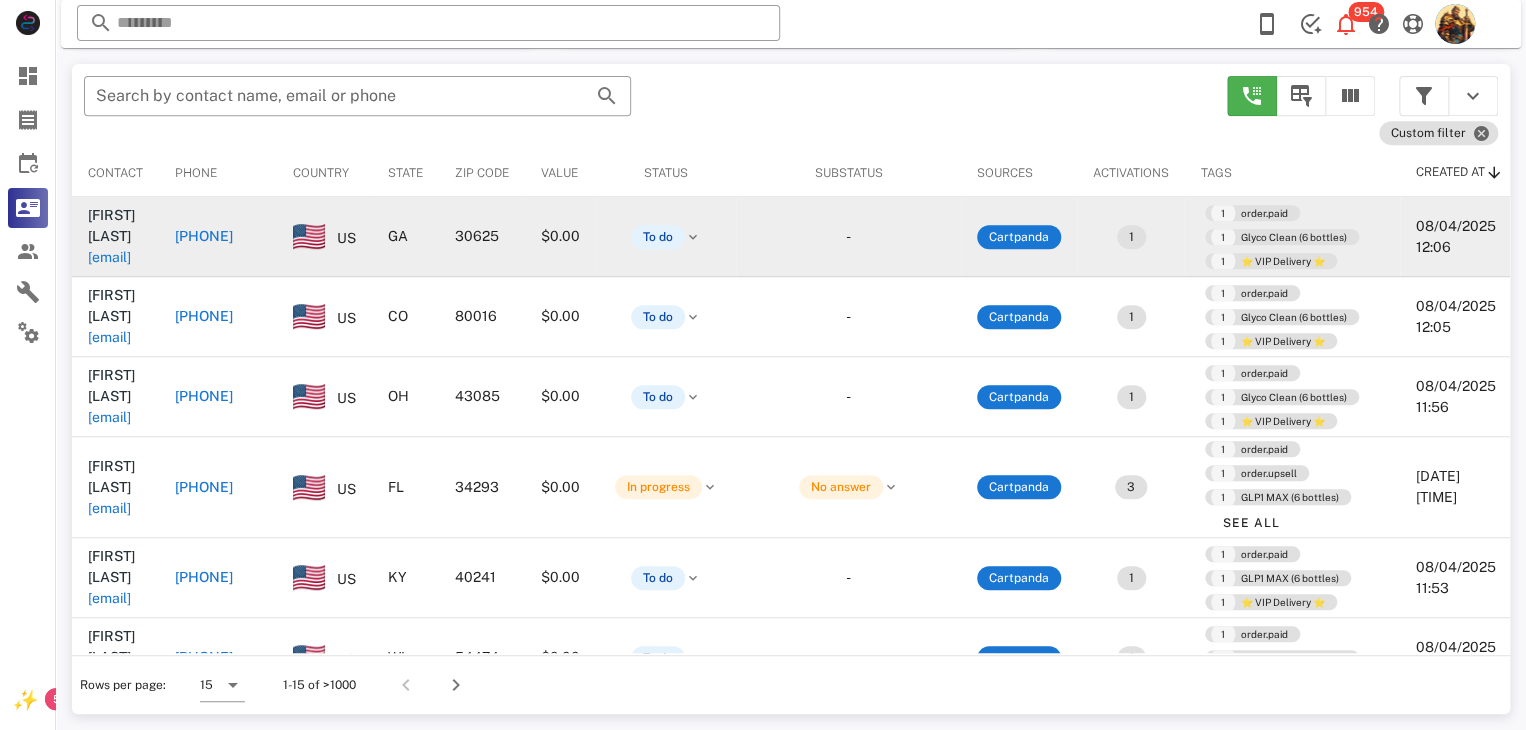click on "bozrce@aol.com" at bounding box center [109, 257] 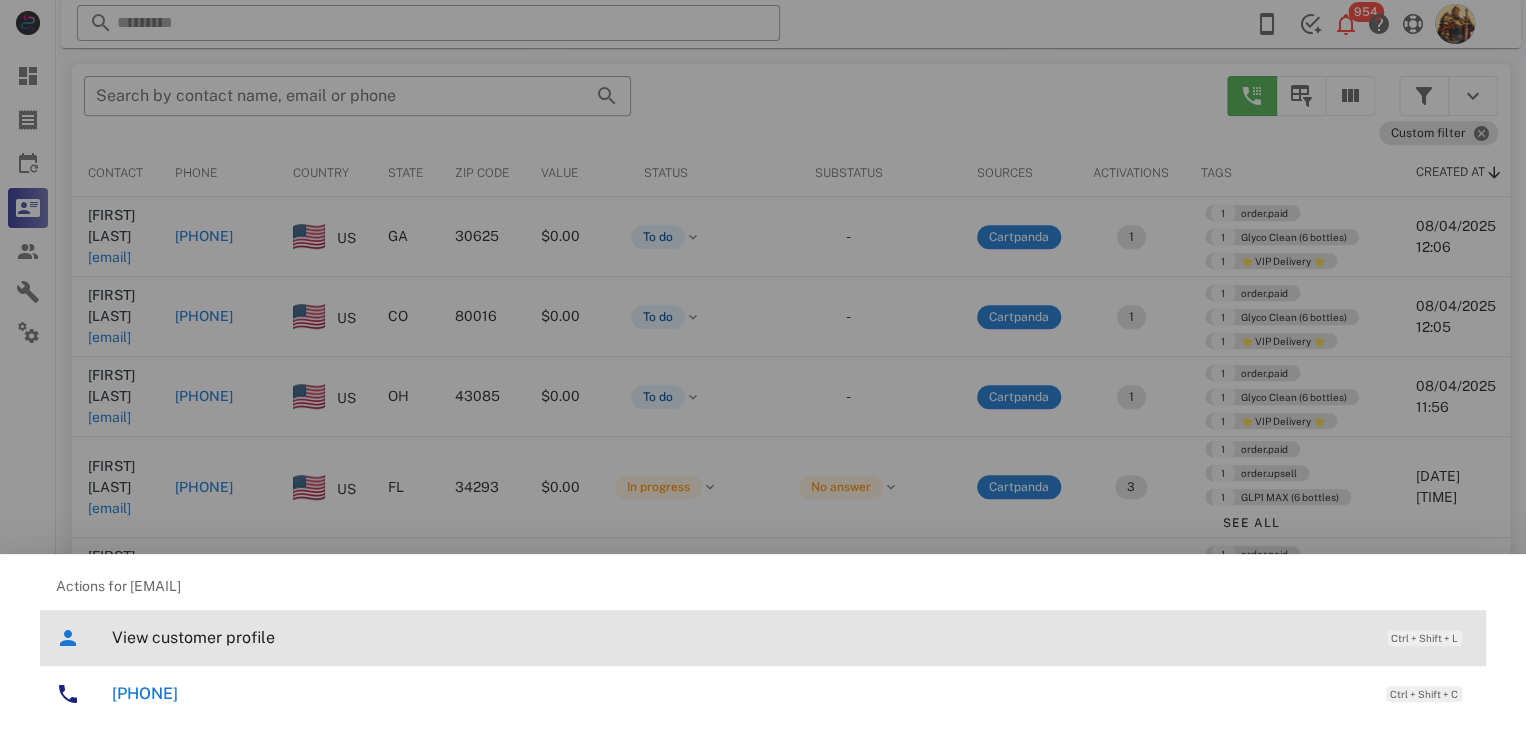 click on "View customer profile" at bounding box center [739, 637] 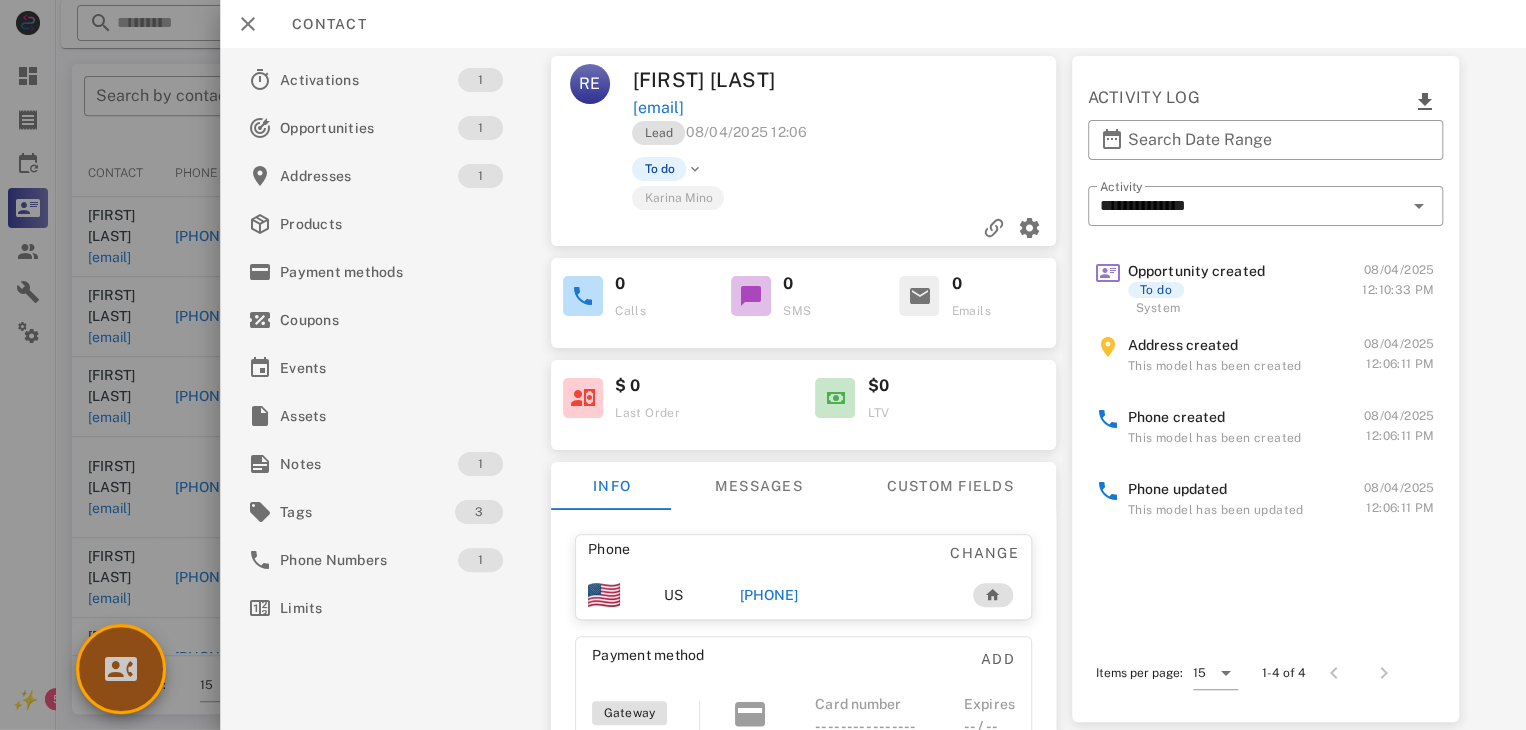 click at bounding box center [121, 669] 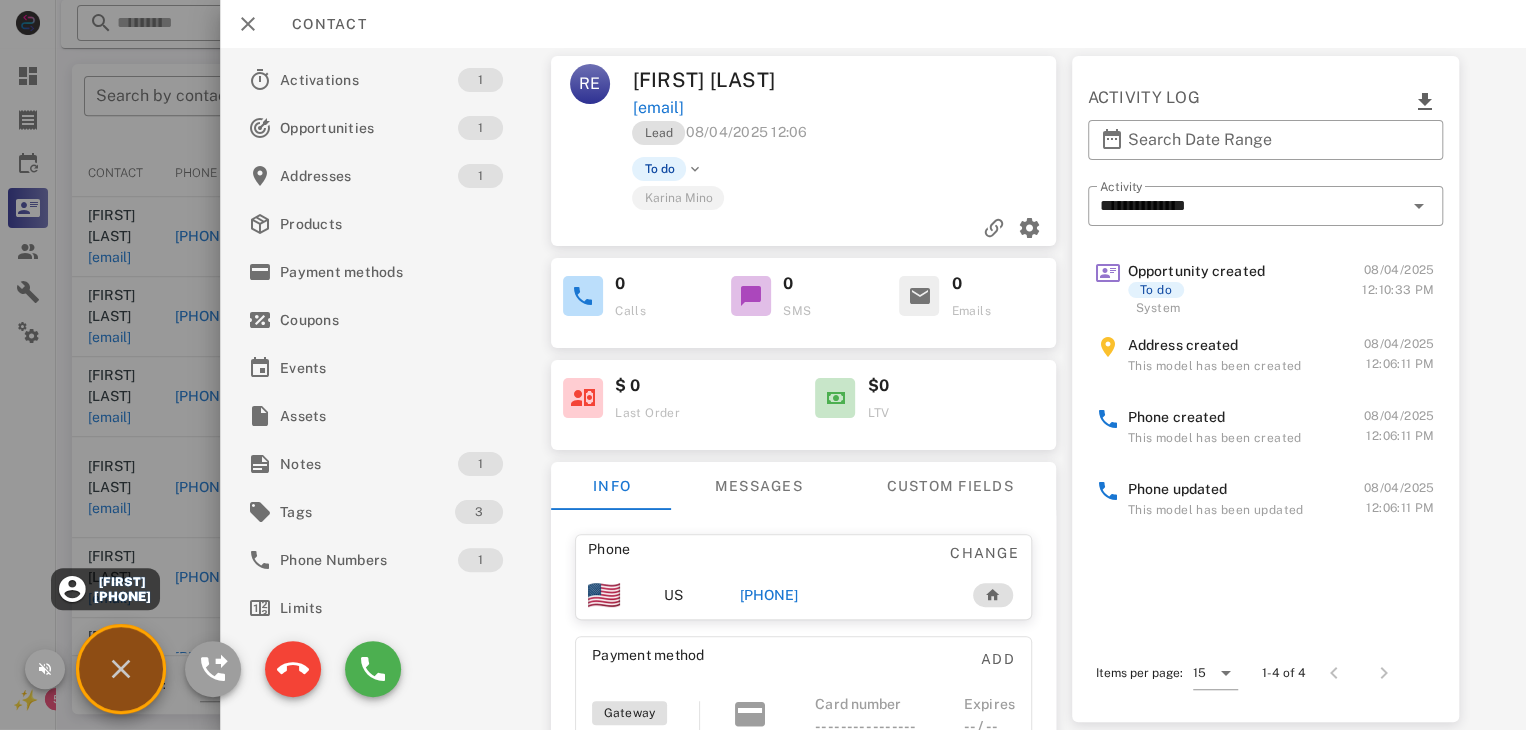 click on "Christy +13607717757" at bounding box center [105, 589] 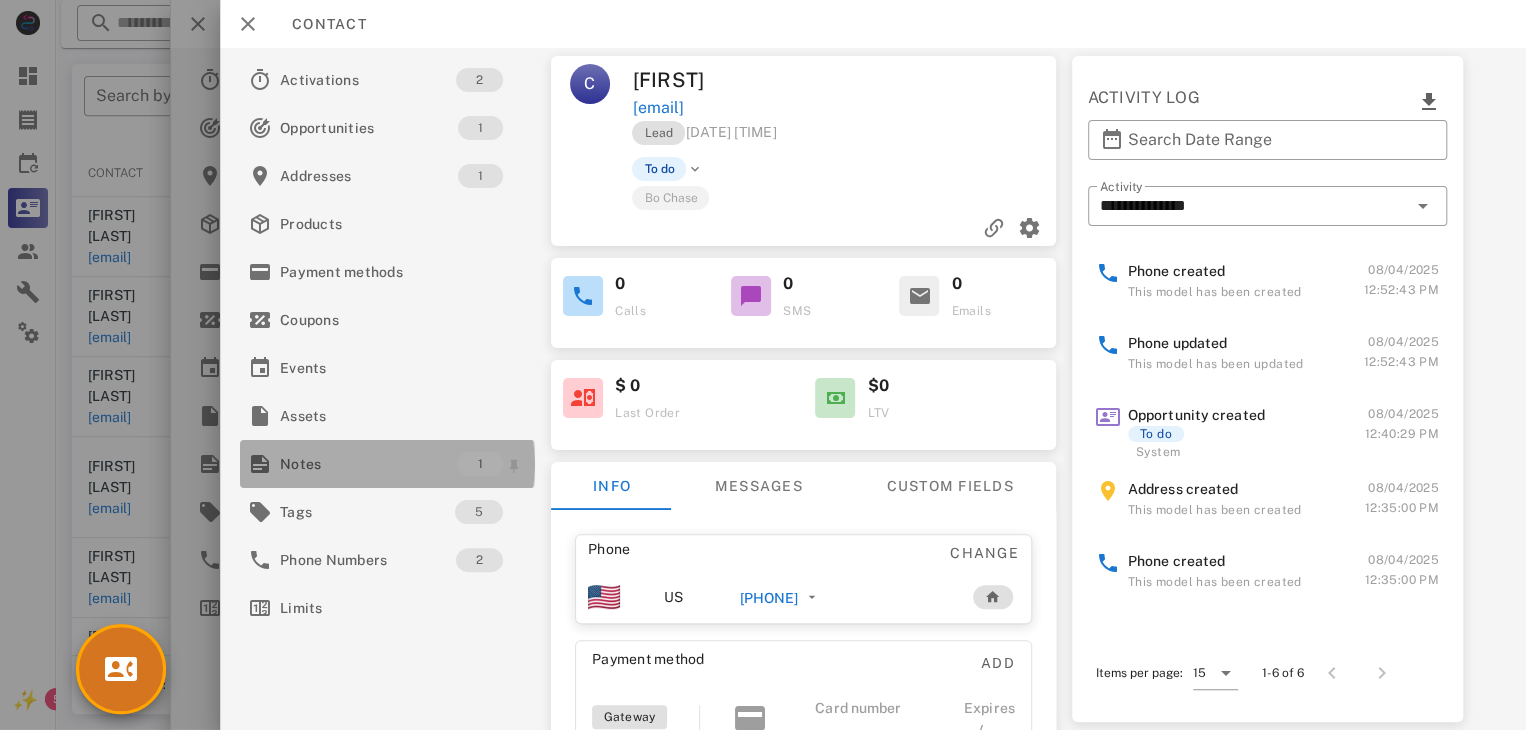 click on "Notes" at bounding box center [369, 464] 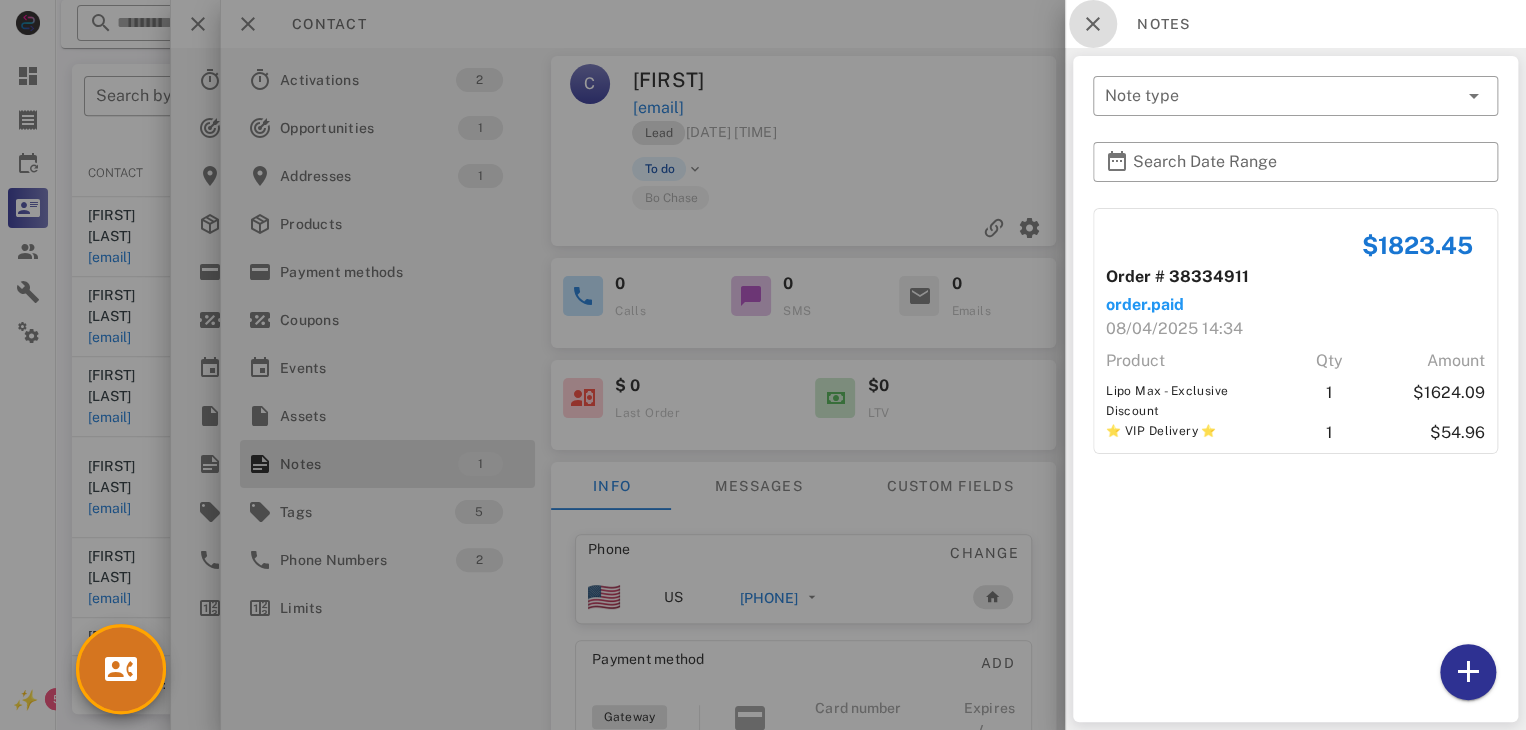 click at bounding box center [1093, 24] 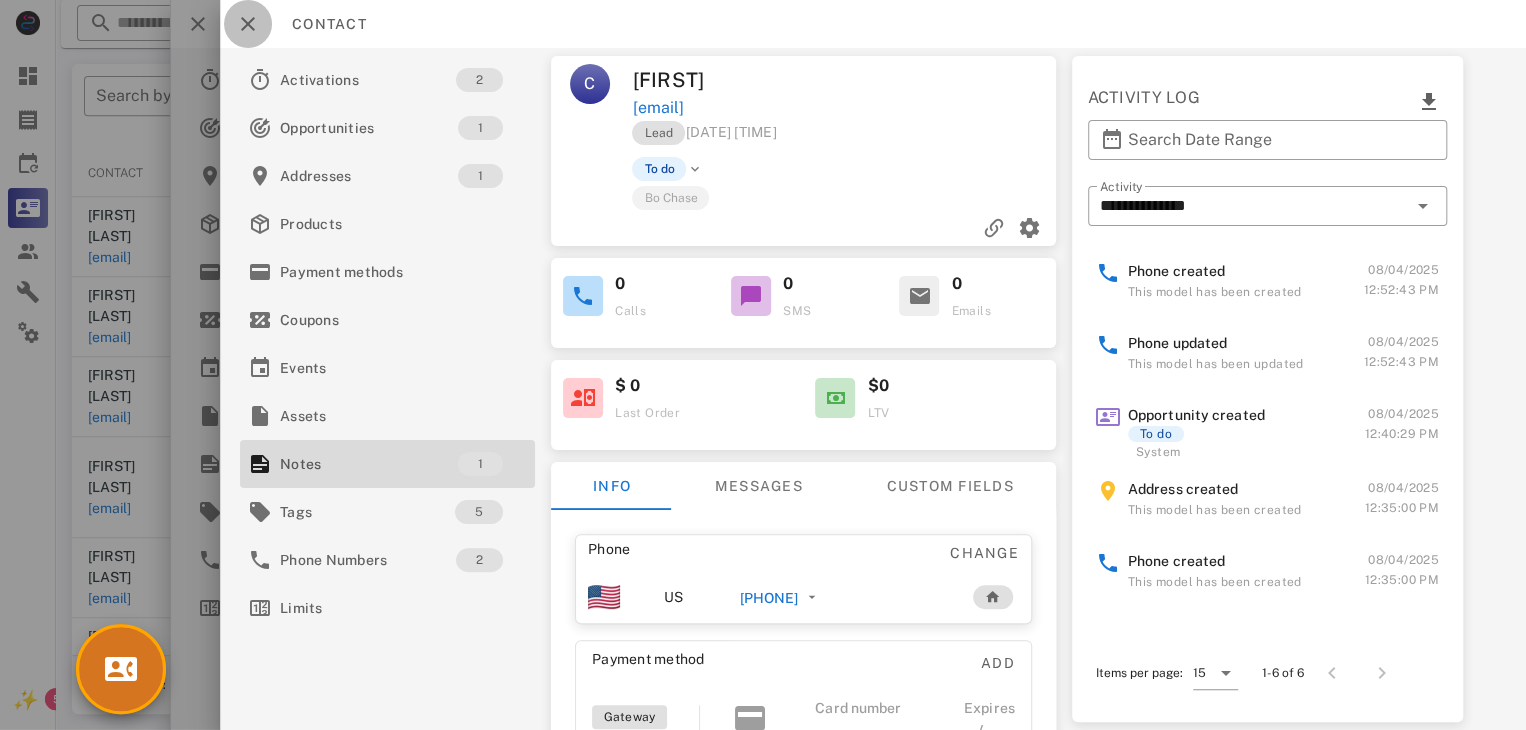click at bounding box center [248, 24] 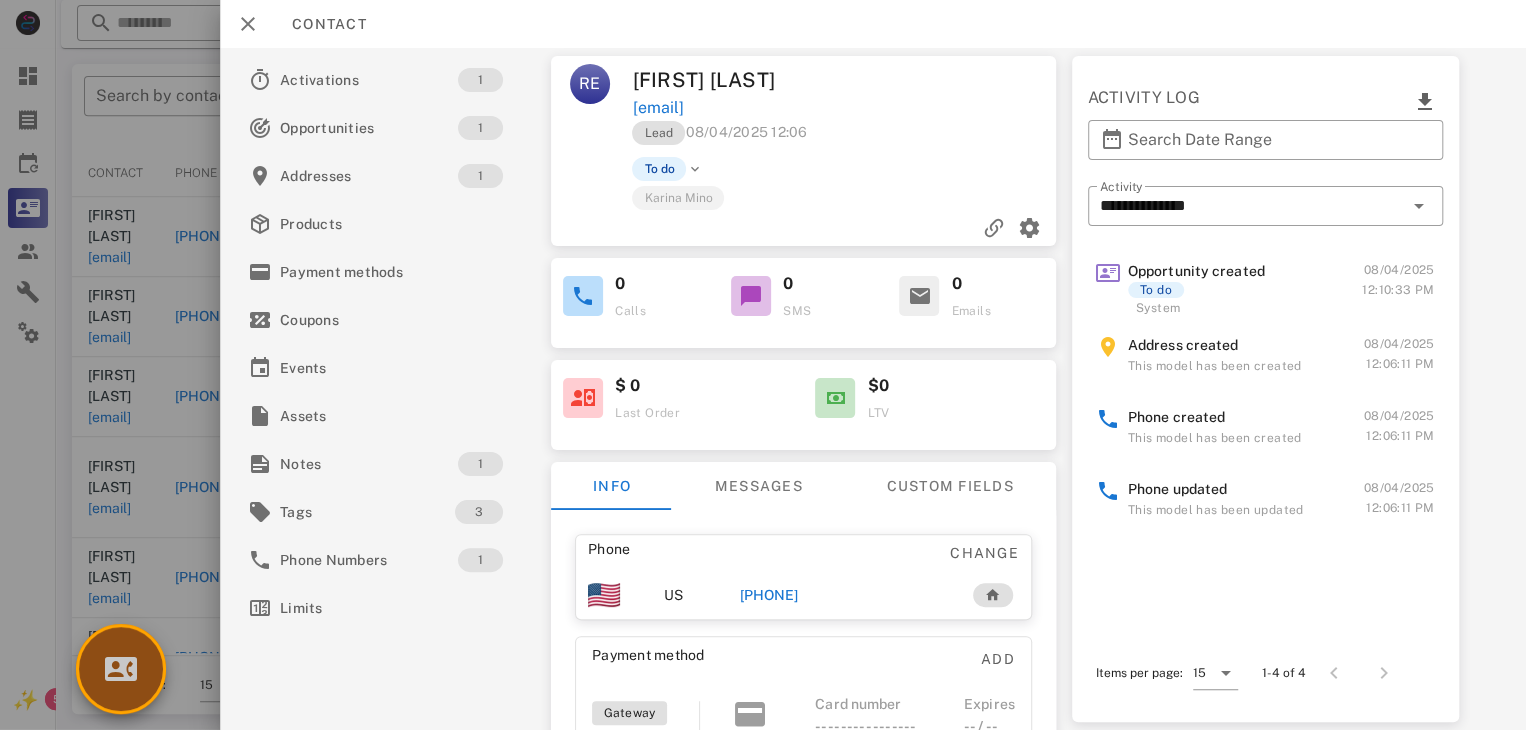 click at bounding box center [121, 669] 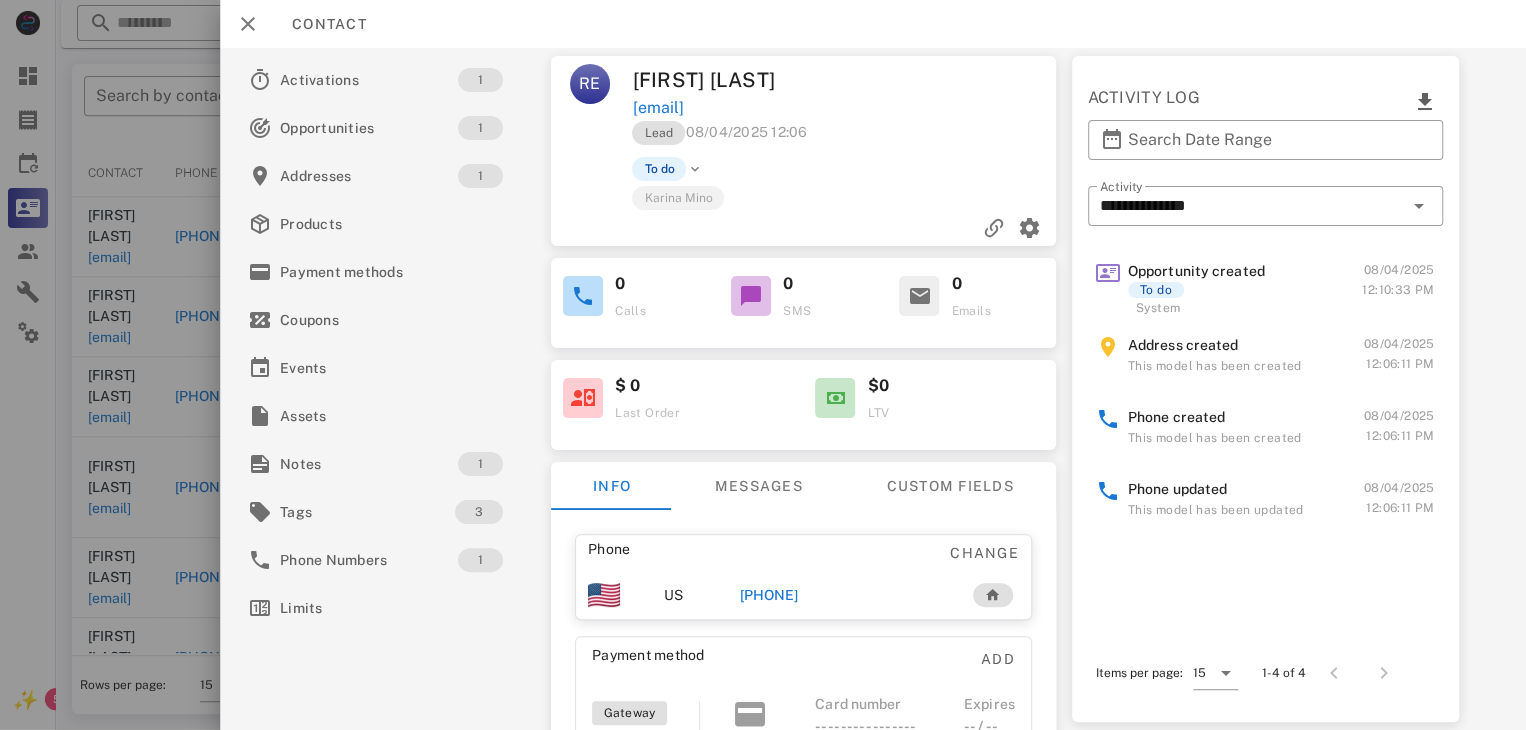 click on "+16782313912" at bounding box center (769, 595) 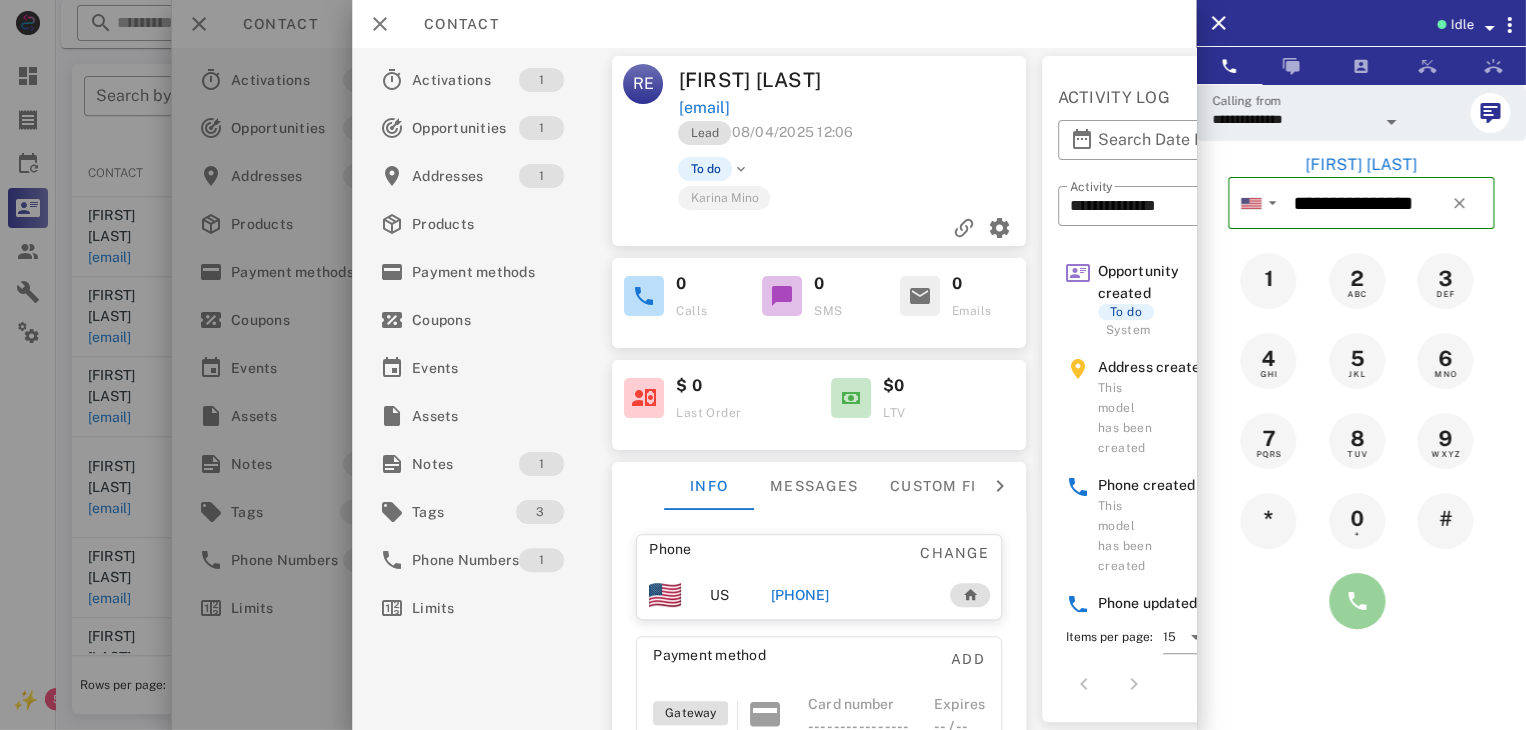 click at bounding box center [1357, 601] 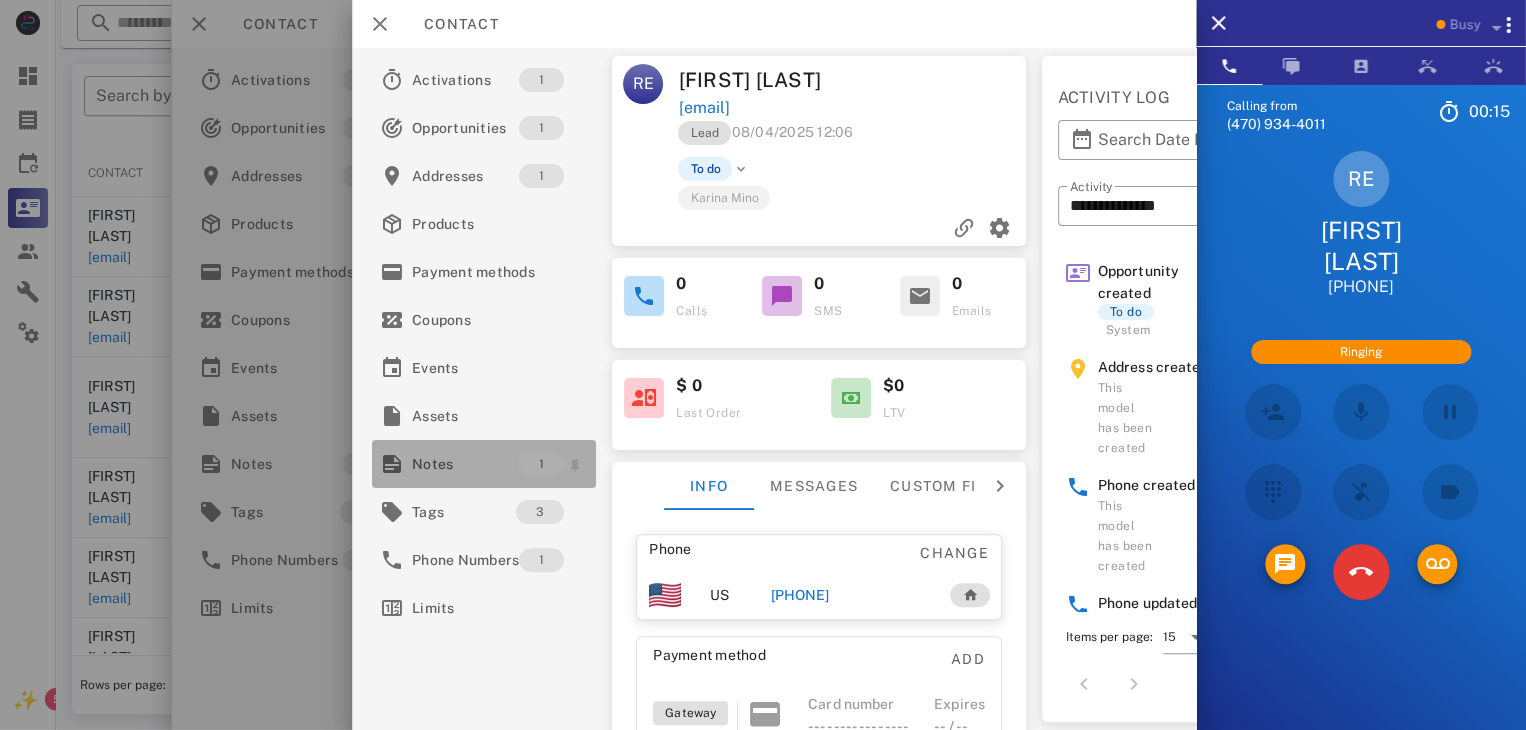 click on "Notes" at bounding box center (465, 464) 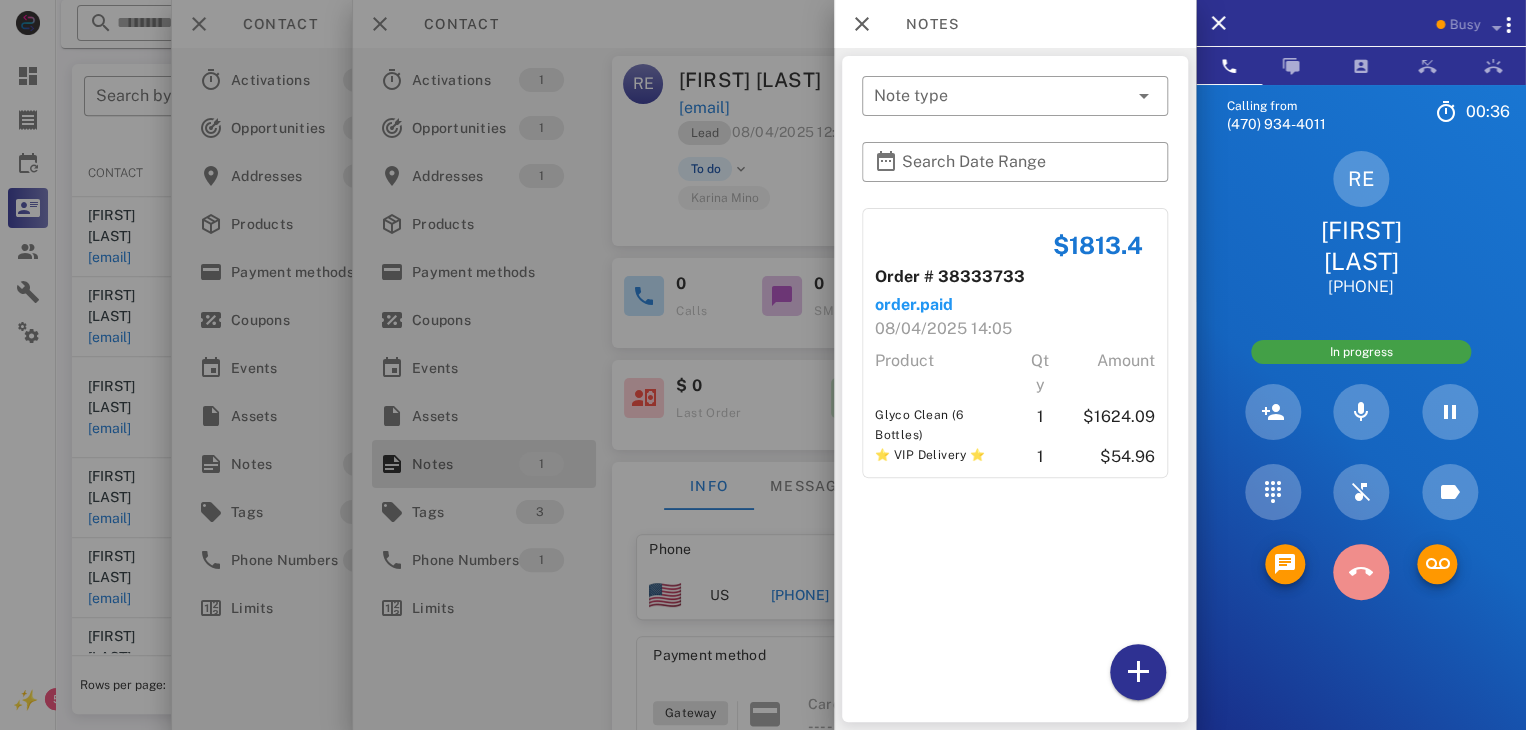 click at bounding box center [1361, 572] 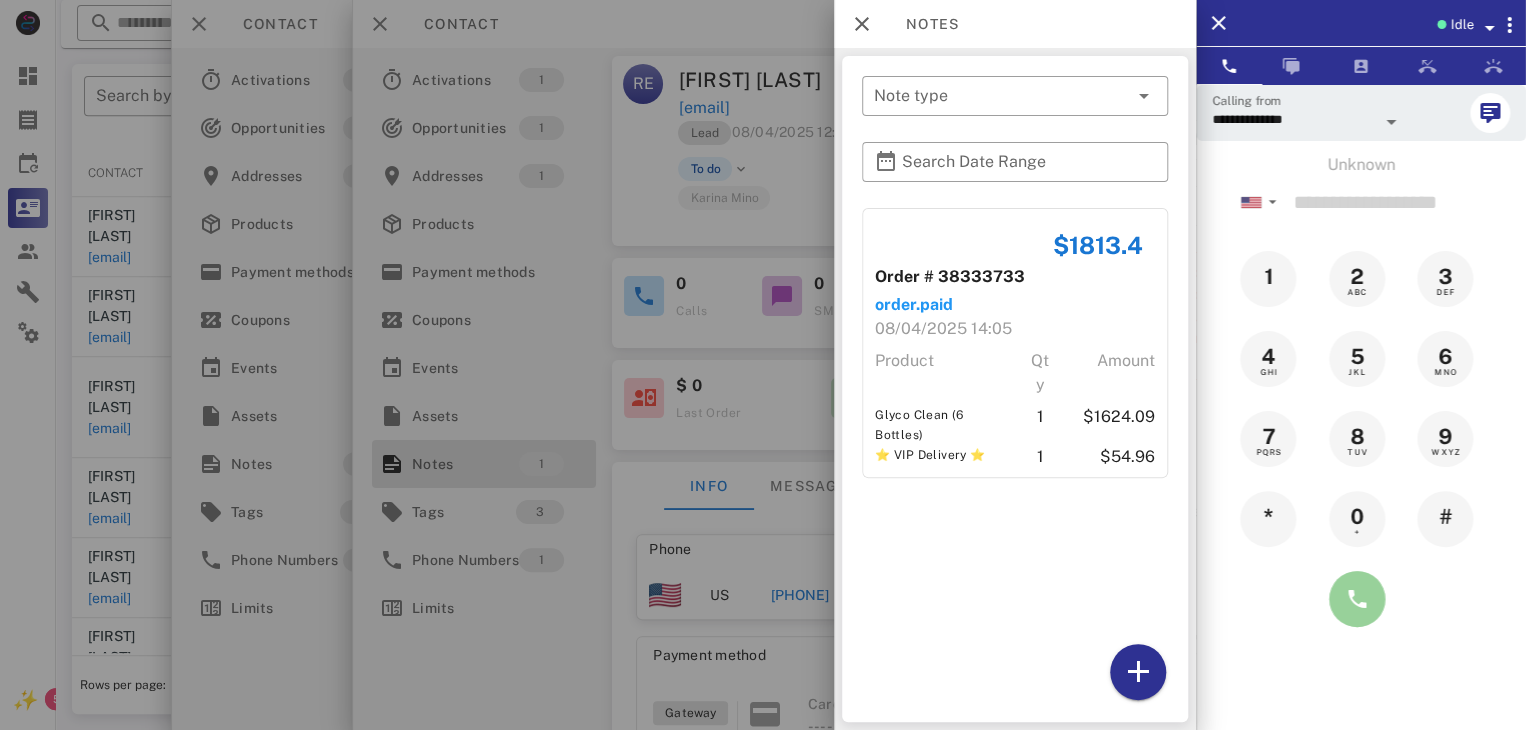 click at bounding box center [1357, 599] 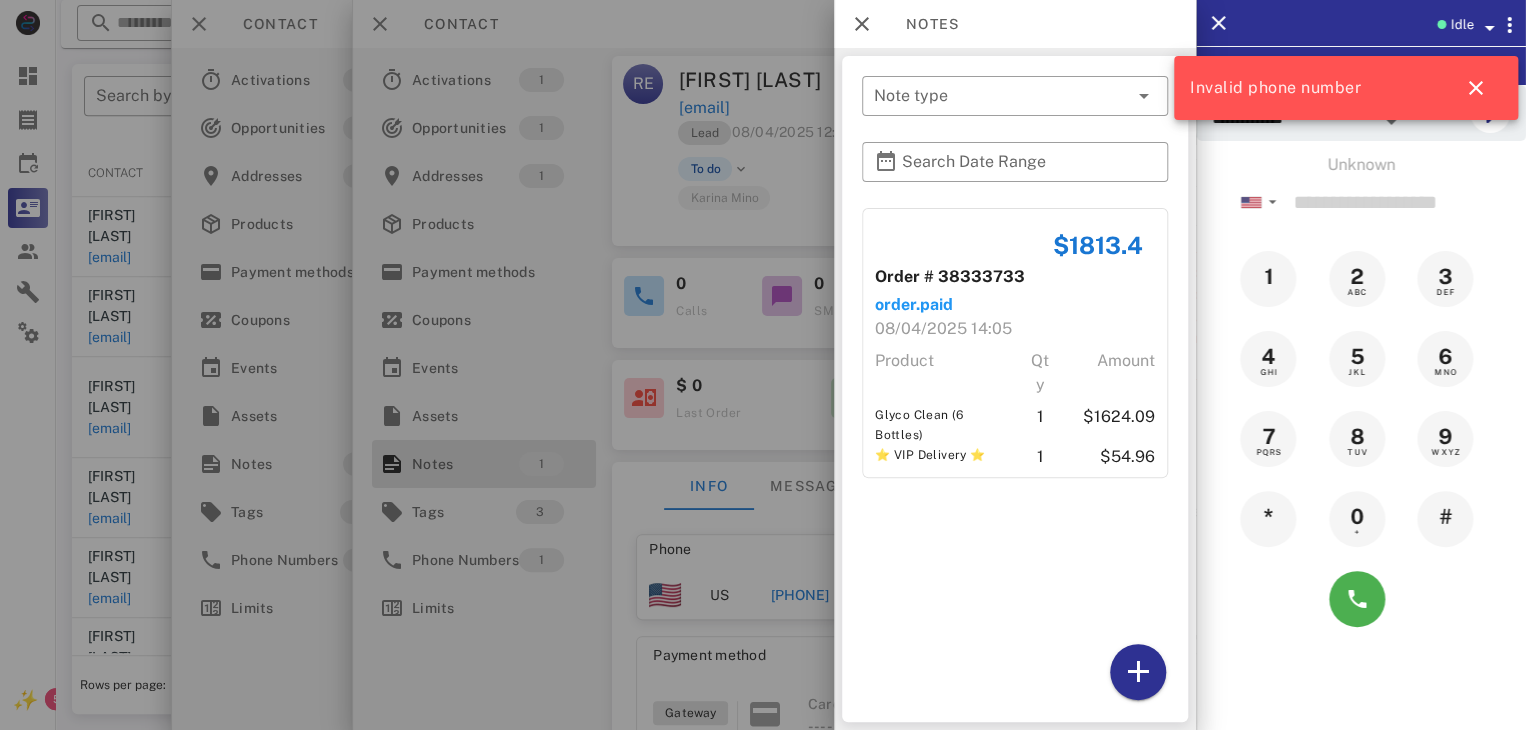 click at bounding box center (763, 365) 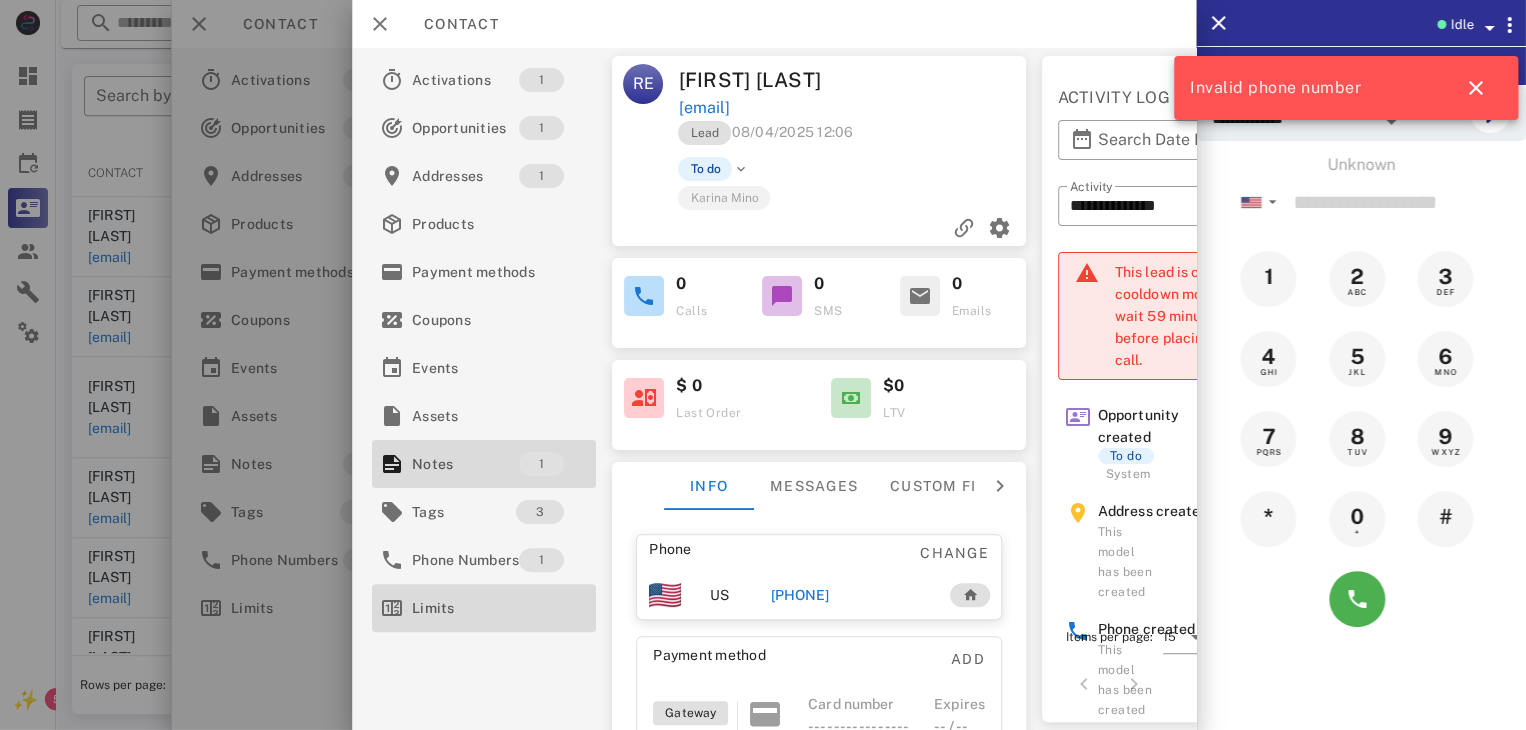 click on "Limits" at bounding box center [484, 608] 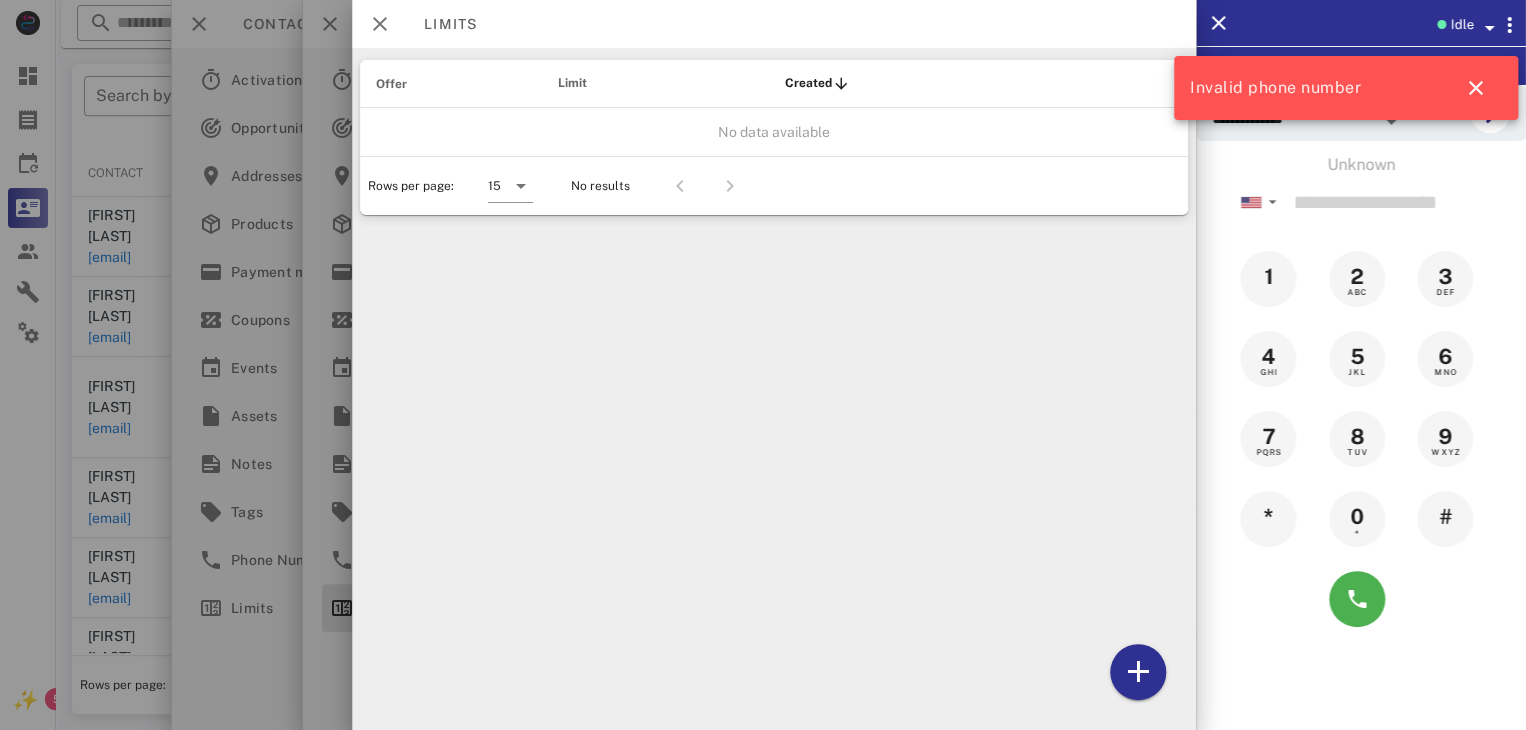click at bounding box center [763, 365] 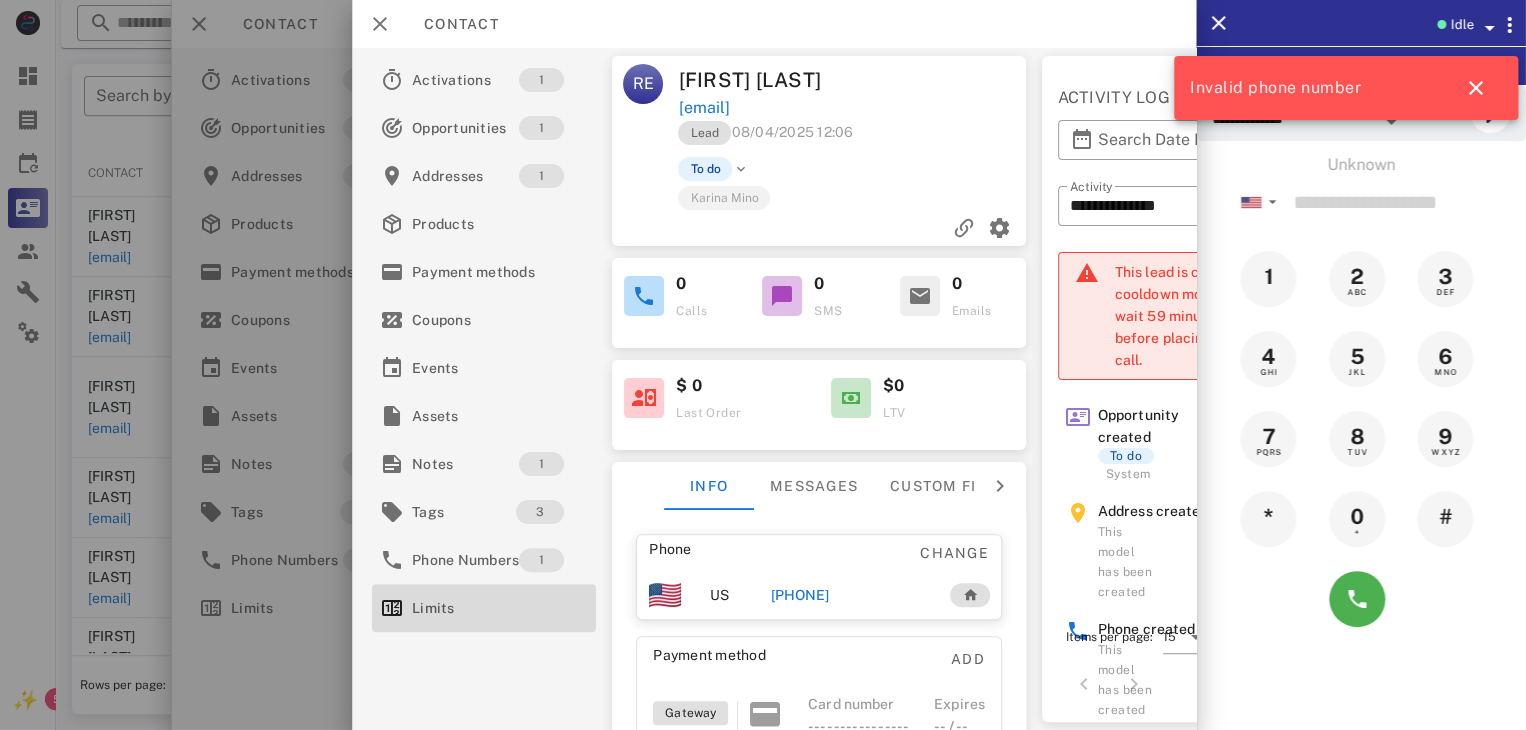 click at bounding box center (763, 365) 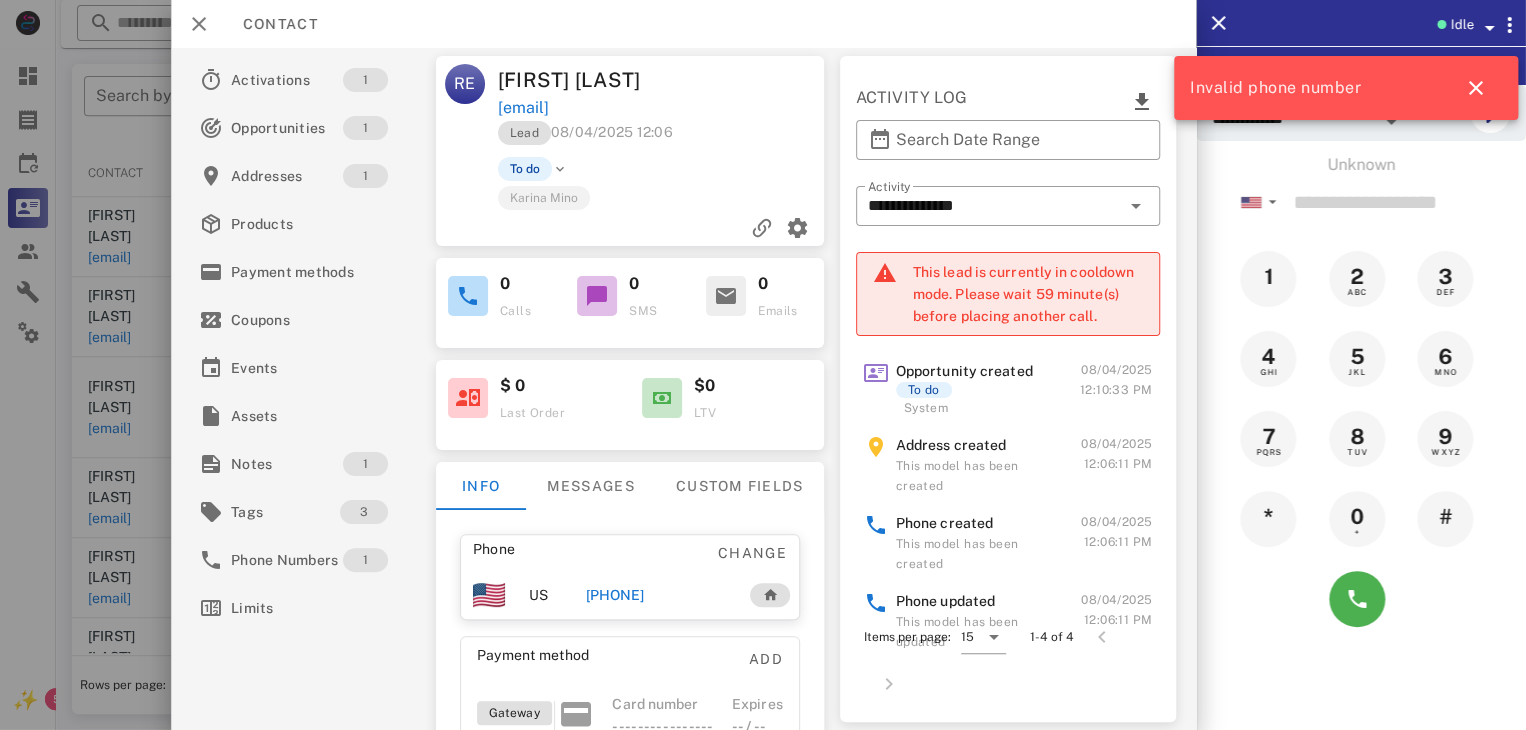 click on "+16782313912" at bounding box center (614, 595) 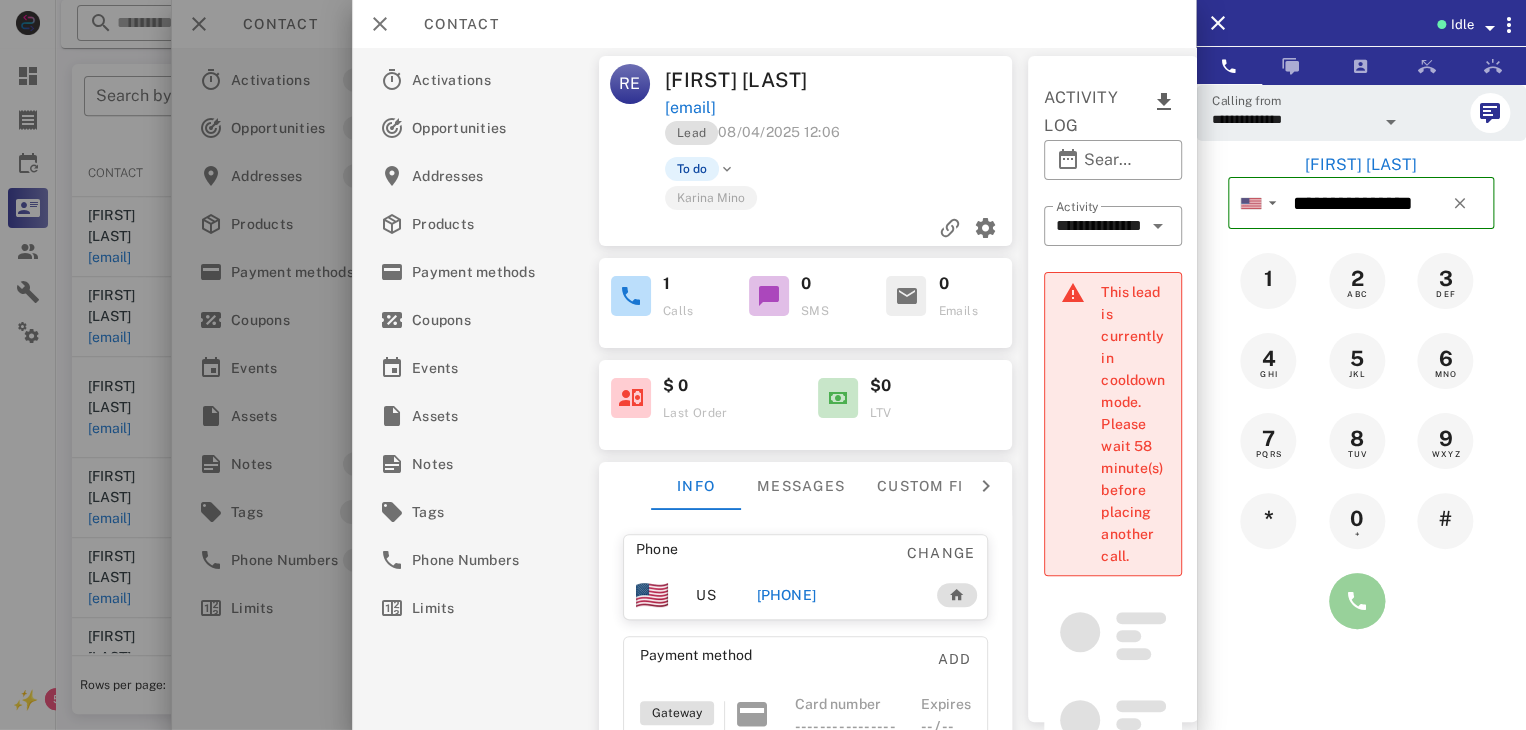 click at bounding box center (1357, 601) 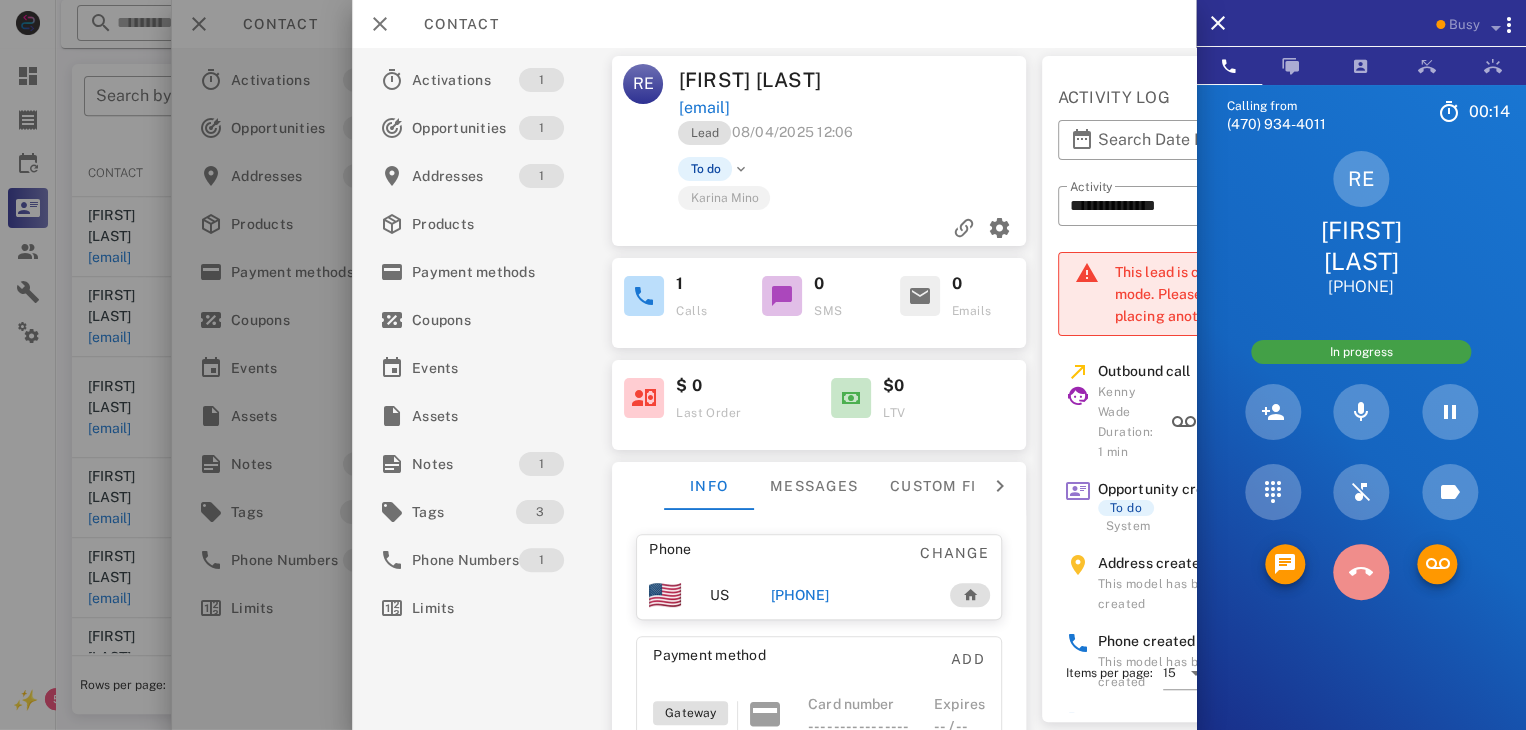click at bounding box center (1361, 572) 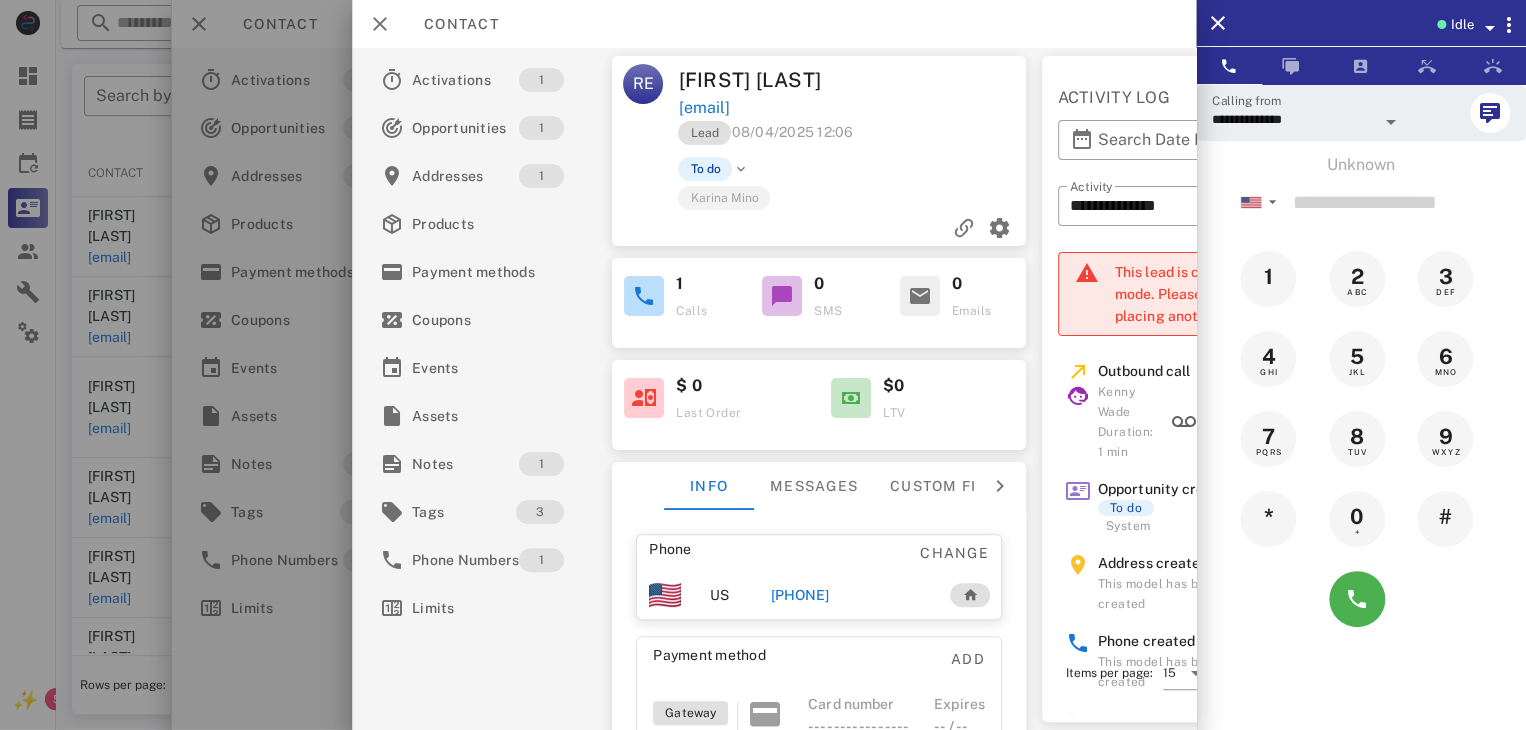 click at bounding box center (763, 365) 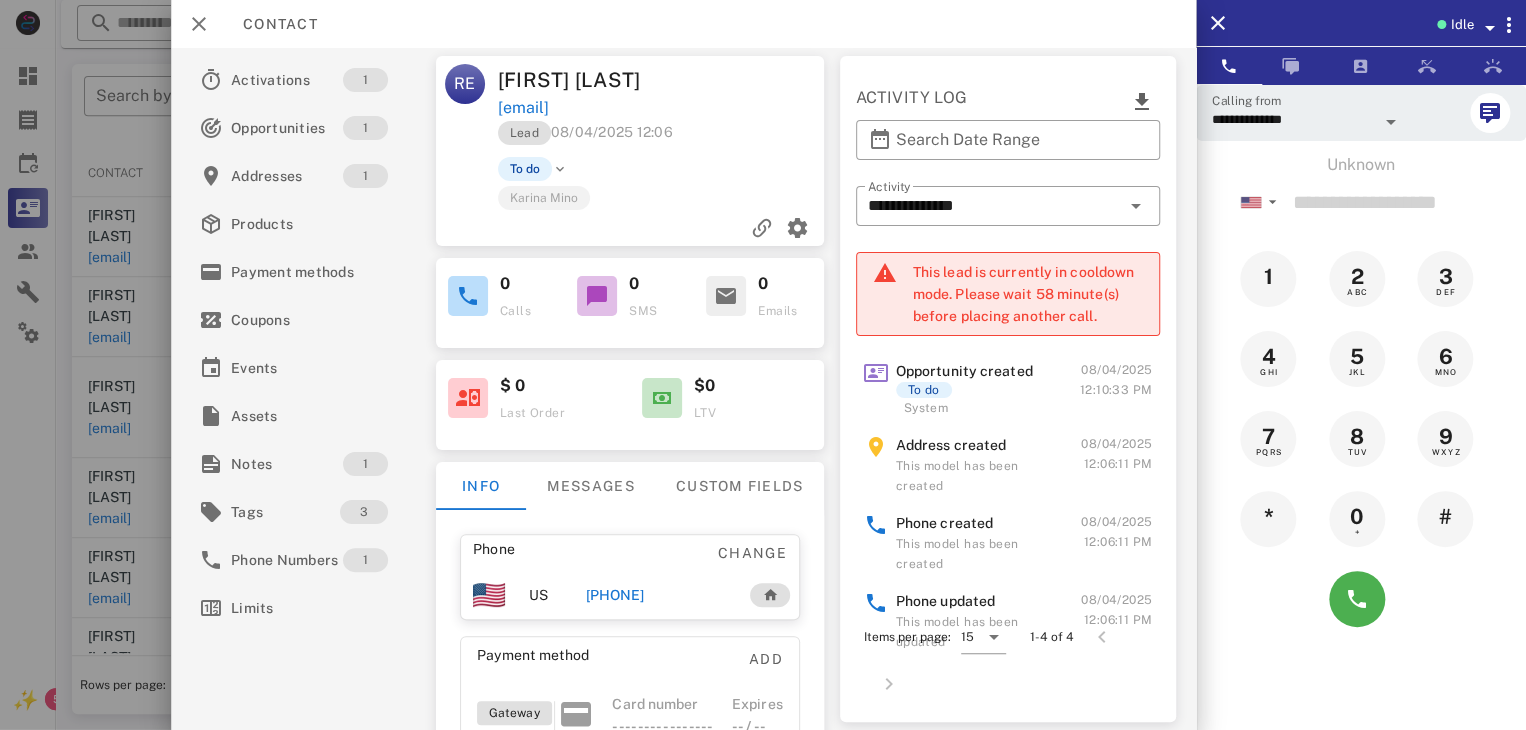 click at bounding box center [763, 365] 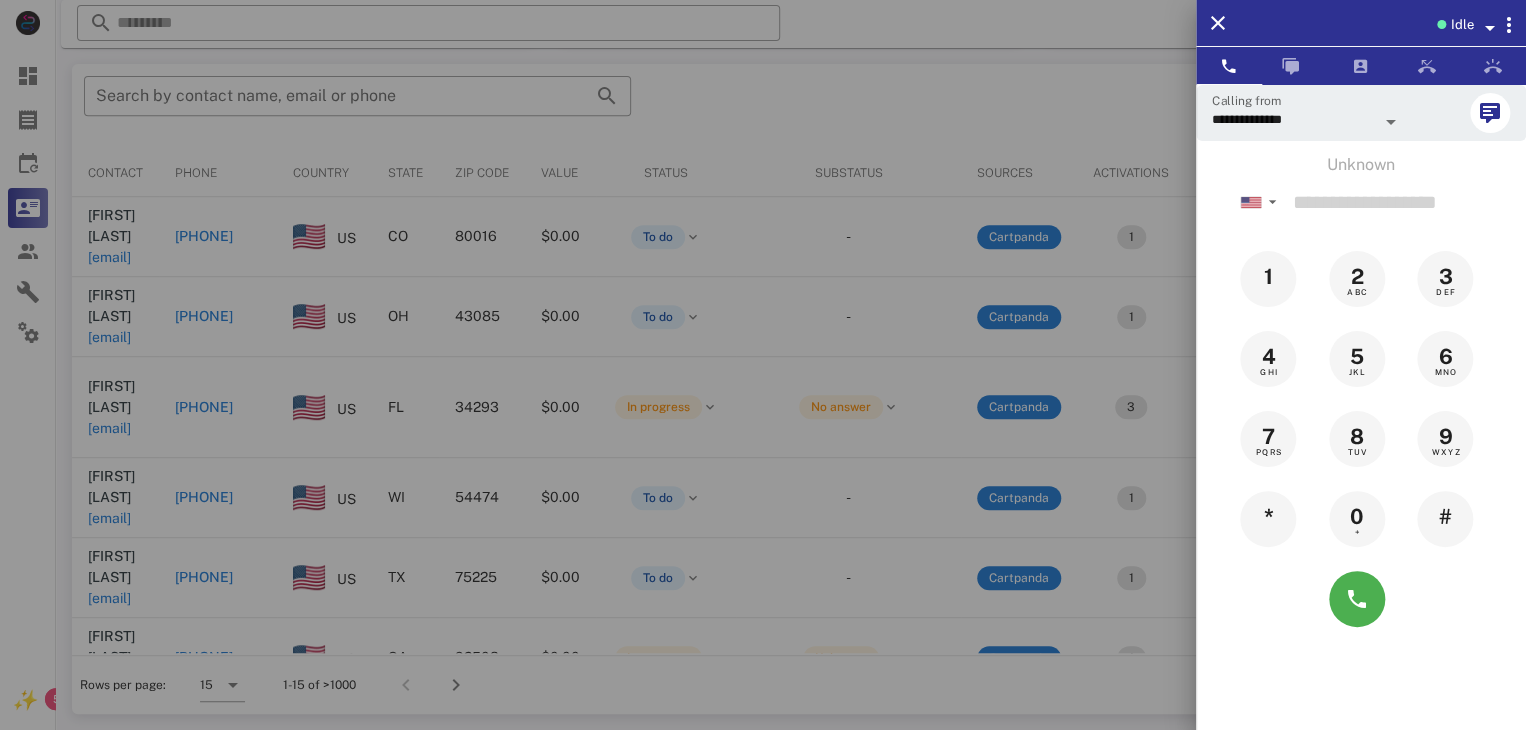 click at bounding box center (763, 365) 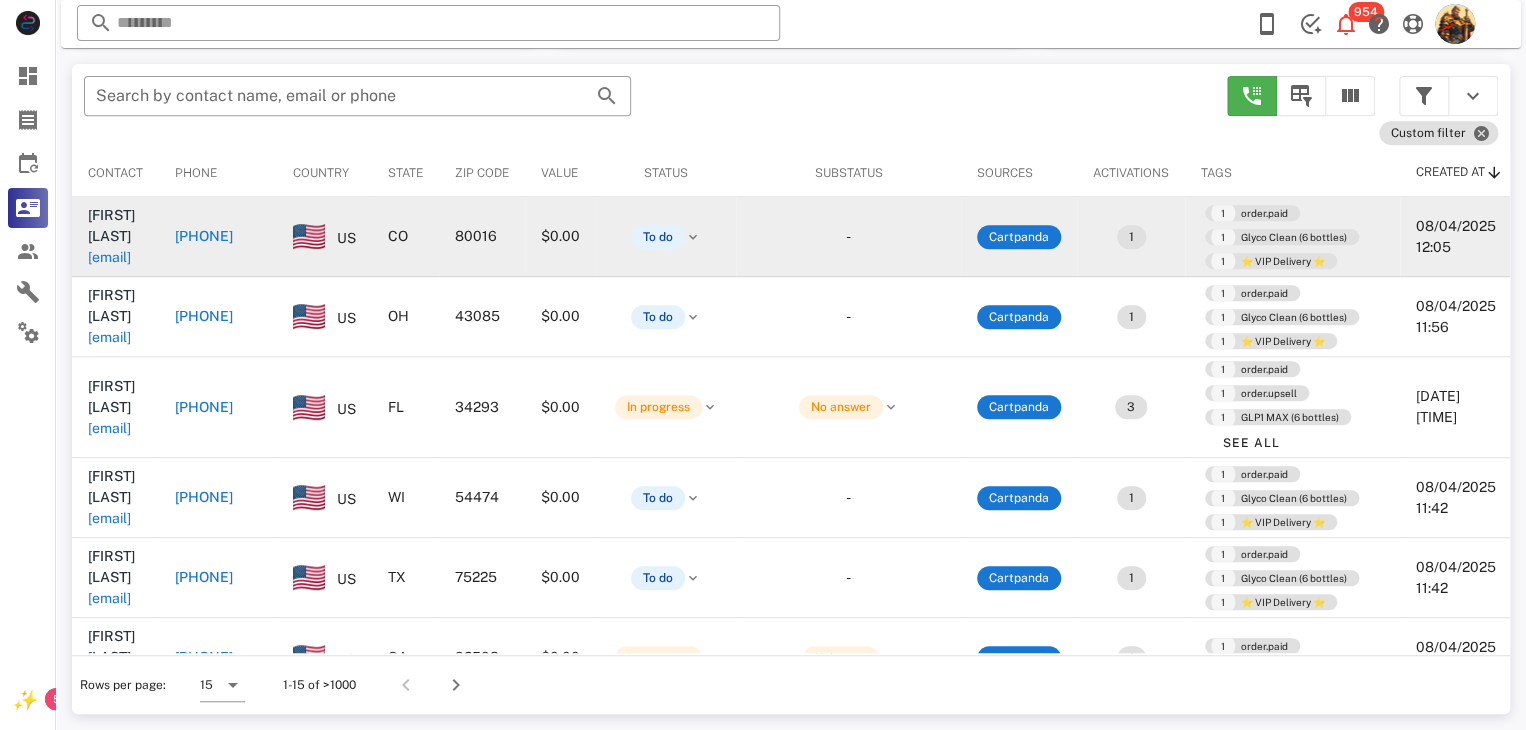 click on "yvaine@comcast.net" at bounding box center (109, 257) 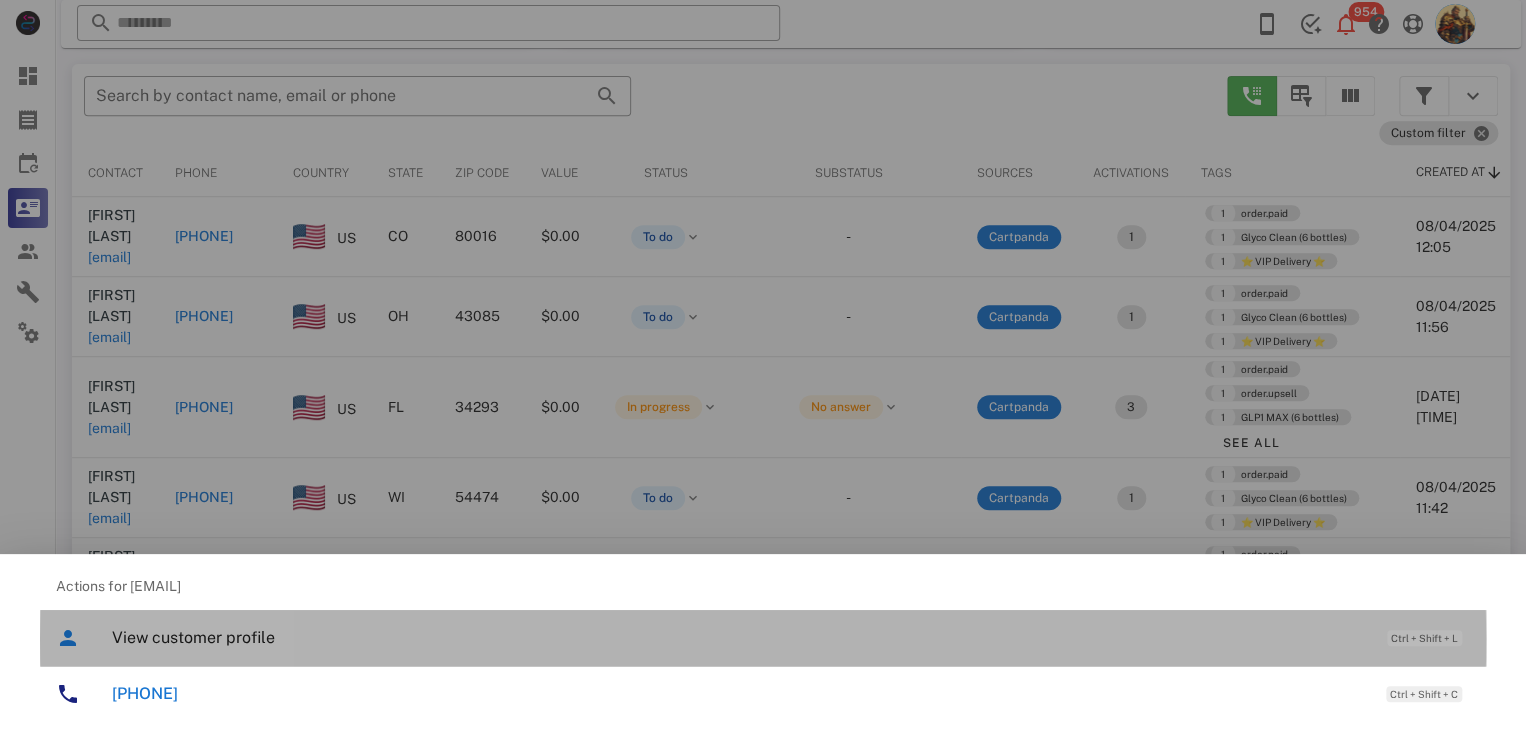 click on "View customer profile" at bounding box center (739, 637) 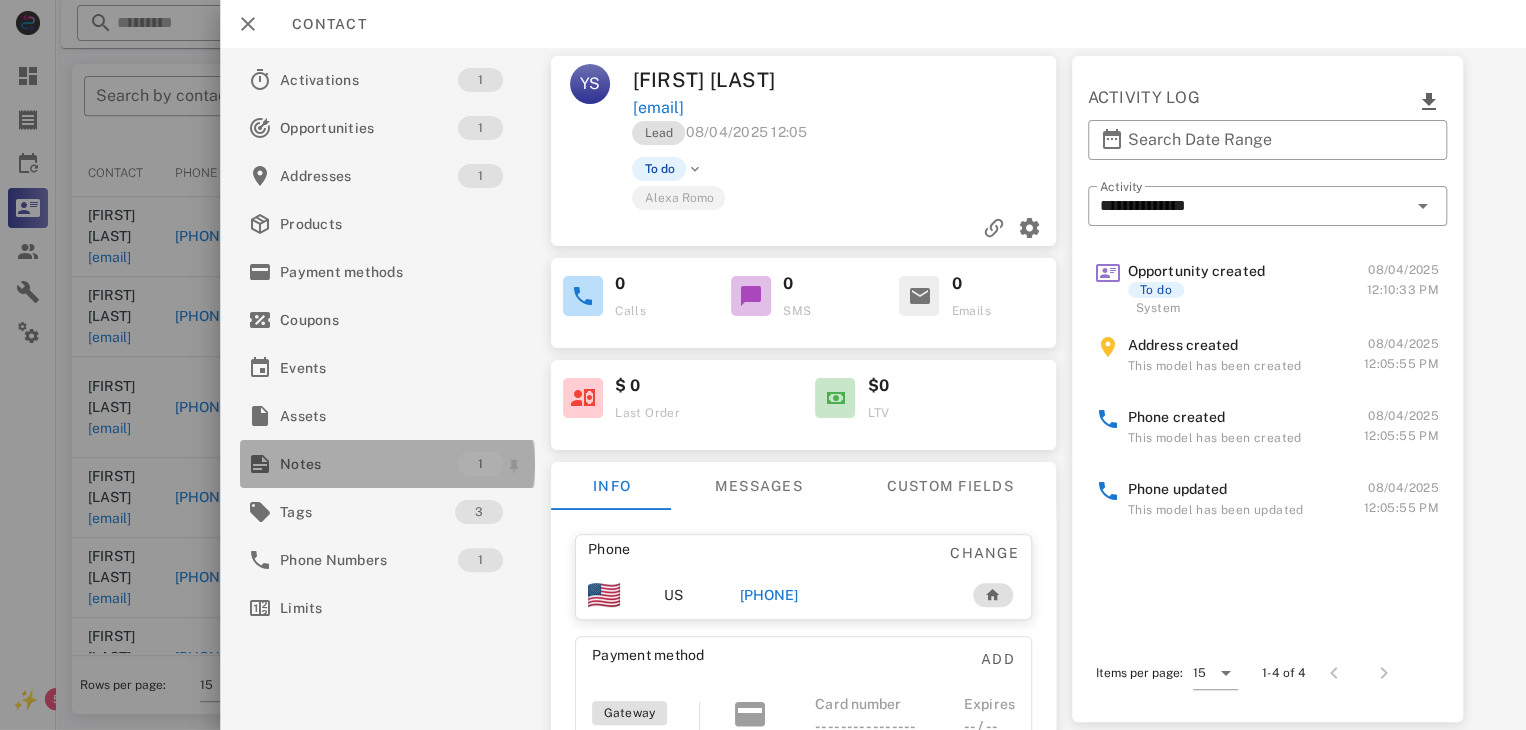 click on "Notes" at bounding box center (369, 464) 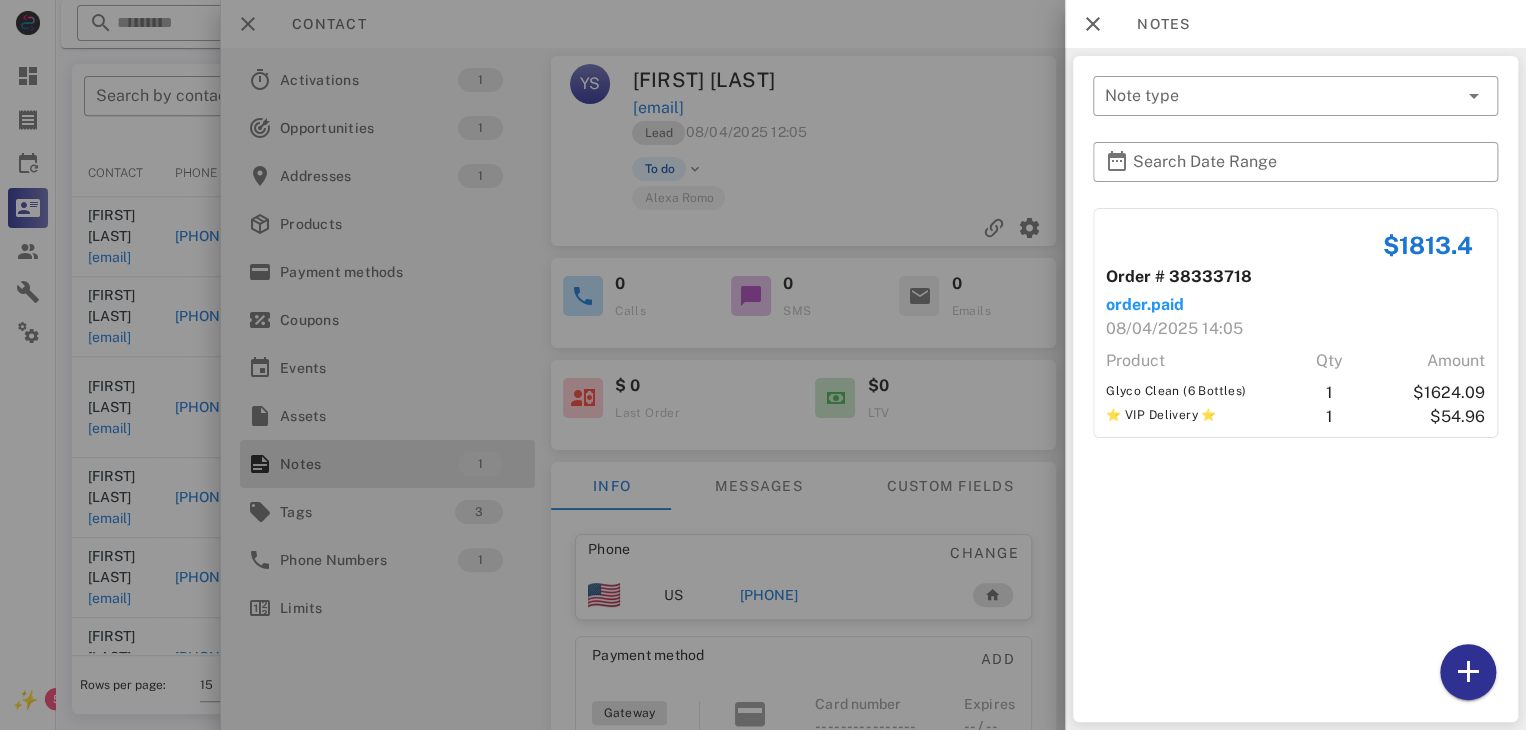 click at bounding box center (763, 365) 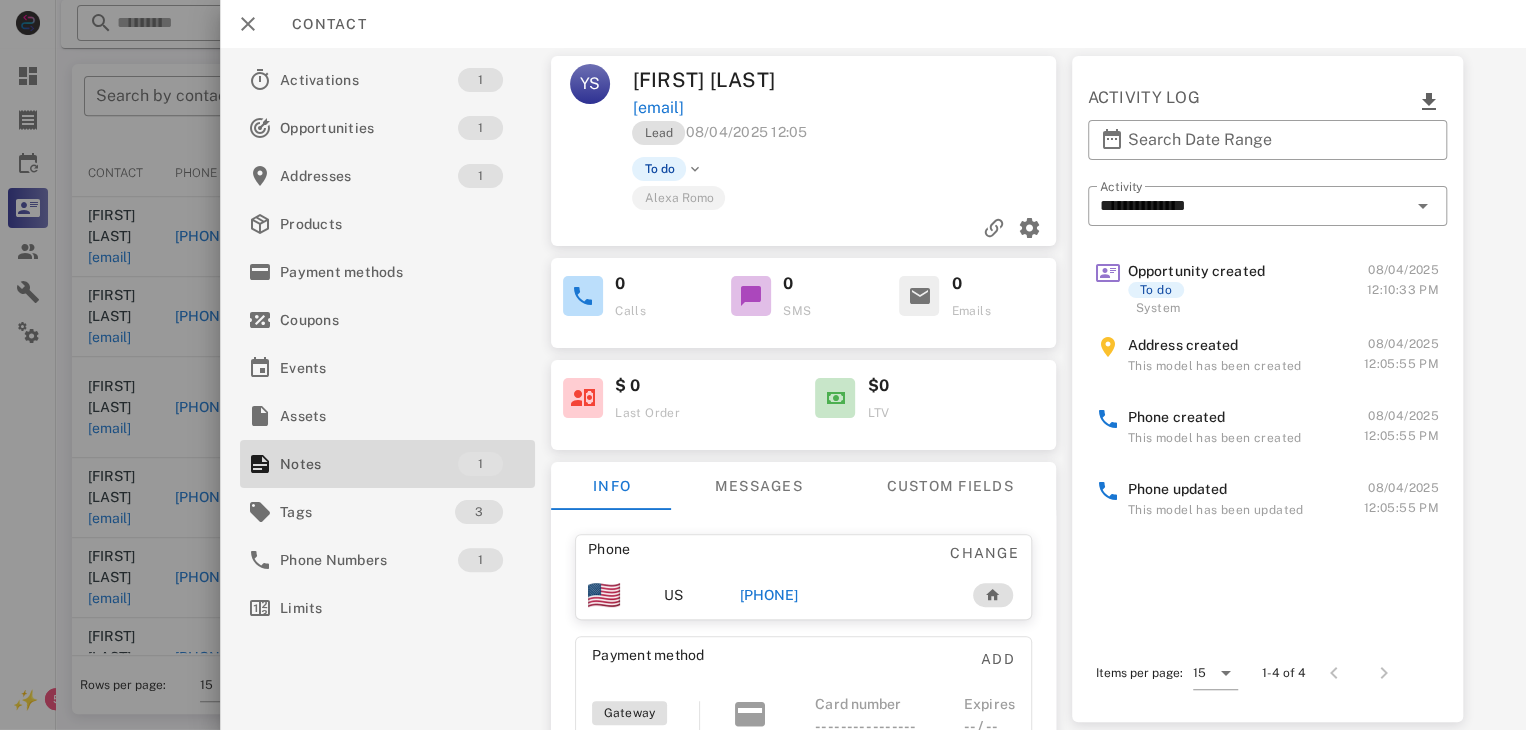 drag, startPoint x: 785, startPoint y: 593, endPoint x: 760, endPoint y: 592, distance: 25.019993 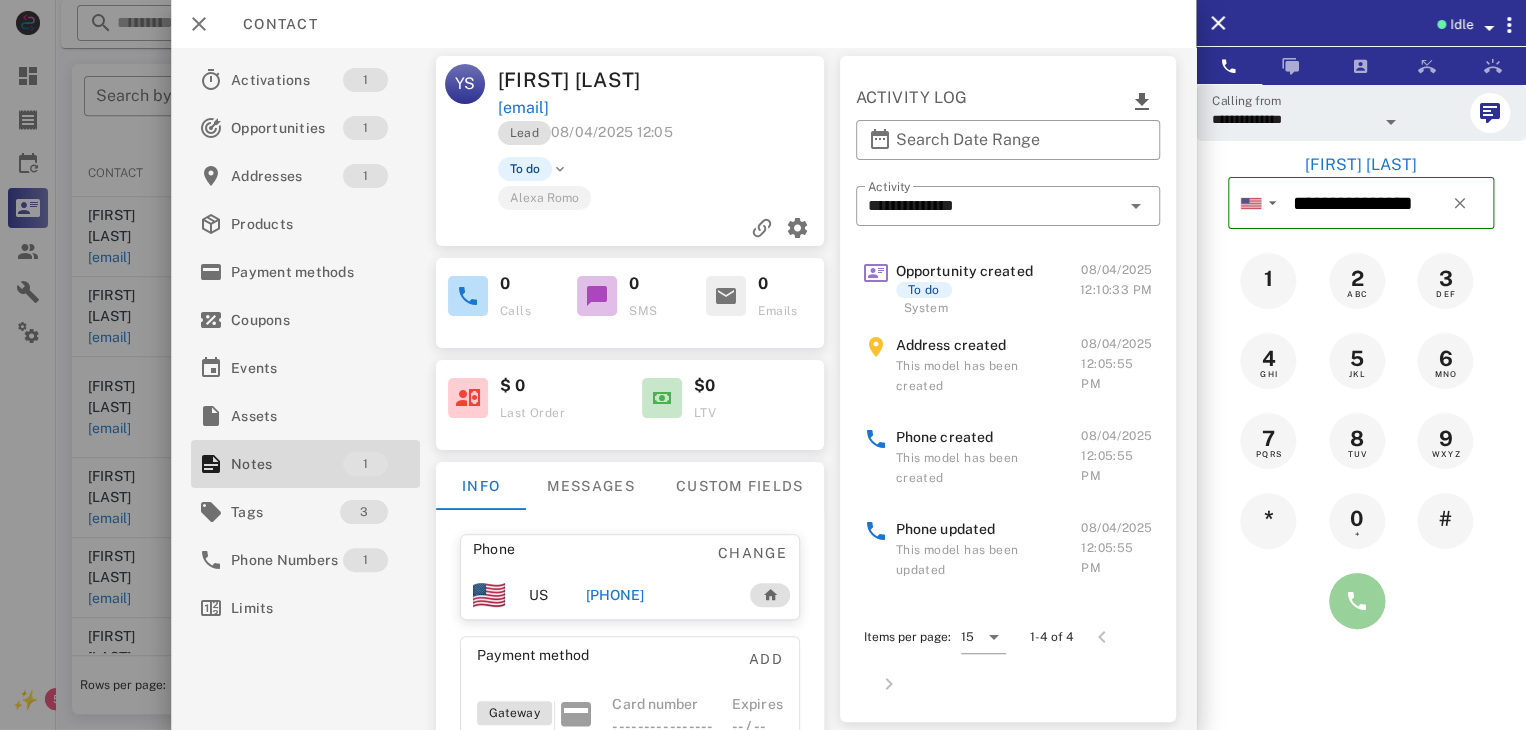 click at bounding box center (1357, 601) 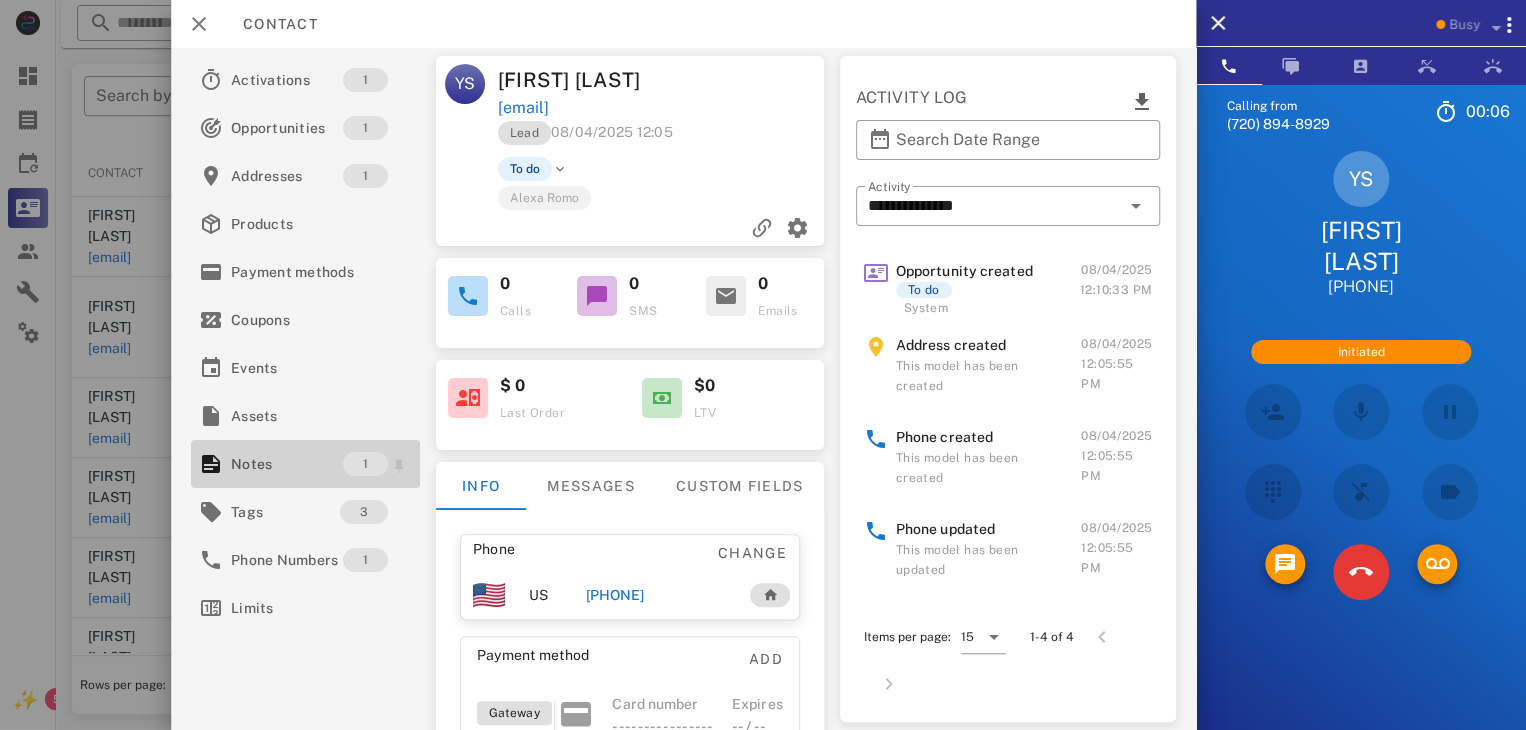 click on "Notes" at bounding box center (287, 464) 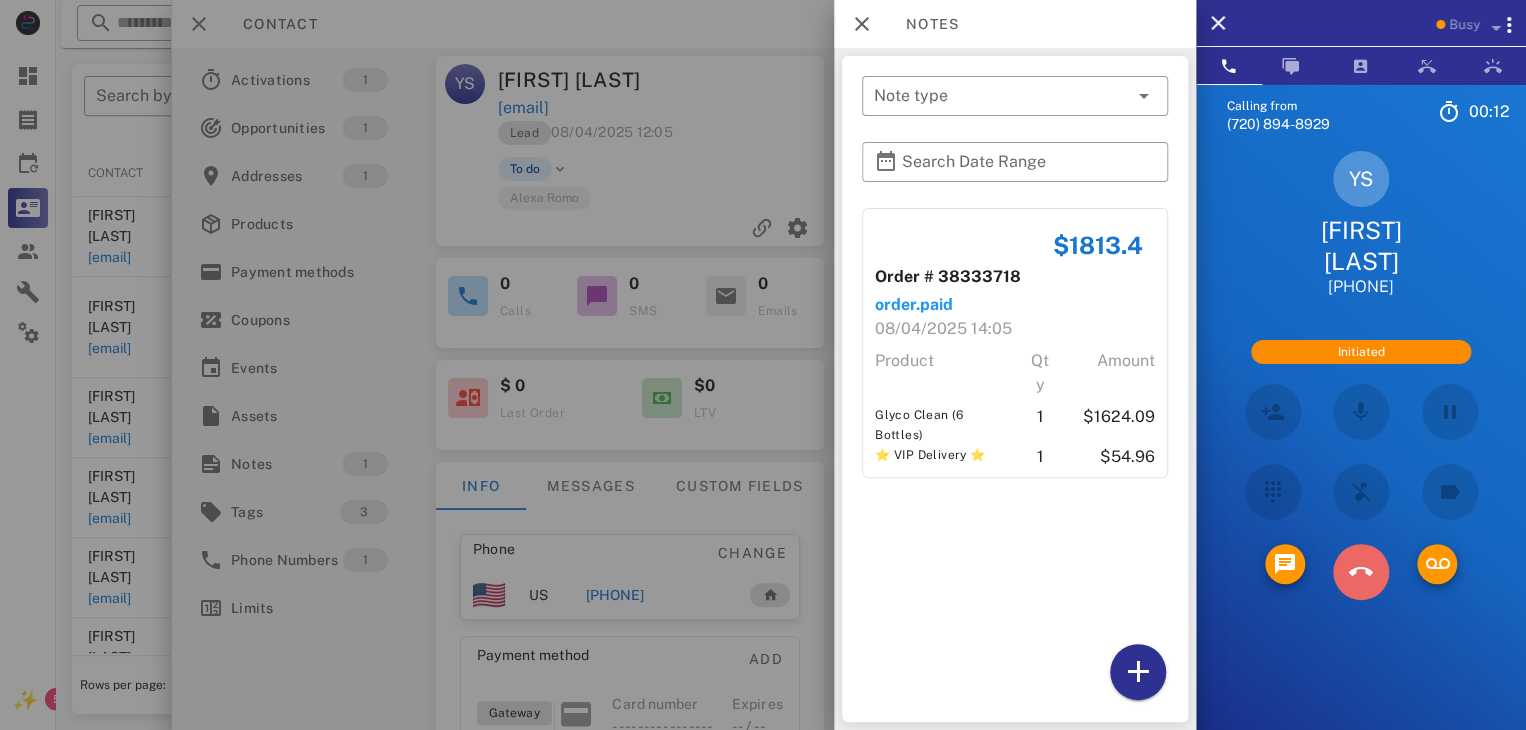 click at bounding box center (1361, 572) 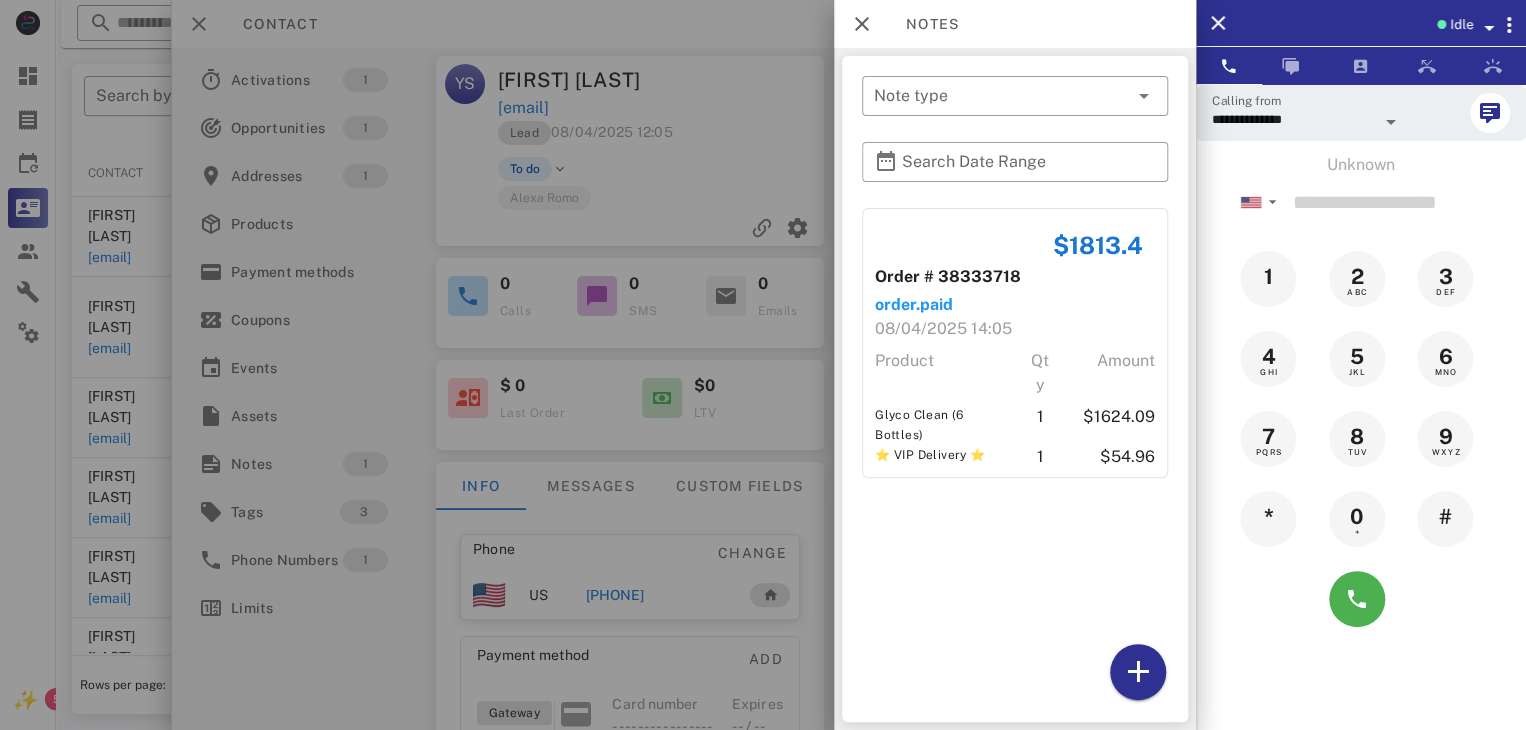 drag, startPoint x: 620, startPoint y: 577, endPoint x: 532, endPoint y: 540, distance: 95.462036 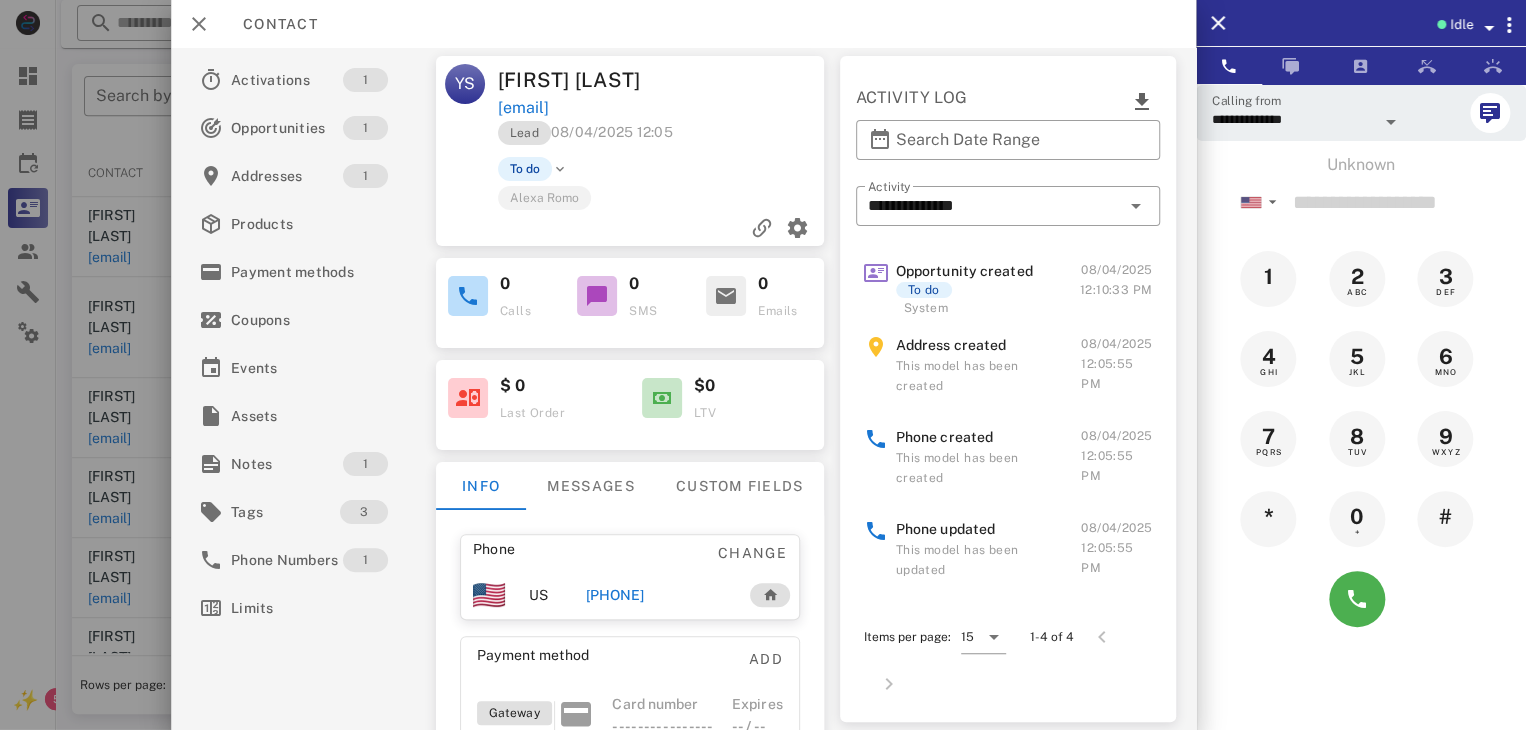 click on "+13034000269" at bounding box center [614, 595] 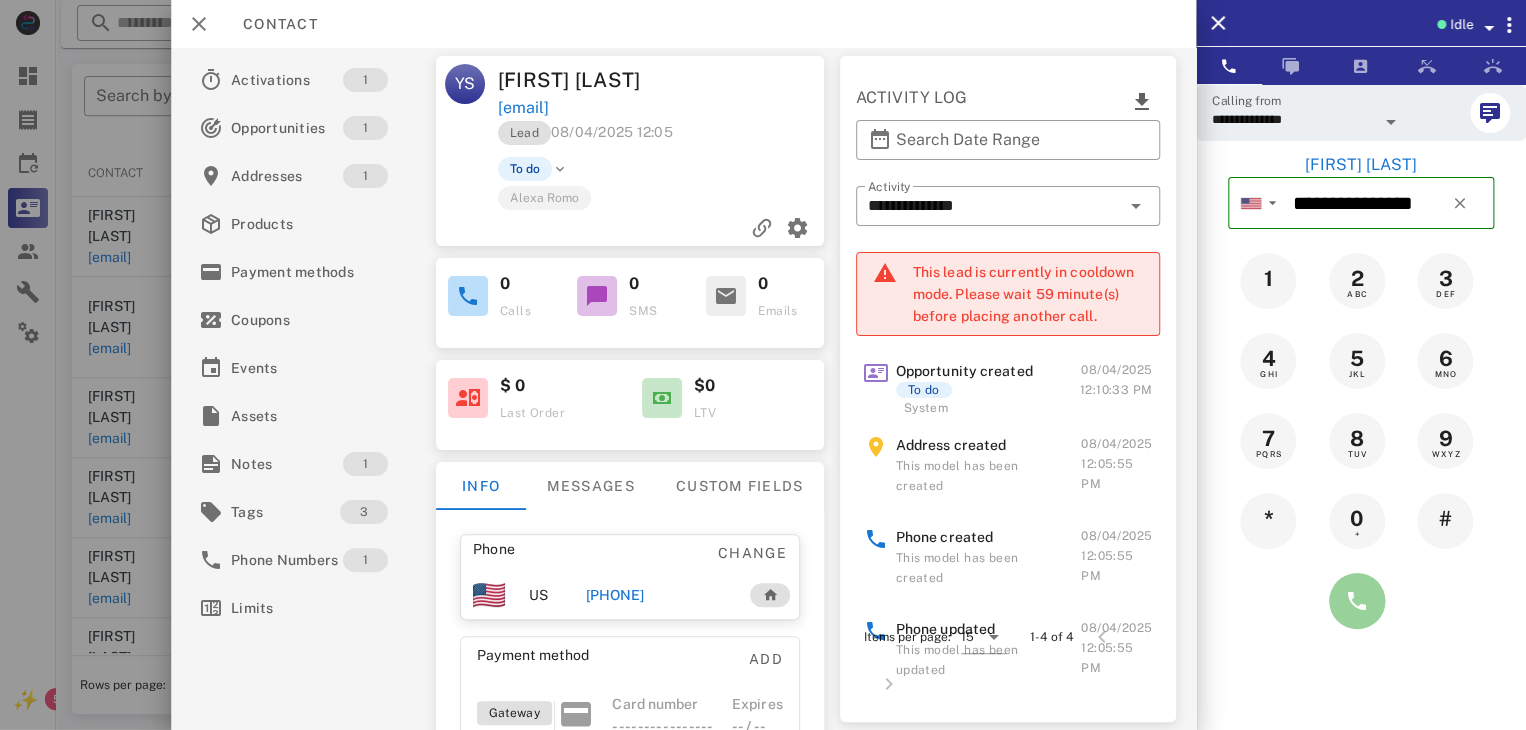 click at bounding box center [1357, 601] 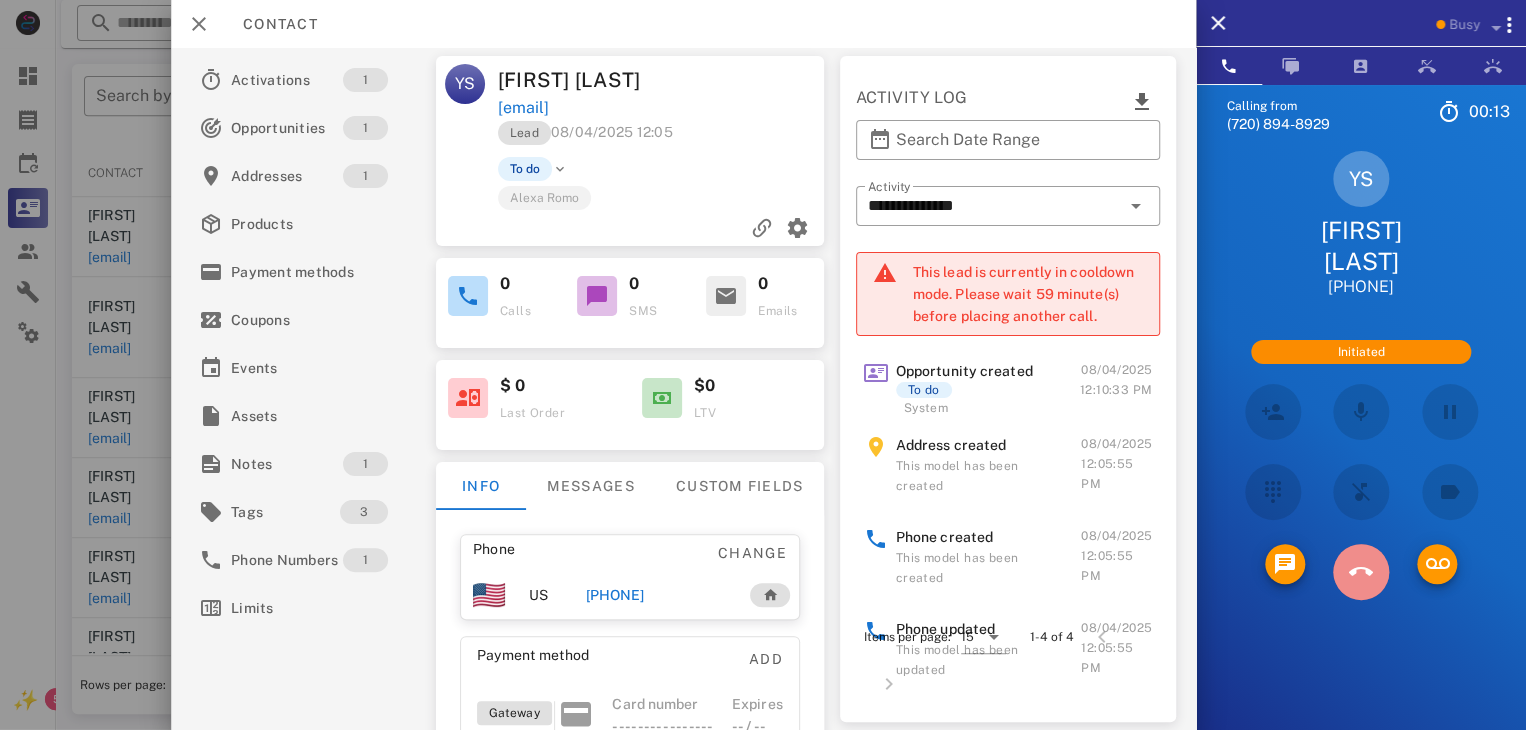 click at bounding box center (1361, 572) 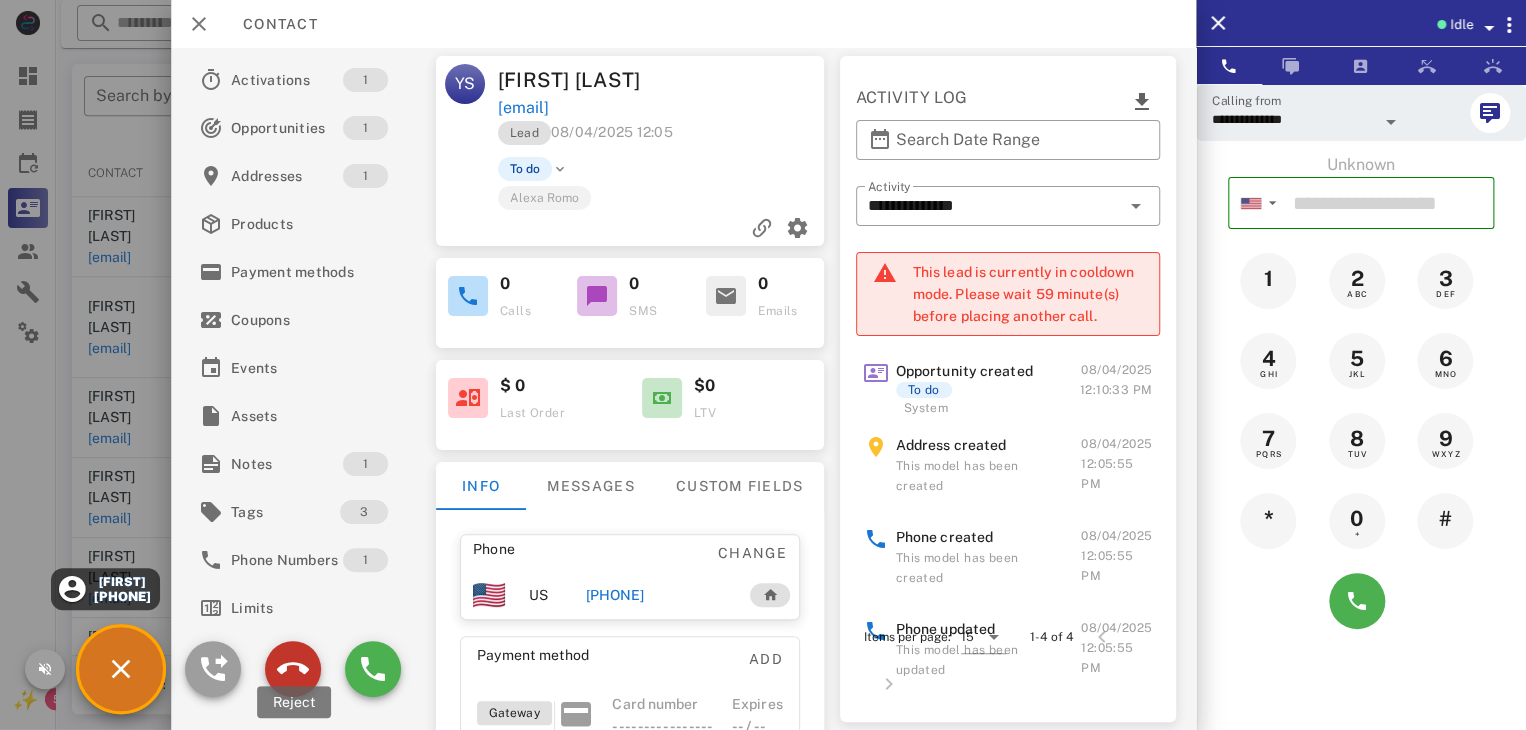 click at bounding box center (293, 669) 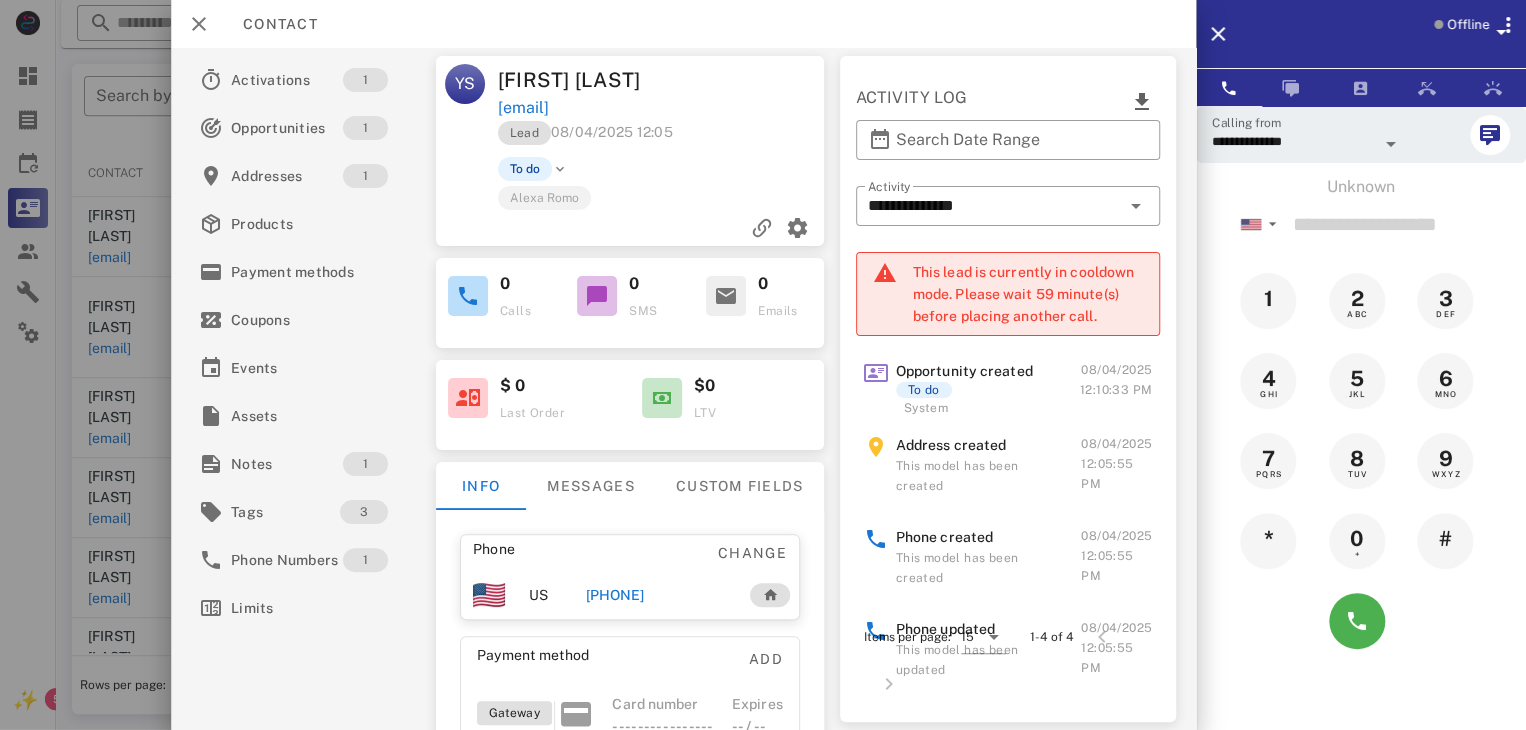 click at bounding box center (763, 365) 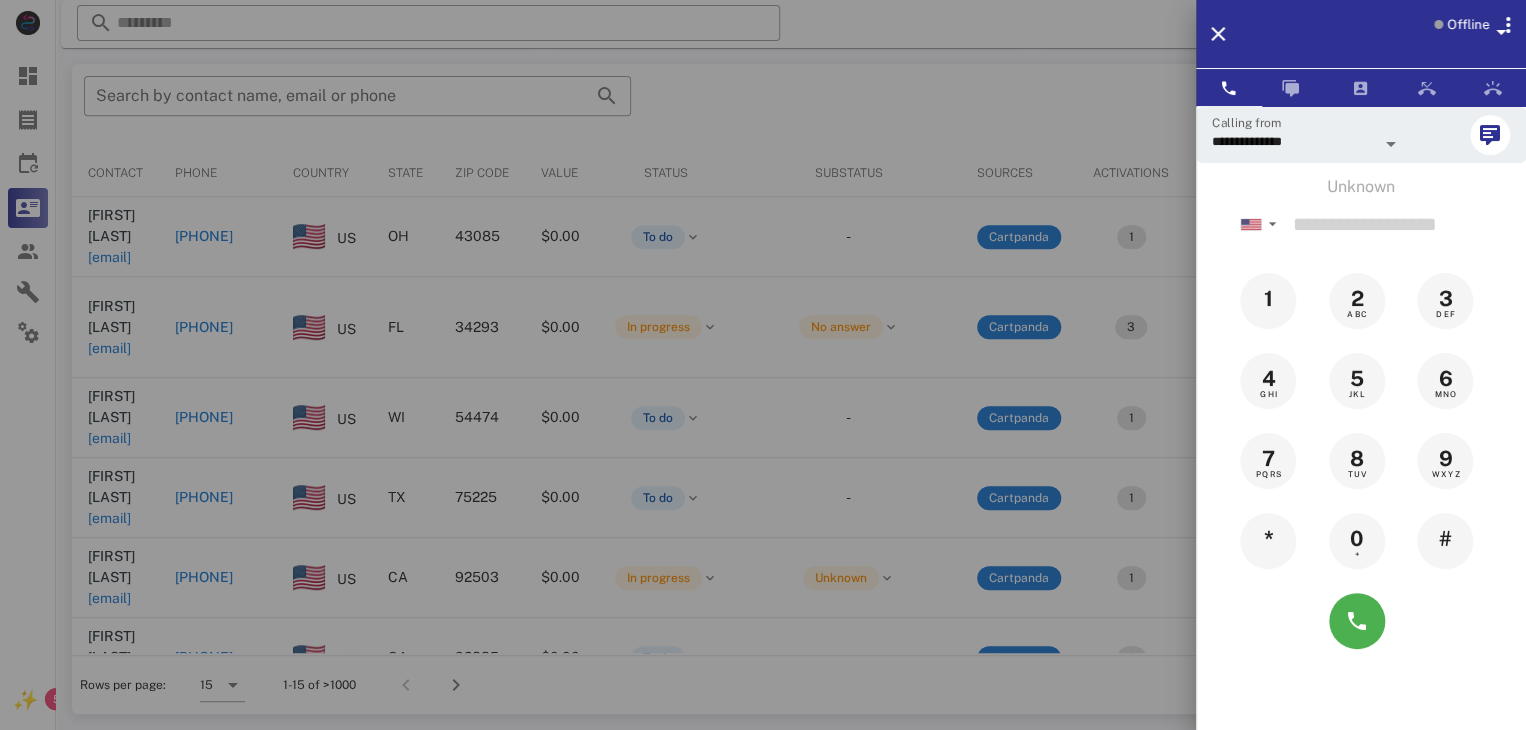 click at bounding box center (763, 365) 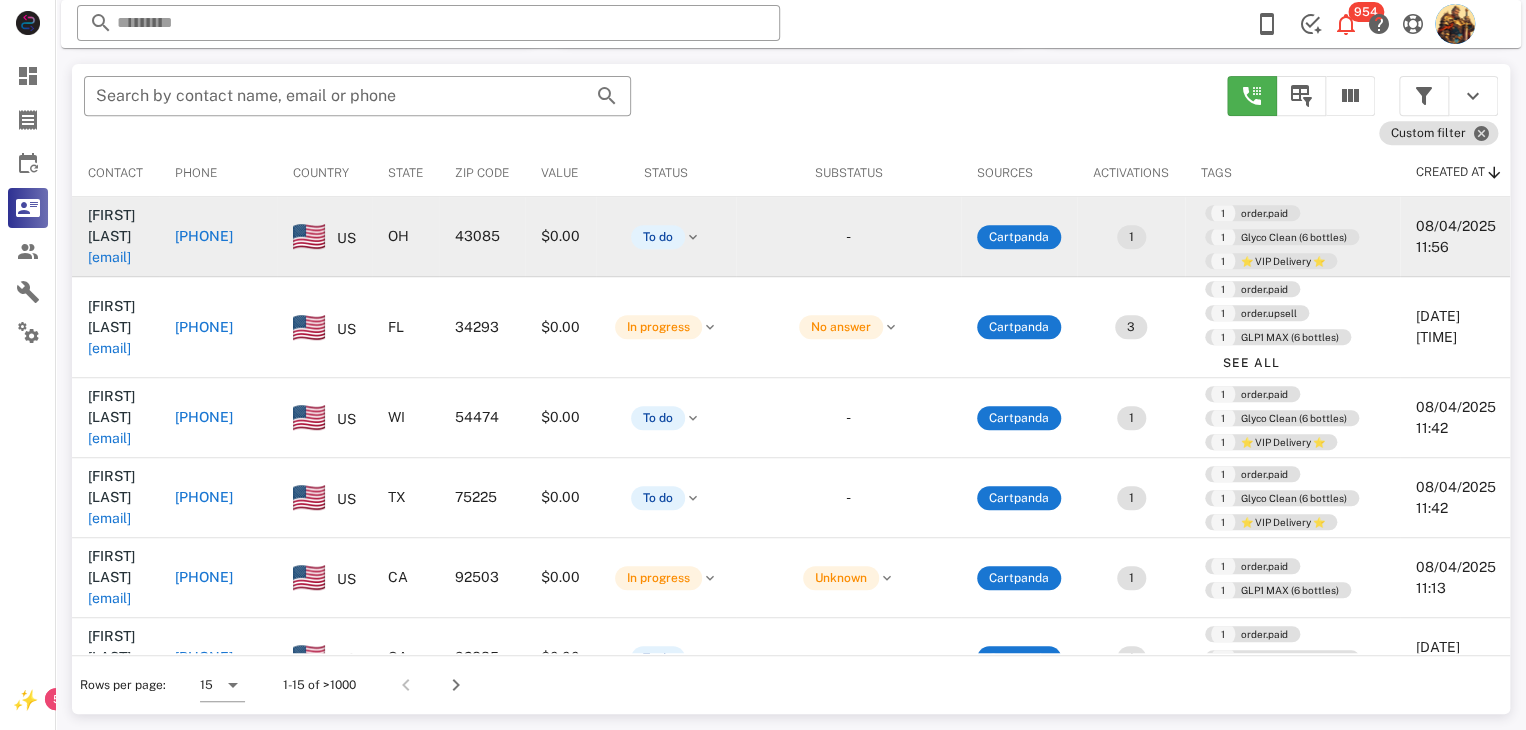 click on "michel.augenstein@gmail.com" at bounding box center [109, 257] 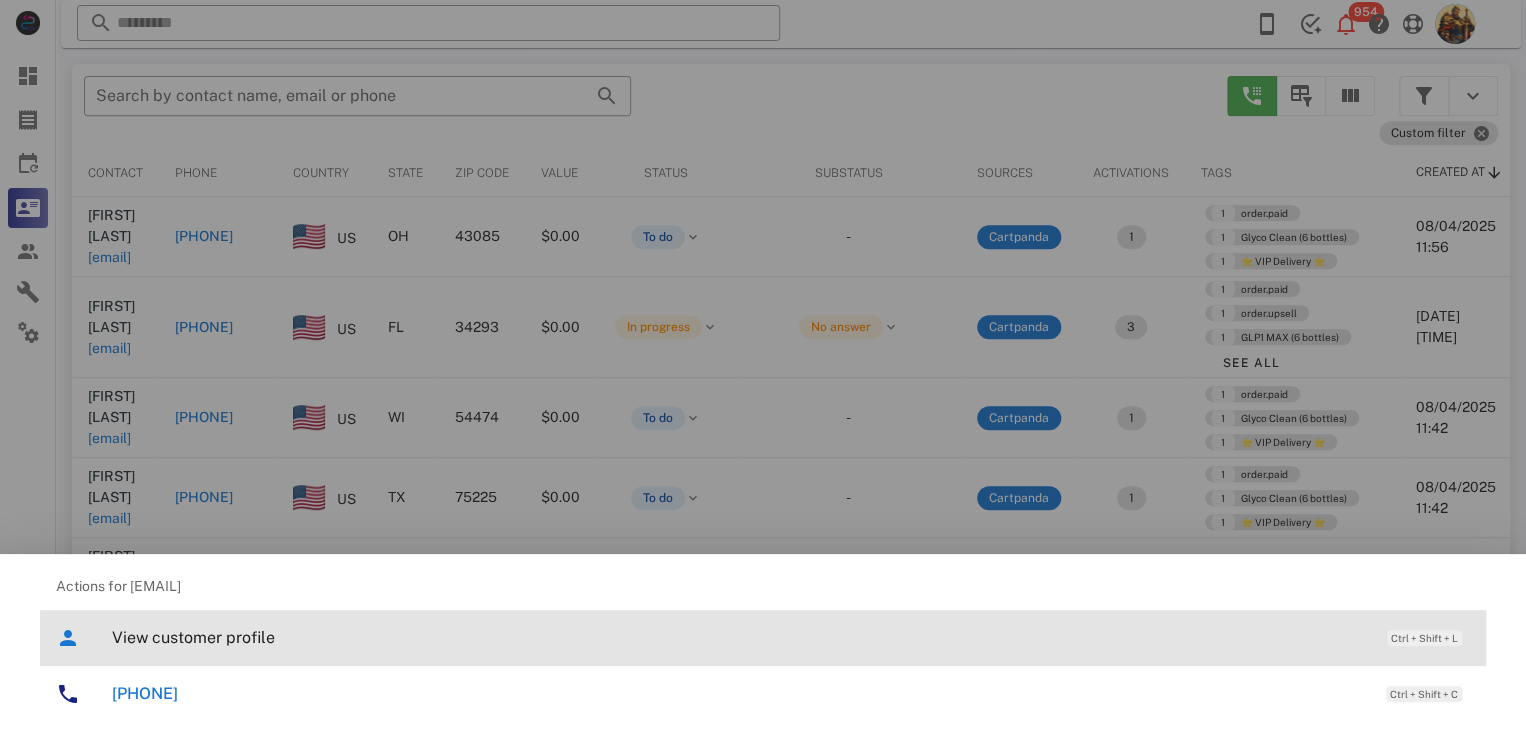 click on "View customer profile" at bounding box center [739, 637] 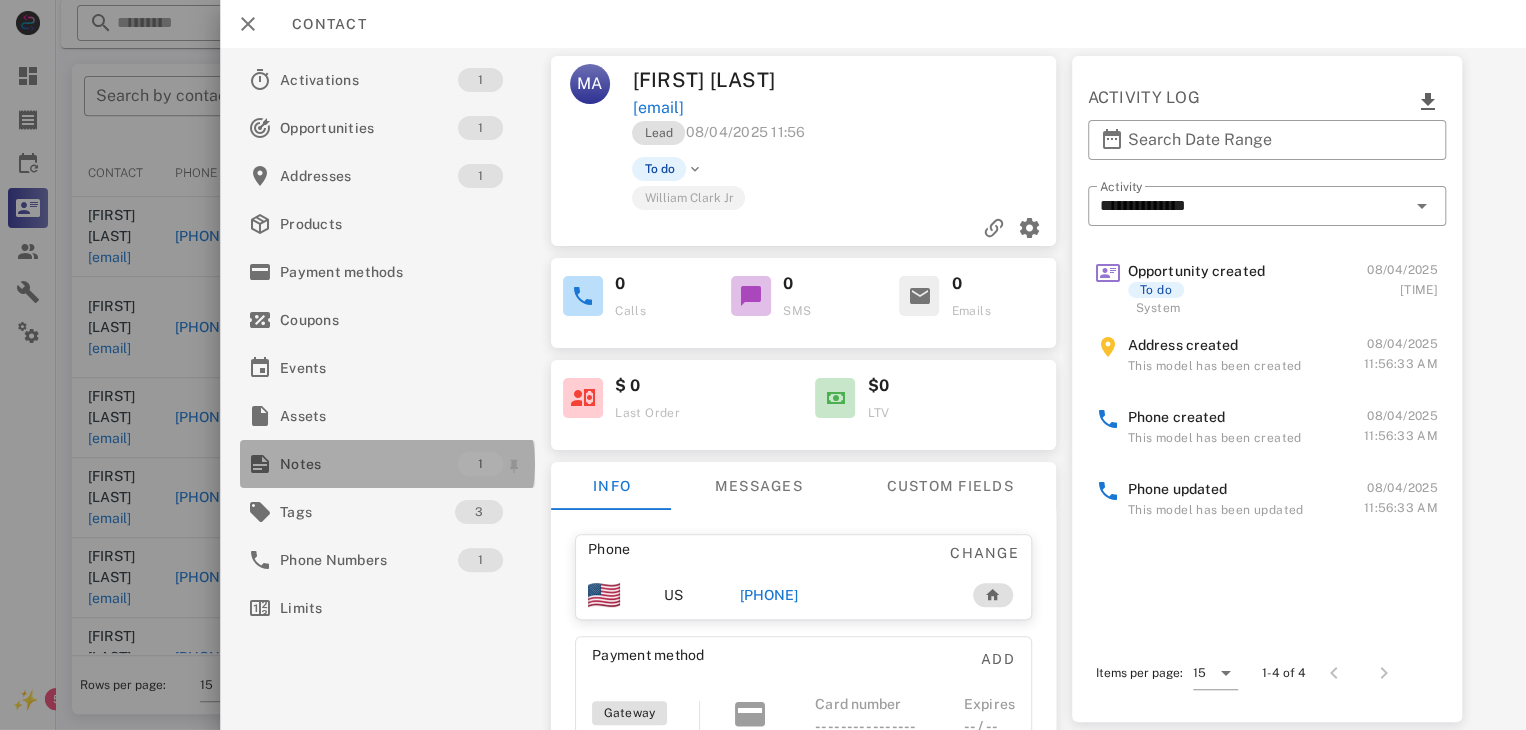 click on "Notes" at bounding box center (369, 464) 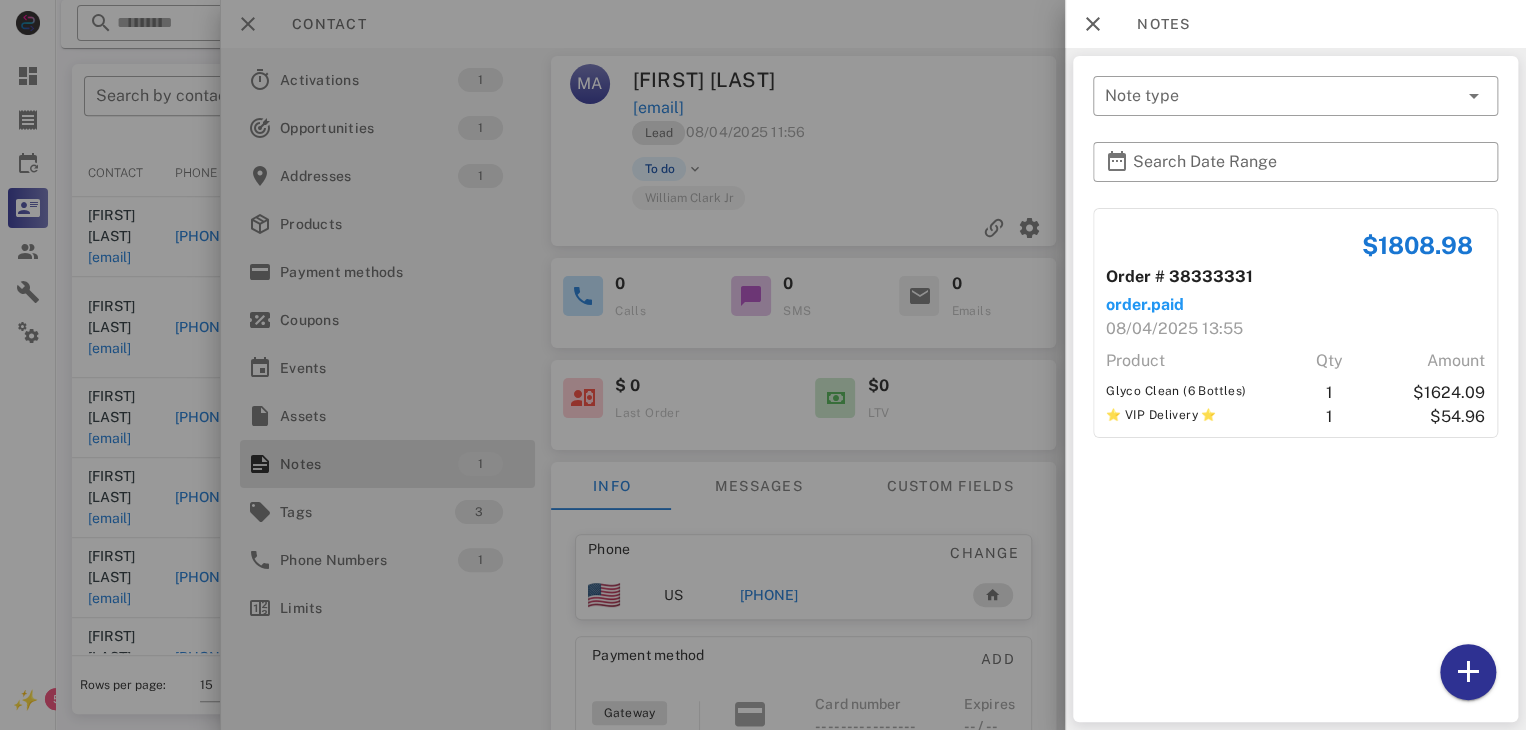click at bounding box center (763, 365) 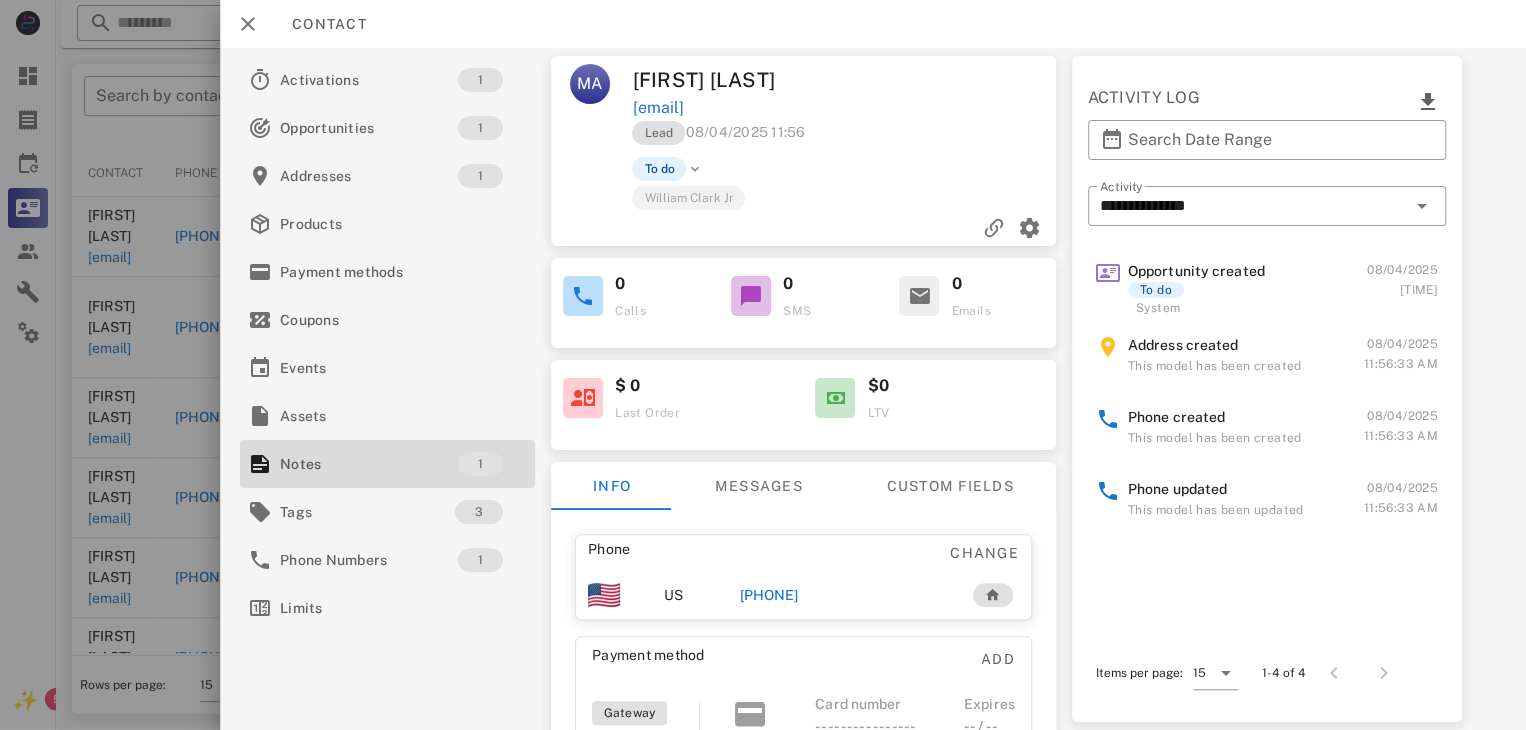 click on "+16143324058" at bounding box center (769, 595) 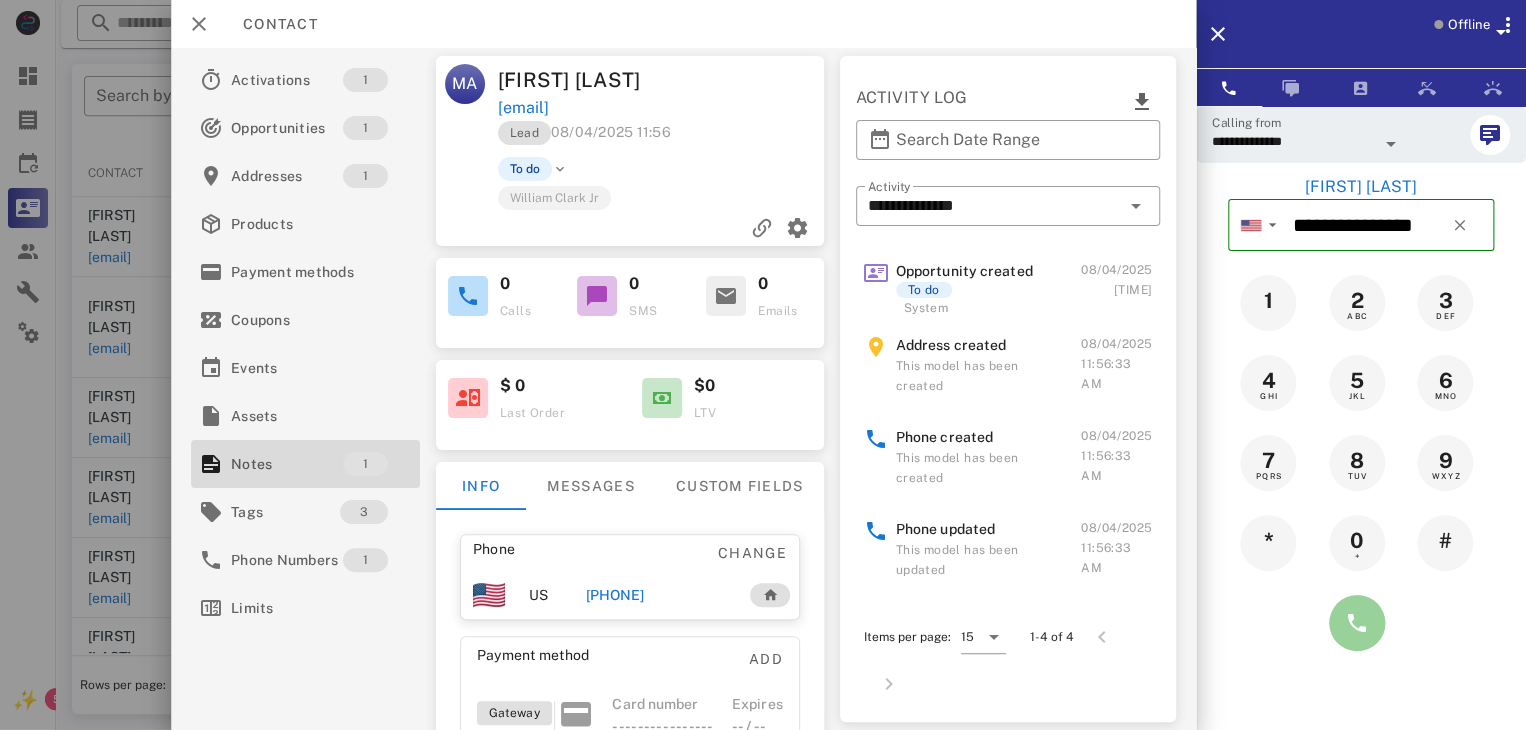 click at bounding box center (1357, 623) 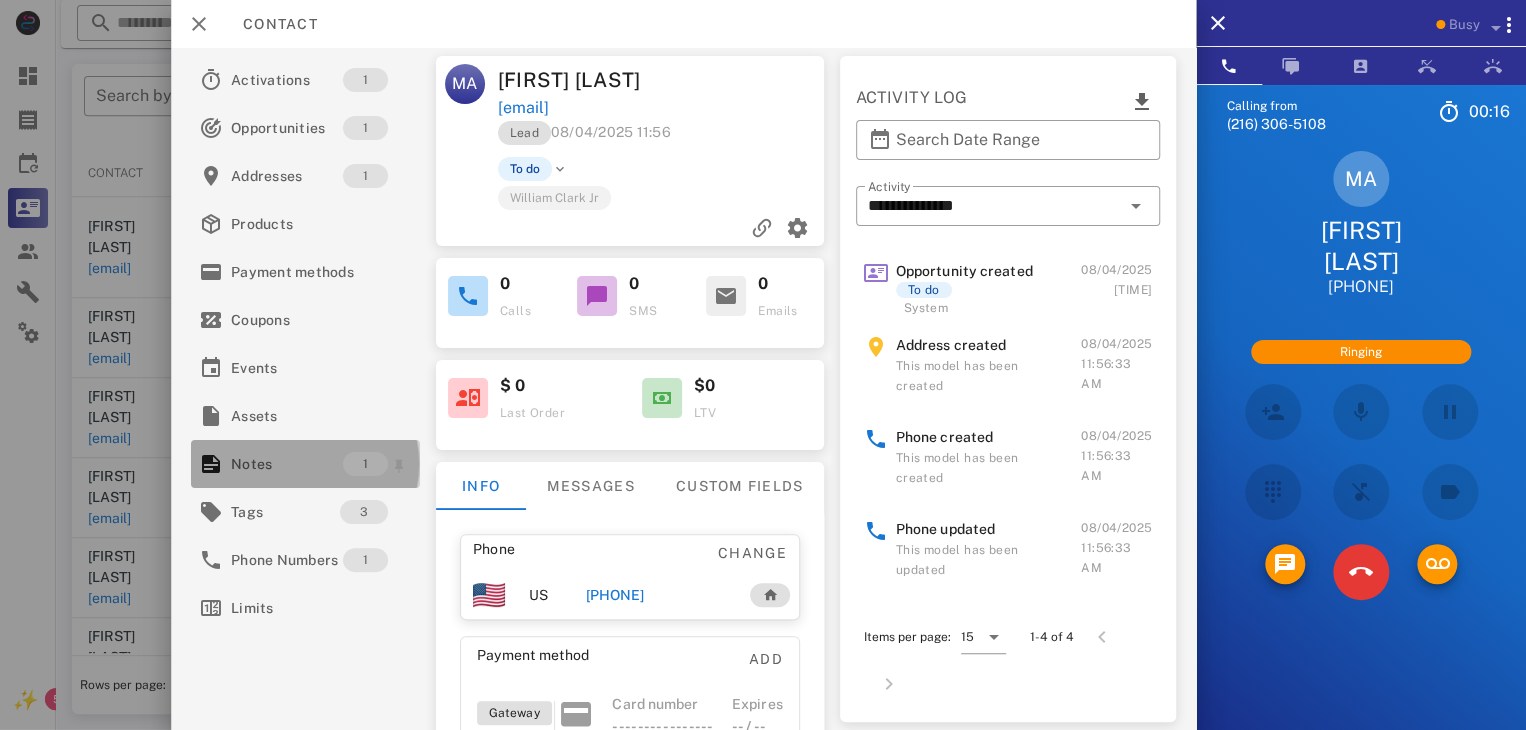 click on "Notes" at bounding box center (287, 464) 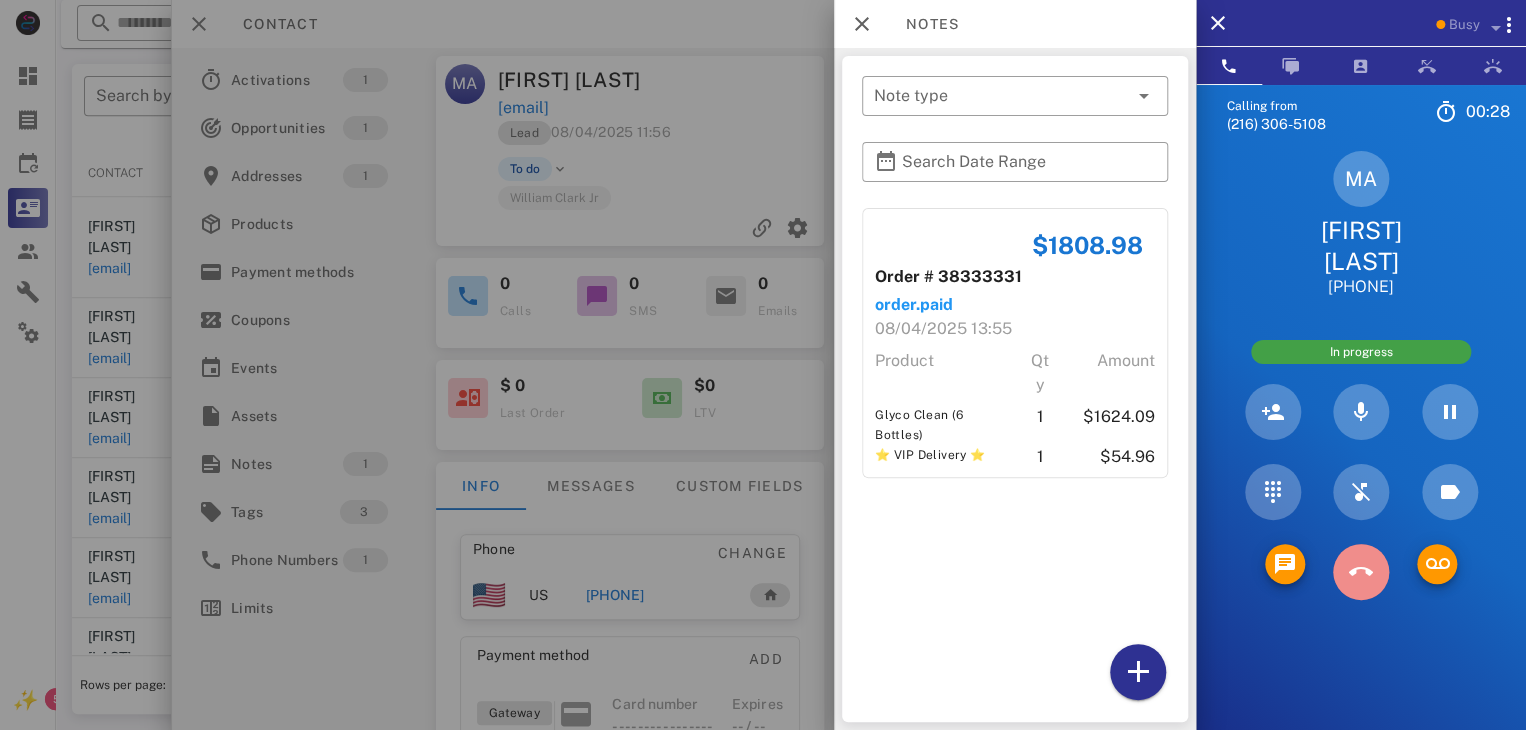 click at bounding box center [1361, 572] 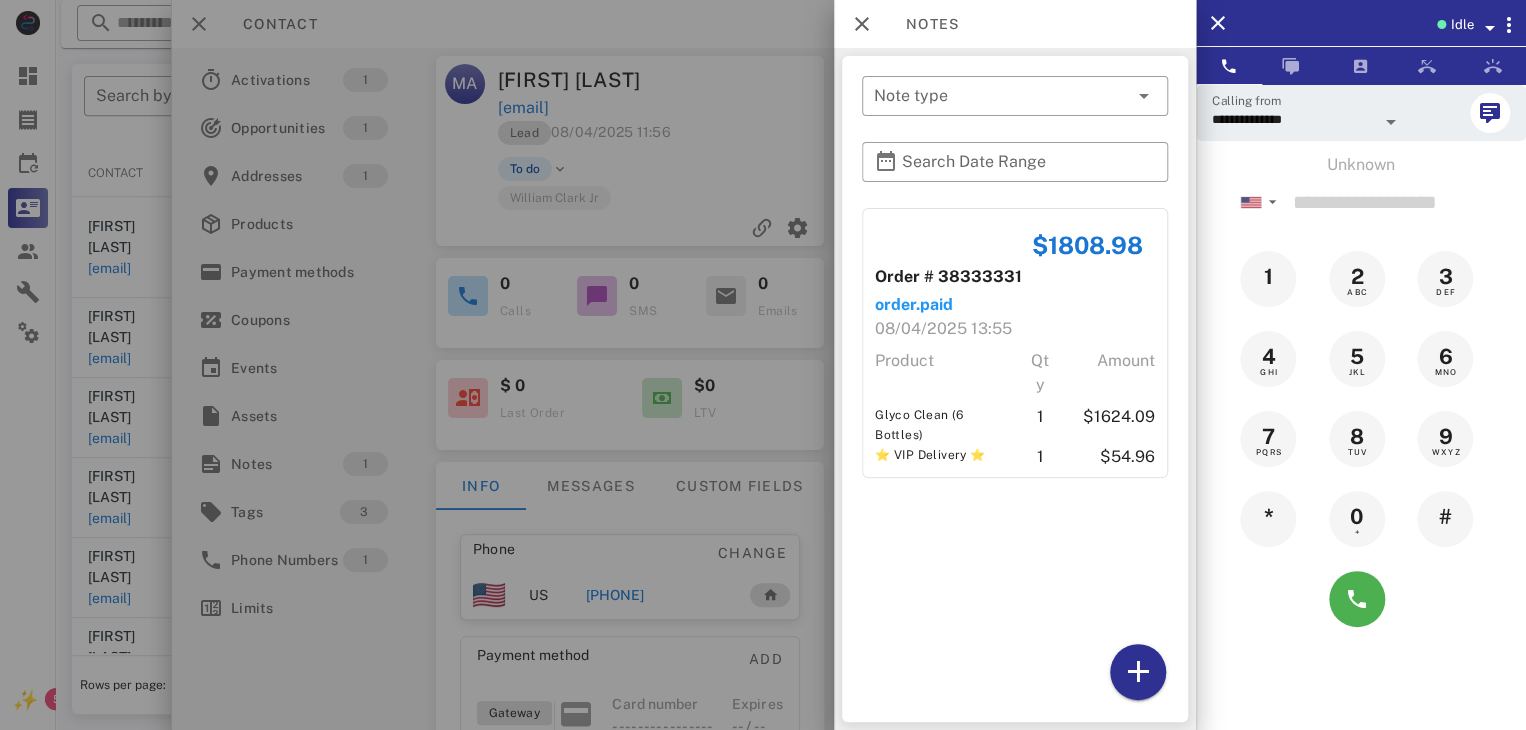 click at bounding box center [763, 365] 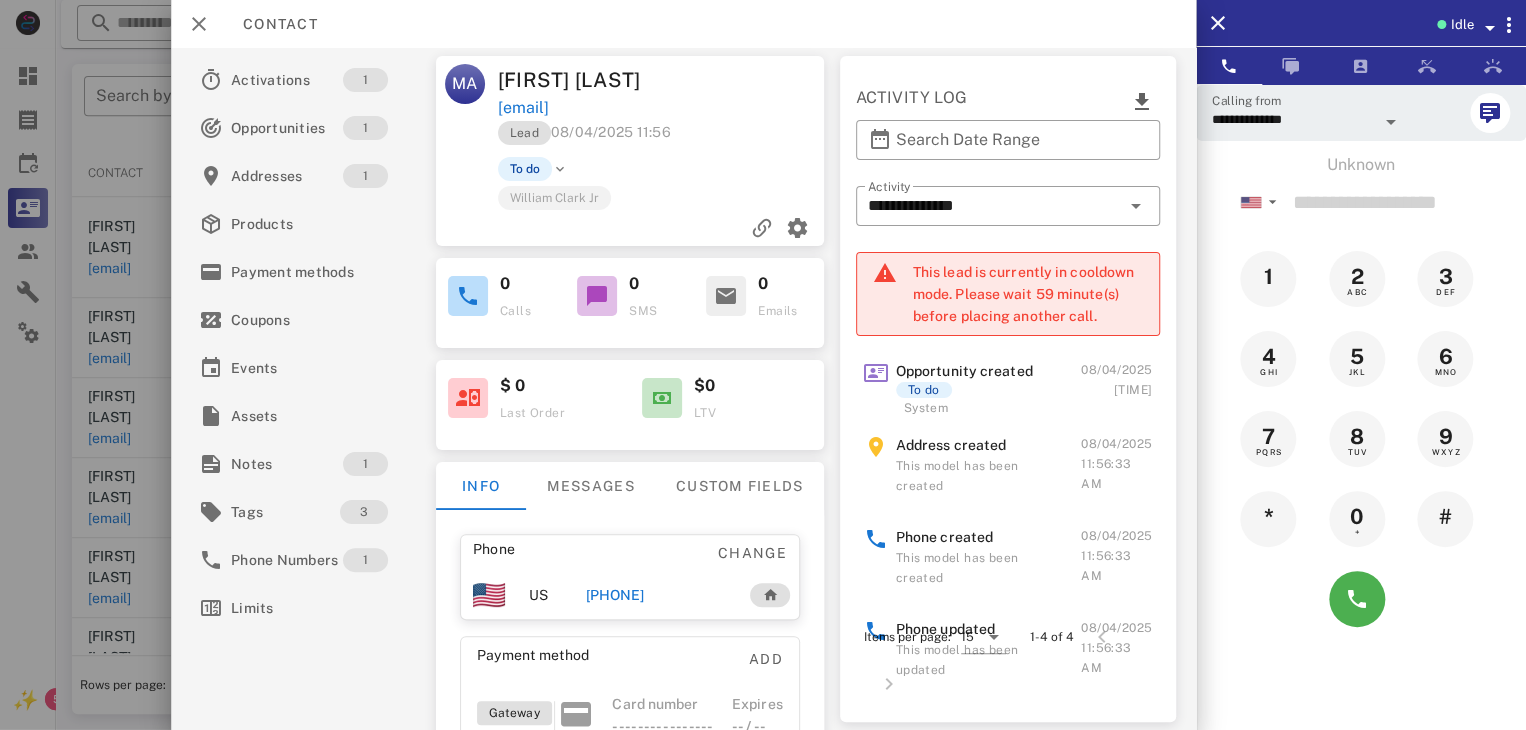 click at bounding box center [763, 365] 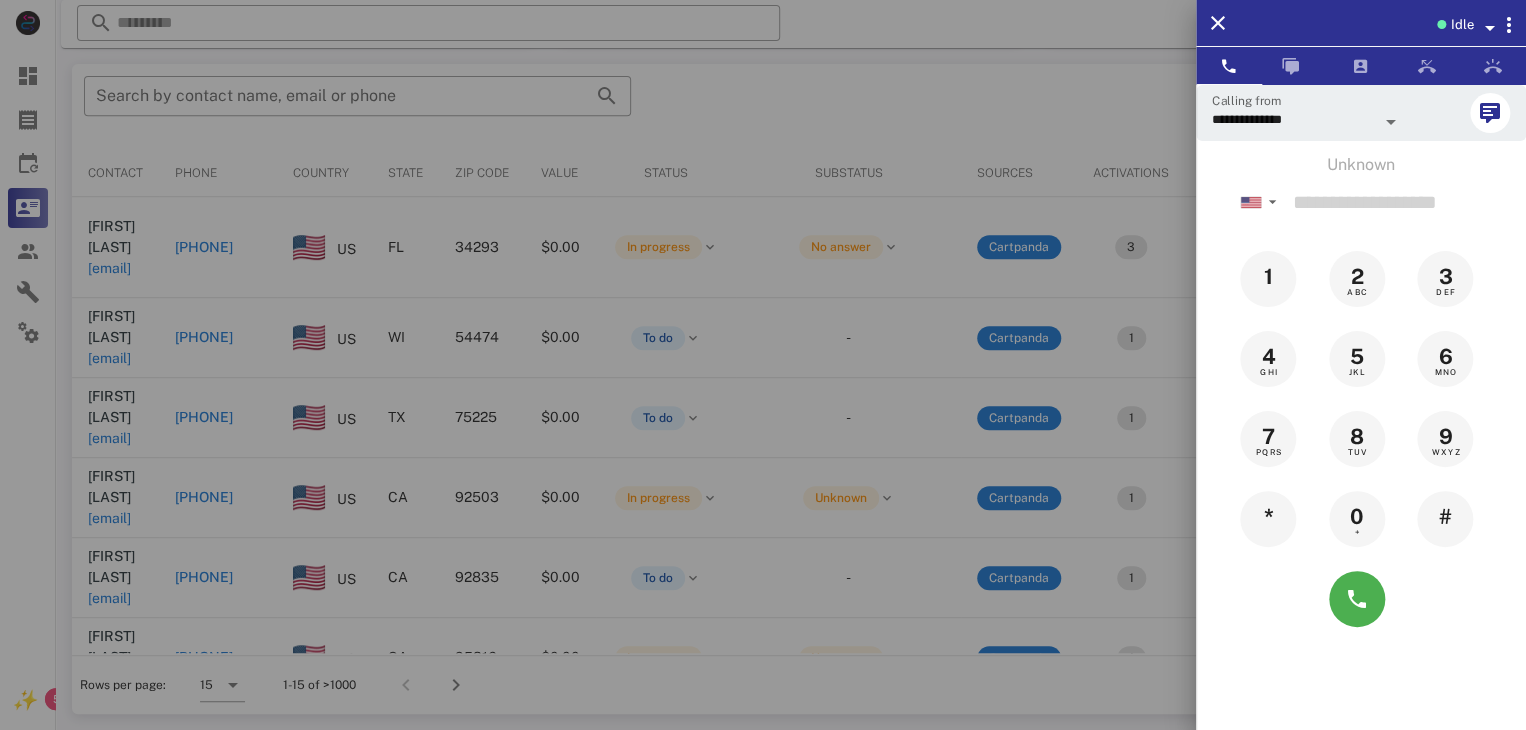 click at bounding box center (763, 365) 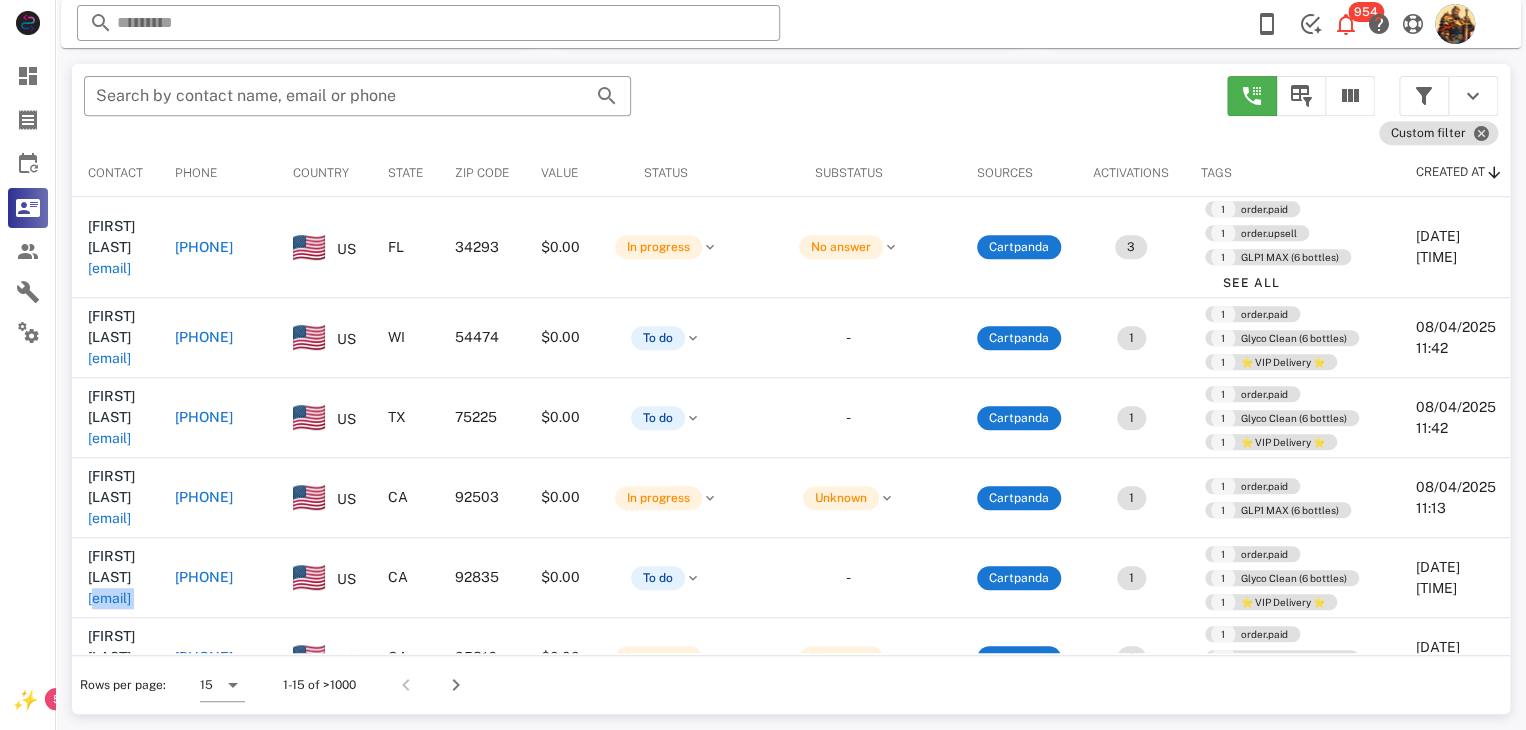 click on "Christine wang  cwang0307@gmail.com" at bounding box center (115, 578) 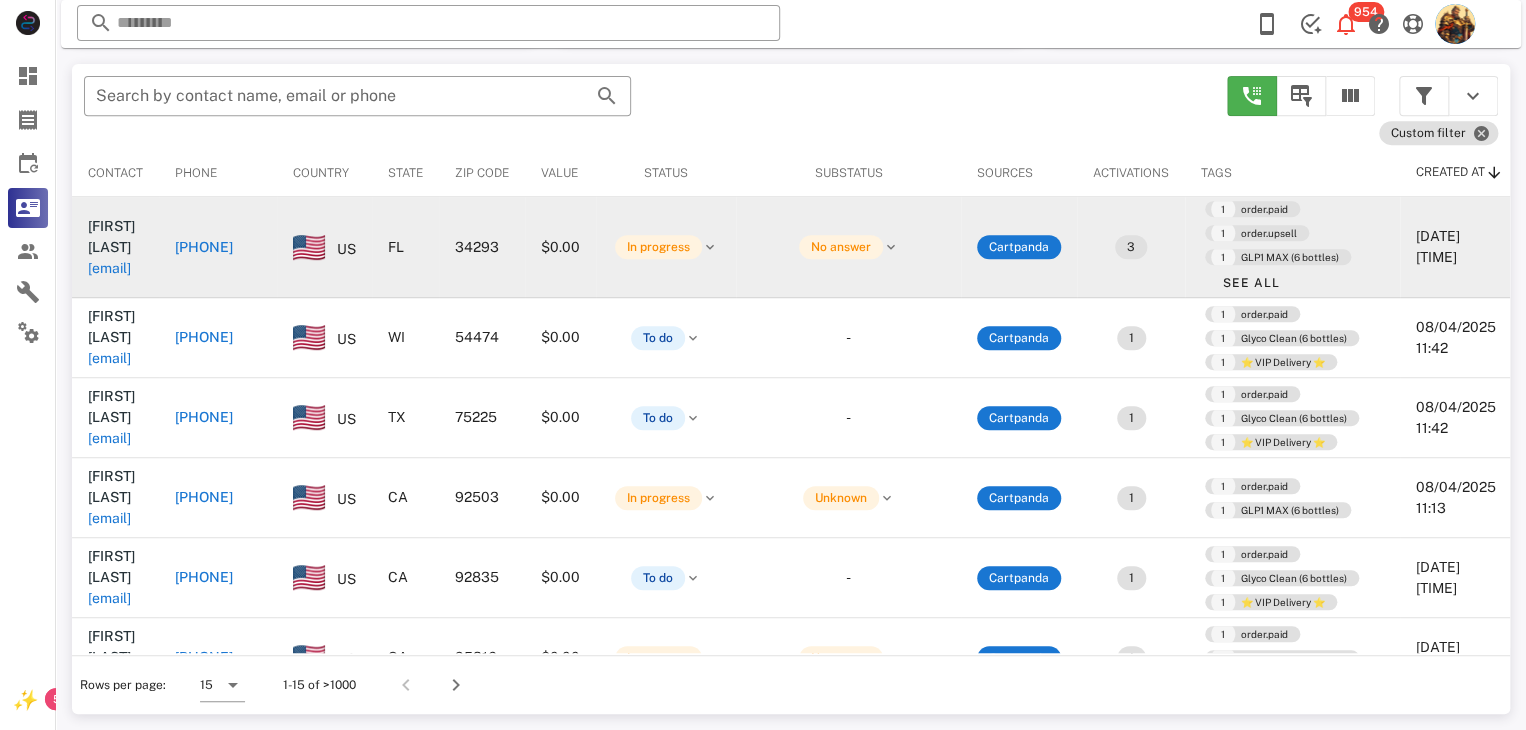 click on "sklopfer1@icloud.com" at bounding box center [109, 268] 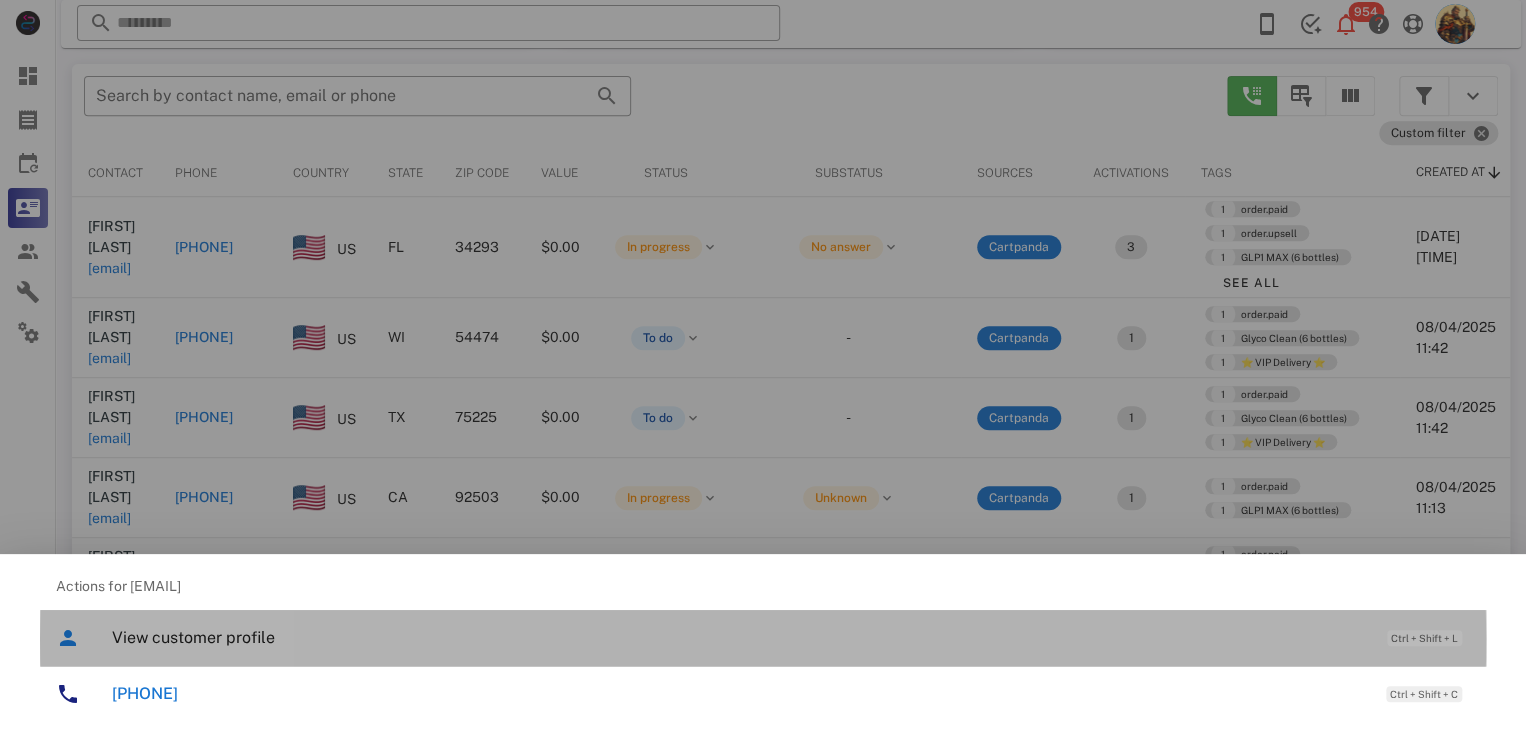 click on "View customer profile Ctrl + Shift + L" at bounding box center (791, 637) 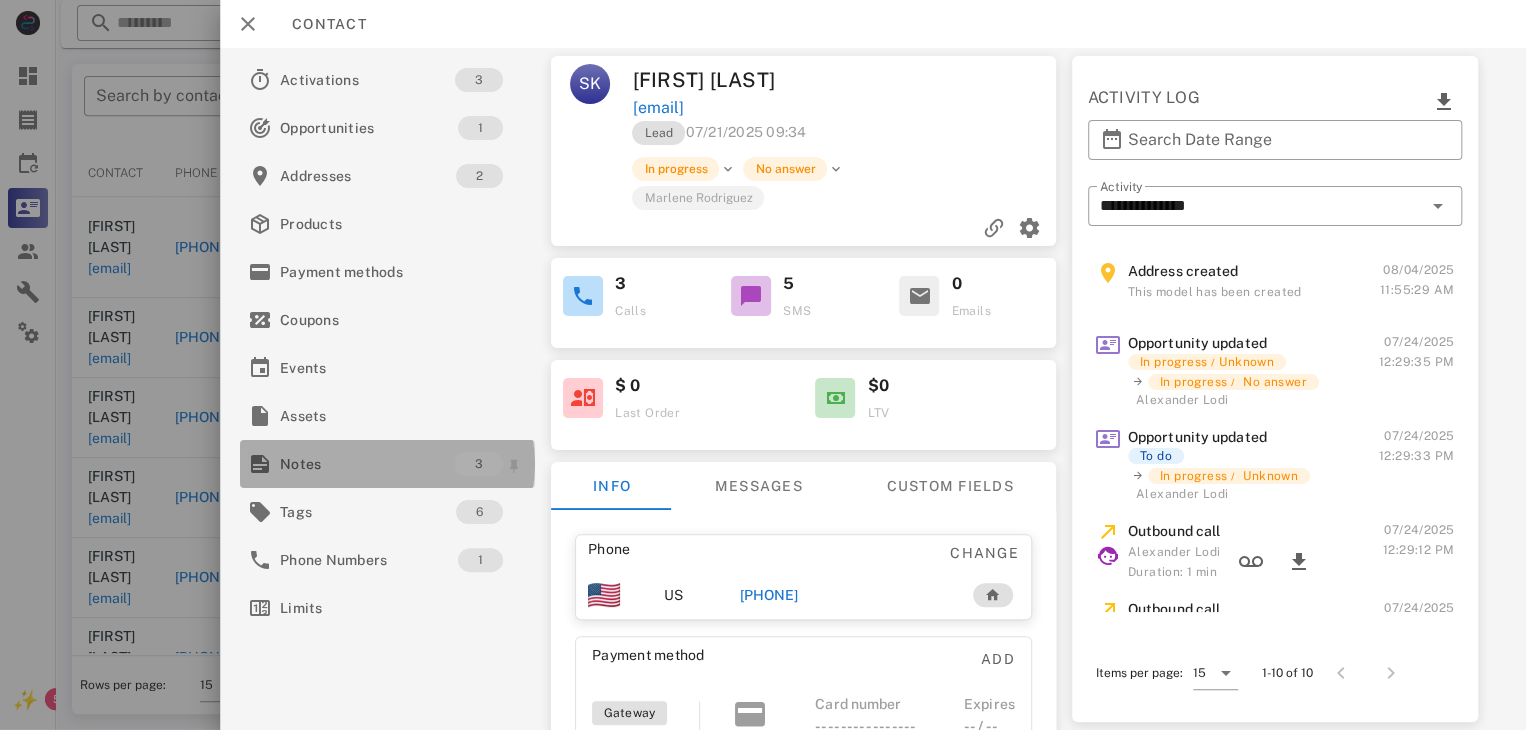 click on "Notes" at bounding box center [367, 464] 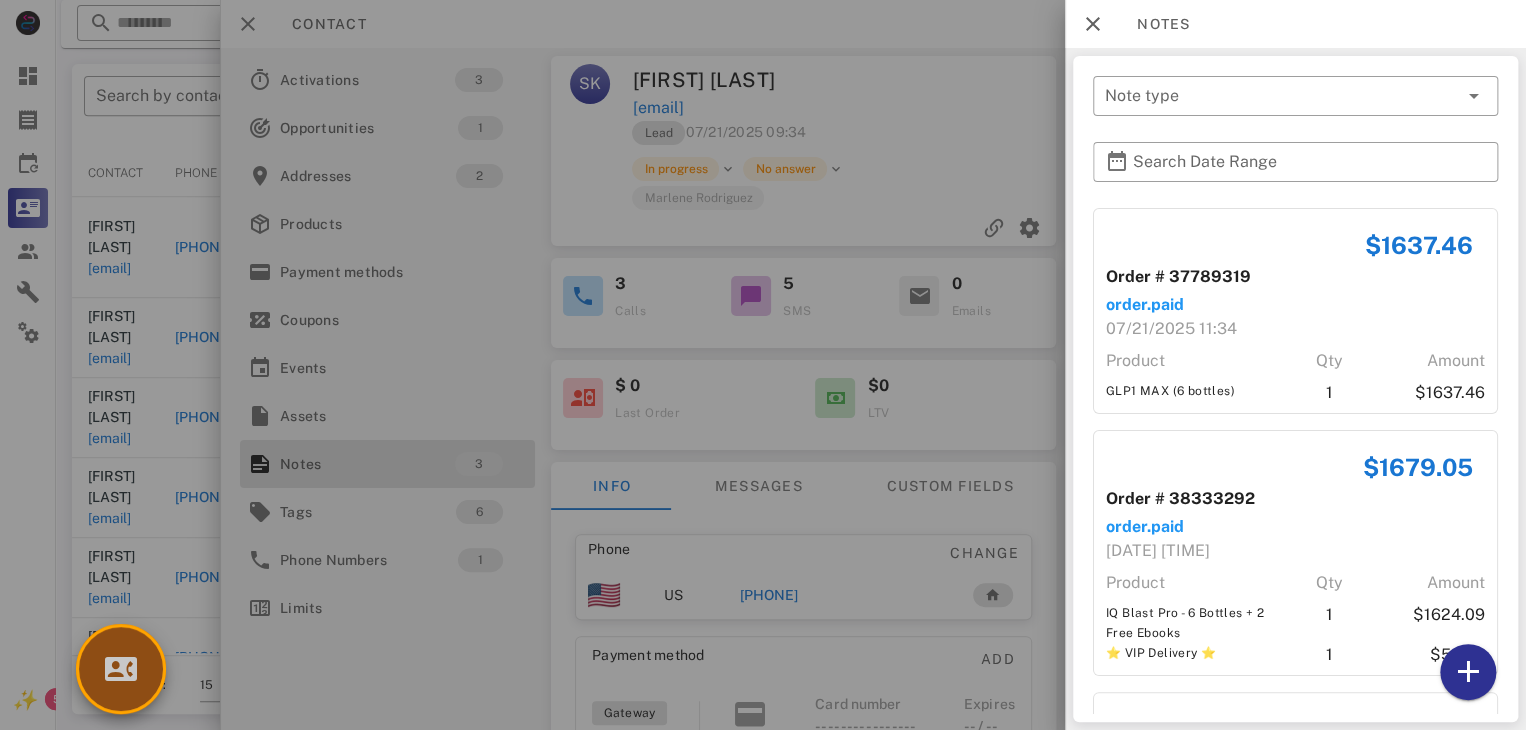 click at bounding box center (121, 669) 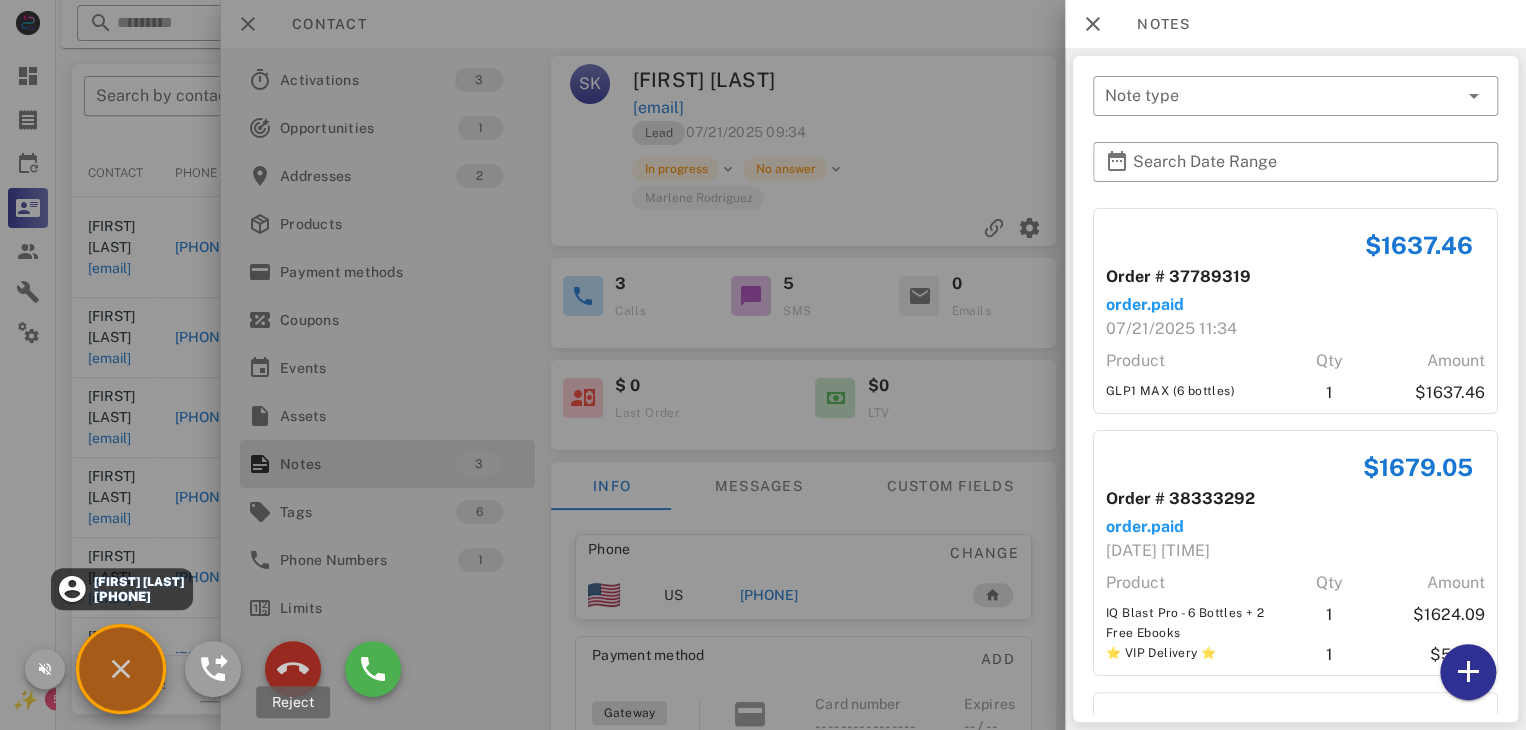 click at bounding box center (293, 669) 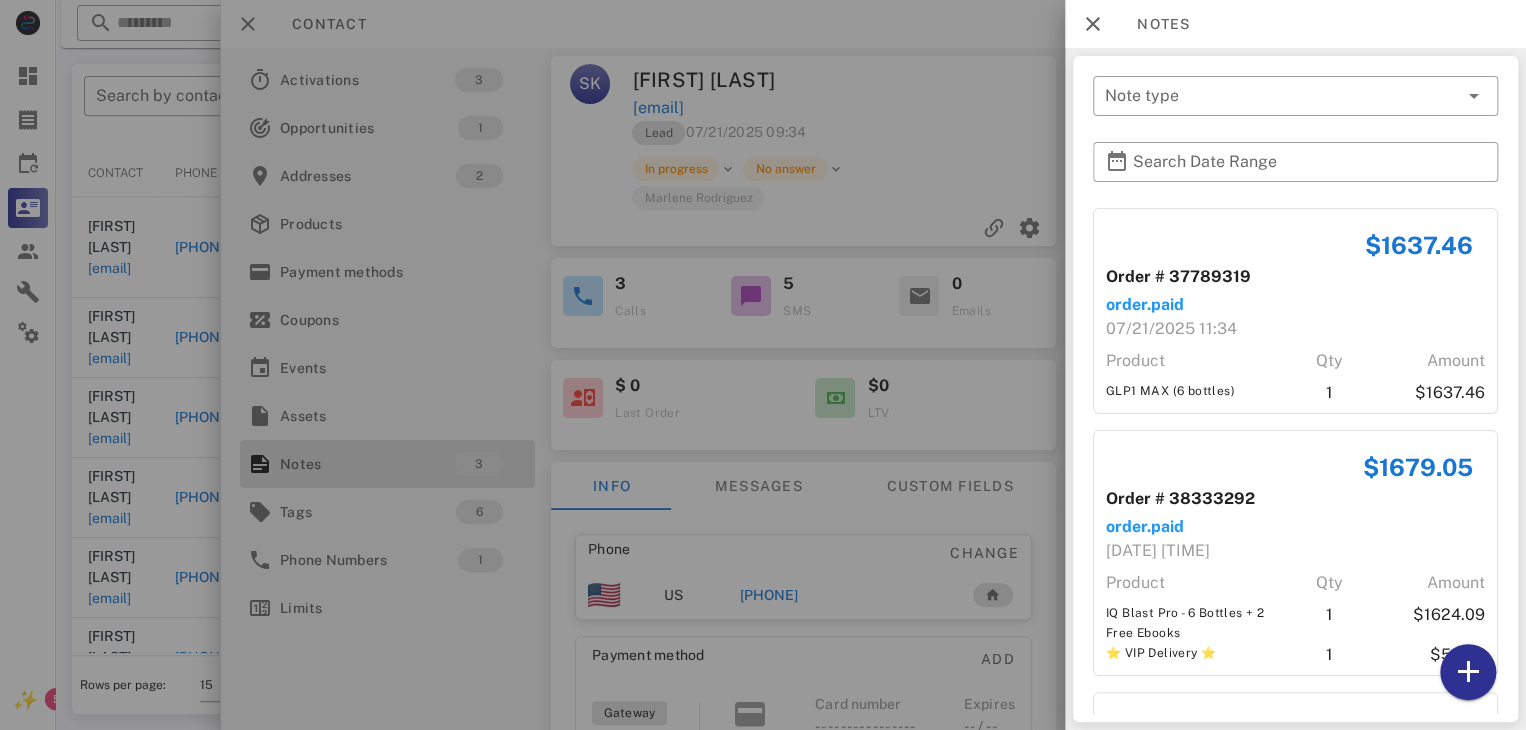 click at bounding box center (763, 365) 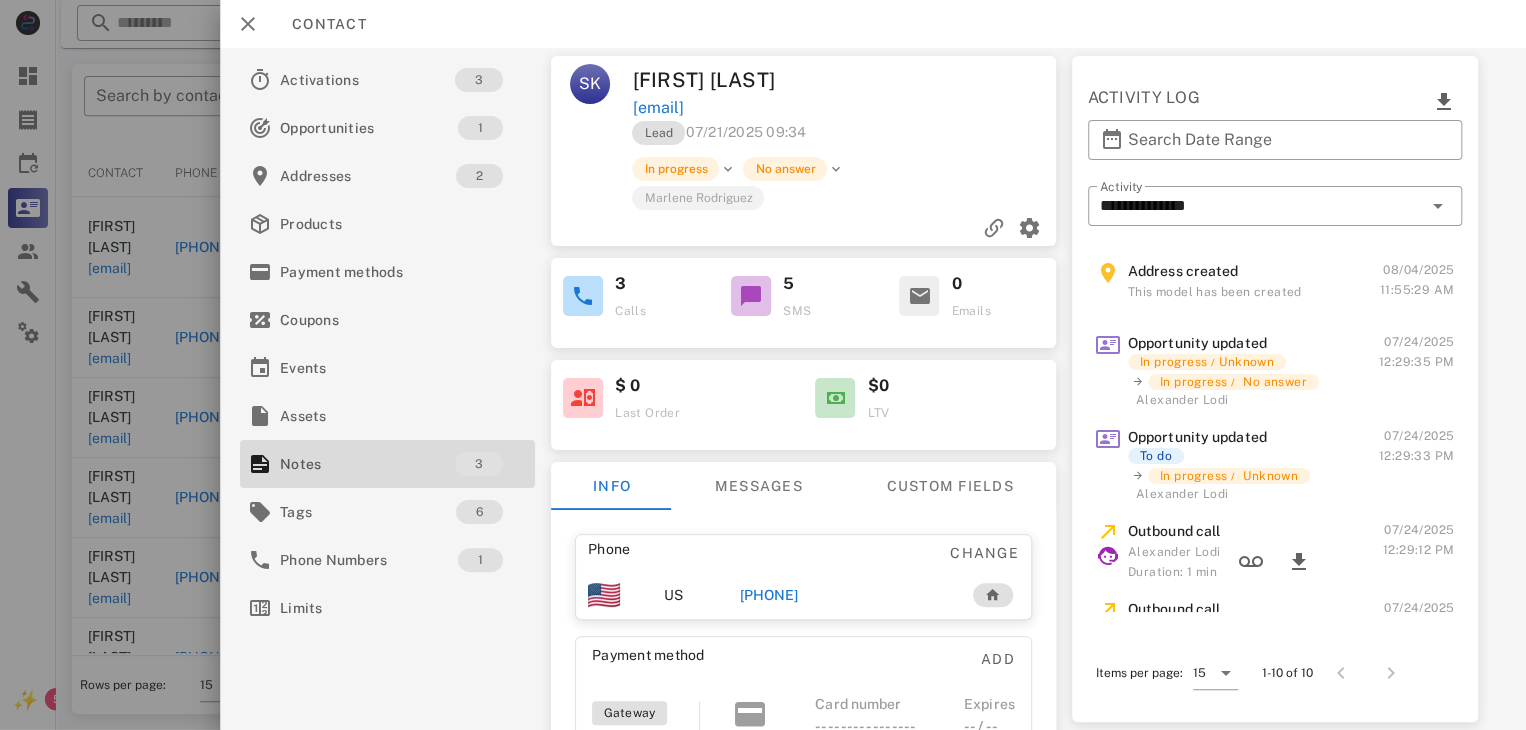 click on "+17086026731" at bounding box center (769, 595) 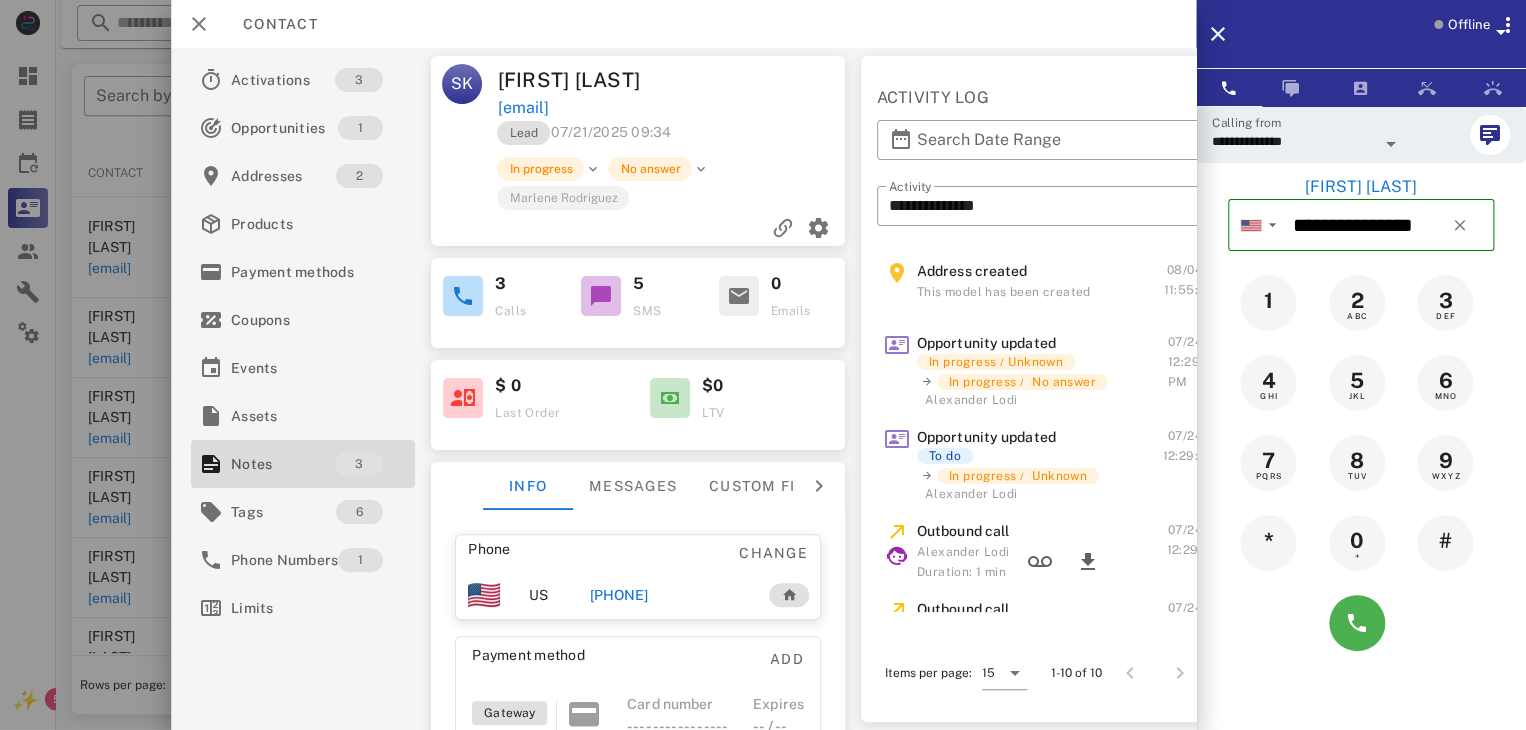click at bounding box center [1361, 623] 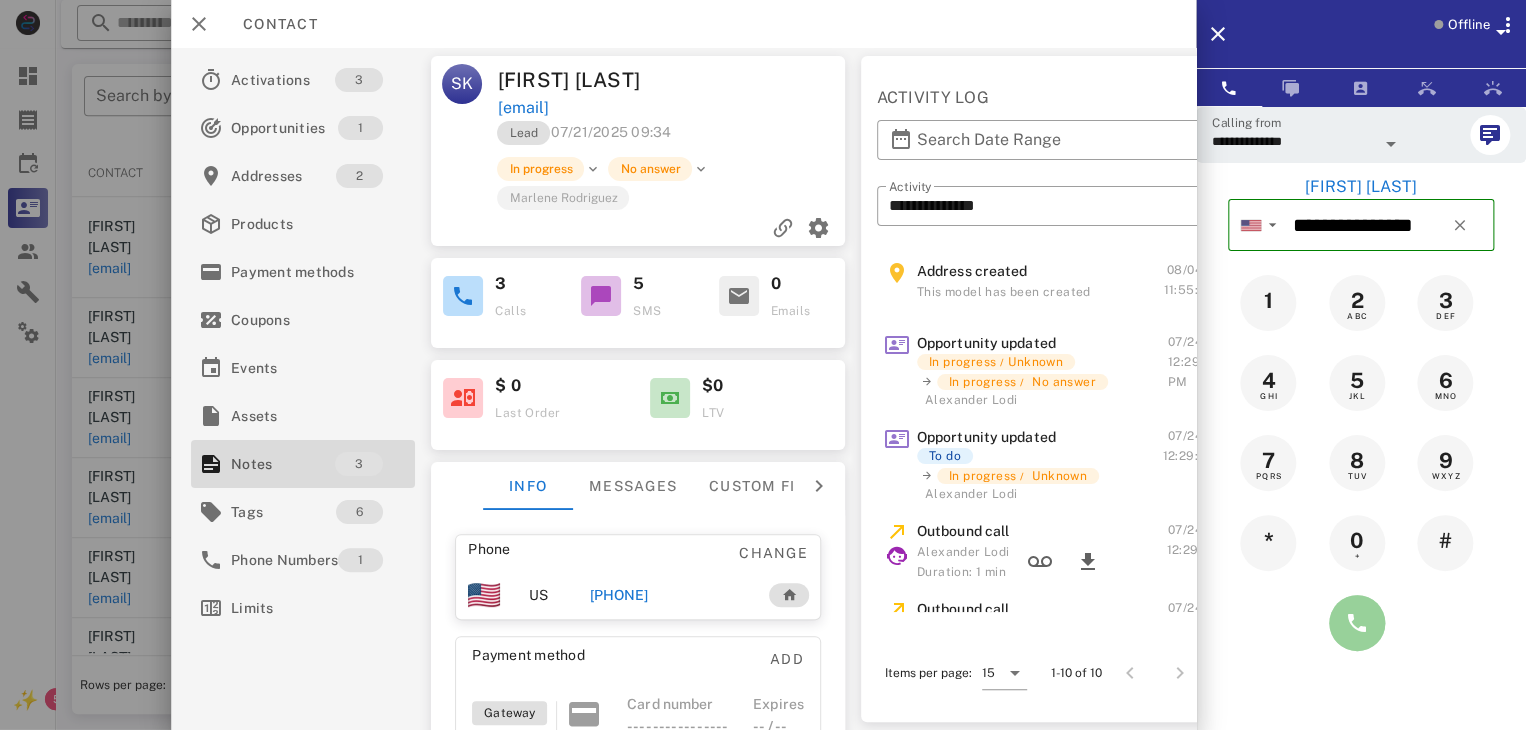 click at bounding box center (1357, 623) 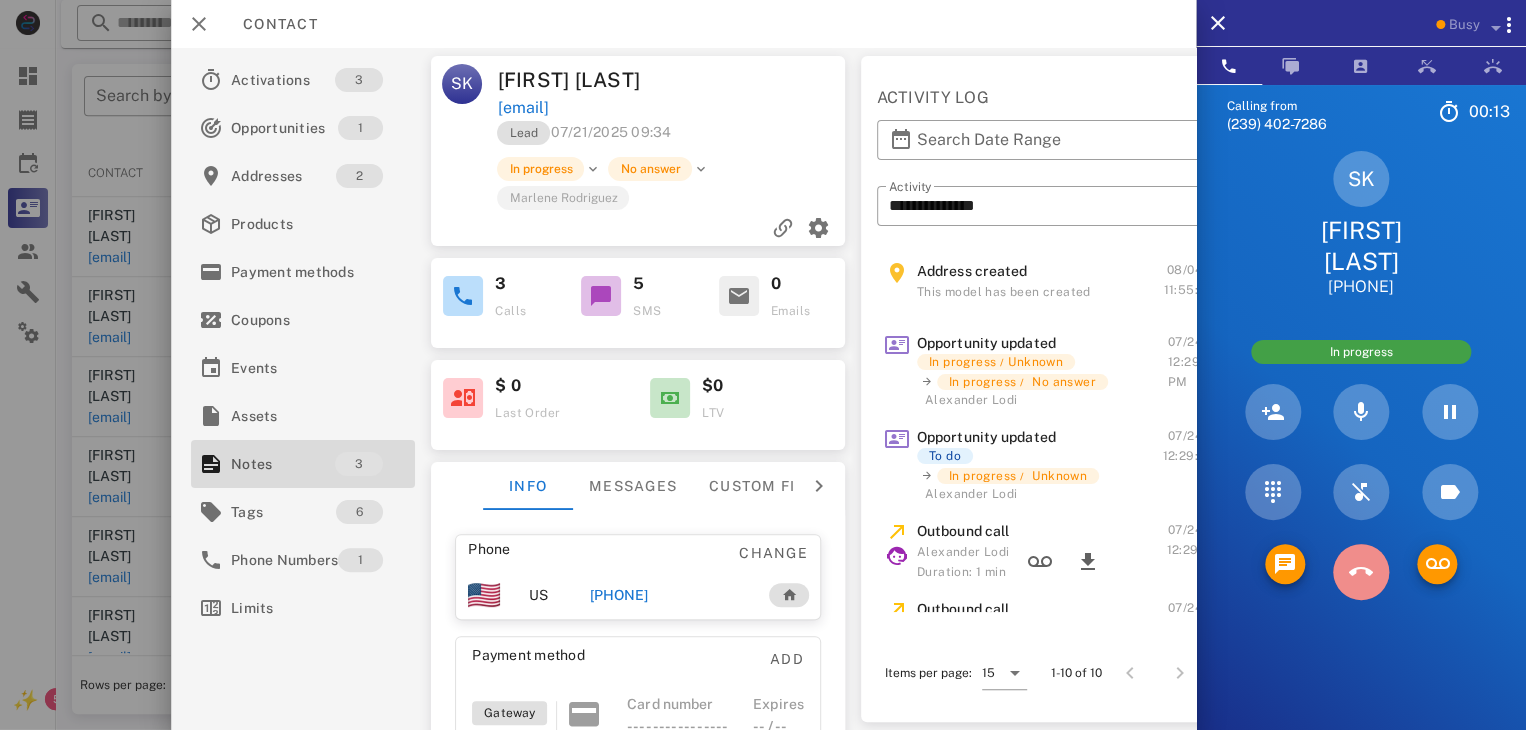 click at bounding box center (1361, 572) 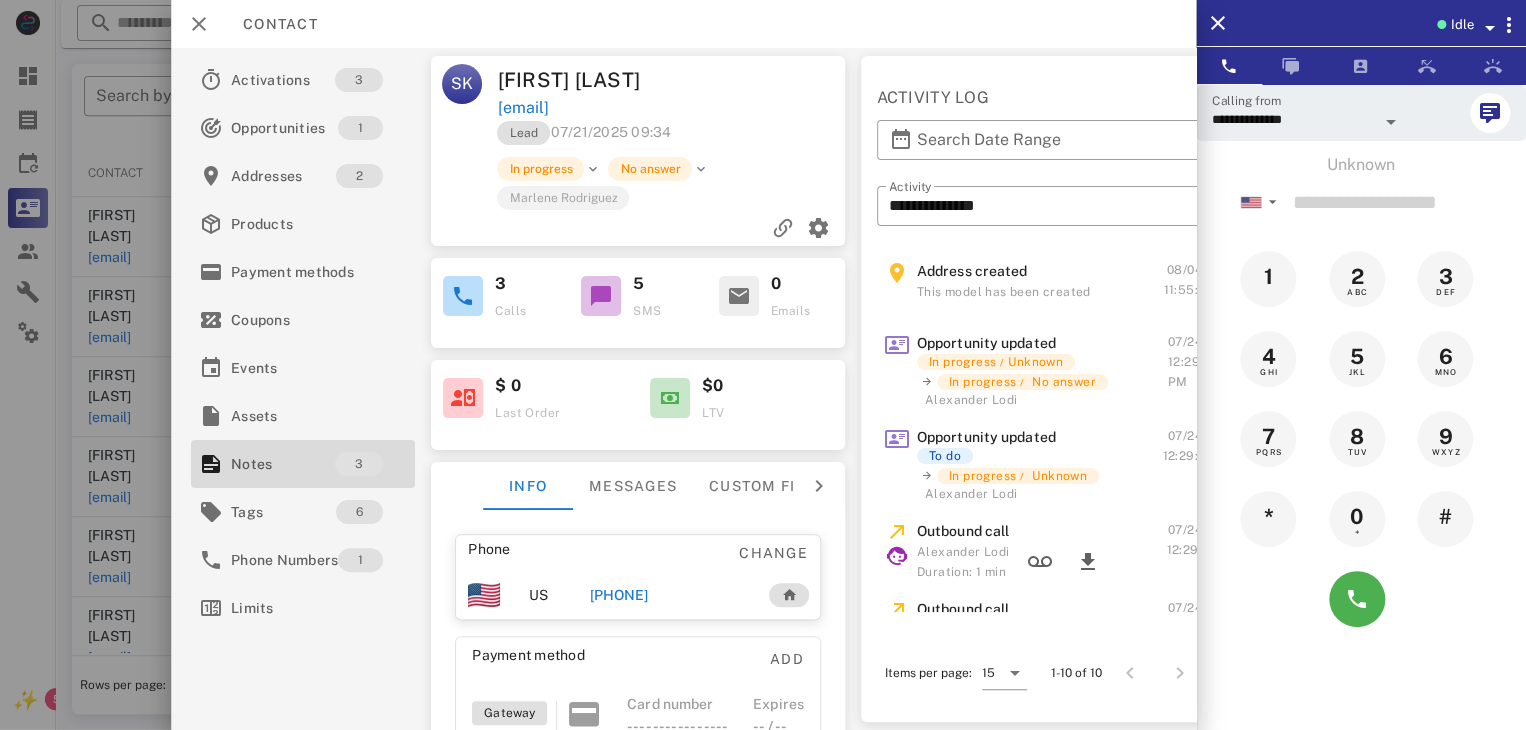 click at bounding box center (763, 365) 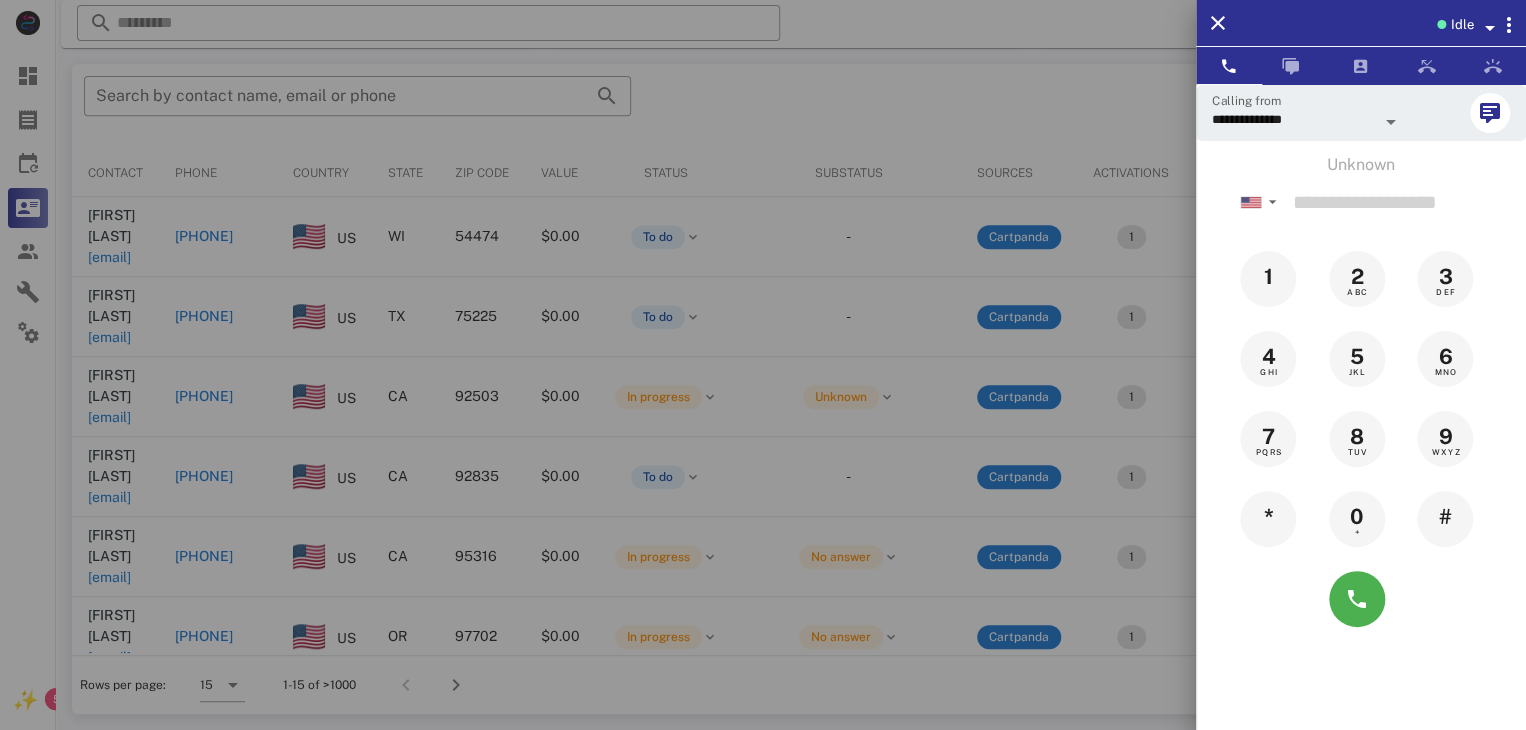 click at bounding box center [763, 365] 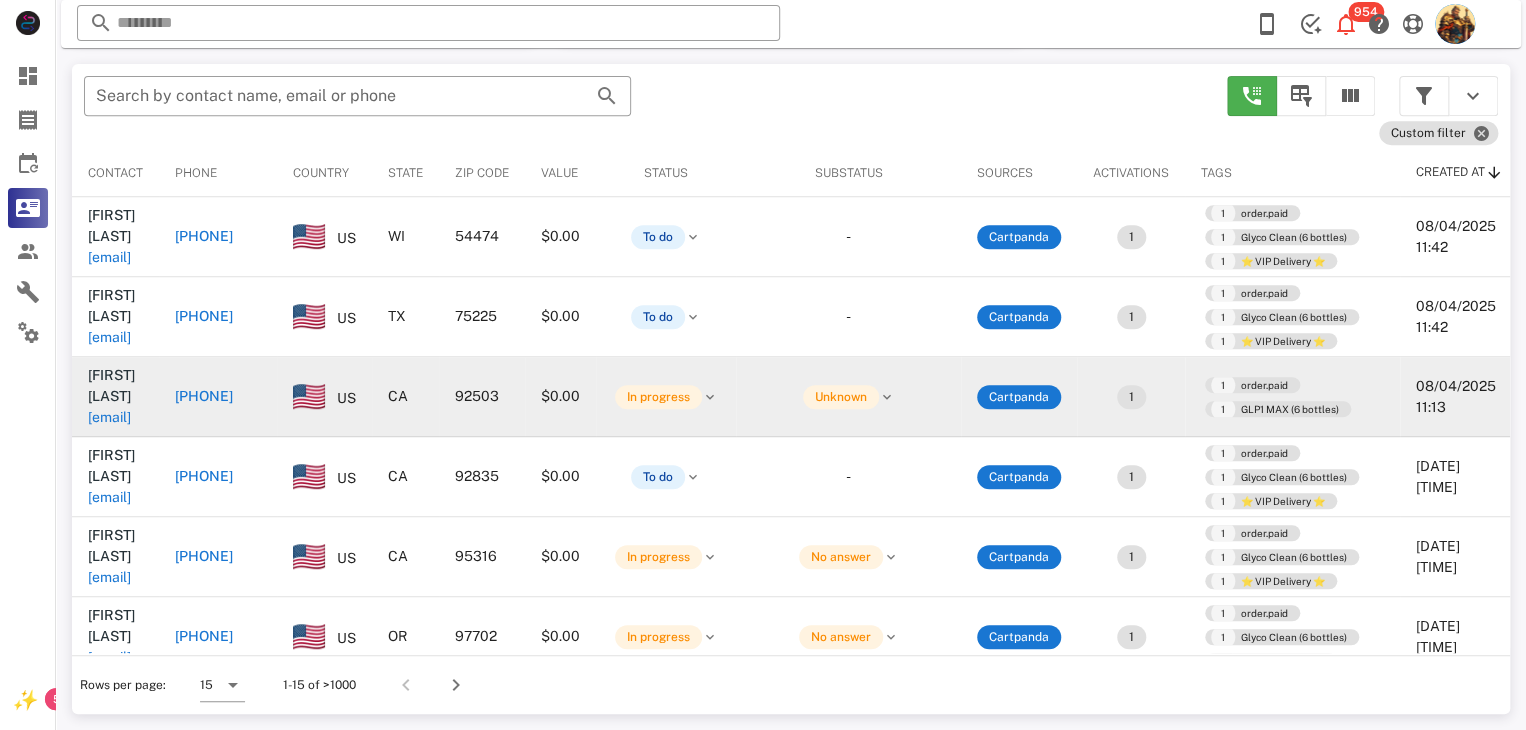 click on "claraestes1@yahoo.com" at bounding box center [109, 417] 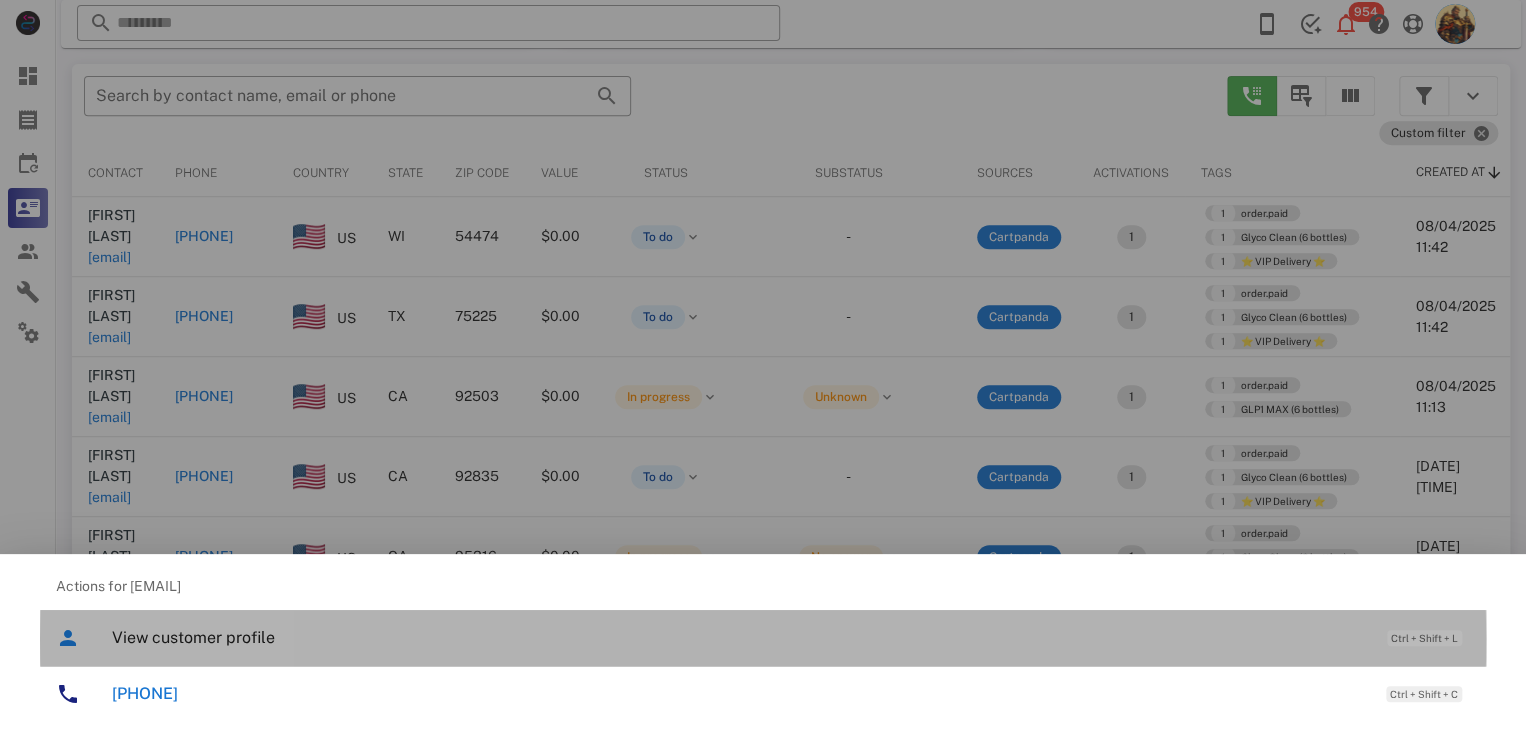 click on "View customer profile" at bounding box center [739, 637] 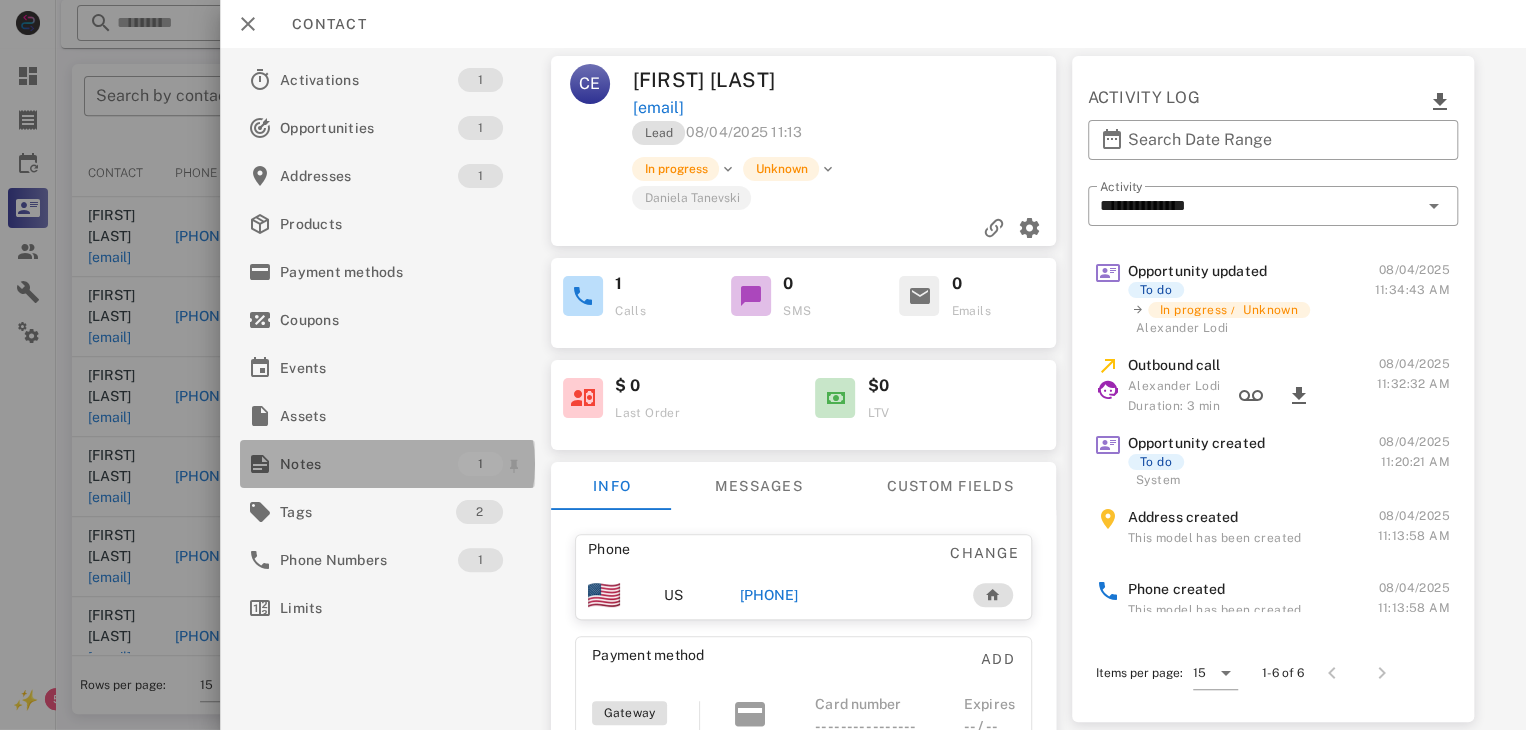 click on "Notes" at bounding box center (369, 464) 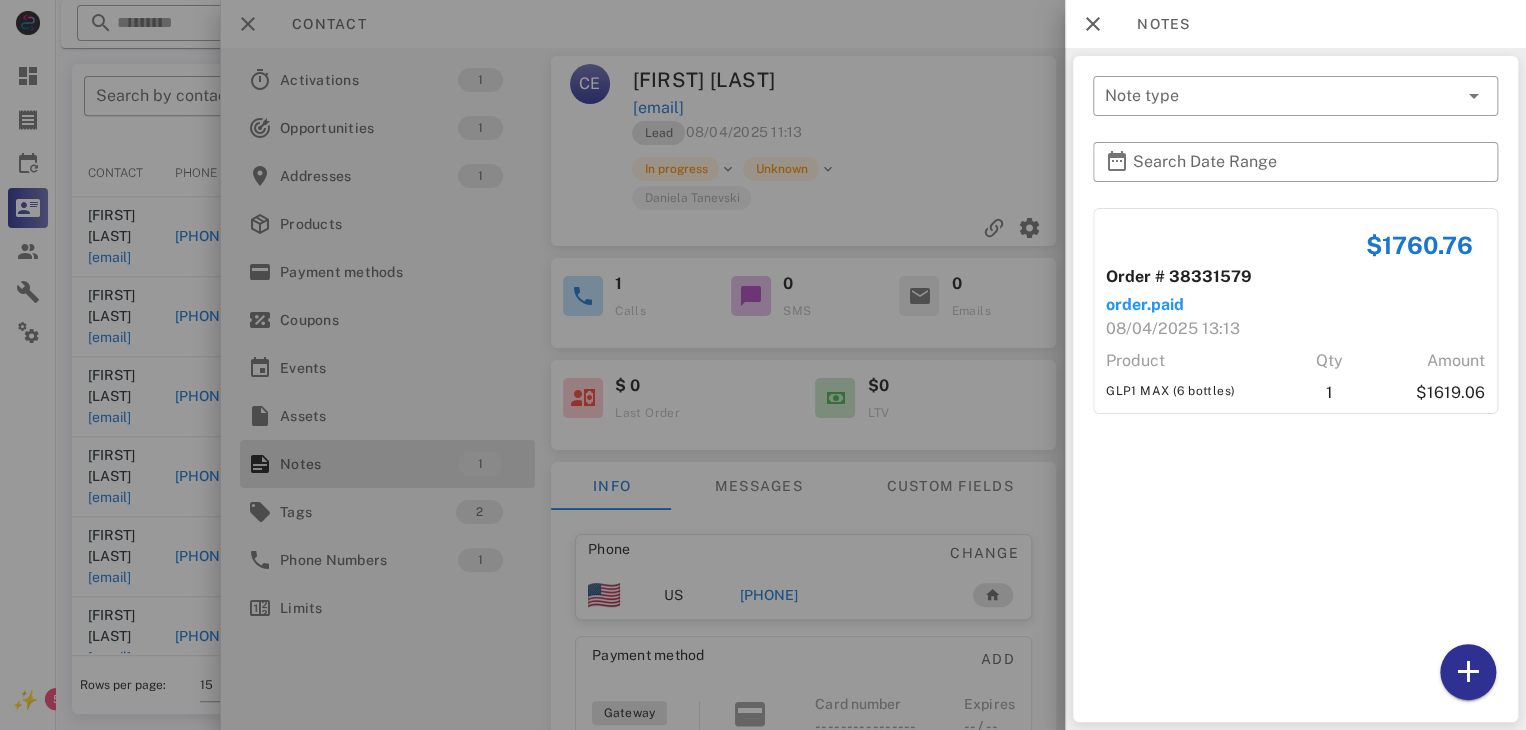 click at bounding box center [763, 365] 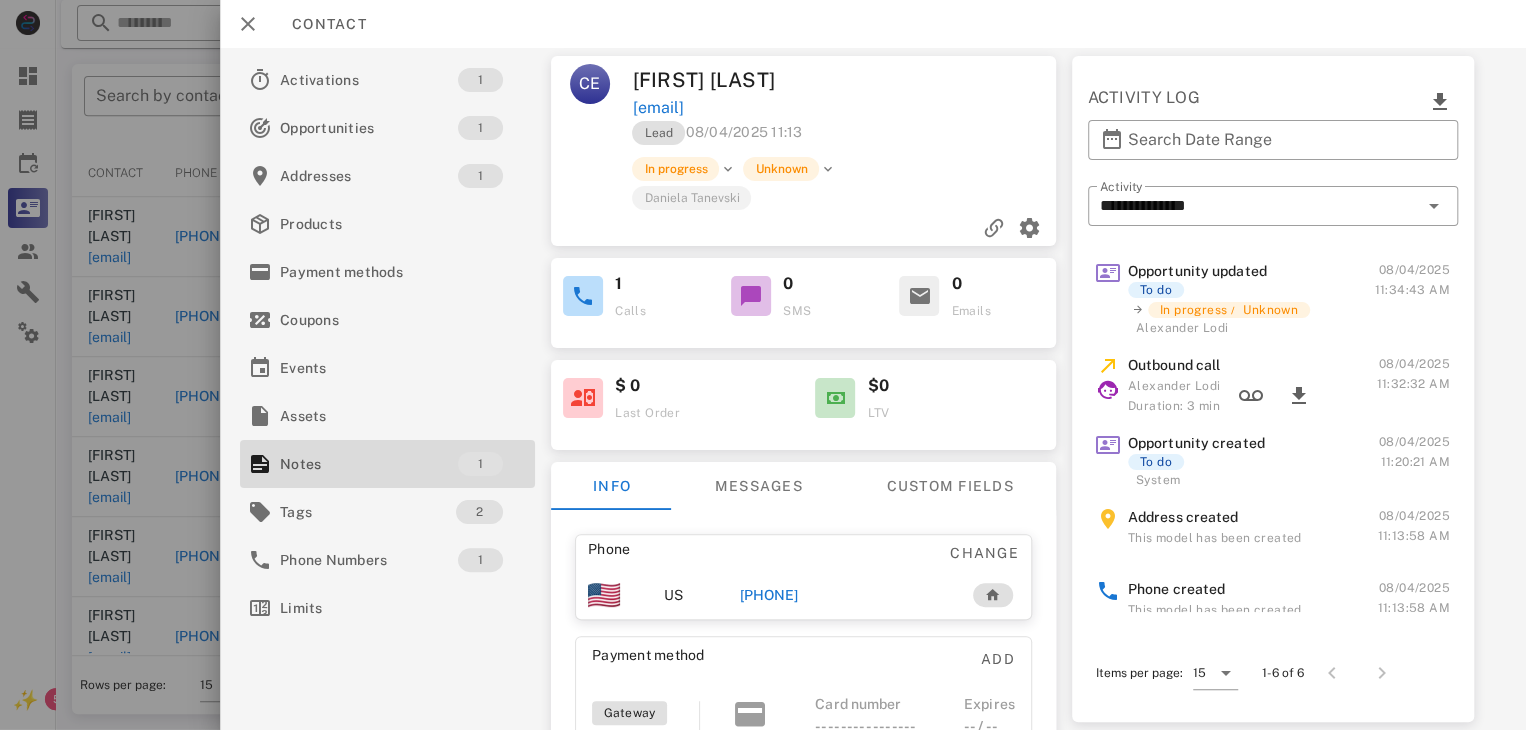 click on "+19513163242" at bounding box center [769, 595] 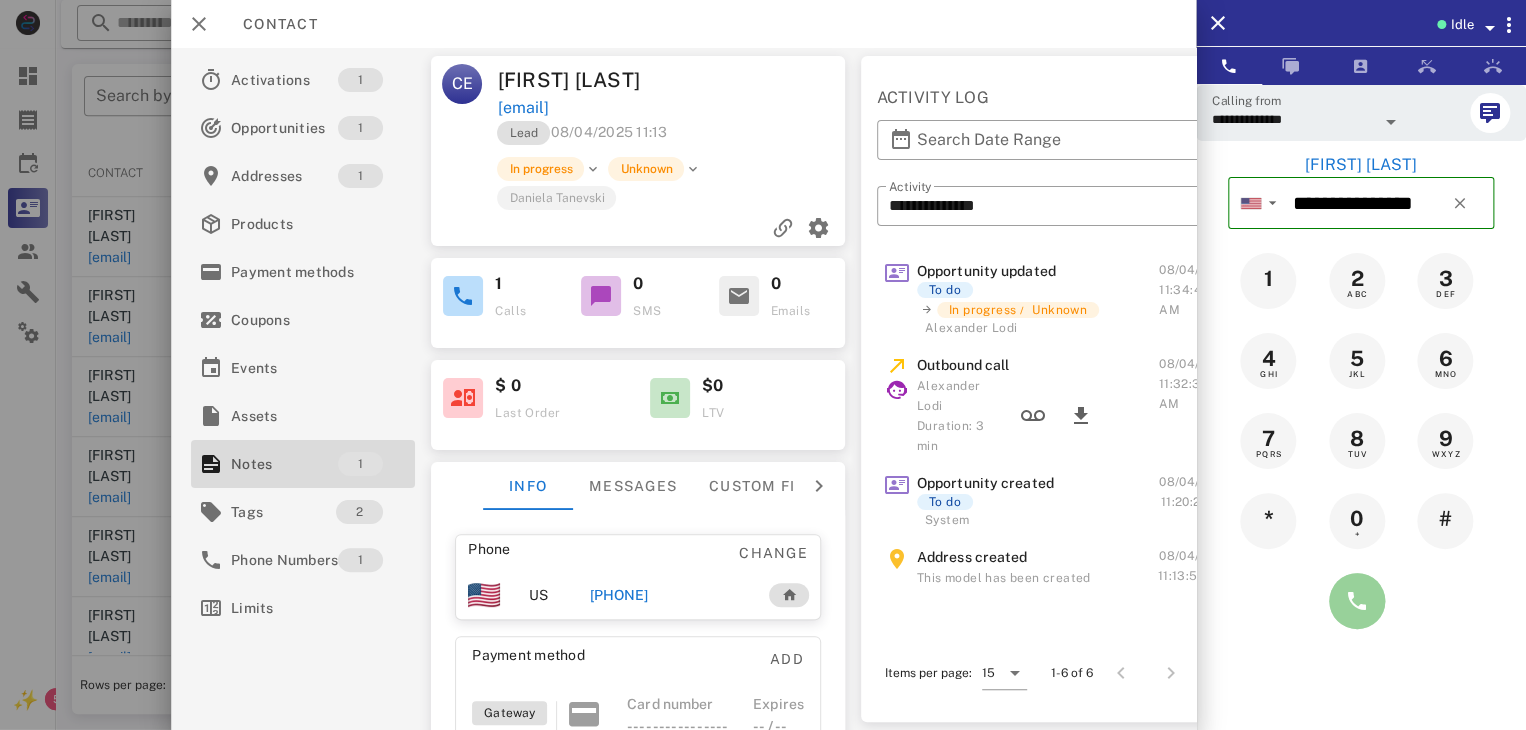 click at bounding box center (1357, 601) 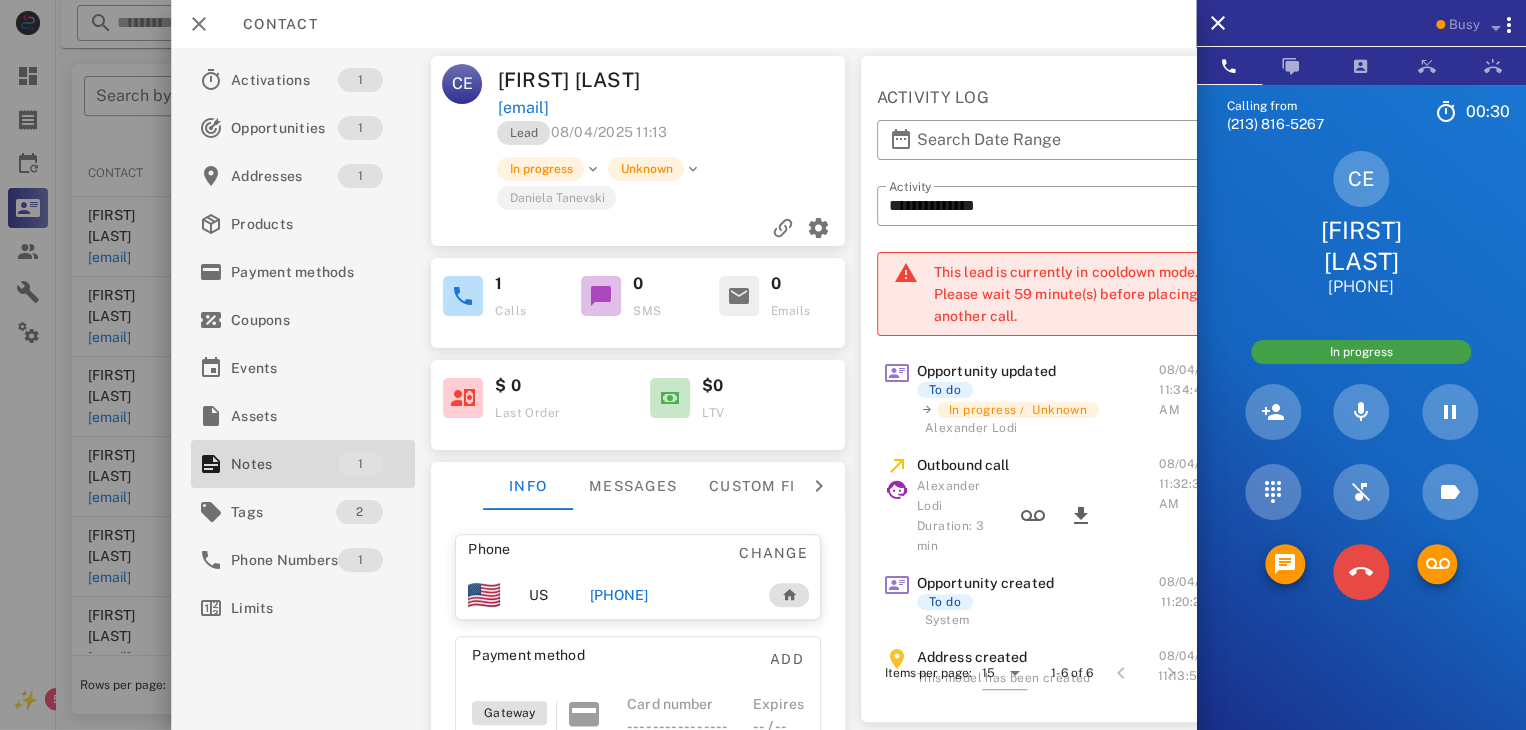 drag, startPoint x: 1364, startPoint y: 594, endPoint x: 1355, endPoint y: 547, distance: 47.853943 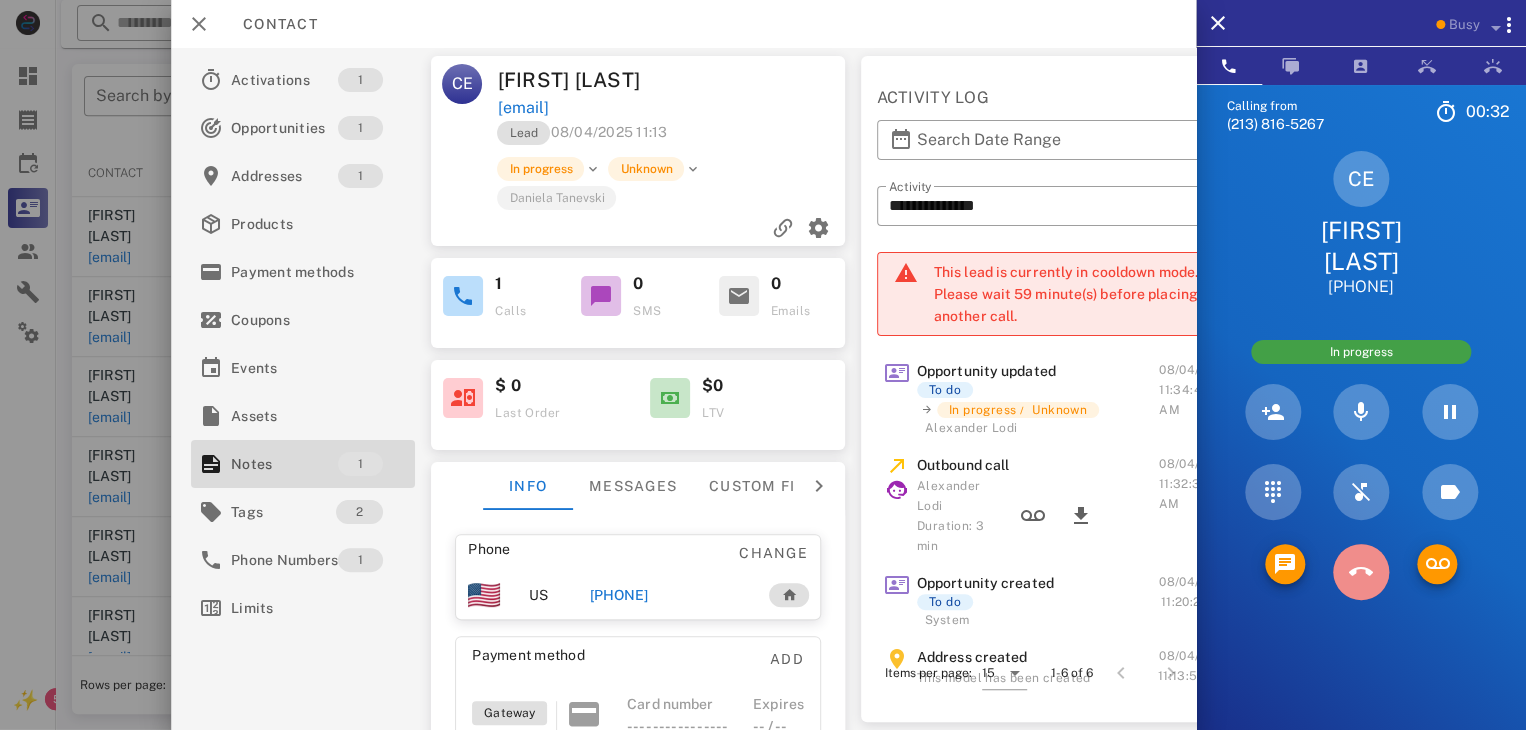 click at bounding box center [1361, 572] 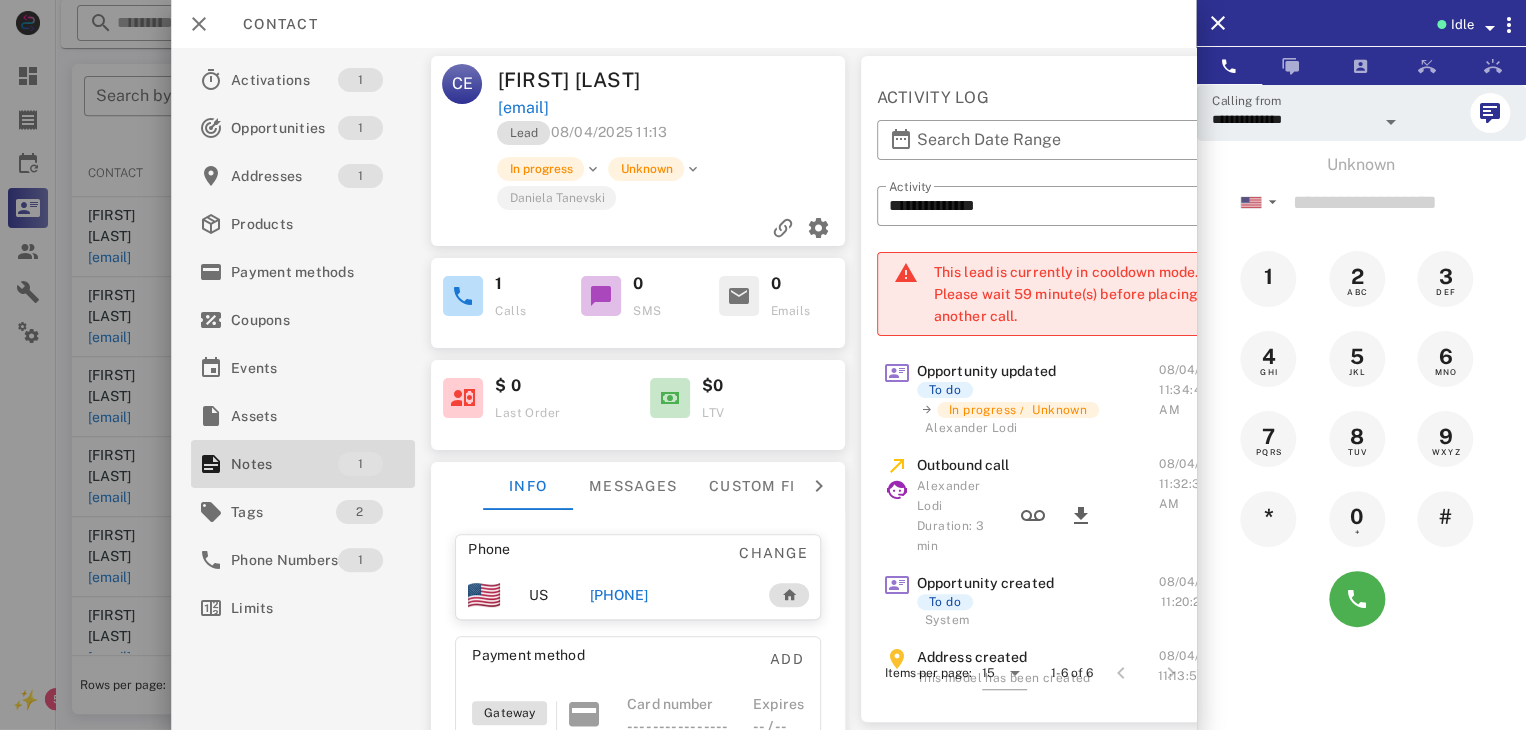 click at bounding box center [171, 365] 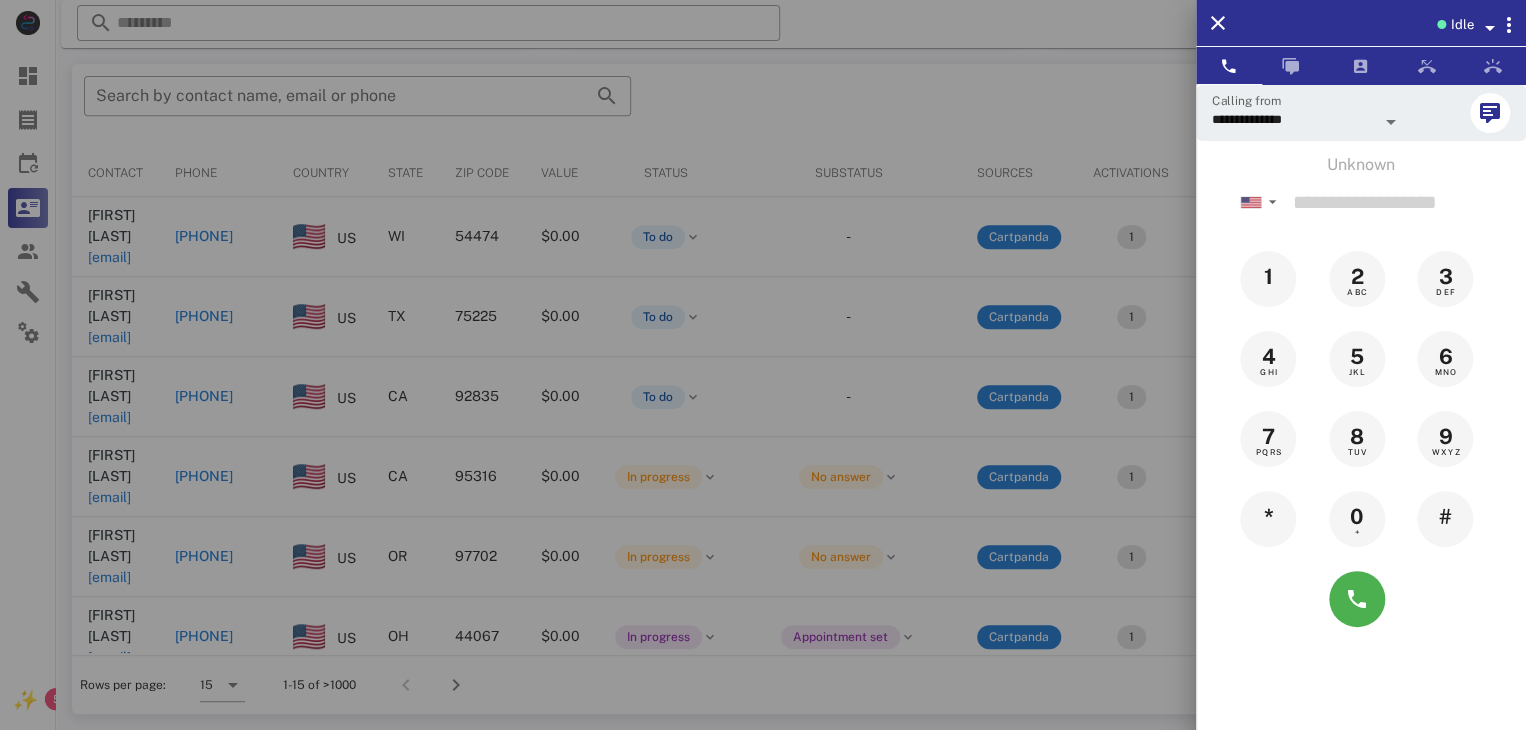 click at bounding box center (763, 365) 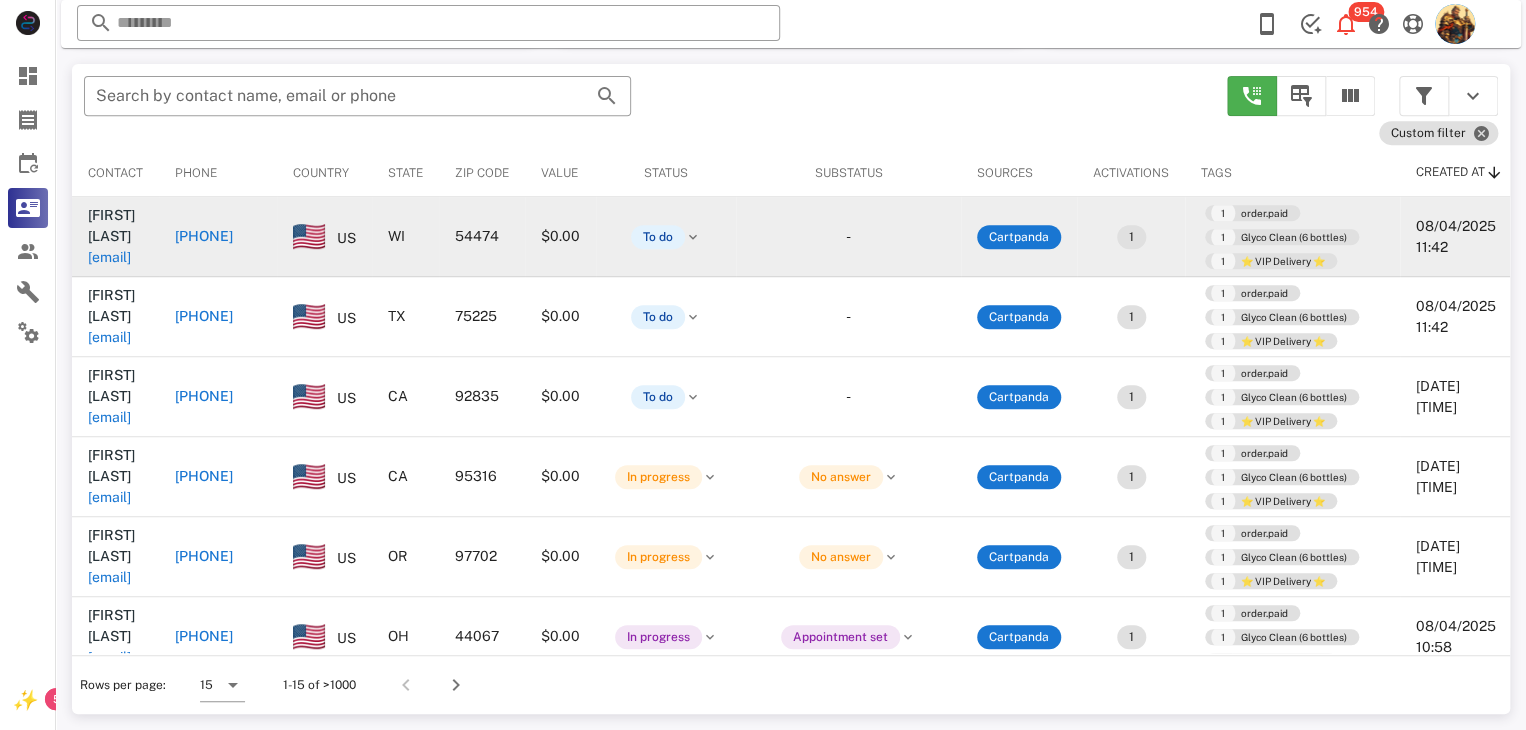 click on "standifurmark@yahoo.com" at bounding box center (109, 257) 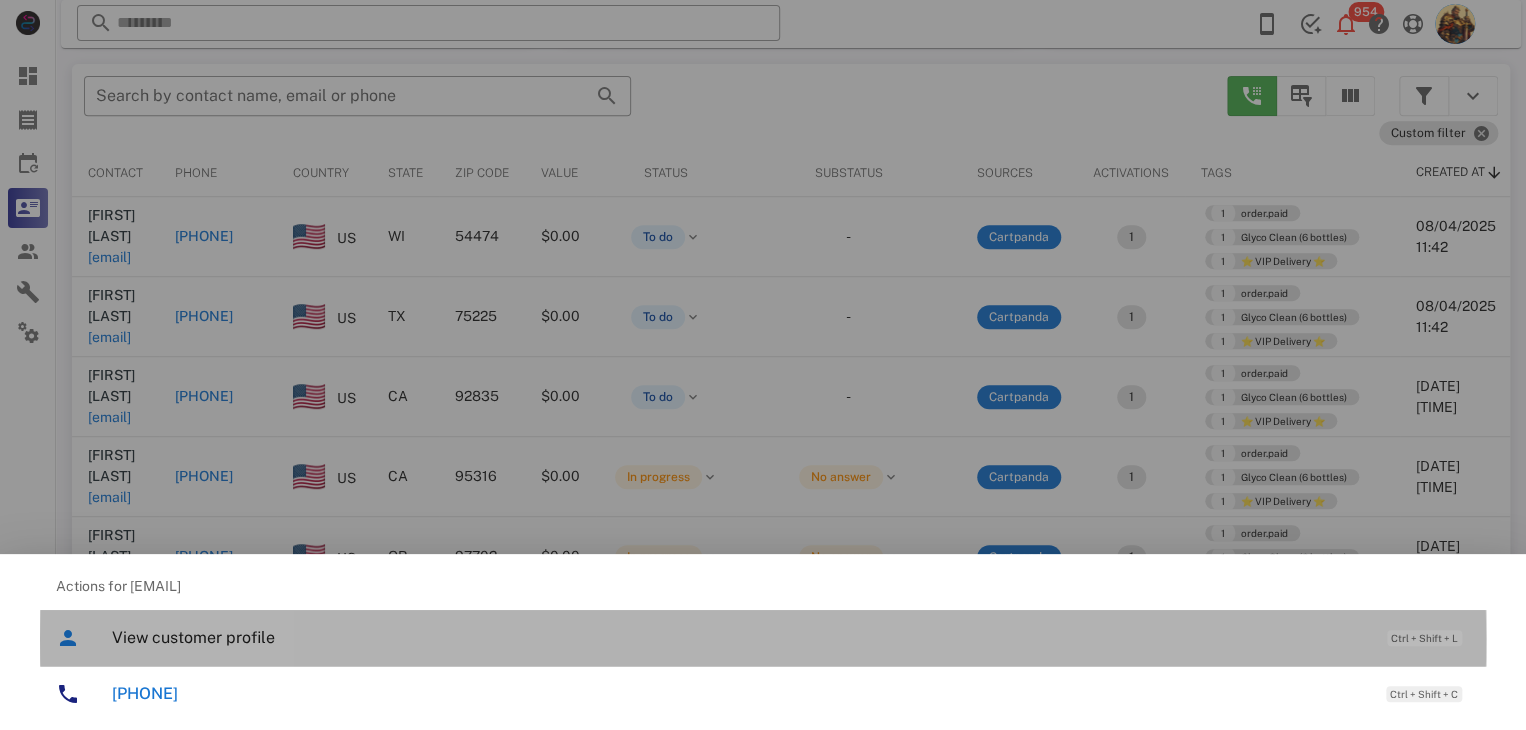 click on "View customer profile Ctrl + Shift + L" at bounding box center (791, 637) 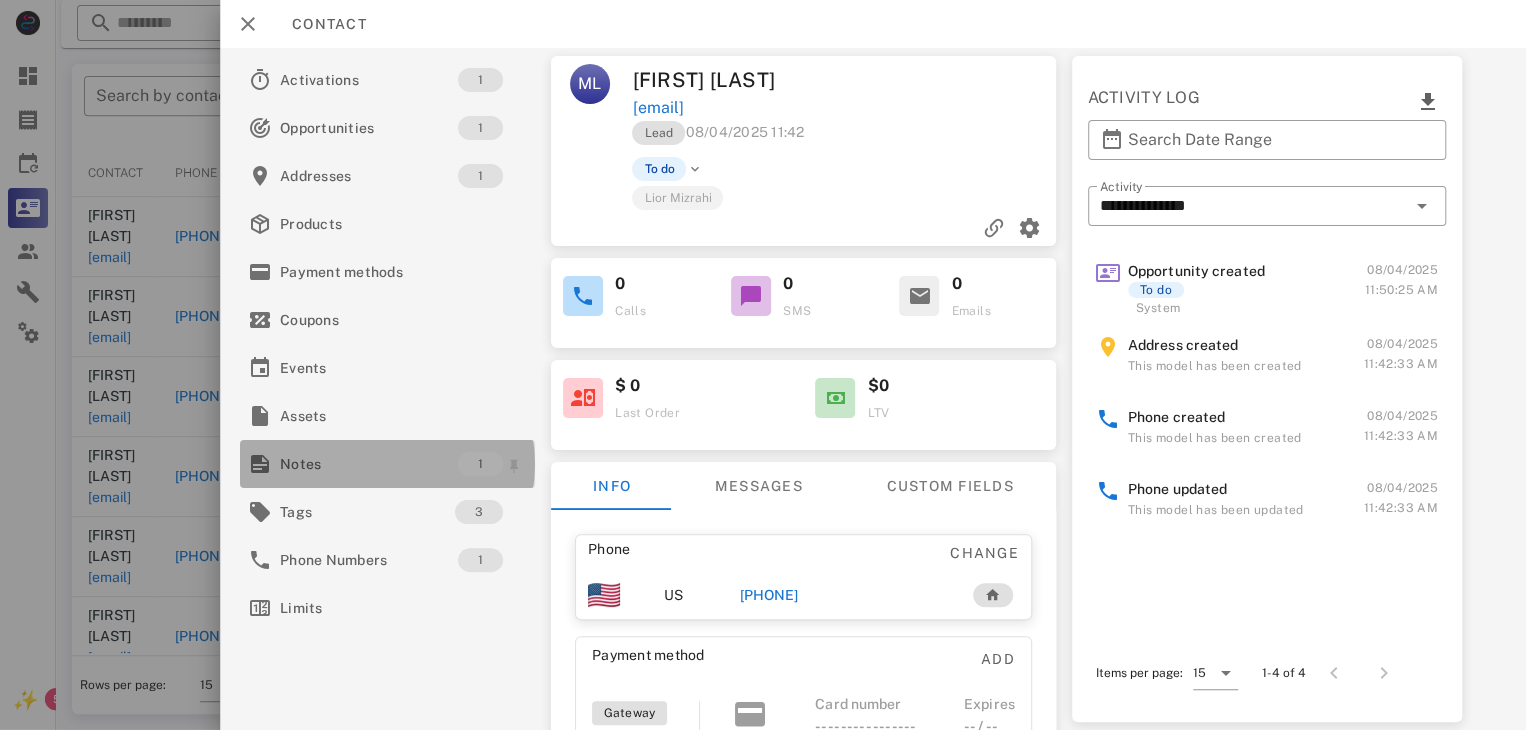 click on "Notes" at bounding box center [369, 464] 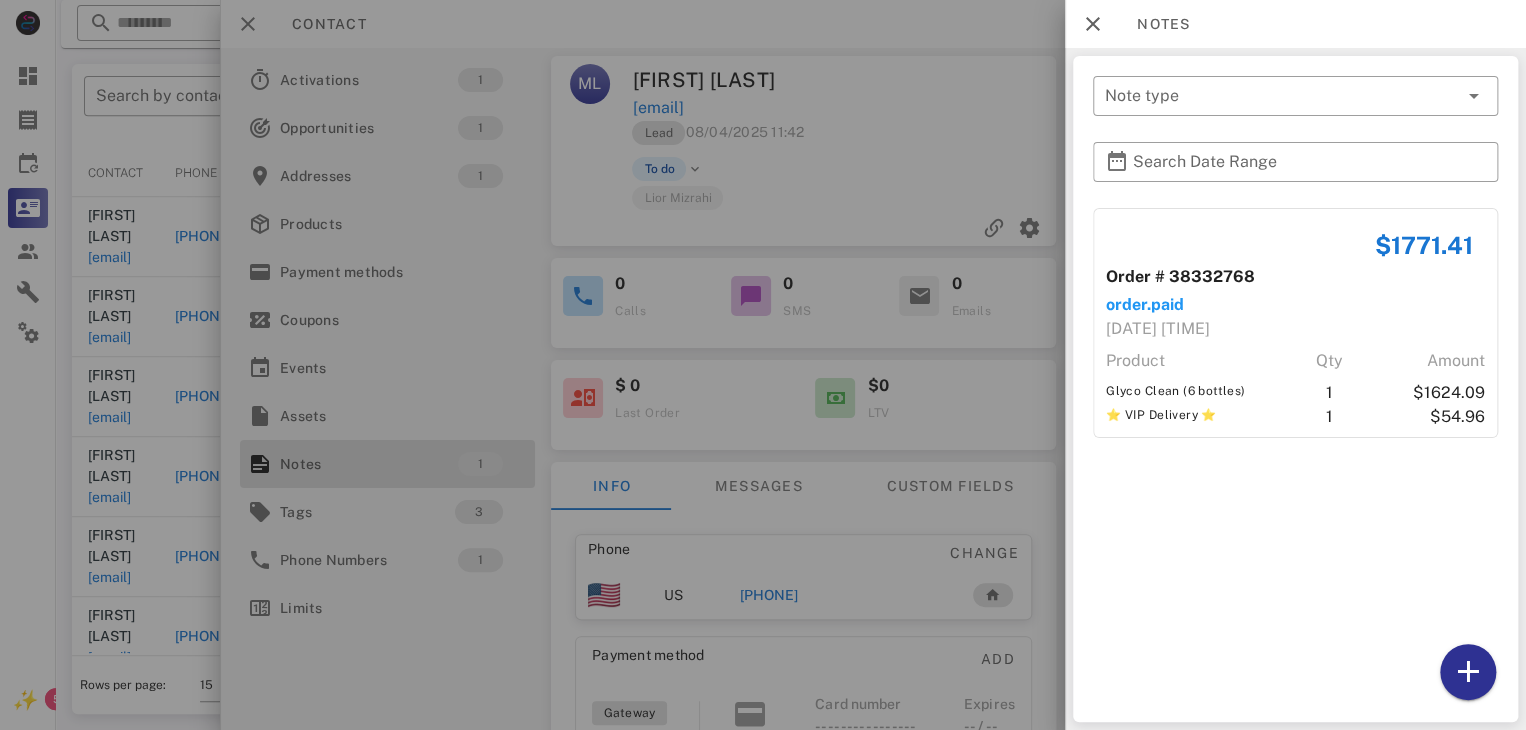 click at bounding box center (763, 365) 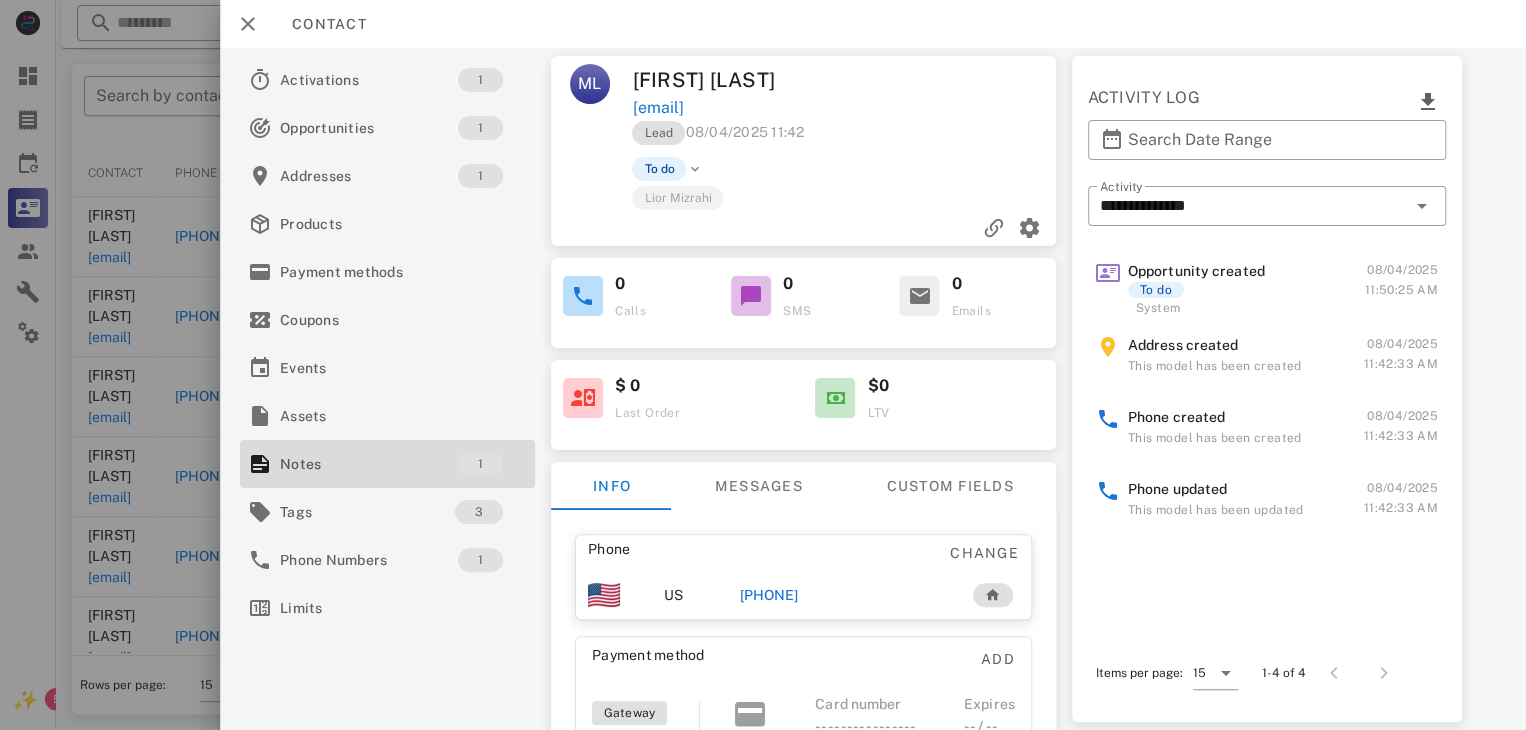 click on "+17155518488" at bounding box center [769, 595] 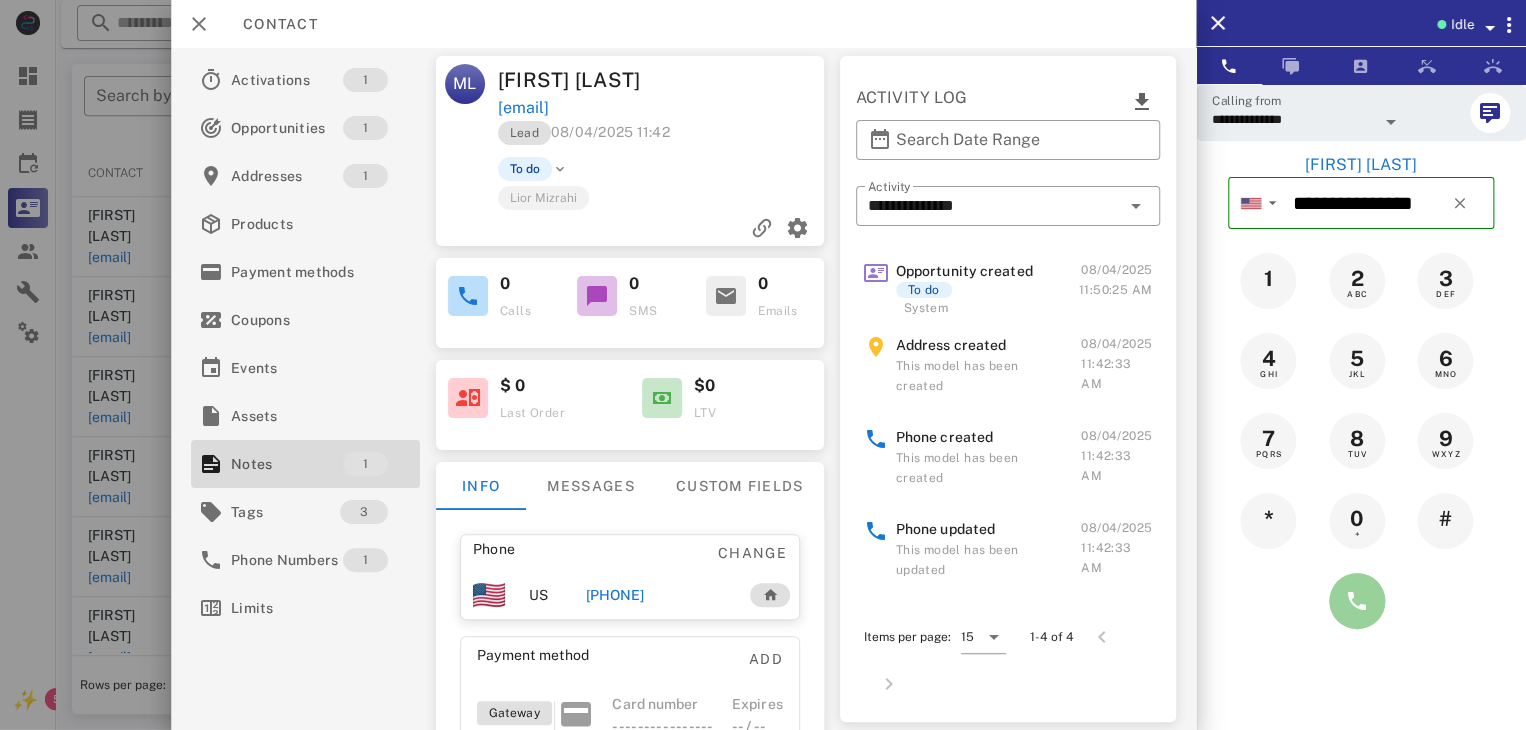 click at bounding box center (1357, 601) 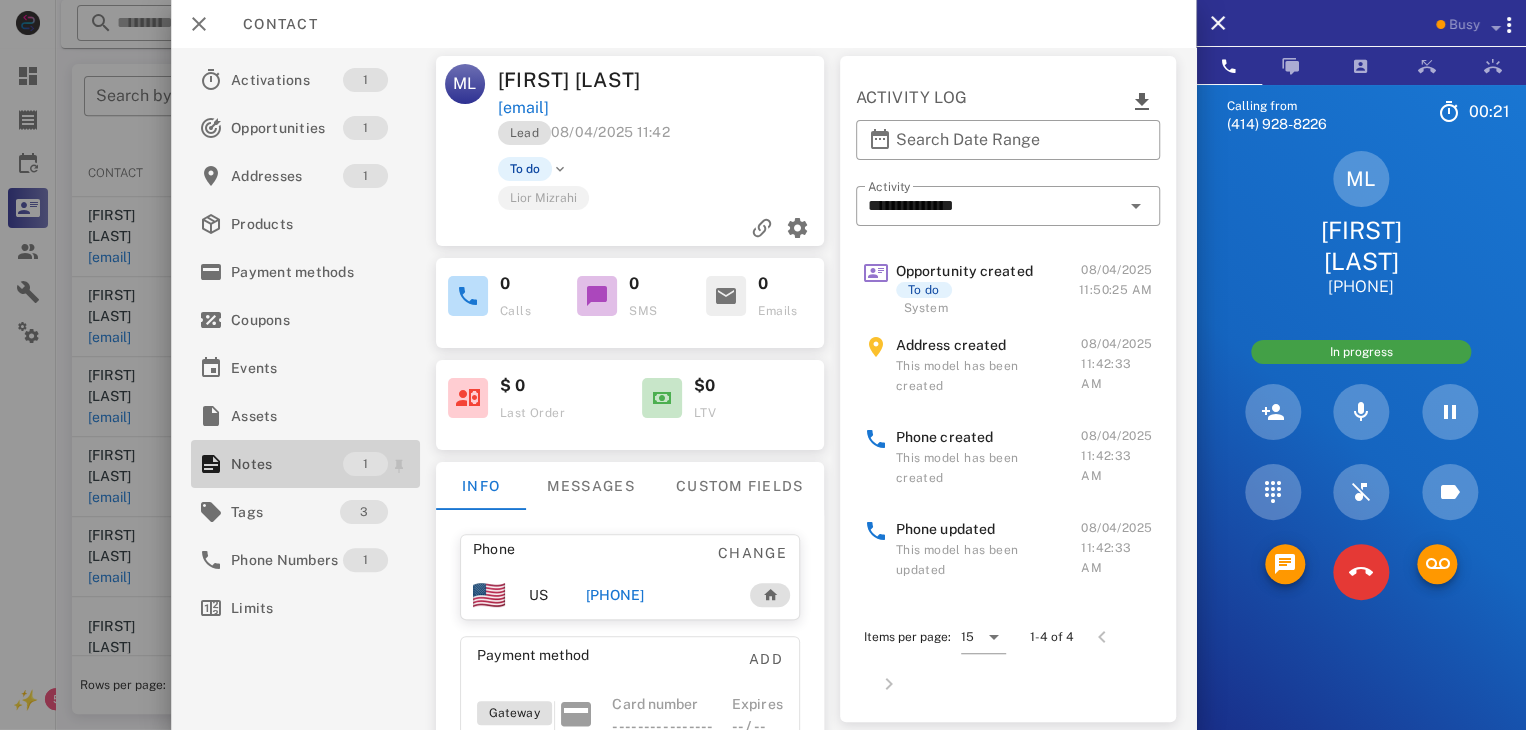 click on "Notes" at bounding box center [287, 464] 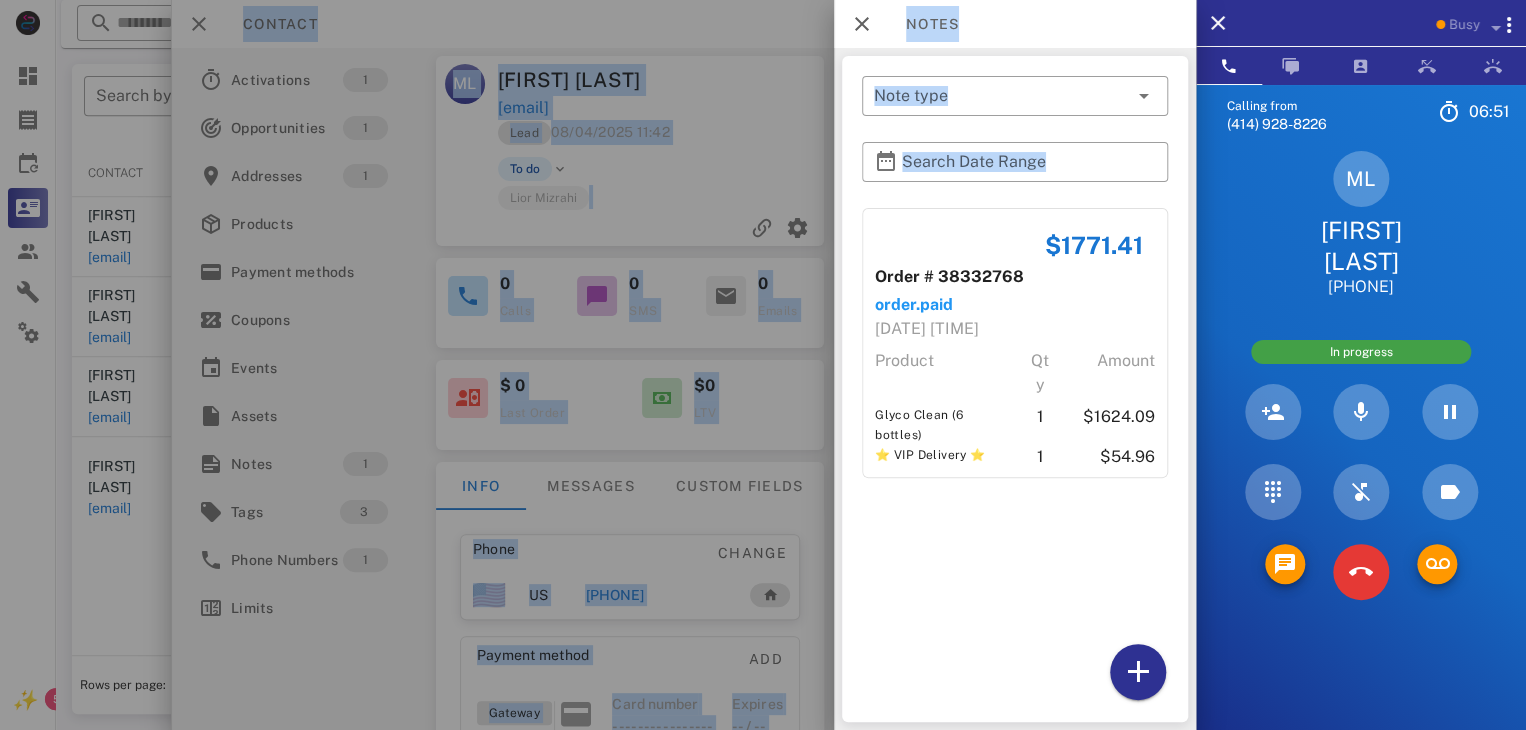 drag, startPoint x: 1026, startPoint y: 189, endPoint x: 1181, endPoint y: 397, distance: 259.40125 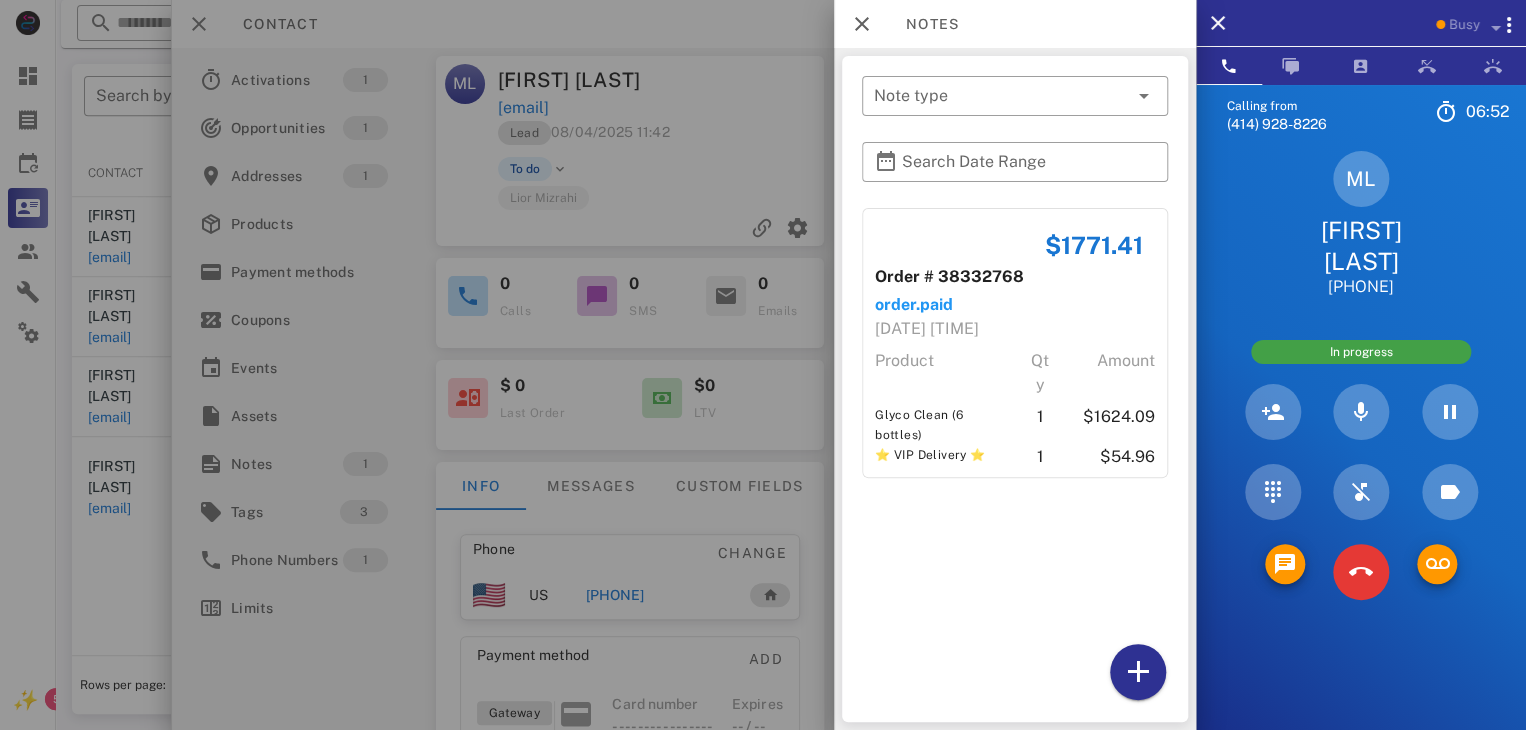click on "$1771.41   Order # 38332768   order.paid   08/04/2025 13:41   Product Qty Amount  Glyco Clean (6 bottles)  1 $1624.09  ⭐ VIP Delivery ⭐  1 $54.96" at bounding box center (1015, 460) 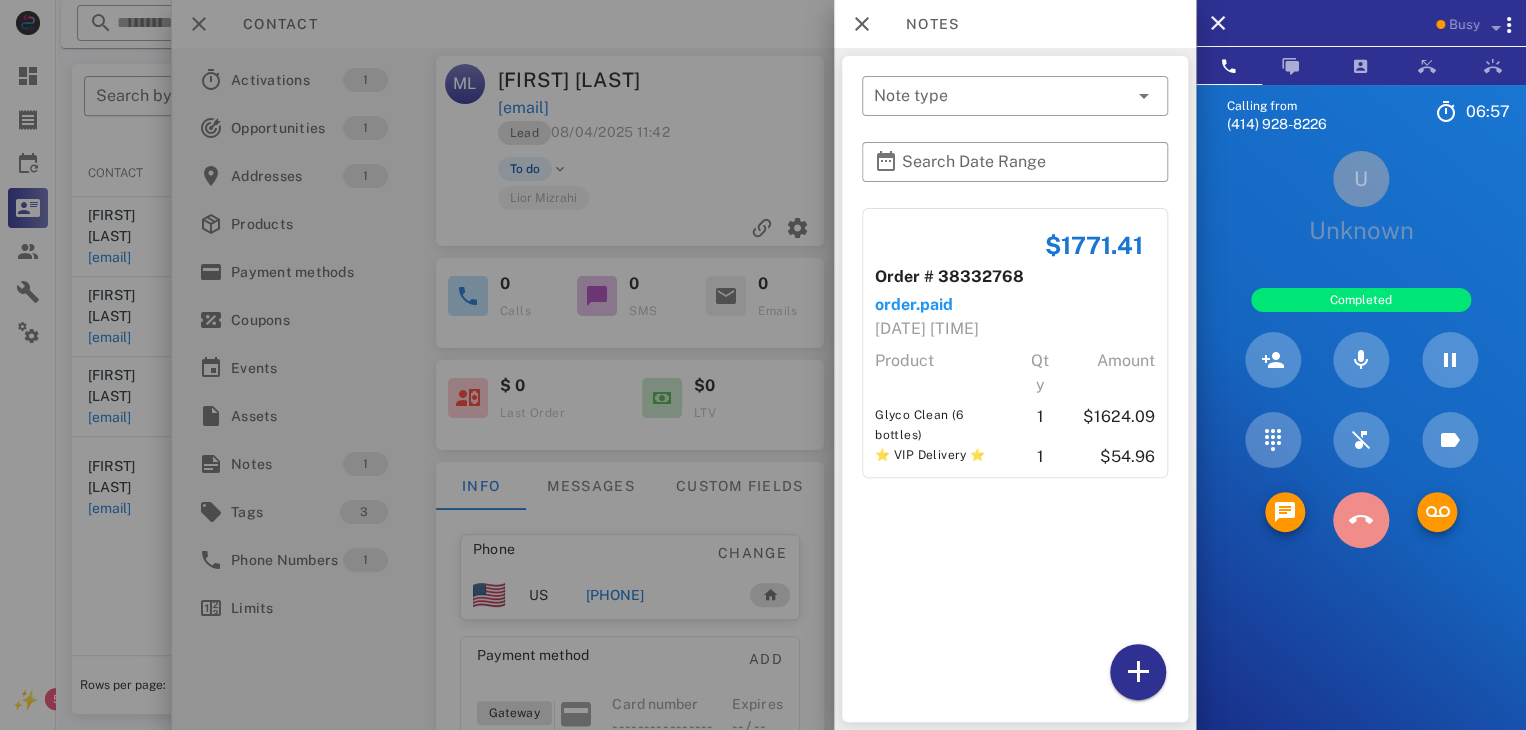 click at bounding box center [1361, 520] 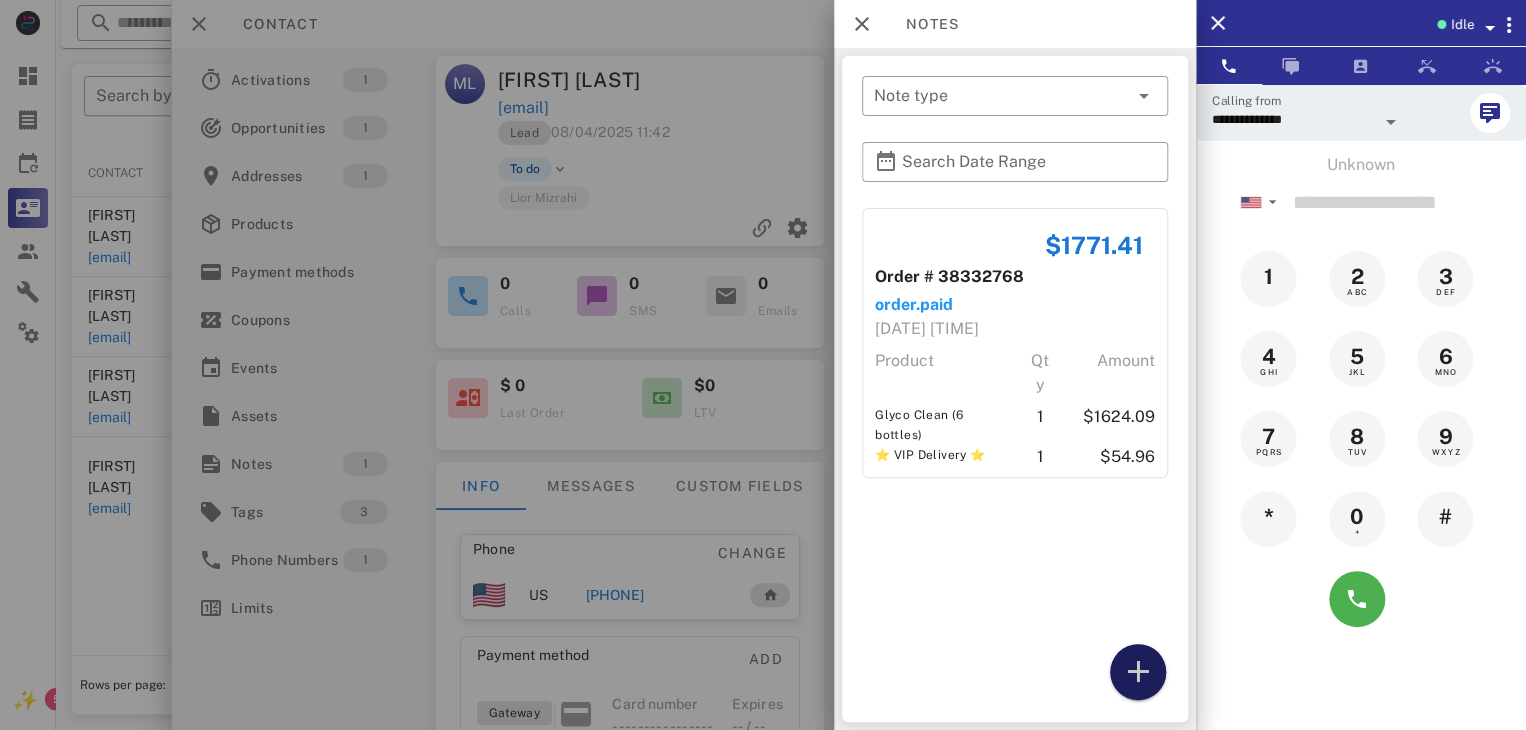 click at bounding box center (1138, 672) 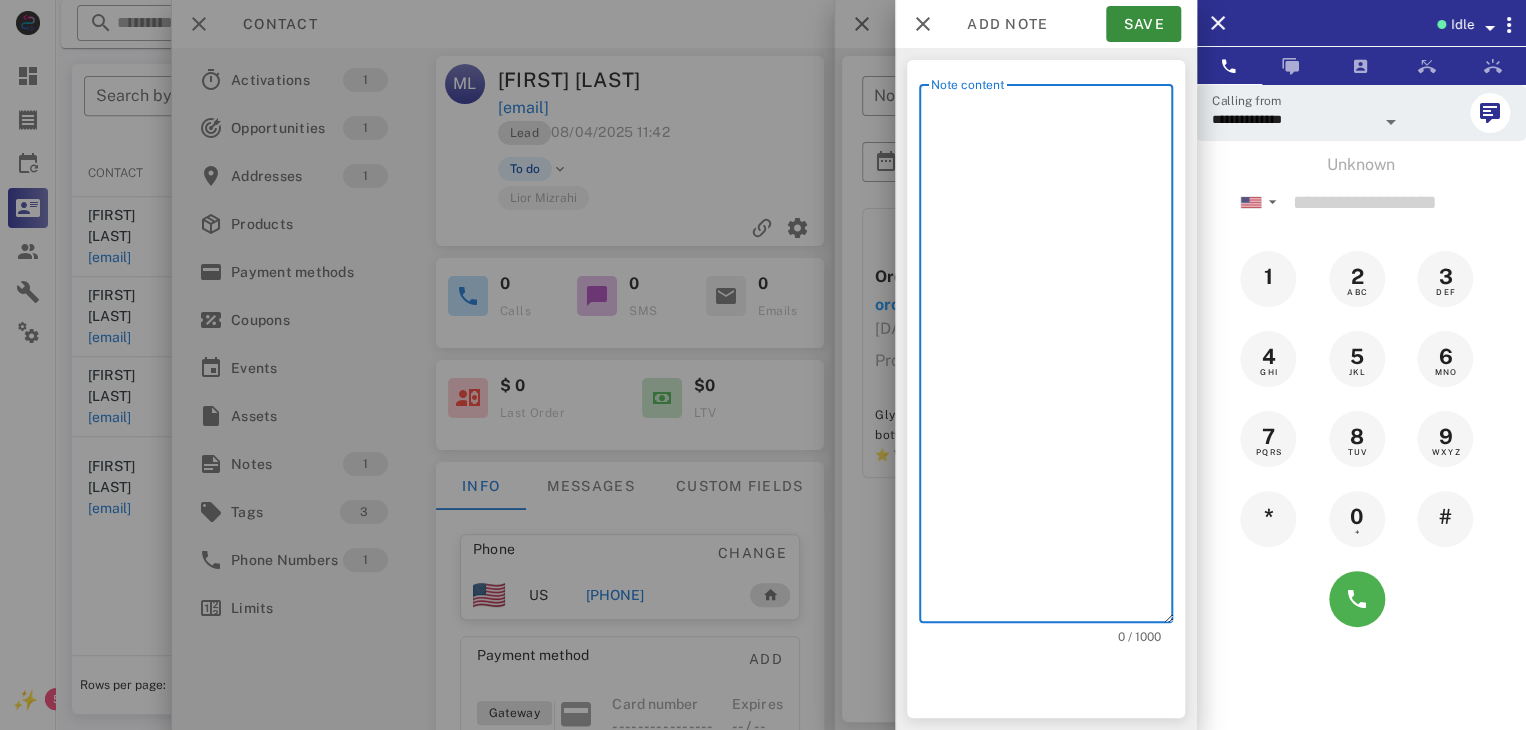 click on "Note content" at bounding box center (1052, 358) 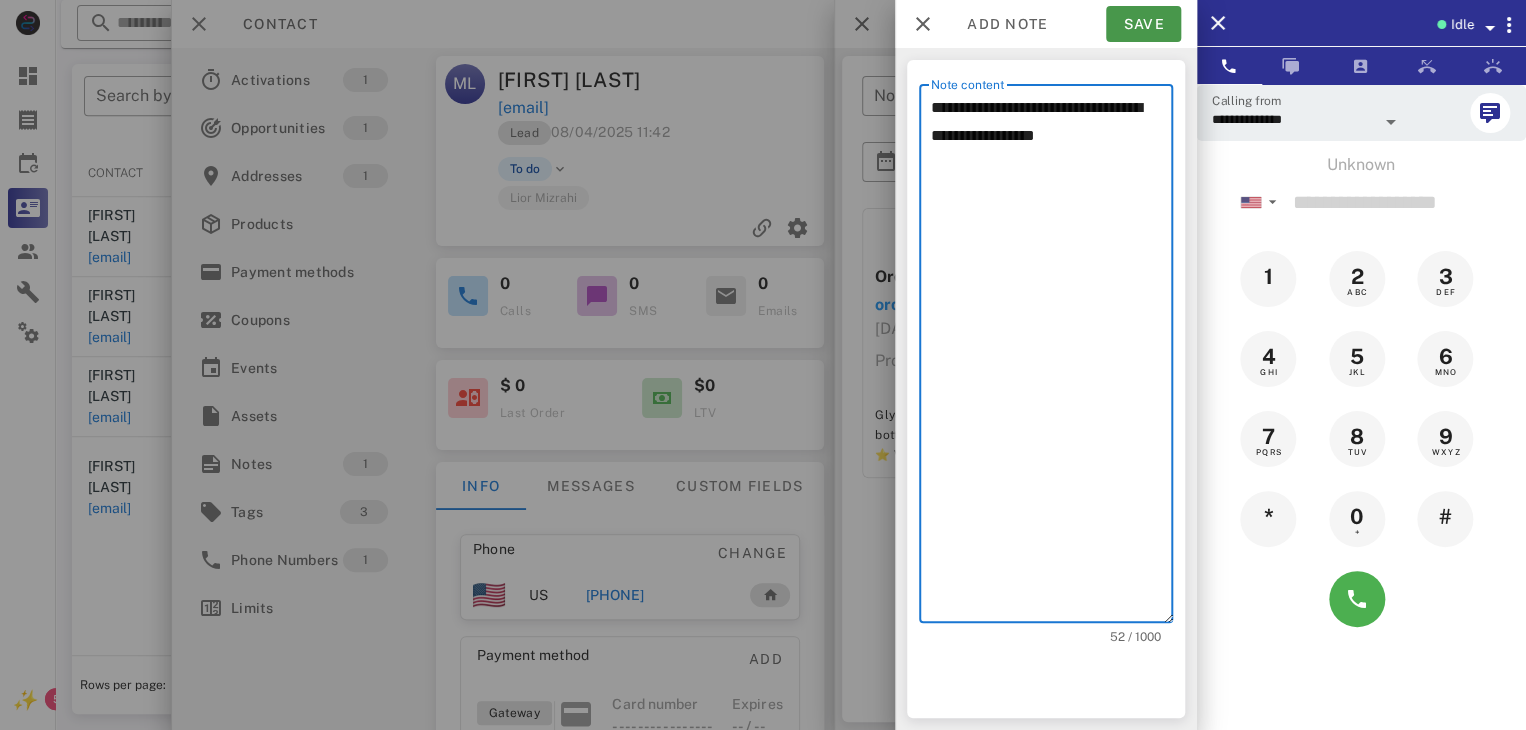 type on "**********" 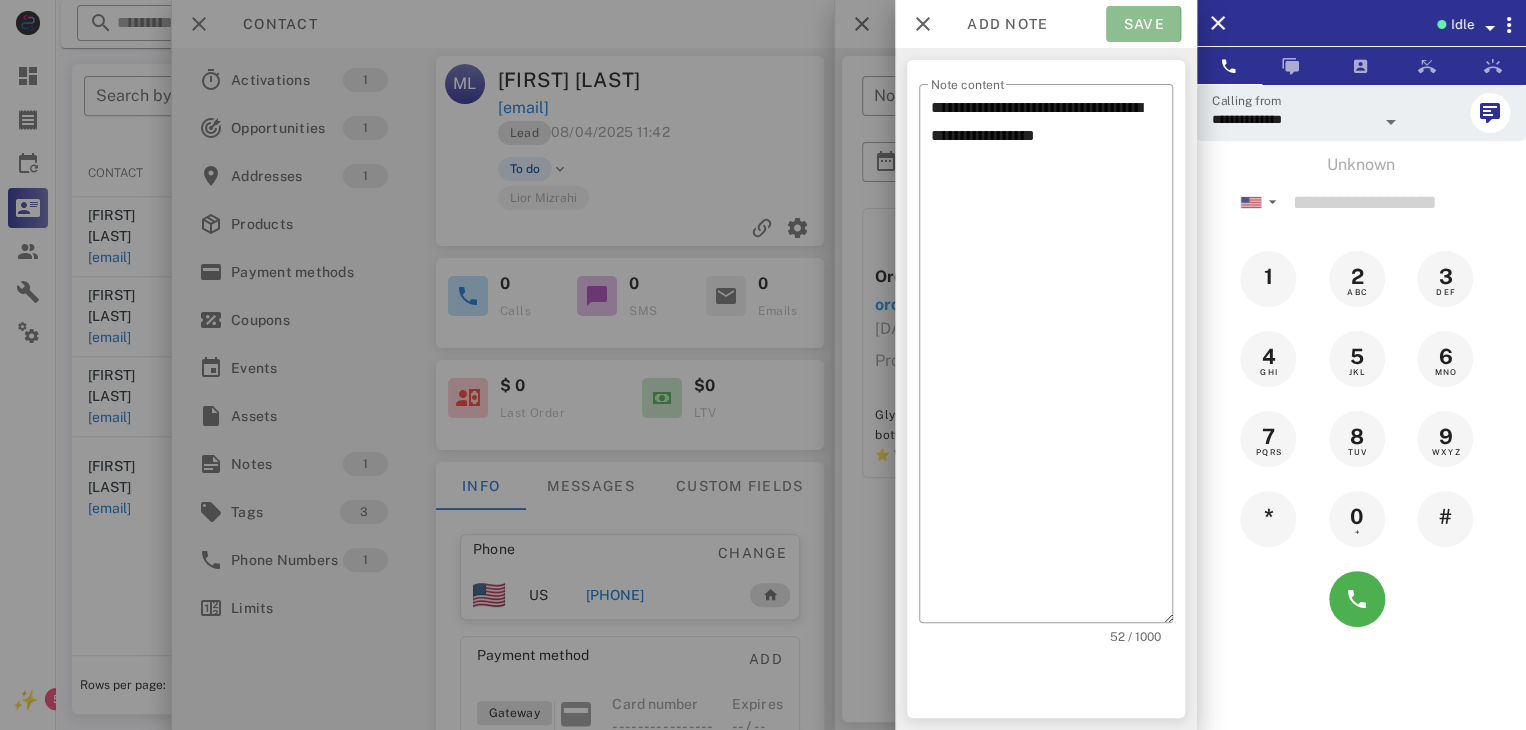 click on "Save" at bounding box center [1143, 24] 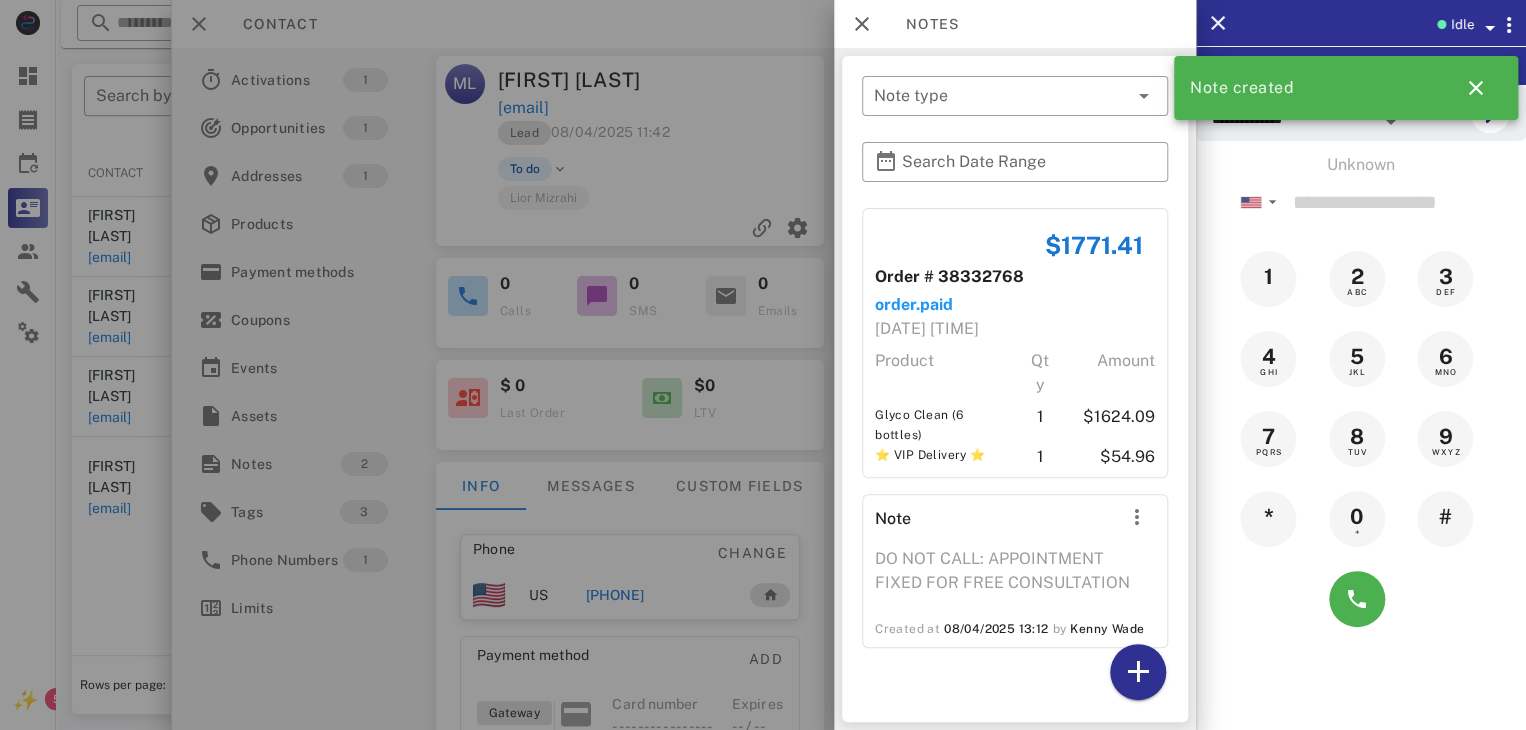 click at bounding box center (763, 365) 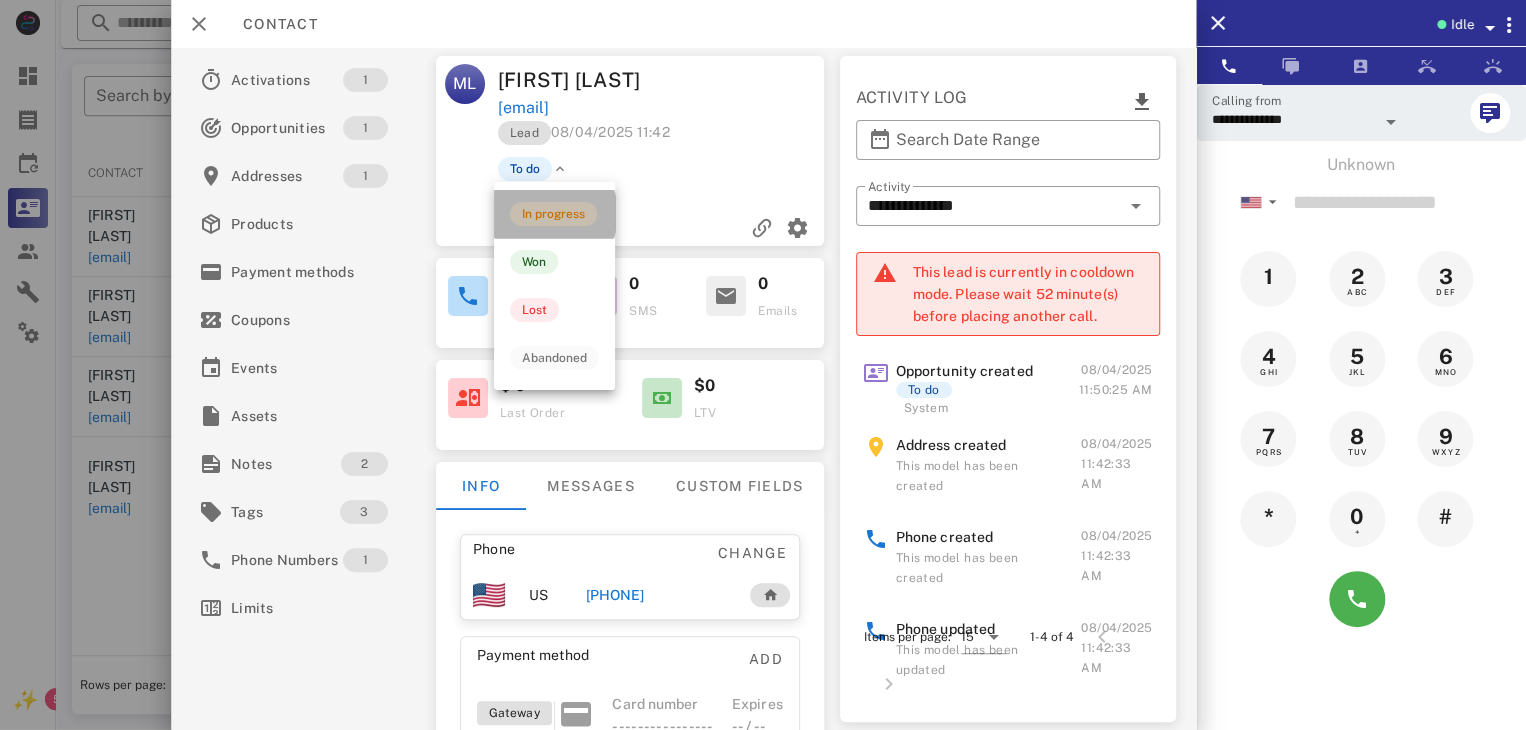 click on "In progress" at bounding box center (553, 214) 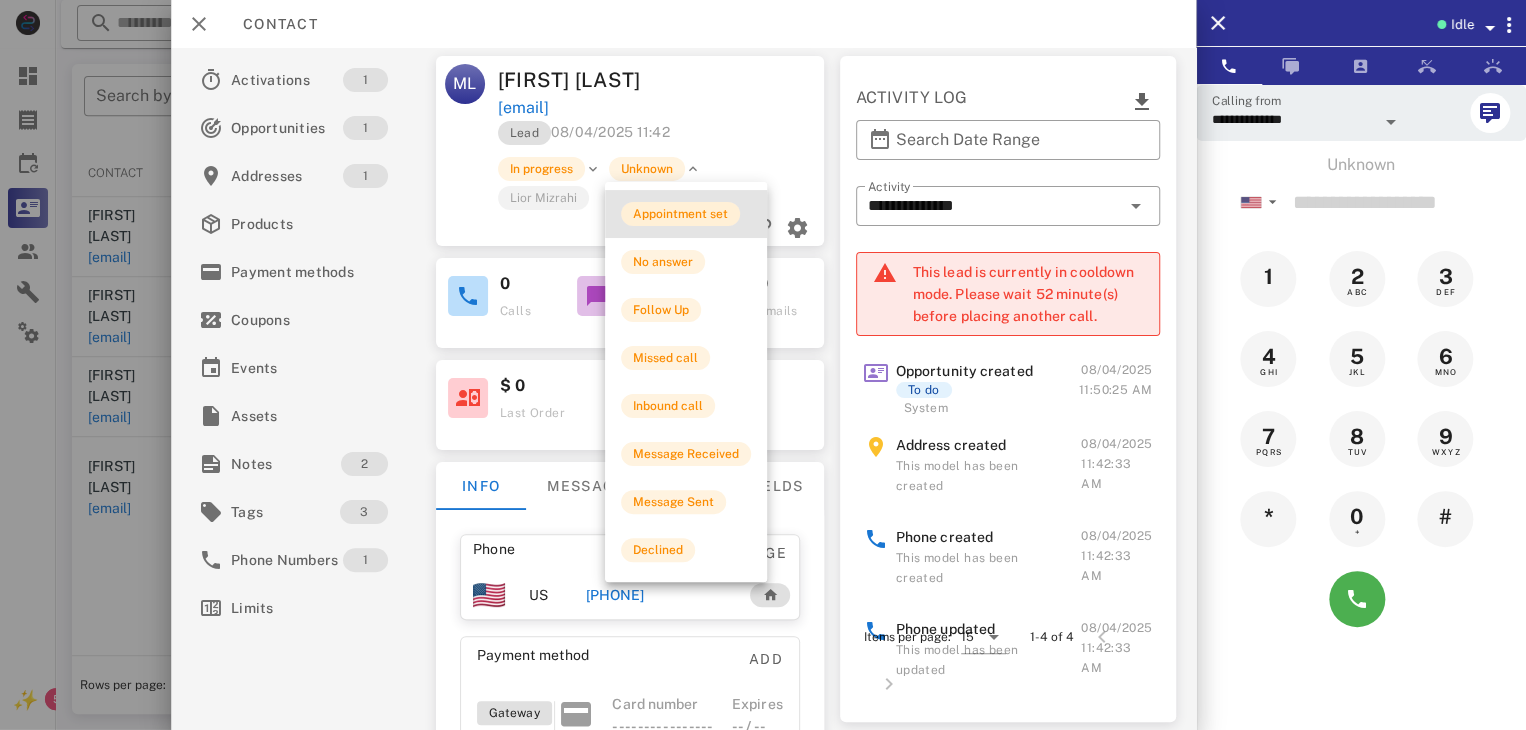 click on "Appointment set" at bounding box center (680, 214) 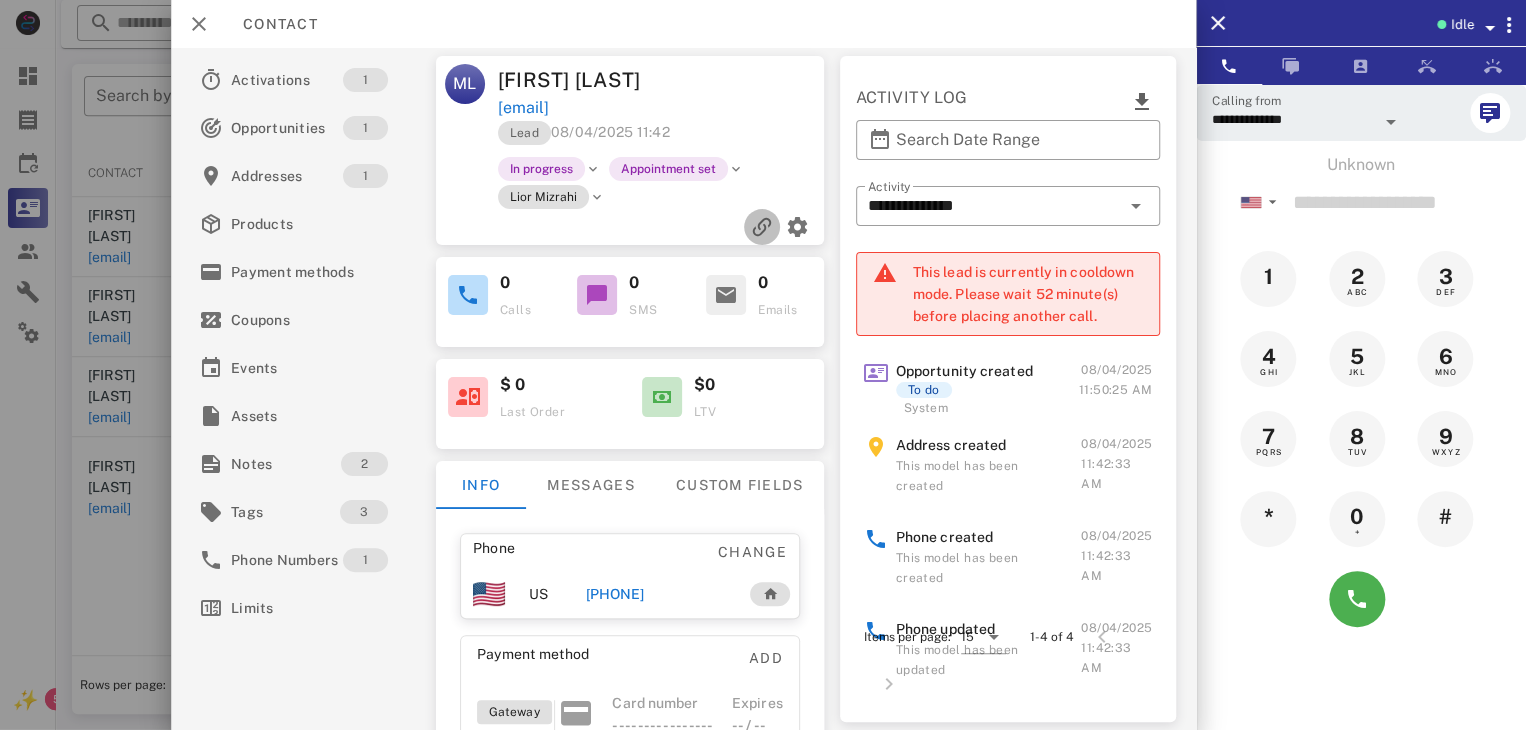 click at bounding box center [762, 227] 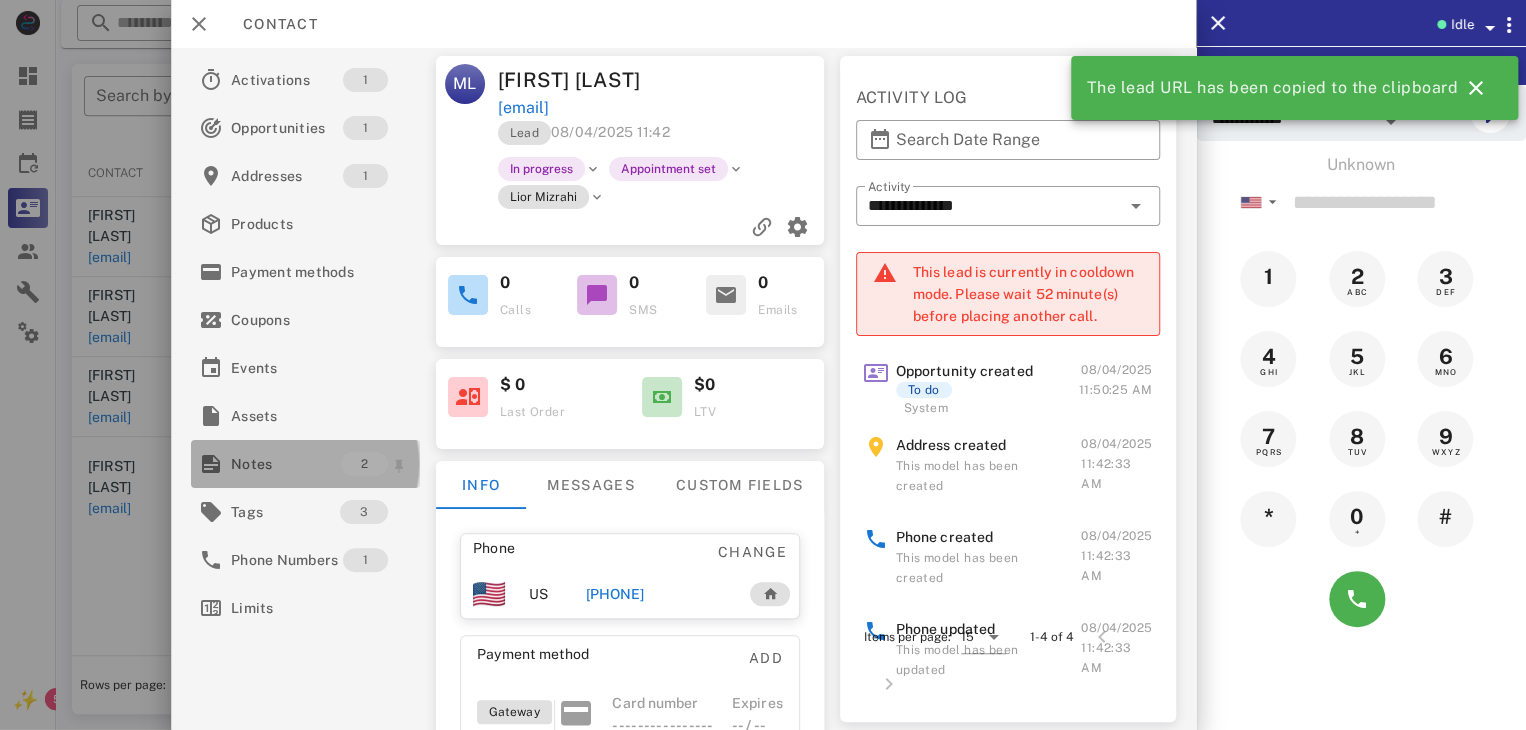 click on "Notes  2" at bounding box center [305, 464] 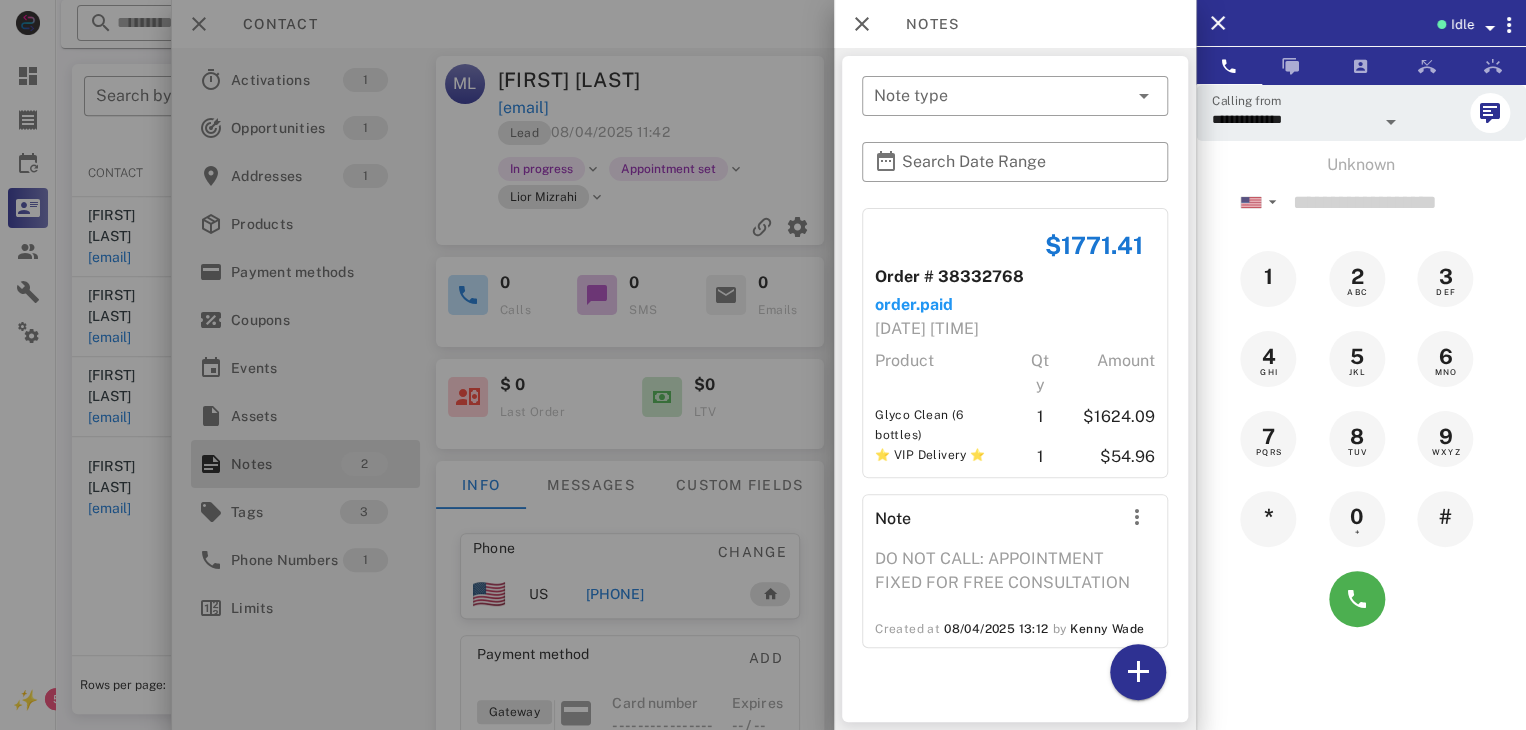 click at bounding box center [763, 365] 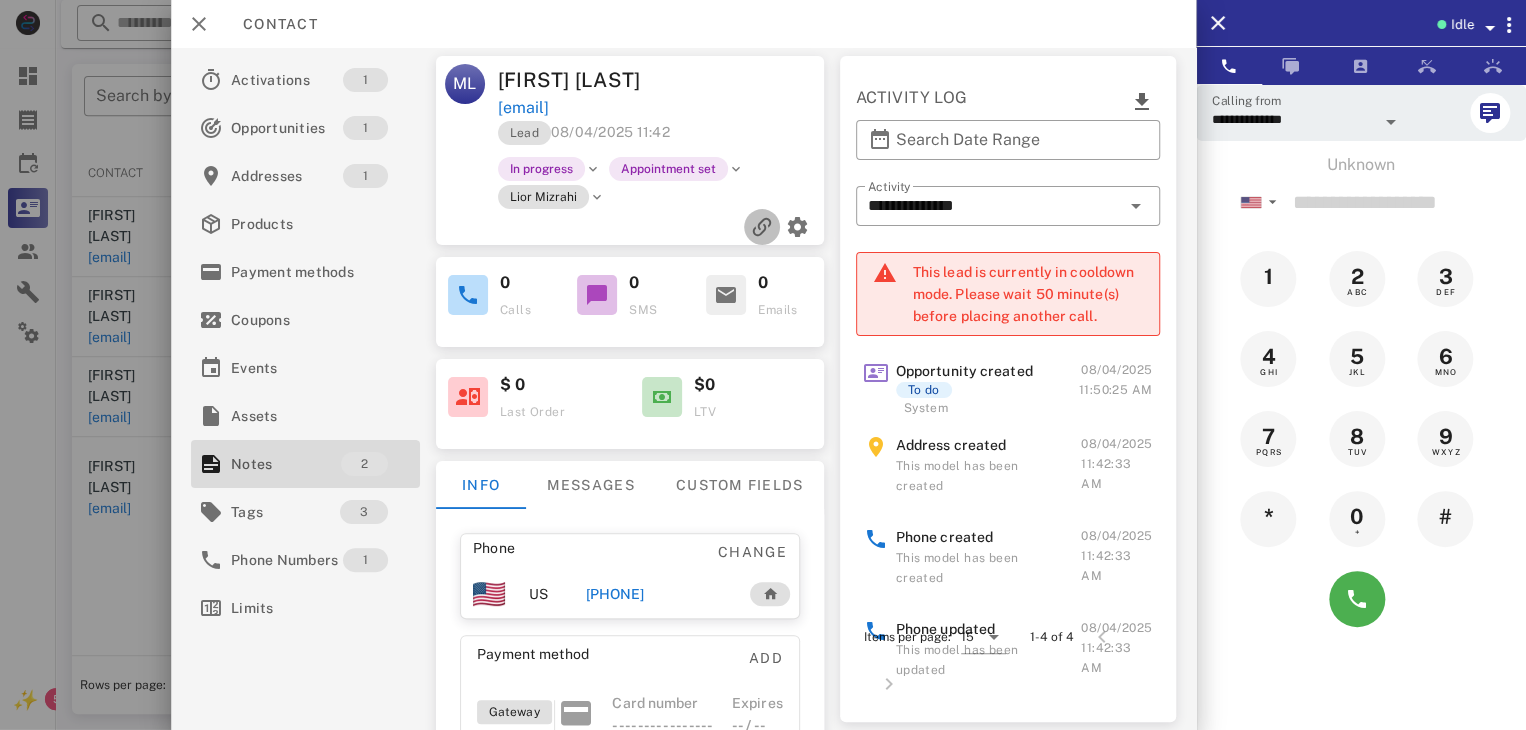 click at bounding box center (762, 227) 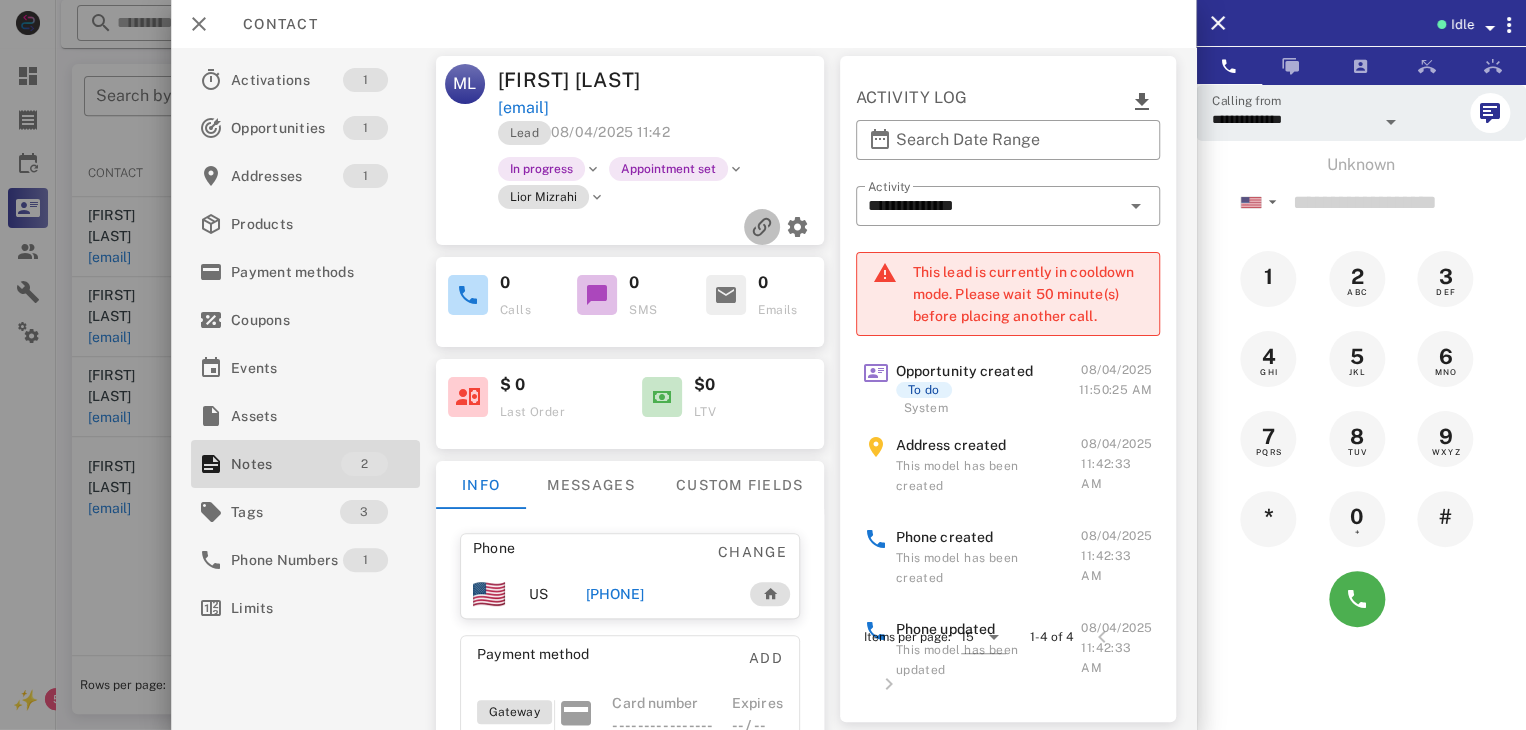 click at bounding box center (762, 227) 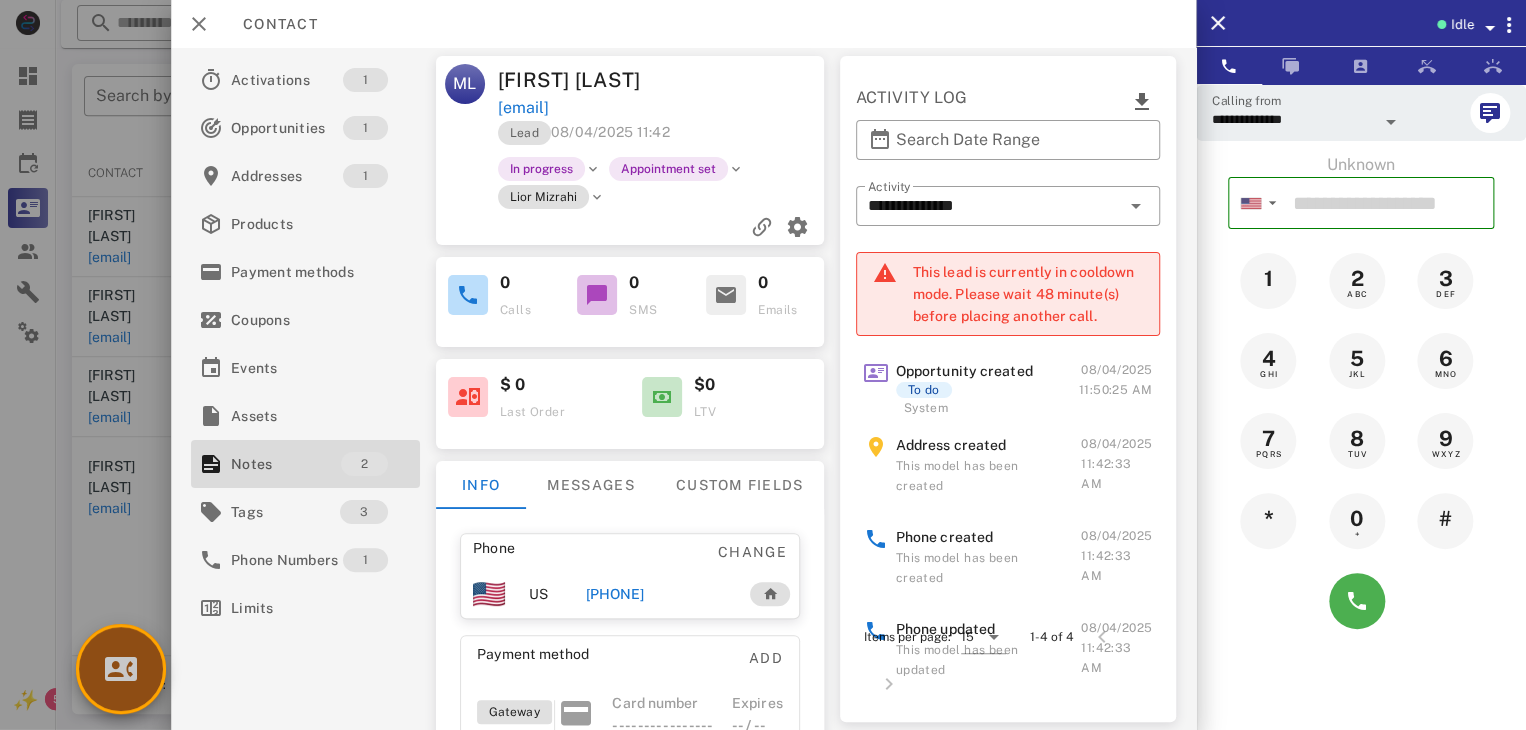 click at bounding box center [121, 669] 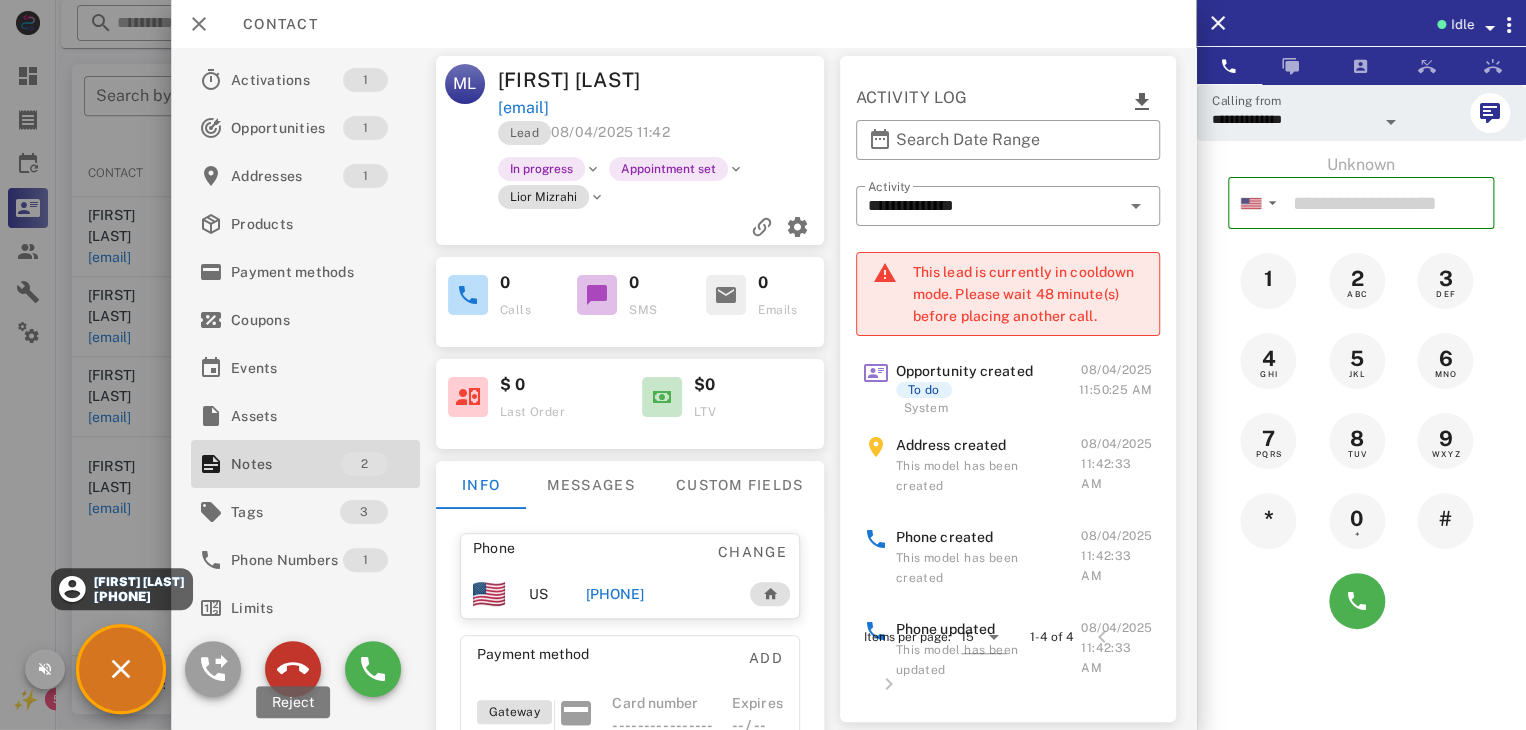 click at bounding box center [293, 669] 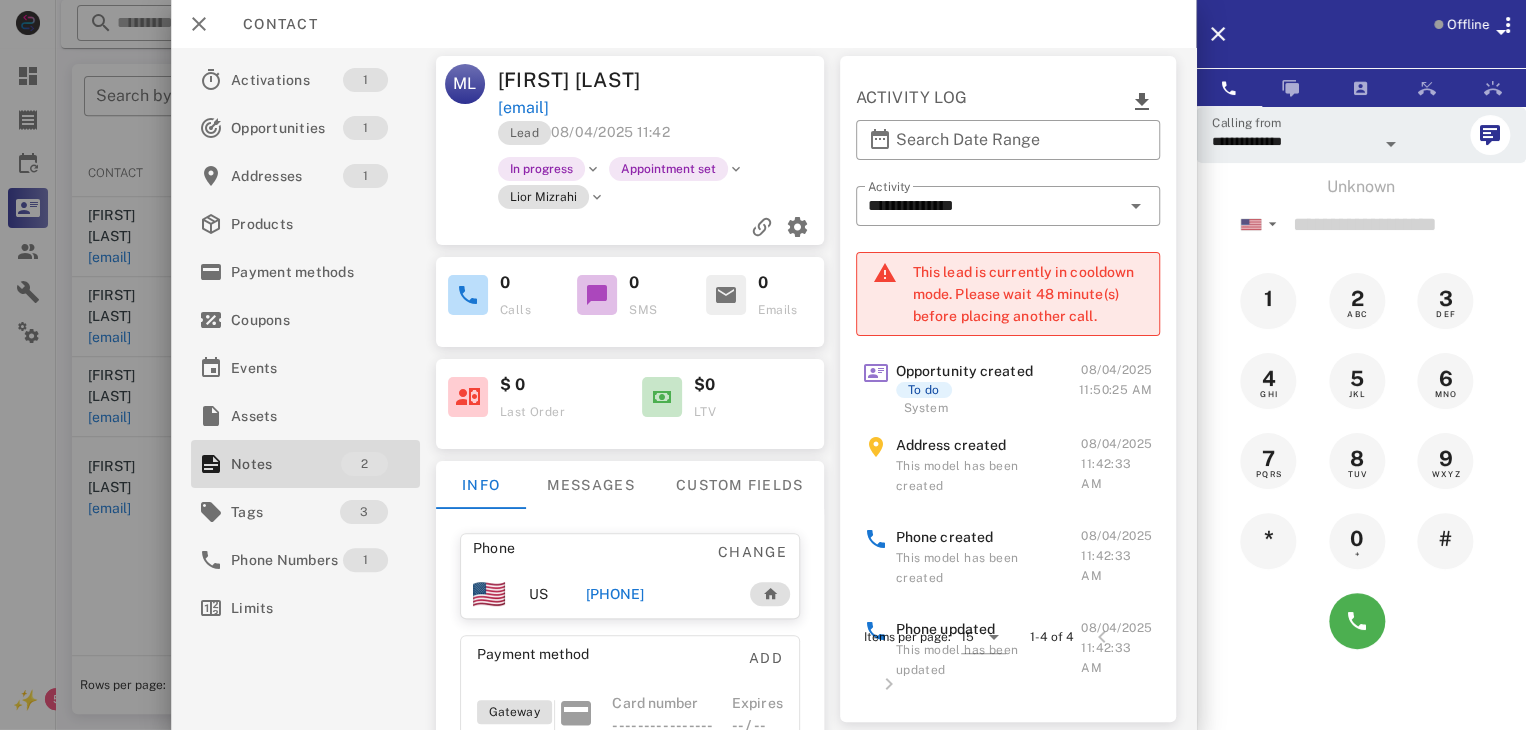 click at bounding box center [763, 365] 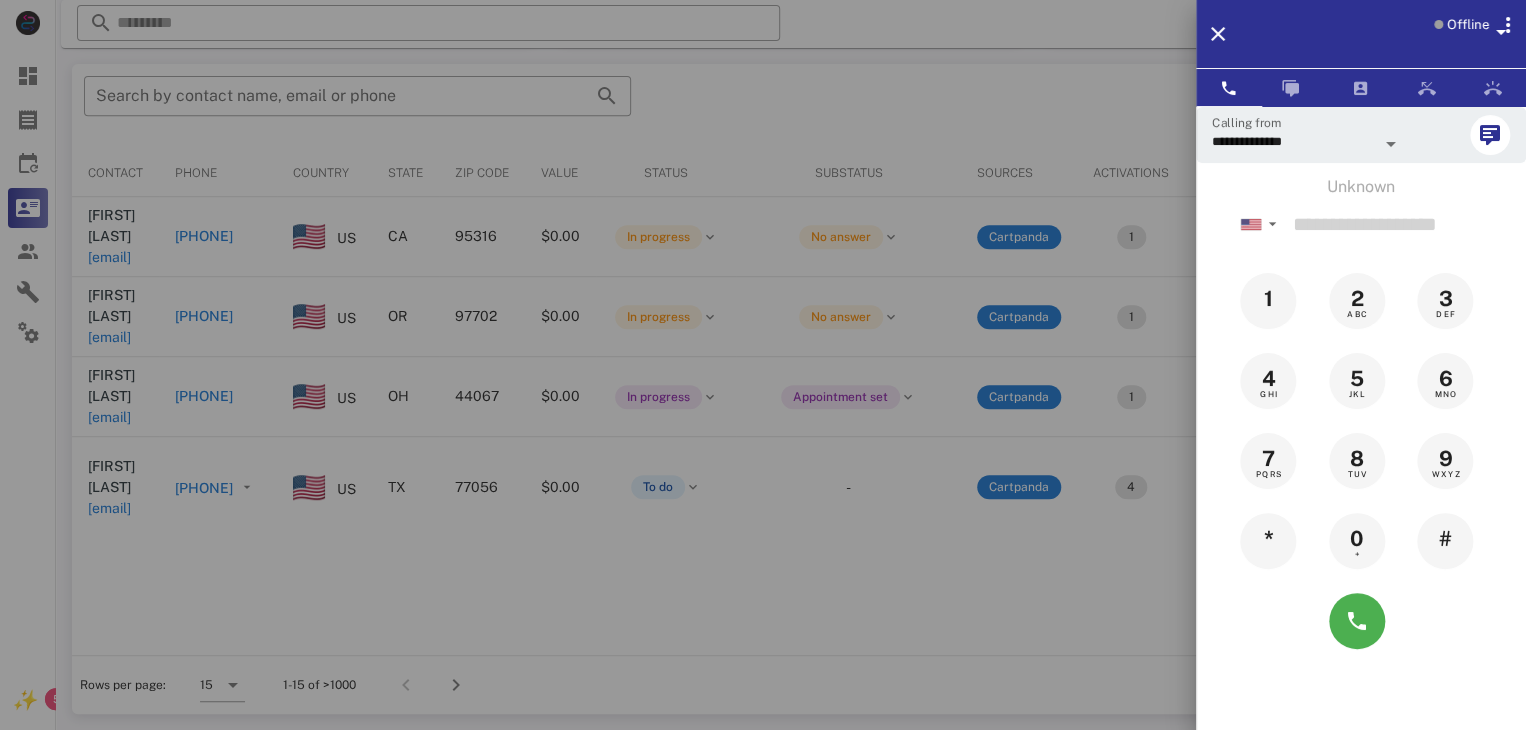 click at bounding box center [763, 365] 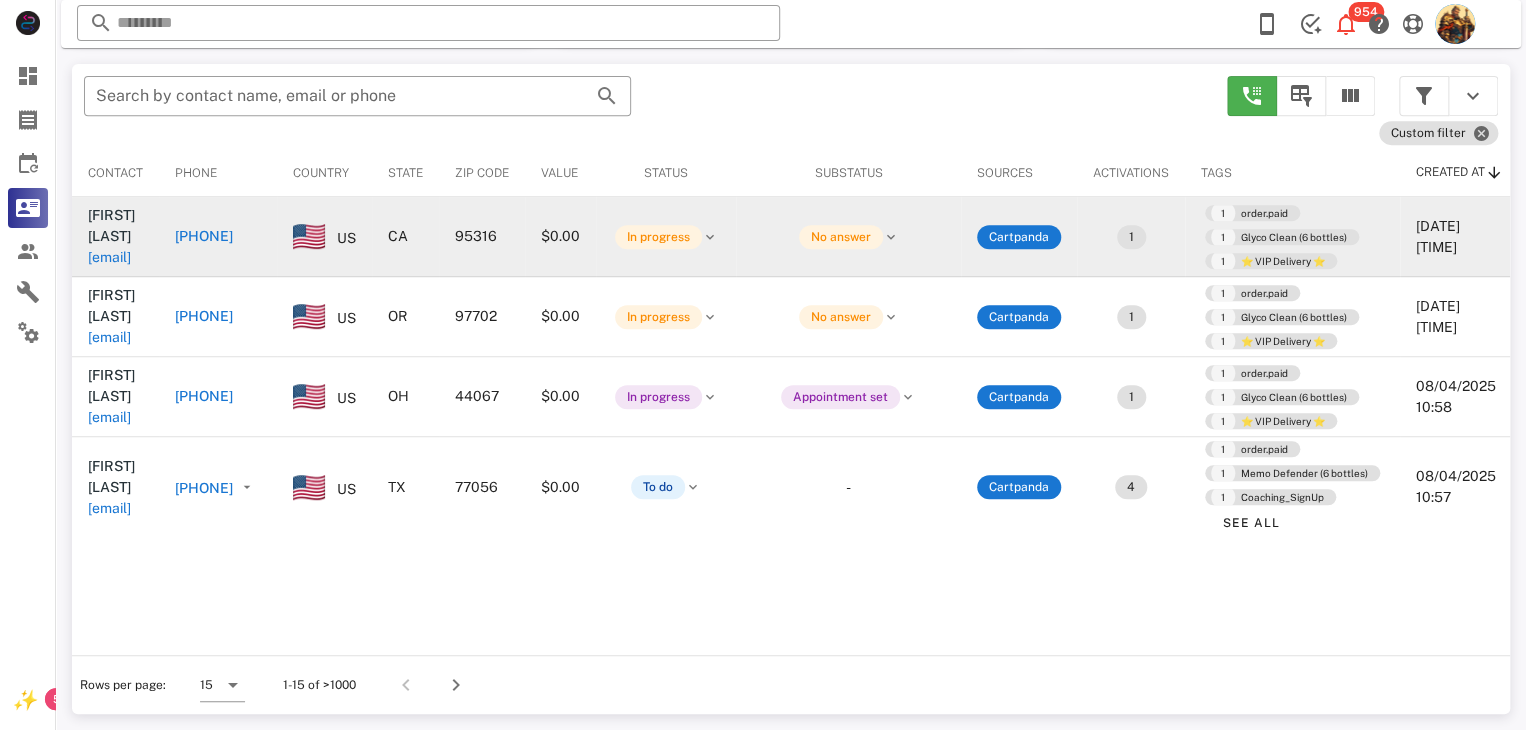 click on "leon2compton@gmail.com" at bounding box center [109, 257] 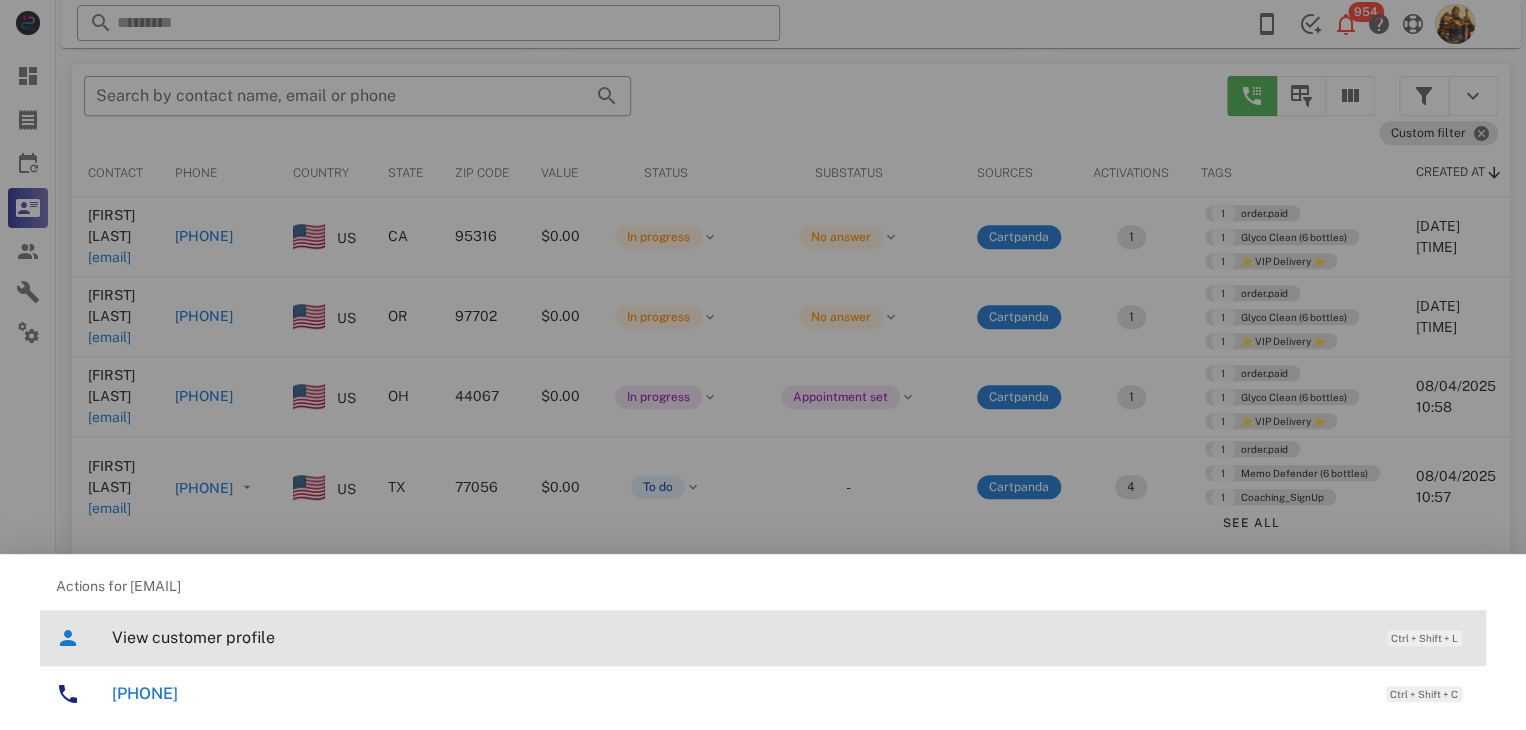 click on "View customer profile" at bounding box center [739, 637] 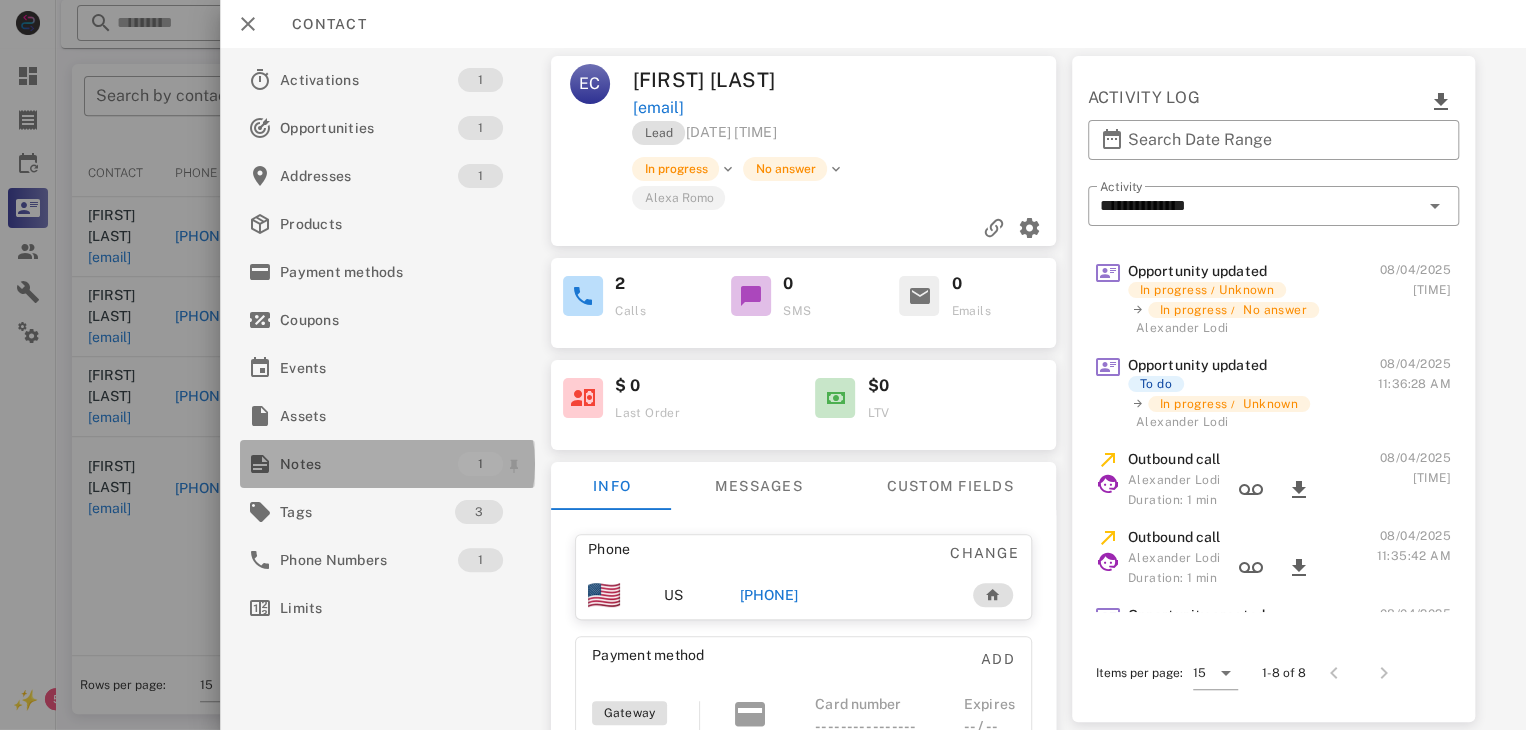 click on "Notes" at bounding box center [369, 464] 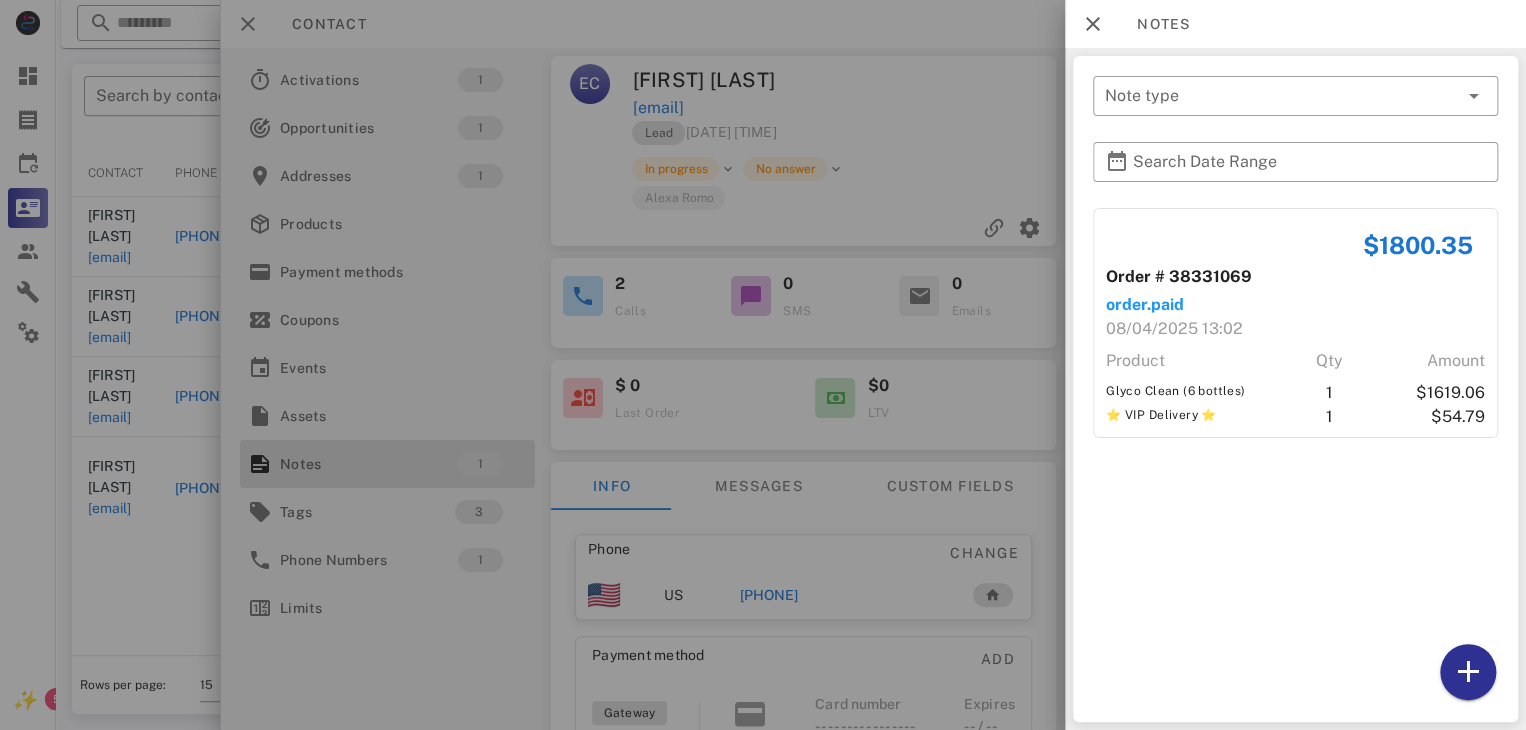 click at bounding box center (763, 365) 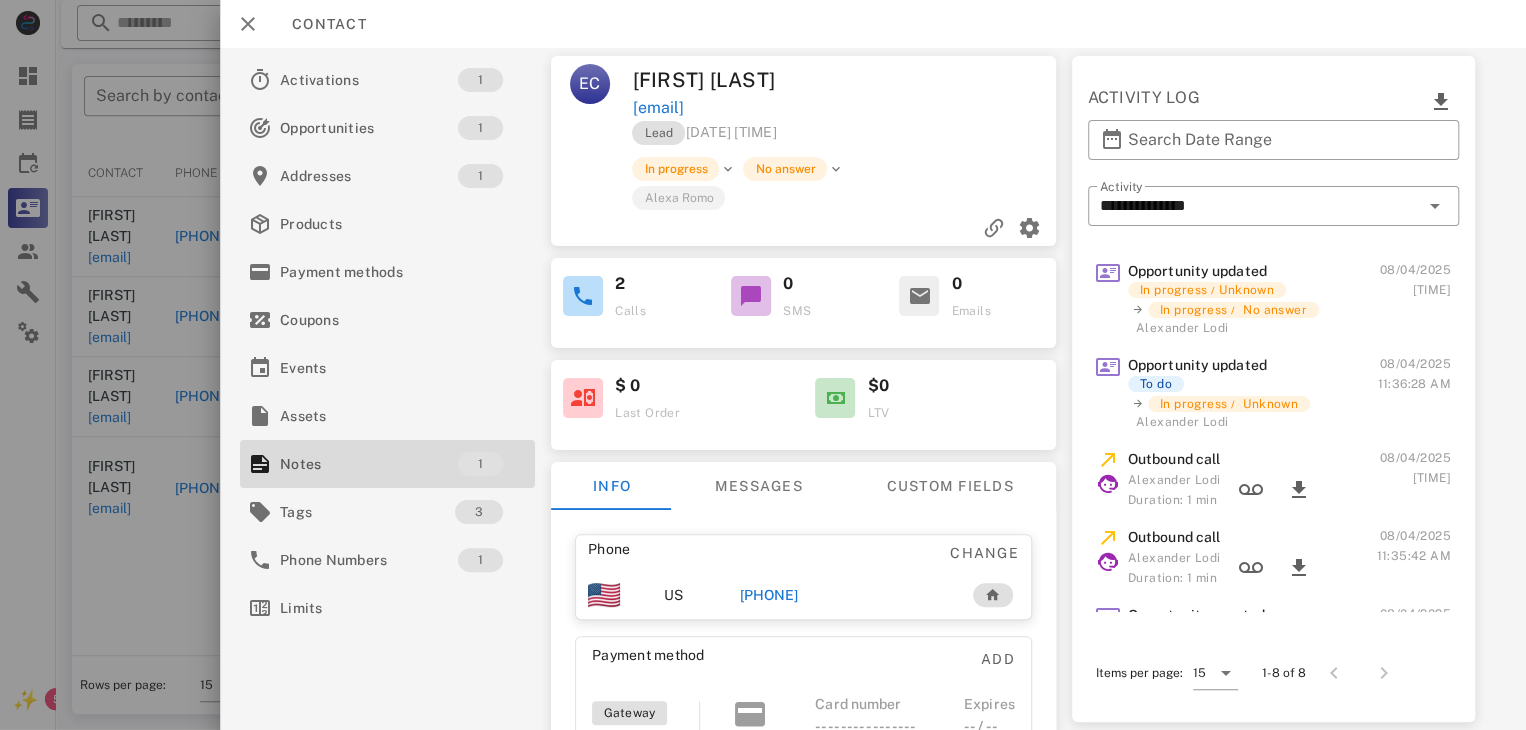 click on "+12095050451" at bounding box center [769, 595] 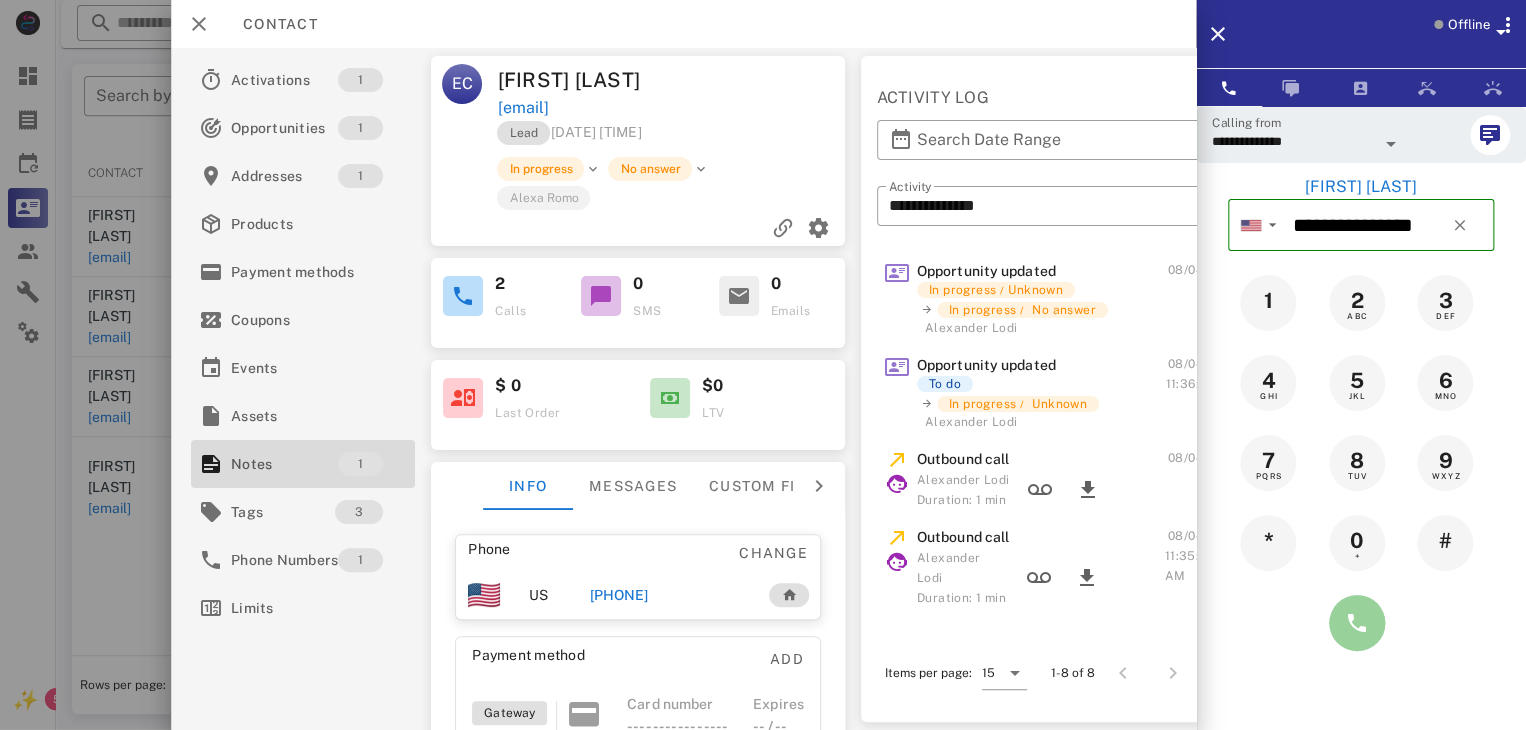 click at bounding box center (1357, 623) 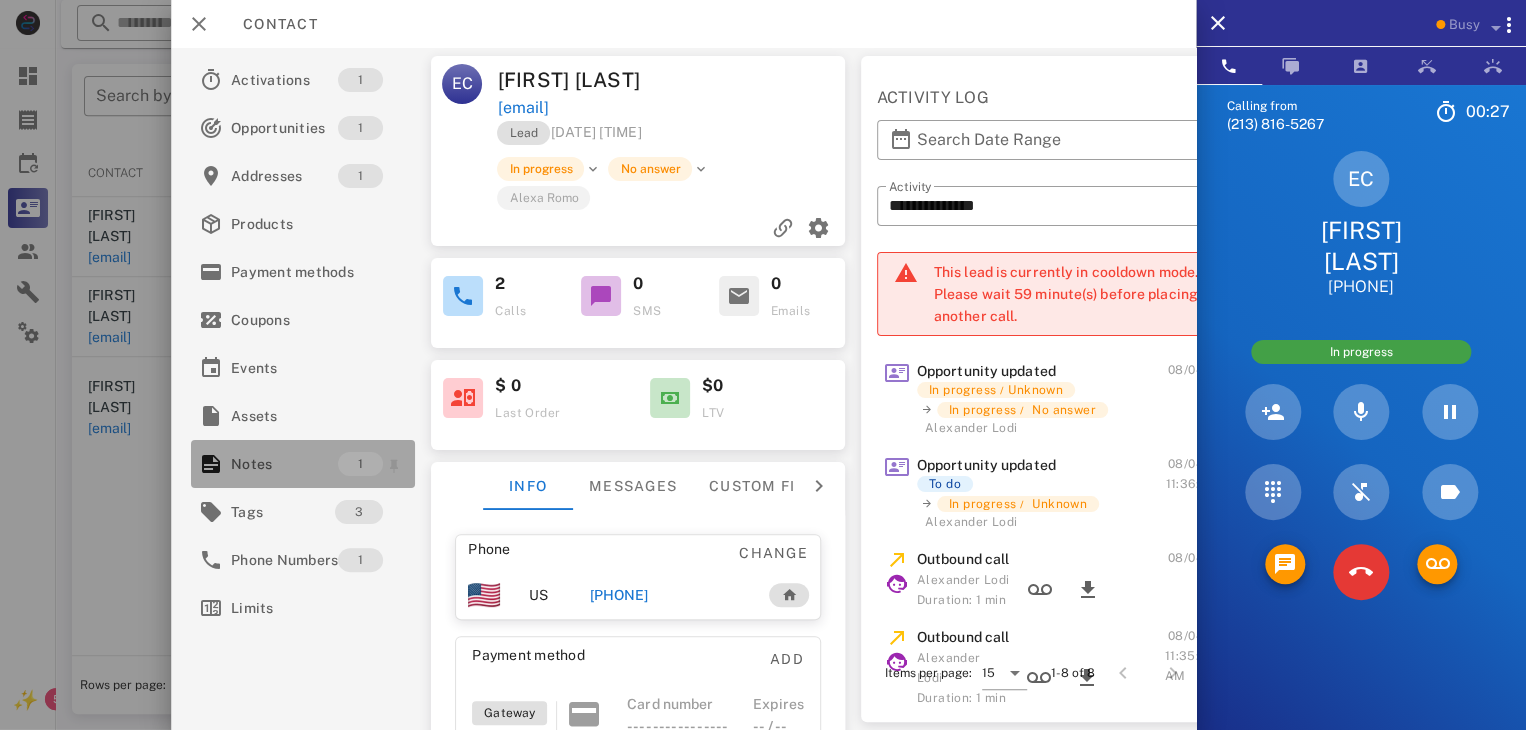 click on "Notes" at bounding box center (284, 464) 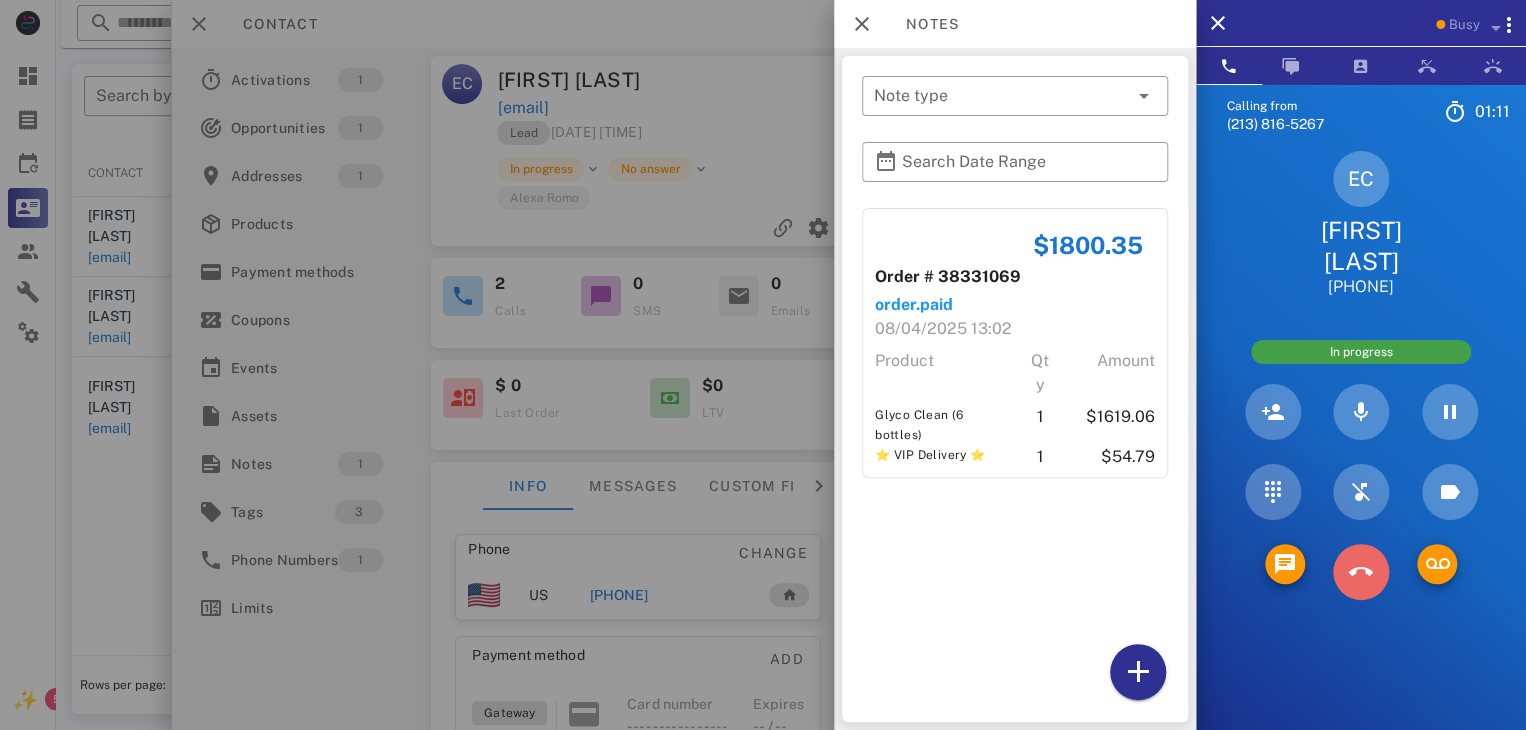 click at bounding box center (1361, 572) 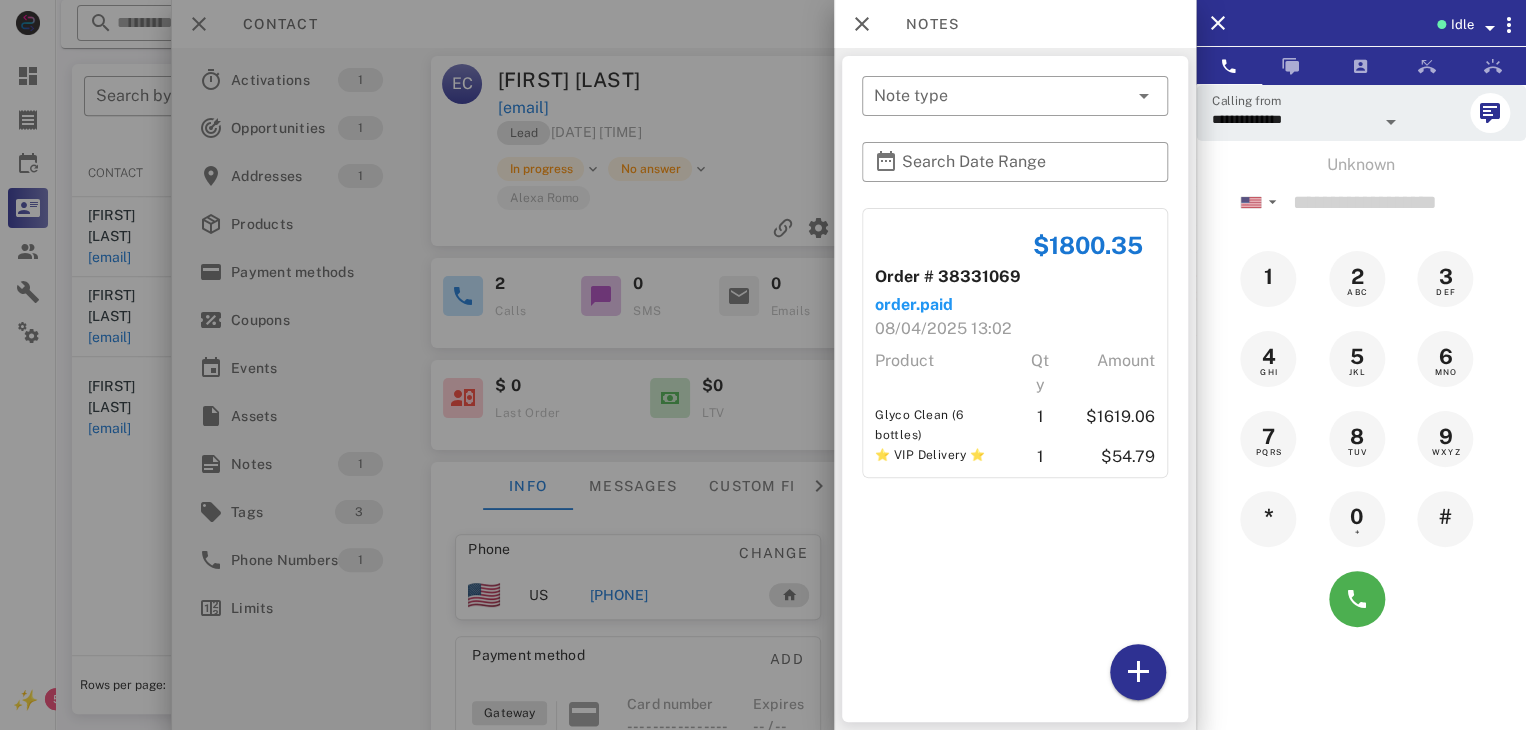 click at bounding box center [763, 365] 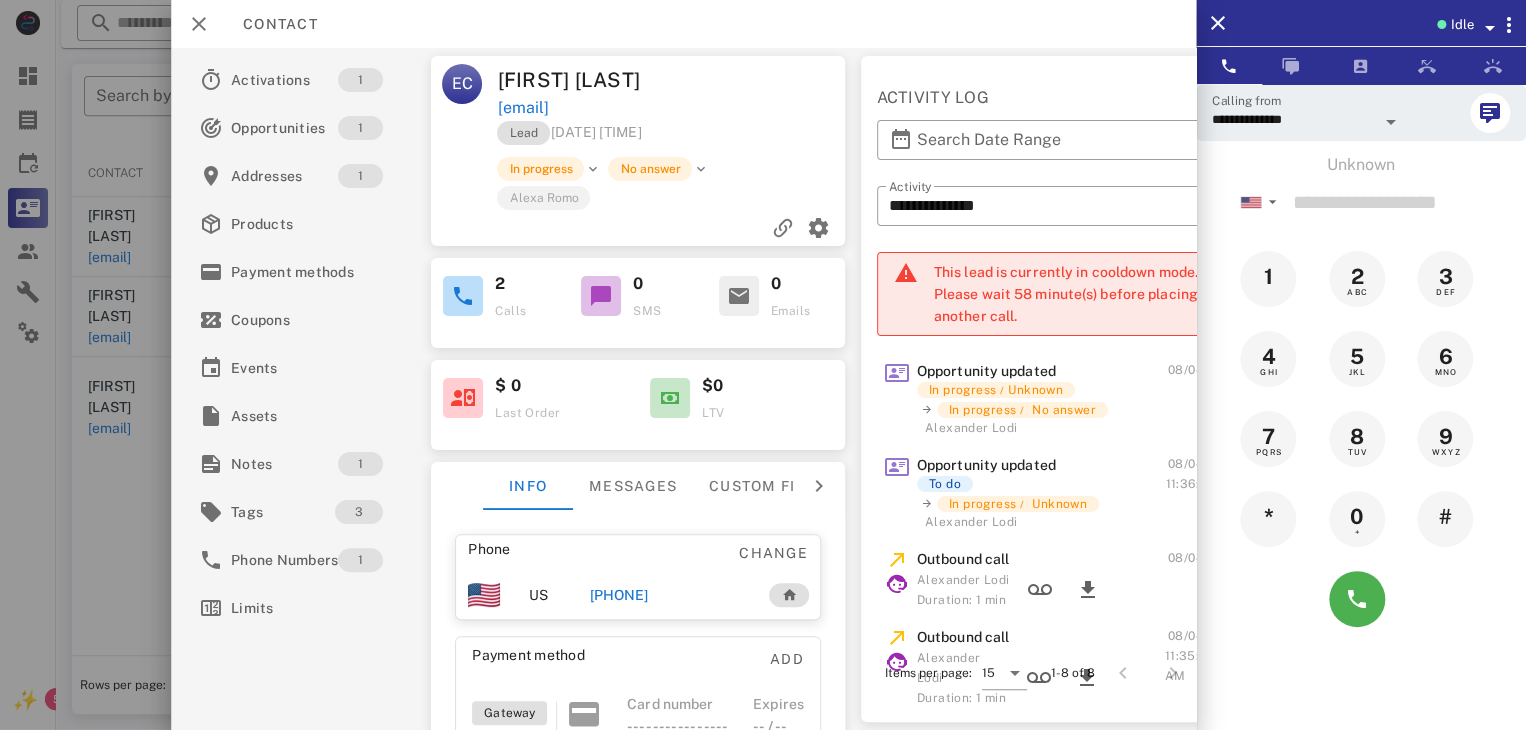 click at bounding box center (763, 365) 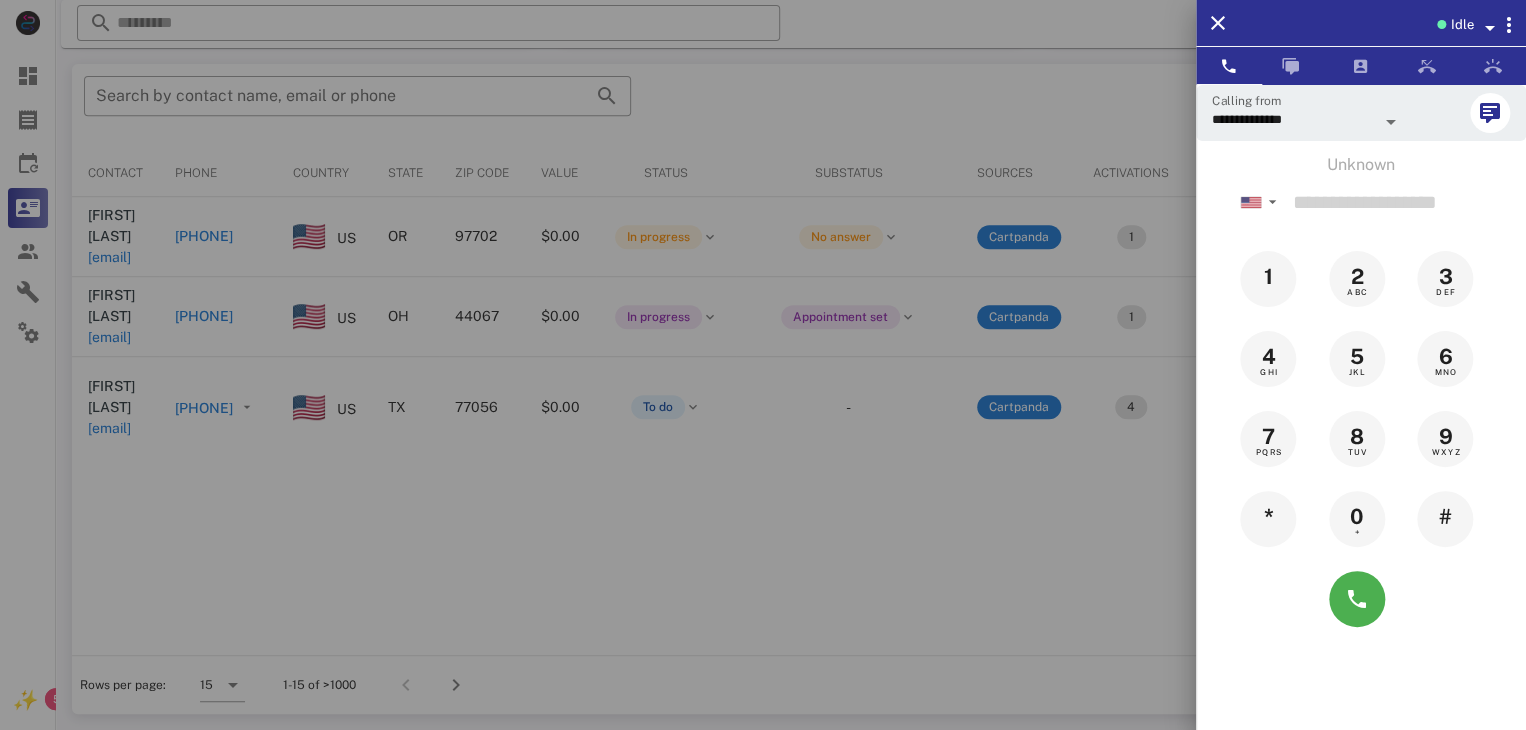 click at bounding box center (763, 365) 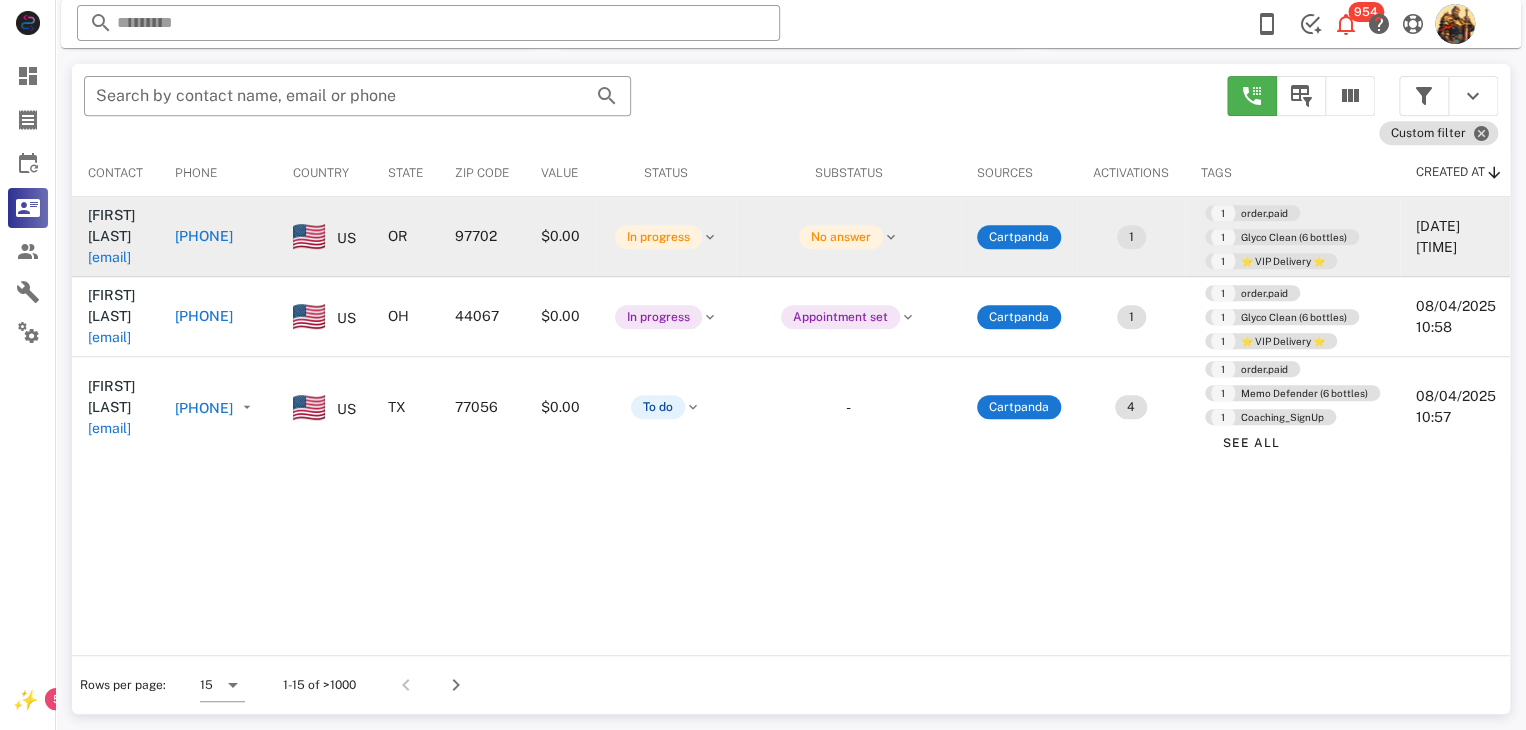 click on "debsellstravel@comcast.net" at bounding box center [109, 257] 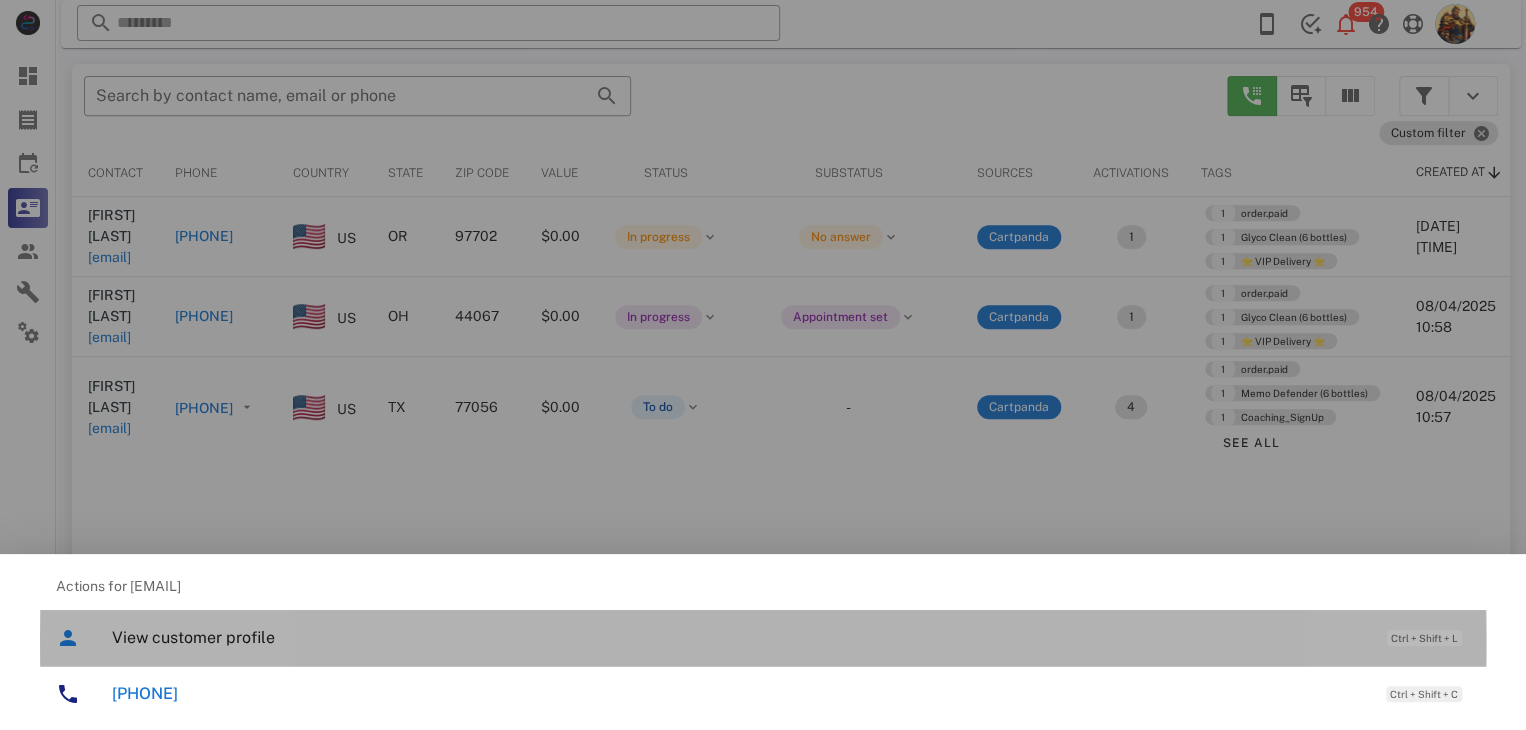 click on "View customer profile Ctrl + Shift + L" at bounding box center (791, 637) 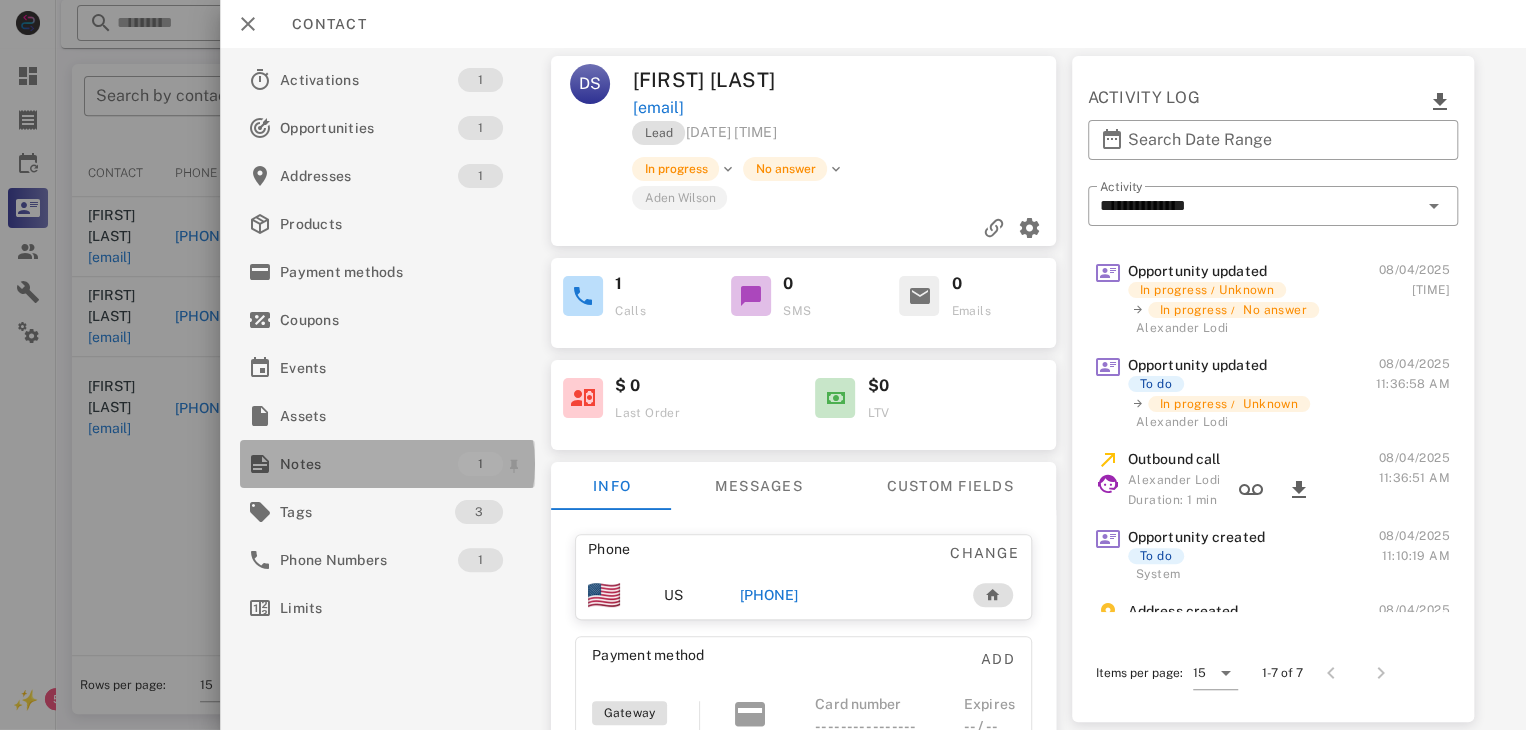 click on "Notes" at bounding box center [369, 464] 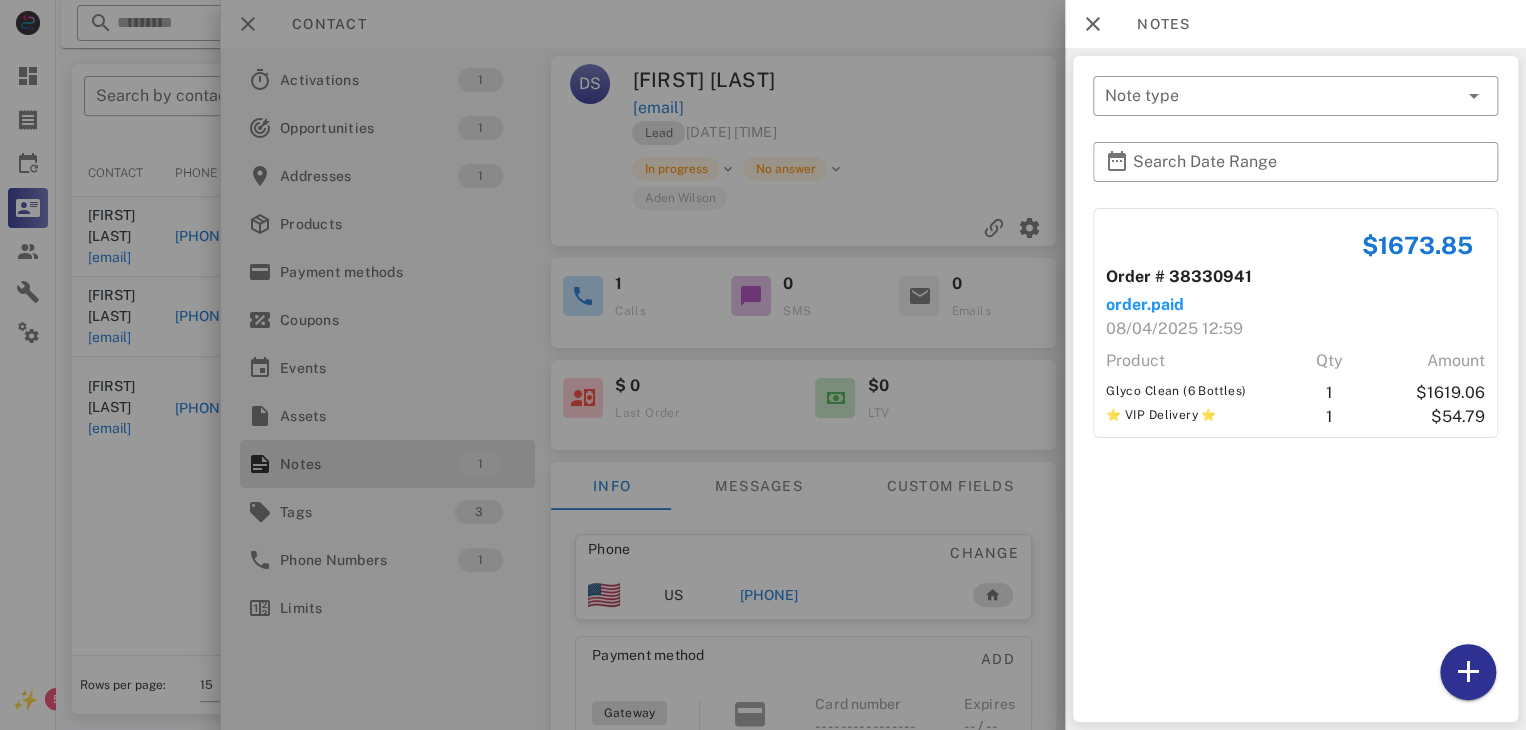 click at bounding box center (763, 365) 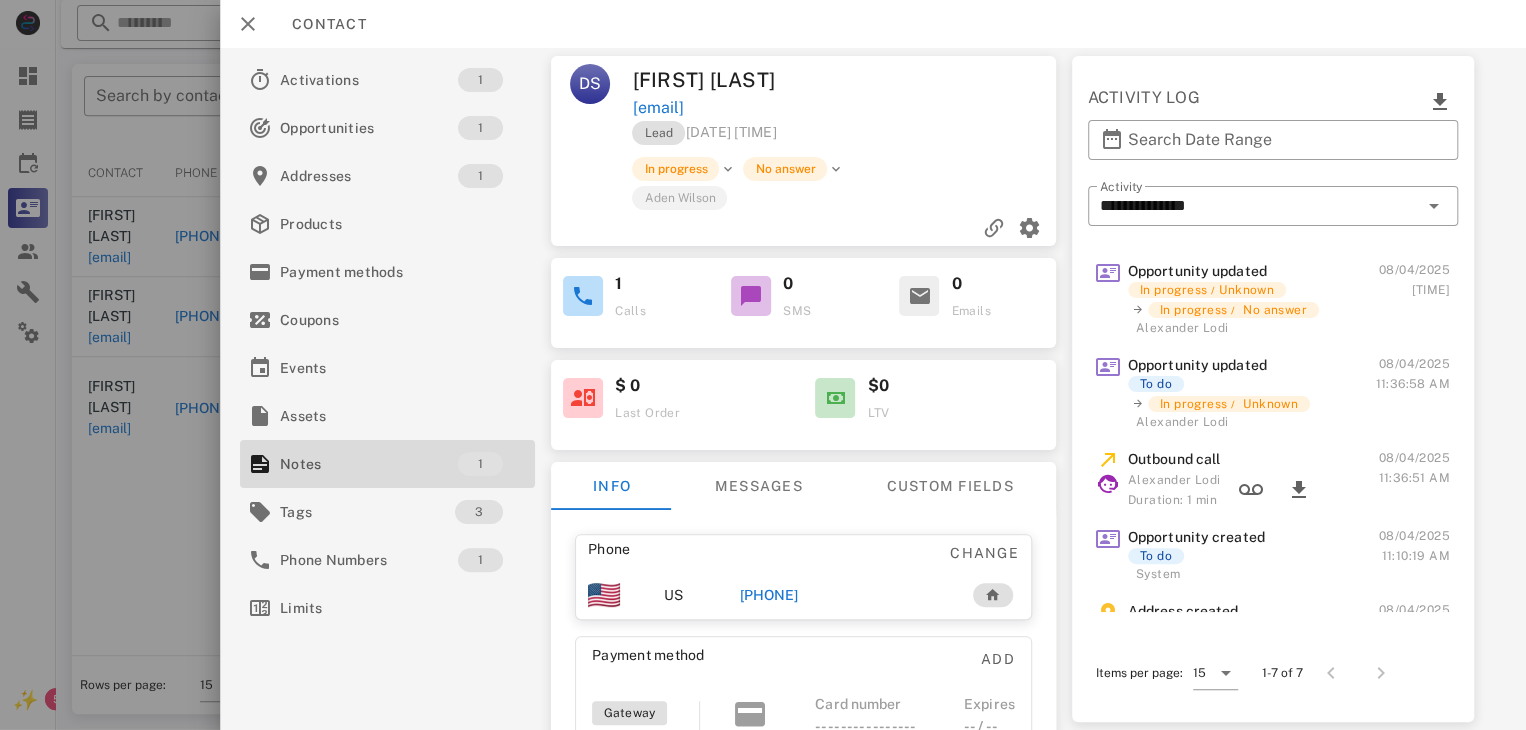 click on "+15034814540" at bounding box center [769, 595] 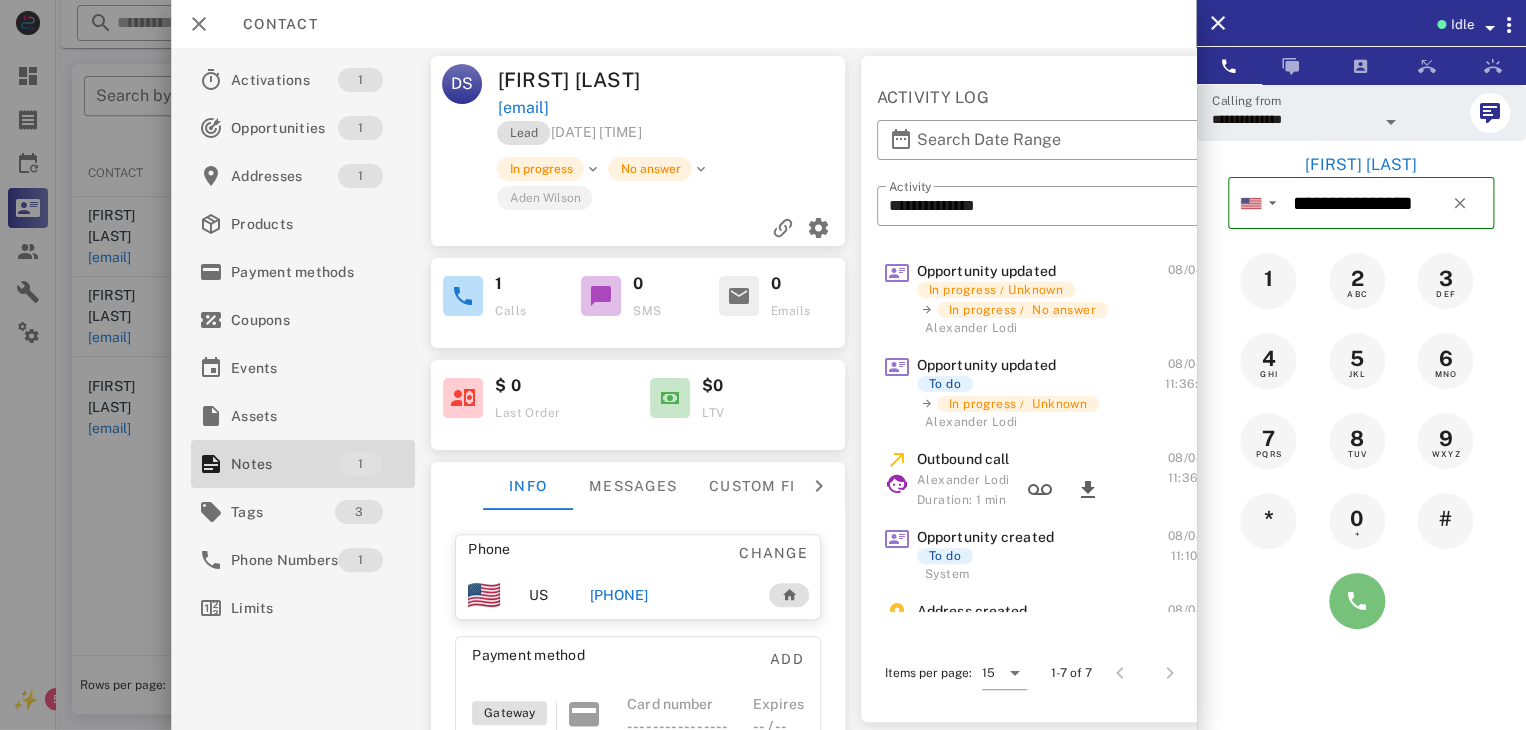 click at bounding box center [1357, 601] 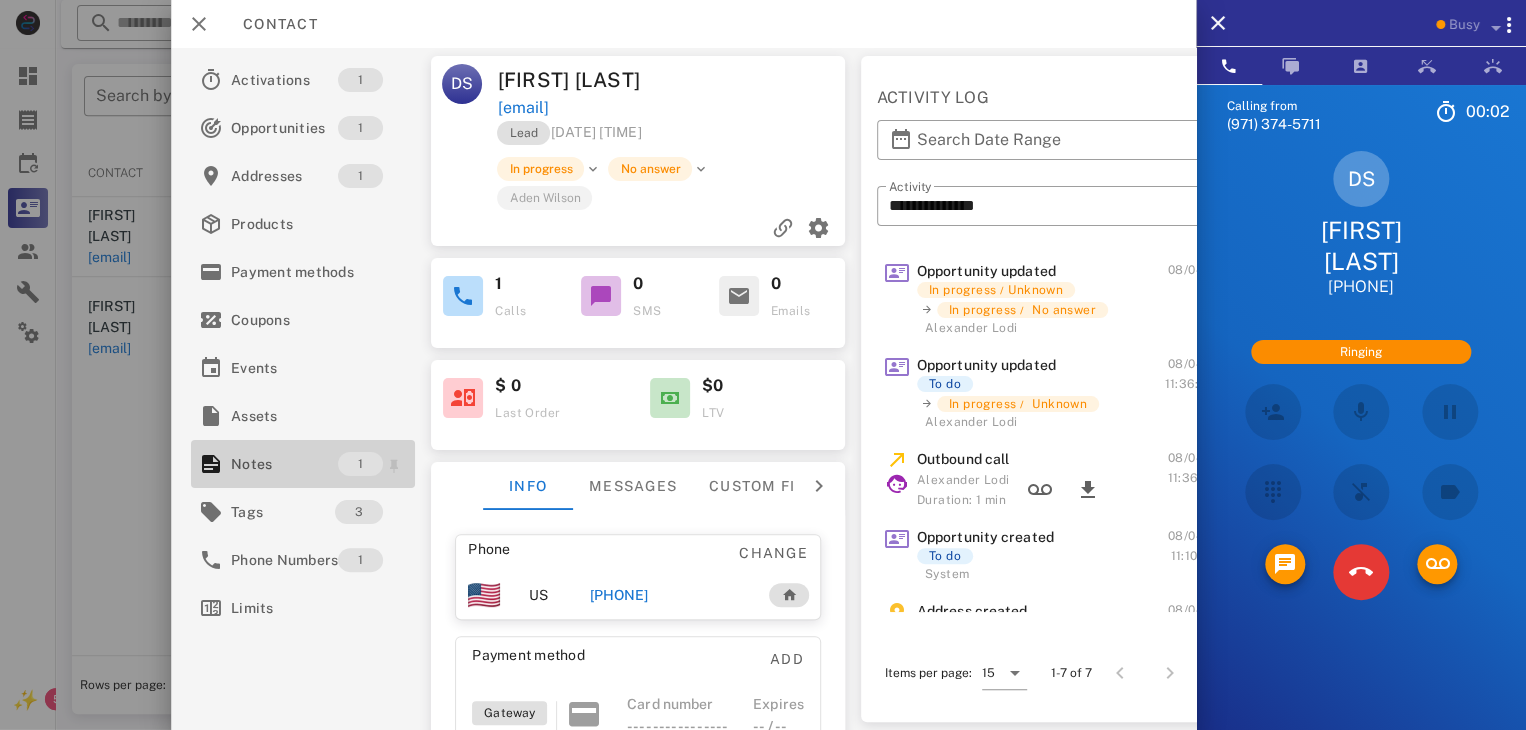 click on "Notes" at bounding box center (284, 464) 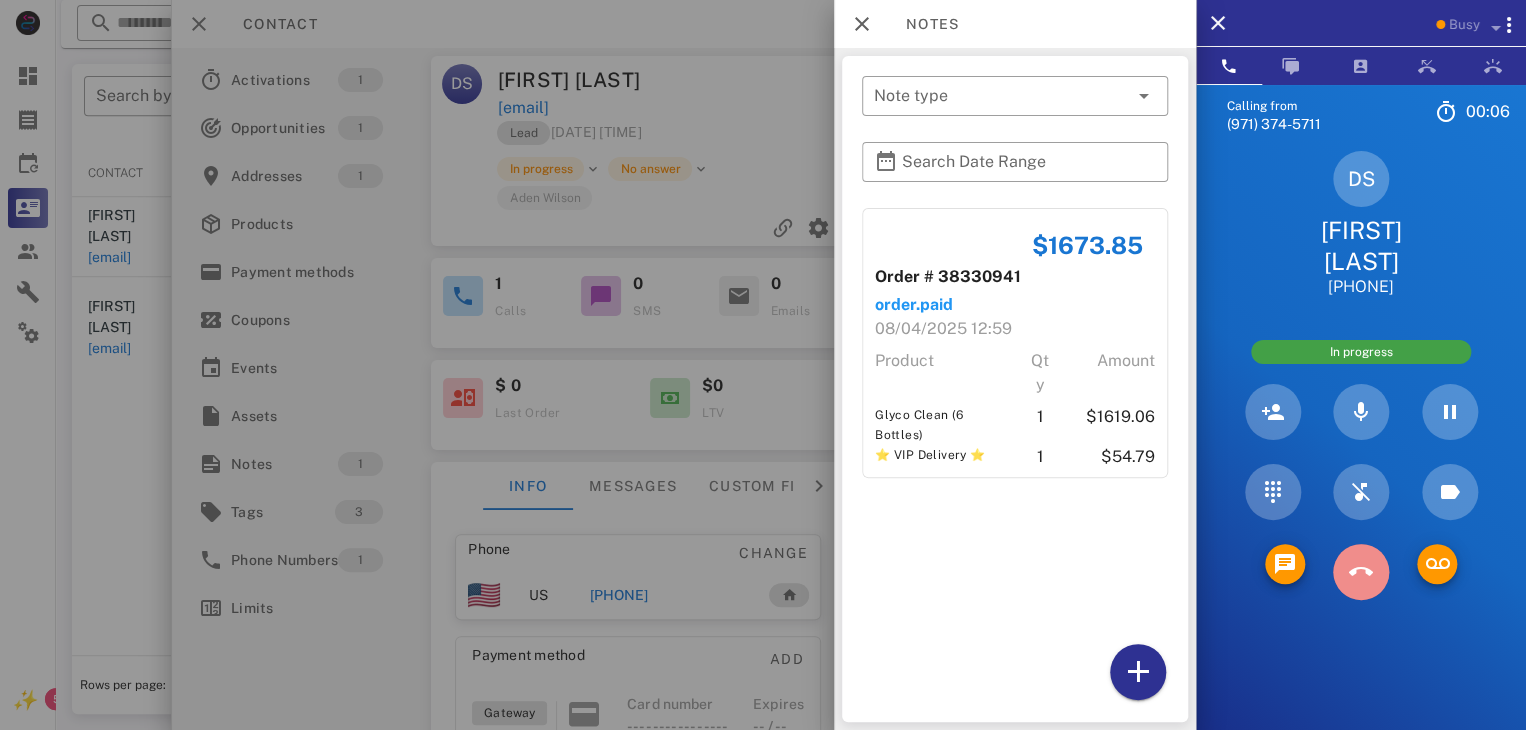 click at bounding box center [1360, 572] 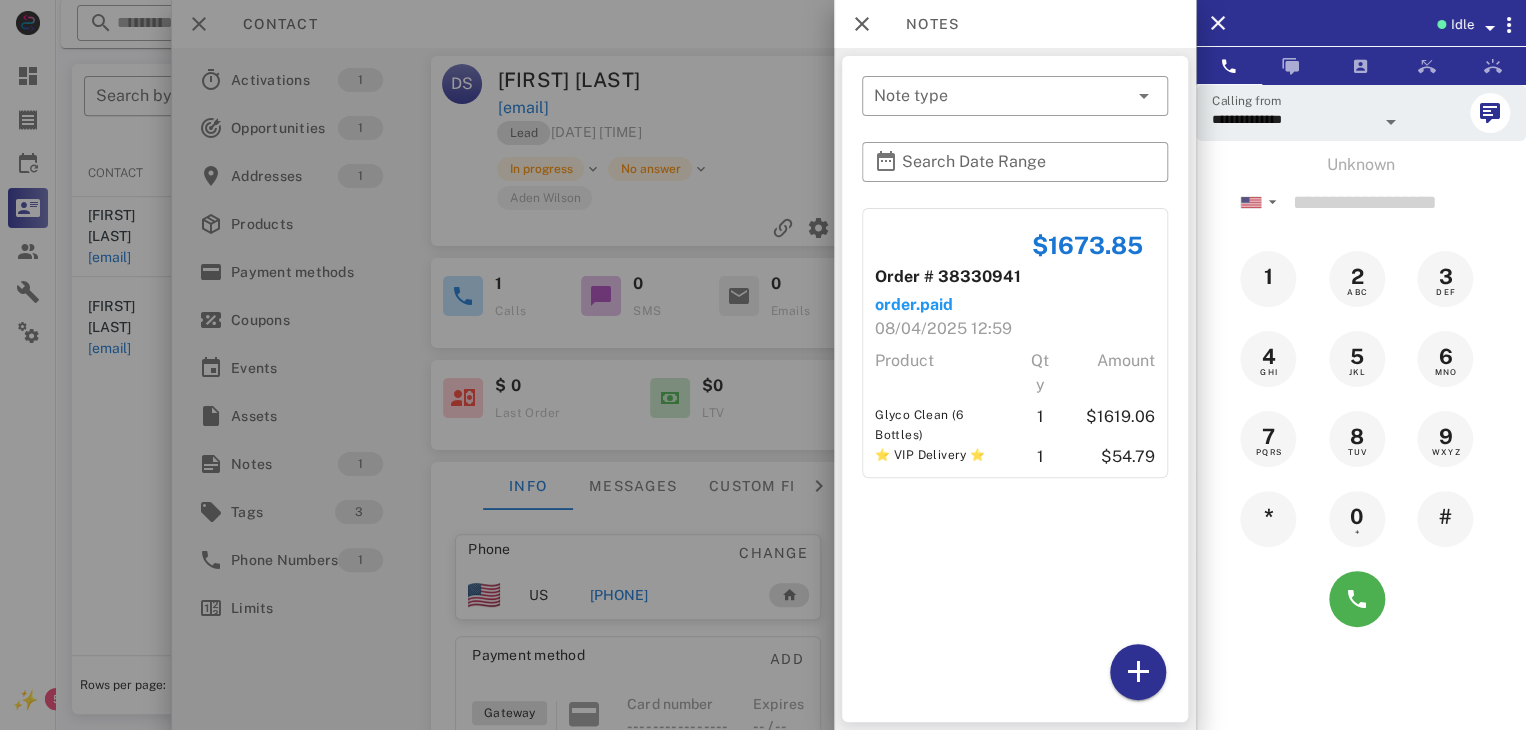 click at bounding box center [763, 365] 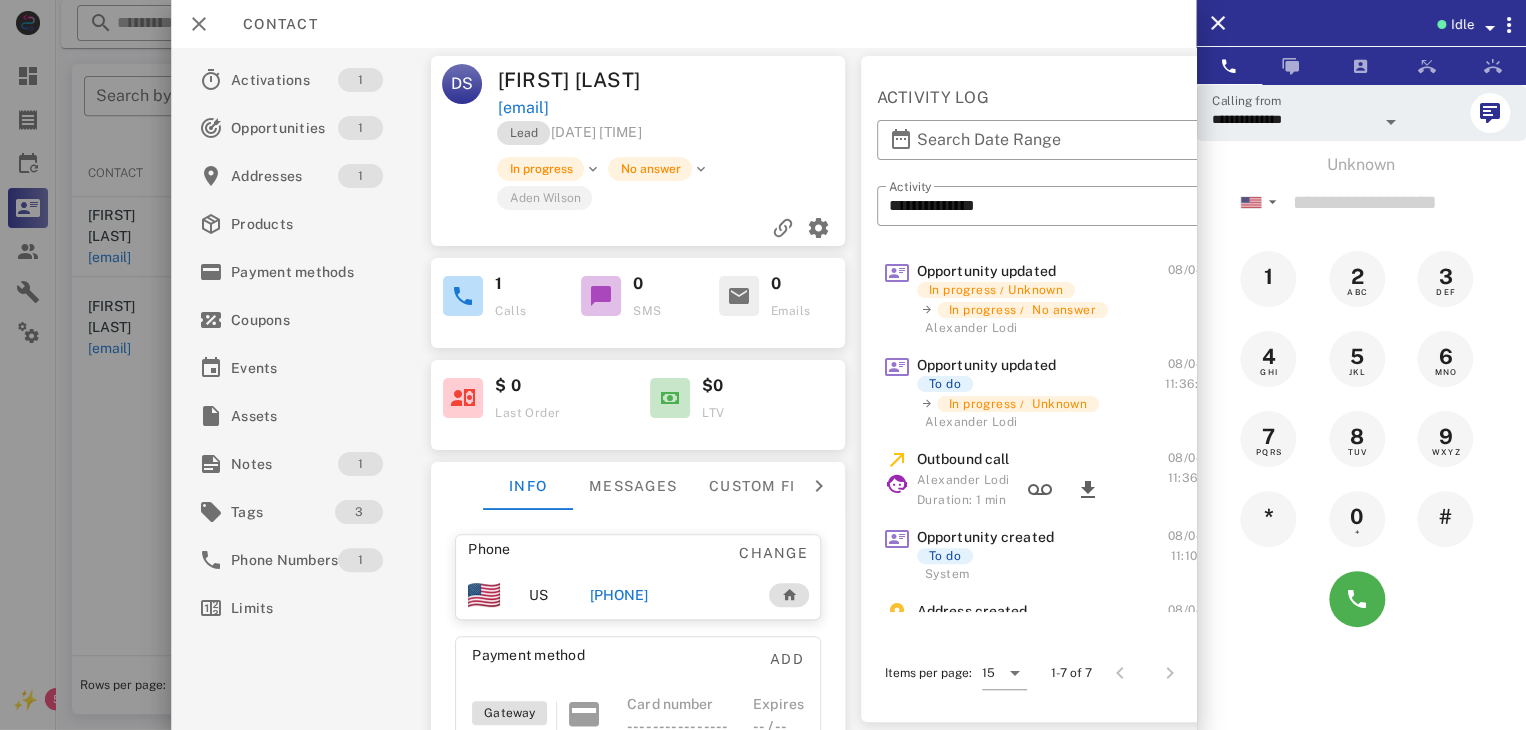 click at bounding box center (763, 365) 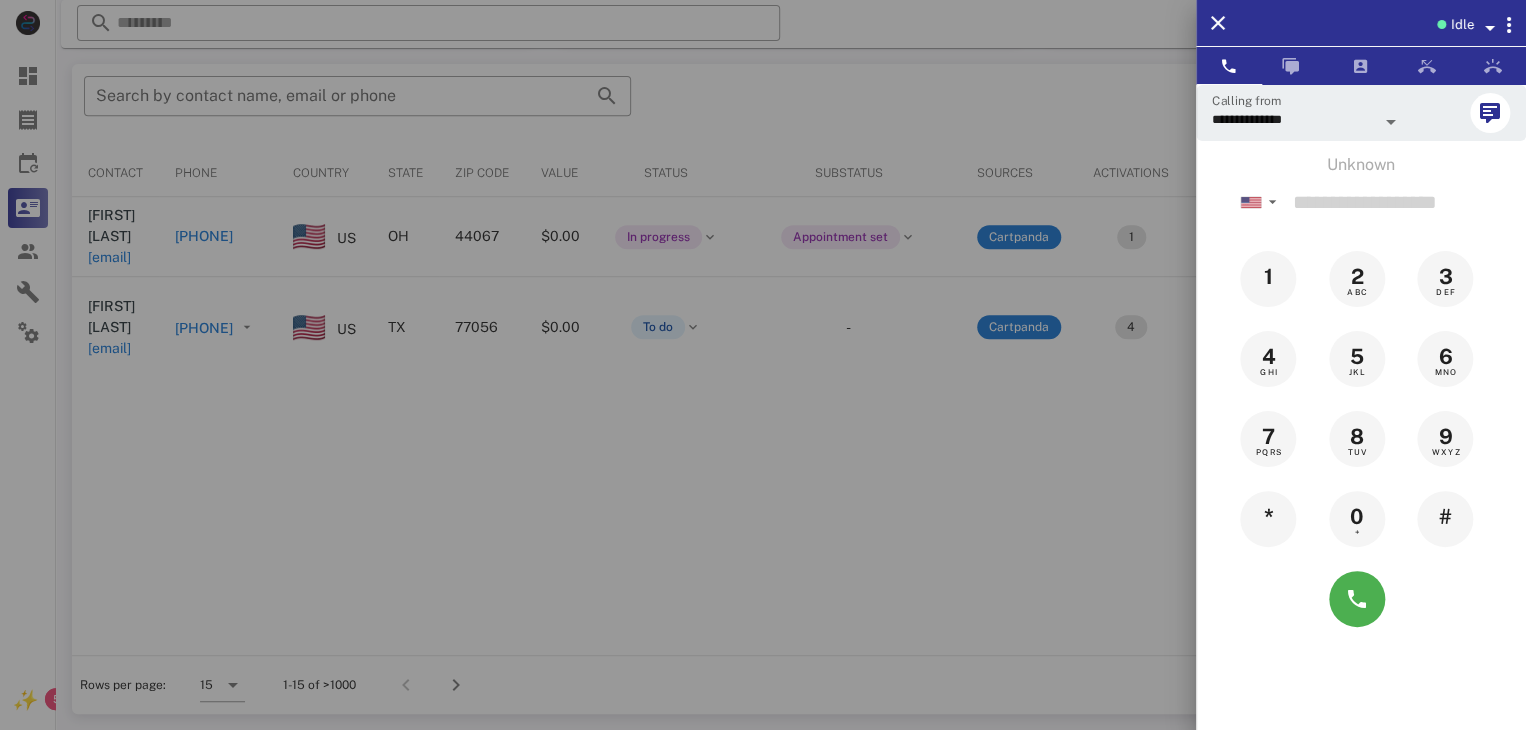 click at bounding box center [763, 365] 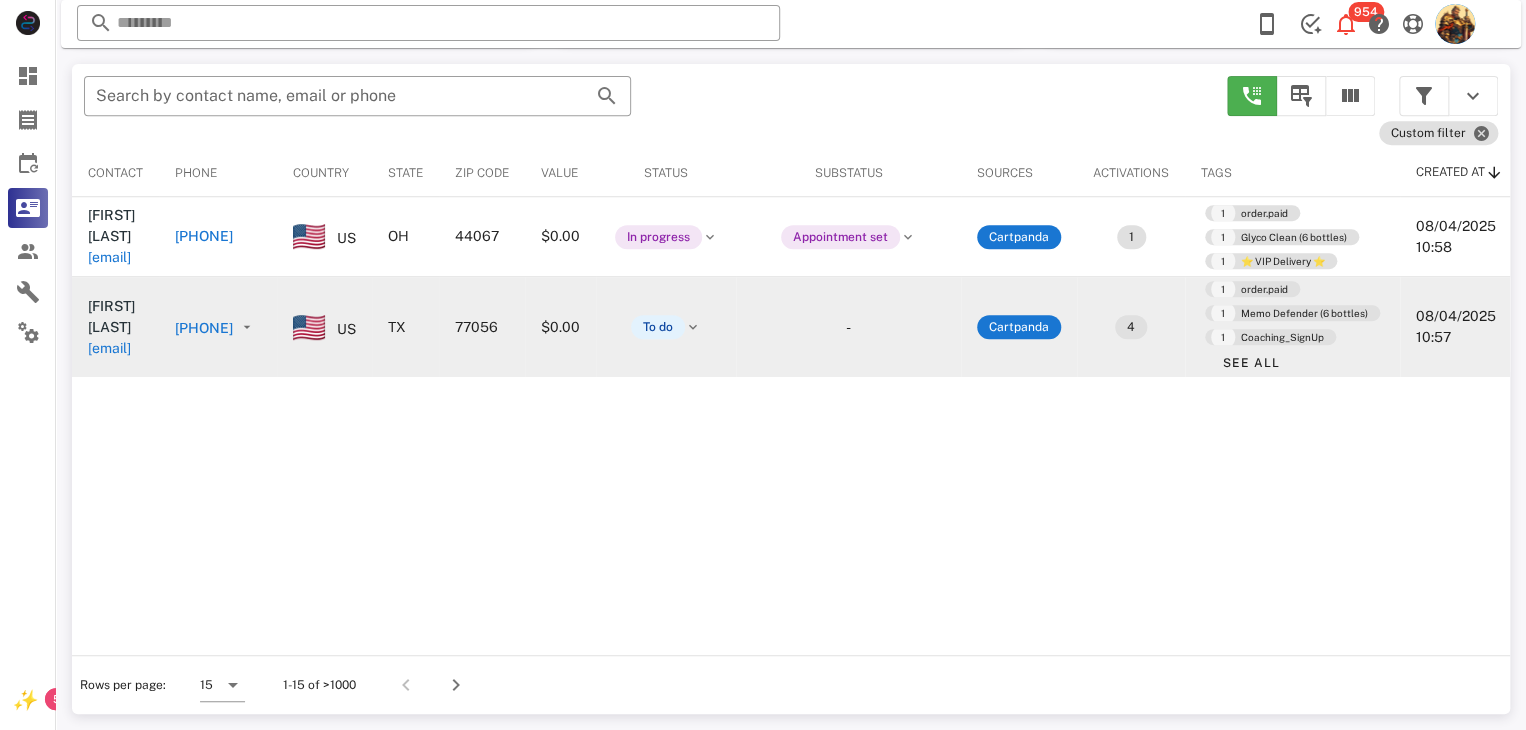 click on "[EMAIL]" at bounding box center (109, 348) 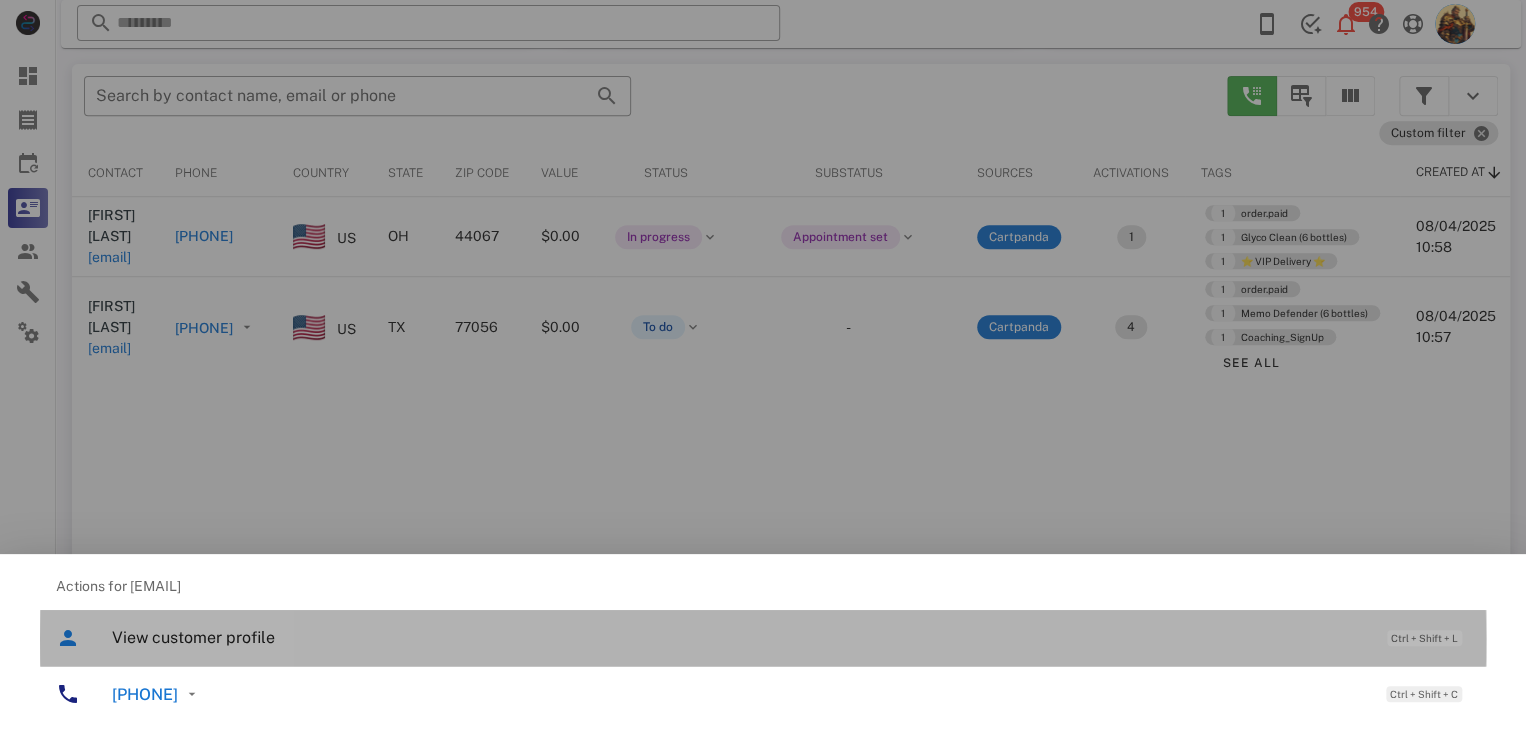 click on "View customer profile" at bounding box center (739, 637) 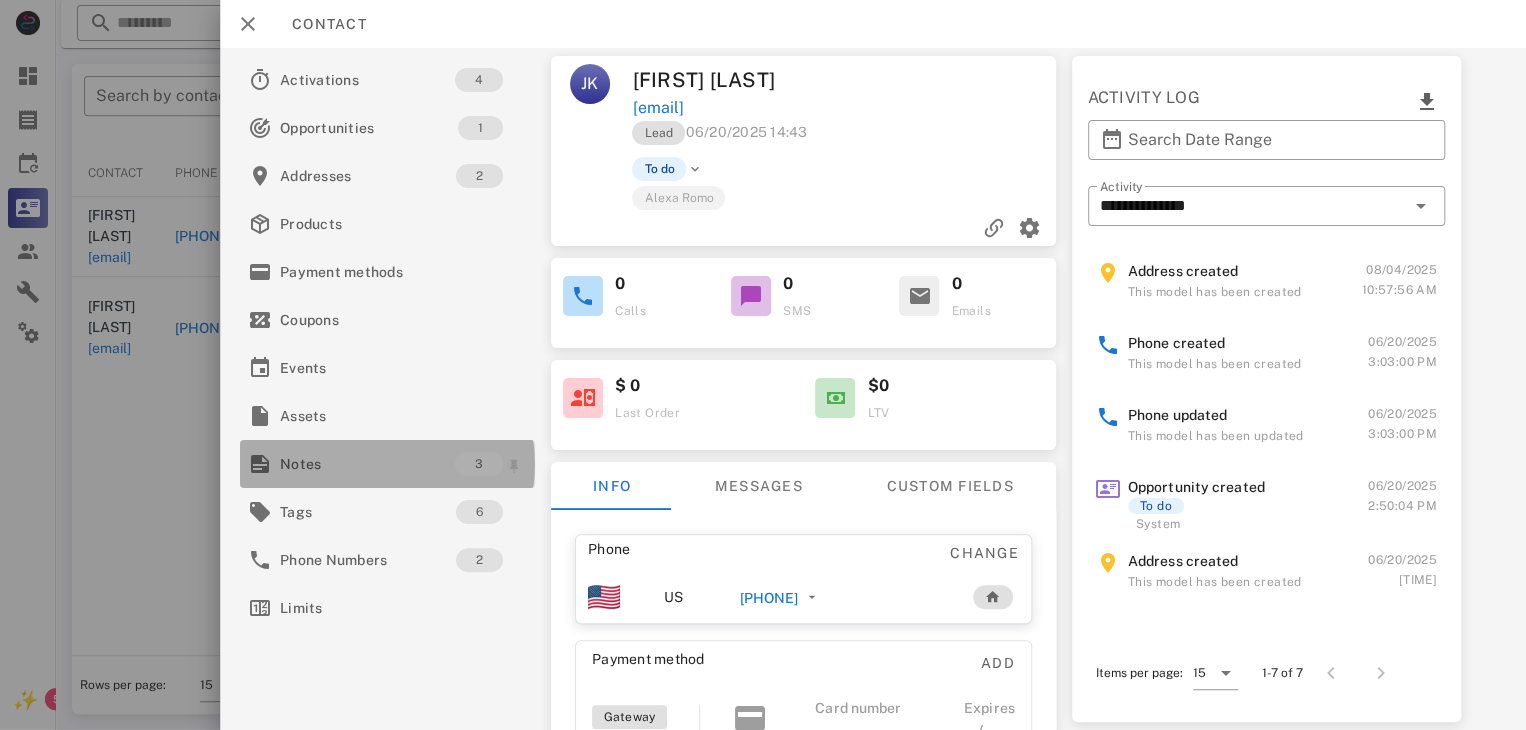 click on "Notes" at bounding box center (367, 464) 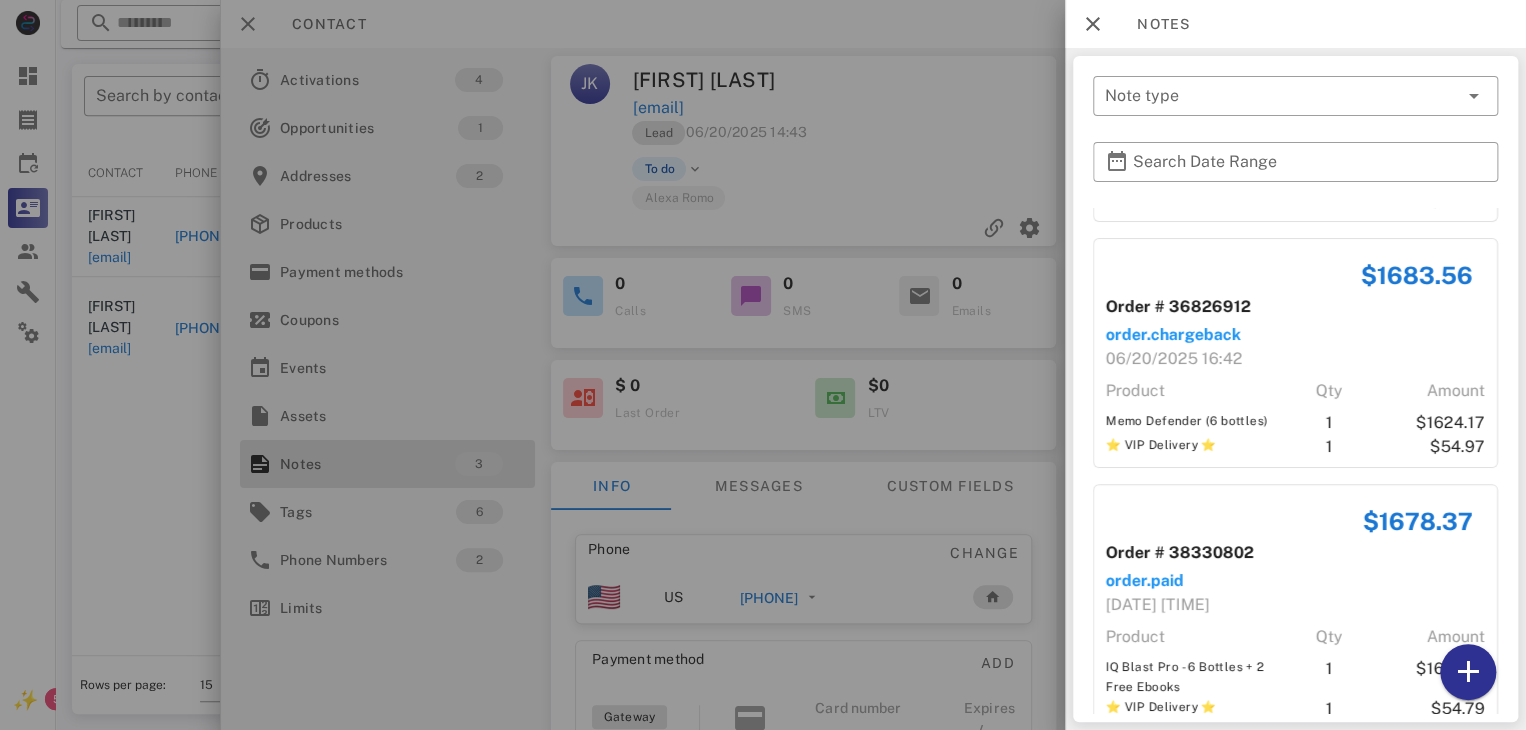 scroll, scrollTop: 260, scrollLeft: 0, axis: vertical 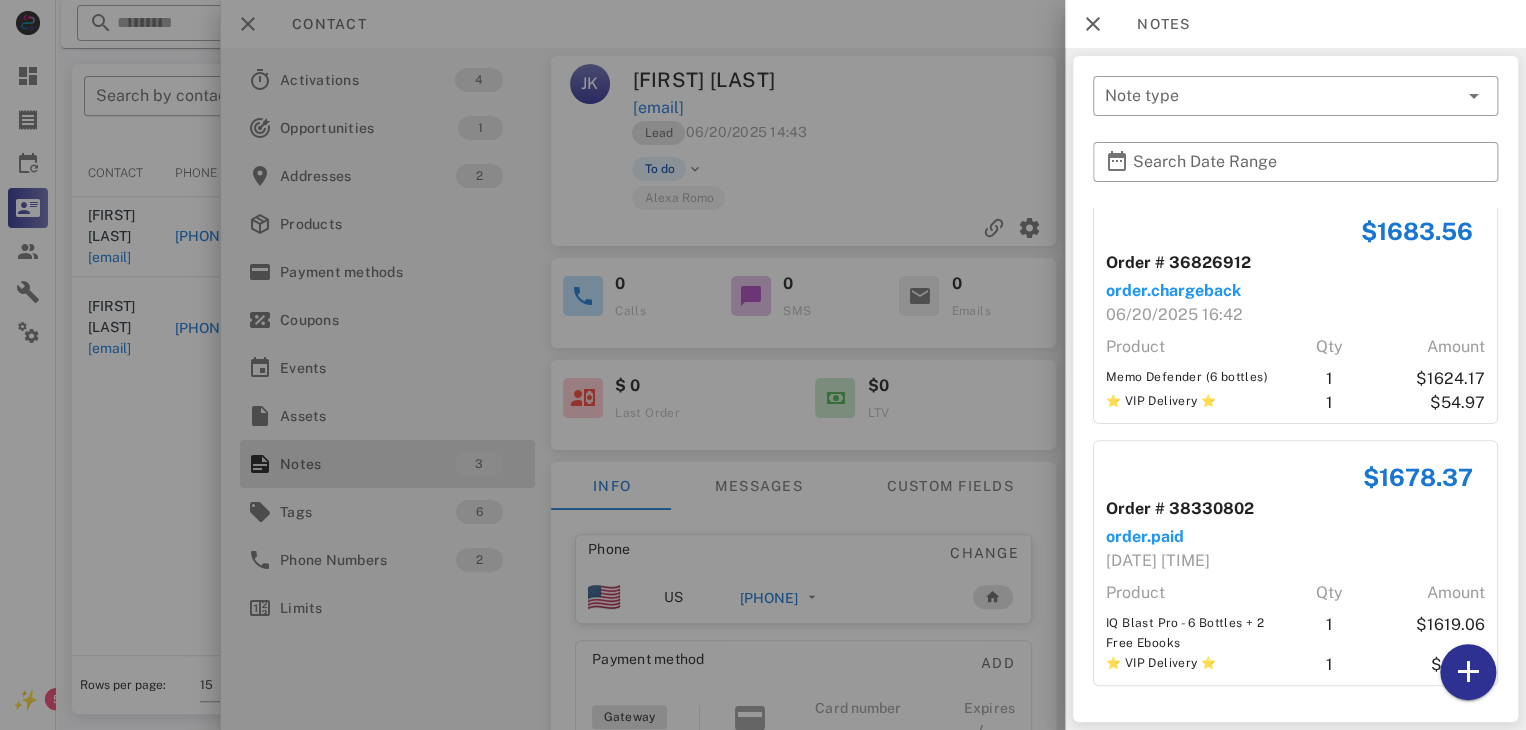 click at bounding box center (763, 365) 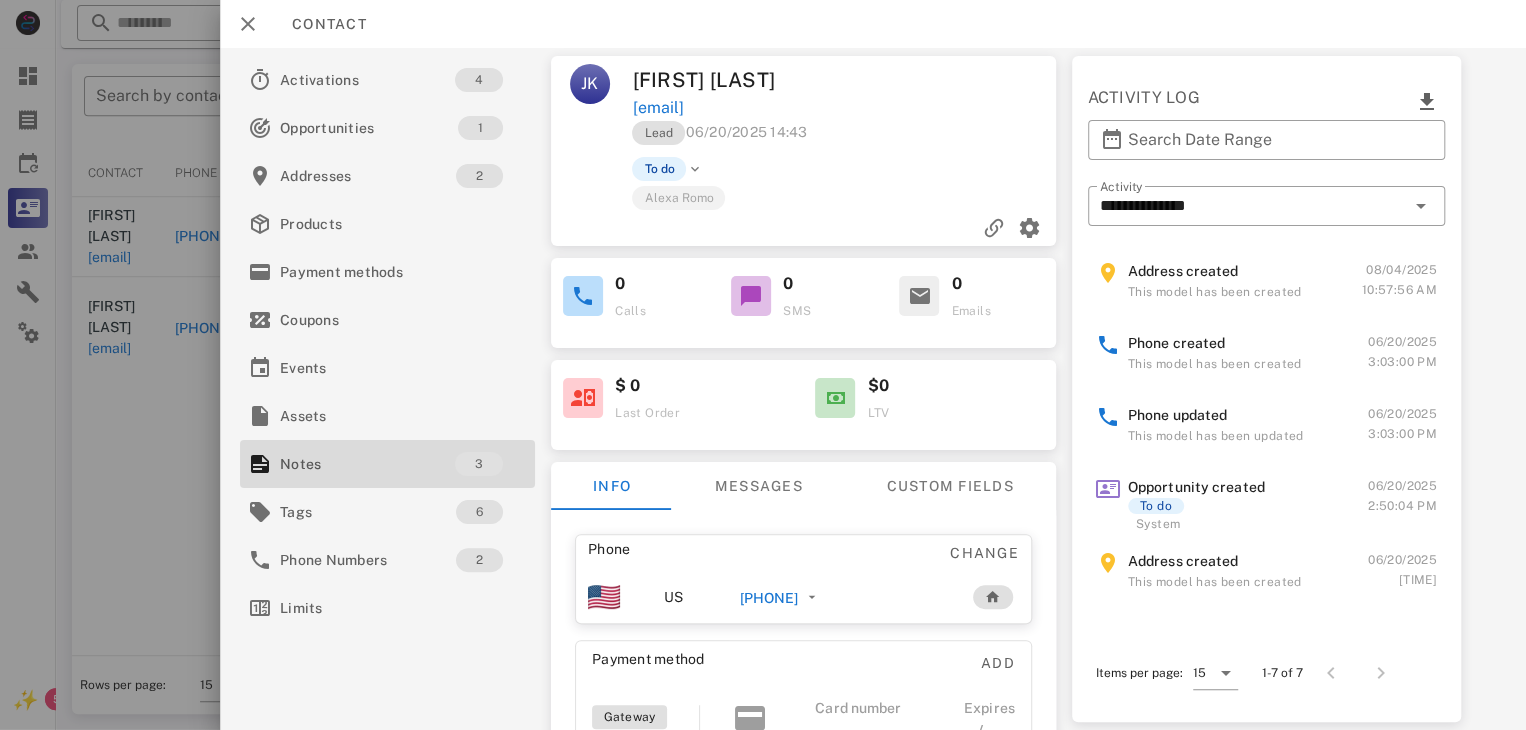 click at bounding box center (763, 365) 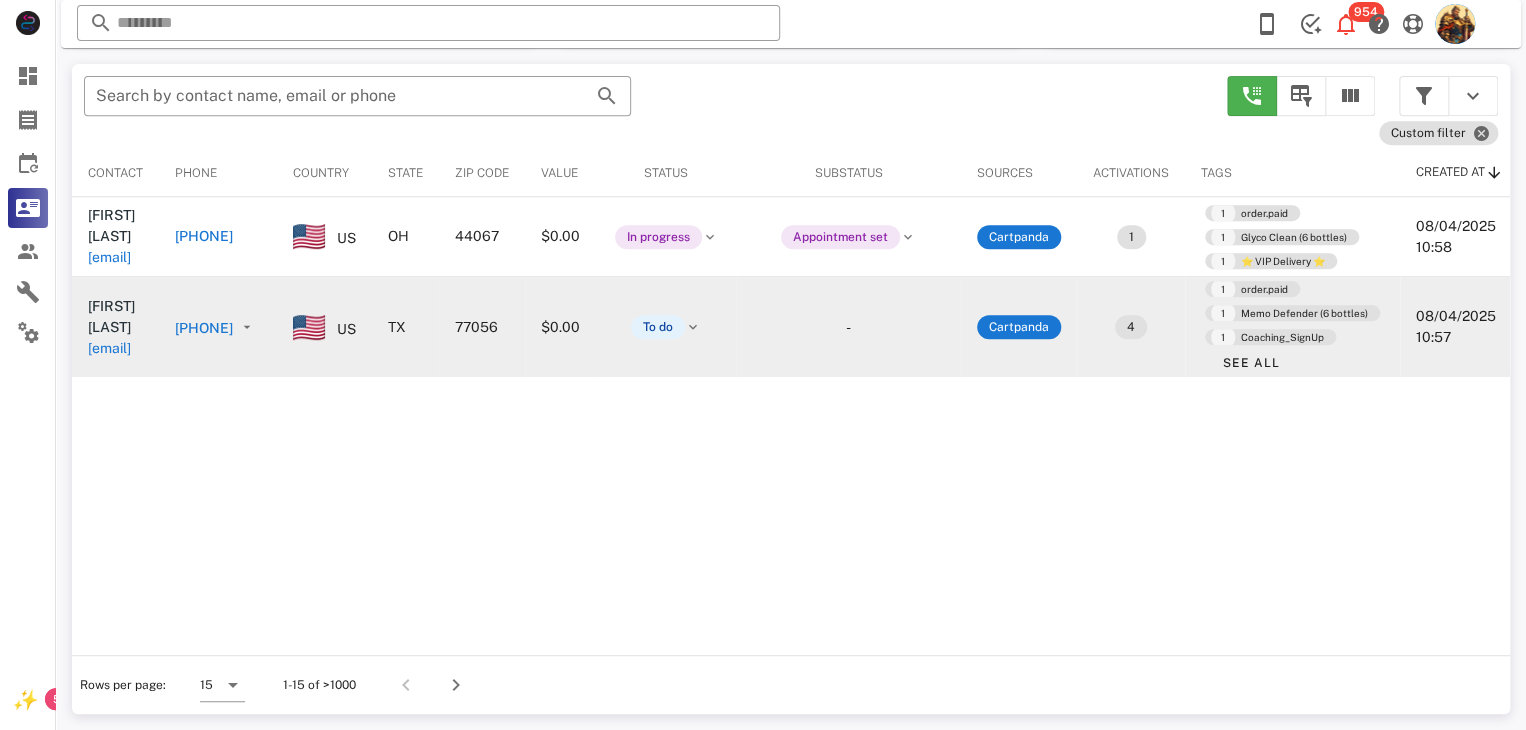 click on "[EMAIL]" at bounding box center (109, 348) 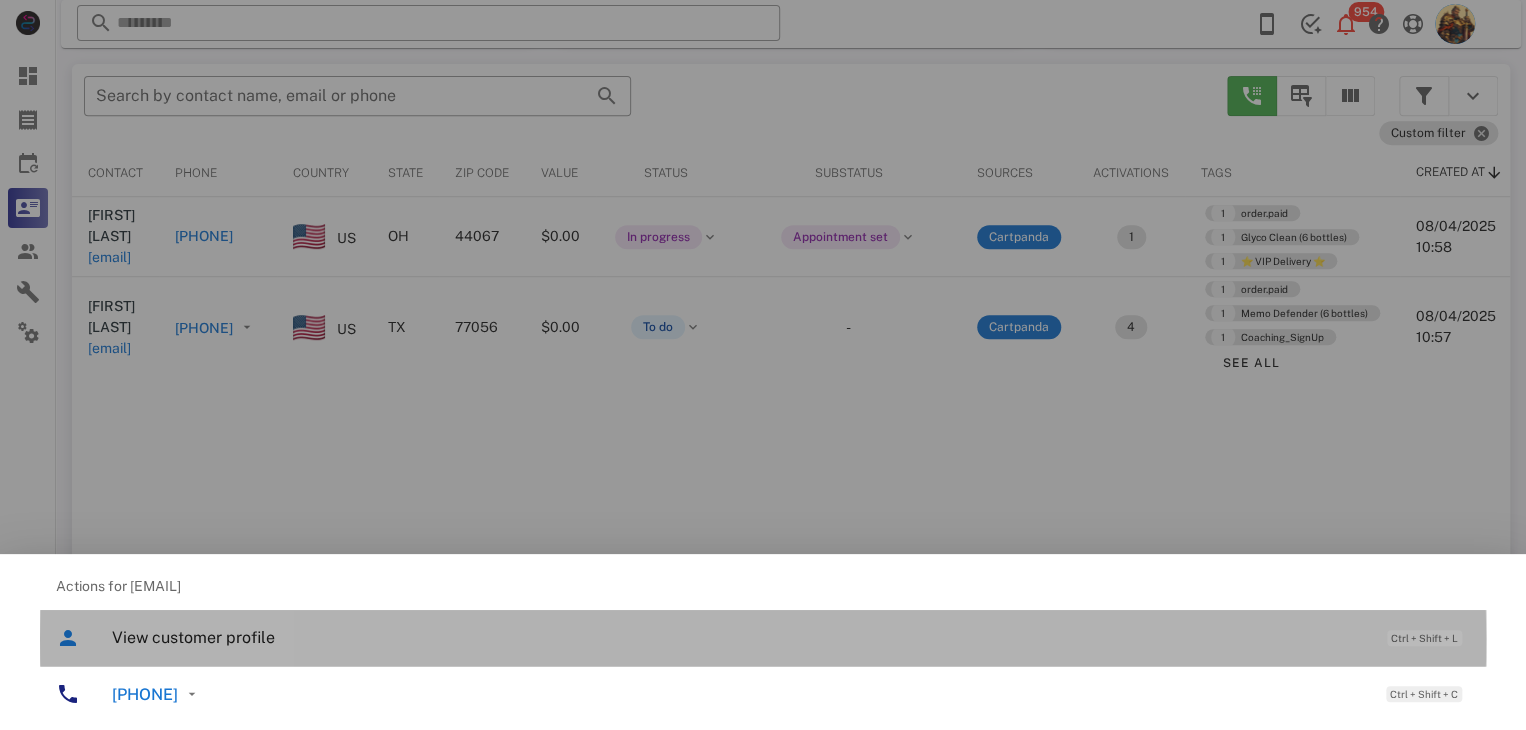 click on "View customer profile" at bounding box center [739, 637] 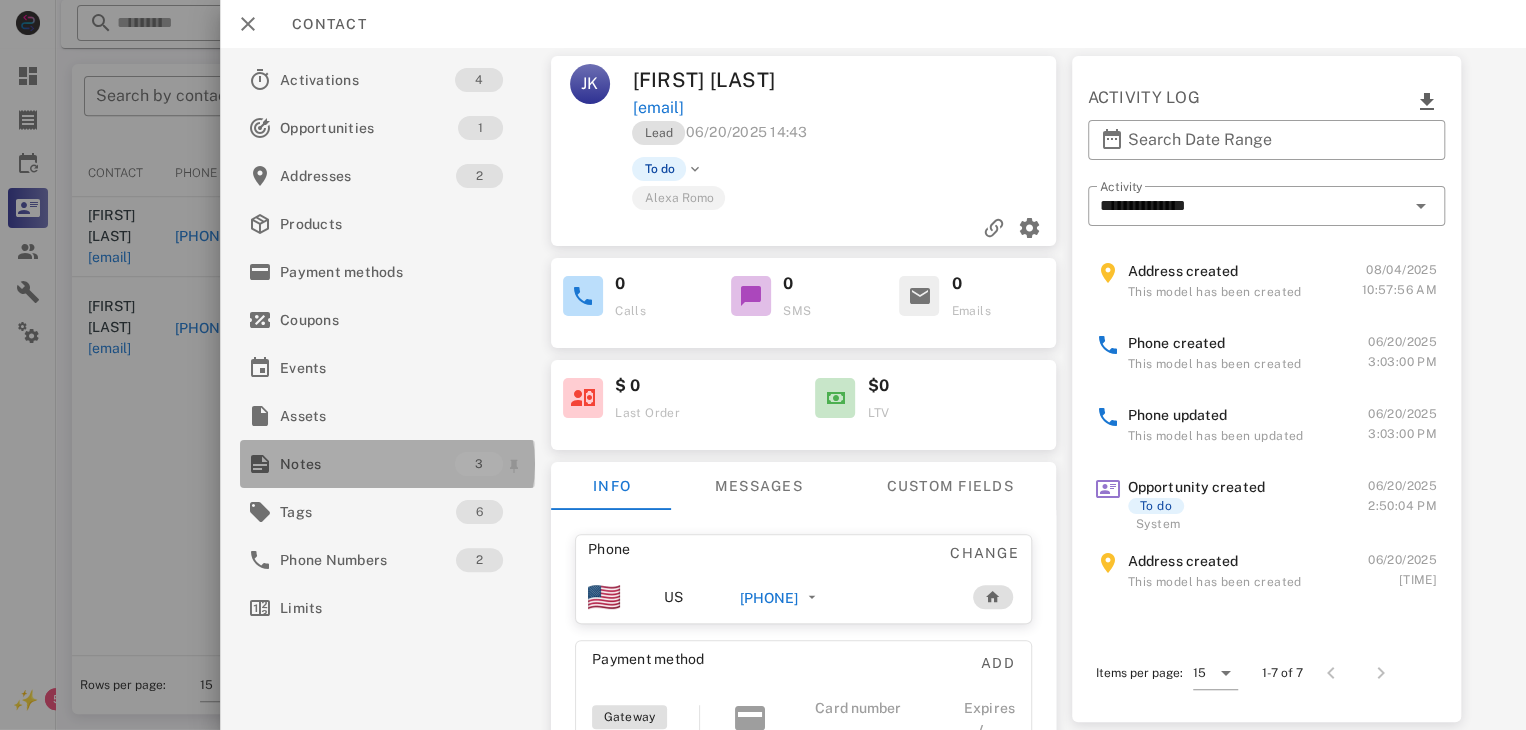 click on "Notes" at bounding box center [367, 464] 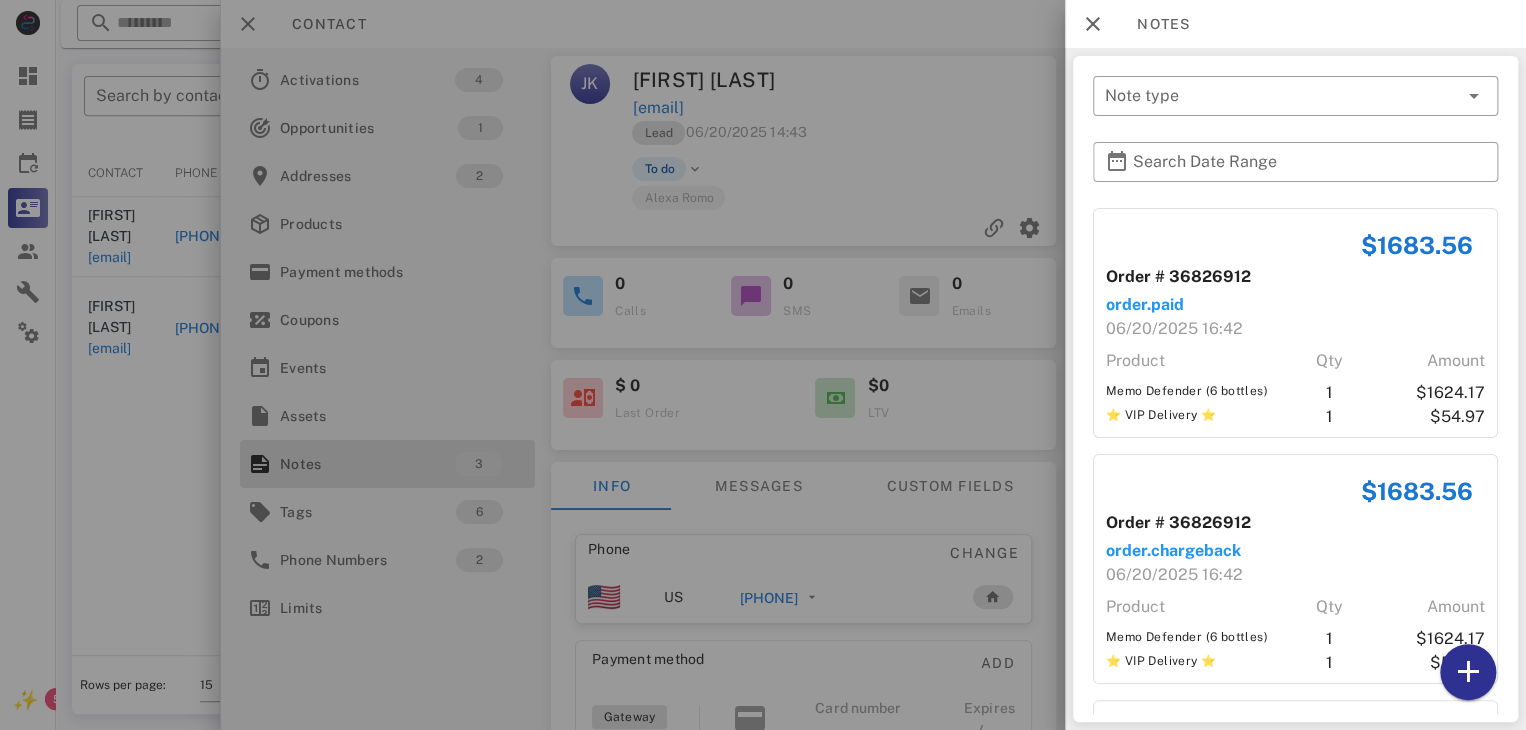 click at bounding box center (763, 365) 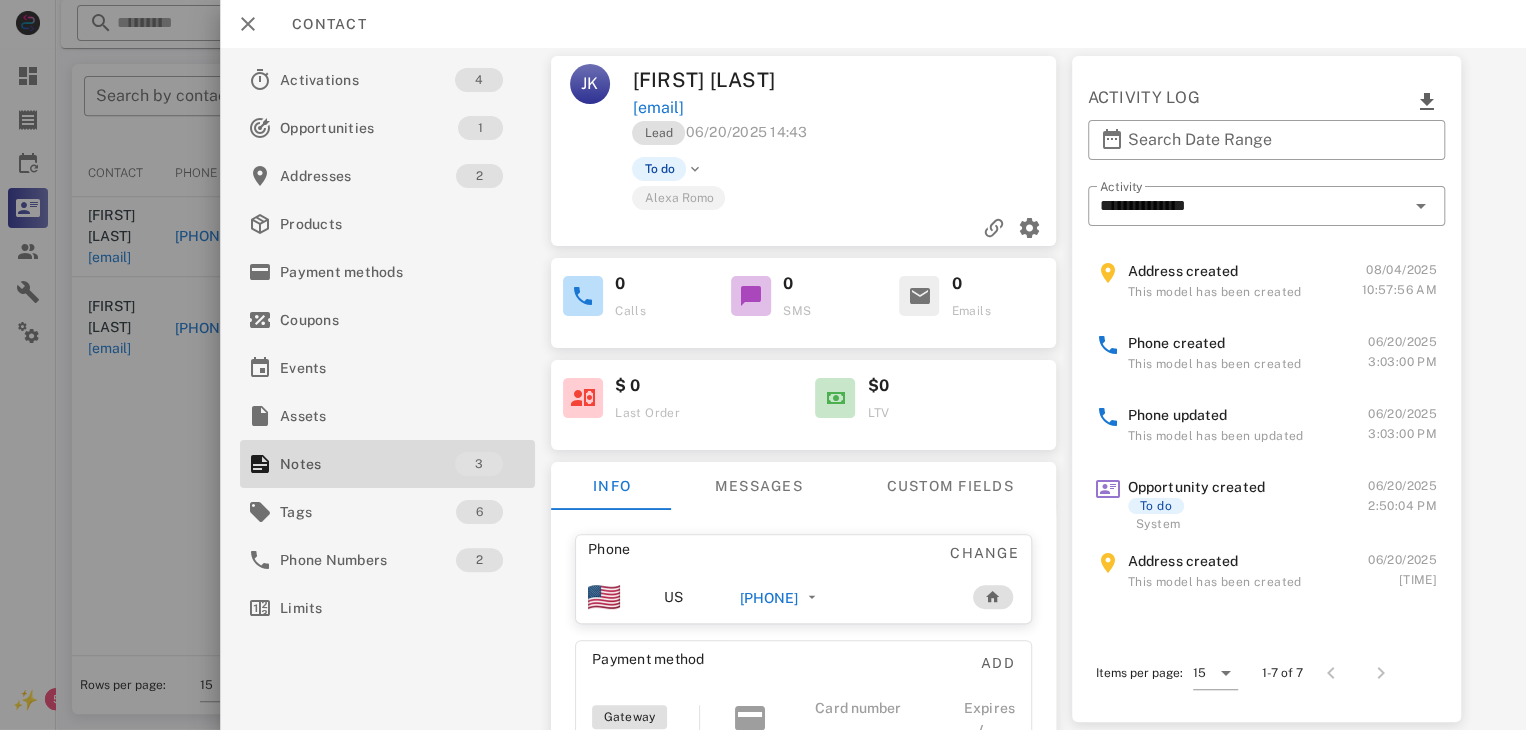 click on "[PHONE]" at bounding box center [769, 598] 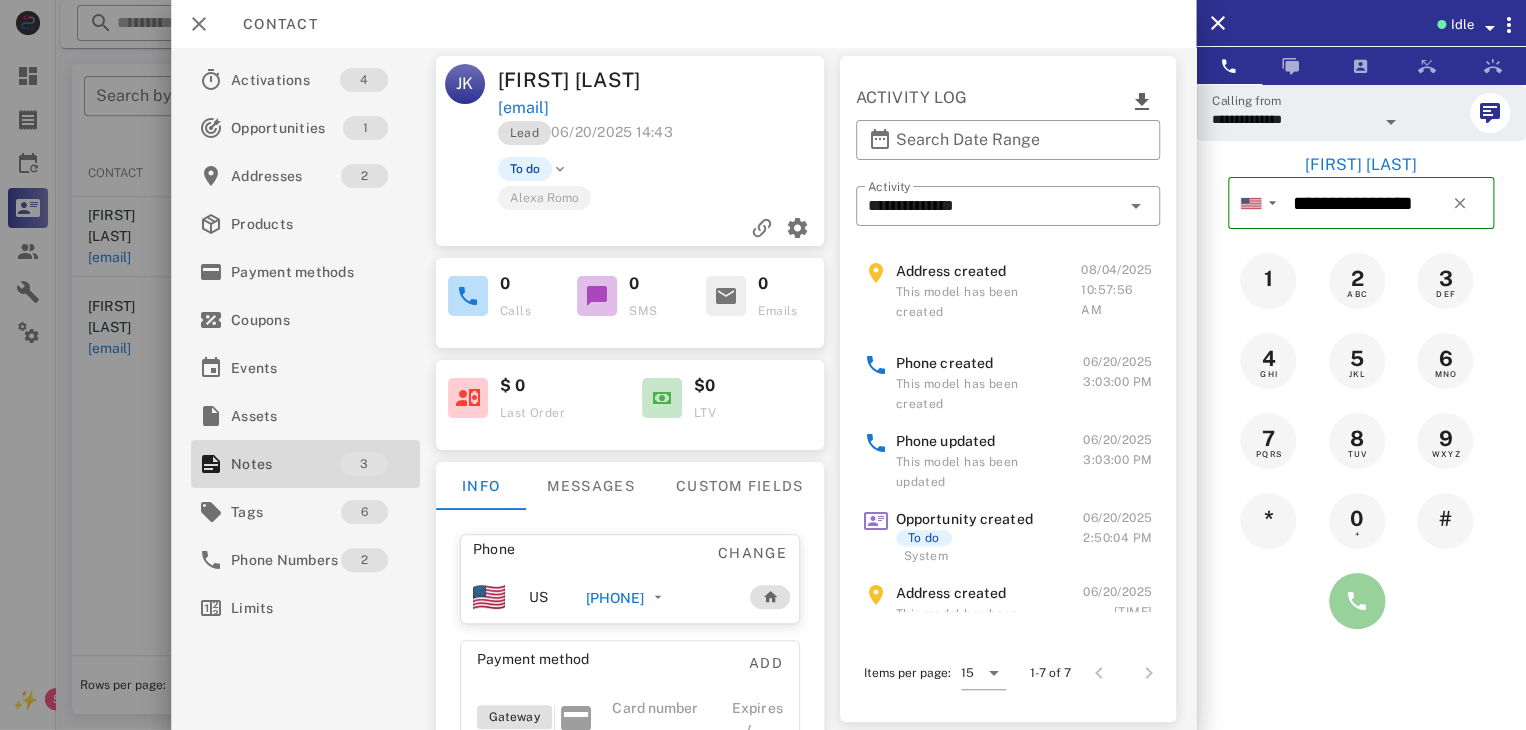 click at bounding box center (1357, 601) 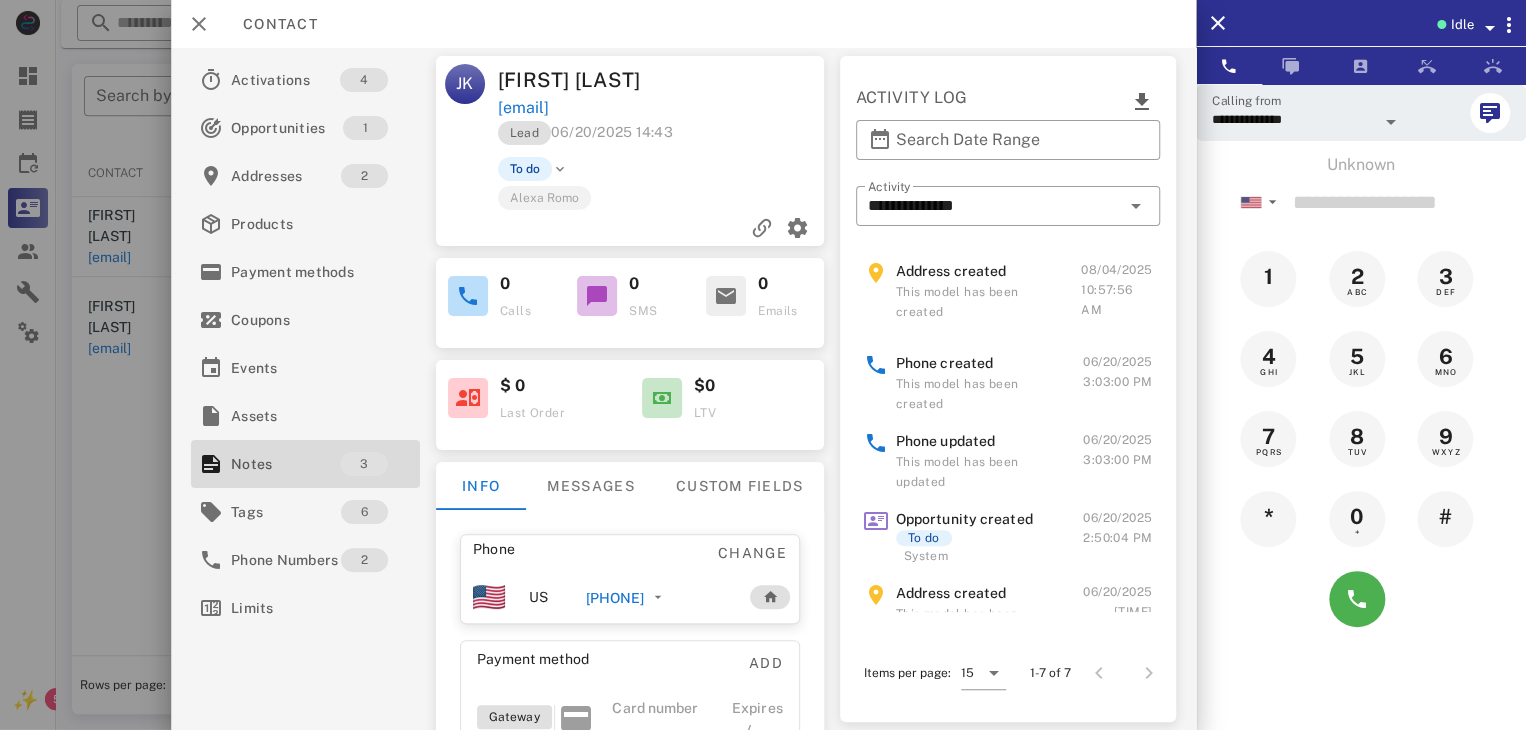 click on "[PHONE]" at bounding box center [614, 598] 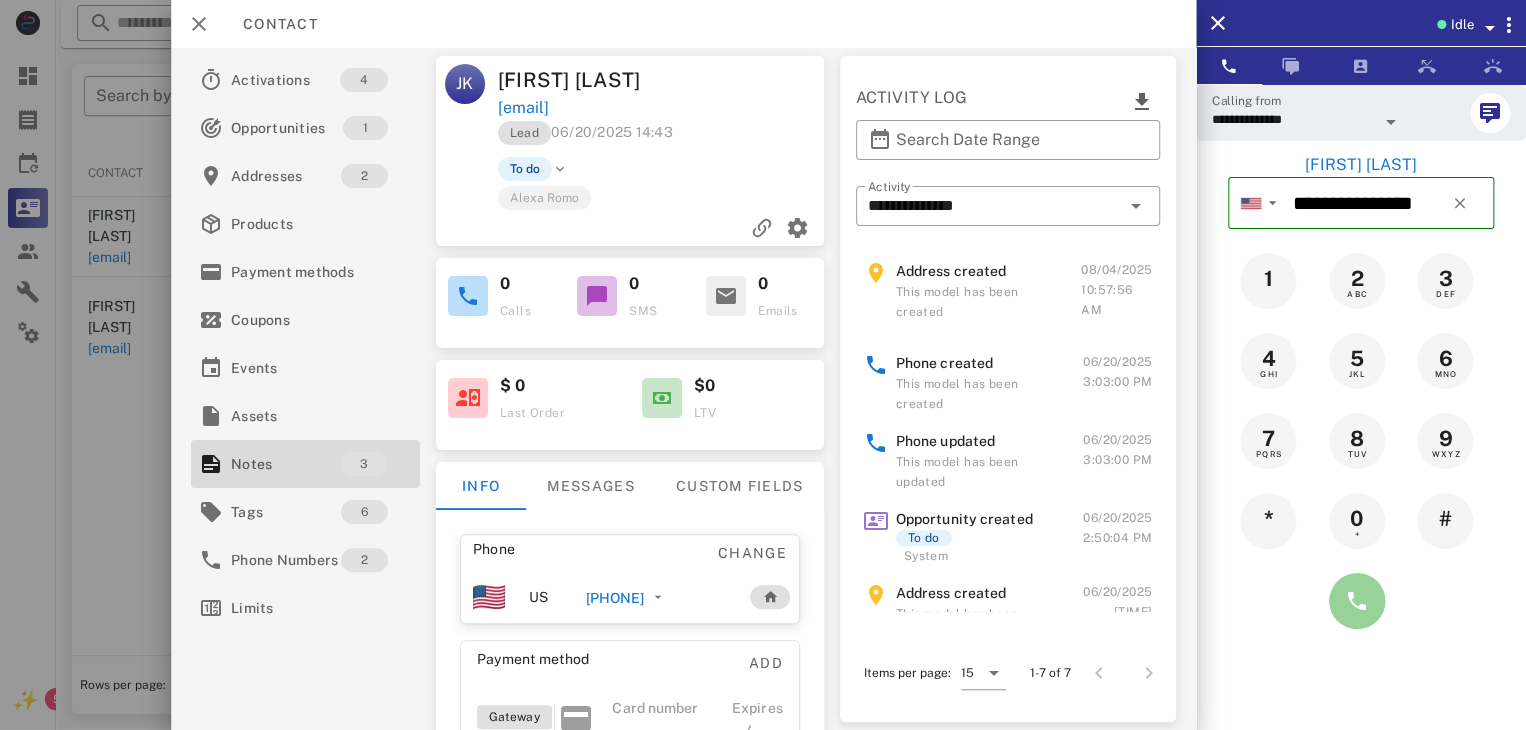 click at bounding box center (1357, 601) 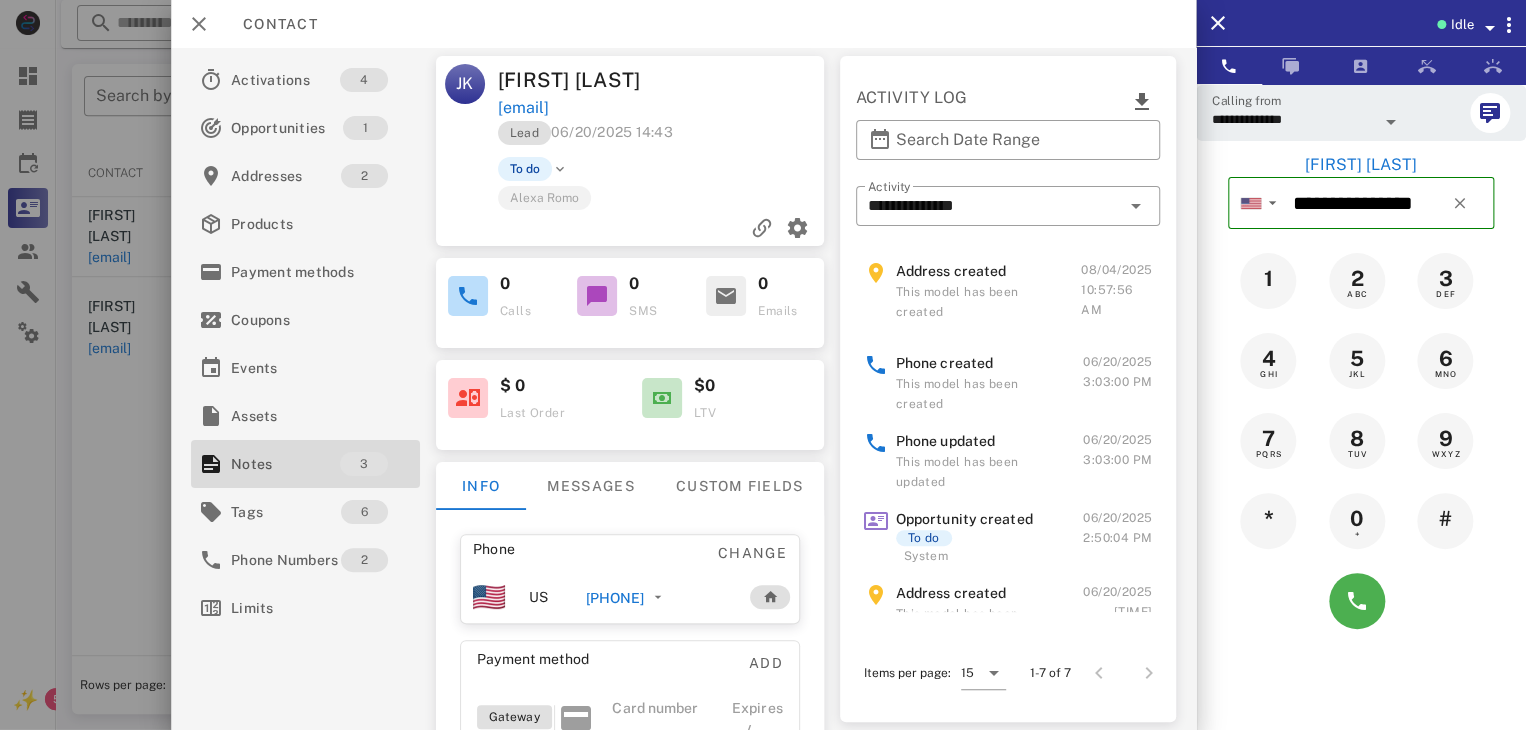 click at bounding box center [763, 365] 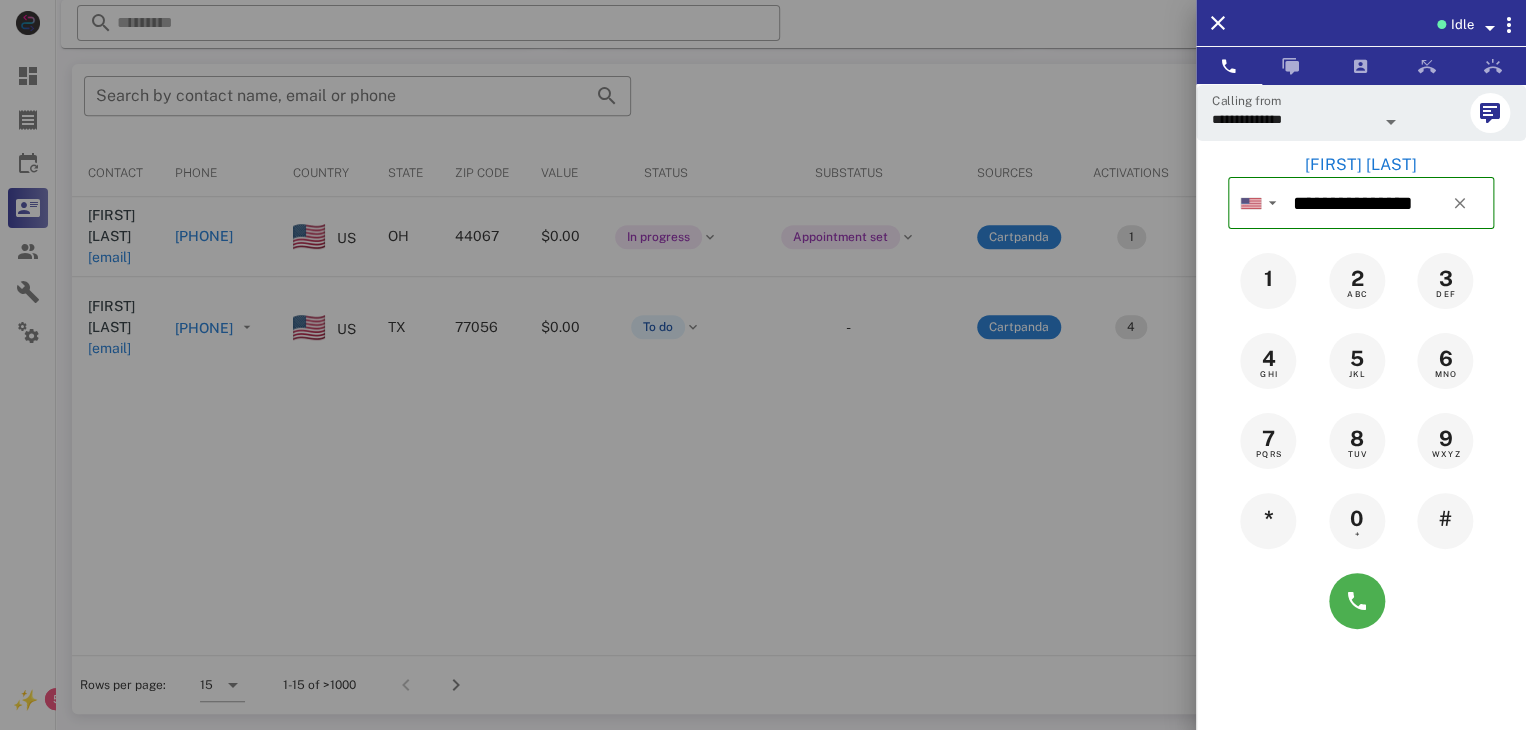 drag, startPoint x: 115, startPoint y: 532, endPoint x: 141, endPoint y: 606, distance: 78.434685 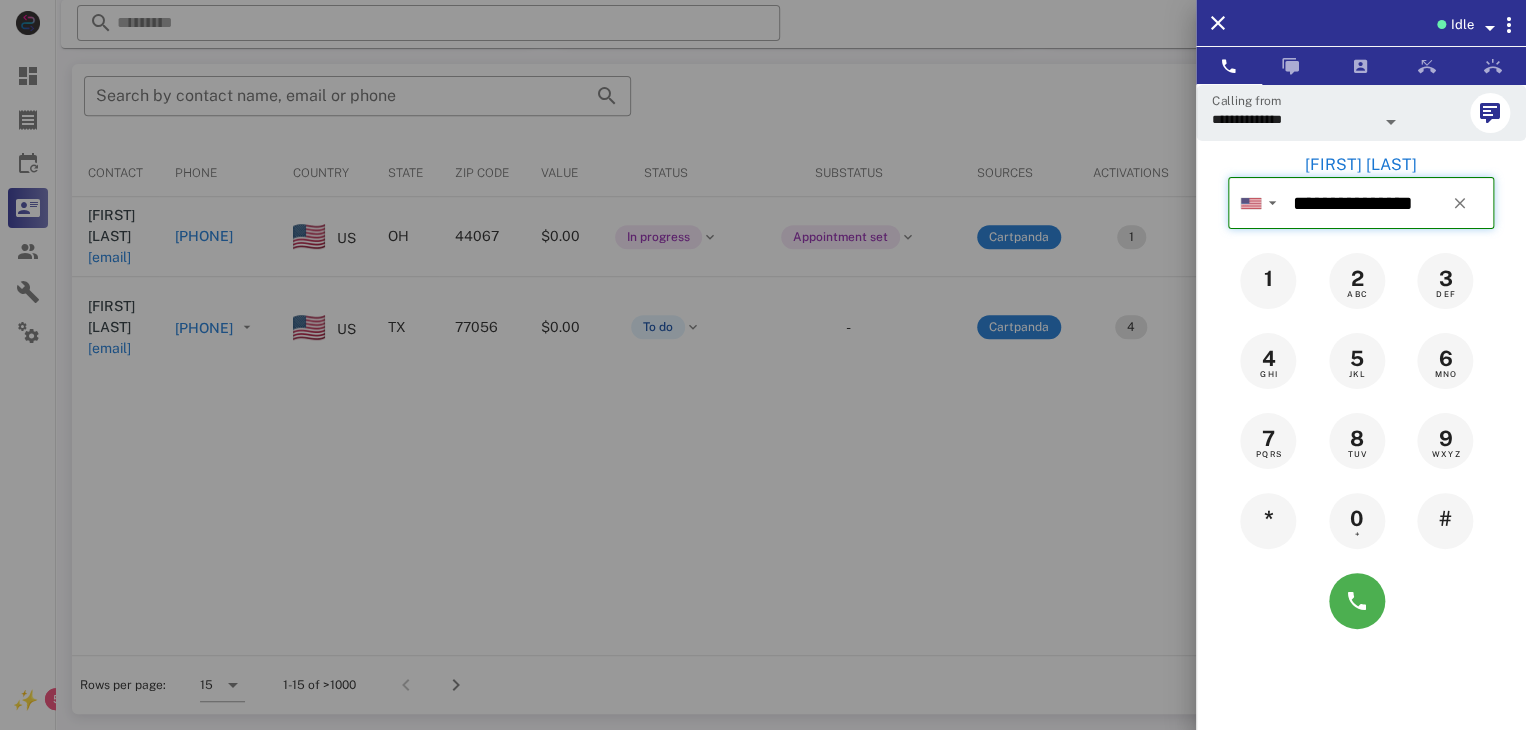 type 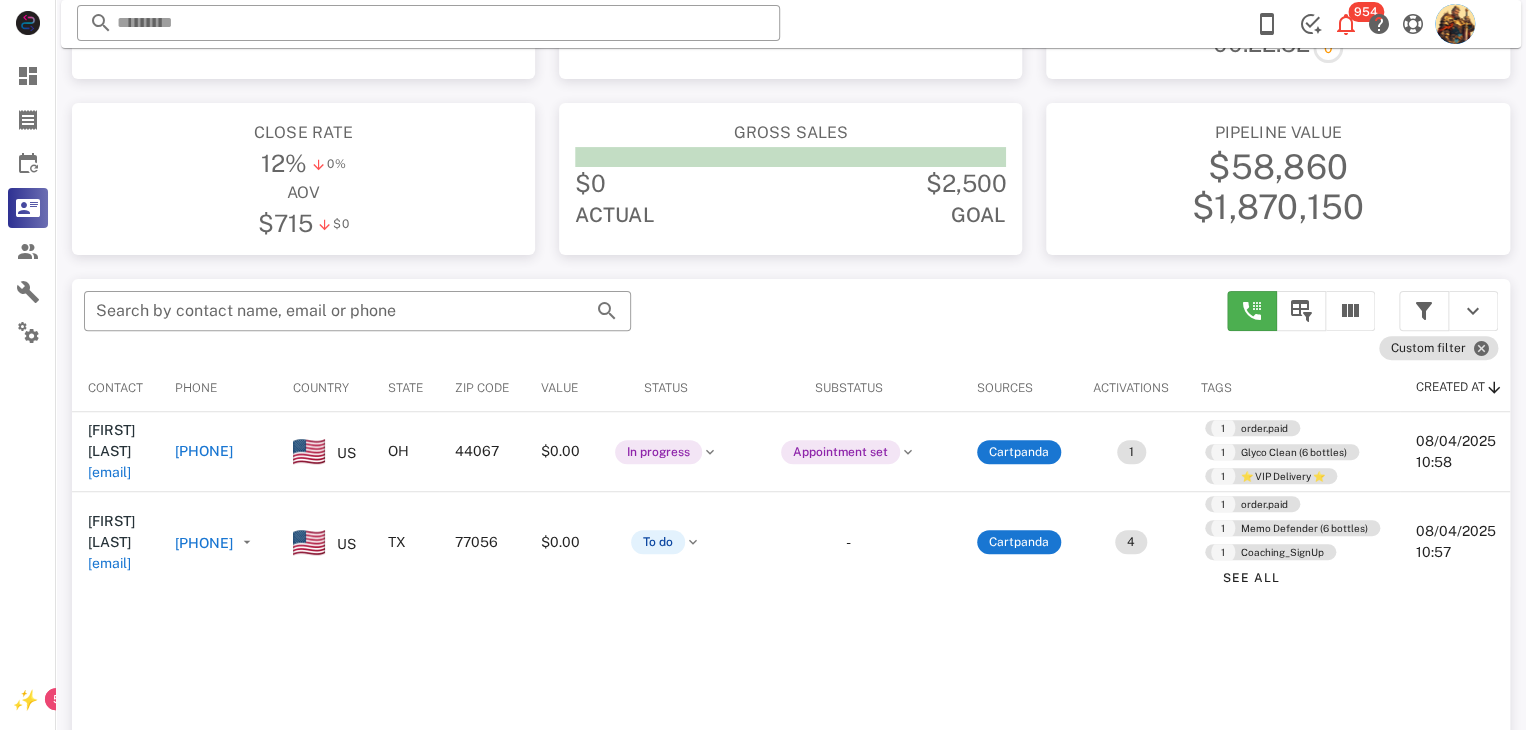 scroll, scrollTop: 124, scrollLeft: 0, axis: vertical 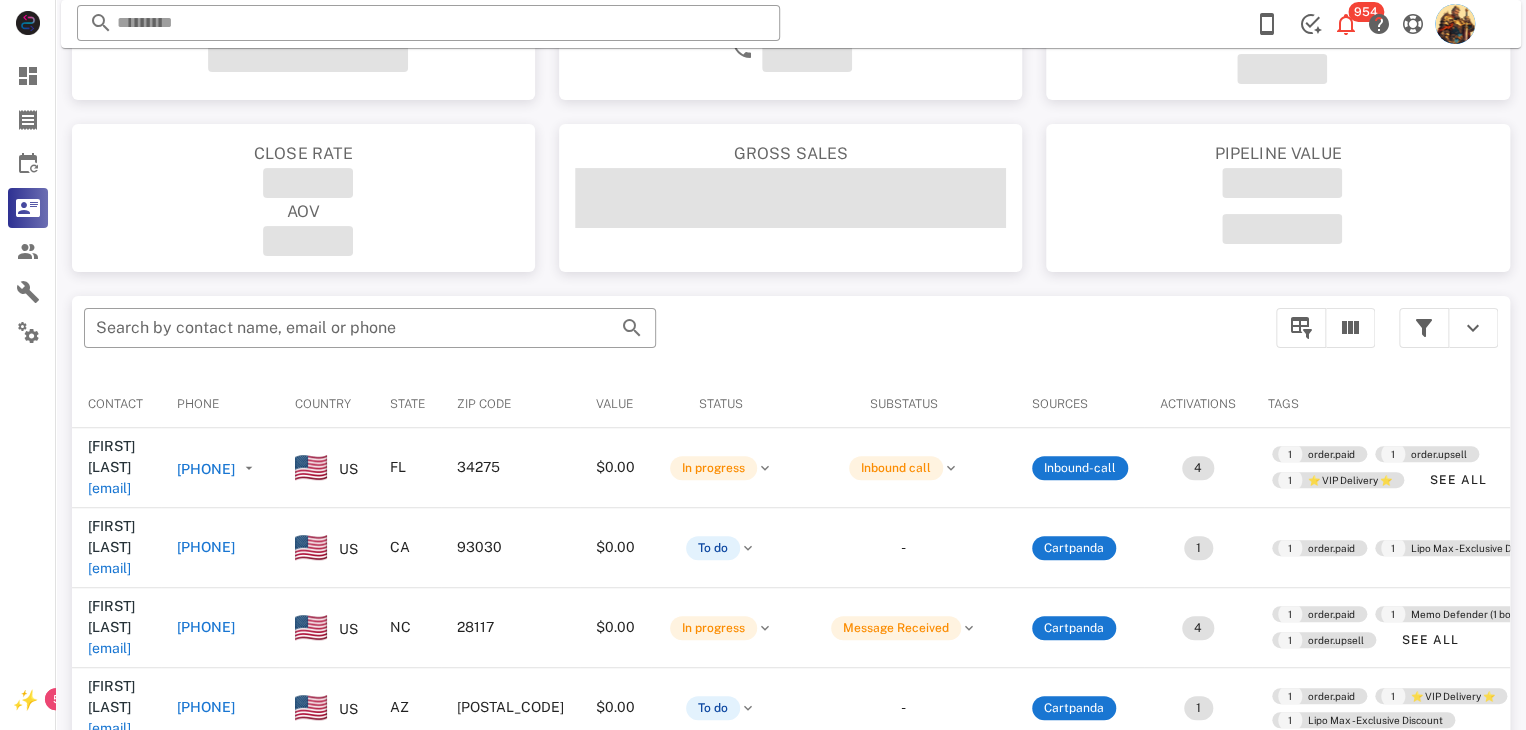 click on "Call stats" at bounding box center [790, 26] 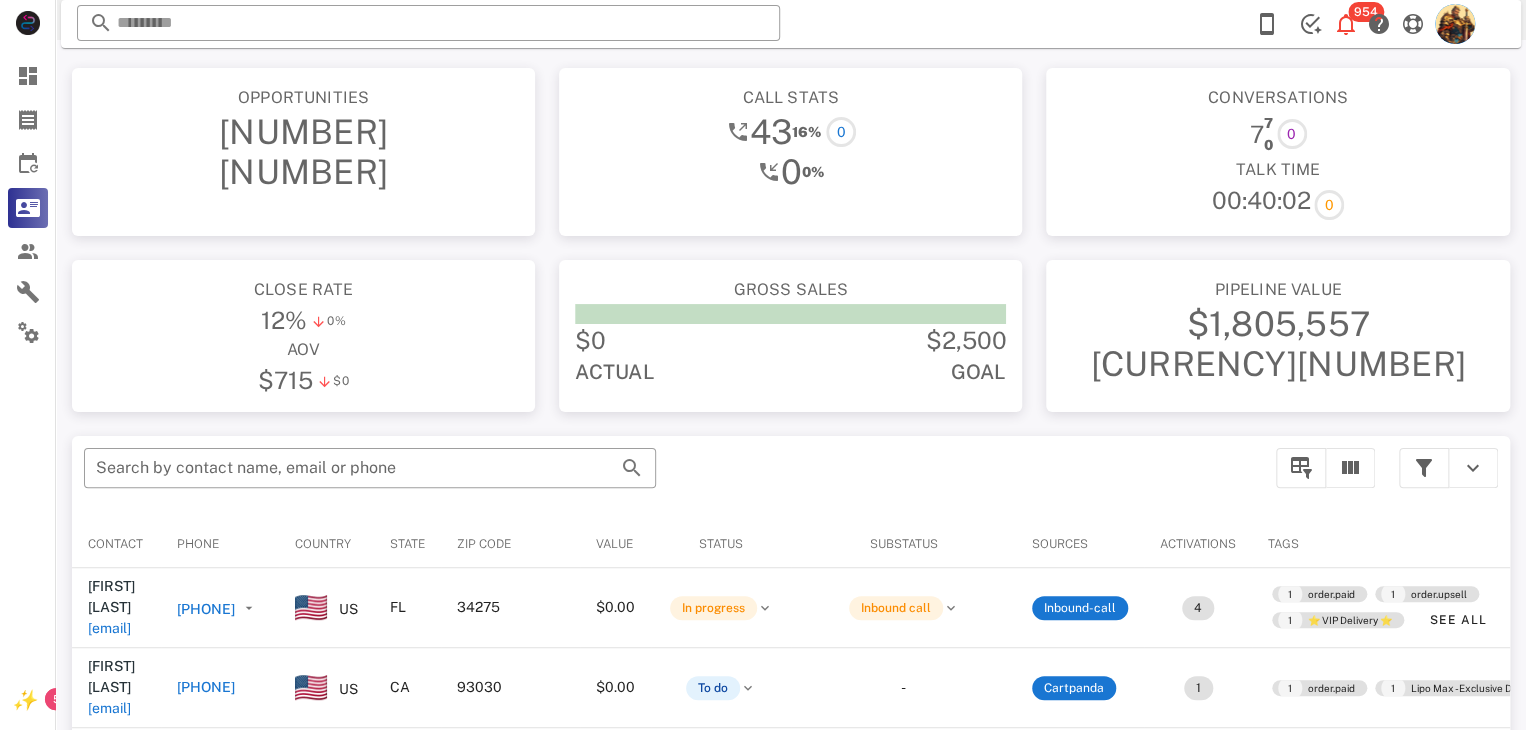 scroll, scrollTop: 0, scrollLeft: 0, axis: both 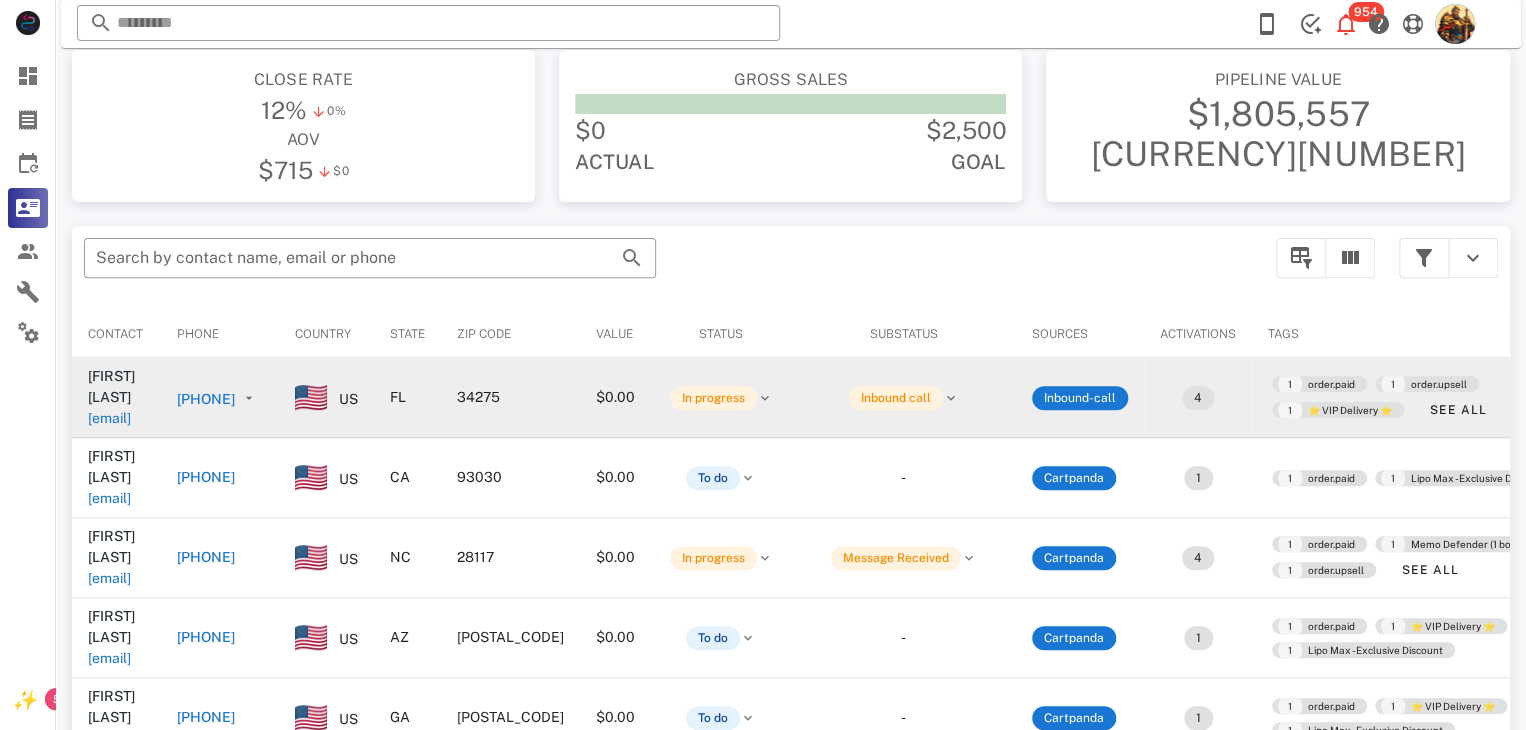 click on "[EMAIL]" at bounding box center [109, 418] 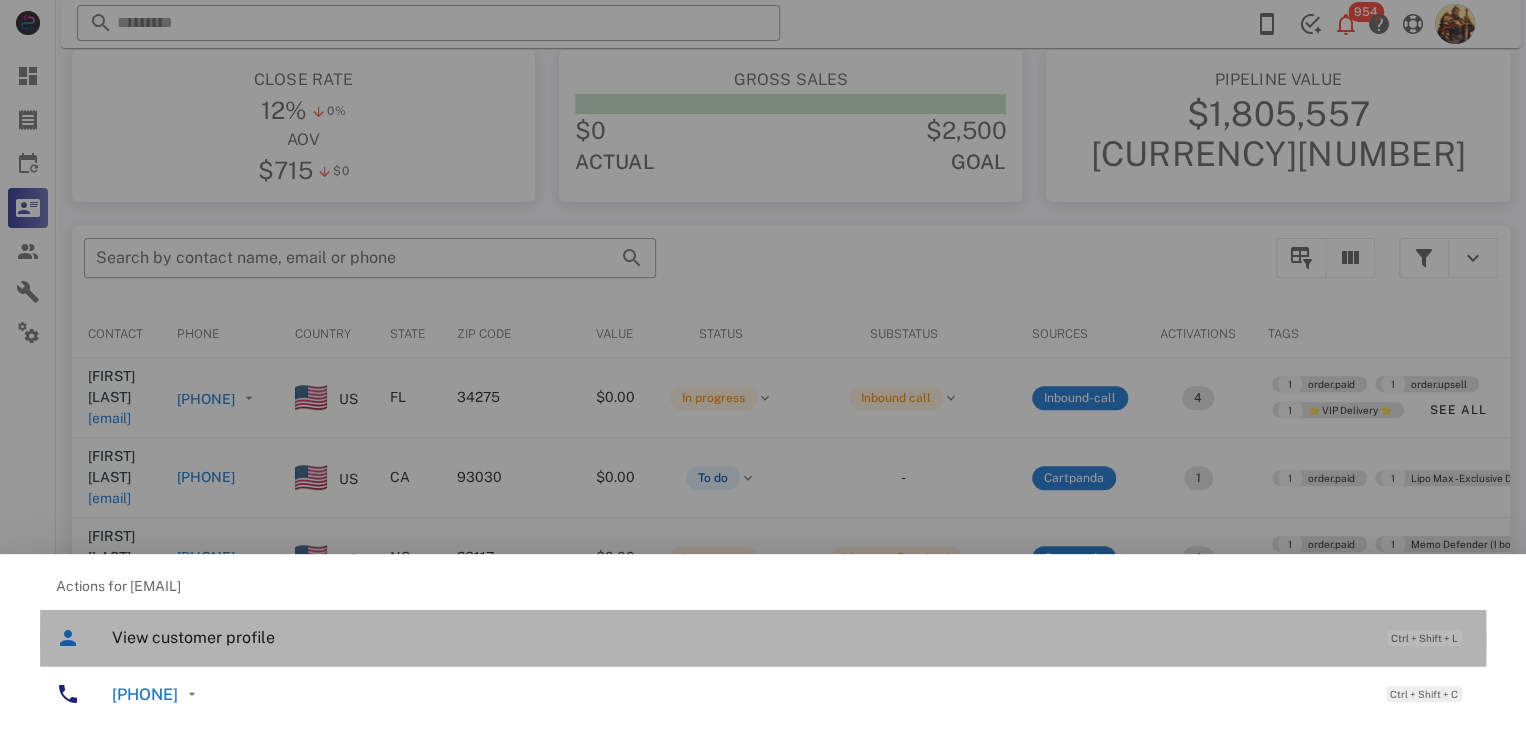 click on "View customer profile" at bounding box center (739, 637) 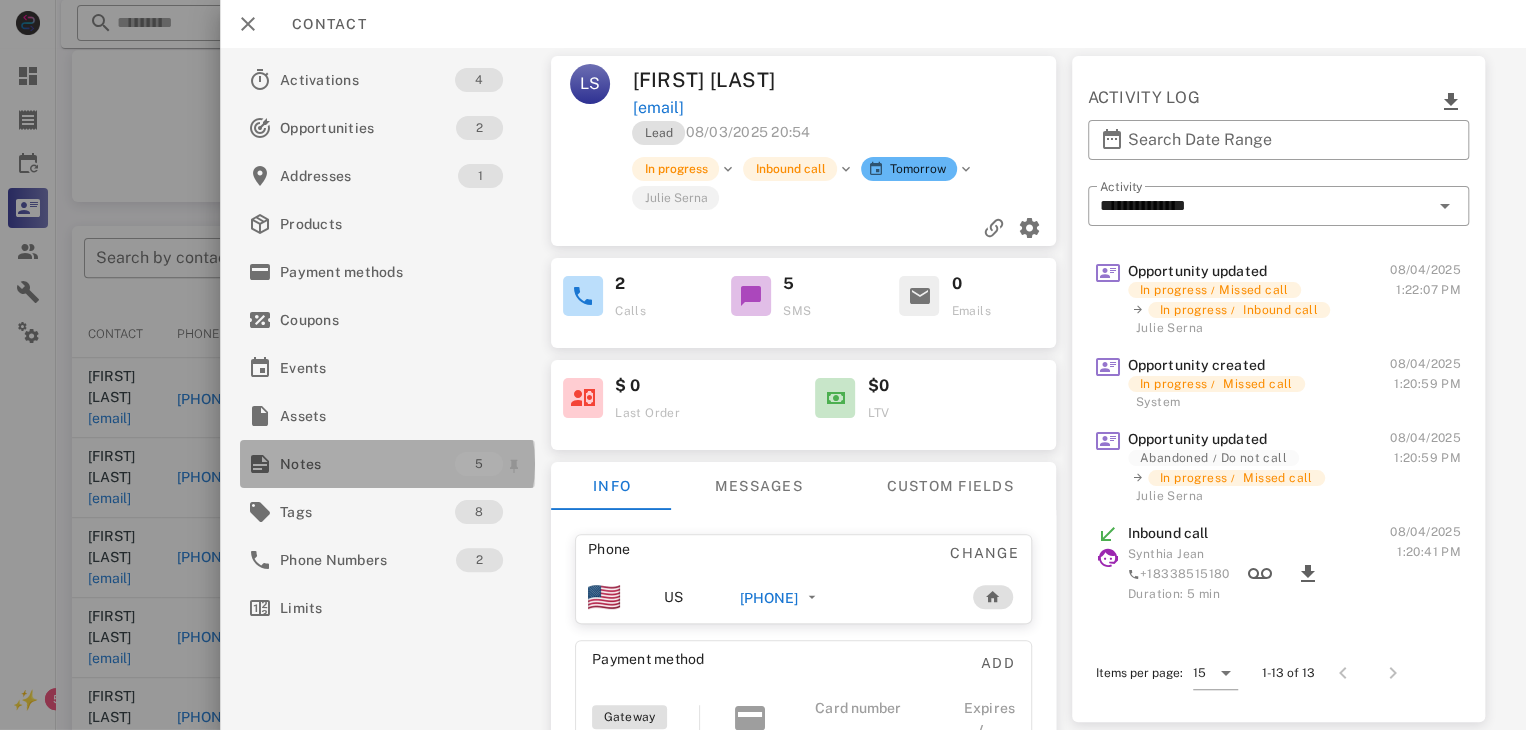 click on "Notes" at bounding box center (367, 464) 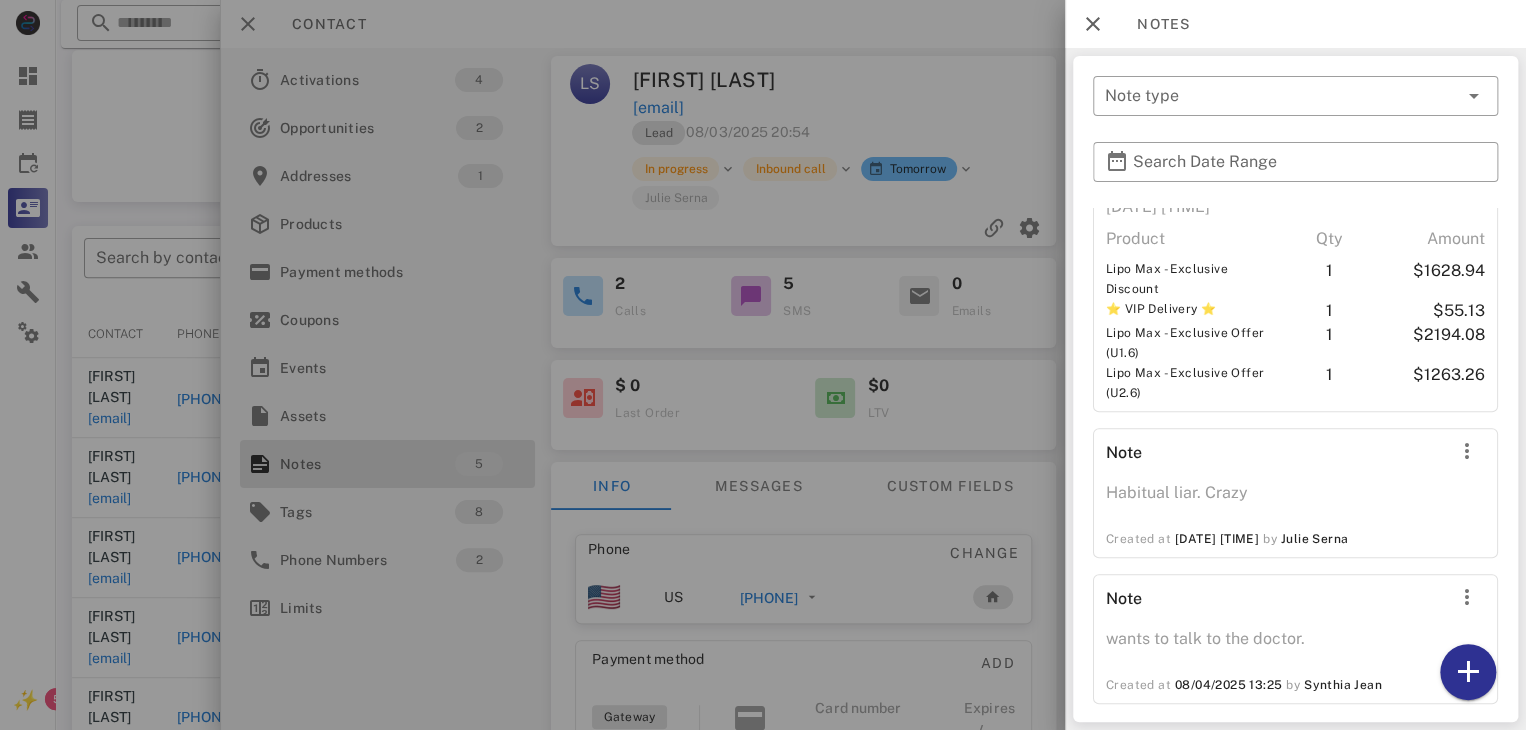 scroll, scrollTop: 703, scrollLeft: 0, axis: vertical 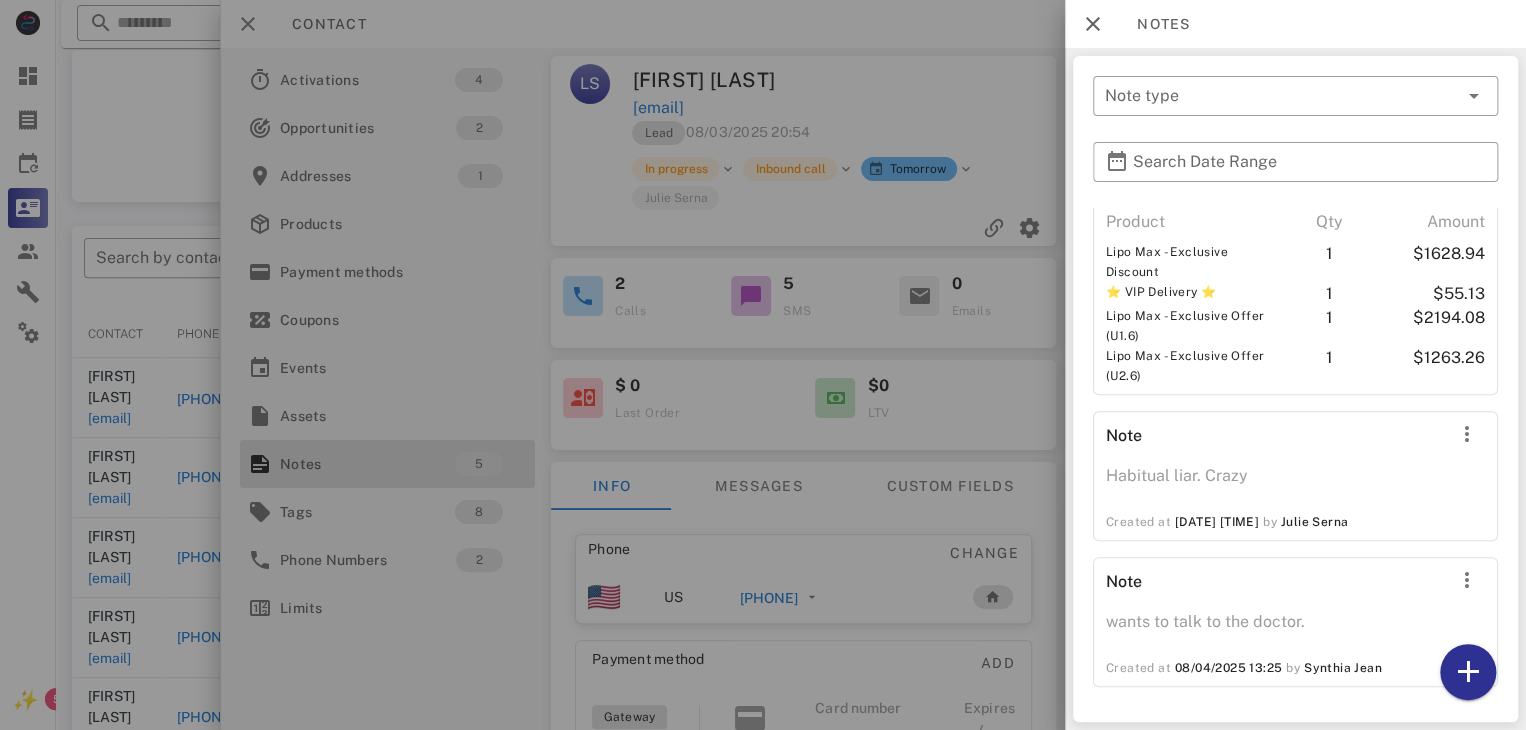 click at bounding box center [763, 365] 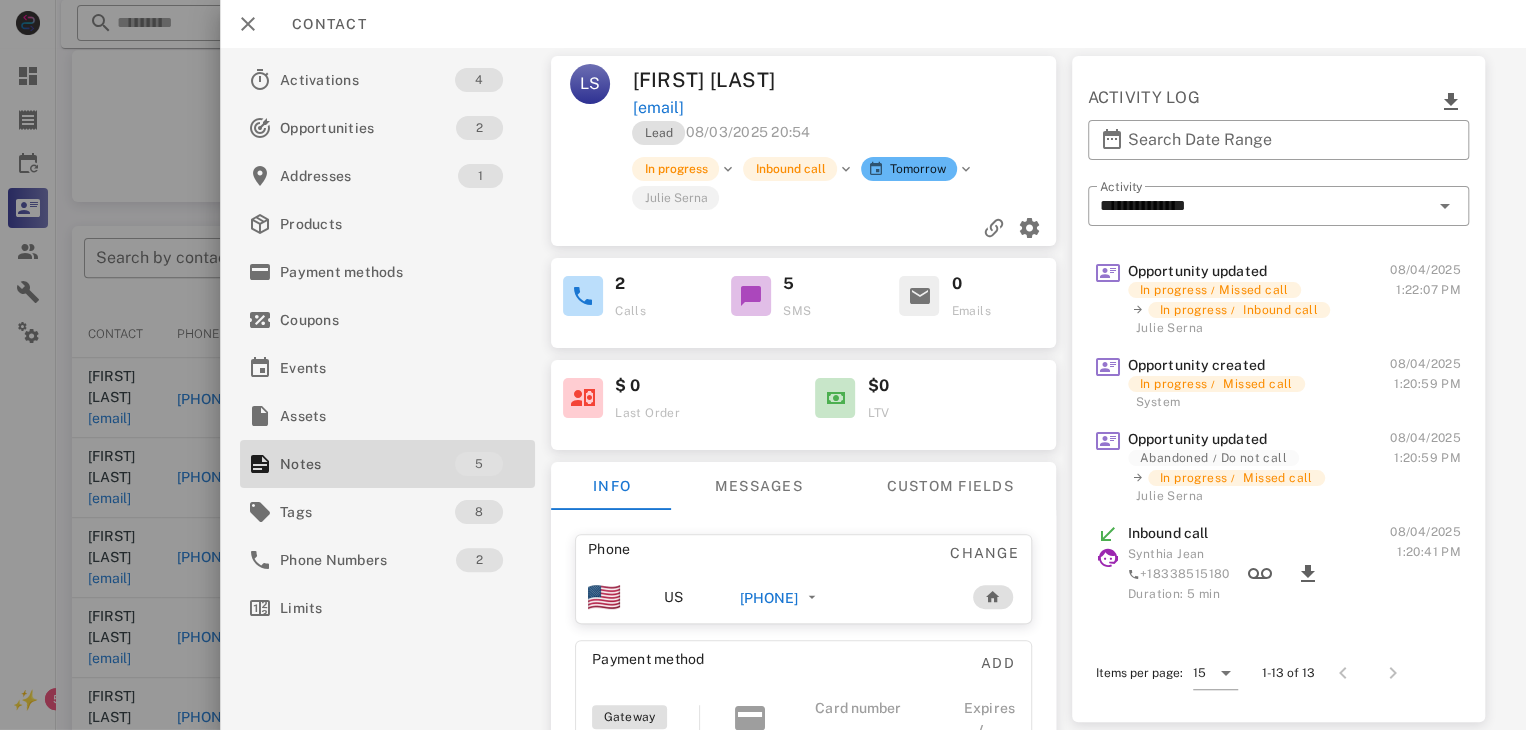 click at bounding box center (763, 365) 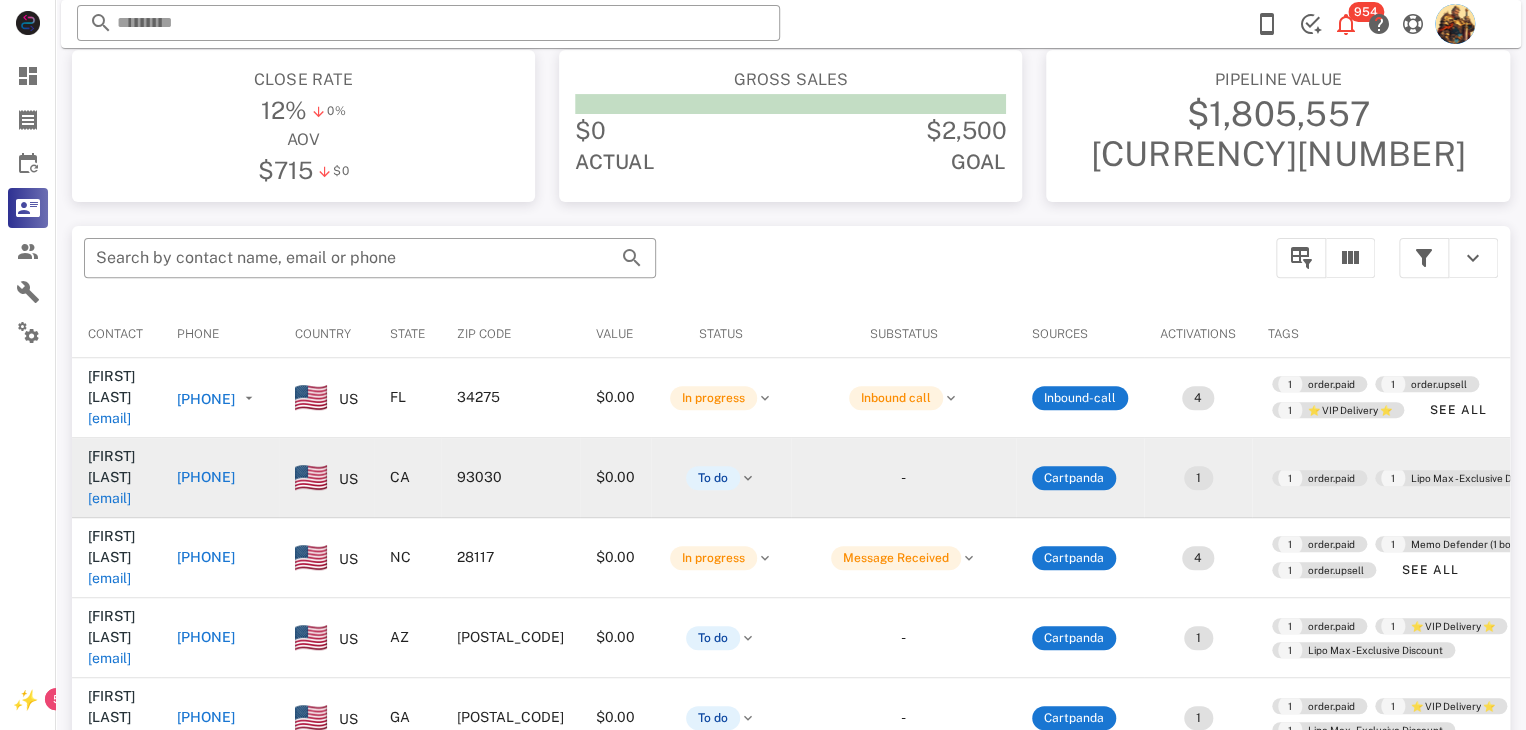 click on "[EMAIL]" at bounding box center (109, 498) 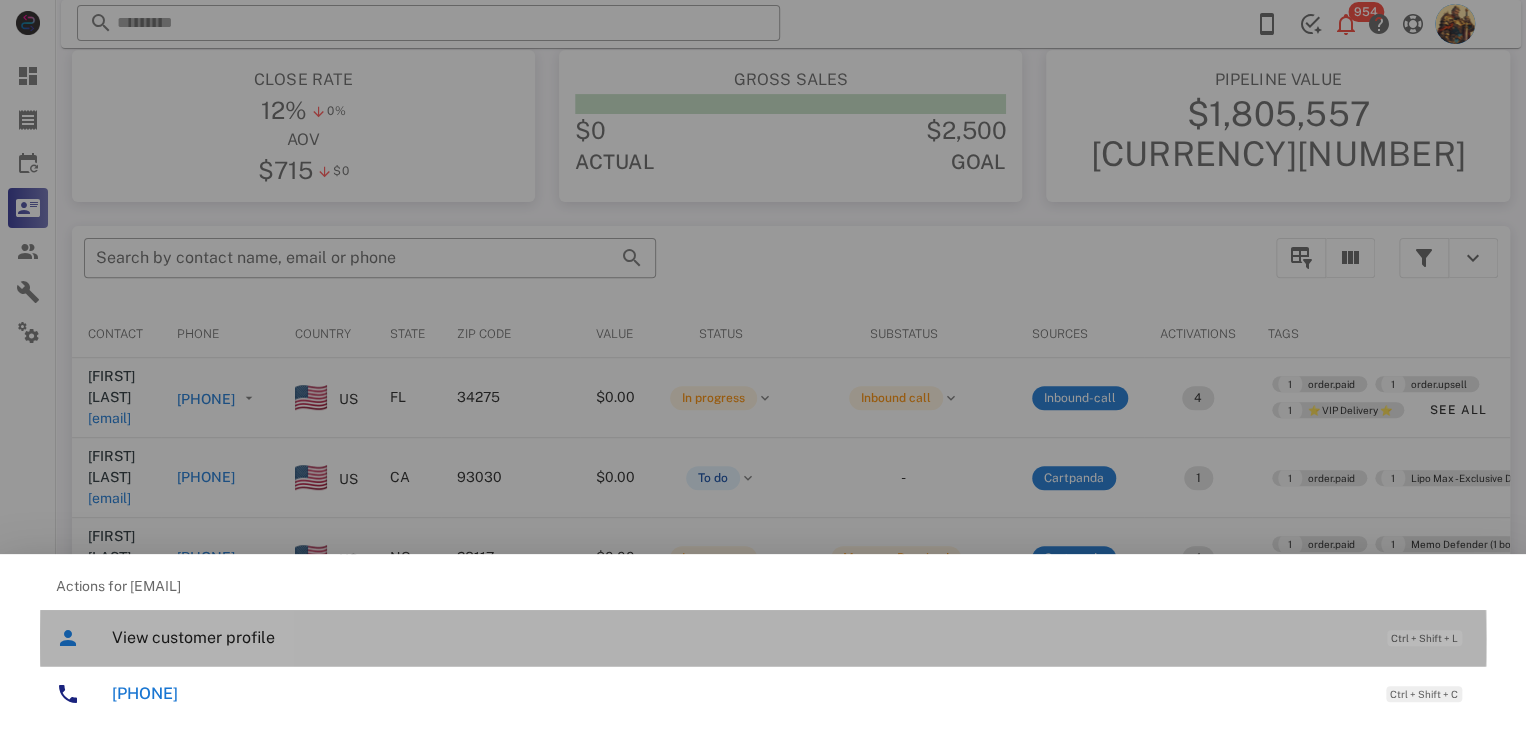 click on "View customer profile" at bounding box center [739, 637] 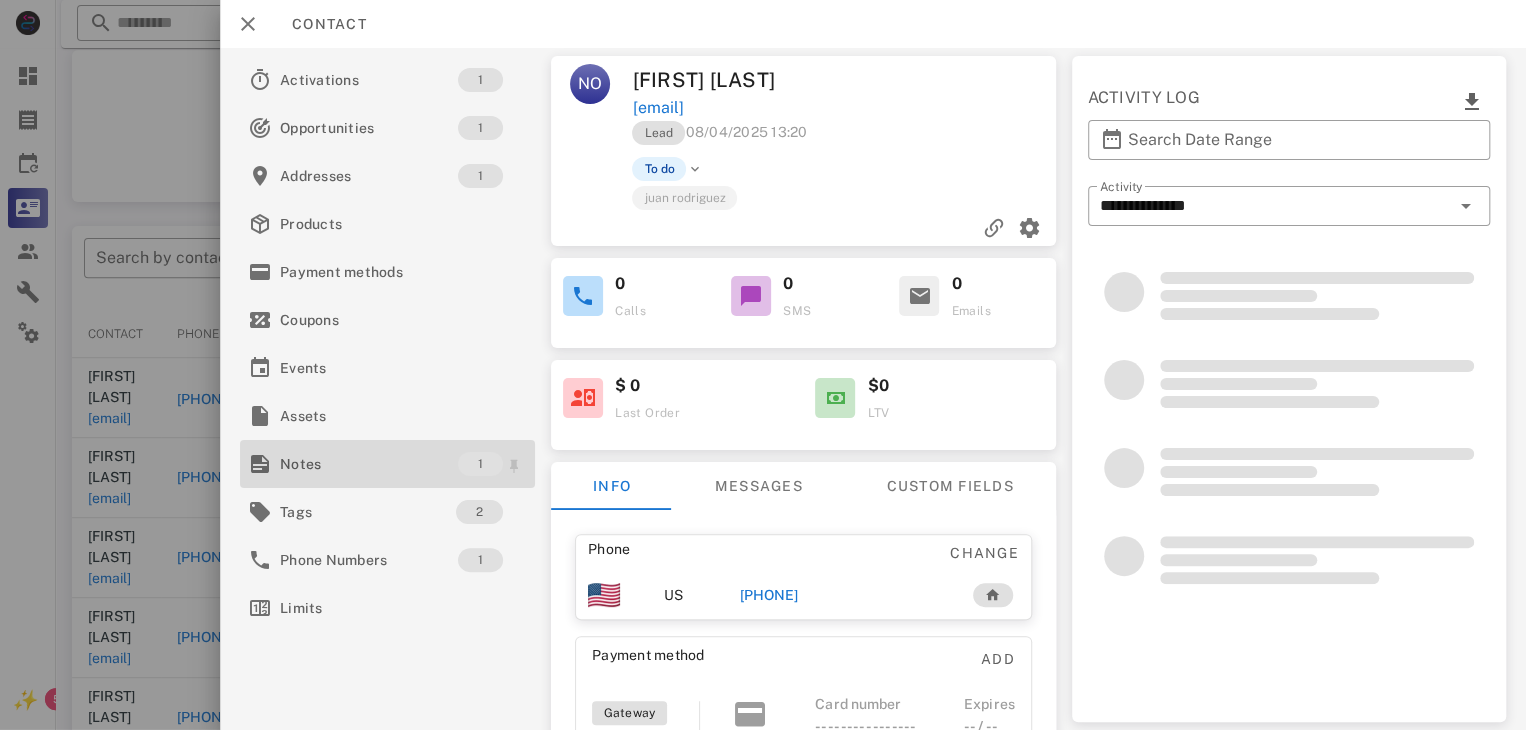 click on "Notes" at bounding box center (369, 464) 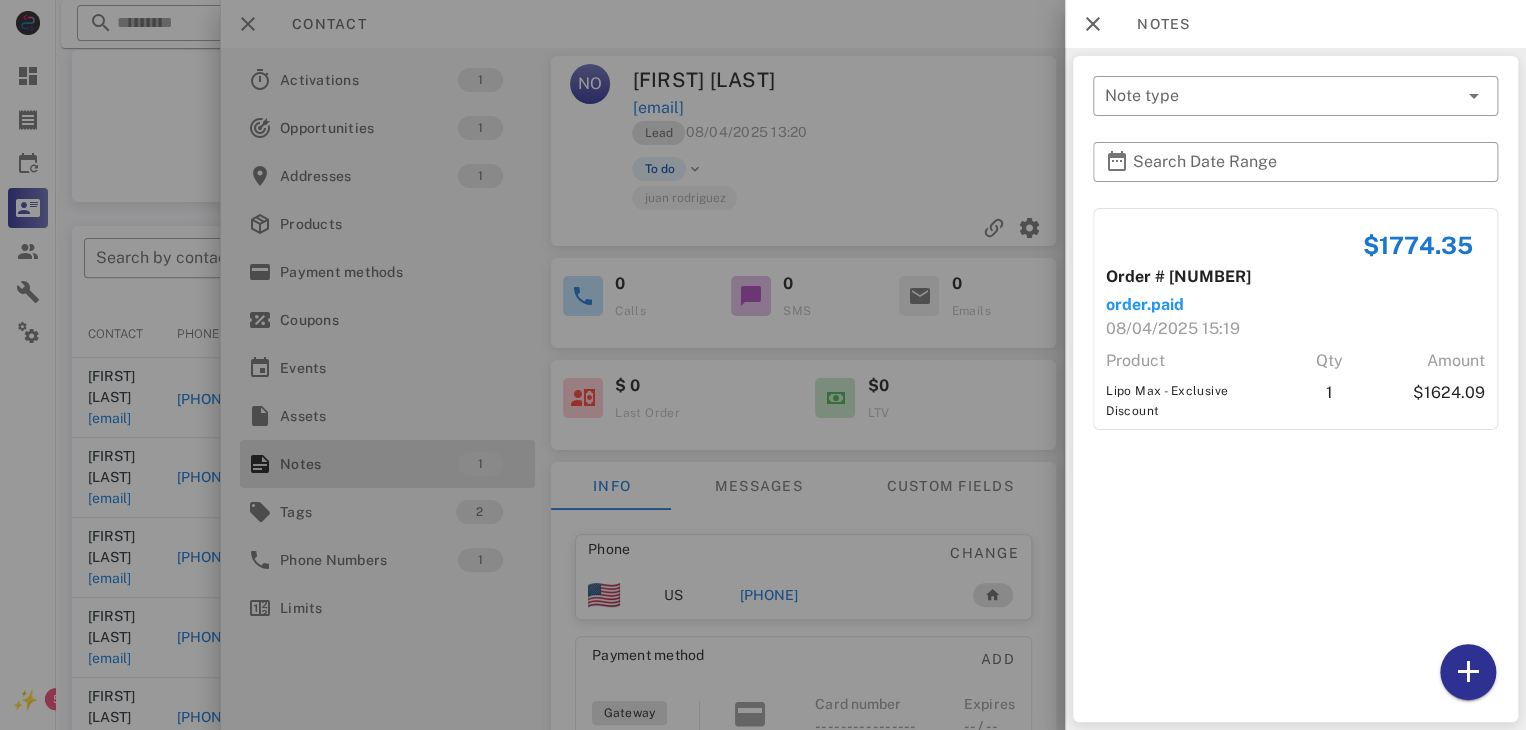 click at bounding box center [763, 365] 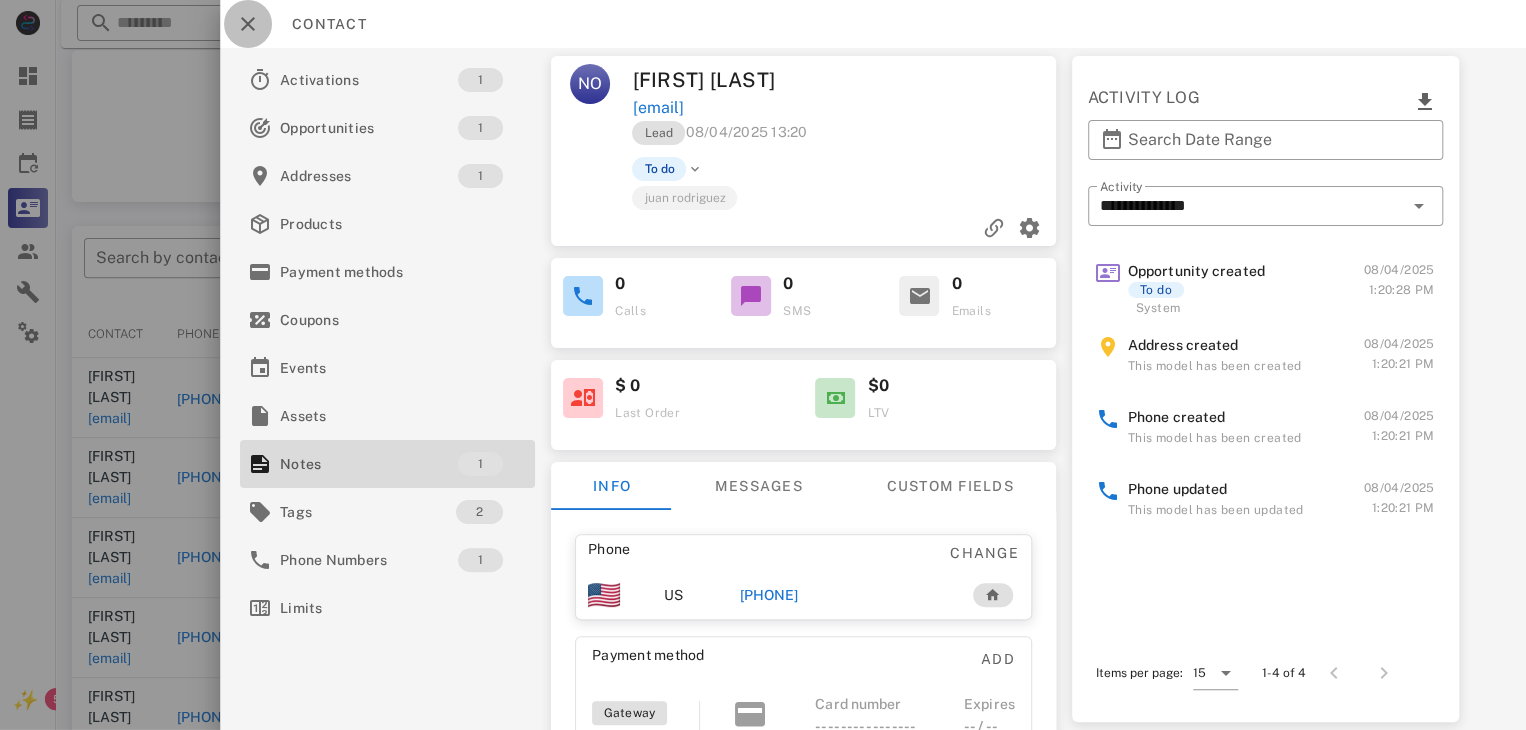 click at bounding box center (248, 24) 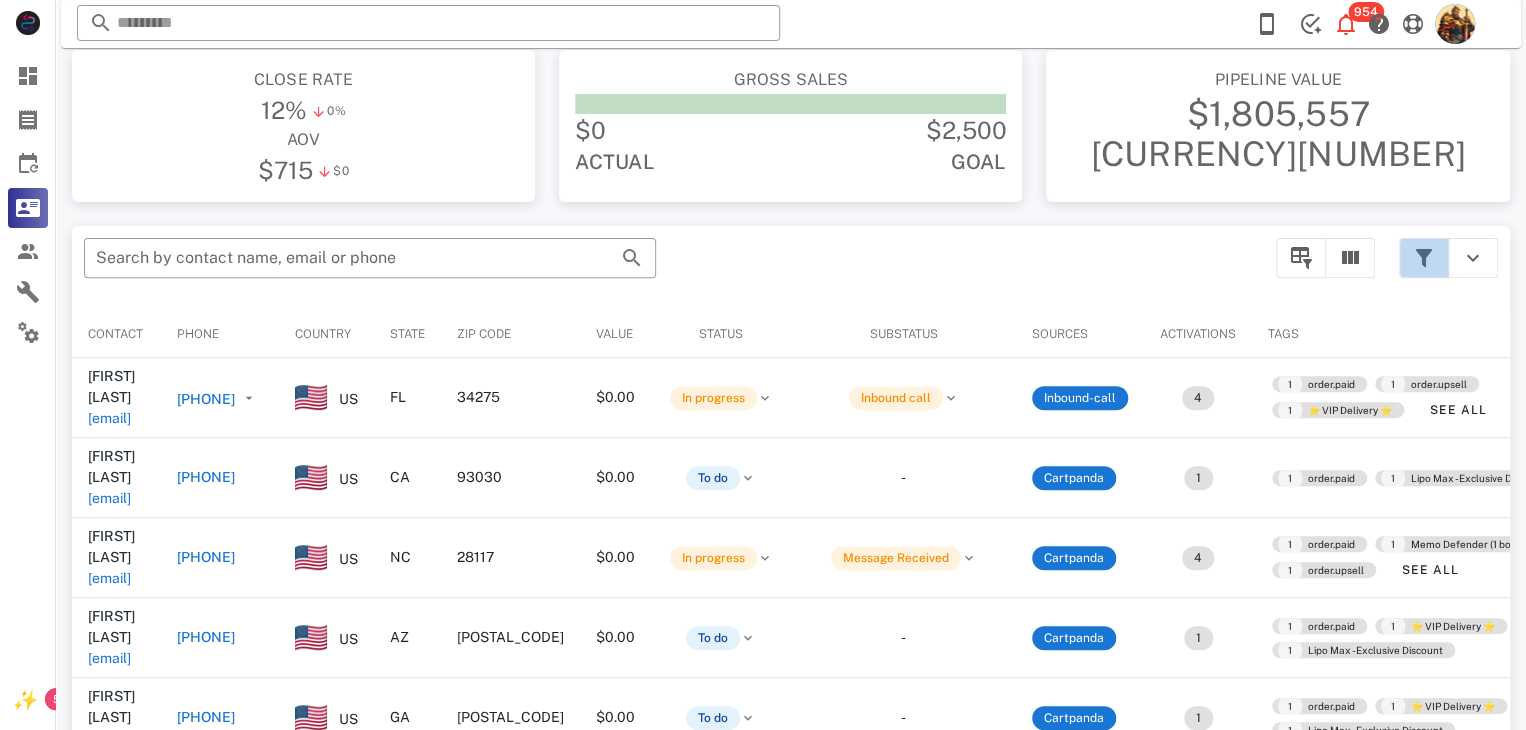 click at bounding box center [1424, 258] 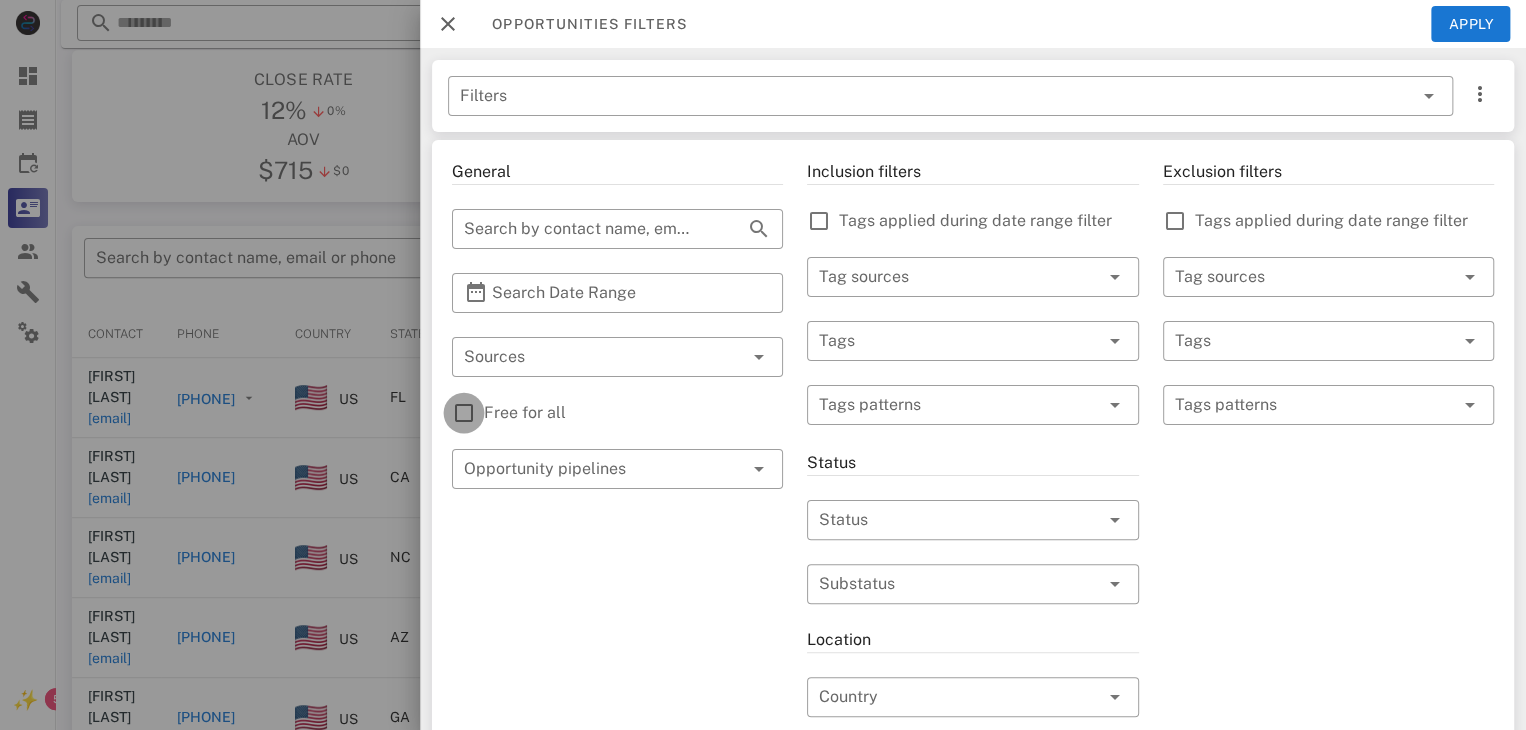 click at bounding box center [464, 413] 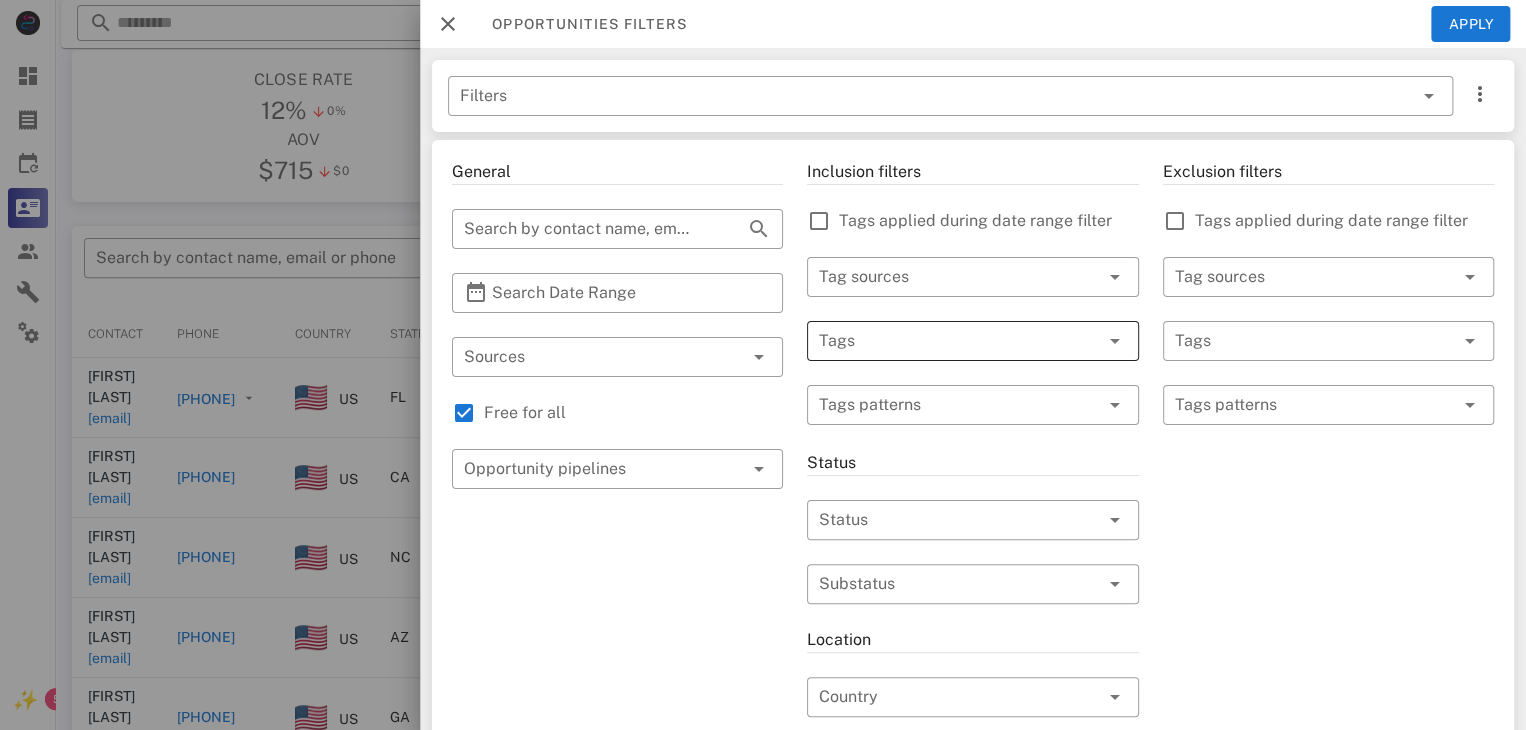 click at bounding box center (944, 341) 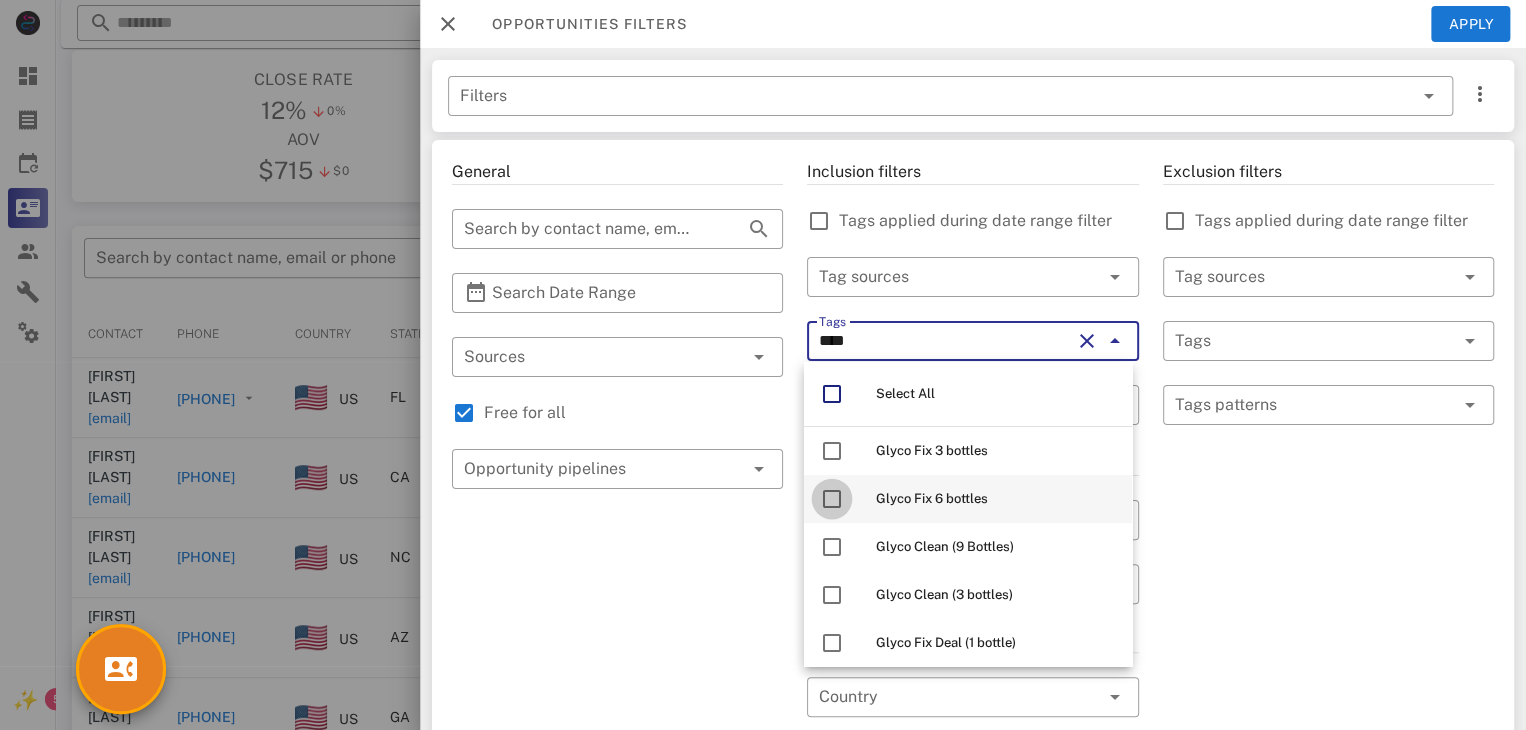 click at bounding box center [832, 499] 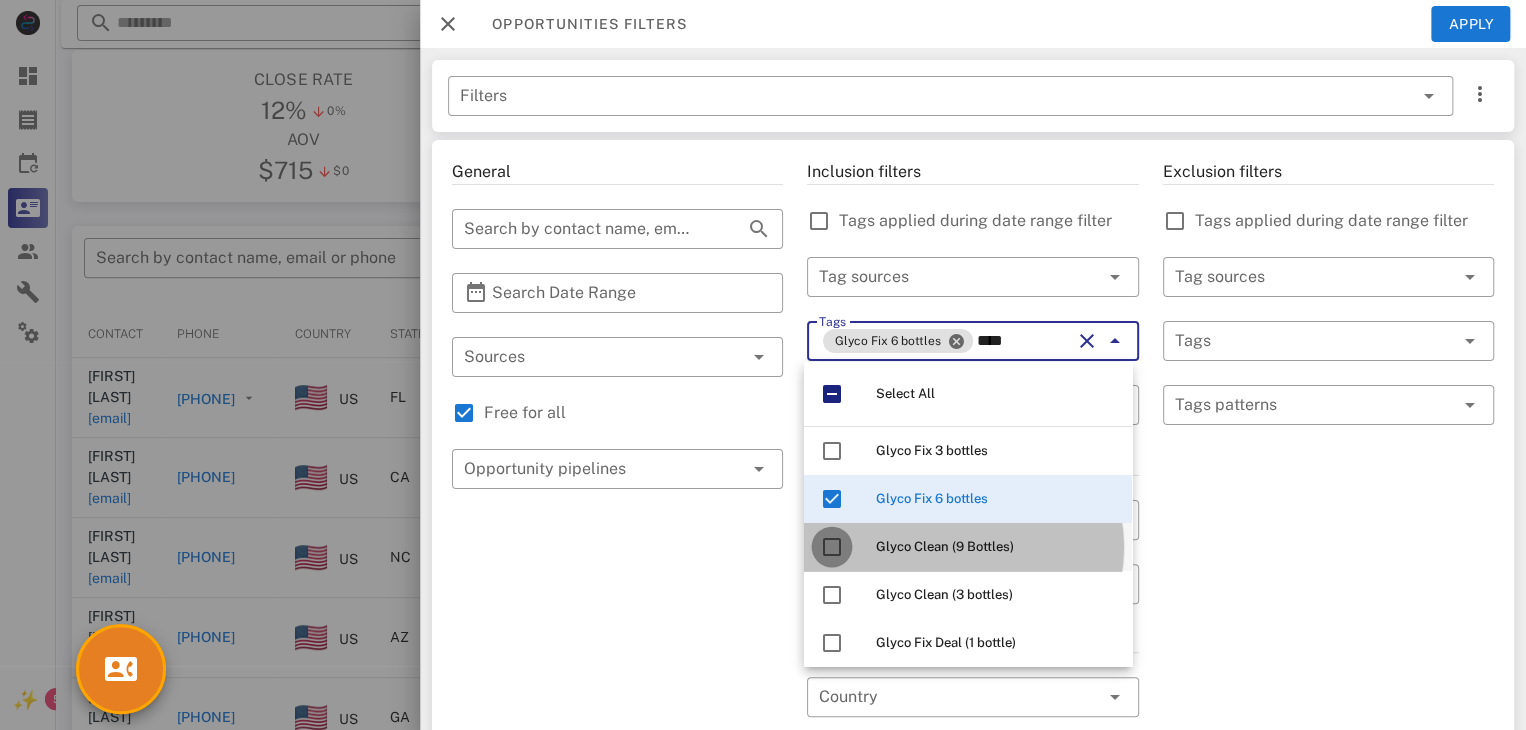 click at bounding box center [832, 547] 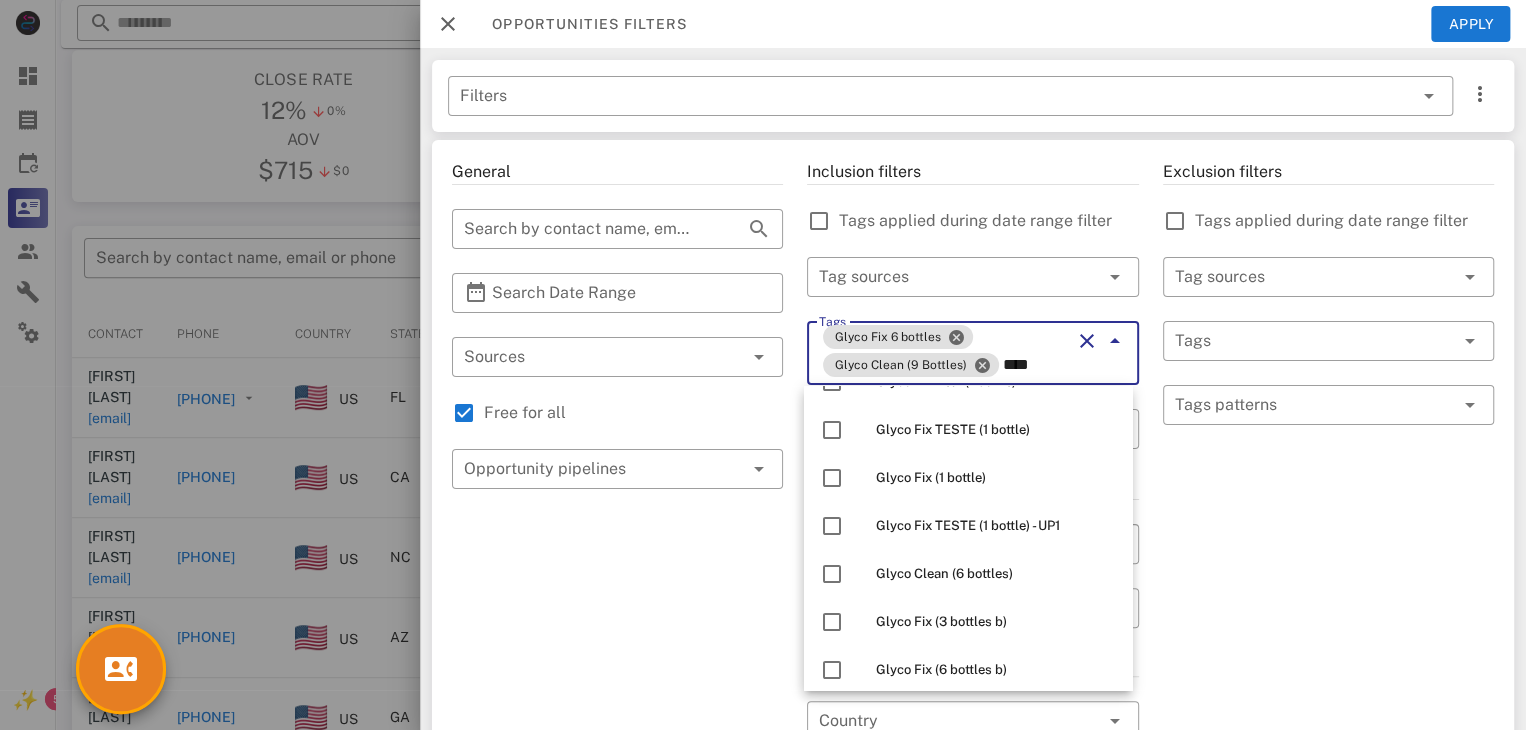 scroll, scrollTop: 288, scrollLeft: 0, axis: vertical 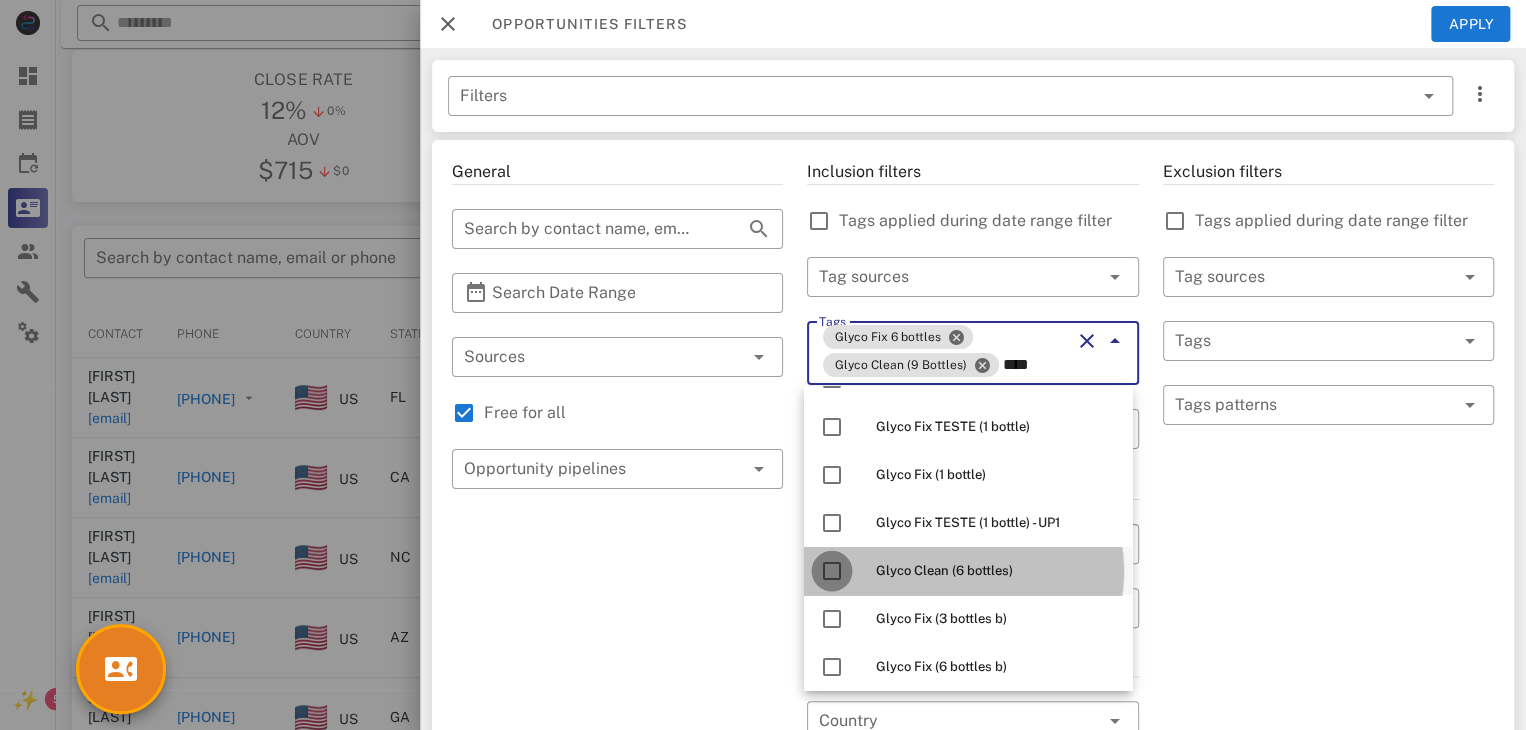 click at bounding box center (832, 571) 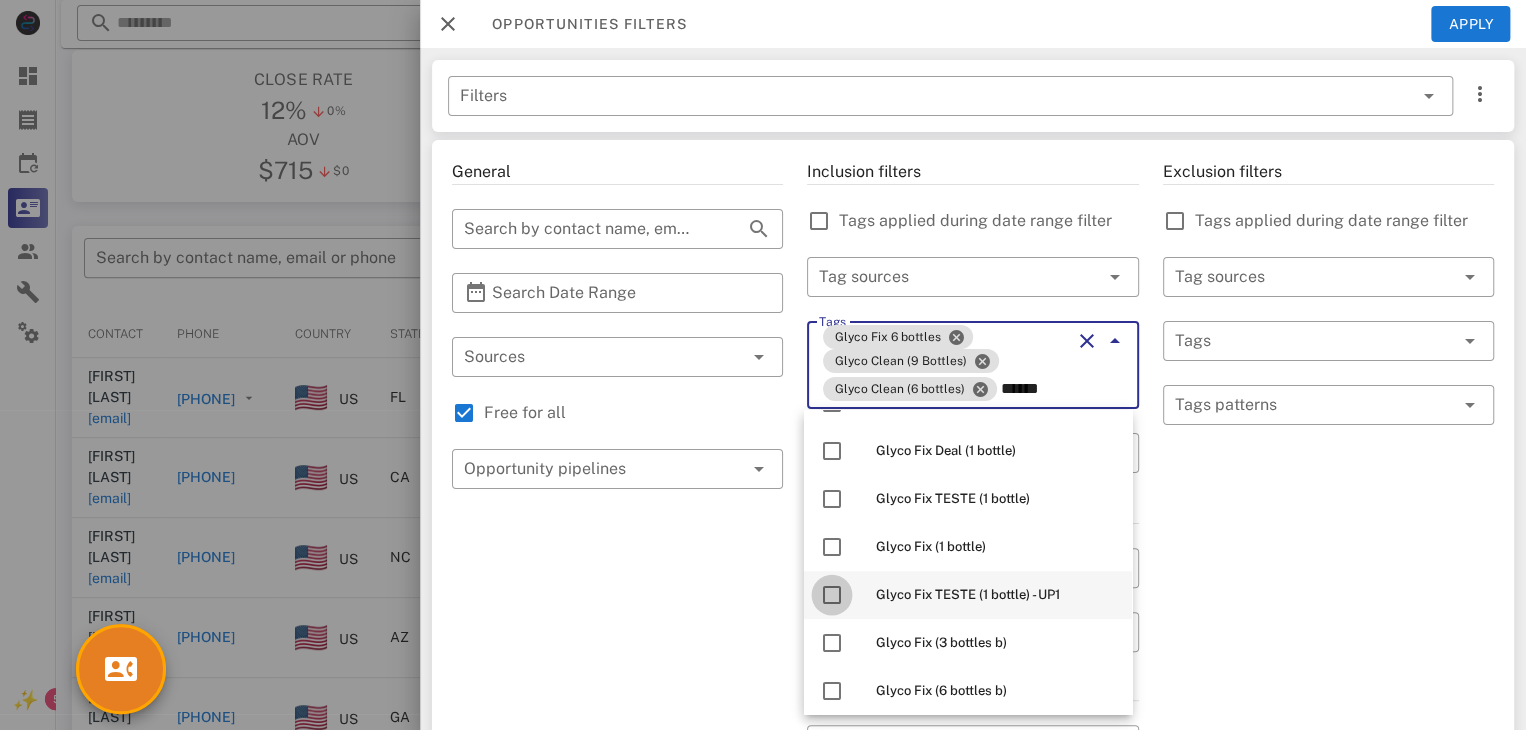 scroll, scrollTop: 0, scrollLeft: 0, axis: both 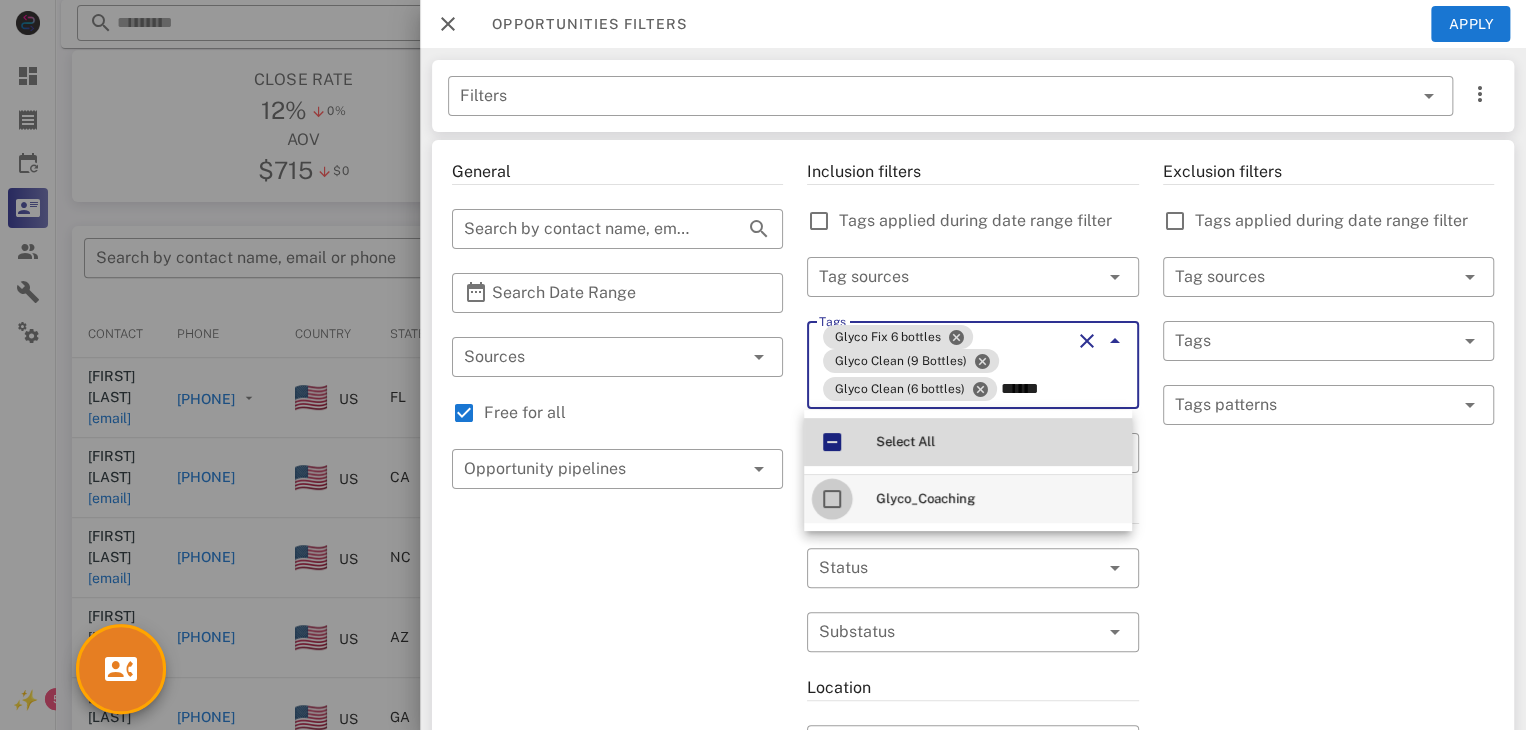 click at bounding box center (832, 499) 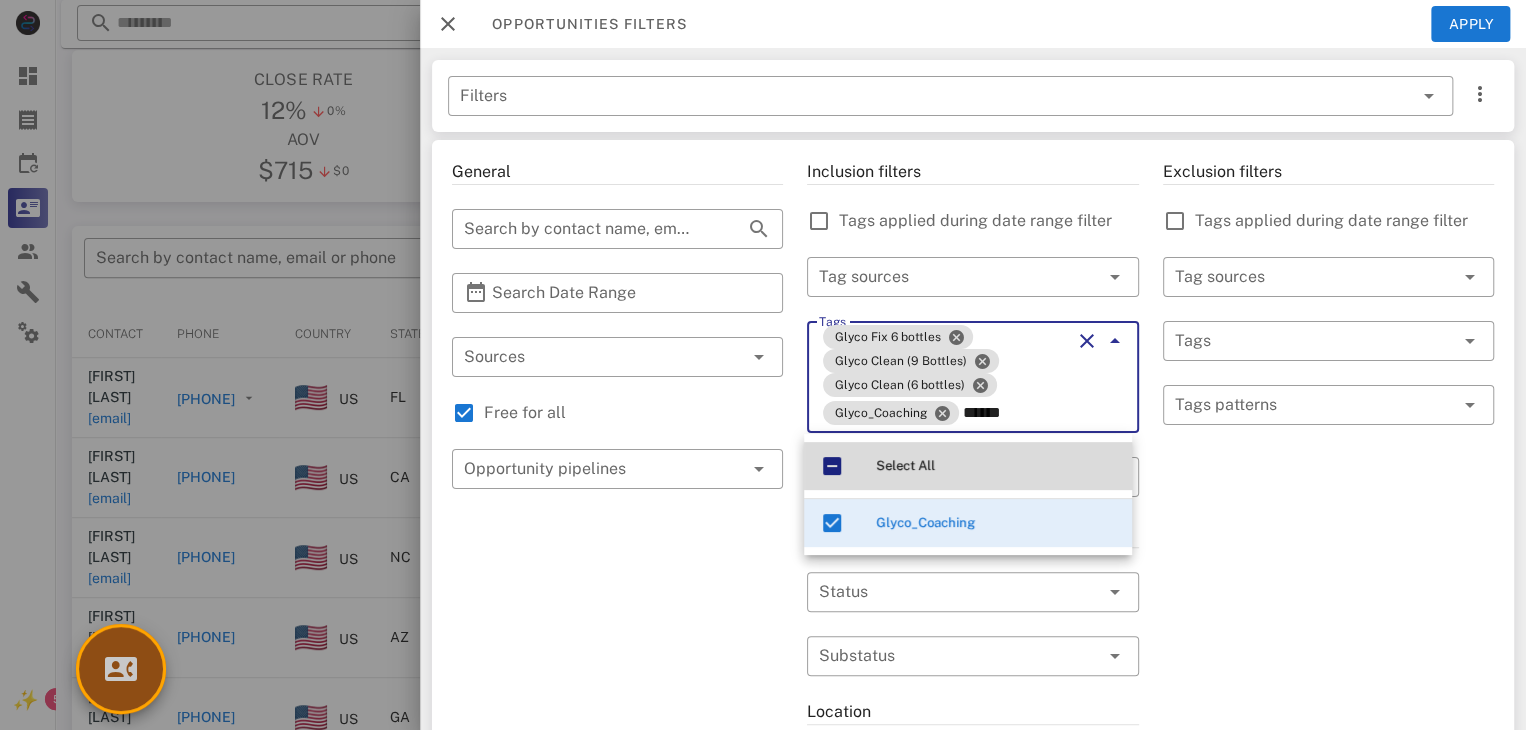 click at bounding box center (121, 669) 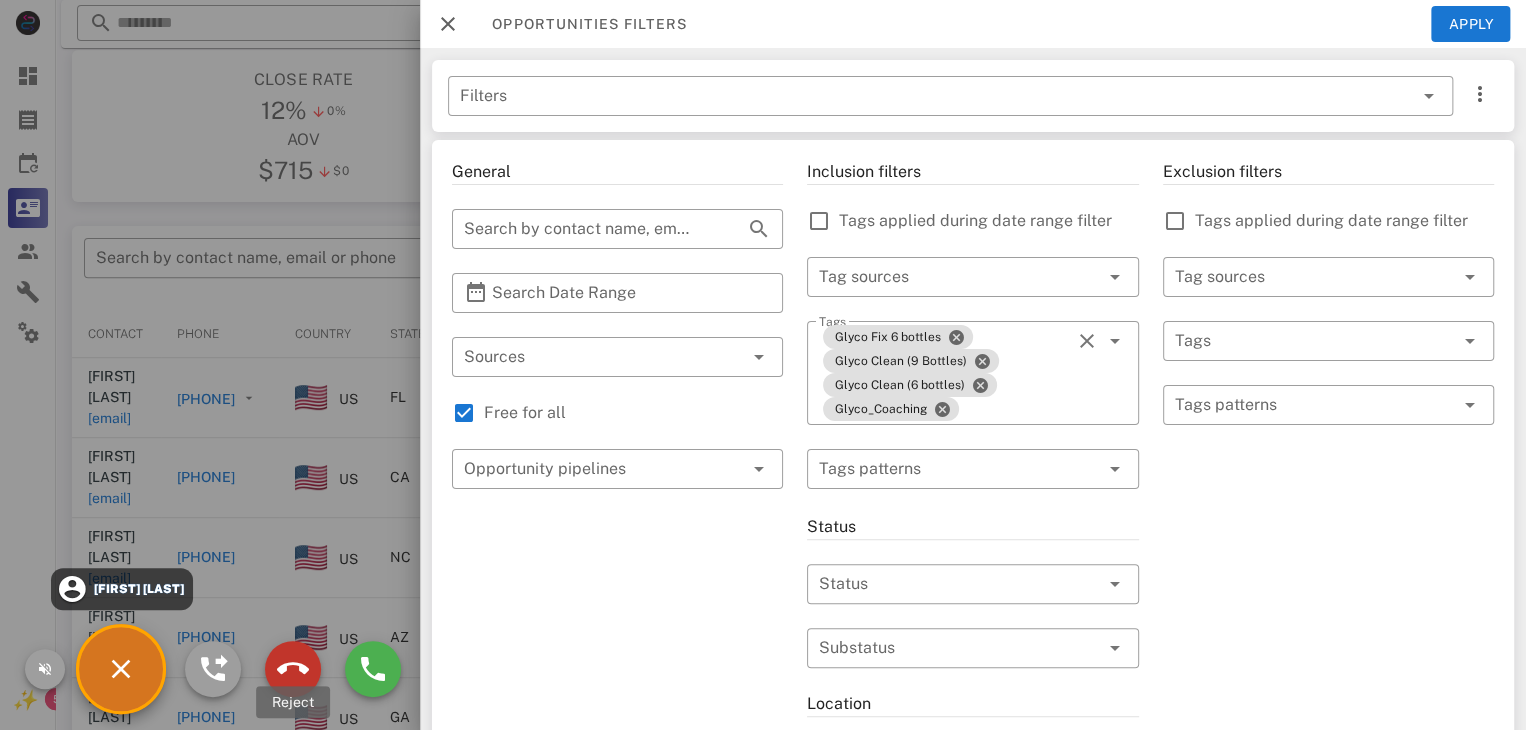 click at bounding box center (293, 669) 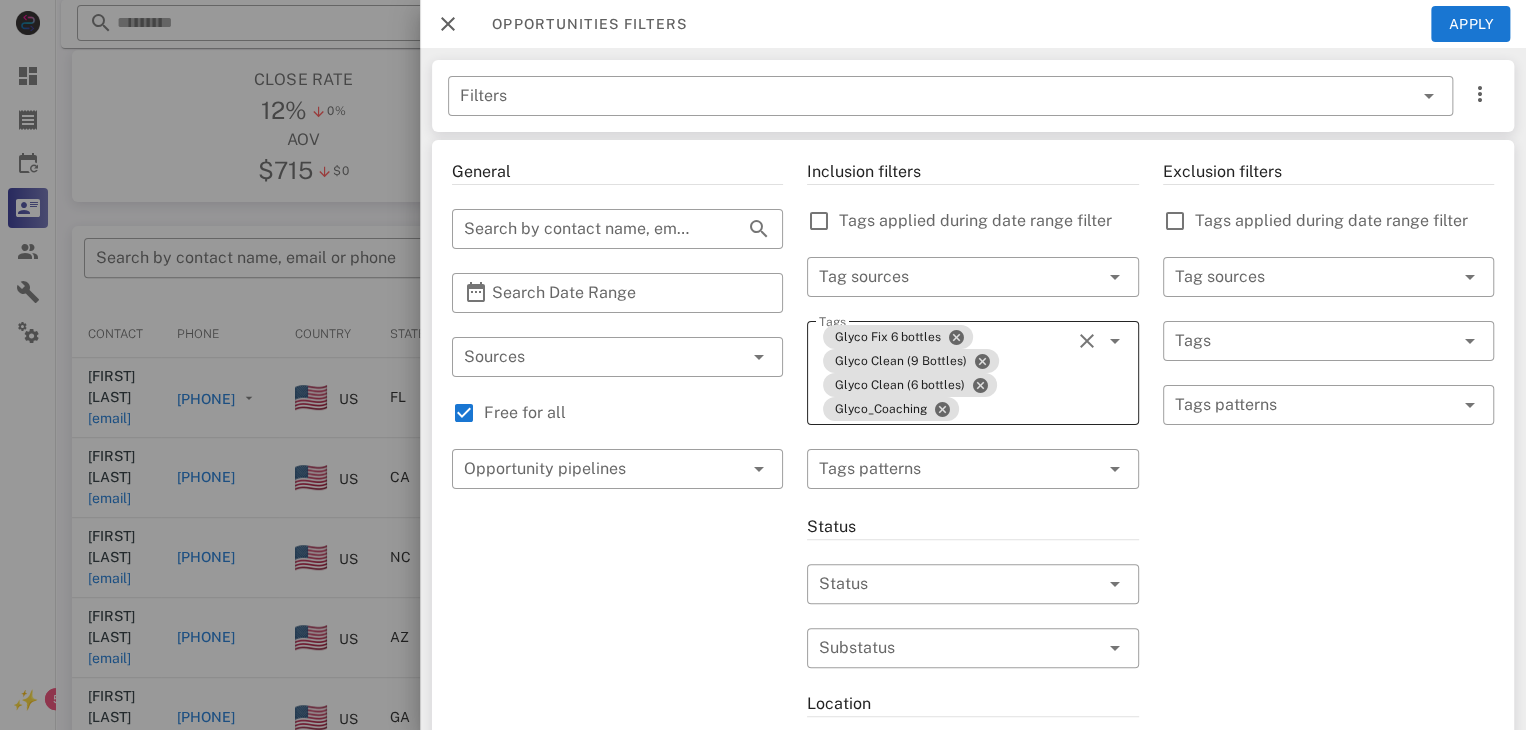click on "Glyco Fix 6 bottles Glyco Clean (9 Bottles) Glyco Clean (6 bottles) Glyco_Coaching" at bounding box center [944, 373] 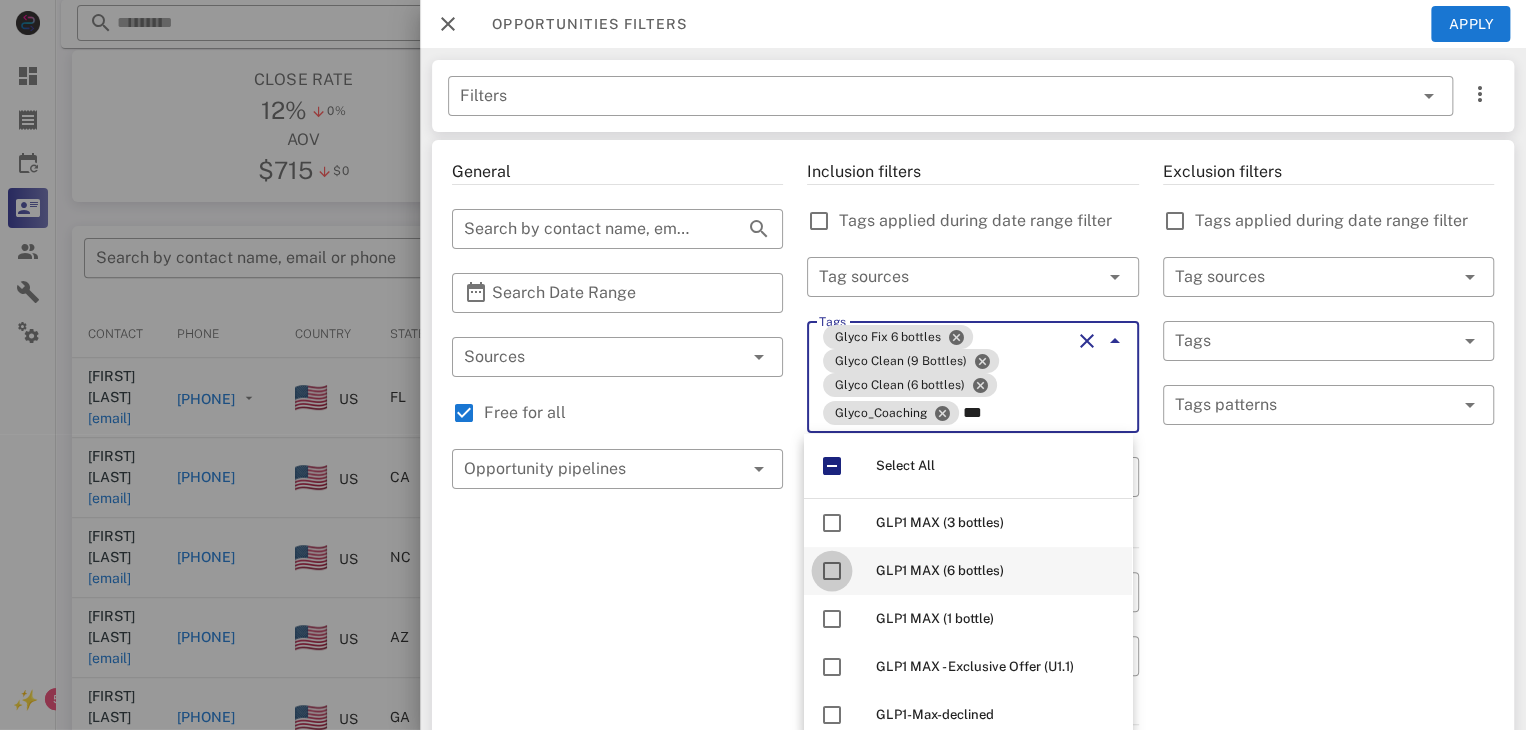 click at bounding box center [832, 571] 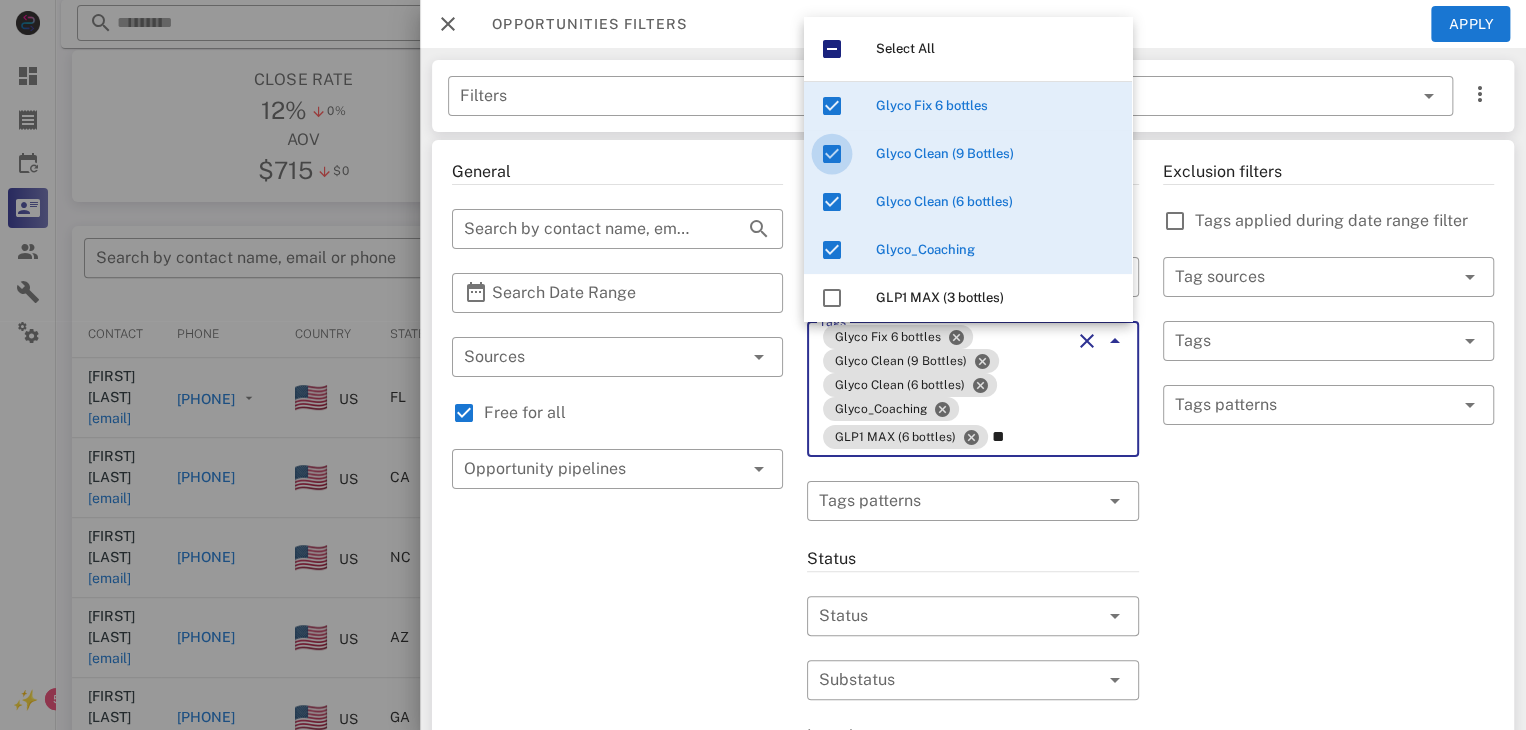 type on "*" 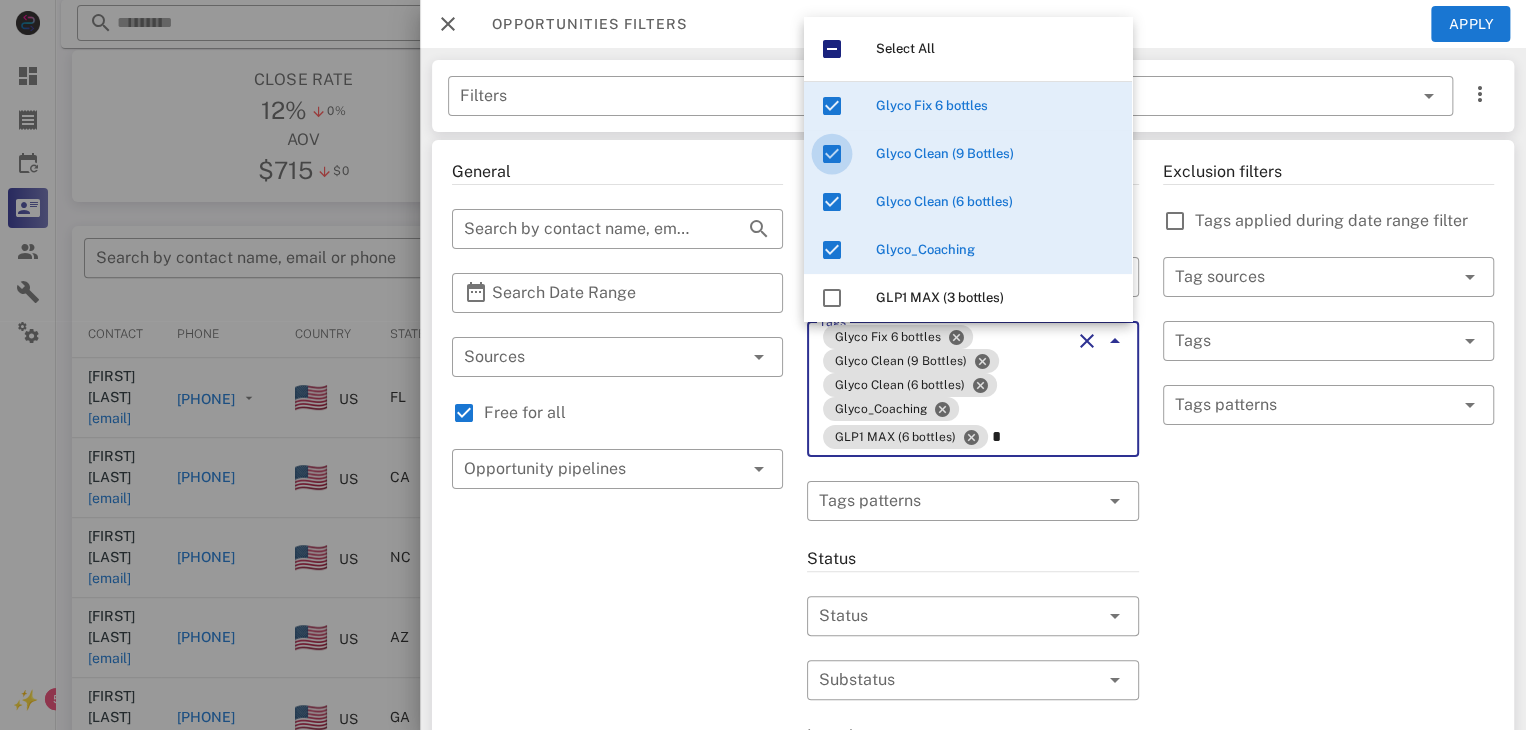 type 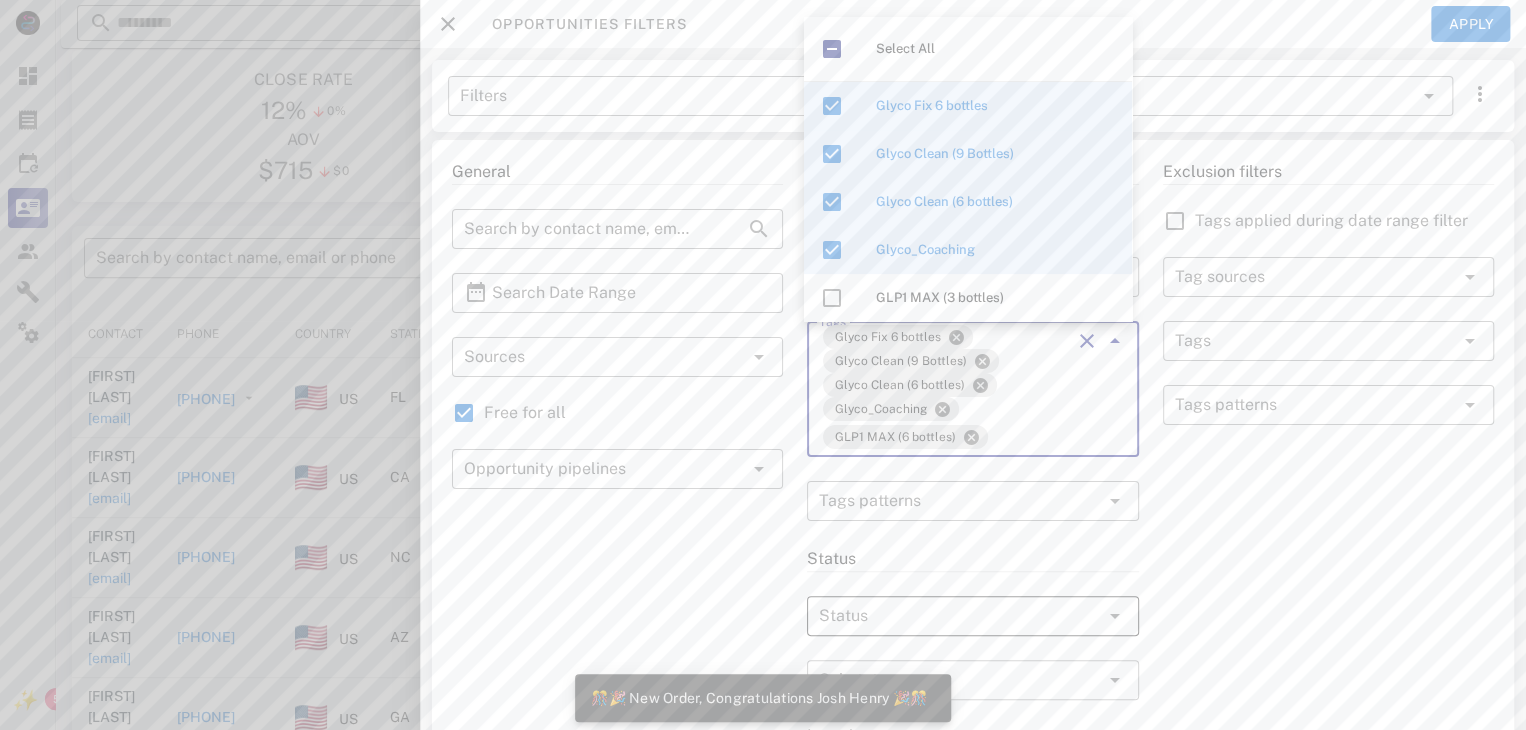 click at bounding box center [944, 616] 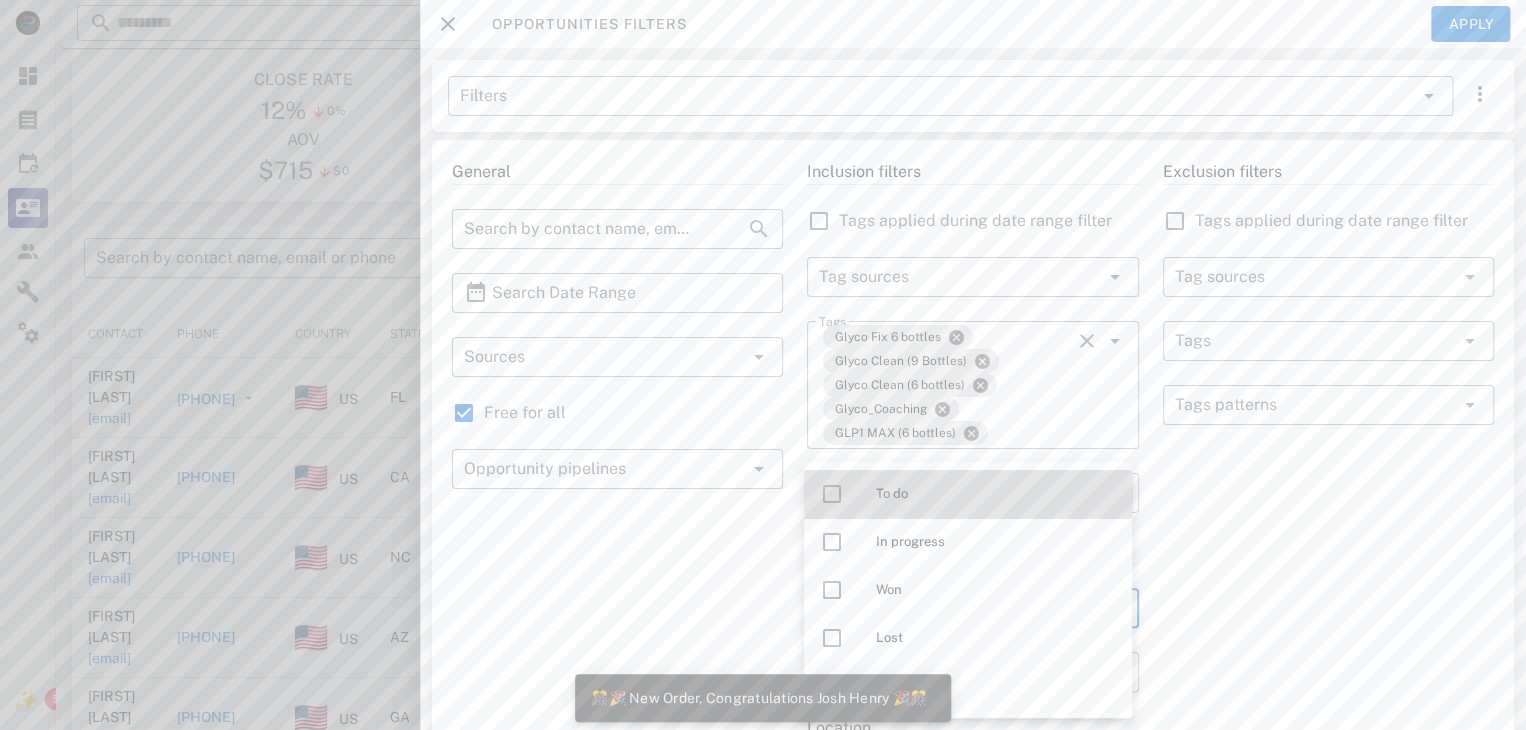 click at bounding box center [832, 494] 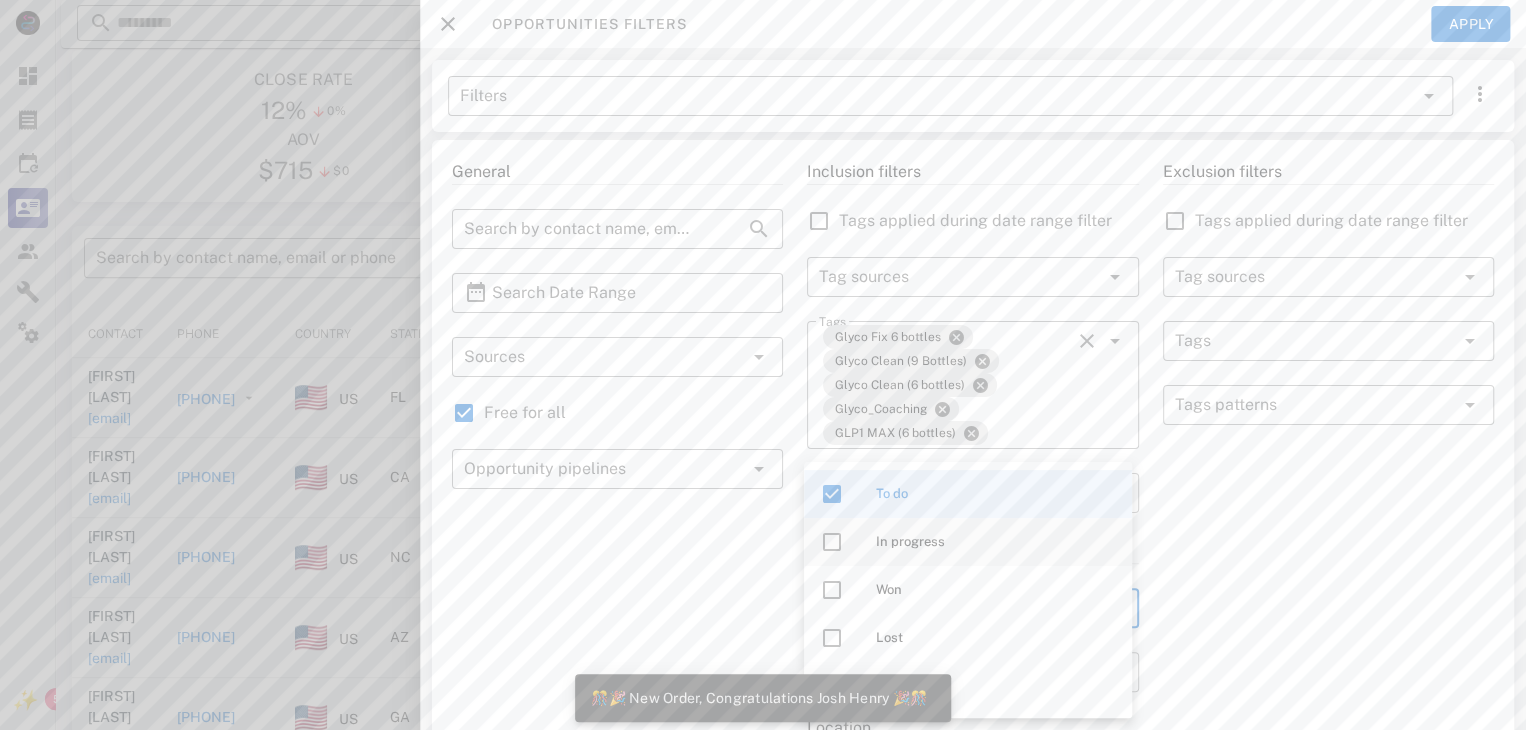 click at bounding box center (832, 542) 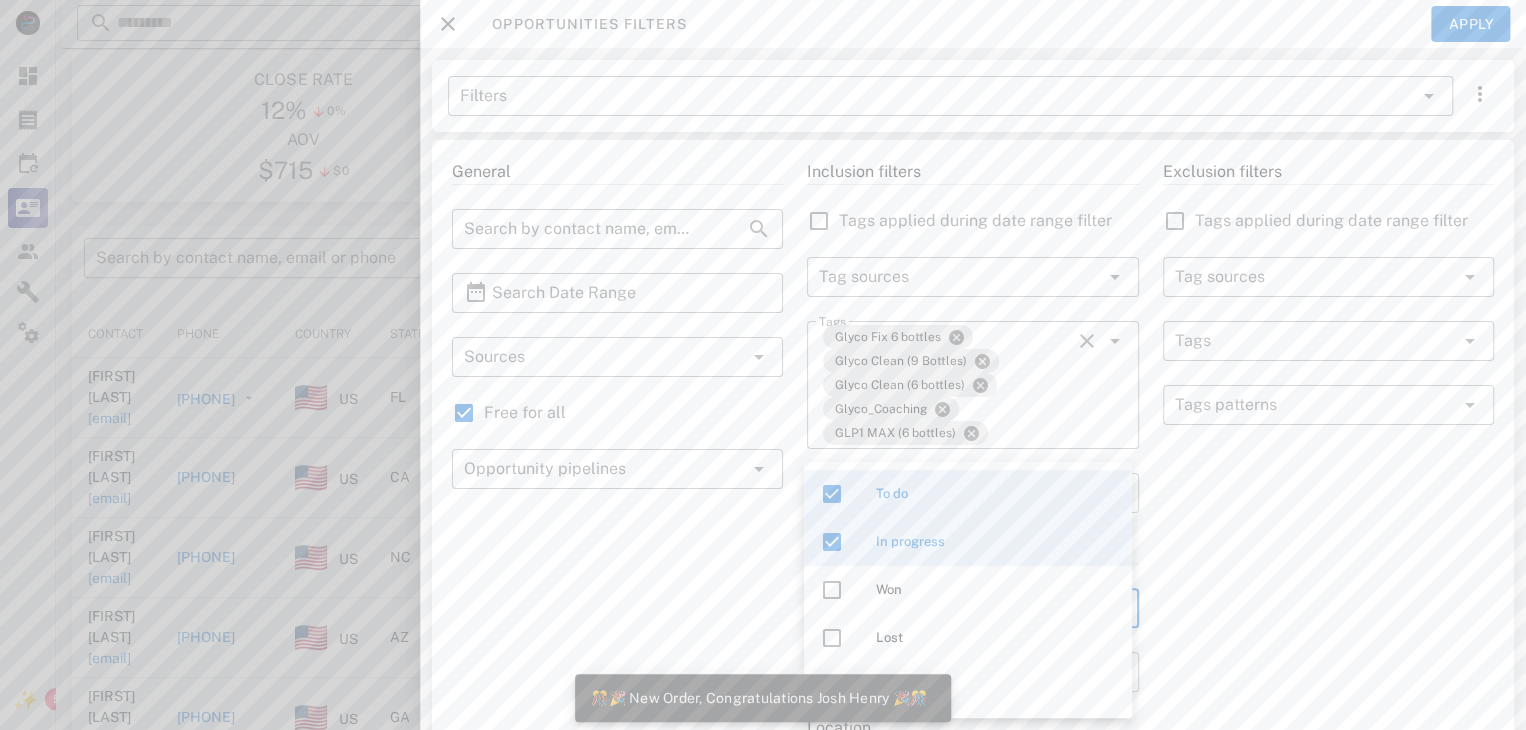 click on "General ​ Search by contact name, email or phone ​ Search Date Range ​ Sources Free for all ​ Opportunity pipelines" at bounding box center (617, 753) 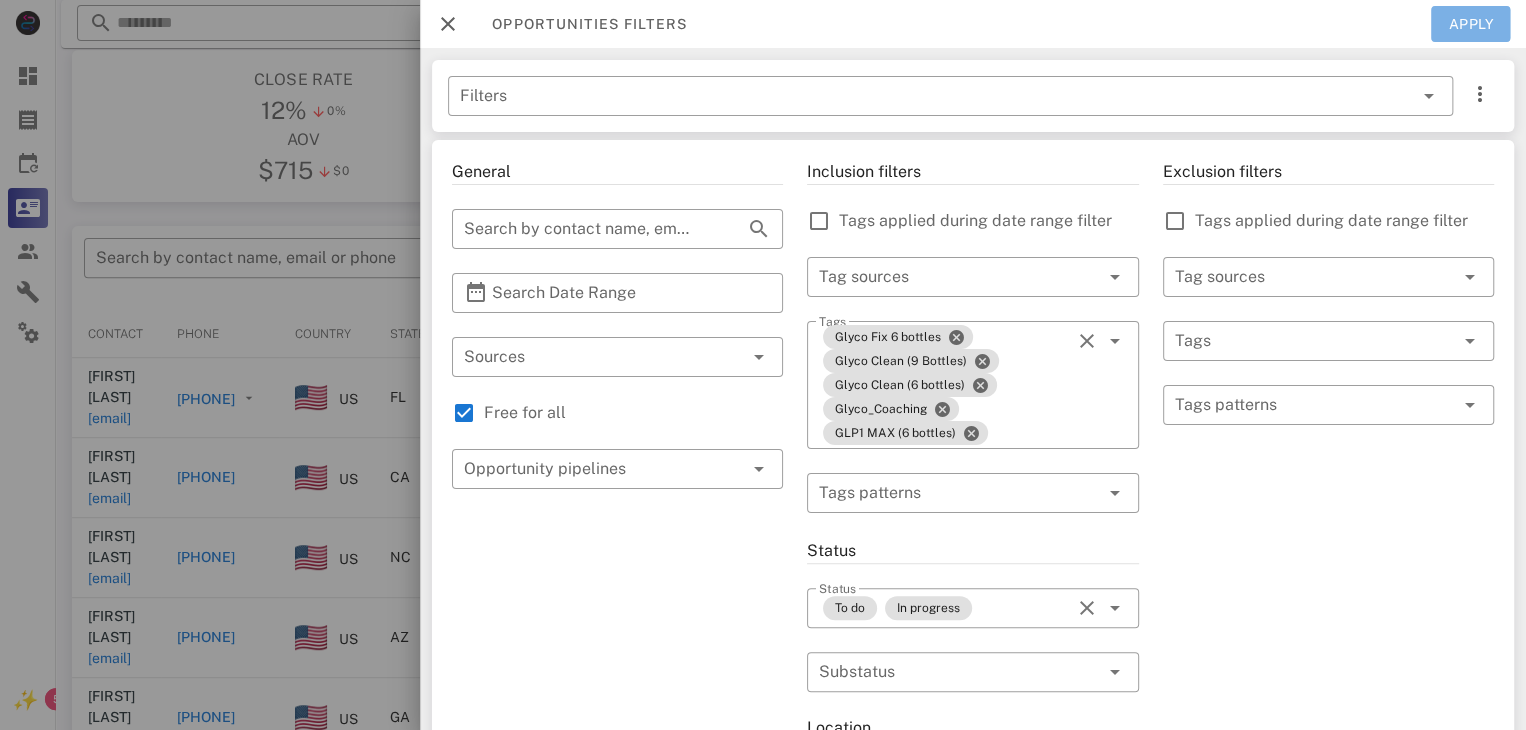 click on "Apply" at bounding box center (1471, 24) 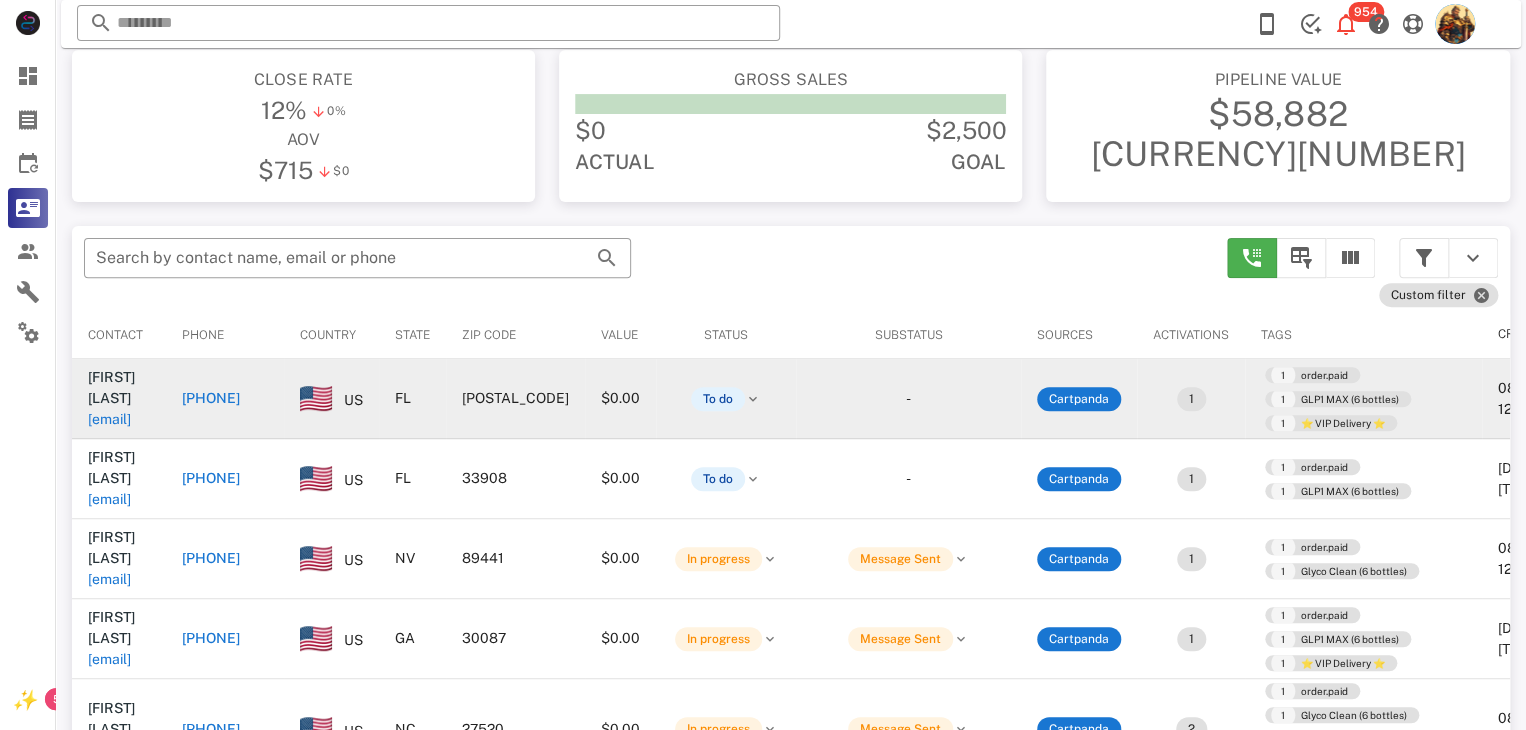 click on "[EMAIL]" at bounding box center (109, 419) 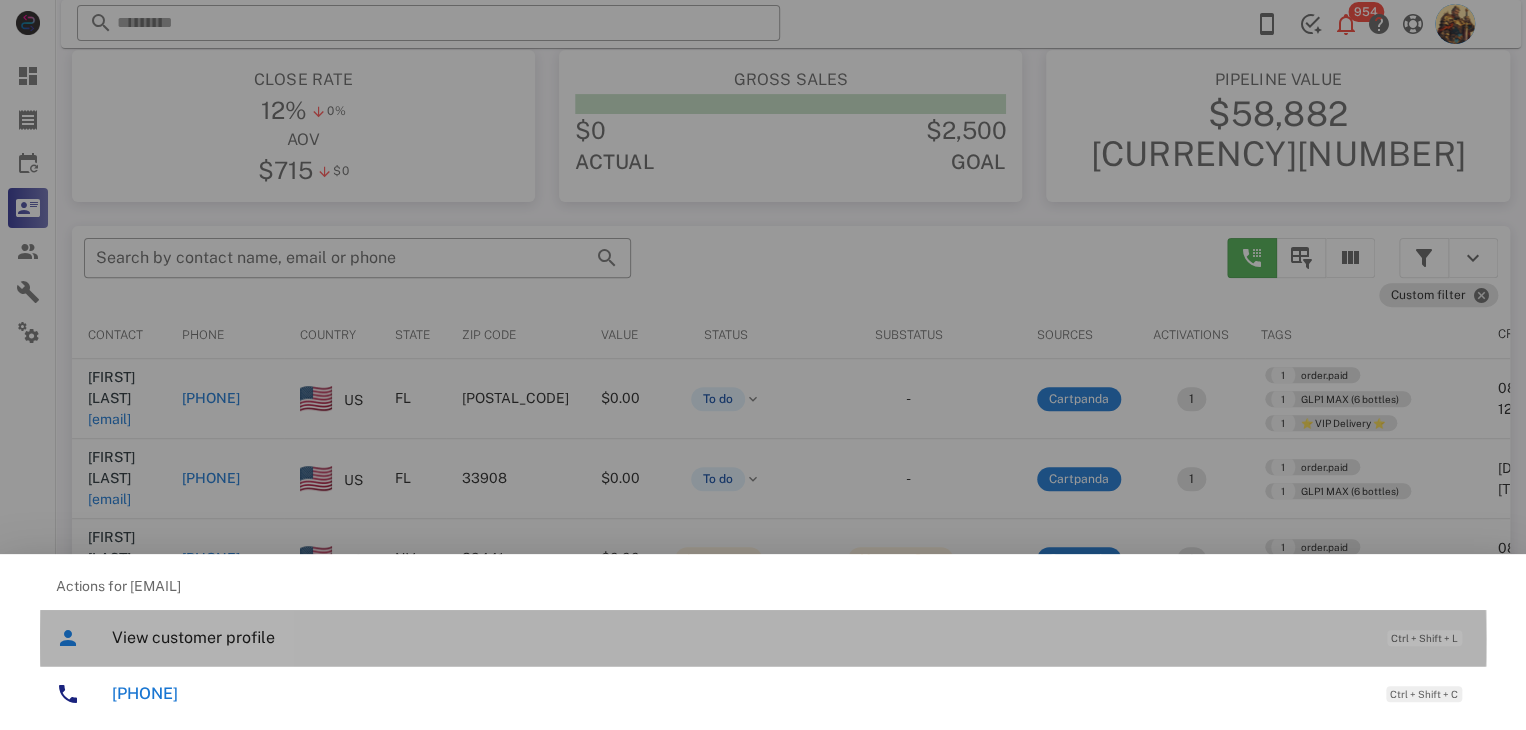 click on "View customer profile Ctrl + Shift + L" at bounding box center [791, 637] 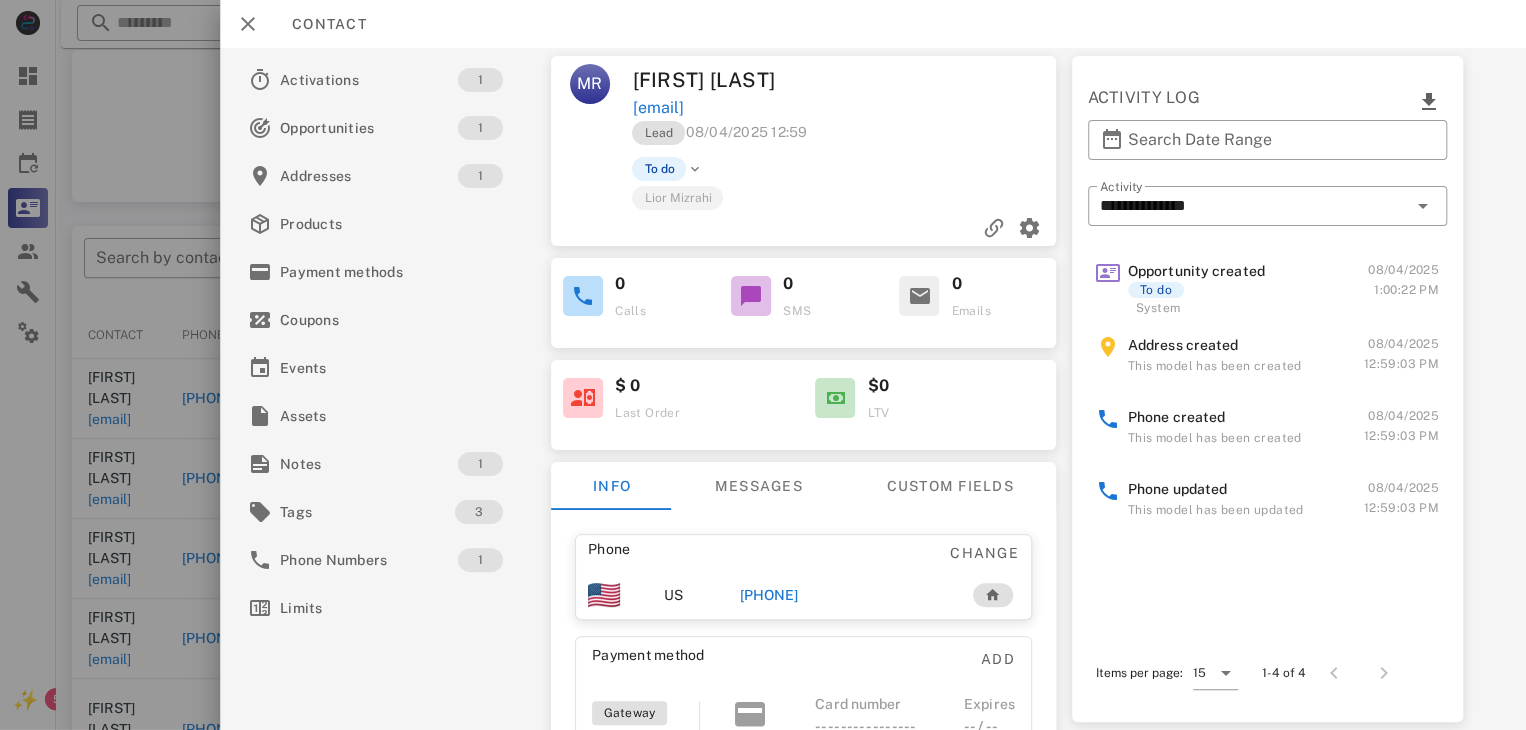 click on "[PHONE]" at bounding box center (769, 595) 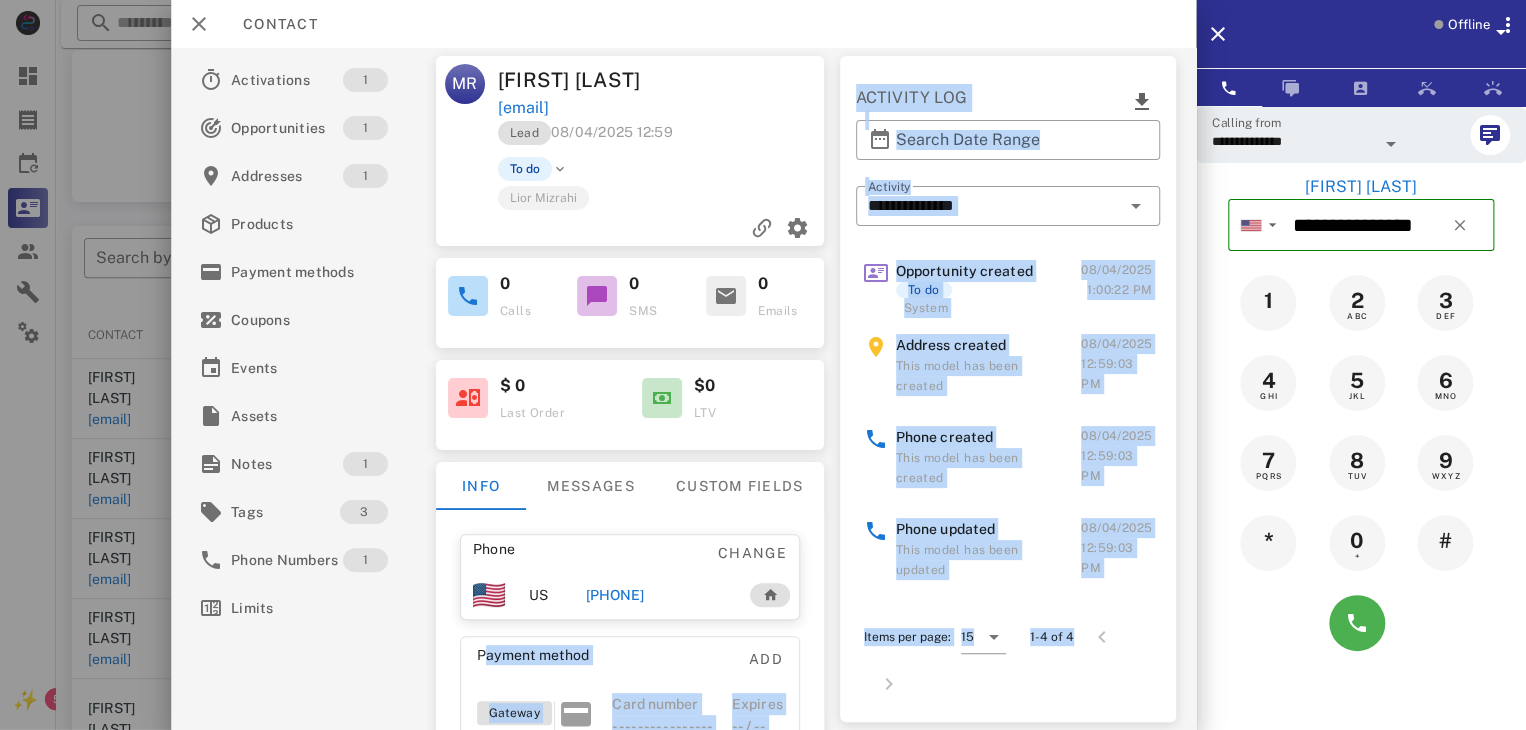 drag, startPoint x: 808, startPoint y: 595, endPoint x: 1124, endPoint y: 630, distance: 317.93237 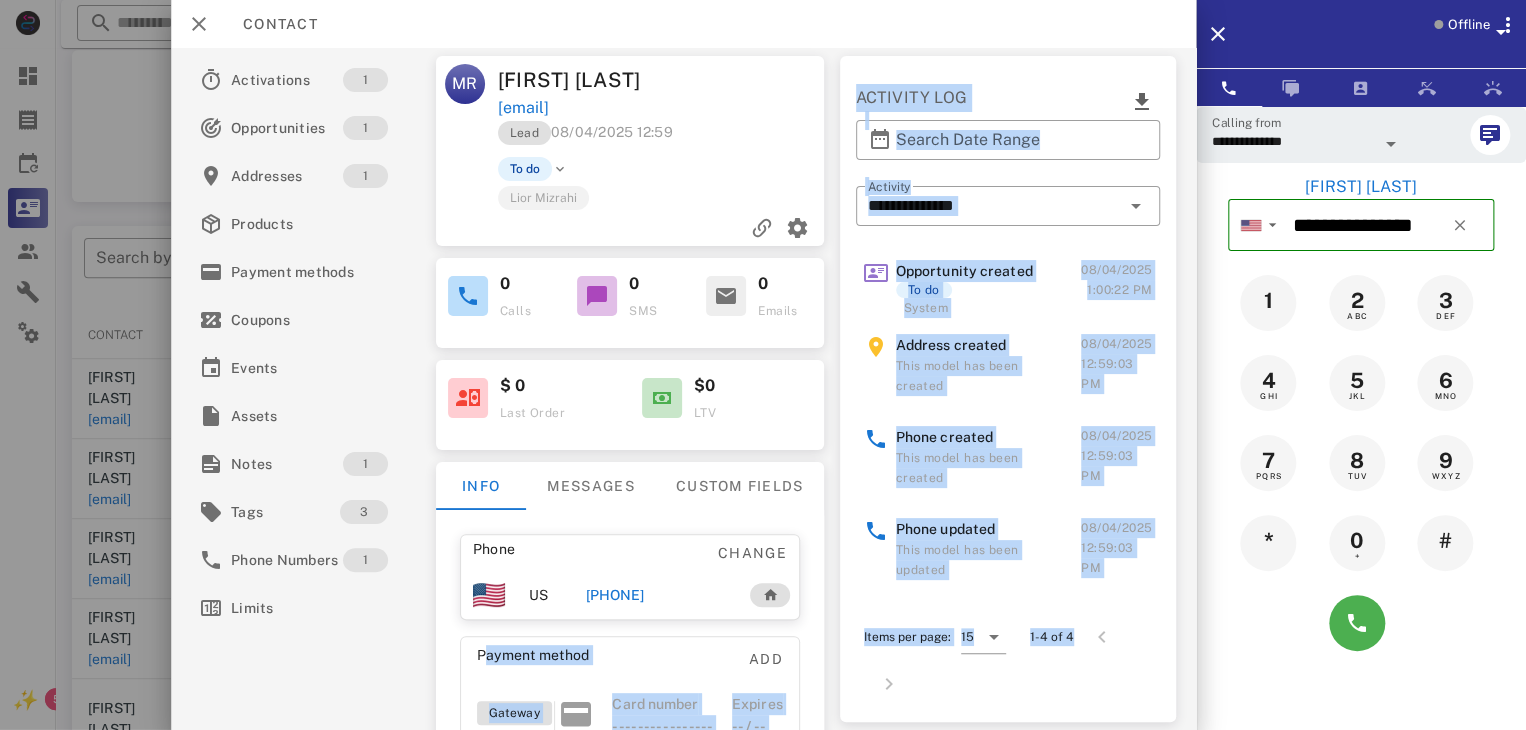 click on "**********" at bounding box center (683, 389) 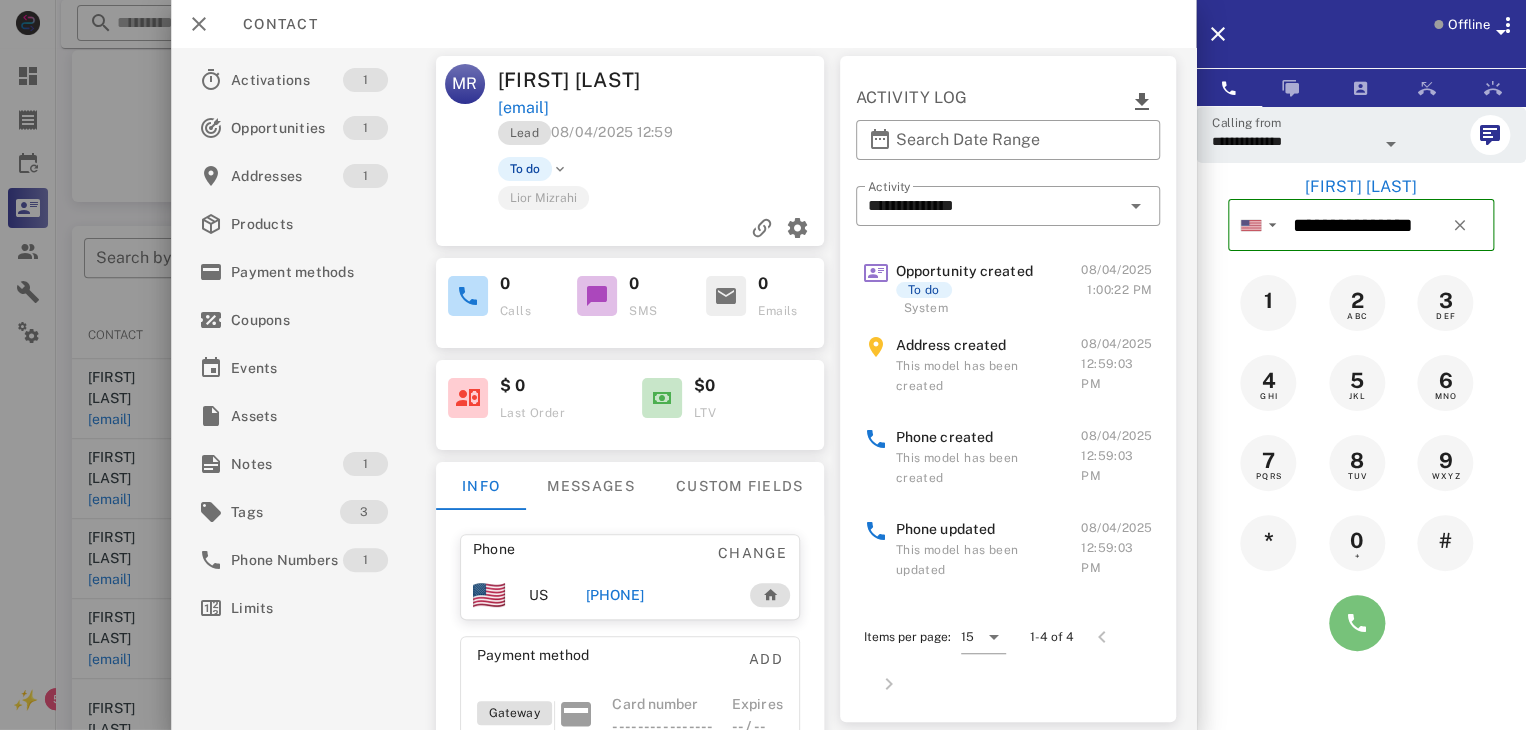 click at bounding box center (1357, 623) 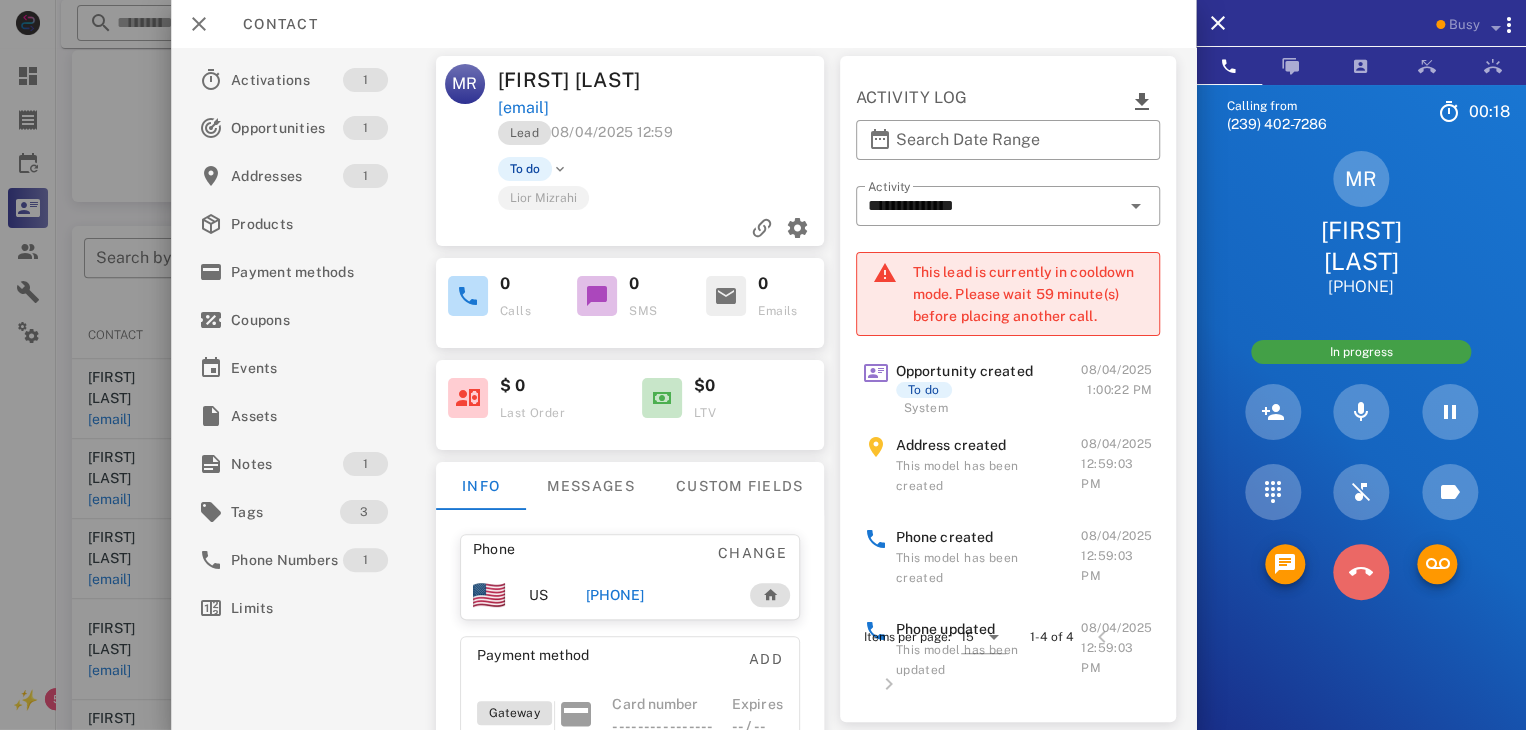click at bounding box center [1361, 572] 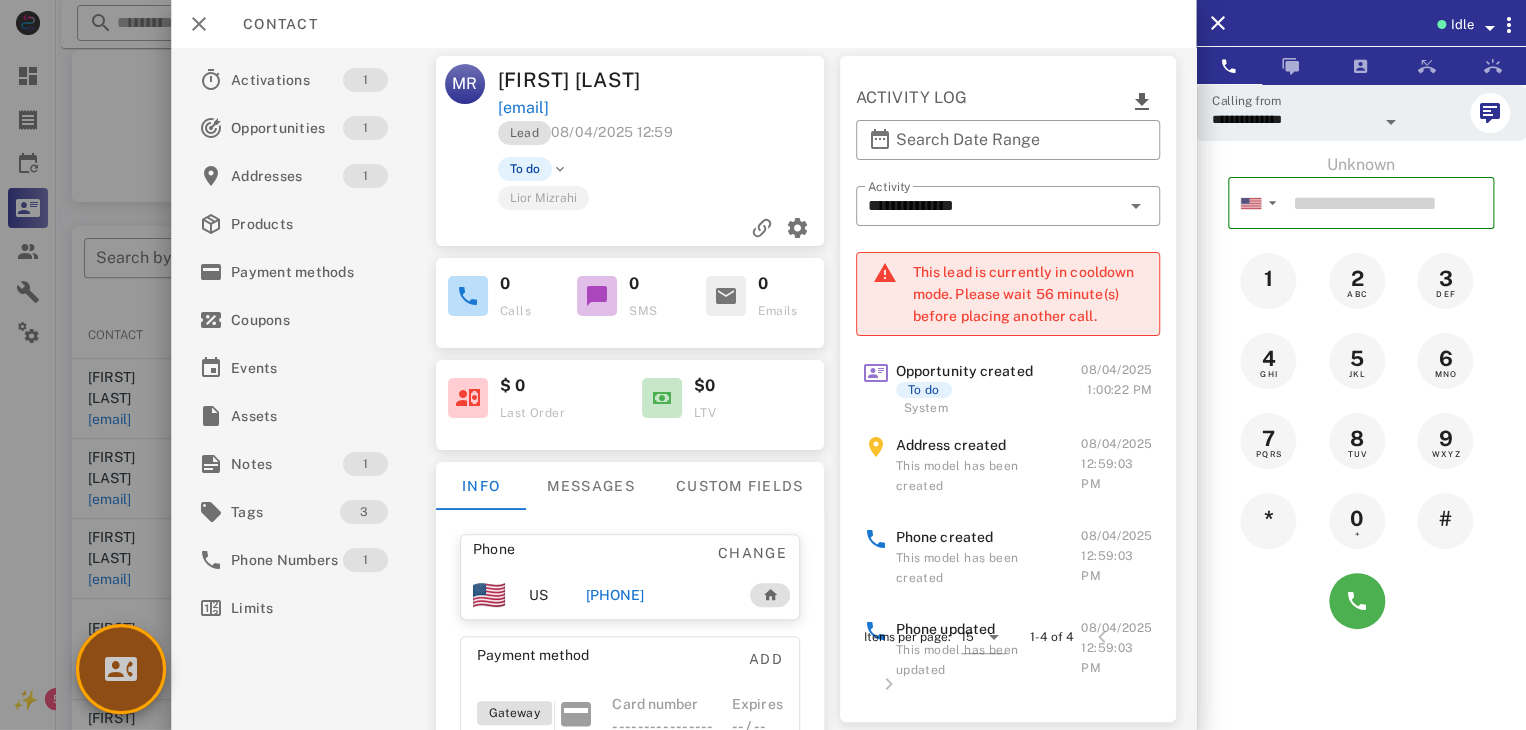 click at bounding box center (121, 669) 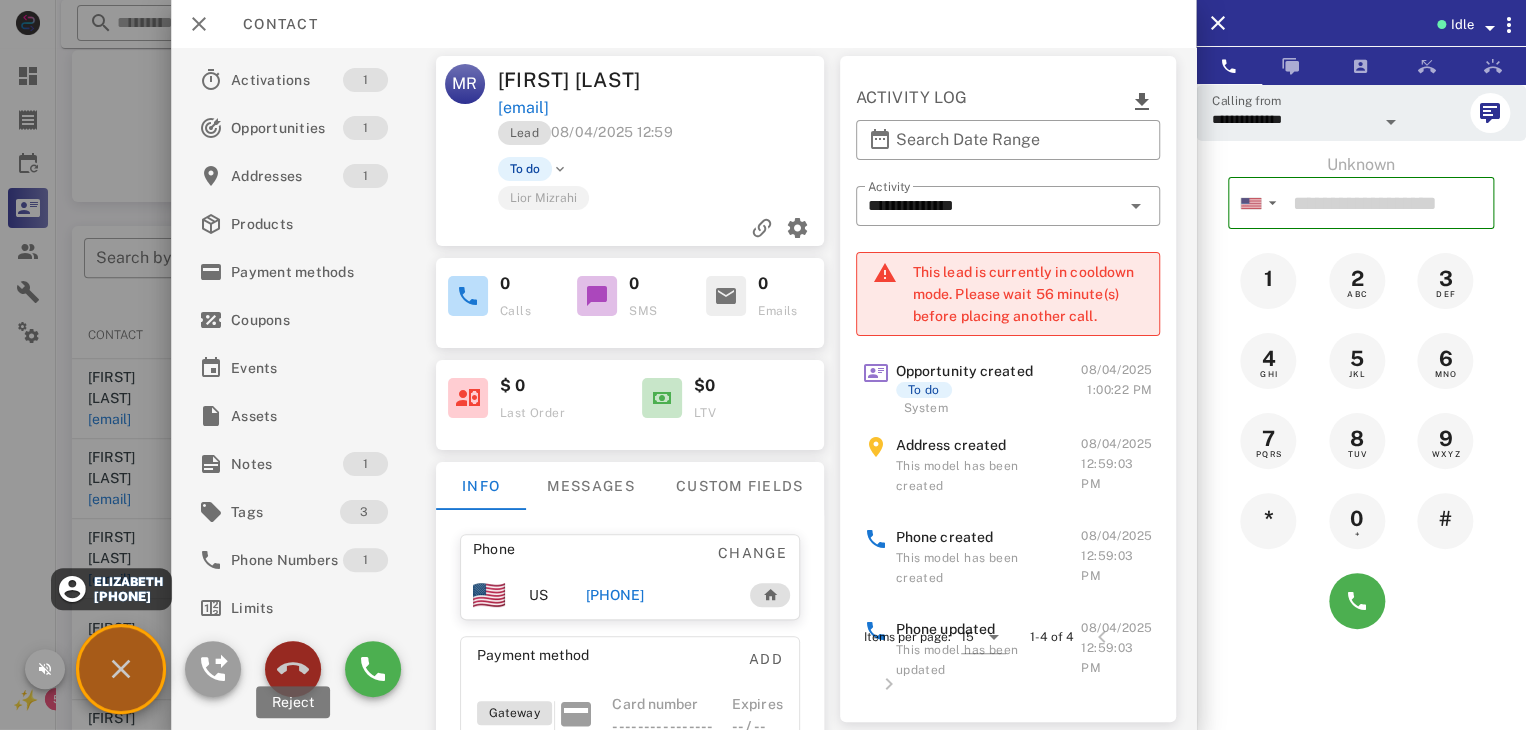click at bounding box center [293, 669] 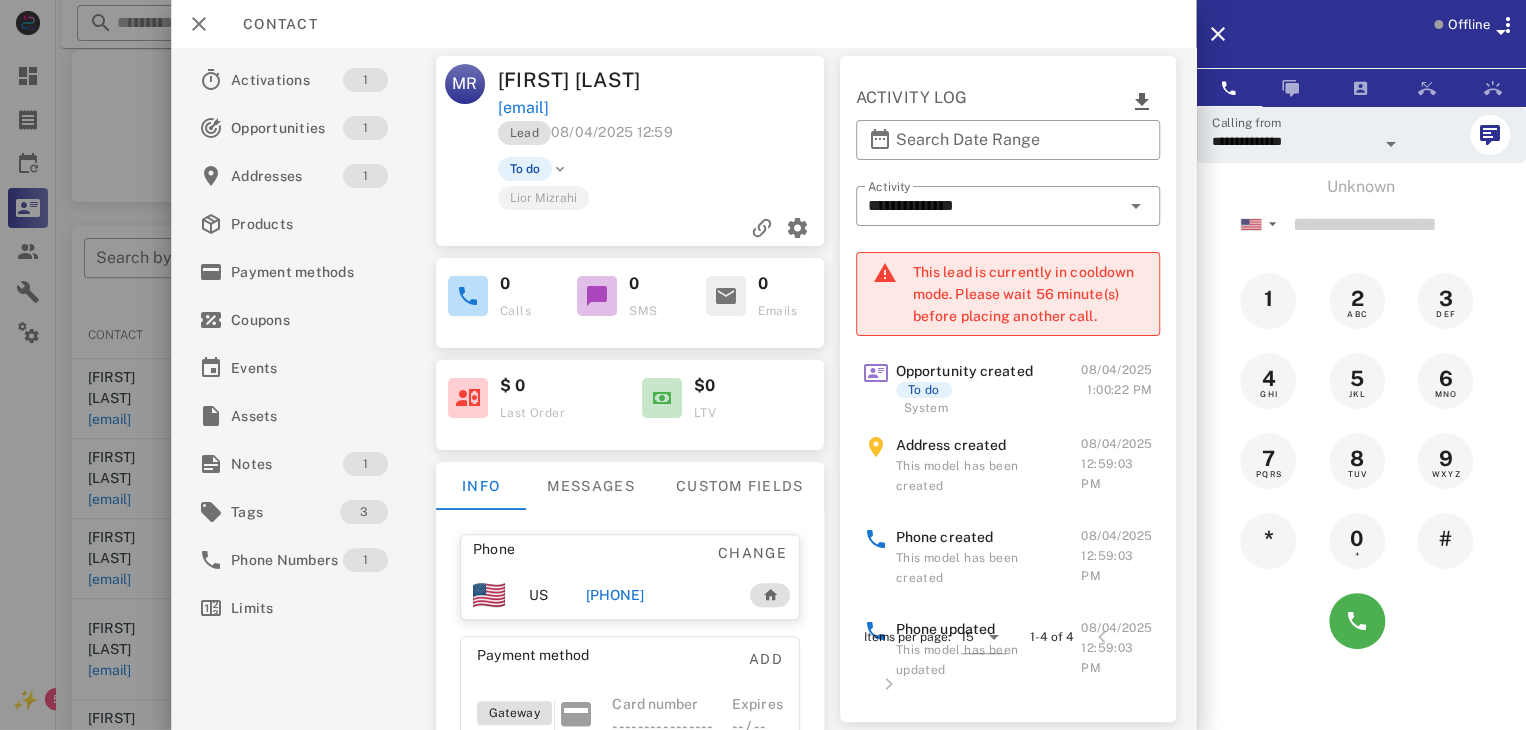 click at bounding box center [763, 365] 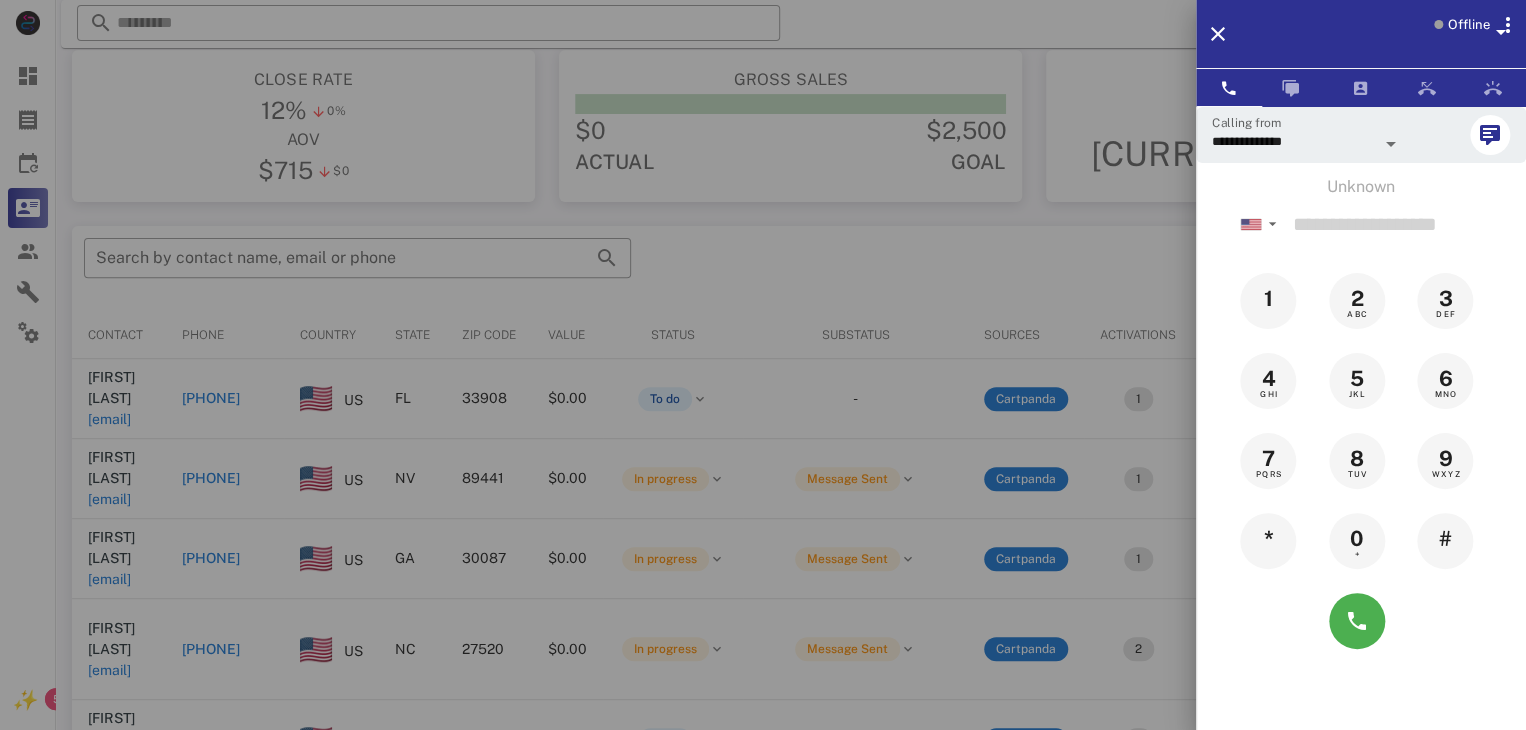 click at bounding box center (763, 365) 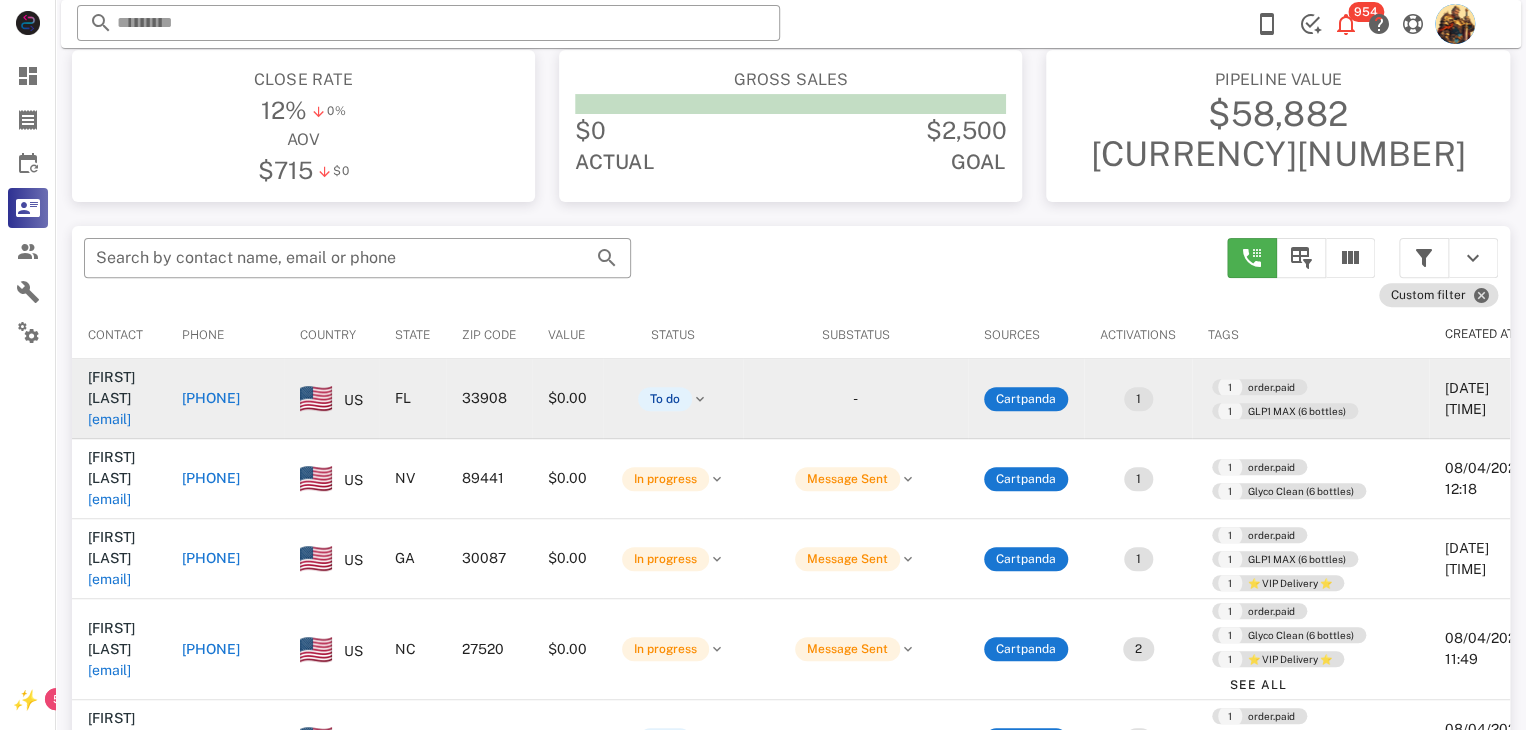 click on "[EMAIL]" at bounding box center [109, 419] 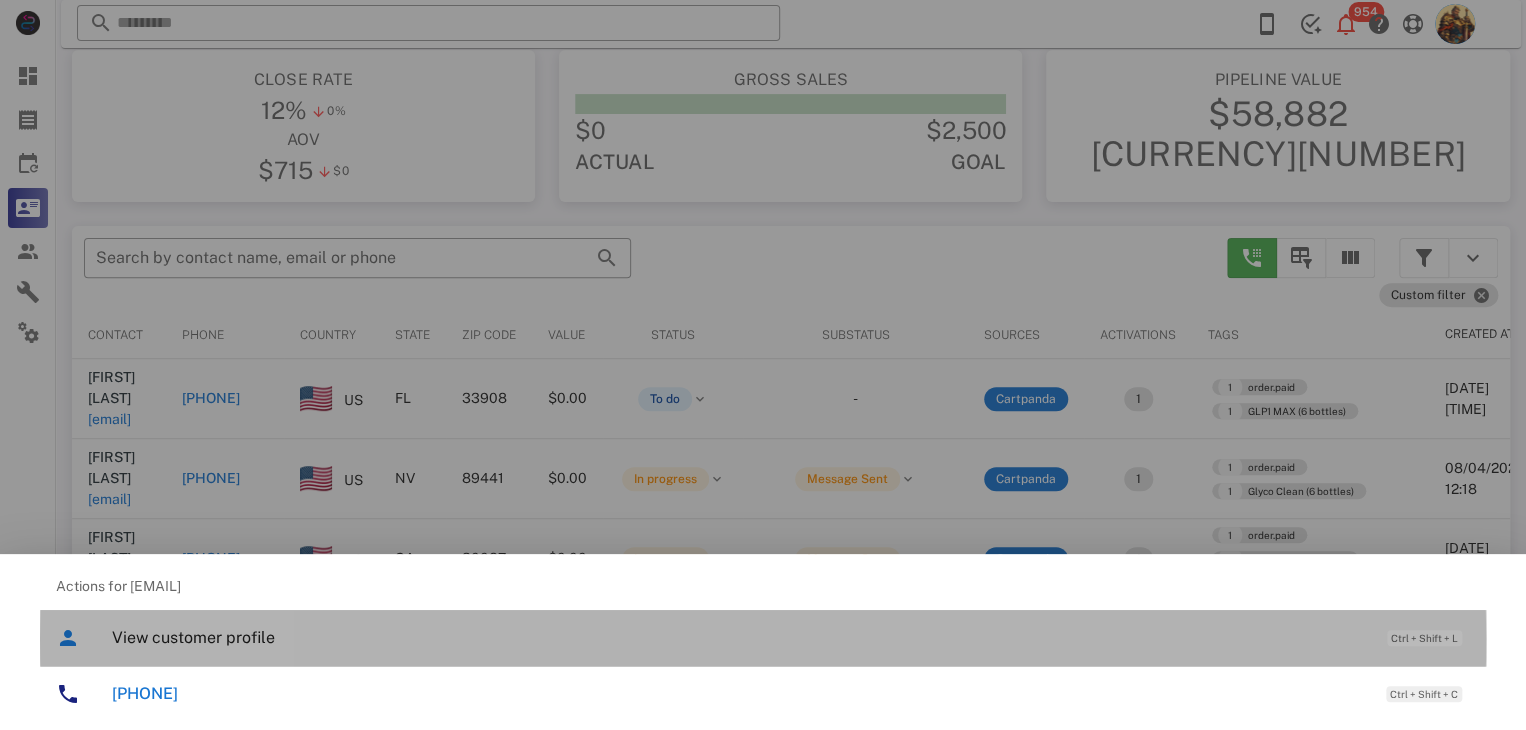 click on "View customer profile" at bounding box center [739, 637] 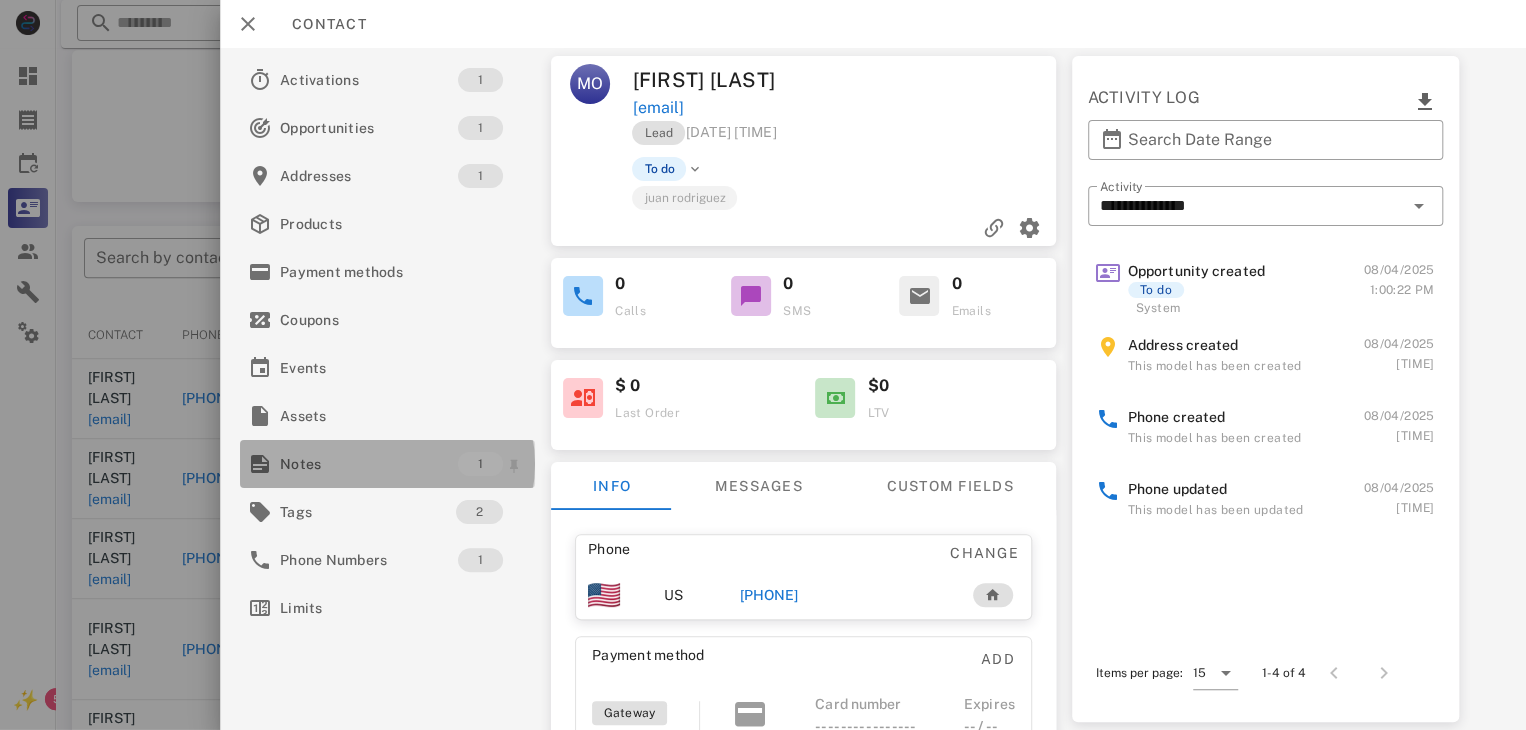 click on "Notes" at bounding box center (369, 464) 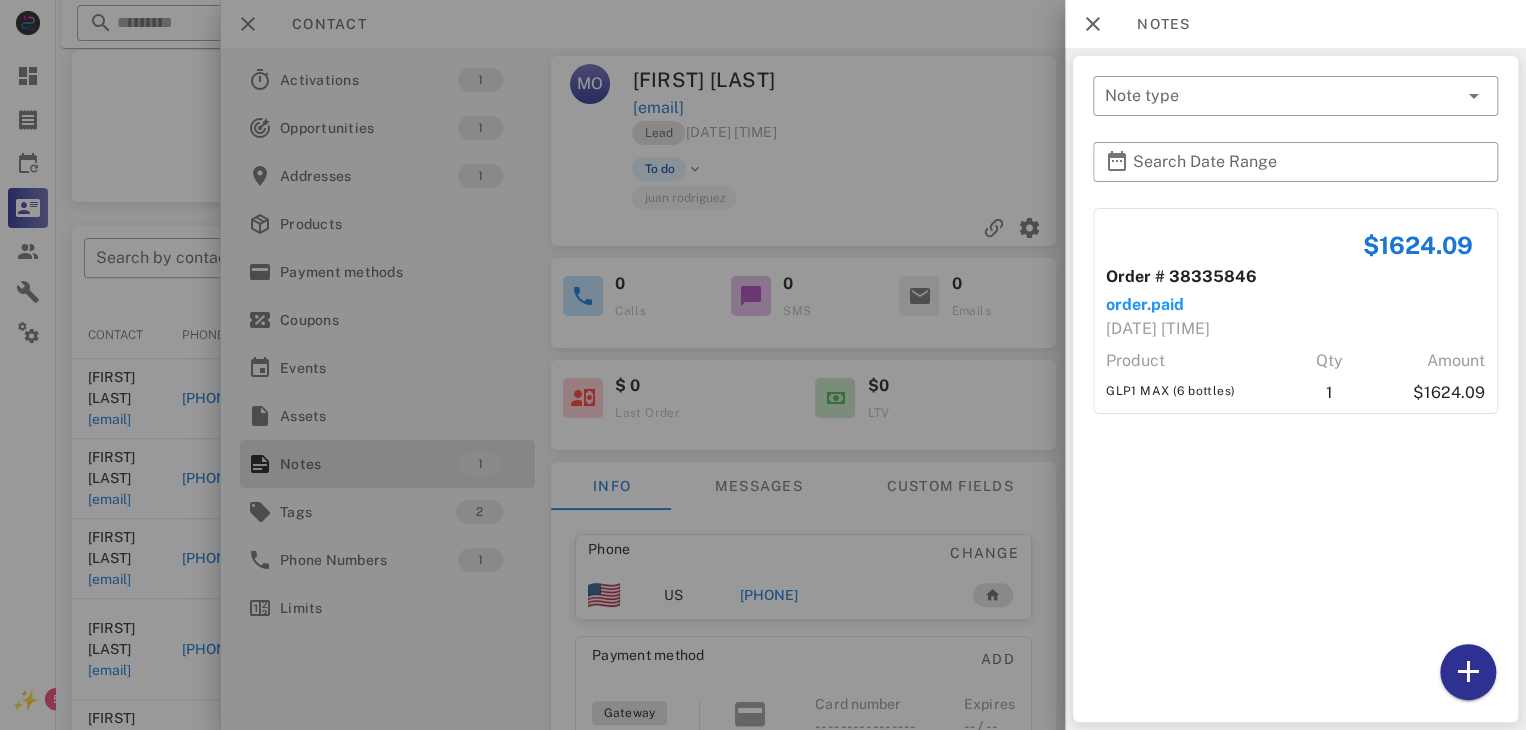 click at bounding box center [763, 365] 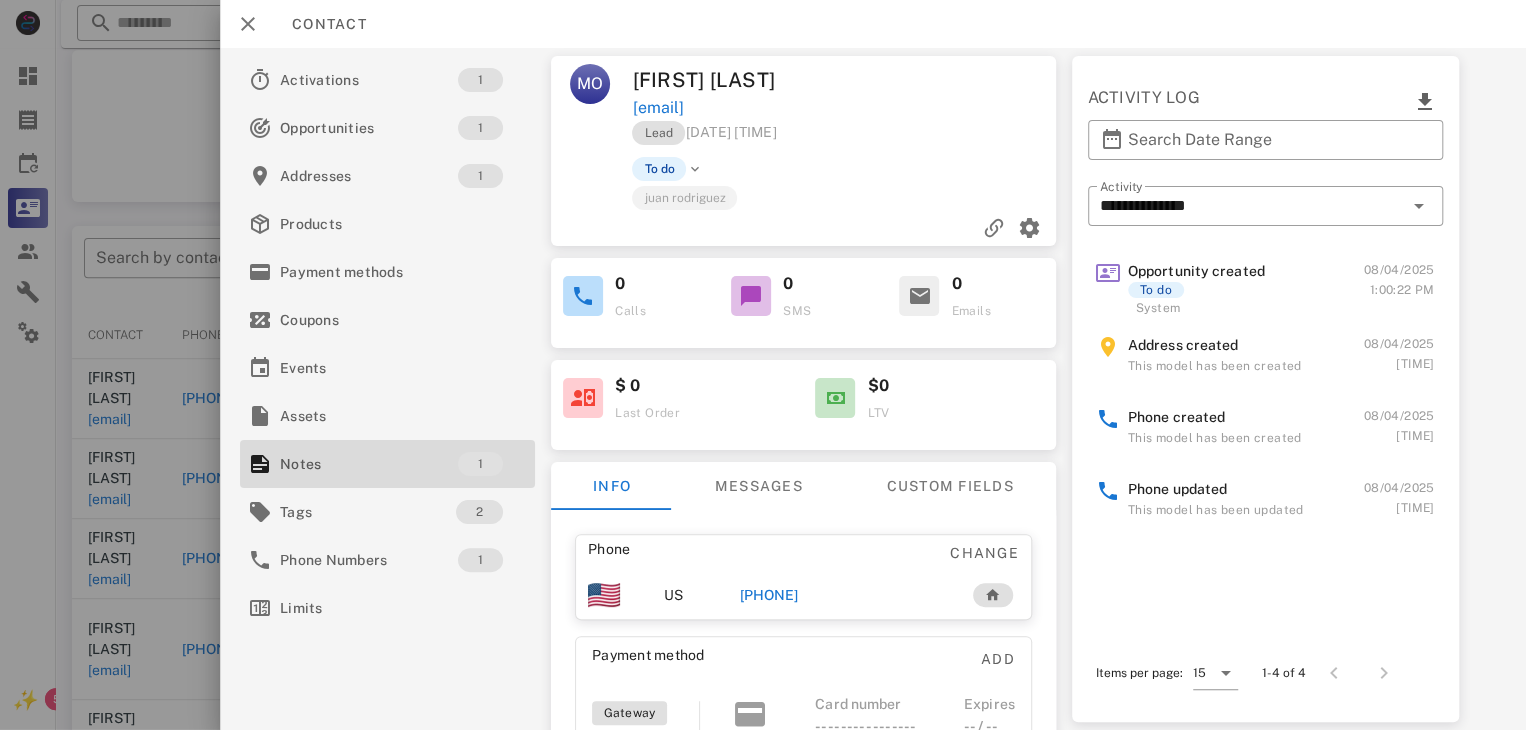 click on "[PHONE]" at bounding box center [769, 595] 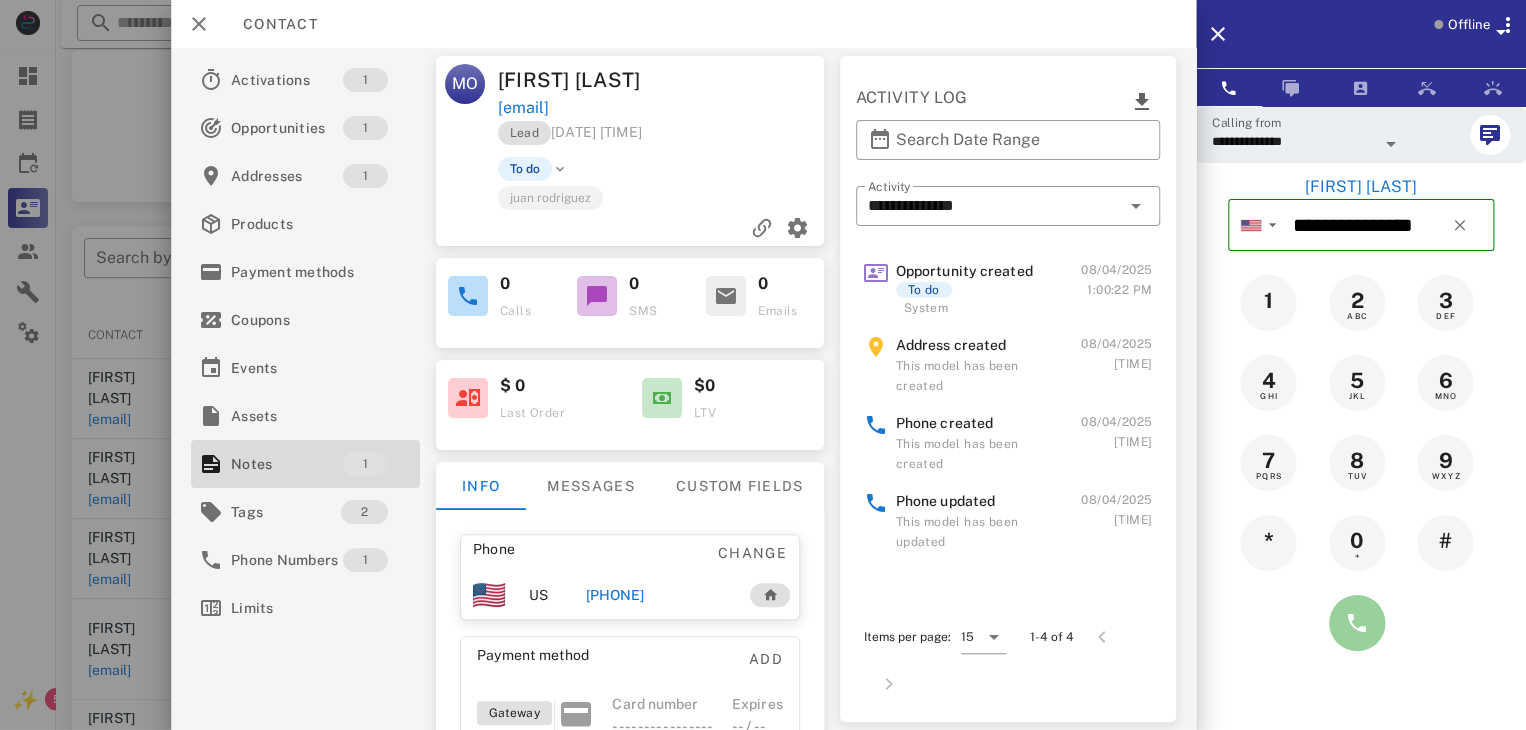 click at bounding box center (1357, 623) 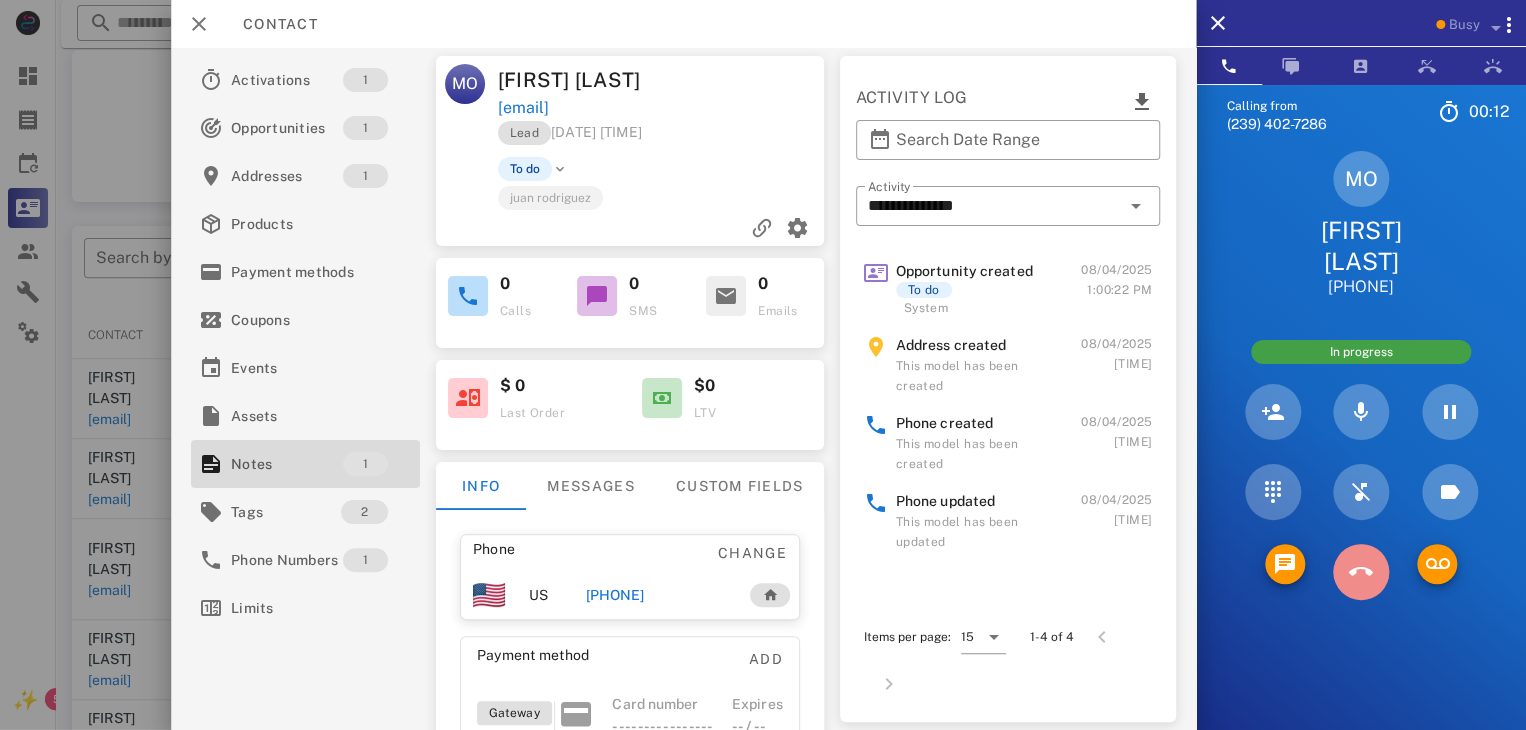 click at bounding box center (1361, 572) 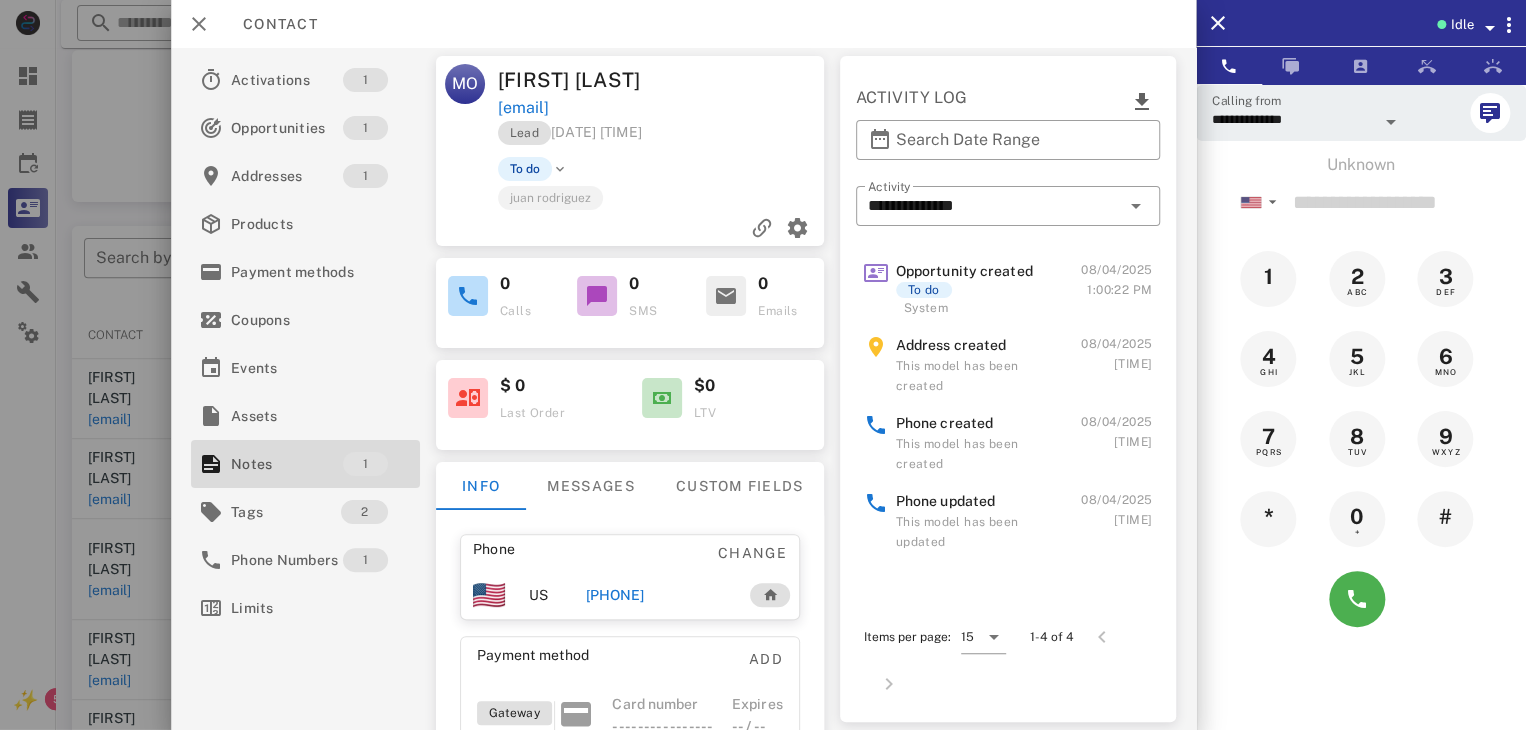 click at bounding box center (763, 365) 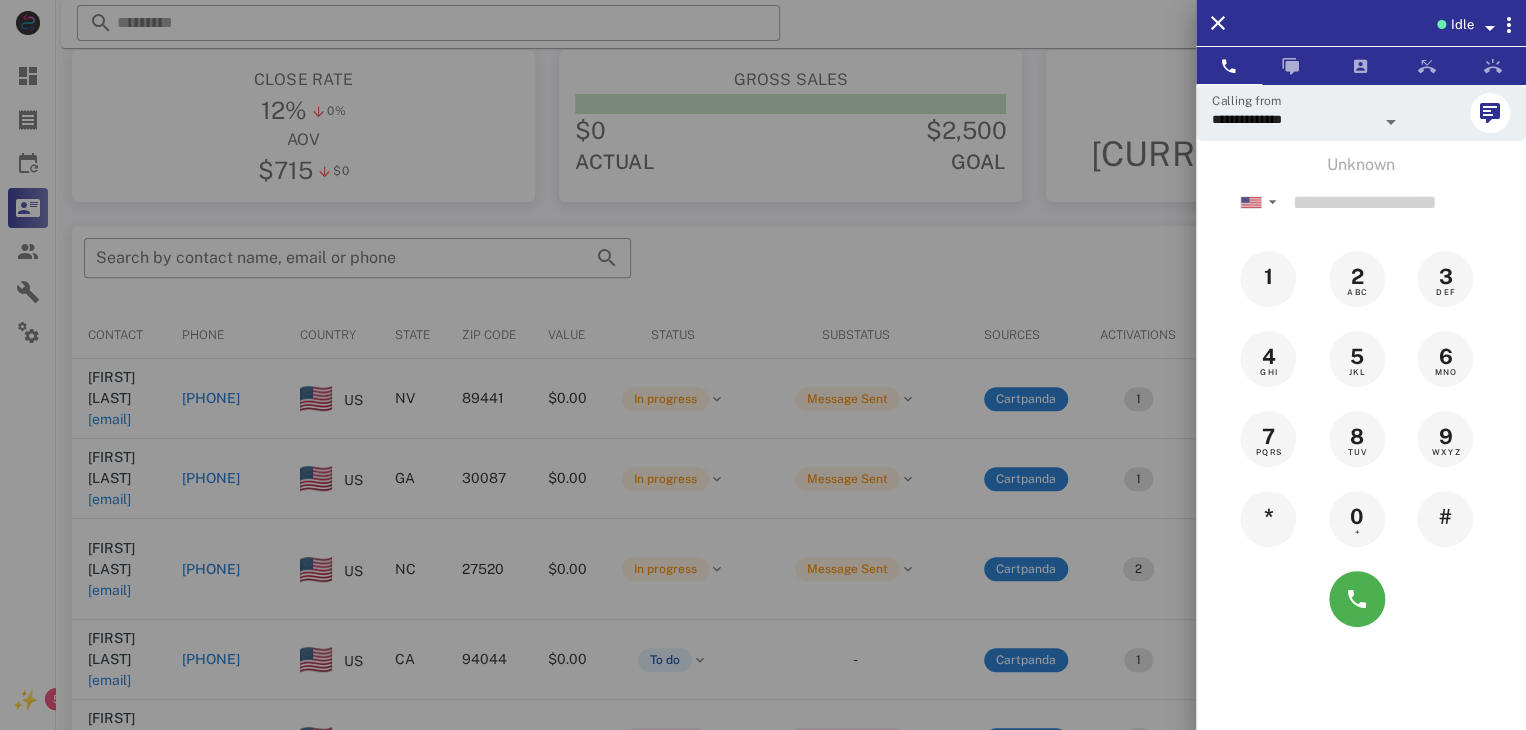 click at bounding box center (763, 365) 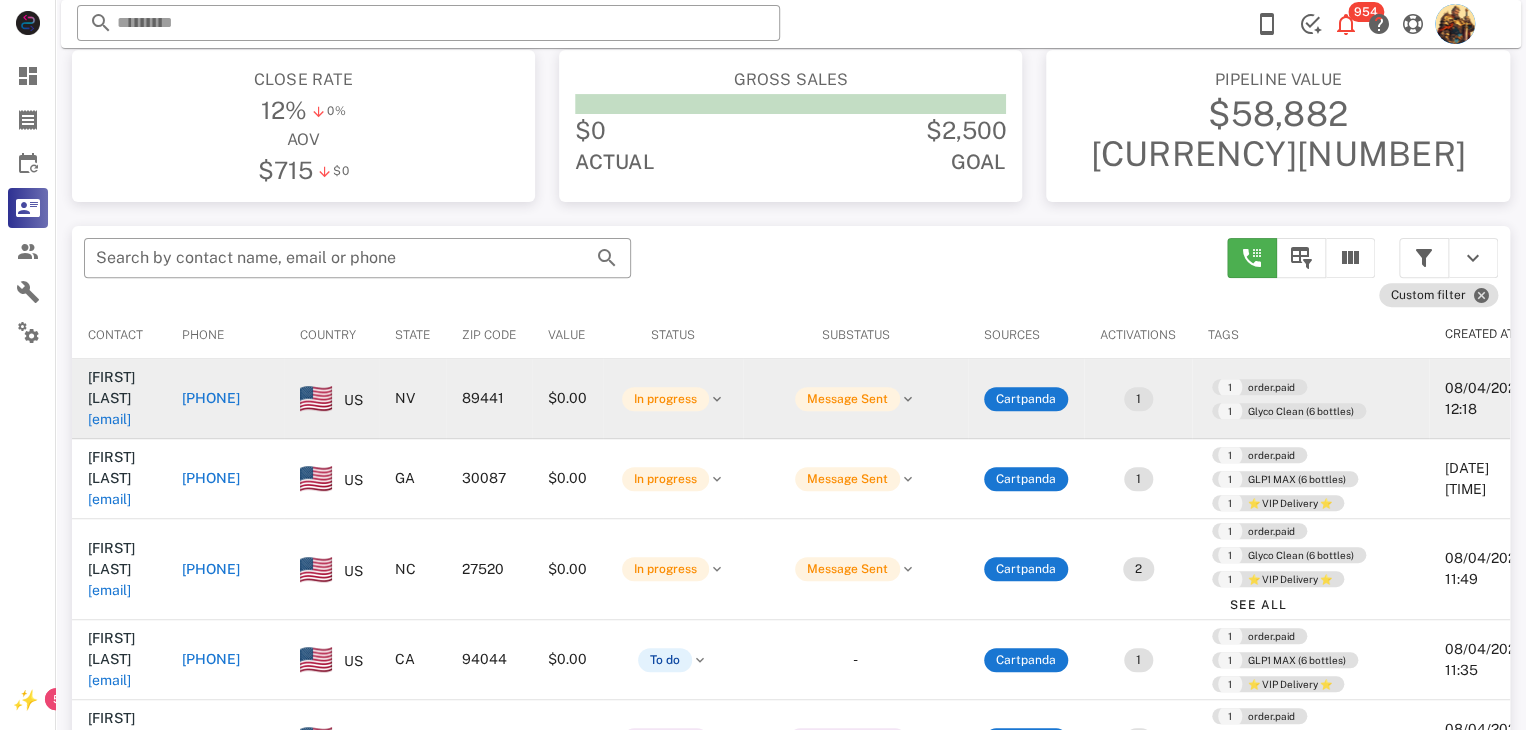 click on "[EMAIL]" at bounding box center [109, 419] 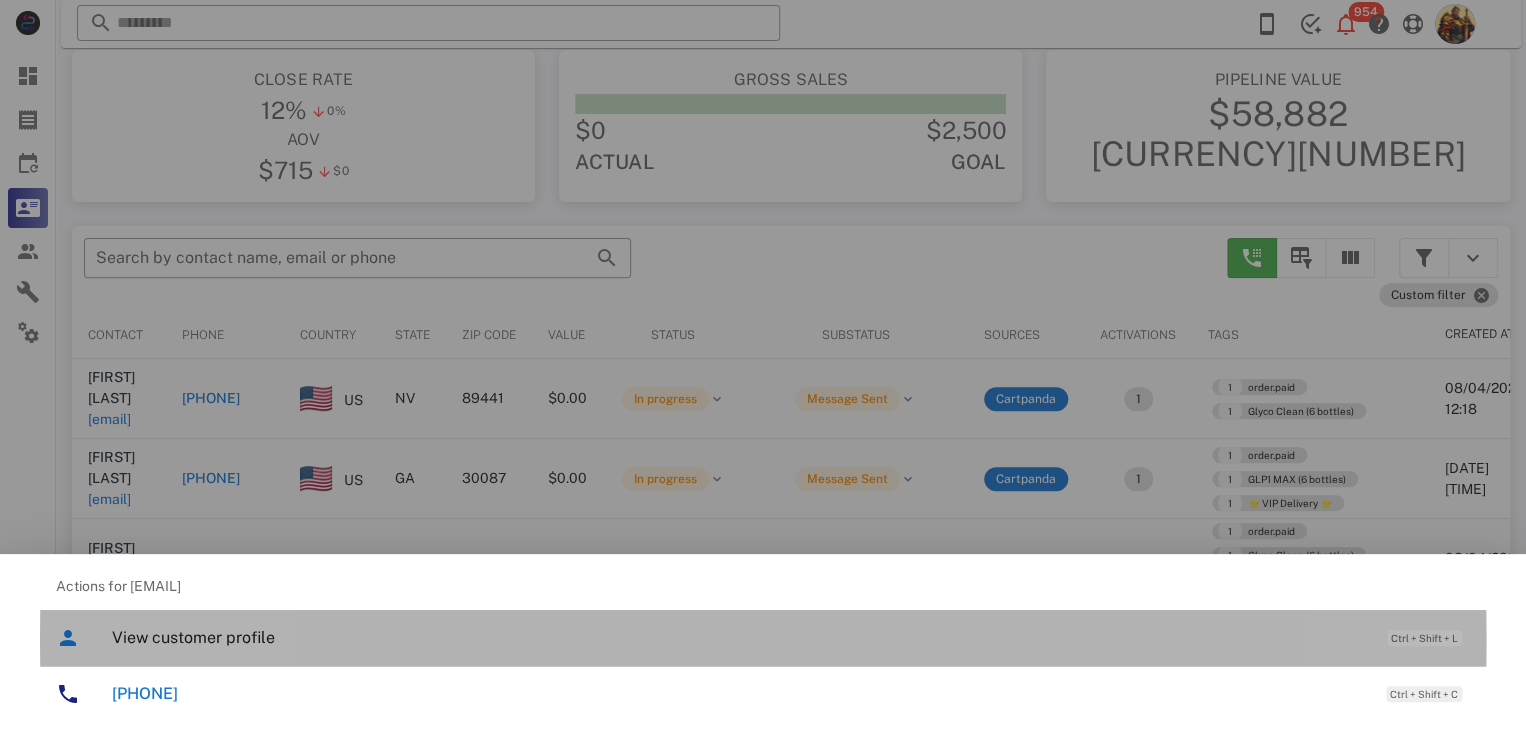 click on "View customer profile" at bounding box center (739, 637) 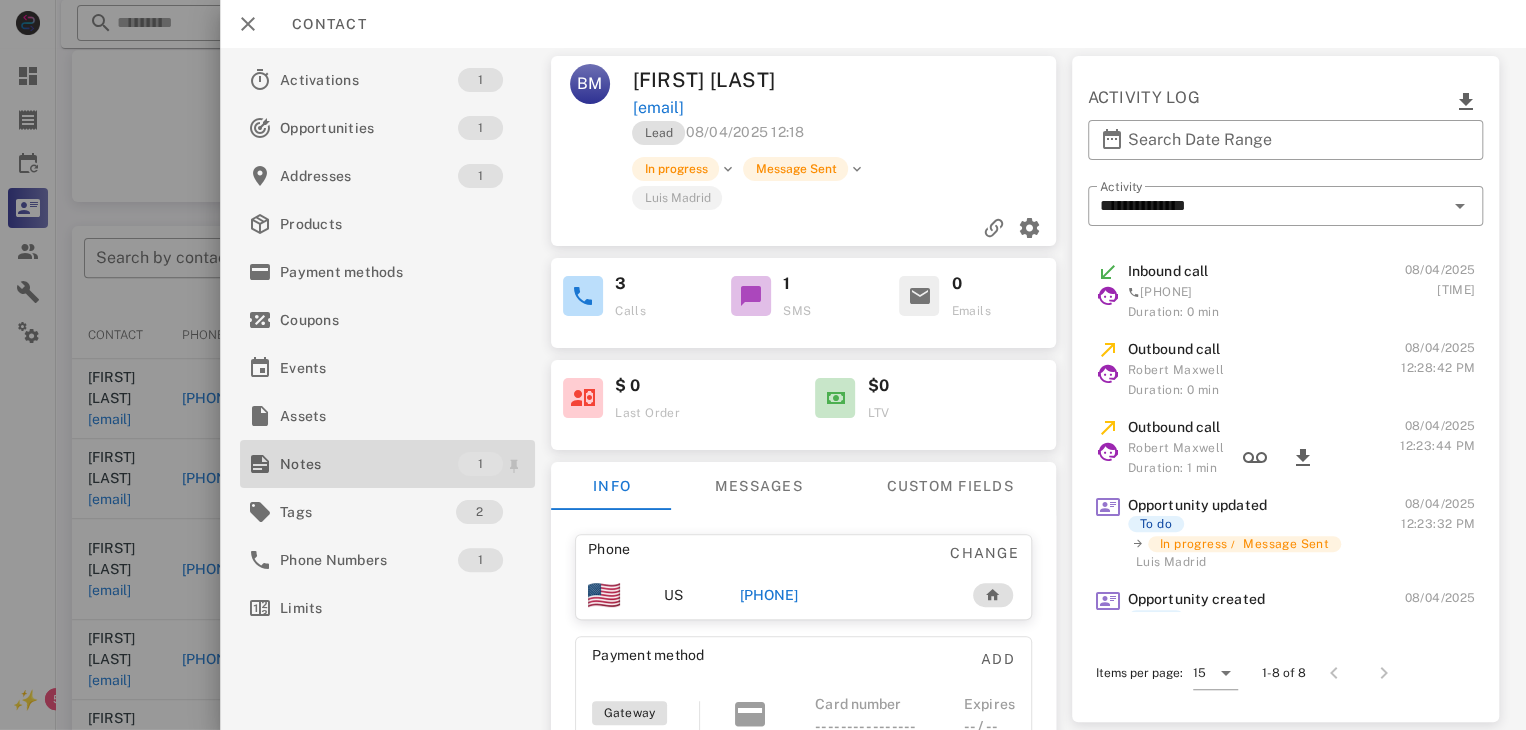 click on "Notes" at bounding box center [369, 464] 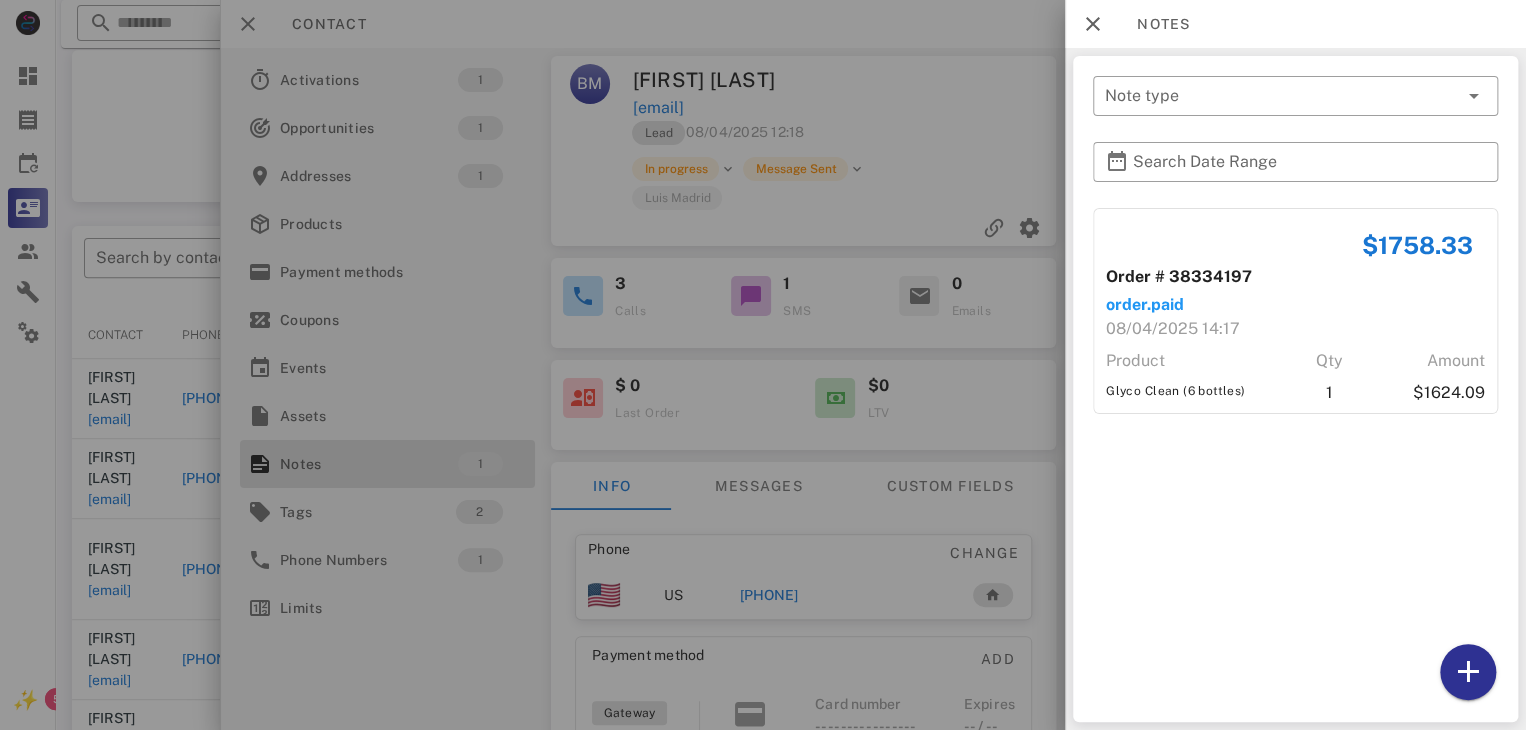 click at bounding box center (763, 365) 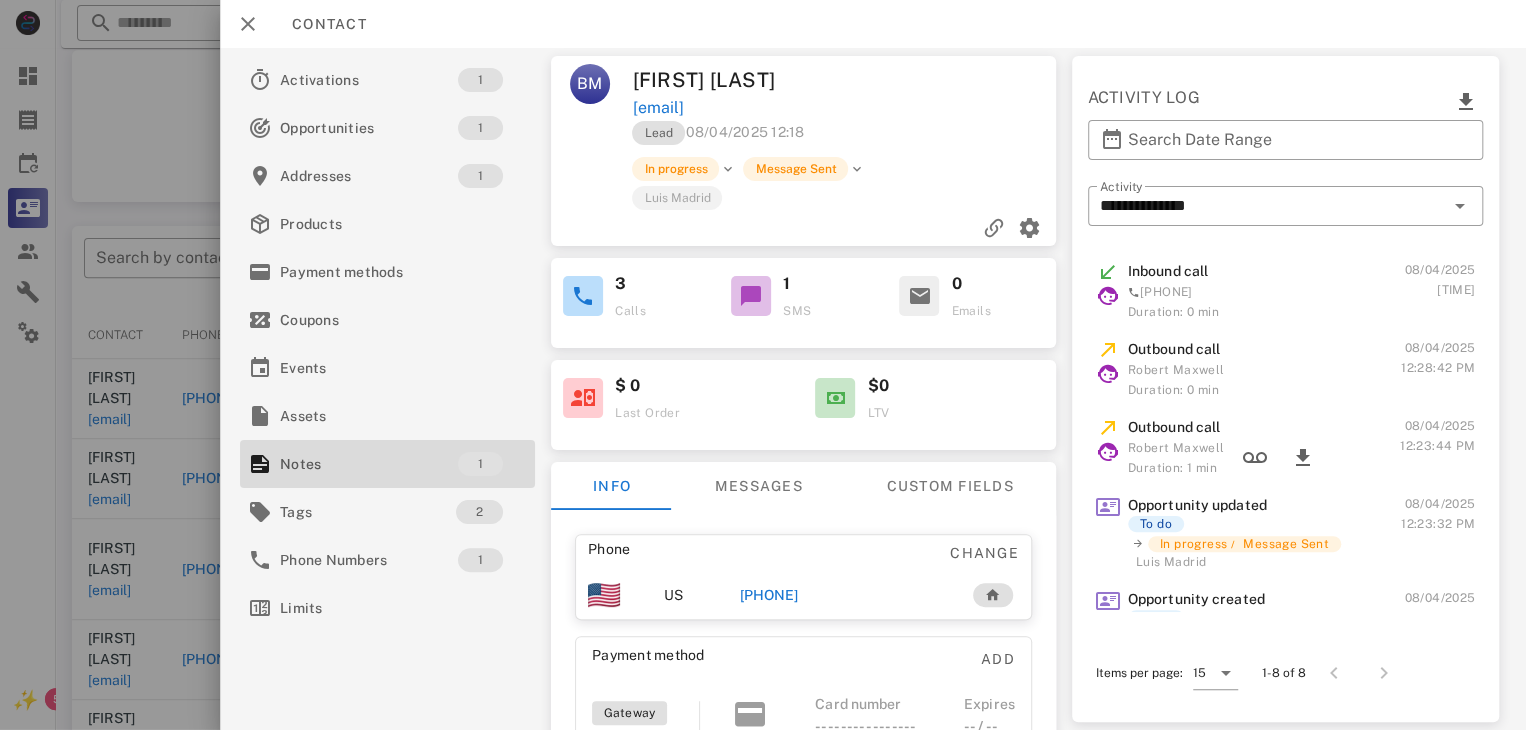 click on "[PHONE]" at bounding box center [769, 595] 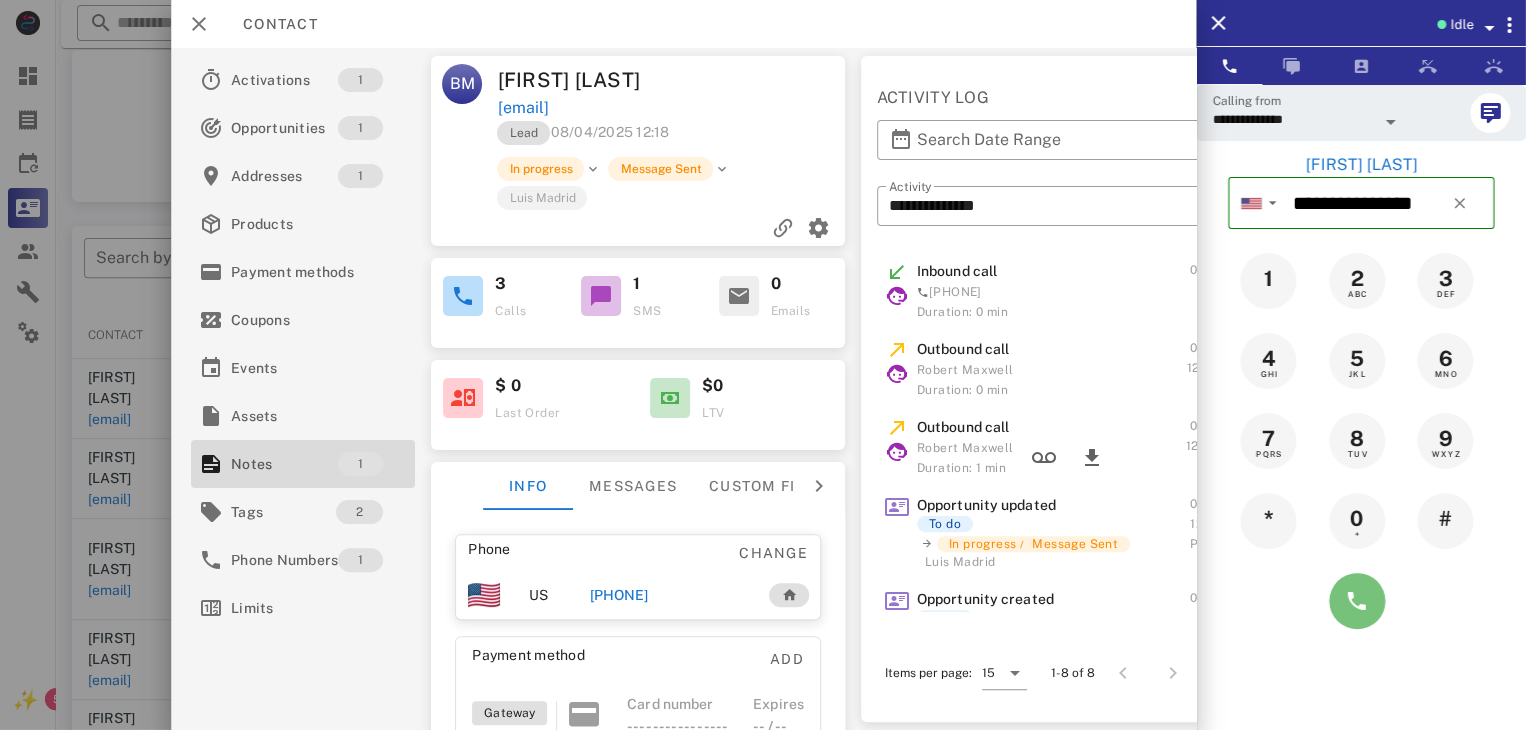click at bounding box center (1357, 601) 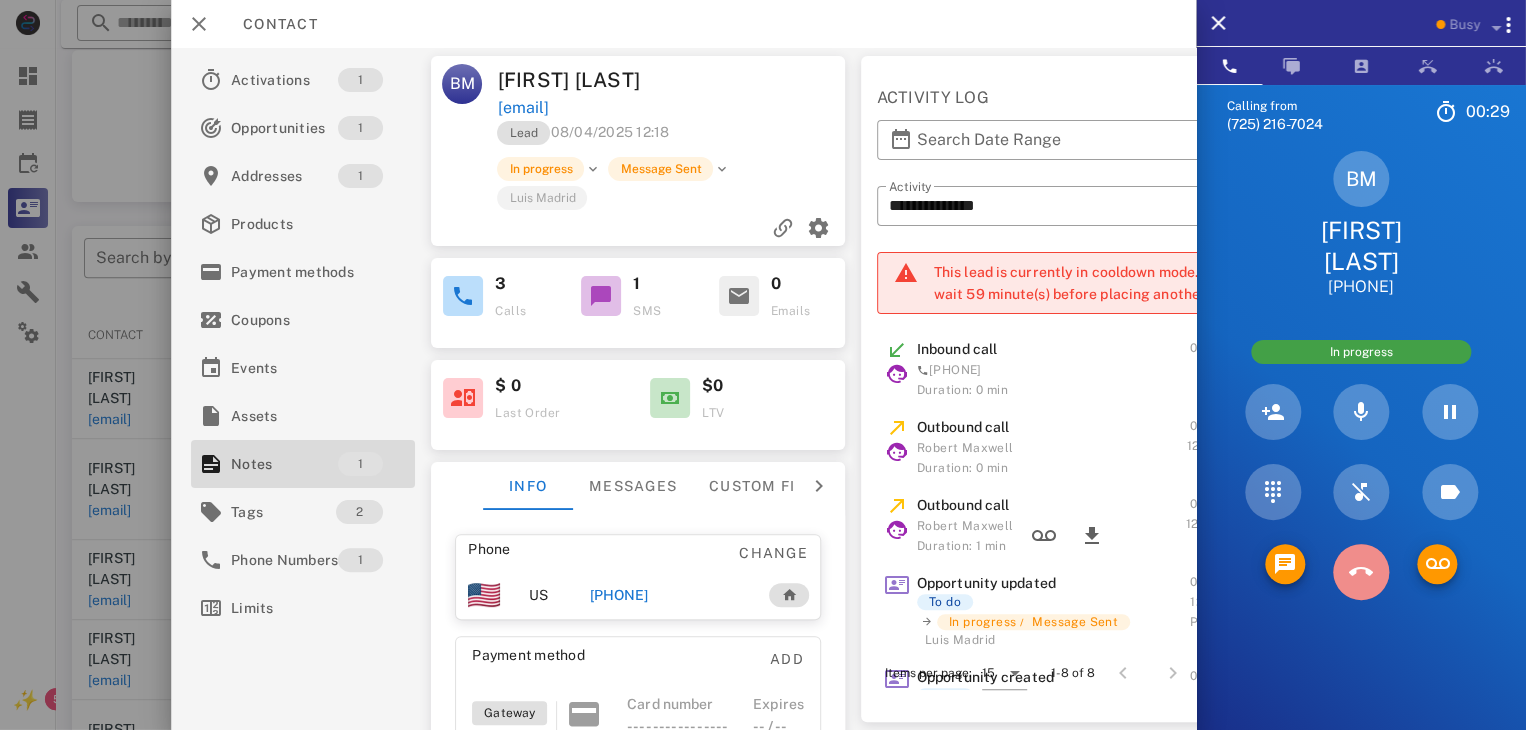 click at bounding box center [1361, 572] 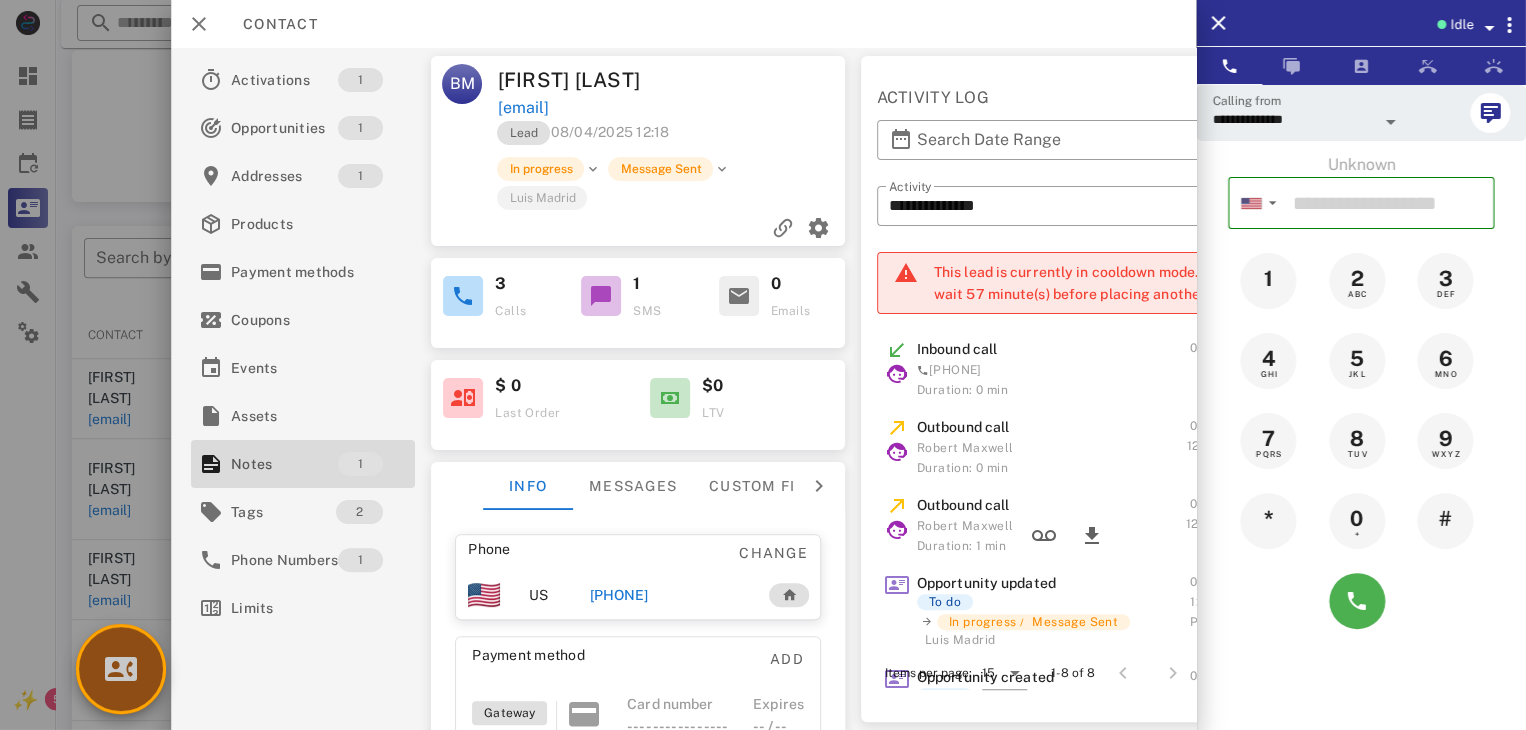 click at bounding box center [121, 669] 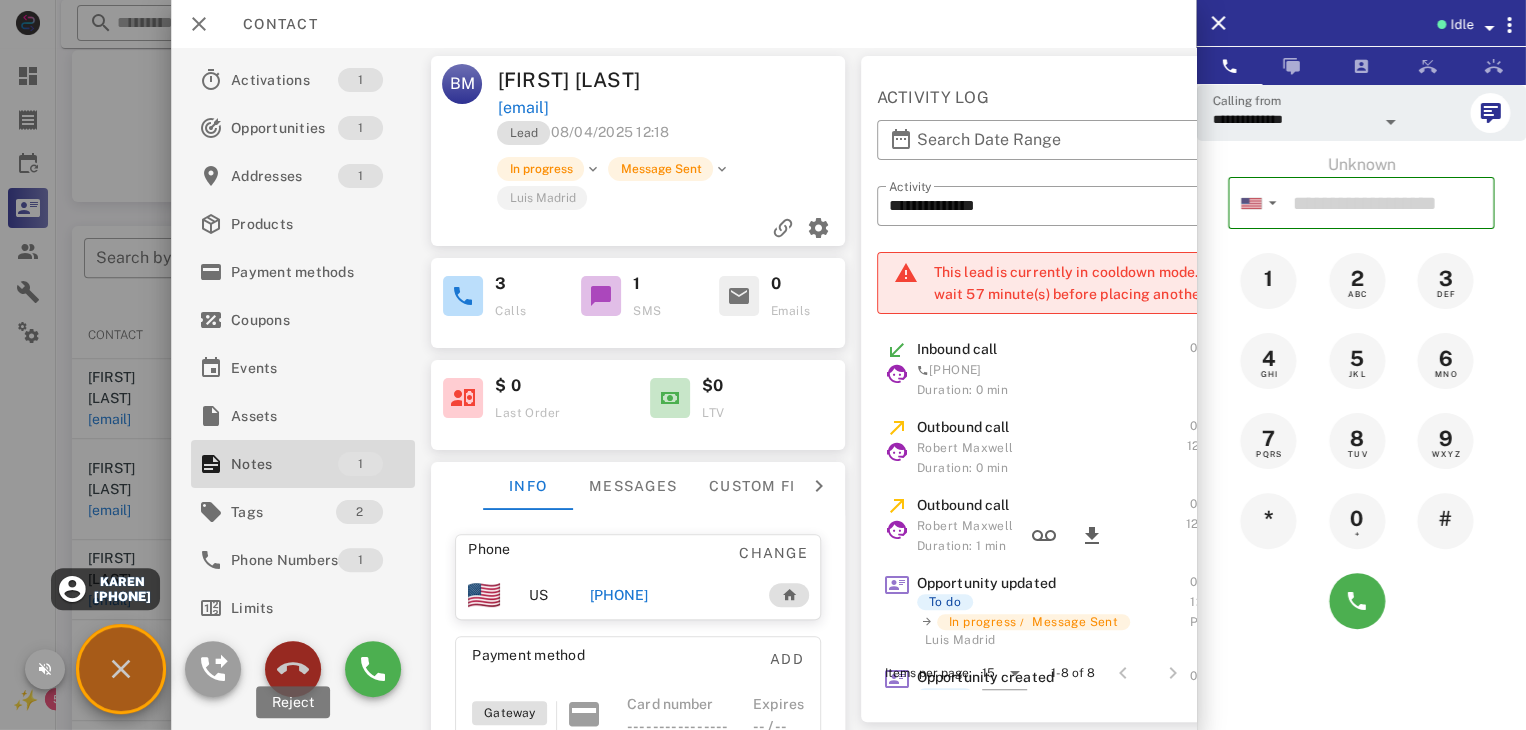 click at bounding box center (293, 669) 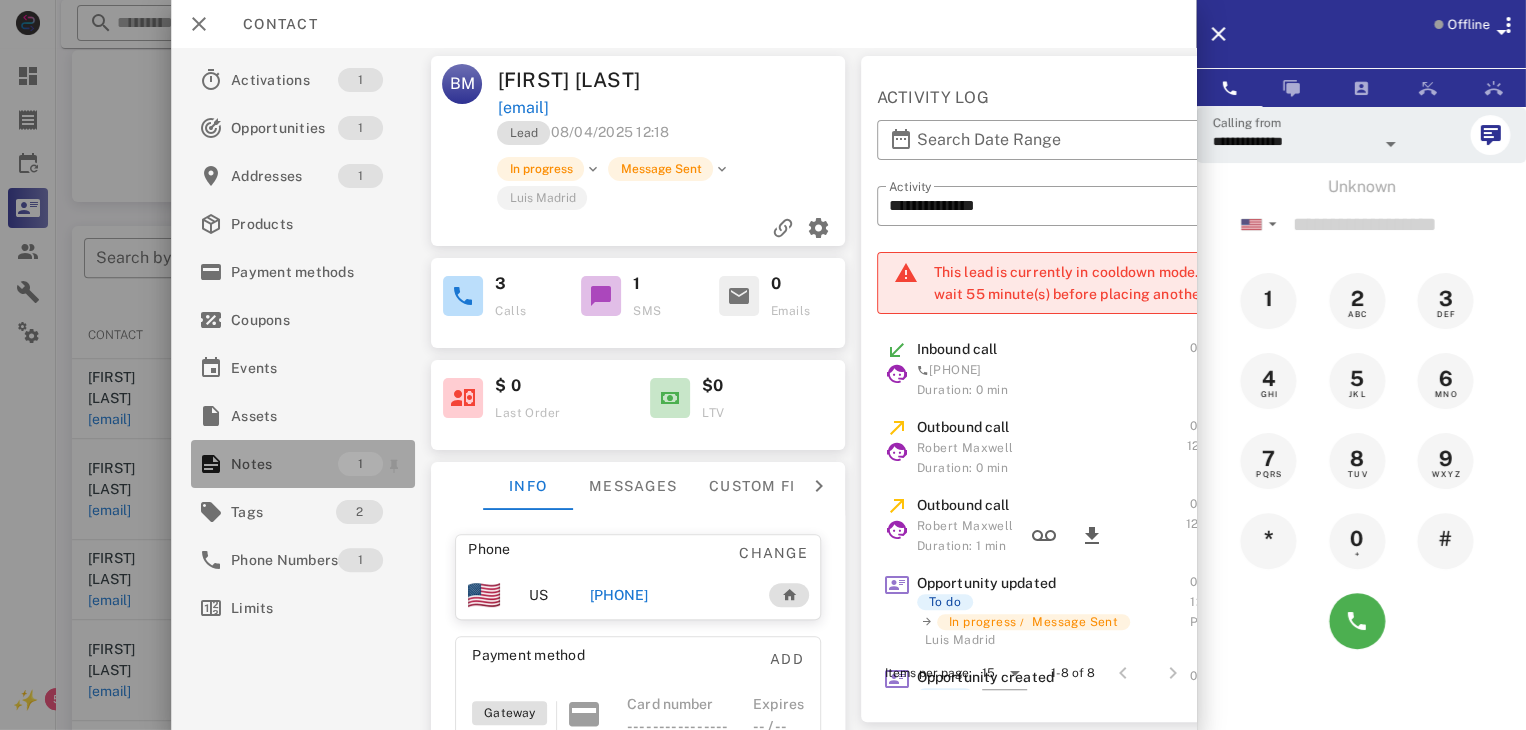 click on "Notes" at bounding box center [284, 464] 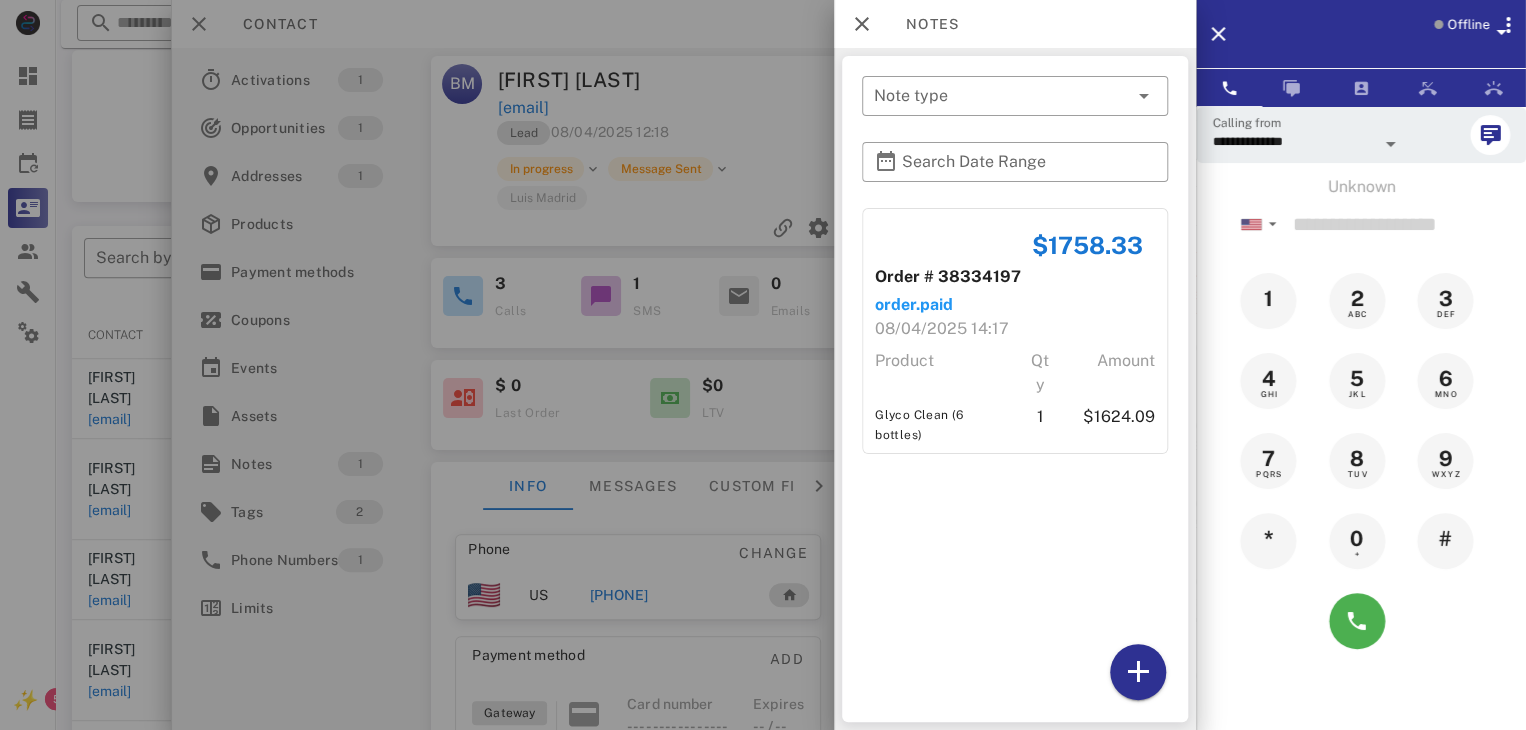click at bounding box center (763, 365) 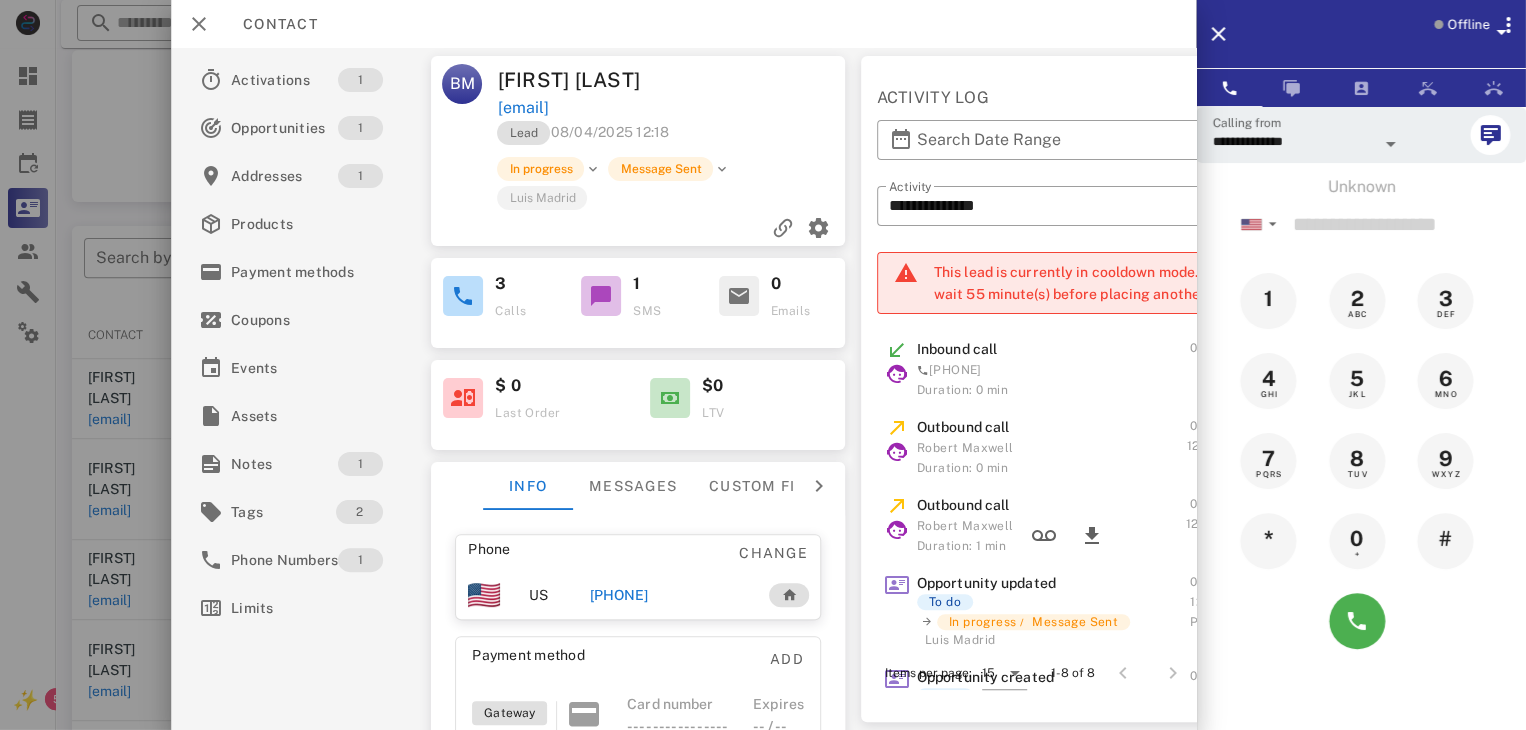 click on "[PHONE]" at bounding box center (618, 595) 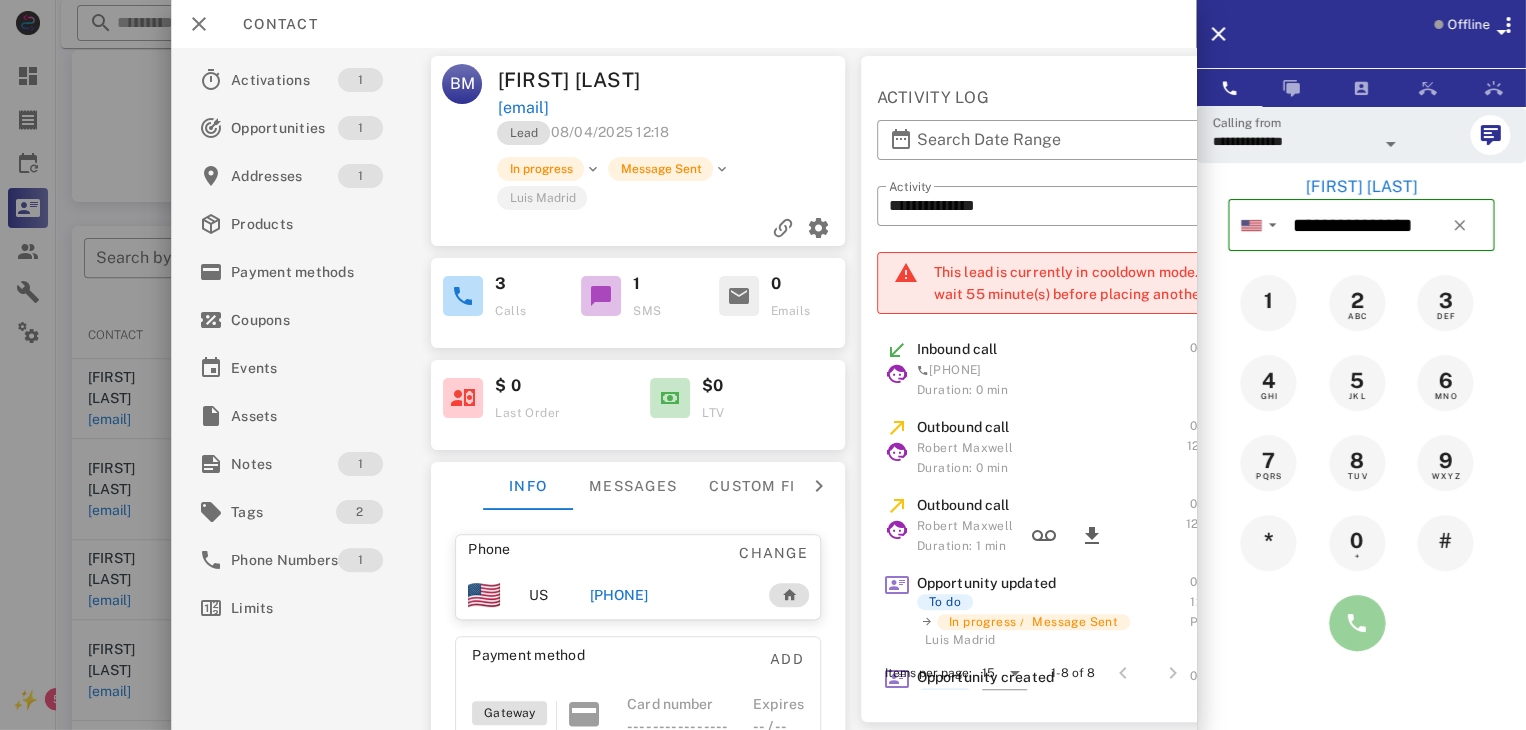 click at bounding box center [1357, 623] 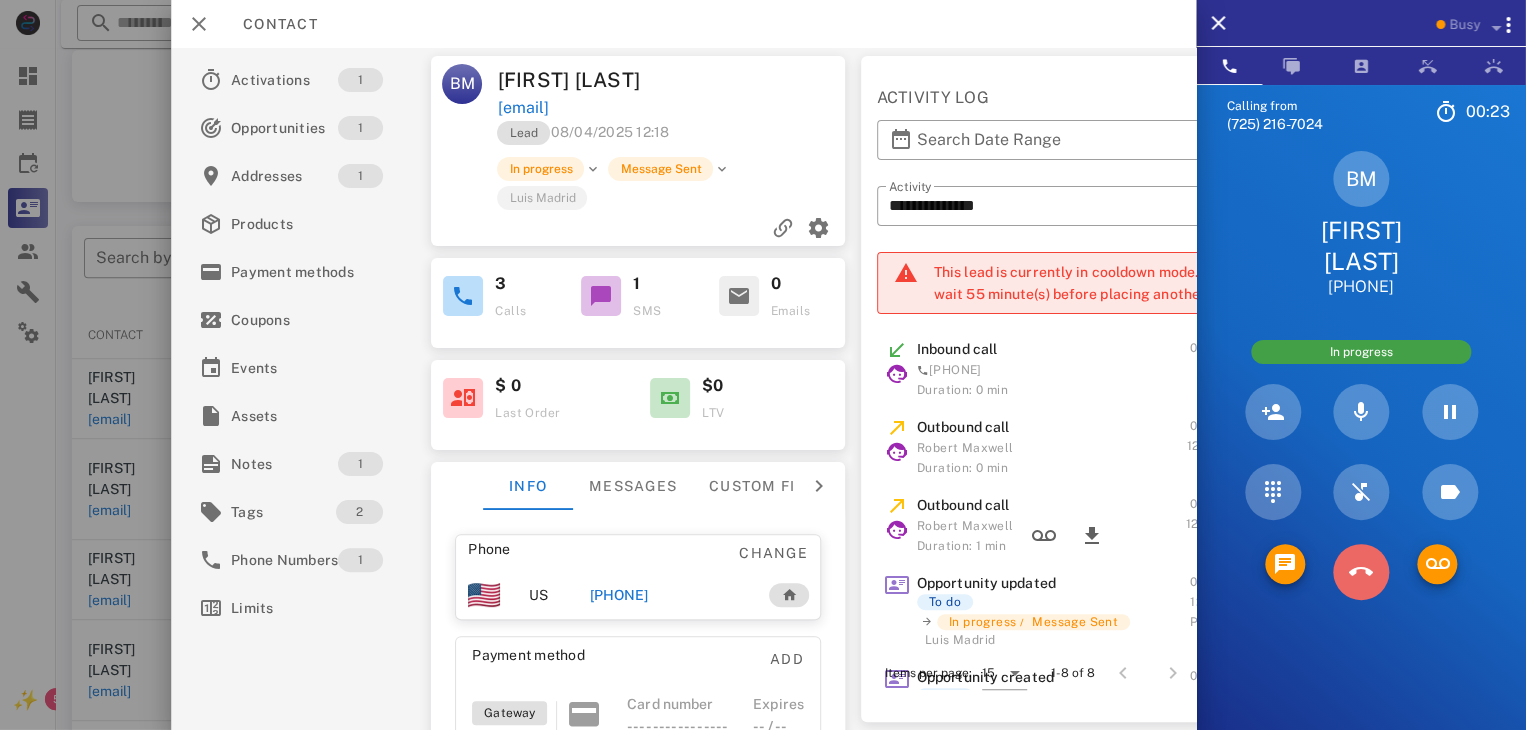 click at bounding box center [1361, 572] 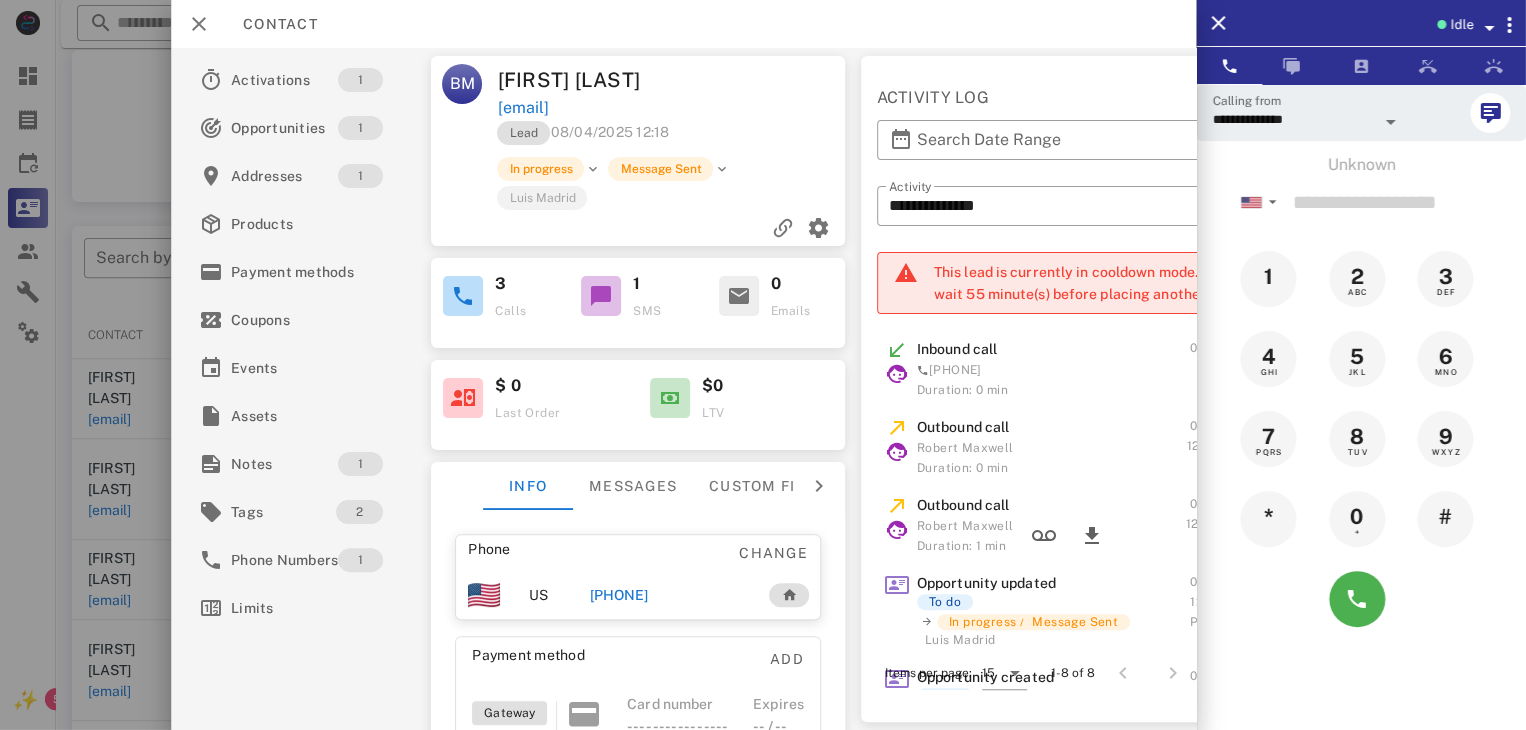 click at bounding box center [763, 365] 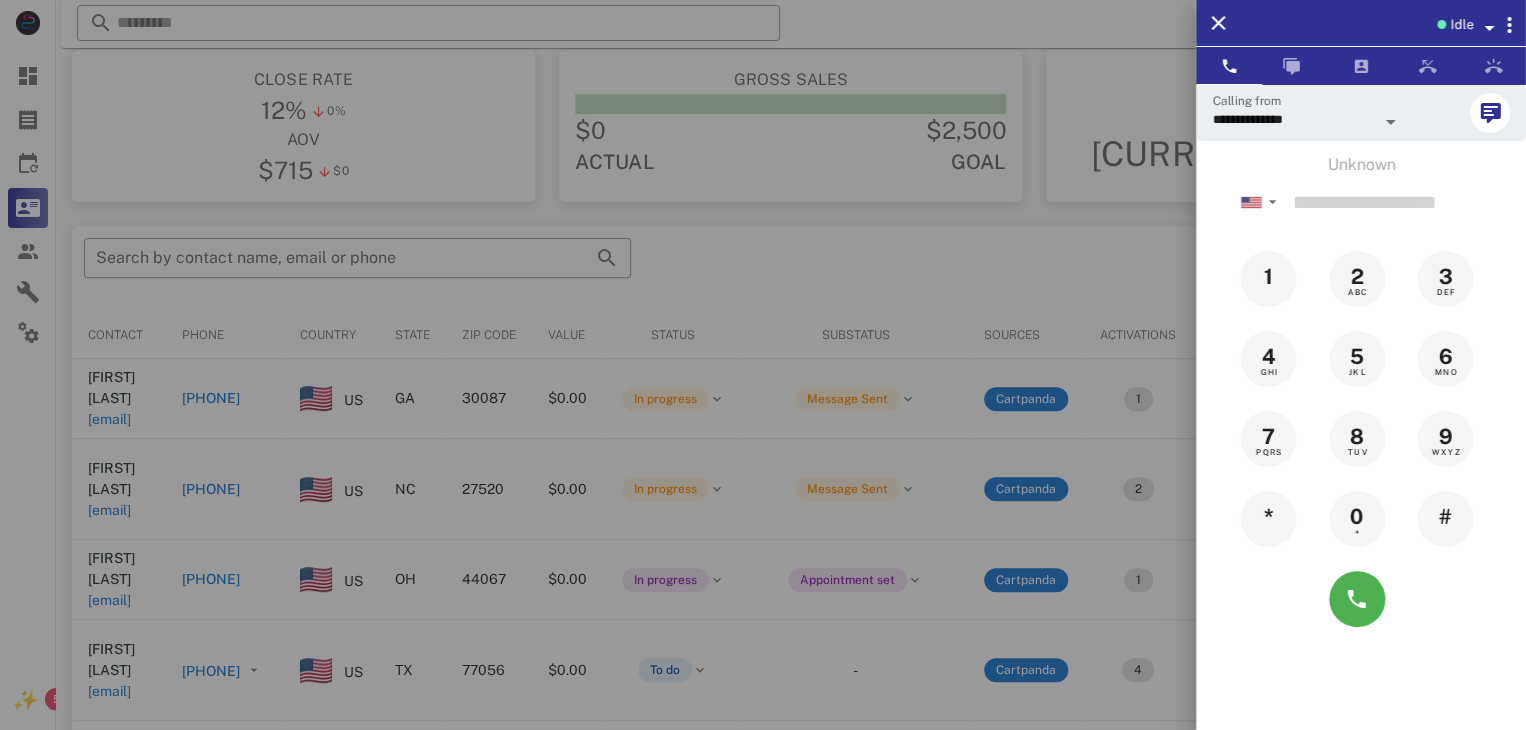 click at bounding box center [763, 365] 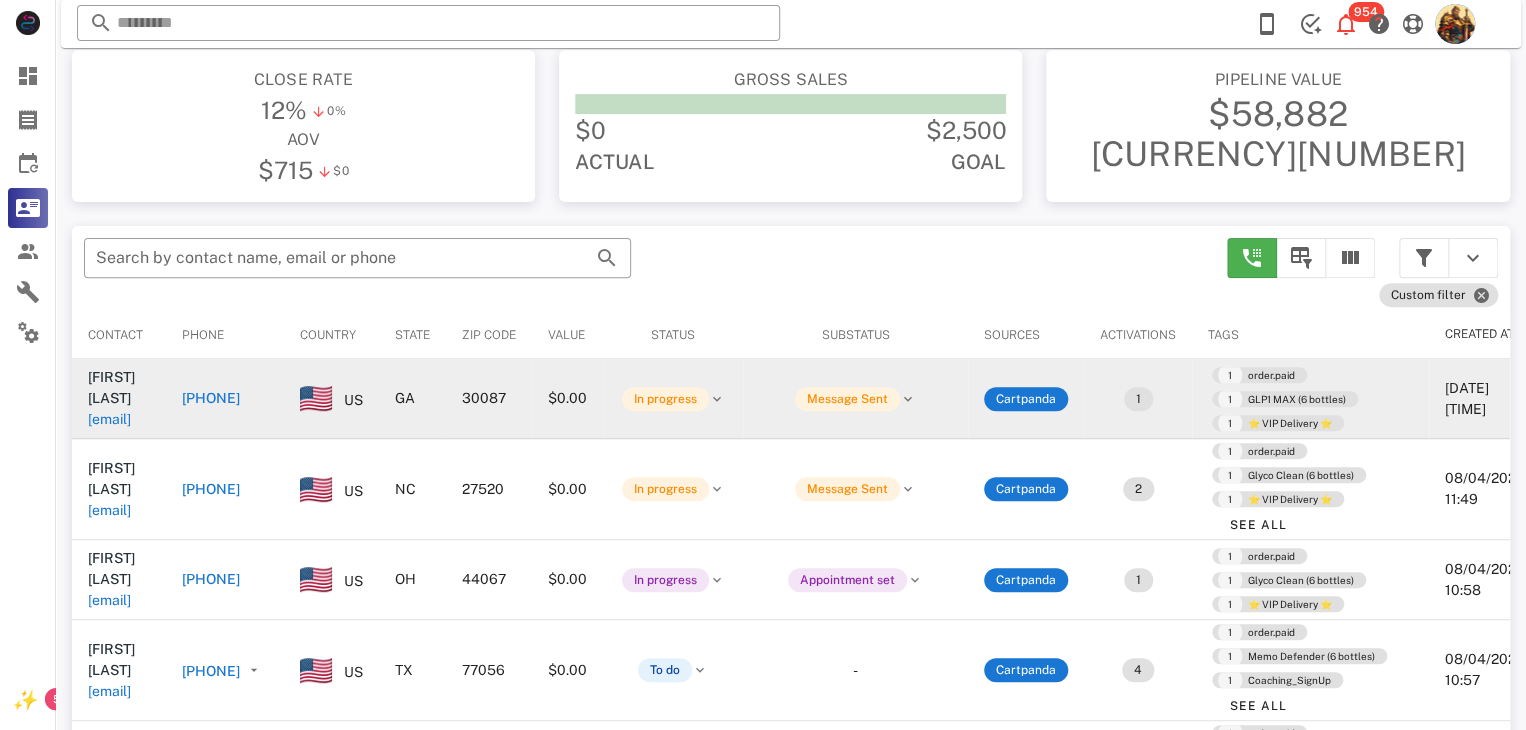 click on "[EMAIL]" at bounding box center (109, 419) 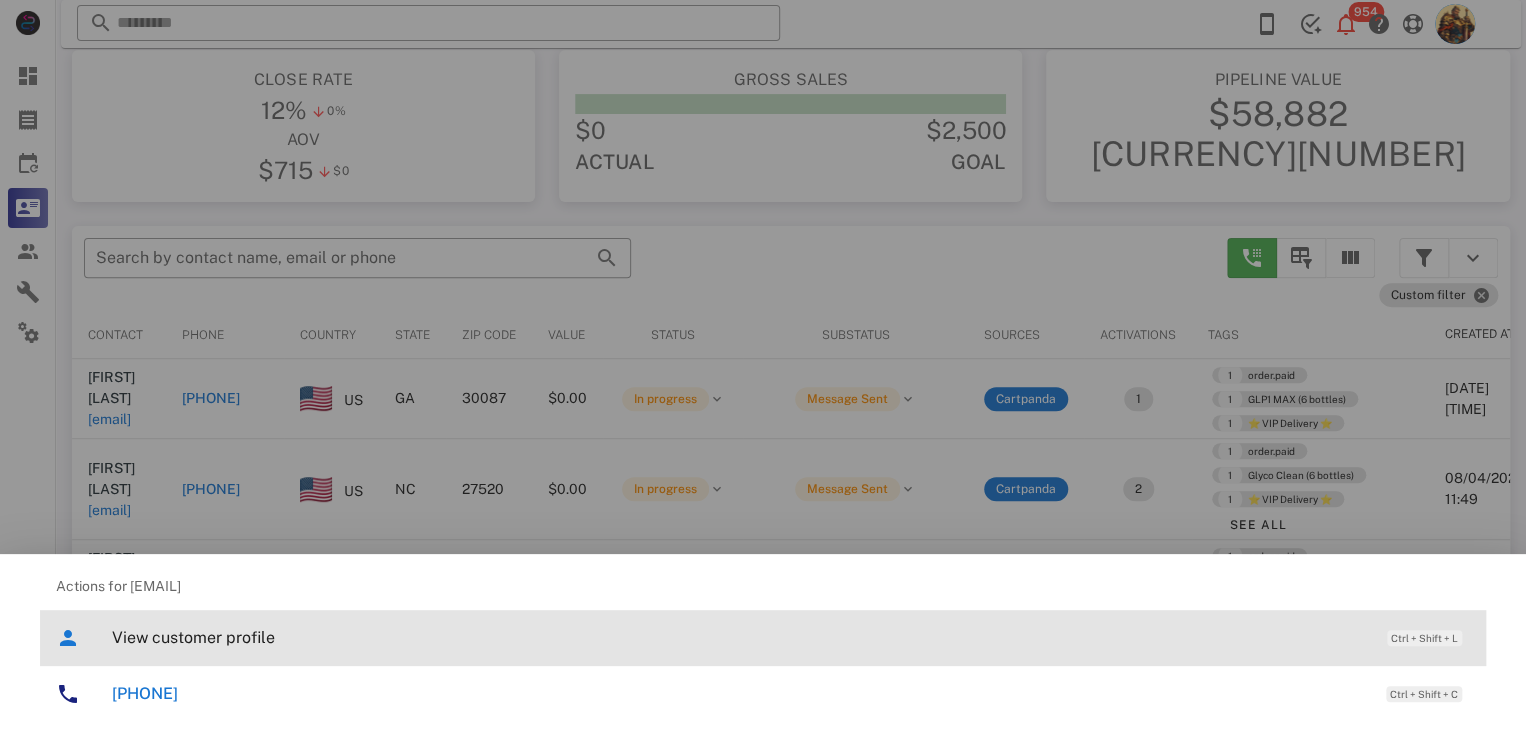 click on "View customer profile" at bounding box center [739, 637] 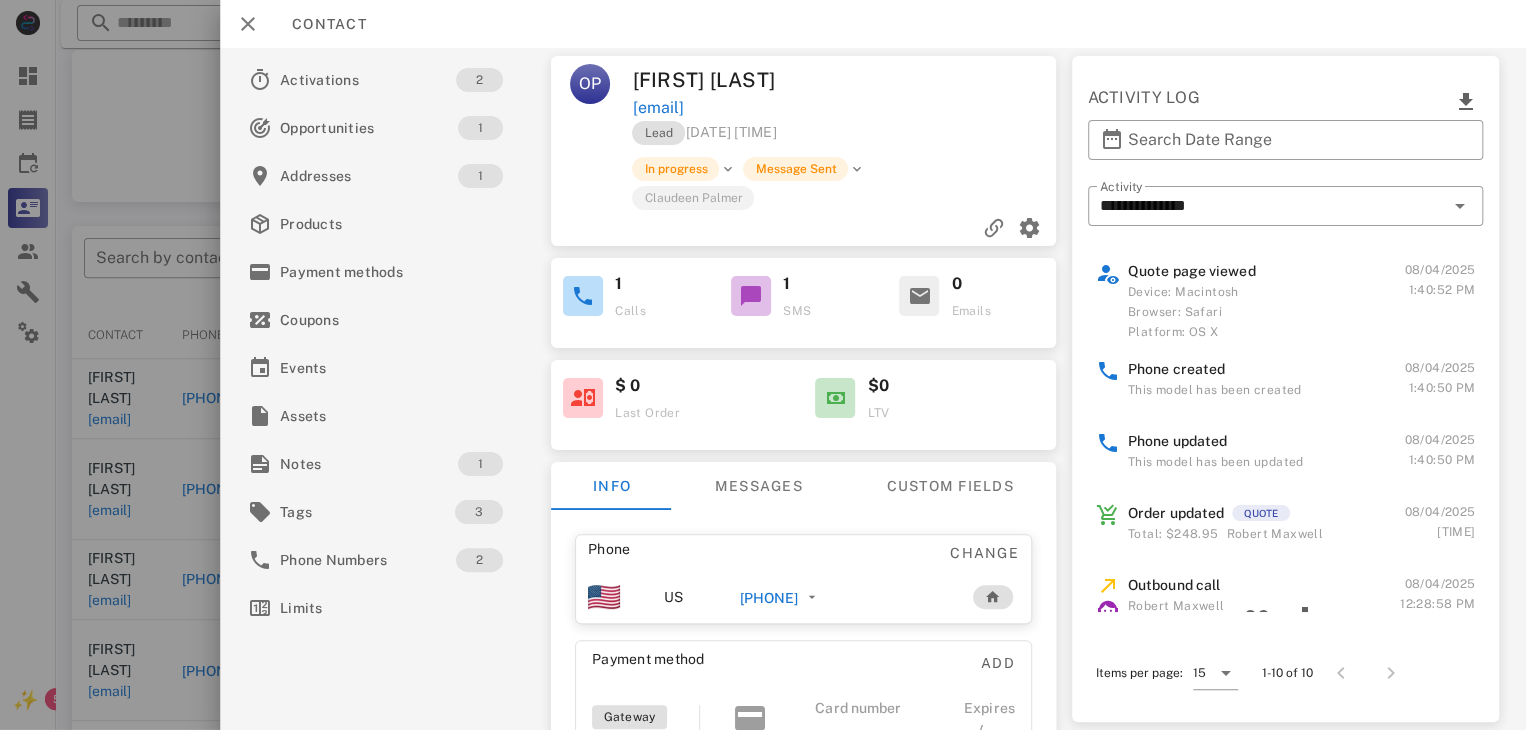 click on "[PHONE]" at bounding box center (769, 598) 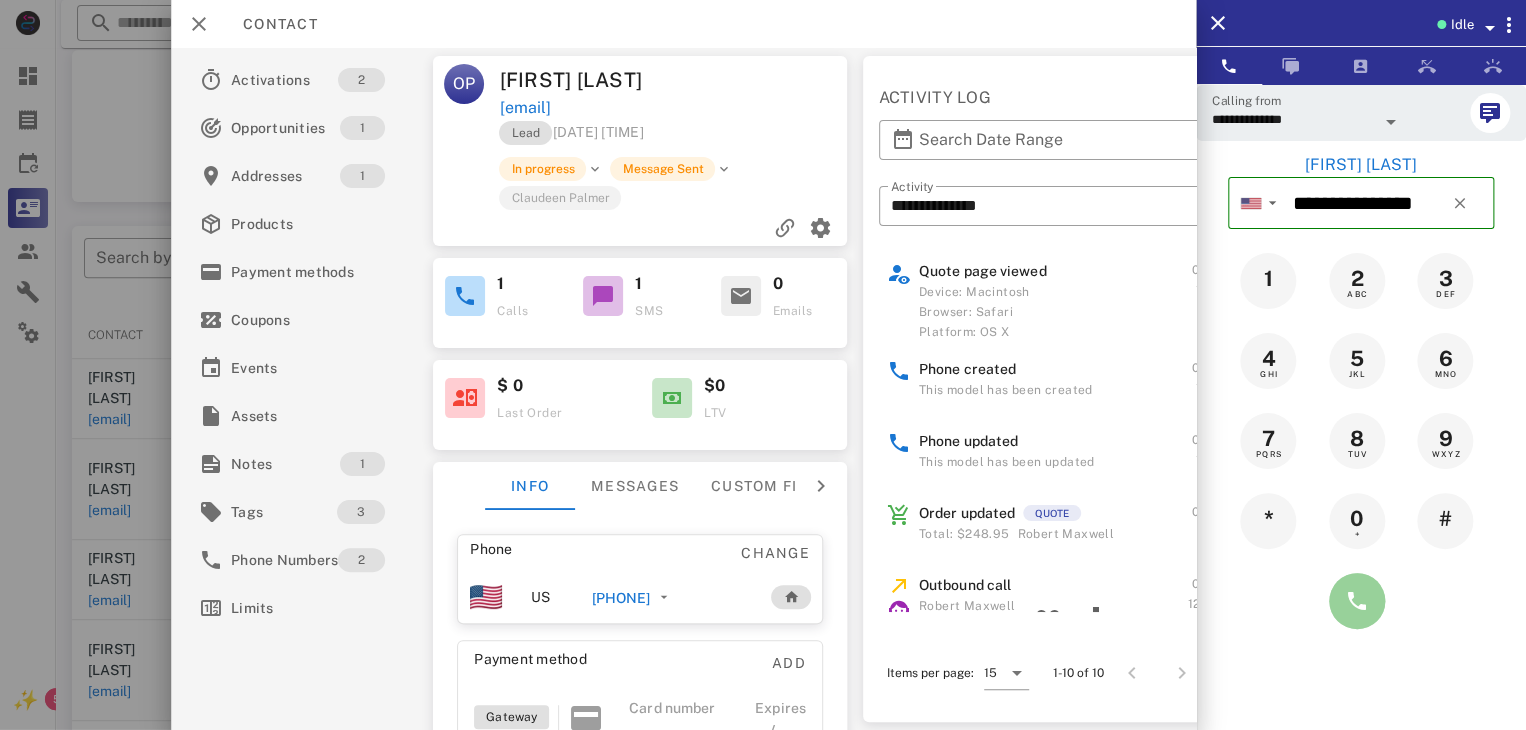 click at bounding box center (1357, 601) 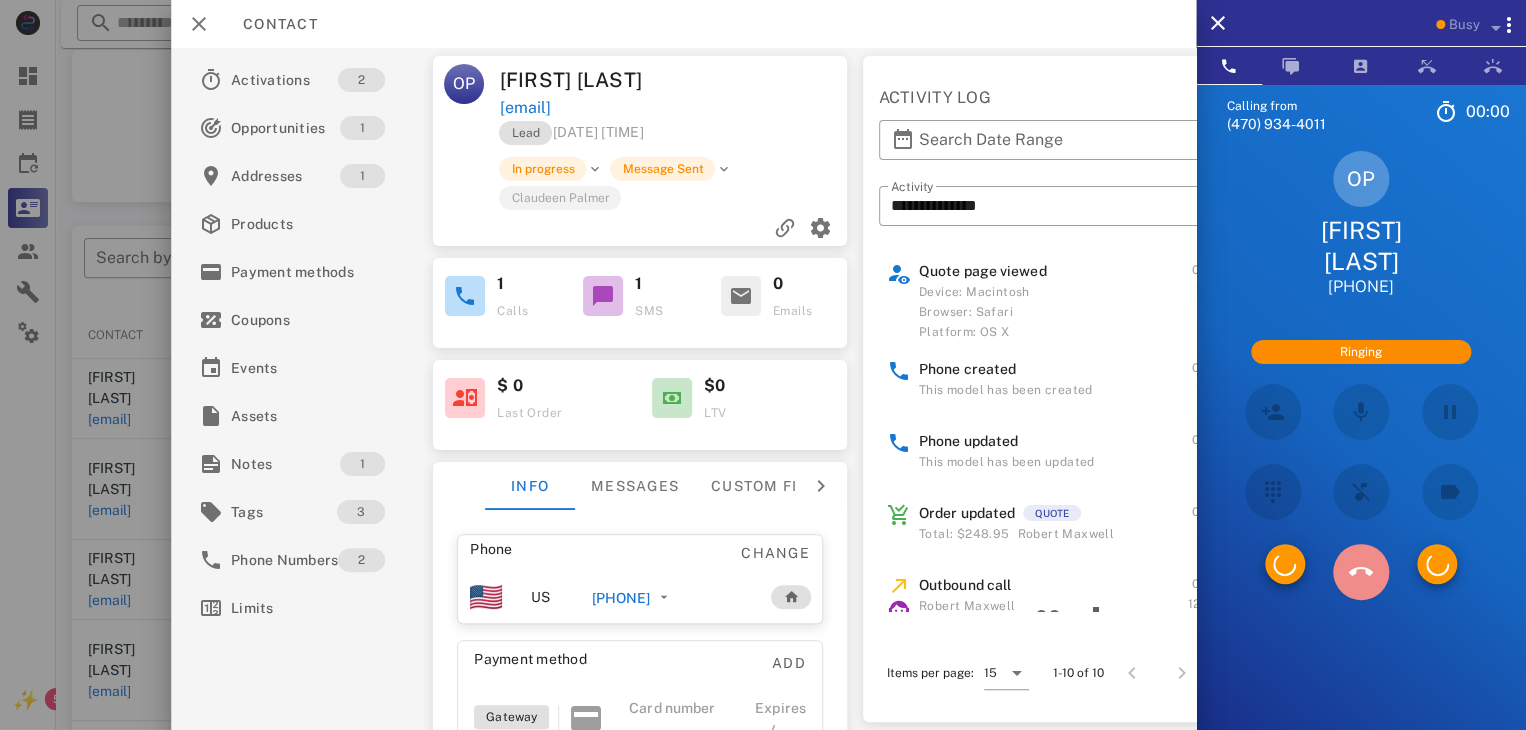 click on "Calling from [PHONE] 00: 00  Unknown      ▼     Australia
+61
Canada
+1
Guam
+1671
Mexico (México)
+52
New Zealand
+64
United Kingdom
+44
United States
+1
1 2 ABC 3 DEF 4 GHI 5 JKL 6 MNO 7 PQRS 8 TUV 9 WXYZ * 0 + #  OP   [FIRST] [LAST]  +14044085490  Ringing  Directory ​  JH  [FIRST] [LAST]  Idle   RC  [FIRST] [LAST]  Idle   KM  [FIRST] [LAST]  Idle   JP  [FIRST] [LAST]  Idle   A1  Agent 131  Idle   AL  [FIRST] [LAST]  Idle   AB  [FIRST] [LAST]  Idle   AA  [FIRST] [LAST]  Idle   DT  [FIRST] [LAST]  Idle   DB  [FIRST] [LAST]  Idle   KV  [FIRST] [LAST]  Busy   EV  [FIRST] [LAST]  Busy   RM  [FIRST] [LAST]  Busy   NS  [FIRST] [LAST]  Busy   SJ  [FIRST] [LAST]  Busy   LM  [FIRST] [LAST]  Busy   BG  [FIRST] [LAST]  Busy   BC  [FIRST] [LAST]  Busy   LN  [FIRST] [LAST]  Offline   SS  [FIRST] [LAST]  Offline   LW  [FIRST] [LAST]  Offline   ND  [FIRST] [LAST]  Offline   AB" at bounding box center [1361, 449] 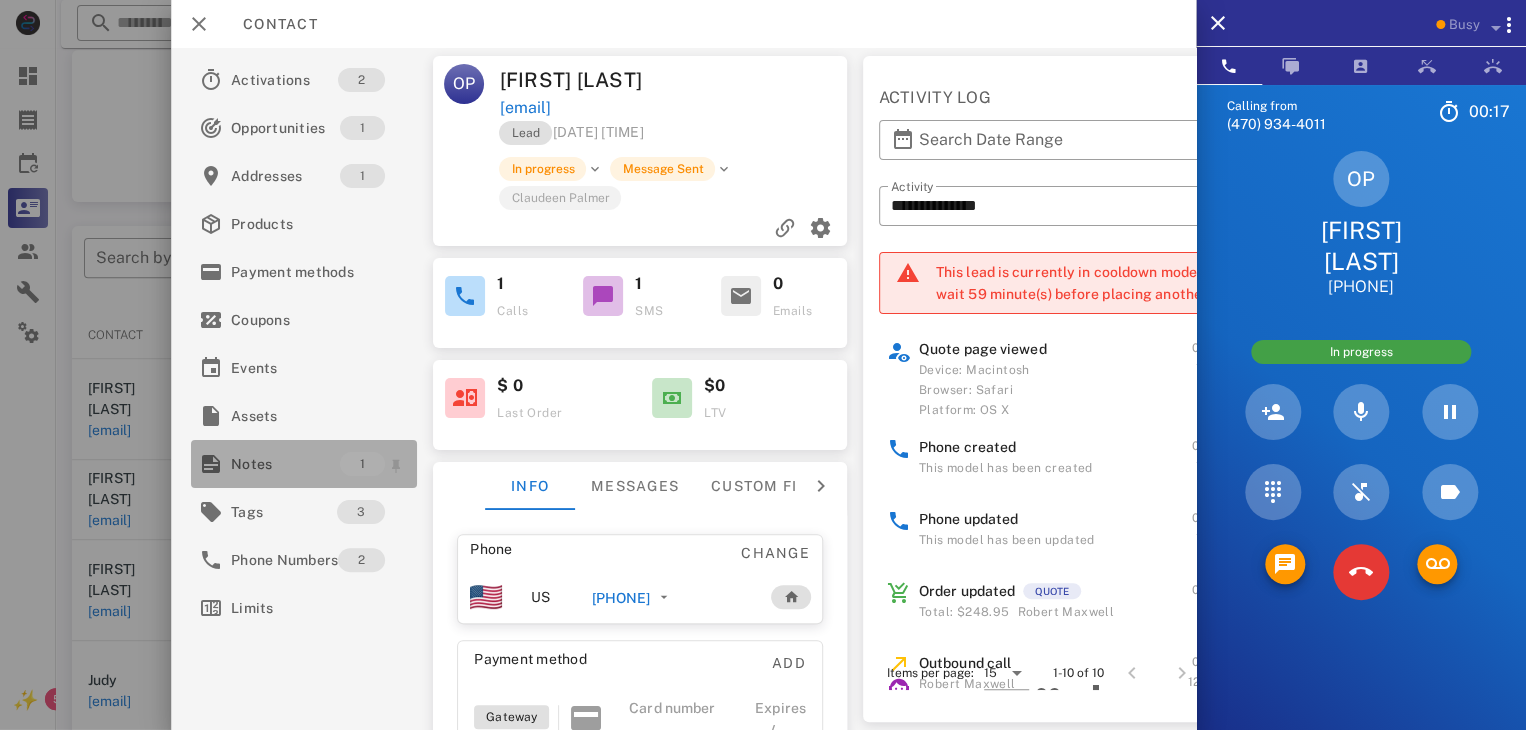 click on "Notes" at bounding box center [285, 464] 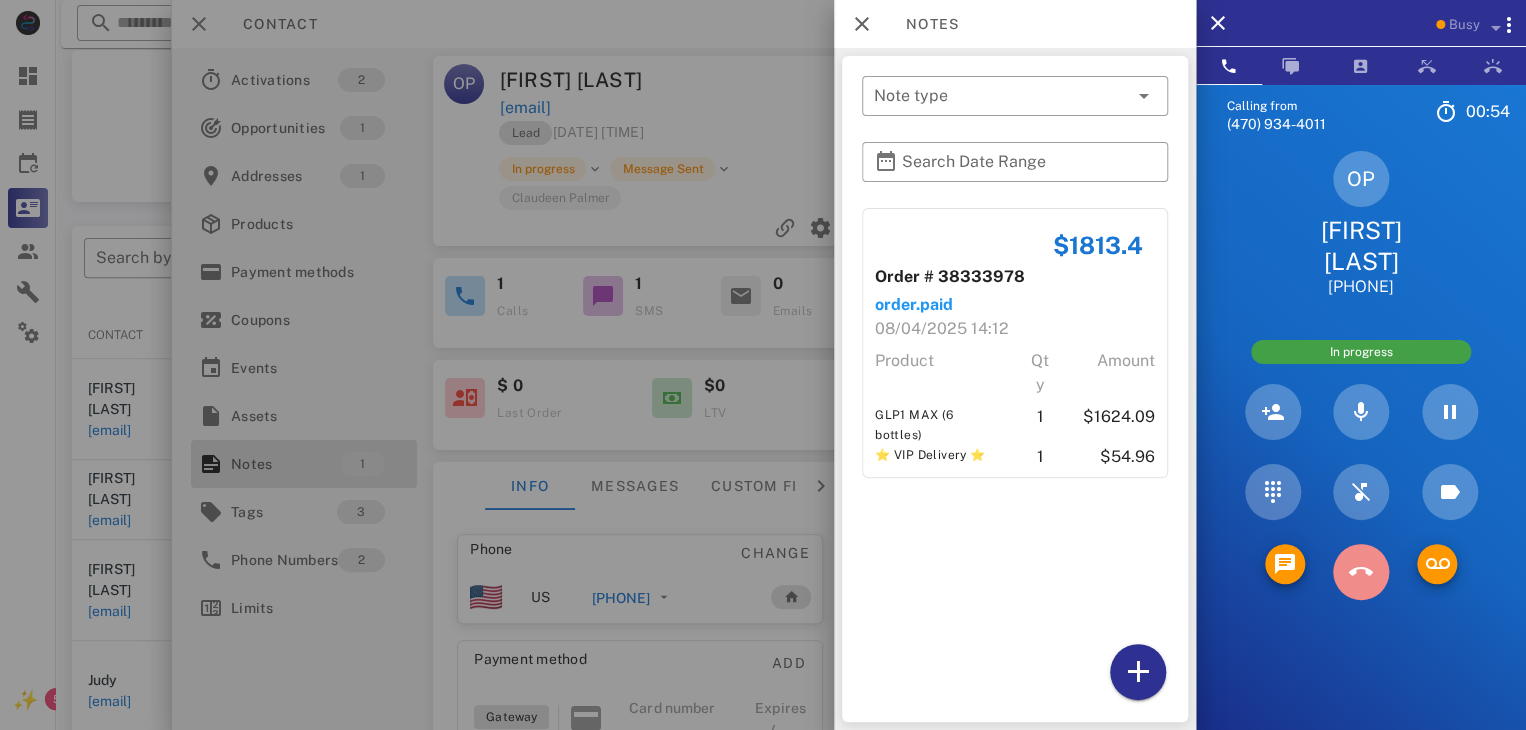 click at bounding box center [1361, 572] 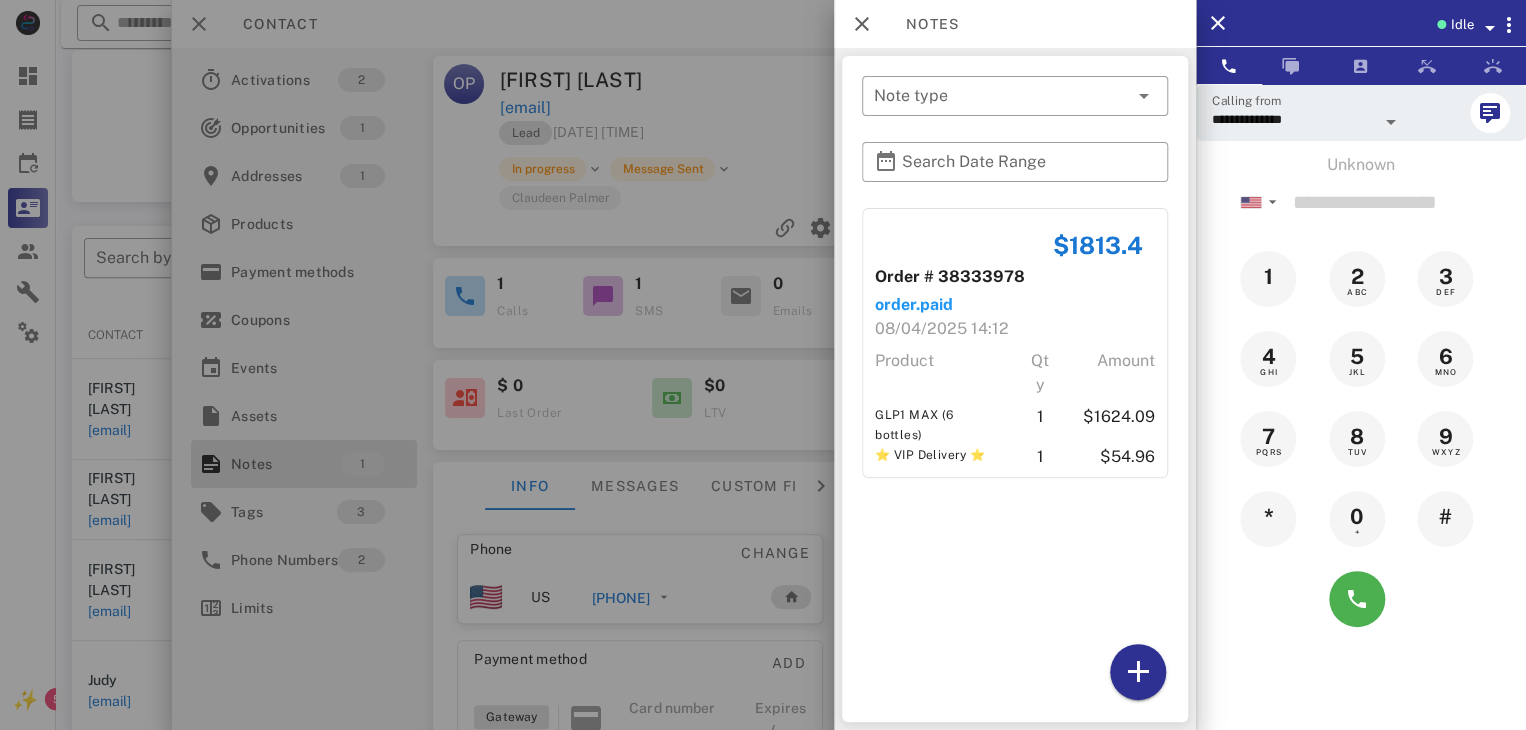 click at bounding box center [763, 365] 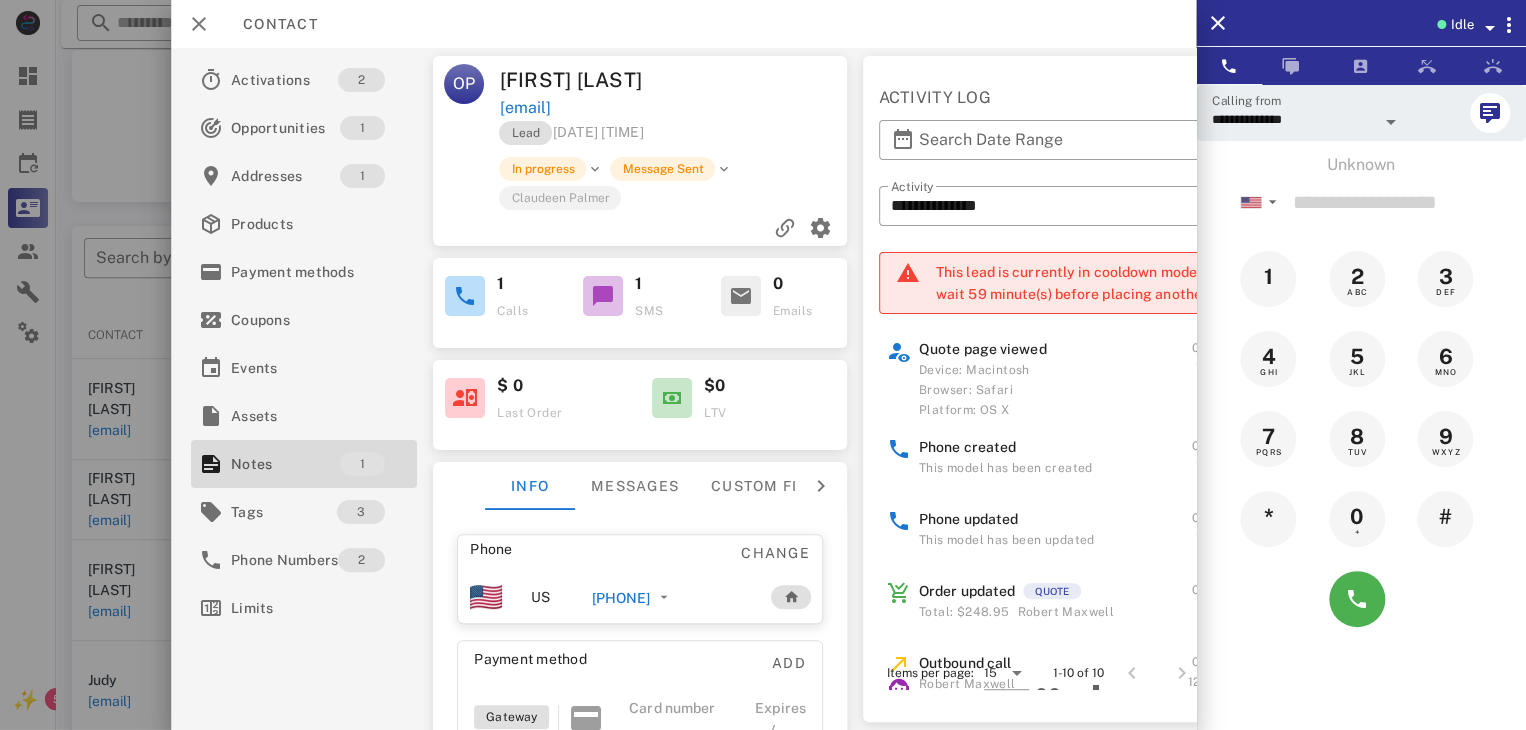 click at bounding box center (763, 365) 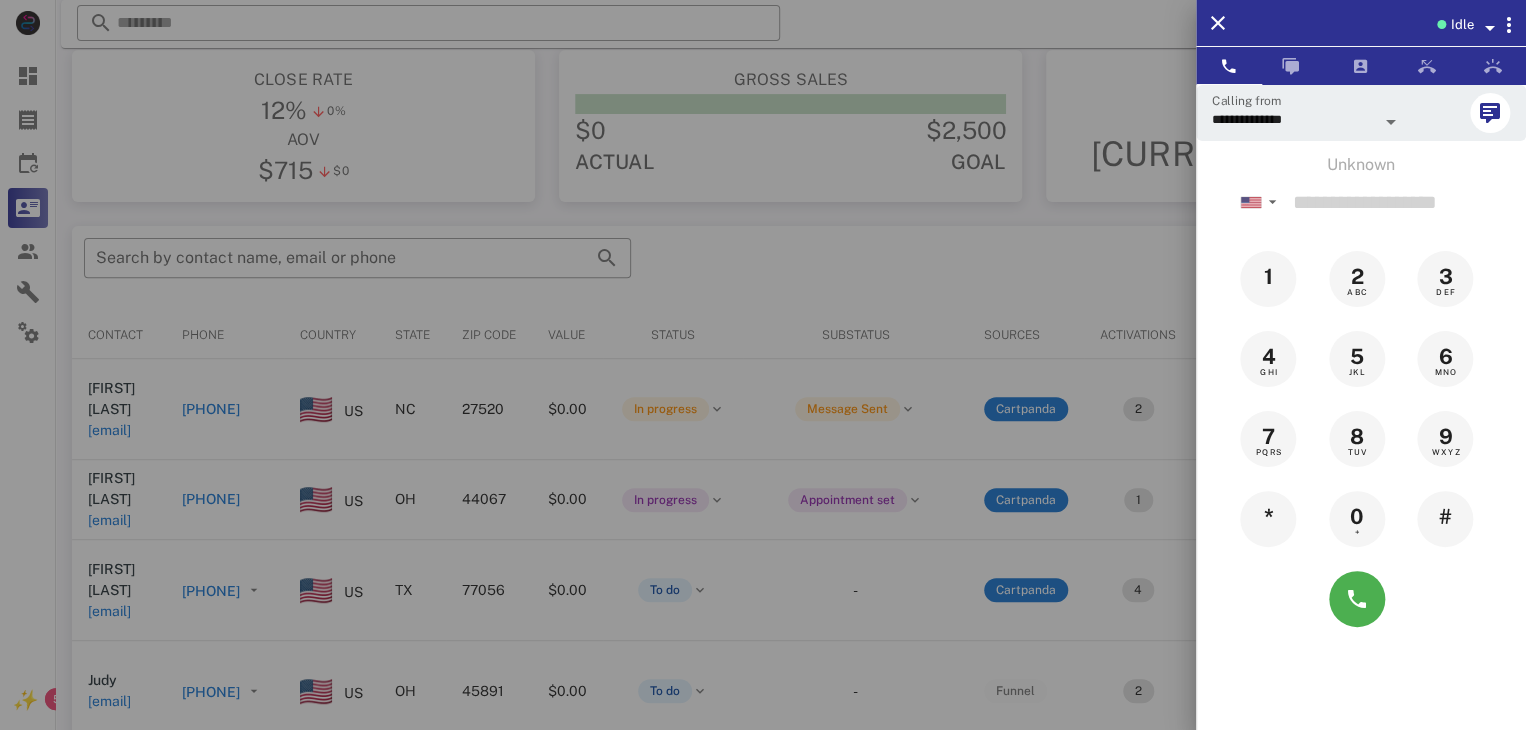 click at bounding box center (763, 365) 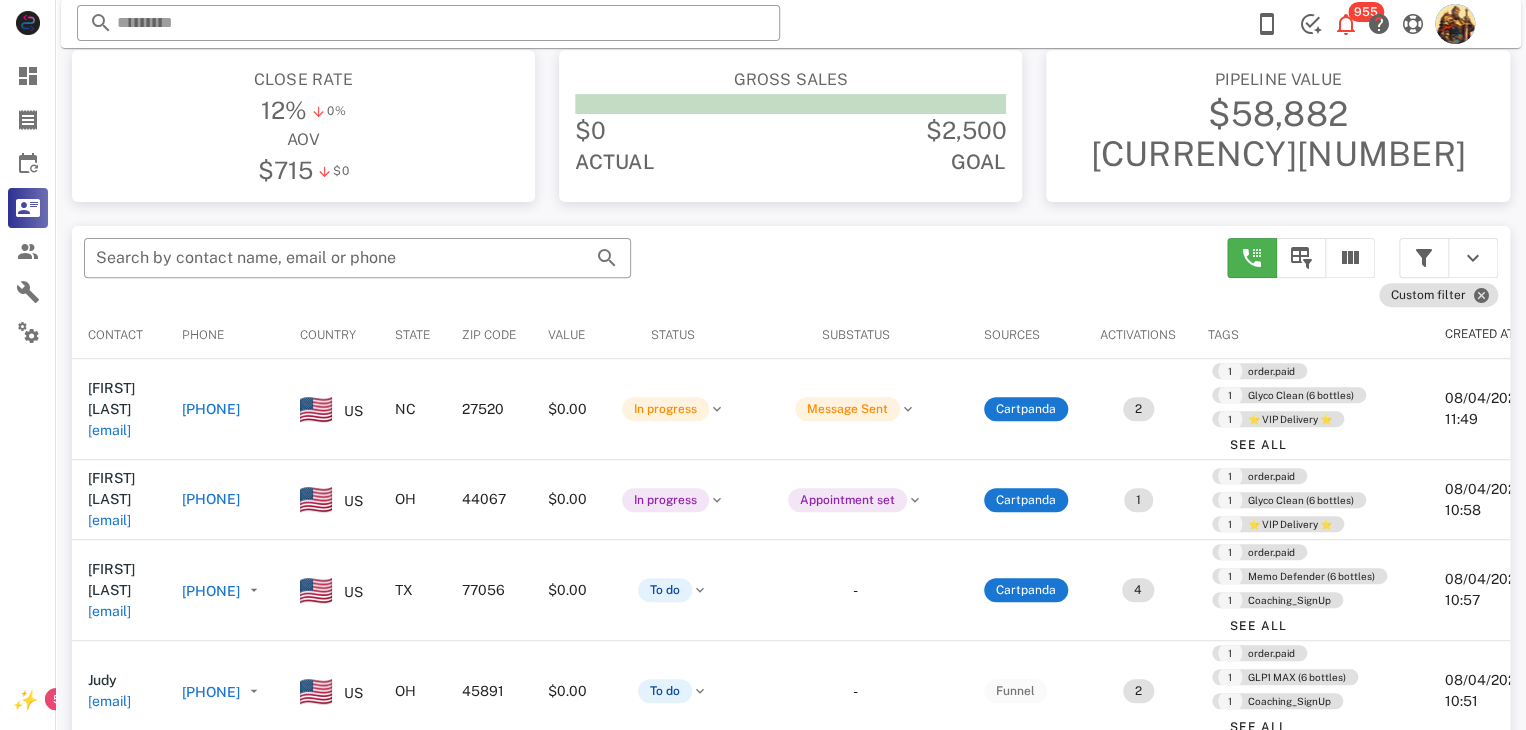 click on "[EMAIL]" at bounding box center (109, 430) 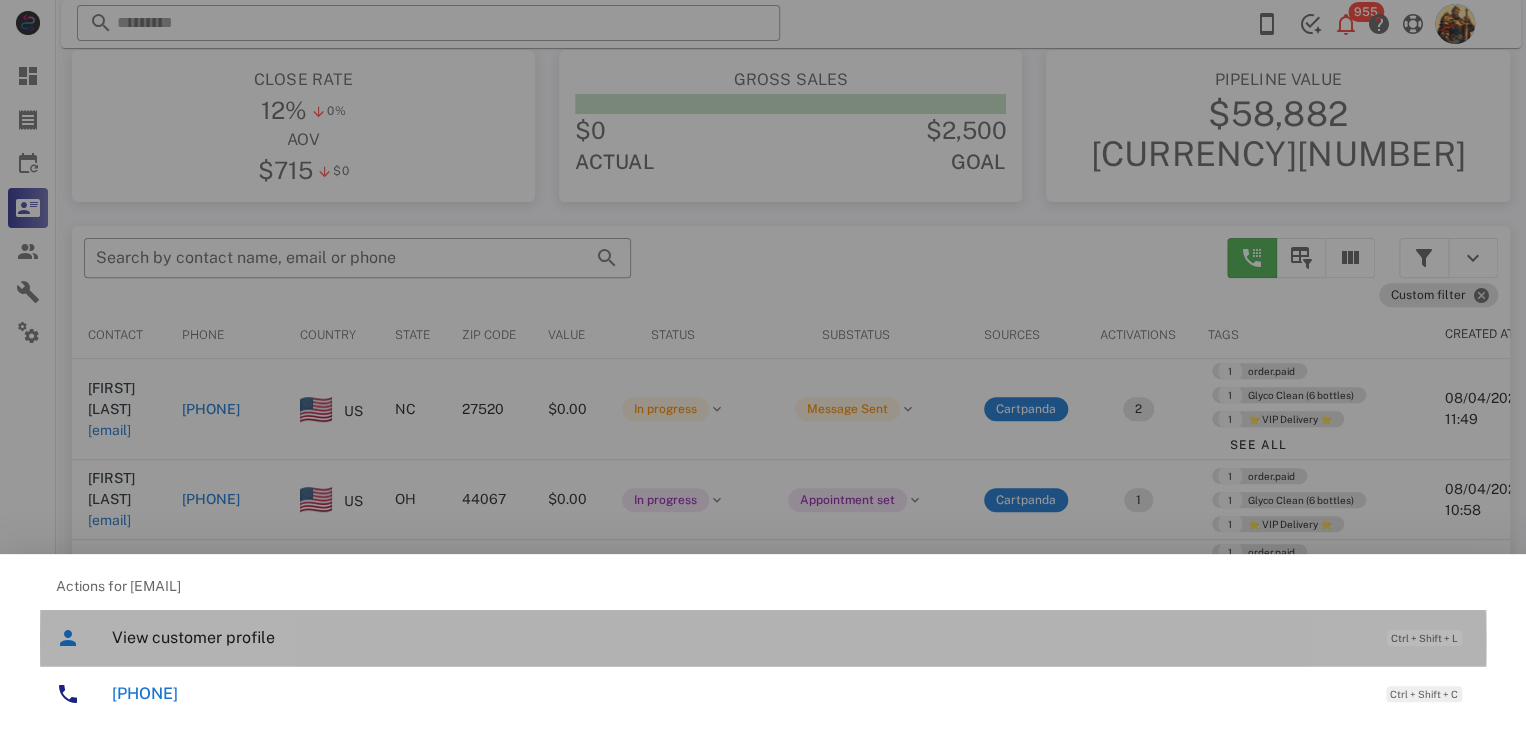 click on "View customer profile" at bounding box center [739, 637] 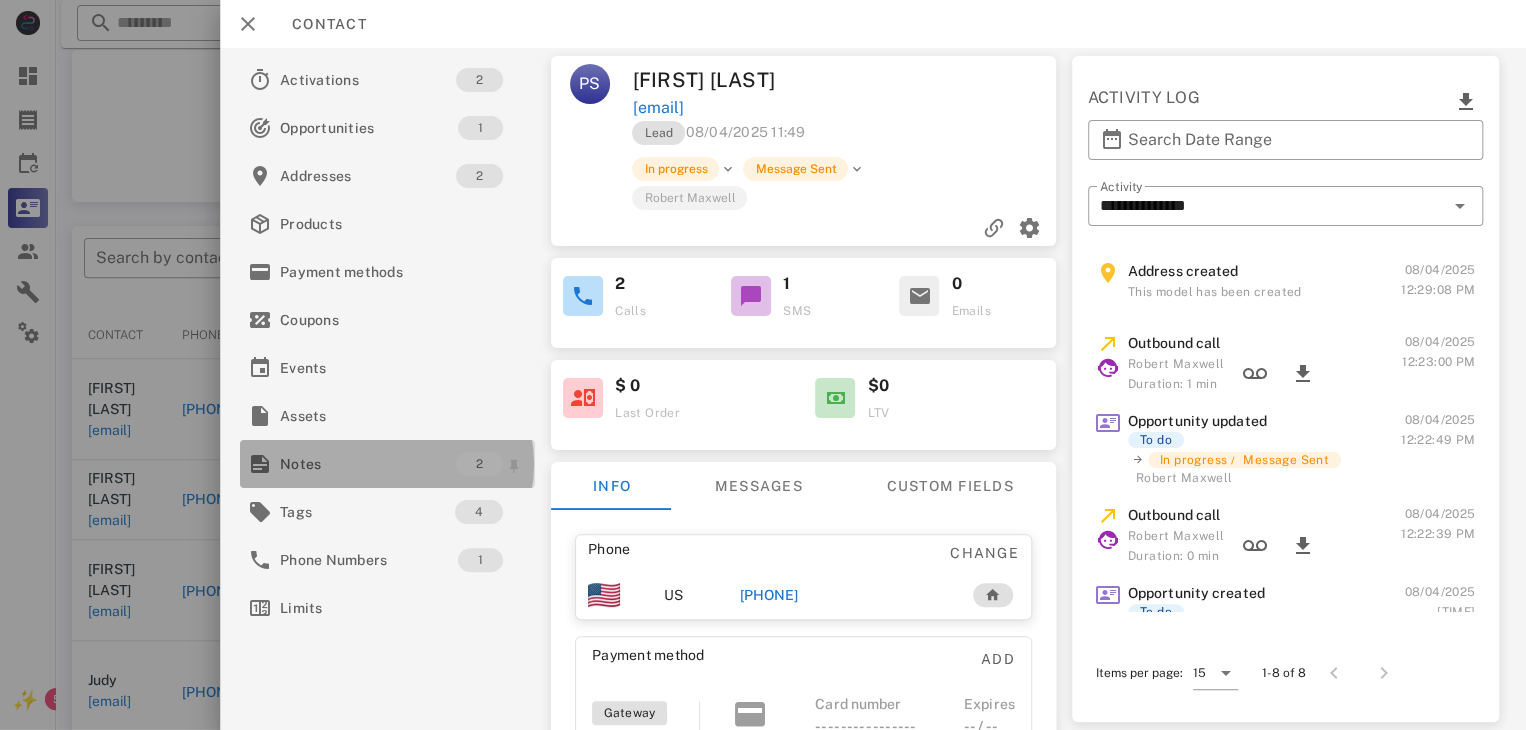 click on "Notes" at bounding box center [368, 464] 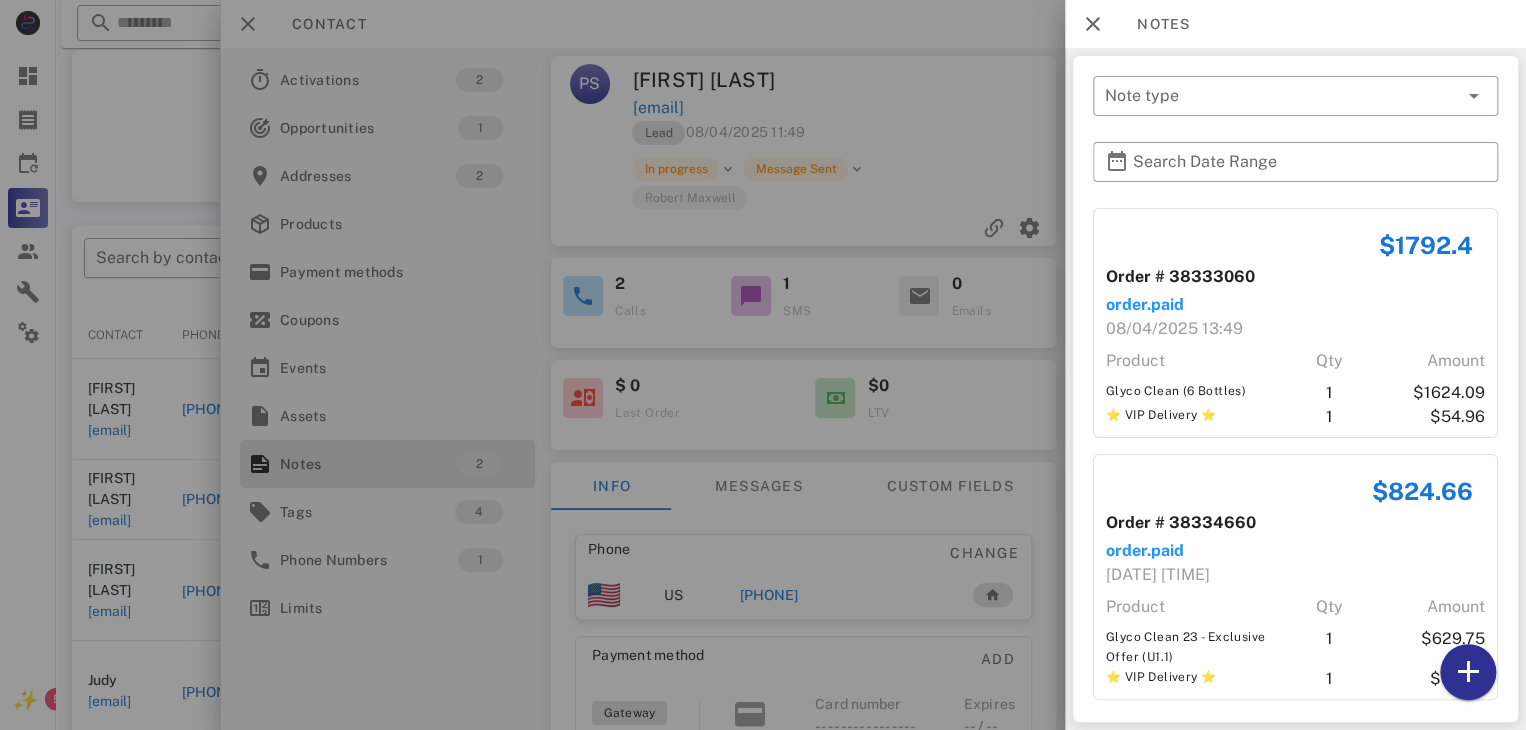 click at bounding box center [763, 365] 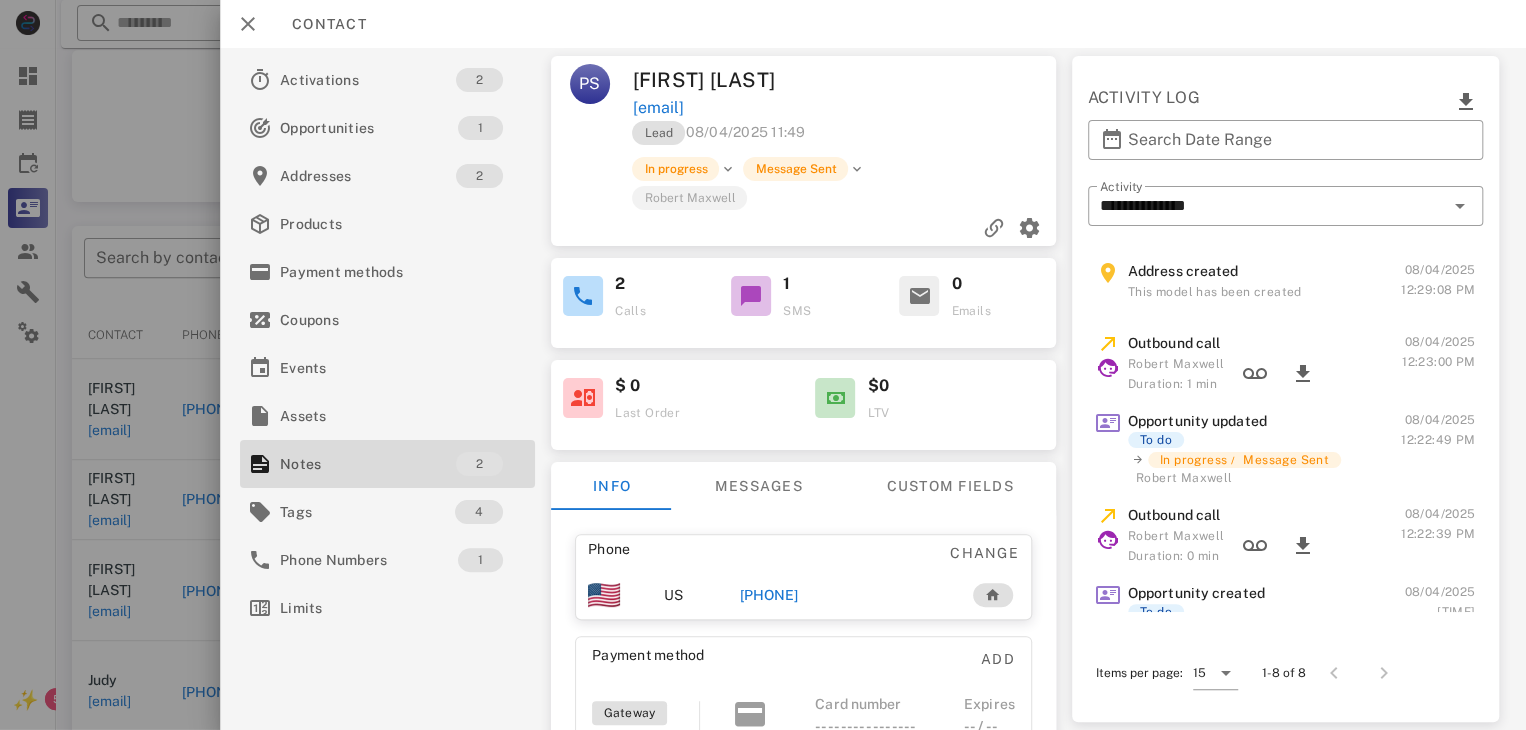 click on "[PHONE]" at bounding box center [769, 595] 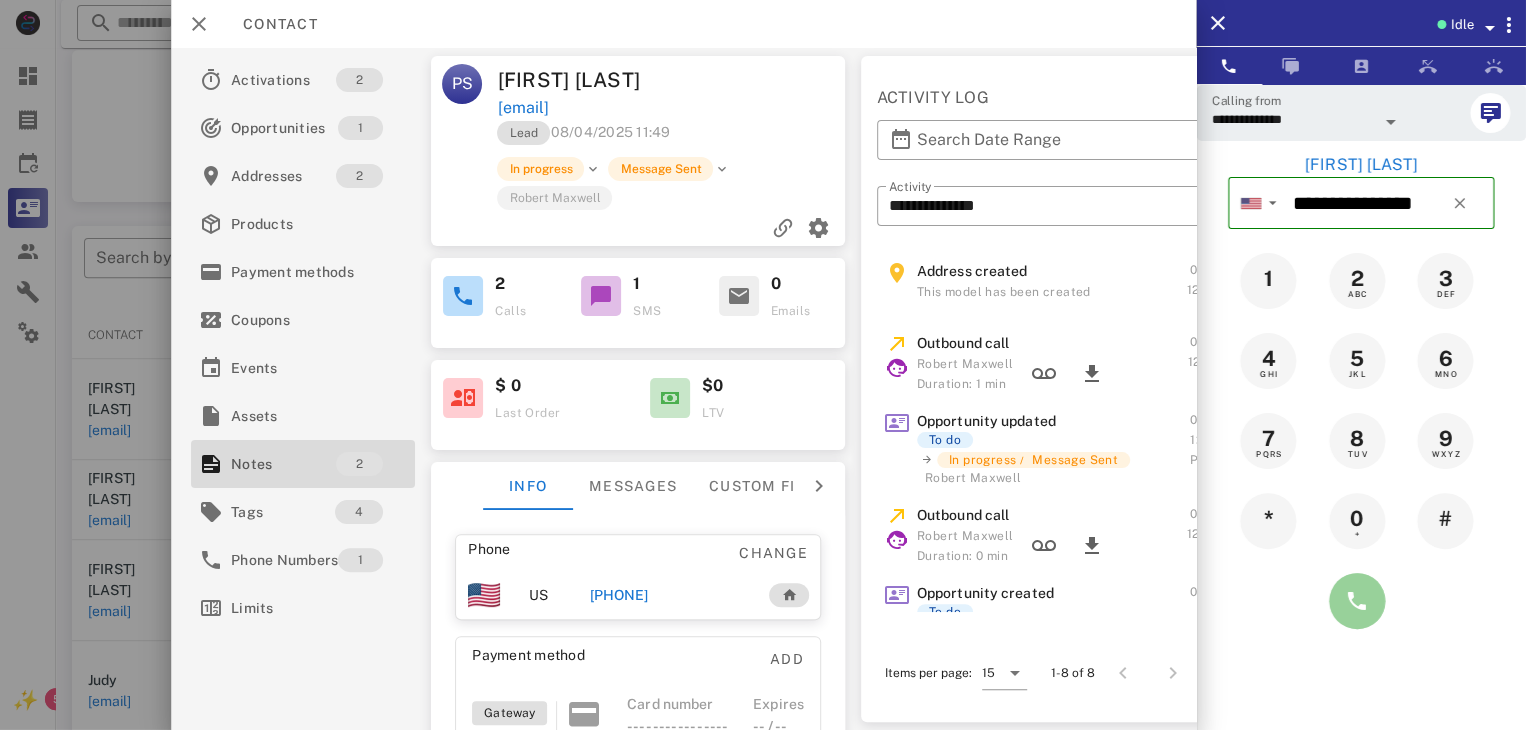 click at bounding box center (1357, 601) 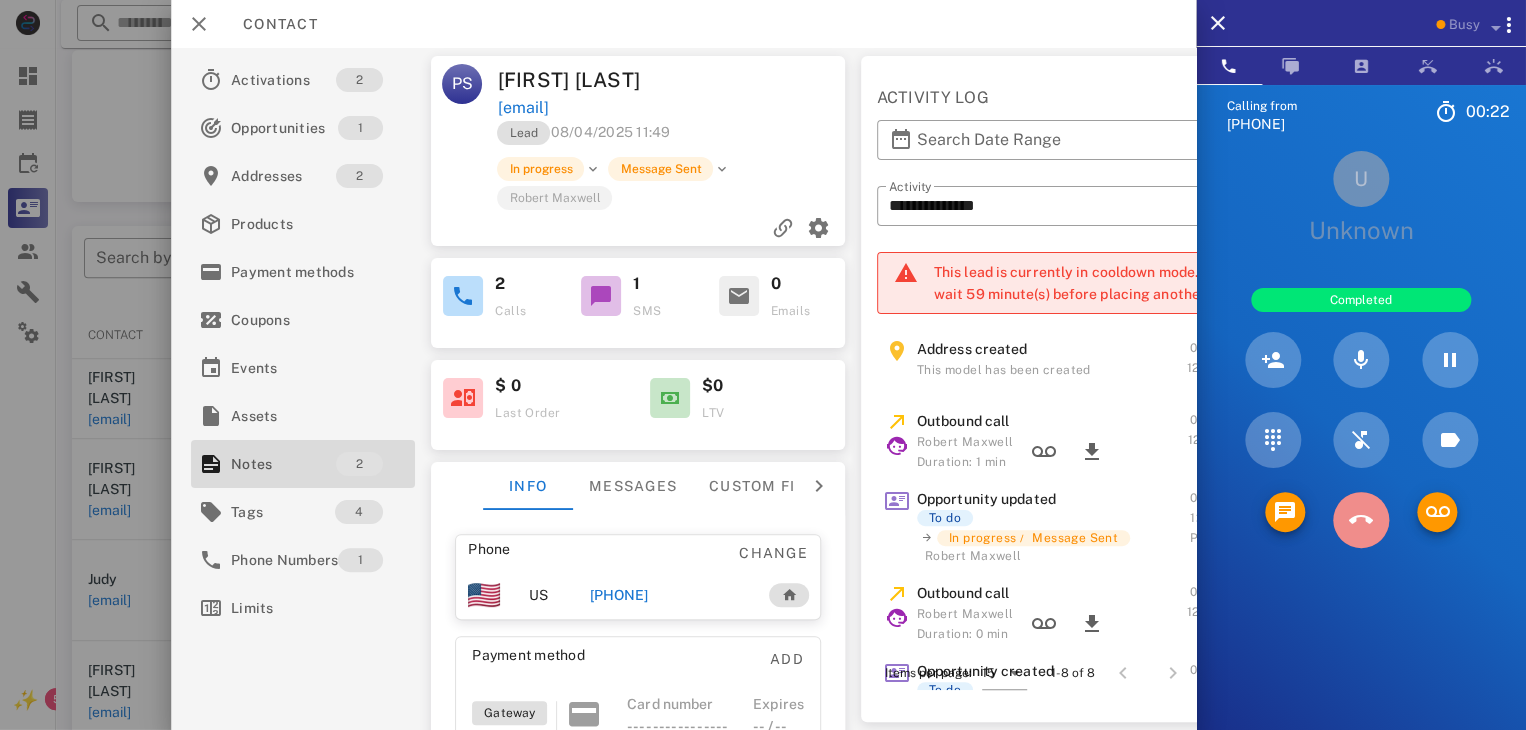 click at bounding box center [1361, 520] 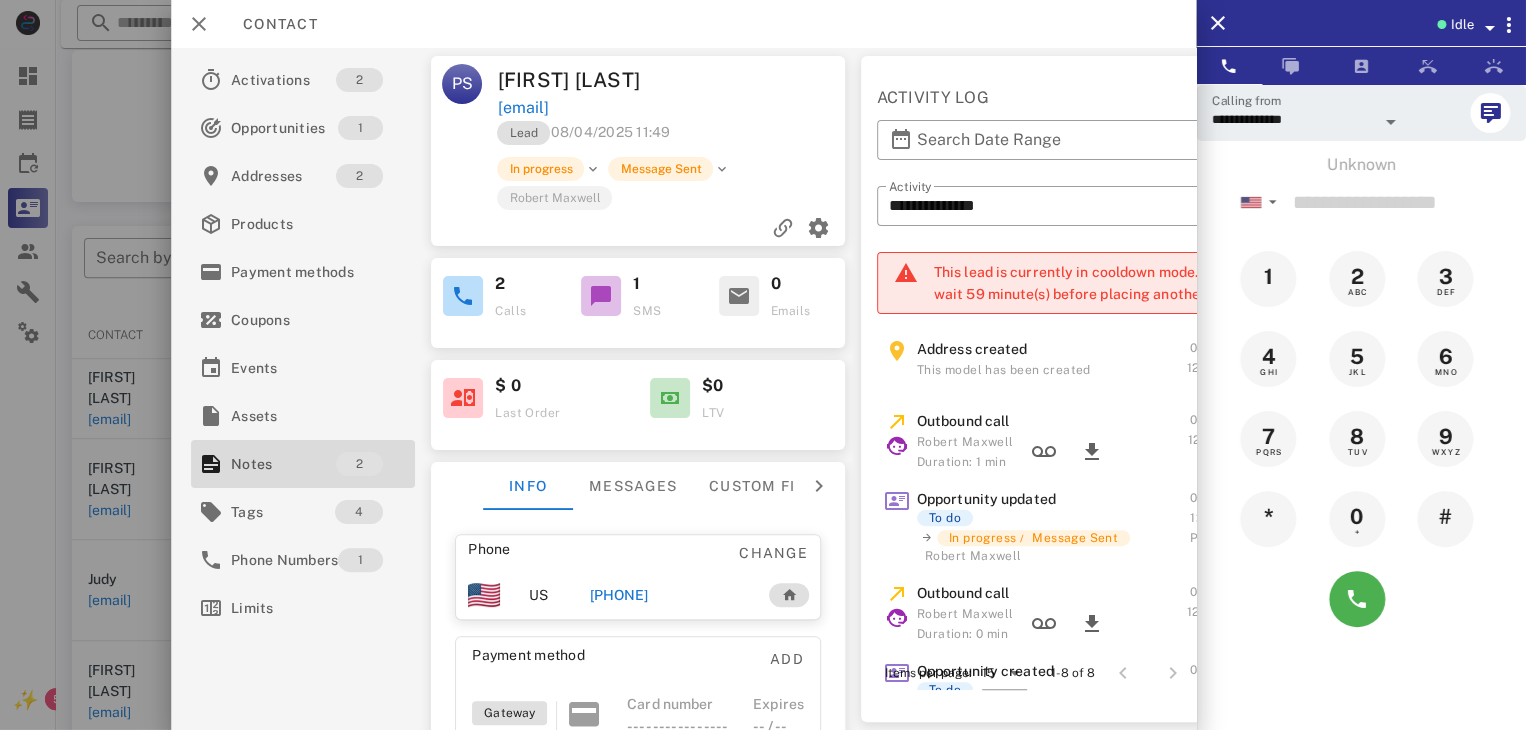 click on "[PHONE]" at bounding box center (618, 595) 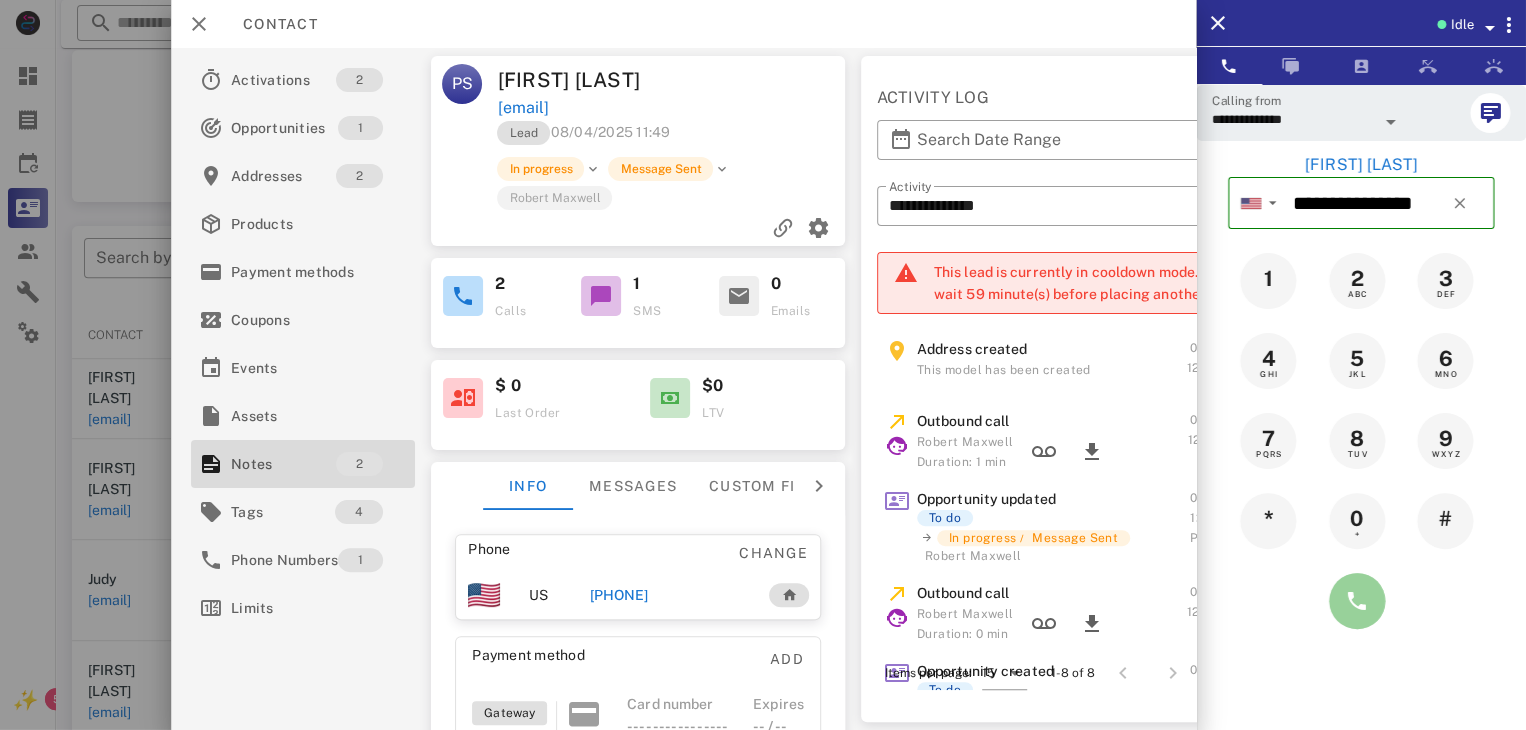 click at bounding box center [1357, 601] 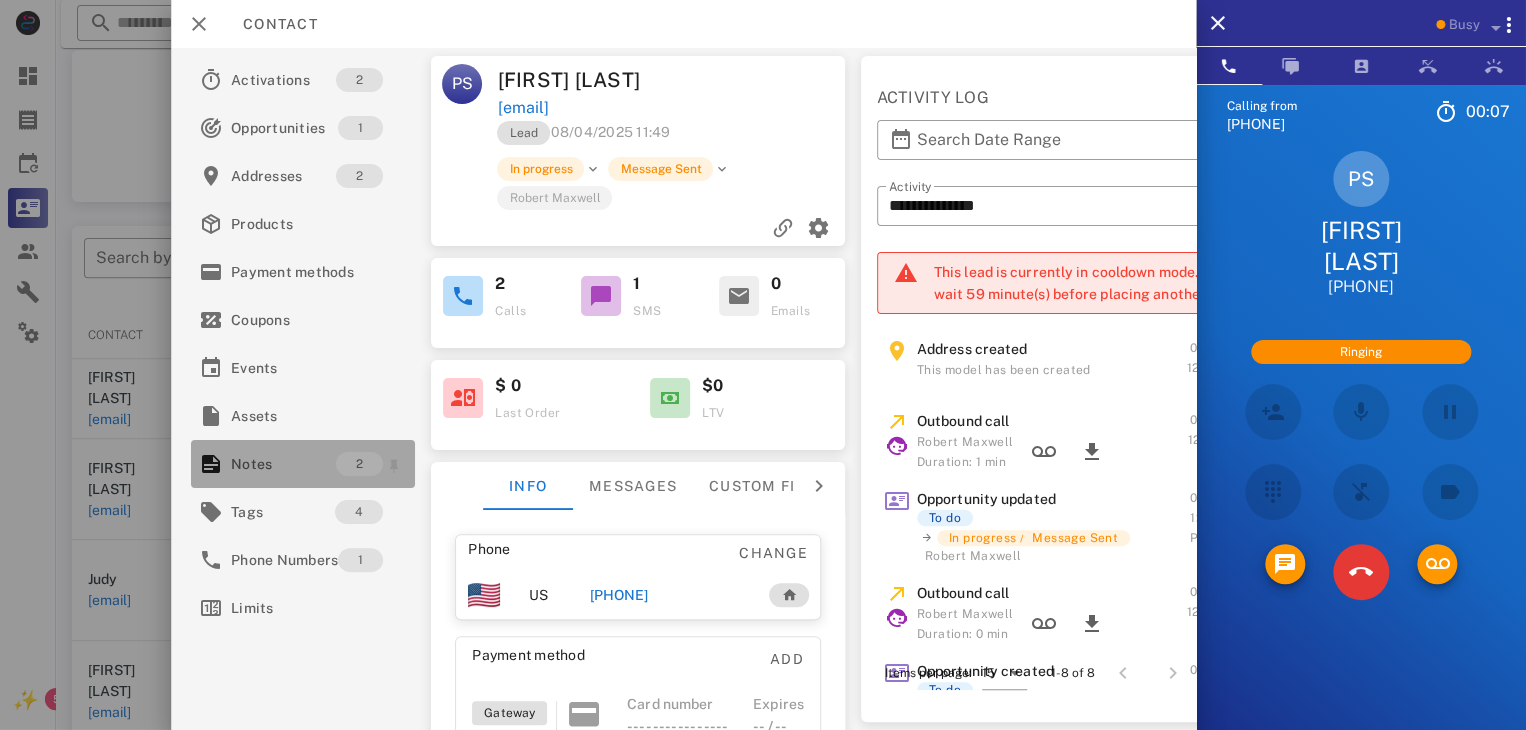 click on "Notes" at bounding box center (283, 464) 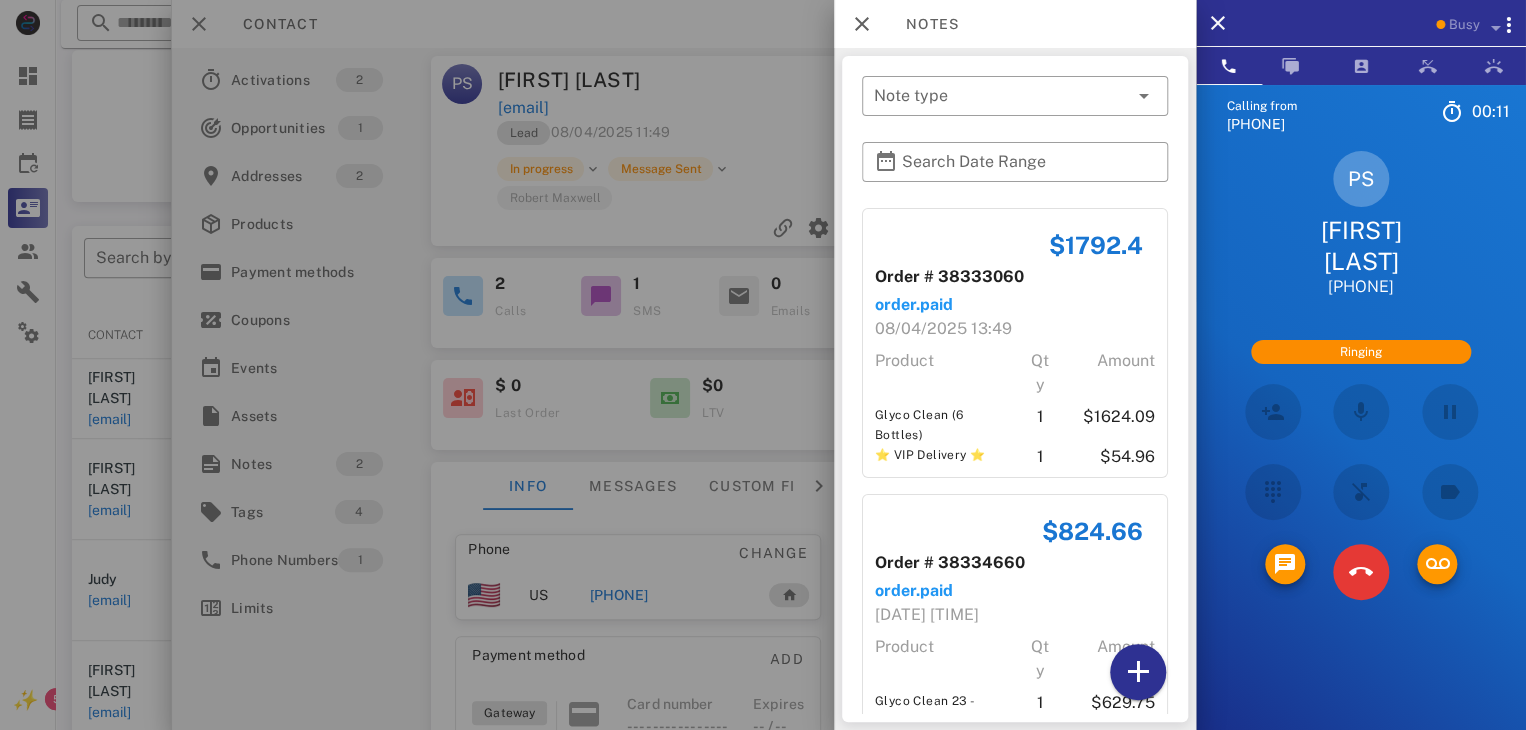 scroll, scrollTop: 98, scrollLeft: 0, axis: vertical 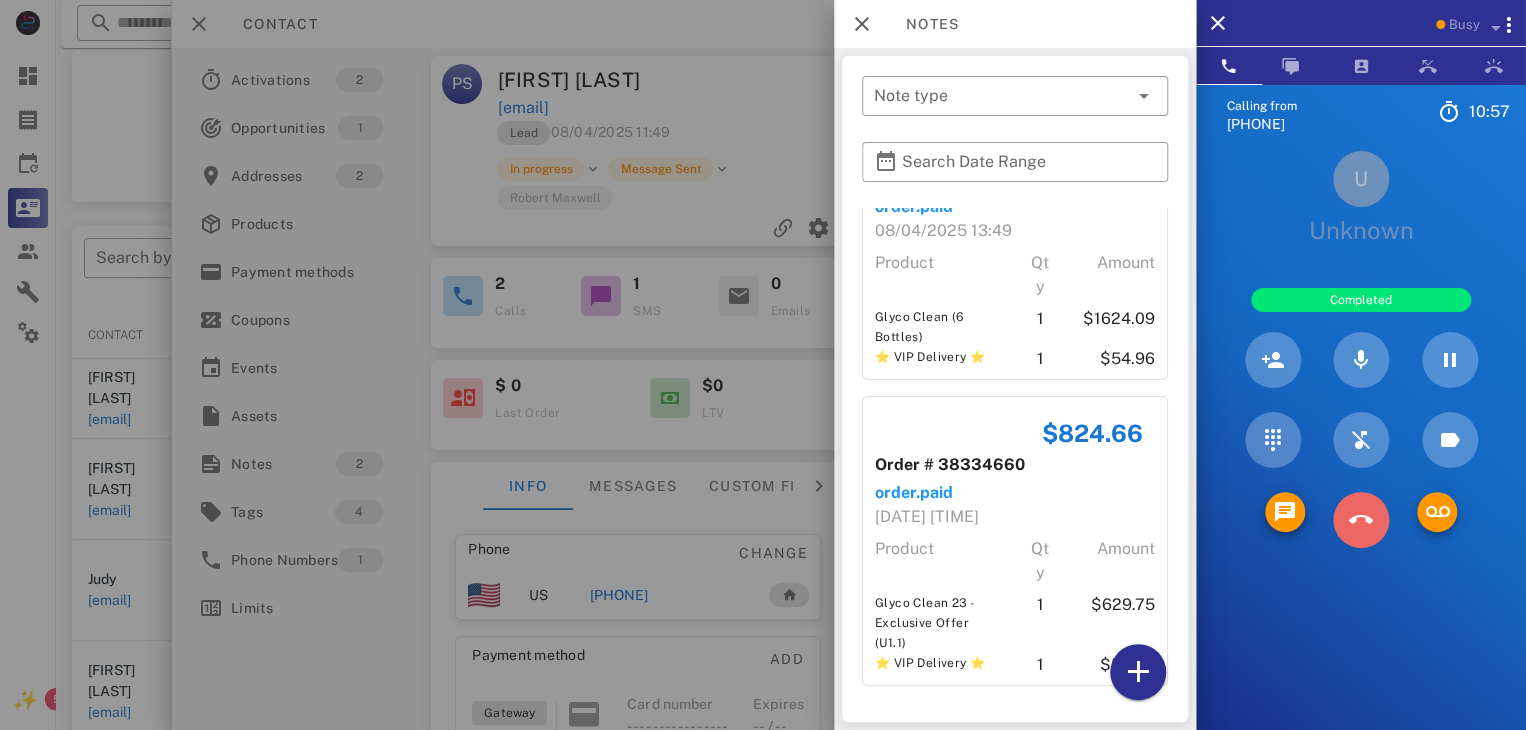 click at bounding box center (1361, 520) 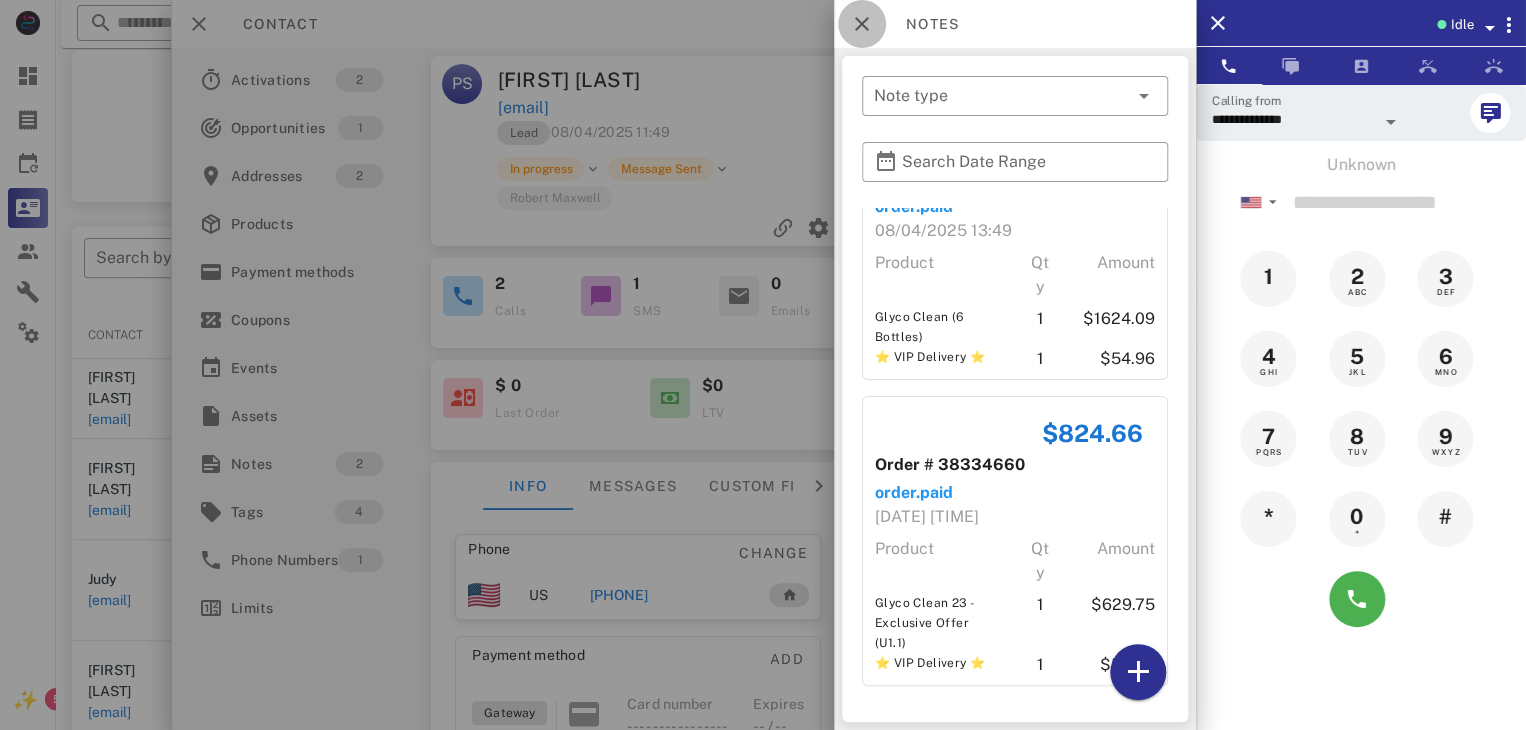 click at bounding box center (862, 24) 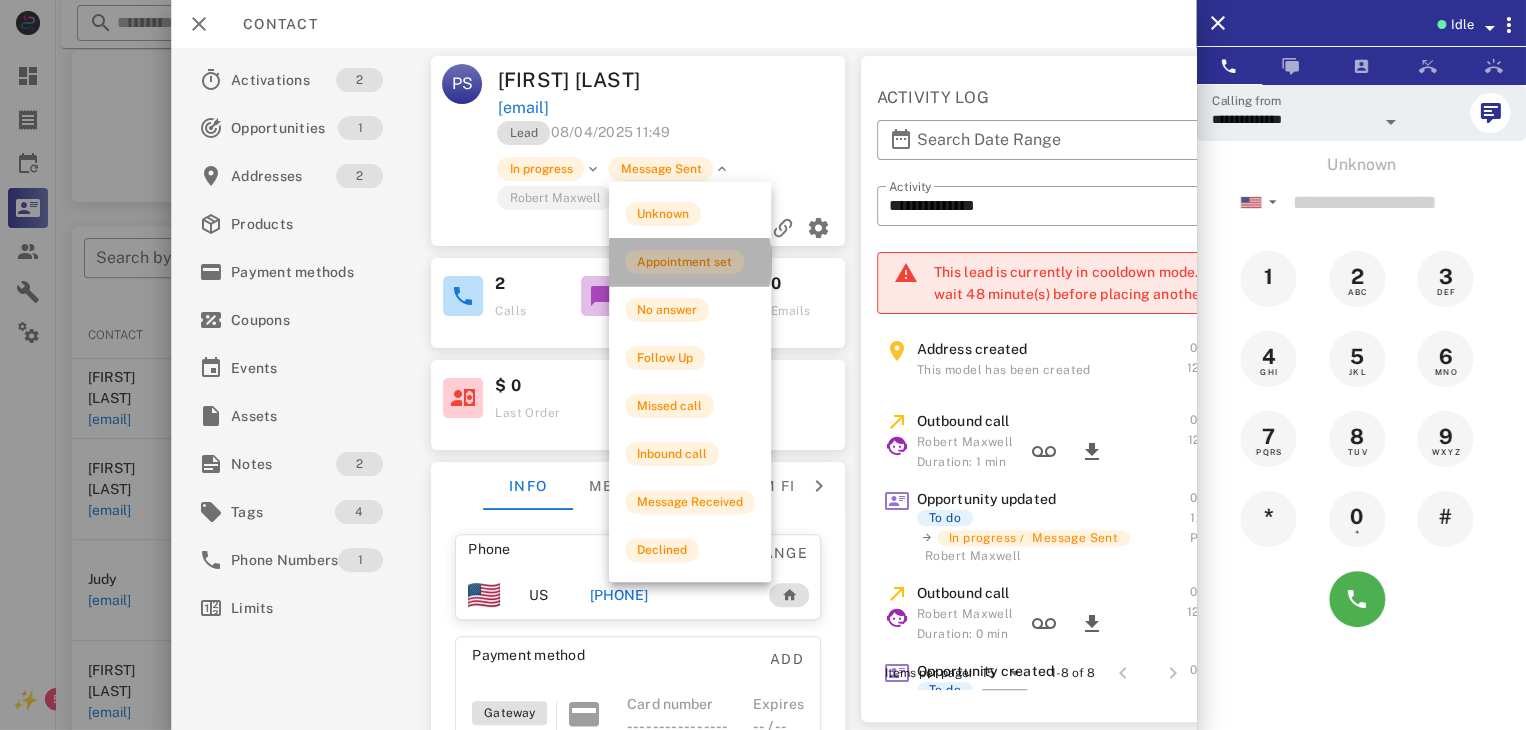 click on "Appointment set" at bounding box center (684, 262) 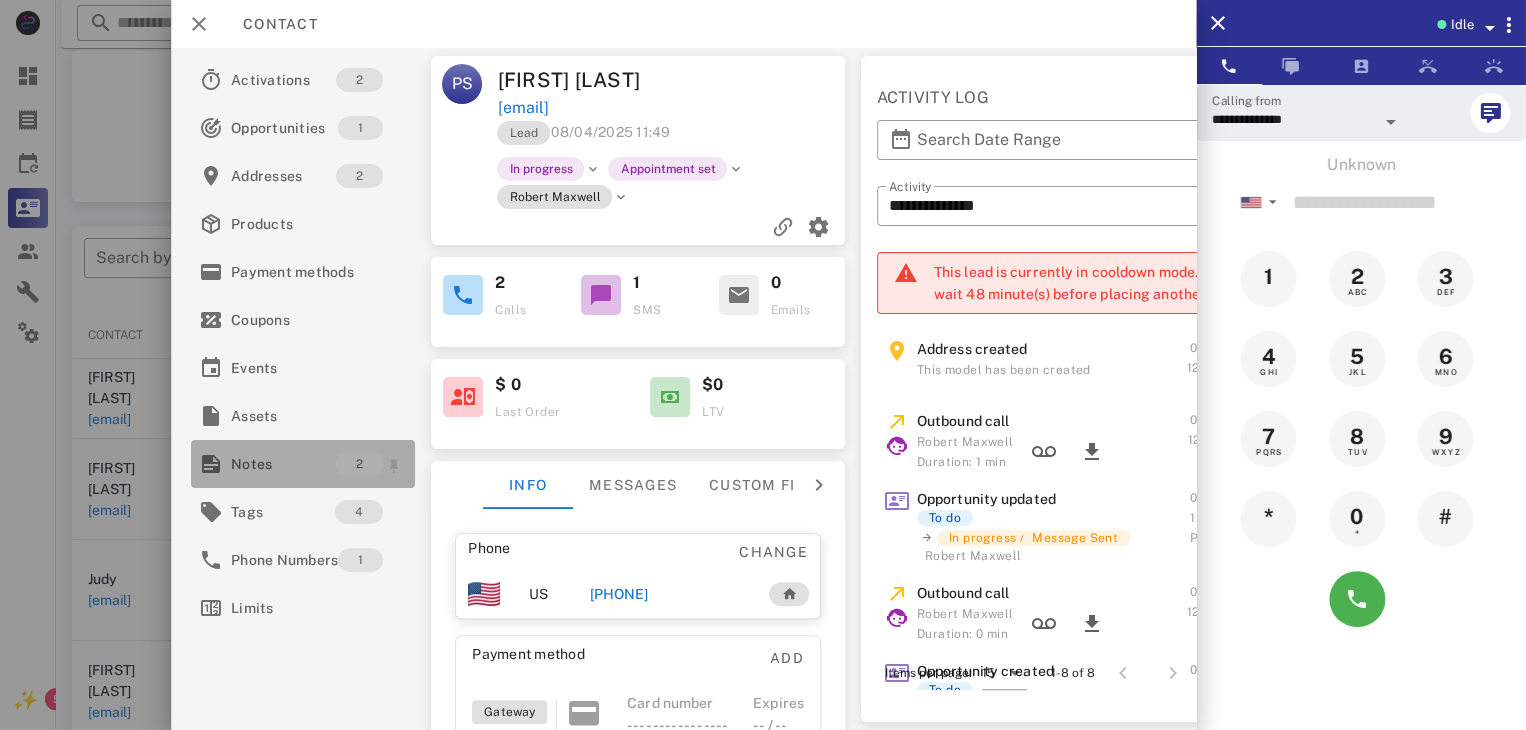 click on "Notes" at bounding box center [283, 464] 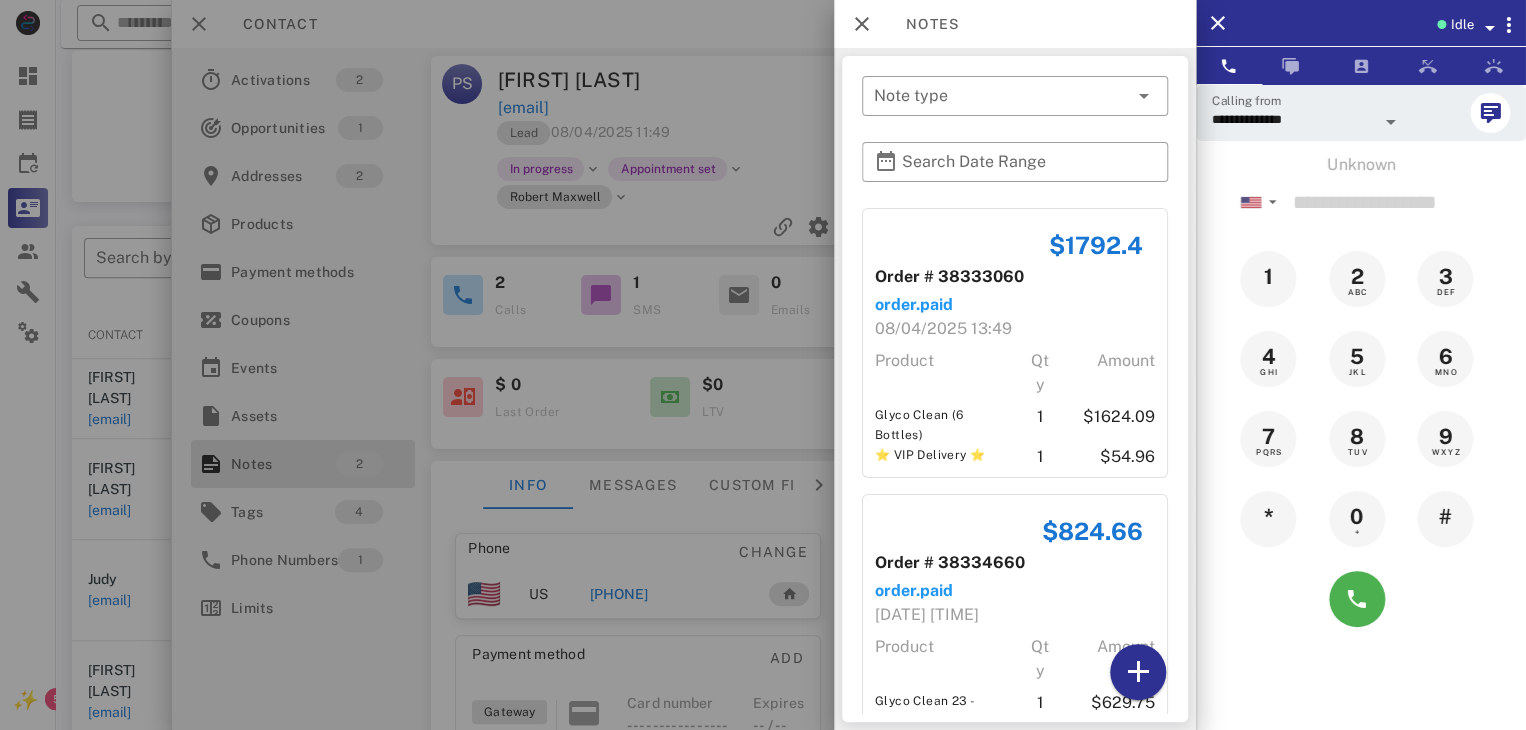 scroll, scrollTop: 98, scrollLeft: 0, axis: vertical 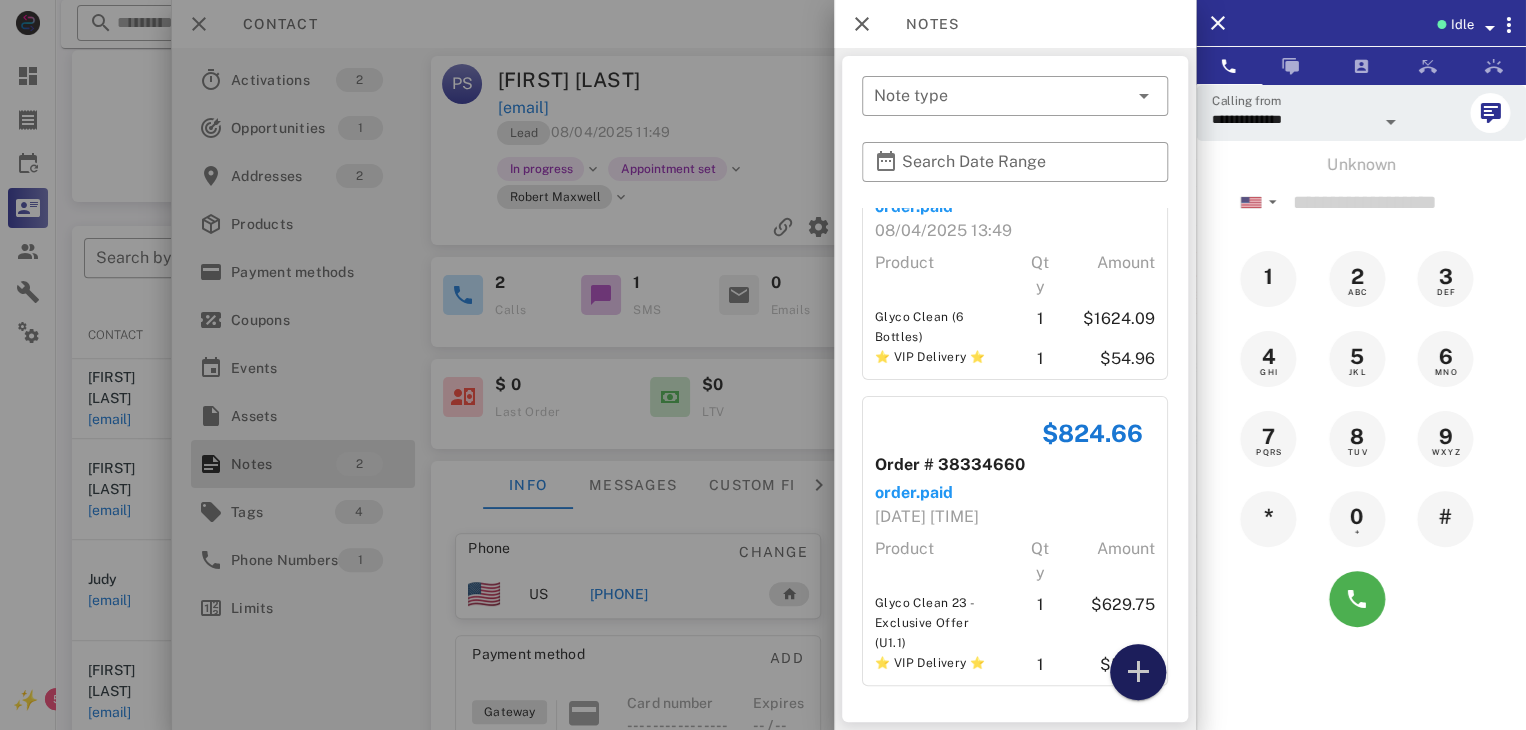 click at bounding box center [1138, 672] 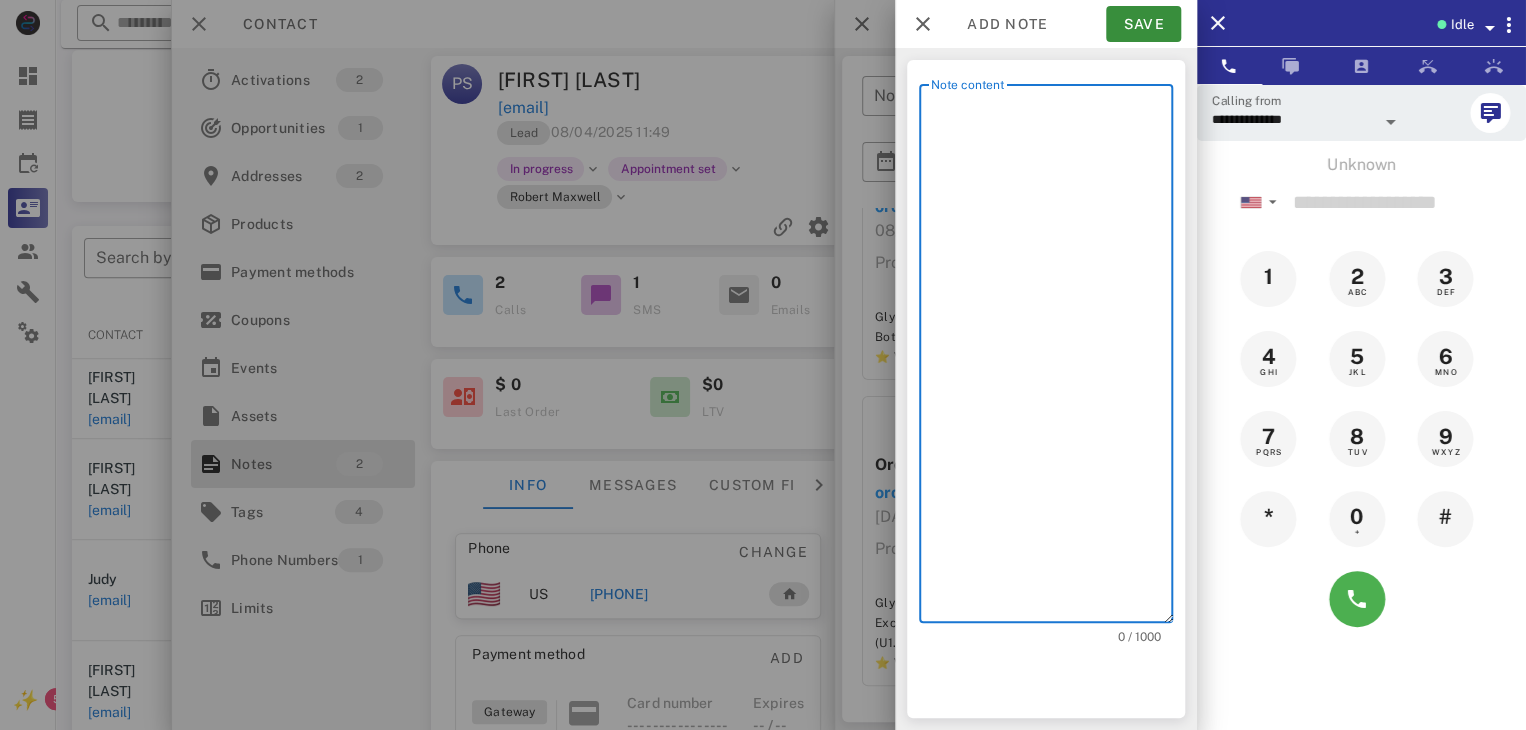 click on "Note content" at bounding box center (1052, 358) 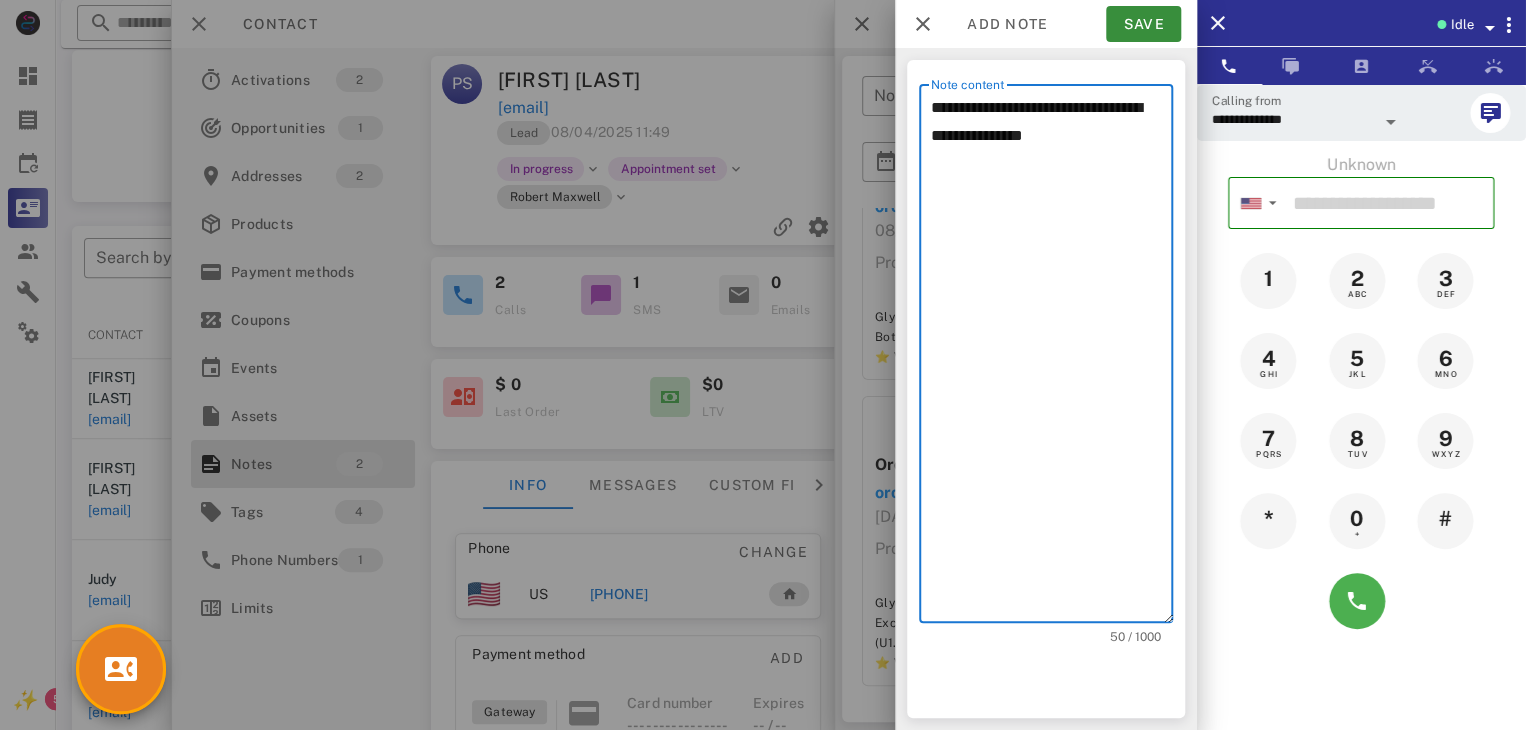 type on "**********" 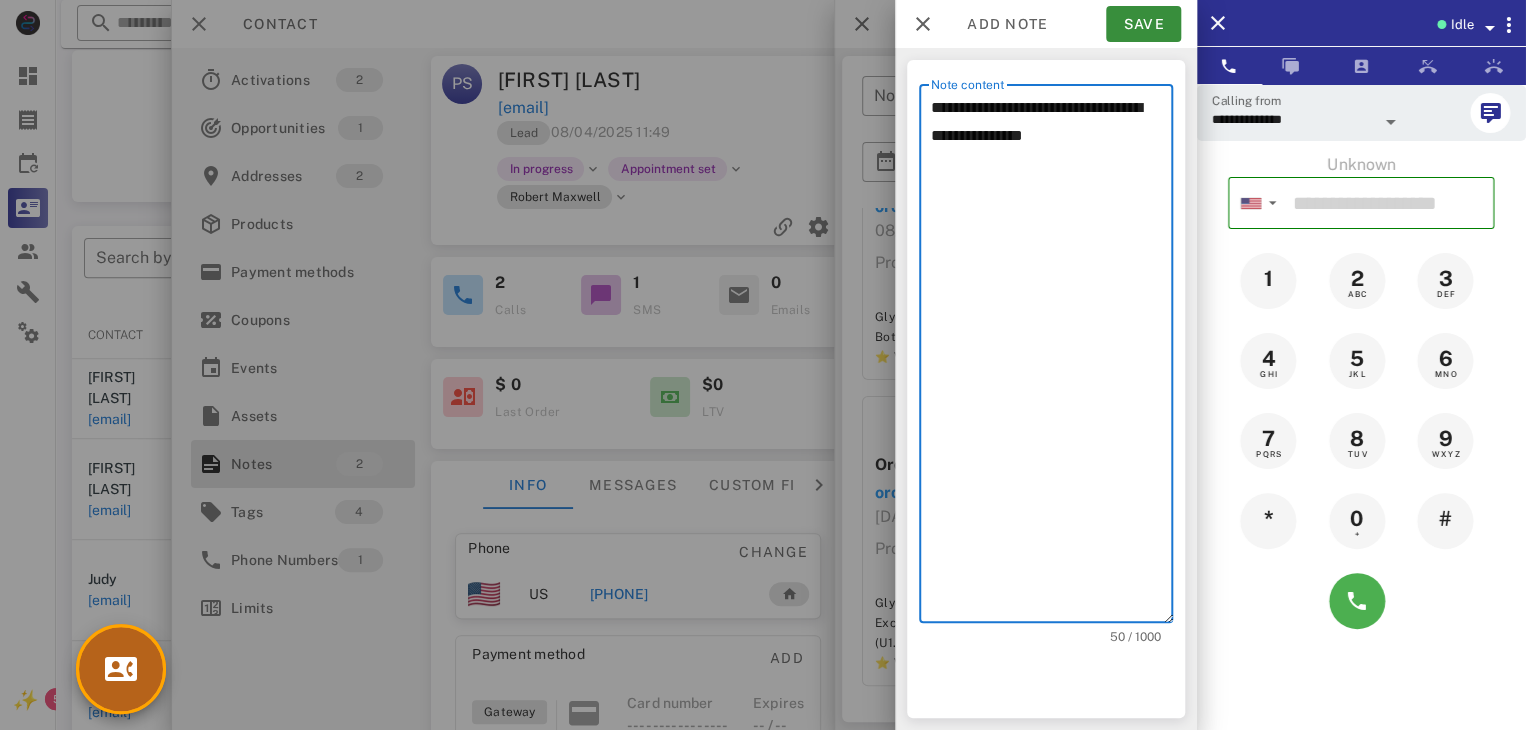 click at bounding box center [121, 669] 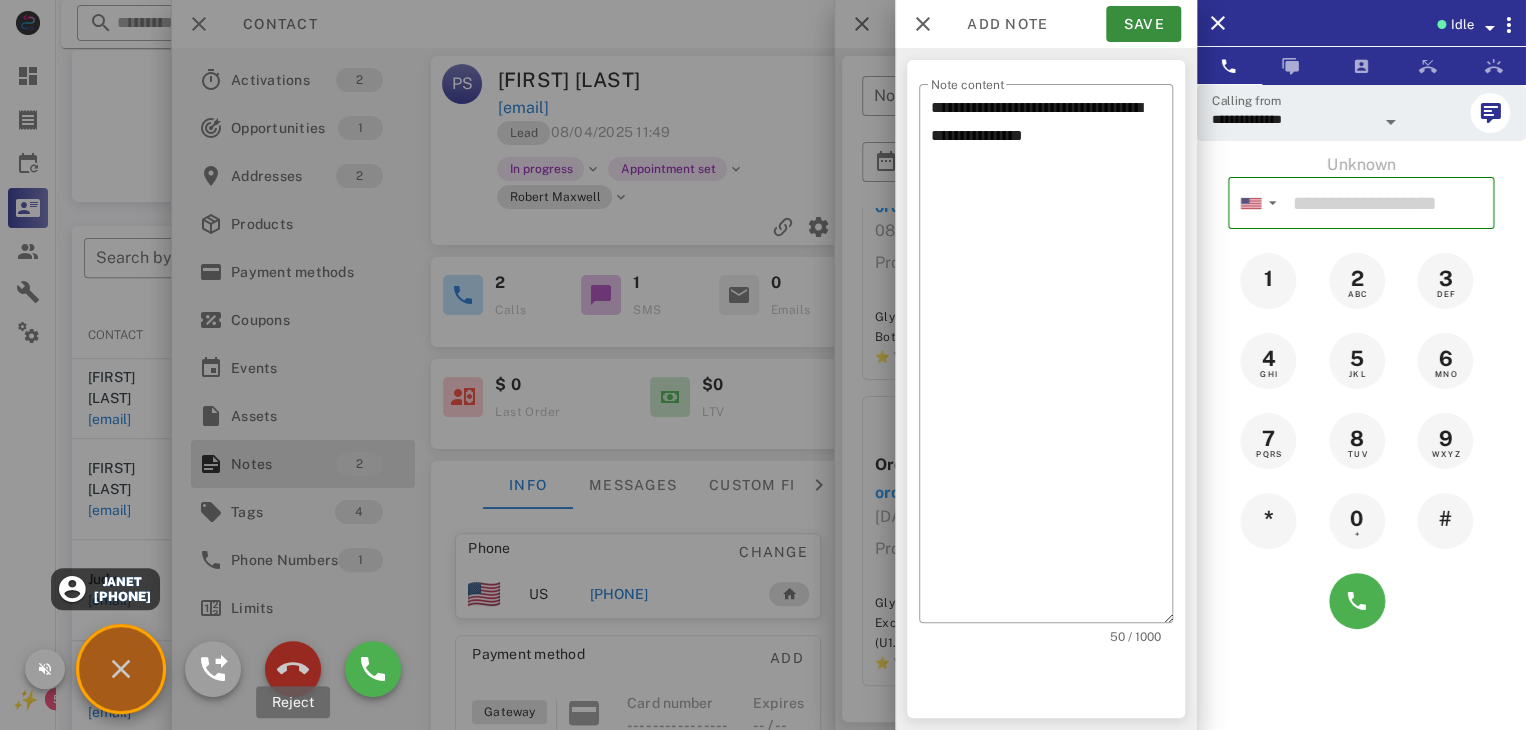 click at bounding box center [293, 669] 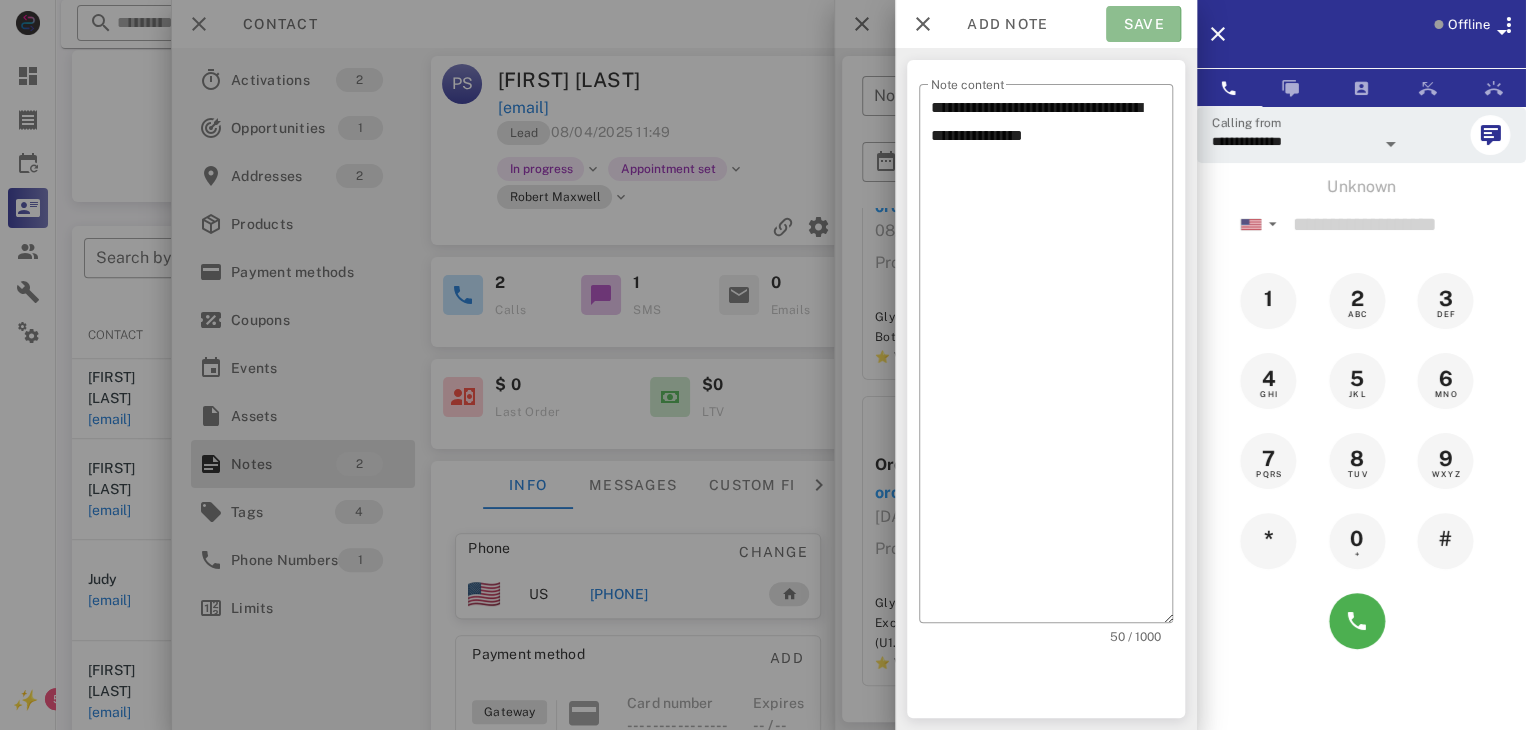 click on "Save" at bounding box center [1143, 24] 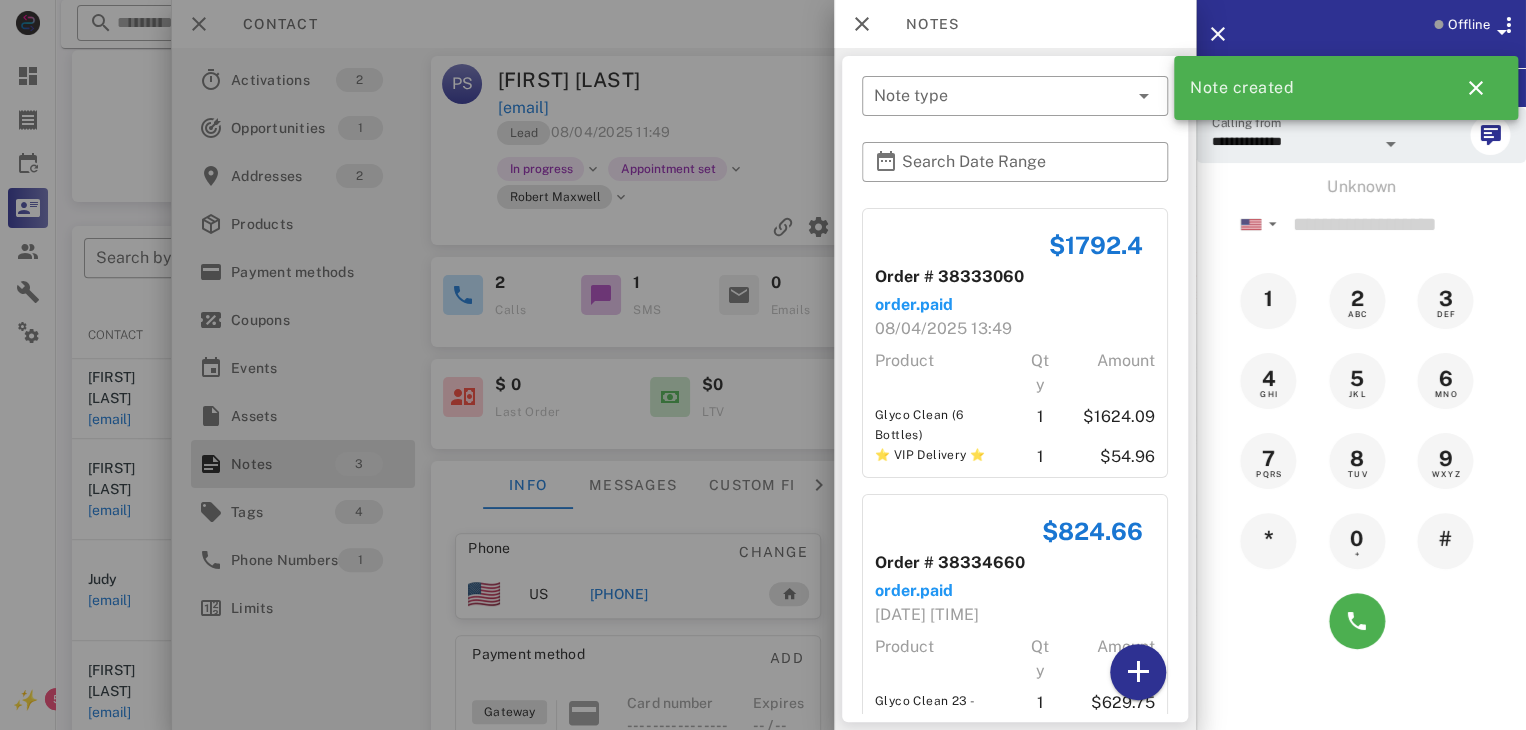 click at bounding box center (763, 365) 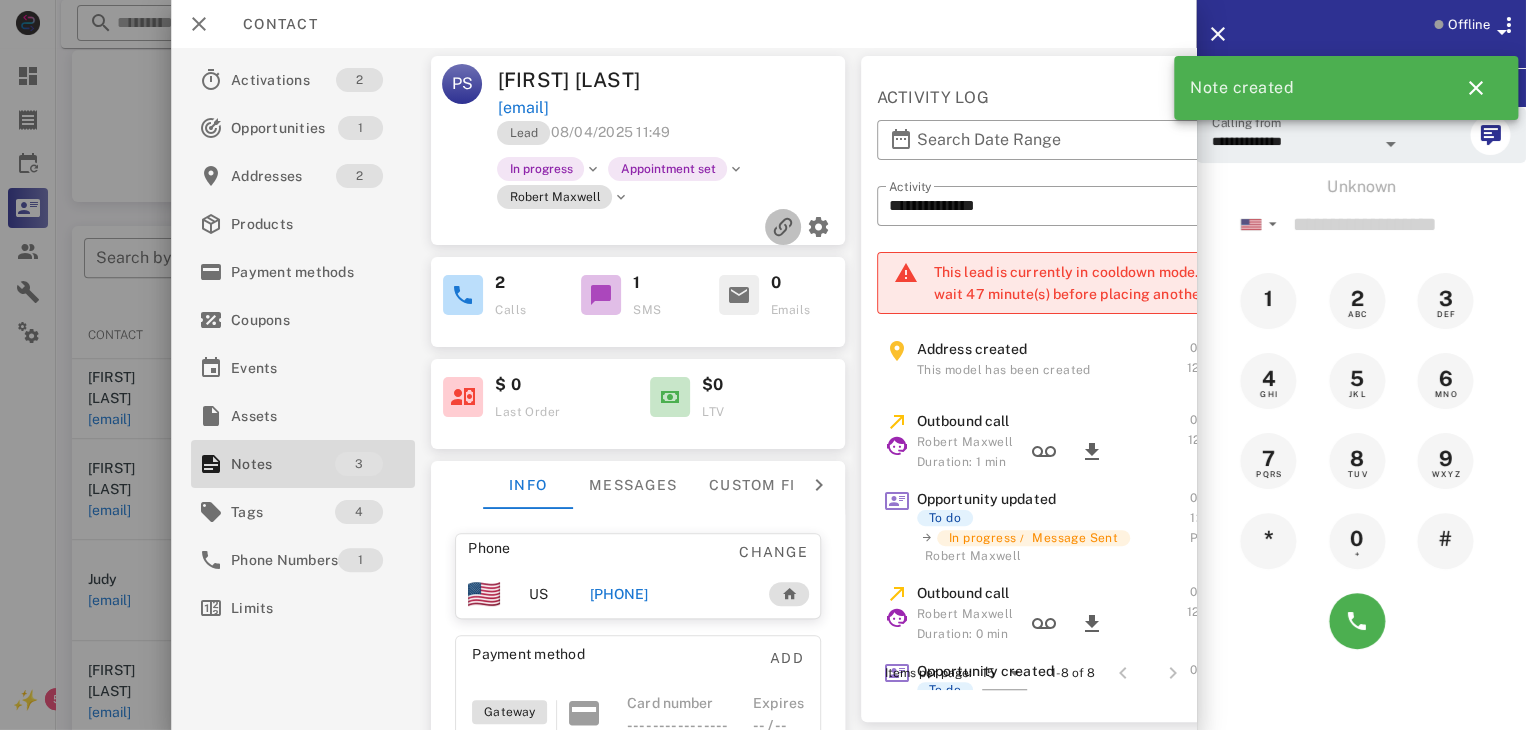 click at bounding box center (783, 227) 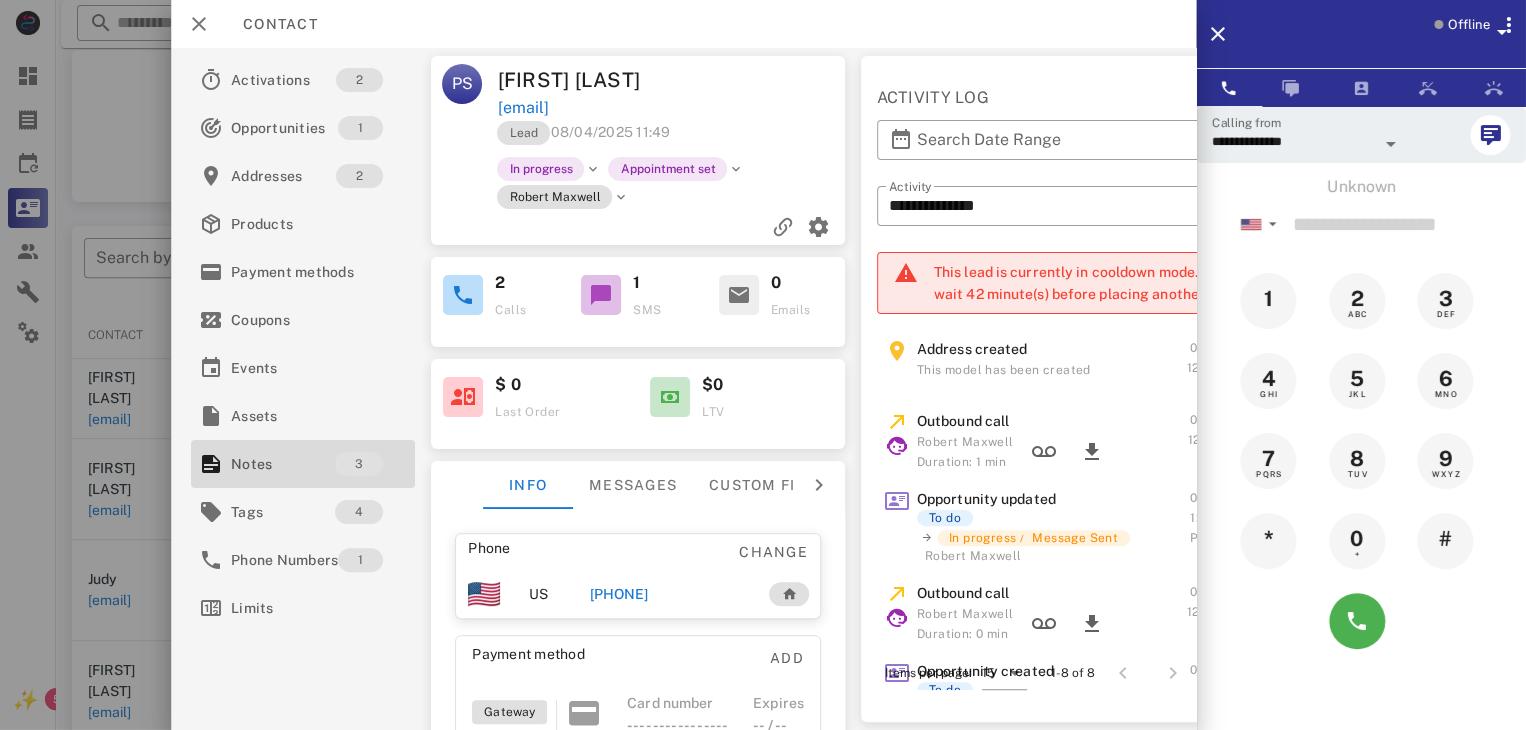 click at bounding box center [763, 365] 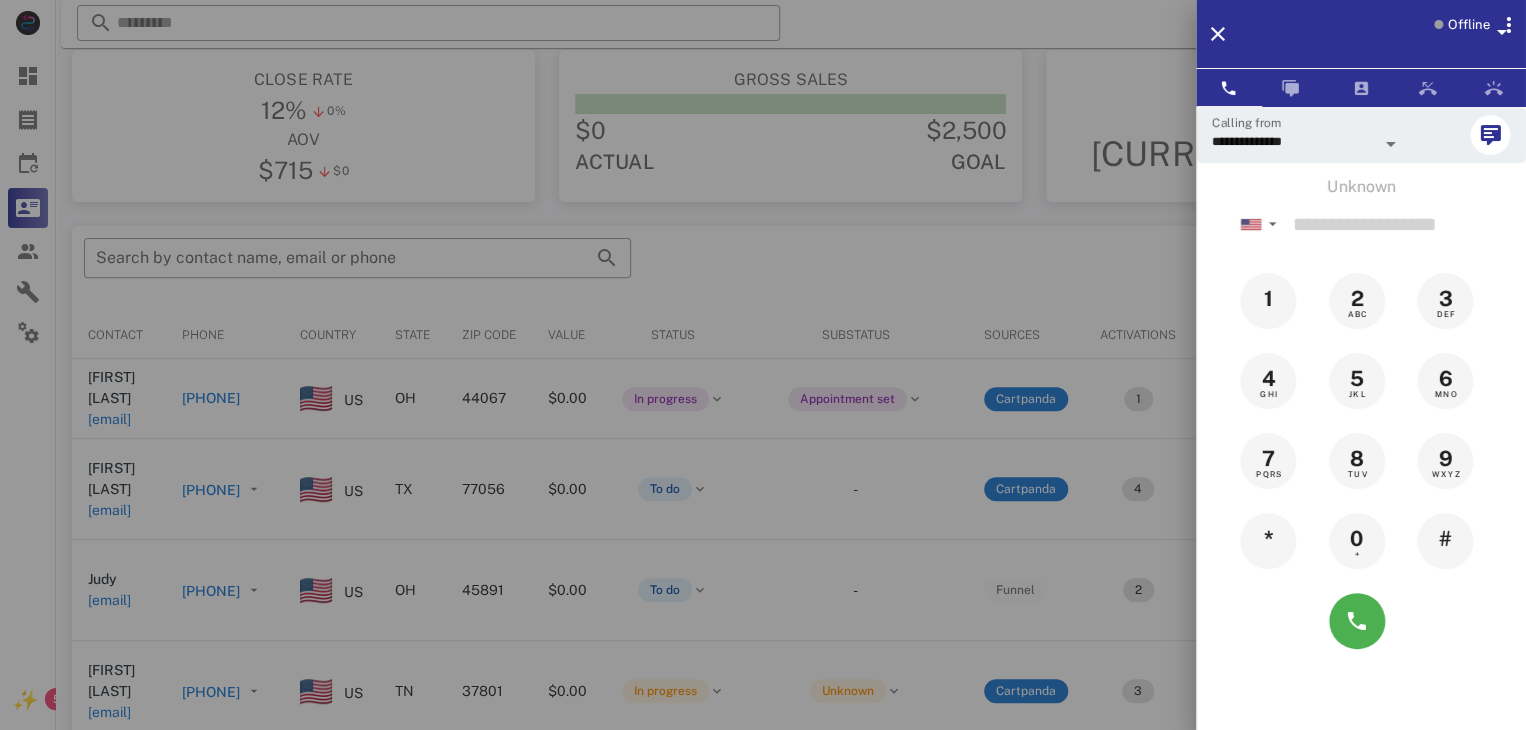 click at bounding box center [763, 365] 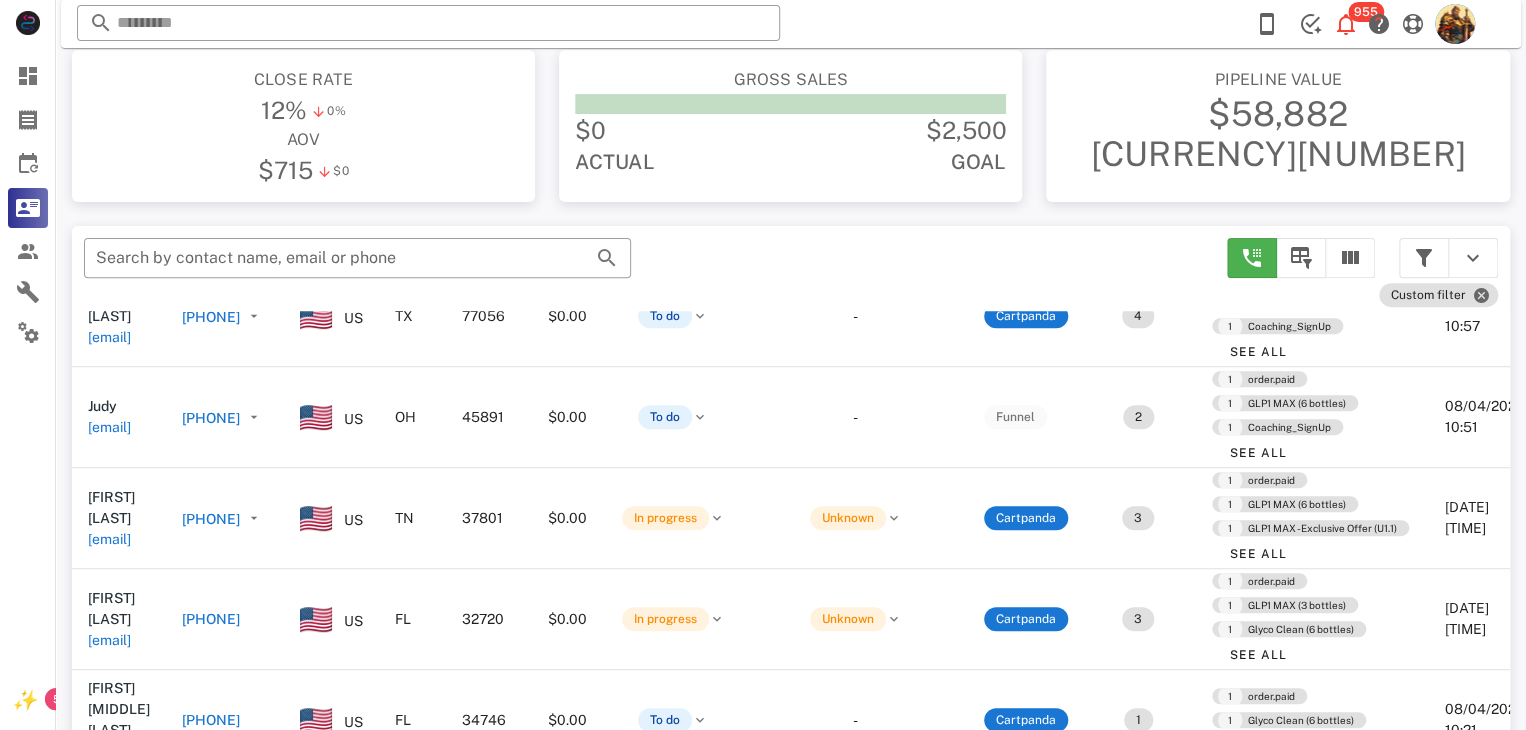 scroll, scrollTop: 248, scrollLeft: 0, axis: vertical 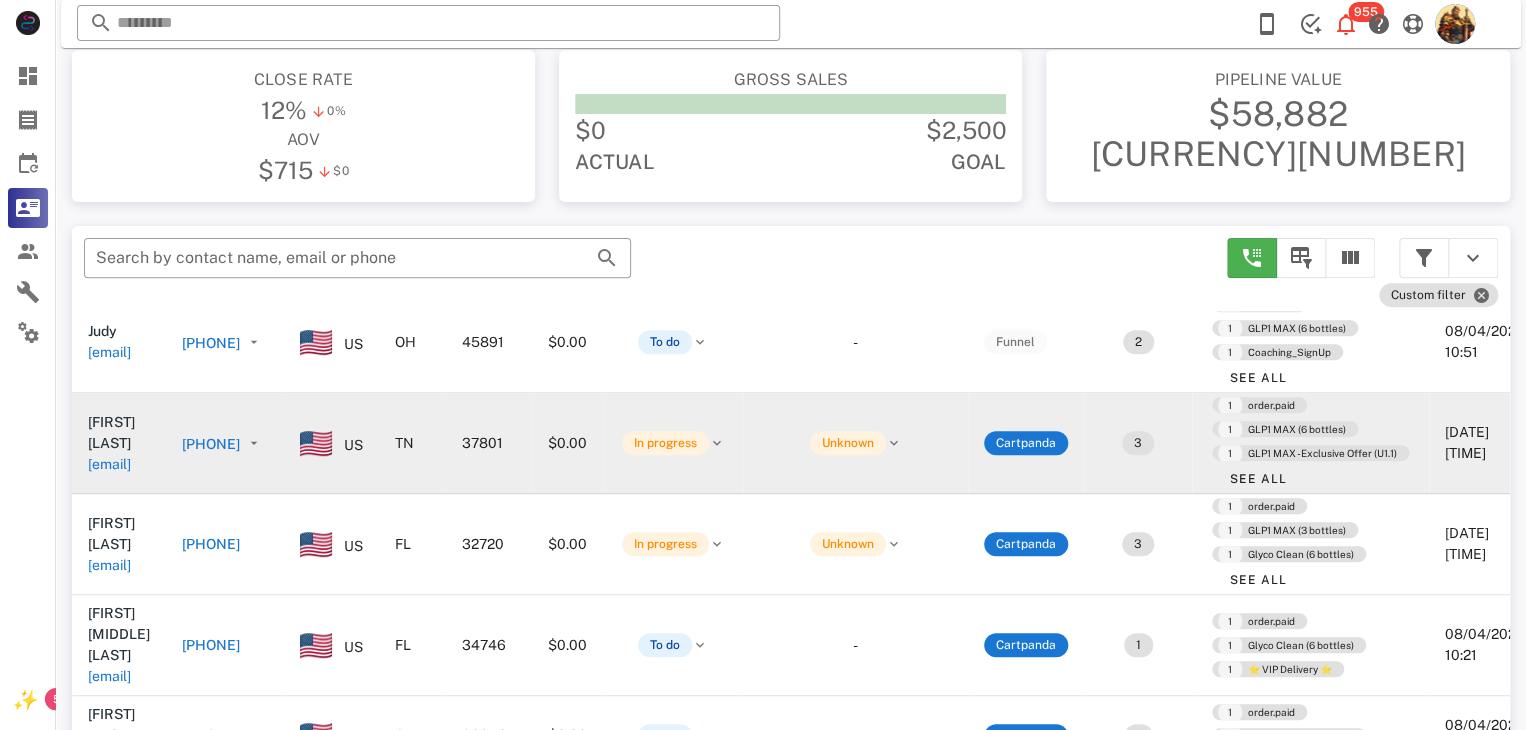 click on "[FIRST] [LAST] [EMAIL]" at bounding box center (119, 443) 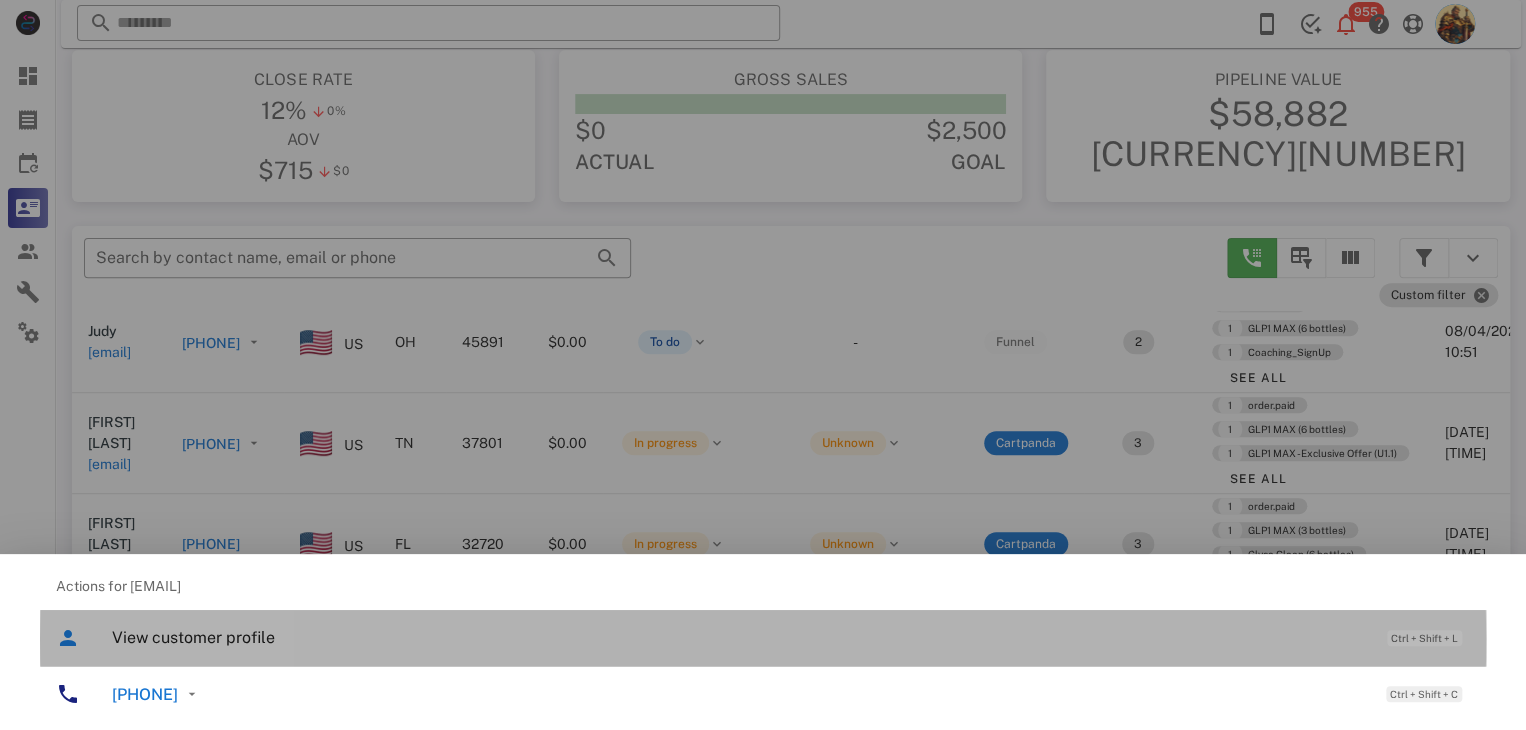click on "View customer profile" at bounding box center [739, 637] 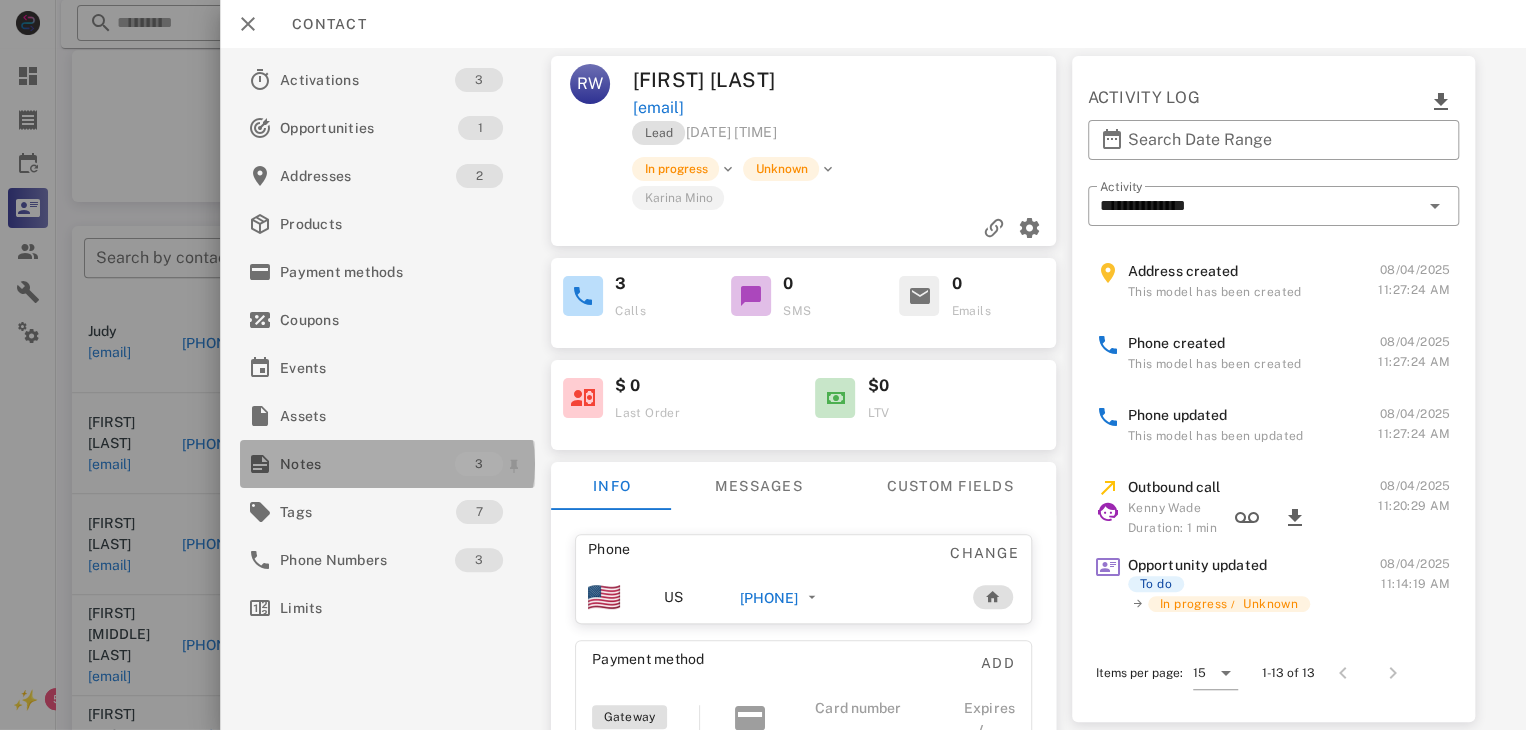 click on "Notes" at bounding box center [367, 464] 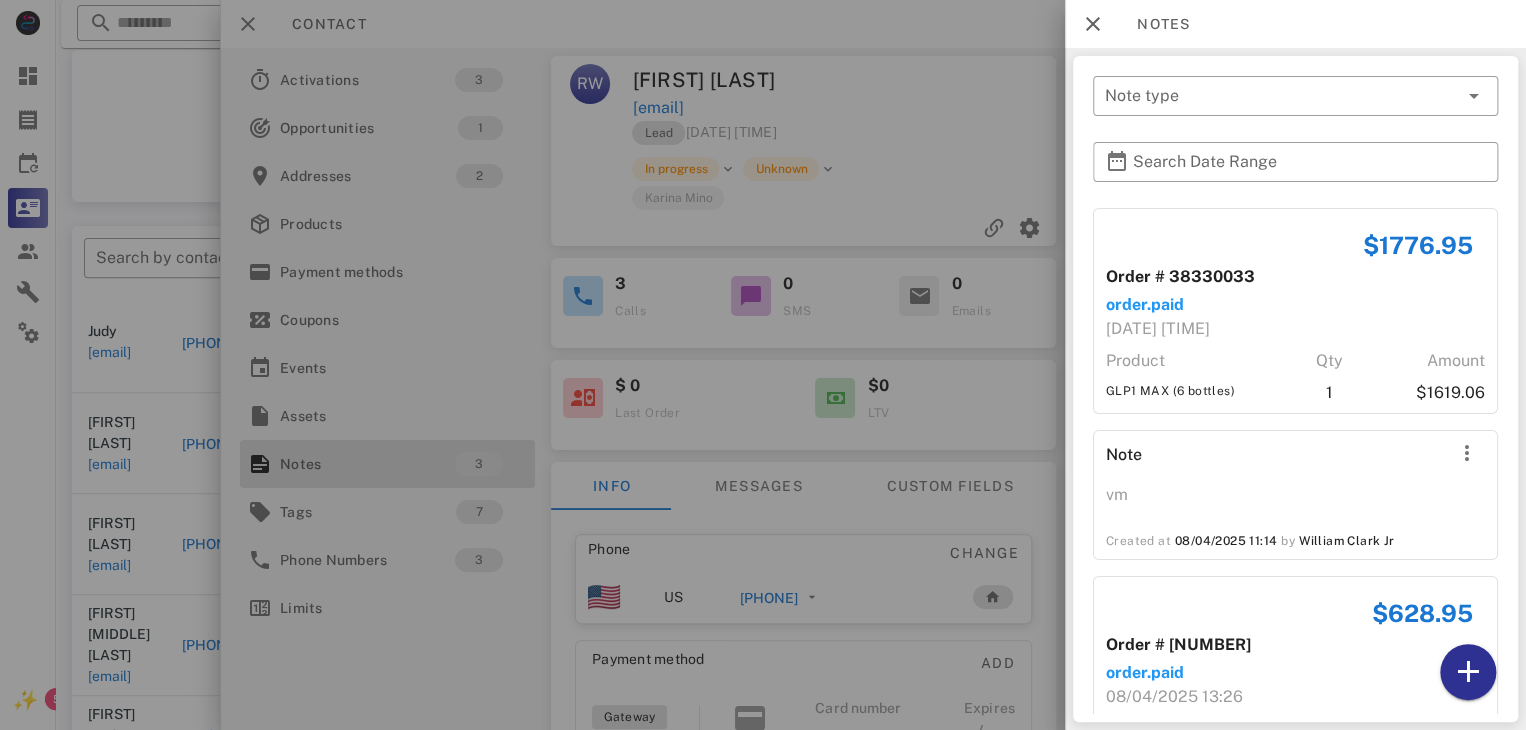 scroll, scrollTop: 136, scrollLeft: 0, axis: vertical 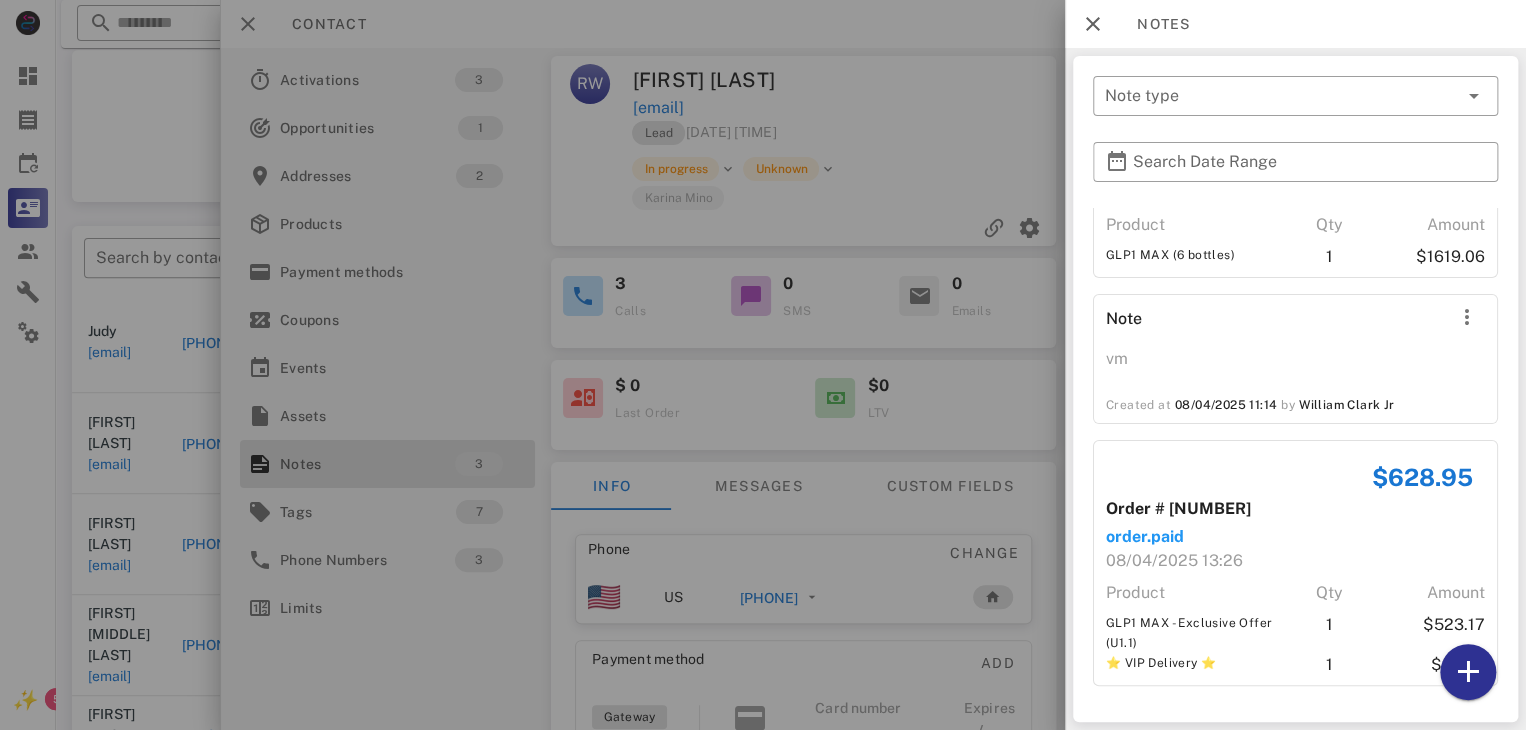 click at bounding box center [763, 365] 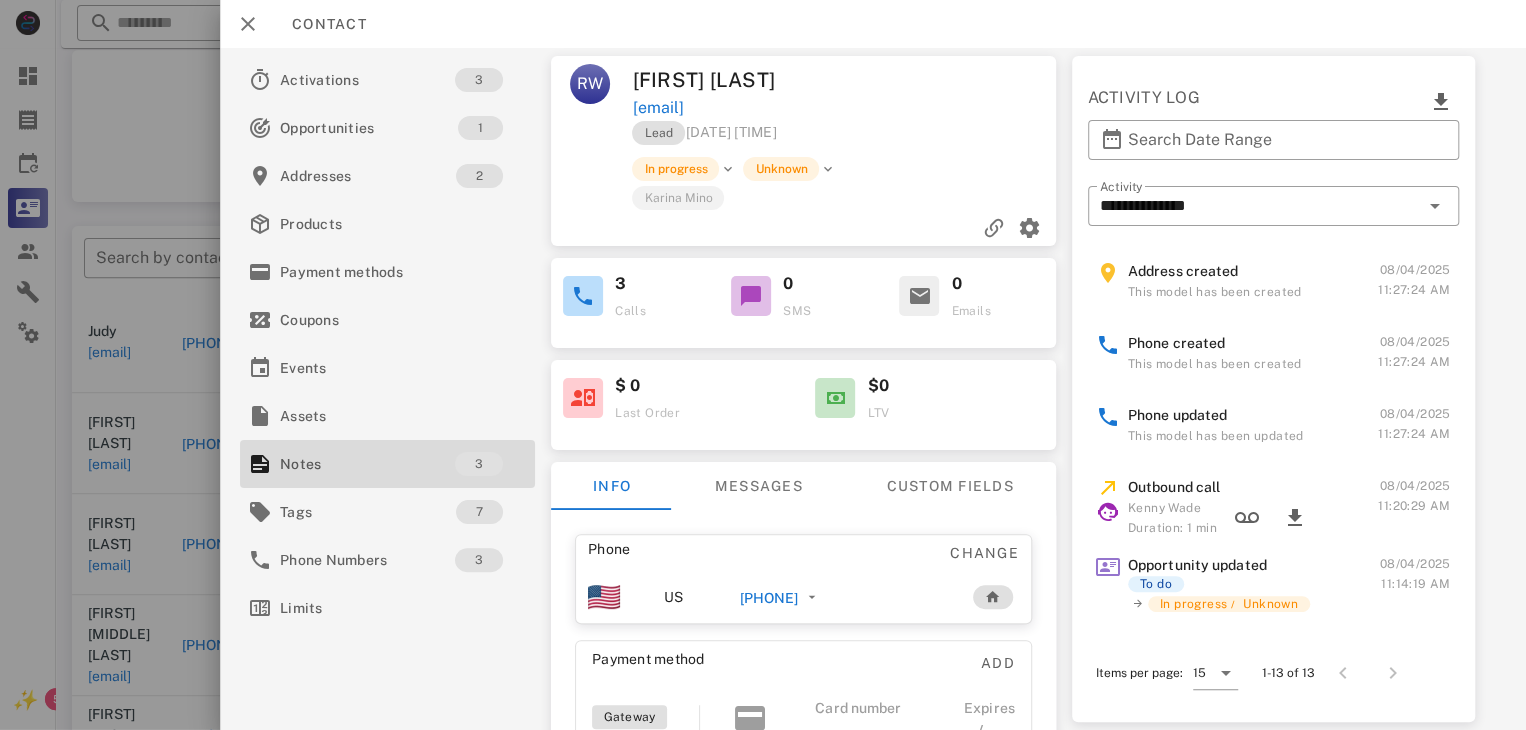 click on "[PHONE]" at bounding box center [769, 598] 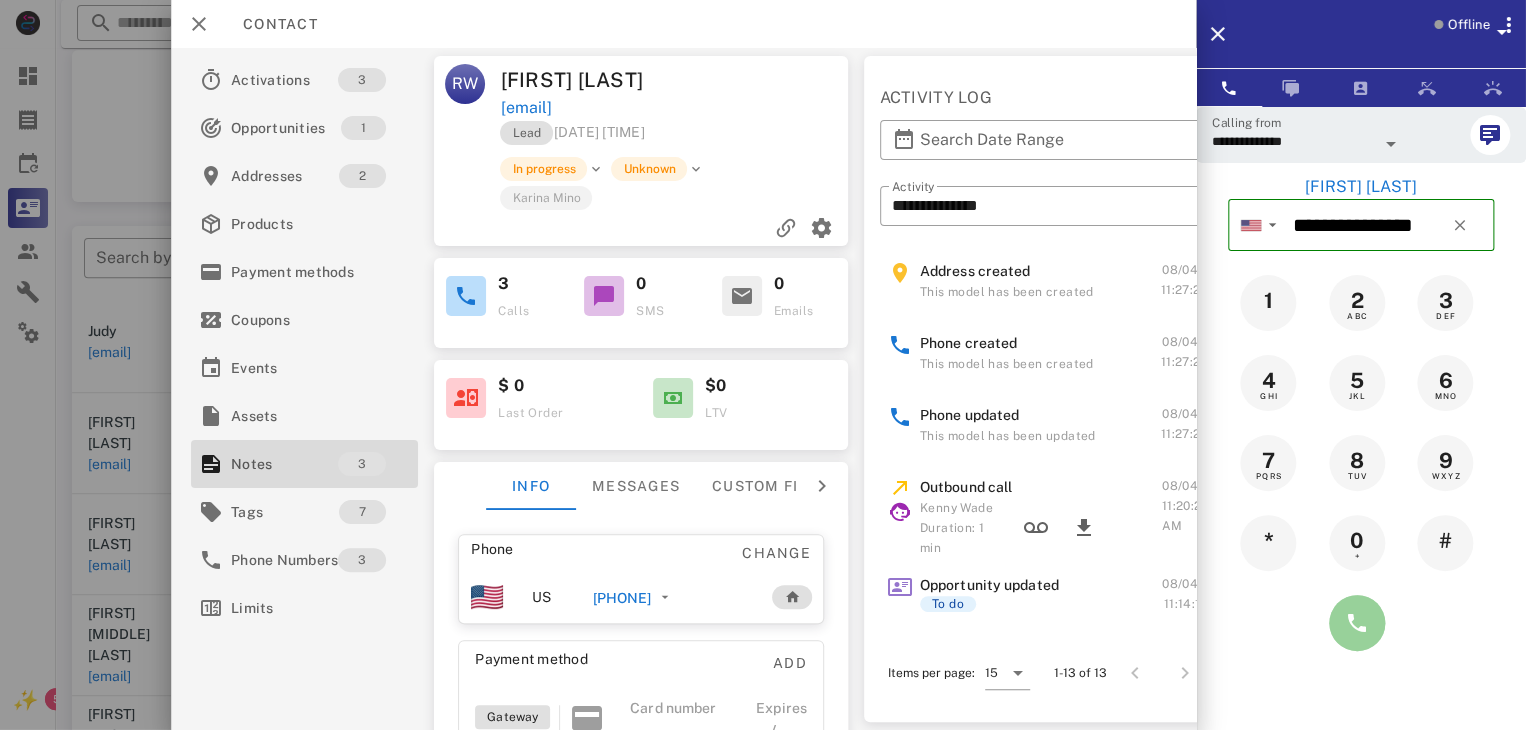 click at bounding box center (1357, 623) 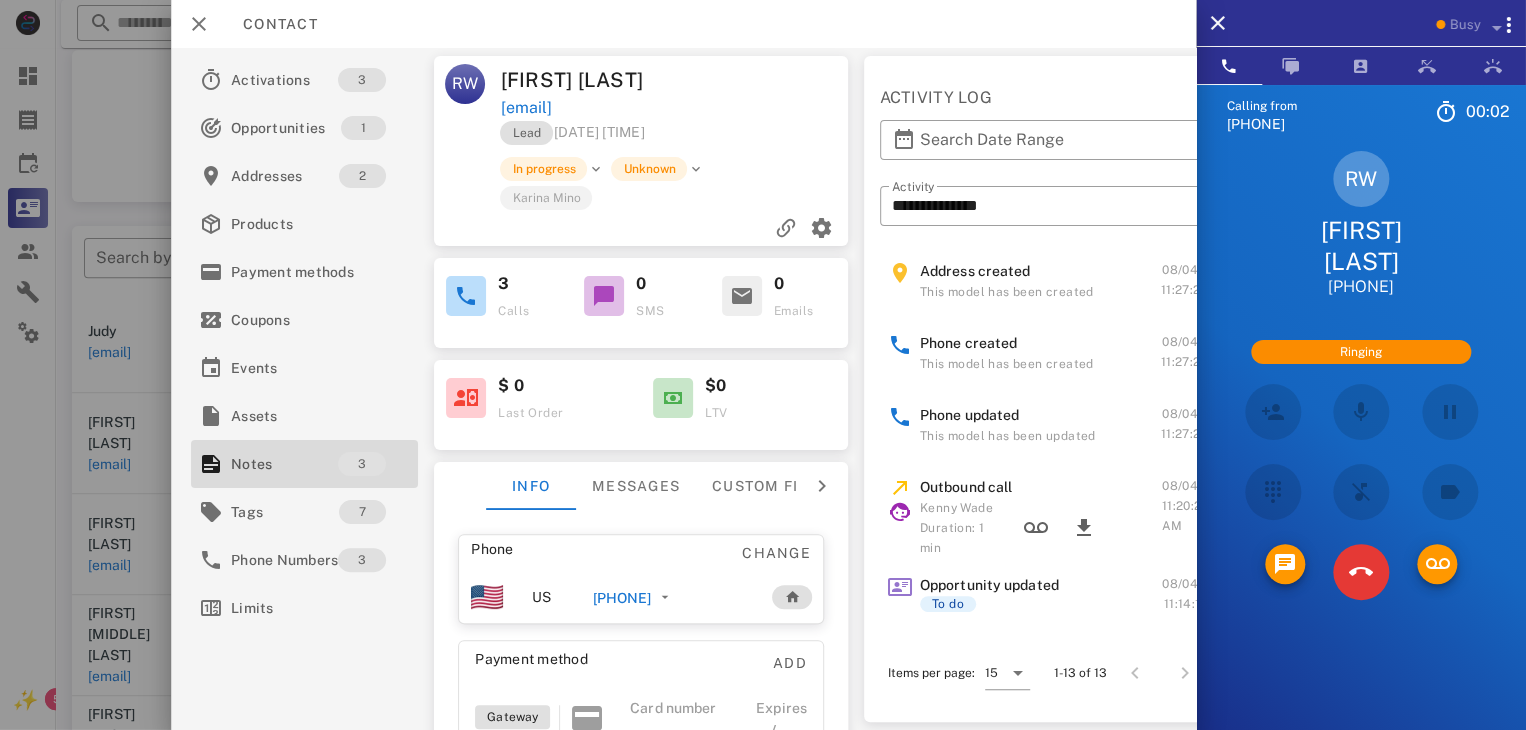 scroll, scrollTop: 147, scrollLeft: 0, axis: vertical 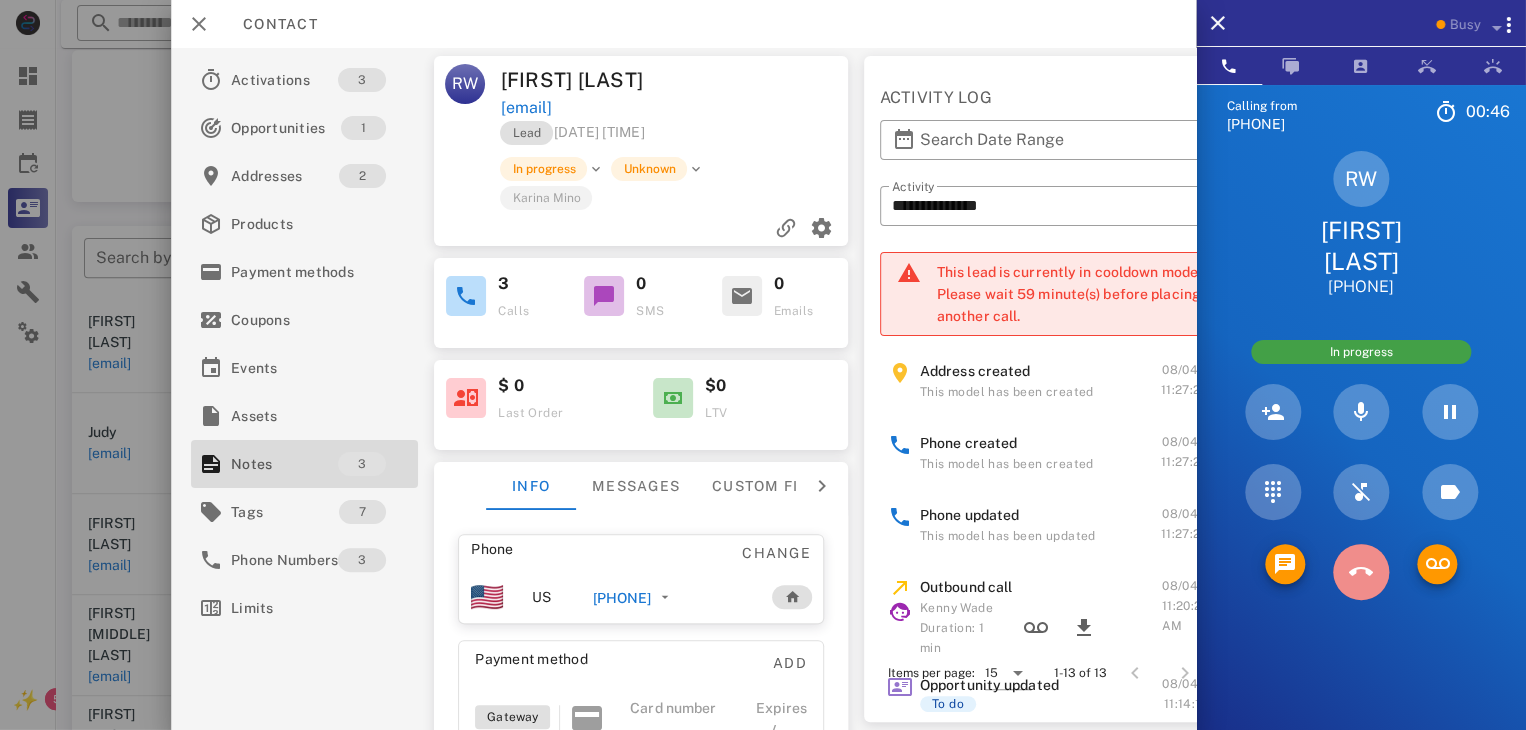 click at bounding box center (1361, 572) 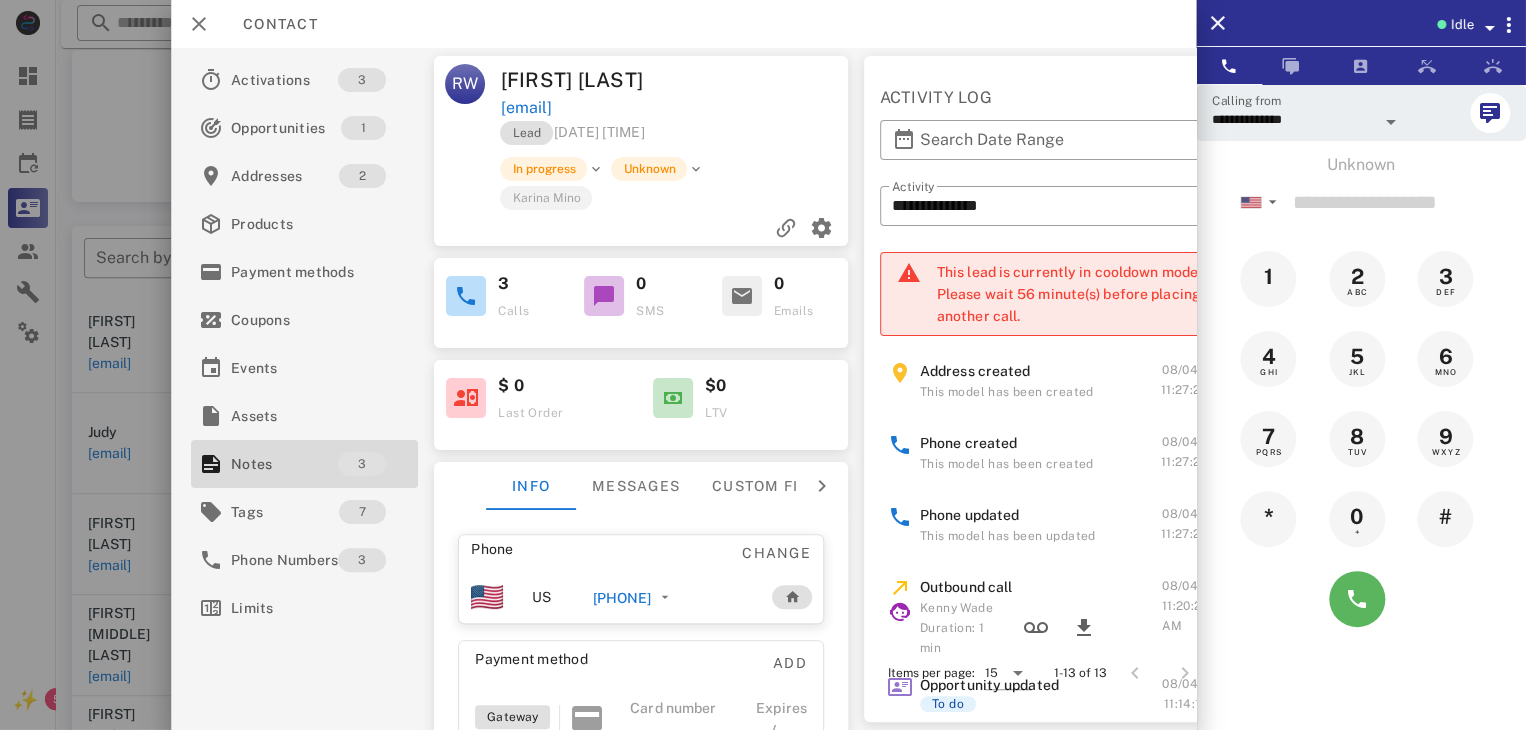 scroll, scrollTop: 74, scrollLeft: 0, axis: vertical 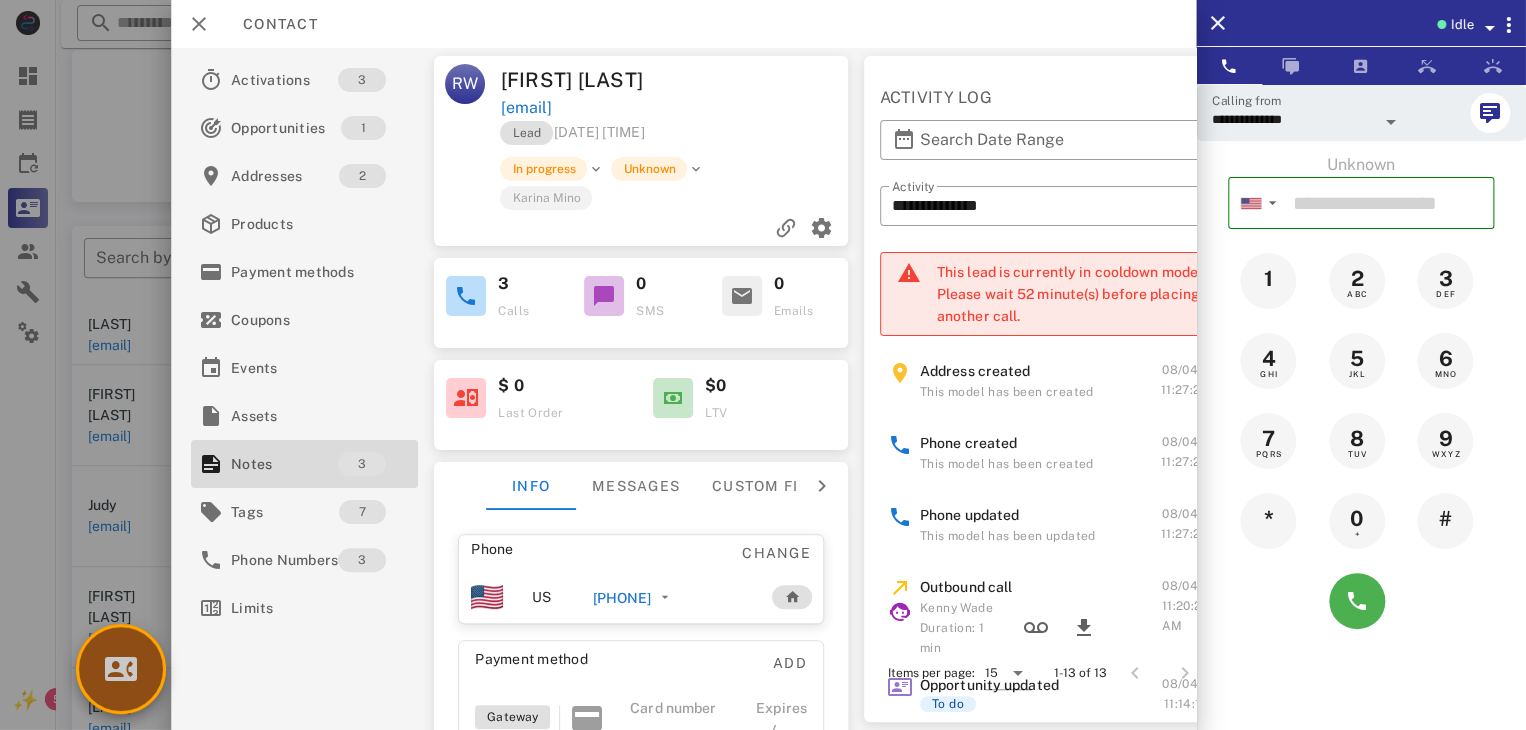 click at bounding box center [121, 669] 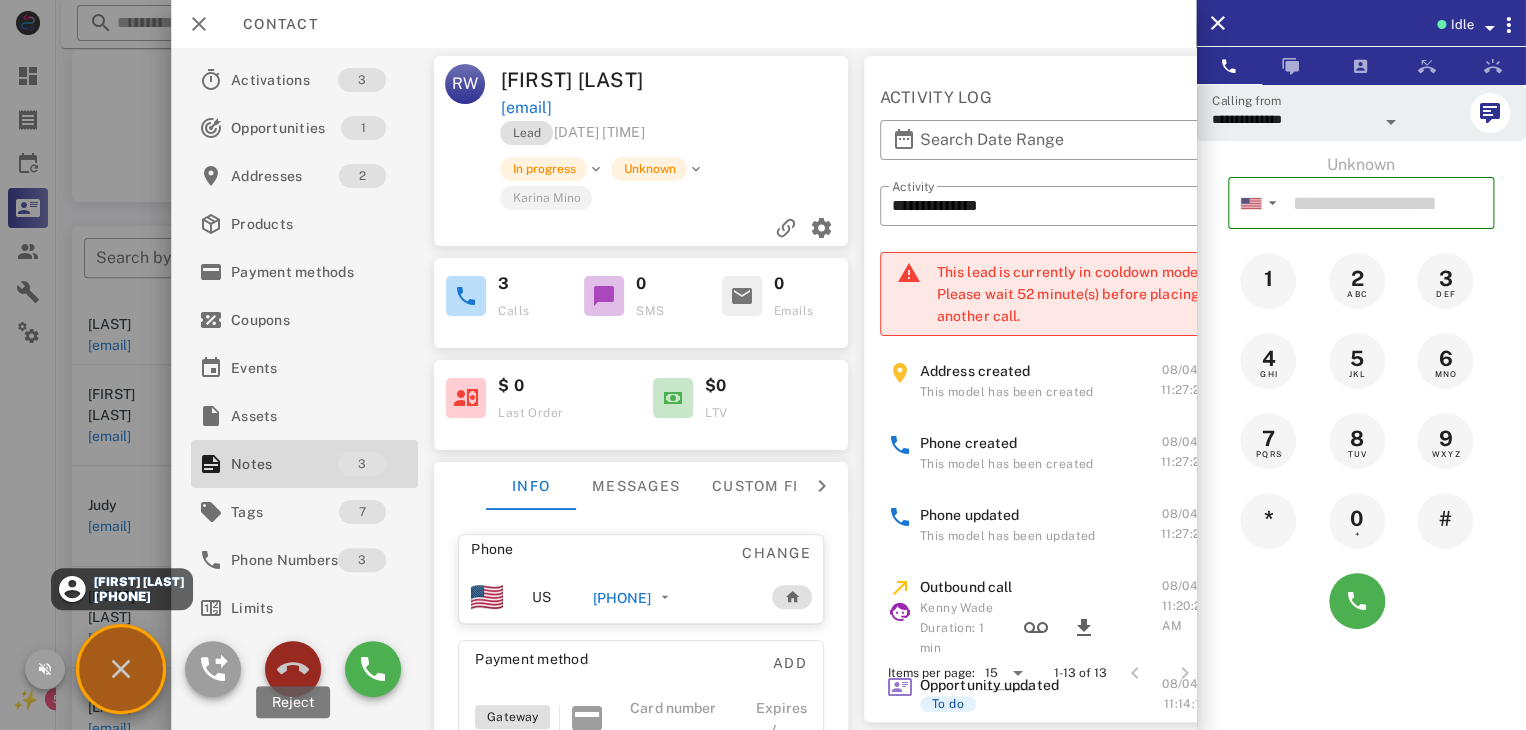 click at bounding box center (293, 669) 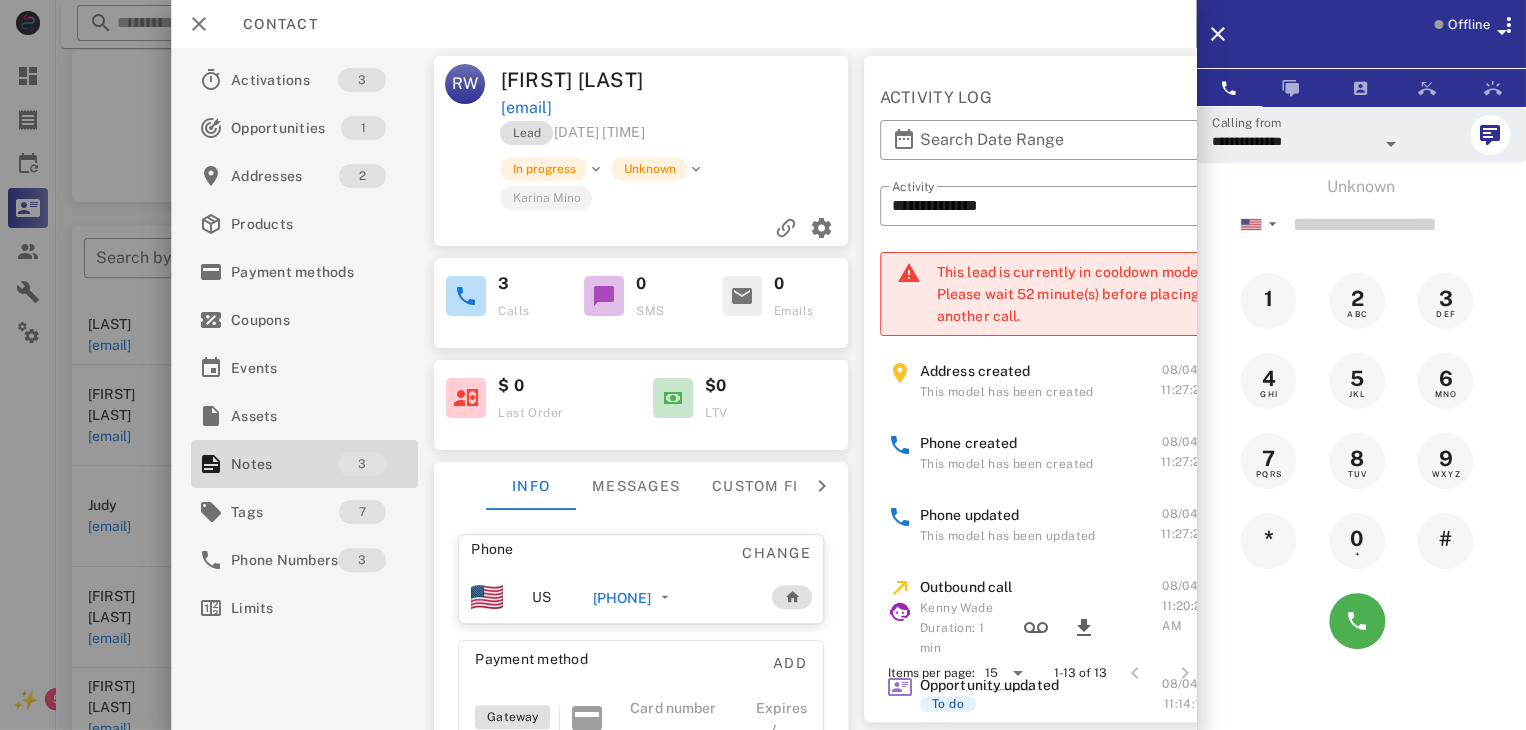 click on "[PHONE]" at bounding box center [621, 598] 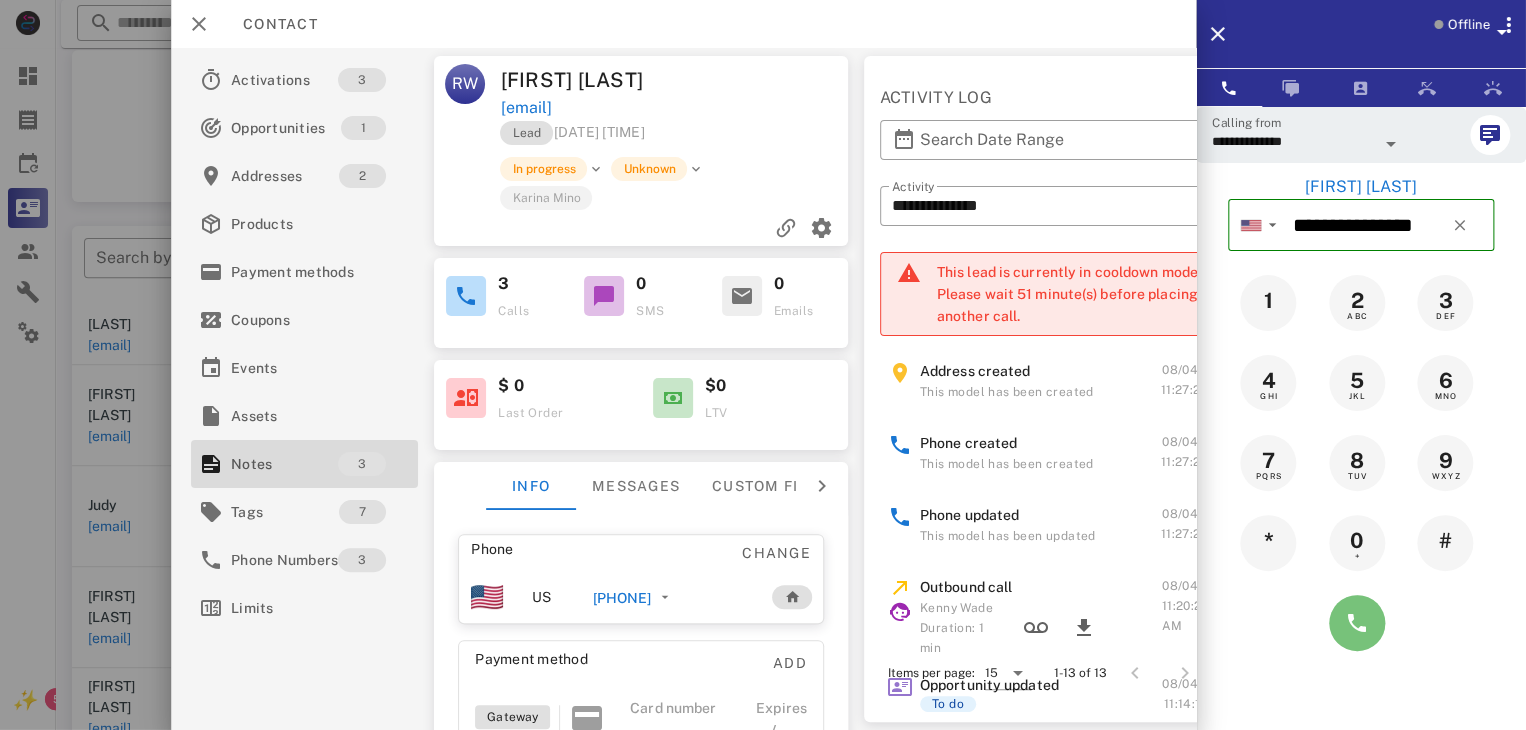 click at bounding box center (1357, 623) 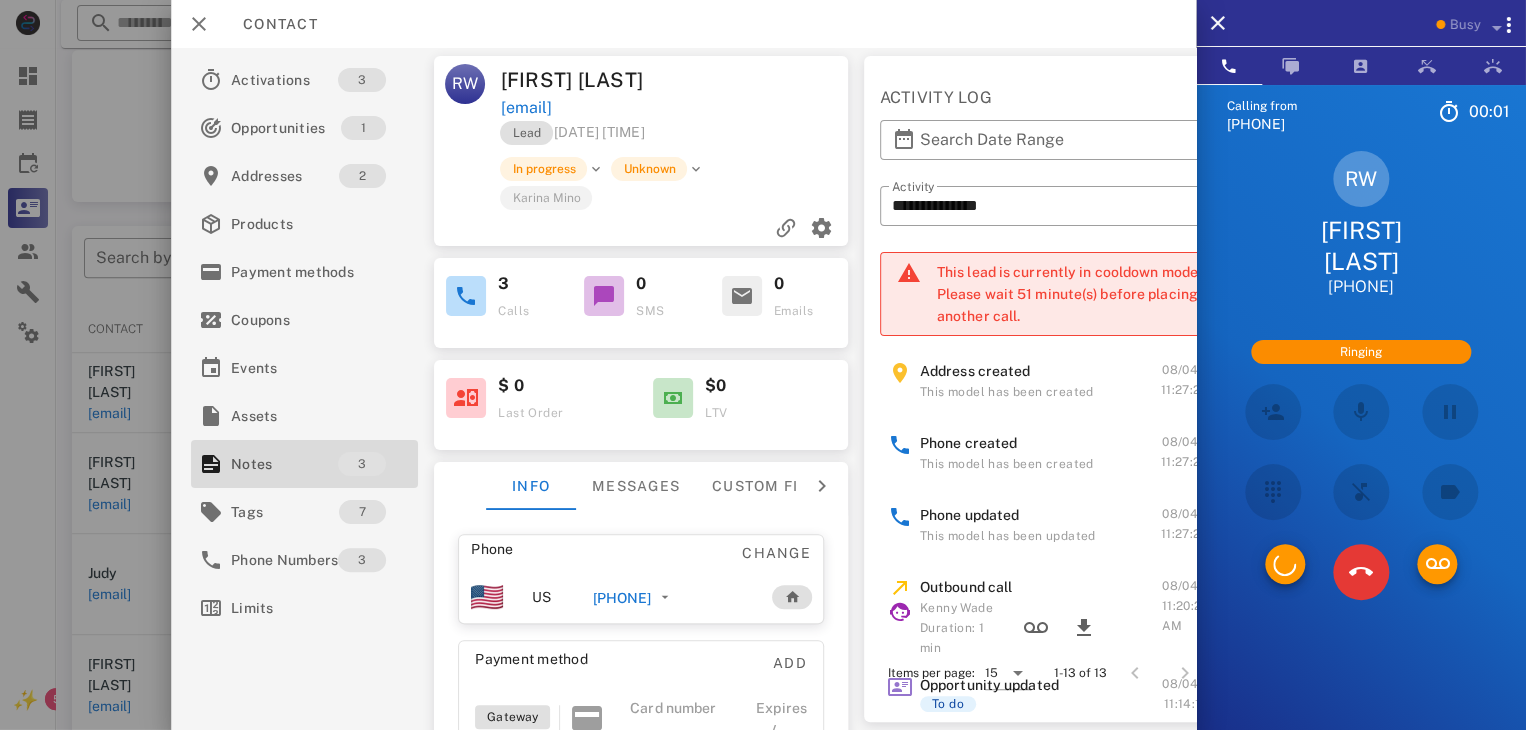 scroll, scrollTop: 1, scrollLeft: 0, axis: vertical 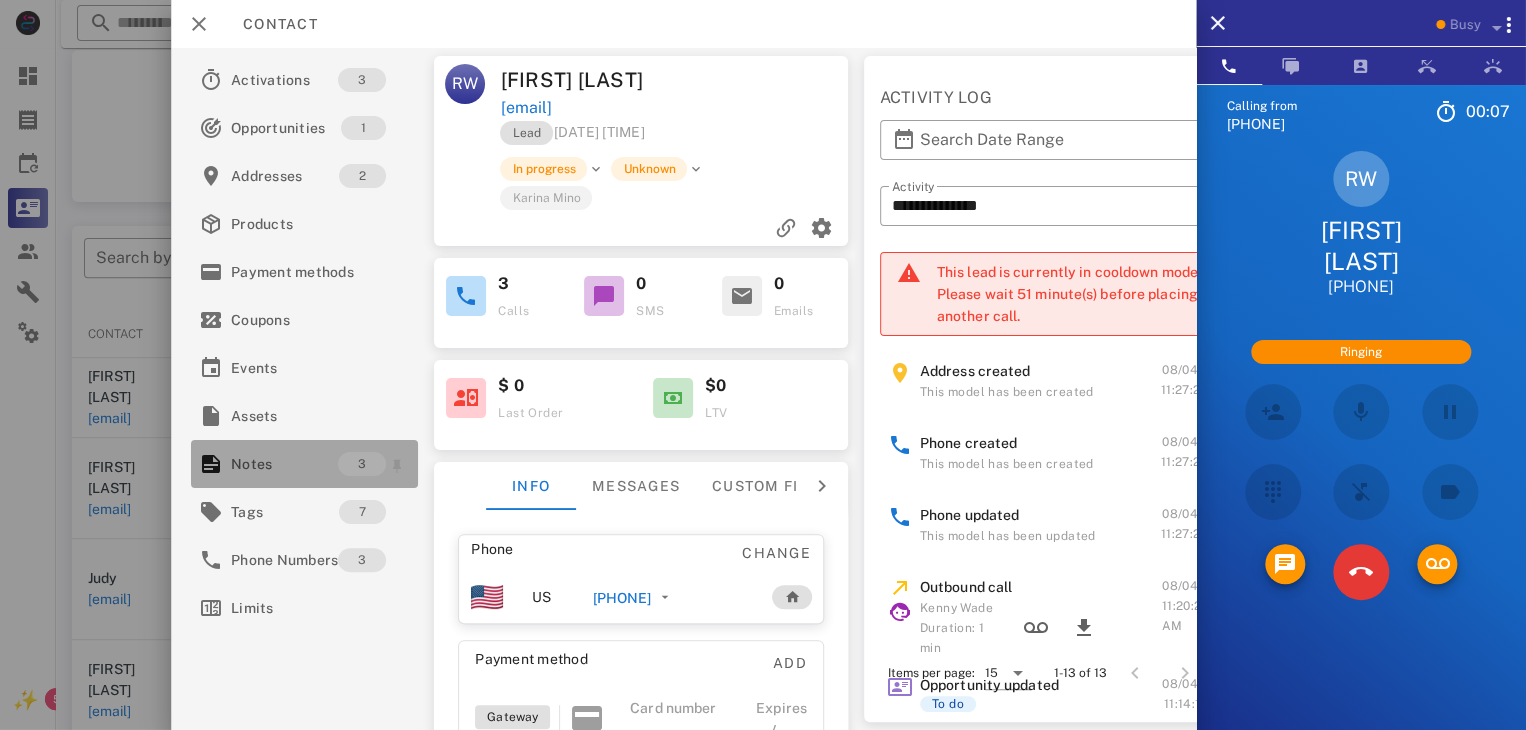 click on "Notes" at bounding box center [284, 464] 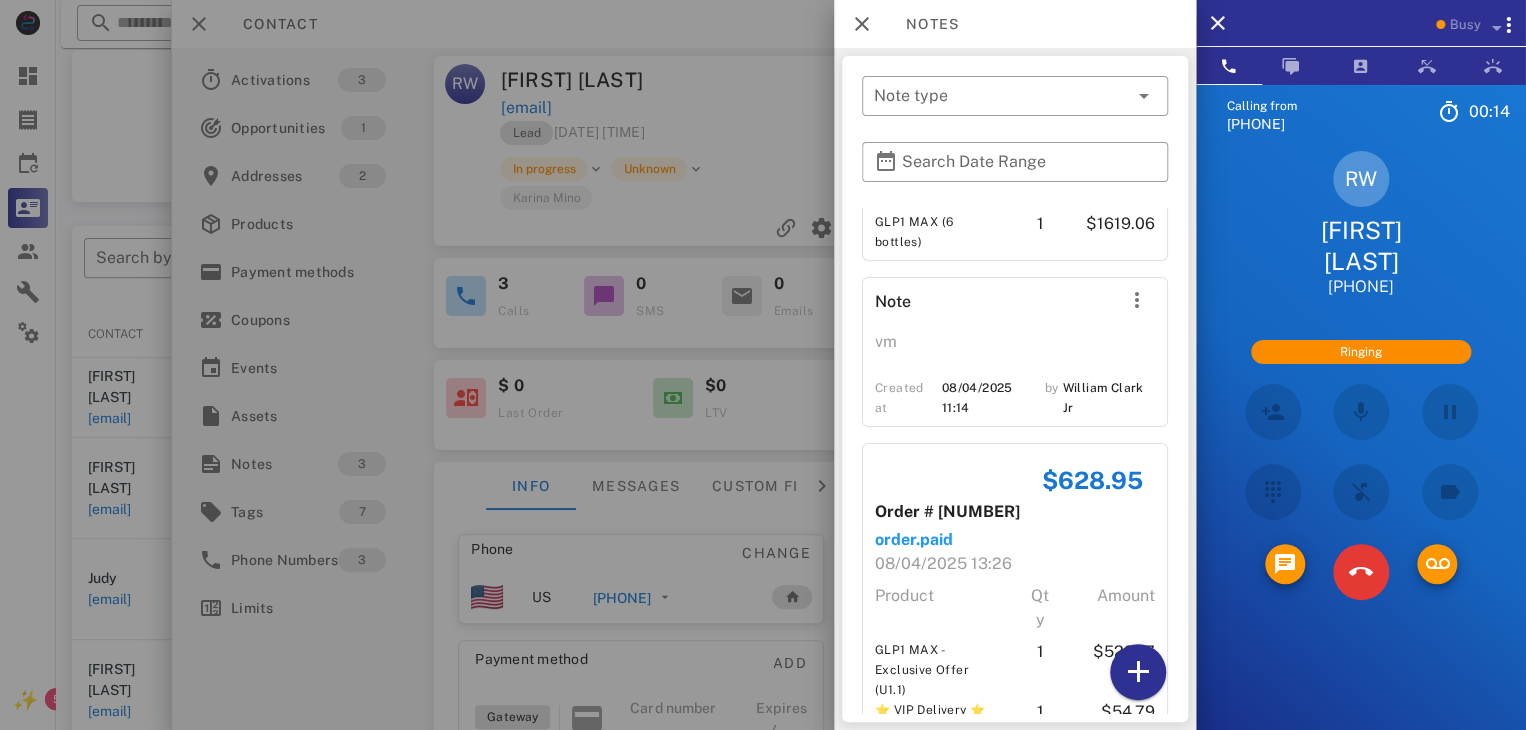 scroll, scrollTop: 240, scrollLeft: 0, axis: vertical 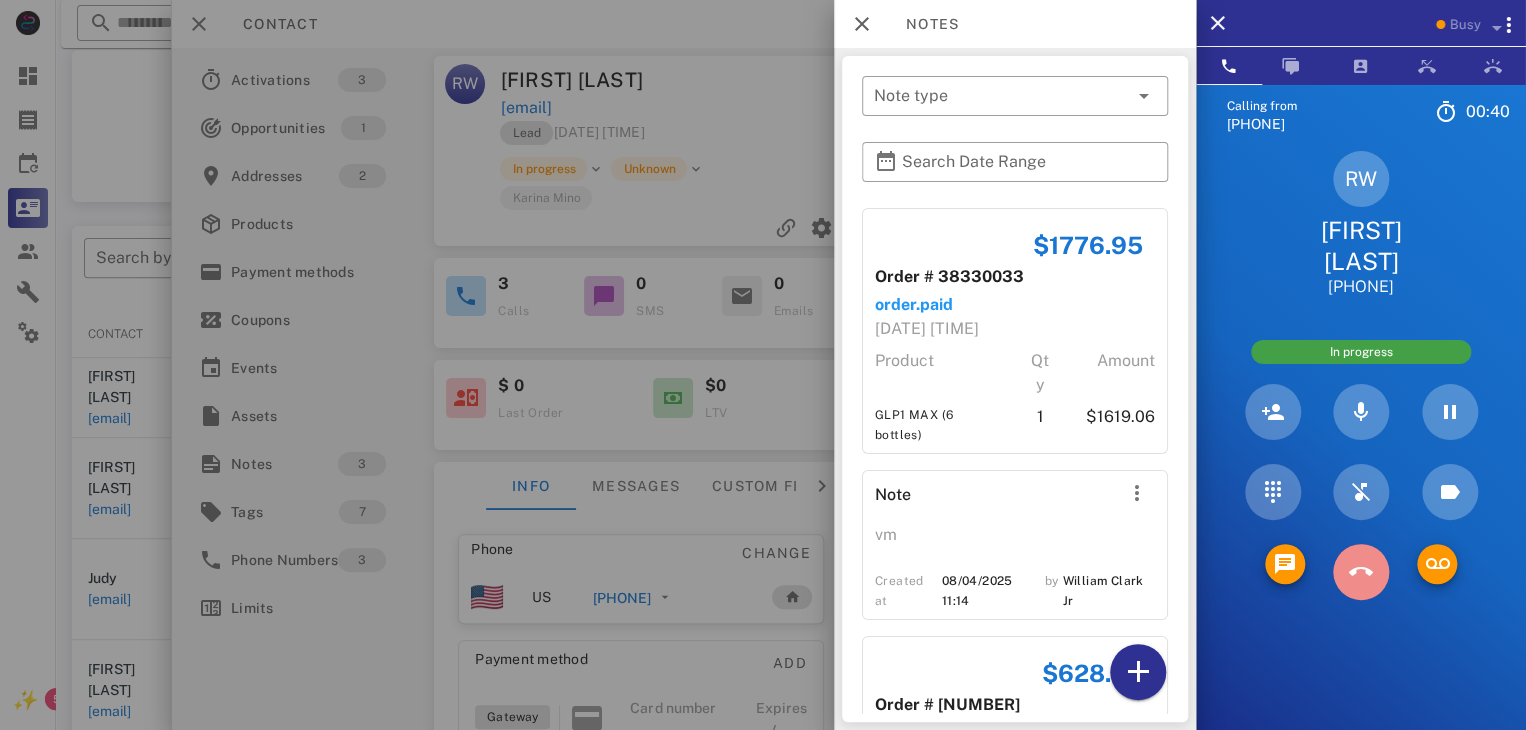 click at bounding box center [1361, 572] 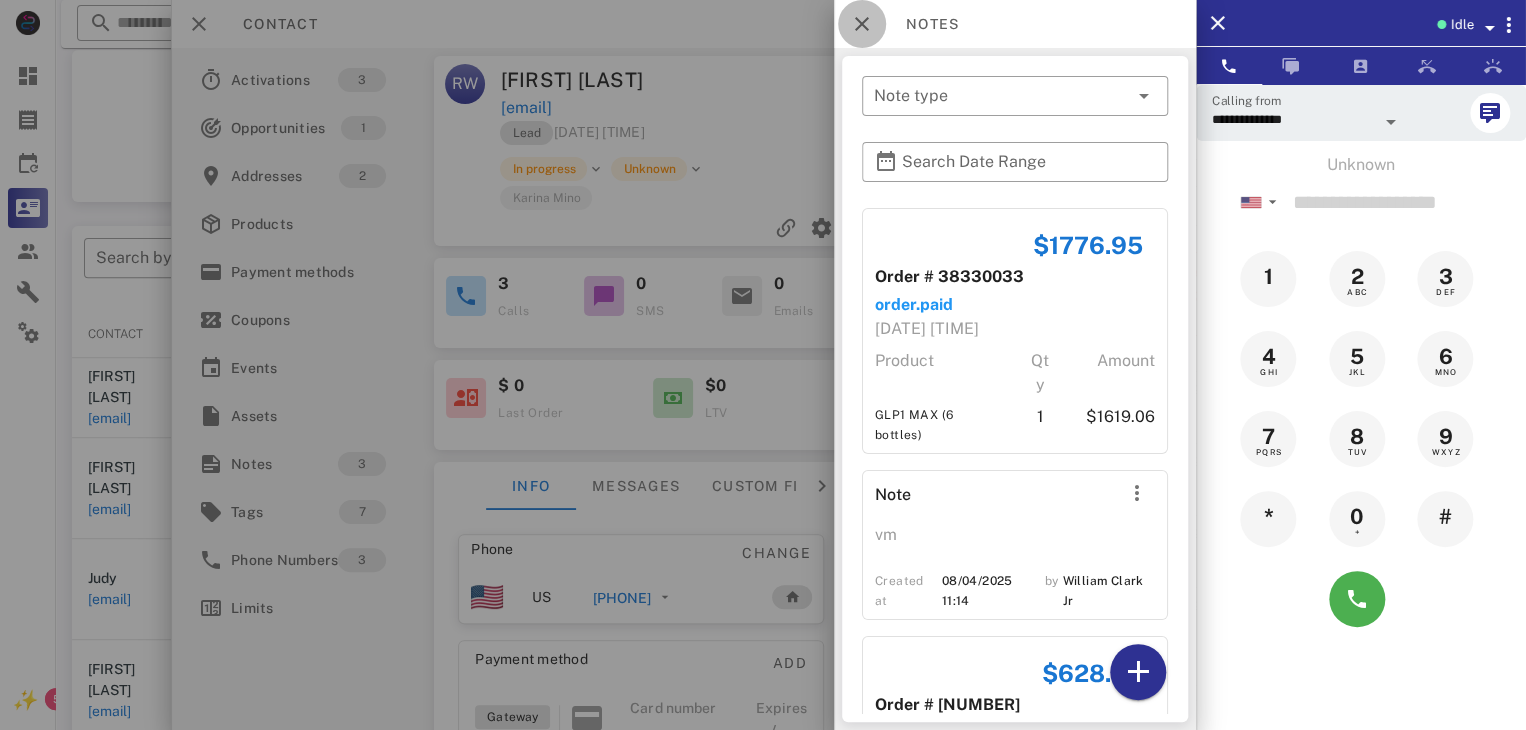 click at bounding box center [862, 24] 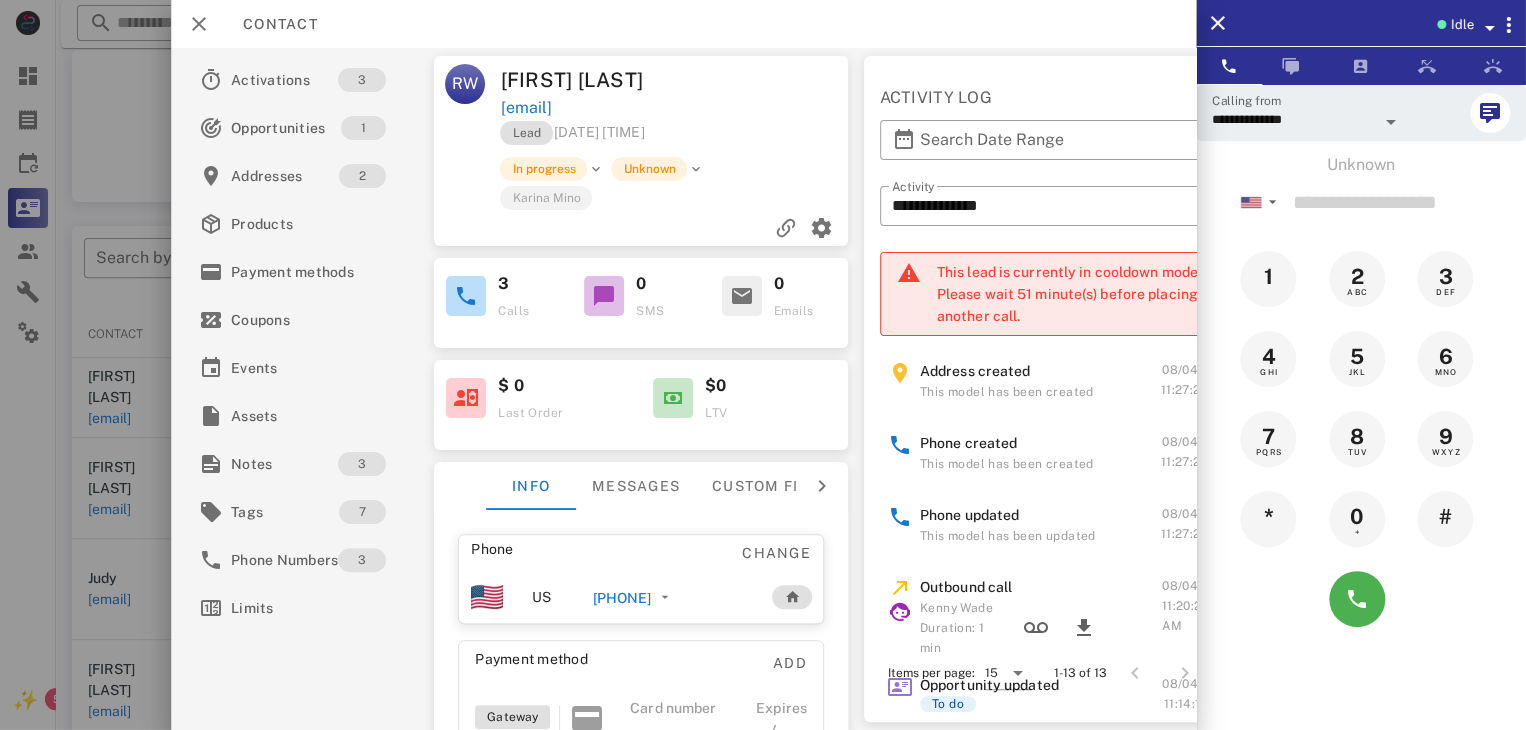 scroll, scrollTop: 0, scrollLeft: 0, axis: both 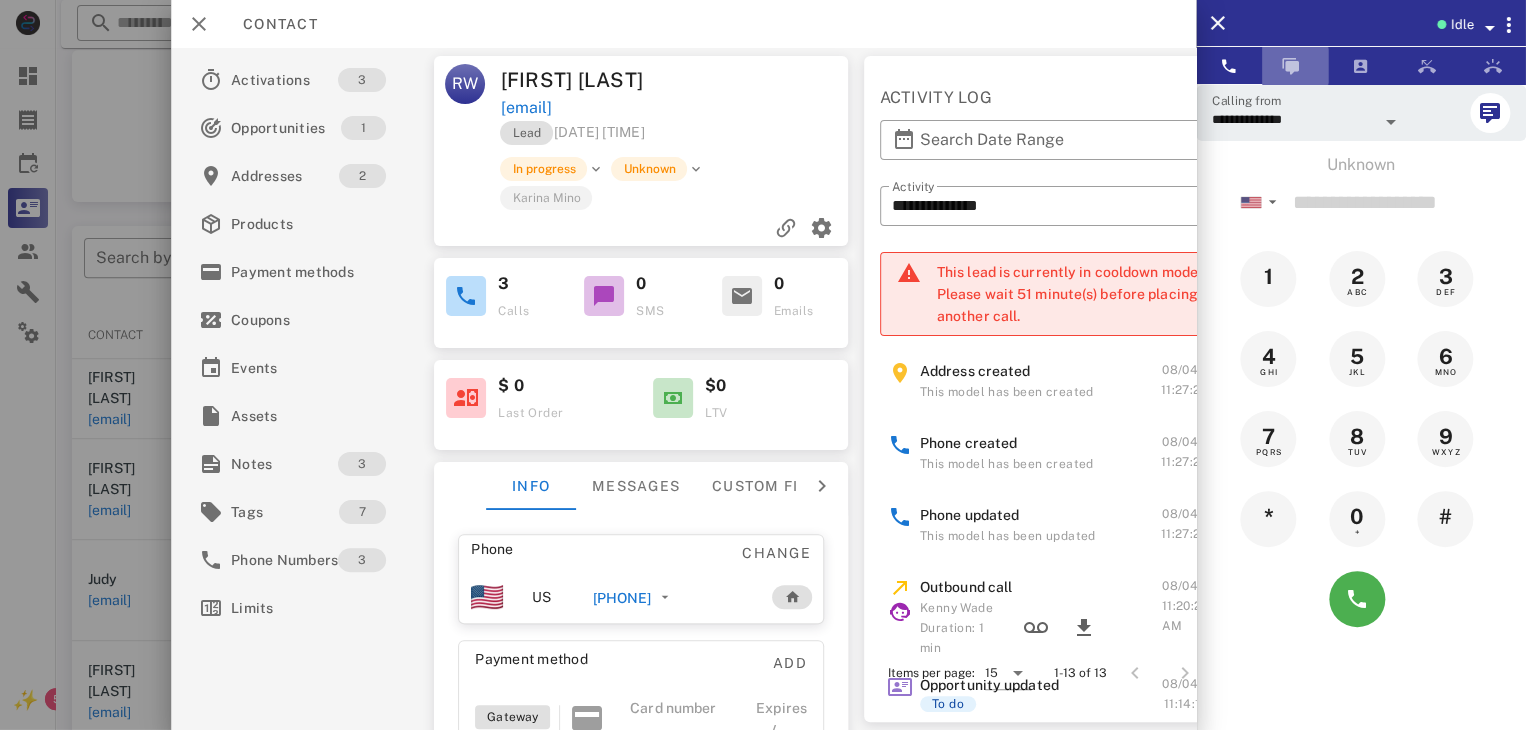click at bounding box center [1291, 66] 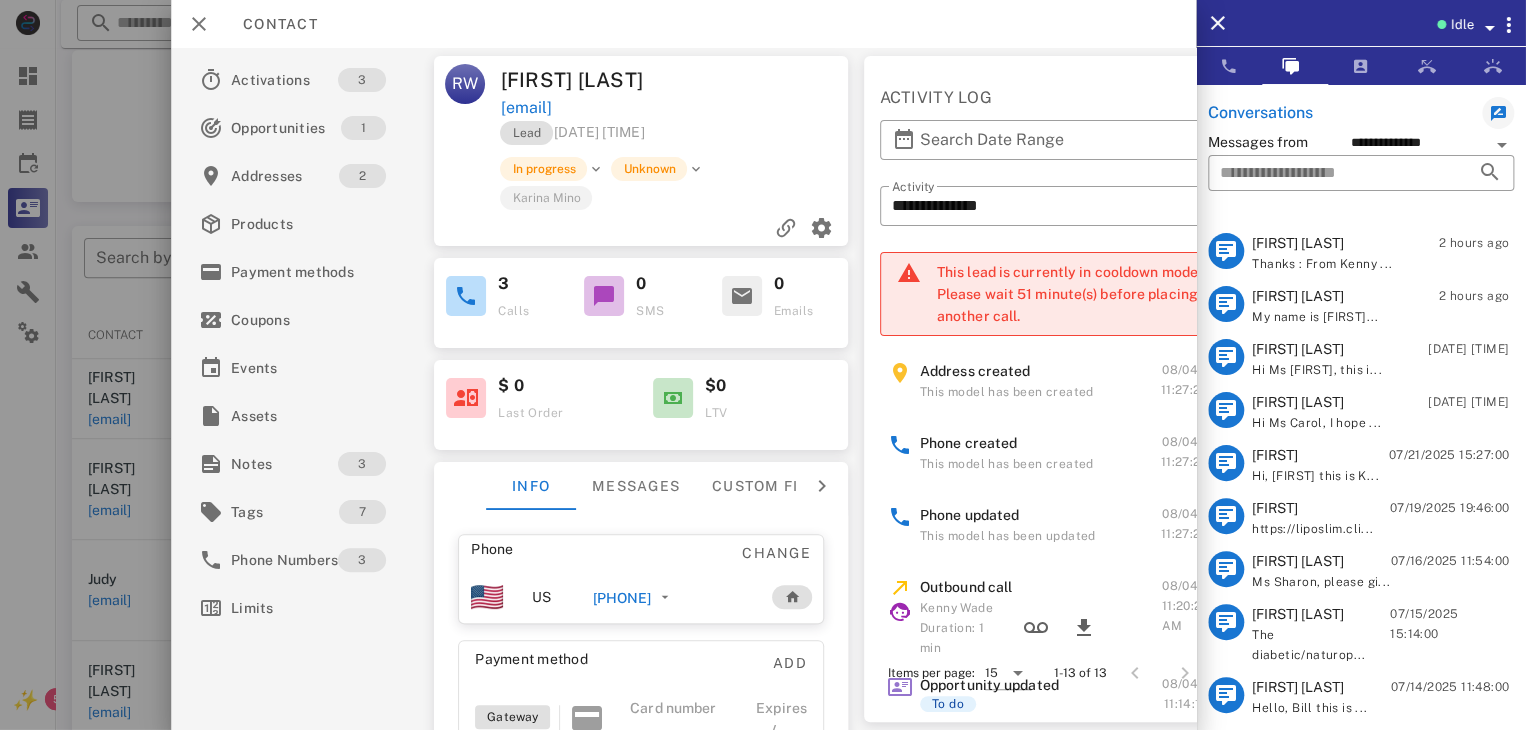 click on "[FIRST] [LAST]" at bounding box center [1315, 296] 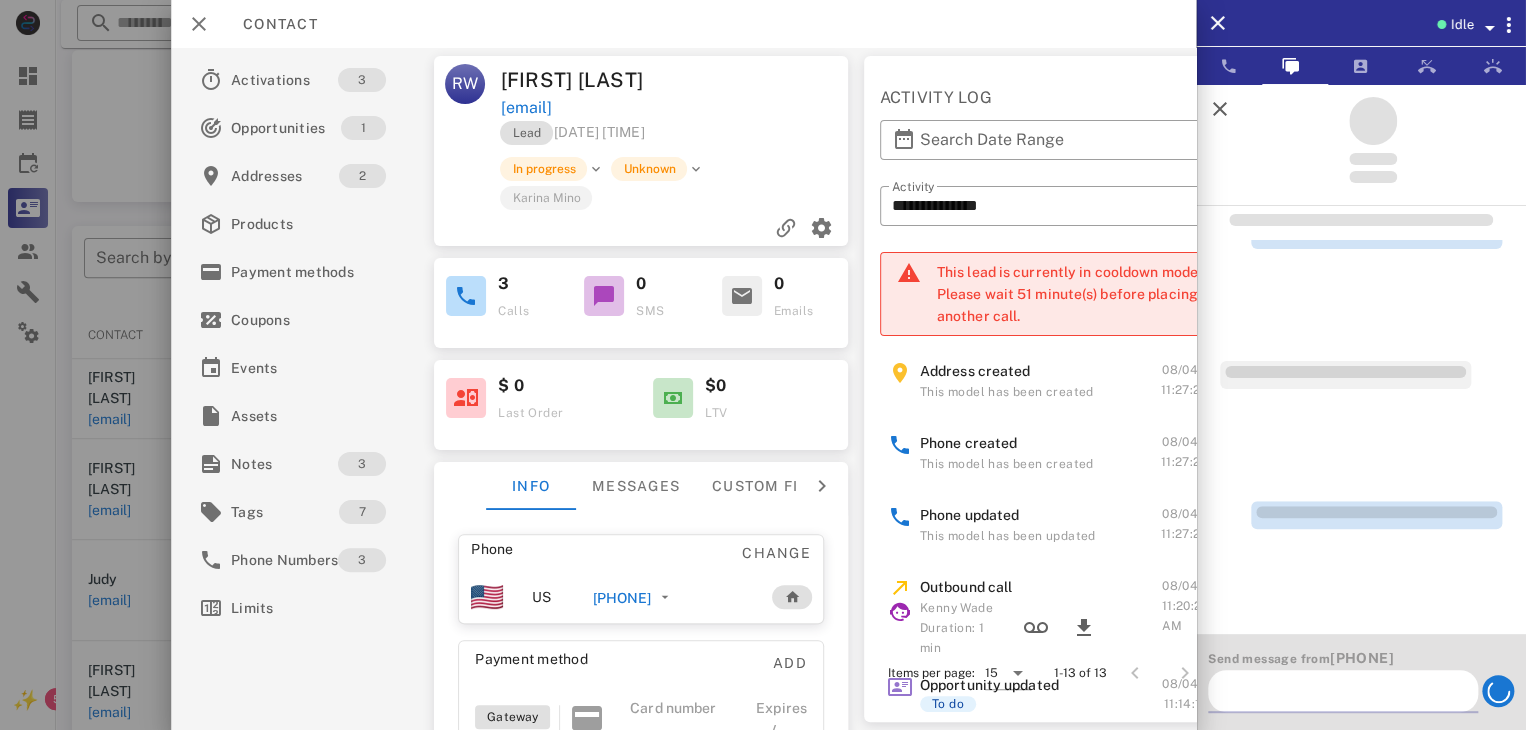 scroll, scrollTop: 29, scrollLeft: 0, axis: vertical 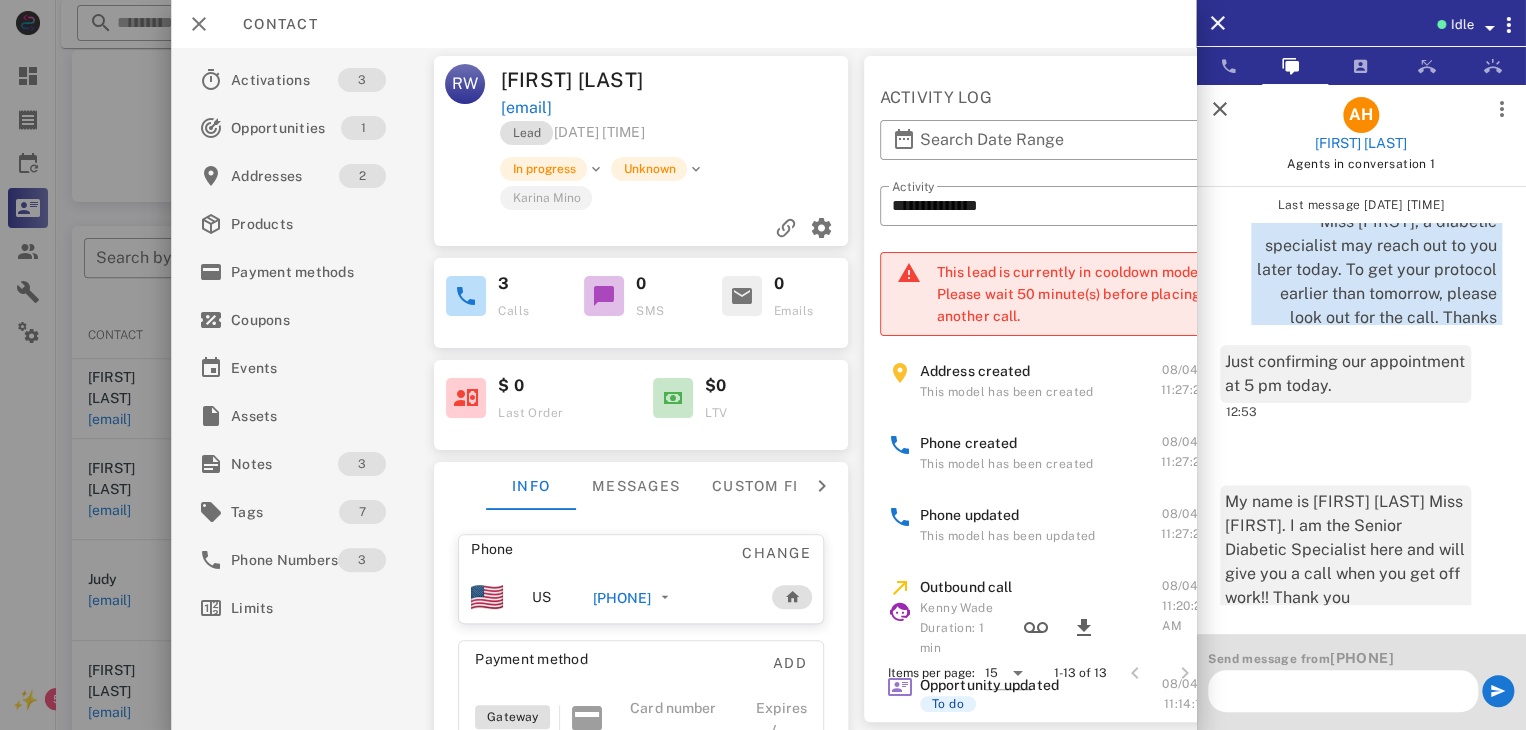 click at bounding box center (763, 365) 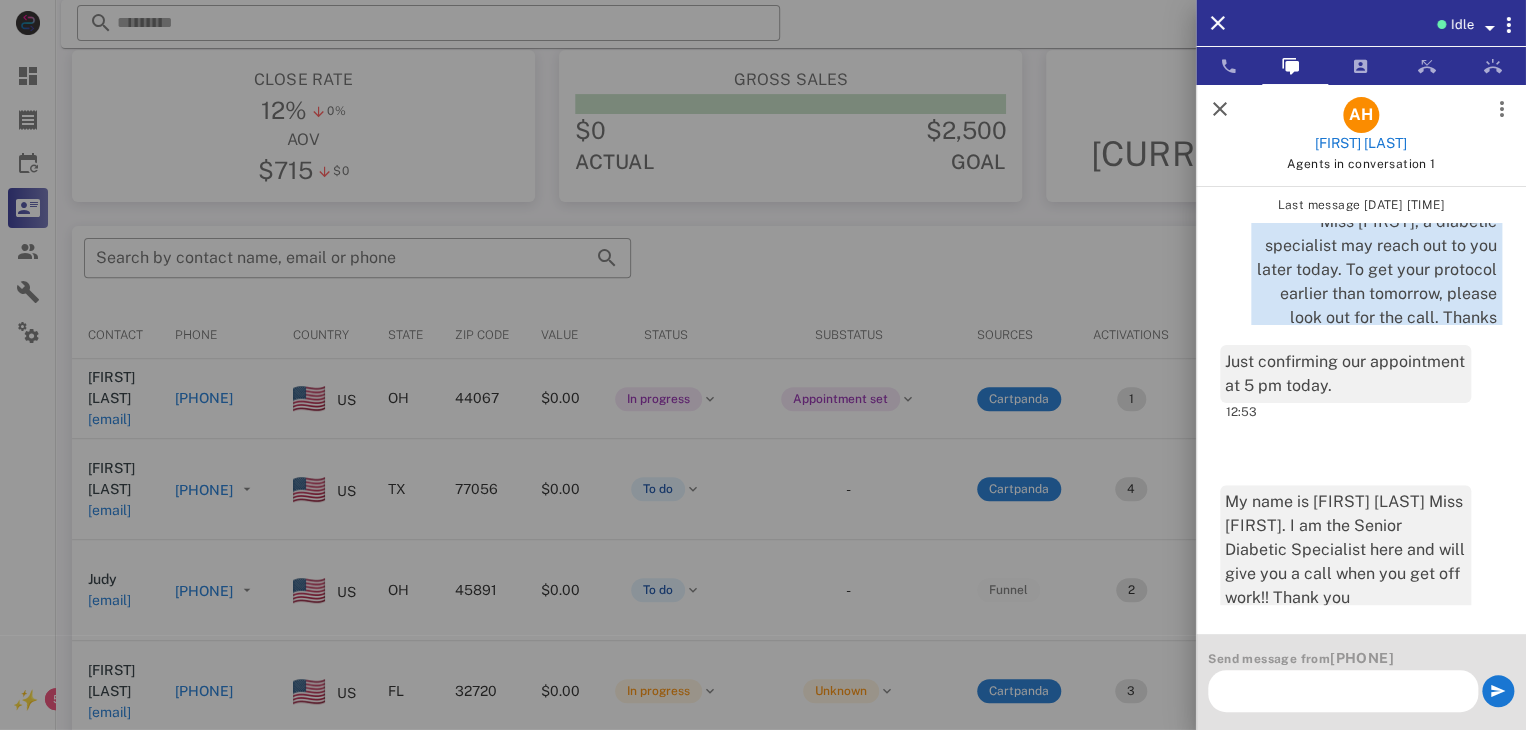 click at bounding box center (763, 365) 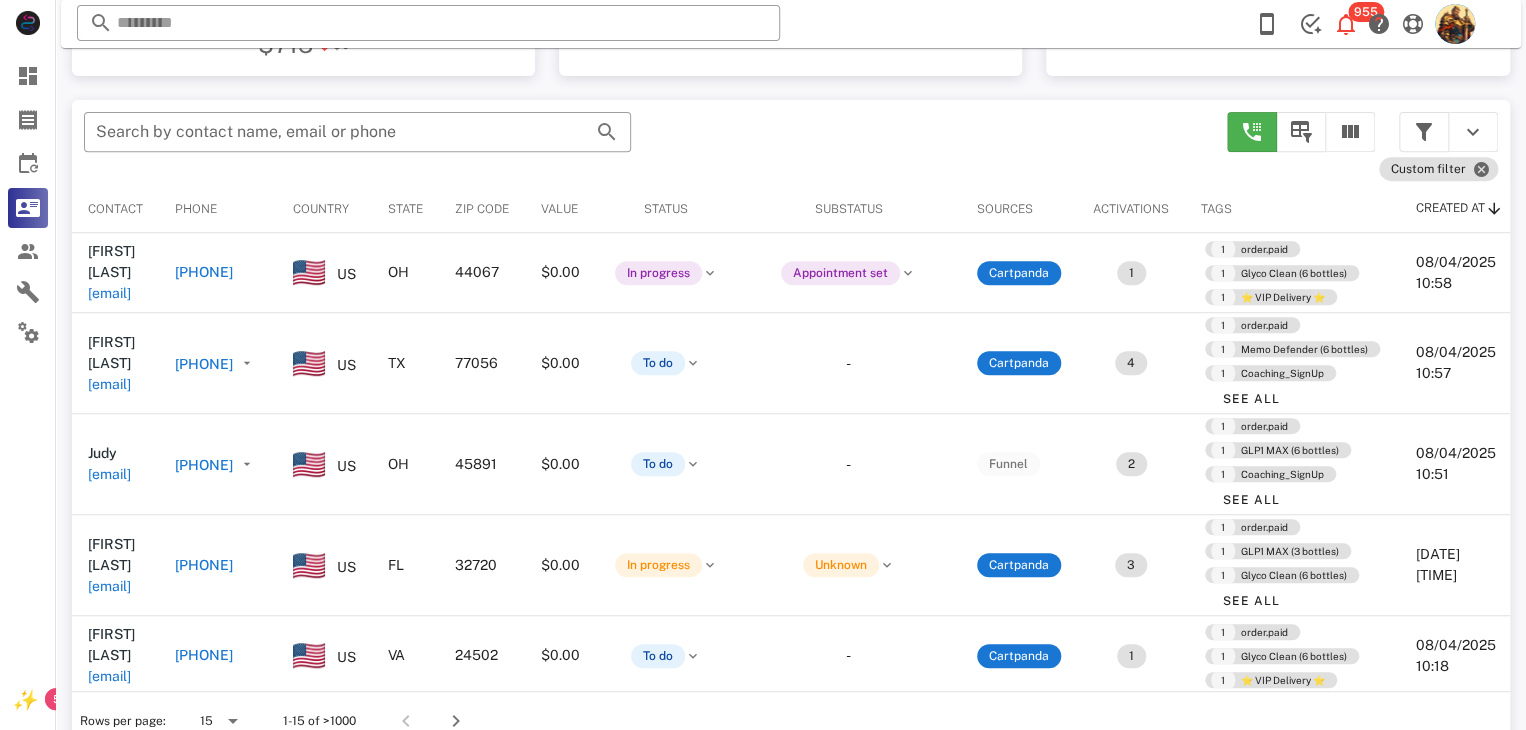 scroll, scrollTop: 348, scrollLeft: 0, axis: vertical 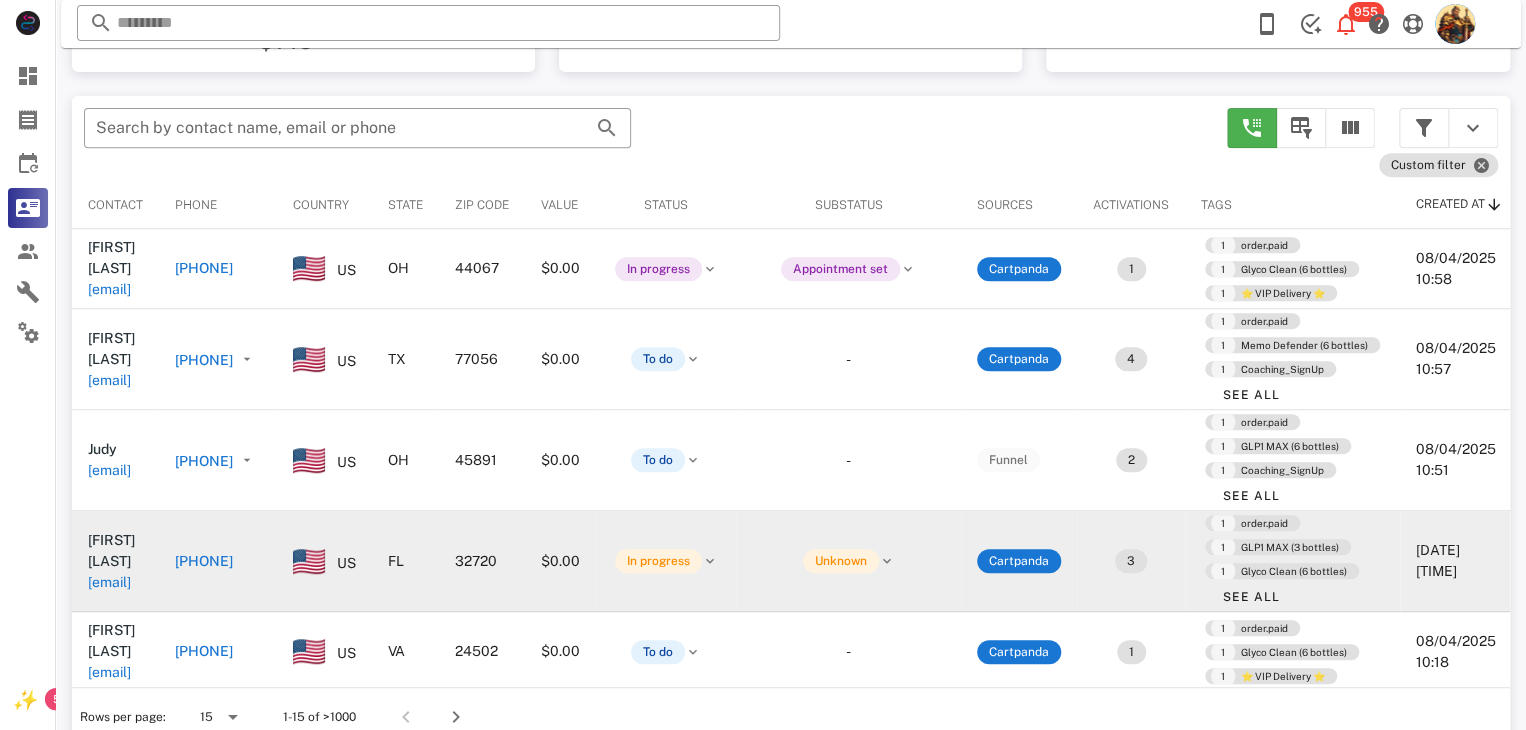 click on "[EMAIL]" at bounding box center (109, 582) 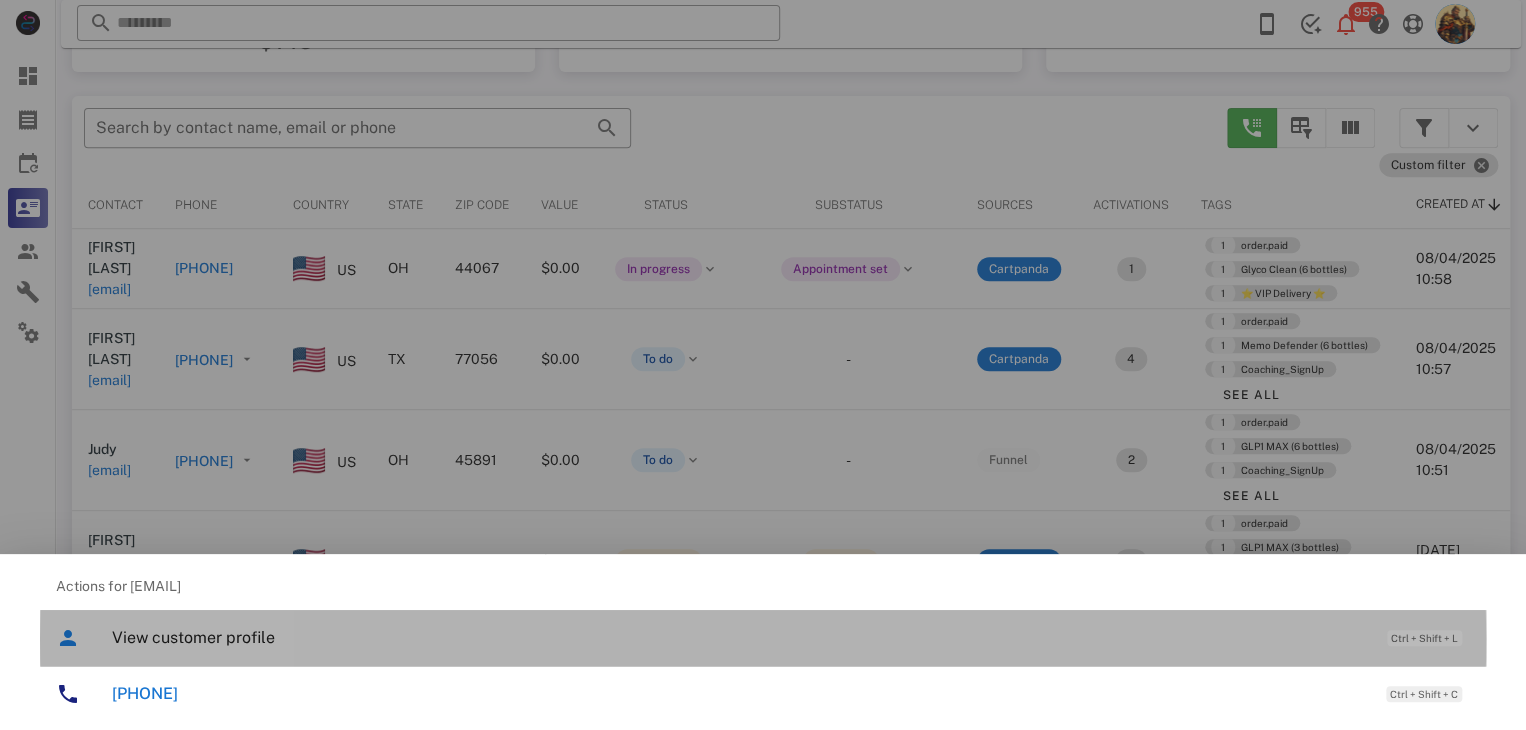 click on "View customer profile" at bounding box center (739, 637) 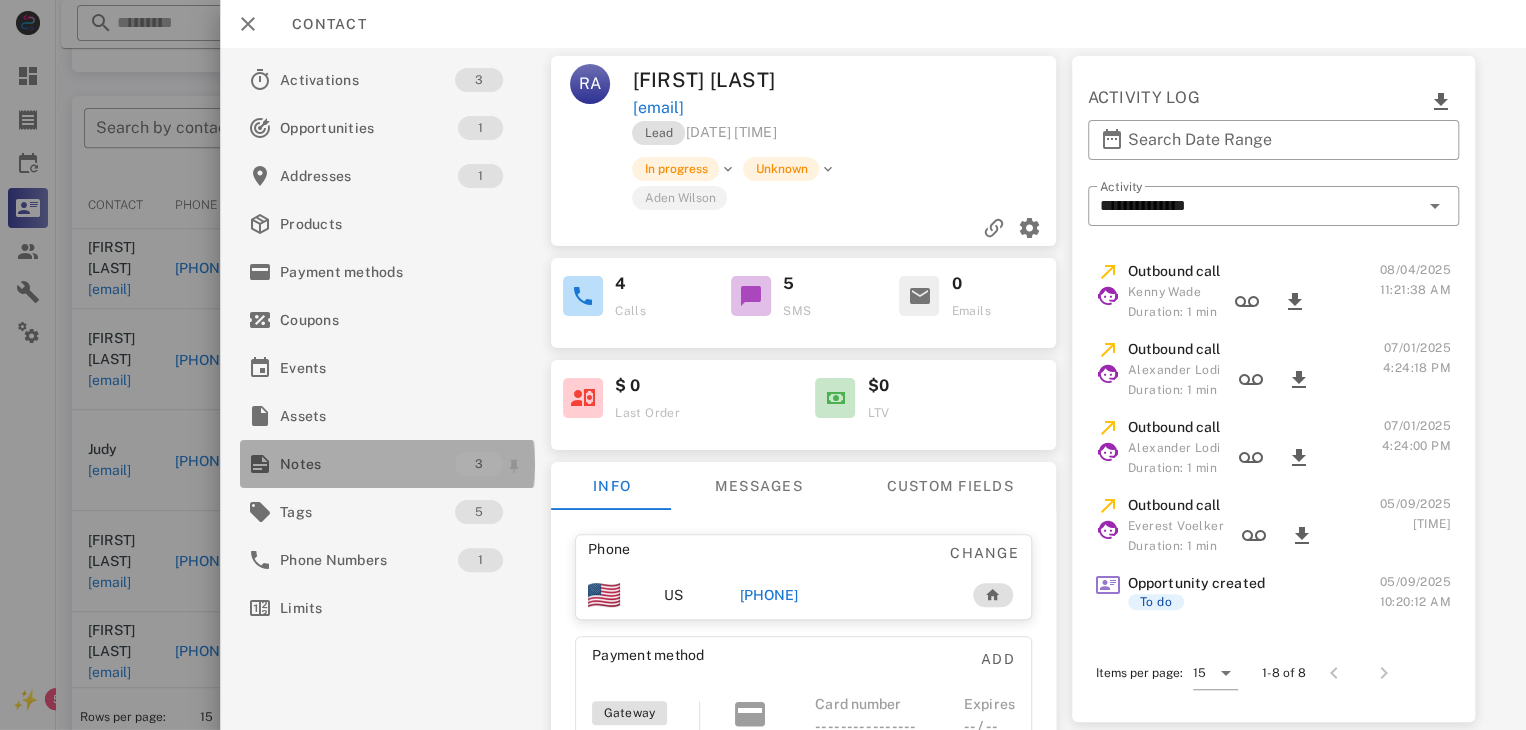 click on "Notes" at bounding box center (367, 464) 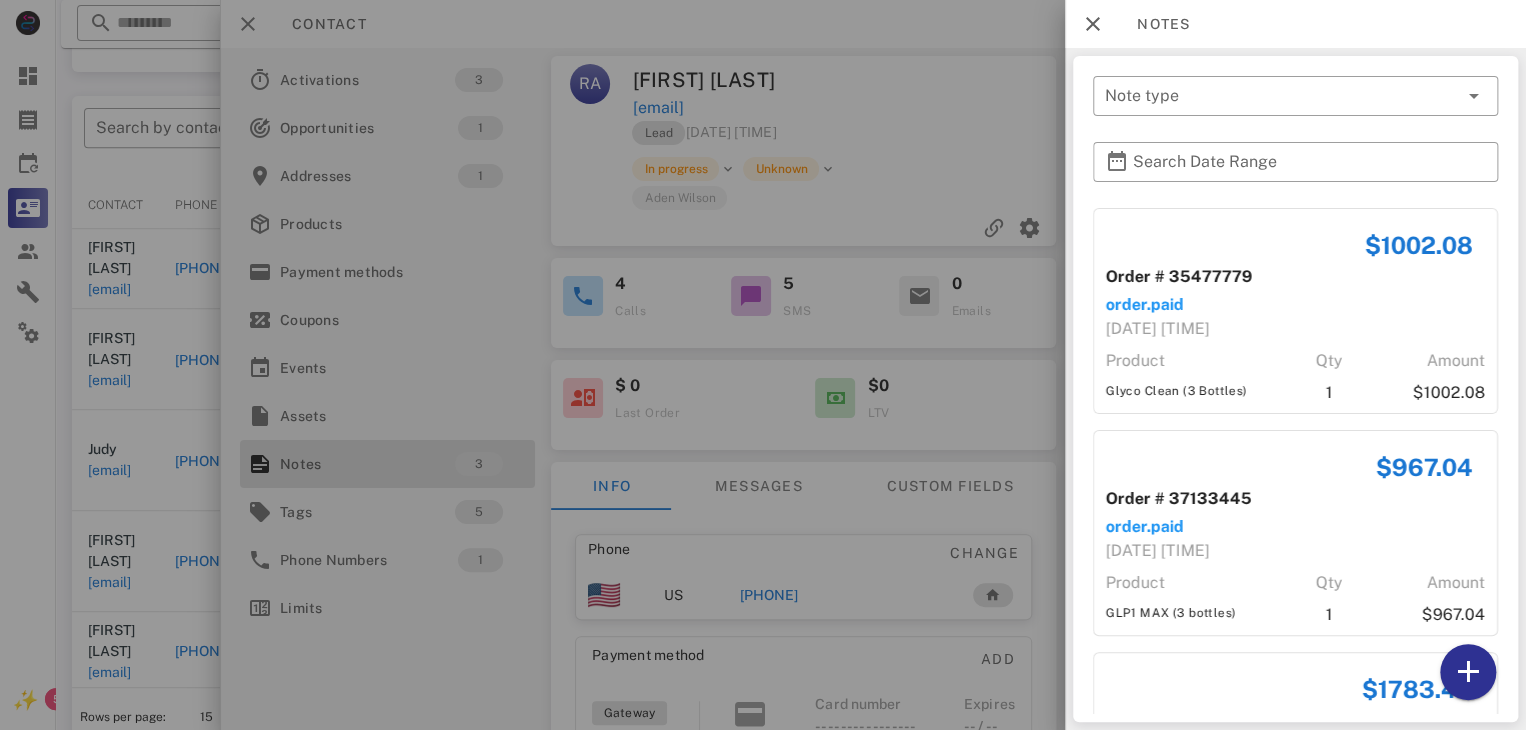 click at bounding box center (763, 365) 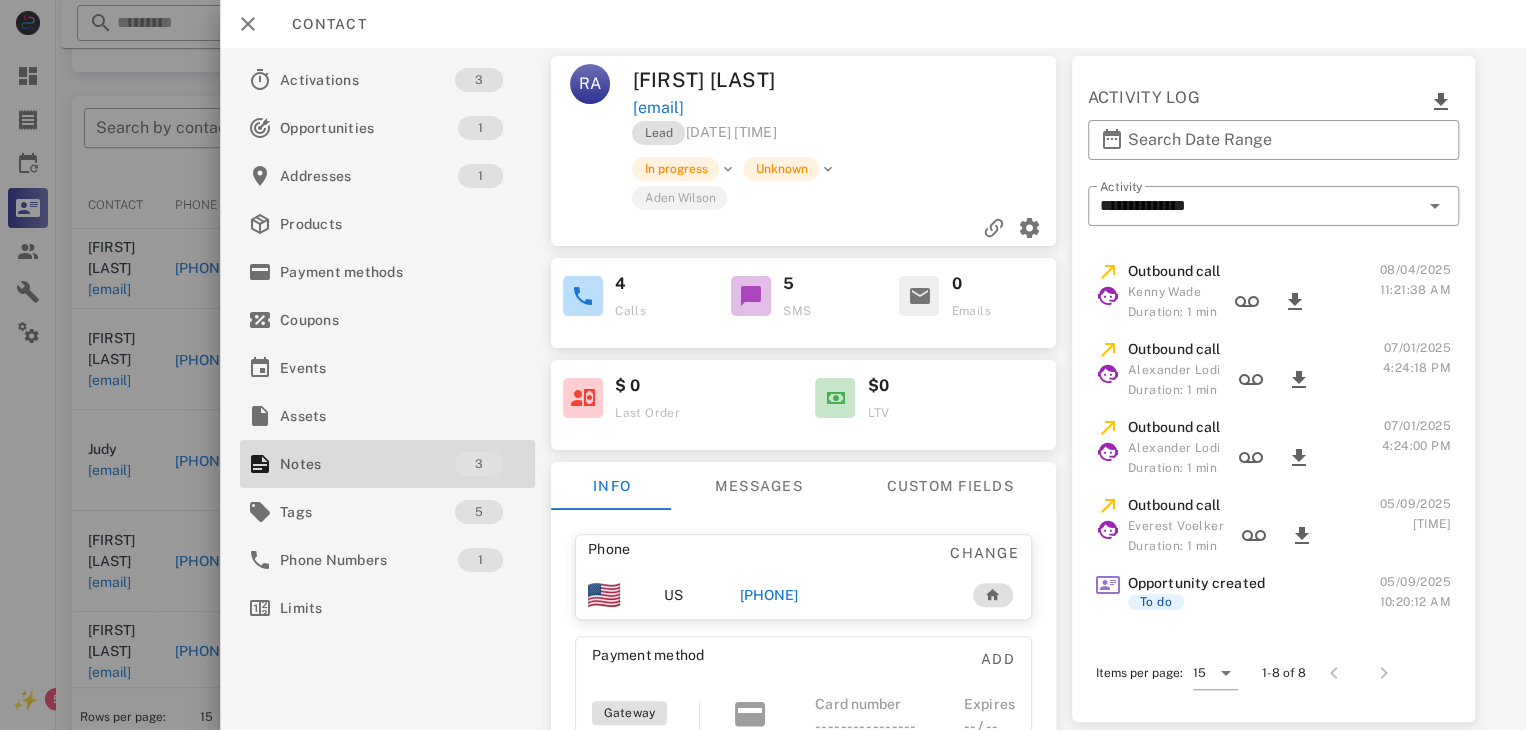 click on "[PHONE]" at bounding box center (769, 595) 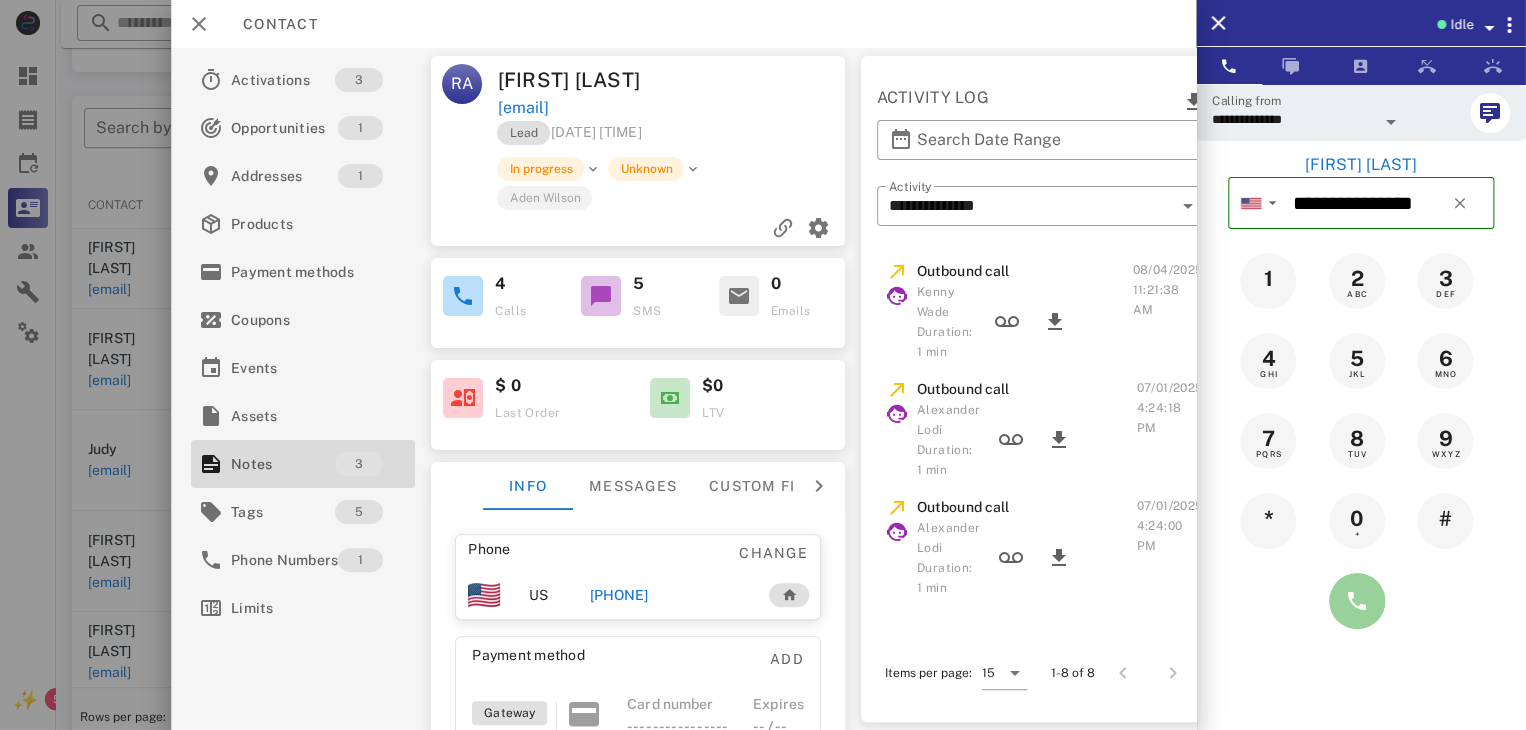 click at bounding box center (1357, 601) 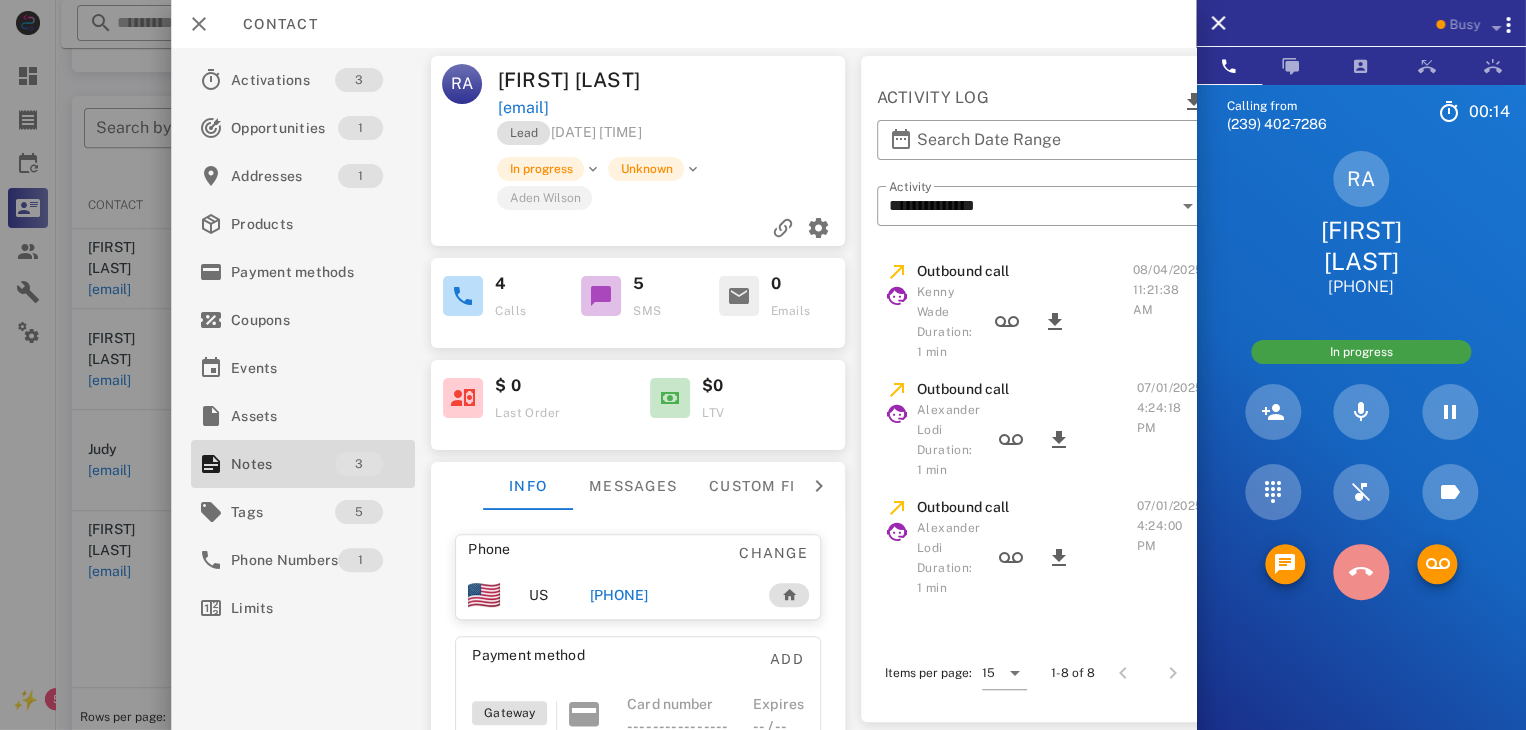 click at bounding box center [1361, 572] 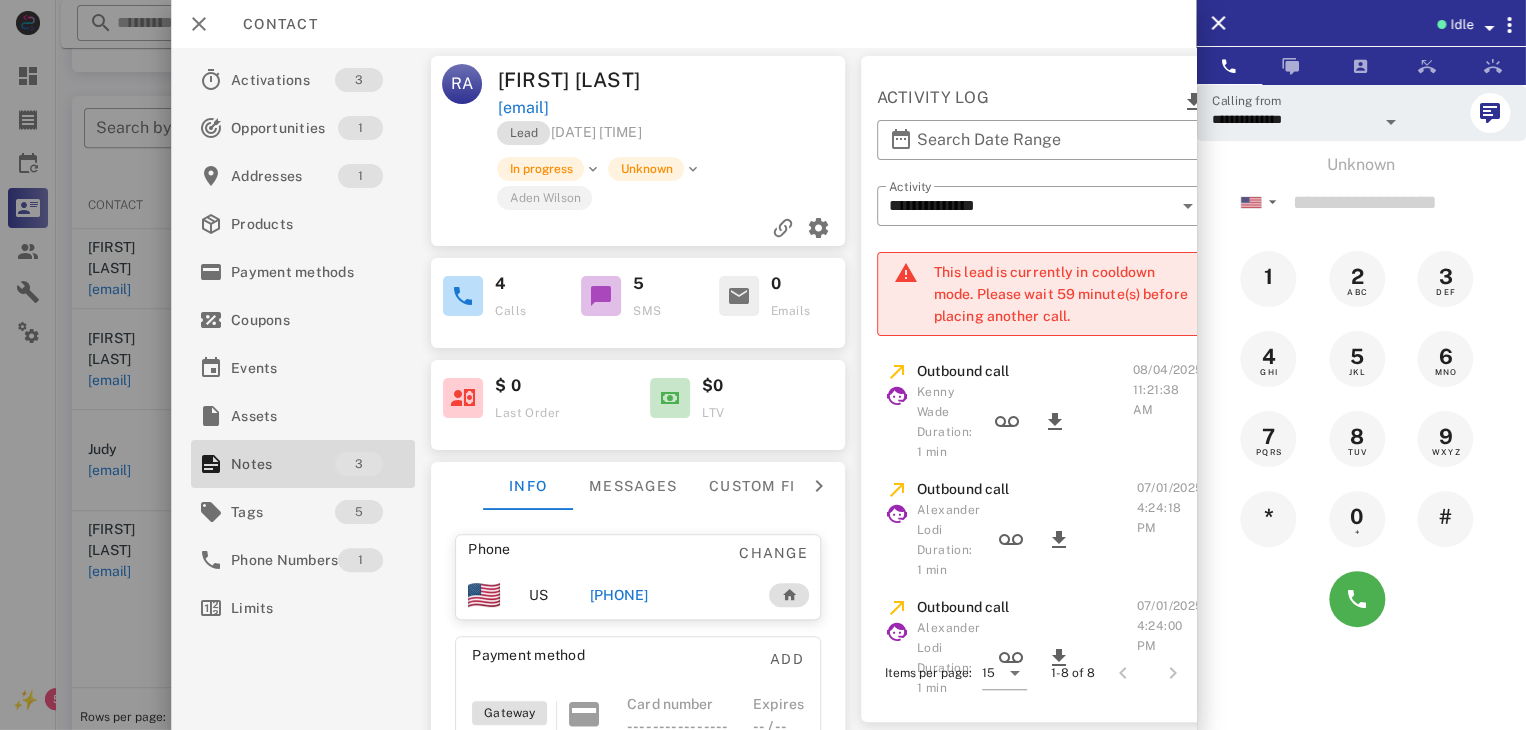 click at bounding box center (763, 365) 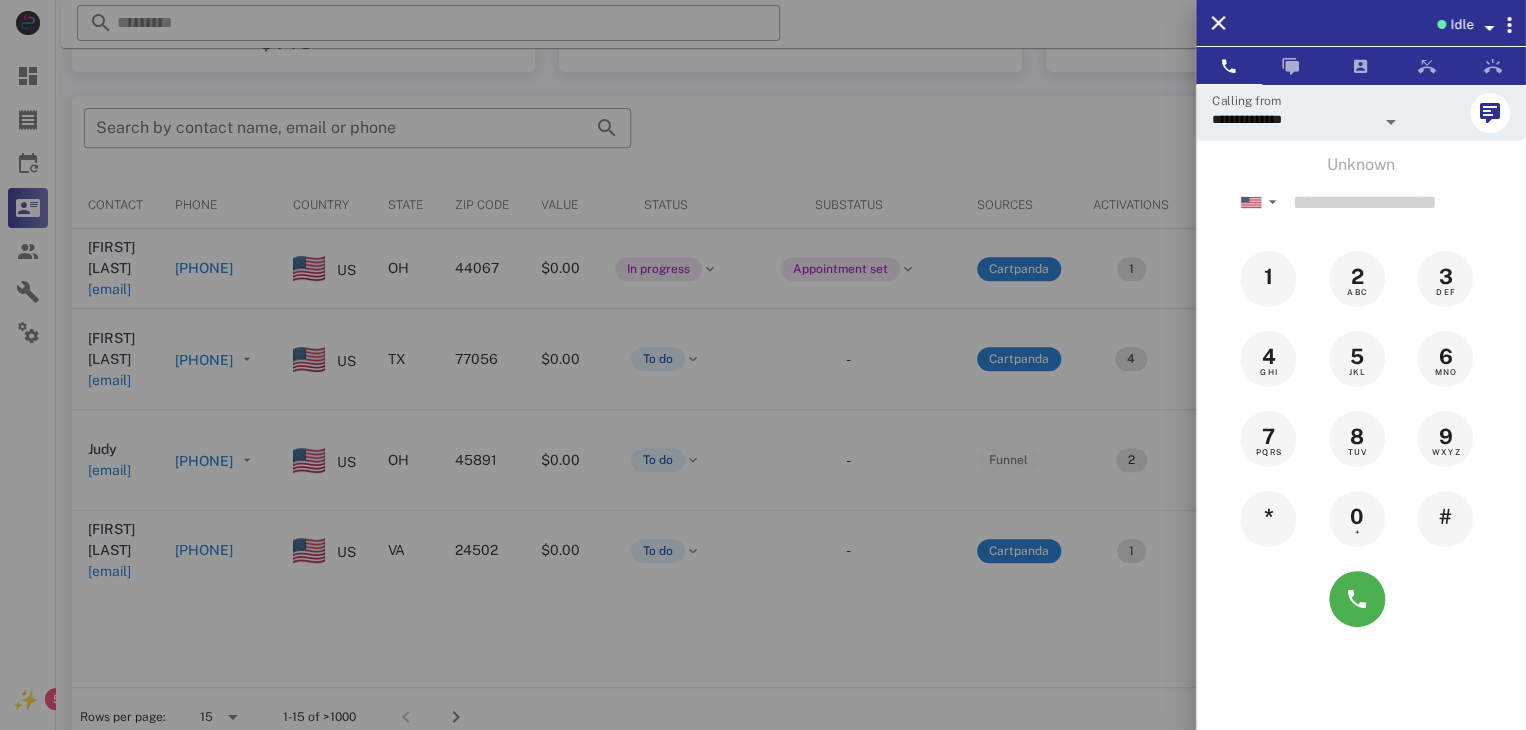 click at bounding box center [763, 365] 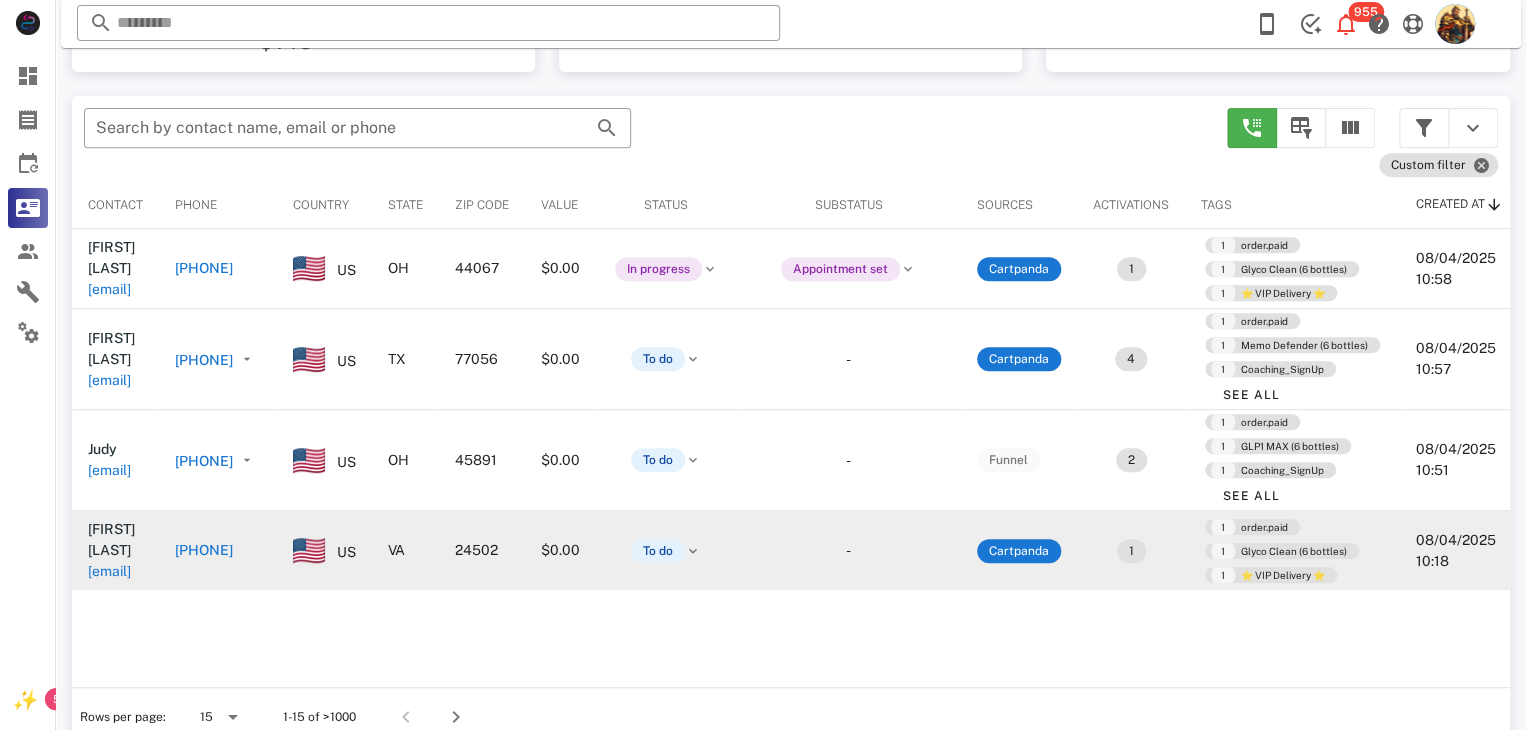 click on "[EMAIL]" at bounding box center (109, 571) 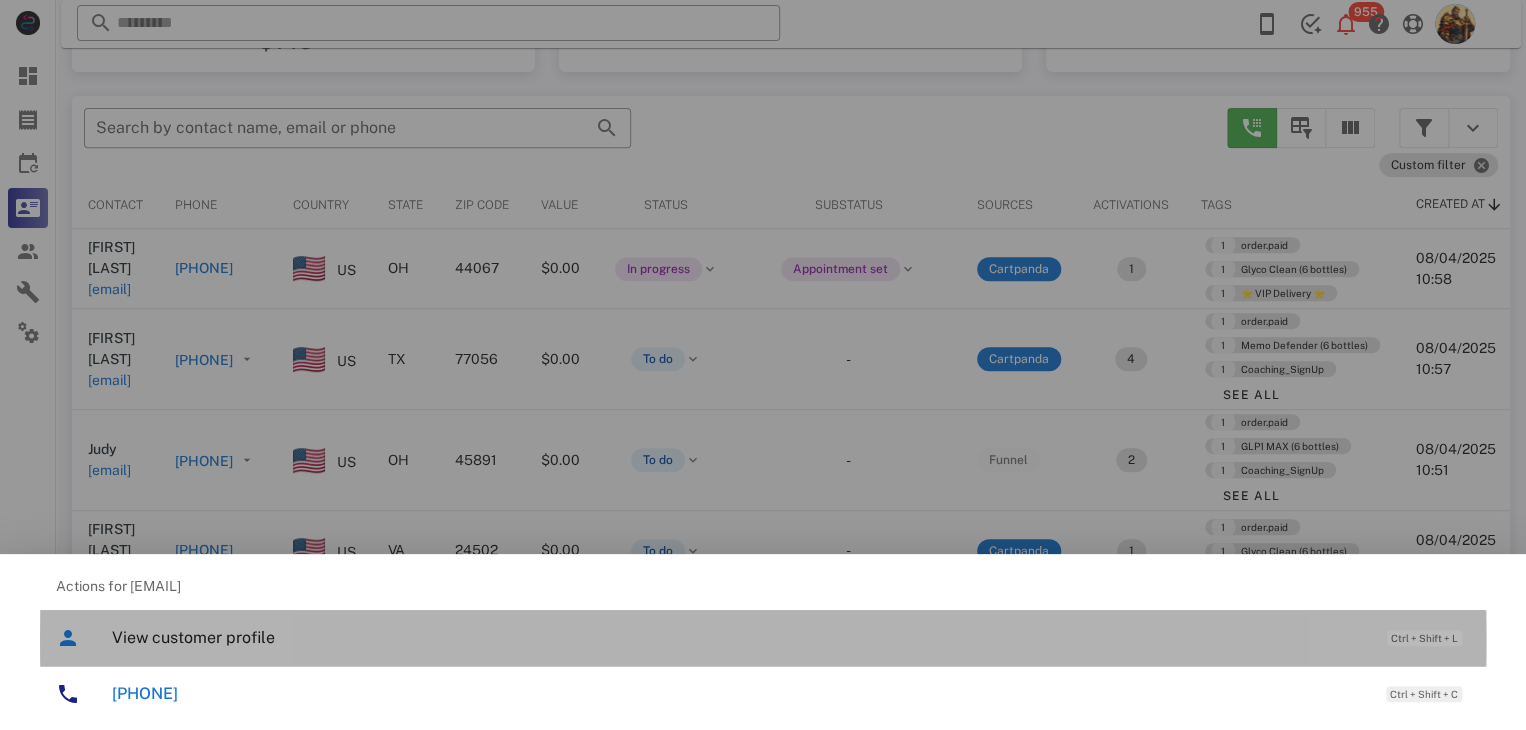 click on "View customer profile" at bounding box center [739, 637] 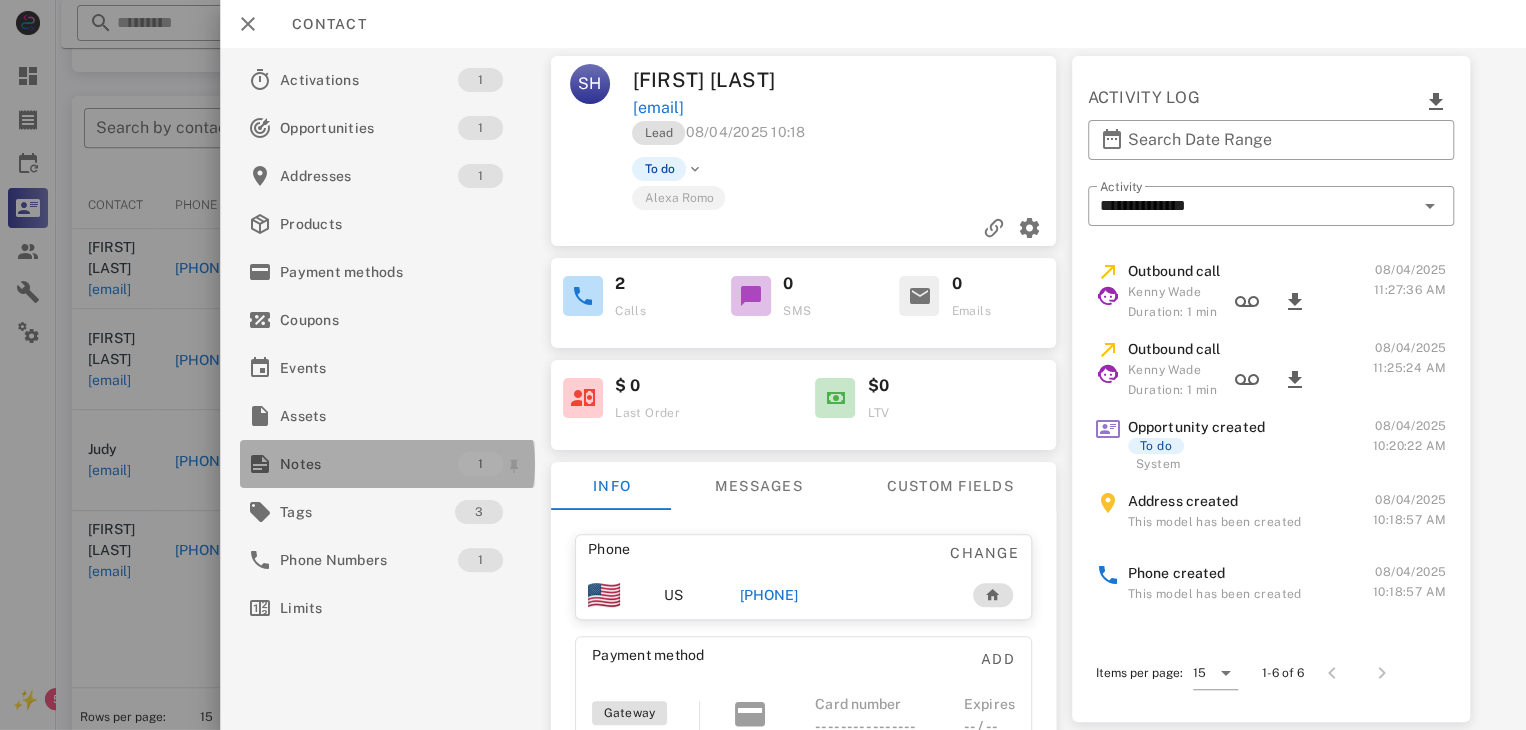 click on "Notes  1" at bounding box center (387, 464) 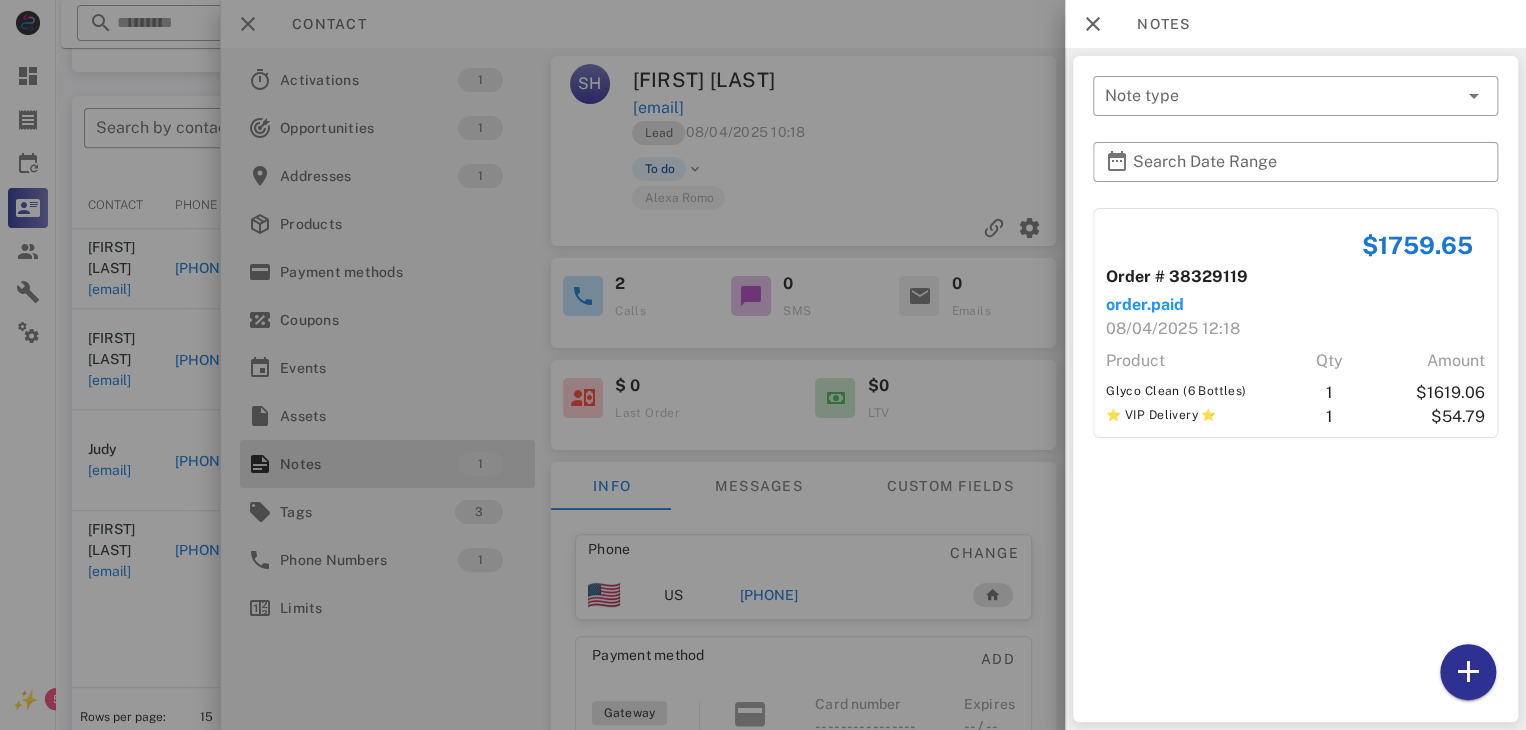 click at bounding box center (763, 365) 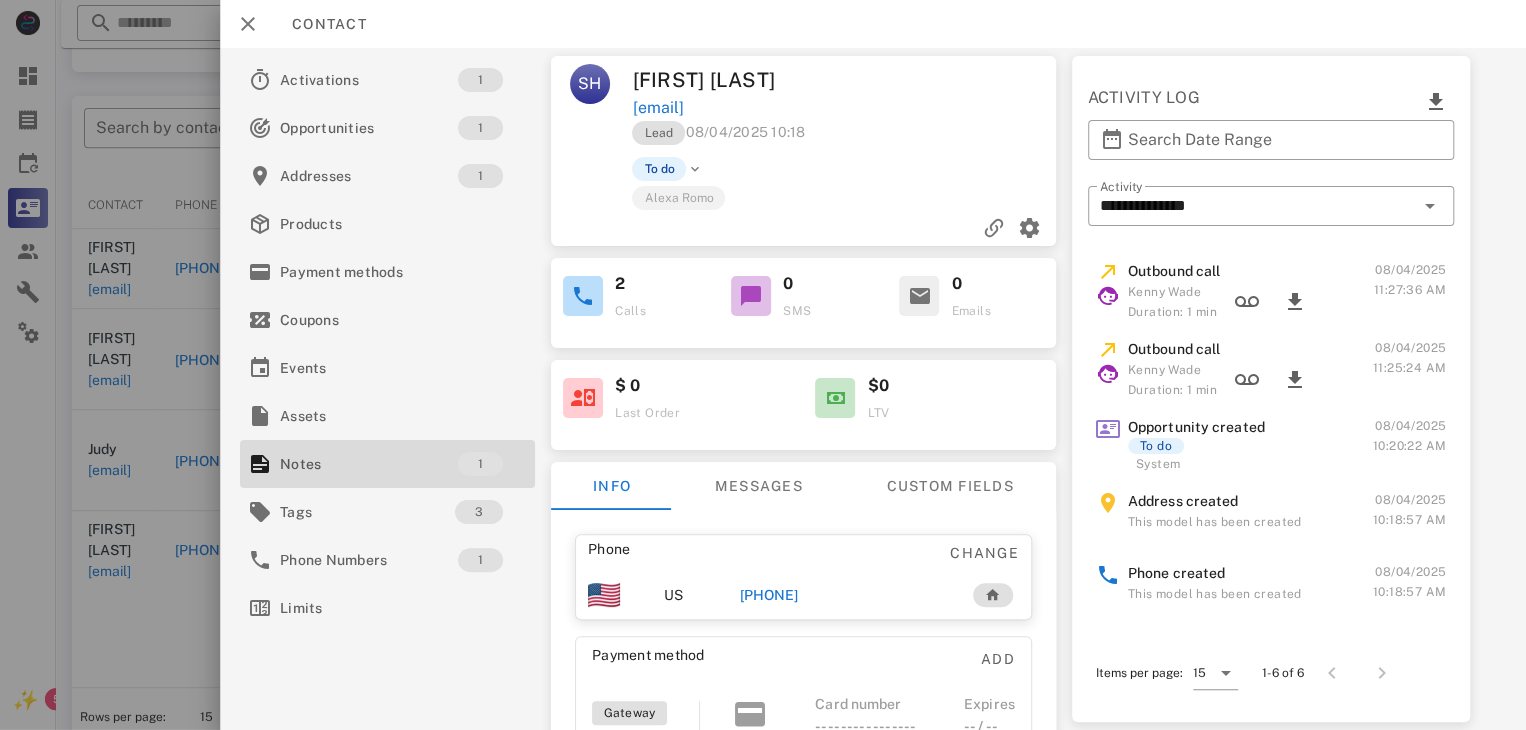 click on "[PHONE]" at bounding box center [769, 595] 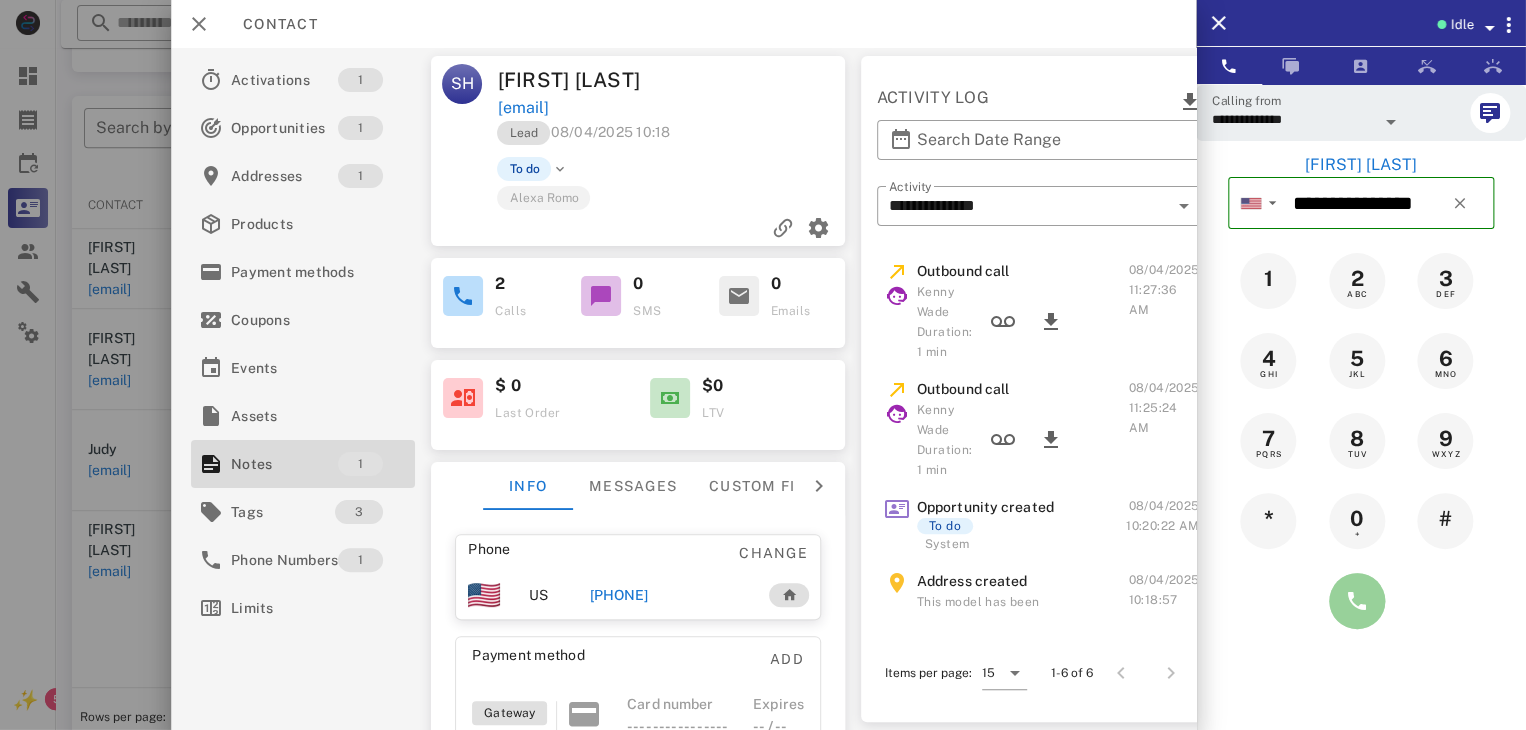 click at bounding box center (1357, 601) 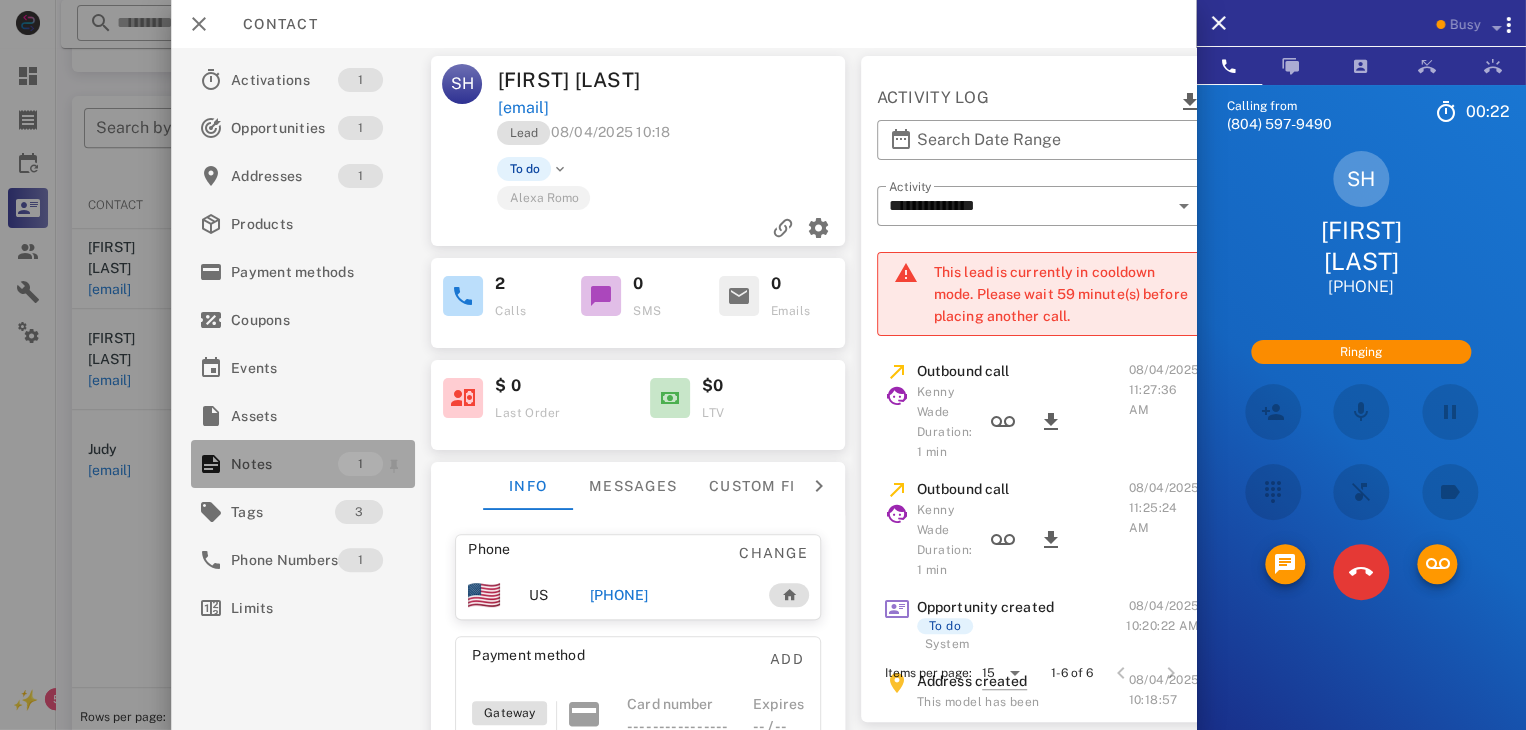 click on "Notes" at bounding box center (284, 464) 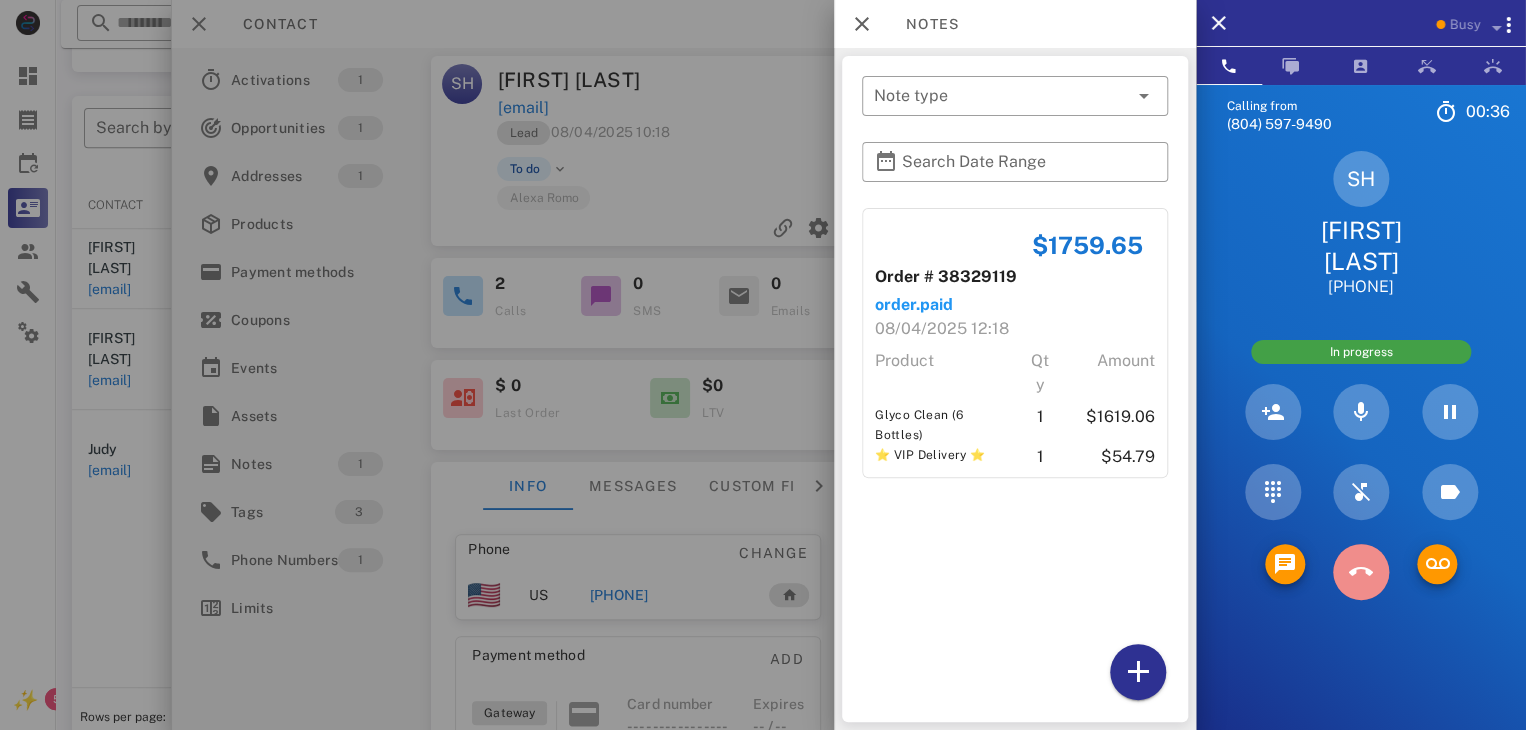 click at bounding box center (1361, 572) 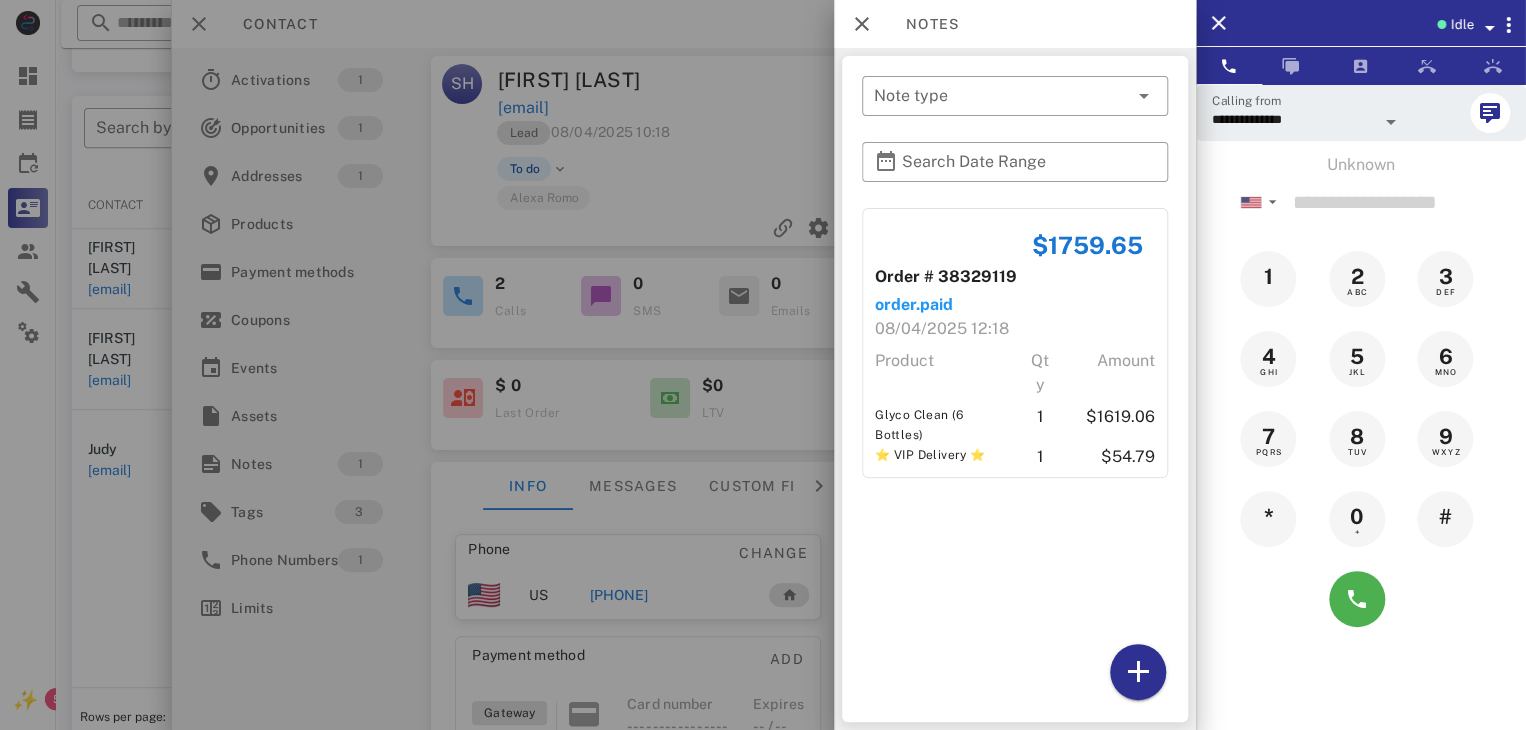 click at bounding box center [763, 365] 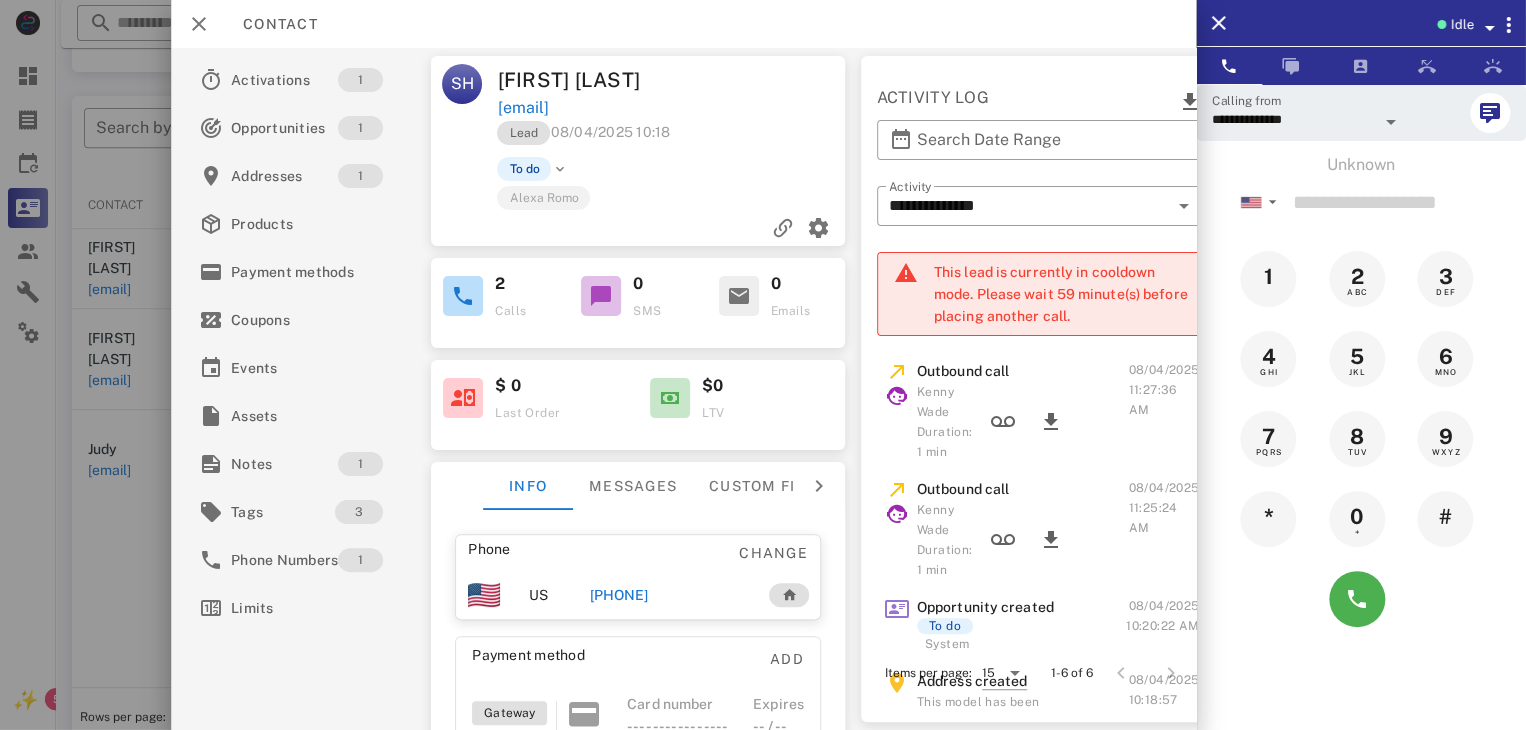 click at bounding box center (763, 365) 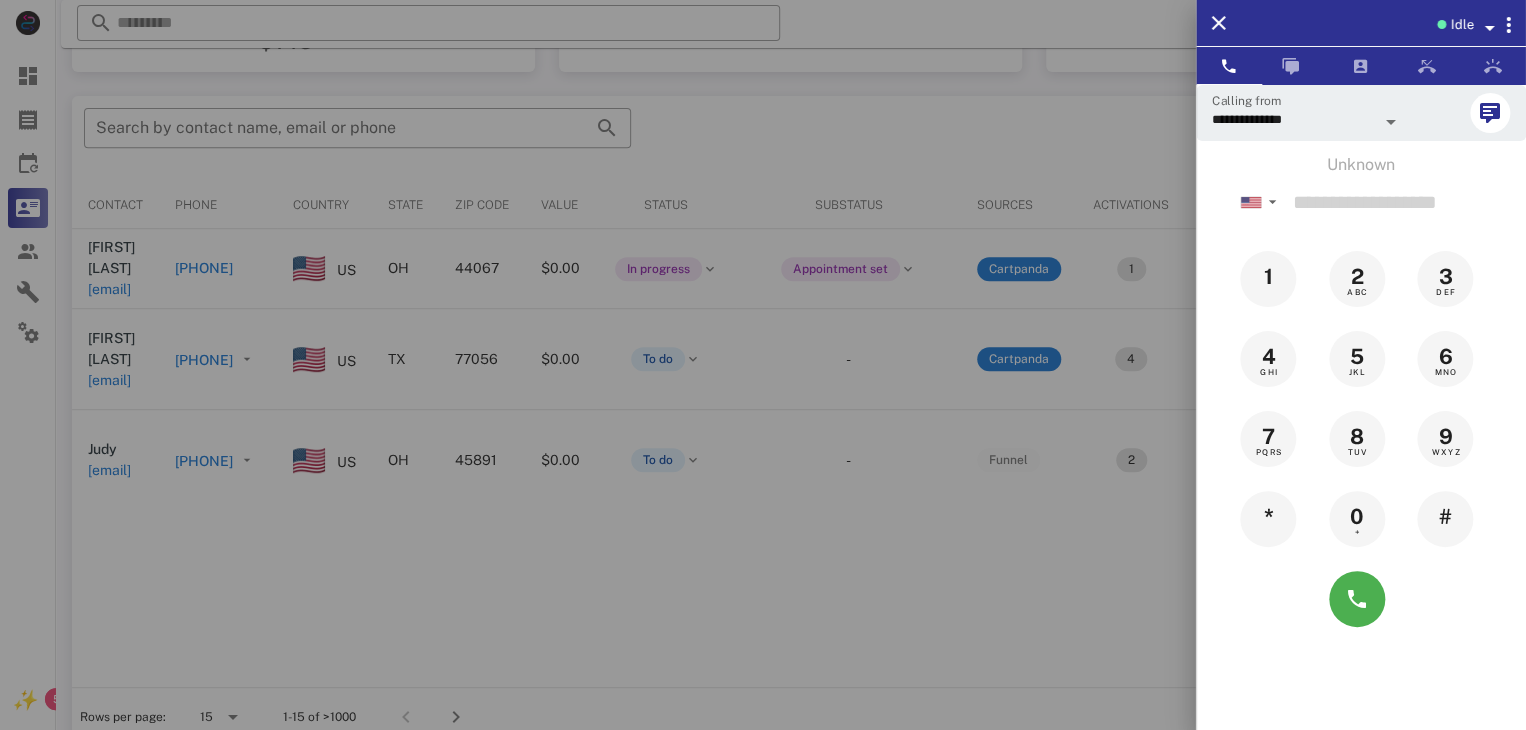 click at bounding box center [763, 365] 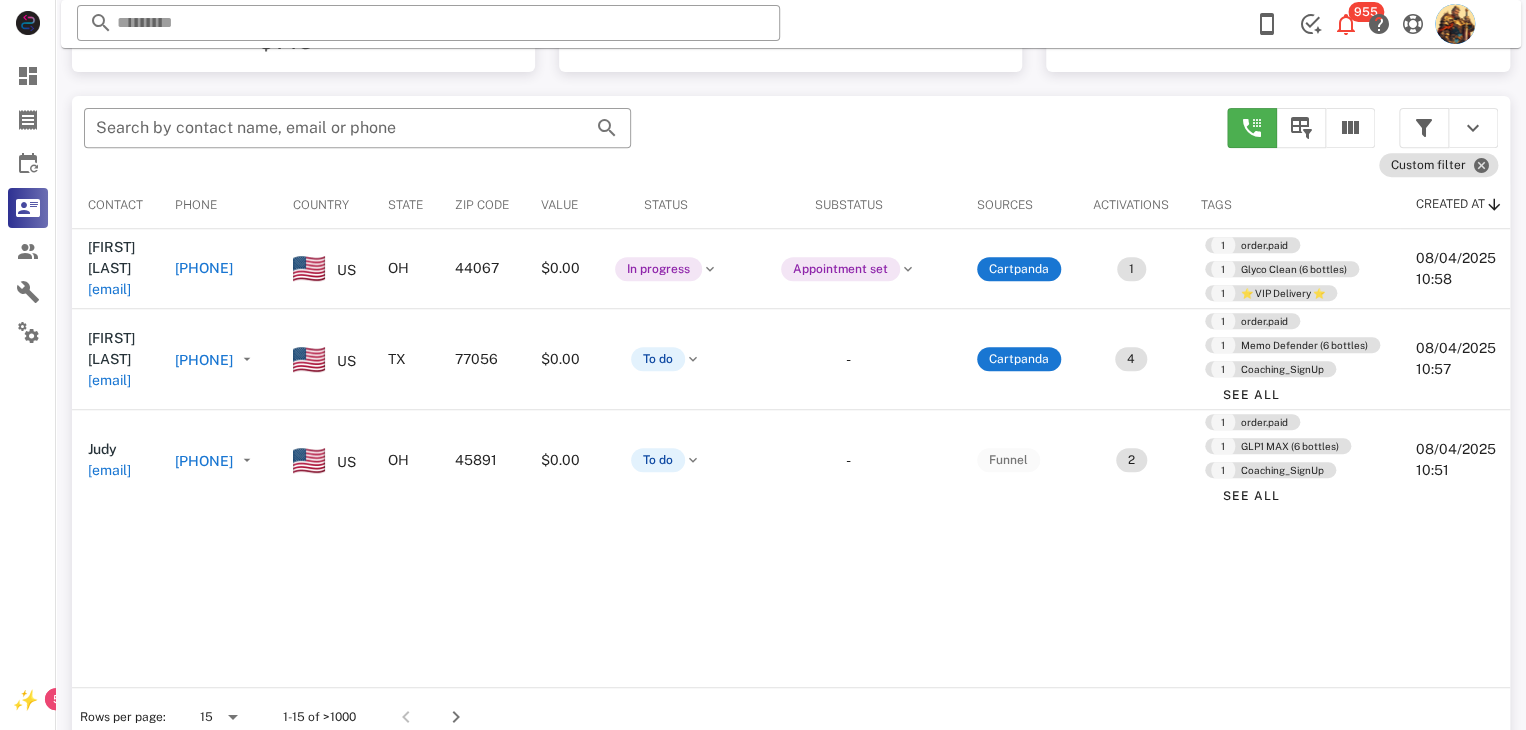 click on "[EMAIL]" at bounding box center [109, 380] 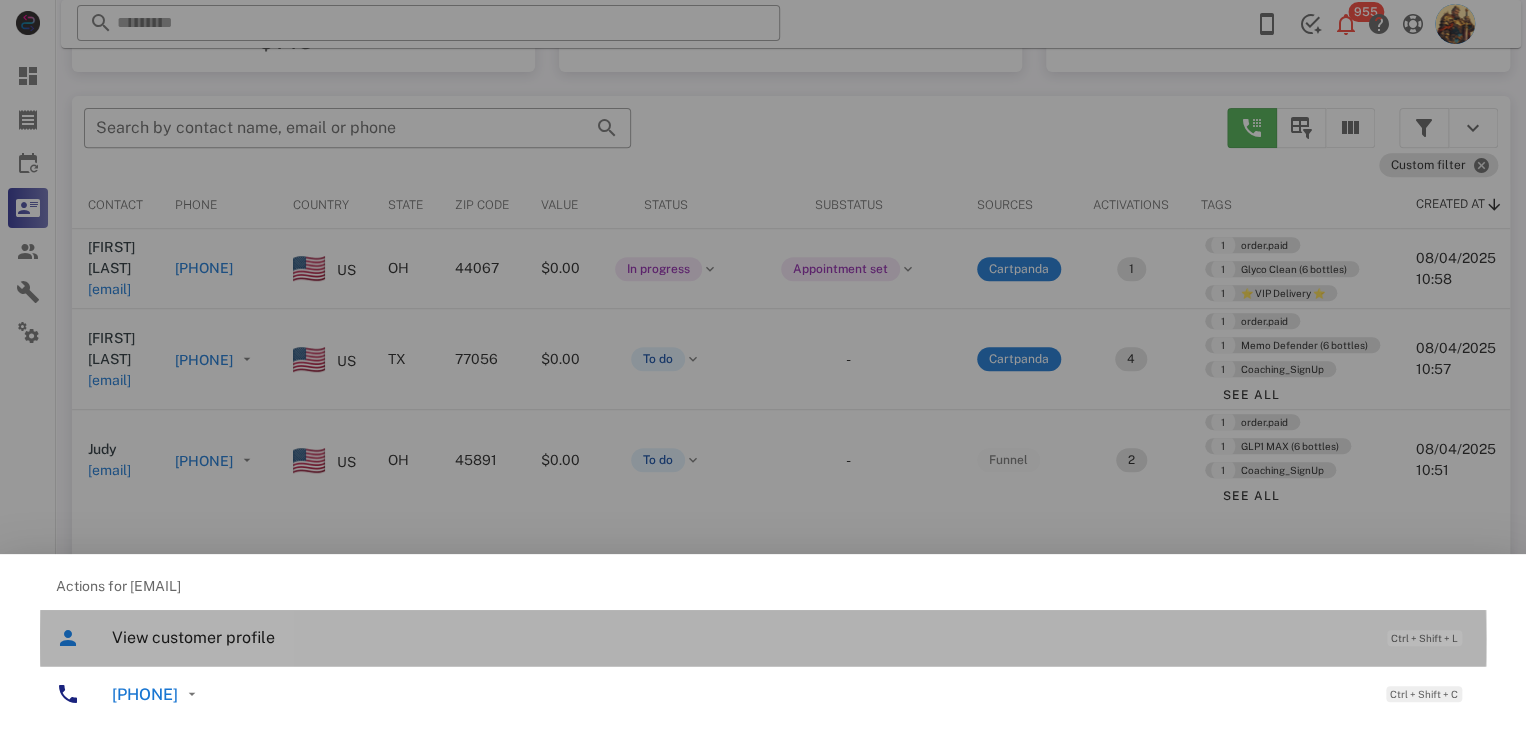 click on "View customer profile" at bounding box center [739, 637] 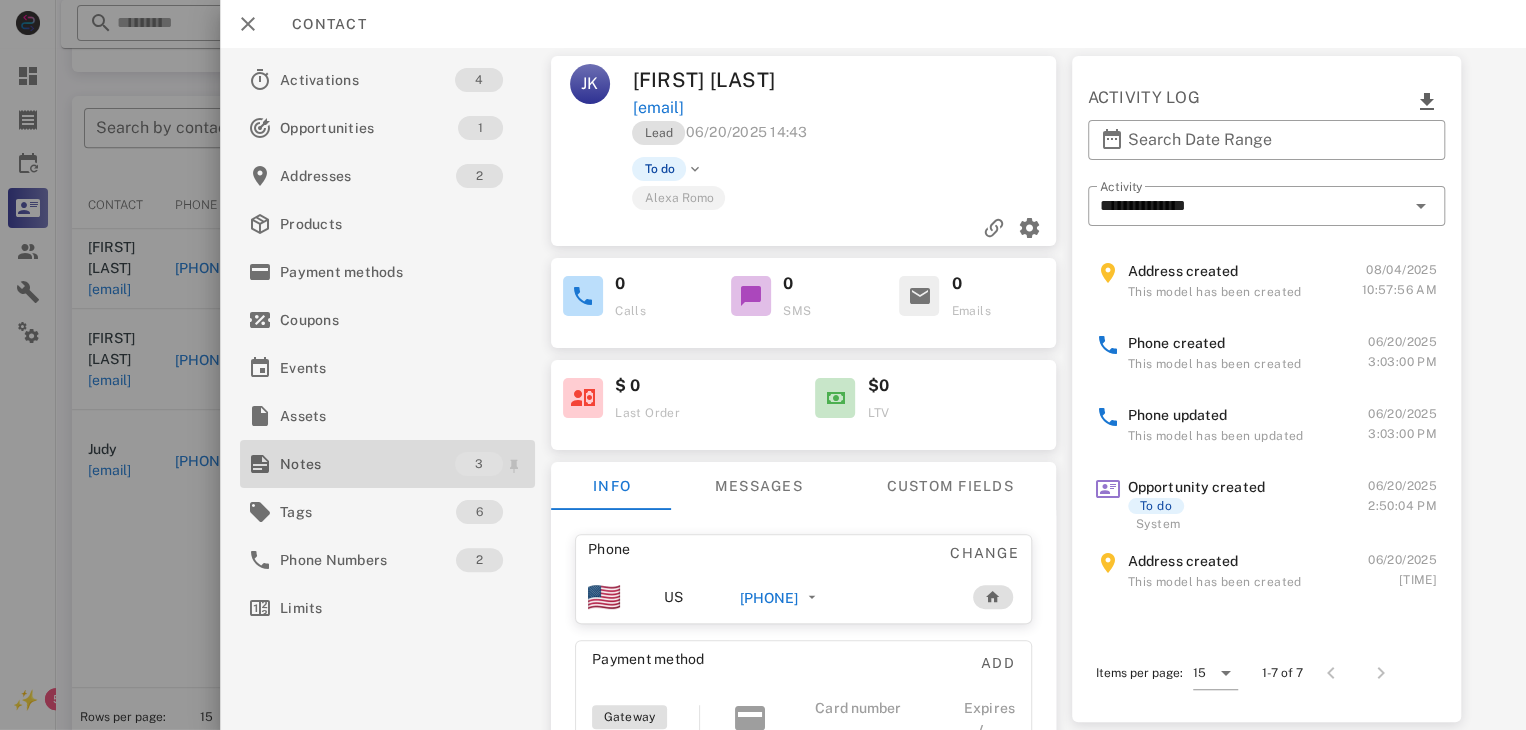 click on "Notes" at bounding box center [367, 464] 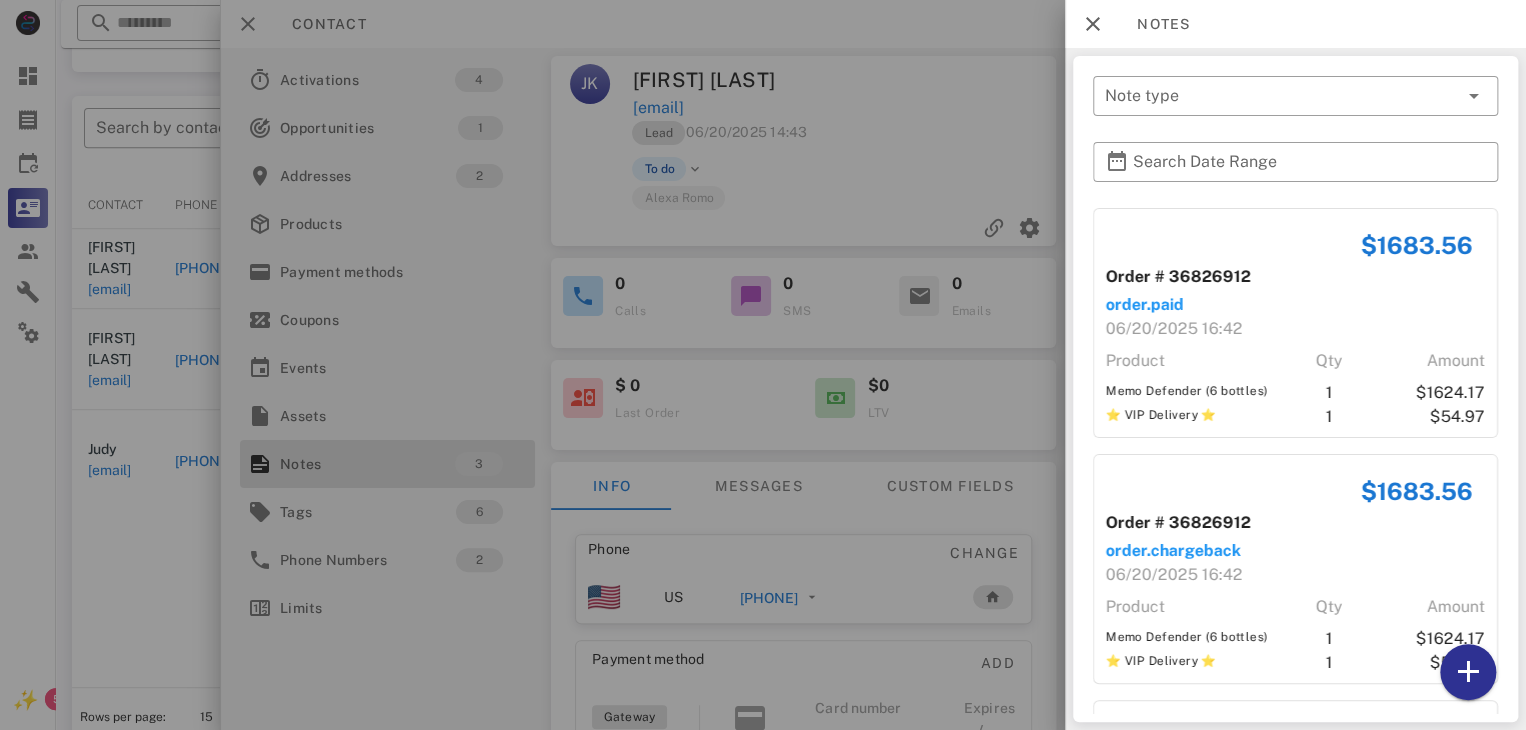 click at bounding box center [763, 365] 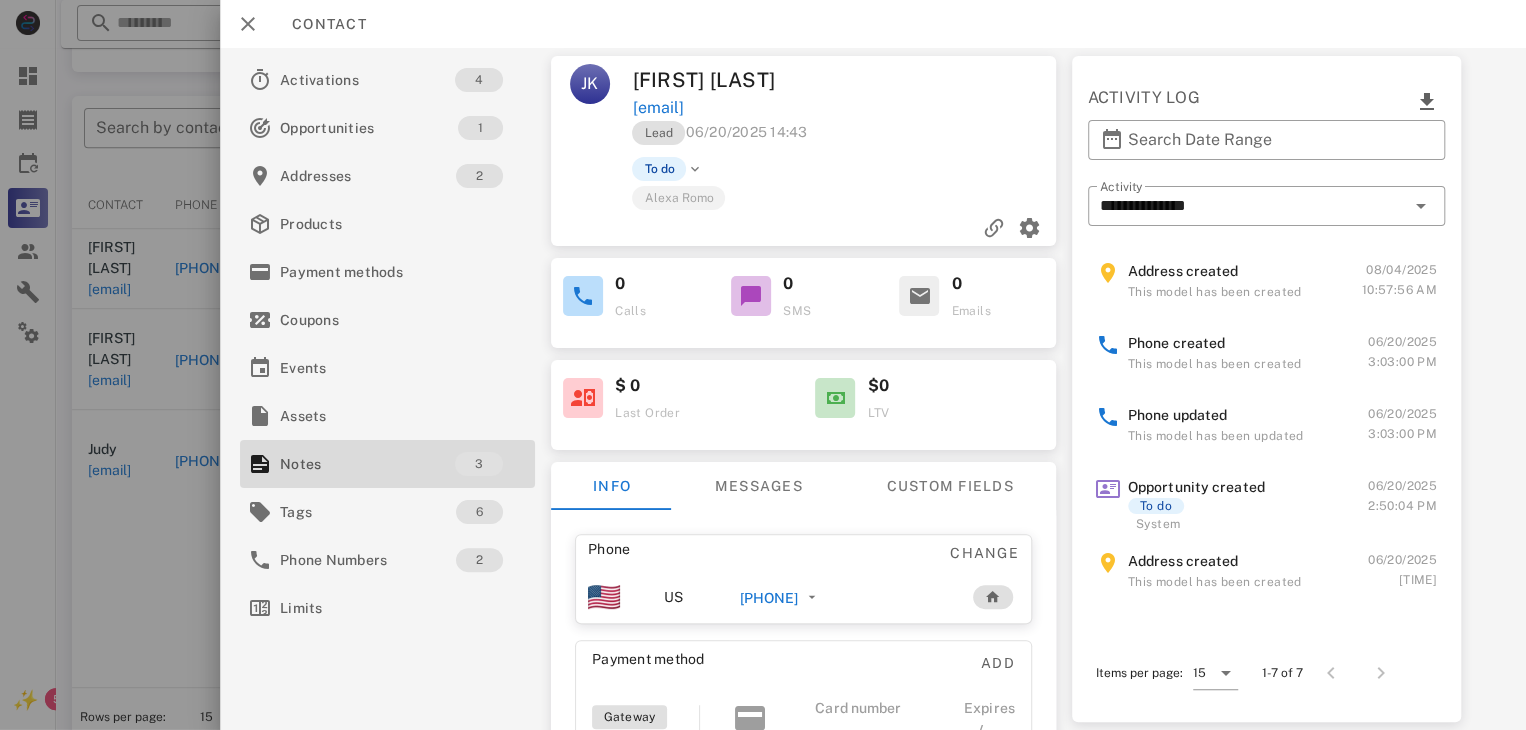 click at bounding box center (763, 365) 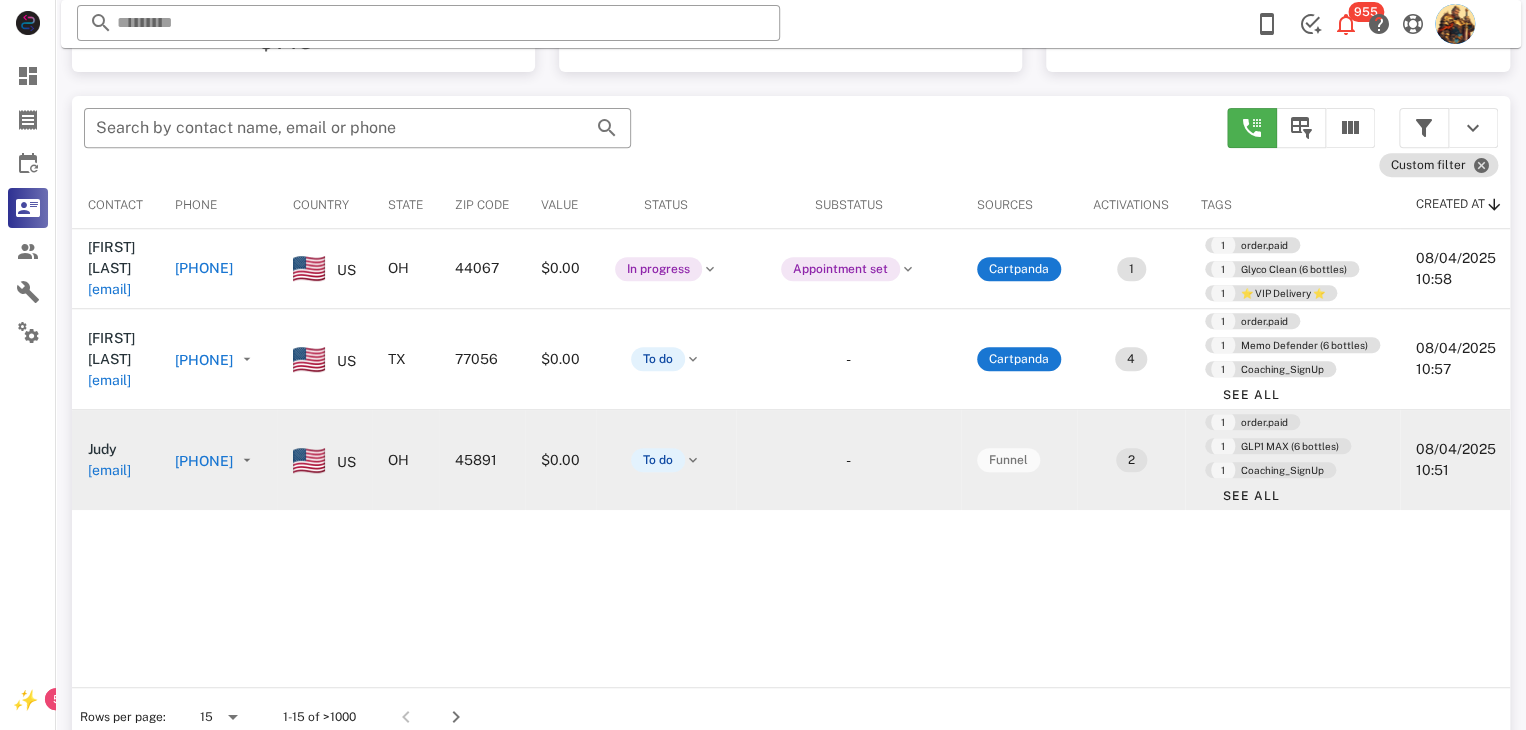 click on "[EMAIL]" at bounding box center (109, 470) 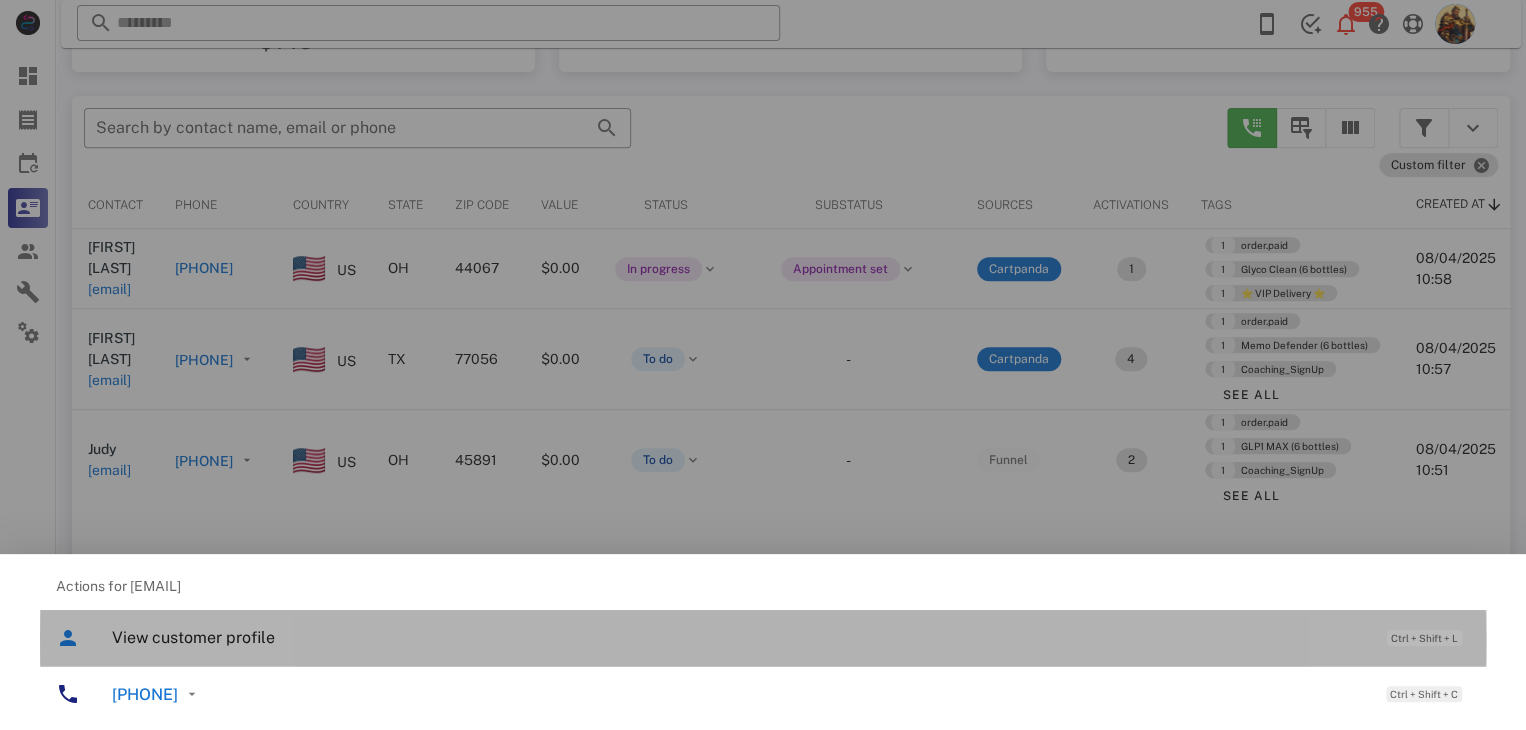 click on "View customer profile Ctrl + Shift + L" at bounding box center [791, 637] 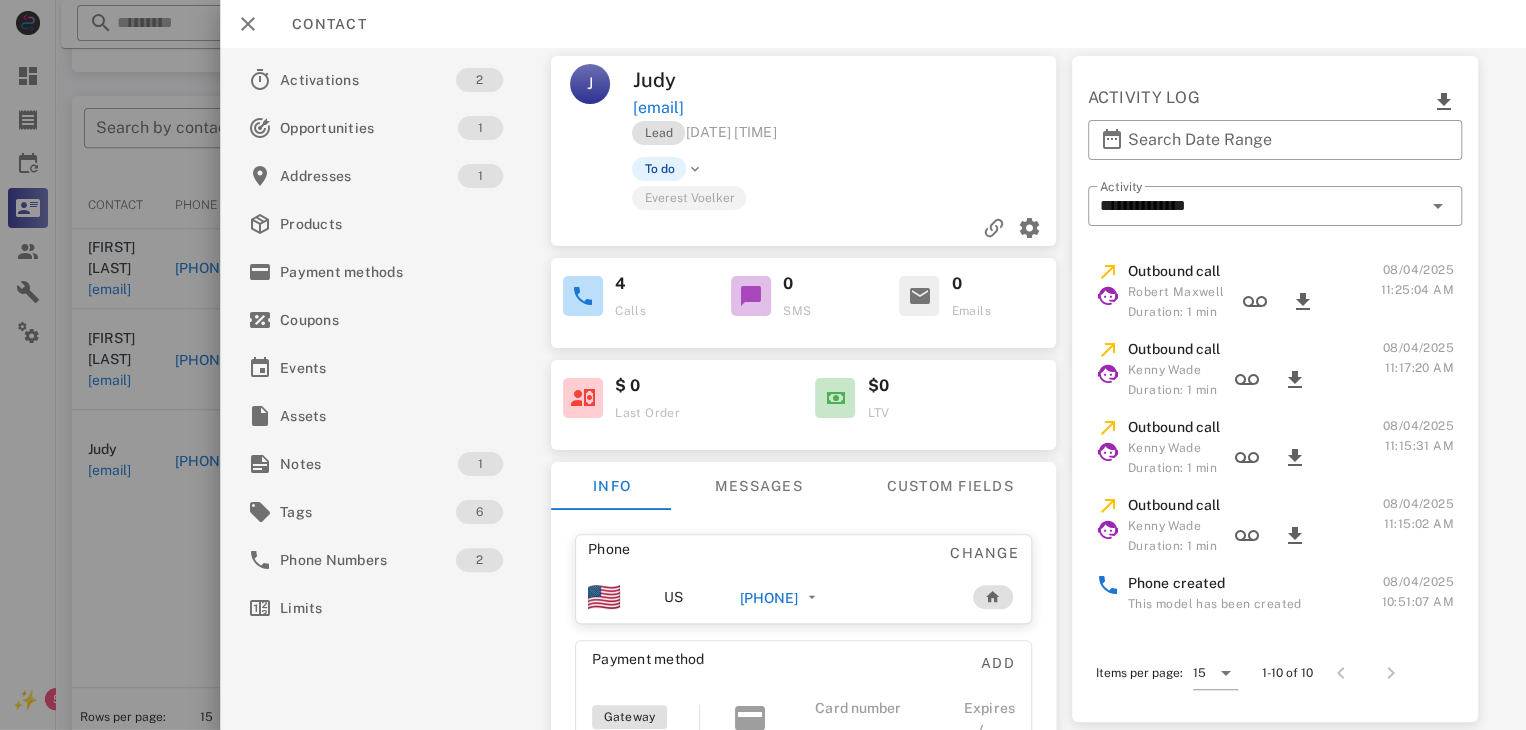 click on "[PHONE]" at bounding box center [769, 598] 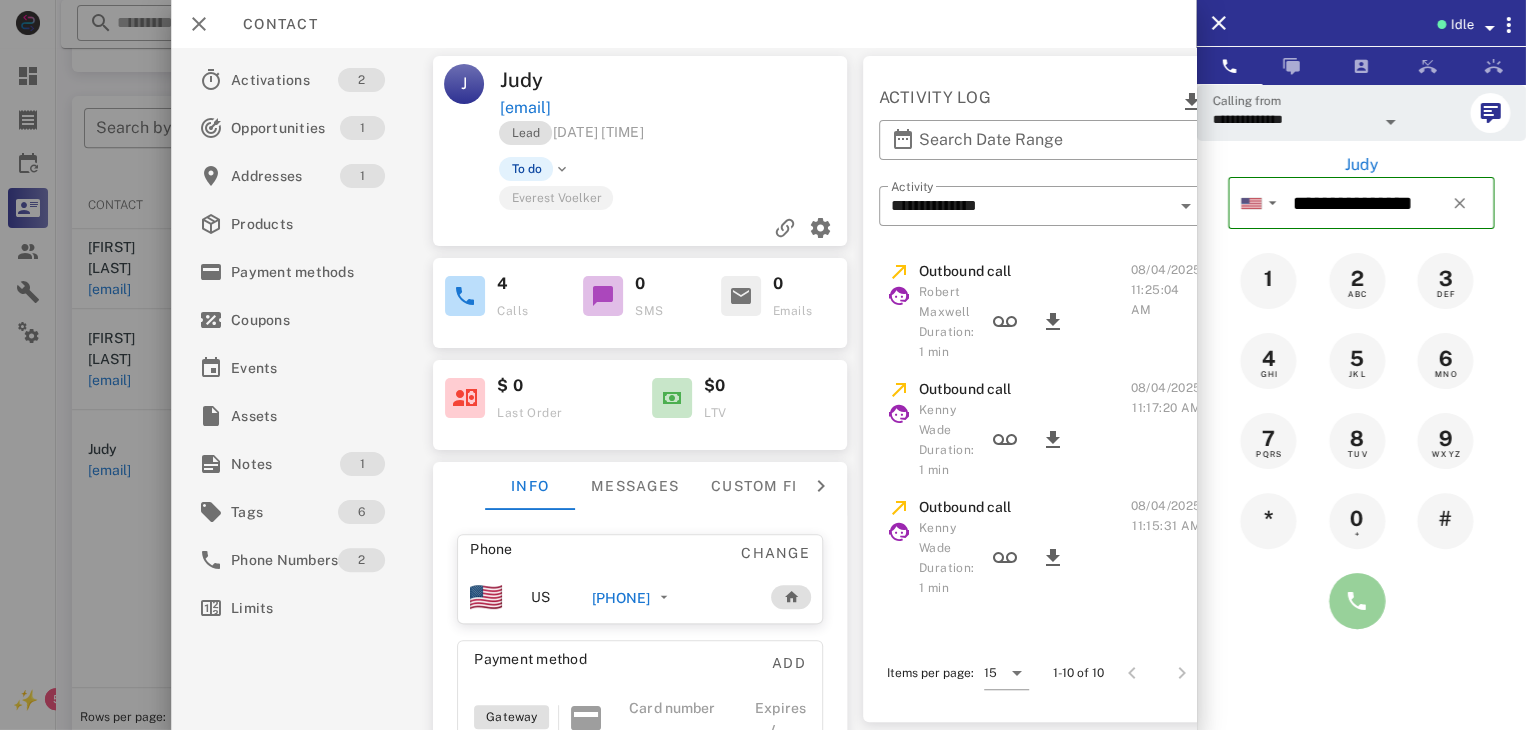 click at bounding box center [1357, 601] 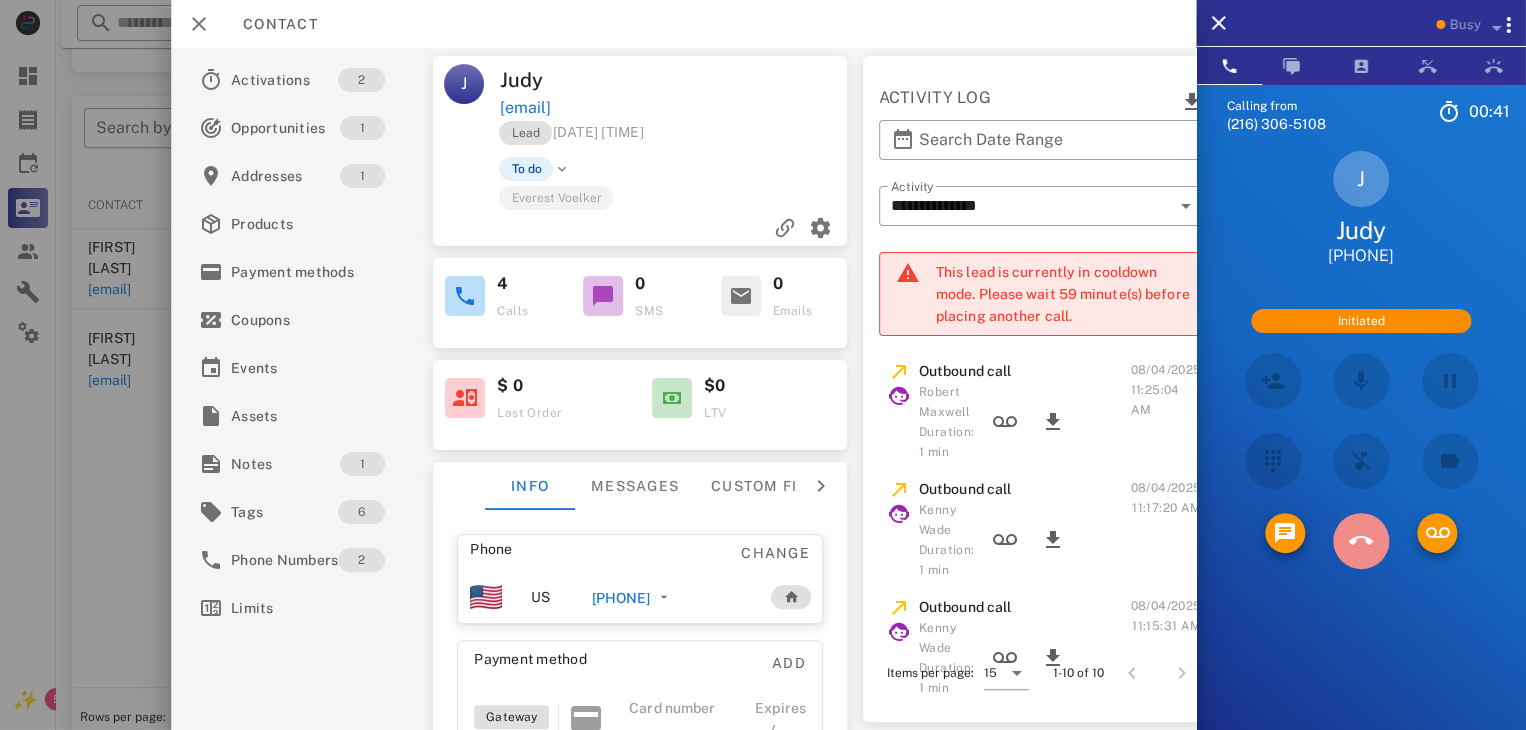 click at bounding box center (1361, 541) 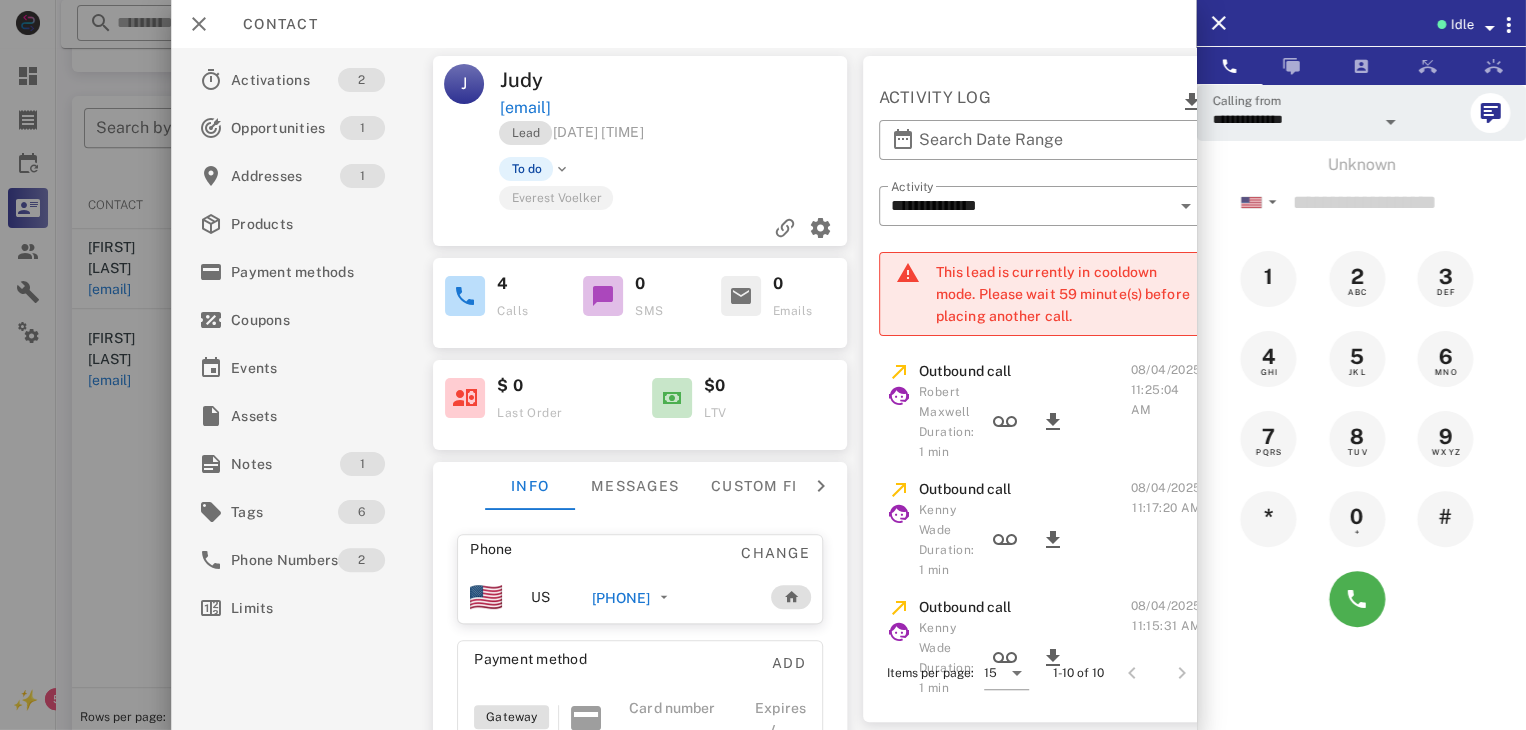 click at bounding box center (763, 365) 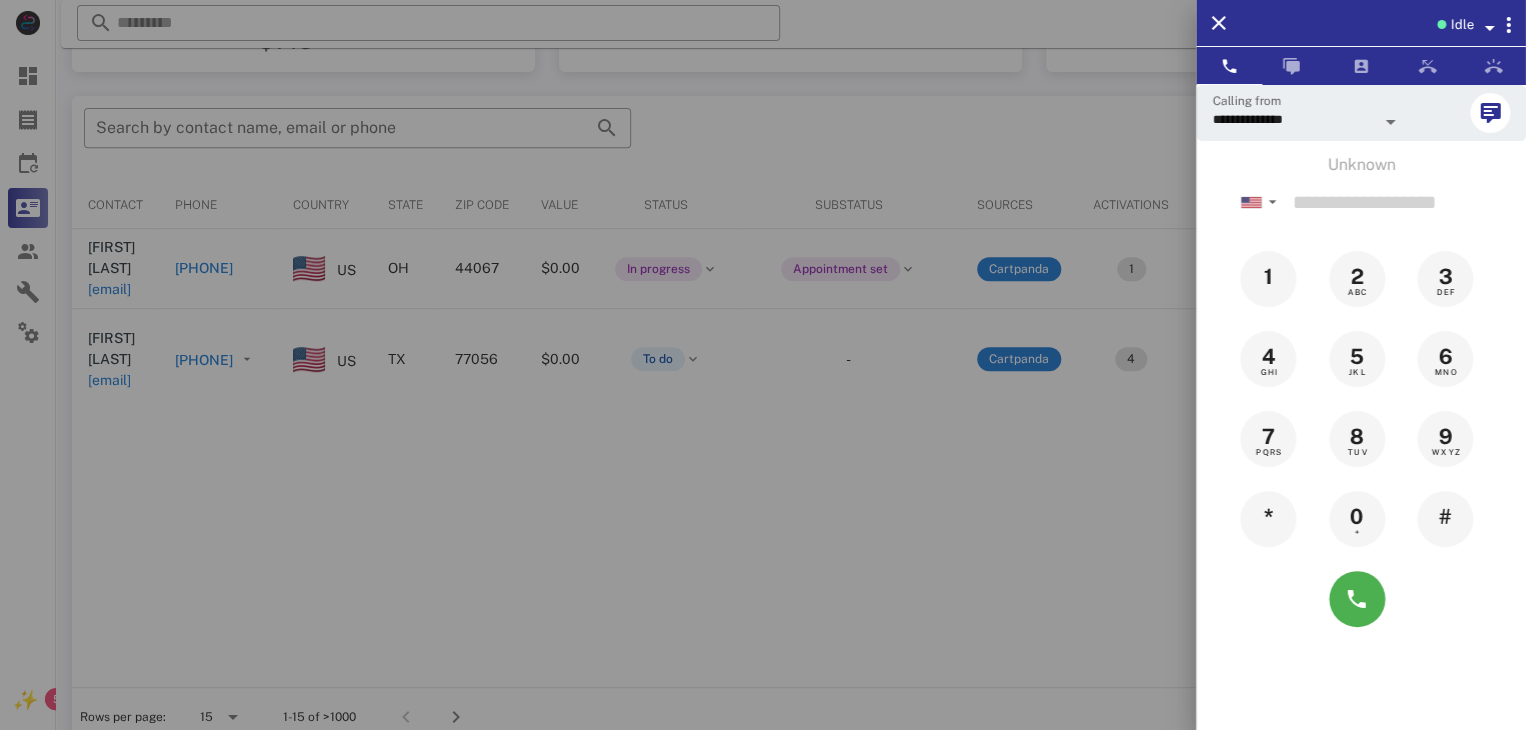 click at bounding box center [763, 365] 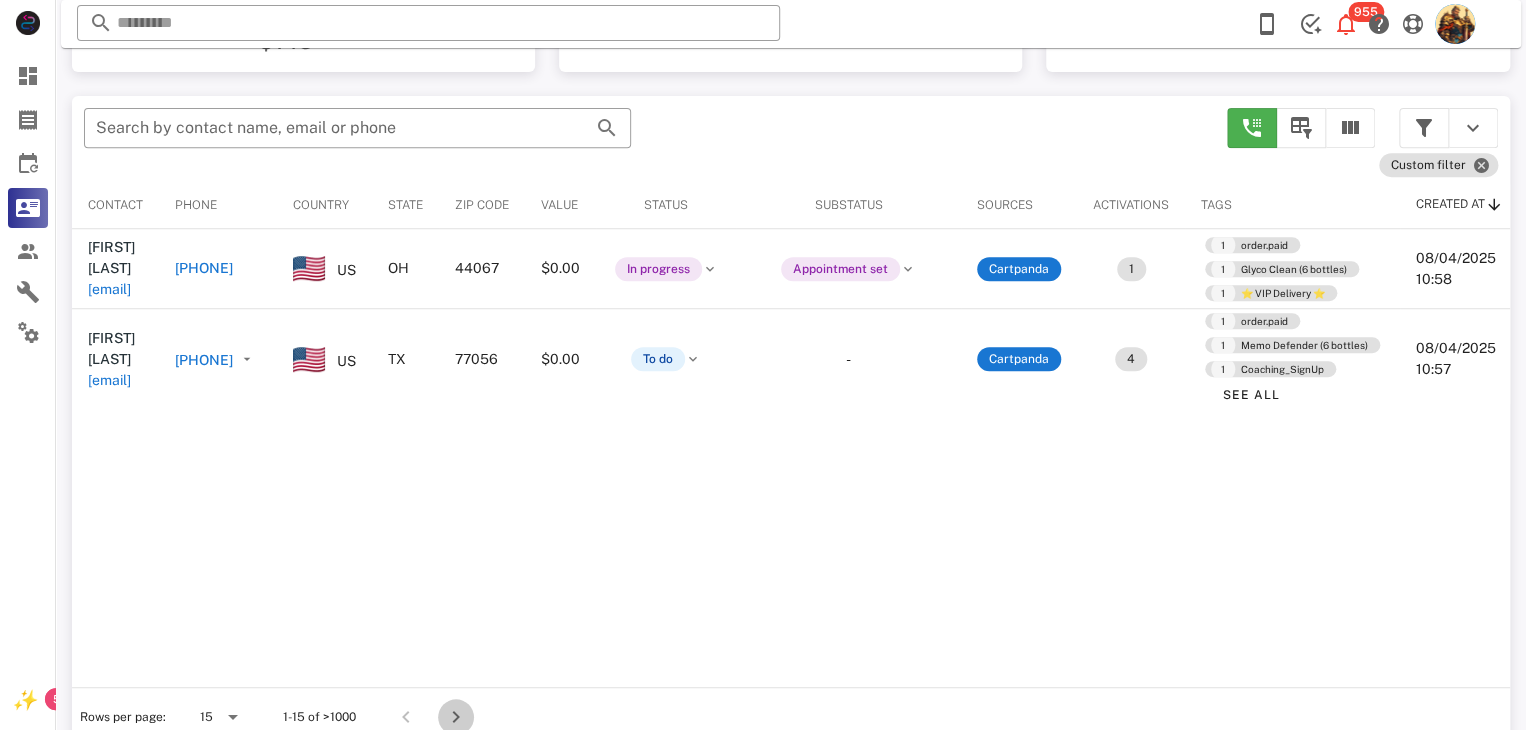 click at bounding box center [456, 717] 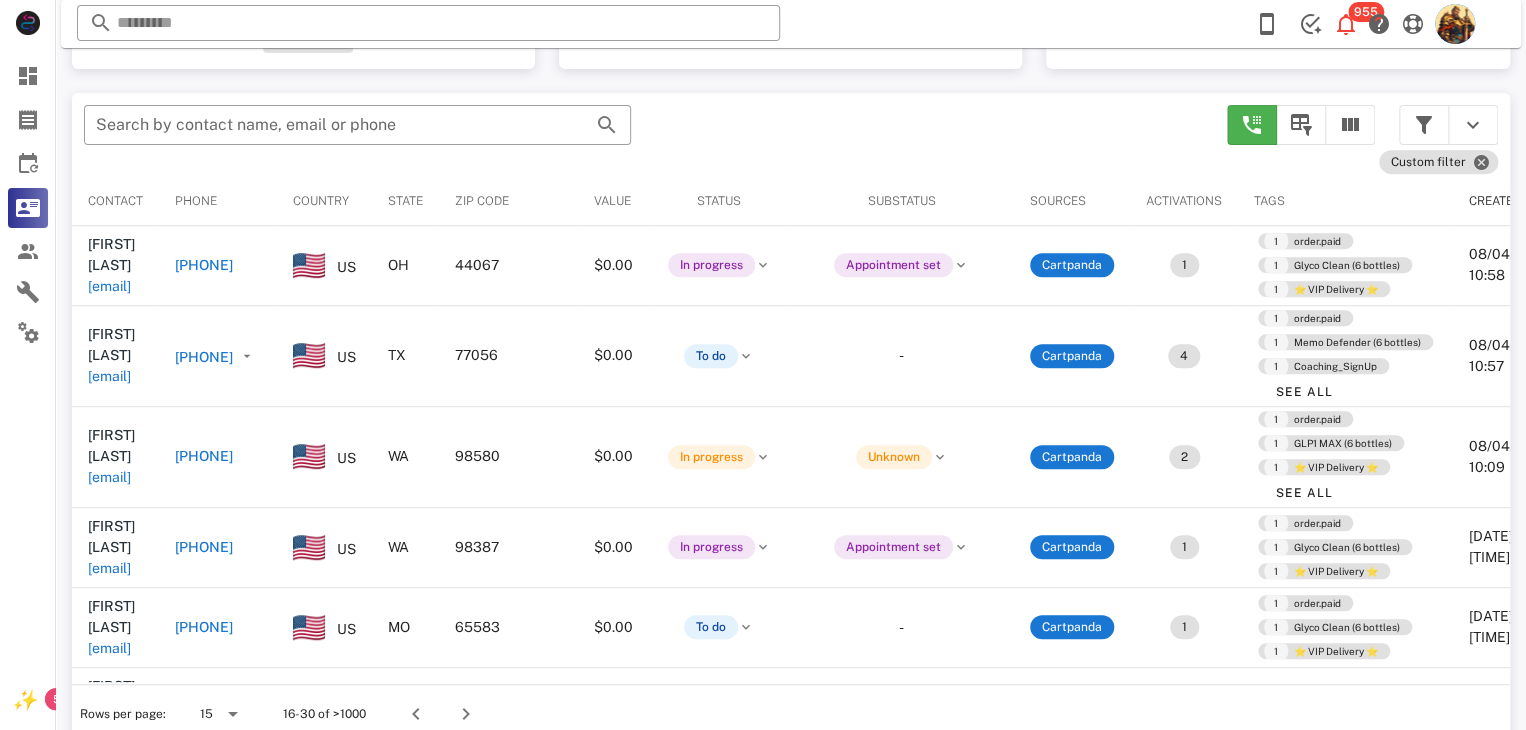 scroll, scrollTop: 348, scrollLeft: 0, axis: vertical 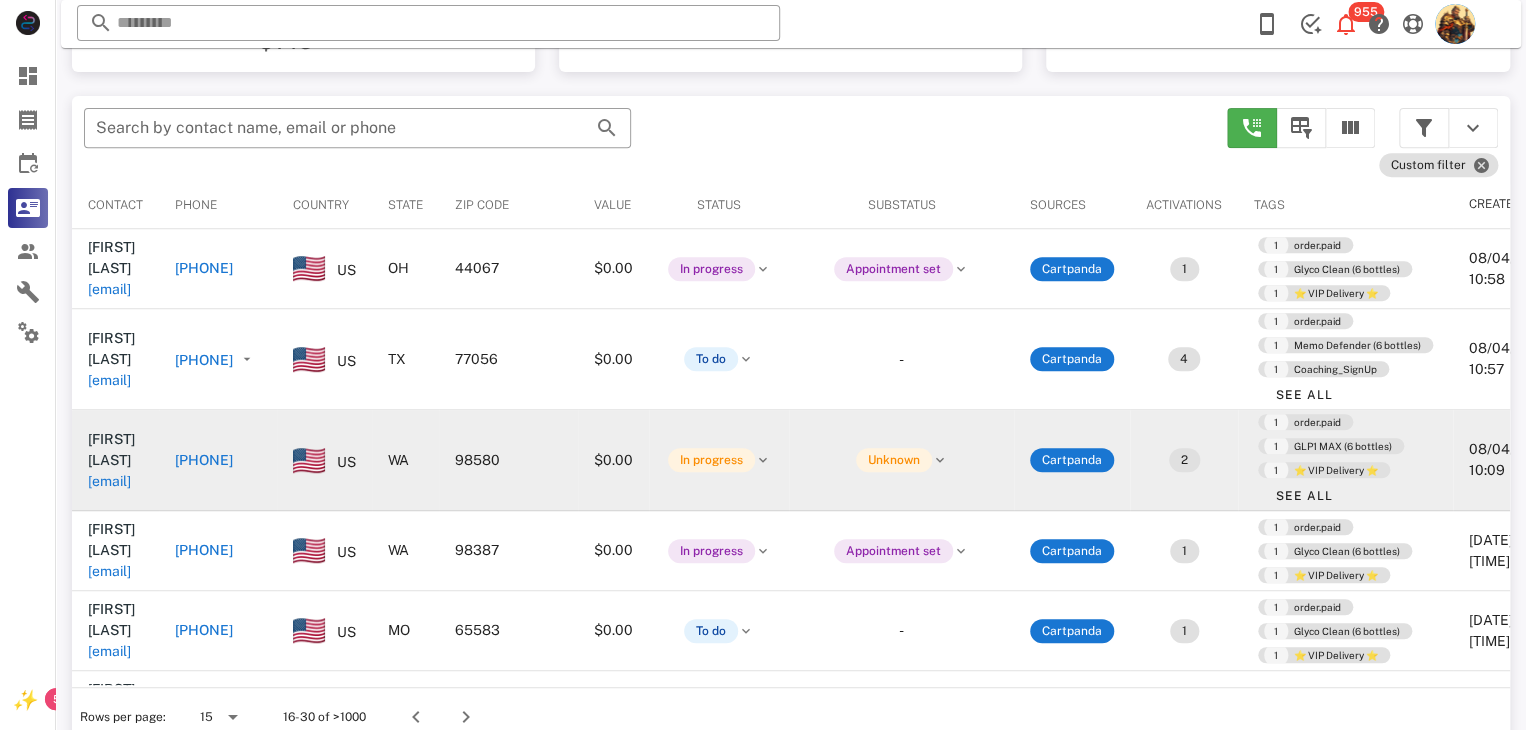 click on "[EMAIL]" at bounding box center [109, 481] 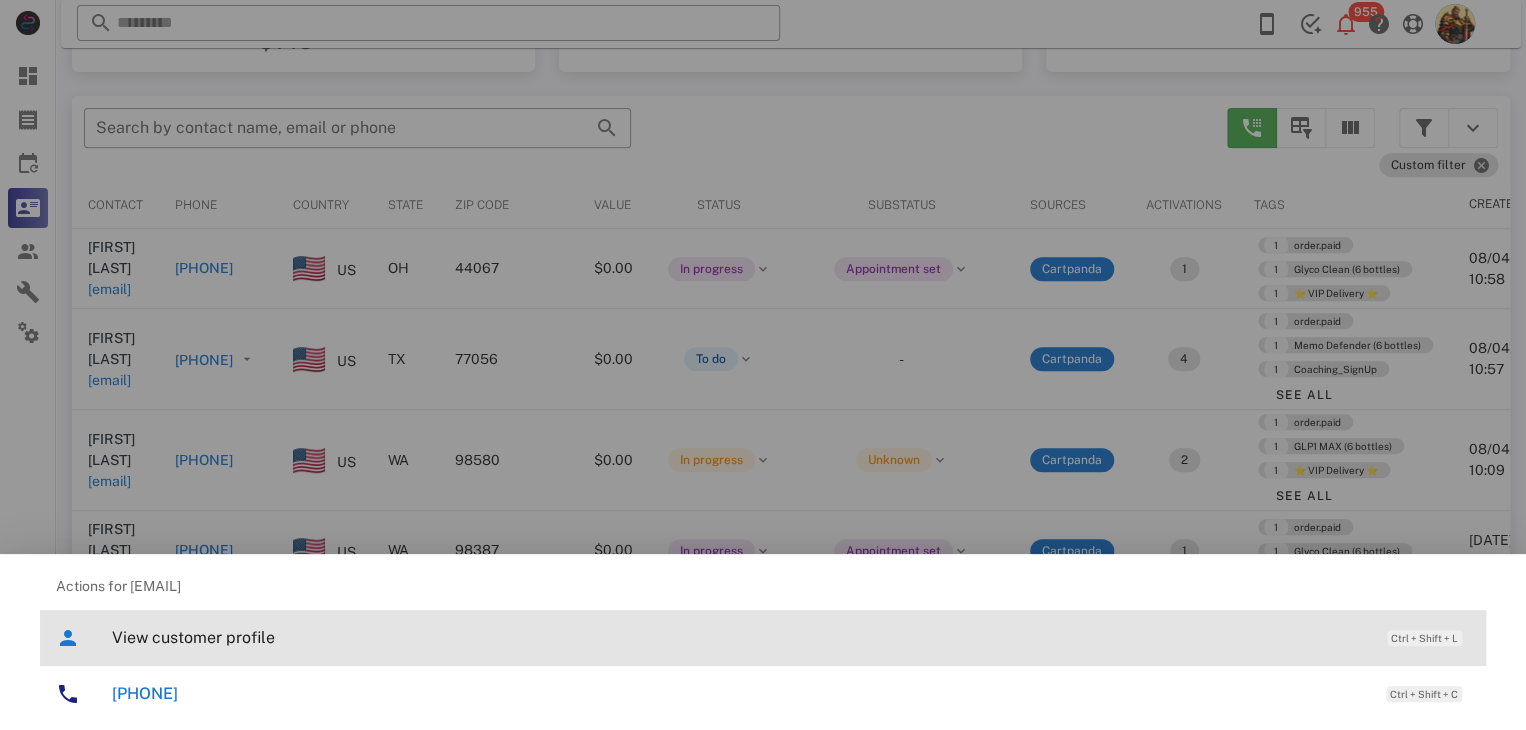 click on "View customer profile" at bounding box center (739, 637) 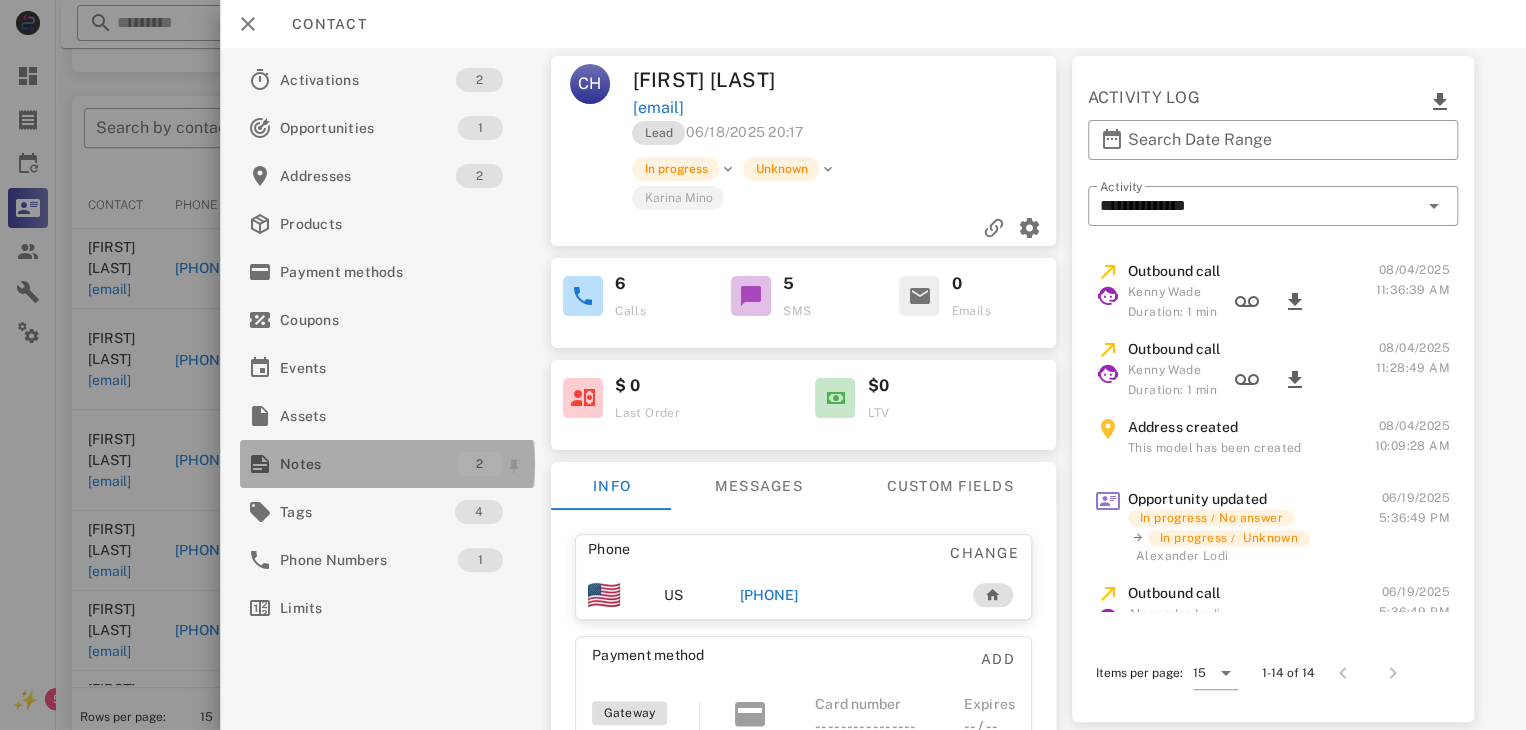 click on "Notes" at bounding box center (368, 464) 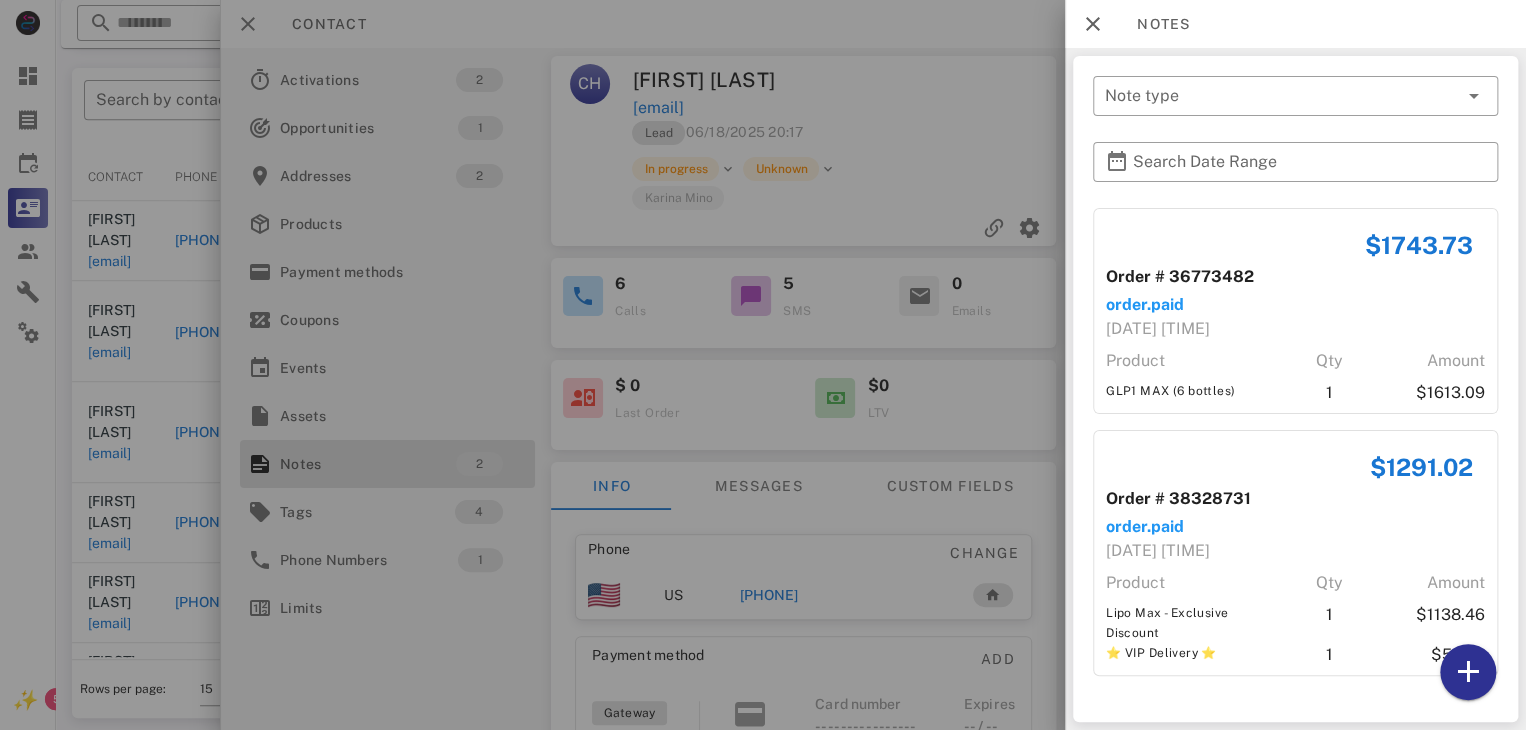 scroll, scrollTop: 380, scrollLeft: 0, axis: vertical 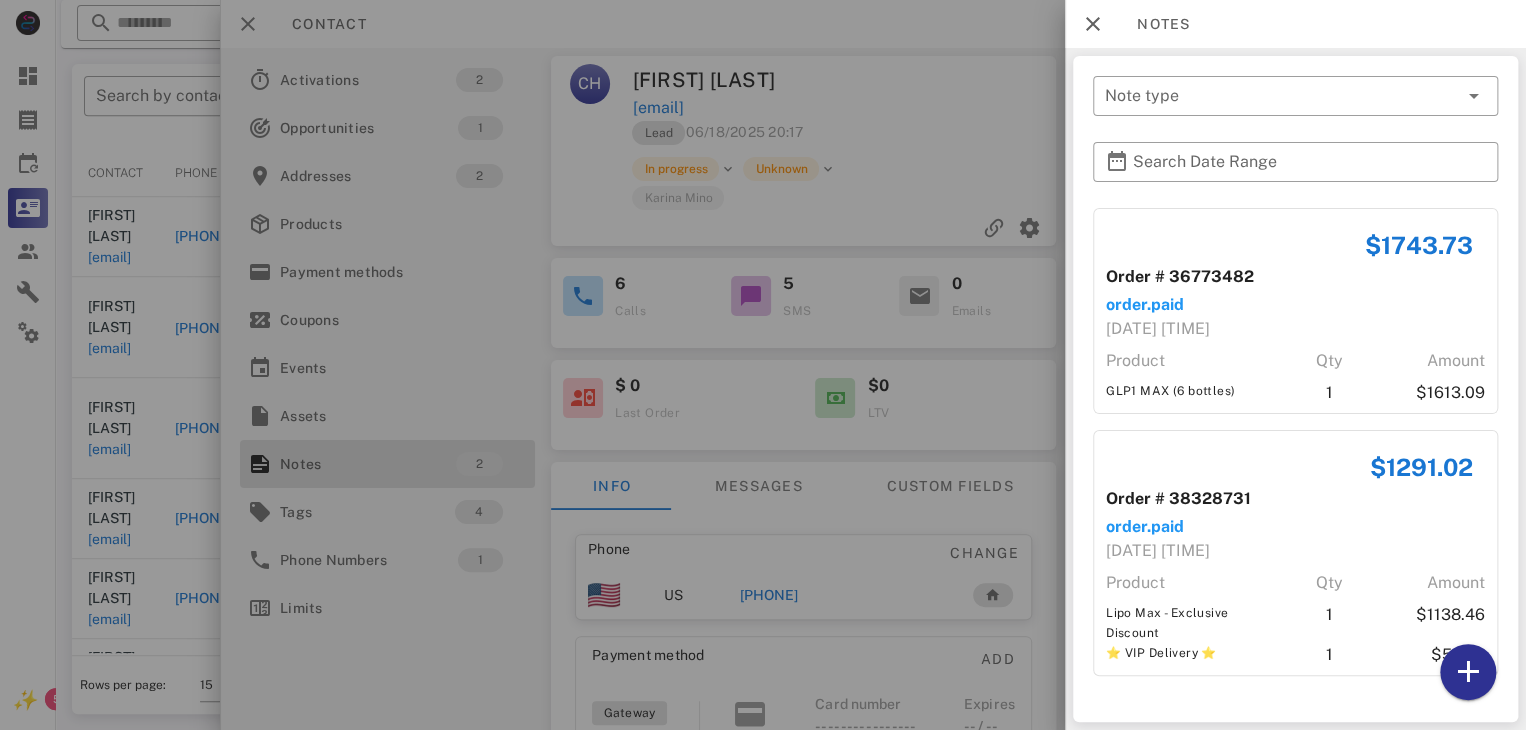 click at bounding box center (763, 365) 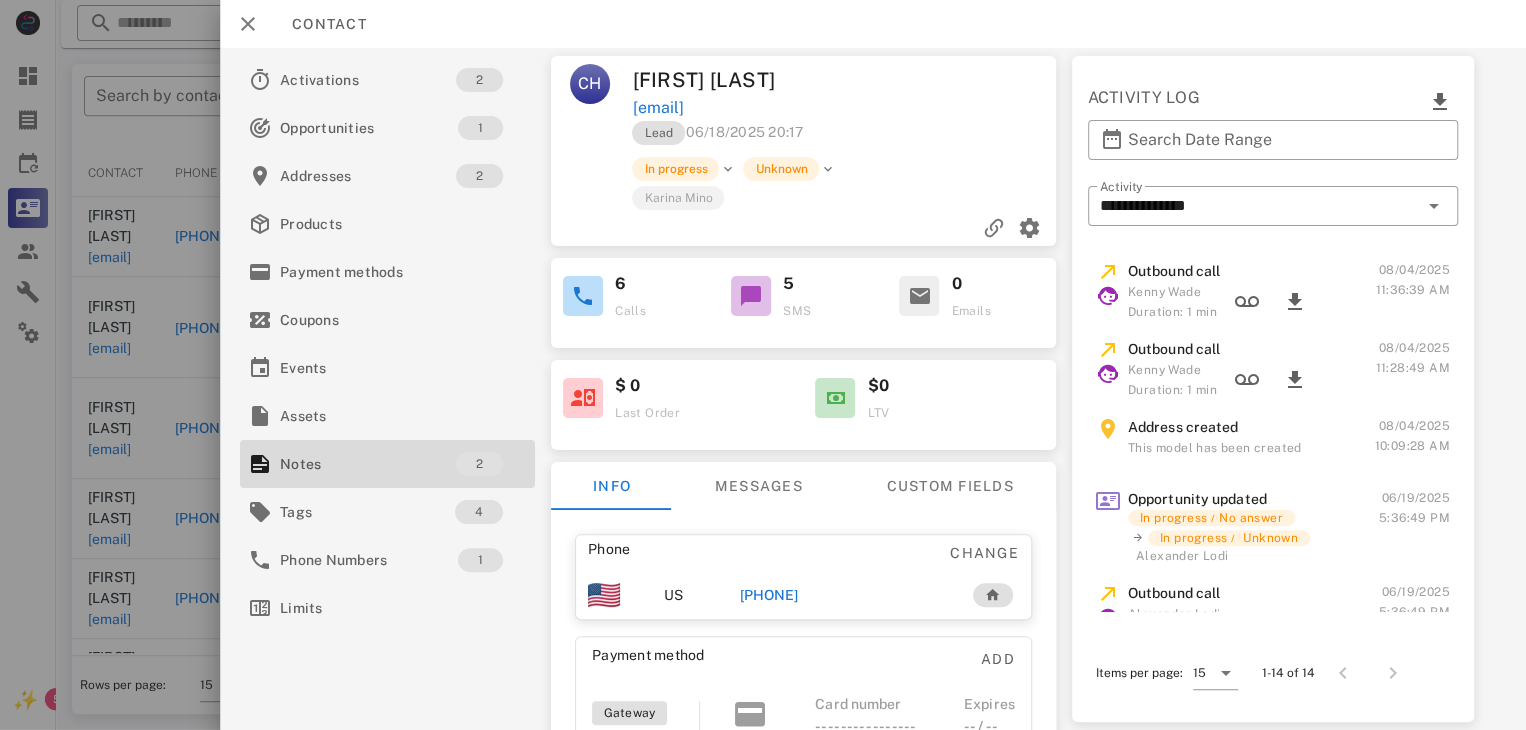 click at bounding box center (763, 365) 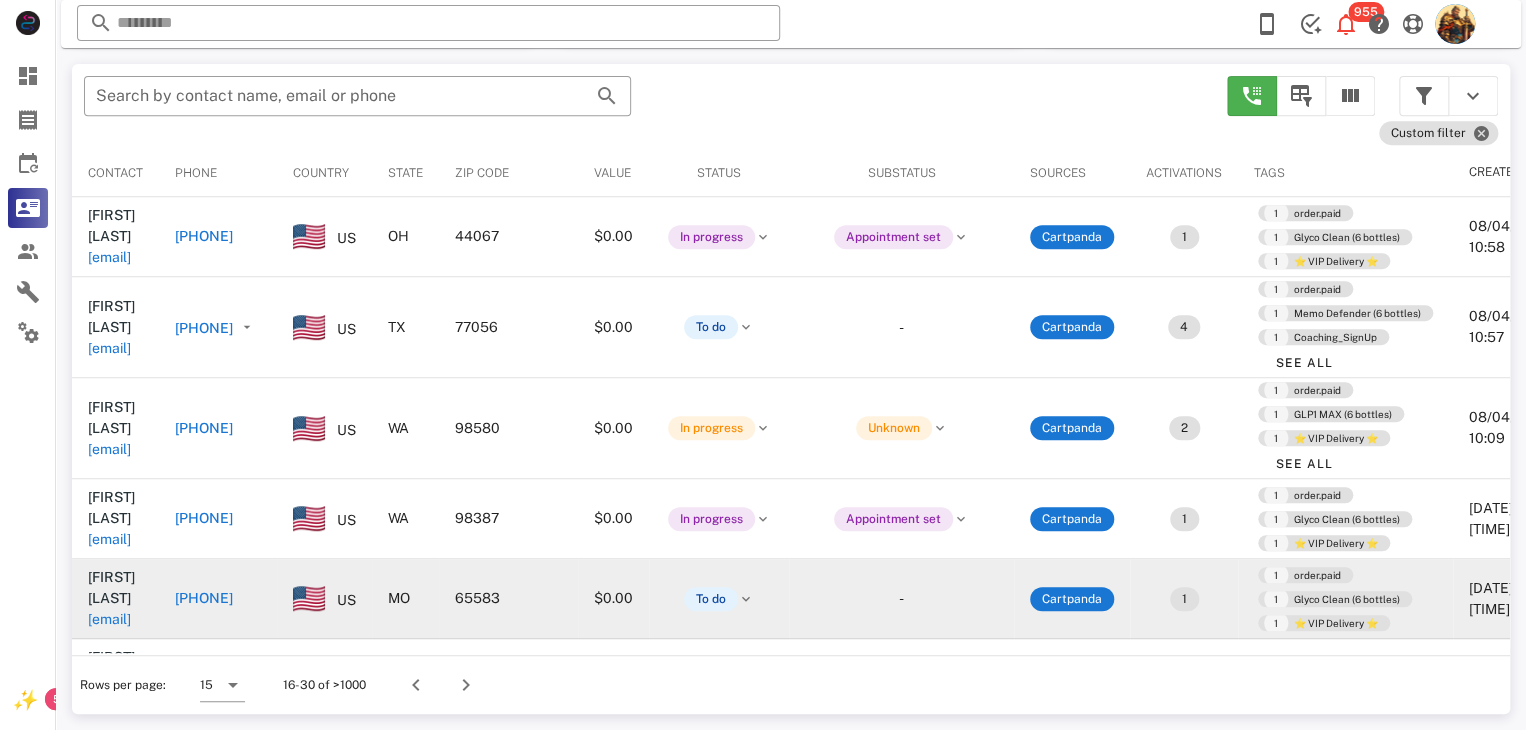 click on "[EMAIL]" at bounding box center [109, 619] 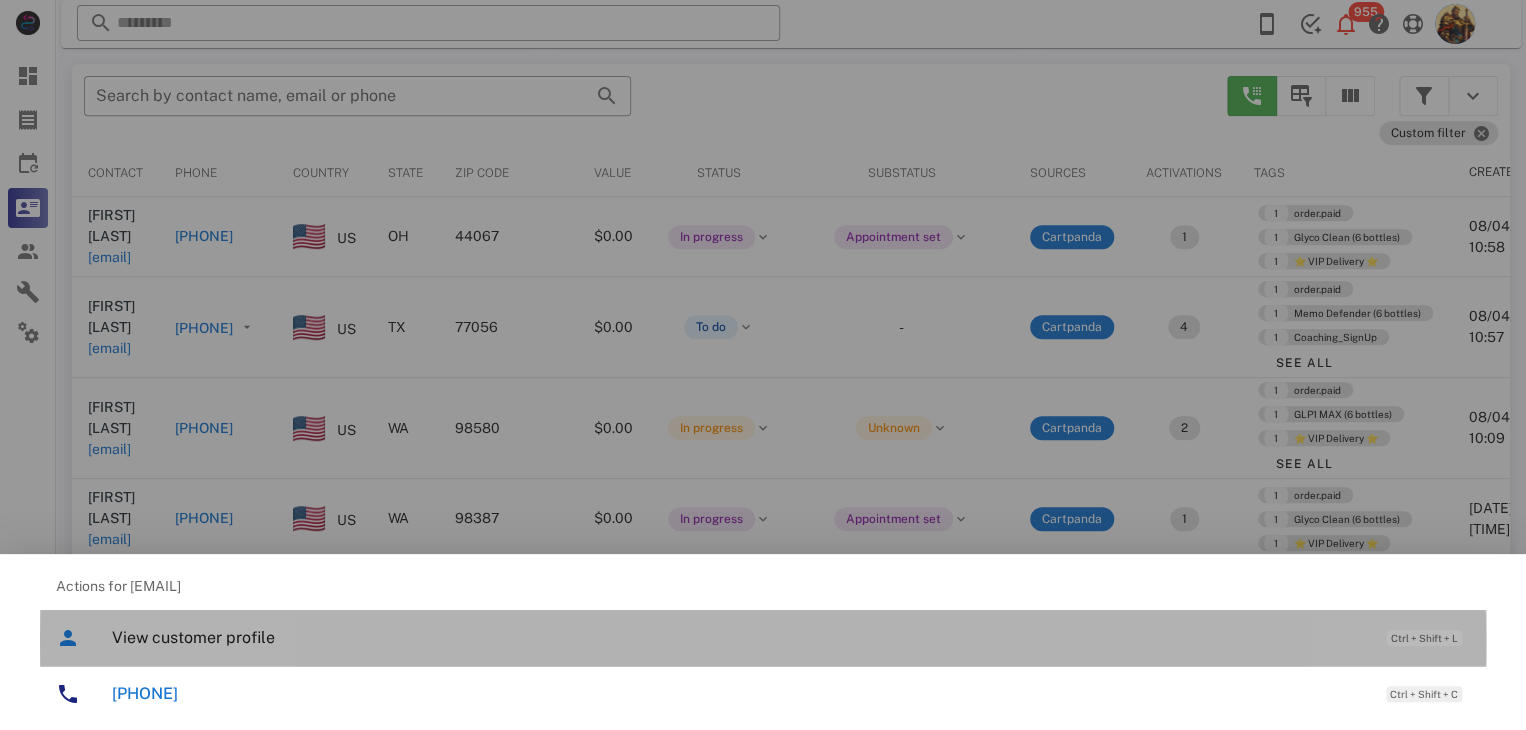 click on "View customer profile" at bounding box center (739, 637) 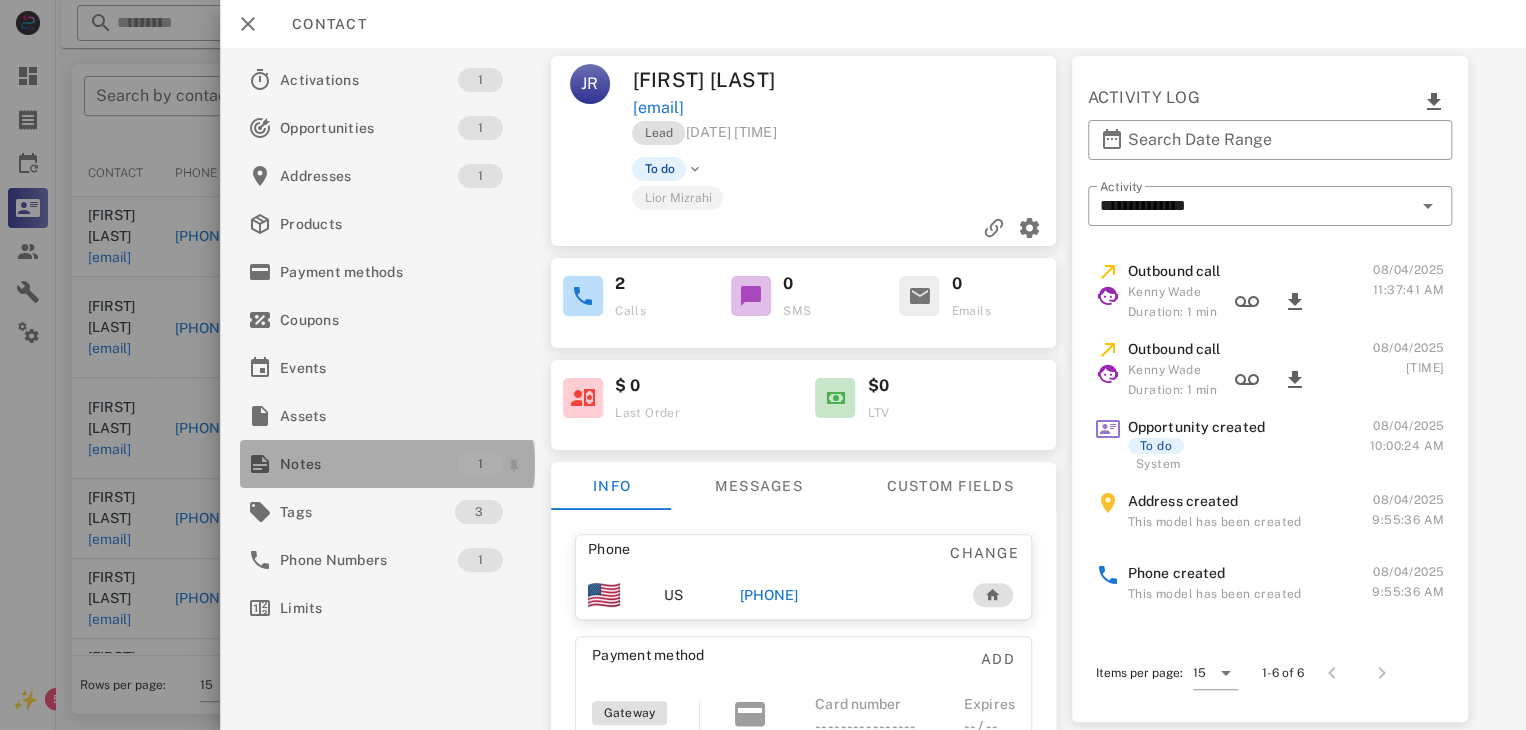 click on "Notes" at bounding box center (369, 464) 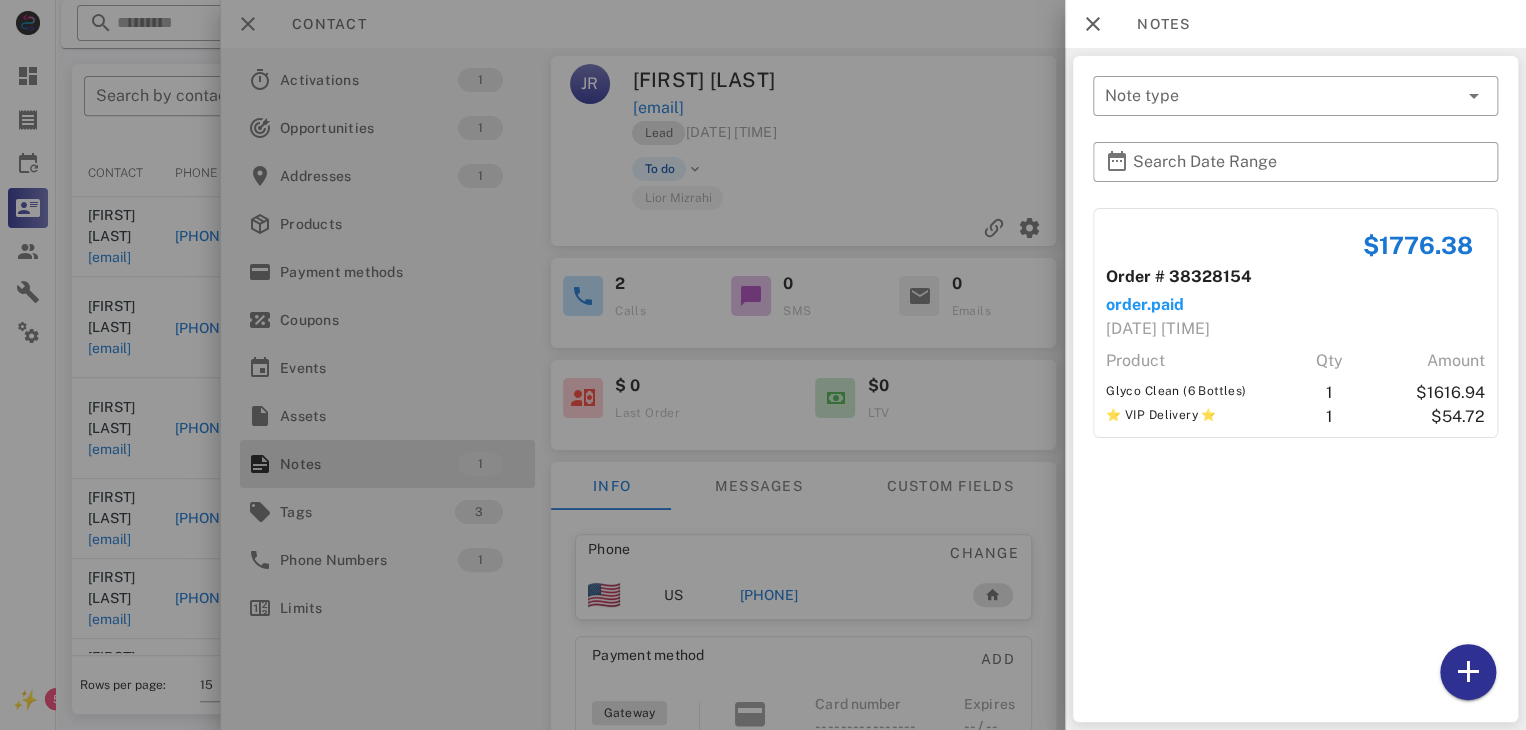 click at bounding box center [763, 365] 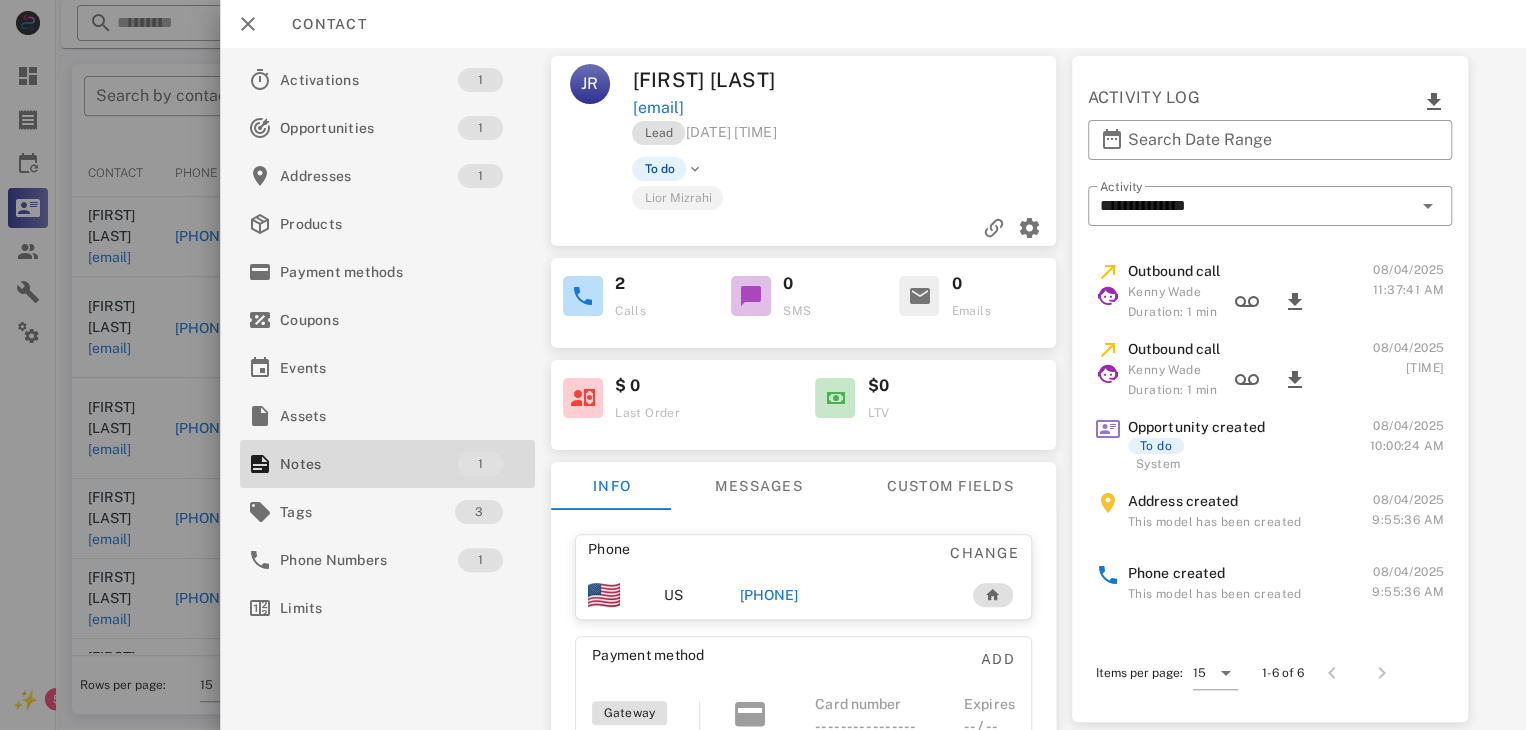 click on "[PHONE]" at bounding box center [769, 595] 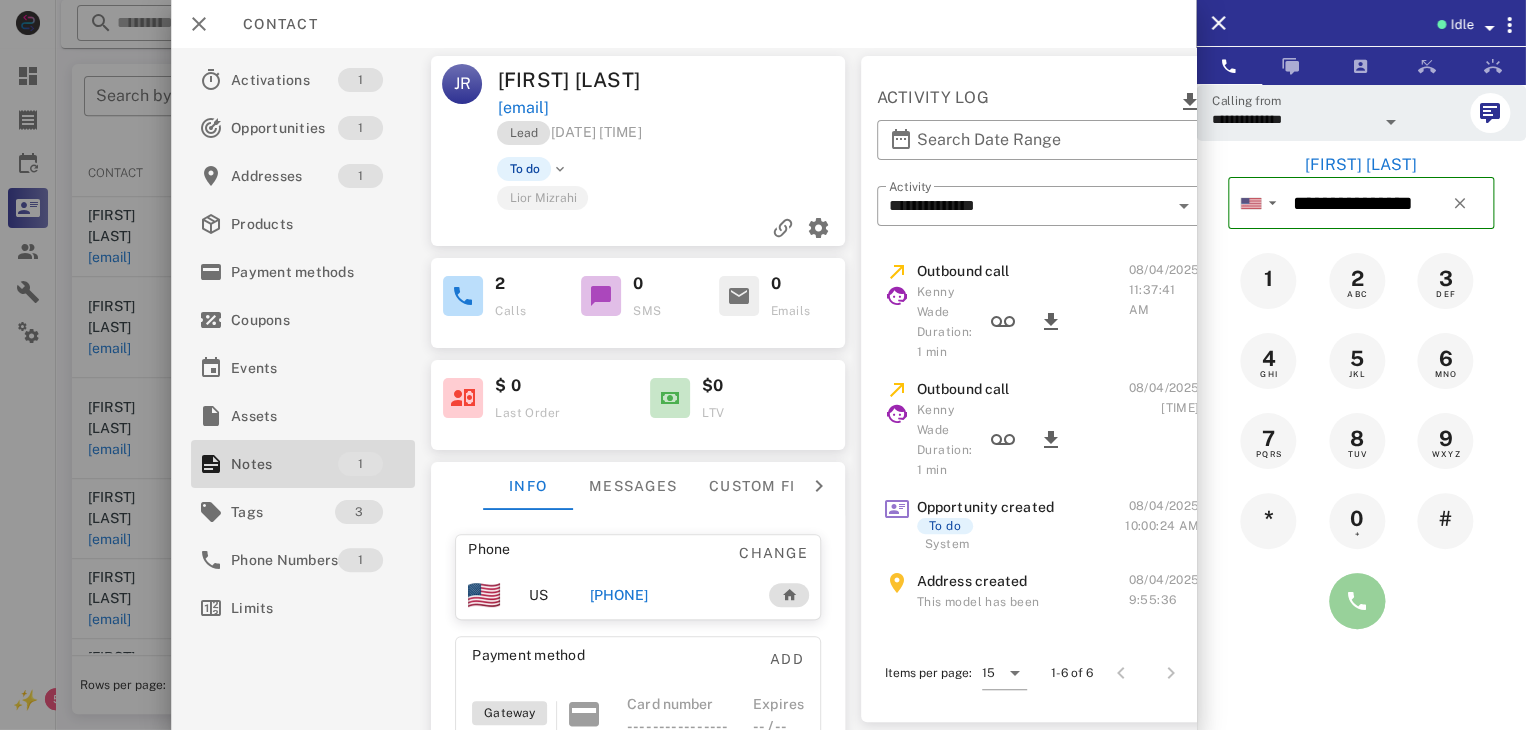 click at bounding box center [1357, 601] 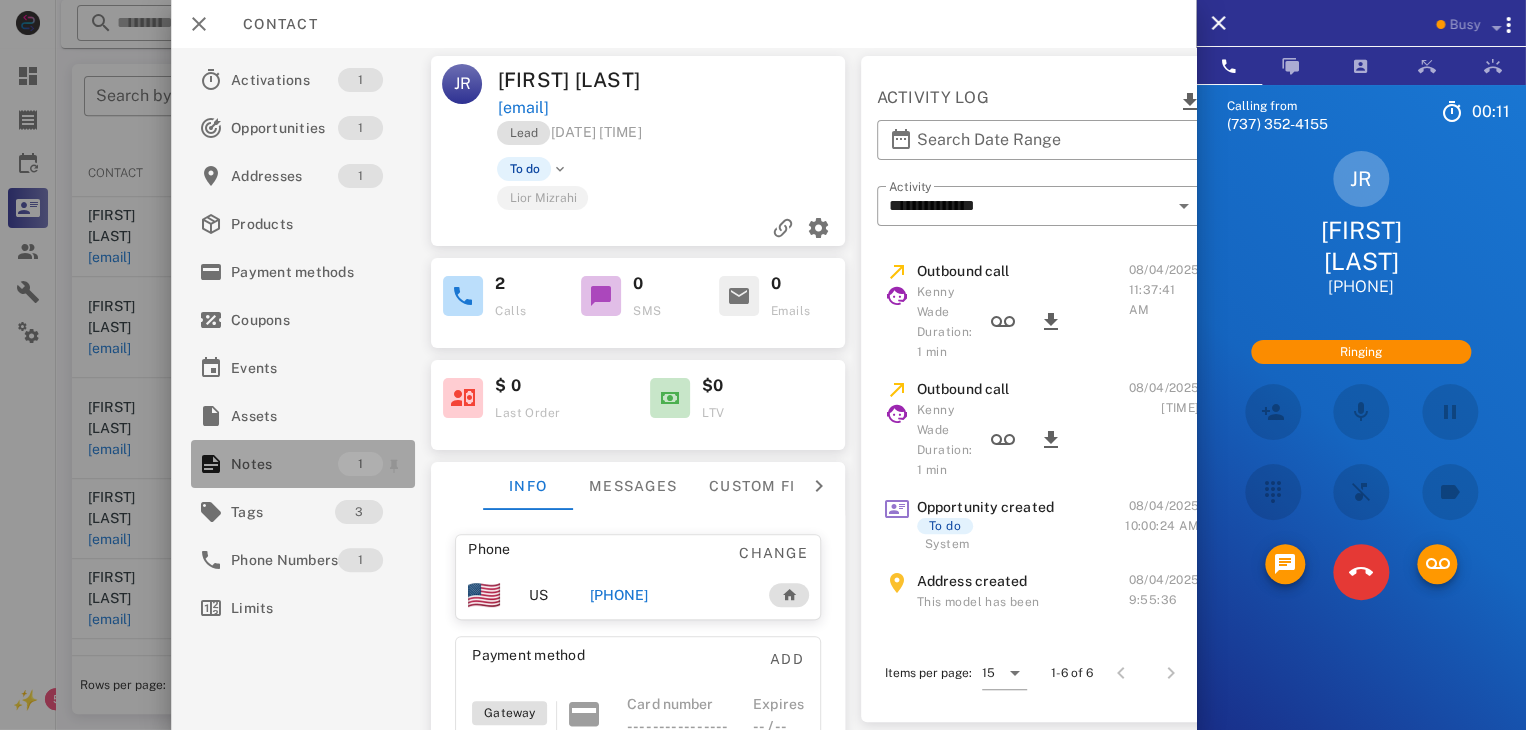 click on "Notes" at bounding box center [284, 464] 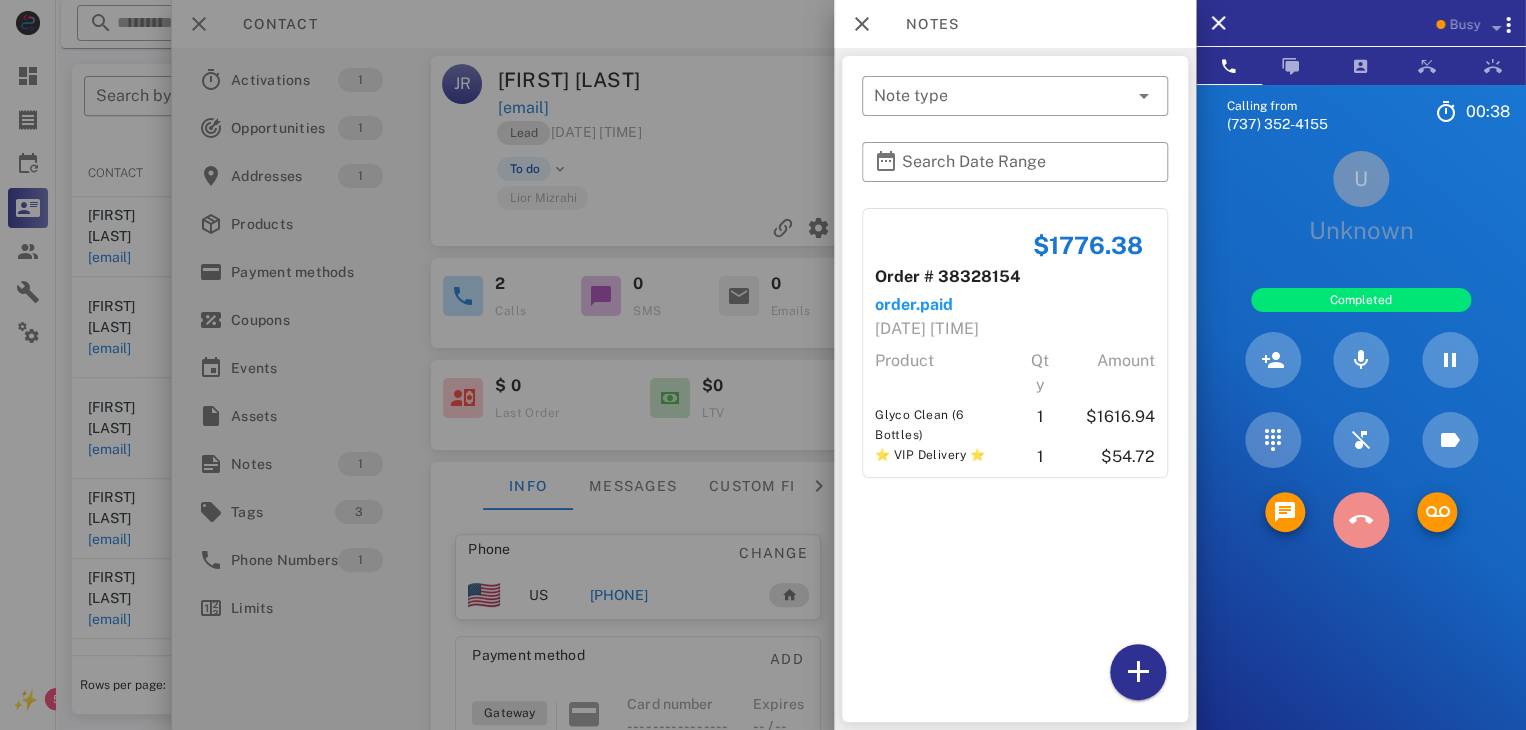 click at bounding box center (1361, 520) 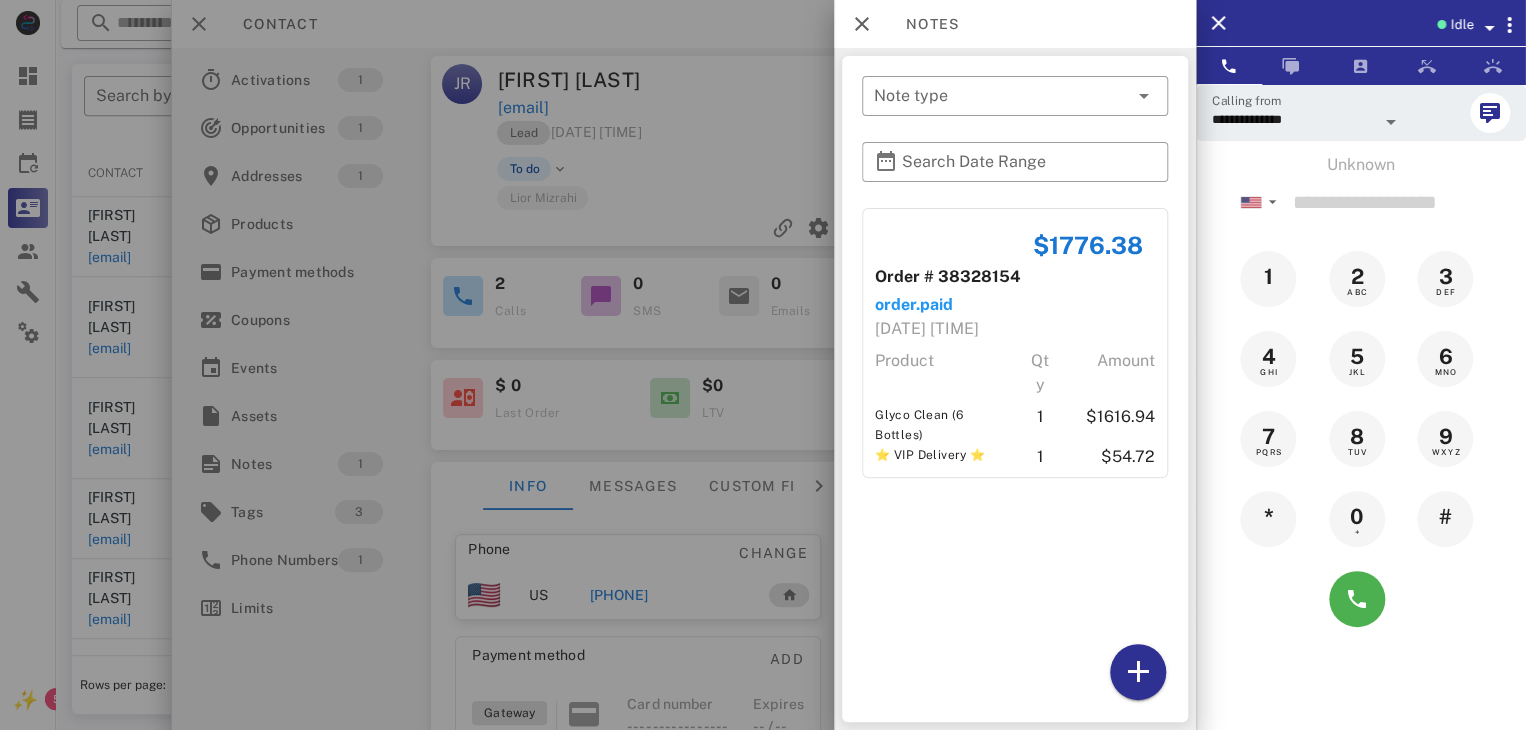 click at bounding box center (763, 365) 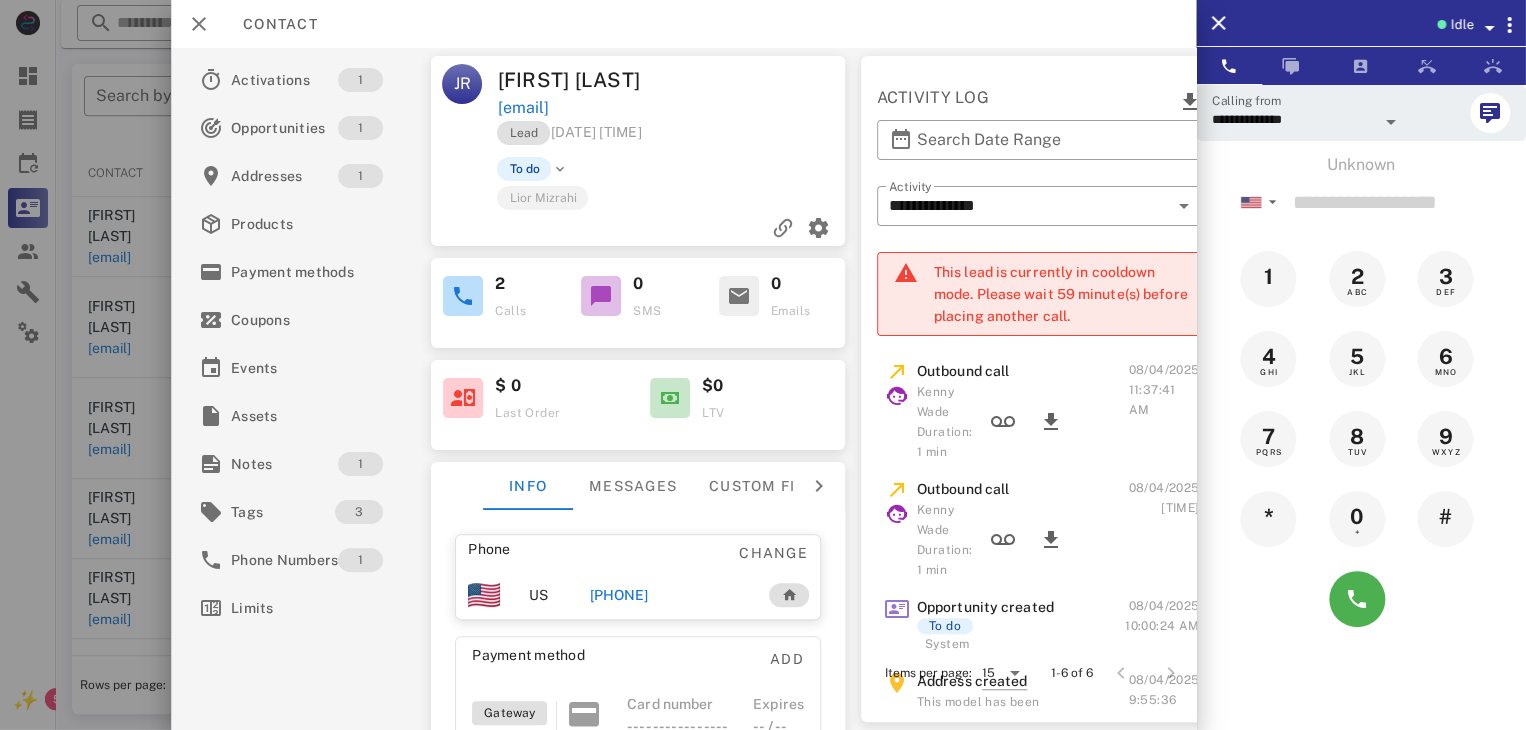 click on "[PHONE]" at bounding box center [618, 595] 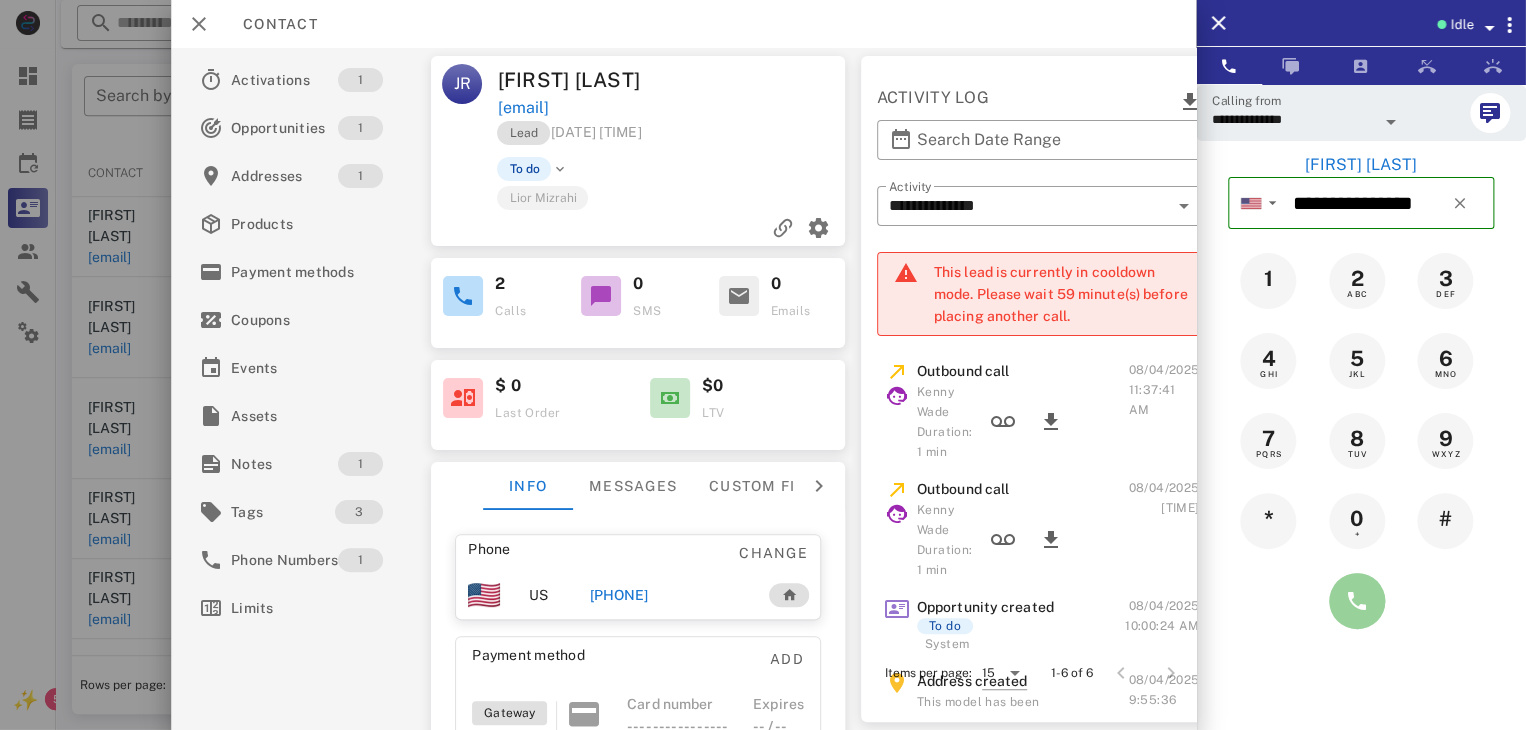 click at bounding box center (1357, 601) 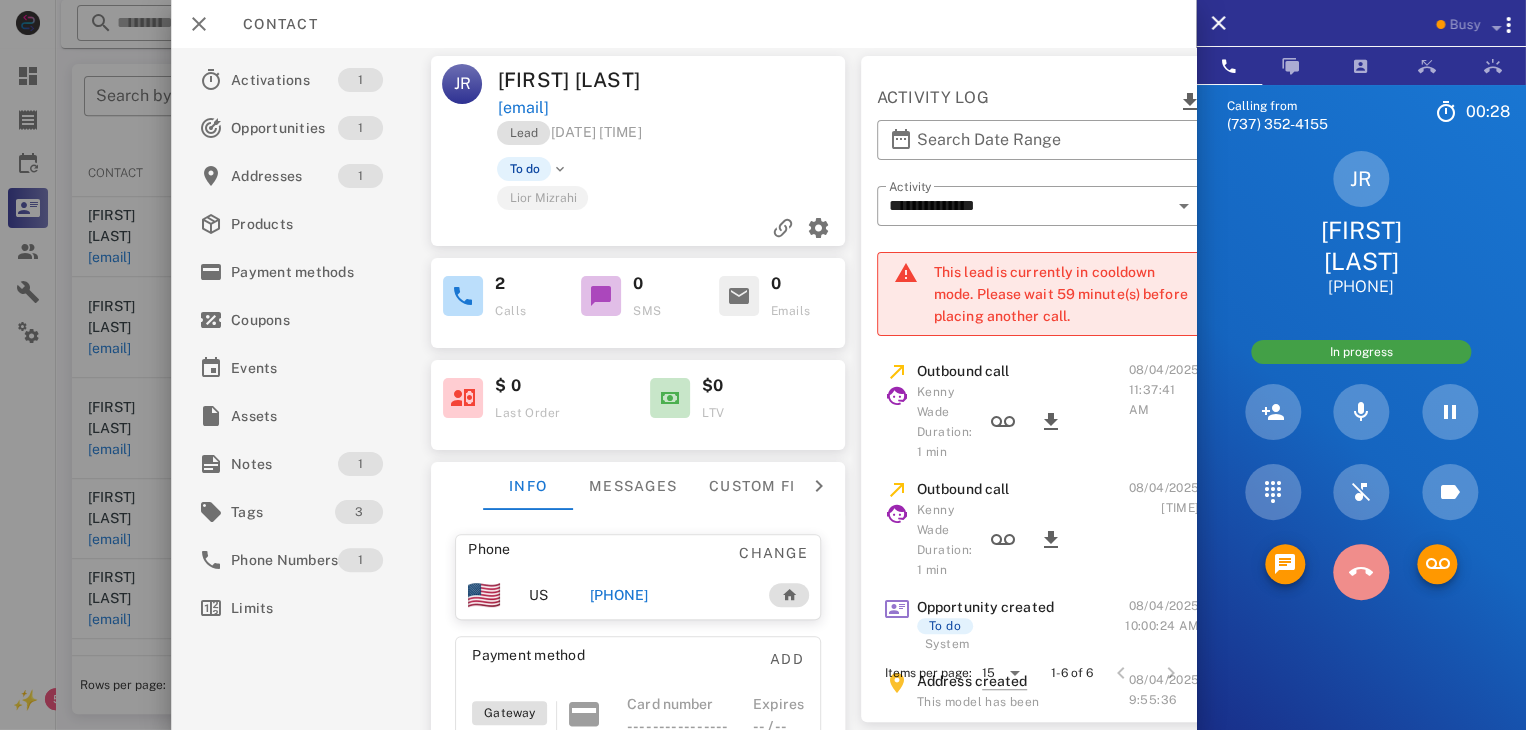 click at bounding box center (1361, 572) 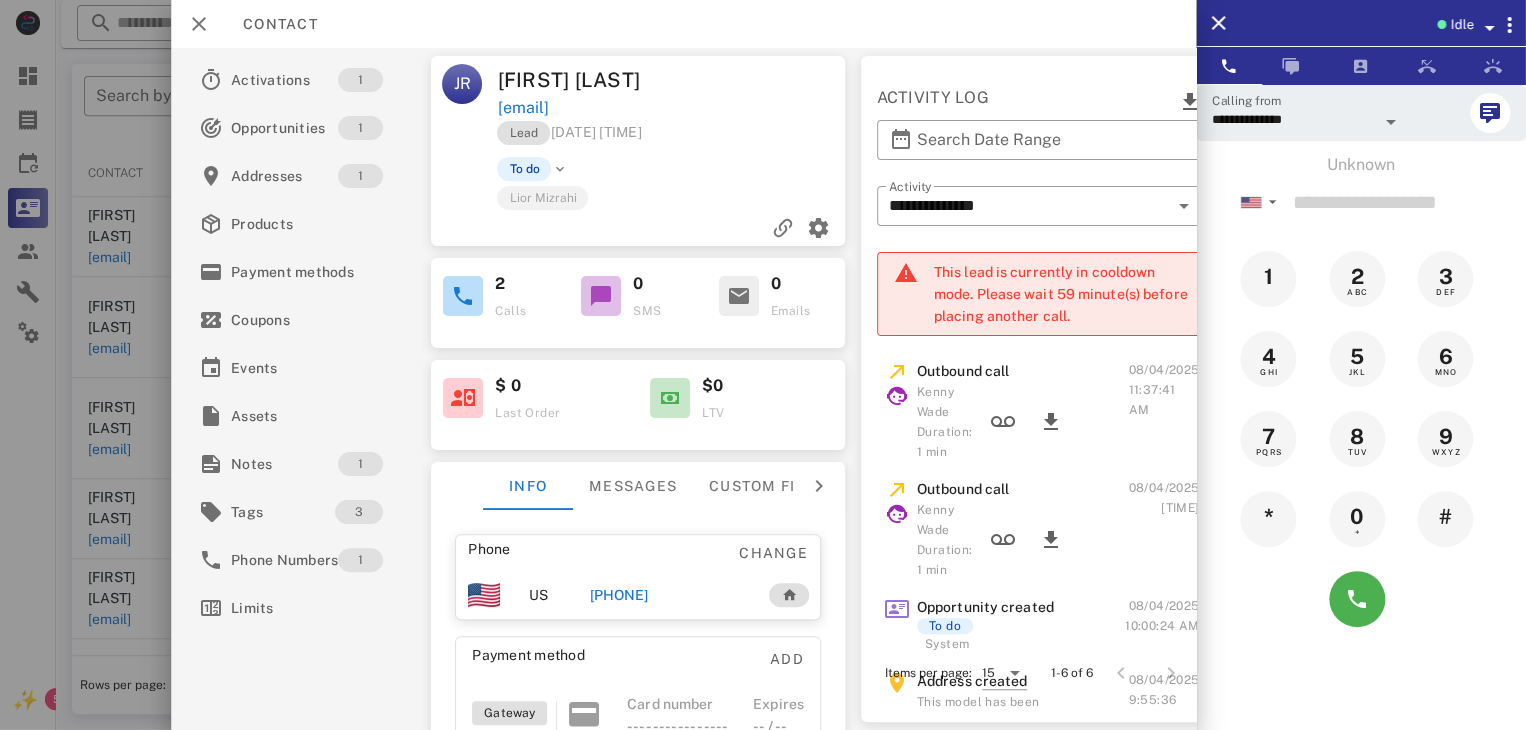 click at bounding box center [763, 365] 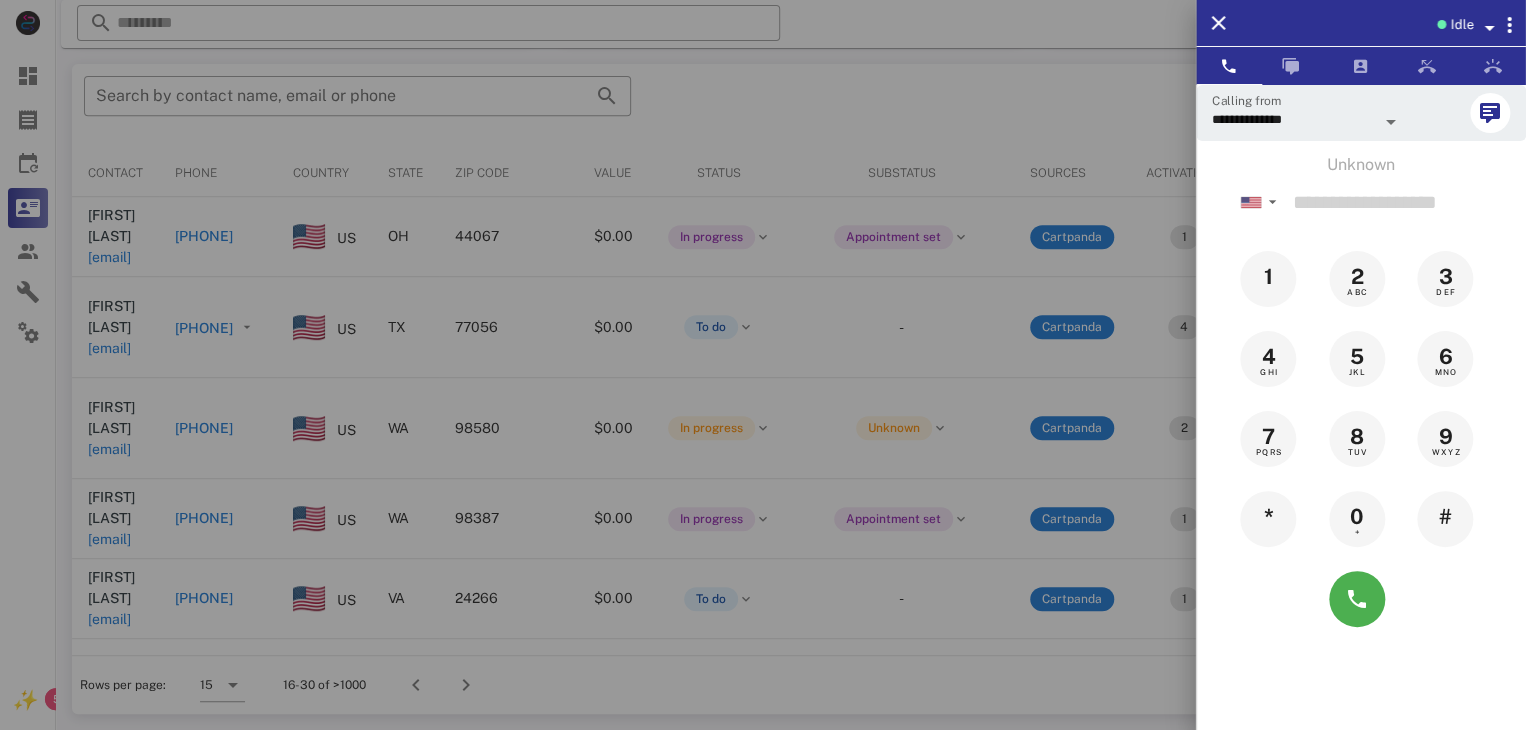 click at bounding box center (763, 365) 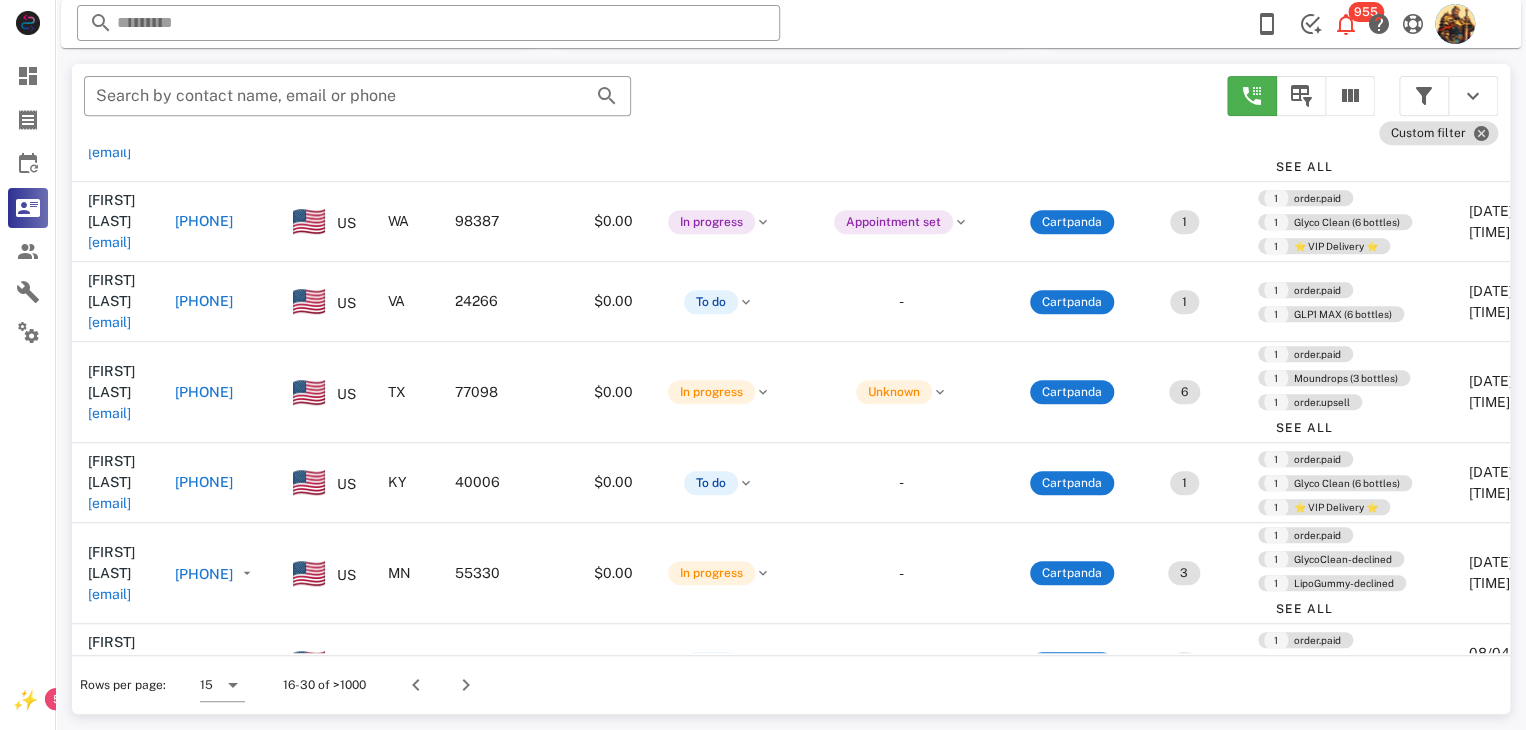 scroll, scrollTop: 304, scrollLeft: 0, axis: vertical 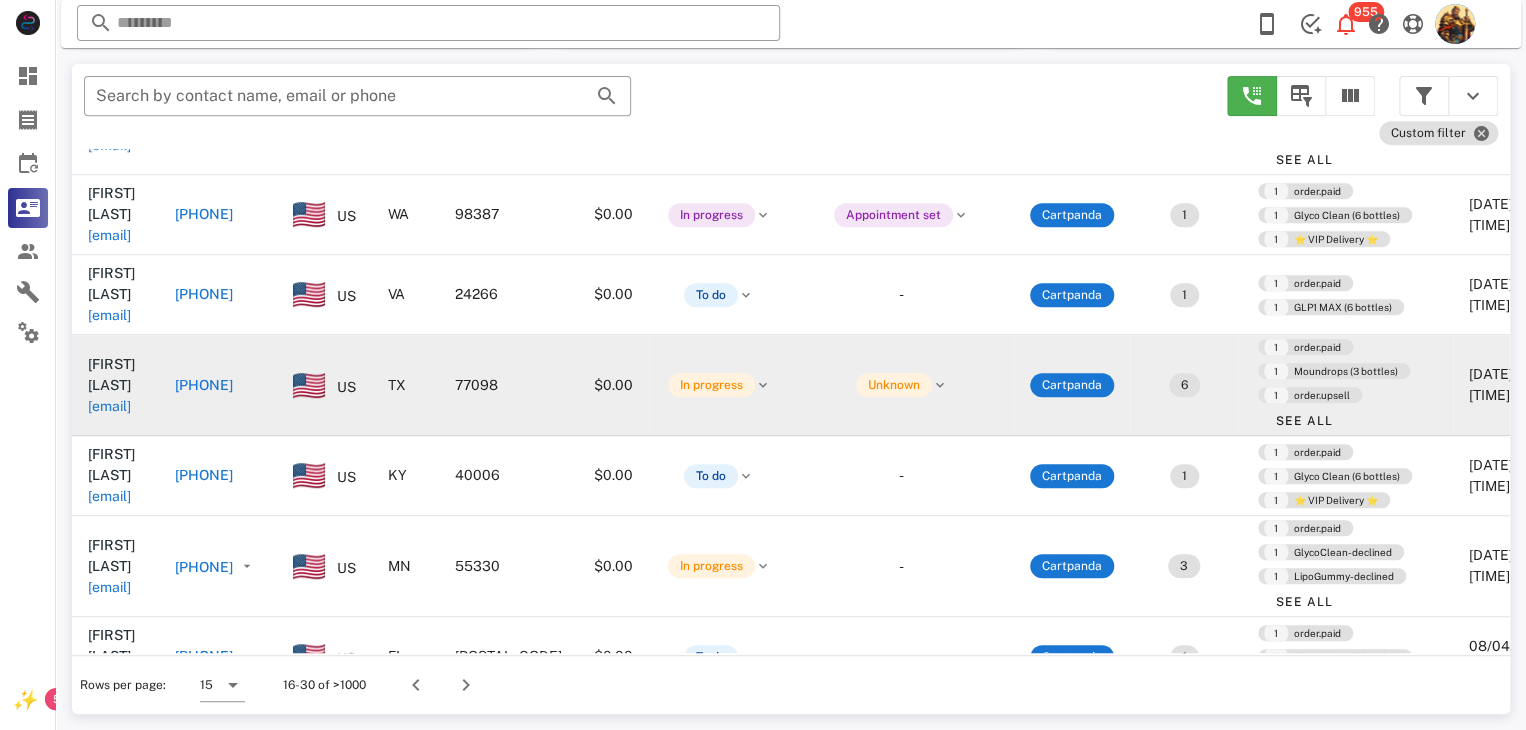 click on "[EMAIL]" at bounding box center (109, 406) 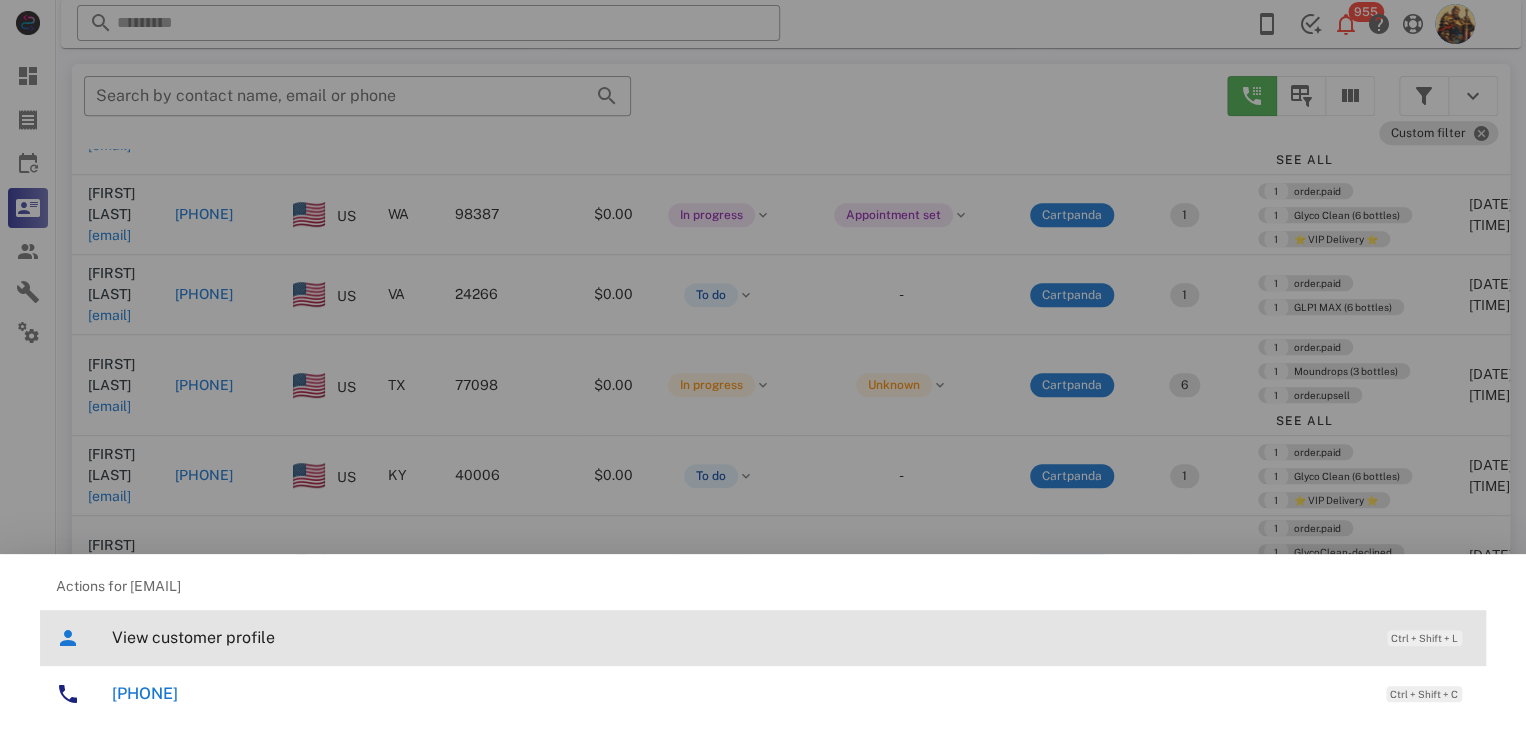 click on "View customer profile" at bounding box center [739, 637] 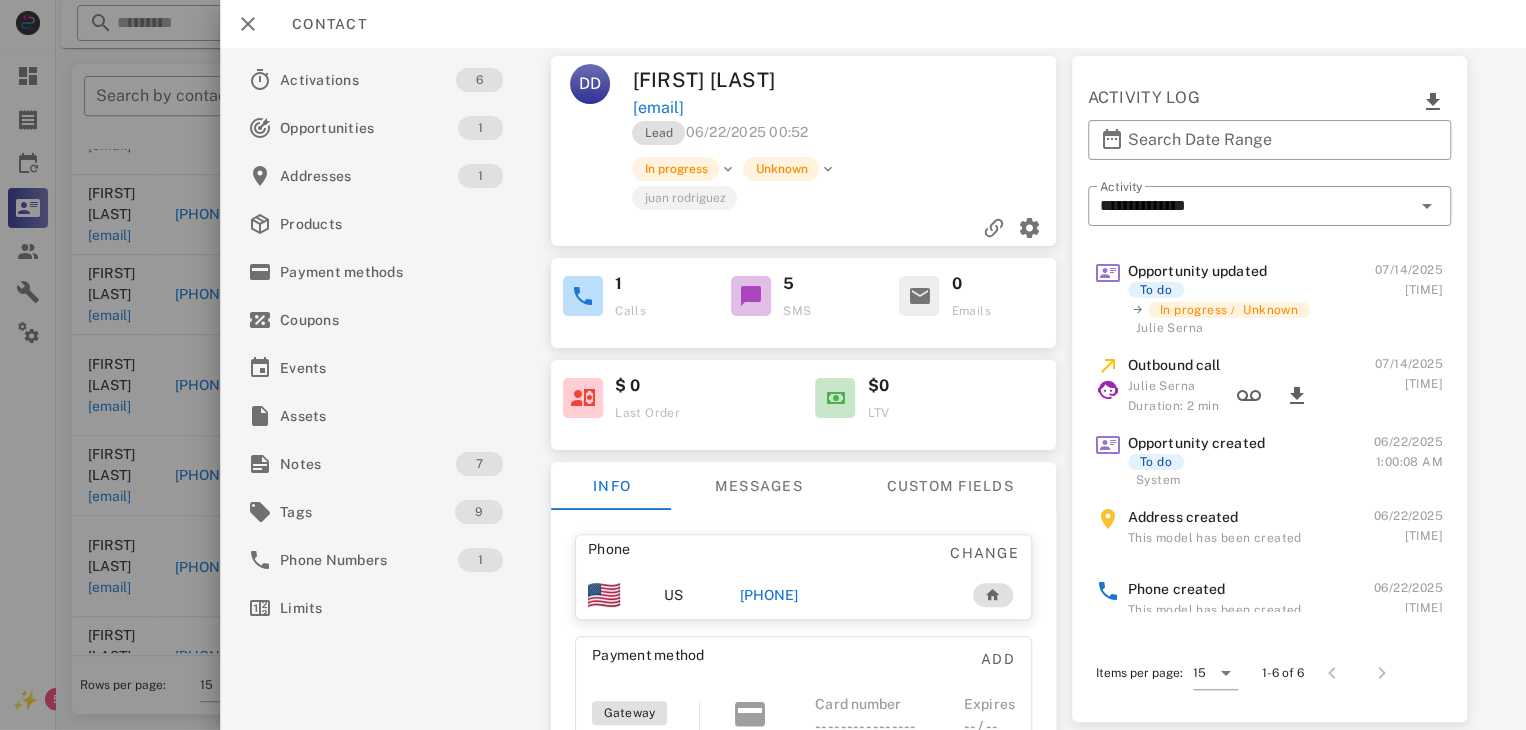click on "[PHONE]" at bounding box center [769, 595] 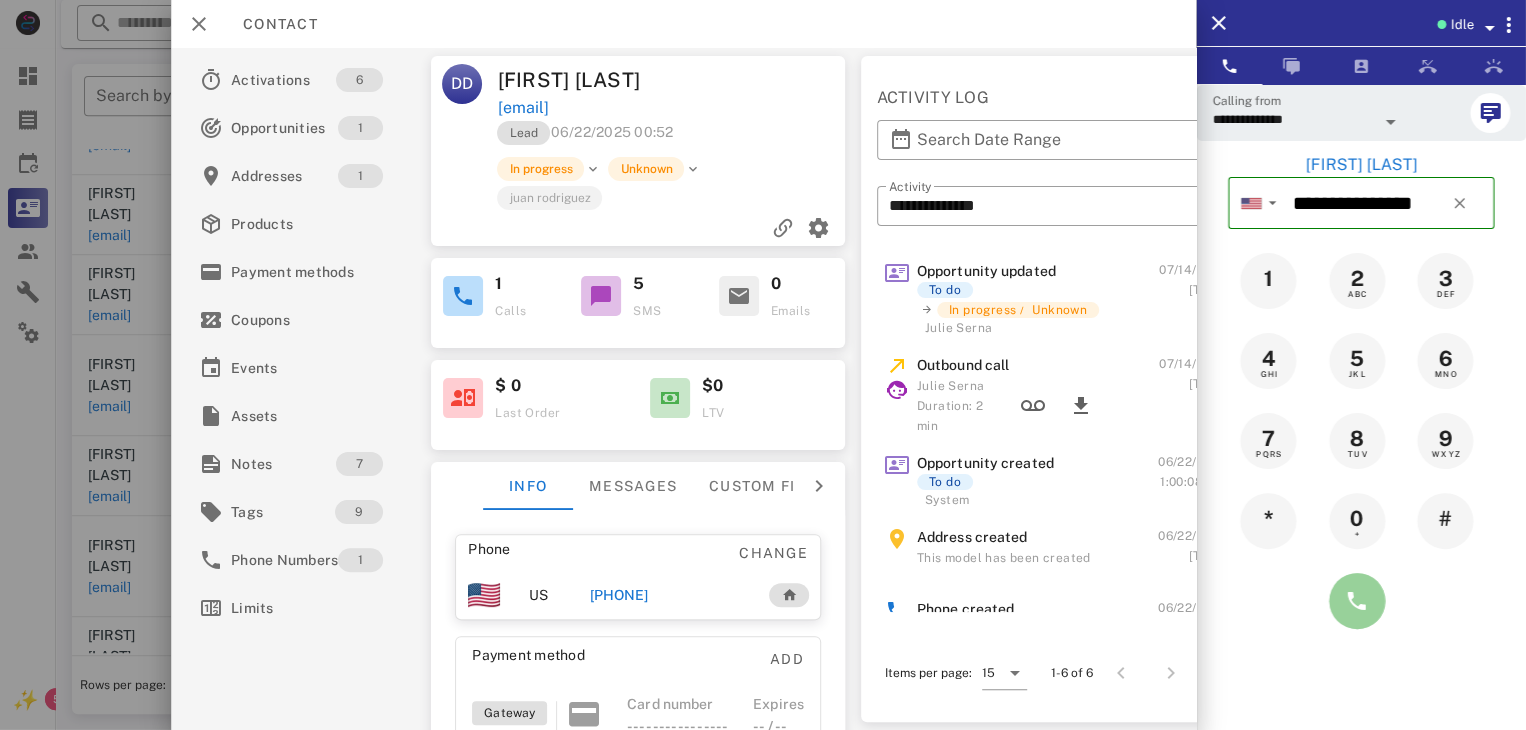 click at bounding box center (1357, 601) 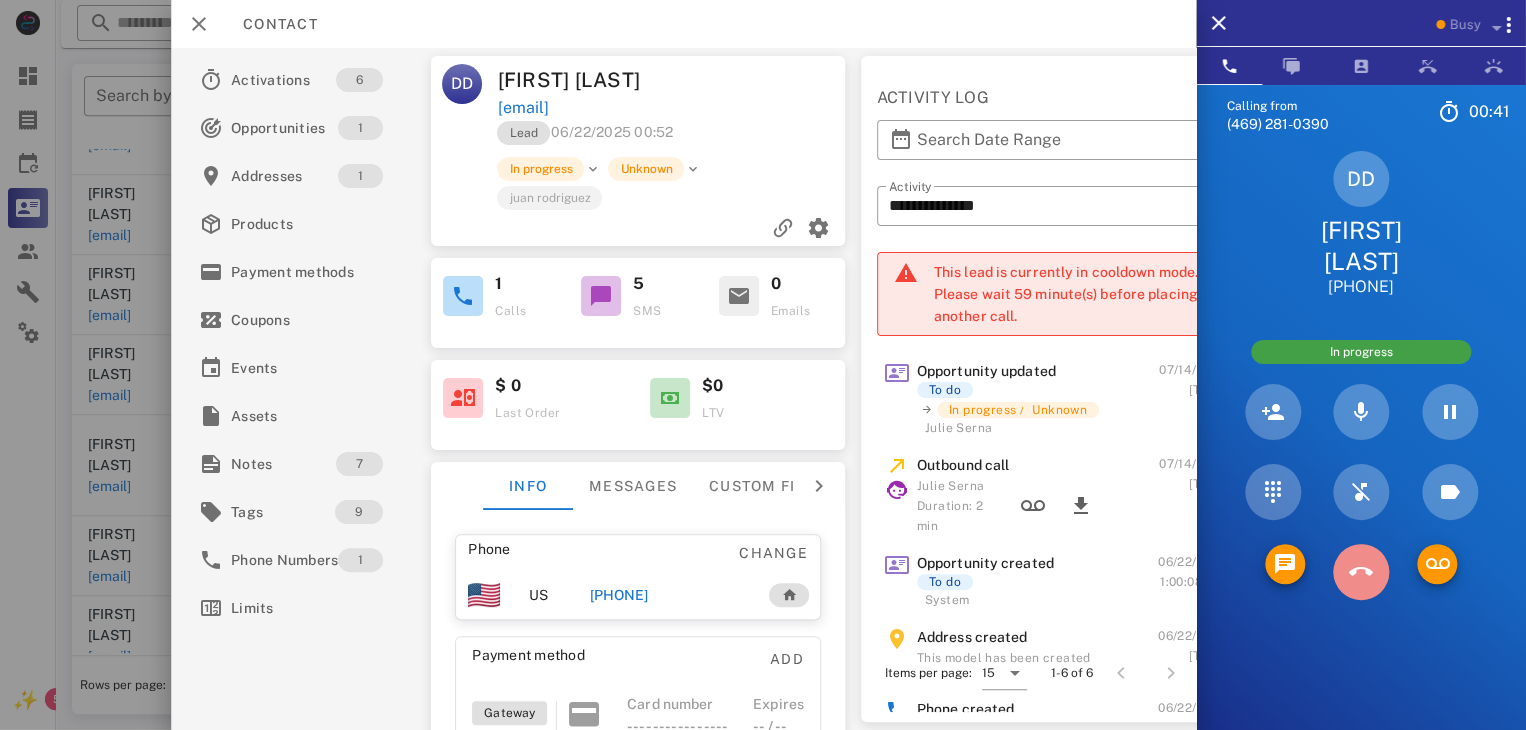 click at bounding box center (1361, 572) 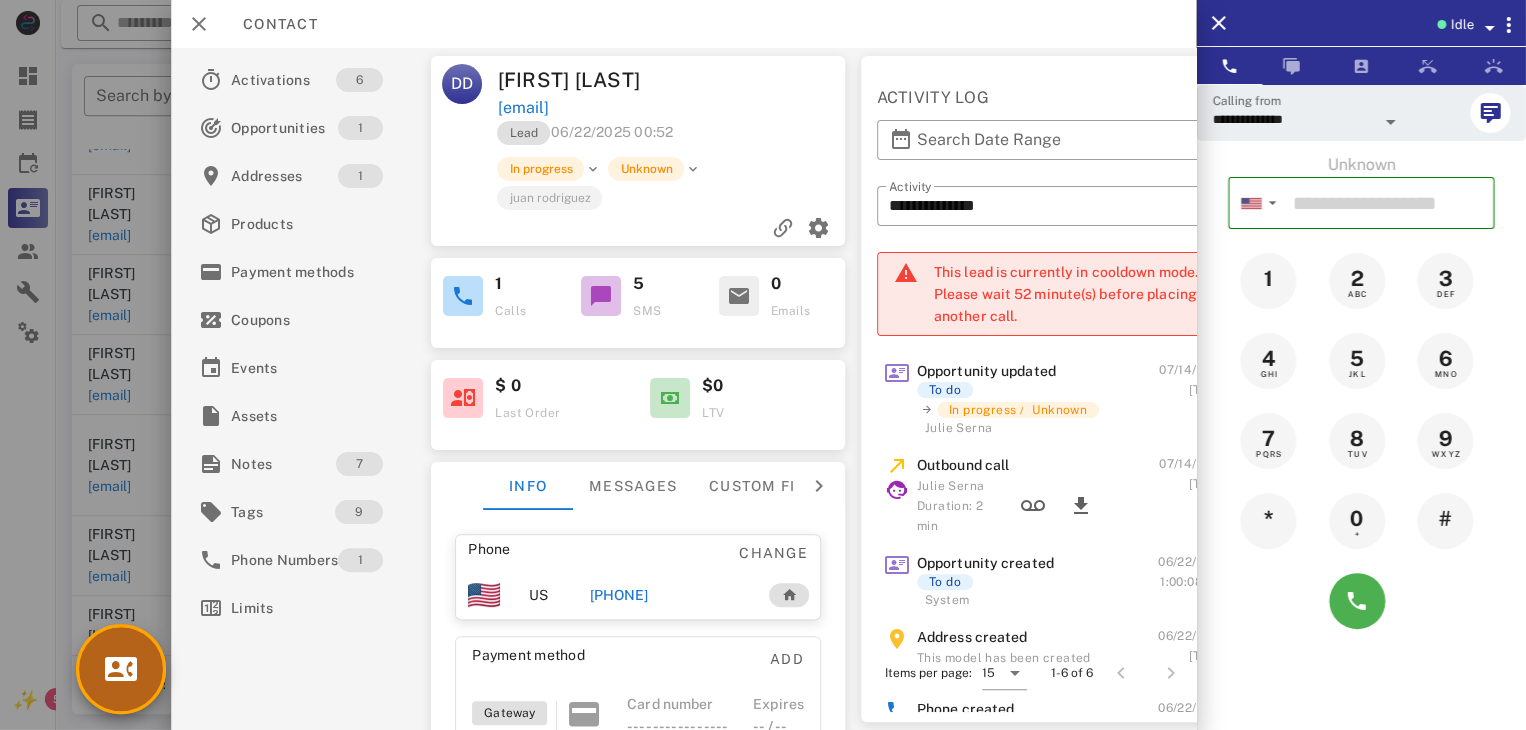 click at bounding box center (121, 669) 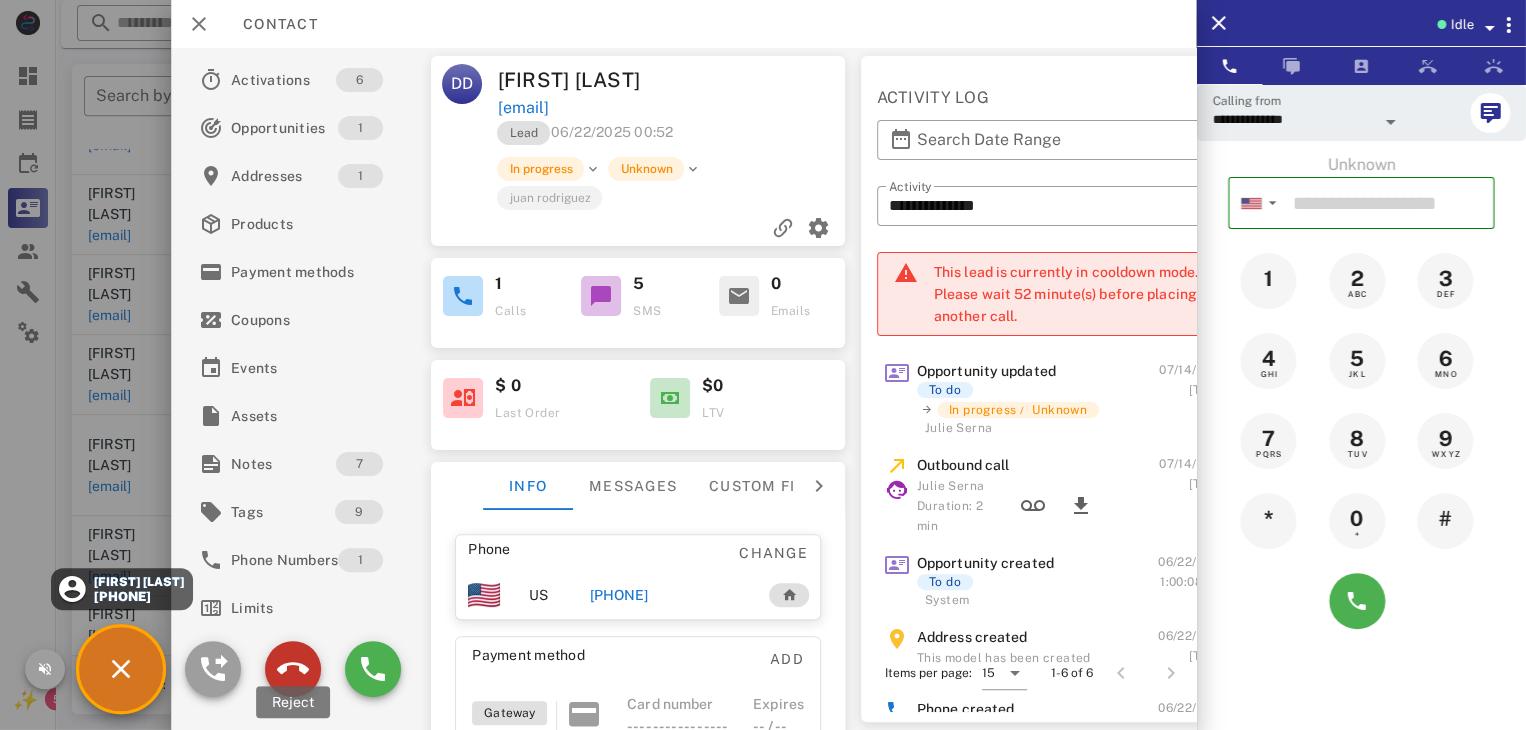 click at bounding box center [293, 669] 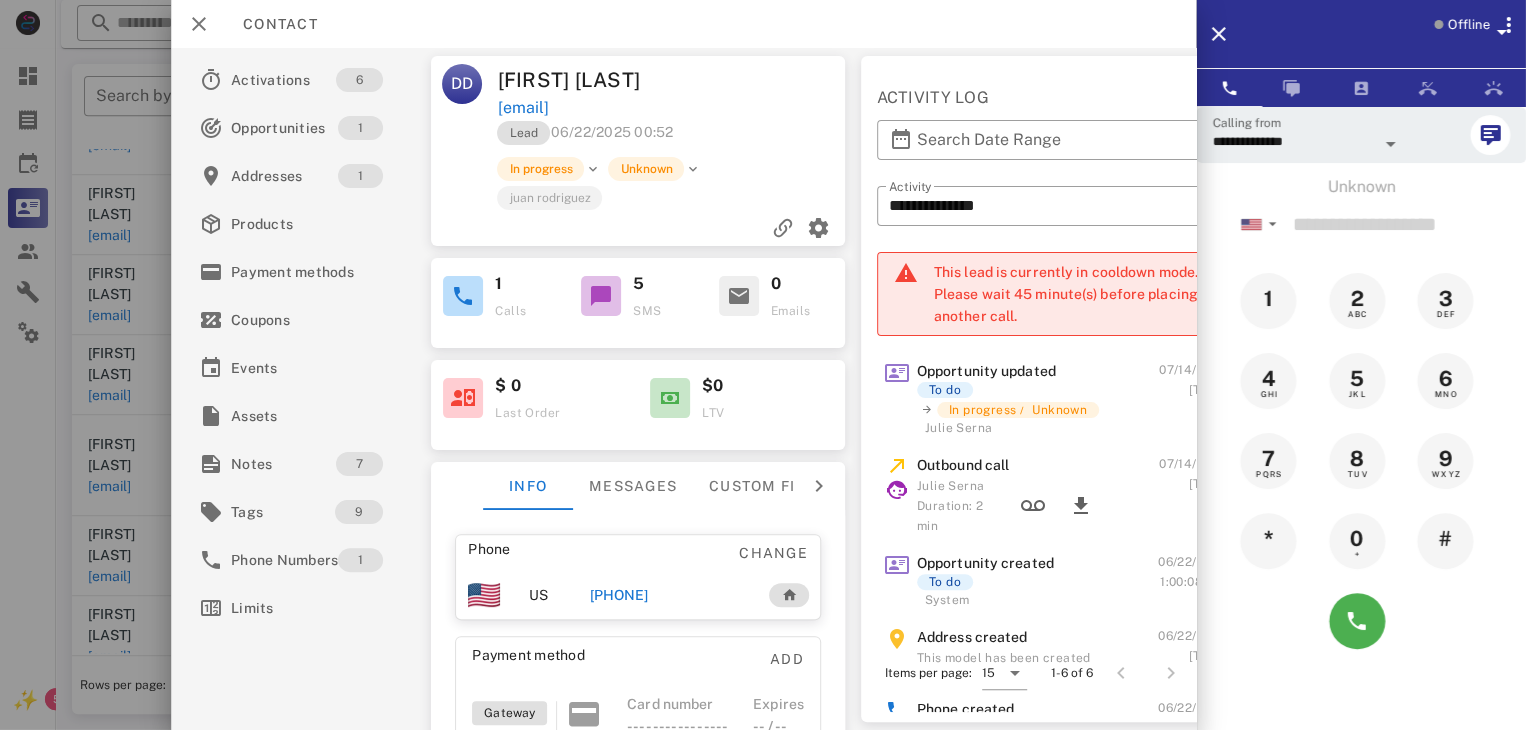 click on "[PHONE]" at bounding box center (618, 595) 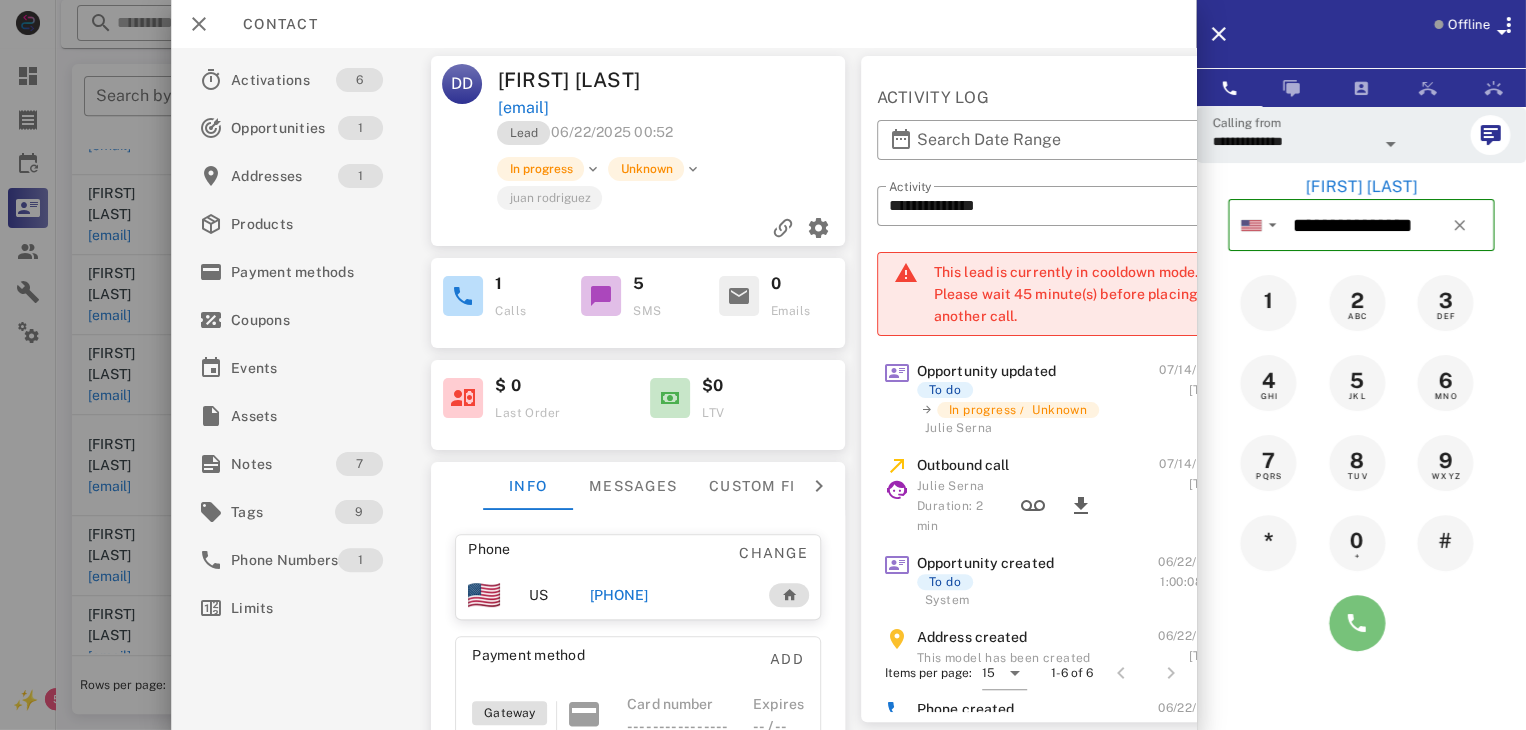 click at bounding box center [1357, 623] 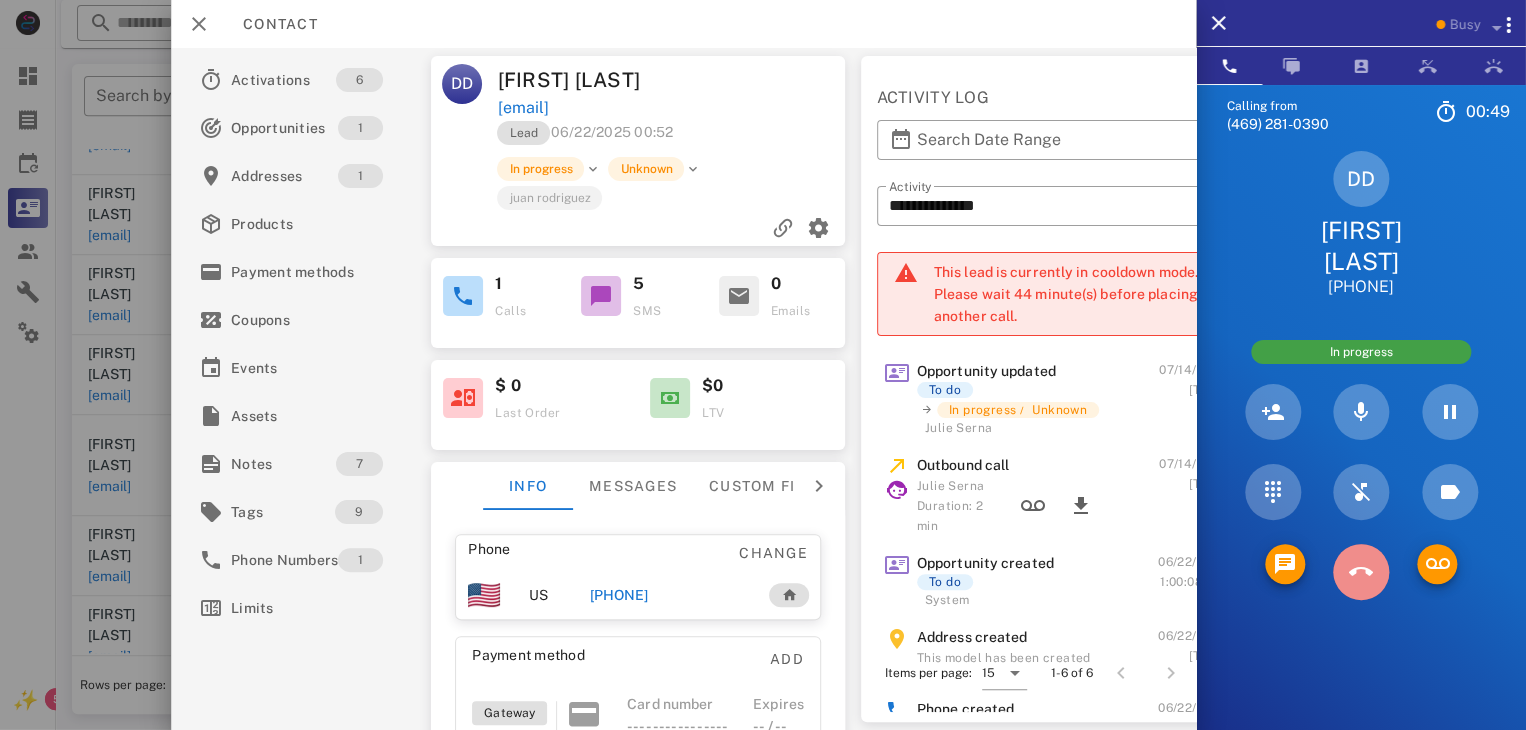 click at bounding box center [1361, 572] 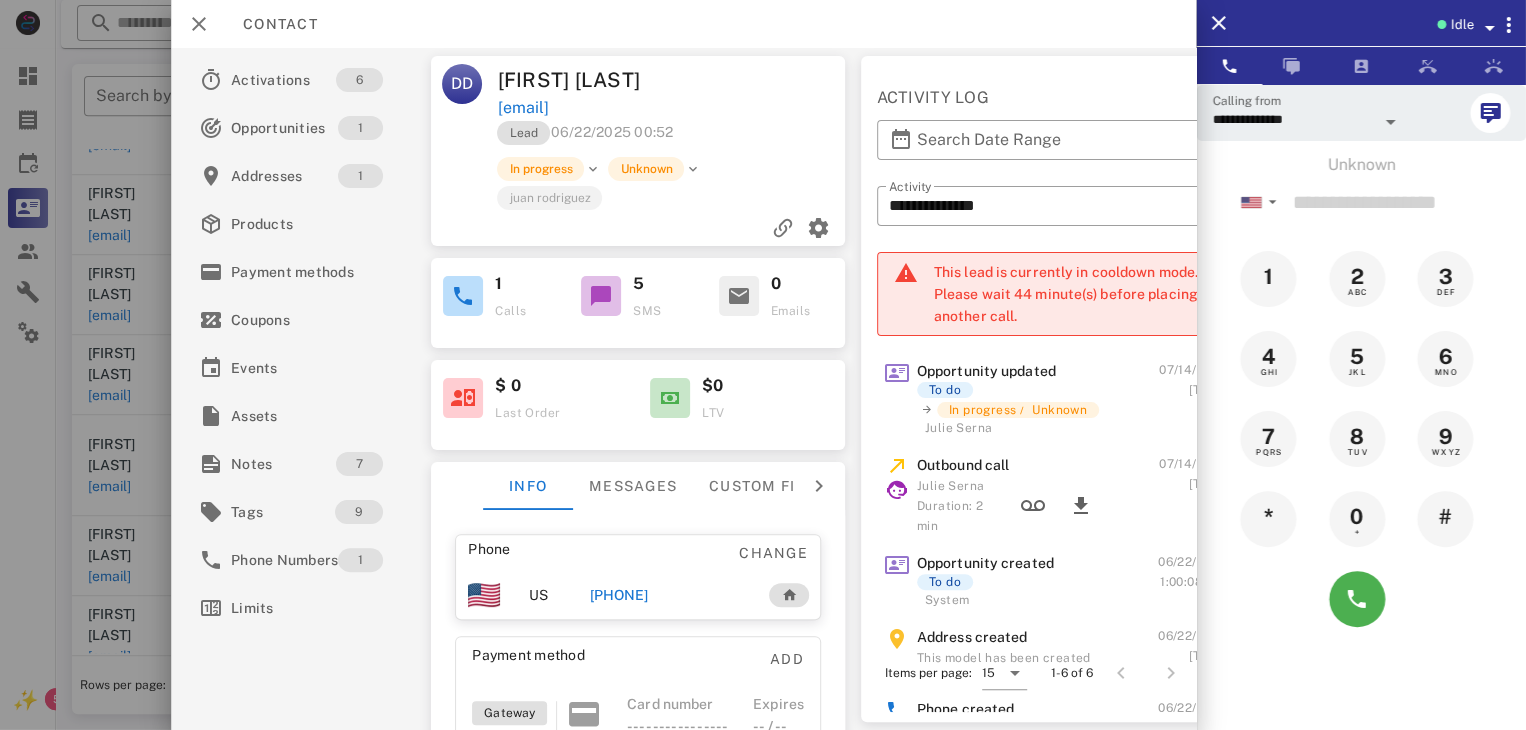 click at bounding box center [763, 365] 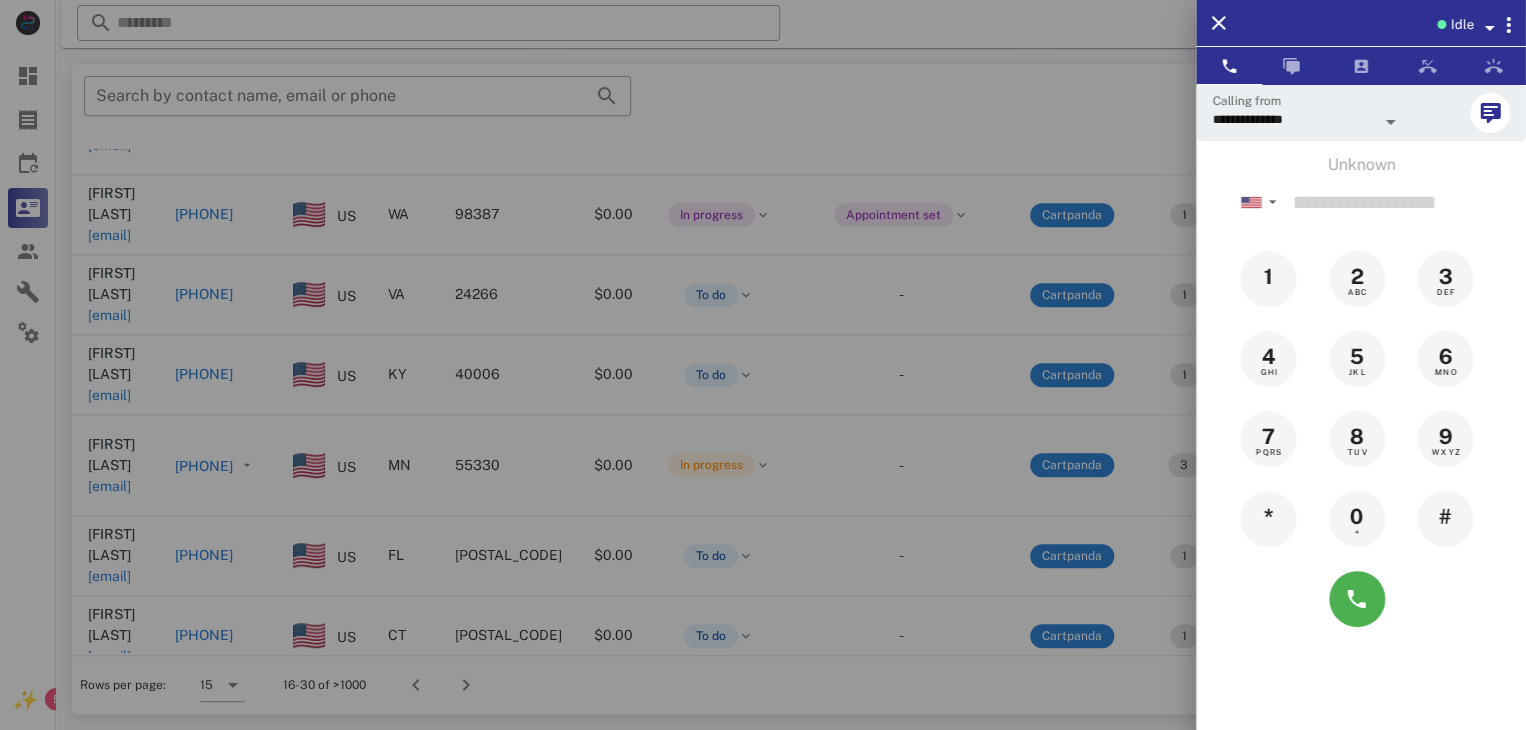 click at bounding box center [763, 365] 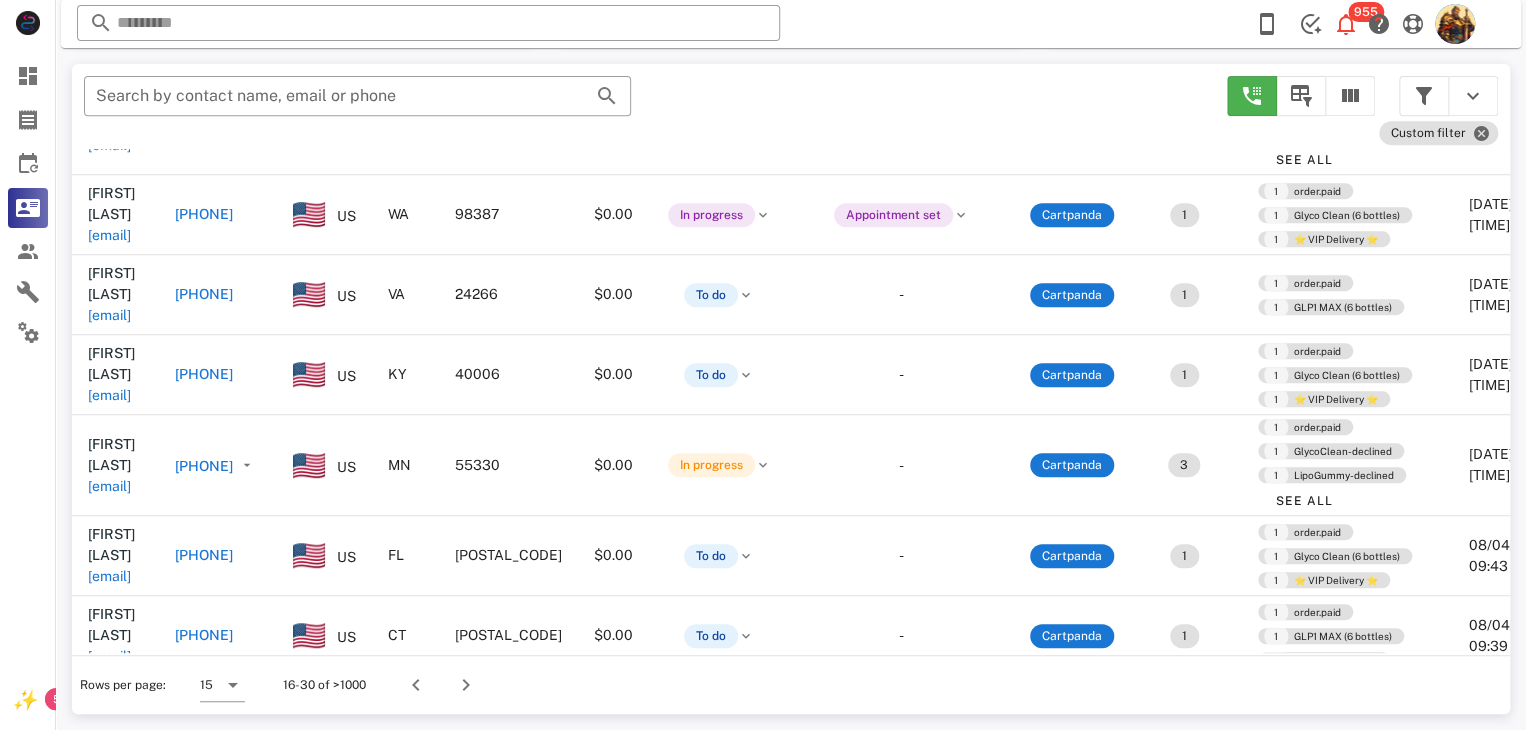 click on "[EMAIL]" at bounding box center (109, 395) 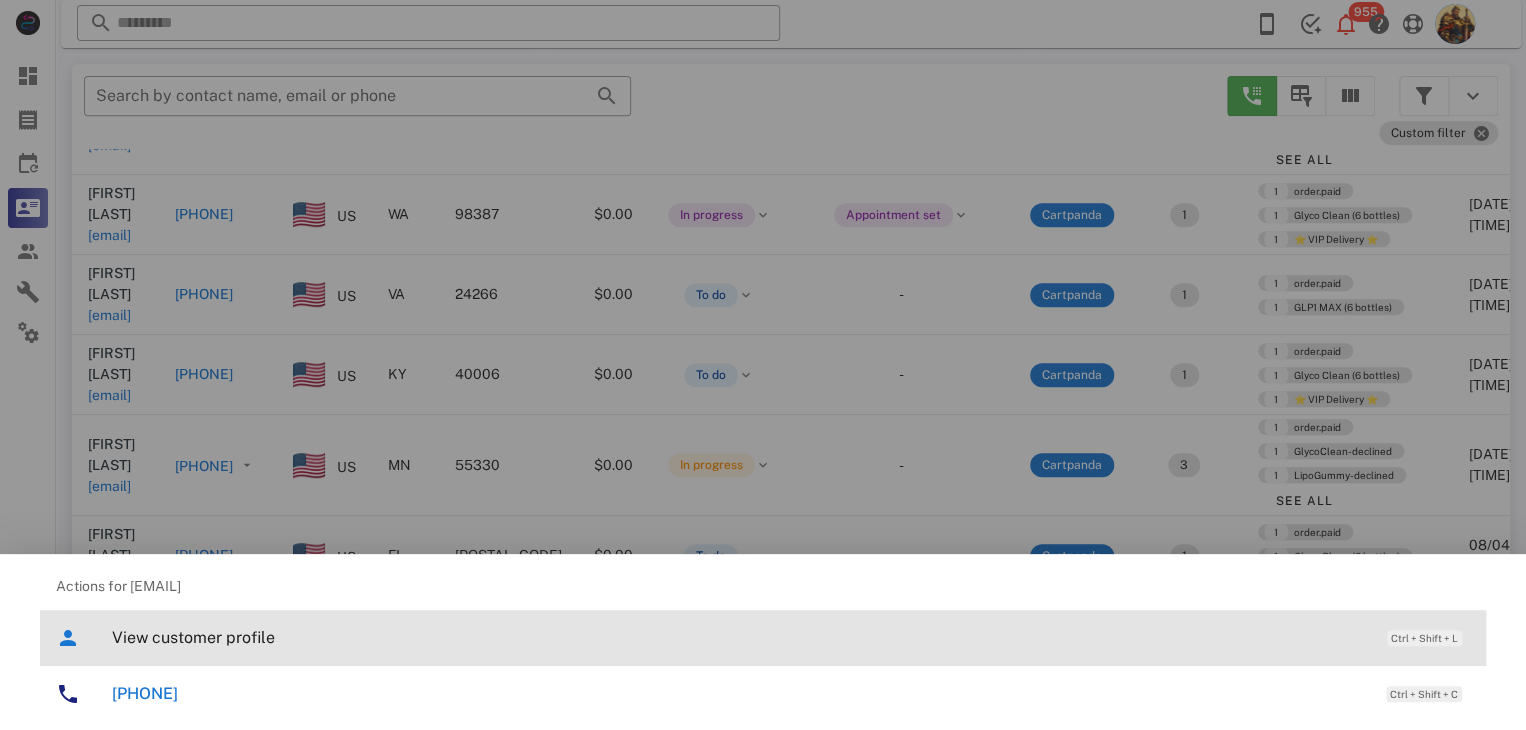 click on "View customer profile" at bounding box center (739, 637) 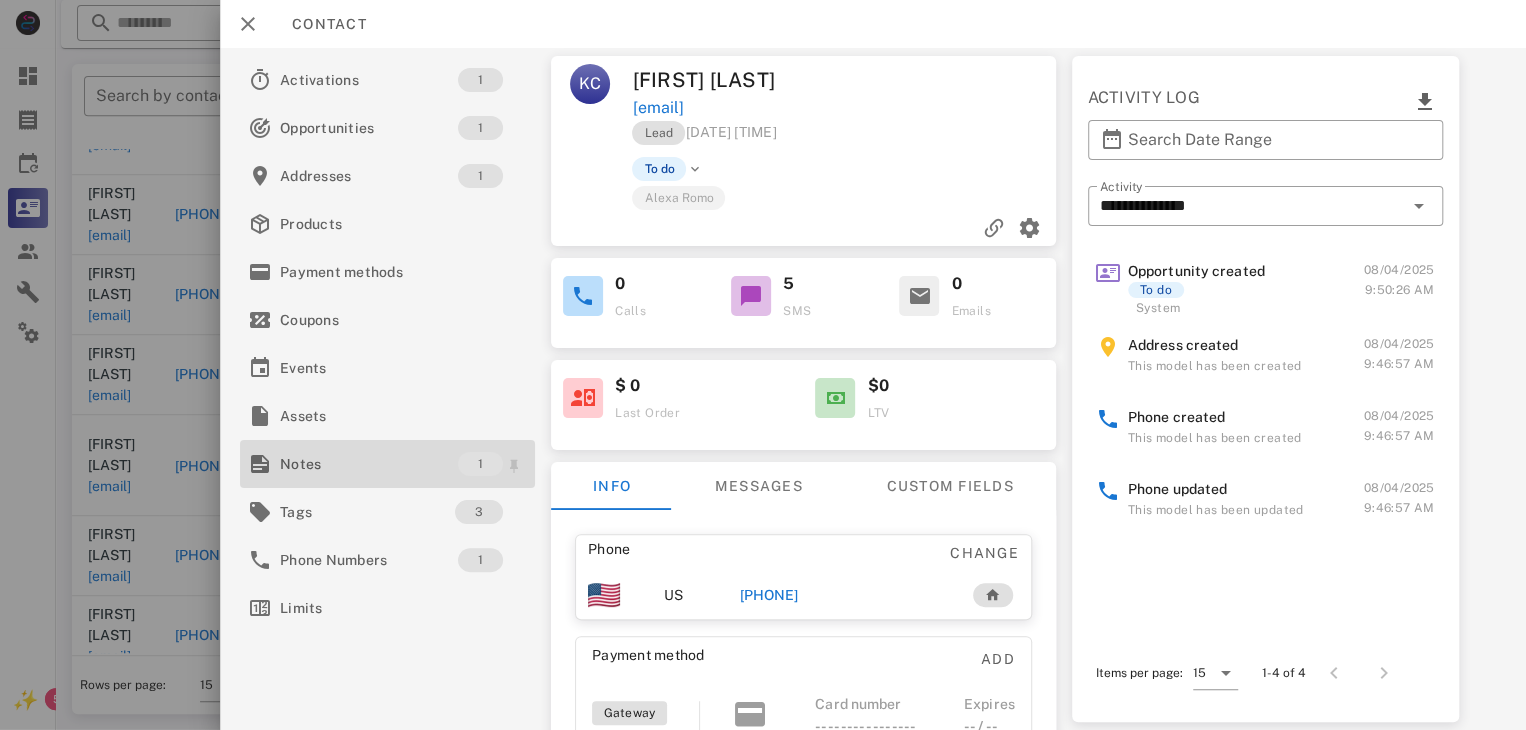 click on "Notes" at bounding box center [369, 464] 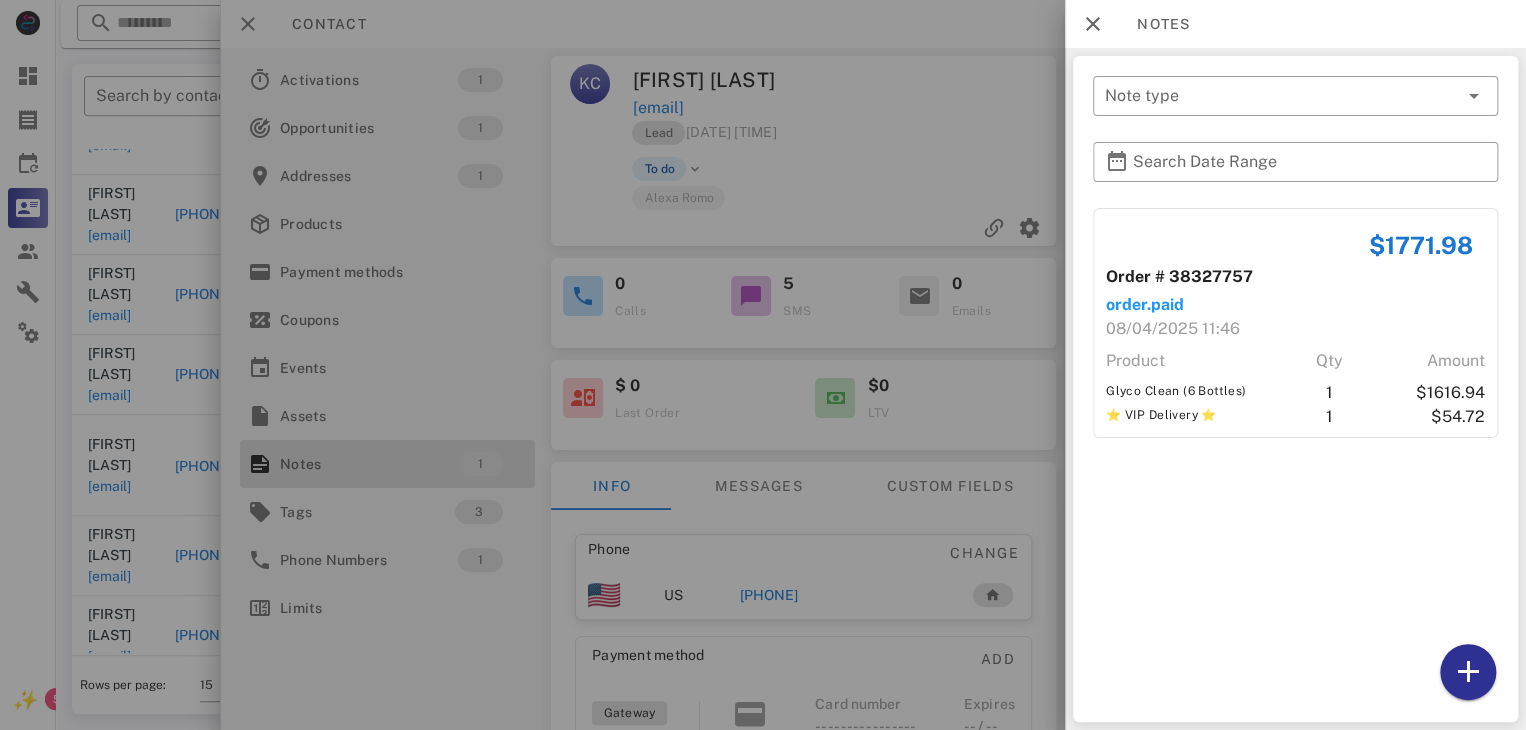 click at bounding box center [763, 365] 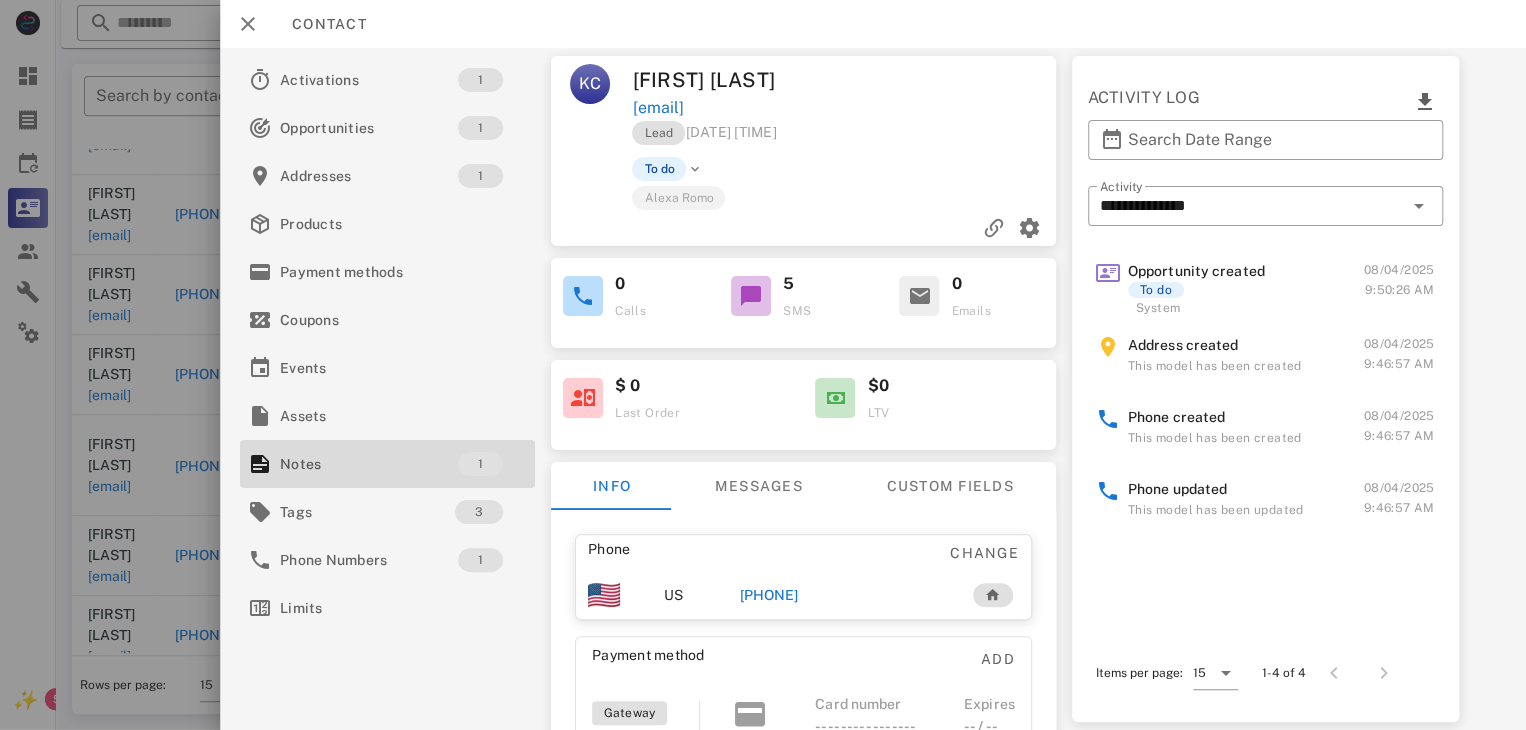 click on "[PHONE]" at bounding box center [769, 595] 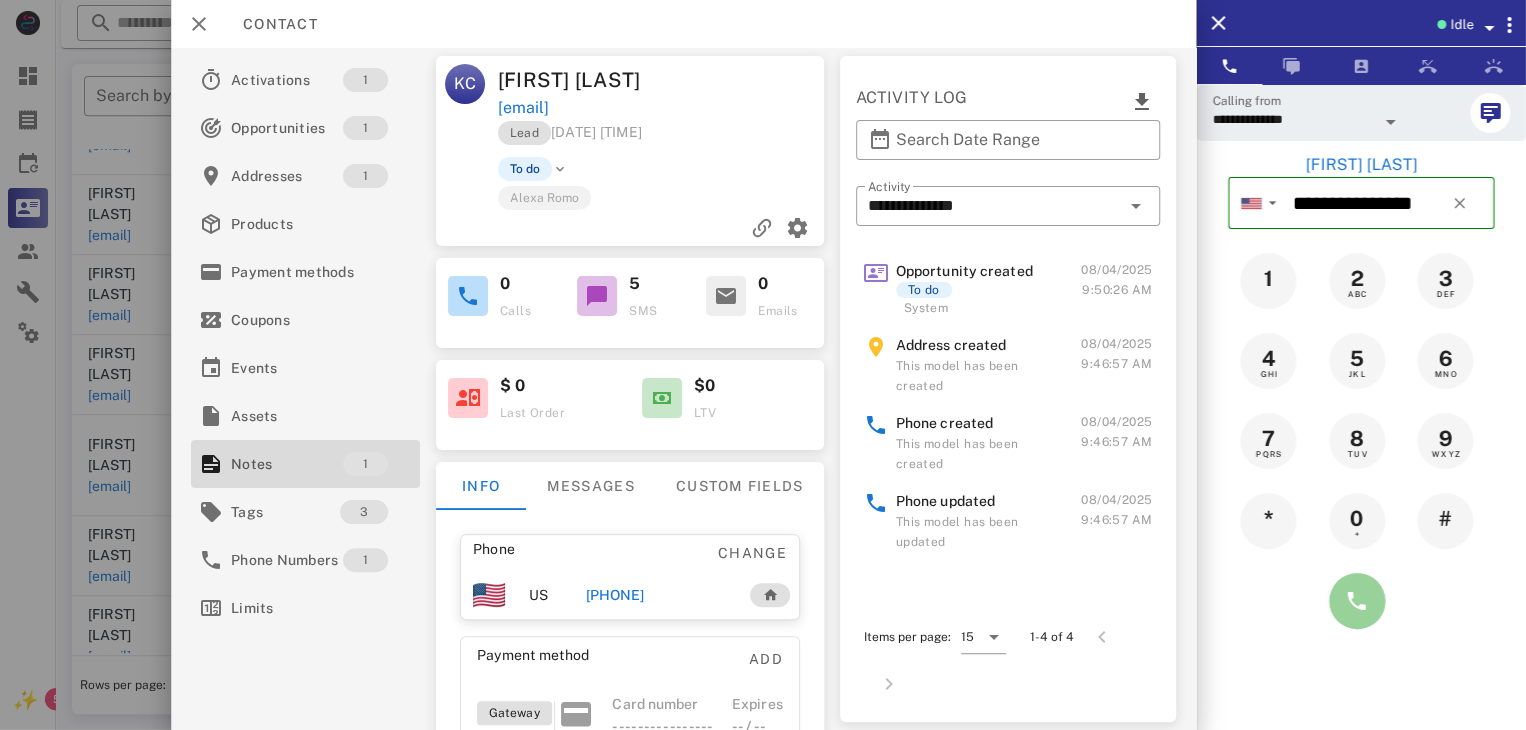 click at bounding box center [1357, 601] 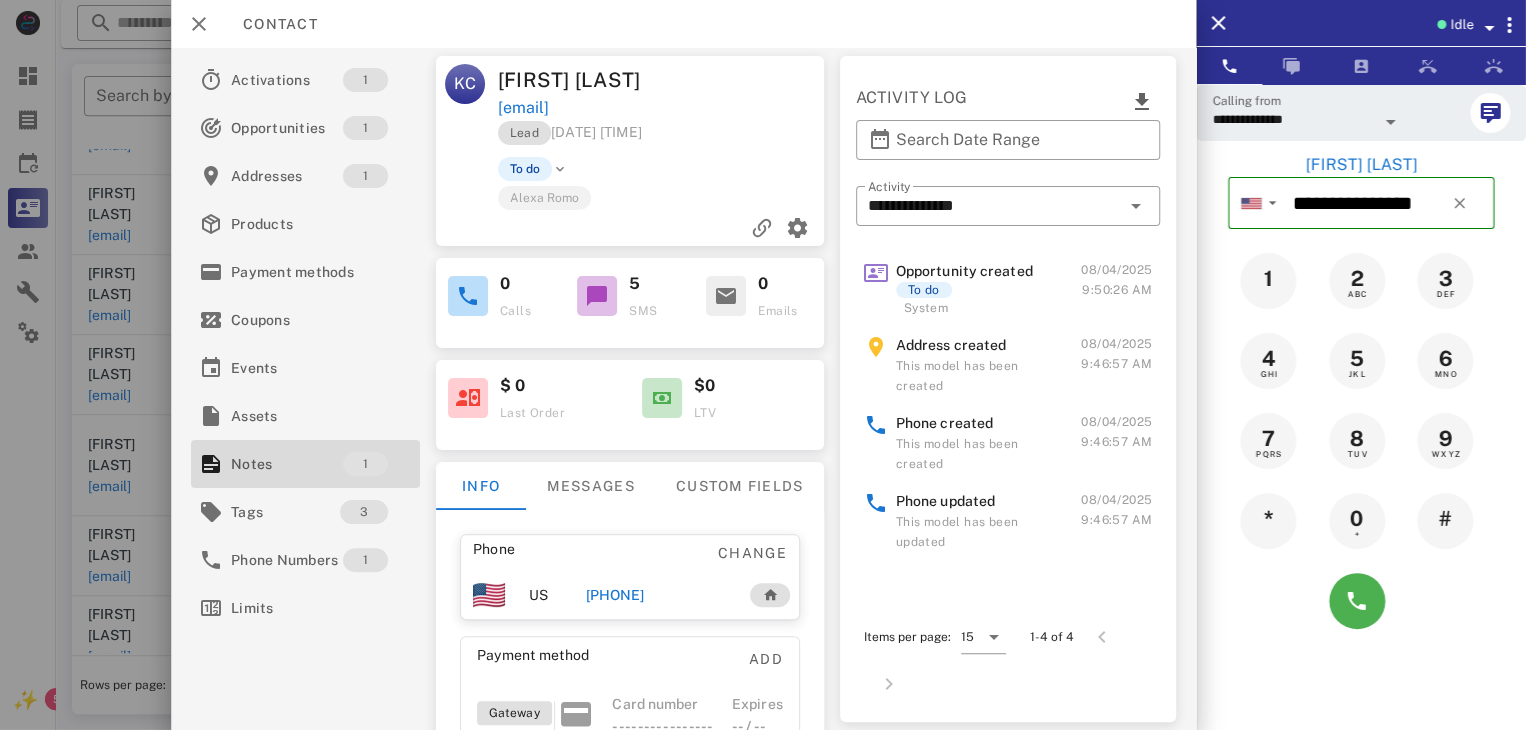 click on "[PHONE]" at bounding box center (614, 595) 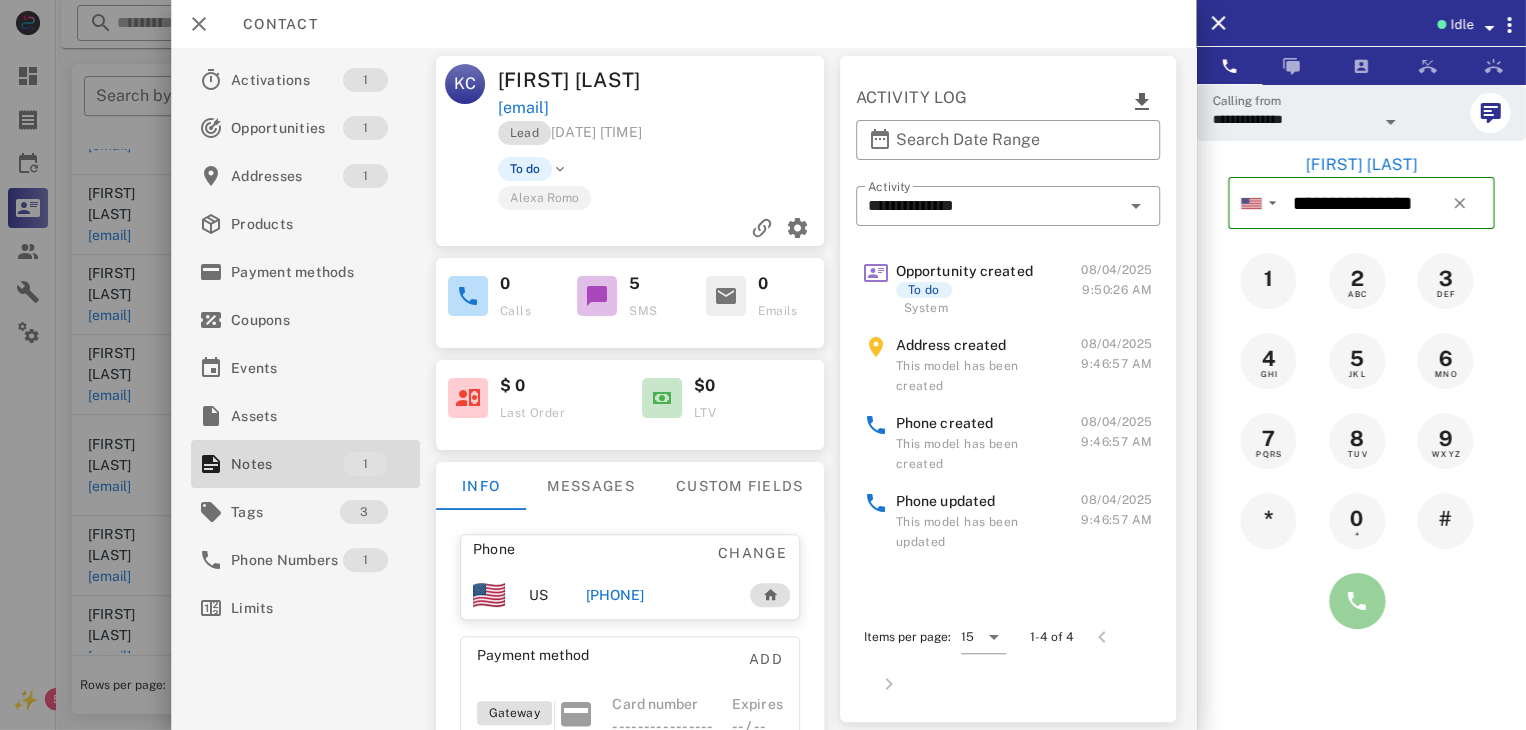 click at bounding box center (1357, 601) 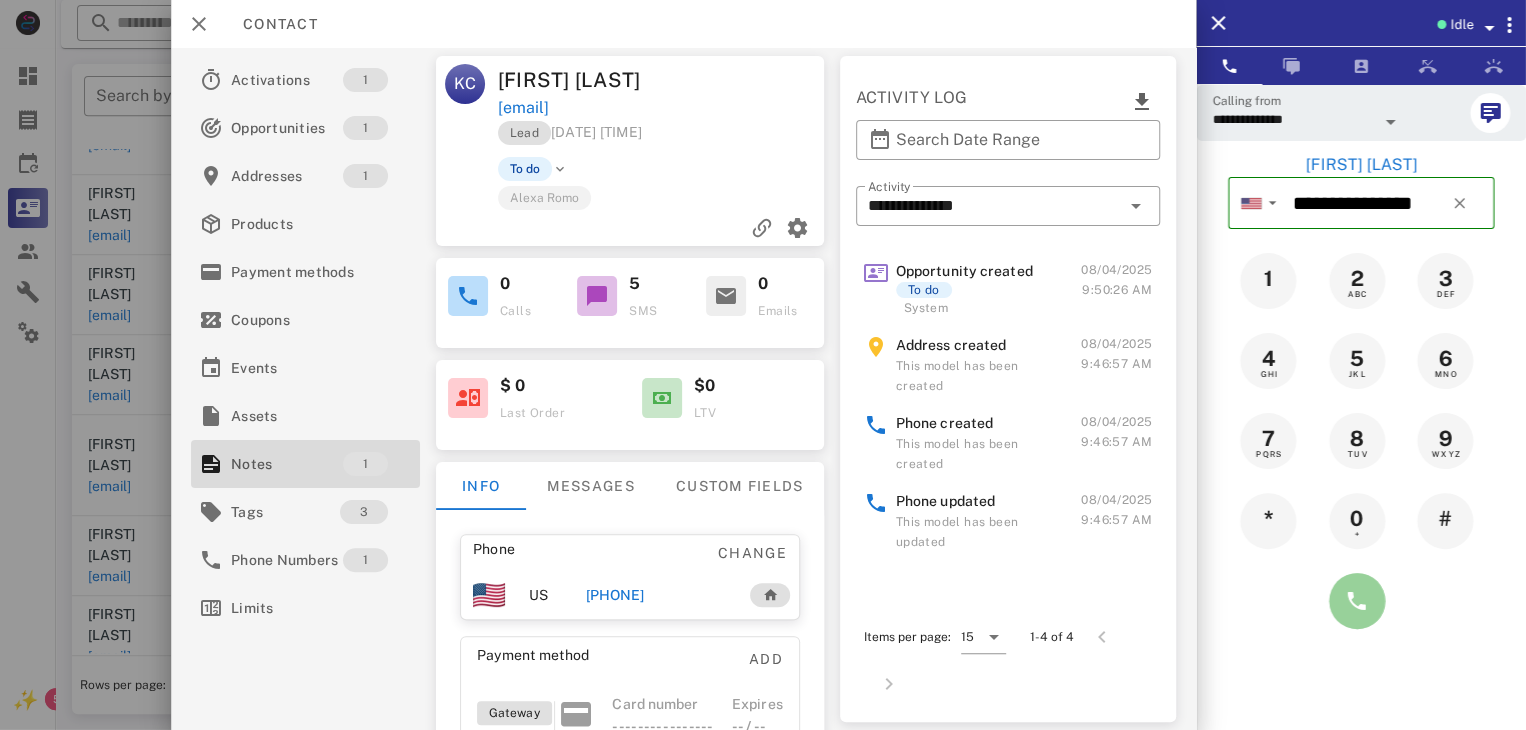 click at bounding box center (1357, 601) 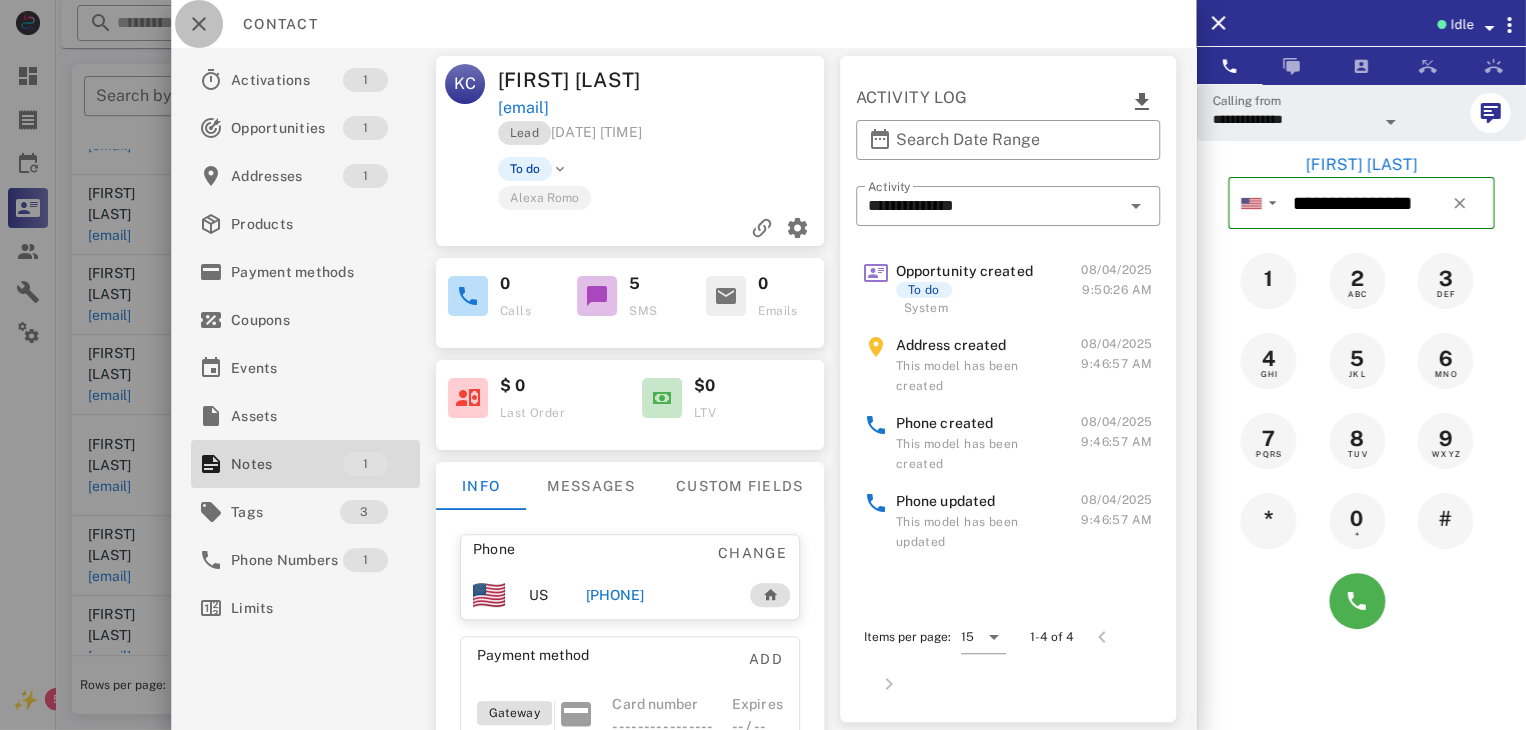 click at bounding box center [199, 24] 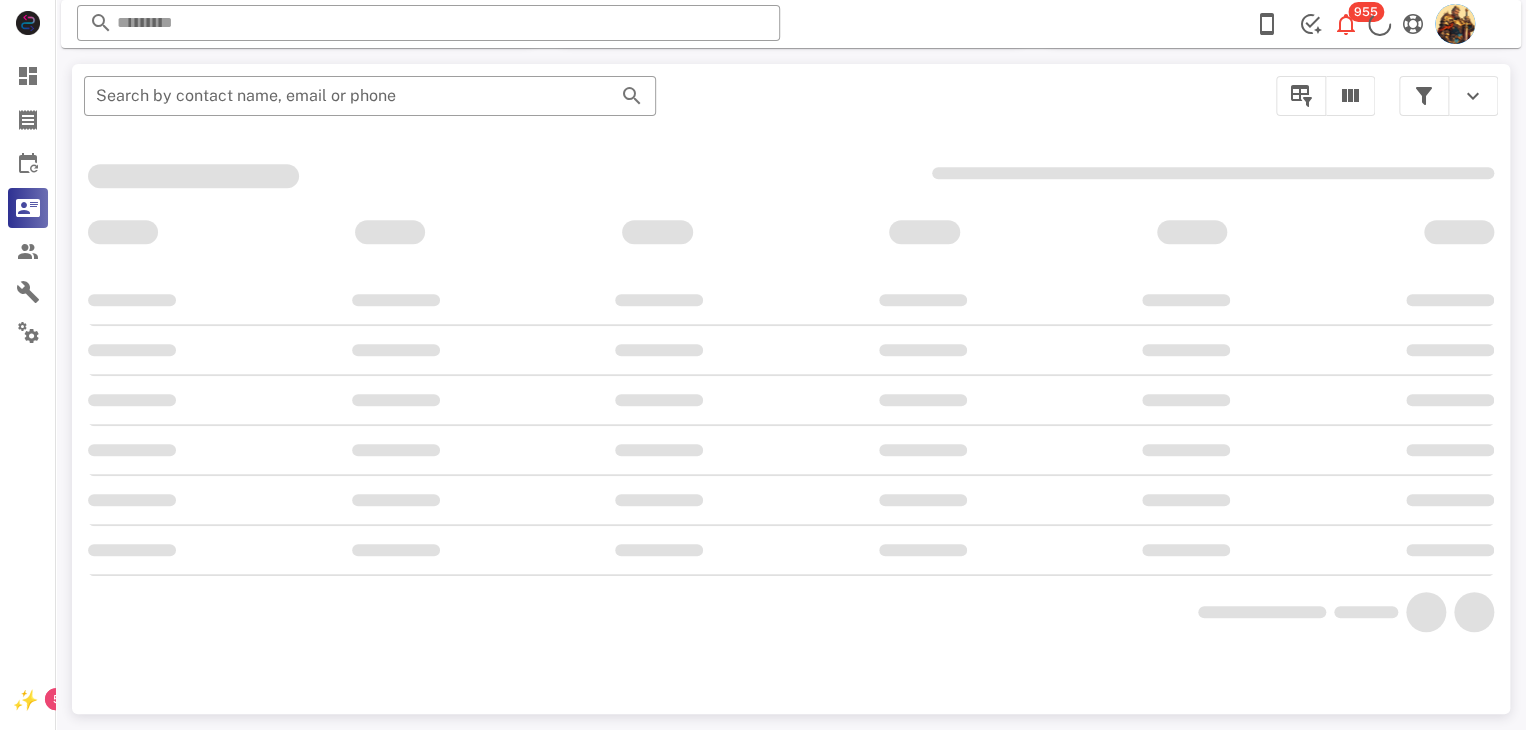 scroll, scrollTop: 356, scrollLeft: 0, axis: vertical 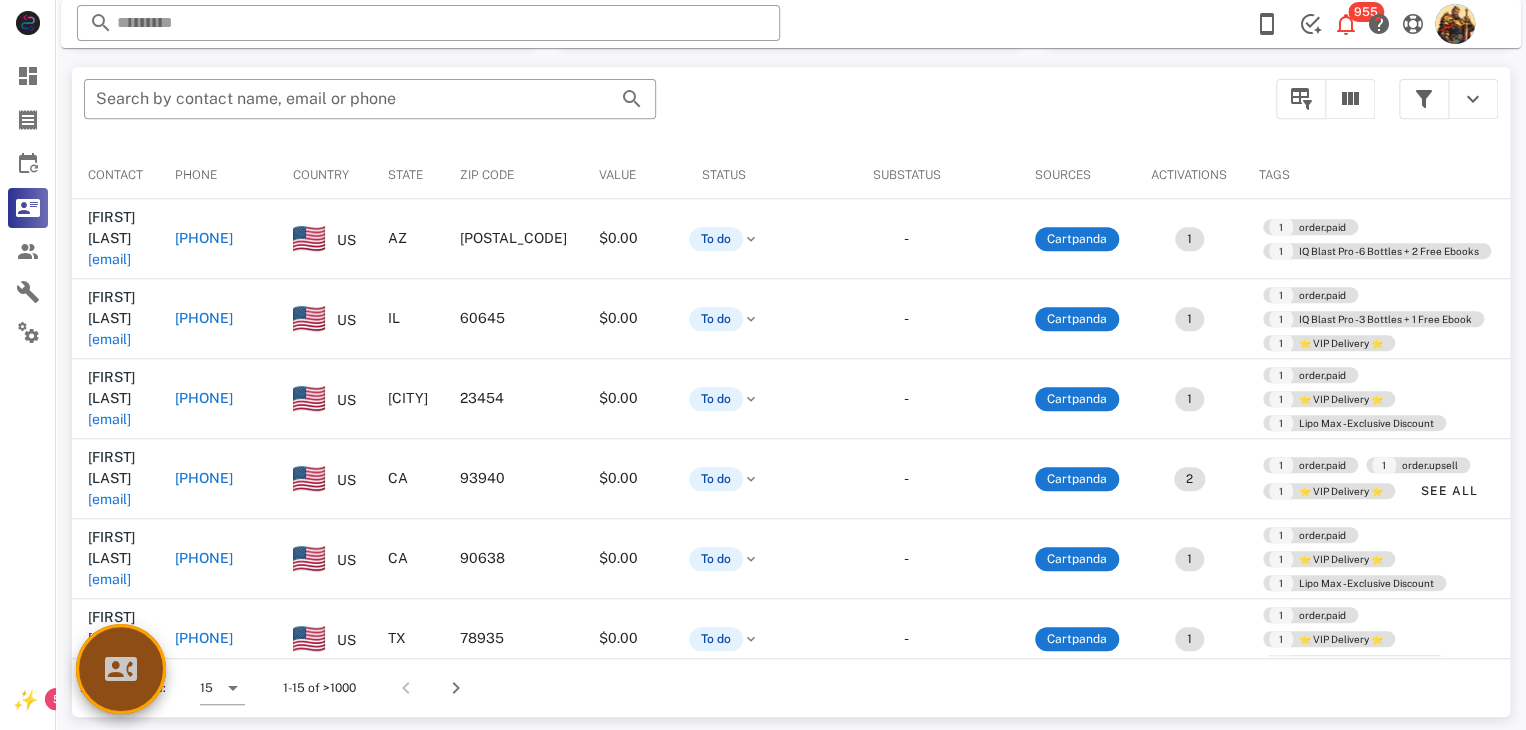 click at bounding box center [121, 669] 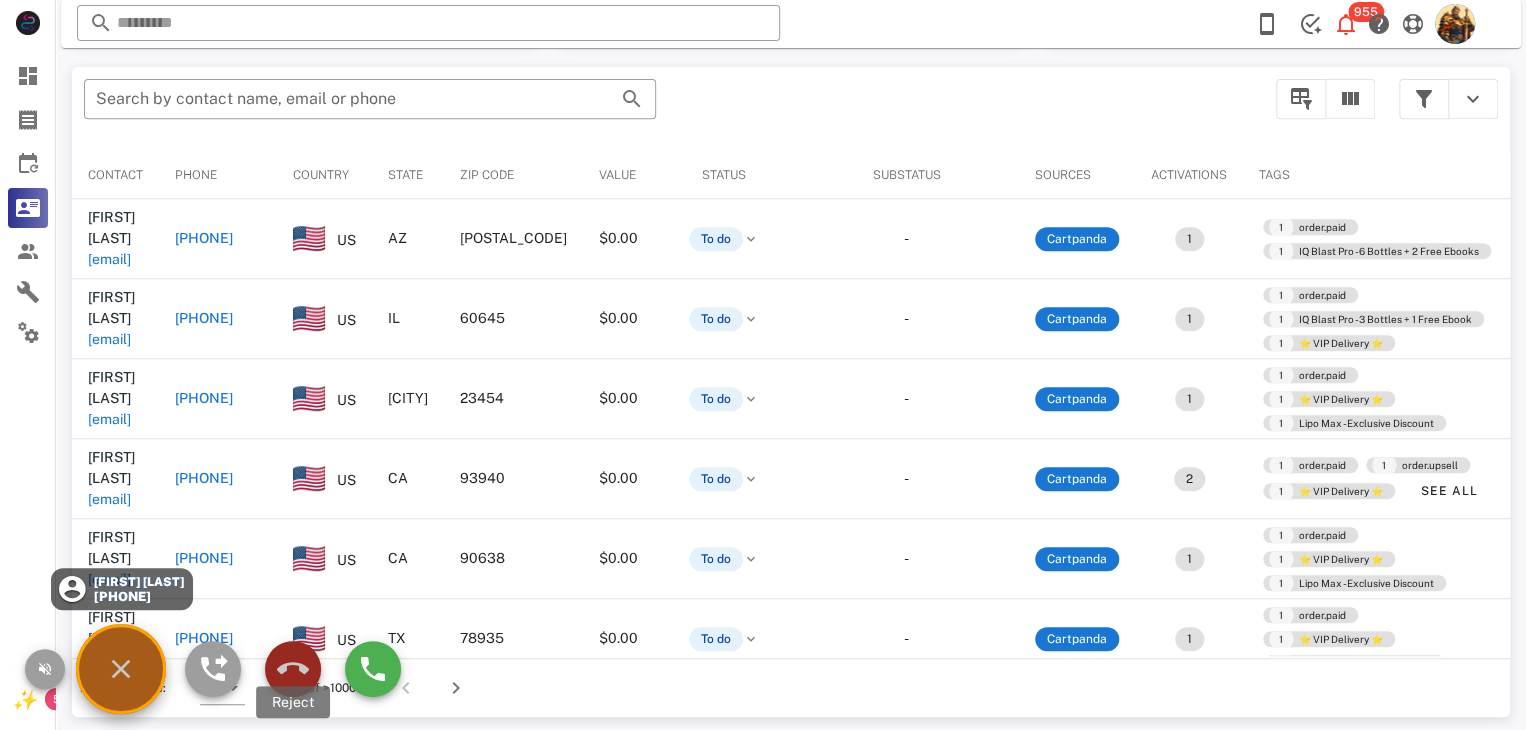 click at bounding box center [293, 669] 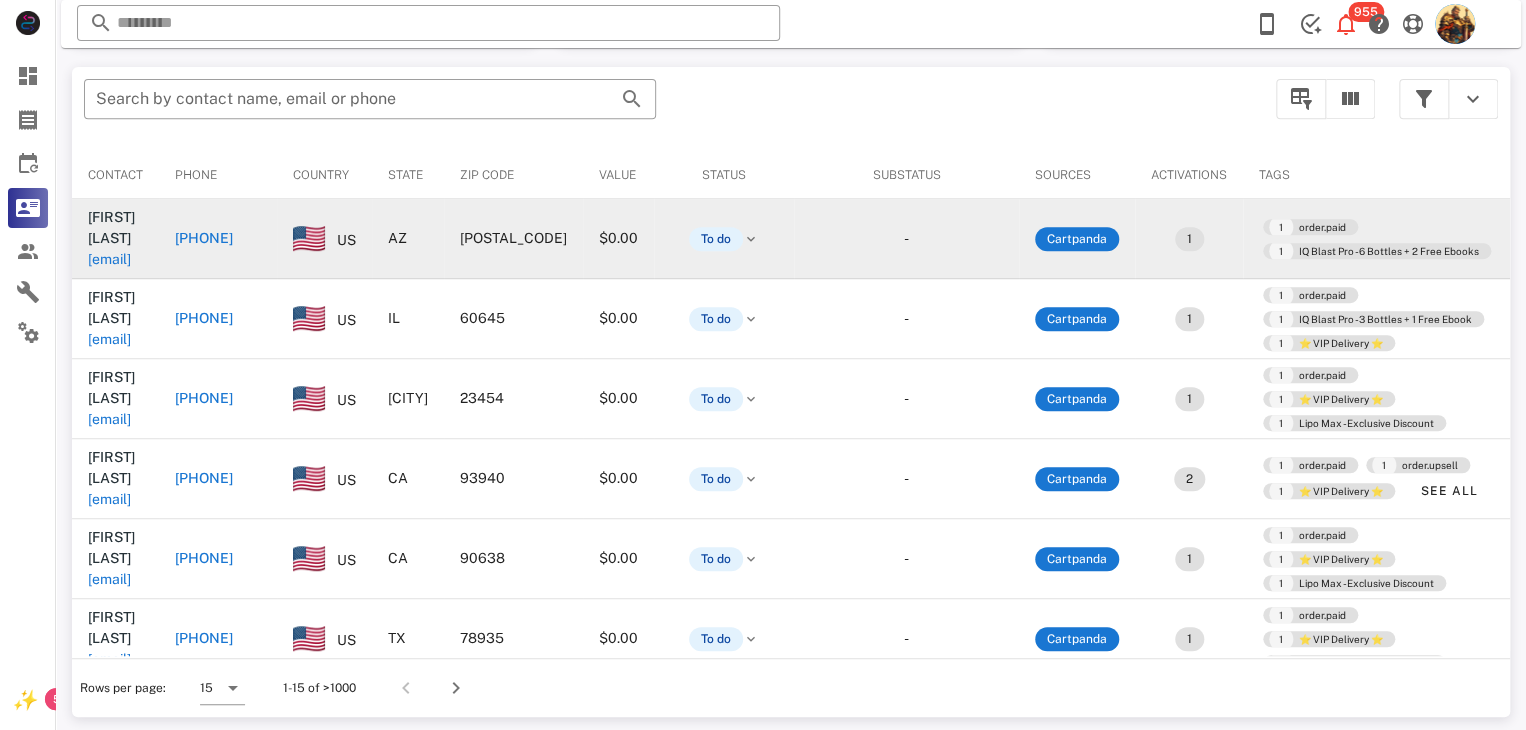 click on "[EMAIL]" at bounding box center (109, 259) 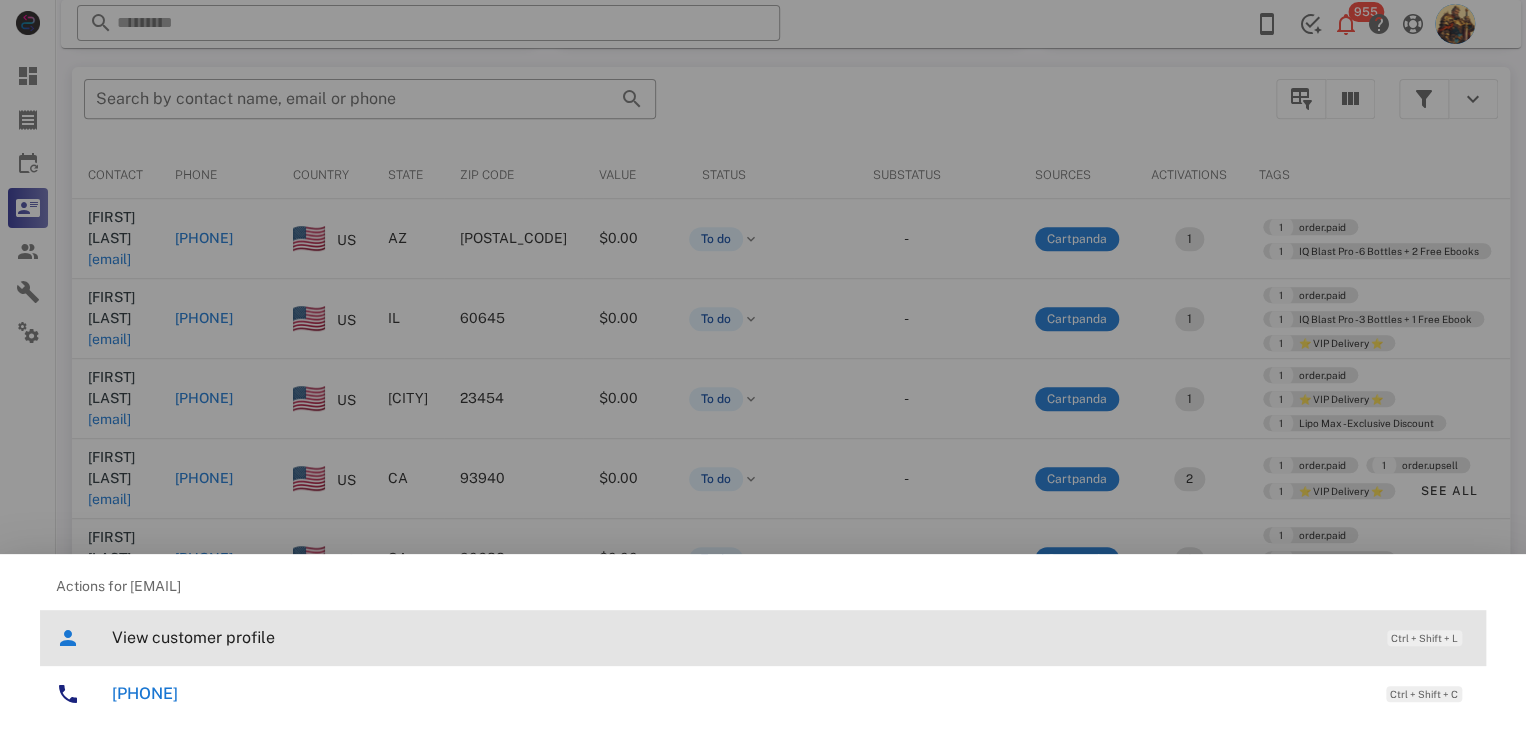 click on "View customer profile" at bounding box center [739, 637] 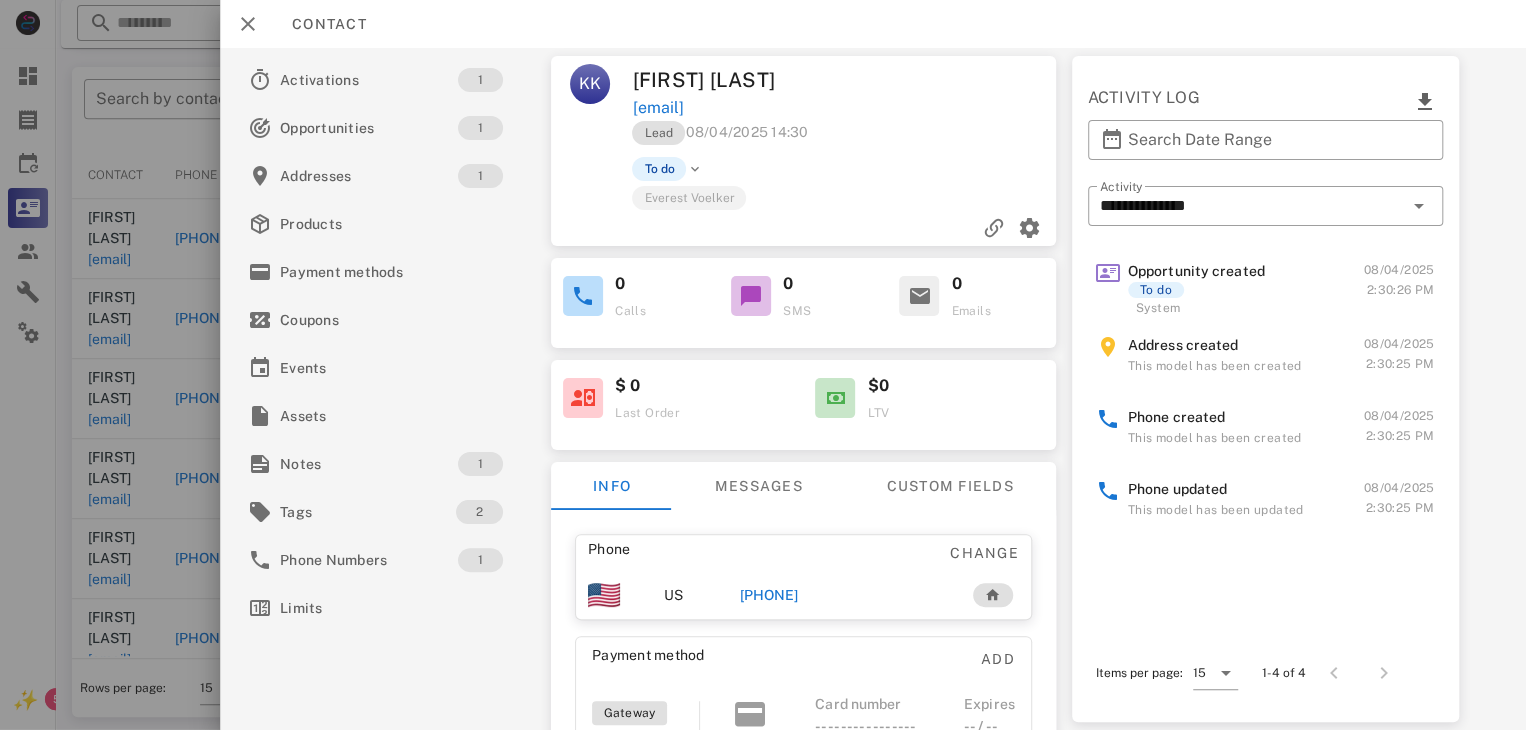 click on "+15205280643" at bounding box center [769, 595] 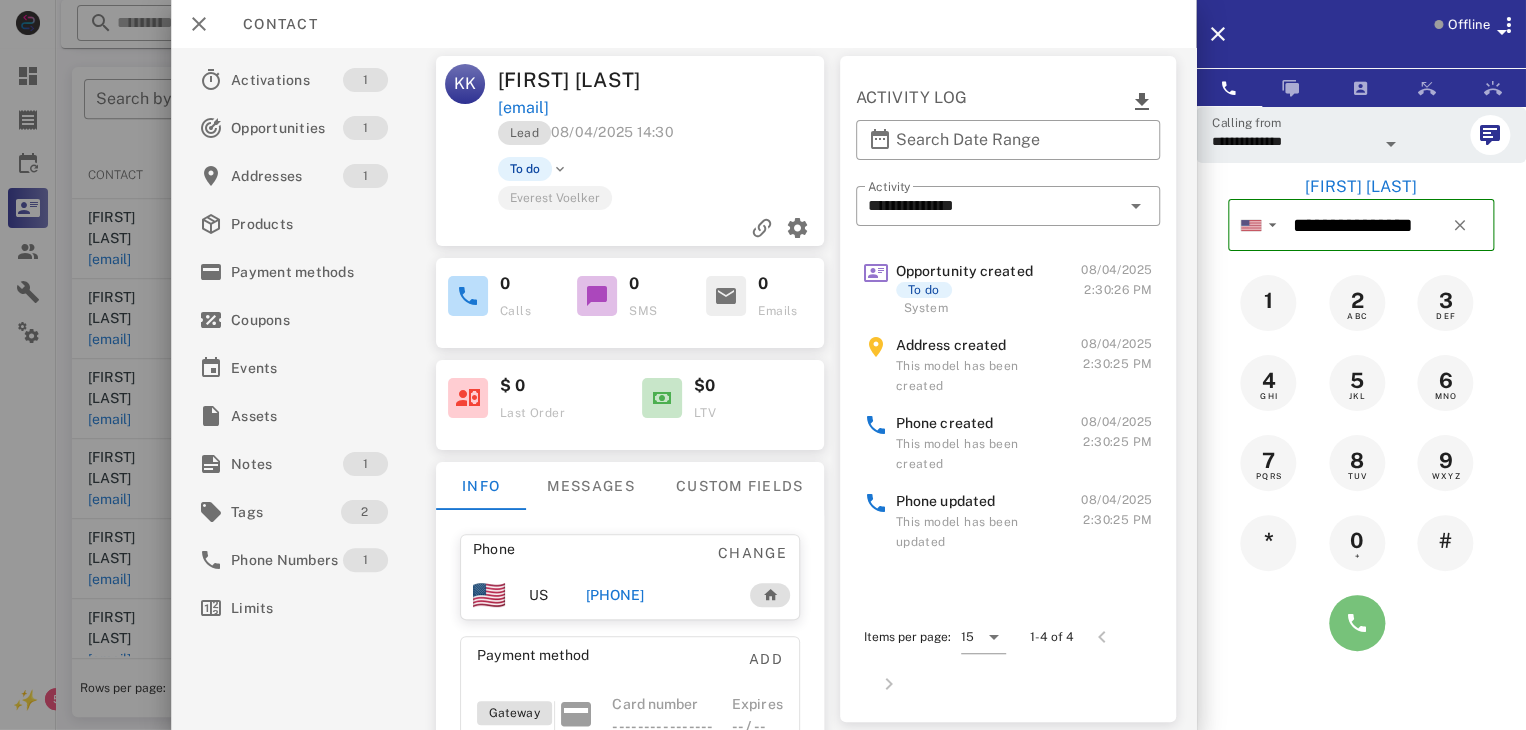 click at bounding box center (1357, 623) 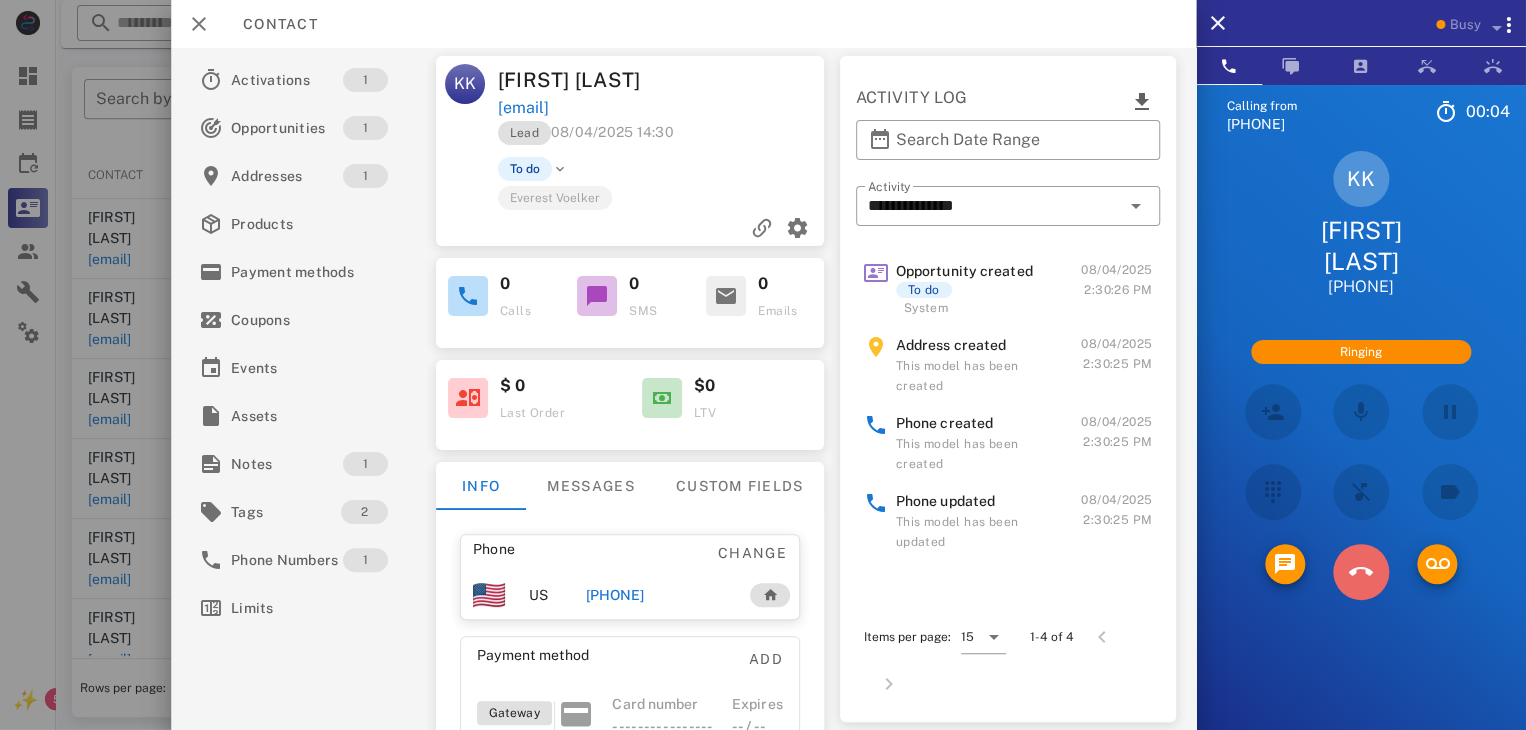 click at bounding box center (1361, 572) 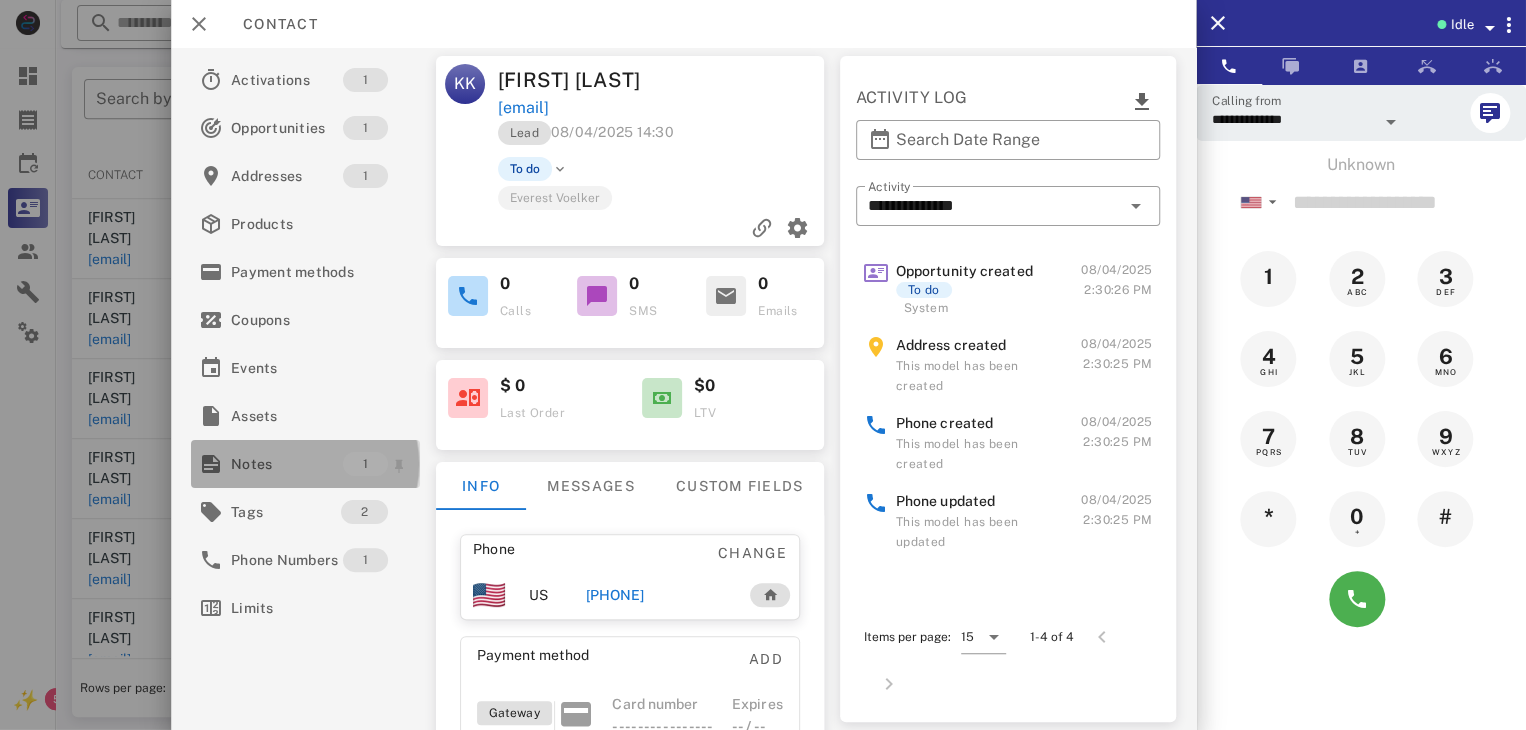 click on "Notes" at bounding box center [287, 464] 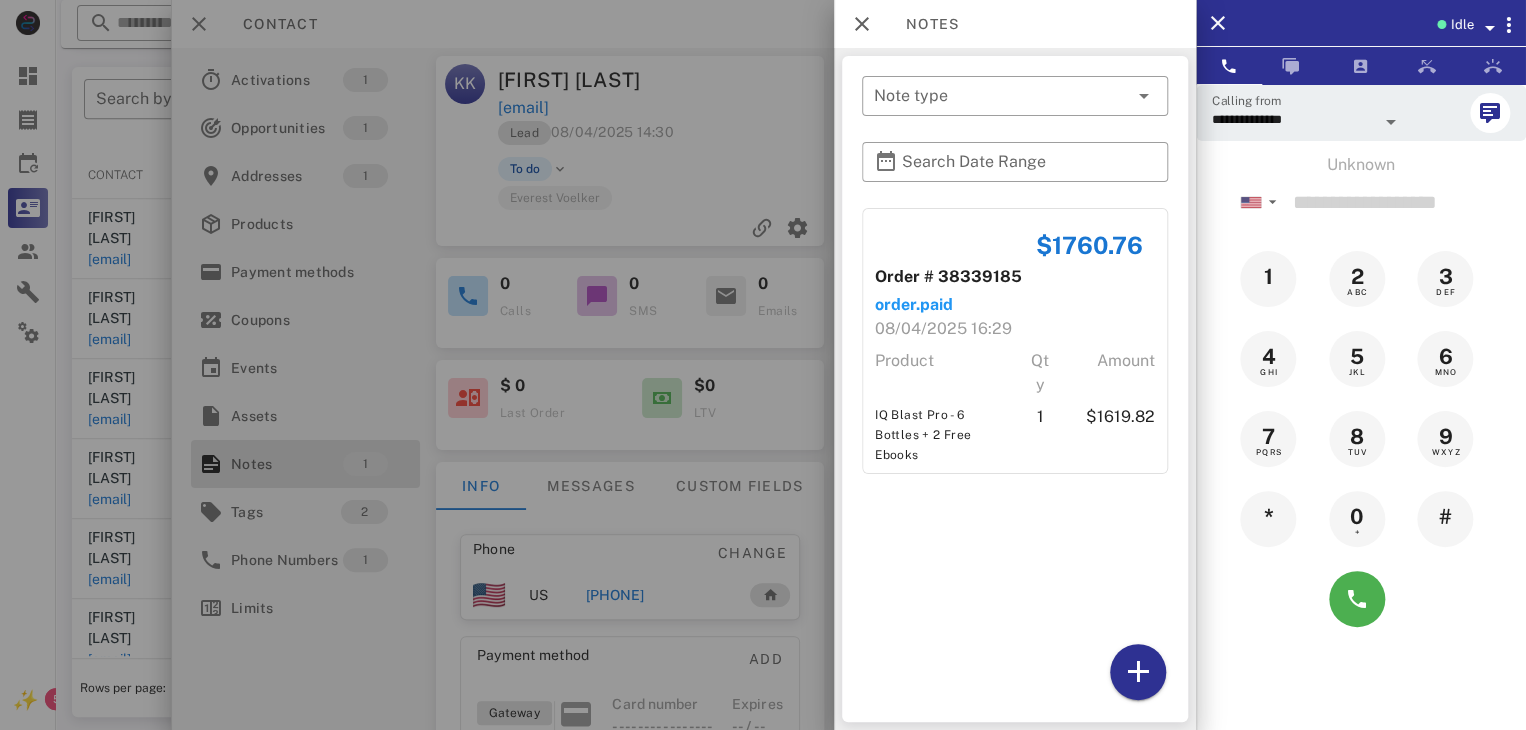 click at bounding box center (763, 365) 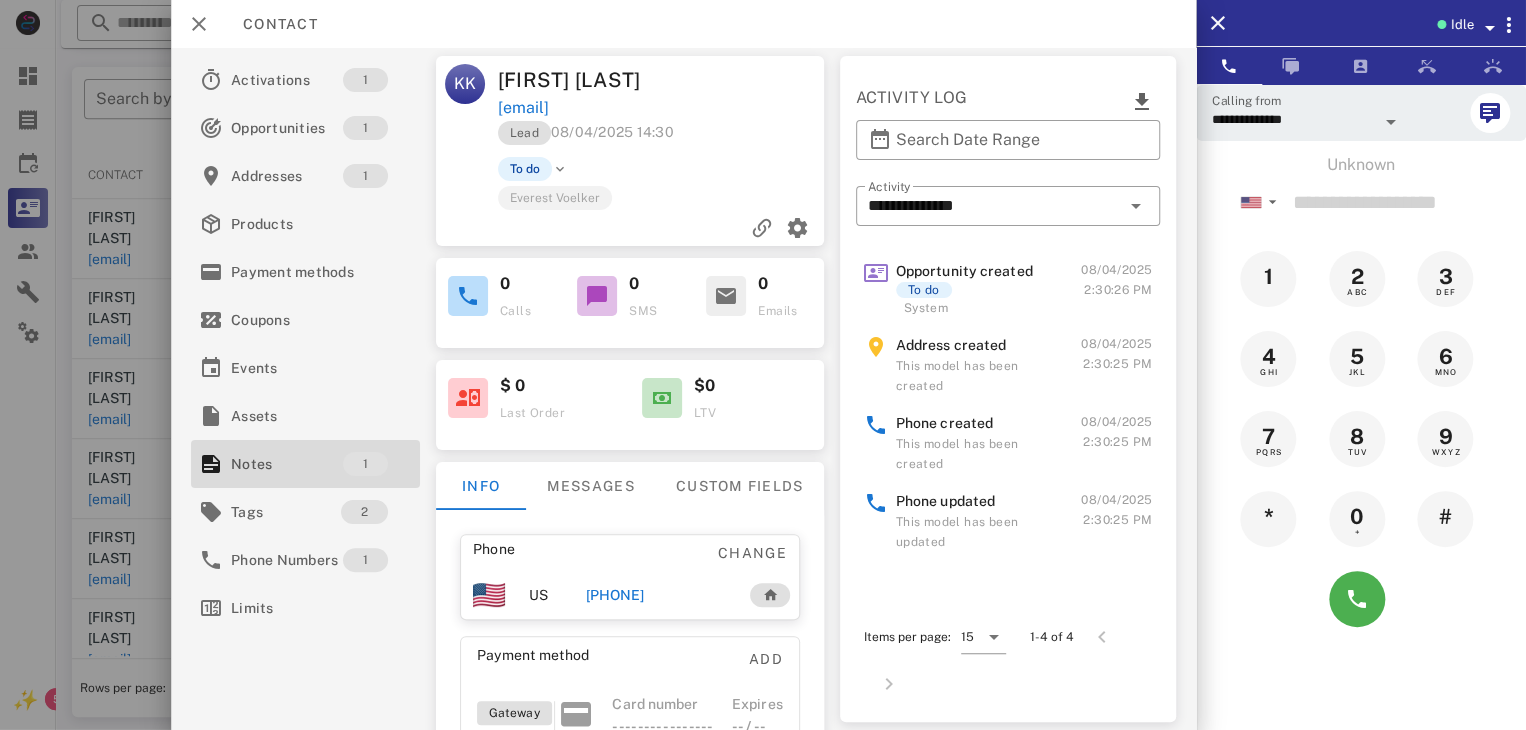 click at bounding box center (763, 365) 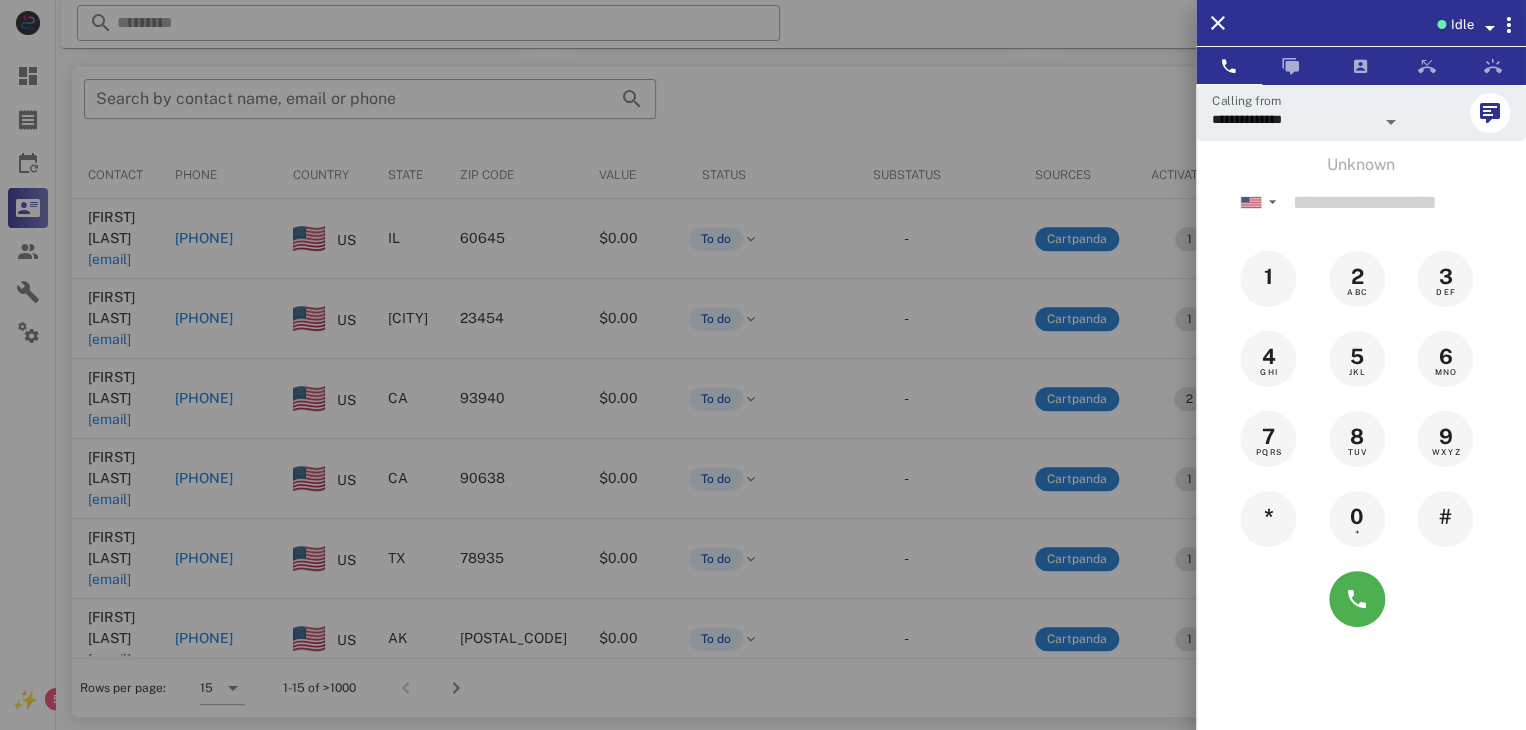 click at bounding box center [763, 365] 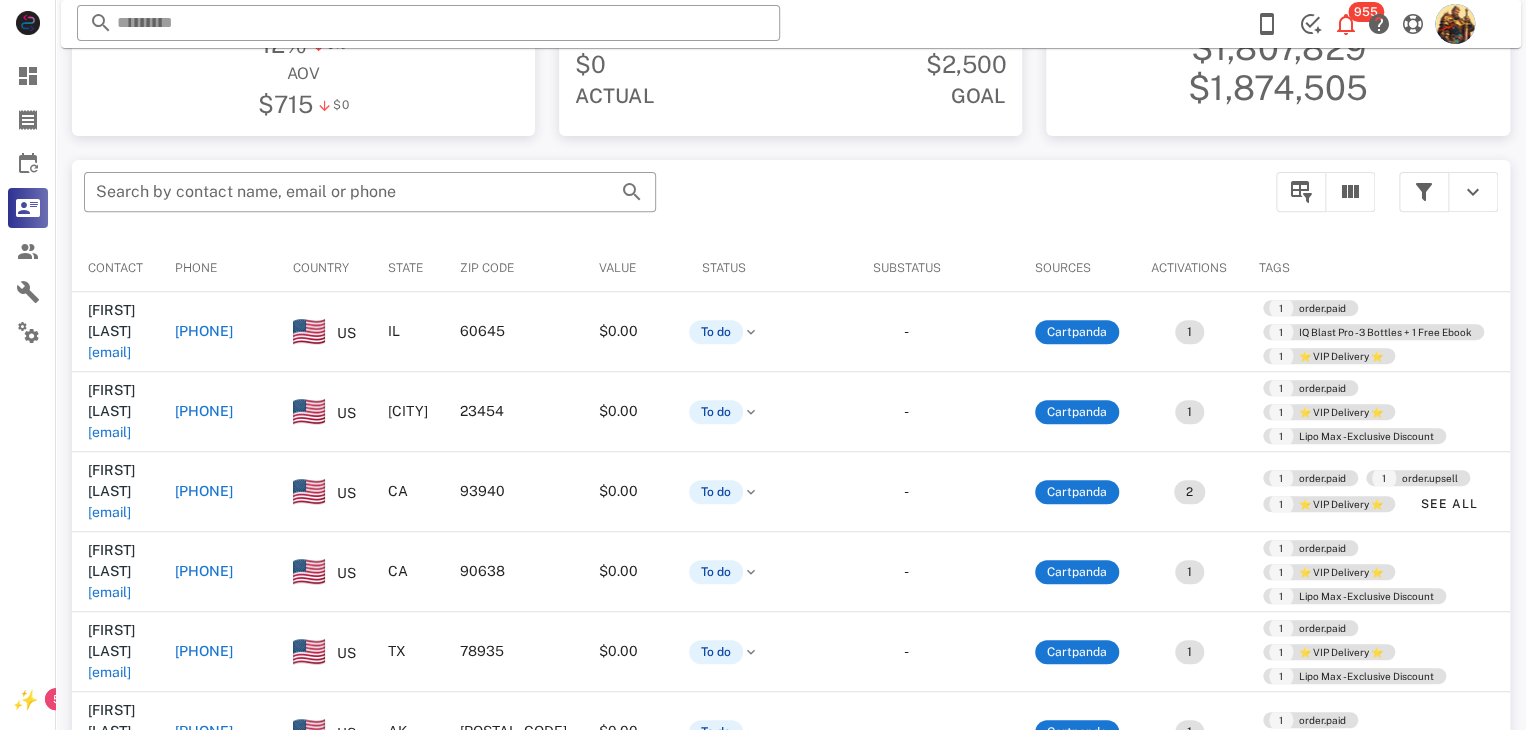 scroll, scrollTop: 380, scrollLeft: 0, axis: vertical 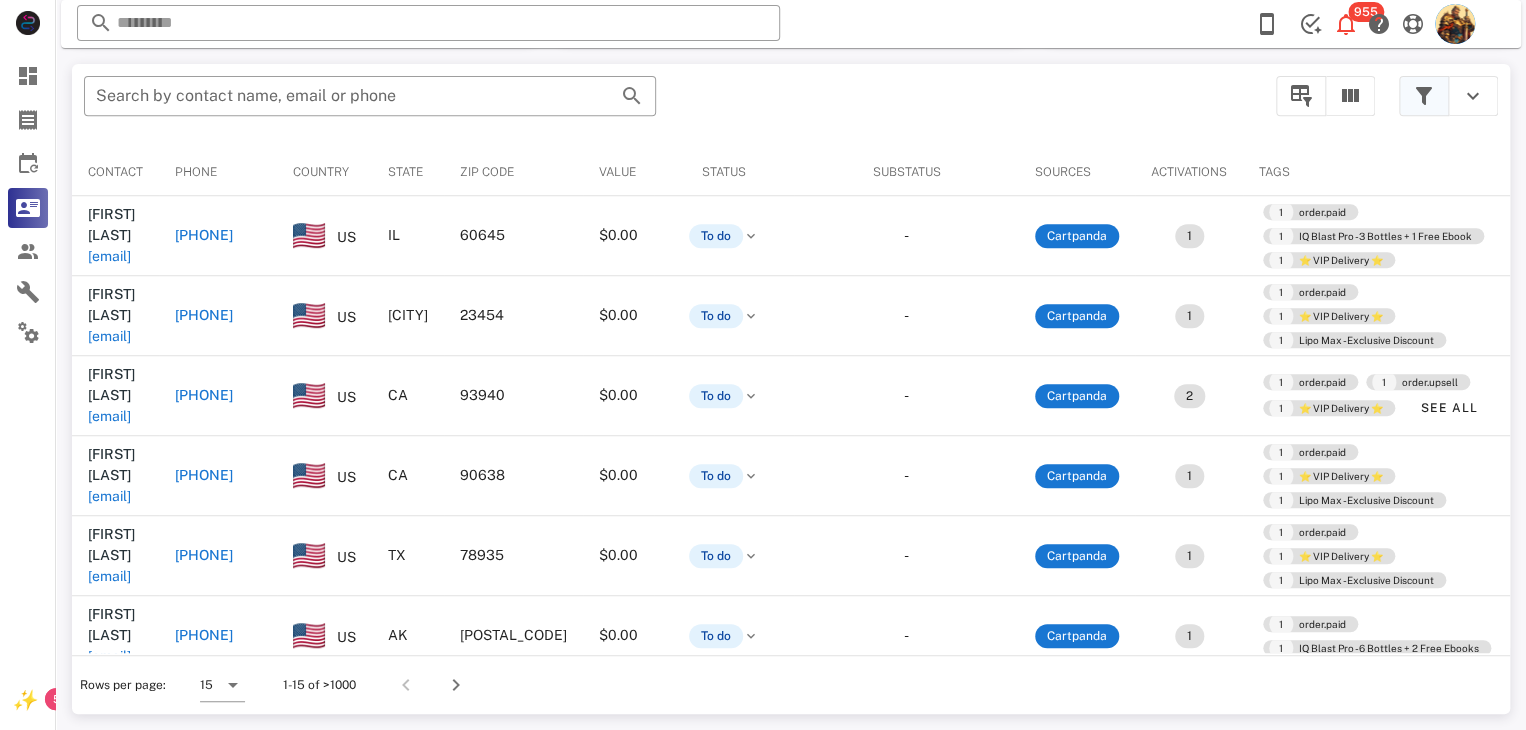 click at bounding box center [1424, 96] 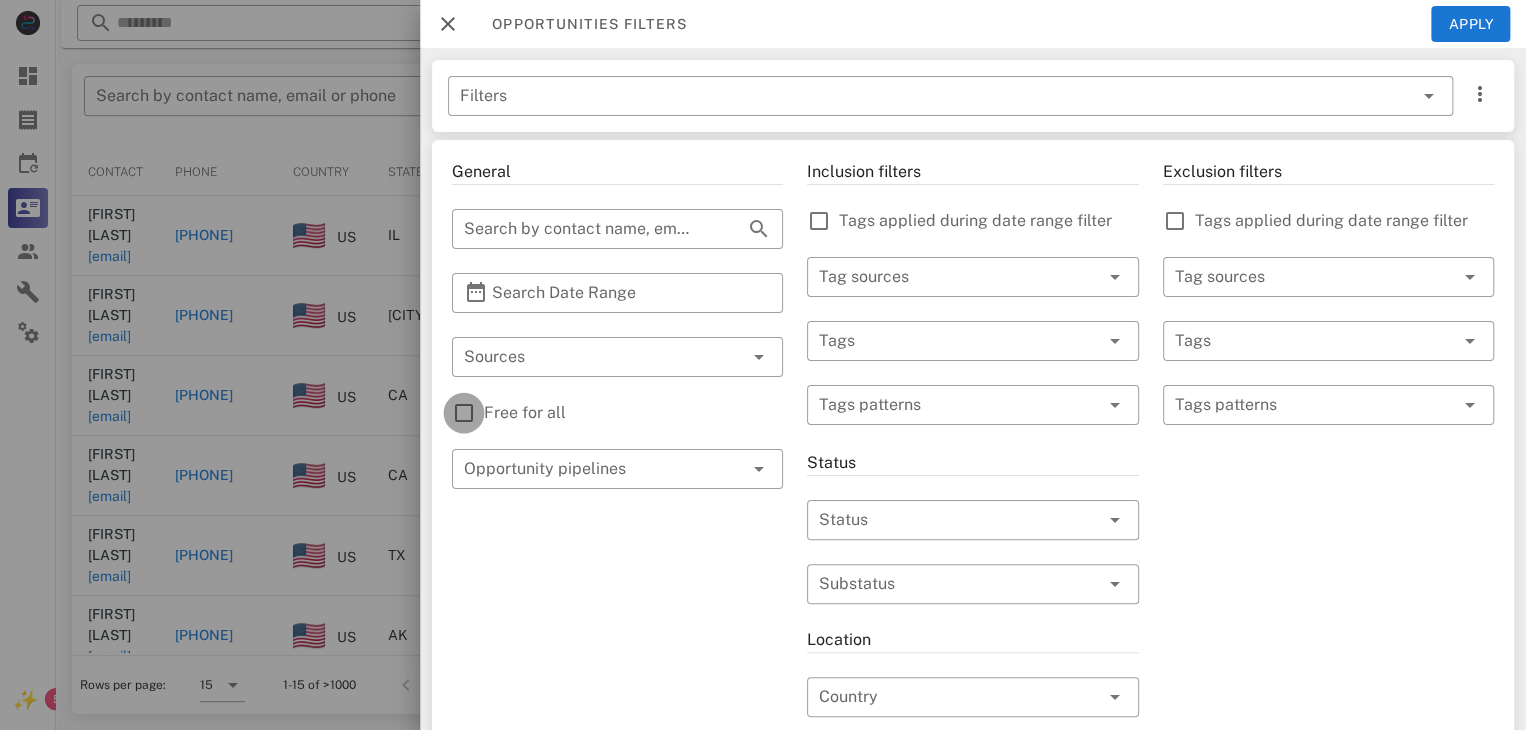 click at bounding box center (464, 413) 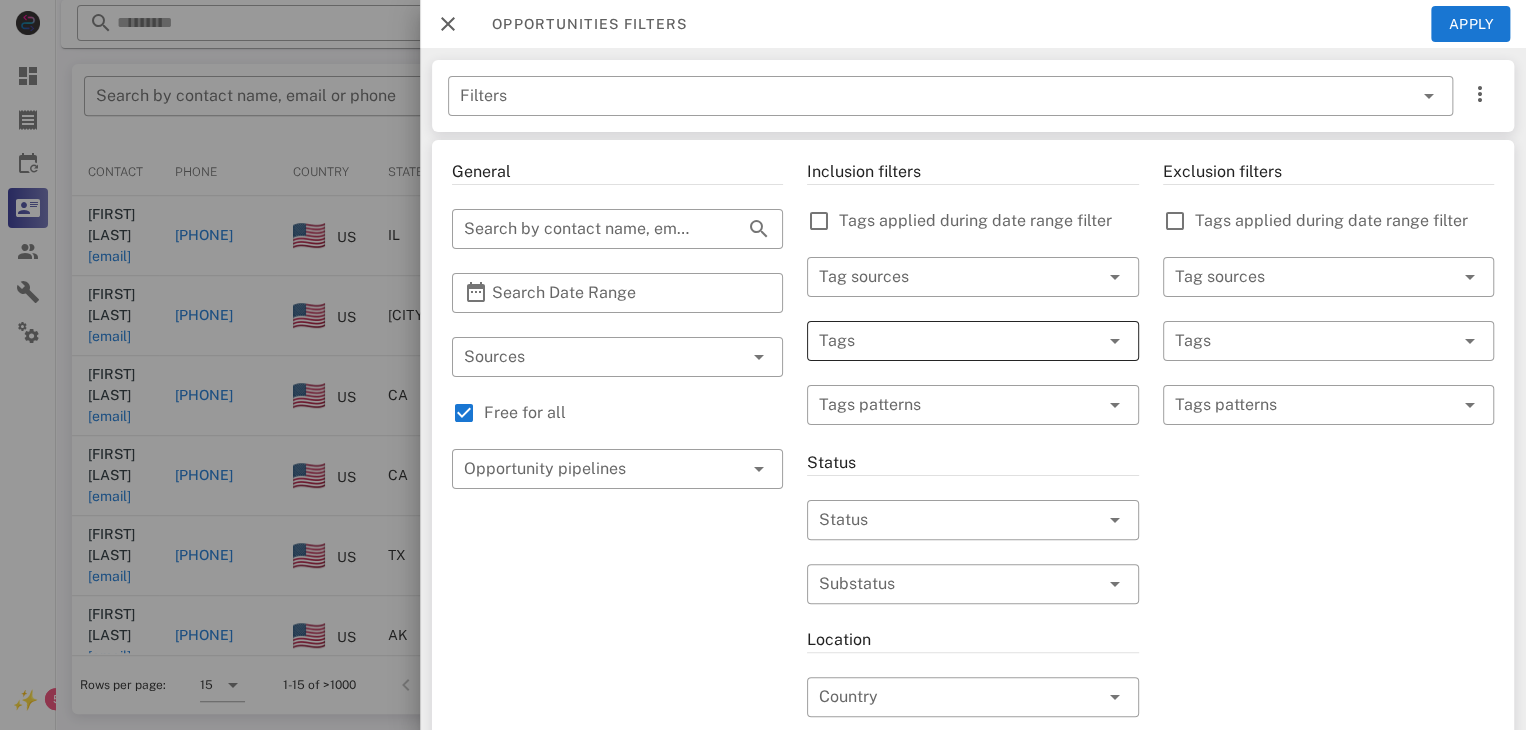 click at bounding box center [944, 341] 